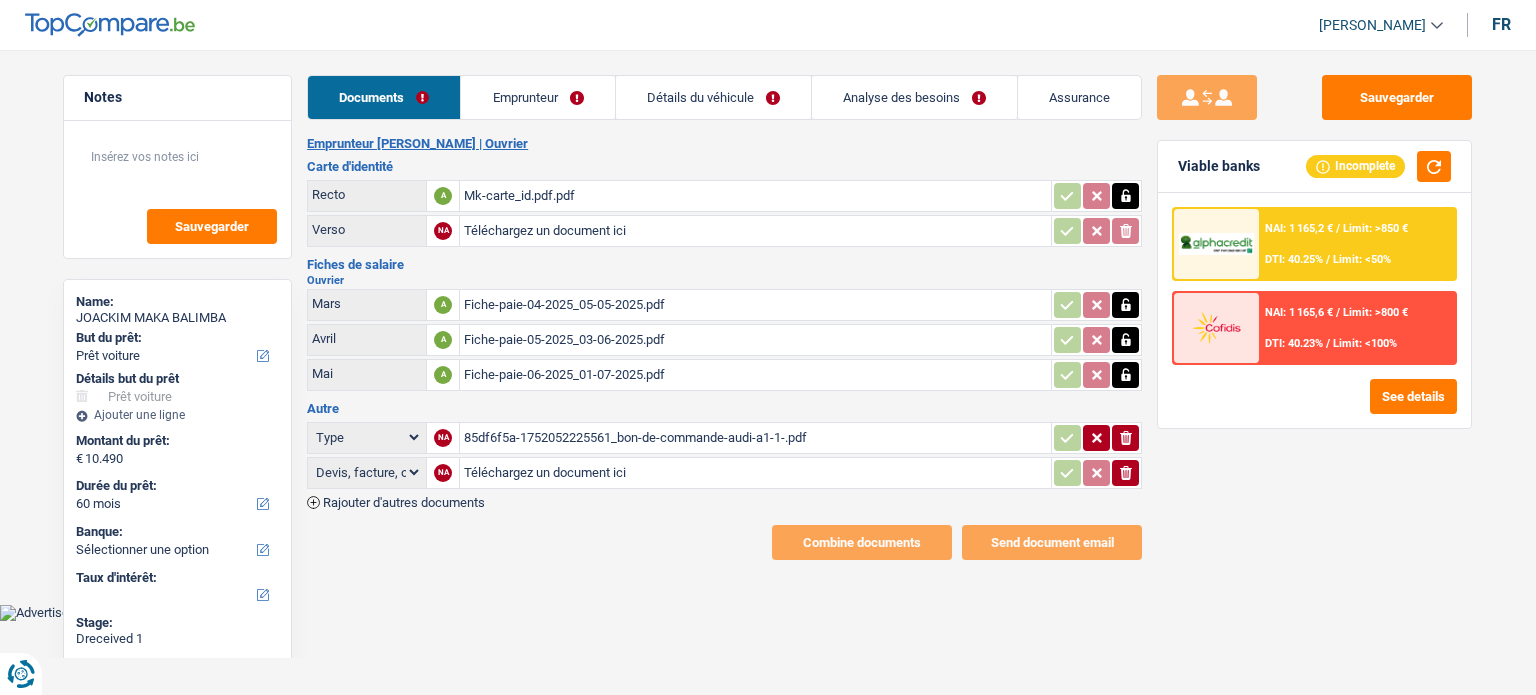 select on "car" 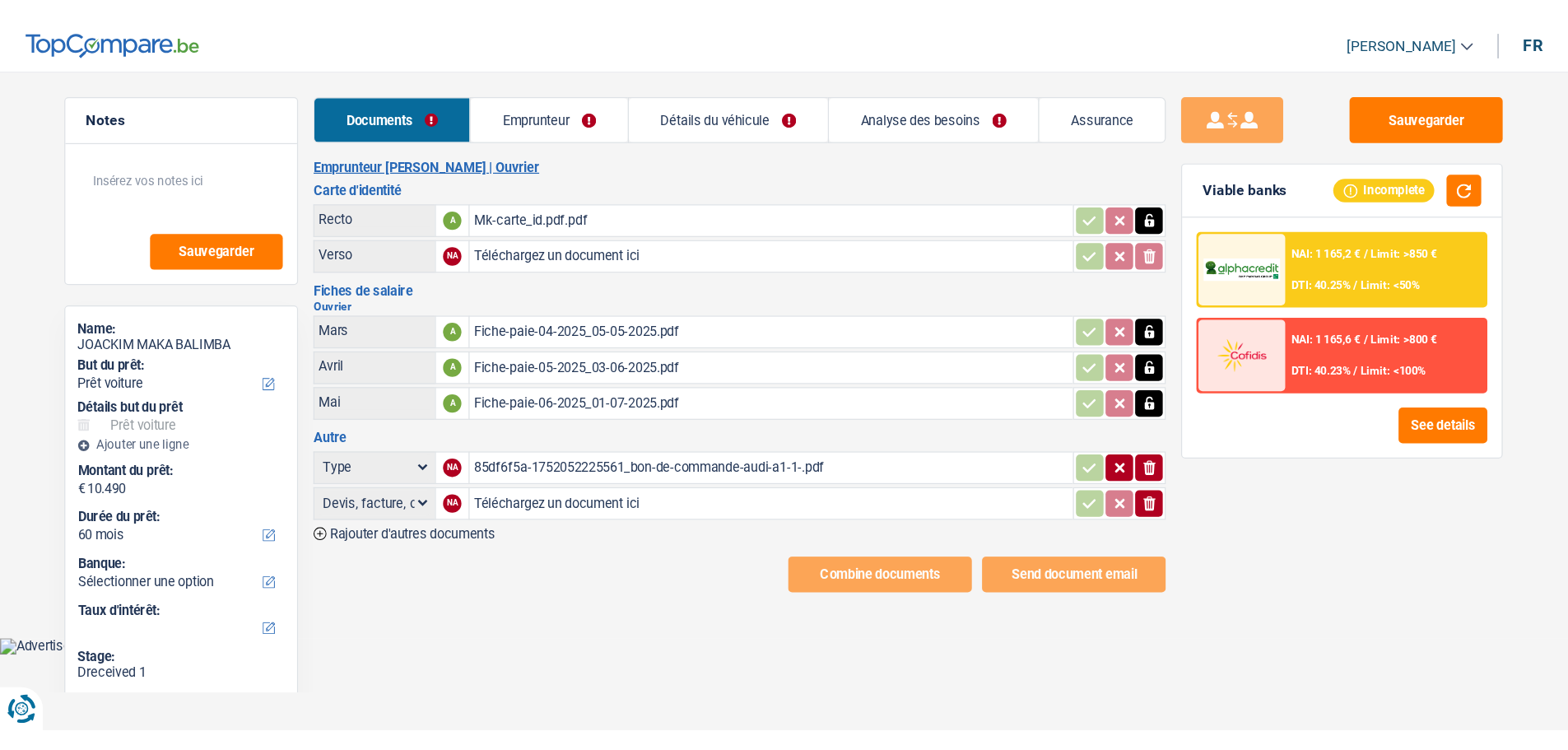 scroll, scrollTop: 0, scrollLeft: 0, axis: both 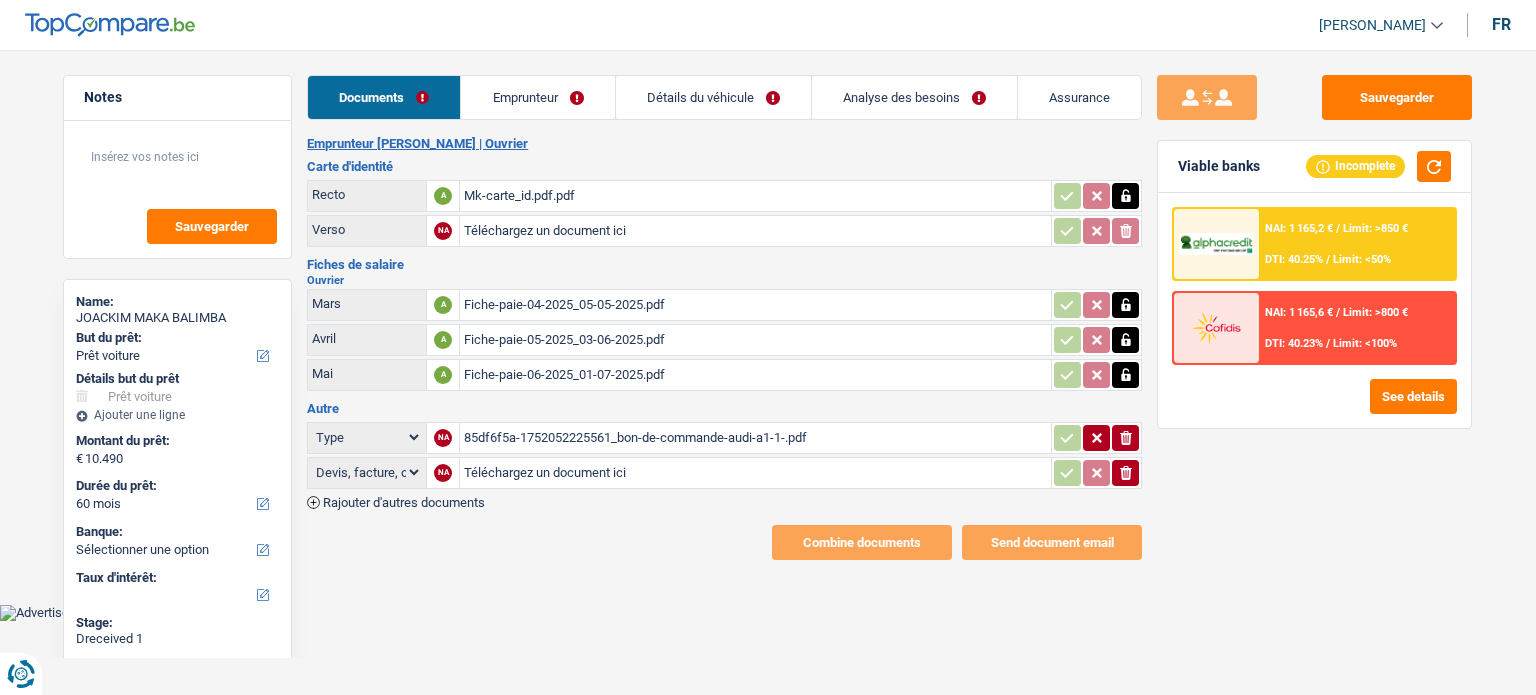 click on "Emprunteur" at bounding box center [537, 97] 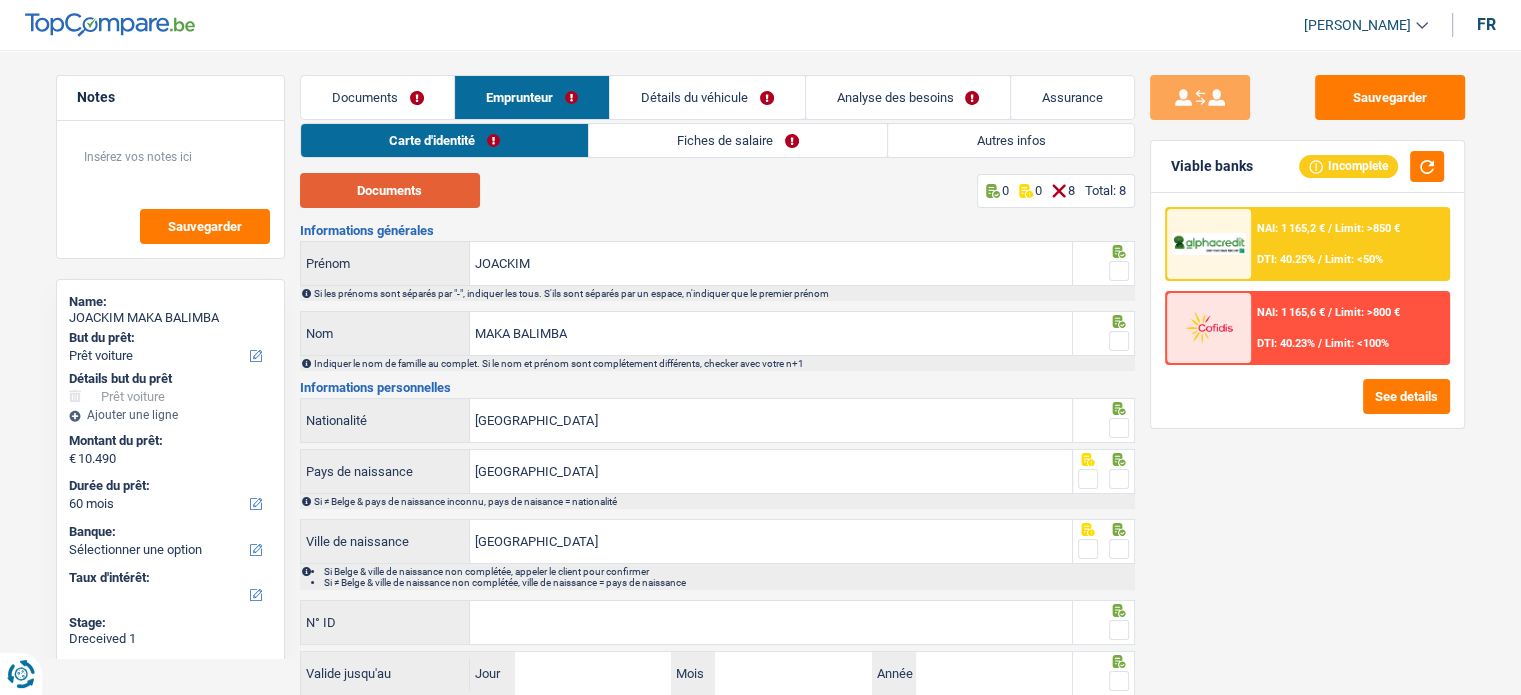 click on "Documents" at bounding box center [390, 190] 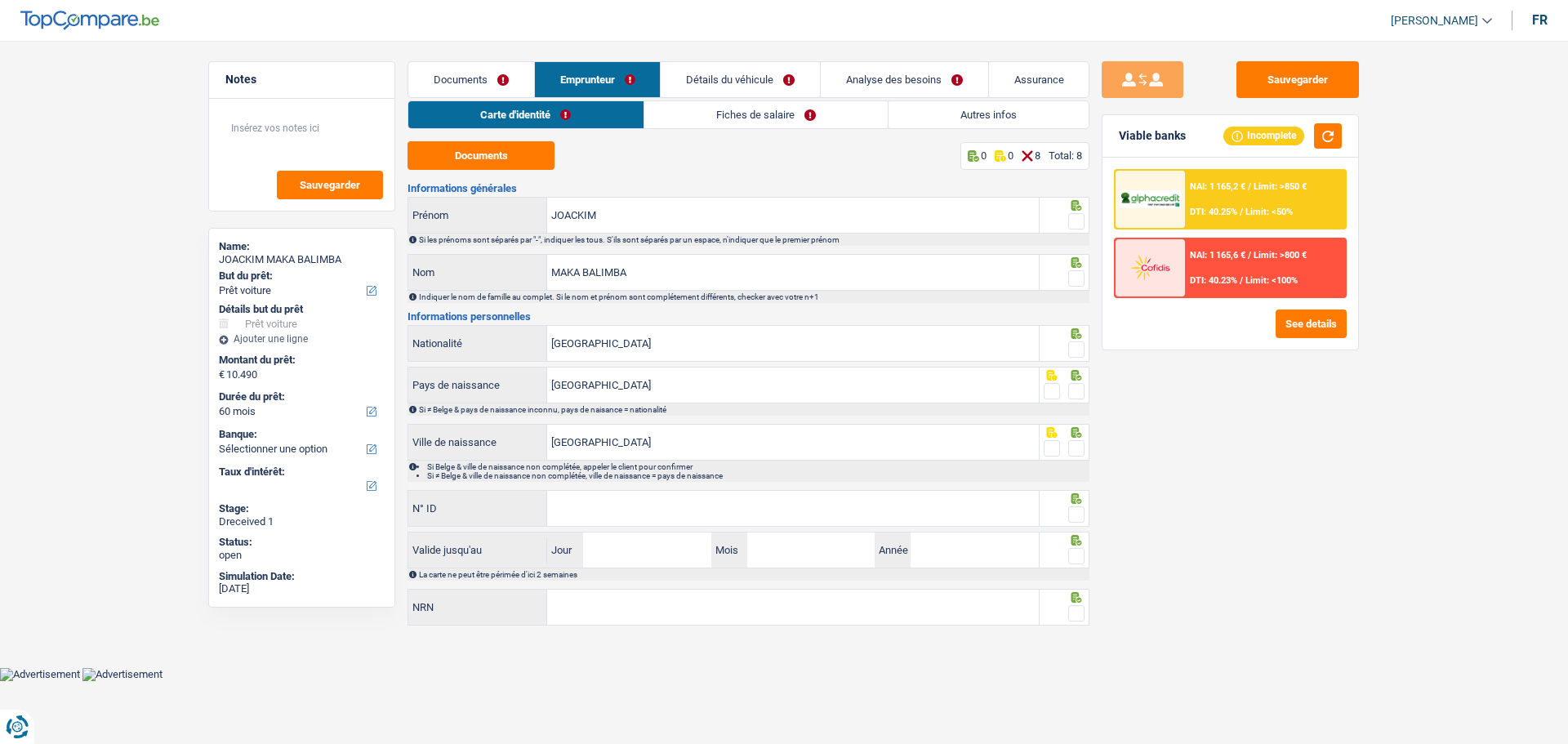 click on "Documents" at bounding box center [471, 79] 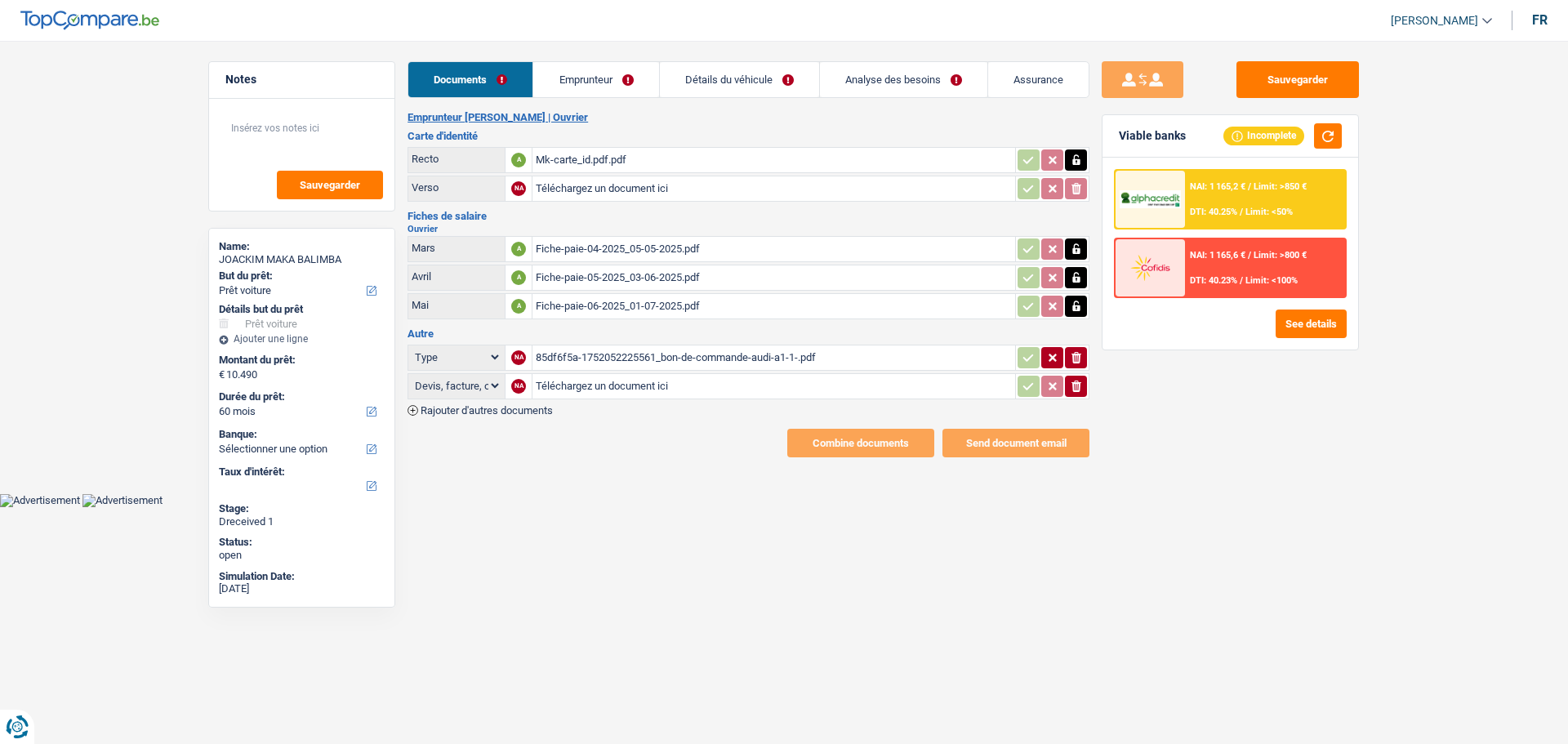 click on "Emprunteur" at bounding box center (595, 79) 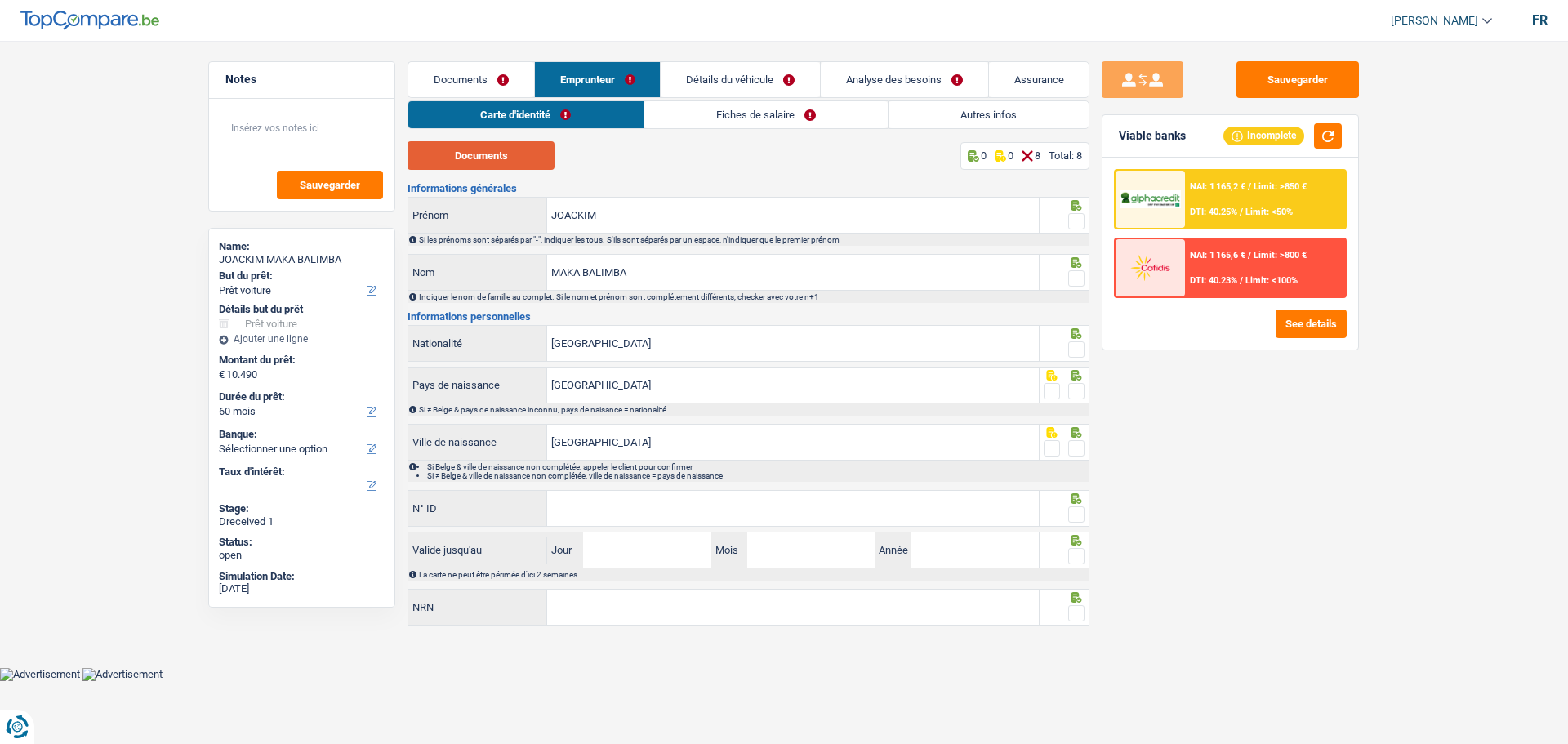 click on "Documents" at bounding box center (481, 155) 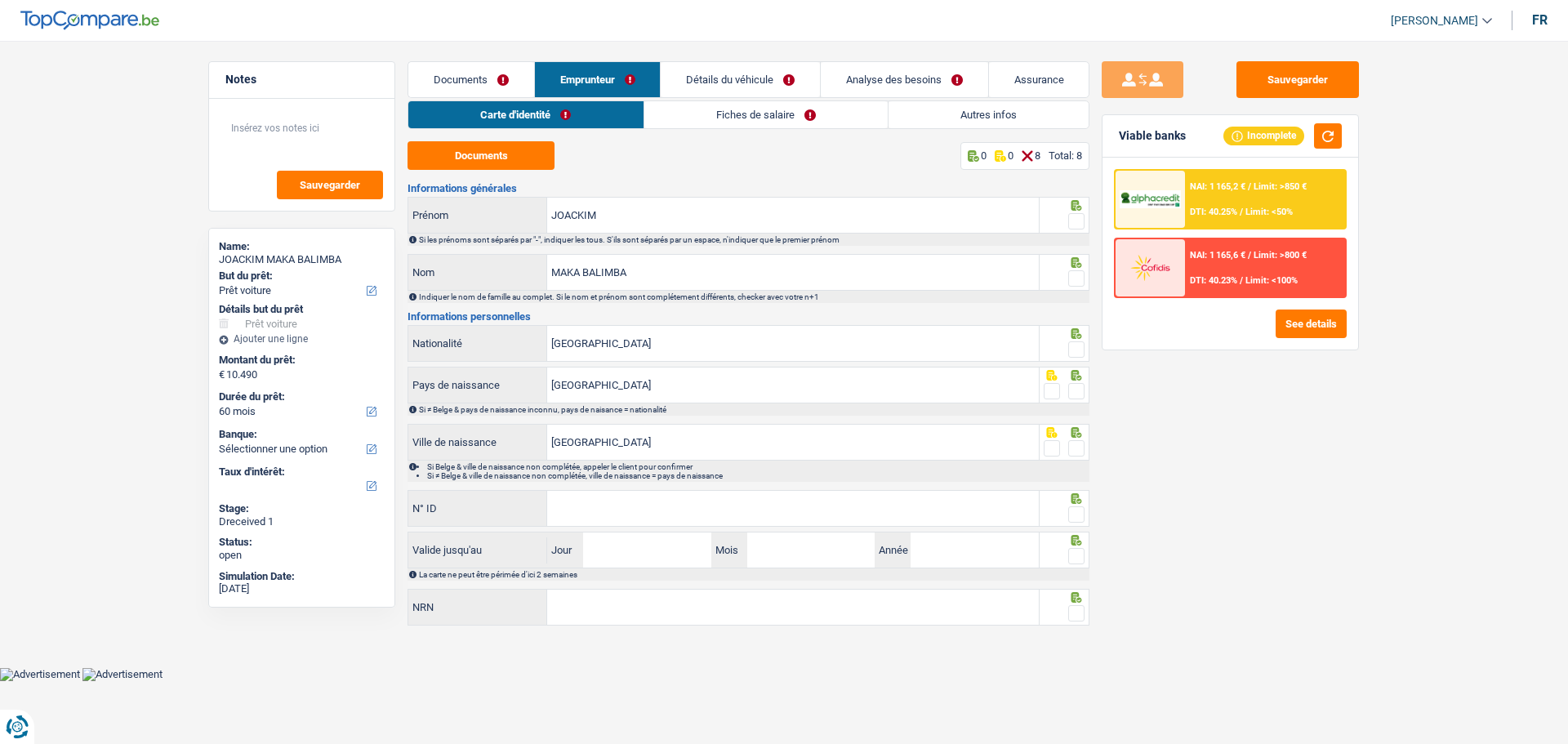 click at bounding box center [1076, 221] 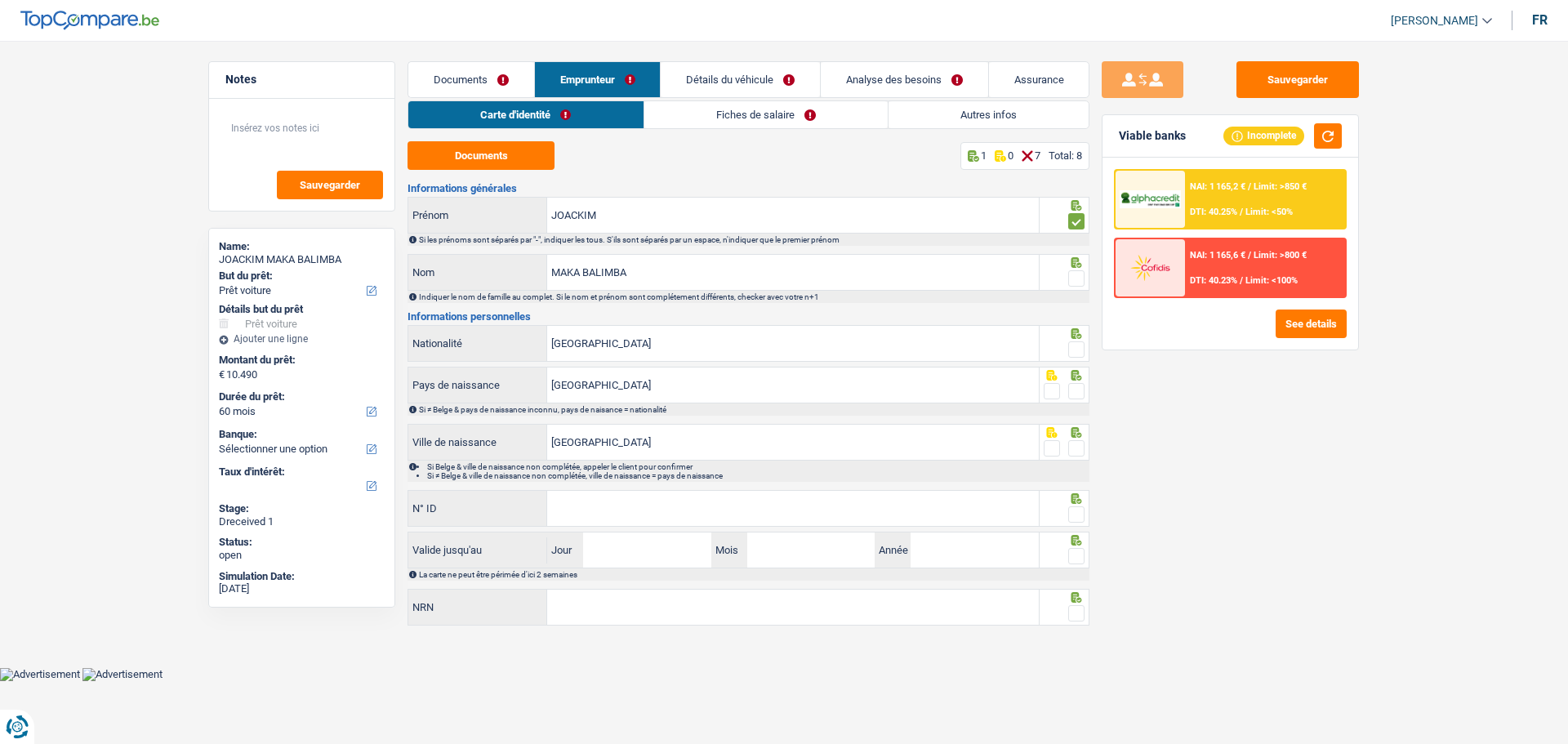 click at bounding box center [1076, 278] 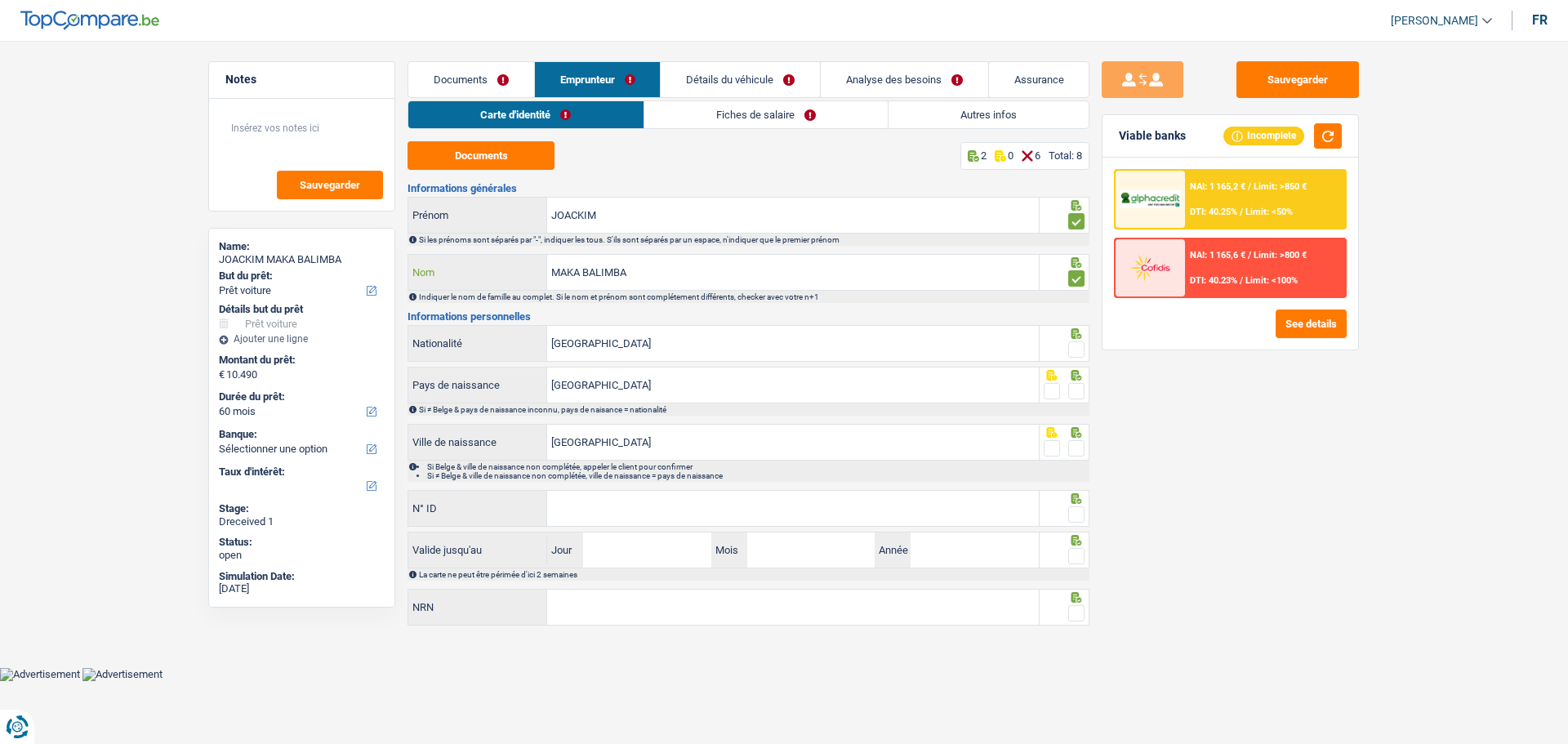 click on "MAKA BALIMBA" at bounding box center (793, 272) 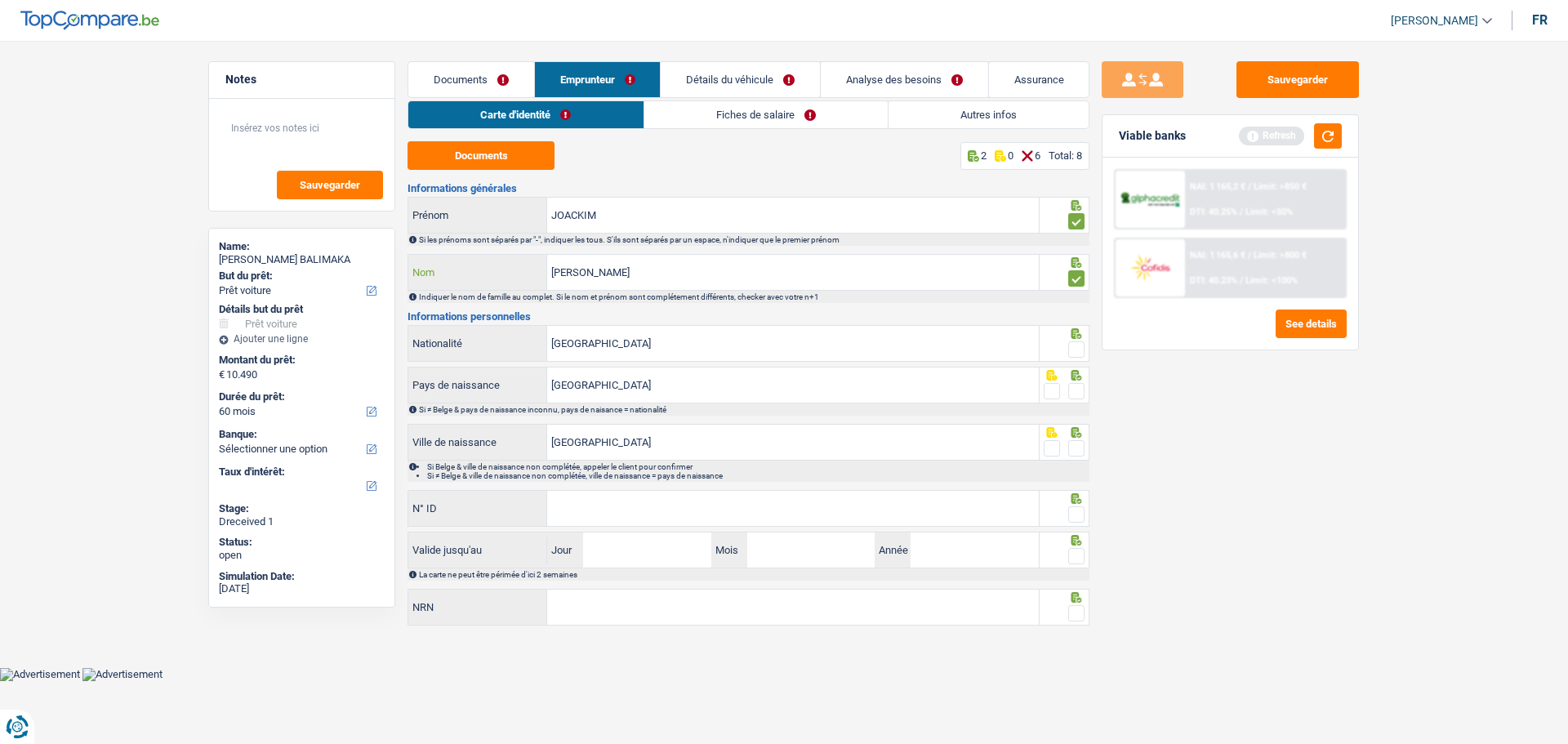 type on "MAKA BALIMAKA" 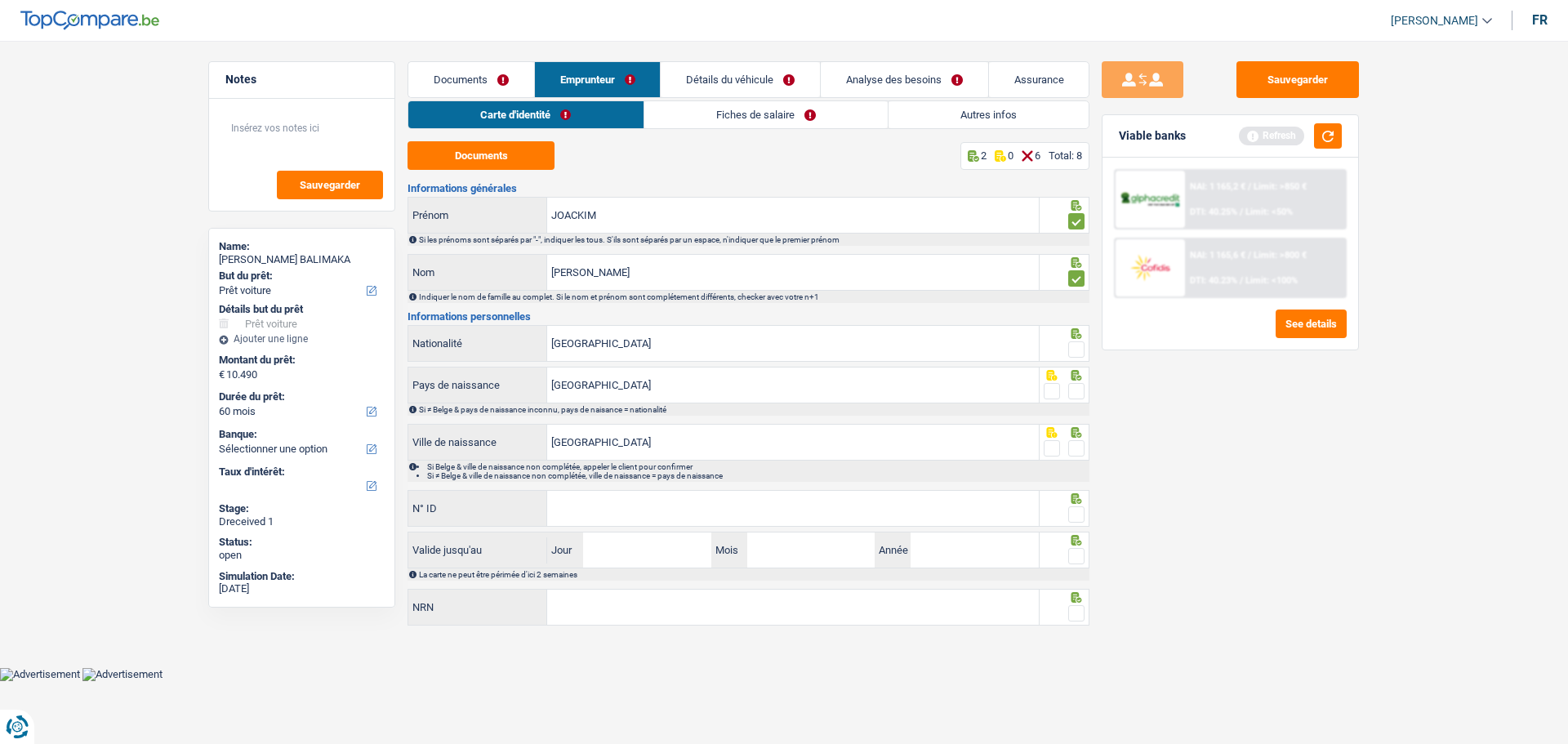click at bounding box center [1076, 350] 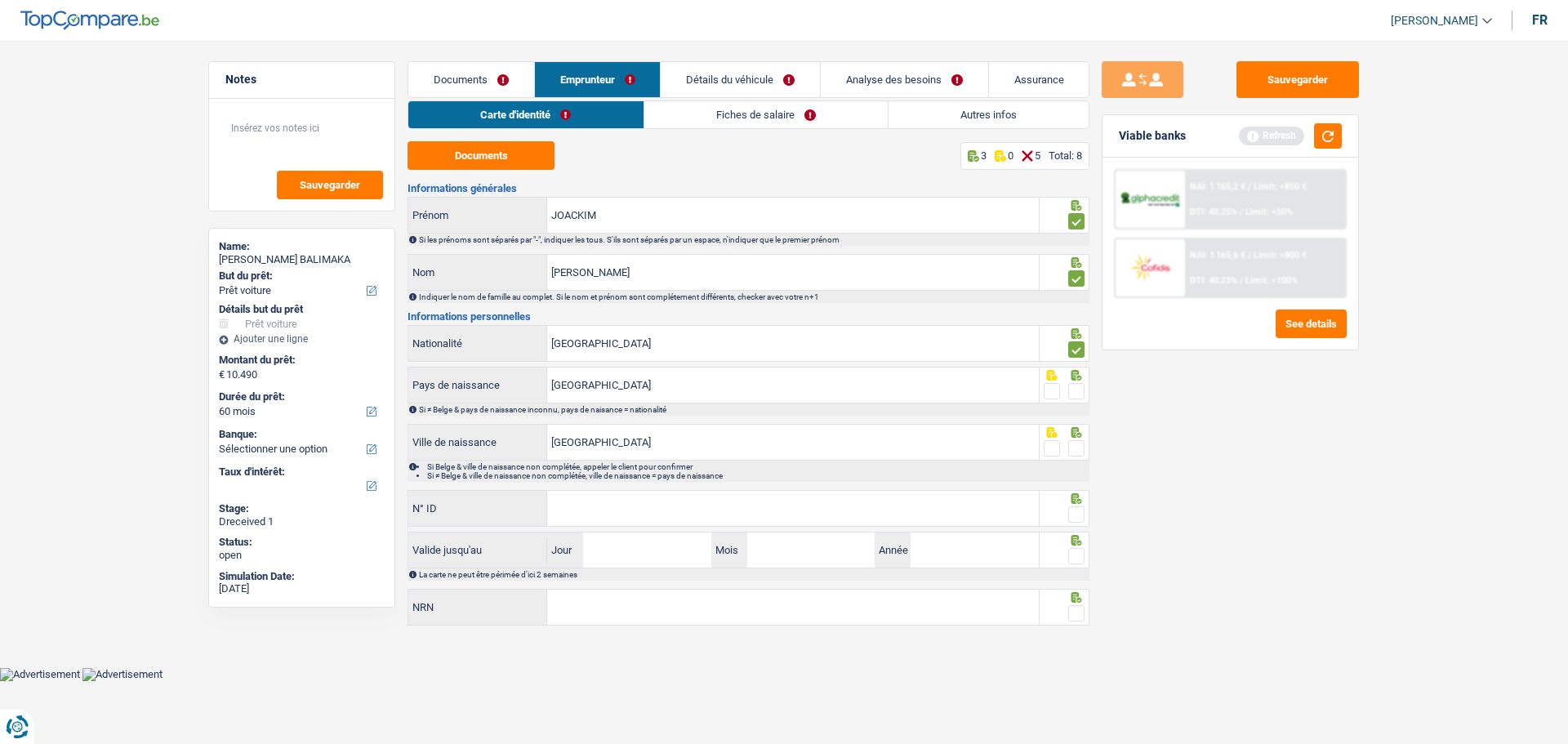 click at bounding box center [1076, 391] 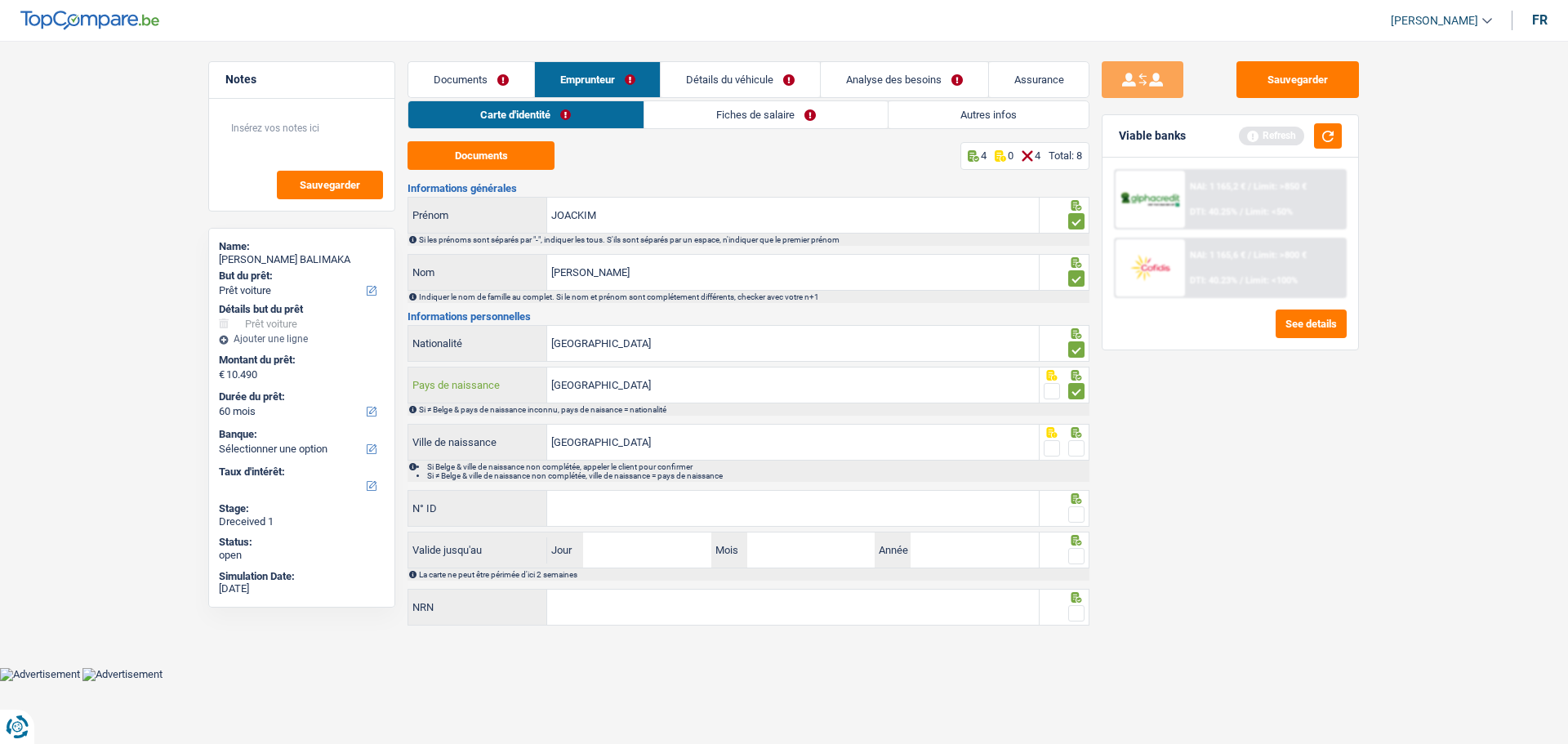 click on "République du Congo" at bounding box center (793, 385) 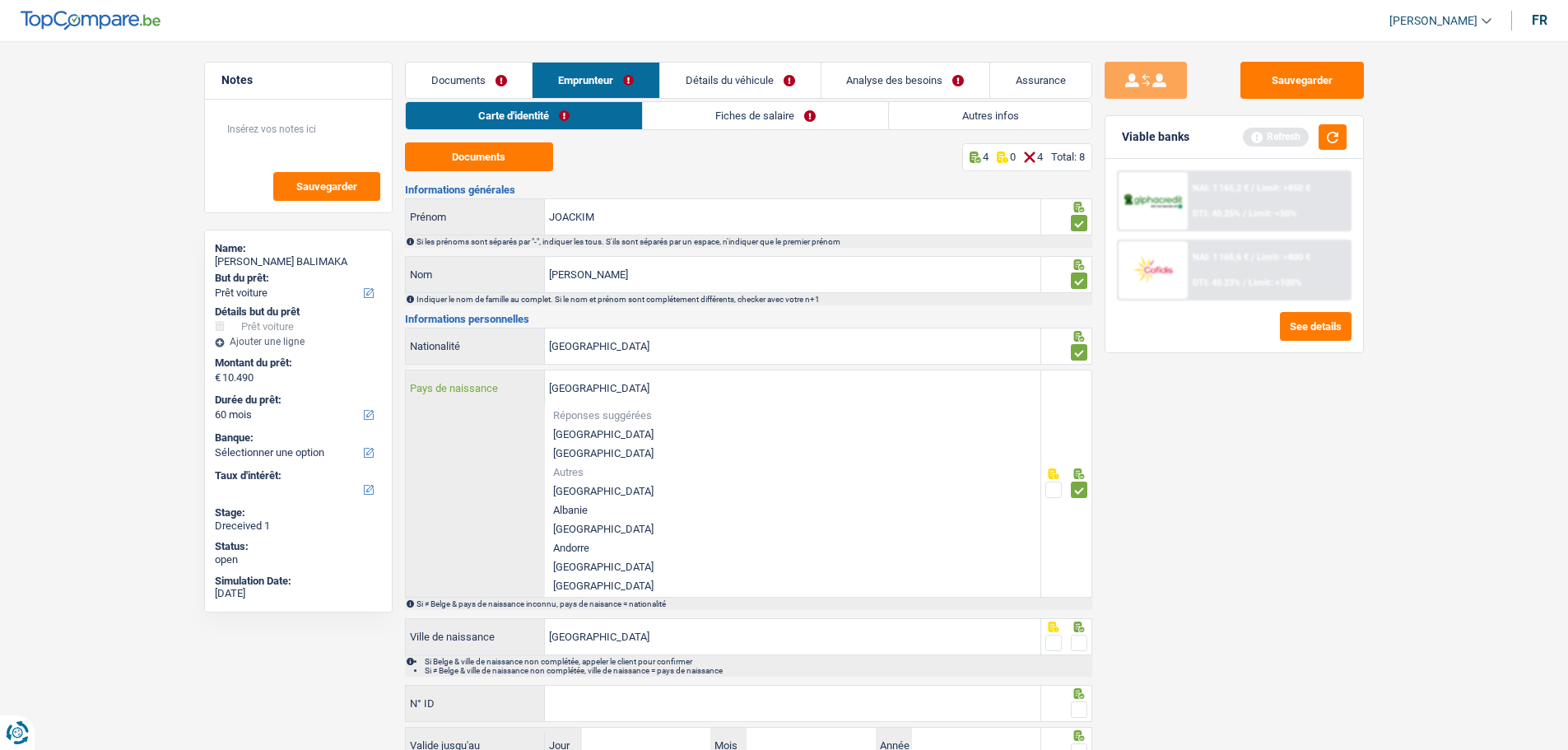 type on "République duCongo" 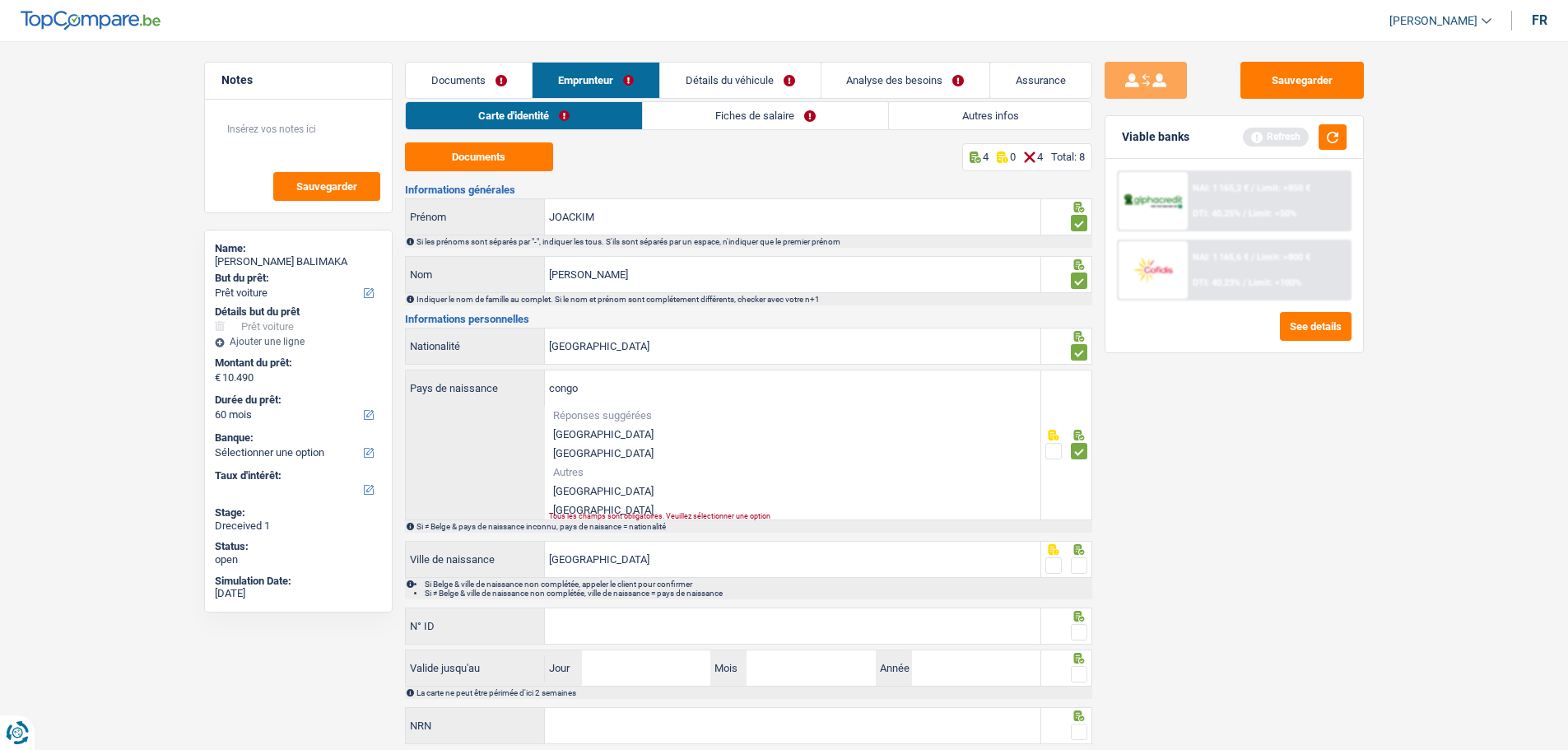 click on "République démocratique du Congo" at bounding box center (793, 491) 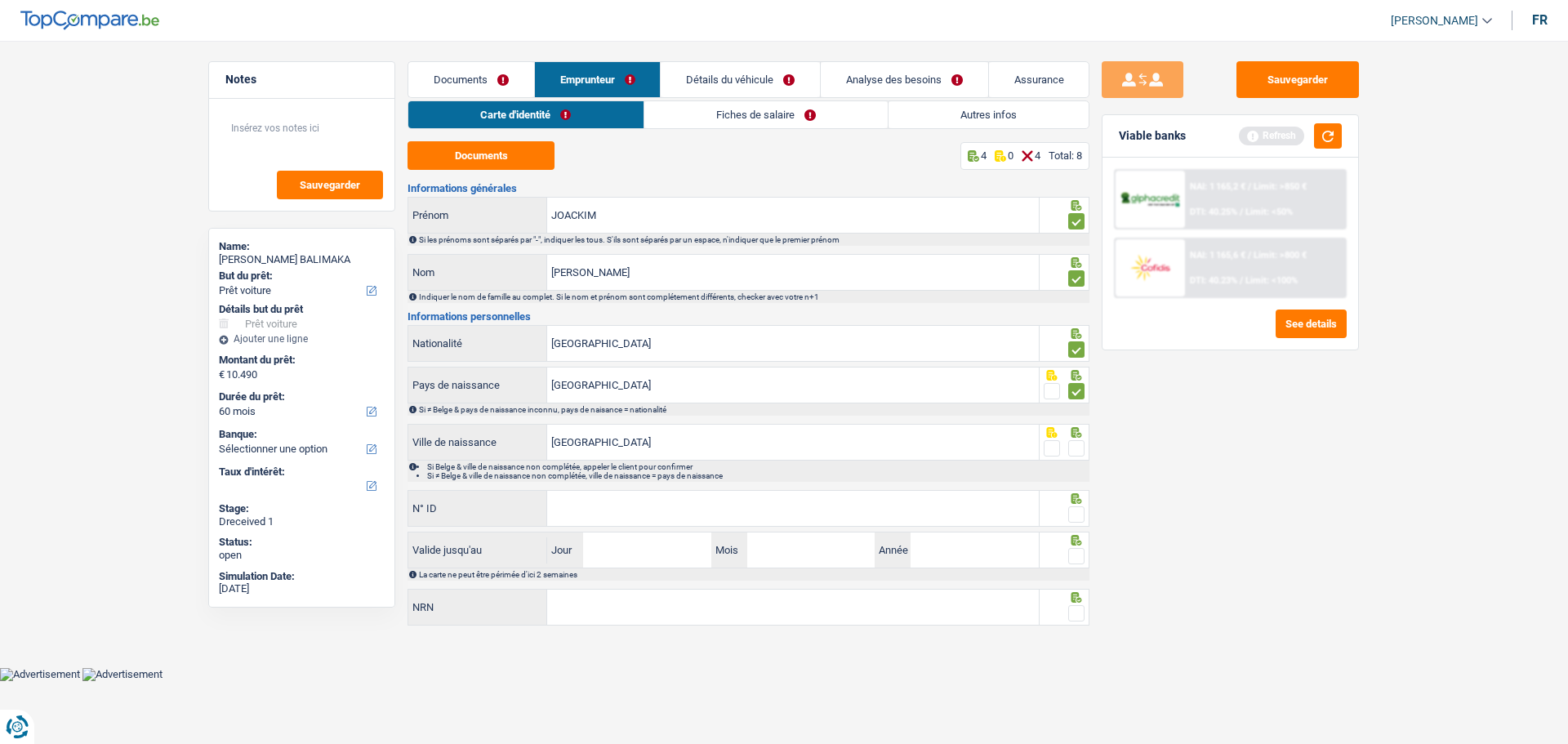 click at bounding box center [1076, 448] 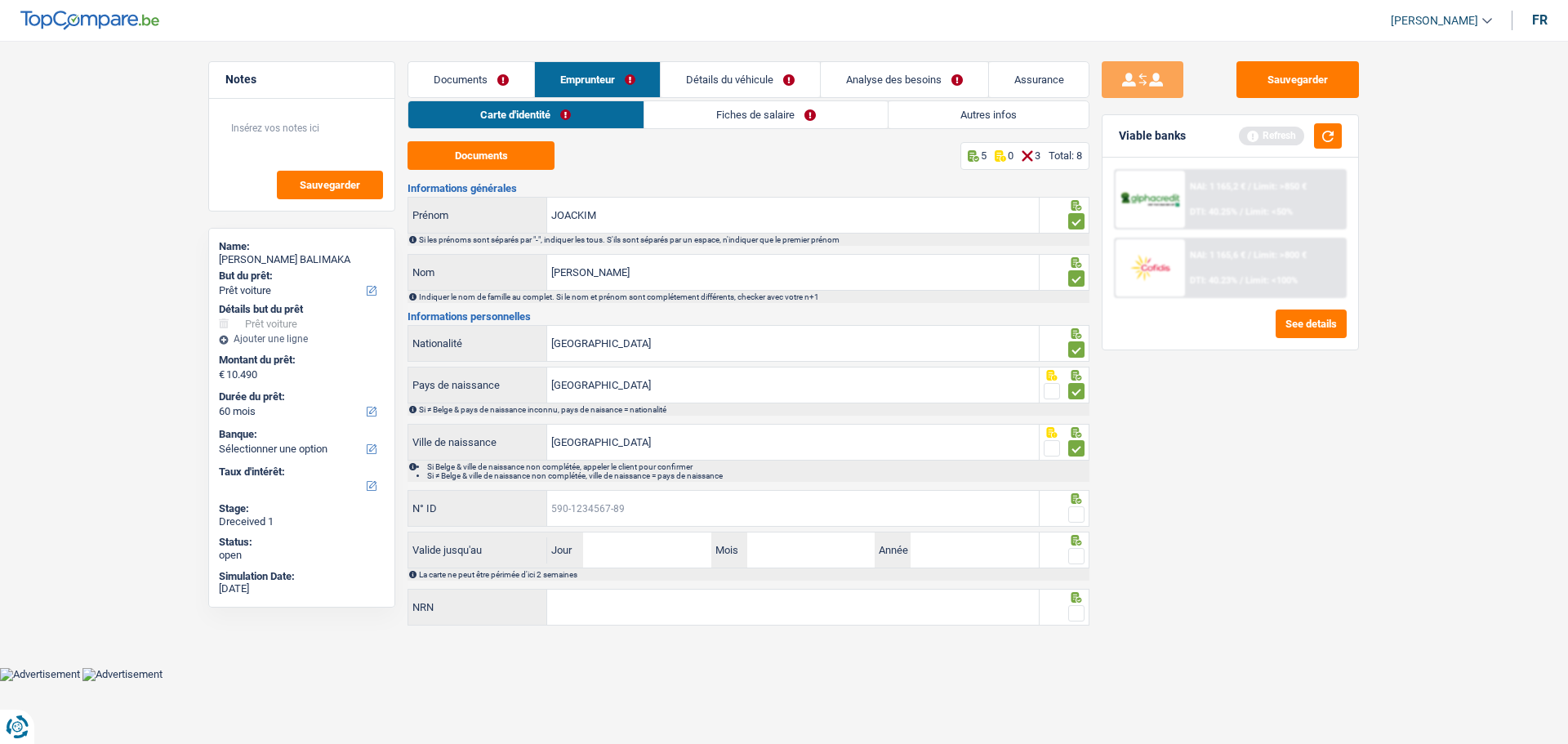 click on "N° ID" at bounding box center [793, 508] 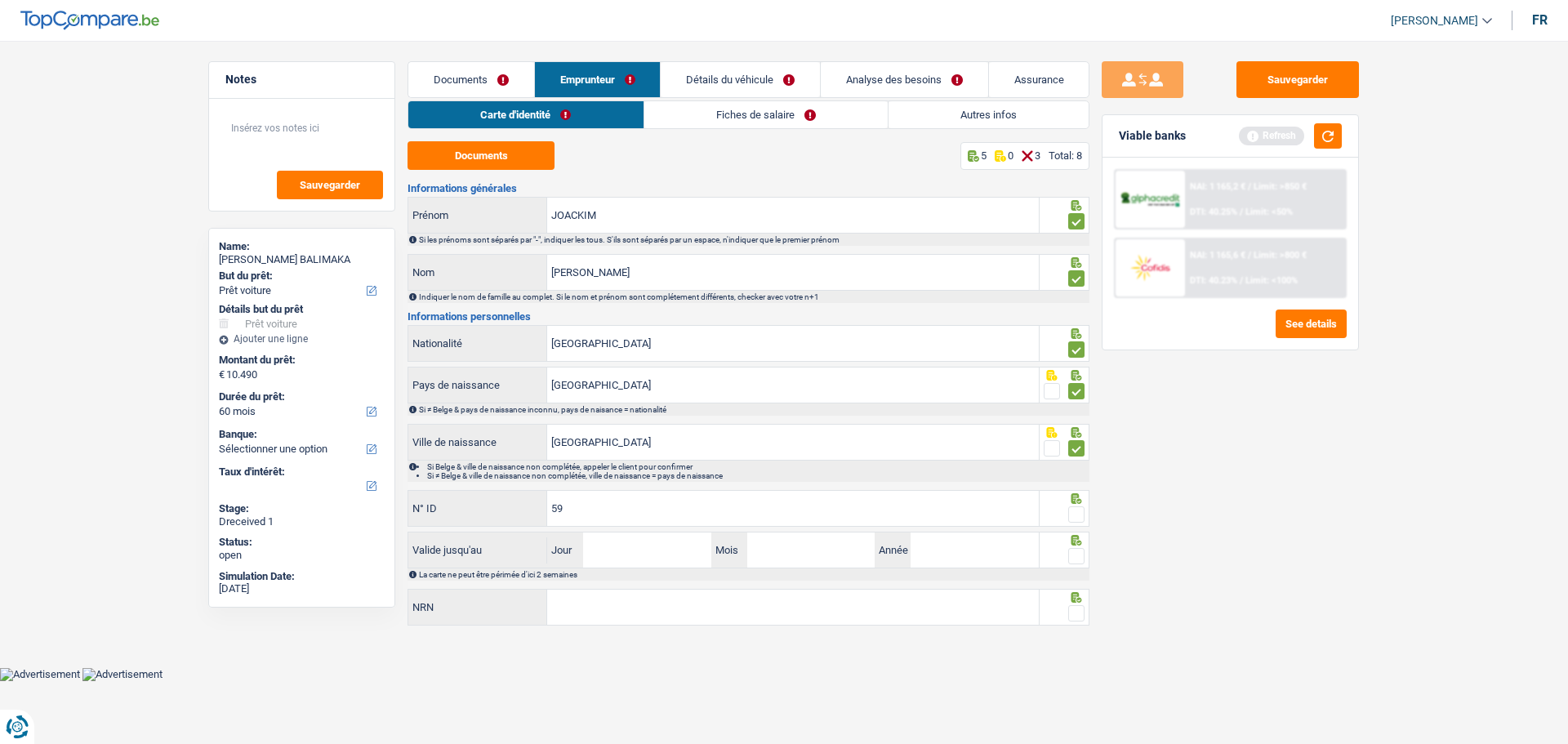 type on "5" 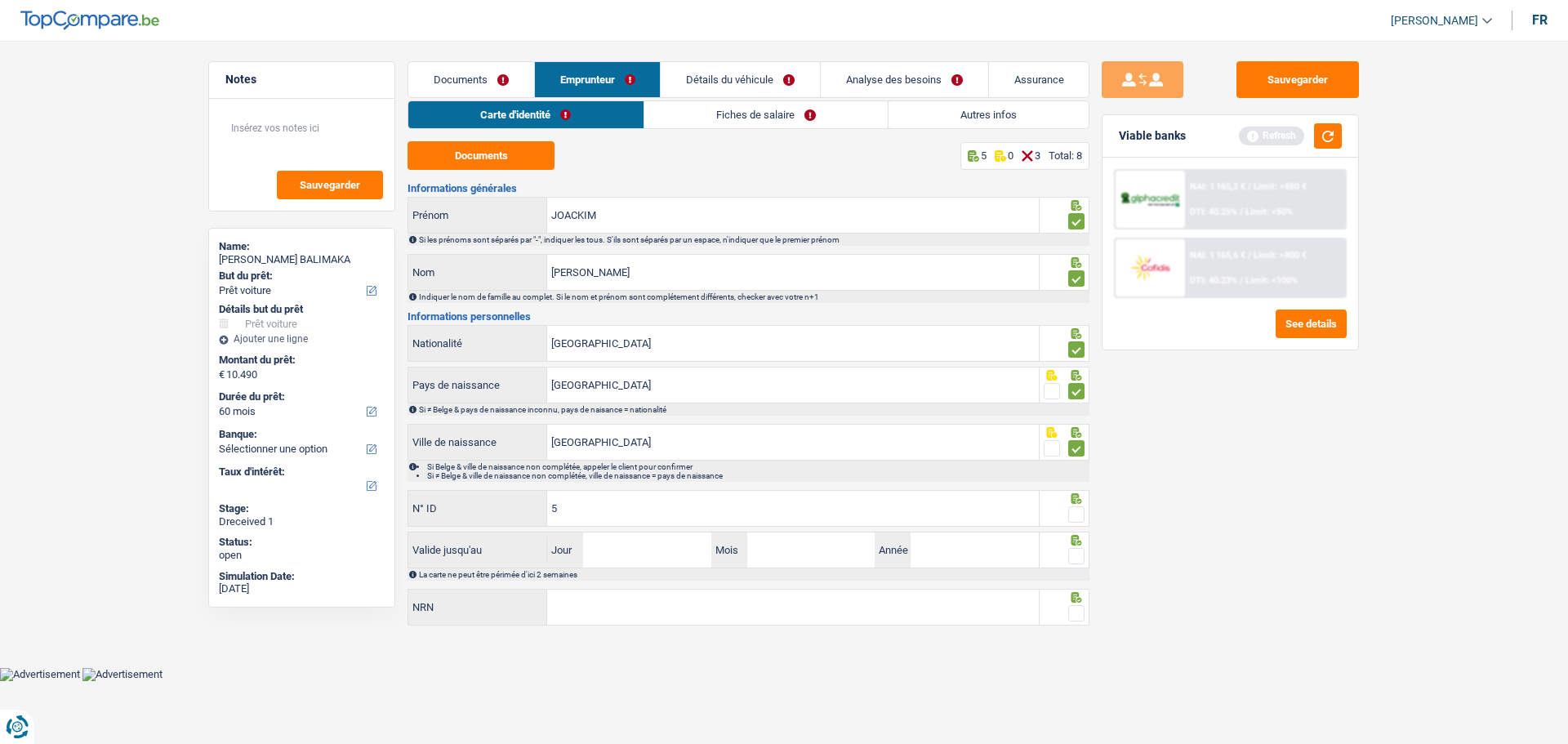 type 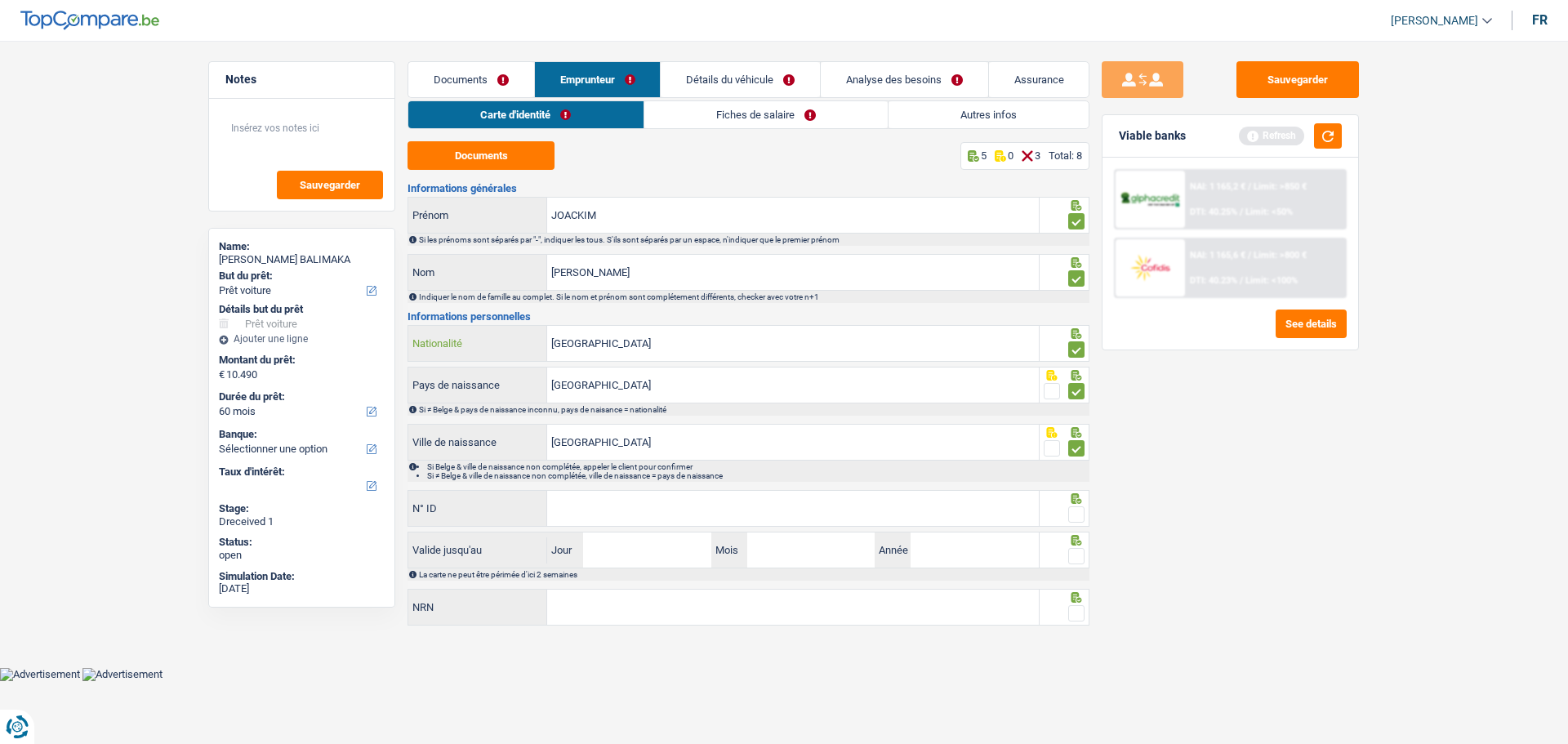 click on "[GEOGRAPHIC_DATA]" at bounding box center [793, 343] 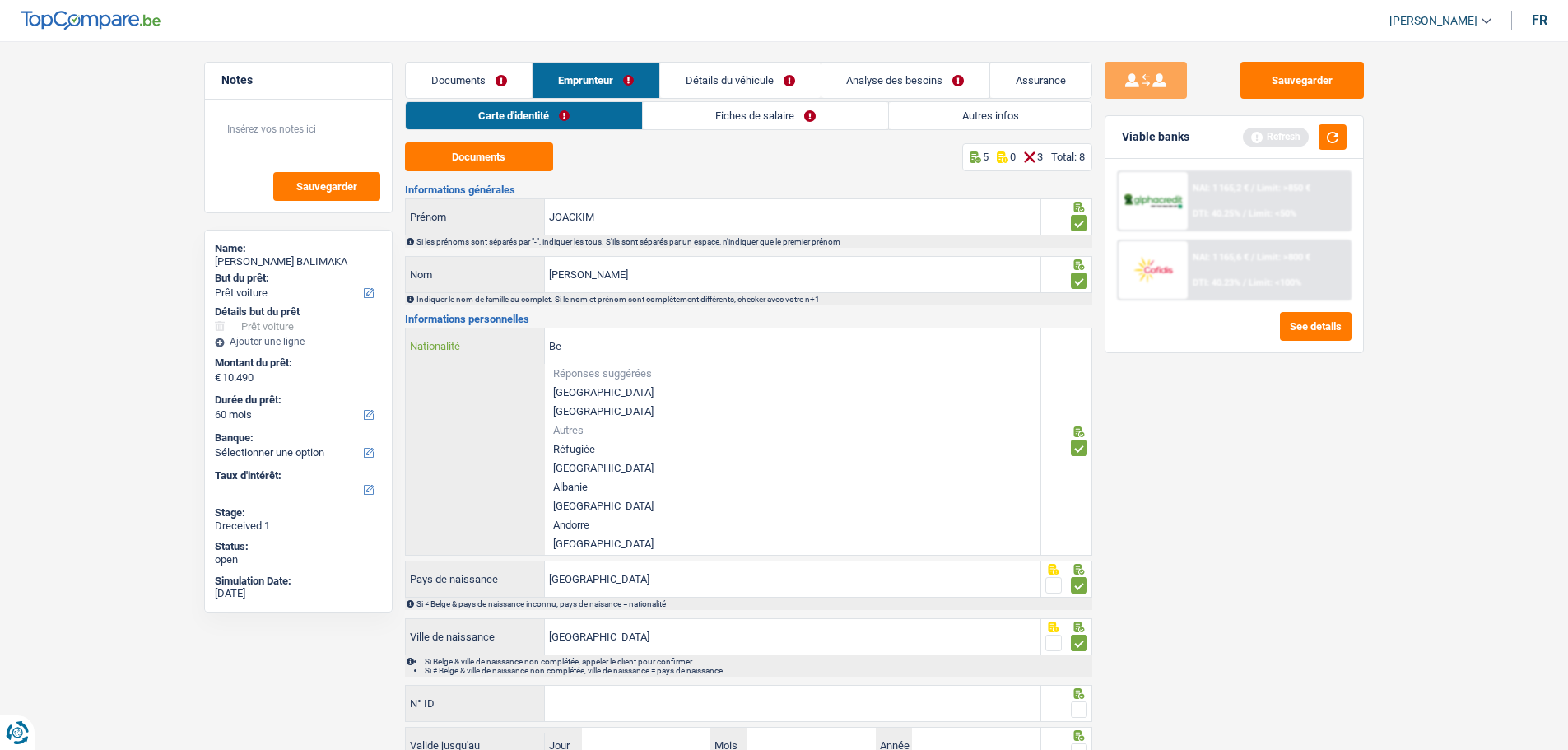 type on "B" 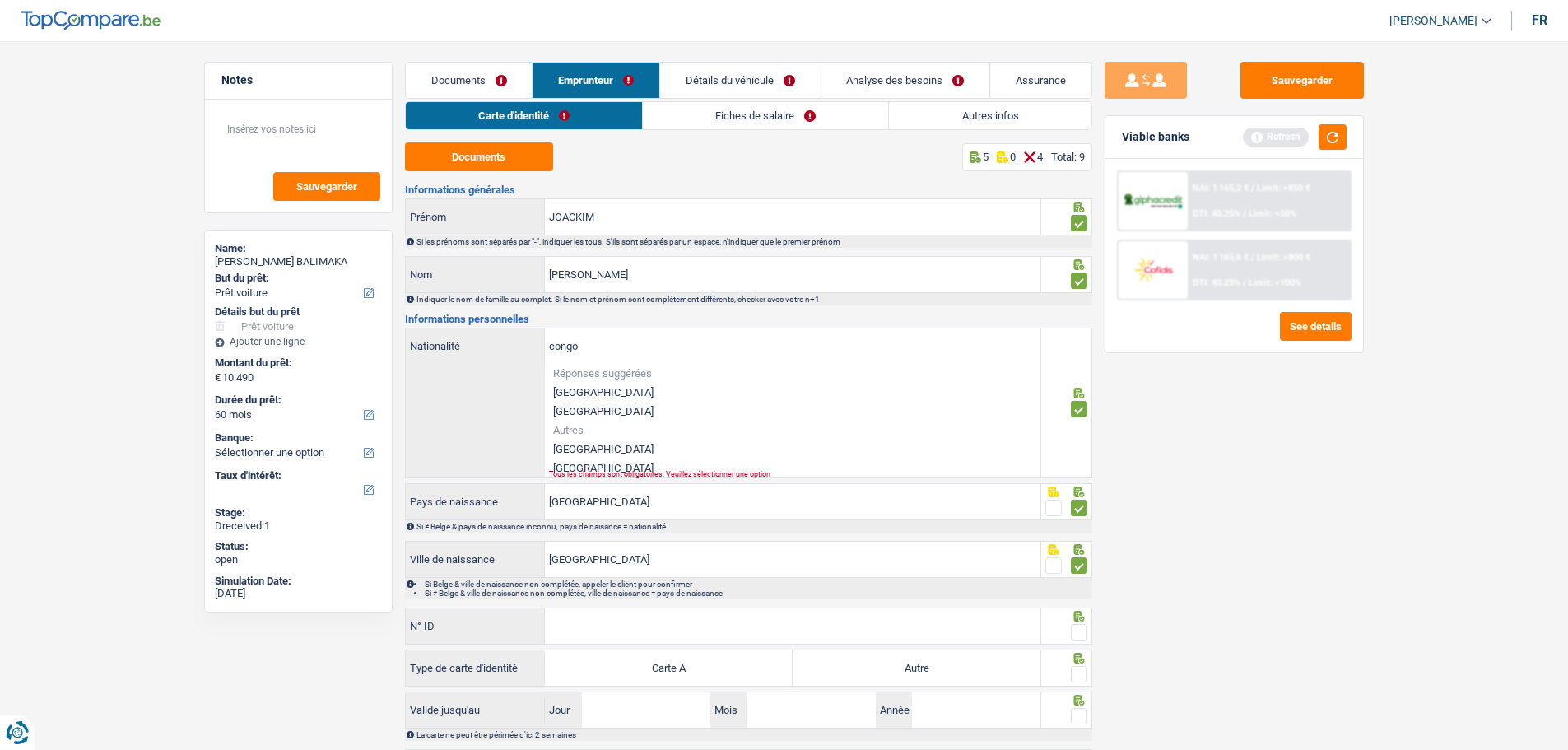 click on "République démocratique du Congo" at bounding box center (793, 449) 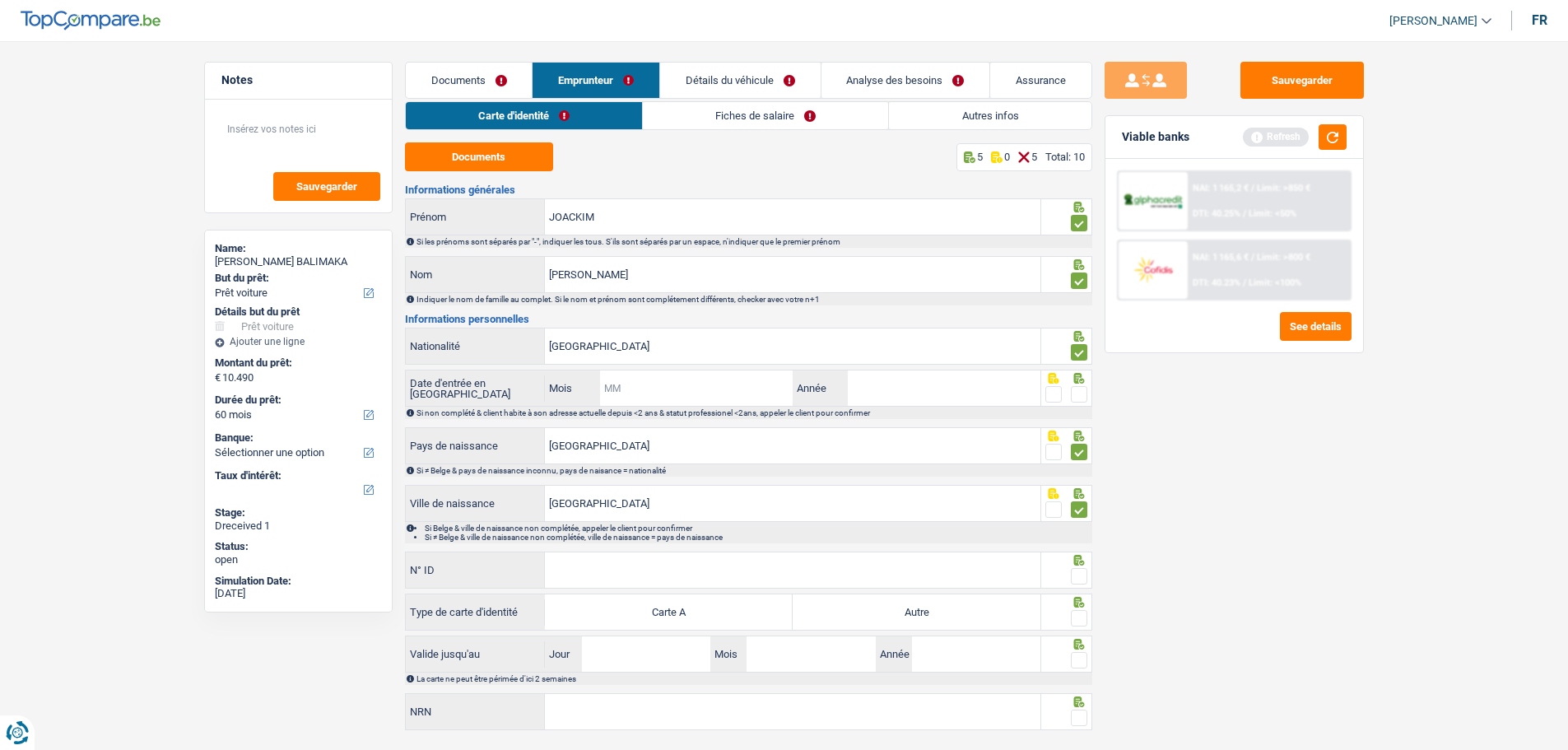 click on "Mois" at bounding box center [696, 388] 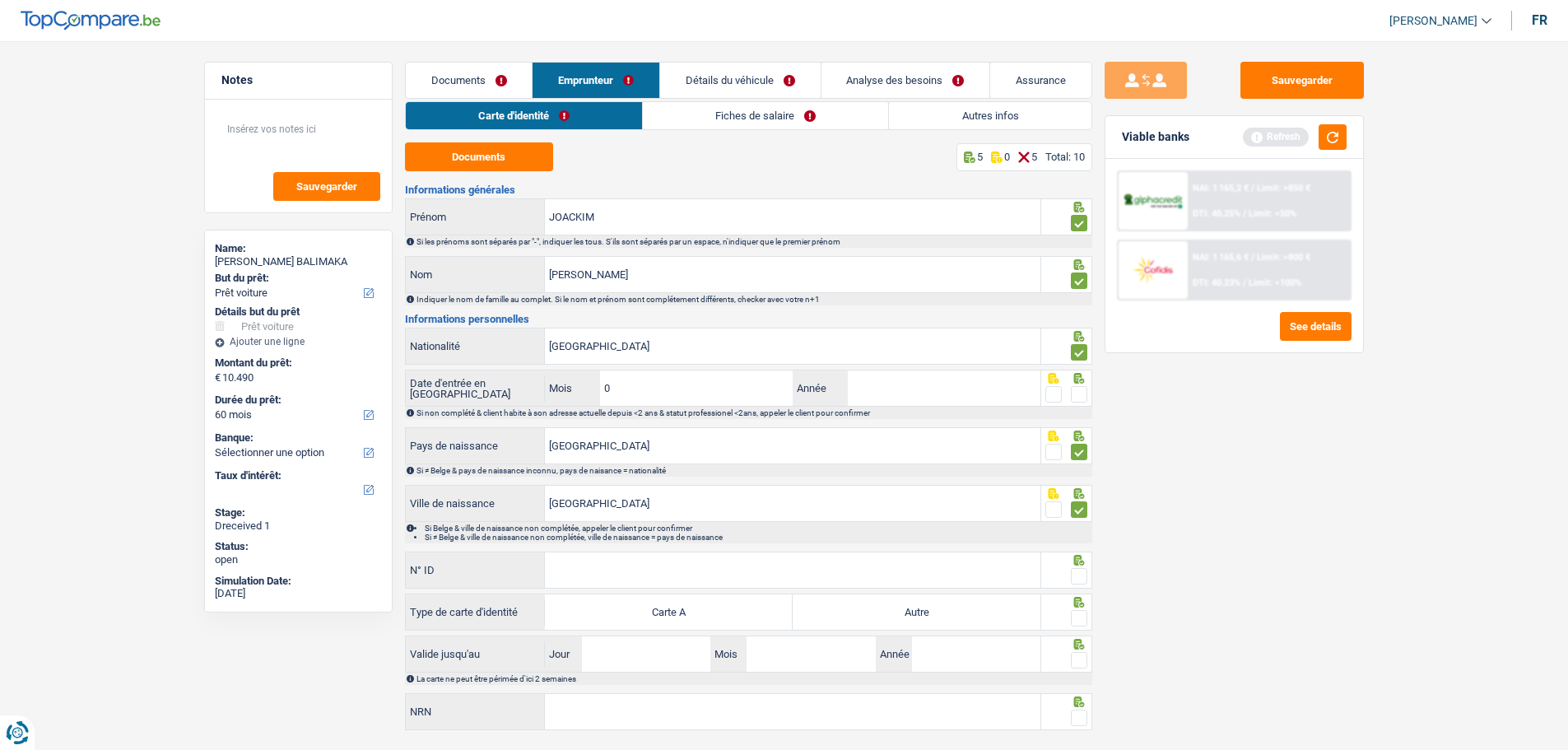 type on "08" 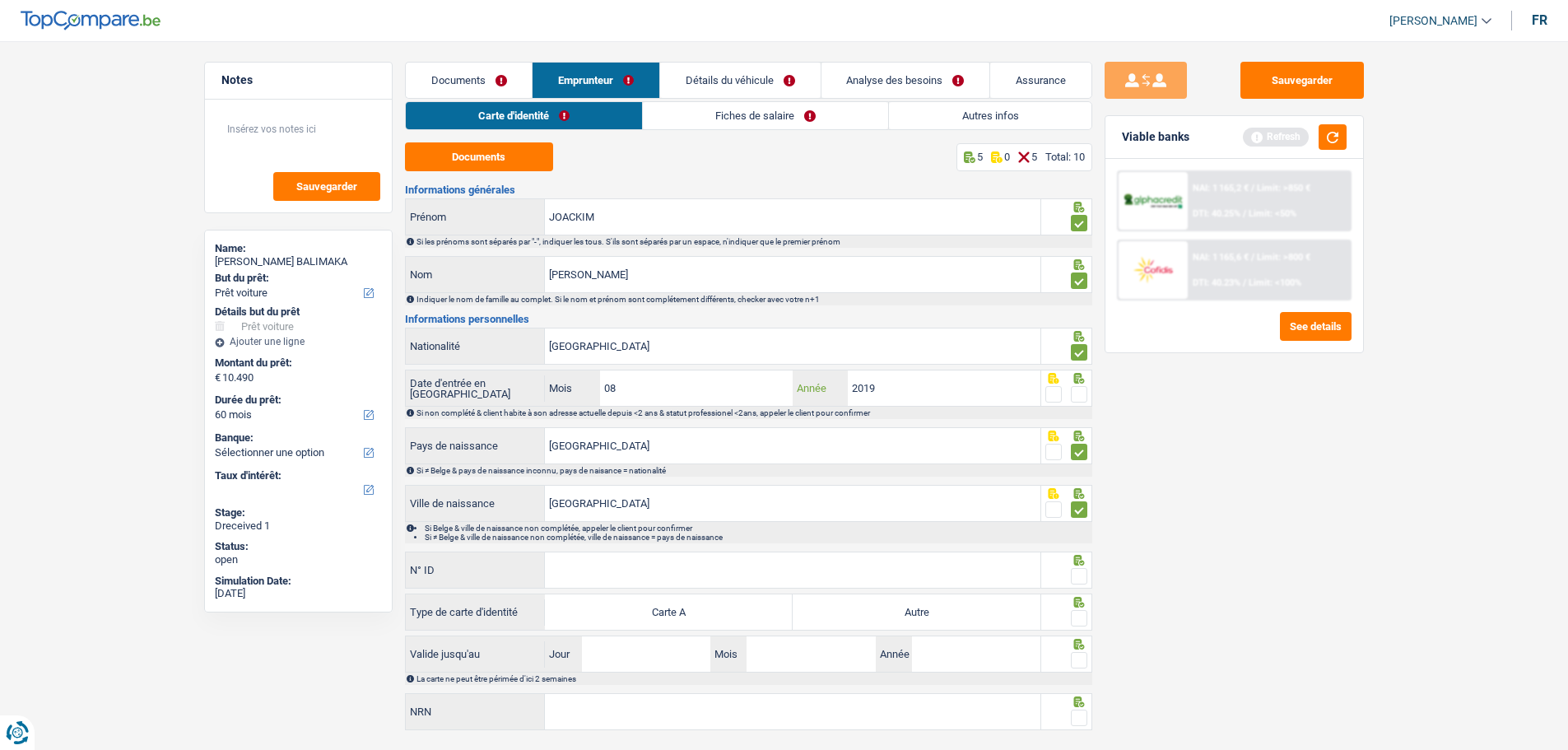 type on "2019" 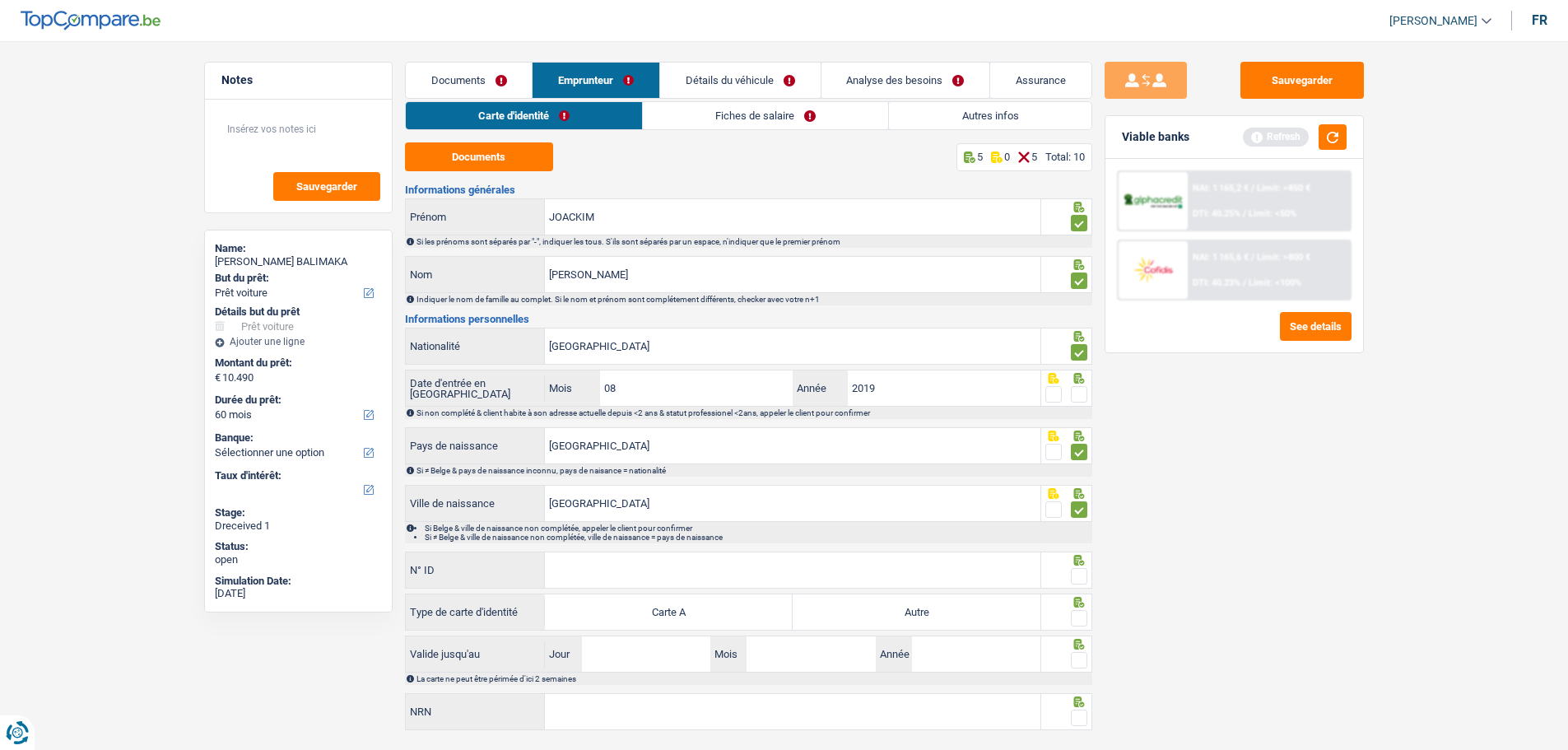 click at bounding box center (1079, 394) 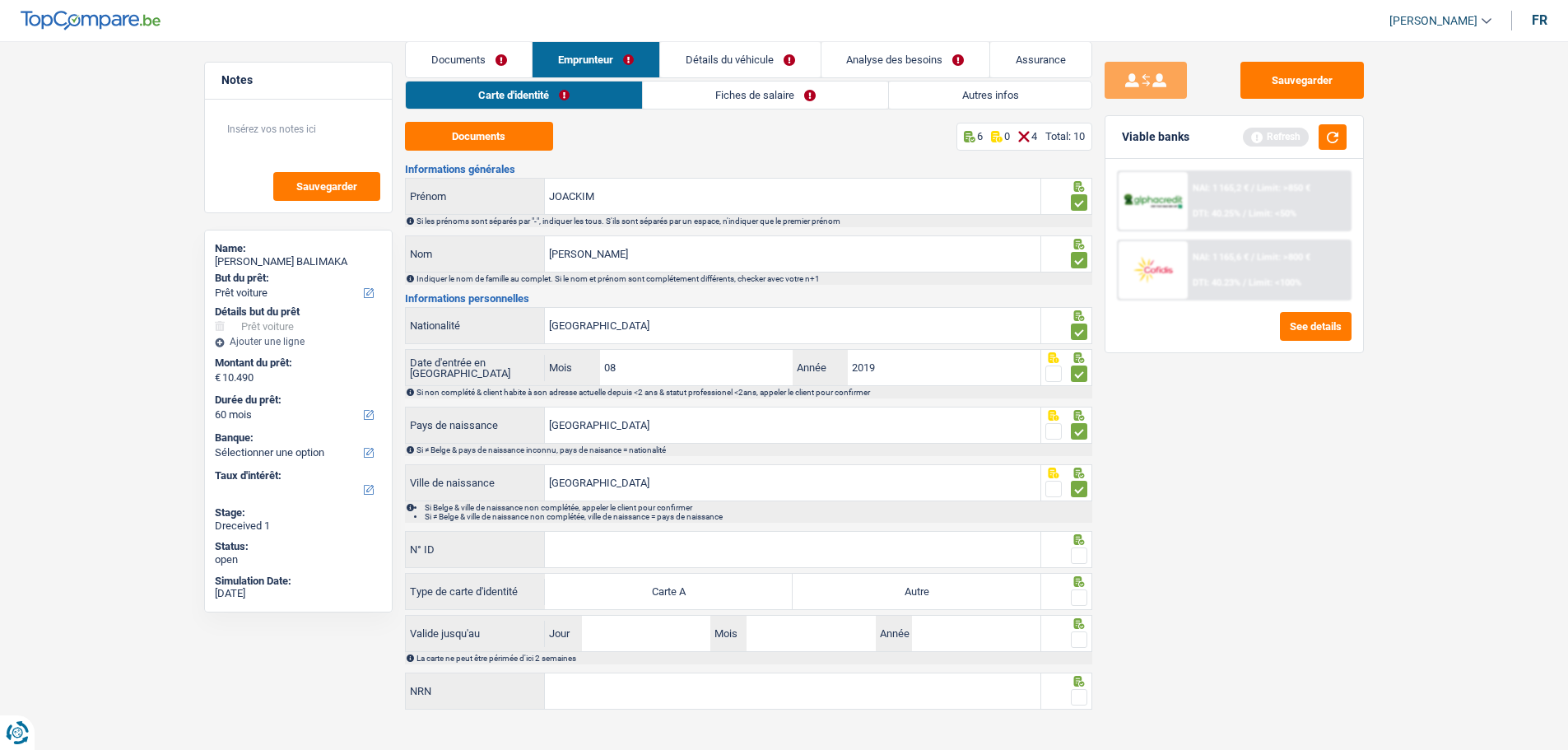 scroll, scrollTop: 31, scrollLeft: 0, axis: vertical 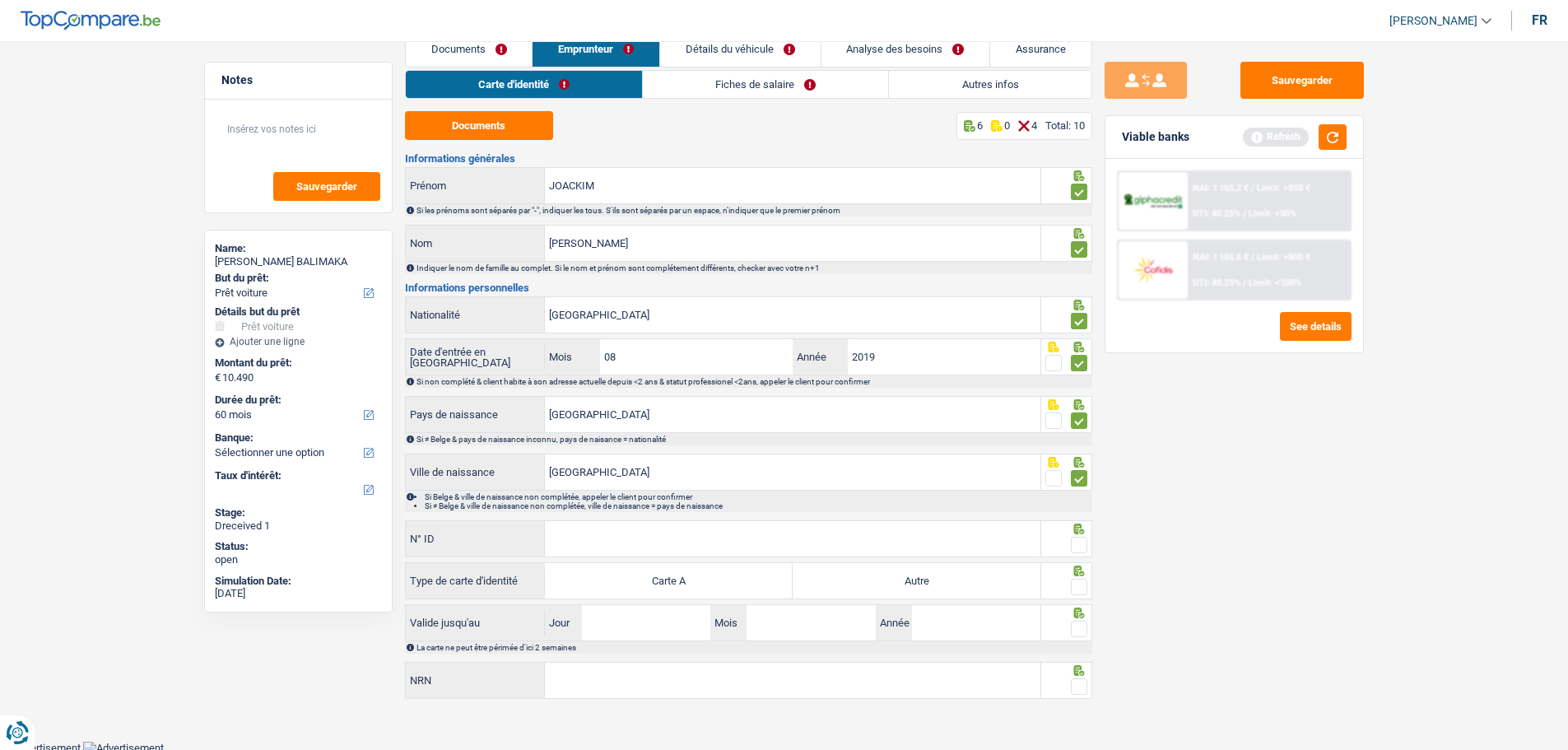 click at bounding box center (1054, 363) 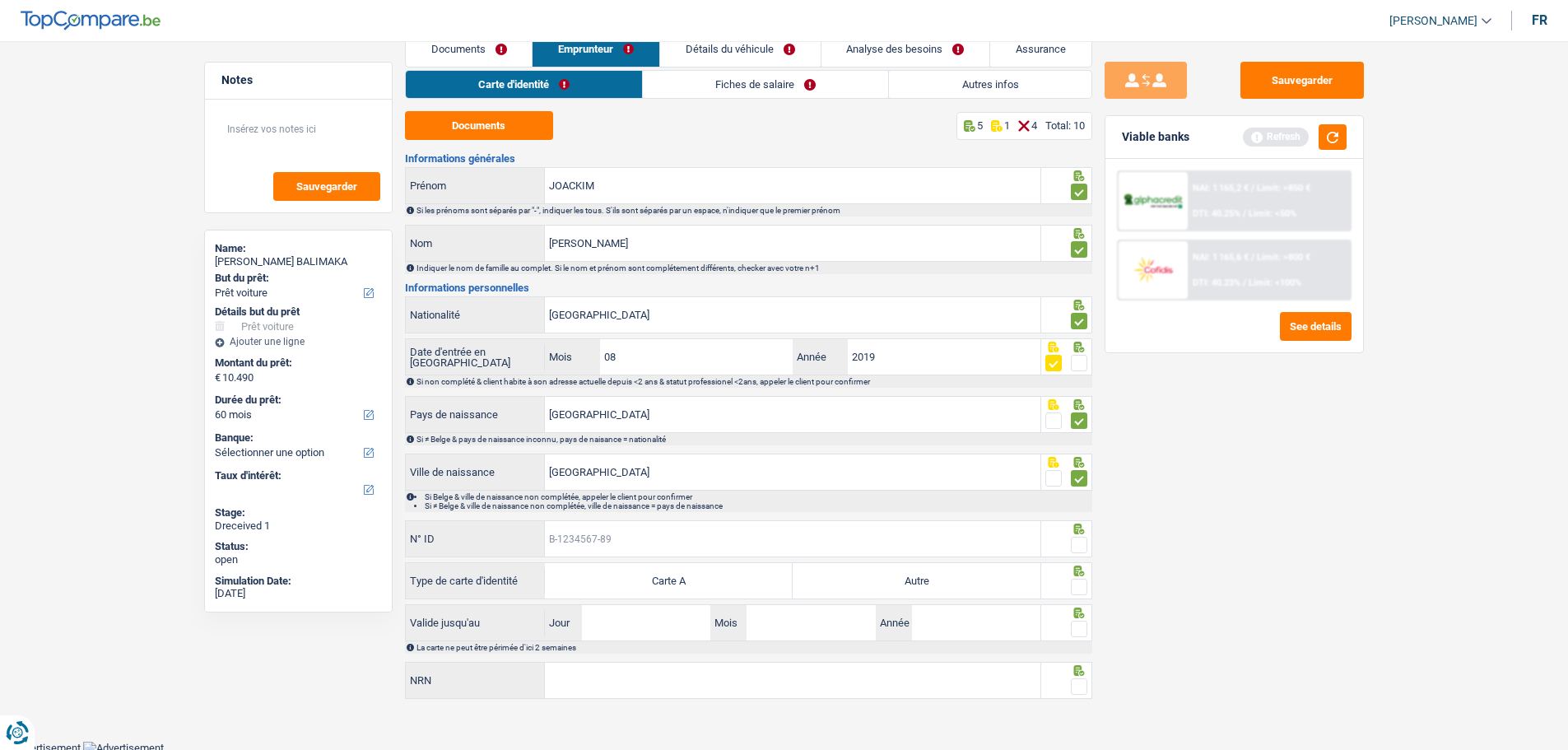 click on "N° ID" at bounding box center [793, 538] 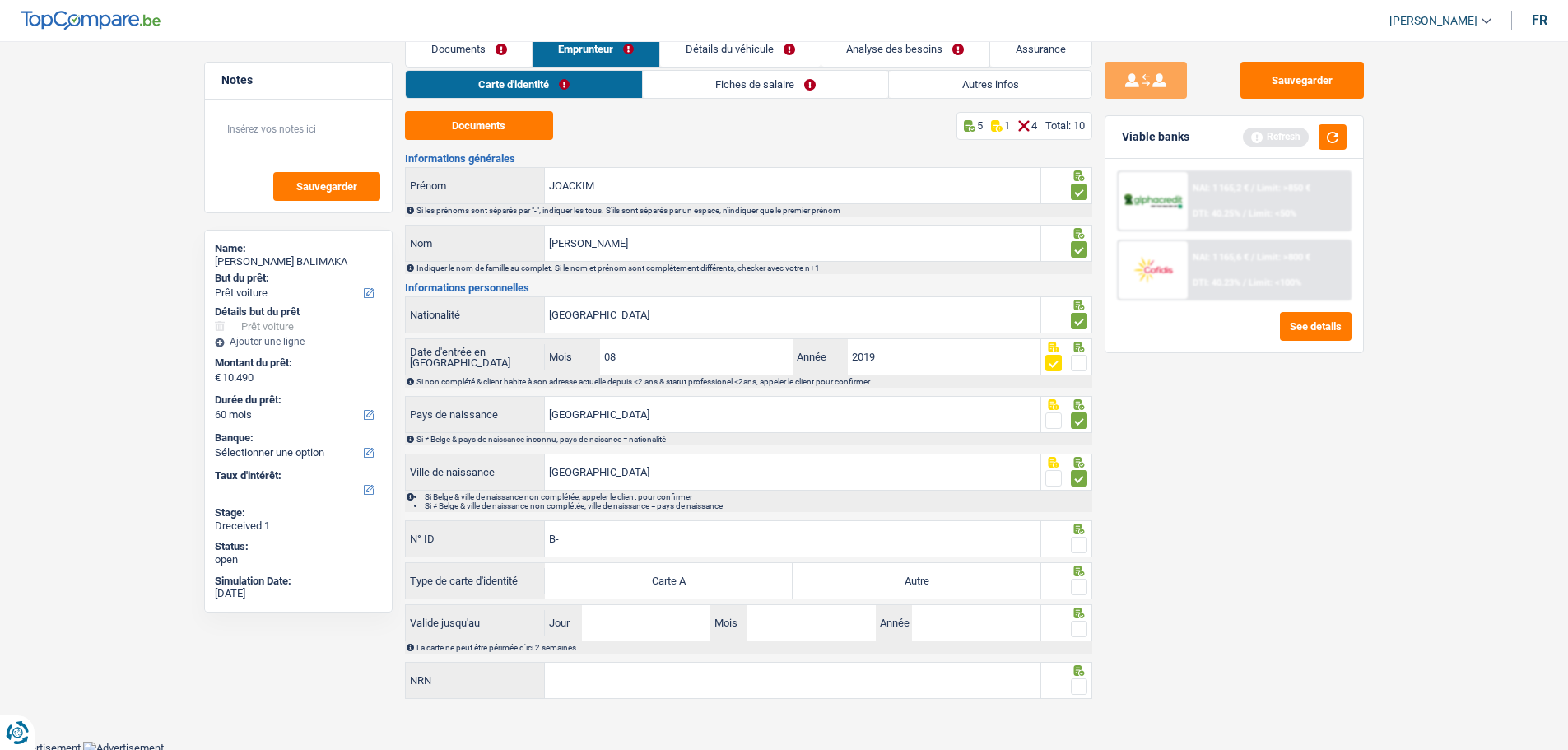 type on "B" 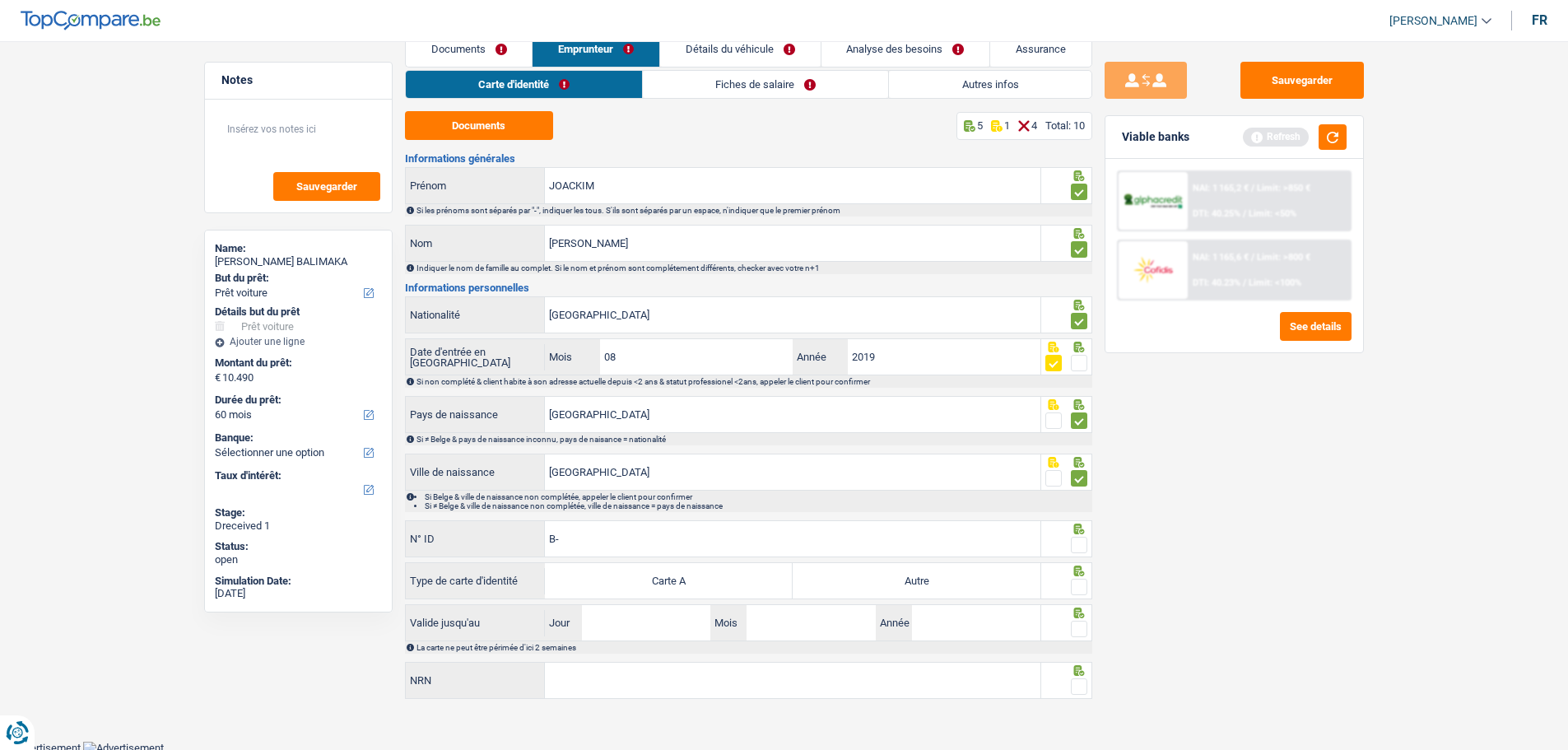 type on "B" 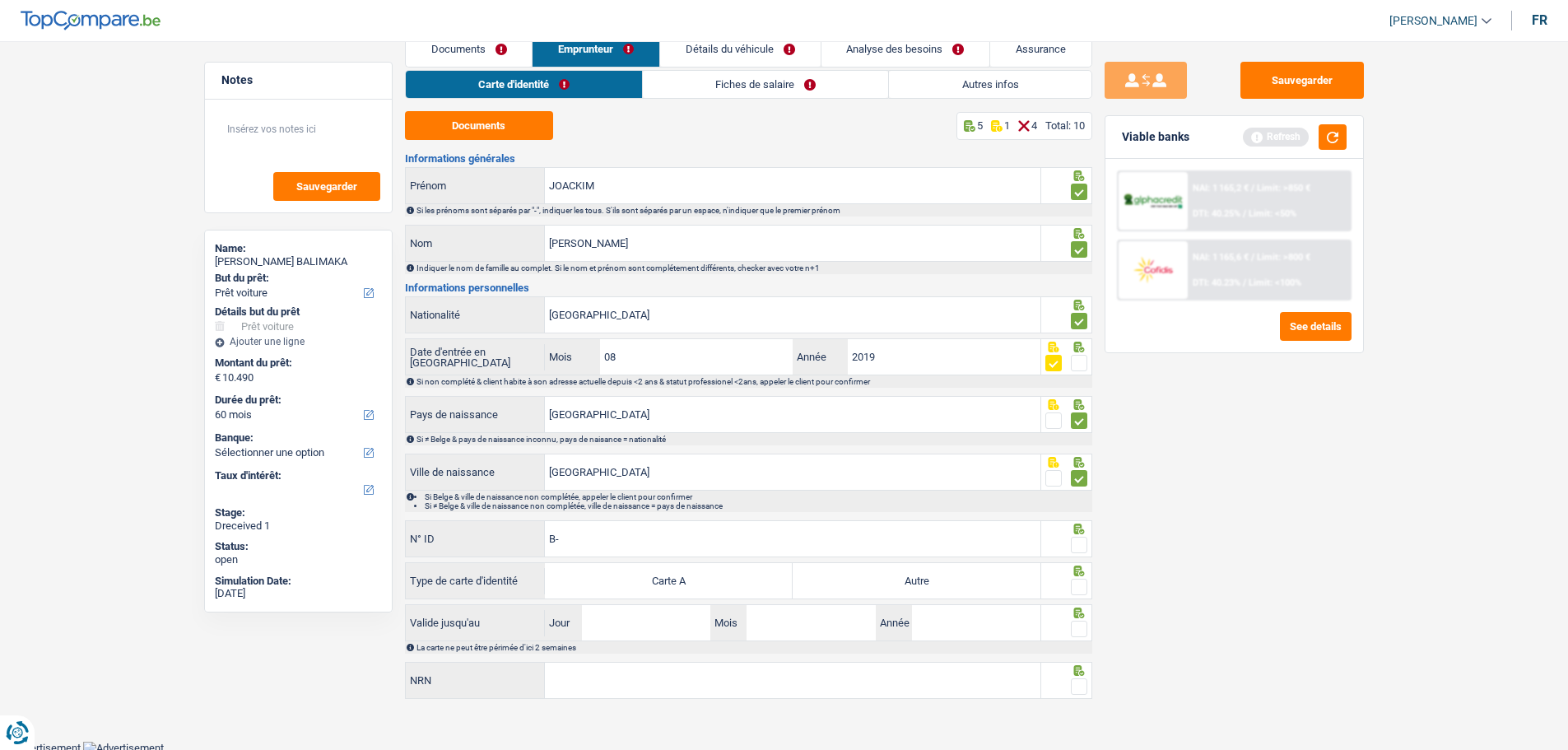 type on "B" 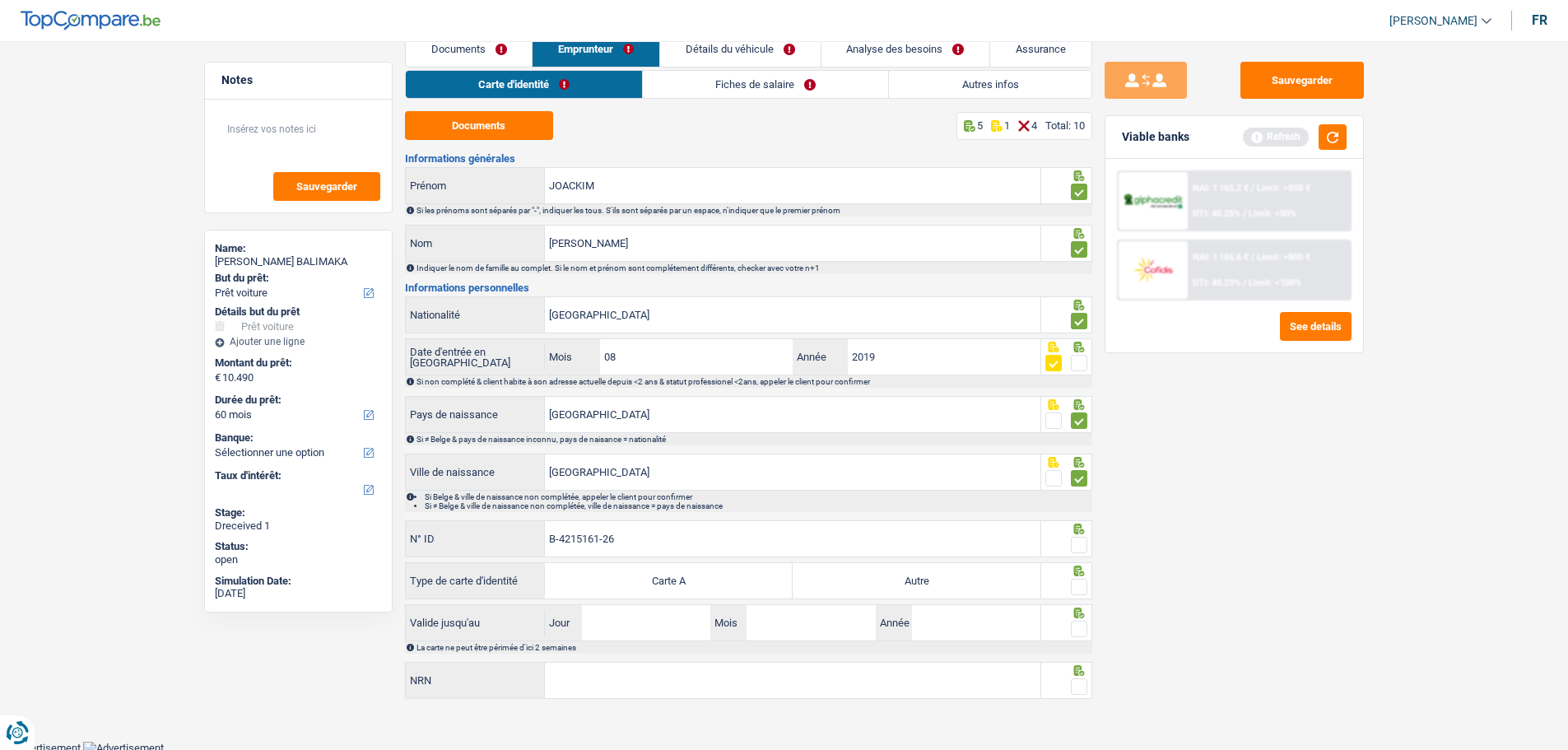 type on "B-4215161-26" 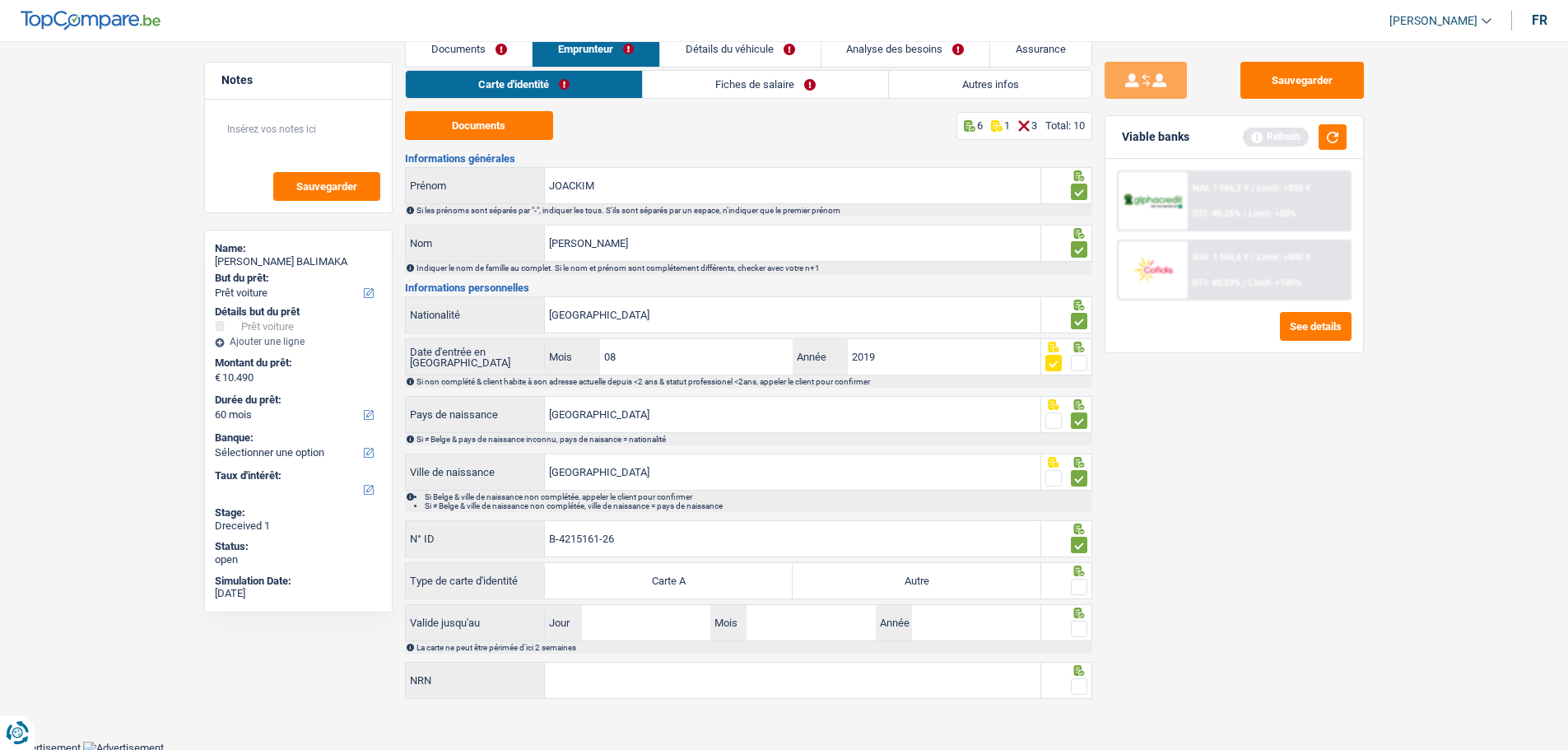 click on "Autre" at bounding box center [916, 580] 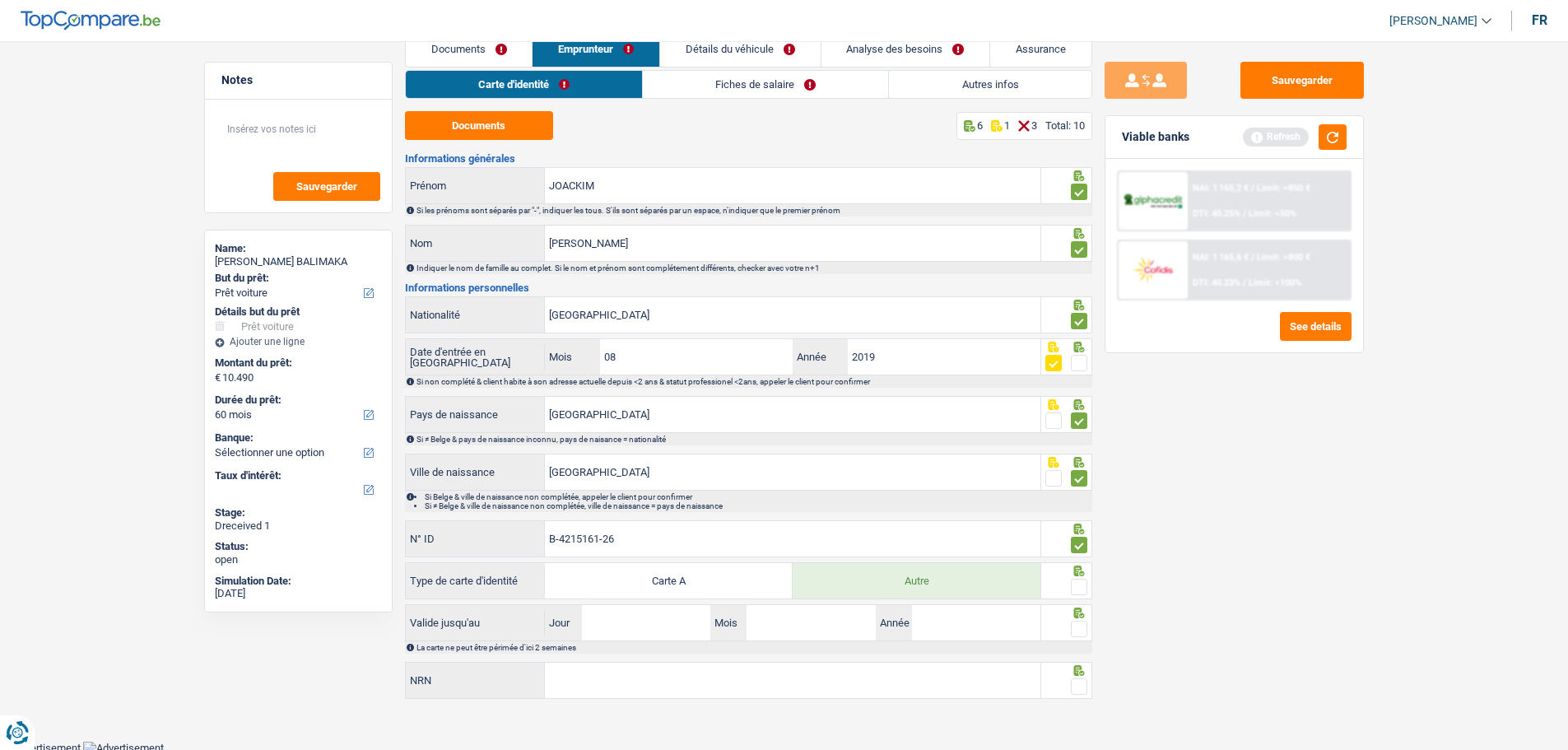 click at bounding box center (1079, 587) 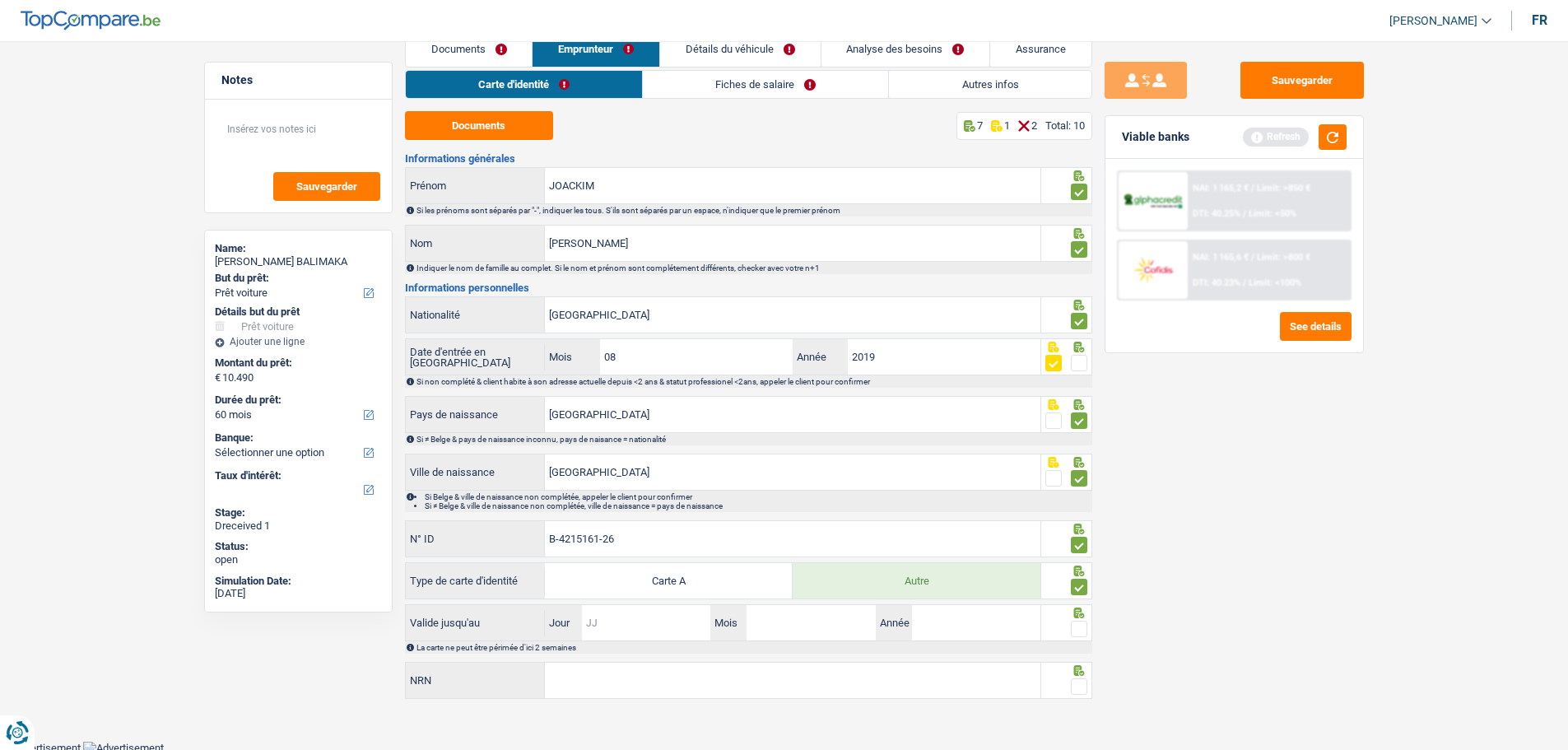 click on "Jour" at bounding box center (646, 622) 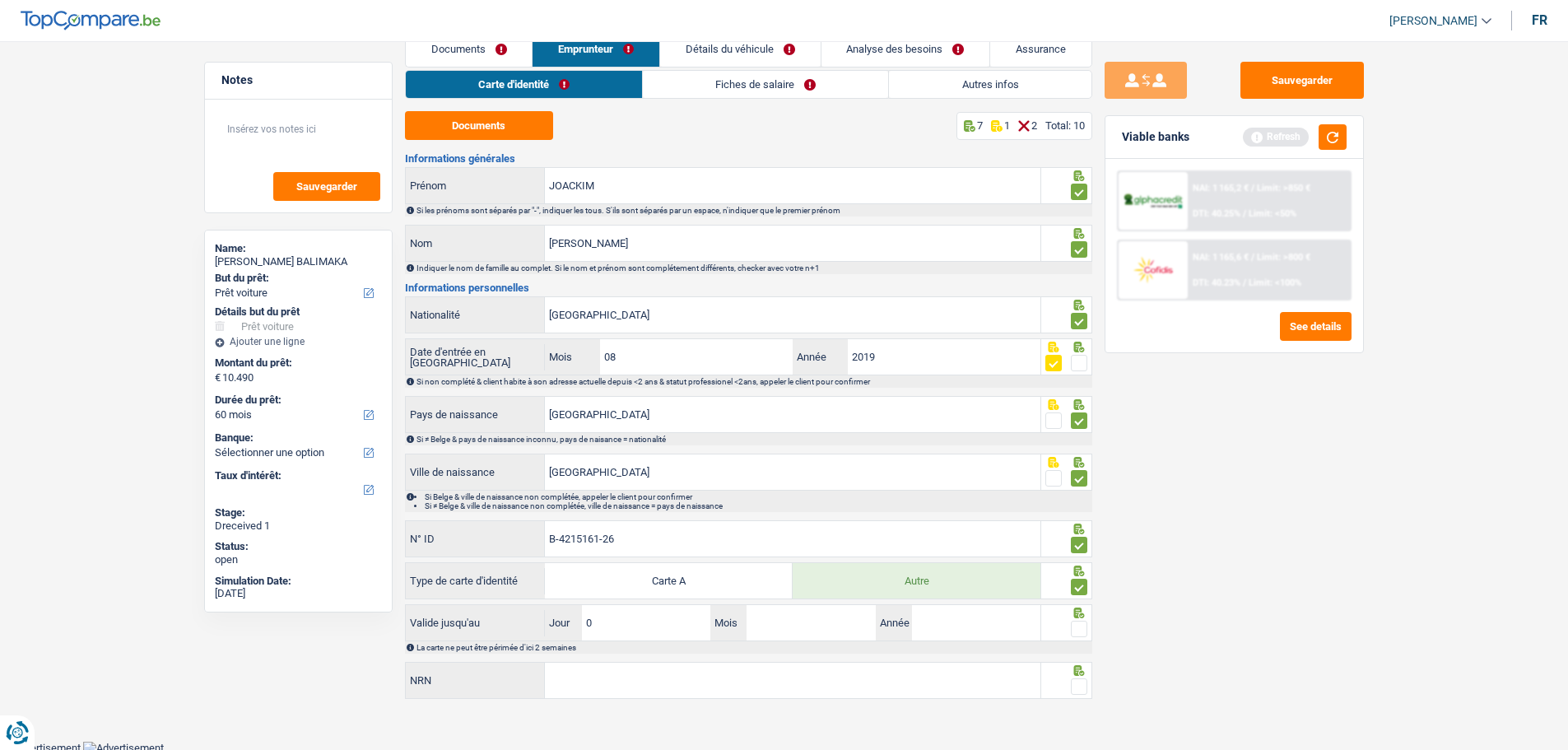 type on "03" 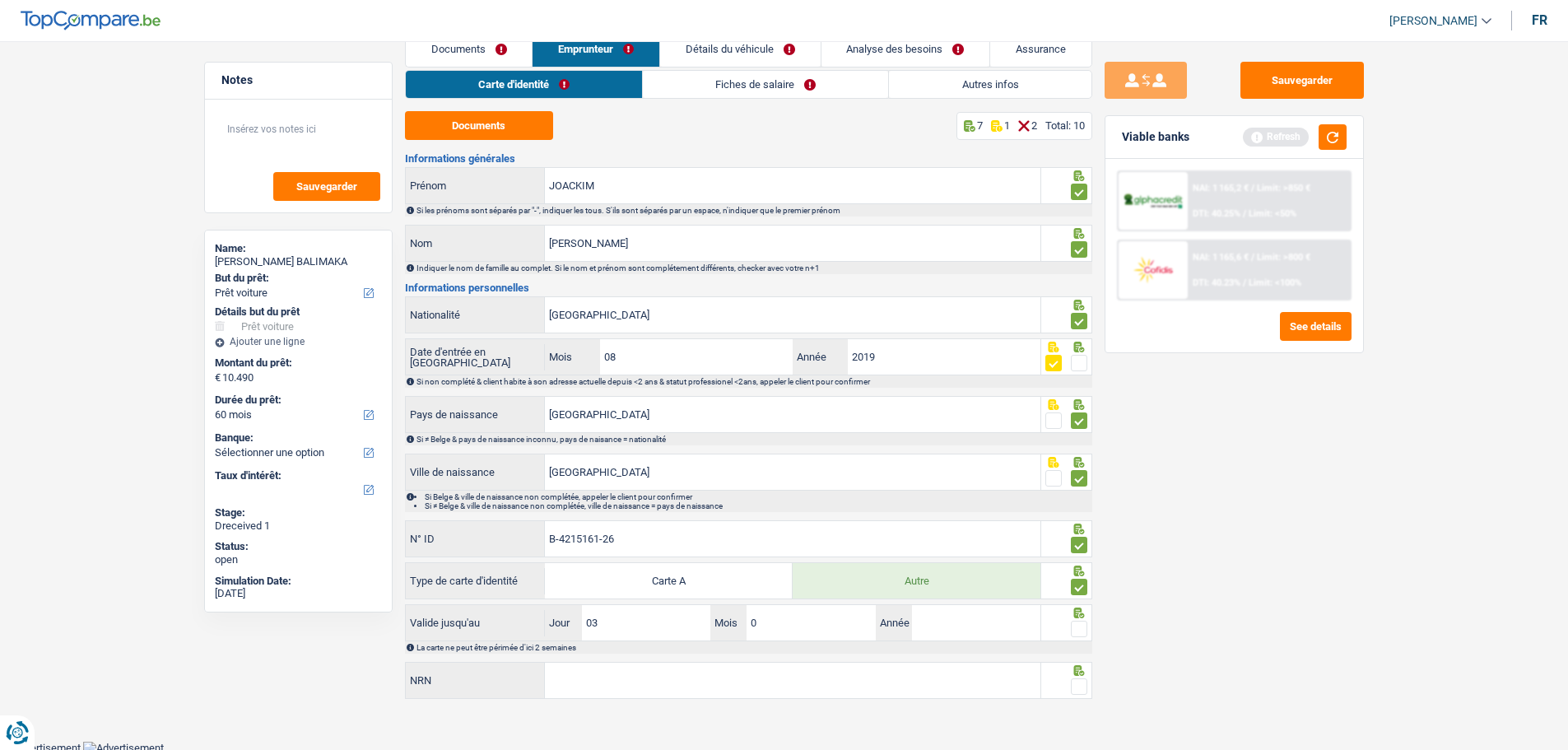type on "08" 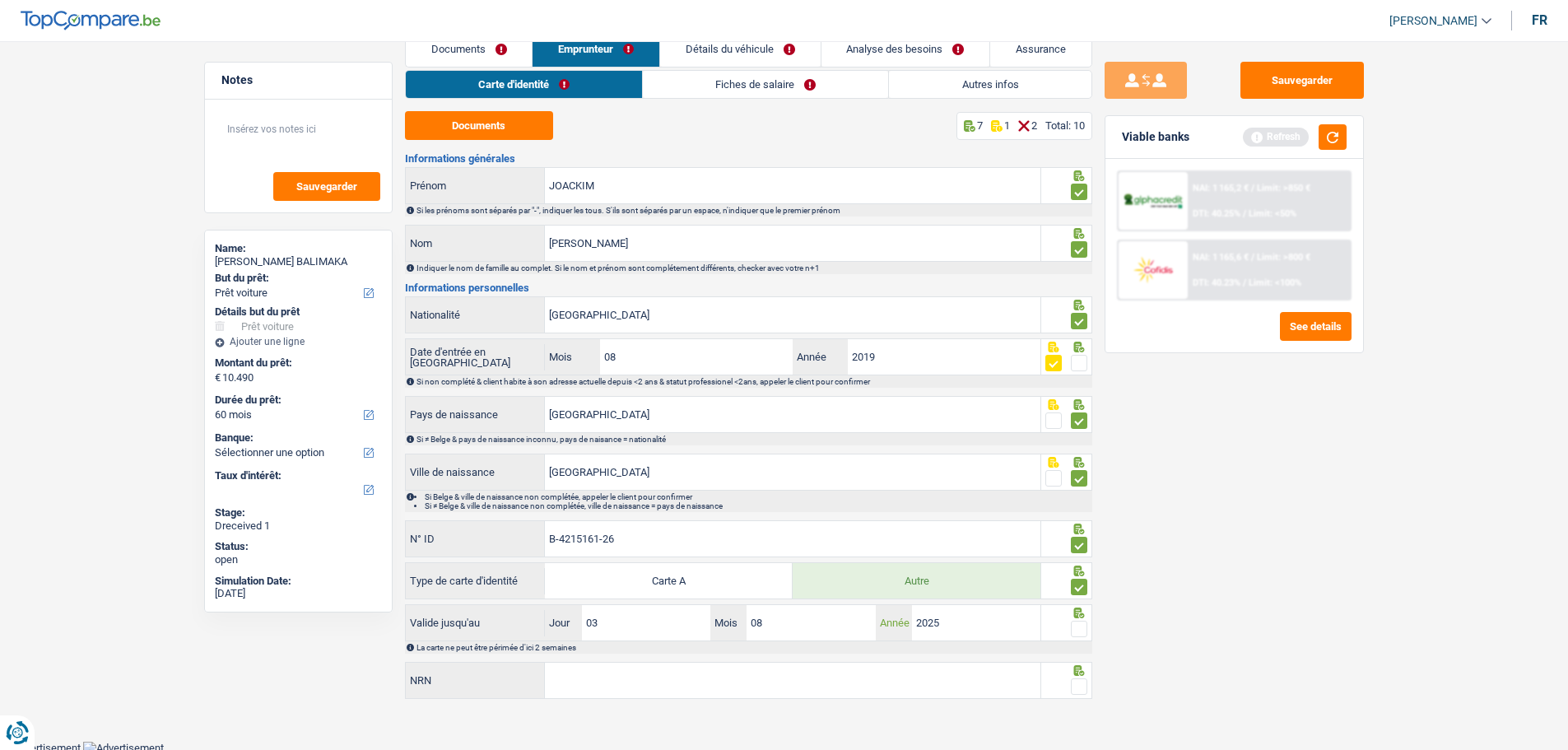 type on "2025" 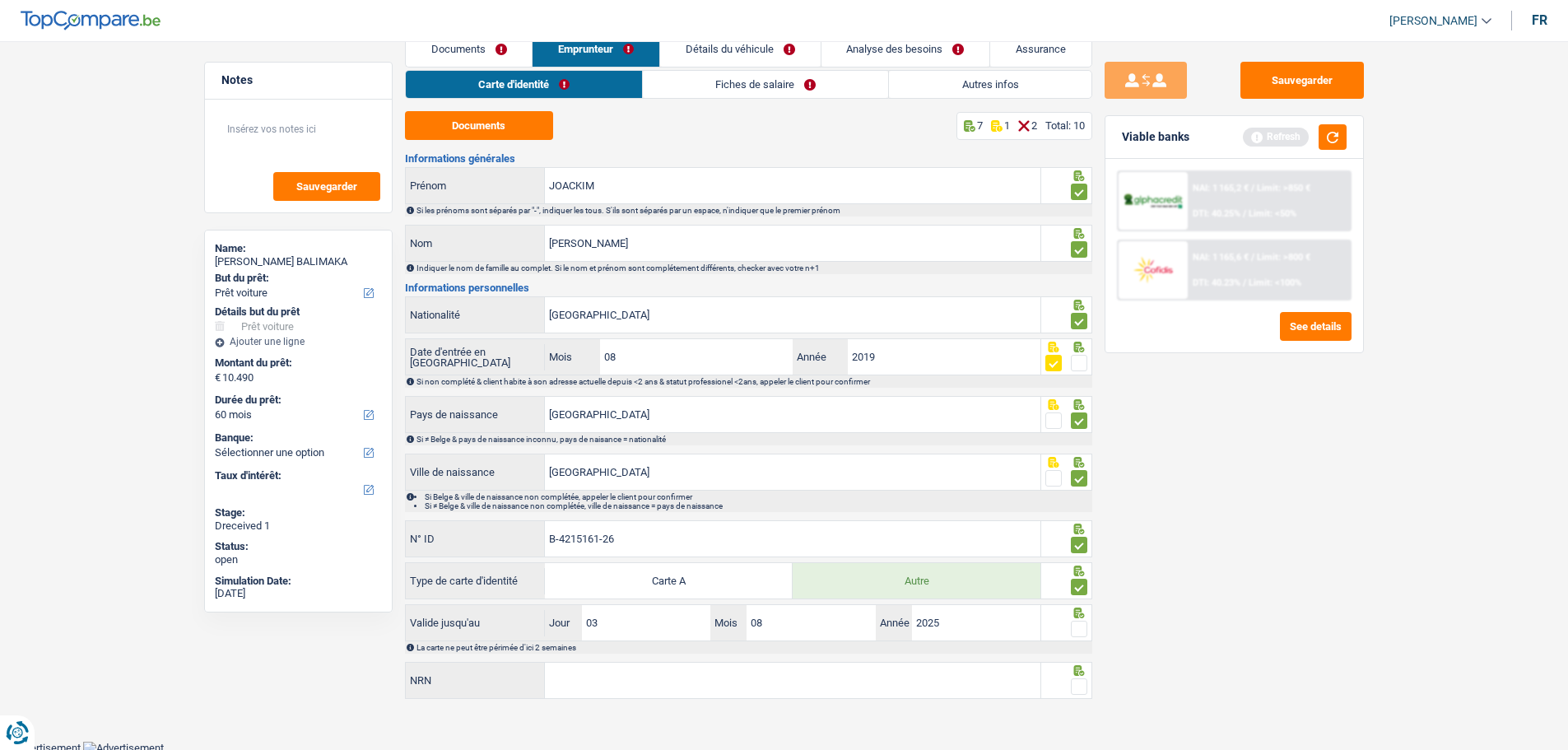 click at bounding box center [1079, 629] 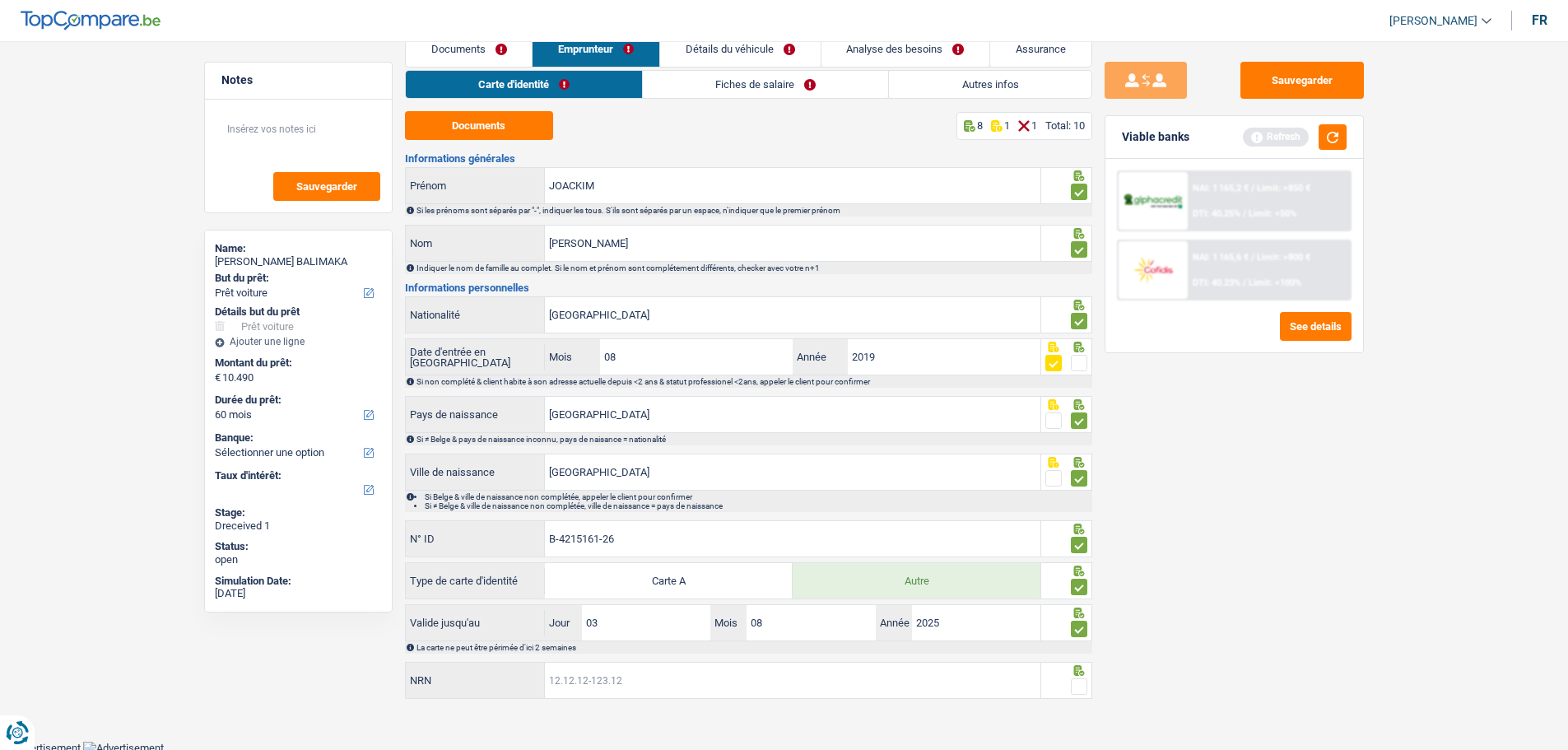 click on "NRN" at bounding box center [793, 680] 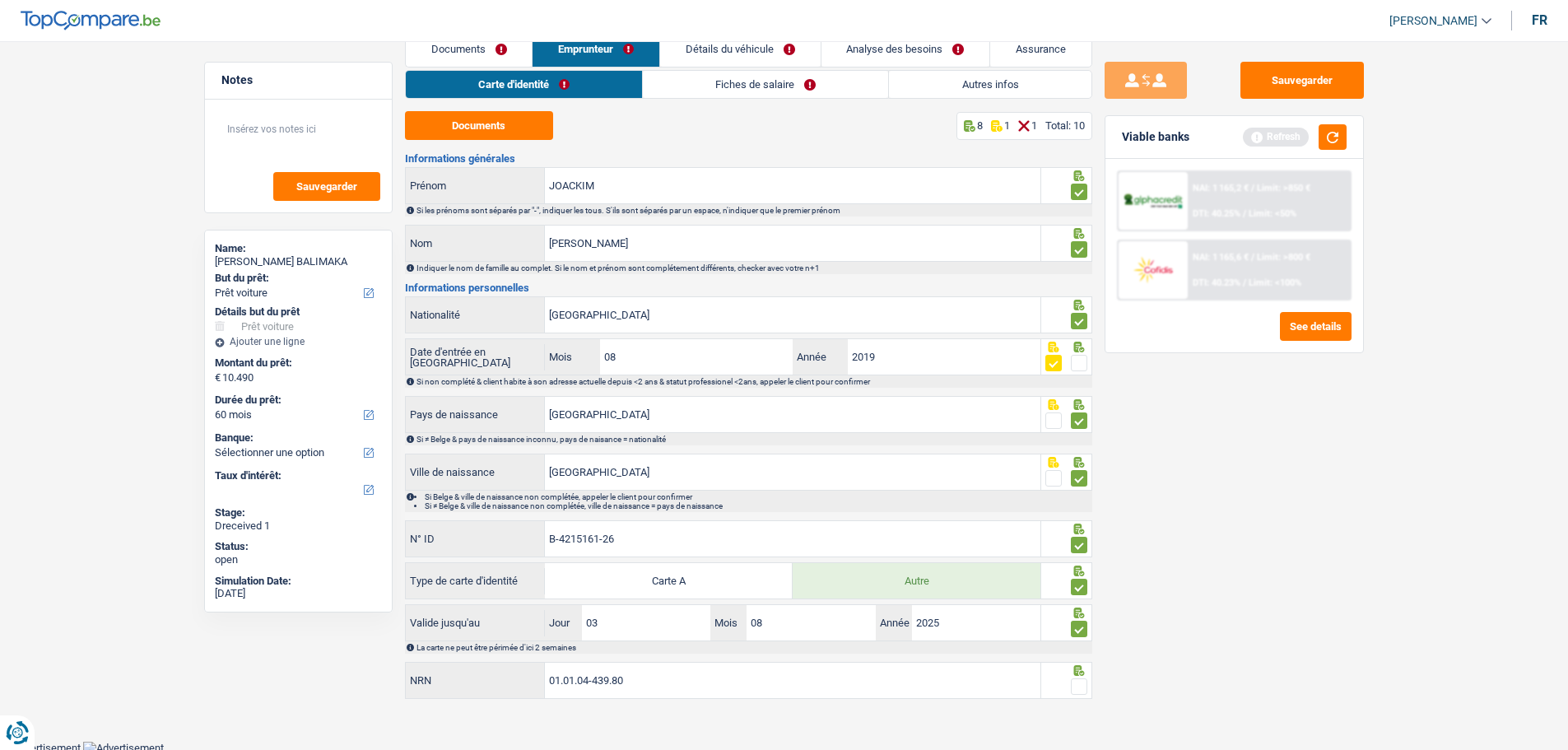 type on "01.01.04-439.80" 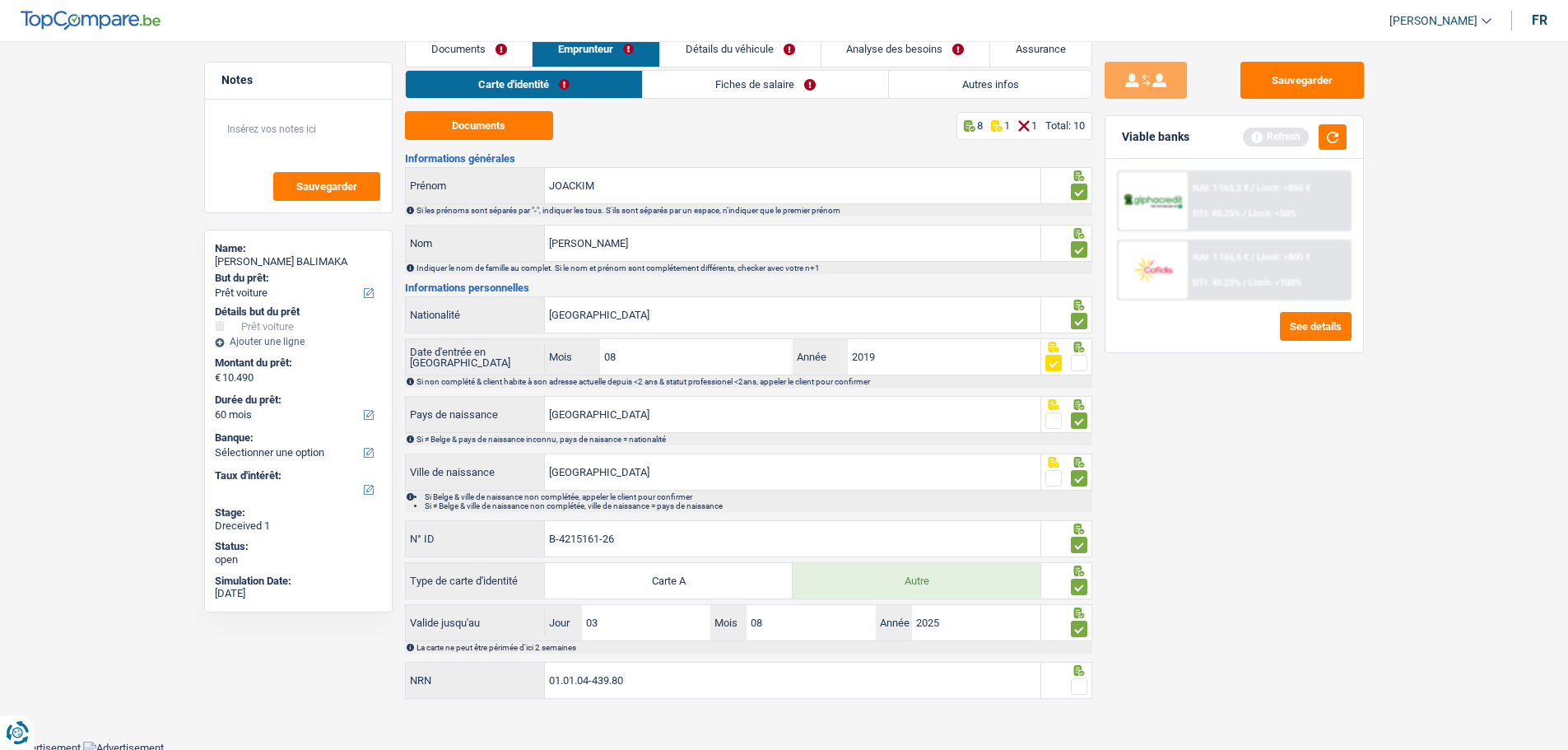drag, startPoint x: 1075, startPoint y: 678, endPoint x: 1072, endPoint y: 690, distance: 12.36932 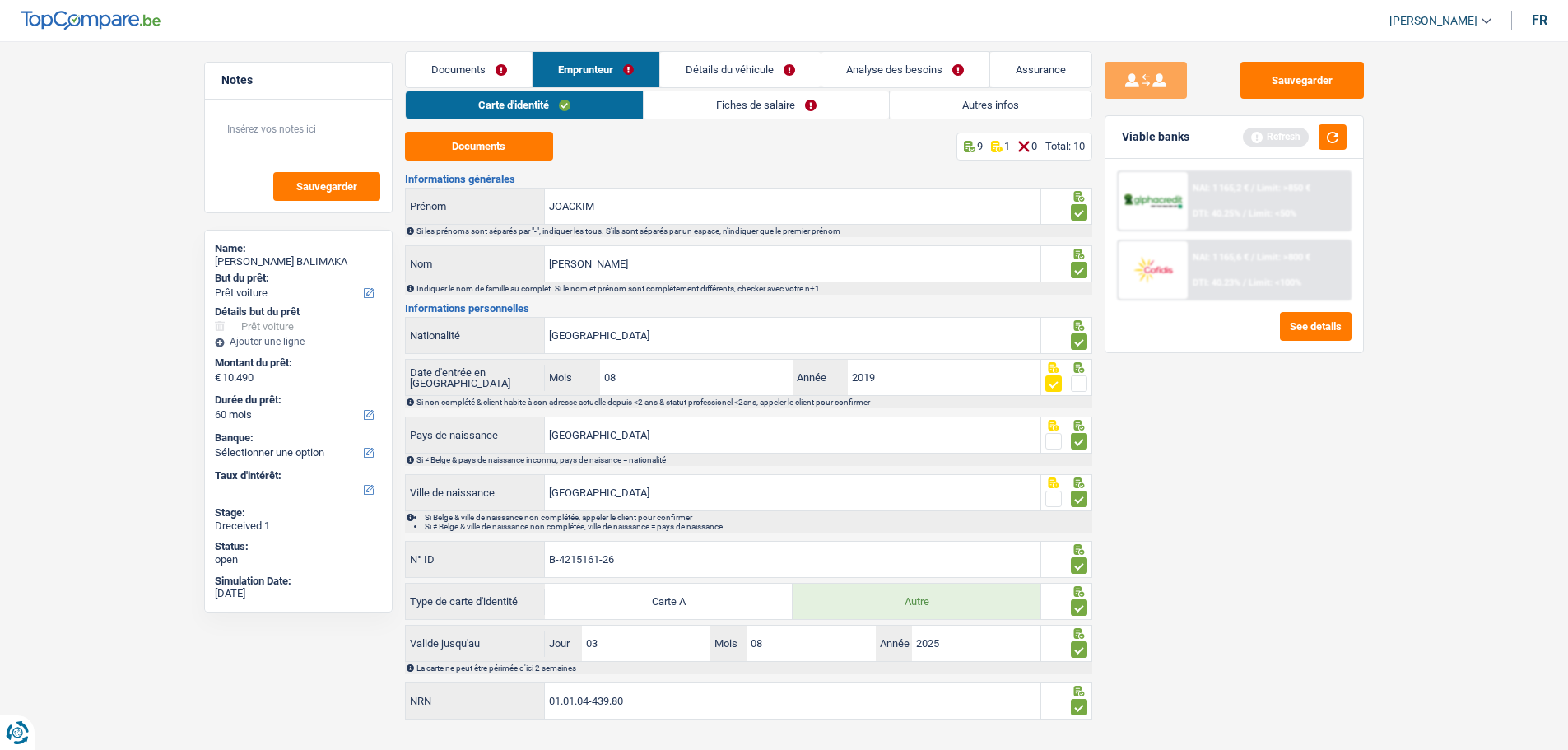 scroll, scrollTop: 0, scrollLeft: 0, axis: both 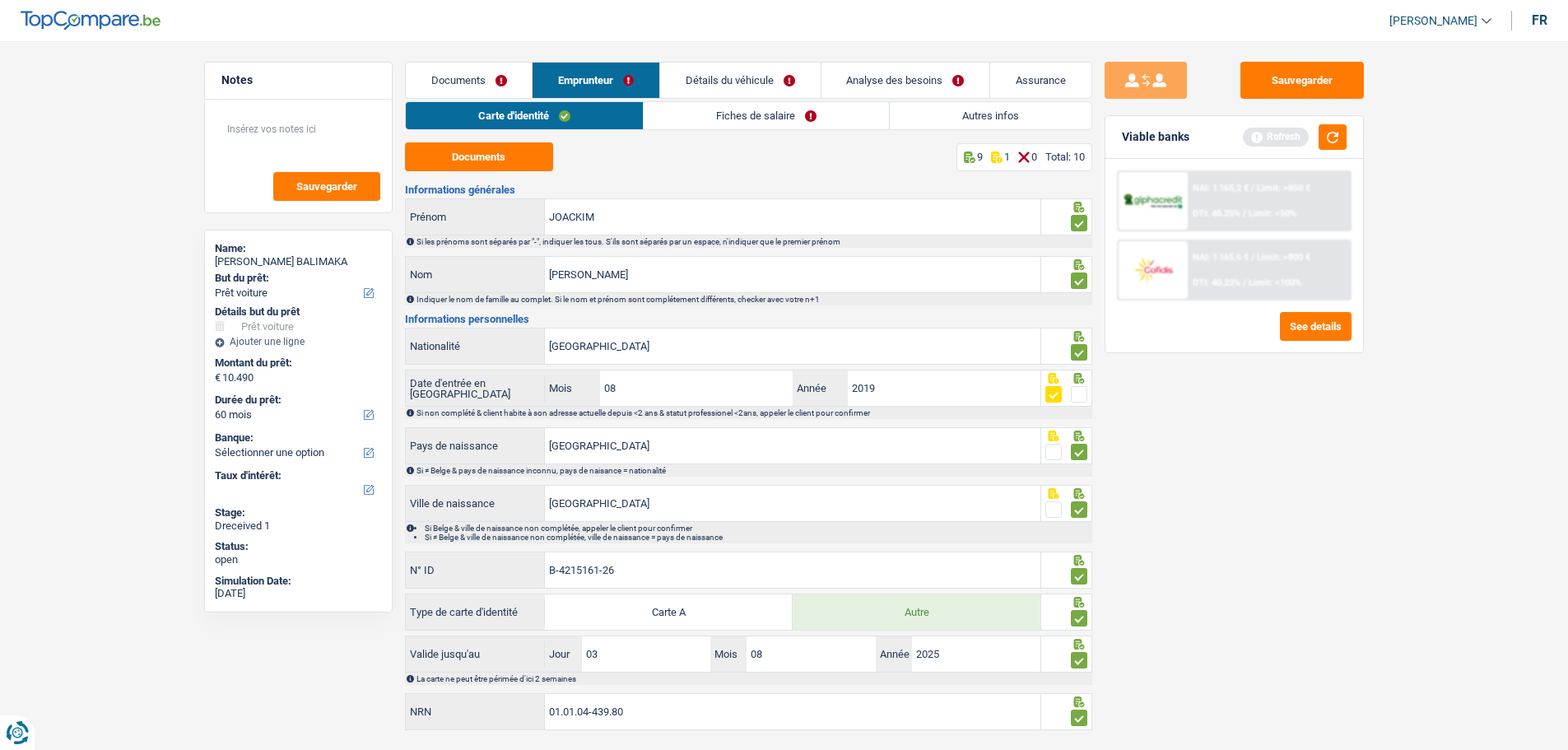 click on "Fiches de salaire" at bounding box center [766, 115] 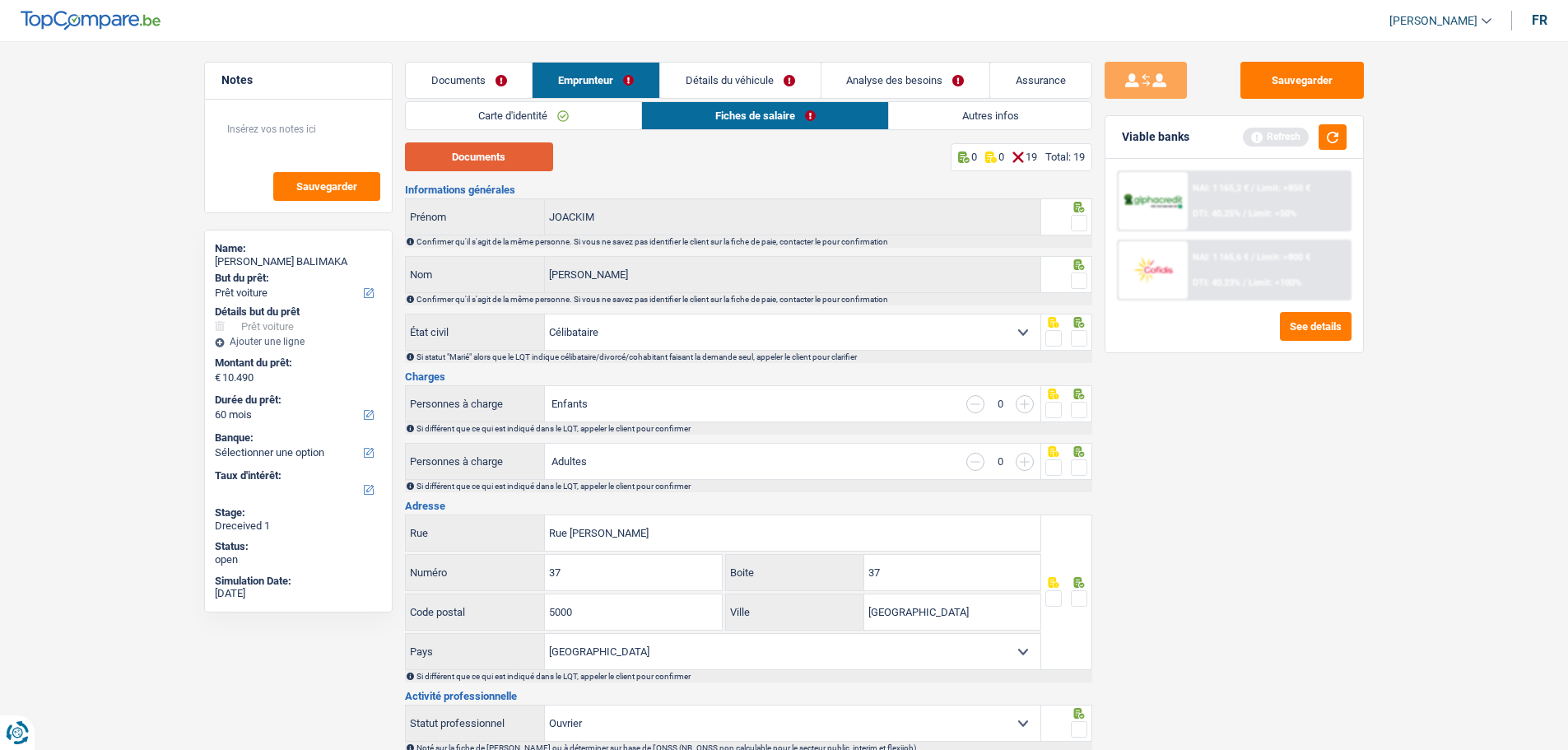 click on "Documents" at bounding box center [479, 156] 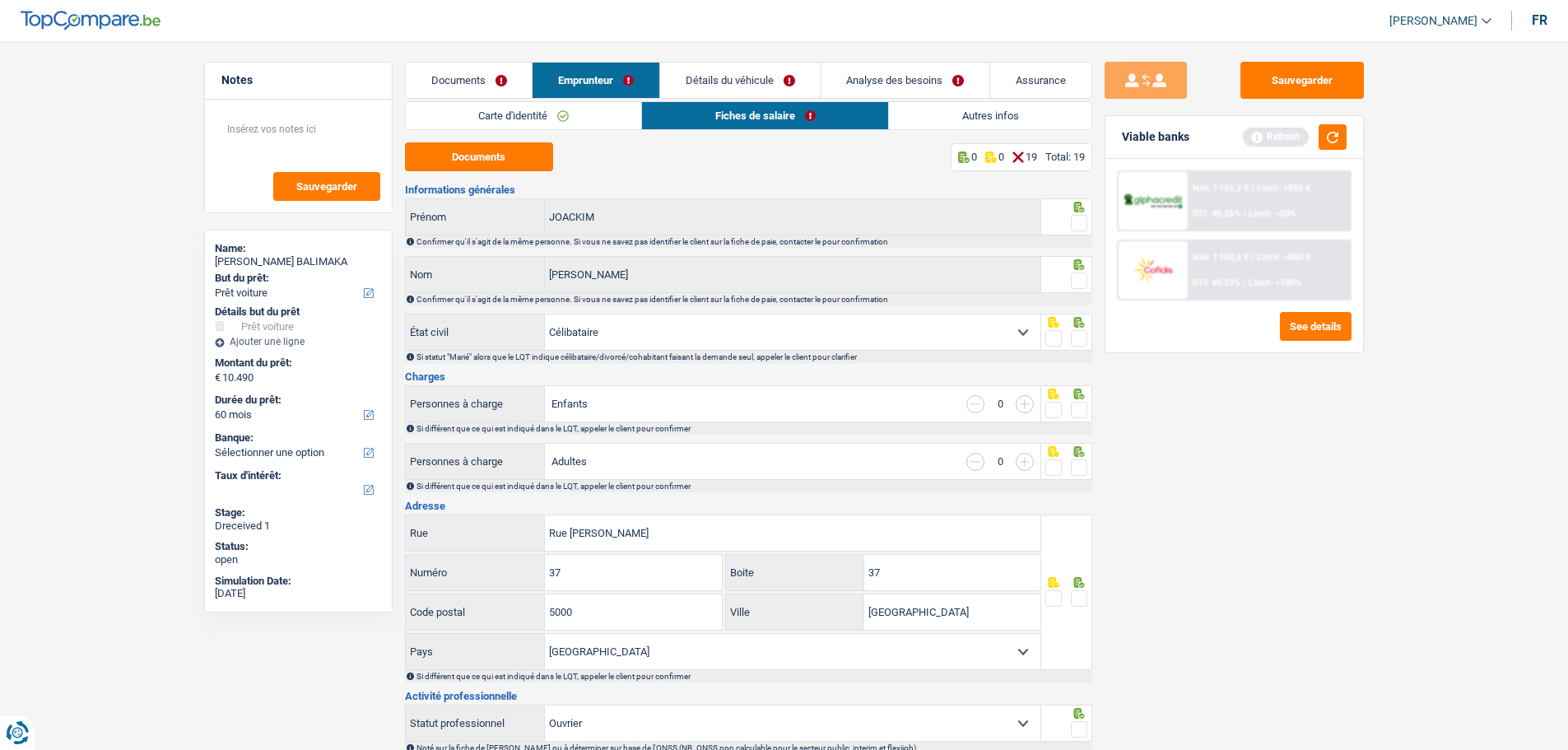 drag, startPoint x: 1072, startPoint y: 210, endPoint x: 1077, endPoint y: 219, distance: 10.29563 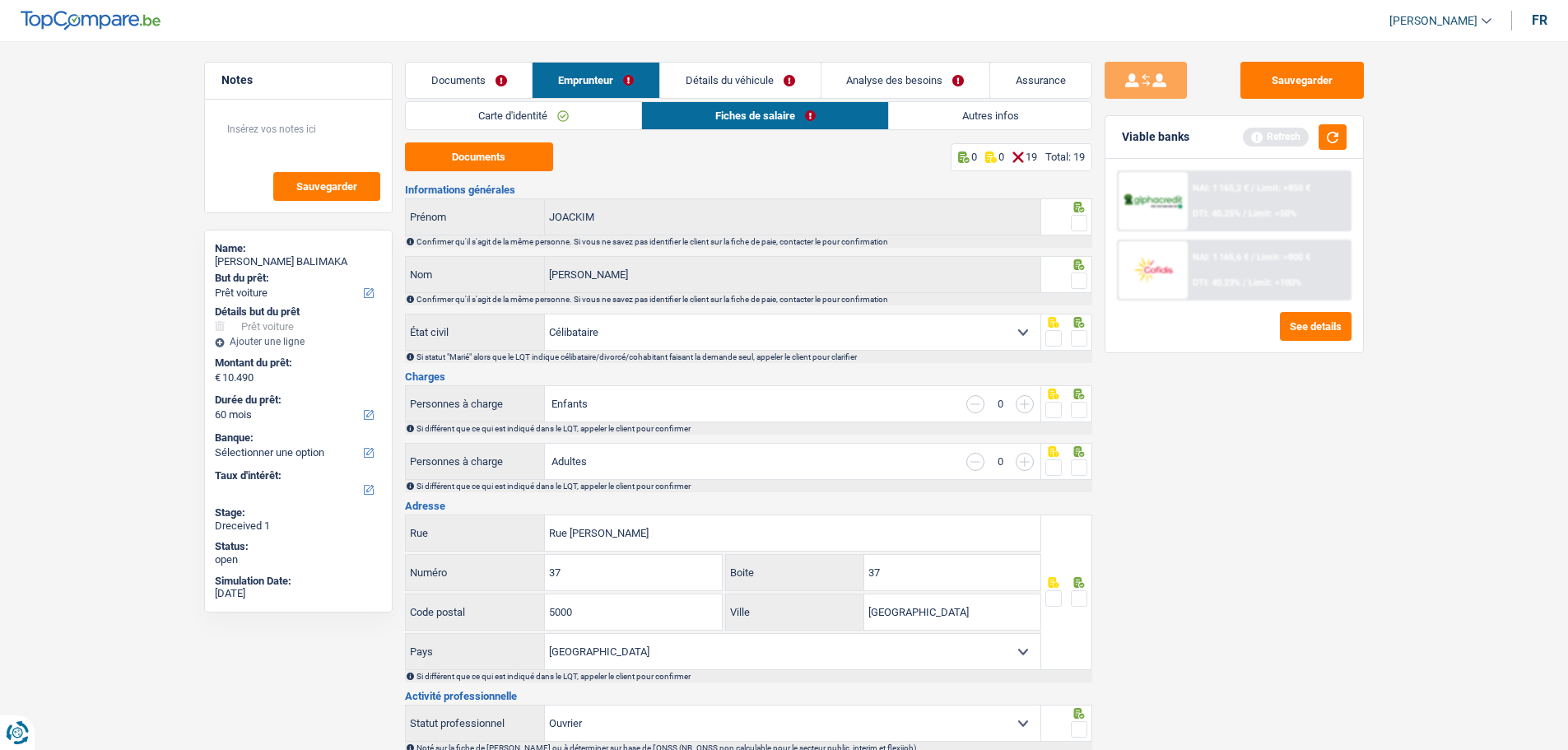 drag, startPoint x: 1078, startPoint y: 214, endPoint x: 1084, endPoint y: 259, distance: 45.398238 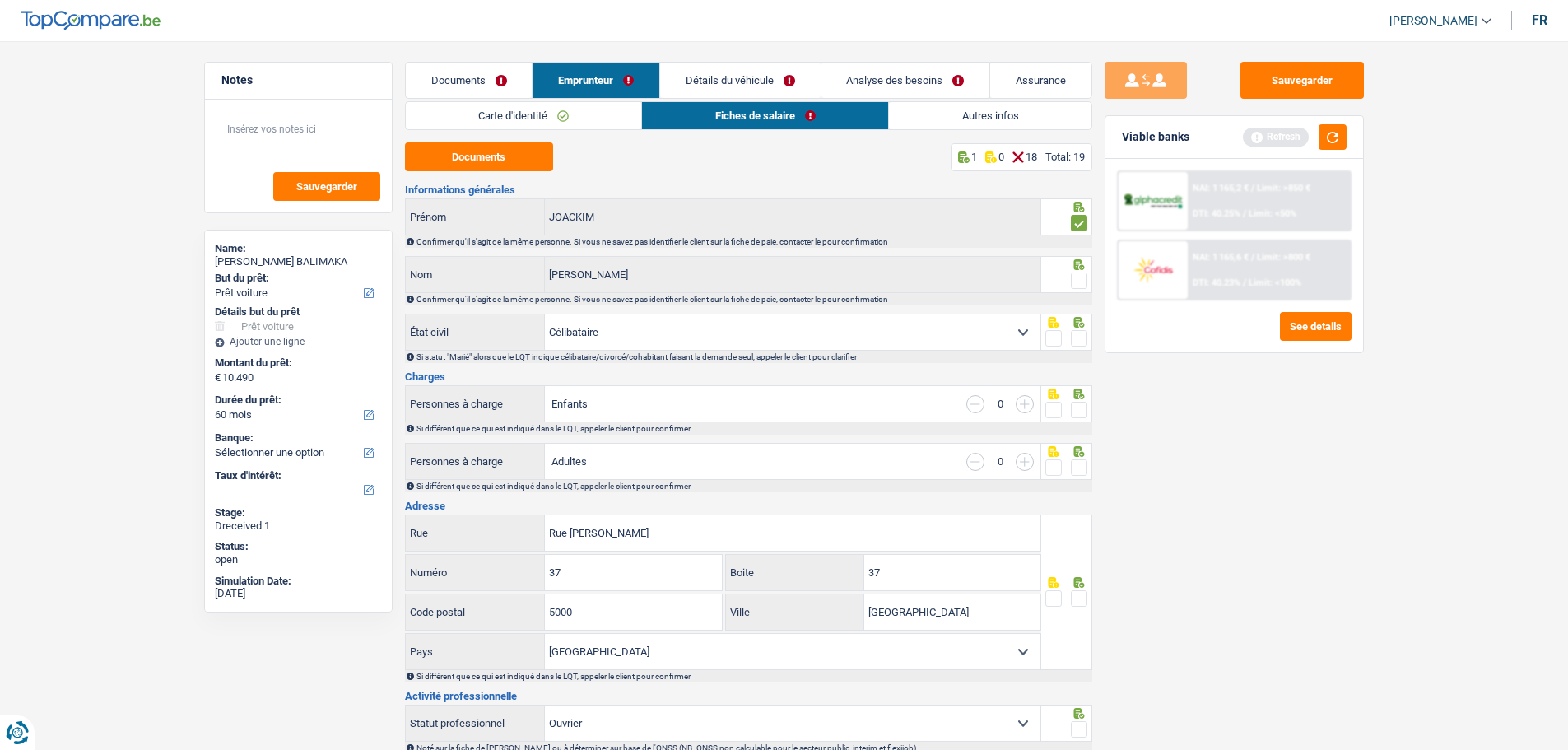 click at bounding box center [1079, 281] 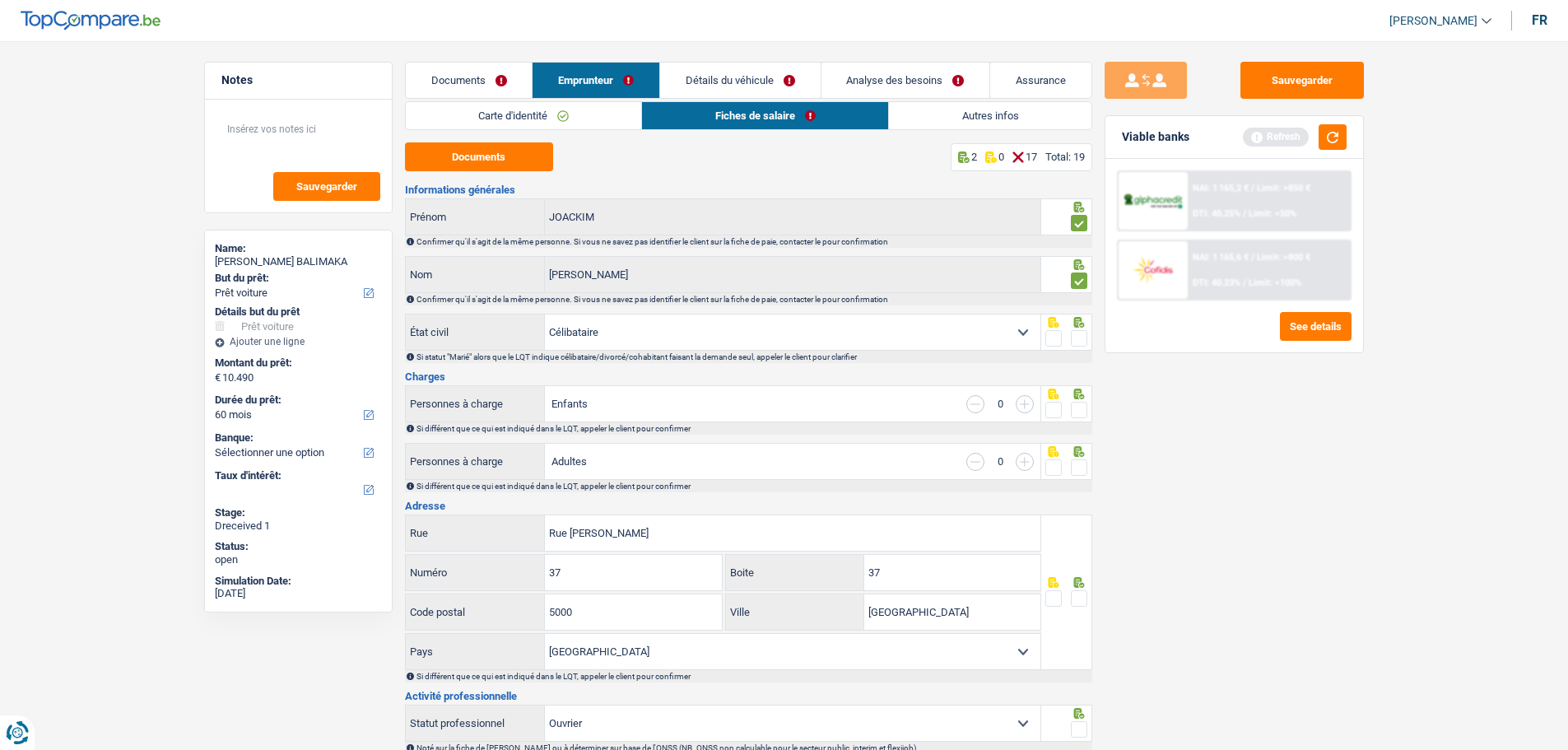 click at bounding box center [1079, 338] 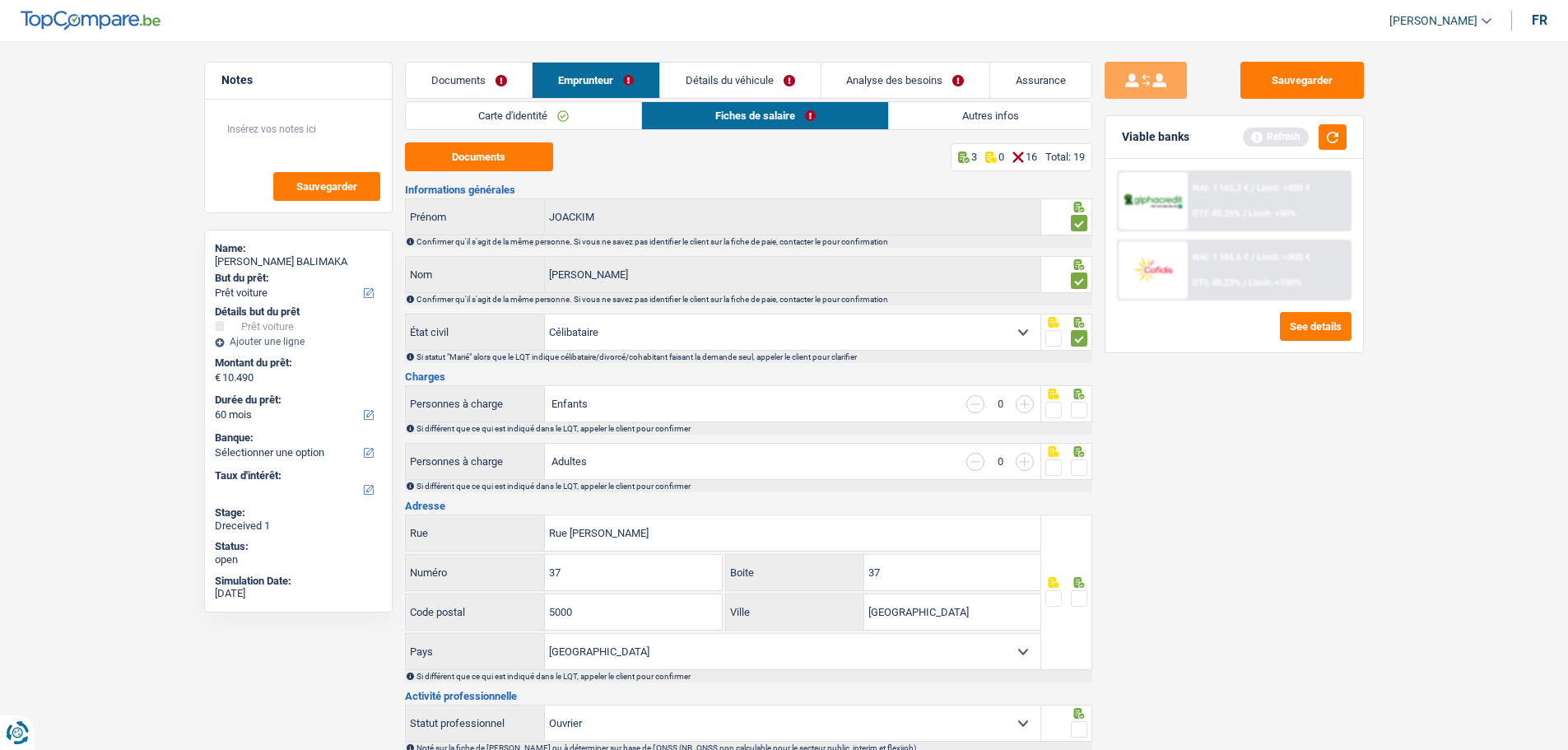 click at bounding box center [1079, 410] 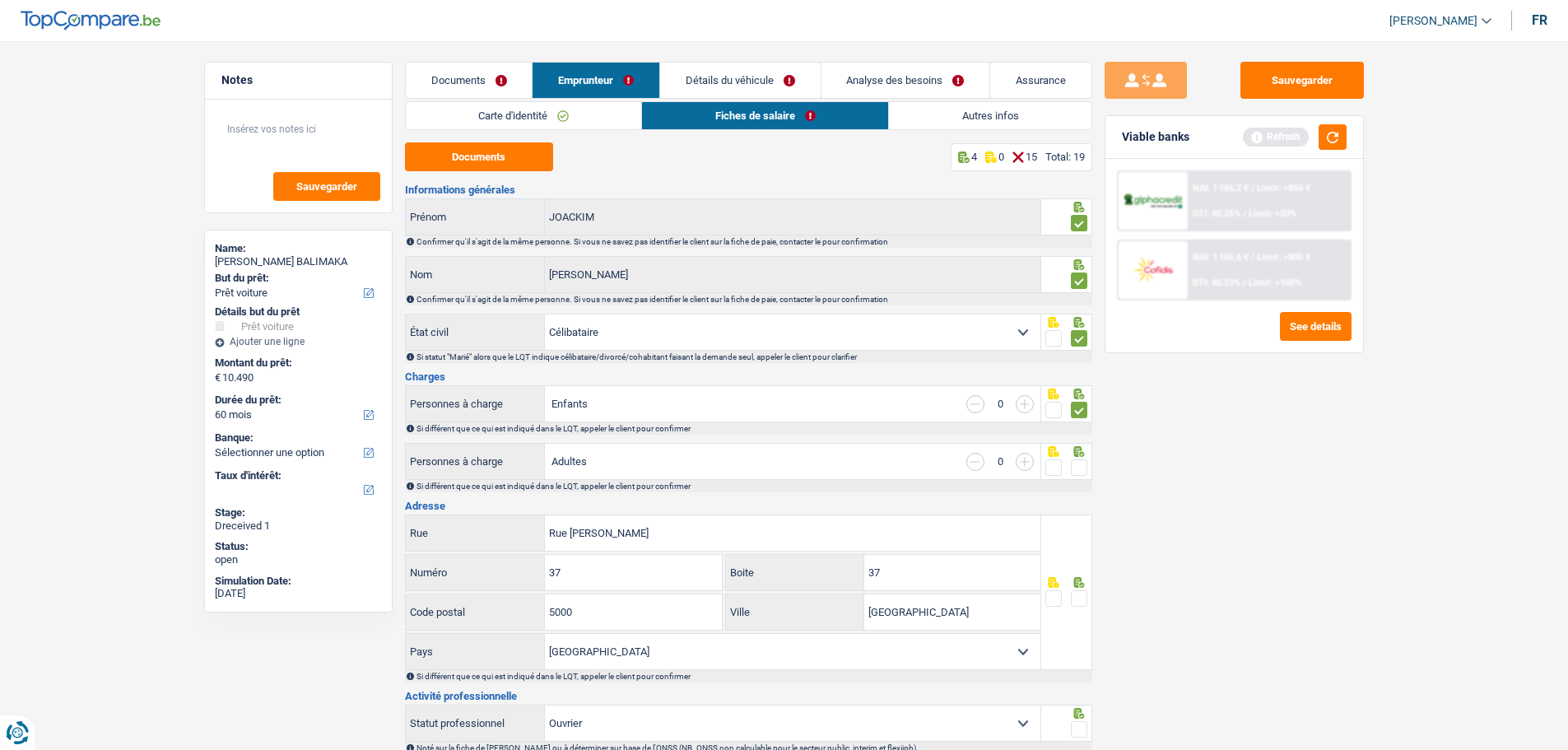drag, startPoint x: 1090, startPoint y: 464, endPoint x: 1088, endPoint y: 475, distance: 11.18034 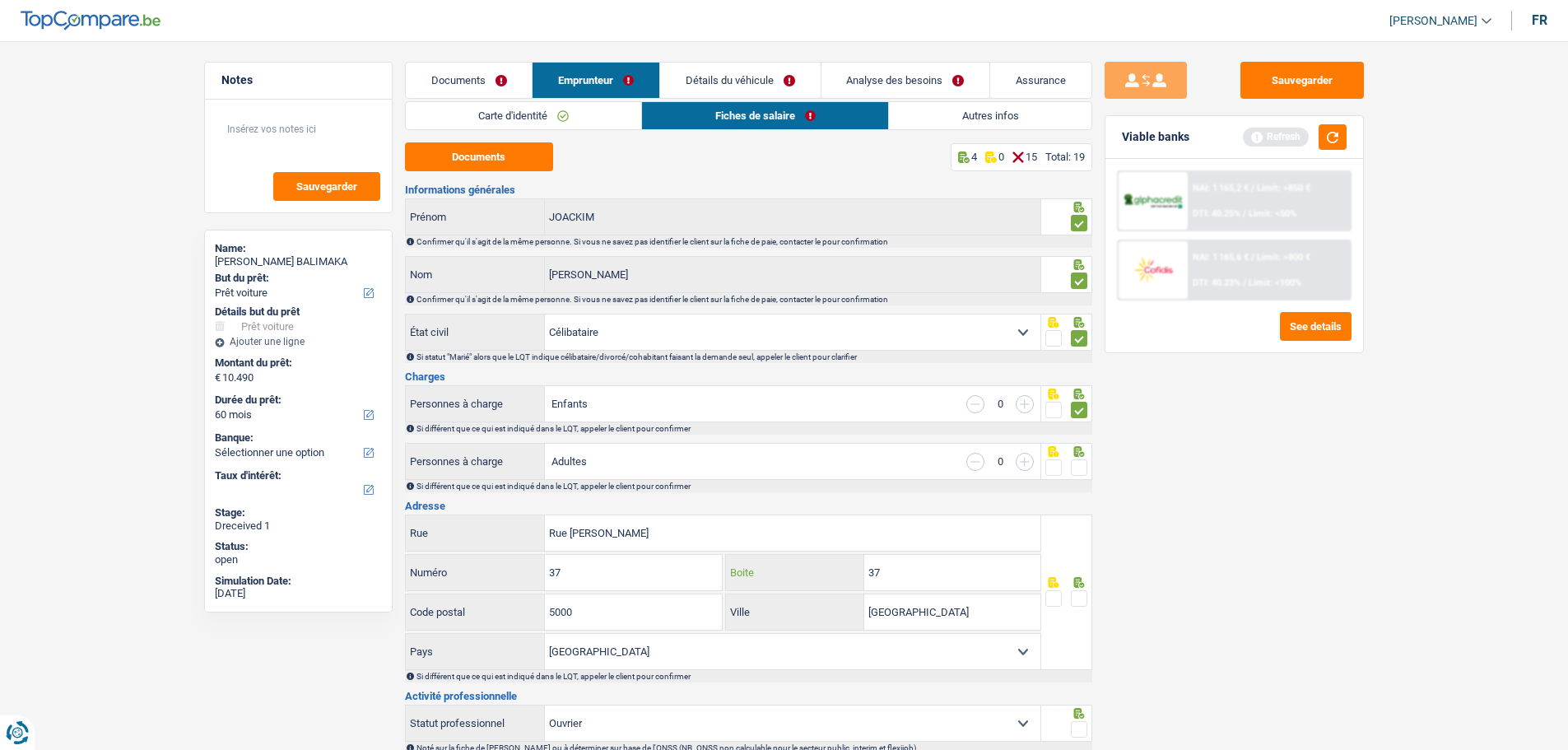 drag, startPoint x: 892, startPoint y: 574, endPoint x: 841, endPoint y: 574, distance: 51 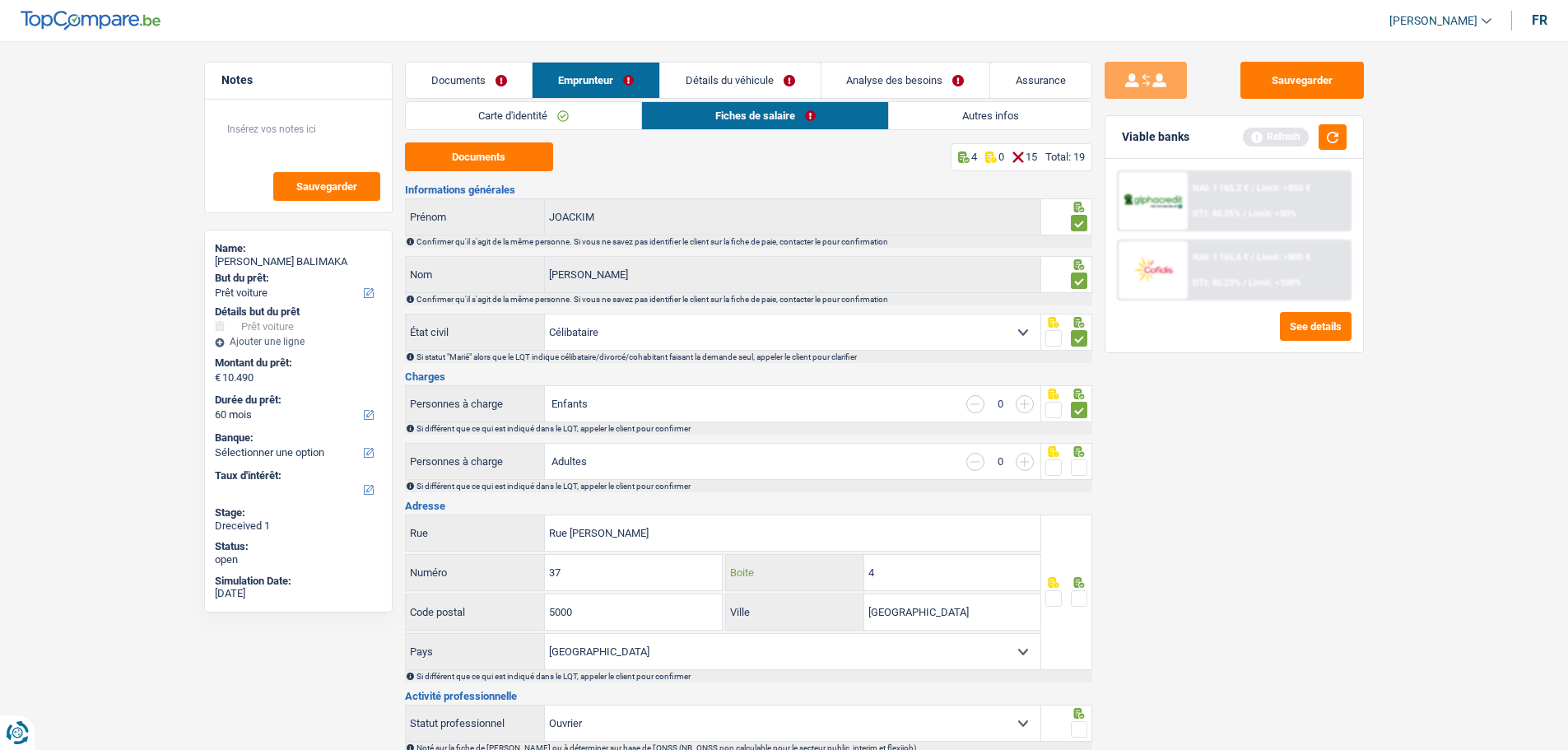 type on "4" 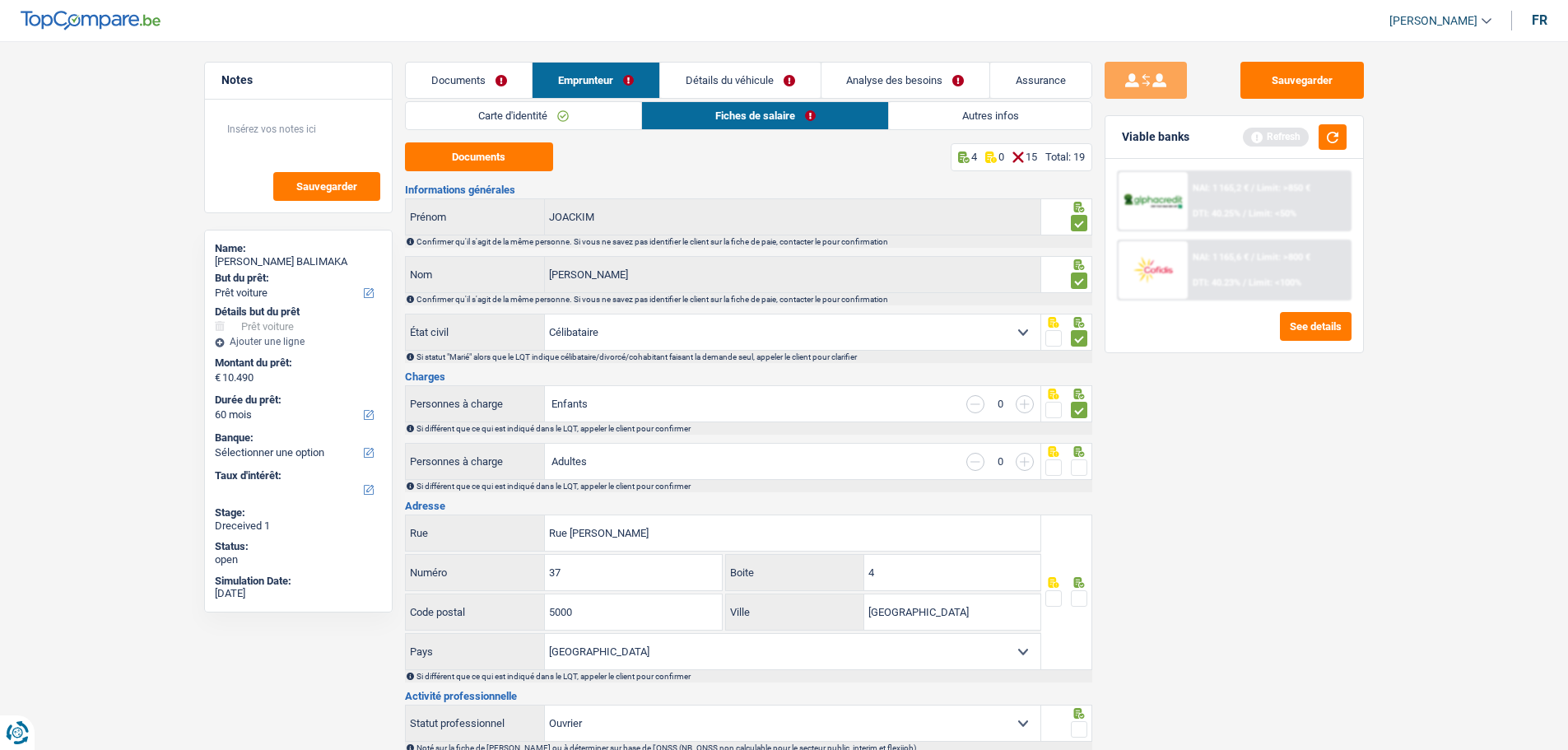 click at bounding box center (1079, 599) 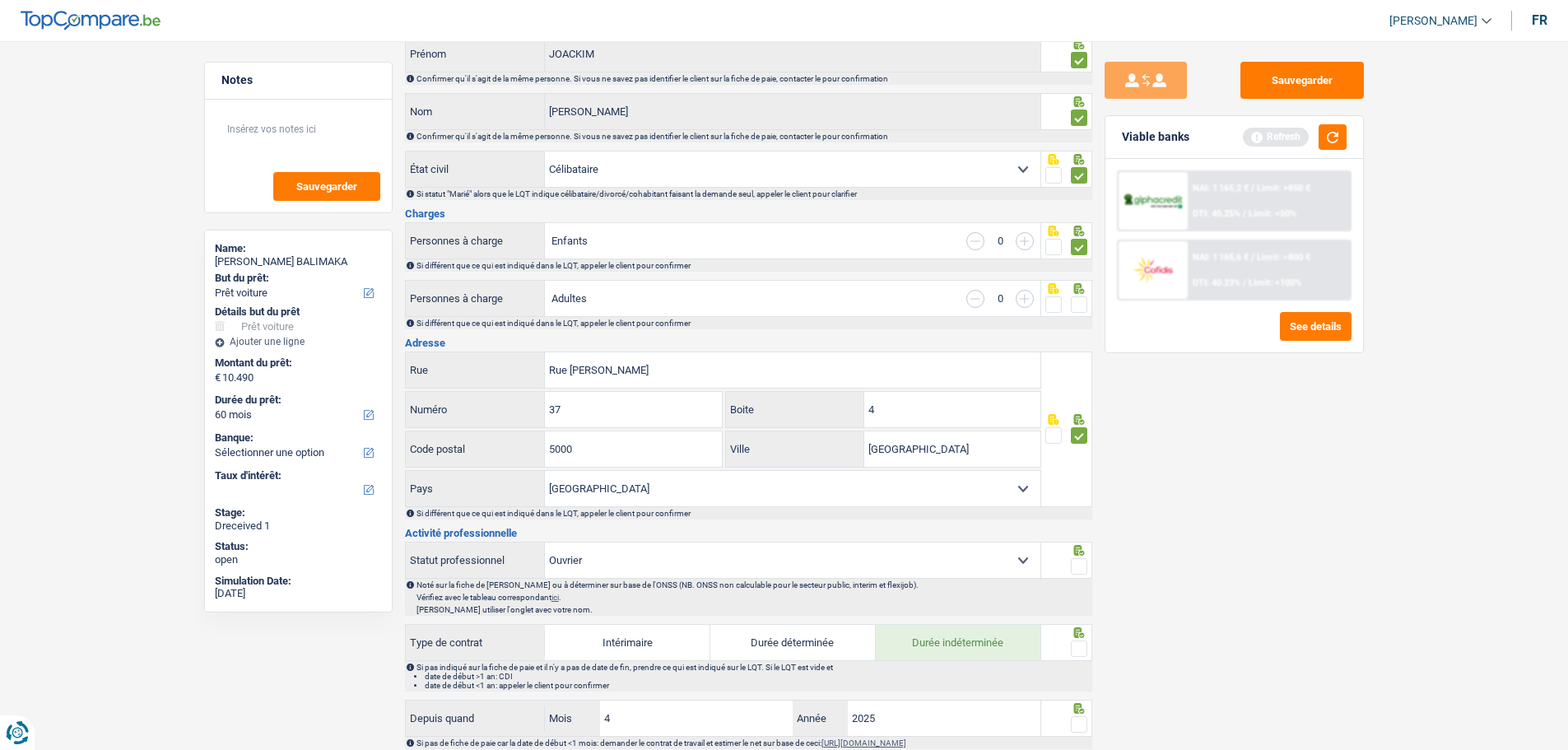 scroll, scrollTop: 165, scrollLeft: 0, axis: vertical 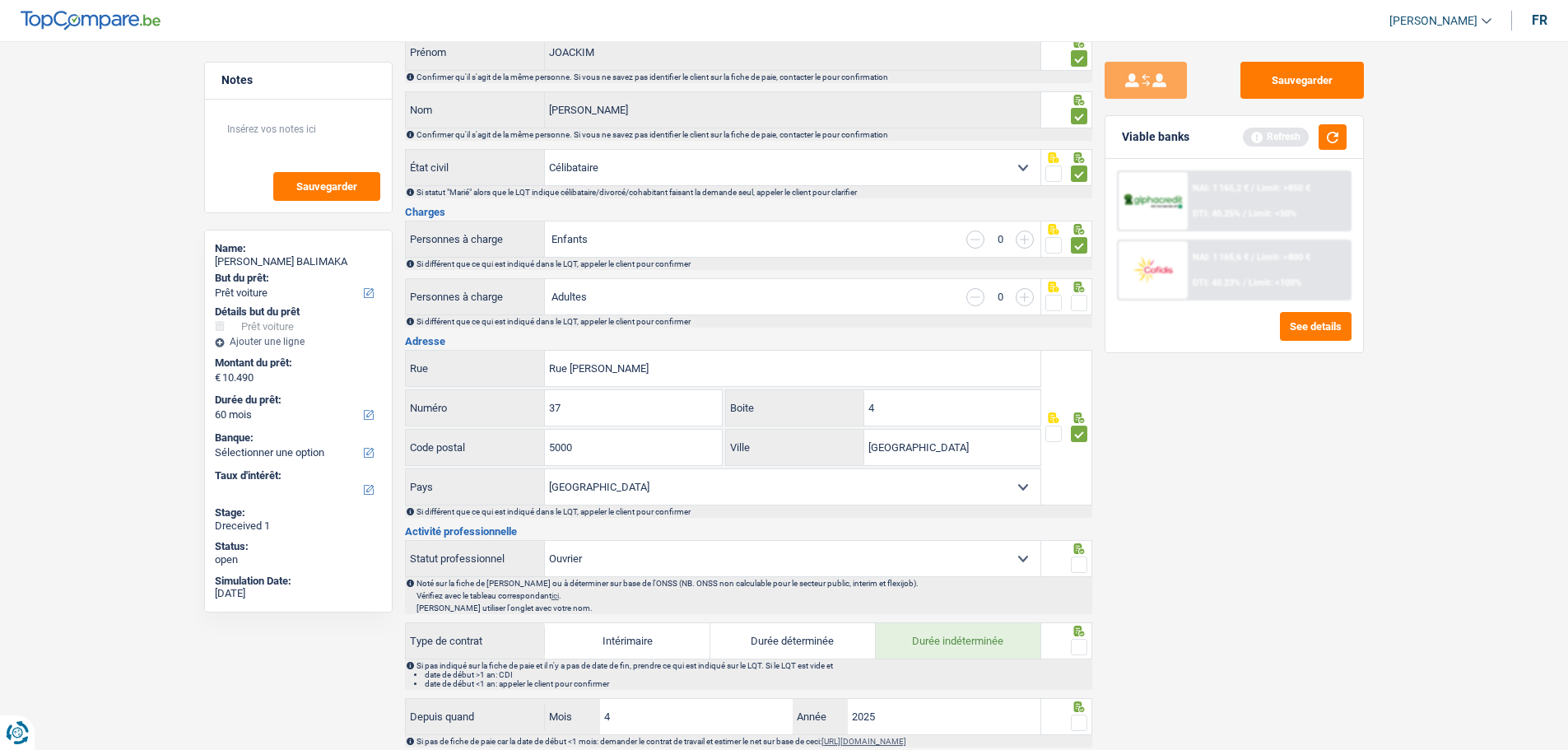 click at bounding box center [1079, 565] 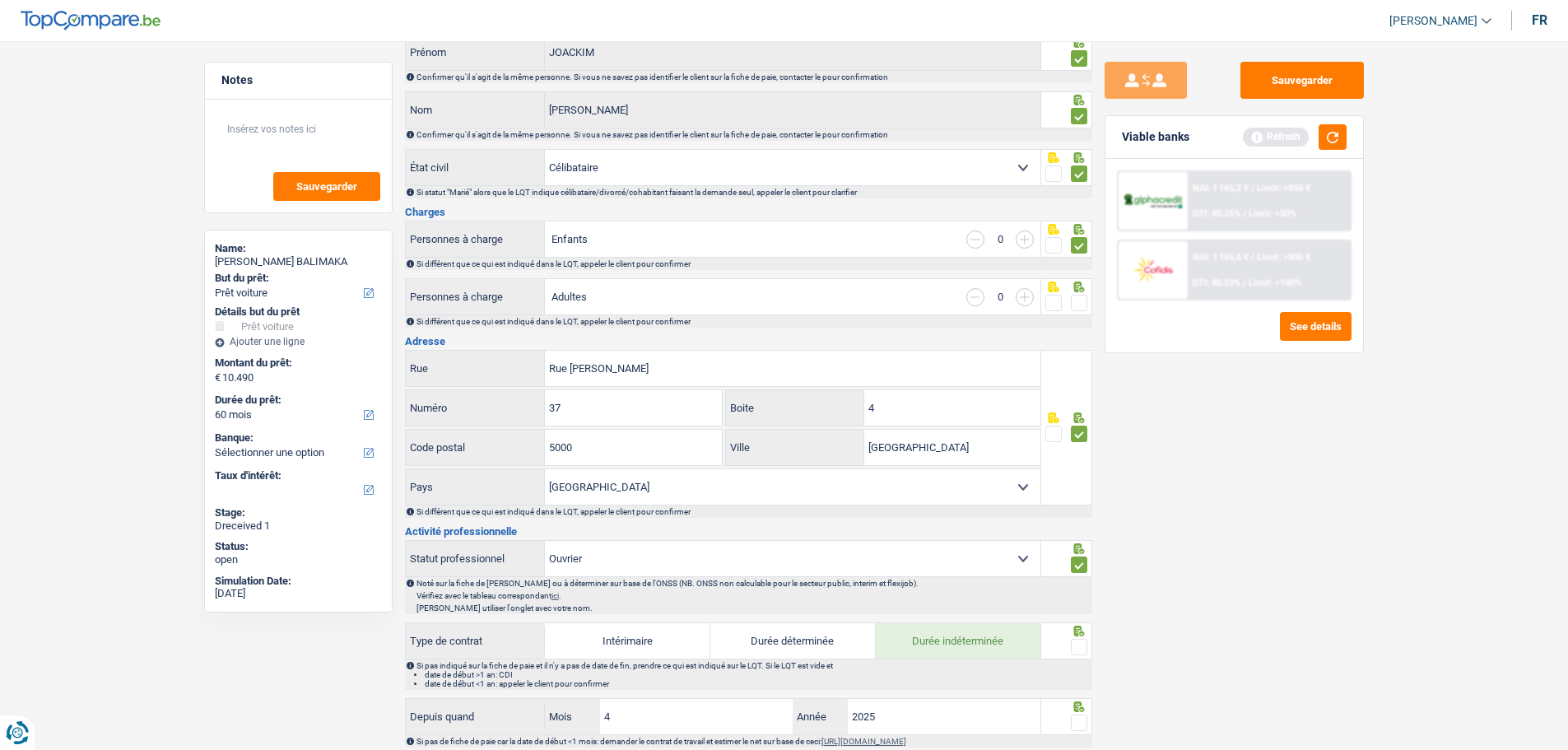 click at bounding box center (1079, 647) 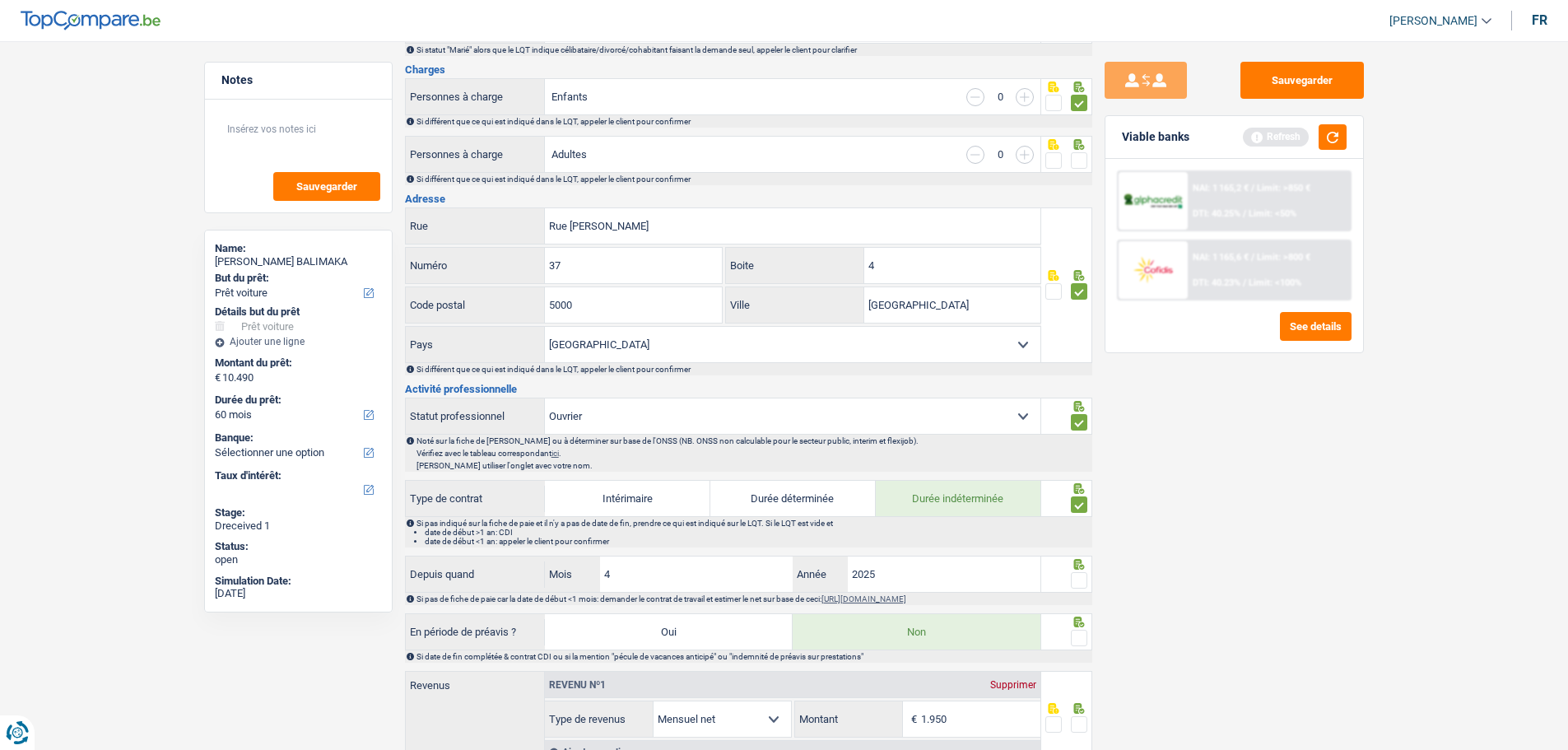 scroll, scrollTop: 329, scrollLeft: 0, axis: vertical 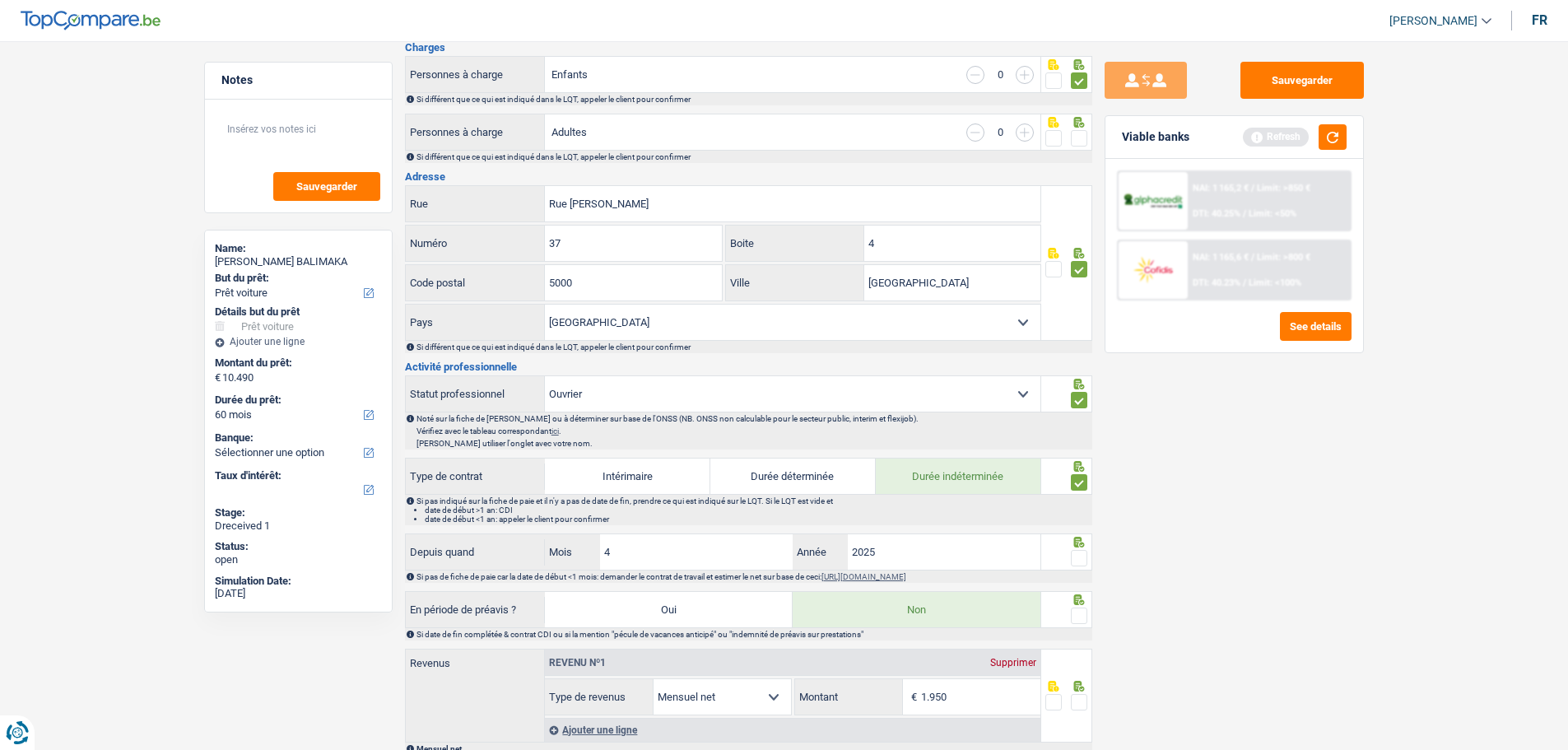 click at bounding box center [1079, 558] 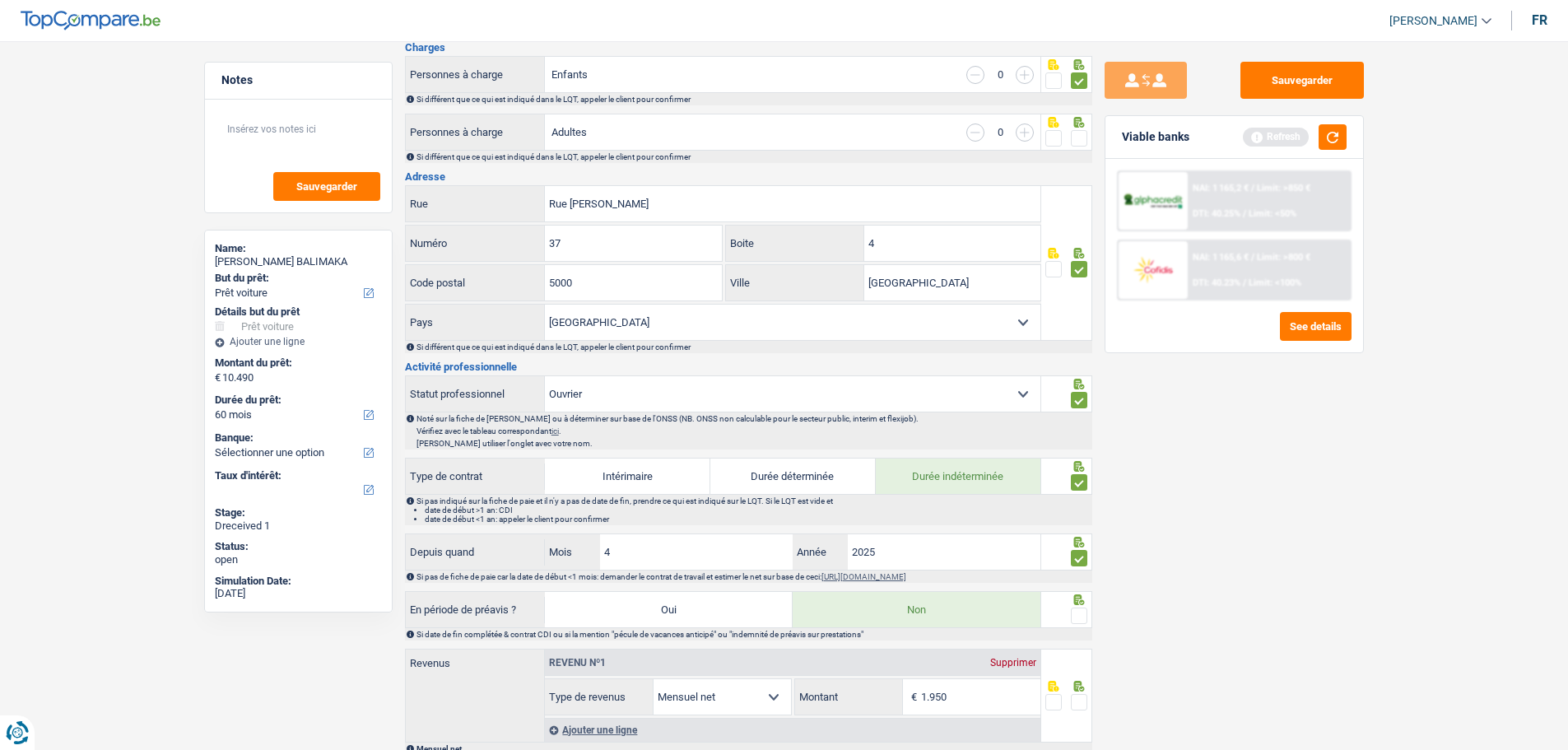 click at bounding box center [1079, 616] 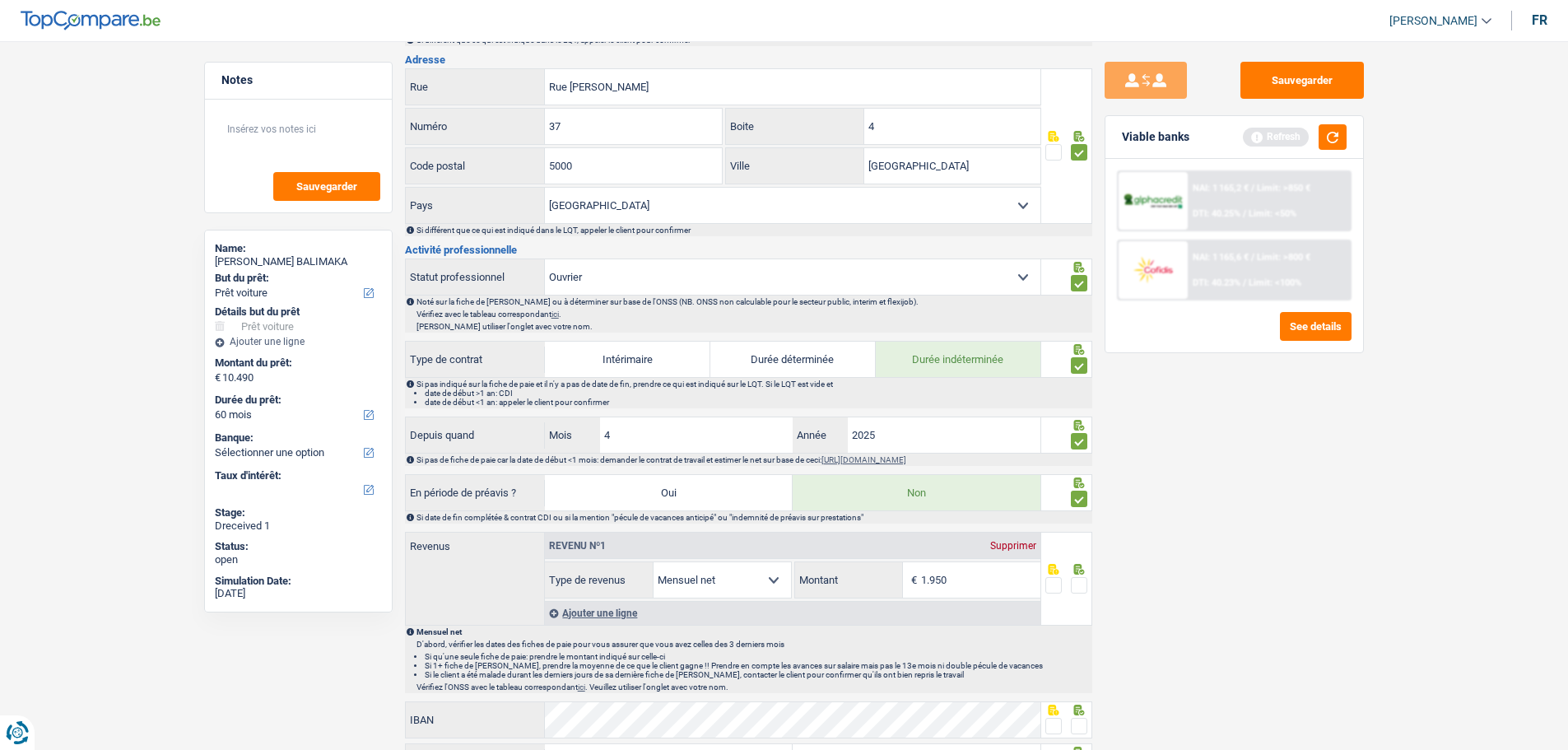 scroll, scrollTop: 494, scrollLeft: 0, axis: vertical 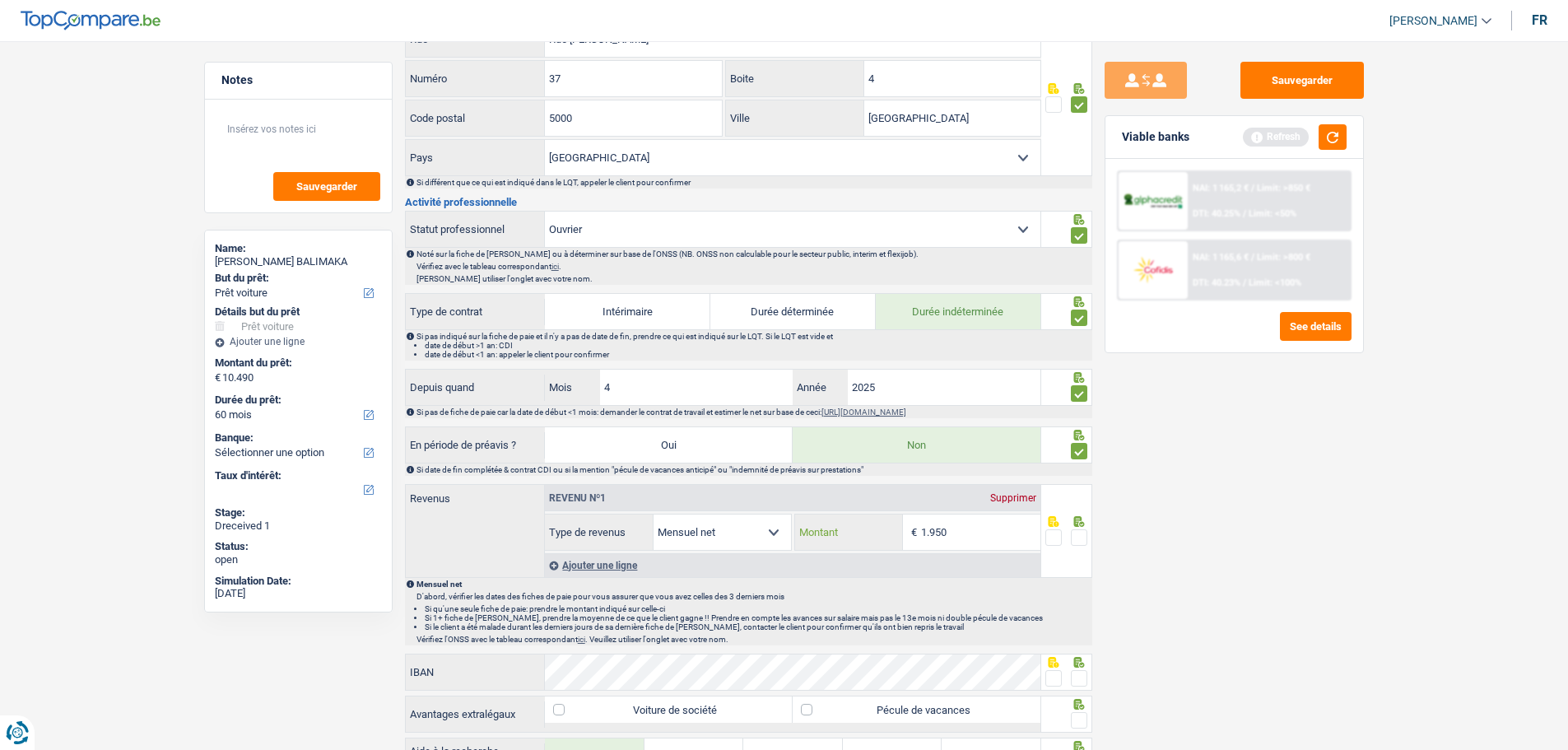 click on "1.950" at bounding box center [980, 532] 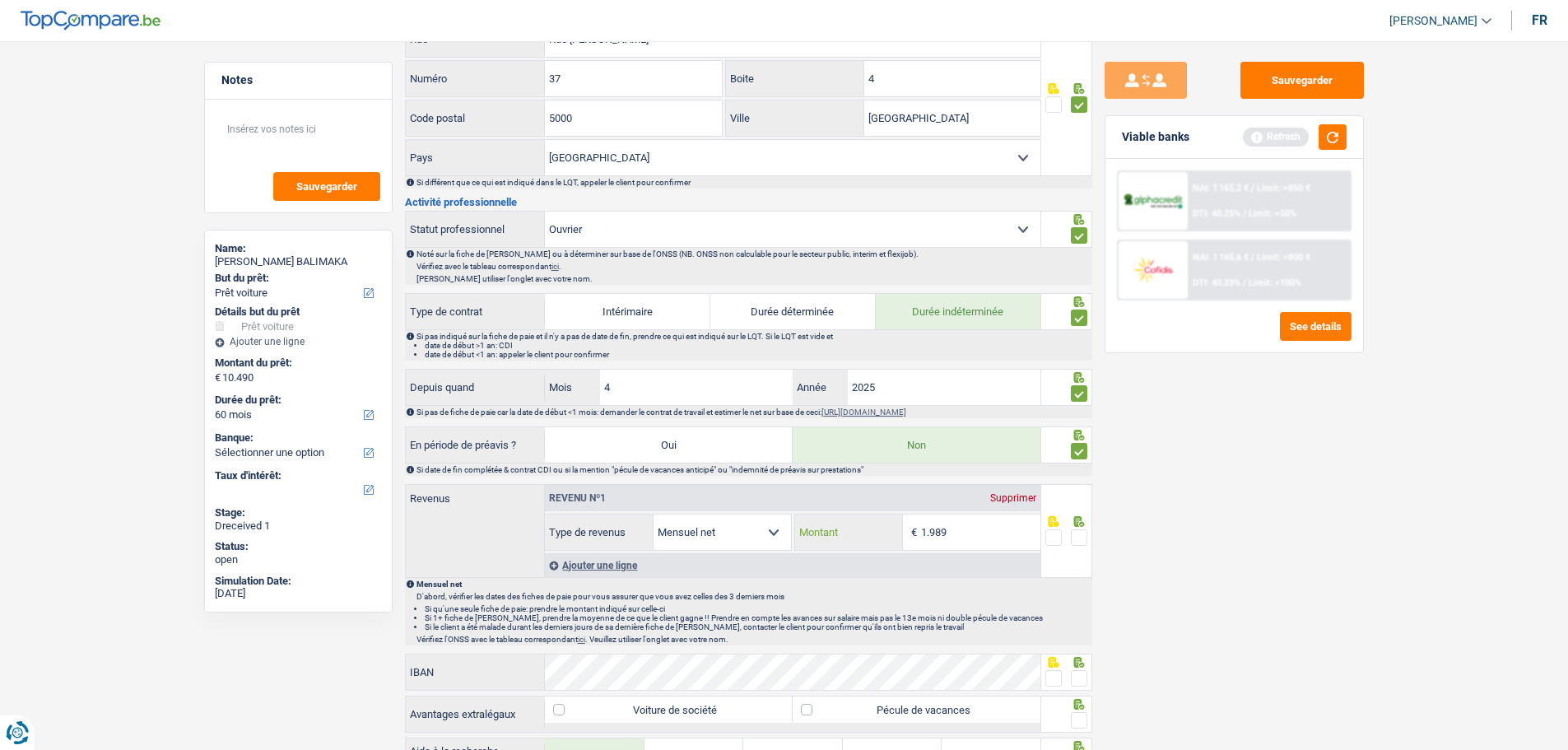 type on "1.989" 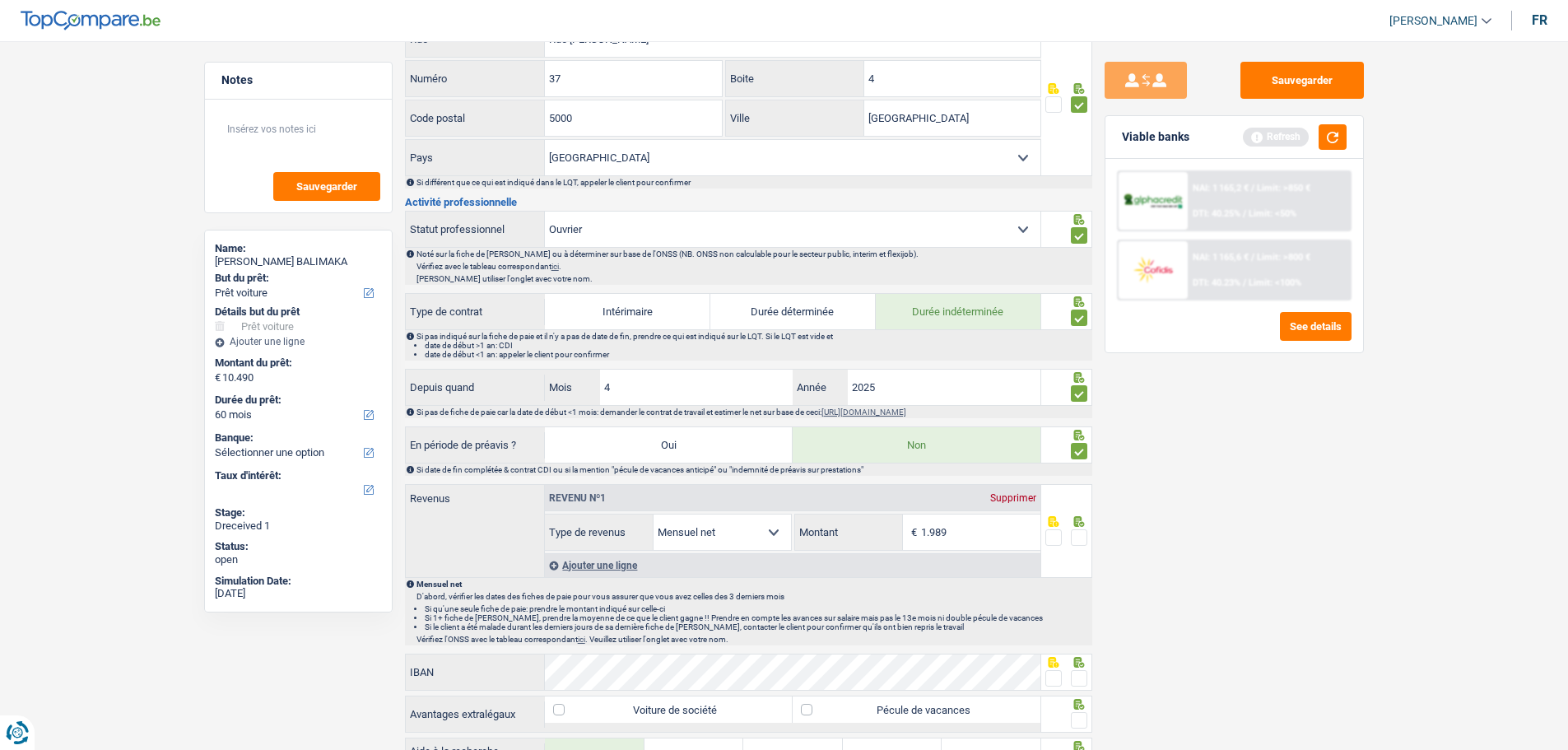 click at bounding box center [1079, 538] 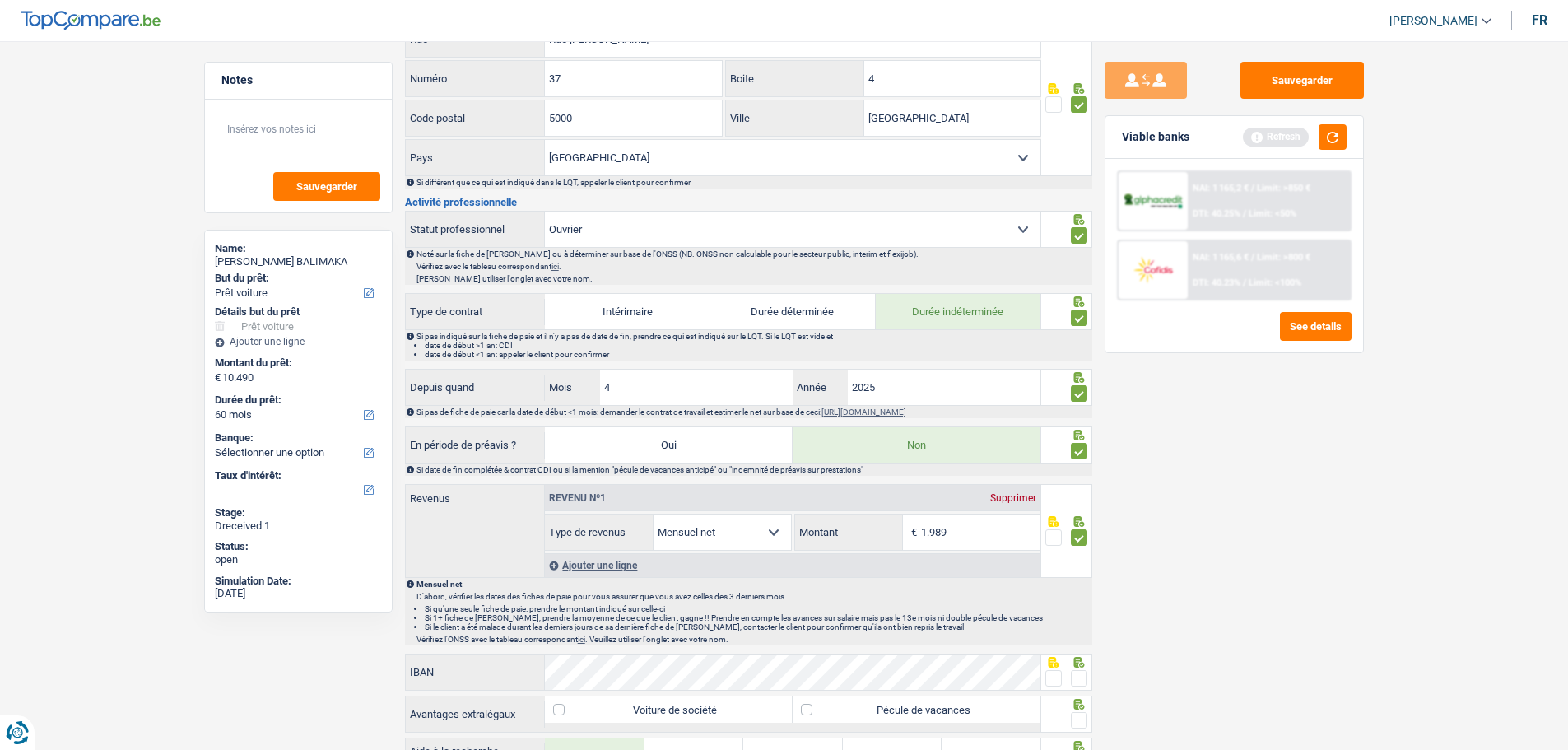 click at bounding box center (1079, 678) 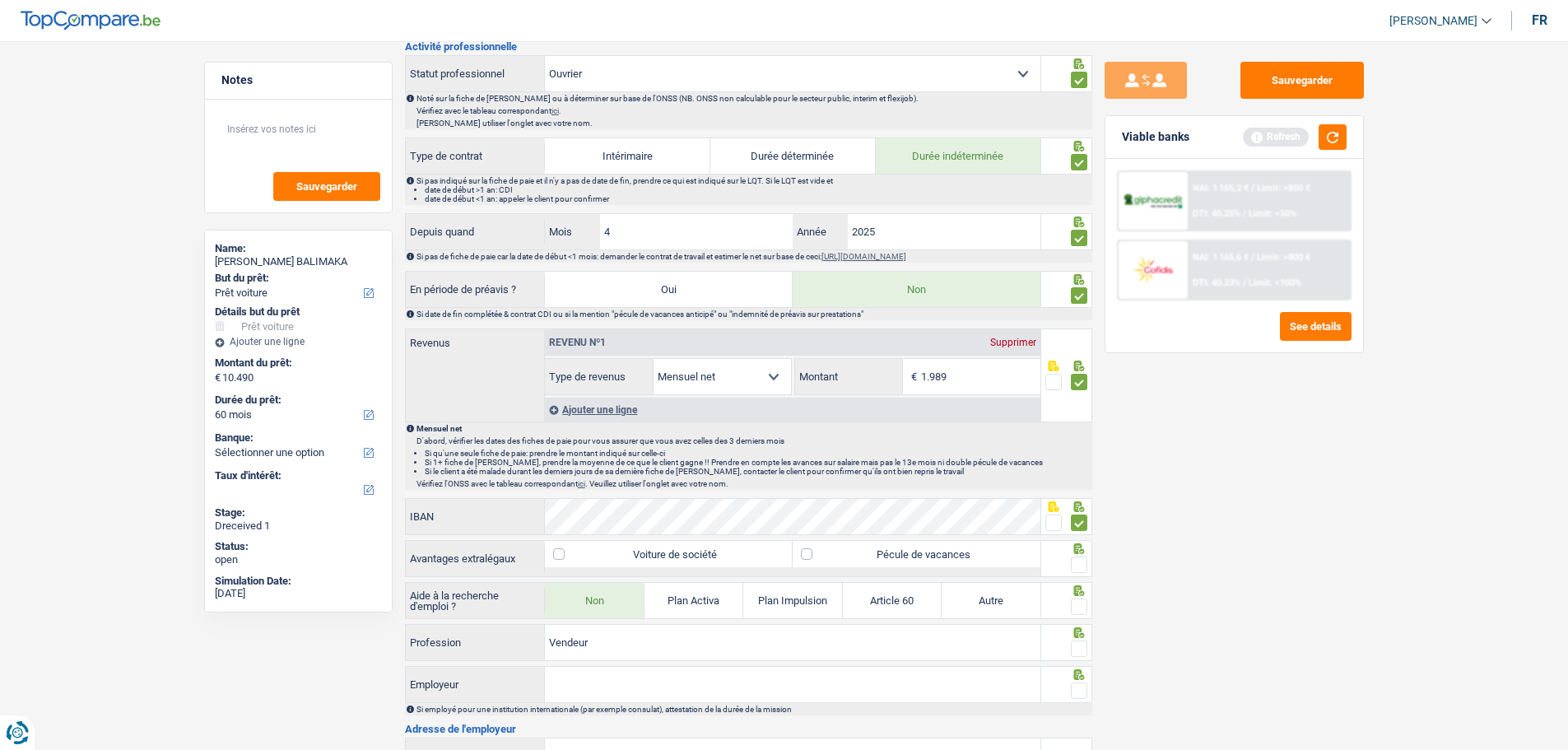 scroll, scrollTop: 659, scrollLeft: 0, axis: vertical 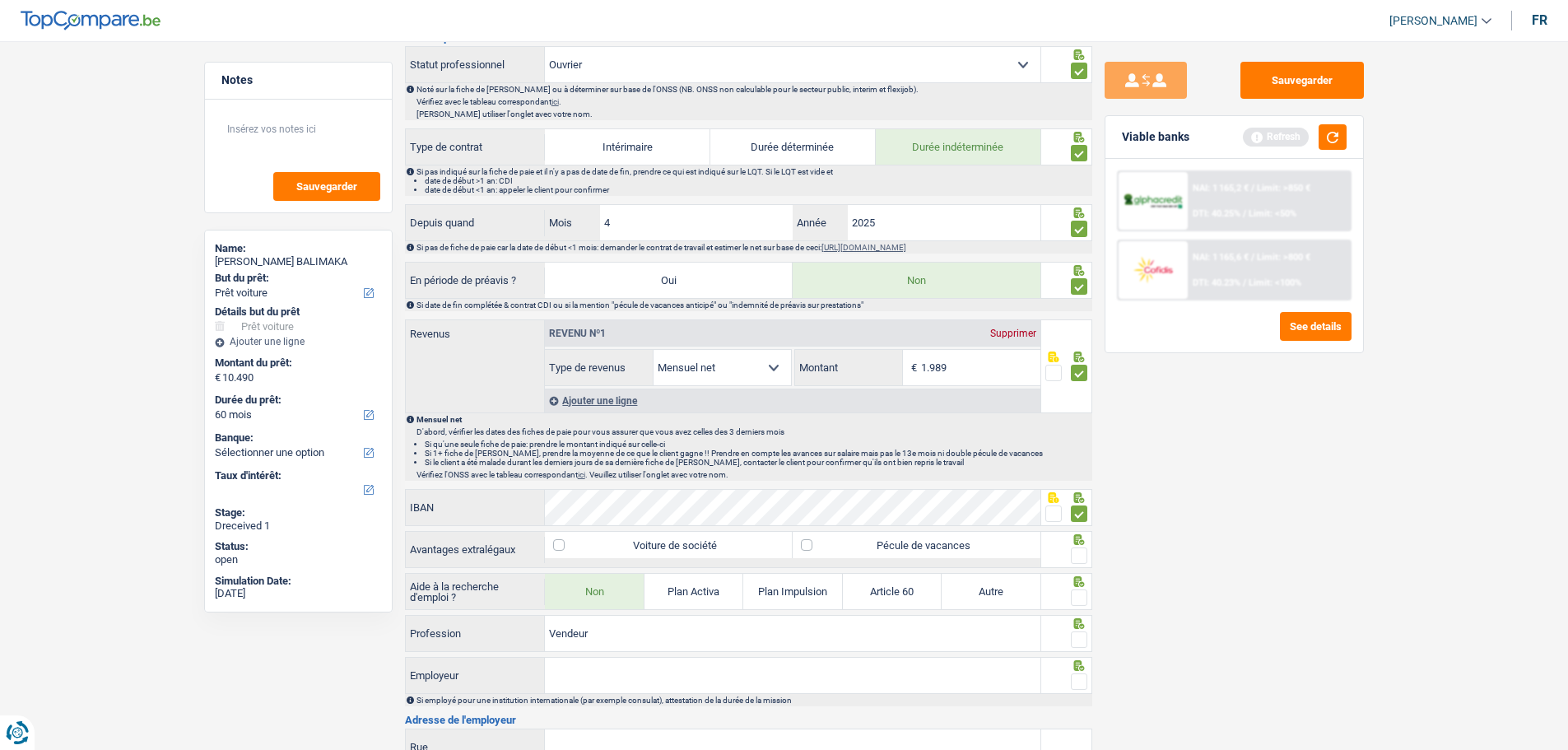 drag, startPoint x: 826, startPoint y: 540, endPoint x: 931, endPoint y: 543, distance: 105.04285 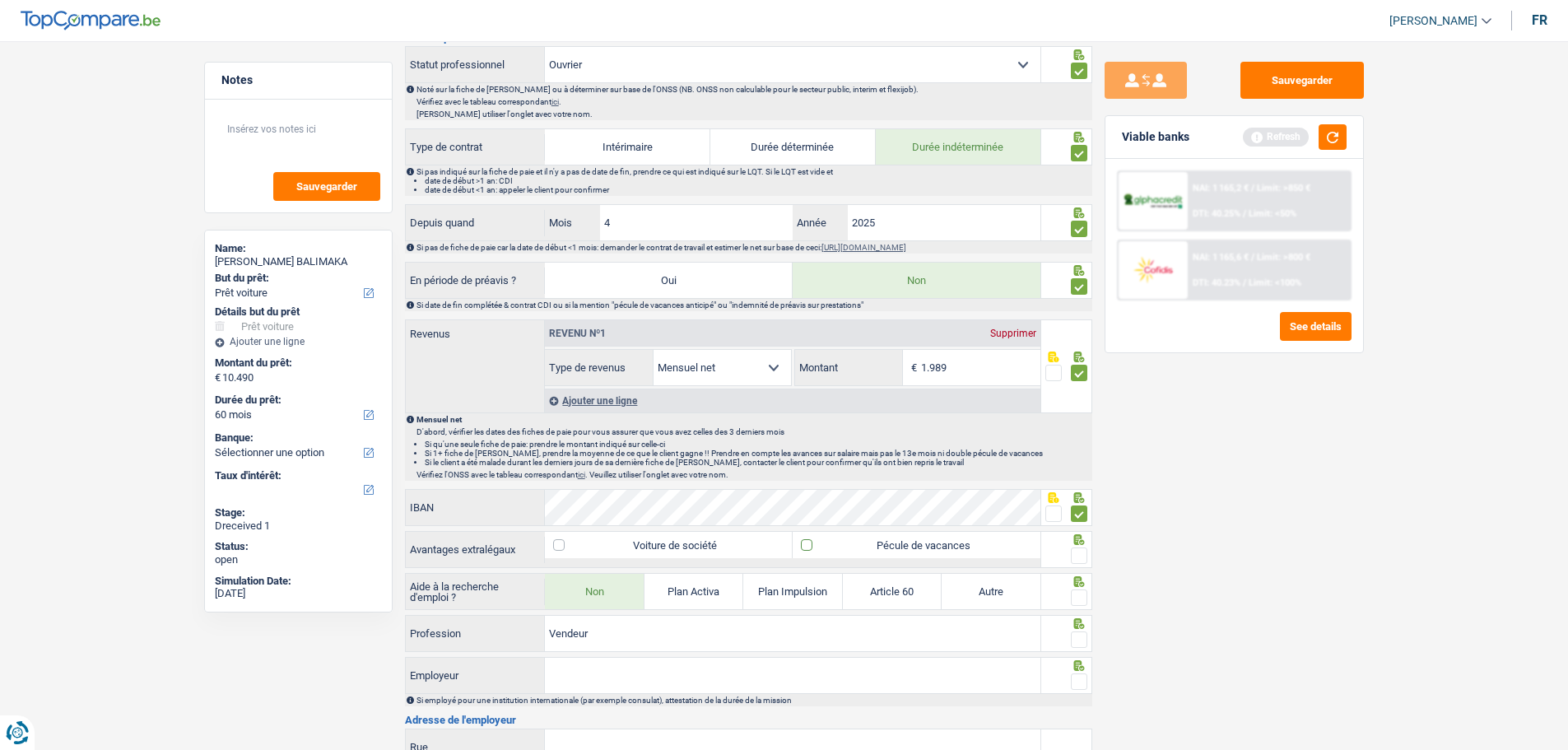 click on "Pécule de vacances" at bounding box center [916, 545] 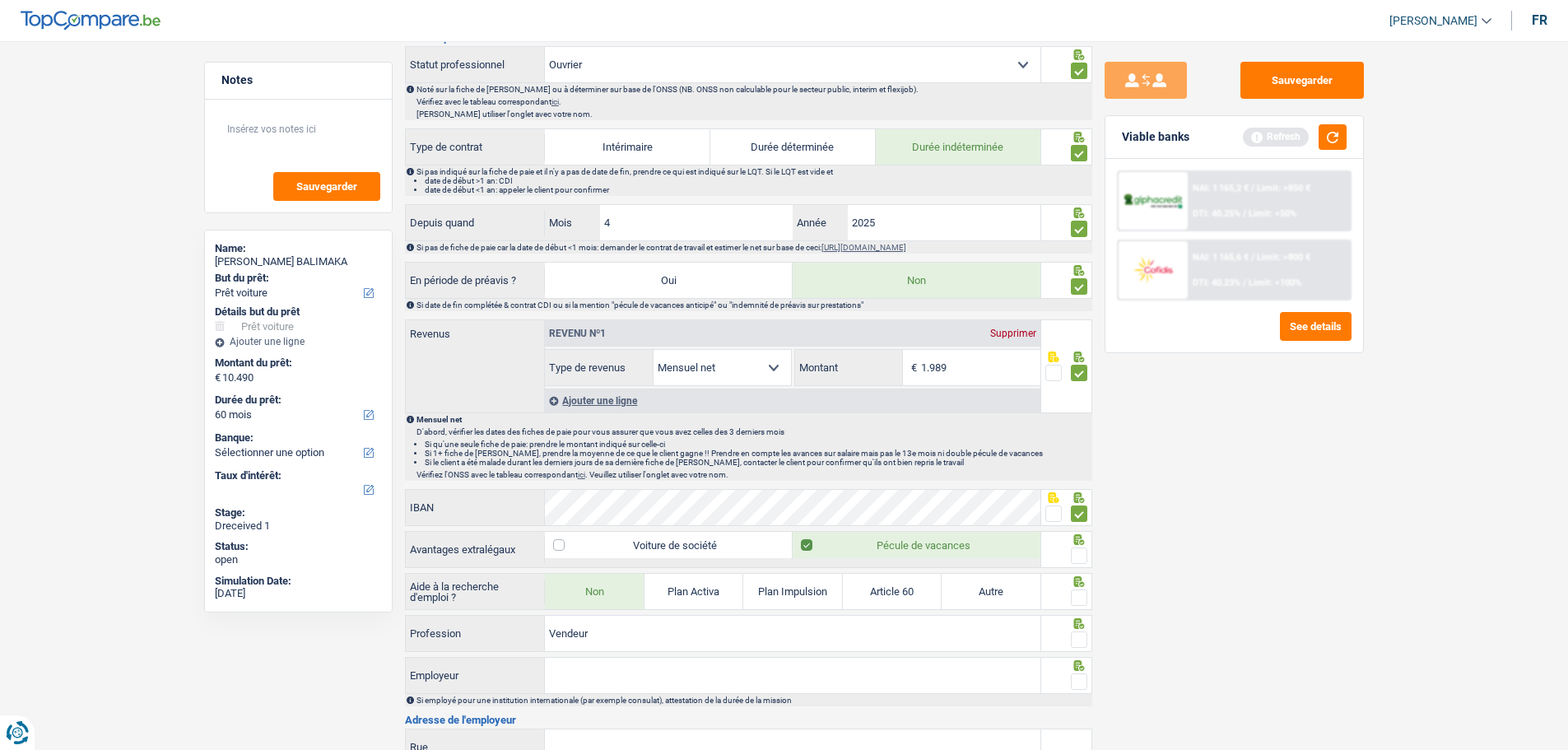 drag, startPoint x: 1077, startPoint y: 547, endPoint x: 1086, endPoint y: 601, distance: 54.744863 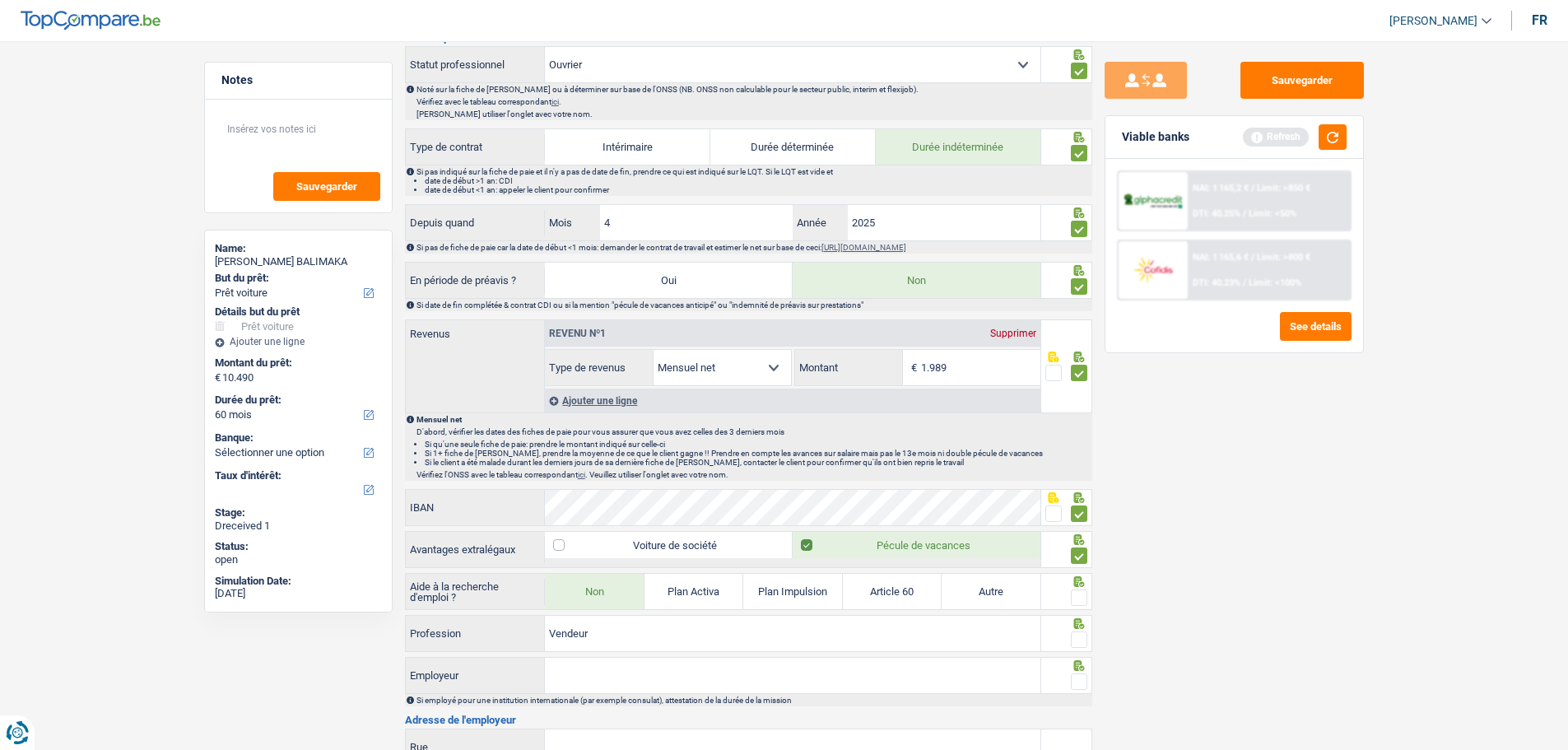 click at bounding box center [1079, 598] 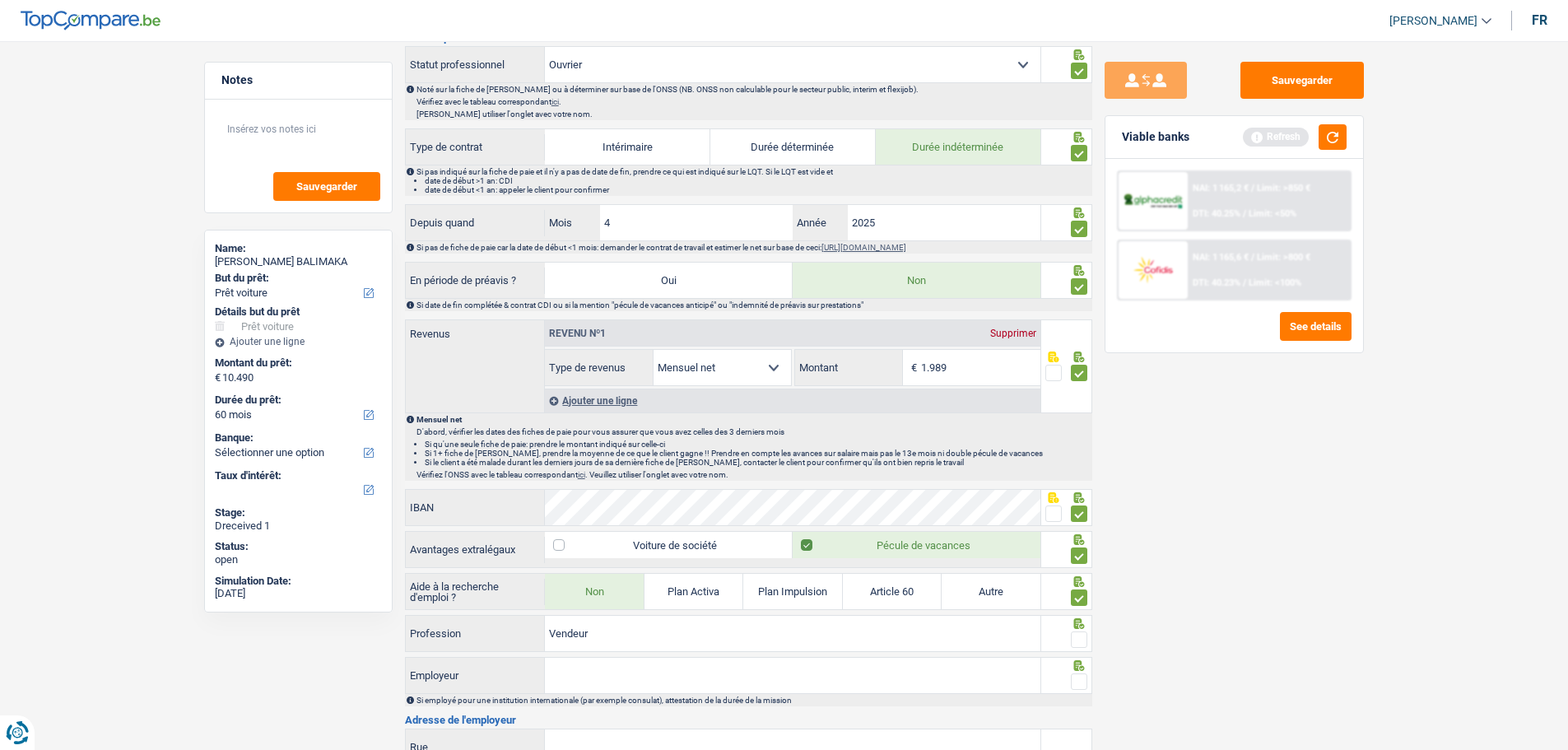 click at bounding box center [1079, 640] 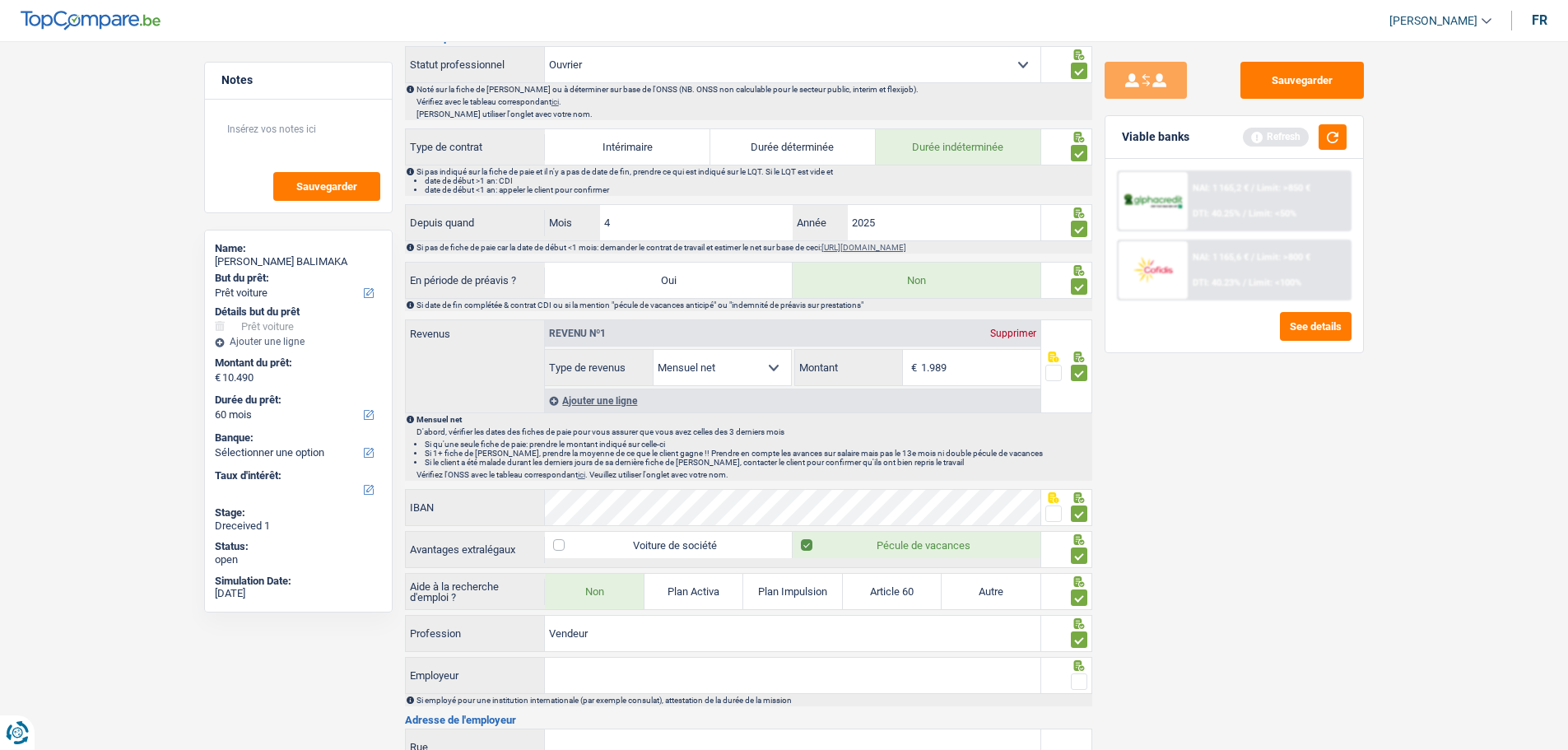 click on "Employeur" at bounding box center [793, 675] 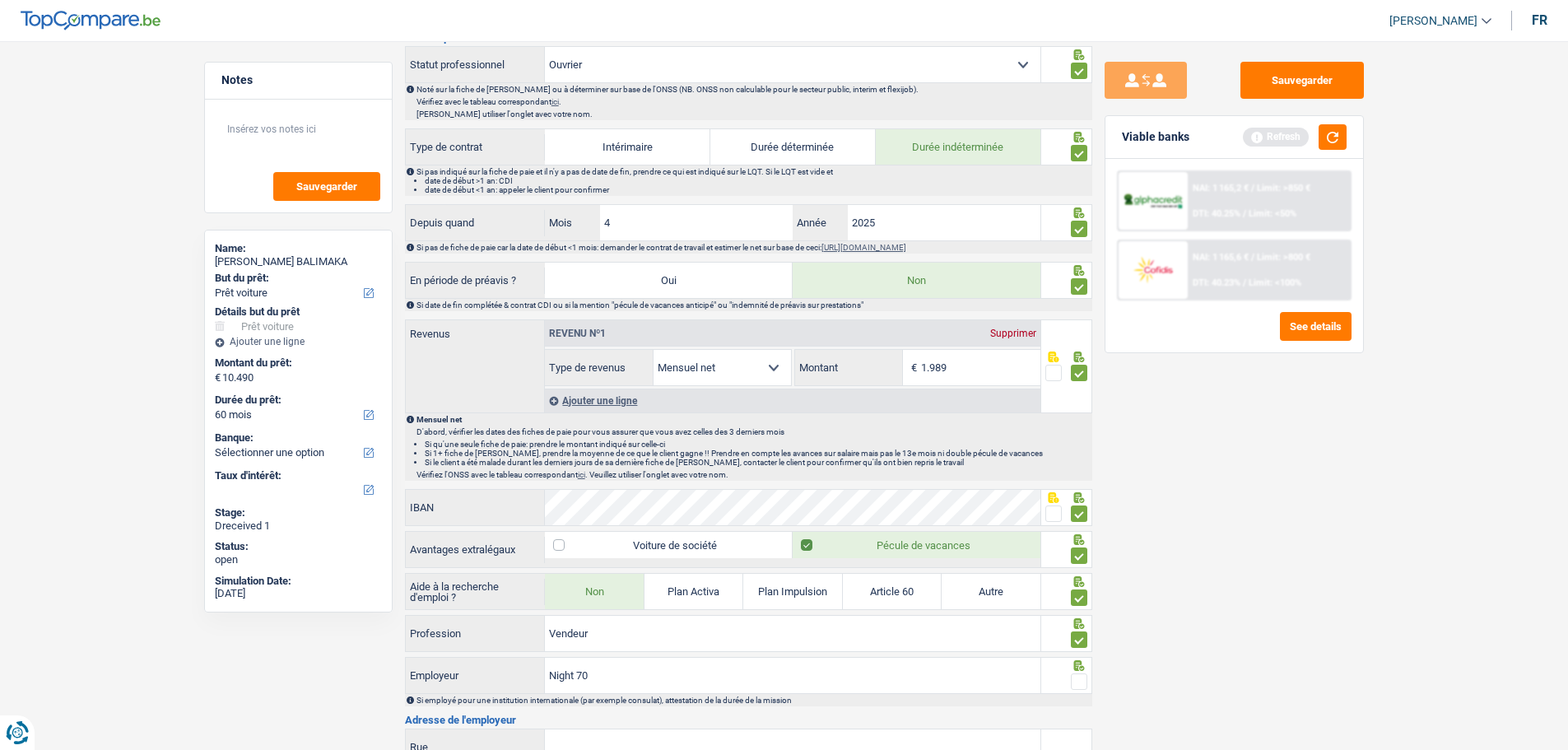 click at bounding box center (1079, 682) 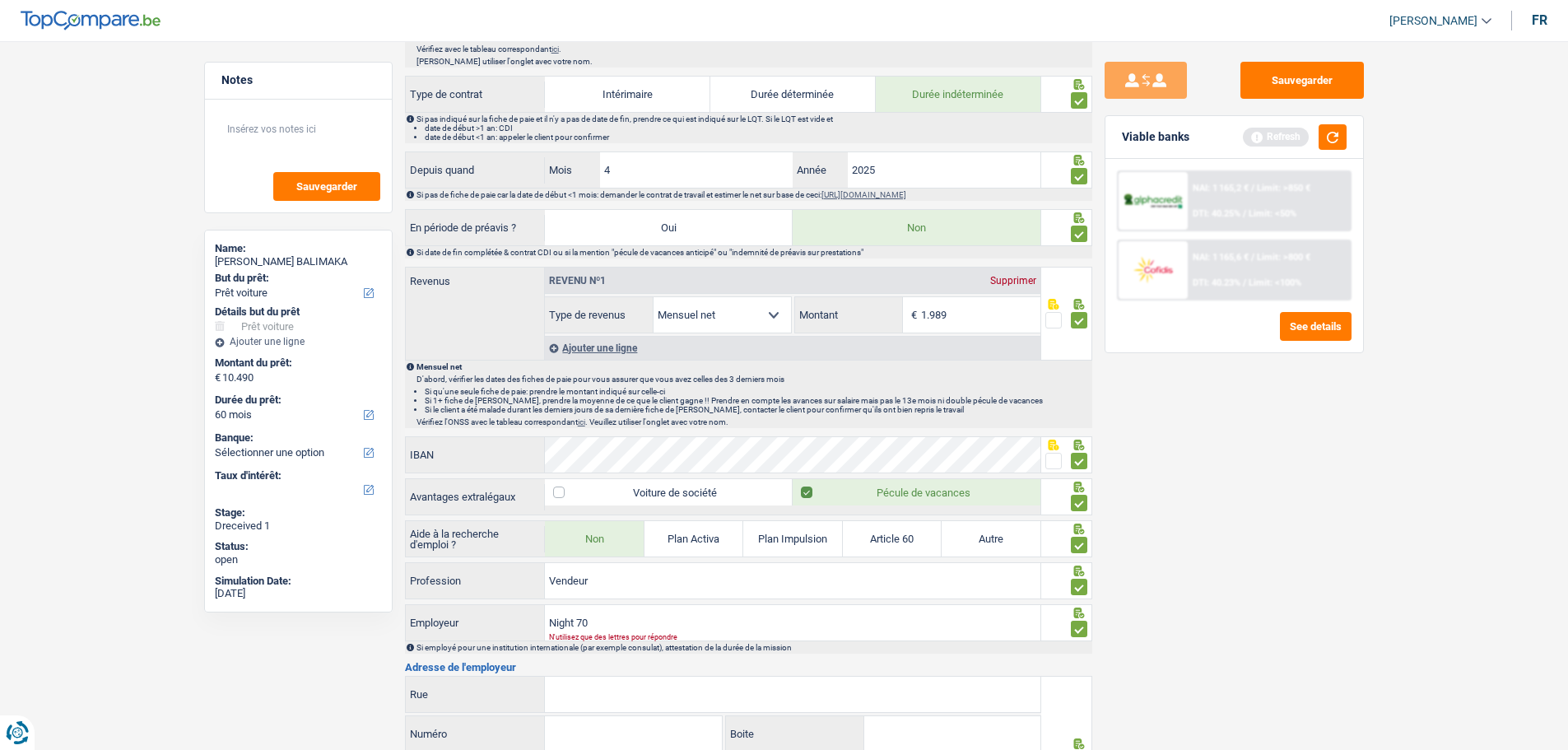scroll, scrollTop: 906, scrollLeft: 0, axis: vertical 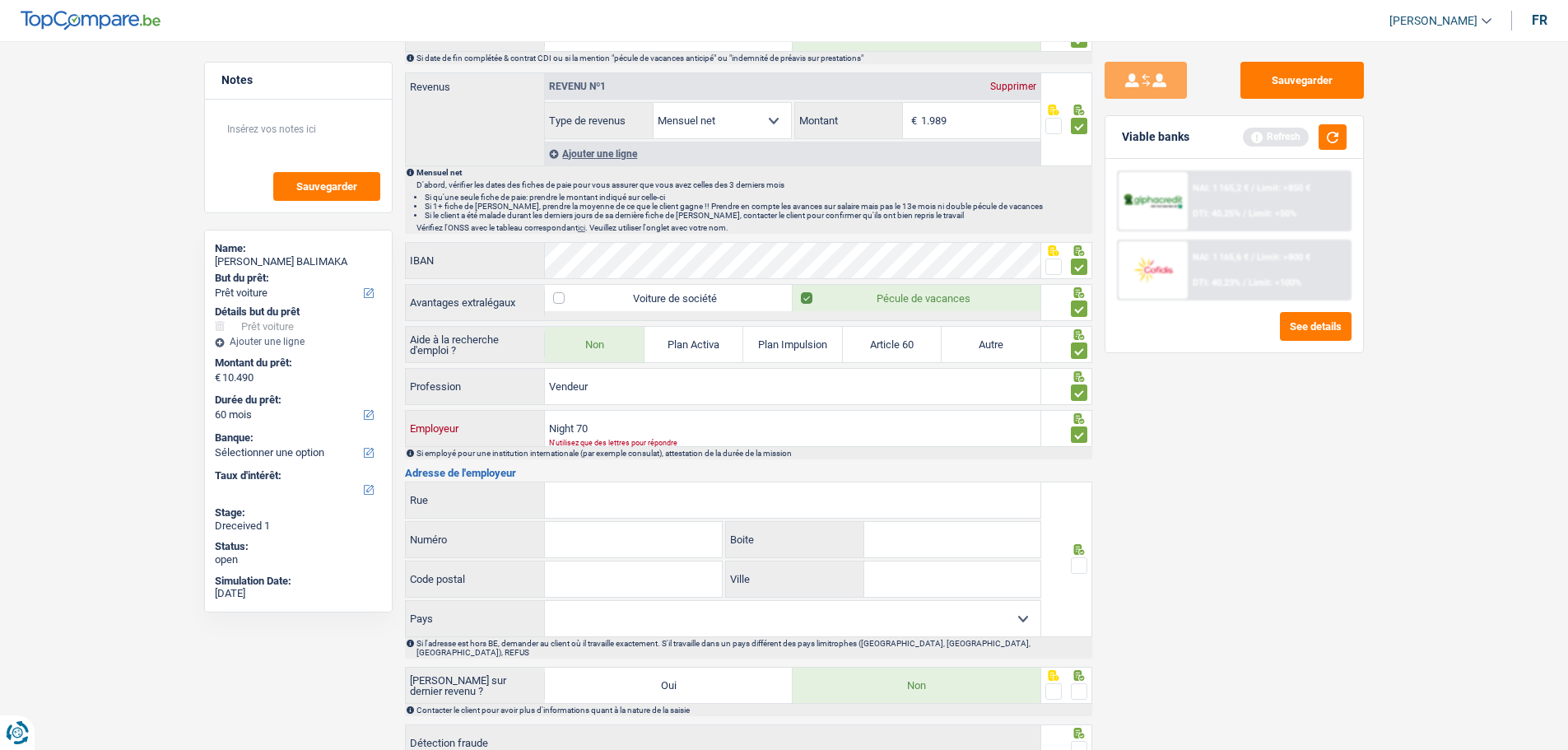 click on "Night 70" at bounding box center (793, 428) 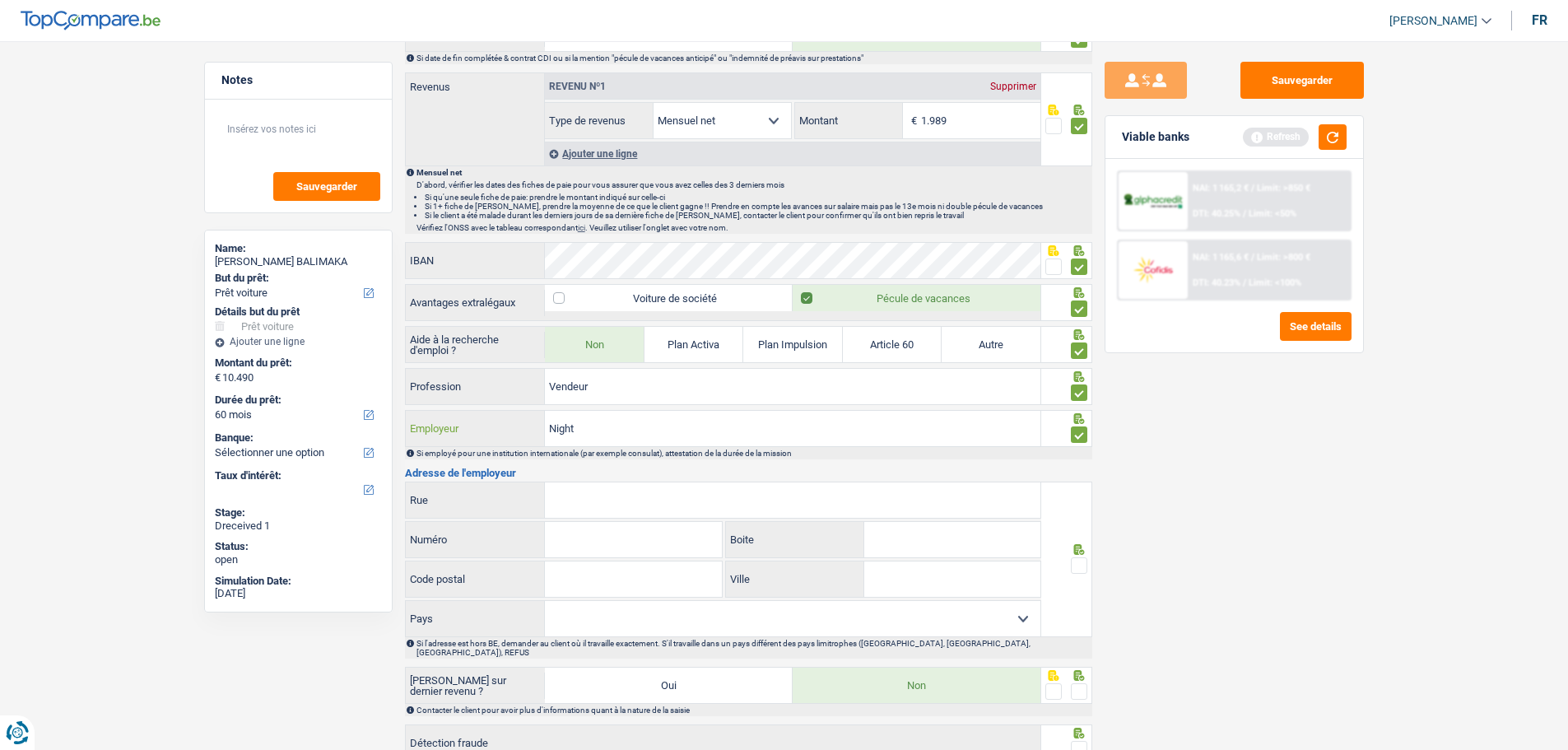 type on "Night" 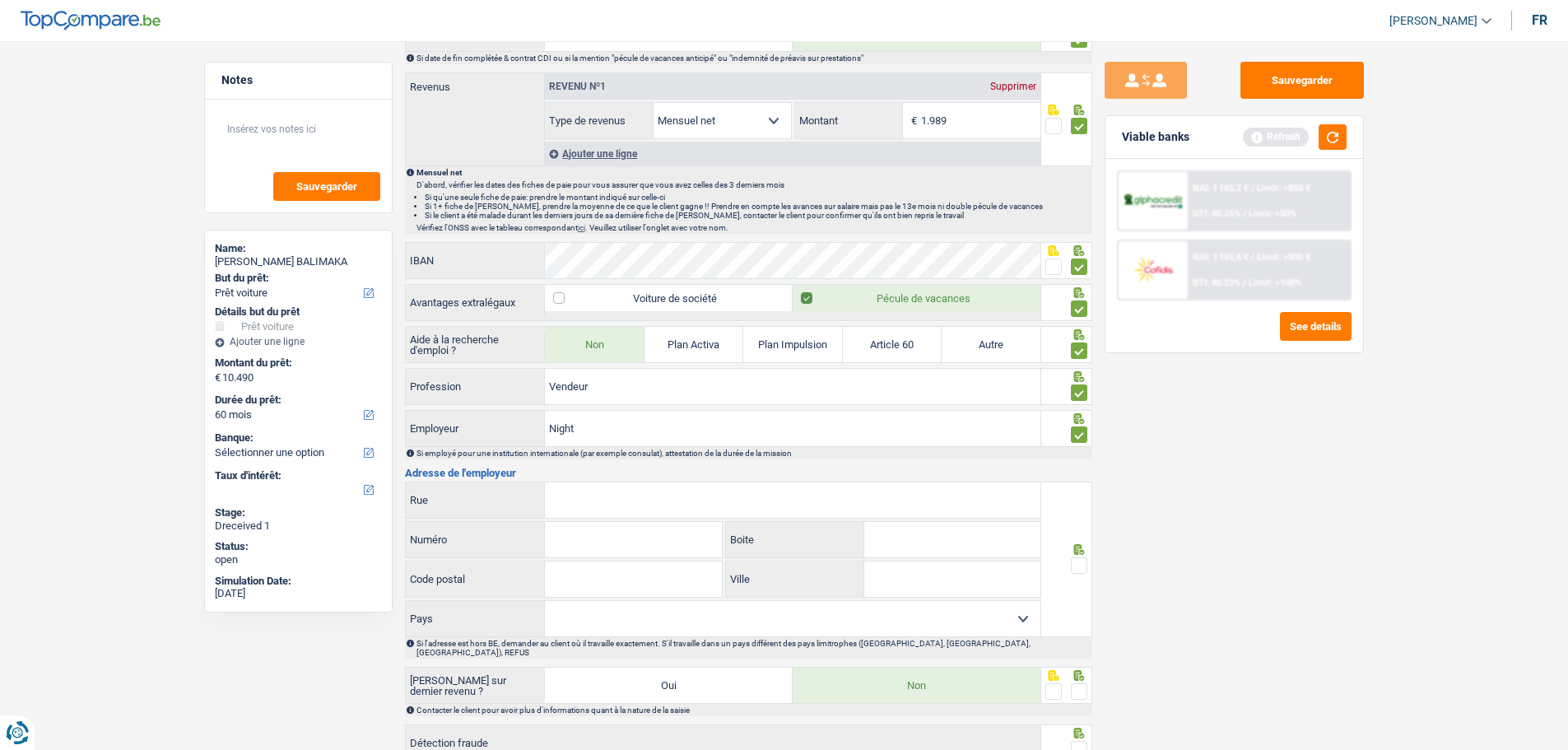 click on "Rue" at bounding box center [793, 500] 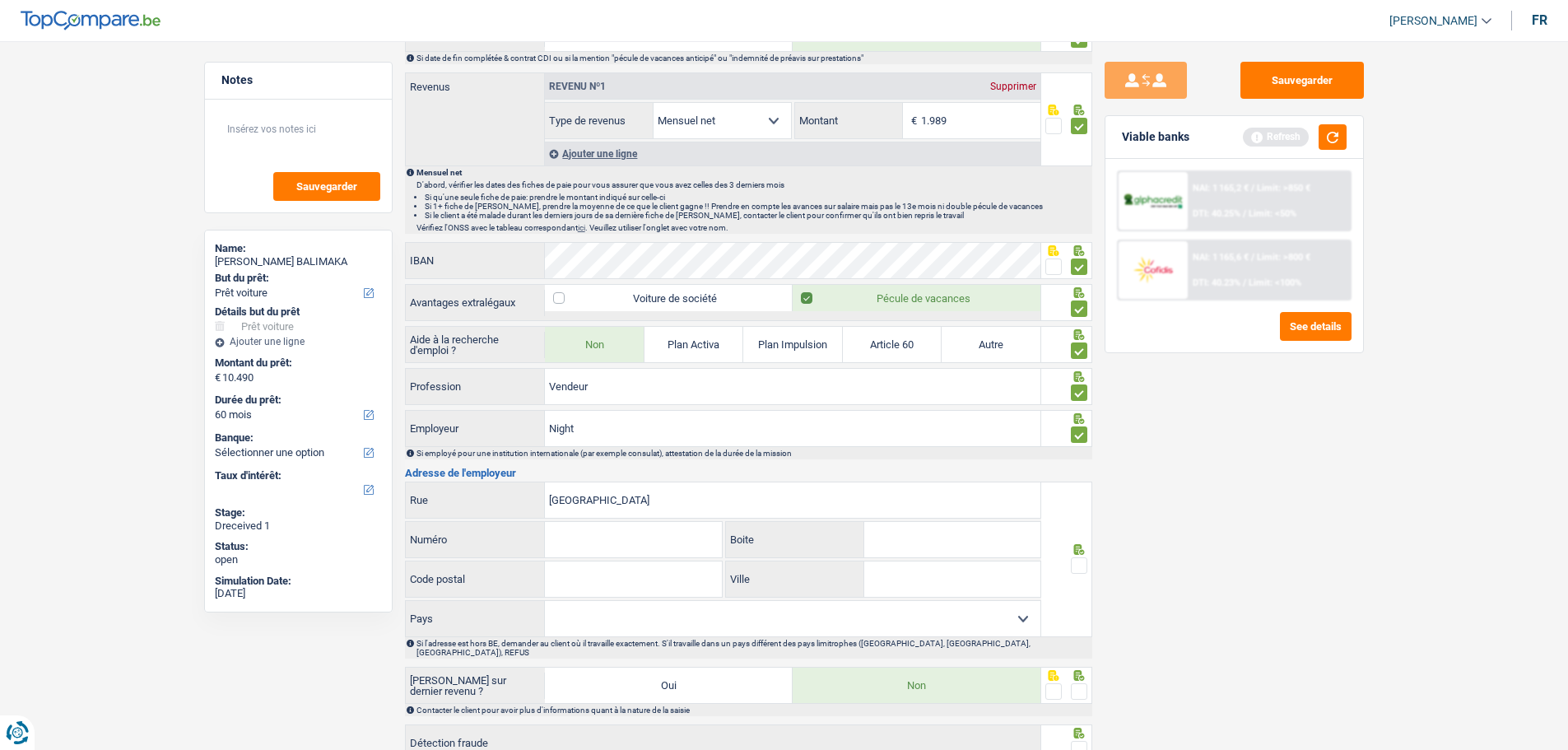 type on "Avenue Albert 1er" 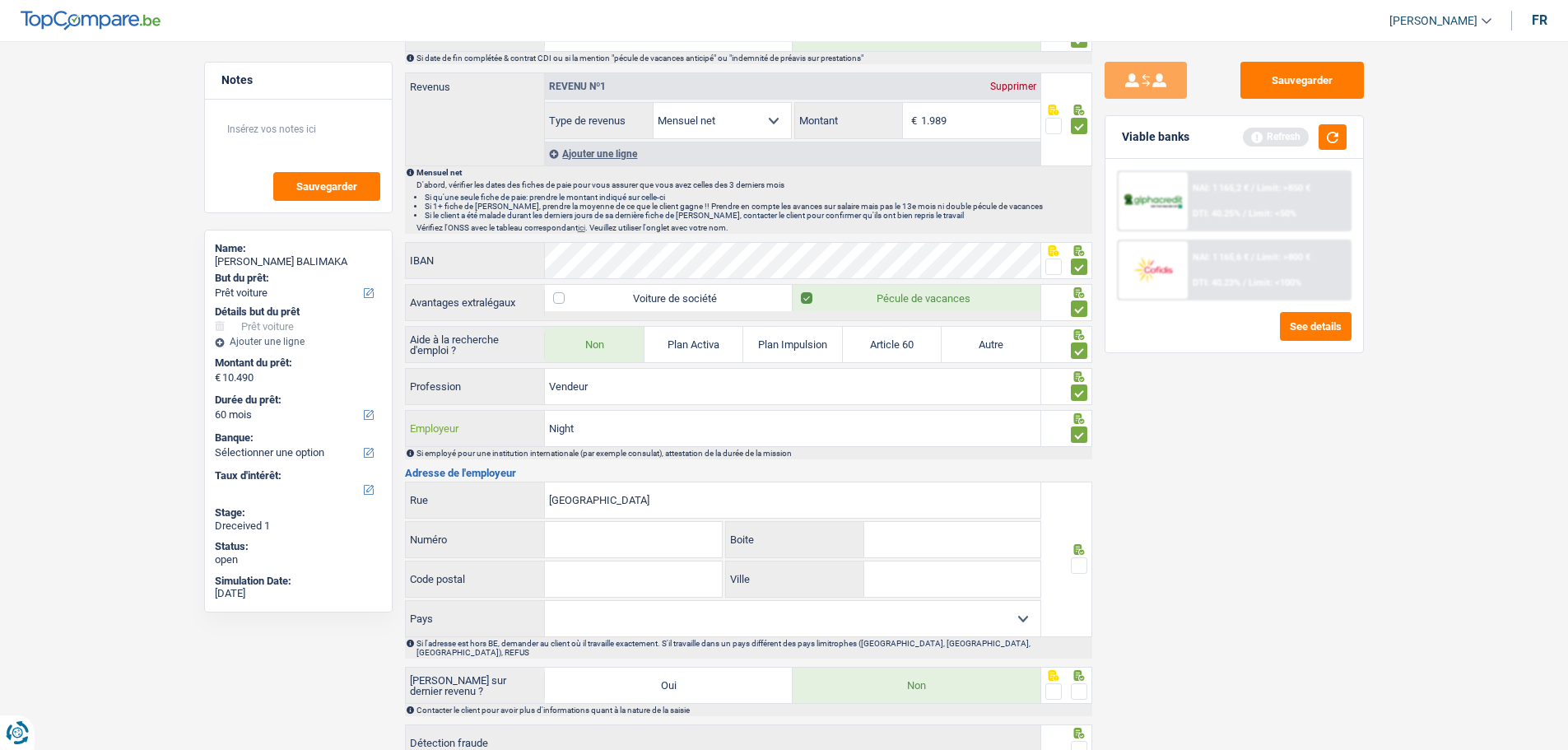 click on "Night" at bounding box center (793, 428) 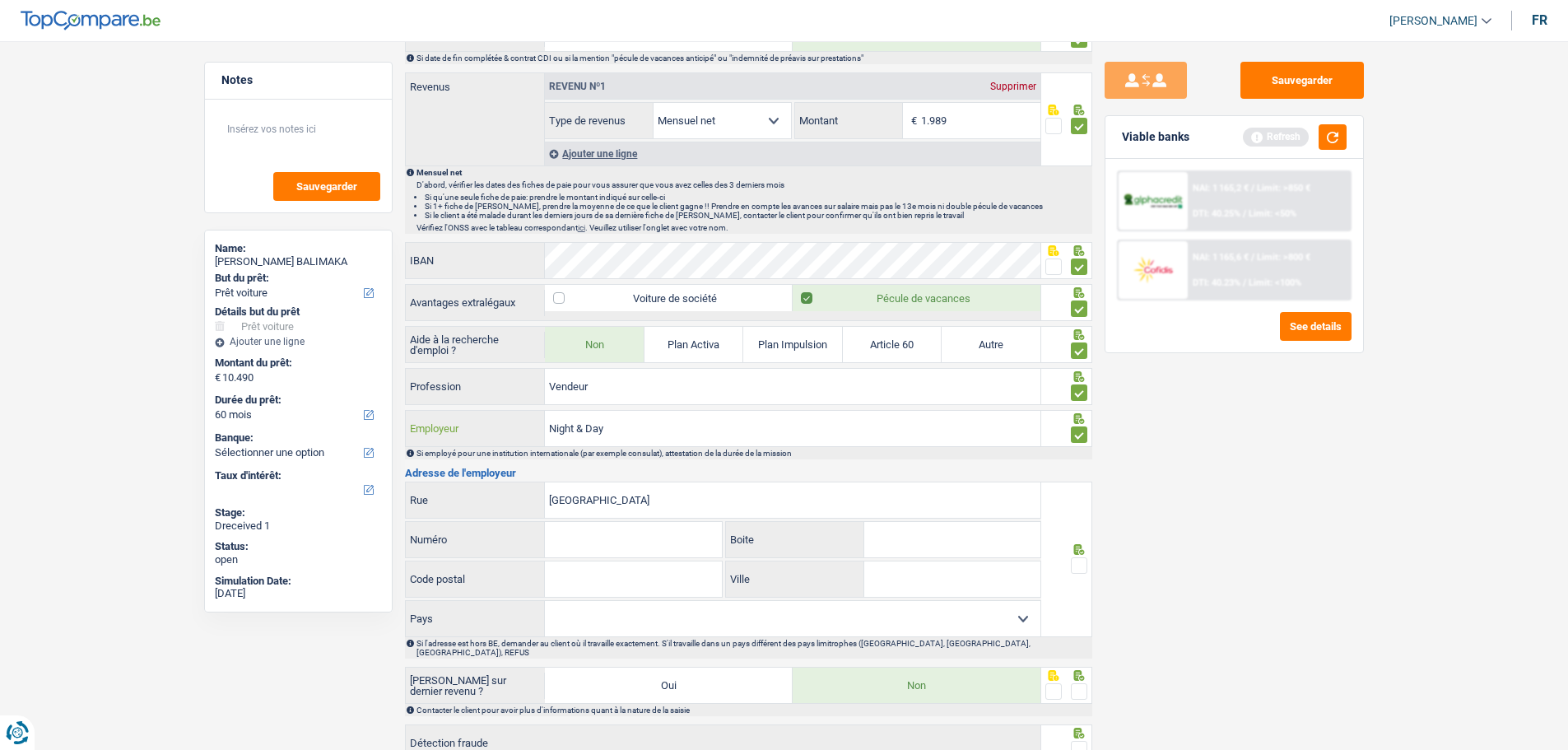 type on "Night & Day" 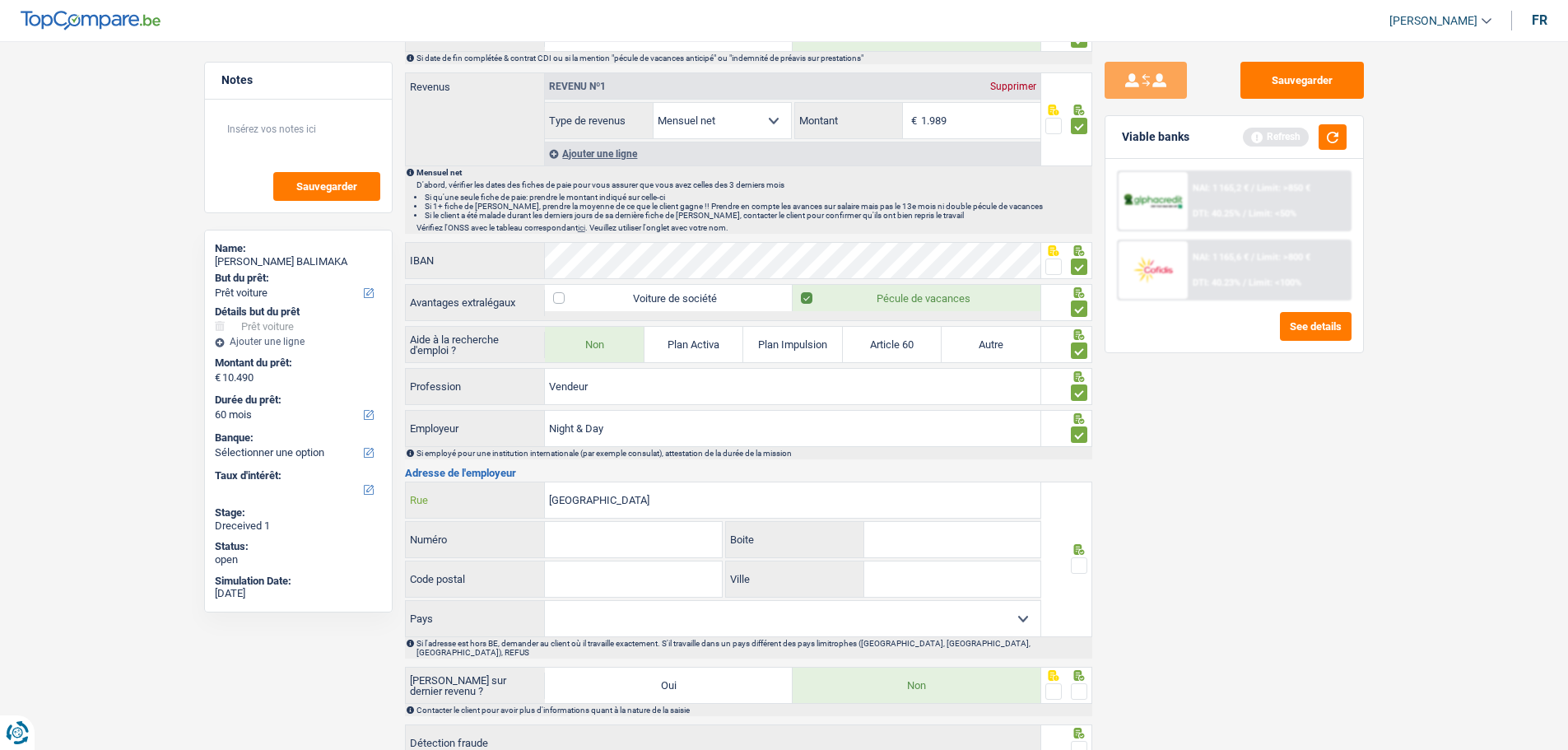 click on "Avenue Albert 1er" at bounding box center (793, 500) 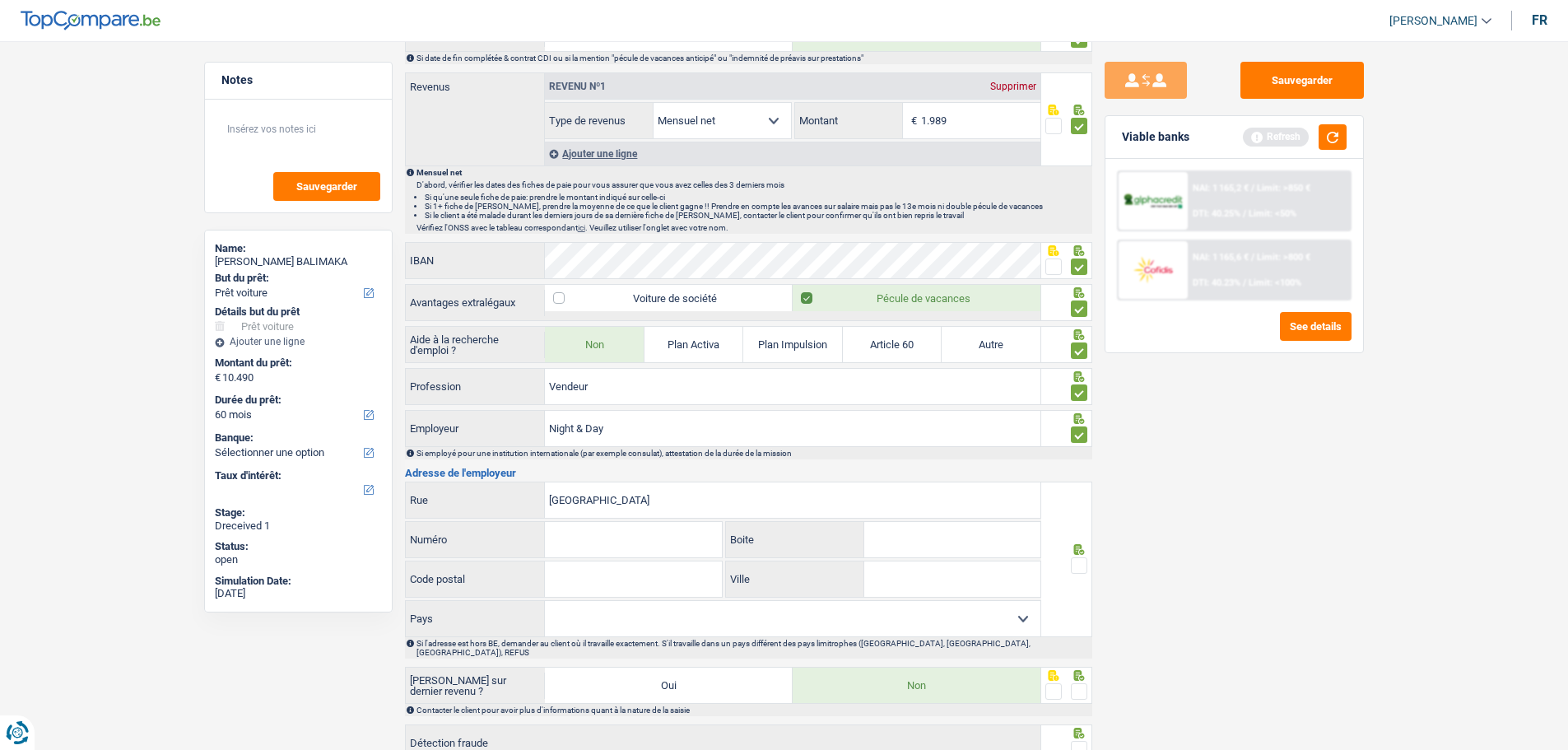 click on "Numéro" at bounding box center (633, 539) 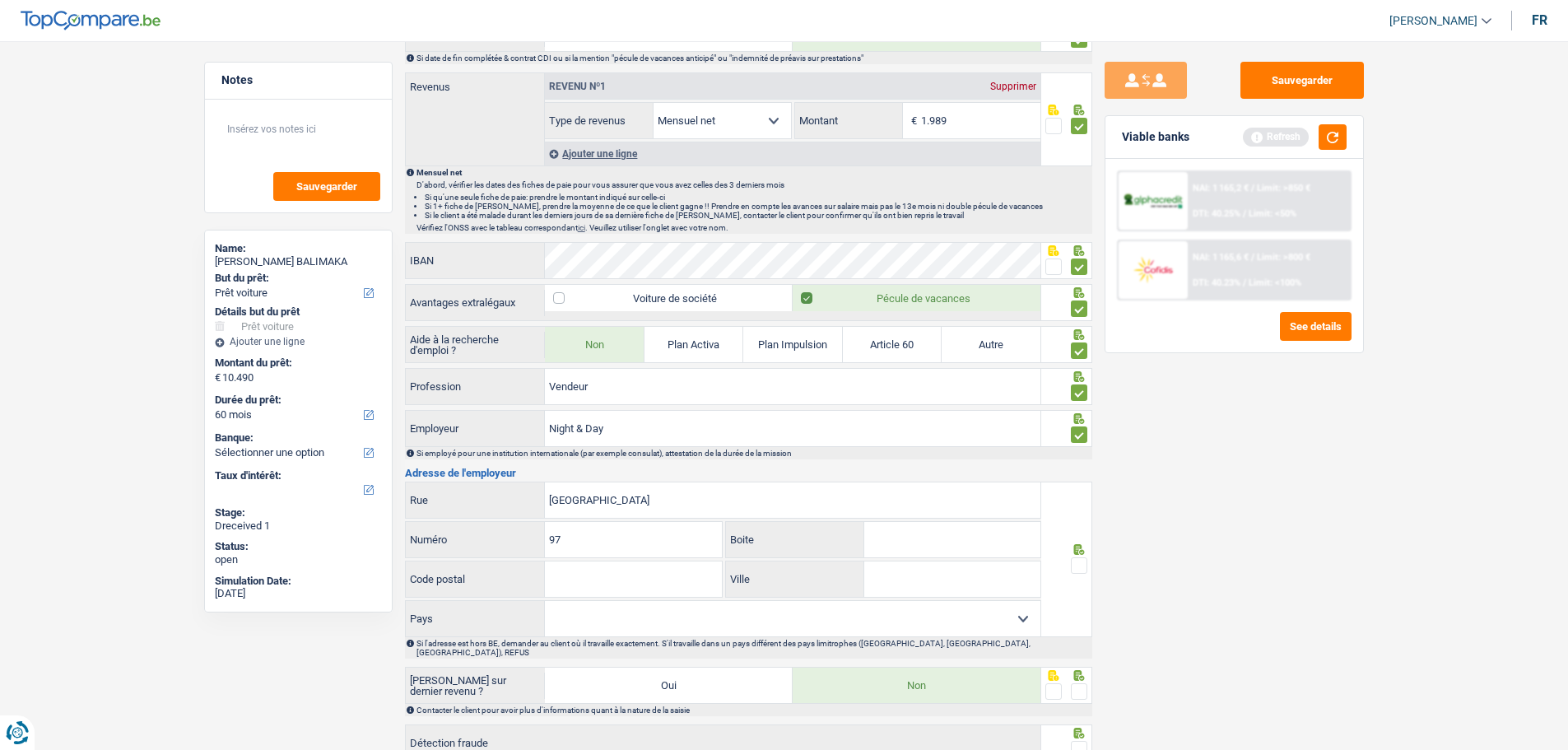type on "97" 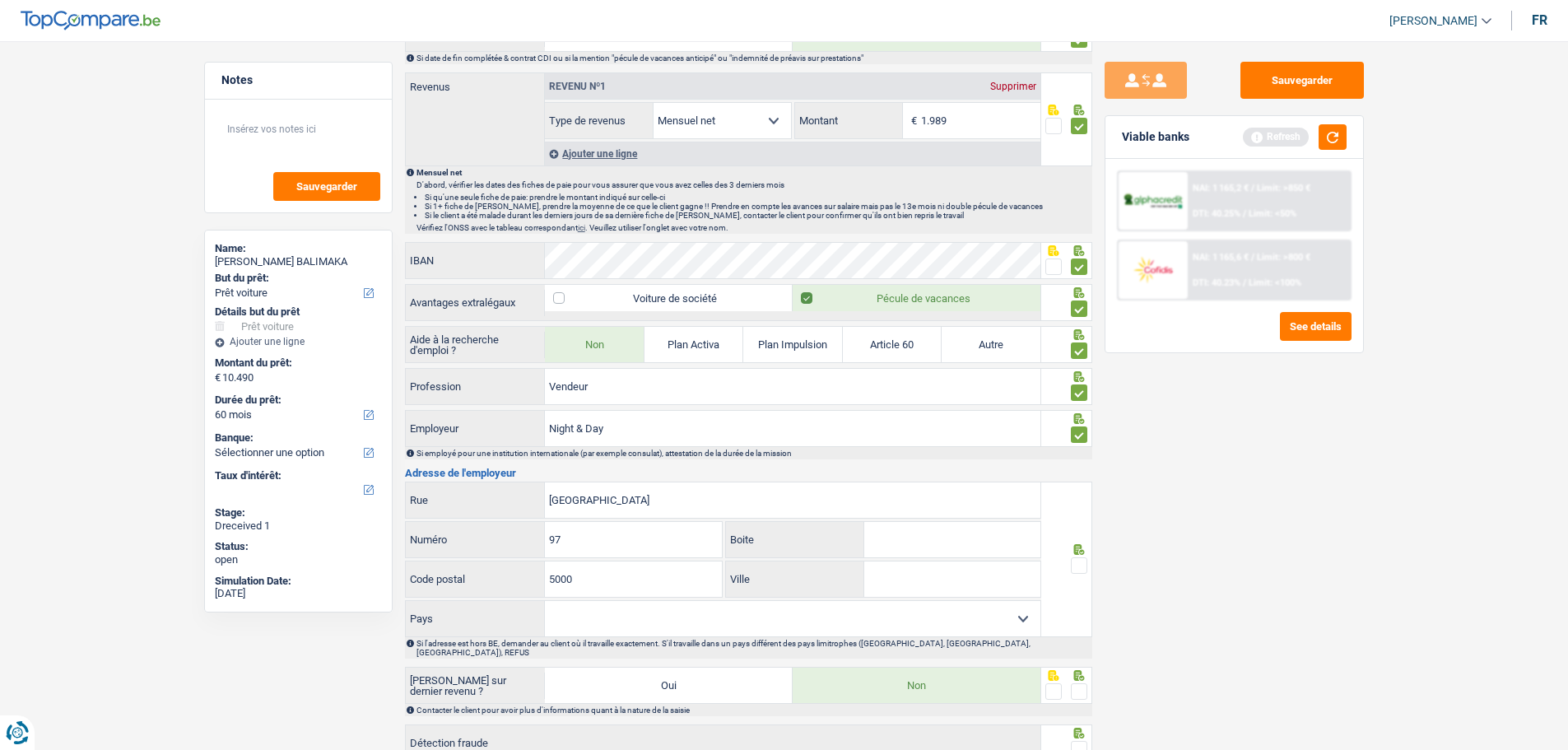 type on "5000" 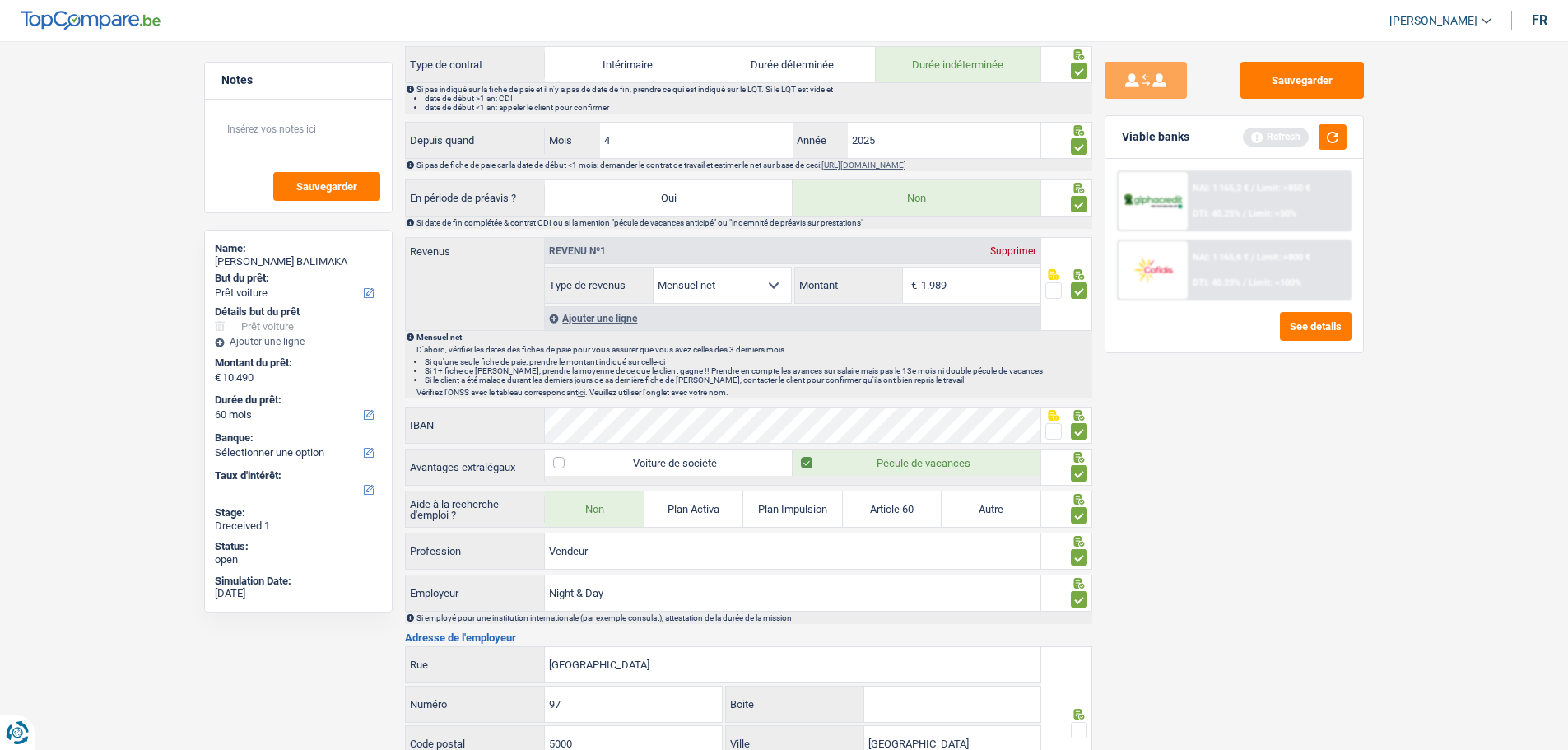 scroll, scrollTop: 906, scrollLeft: 0, axis: vertical 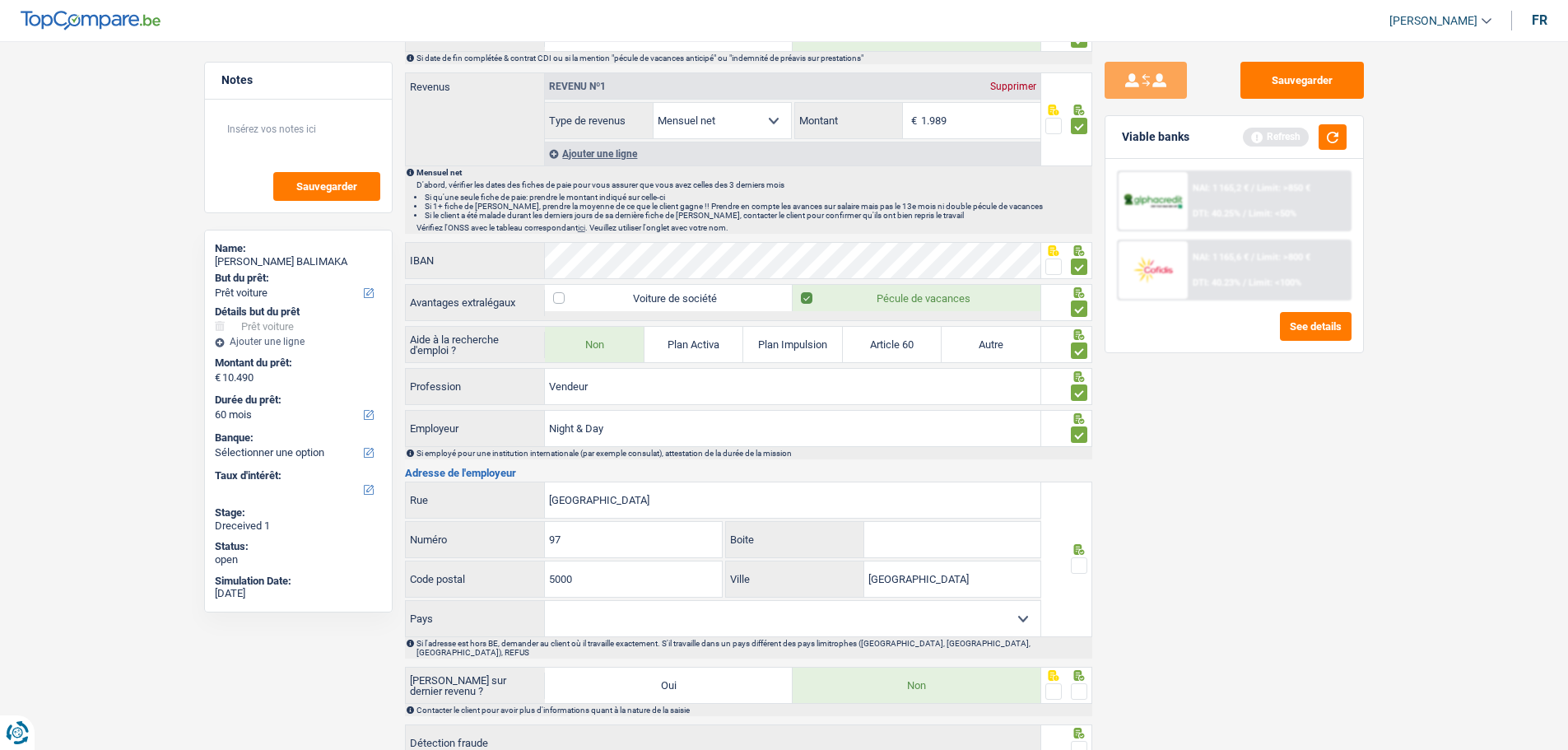 type on "Namur" 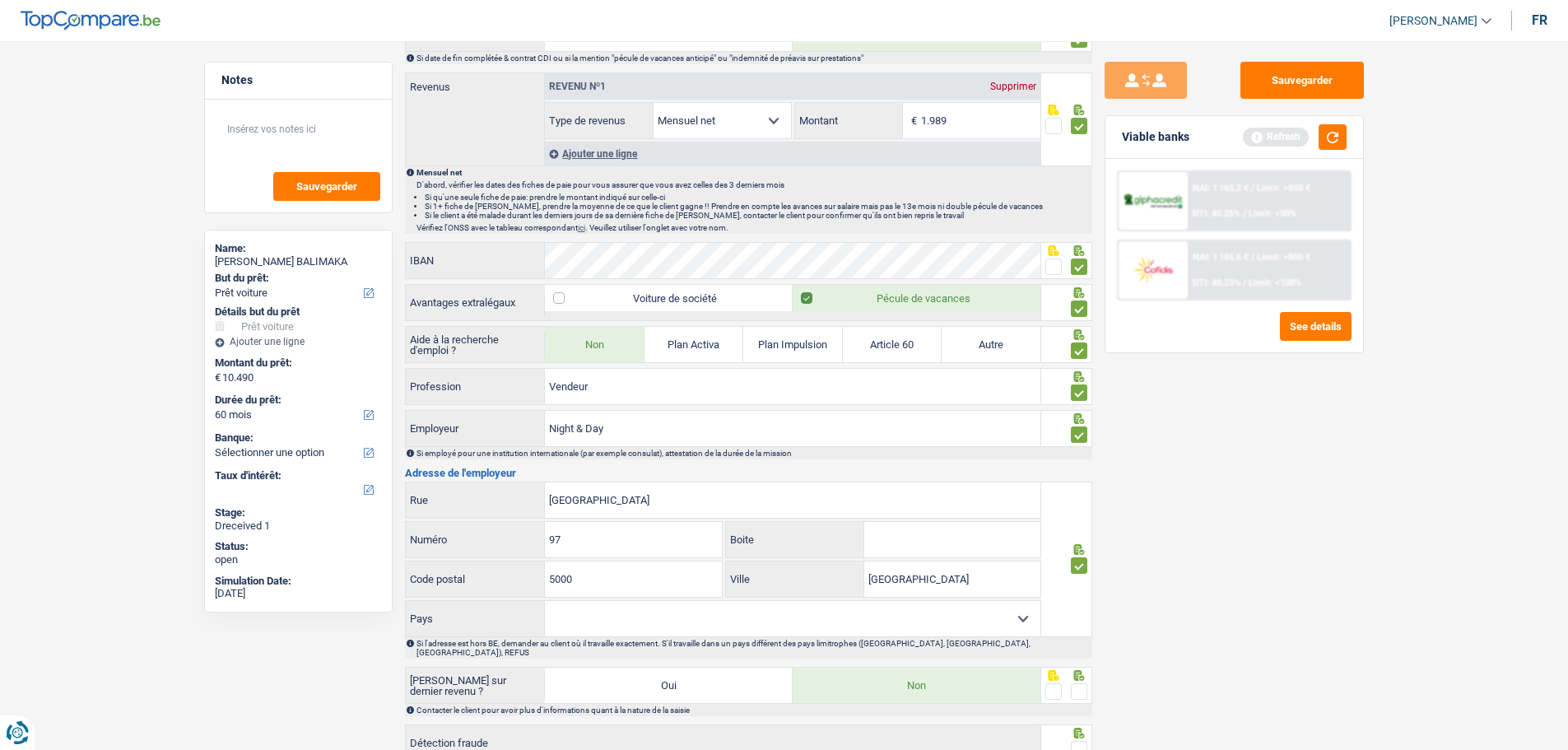 click on "Belgique France Allemagne Italie Luxembourg Pays-Bas Espagne Suisse
Sélectionner une option" at bounding box center [793, 618] 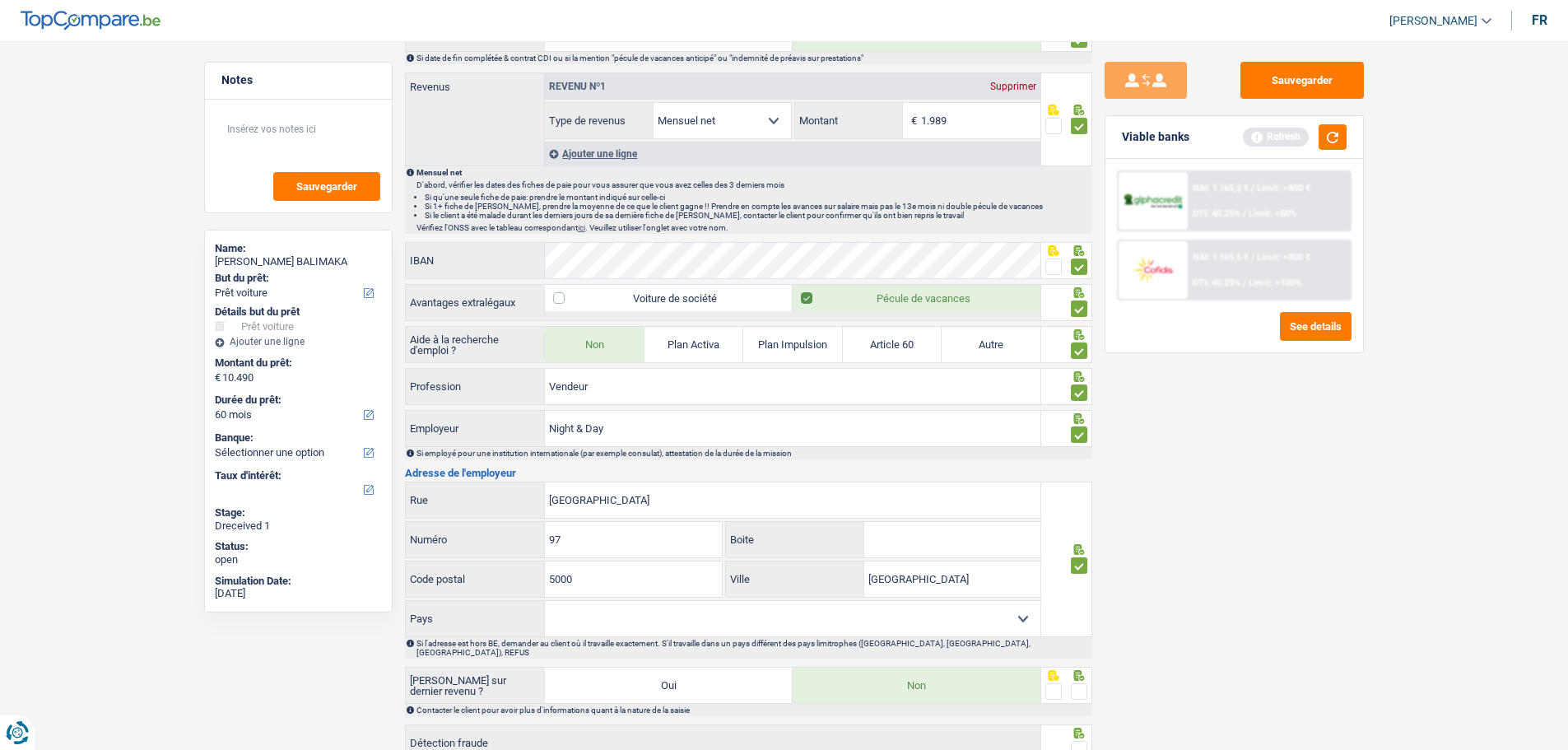 select on "BE" 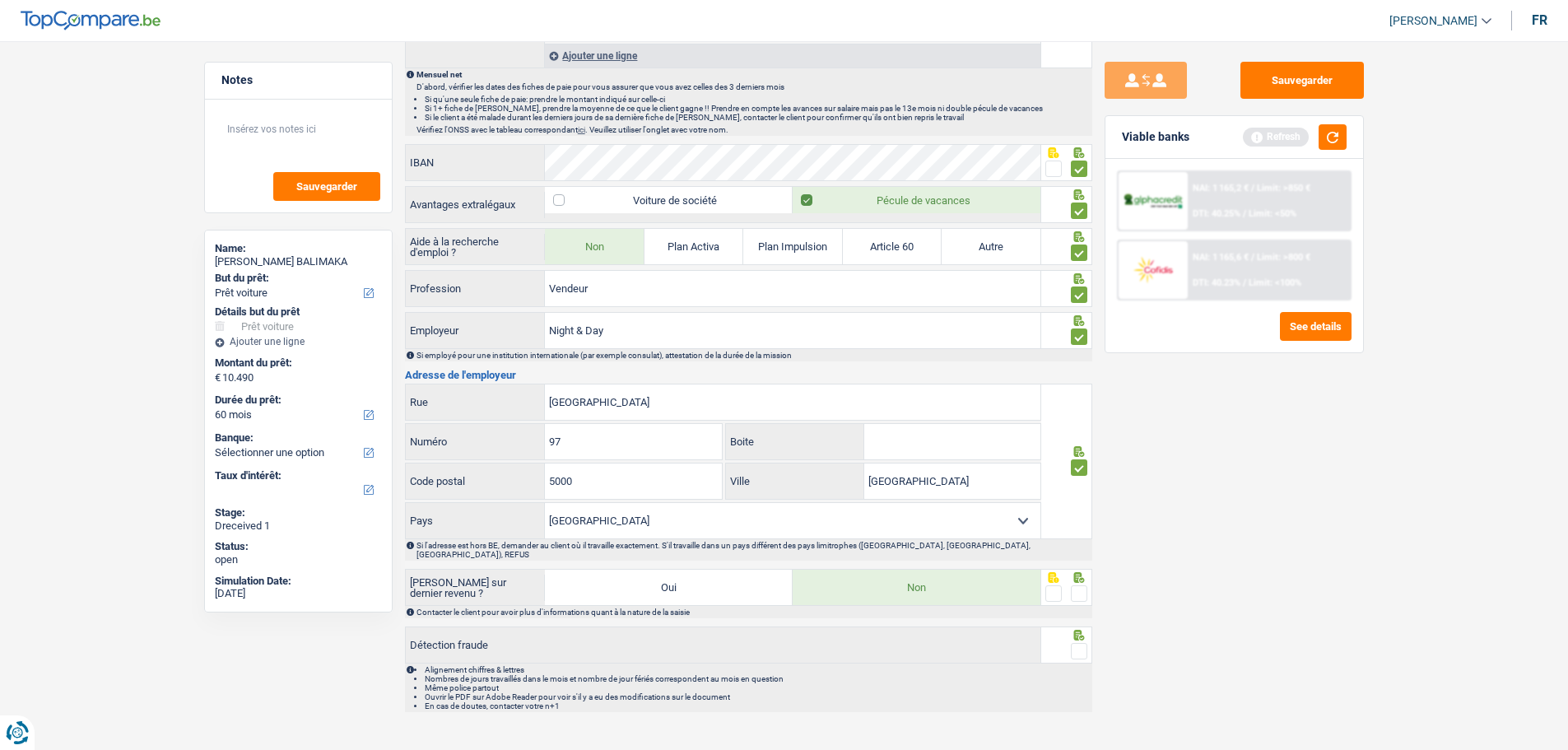 scroll, scrollTop: 1011, scrollLeft: 0, axis: vertical 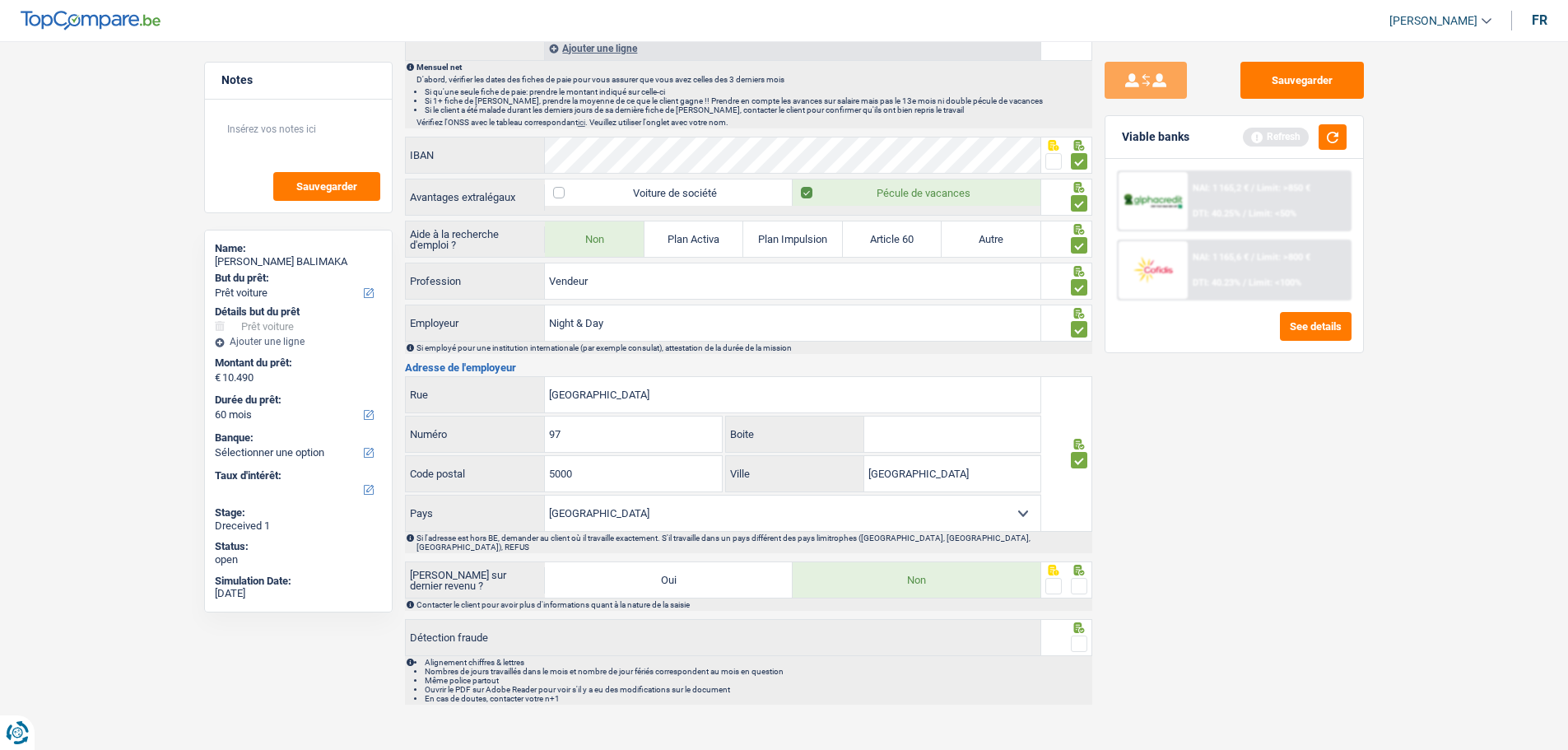 click at bounding box center [1079, 586] 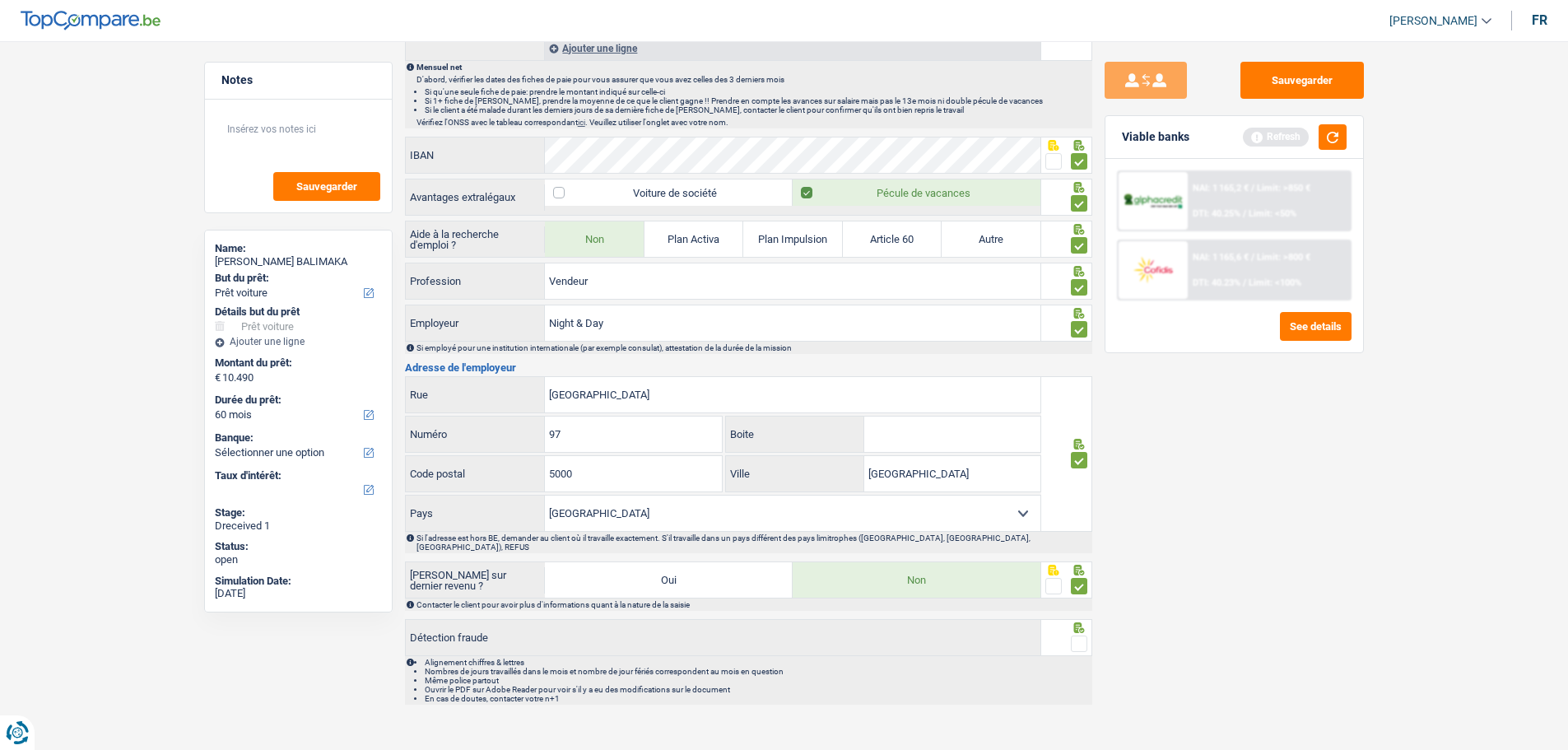 click at bounding box center [1079, 644] 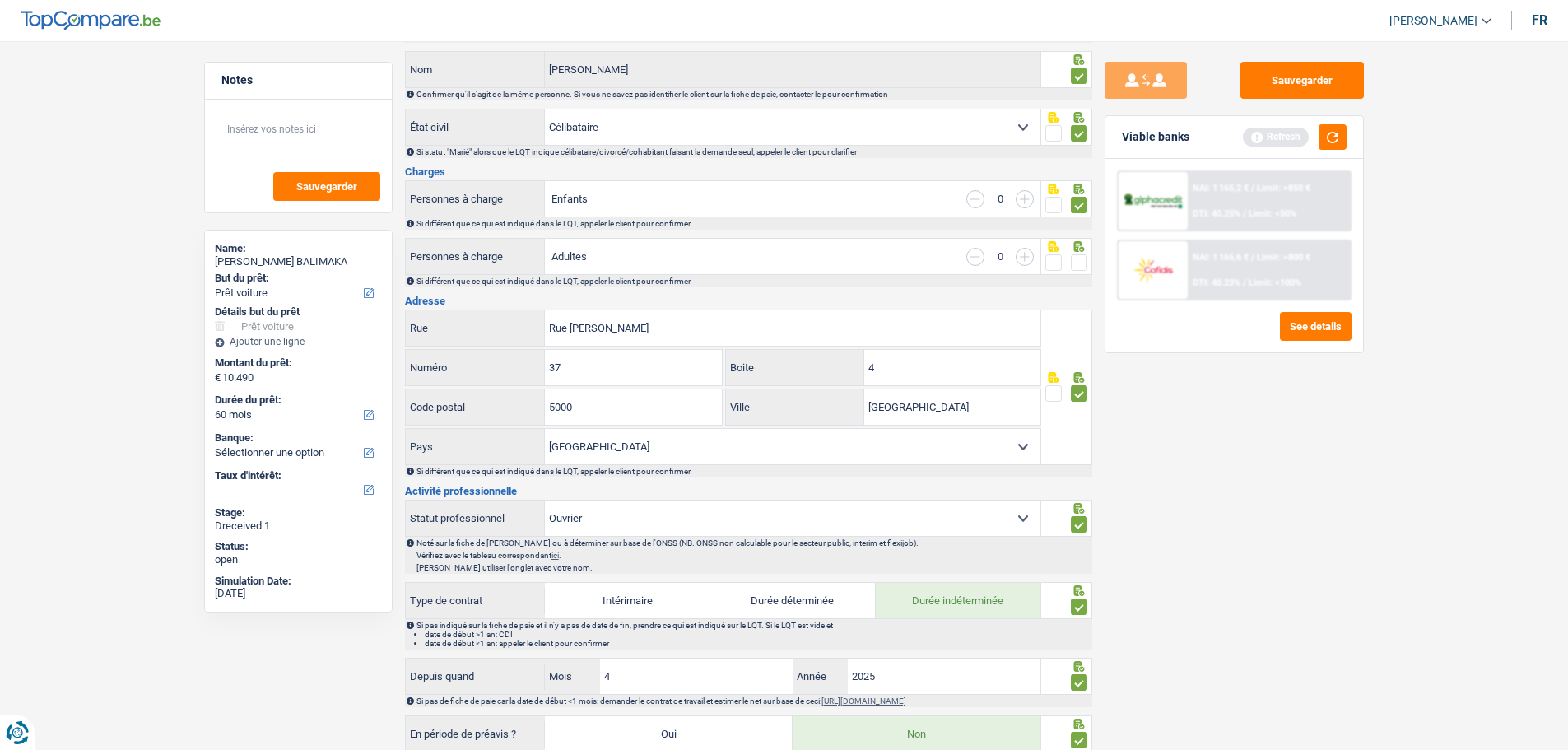 scroll, scrollTop: 0, scrollLeft: 0, axis: both 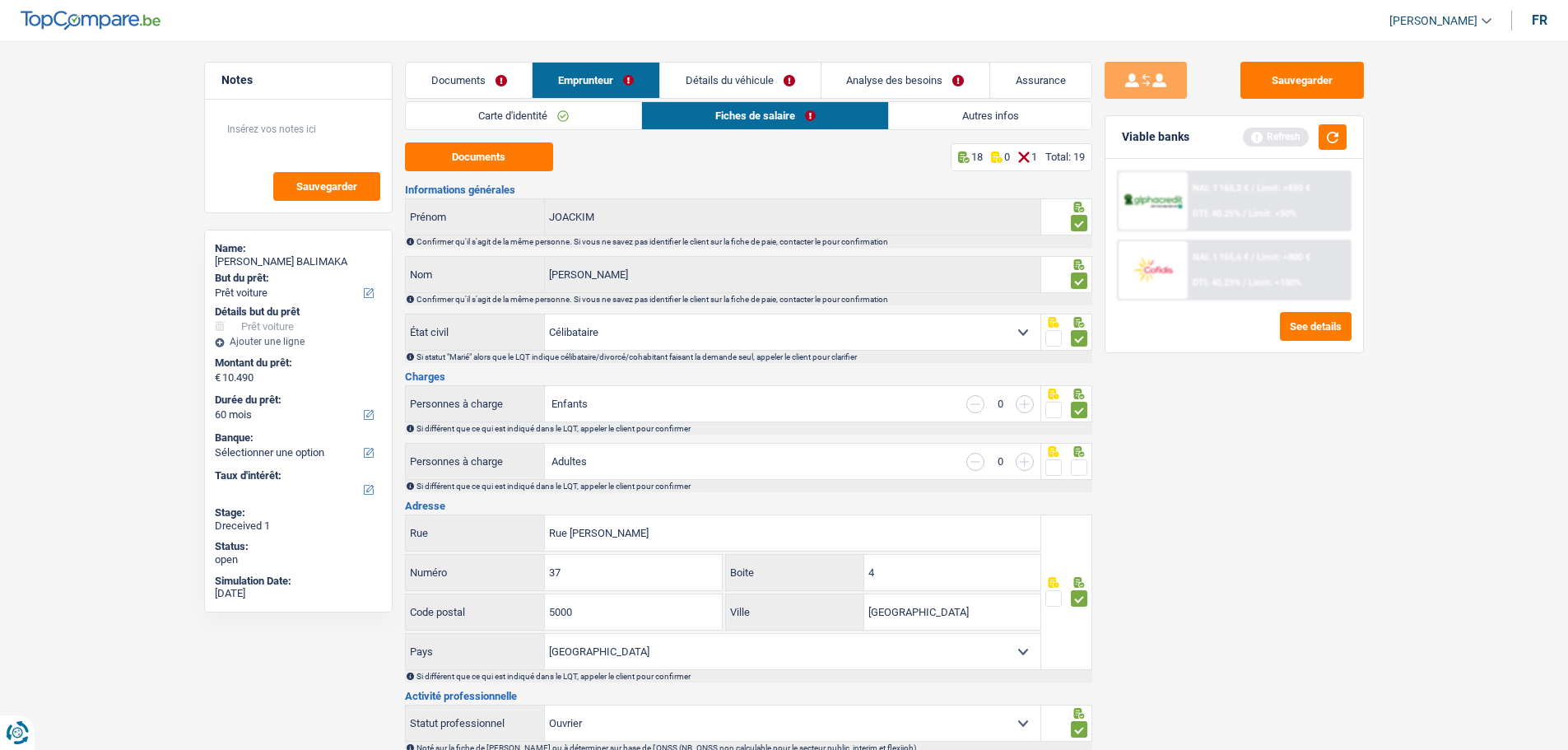 click at bounding box center [1079, 468] 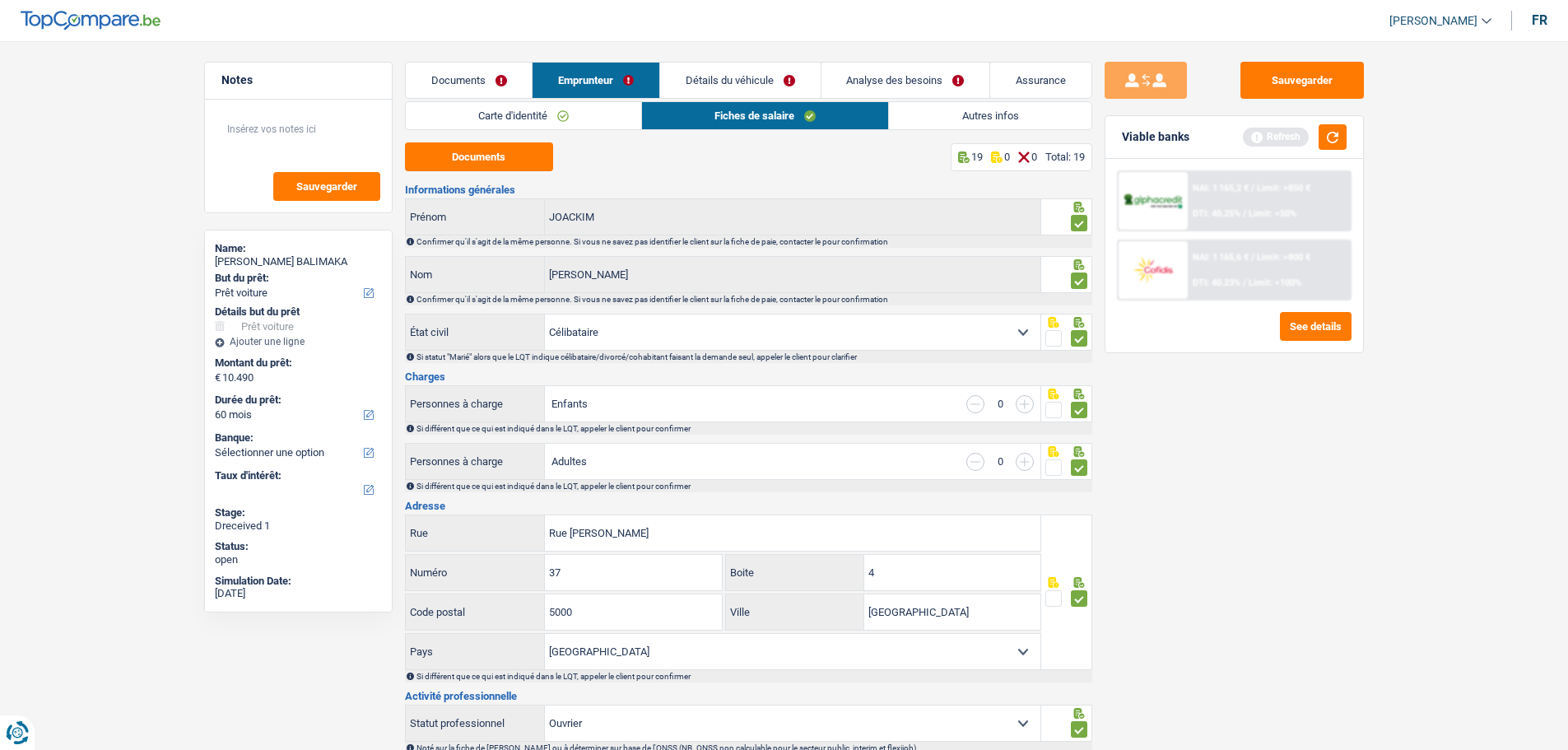 click on "Autres infos" at bounding box center [989, 115] 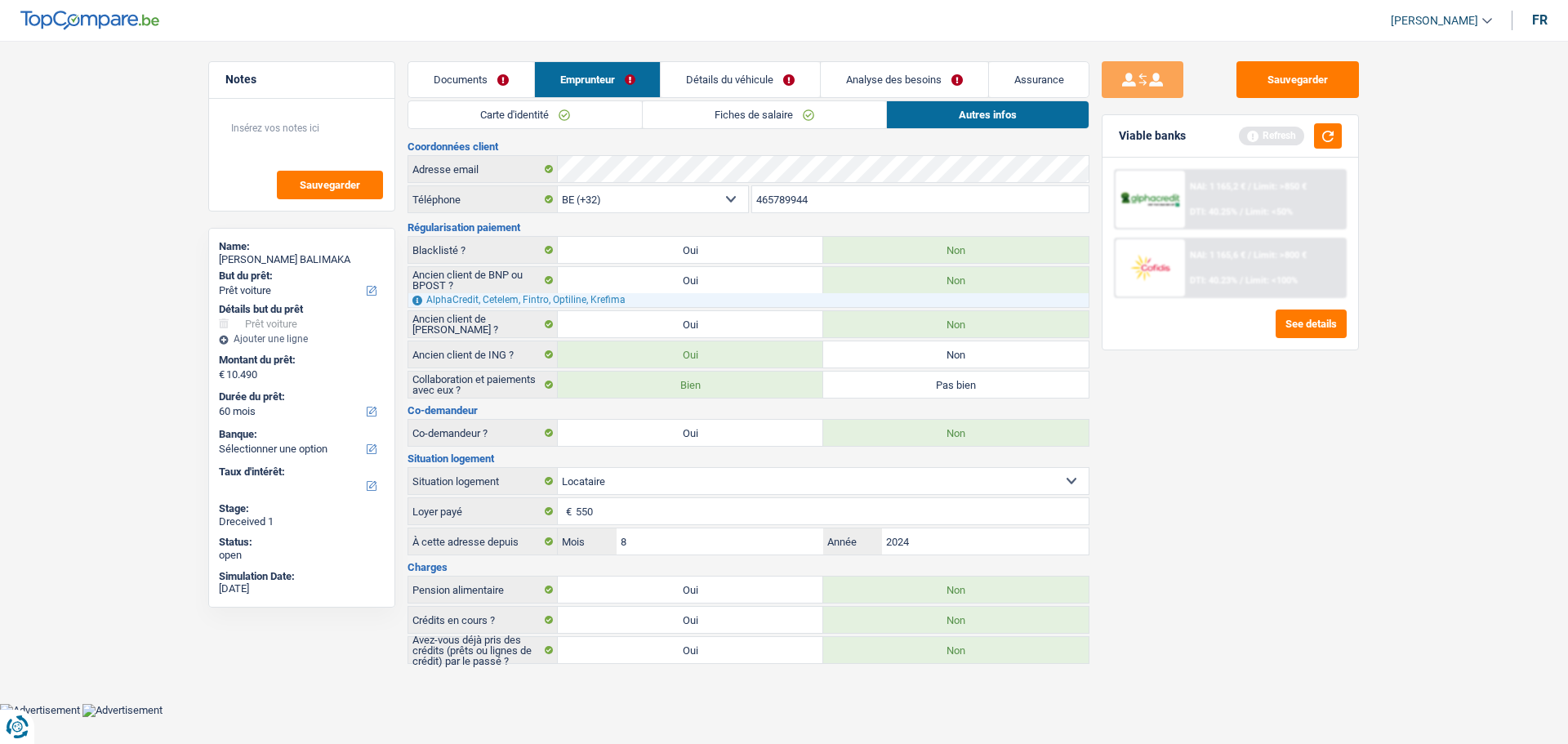 click on "Détails du véhicule" at bounding box center [740, 79] 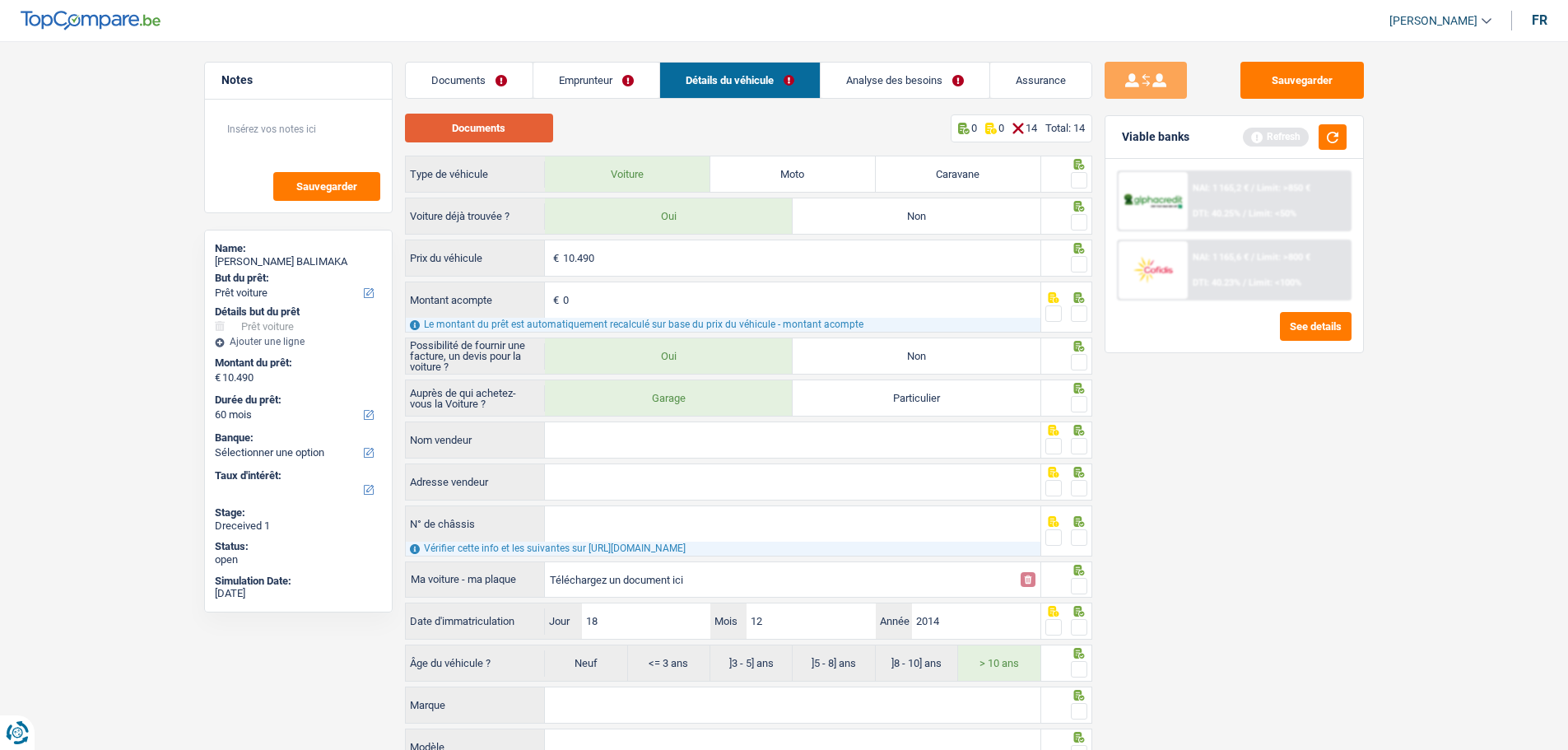 click on "Documents" at bounding box center (479, 128) 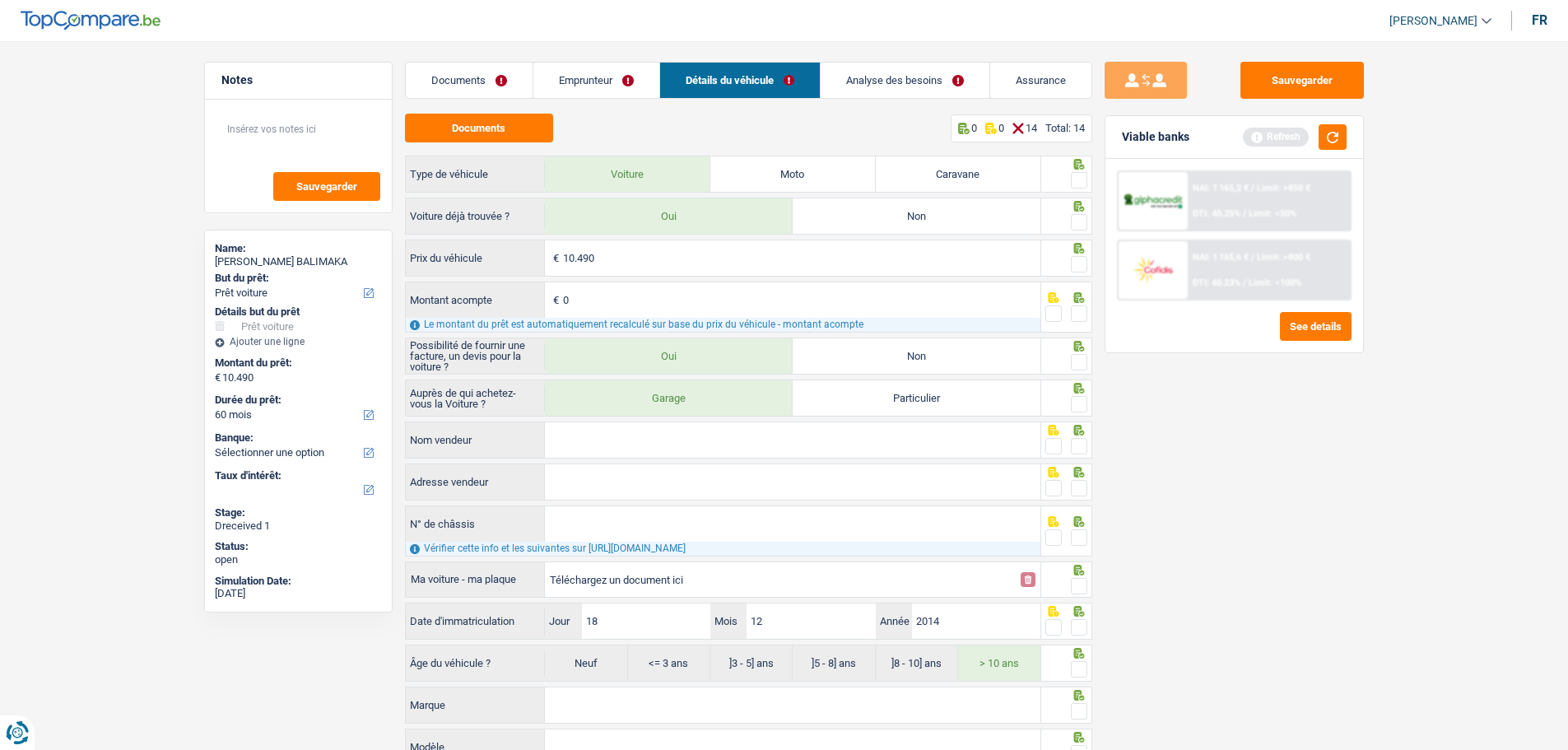 click on "Documents" at bounding box center (469, 80) 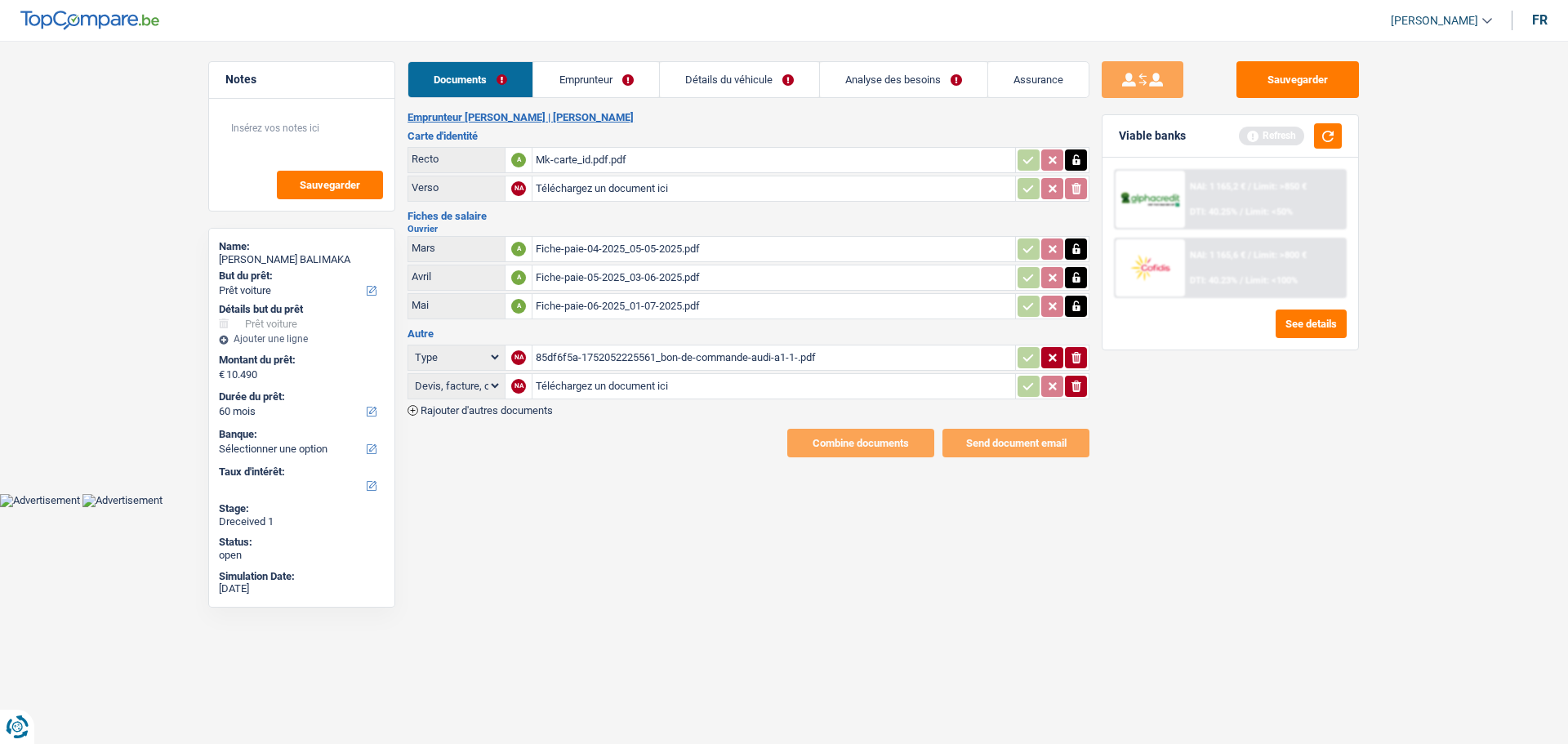 click on "85df6f5a-1752052225561_bon-de-commande-audi-a1-1-.pdf" at bounding box center (773, 358) 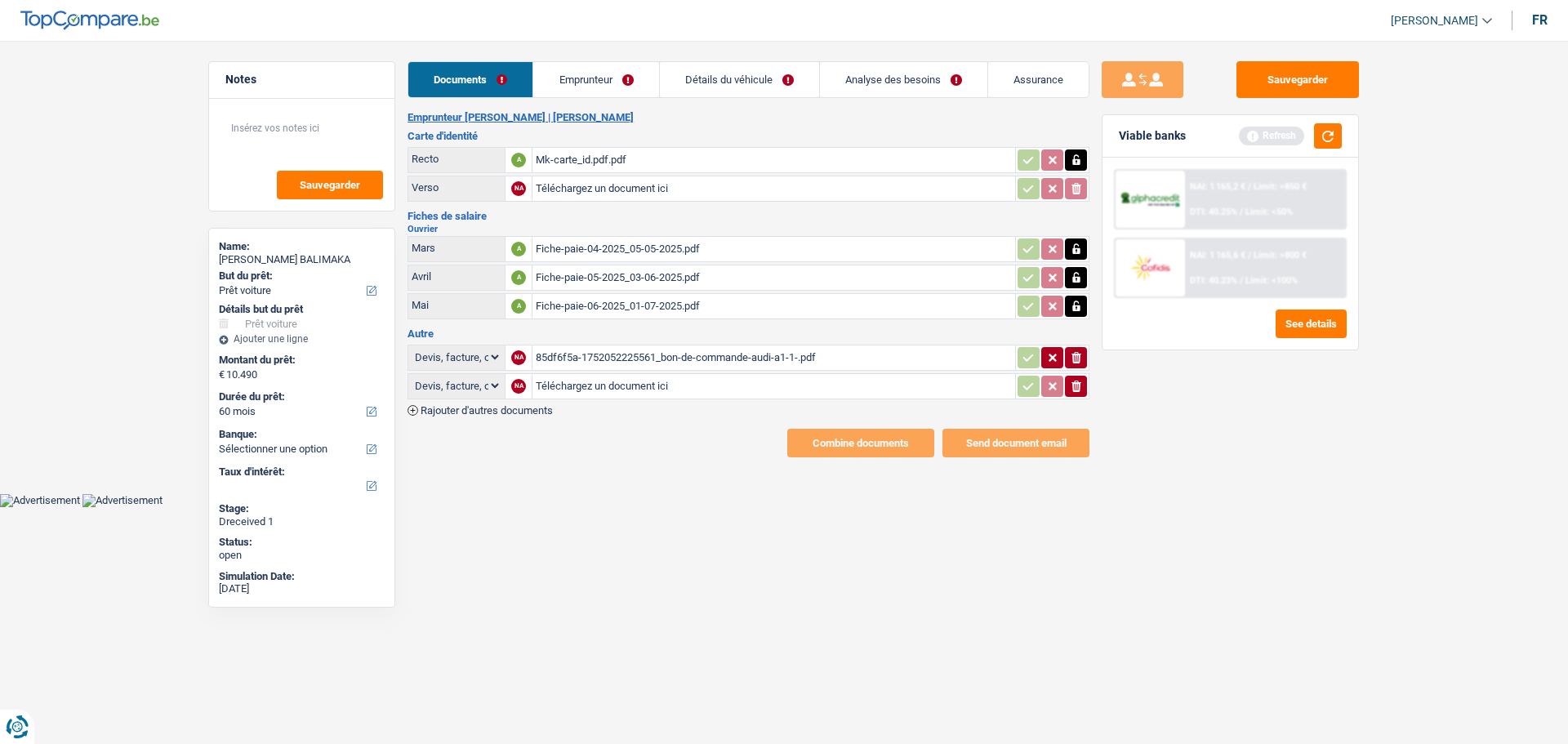 click on "Type
Analyse des besoins pour l'assurance
Attestation d'invalidité
Attestation de votre employeur
Attestation perte de la carte d'identité
Autre
Avertissement extrait de rôle 2023 concernant vos revenus 2022
Avertissement extrait de rôle 2024 concernant vos revenus 2023
Bulletin d'impôt
Carte bancaire
Certificat de composition de ménage
Certificat de résidence élargi
Certificat médical
Contrat de bail" at bounding box center [457, 357] 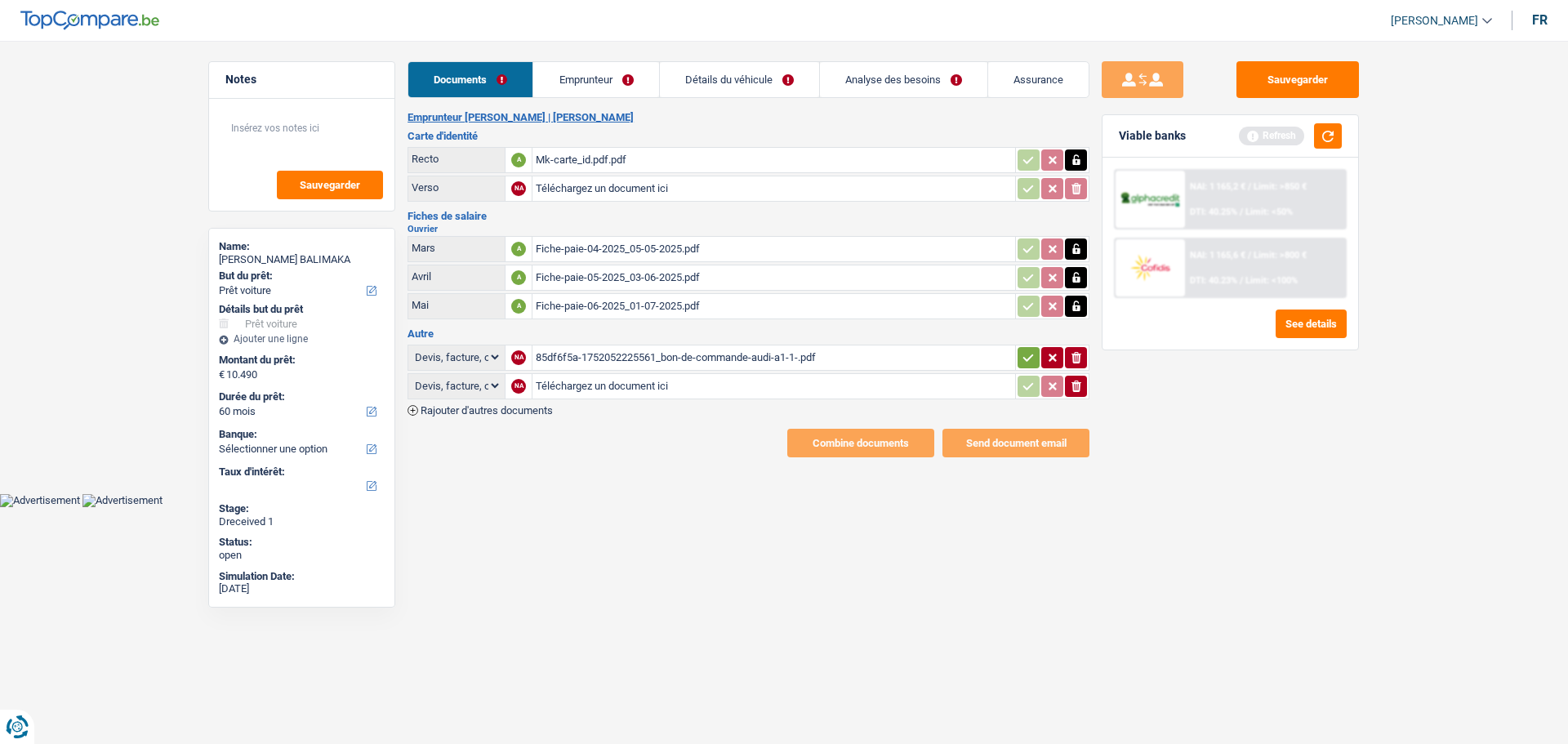 click 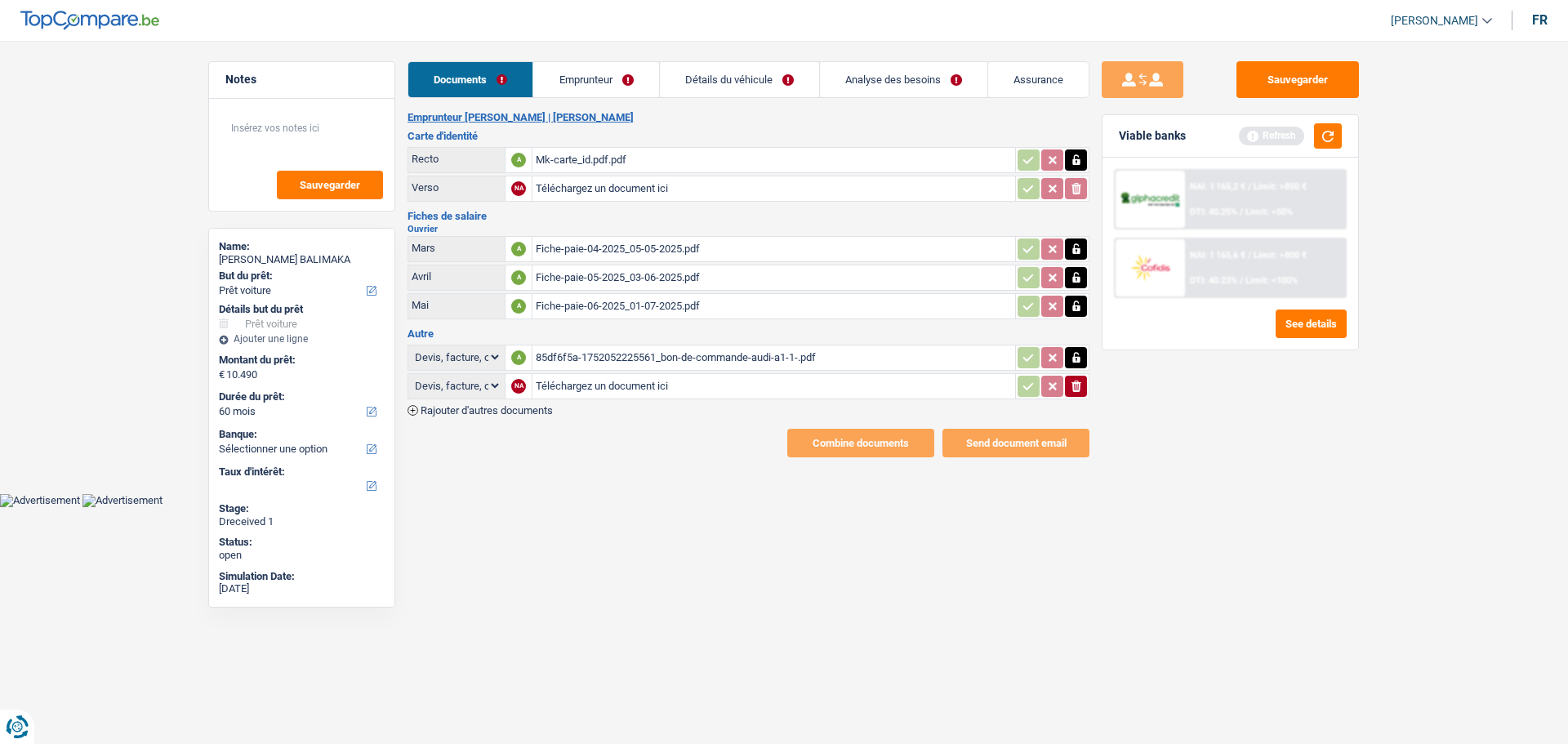 click on "Détails du véhicule" at bounding box center [739, 79] 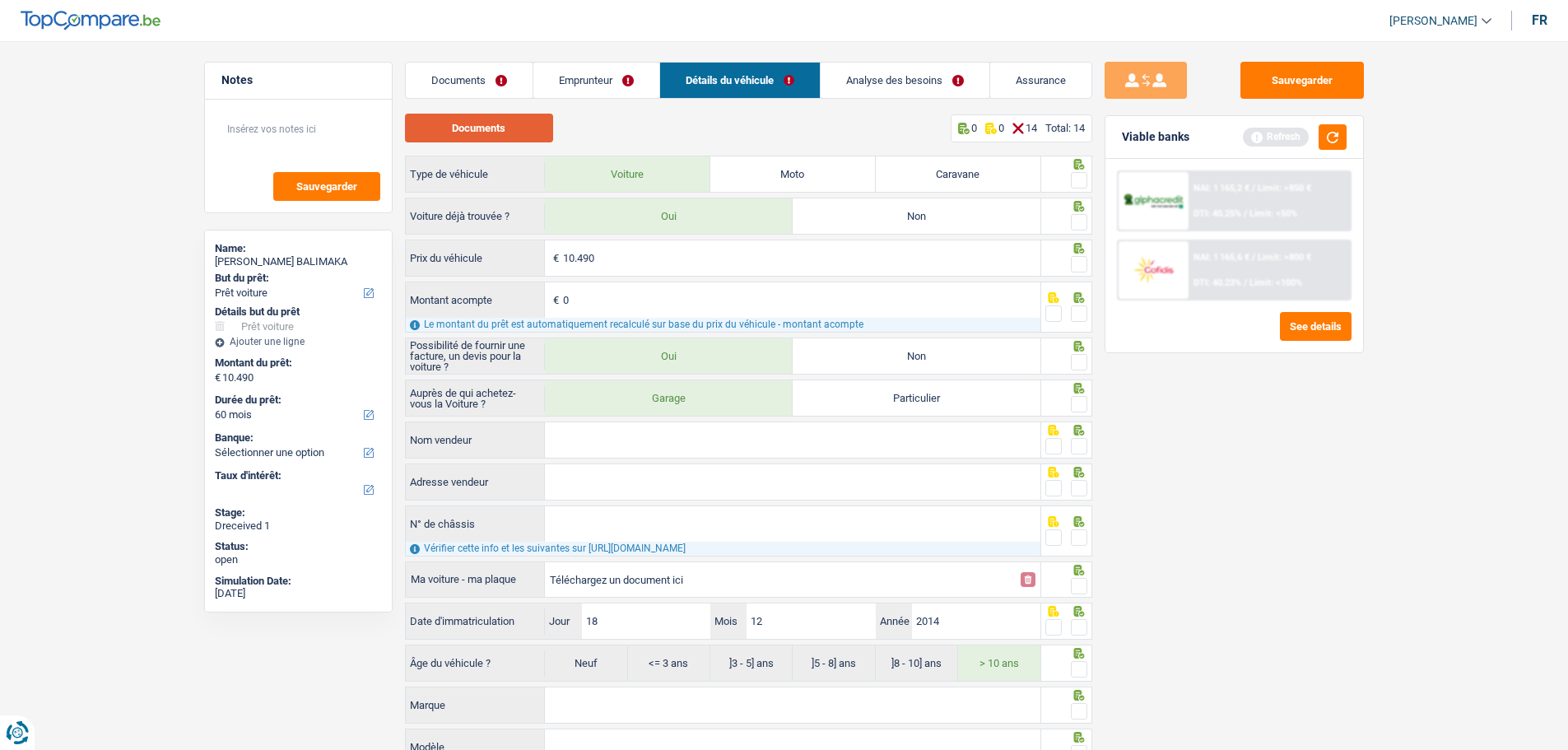 click on "Documents" at bounding box center (479, 128) 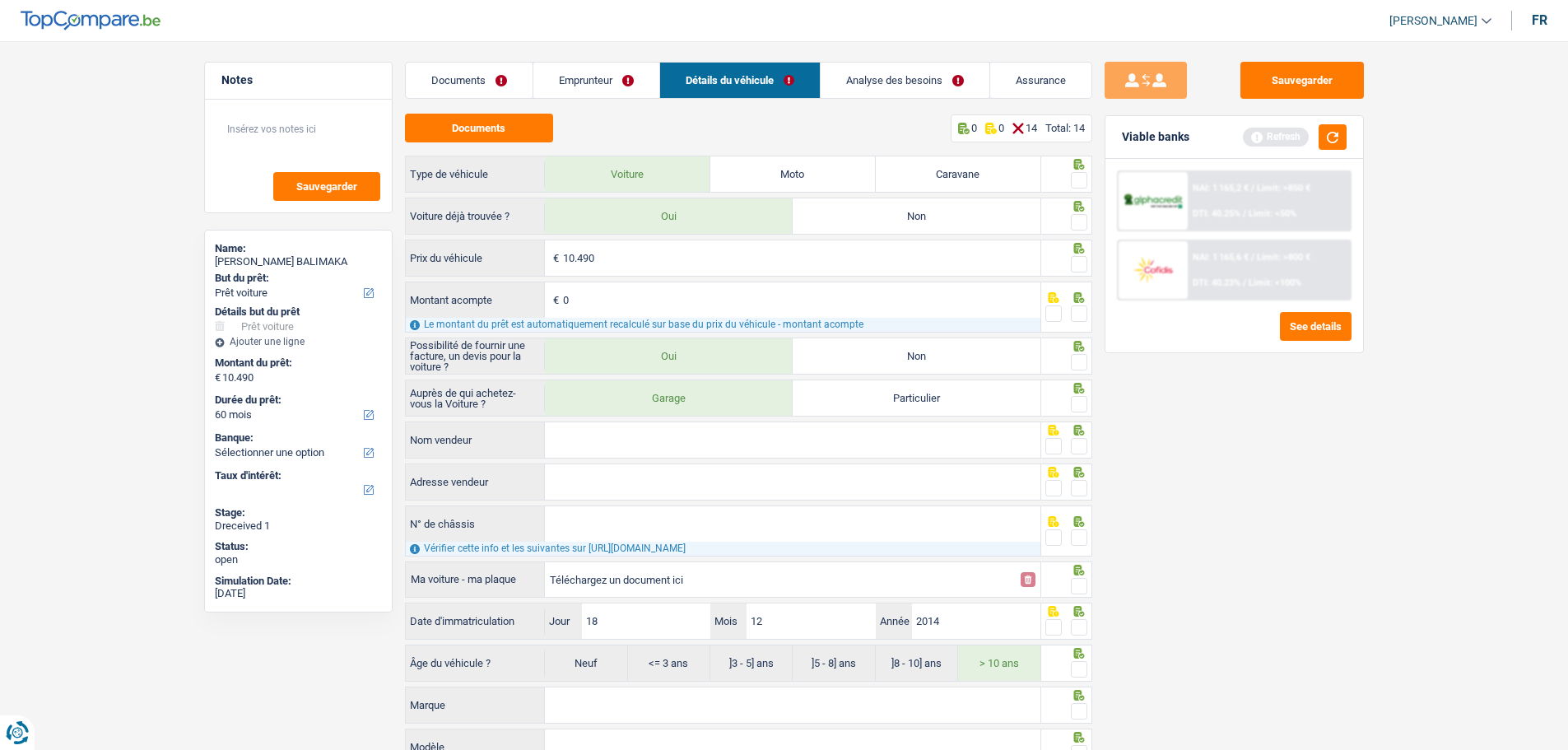 click at bounding box center [1079, 180] 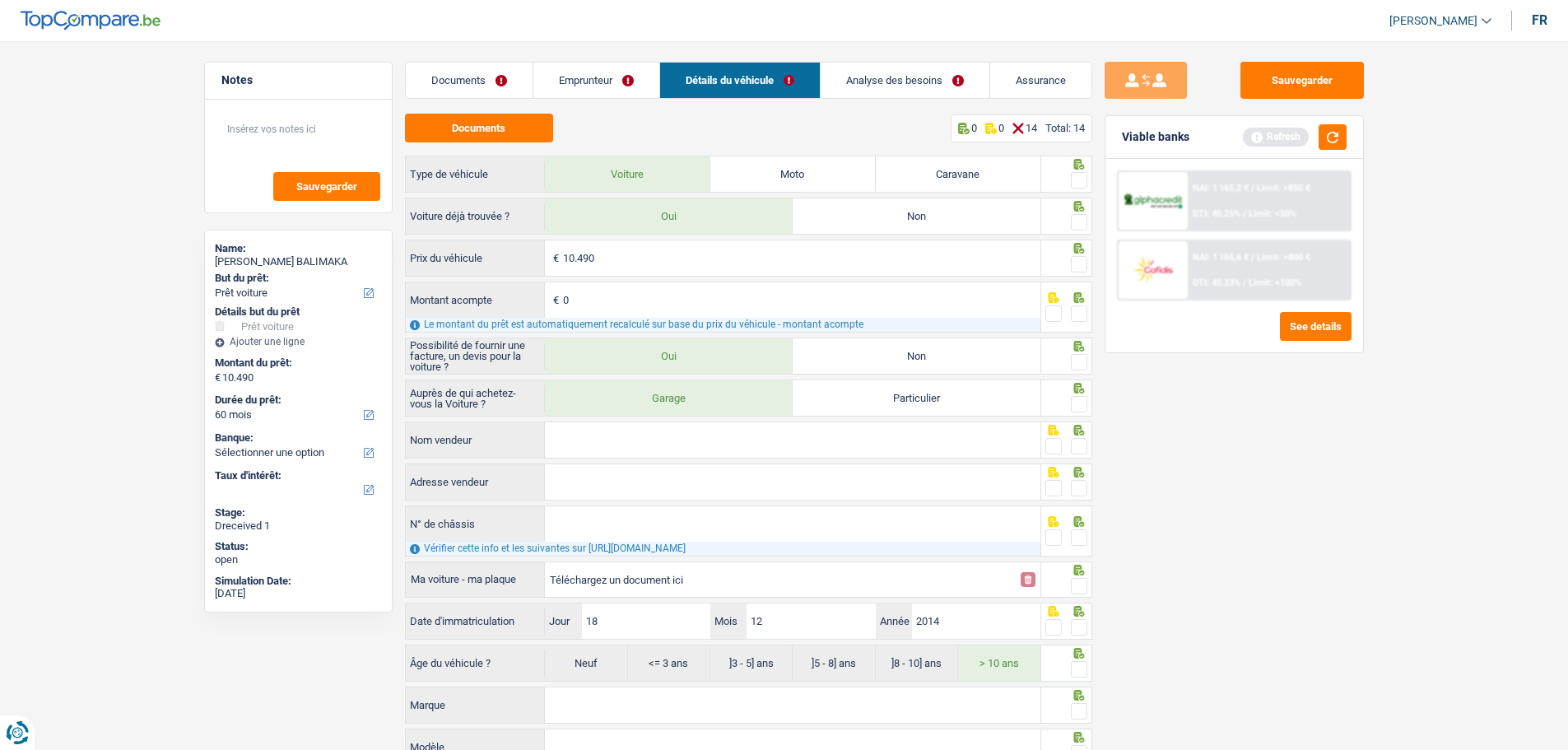 click at bounding box center [1079, 222] 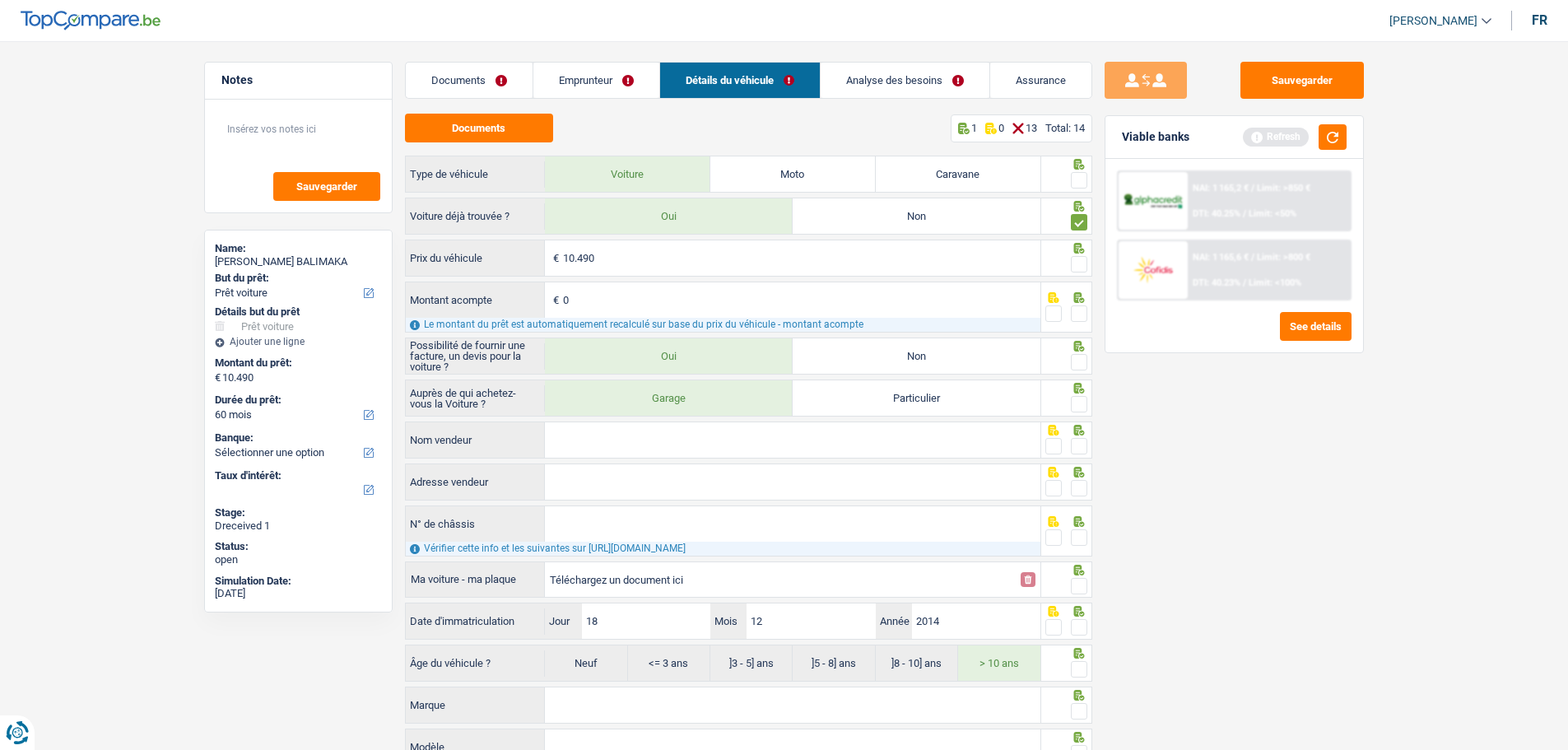click at bounding box center [1079, 264] 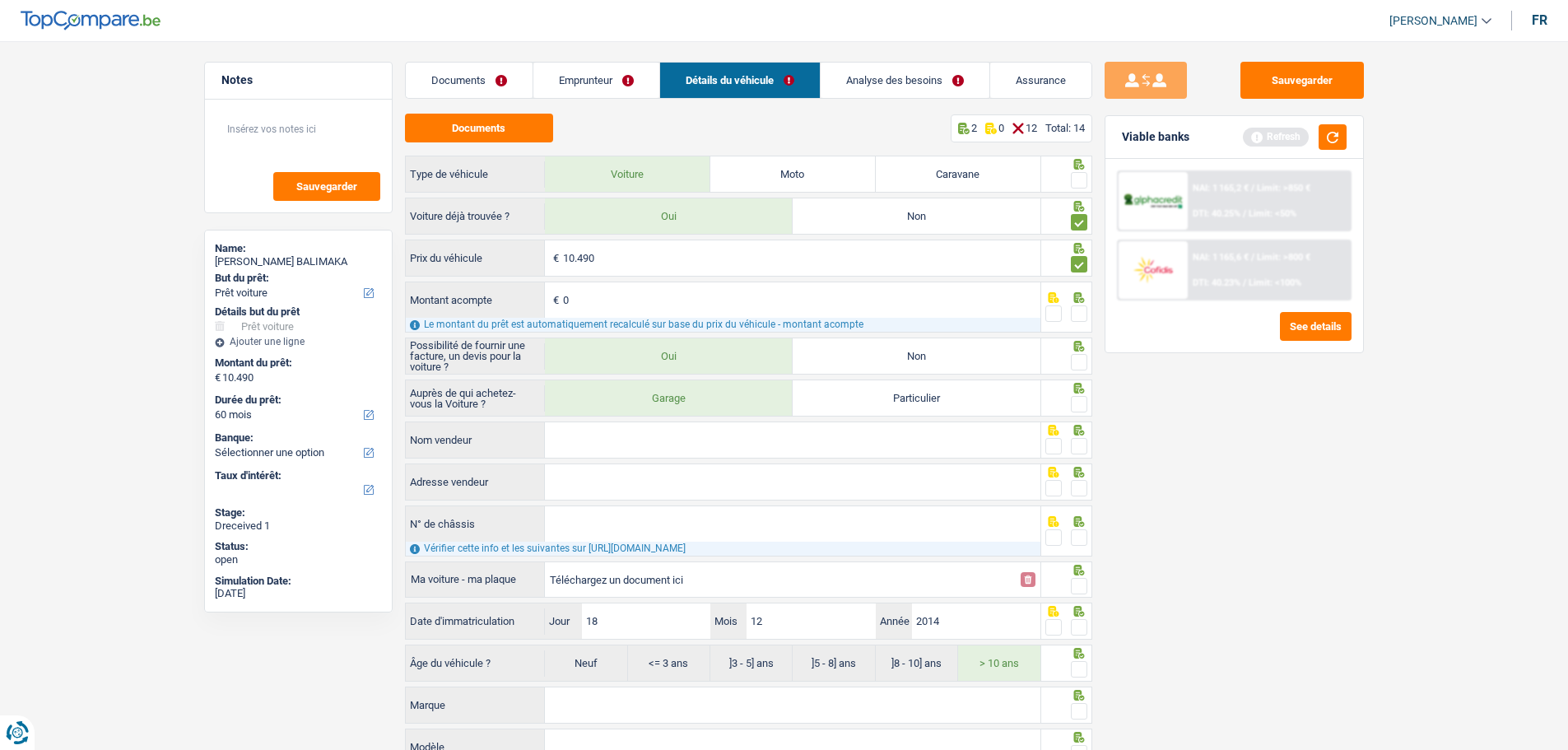 click at bounding box center (1079, 314) 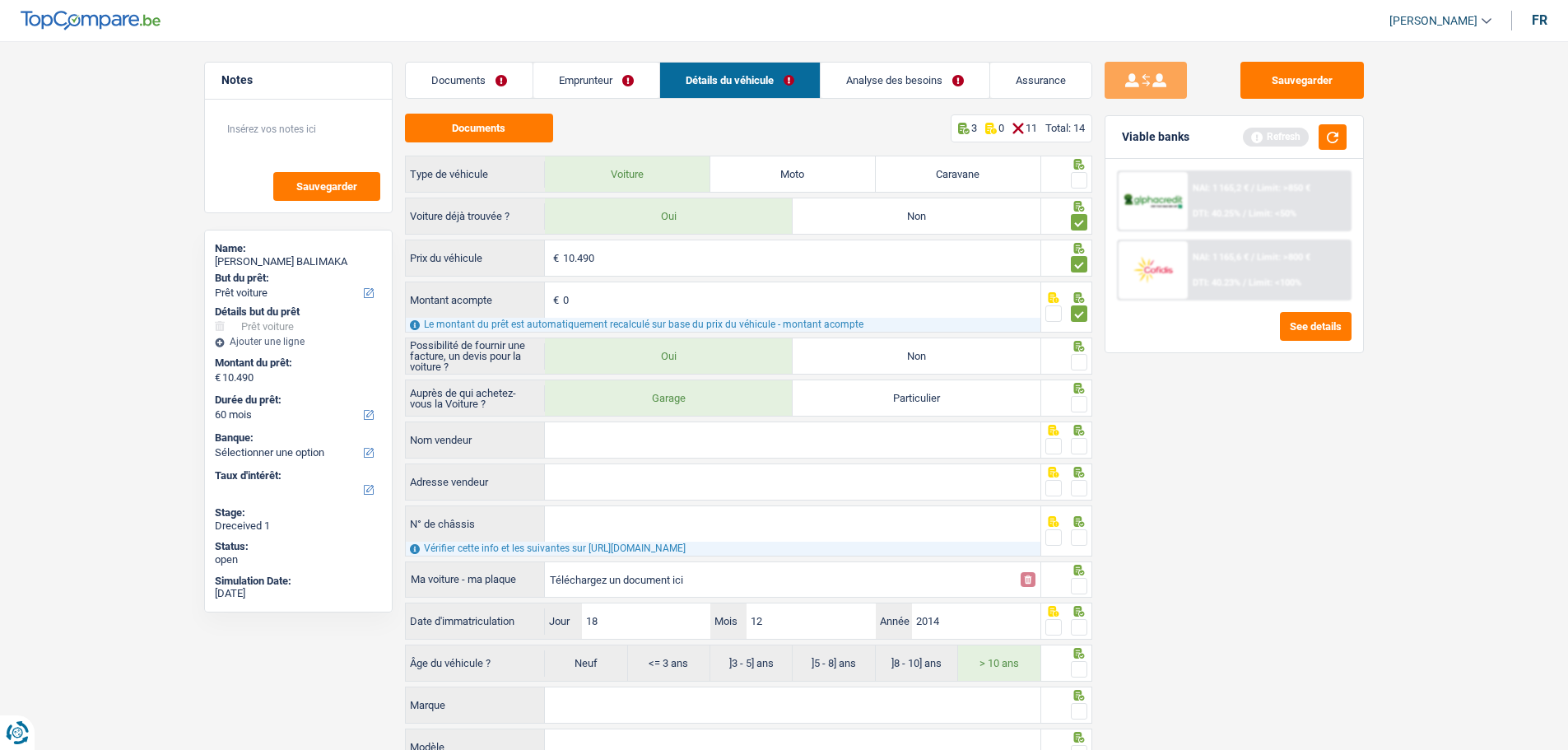 drag, startPoint x: 1077, startPoint y: 356, endPoint x: 1077, endPoint y: 371, distance: 15 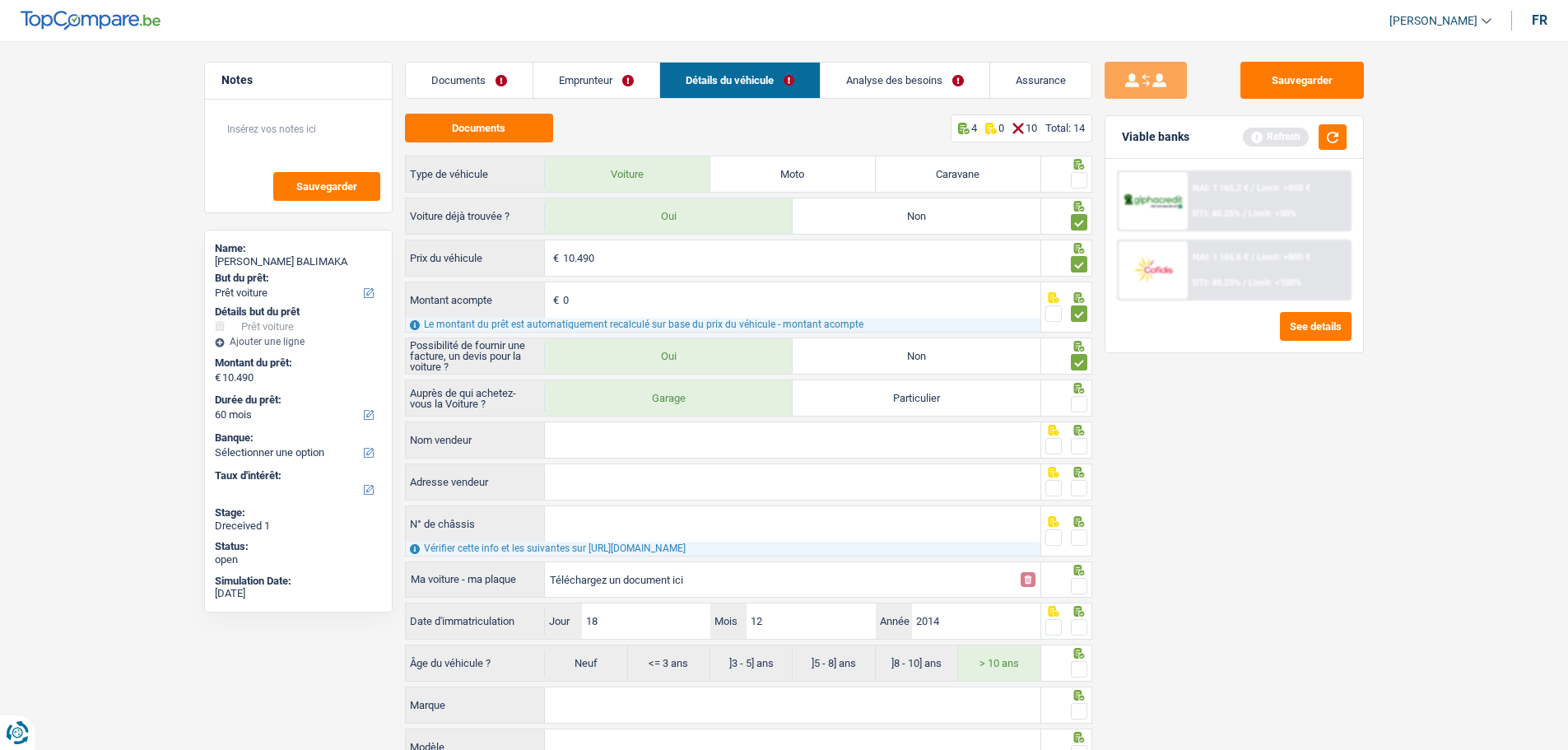 click at bounding box center [1079, 404] 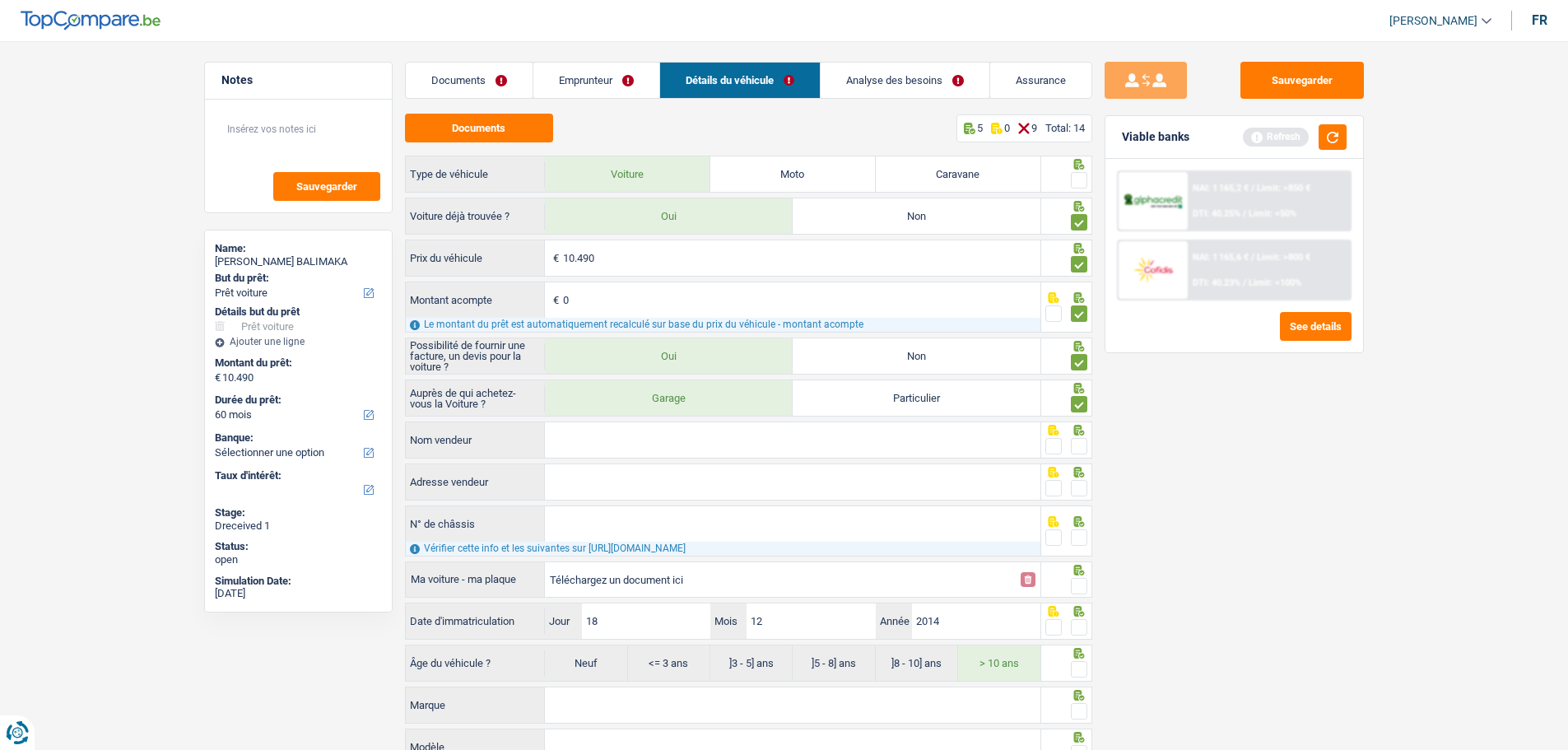 click on "Nom vendeur" at bounding box center (793, 440) 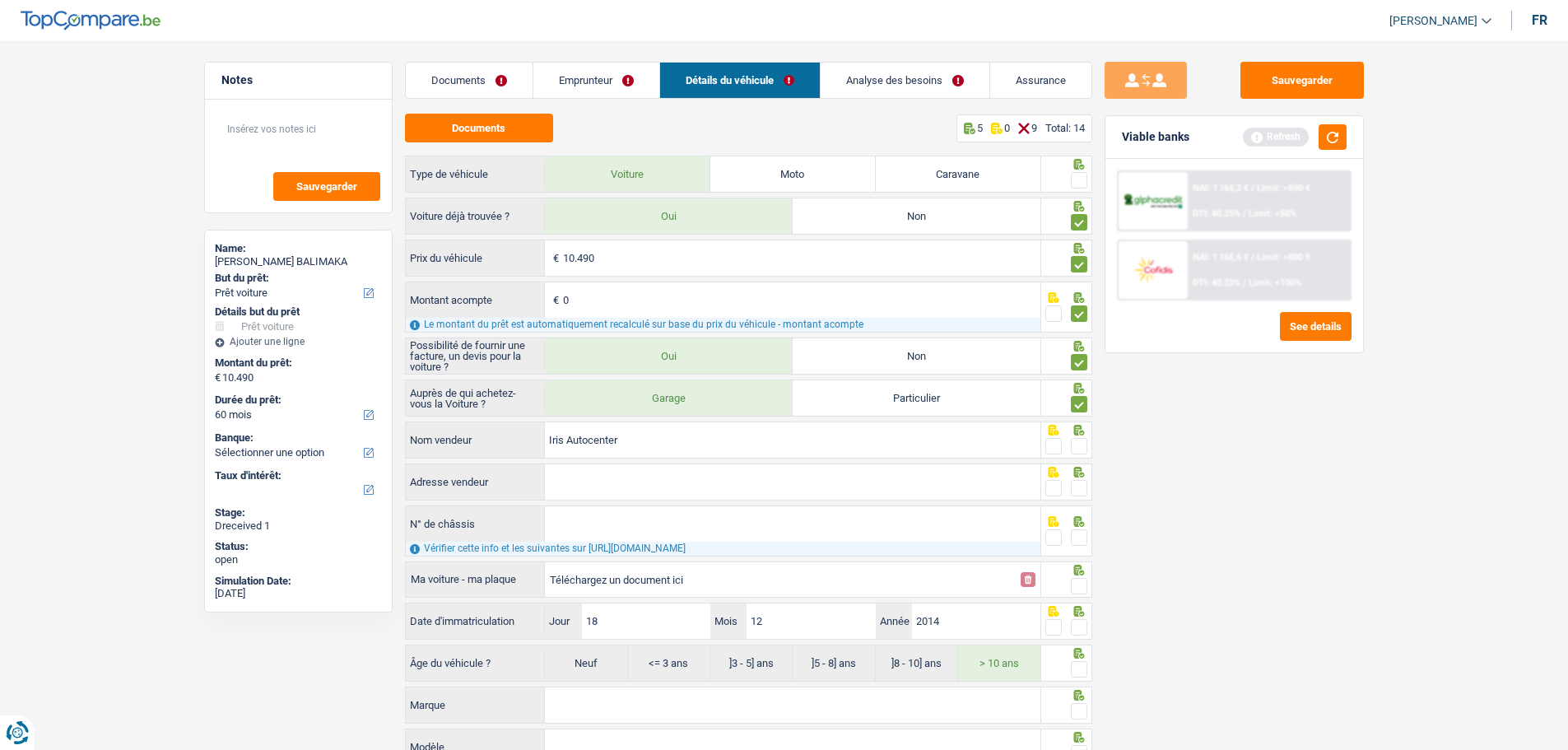 type on "Iris Autocenter" 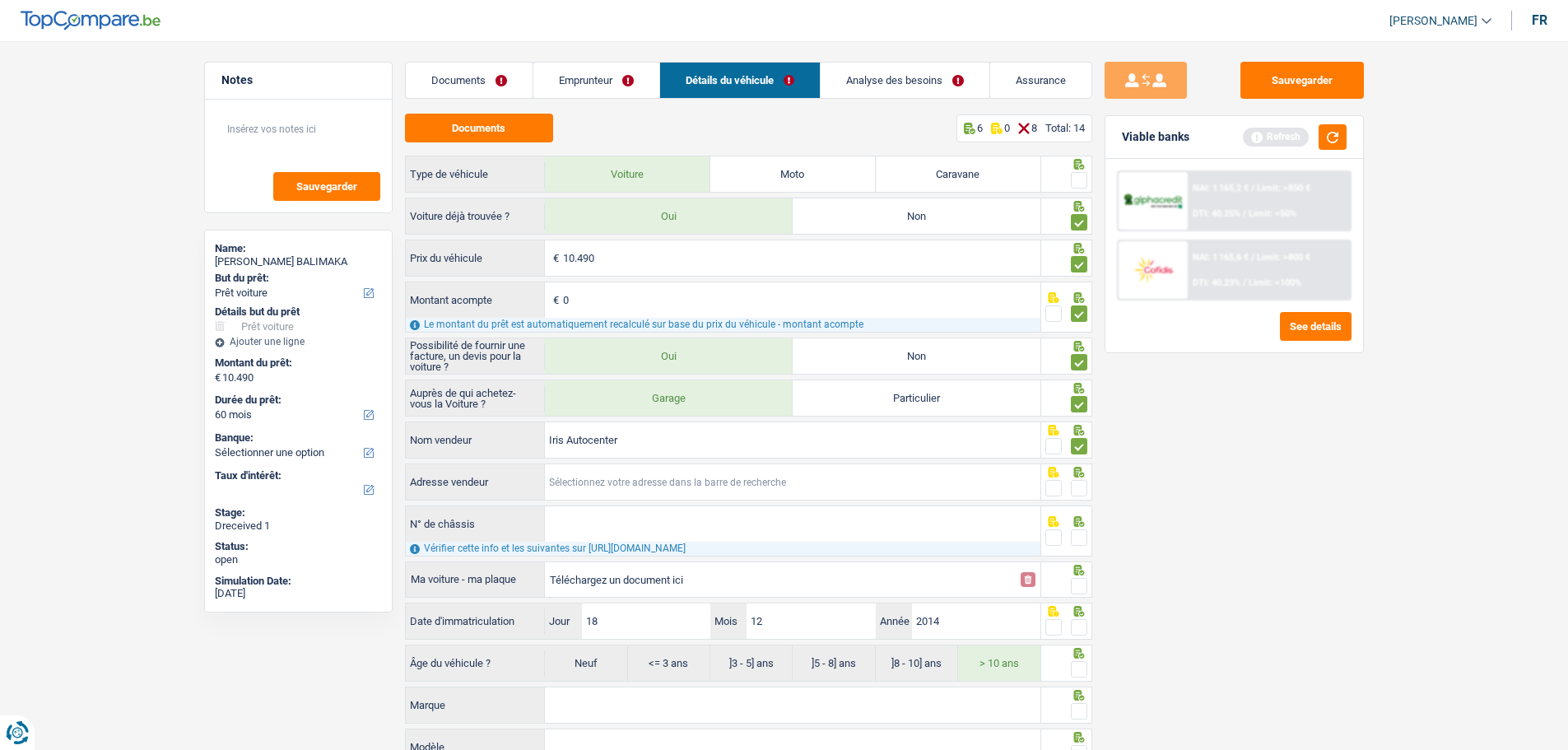 click on "Adresse vendeur" at bounding box center (793, 482) 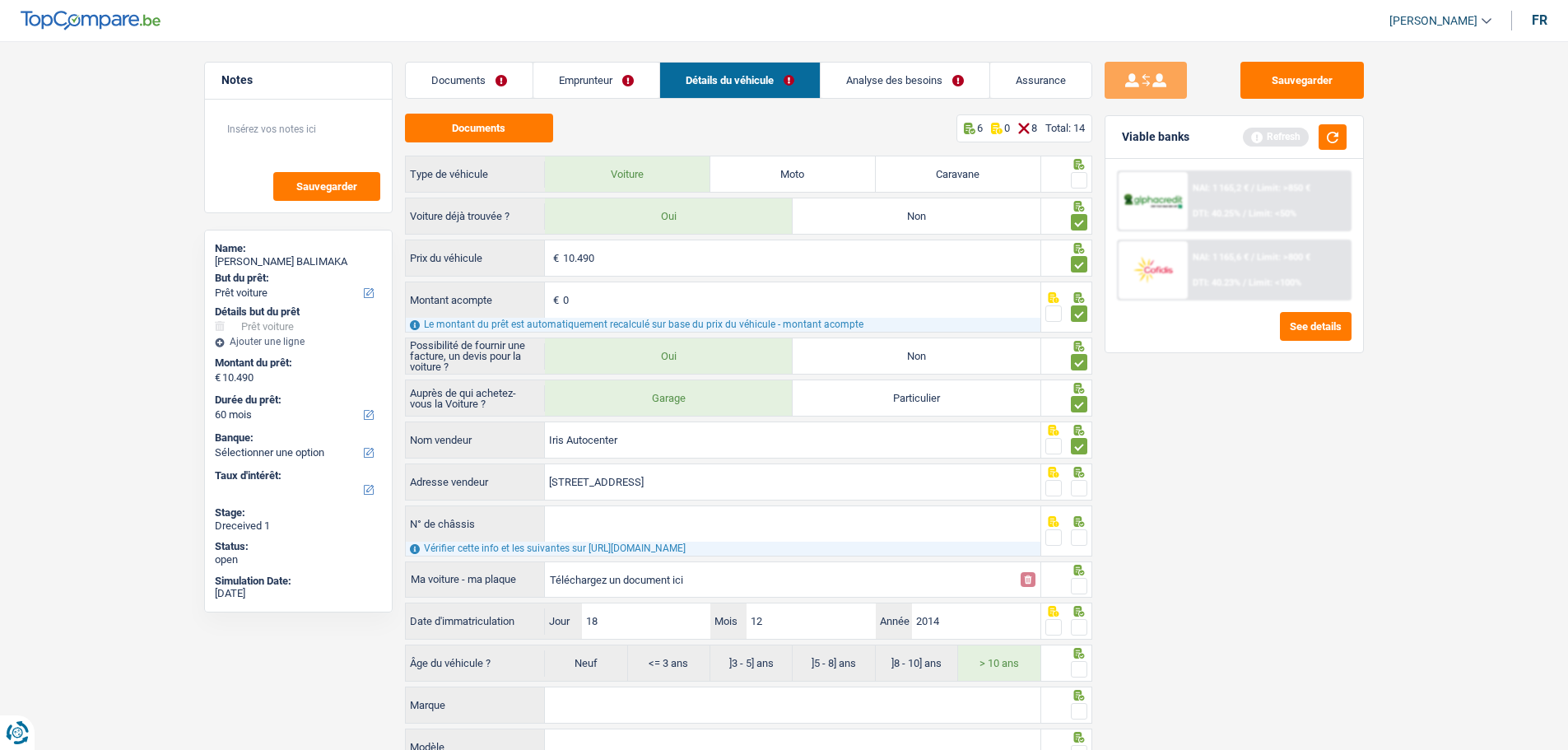 type on "Rue du Rupel; 1; 1000; Bruxelles; BE" 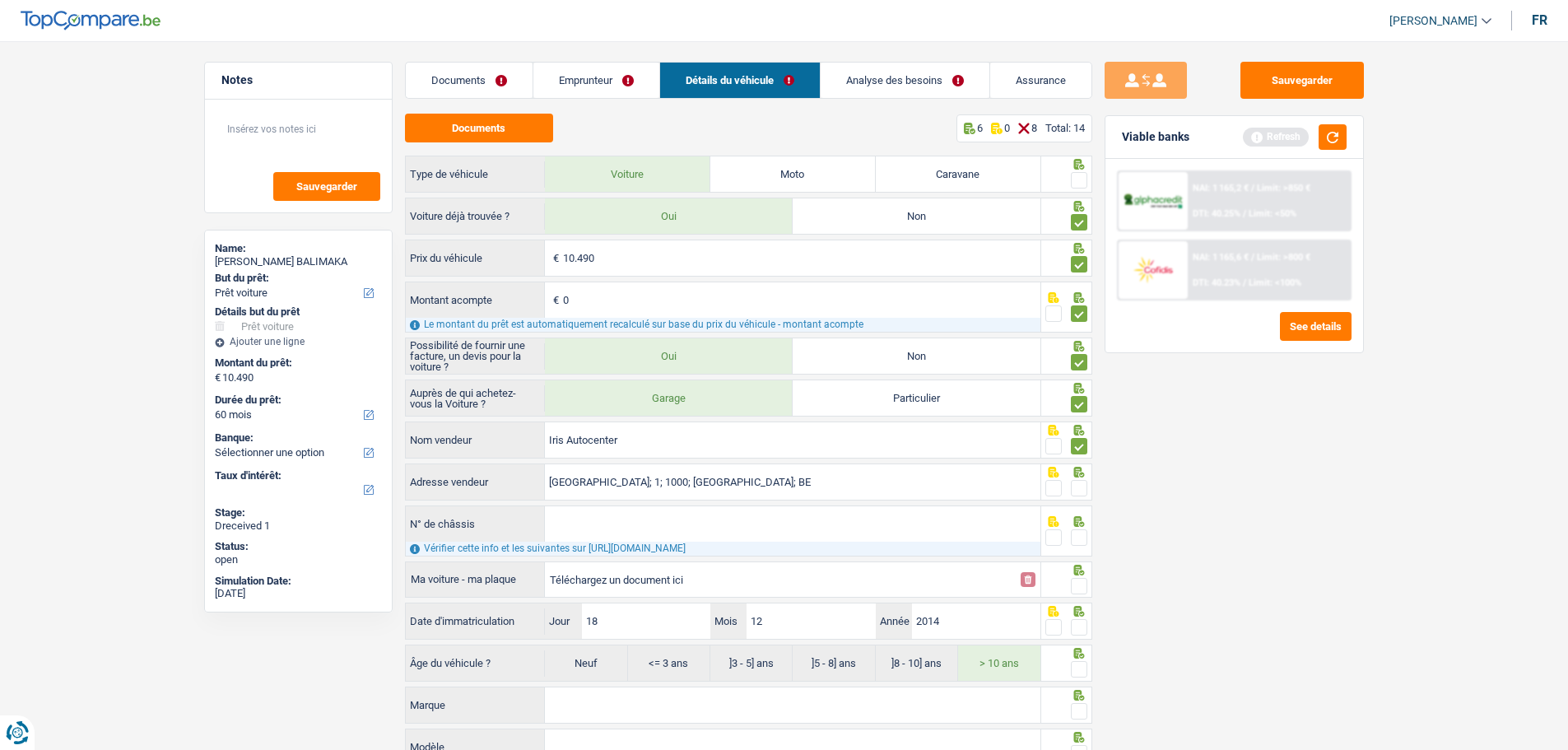 drag, startPoint x: 1084, startPoint y: 481, endPoint x: 910, endPoint y: 524, distance: 179.2345 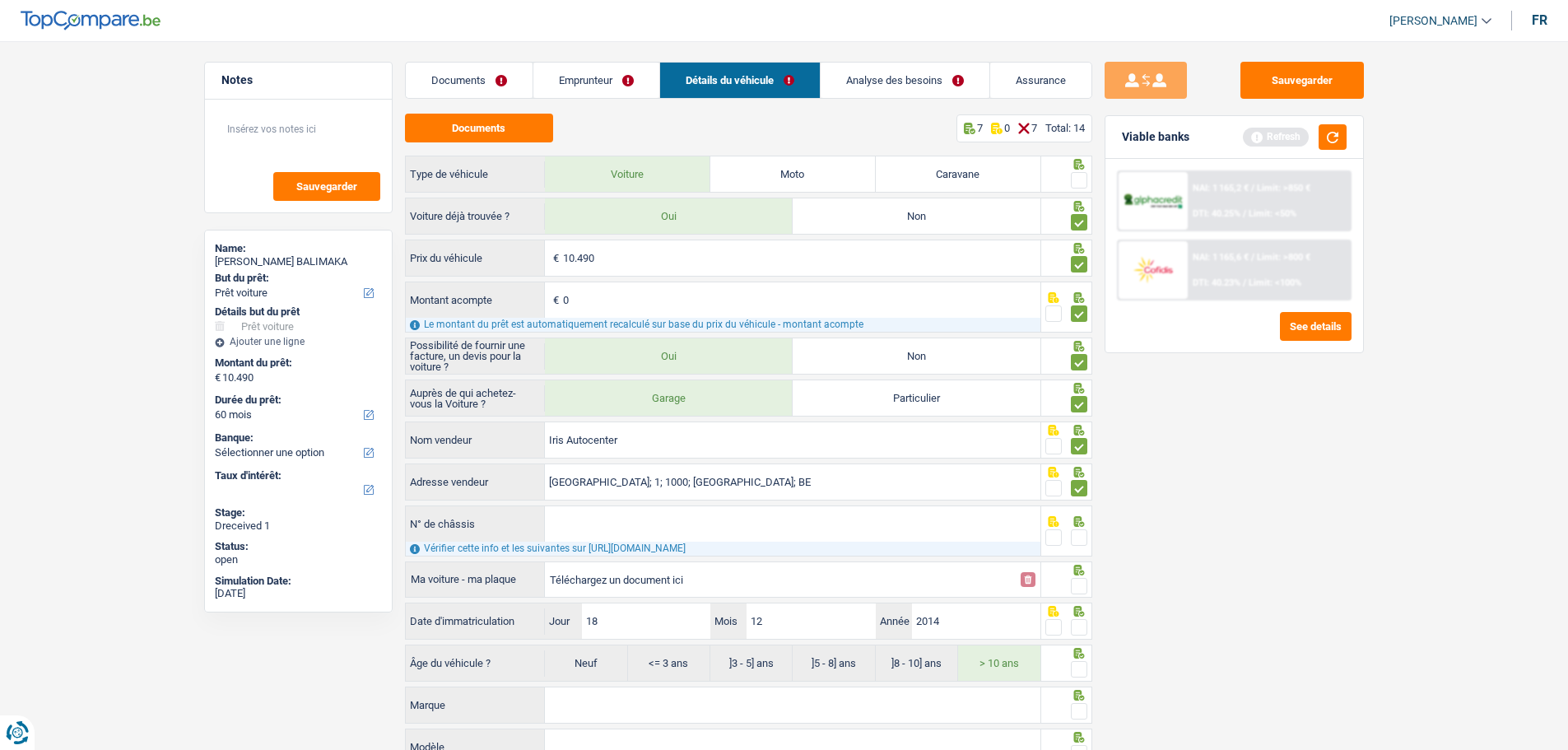 click on "N° de châssis" at bounding box center [793, 524] 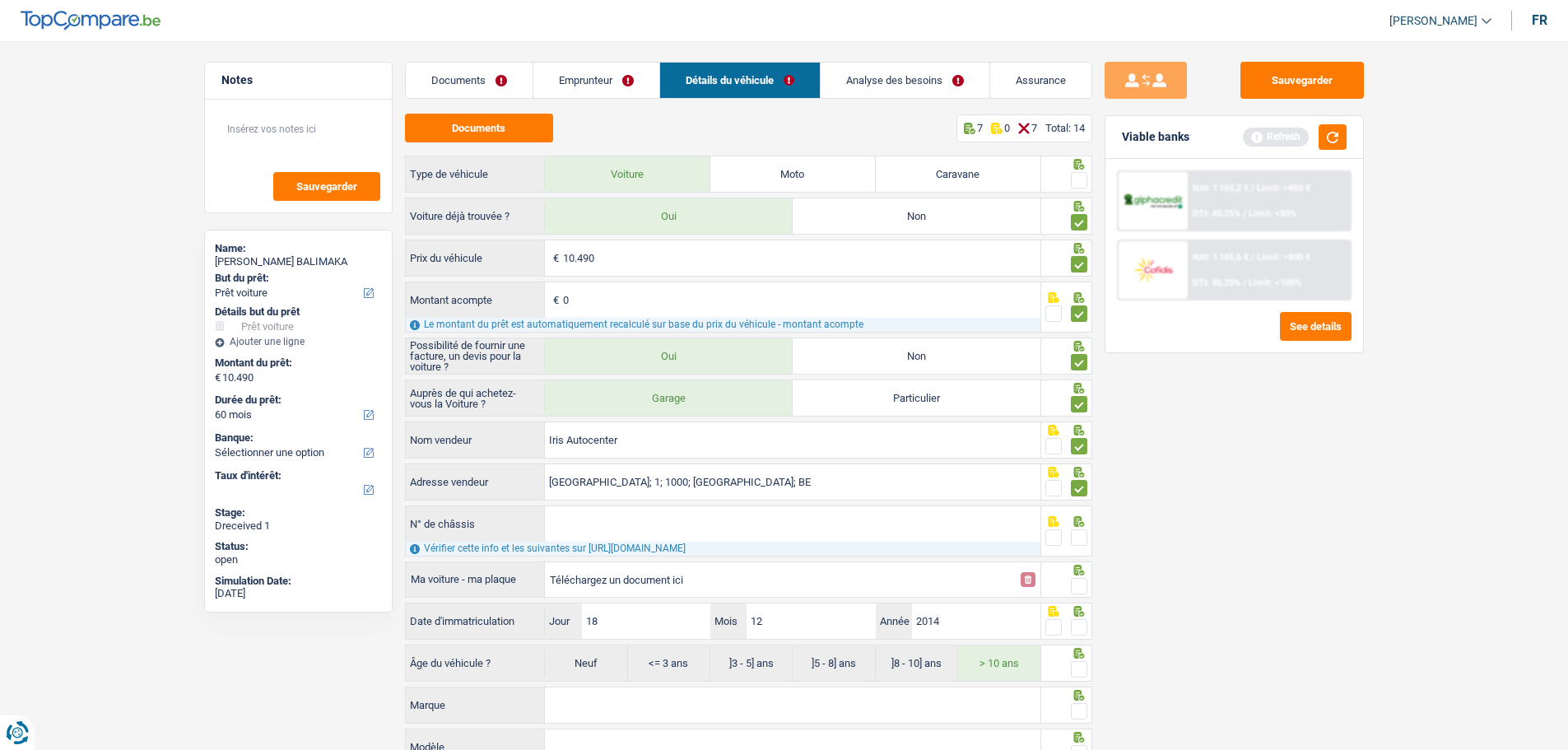 click on "N° de châssis" at bounding box center (793, 524) 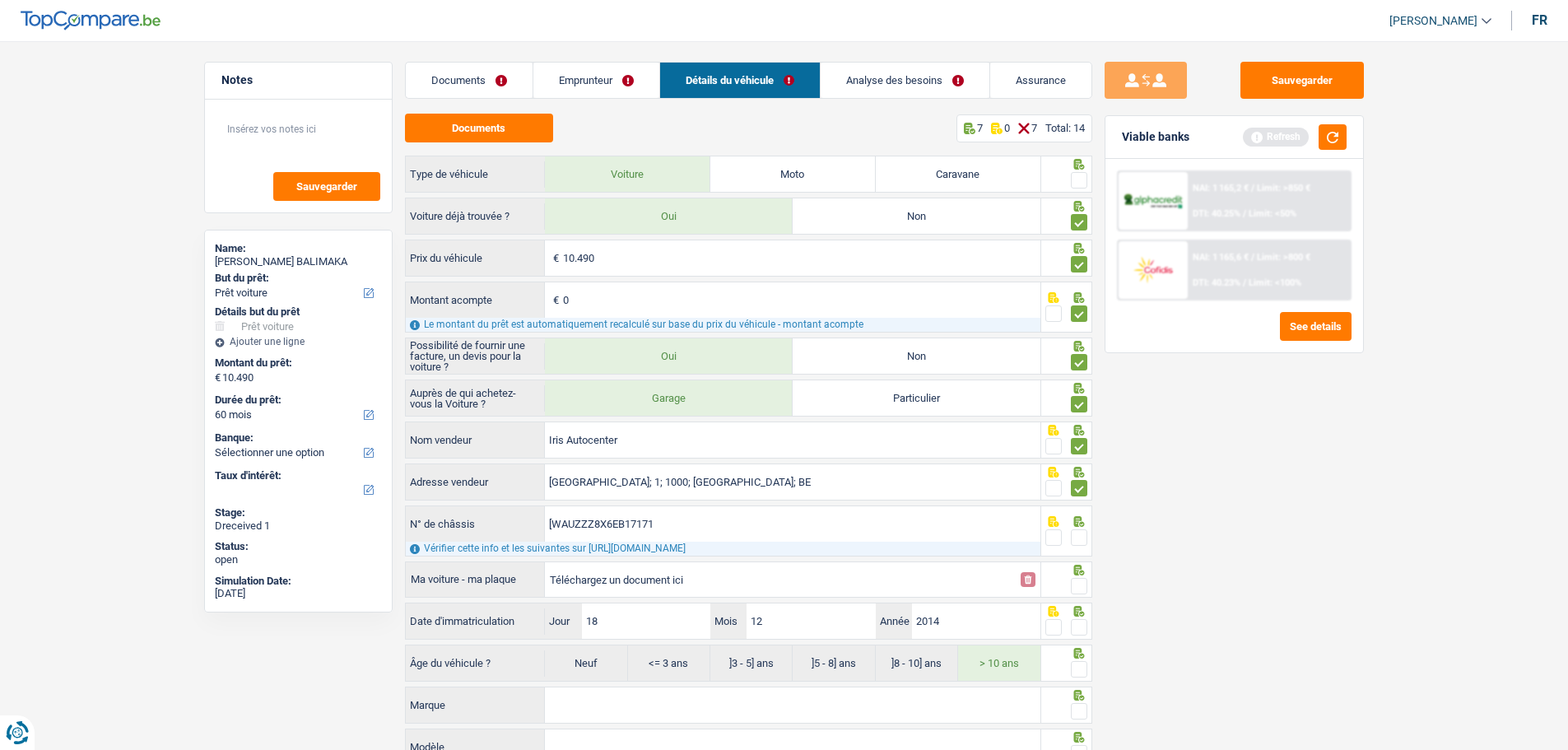 click on "[WAUZZZ8X6EB17171" at bounding box center [793, 524] 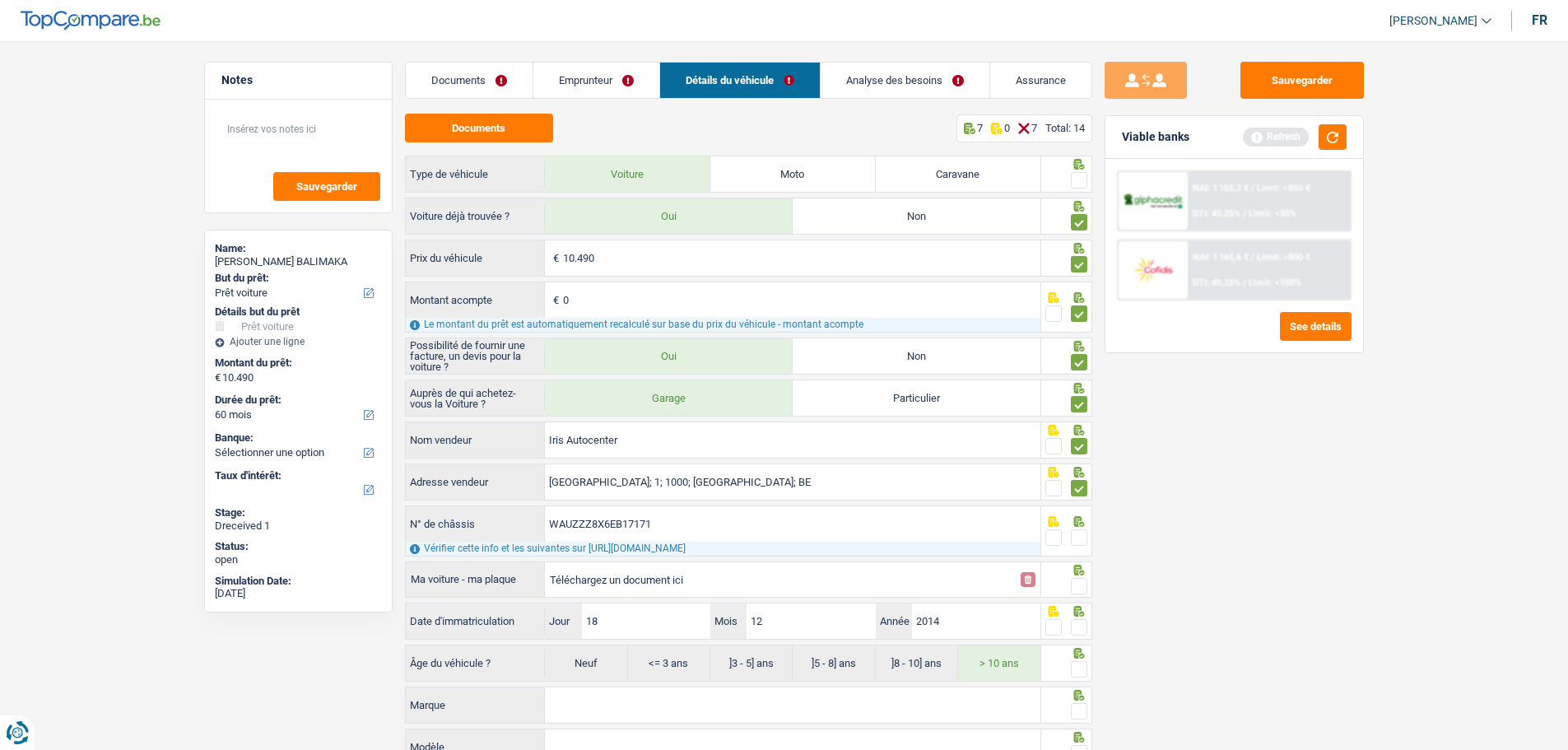 click on "WAUZZZ8X6EB17171" at bounding box center (793, 524) 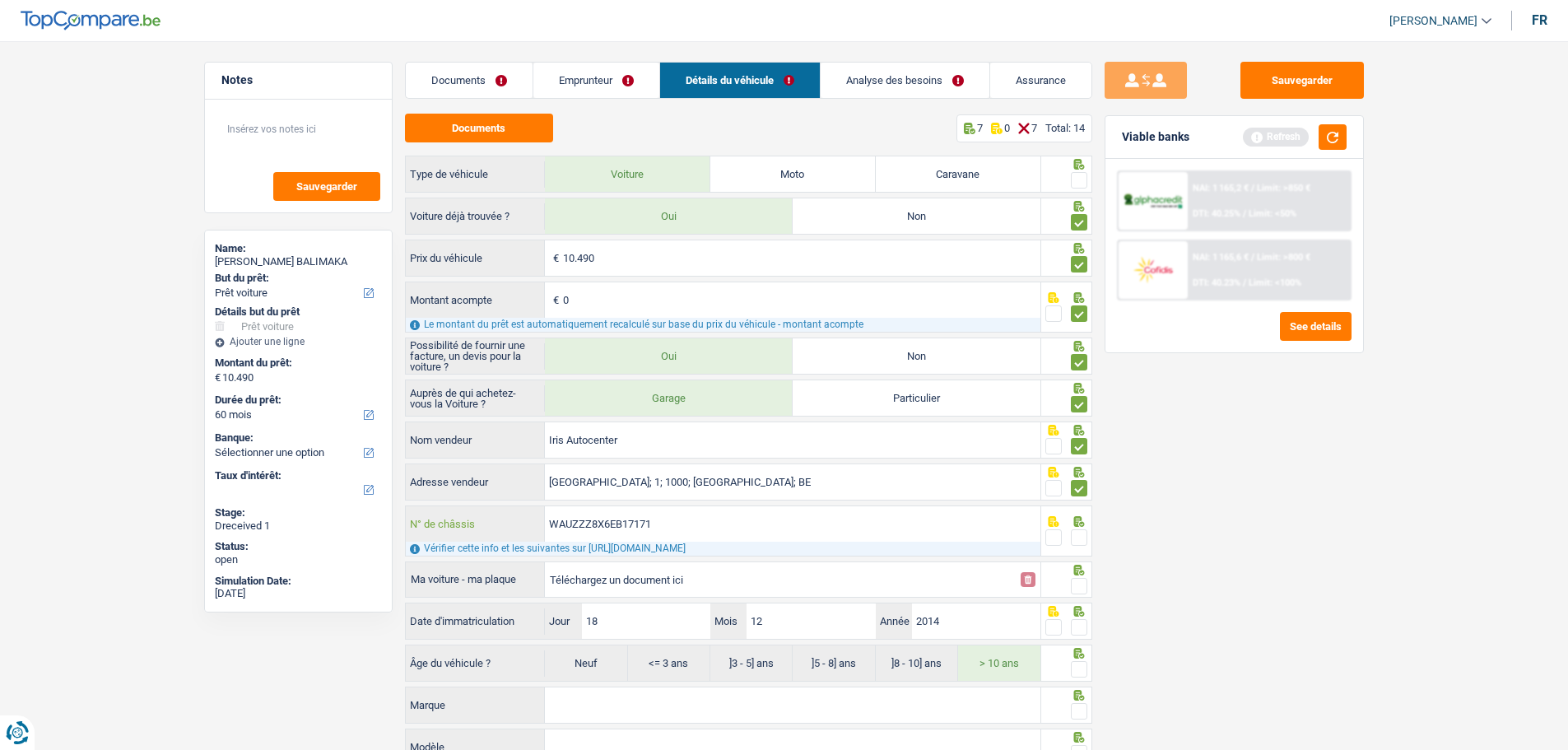 click on "WAUZZZ8X6EB17171" at bounding box center (793, 524) 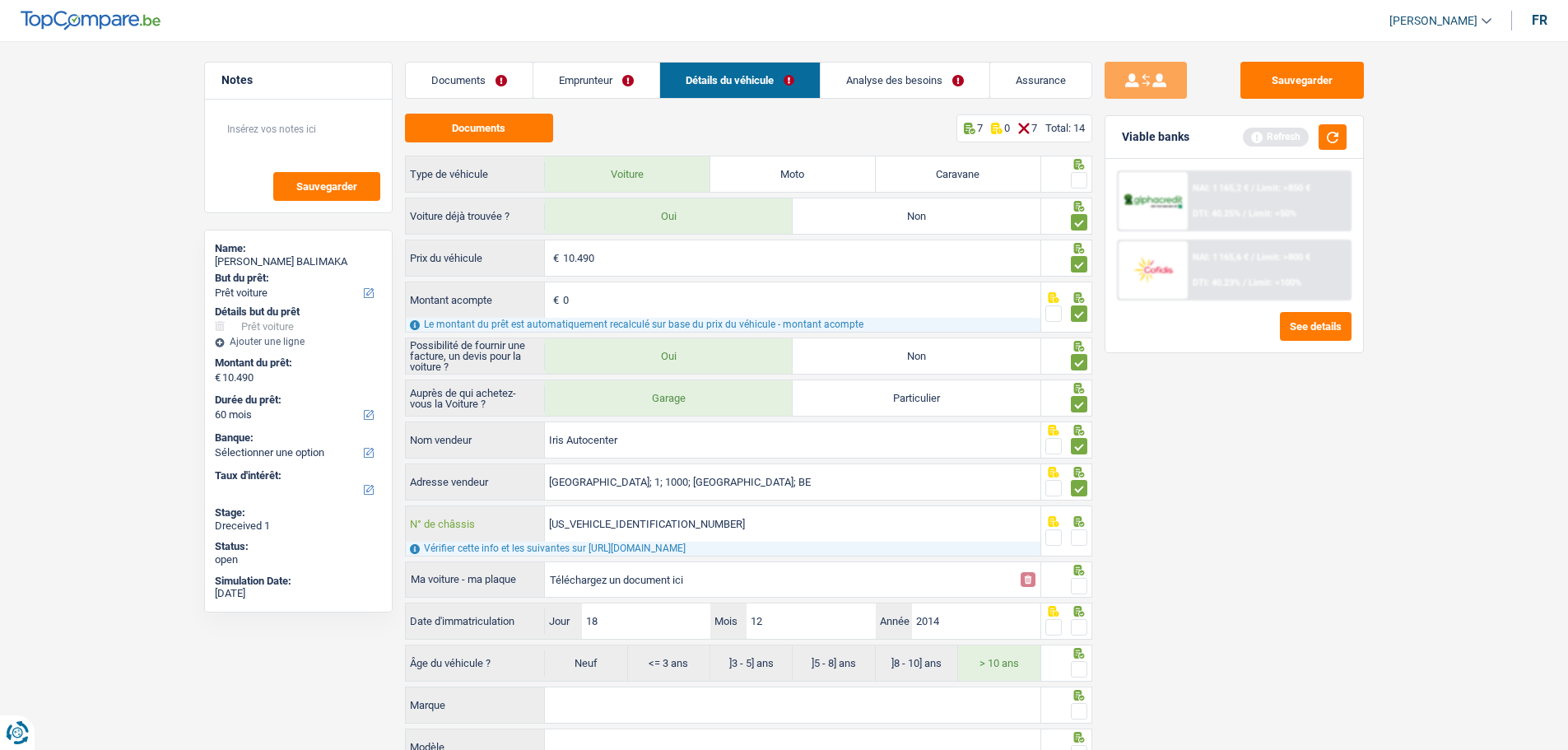 type on "WAUZZZ8X6EB171718" 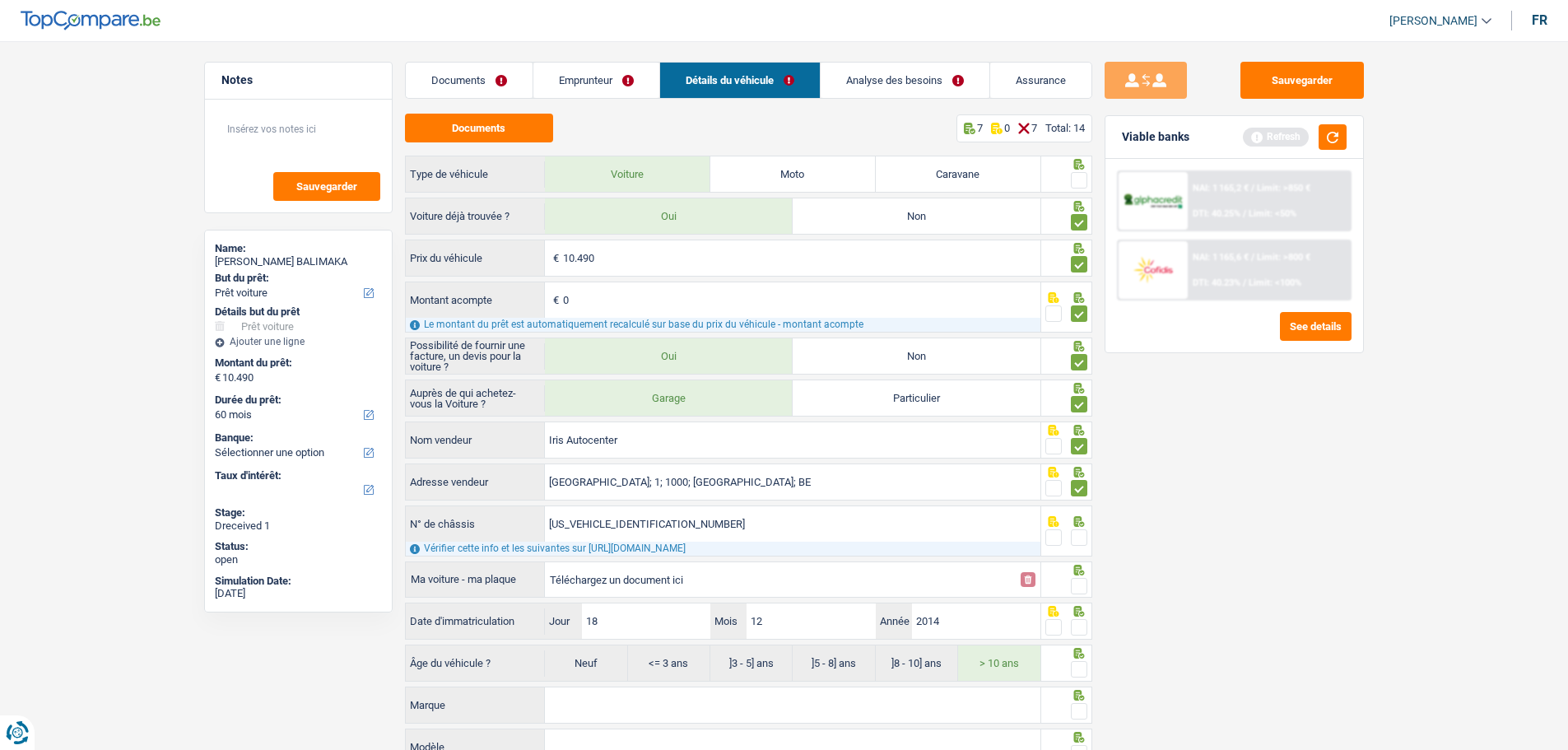 click at bounding box center [1079, 538] 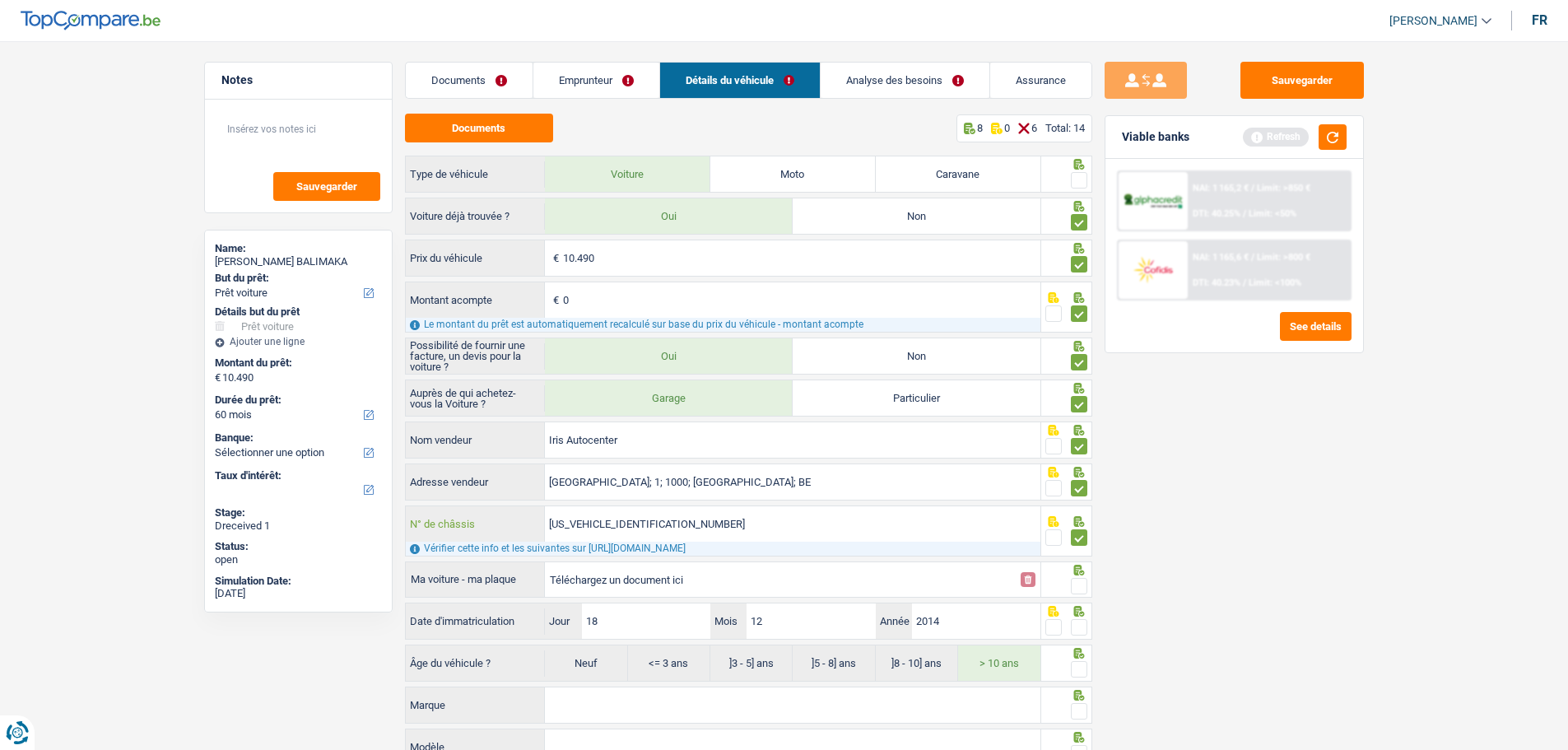drag, startPoint x: 670, startPoint y: 525, endPoint x: 543, endPoint y: 522, distance: 127.03543 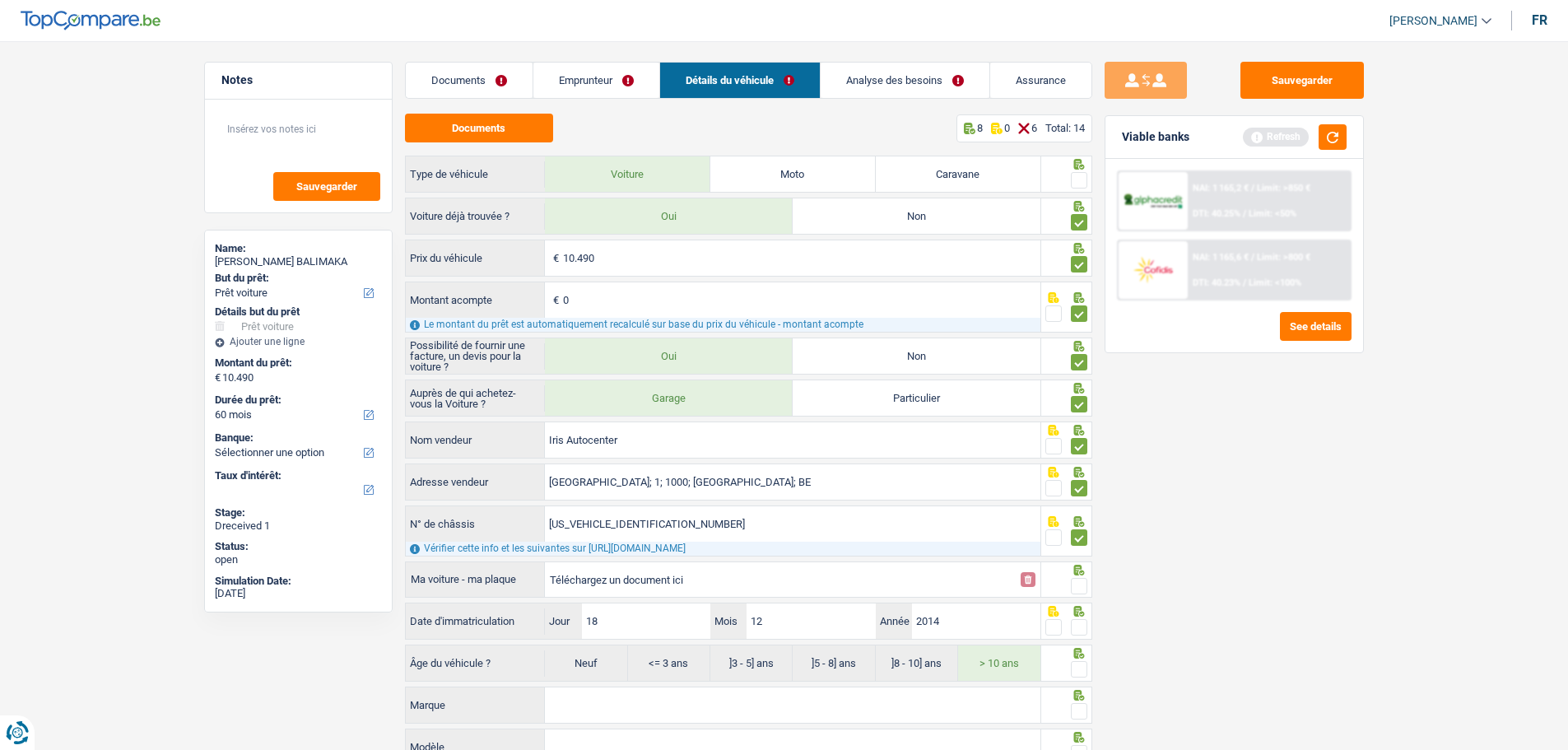 click on "Téléchargez un document ici" at bounding box center [780, 580] 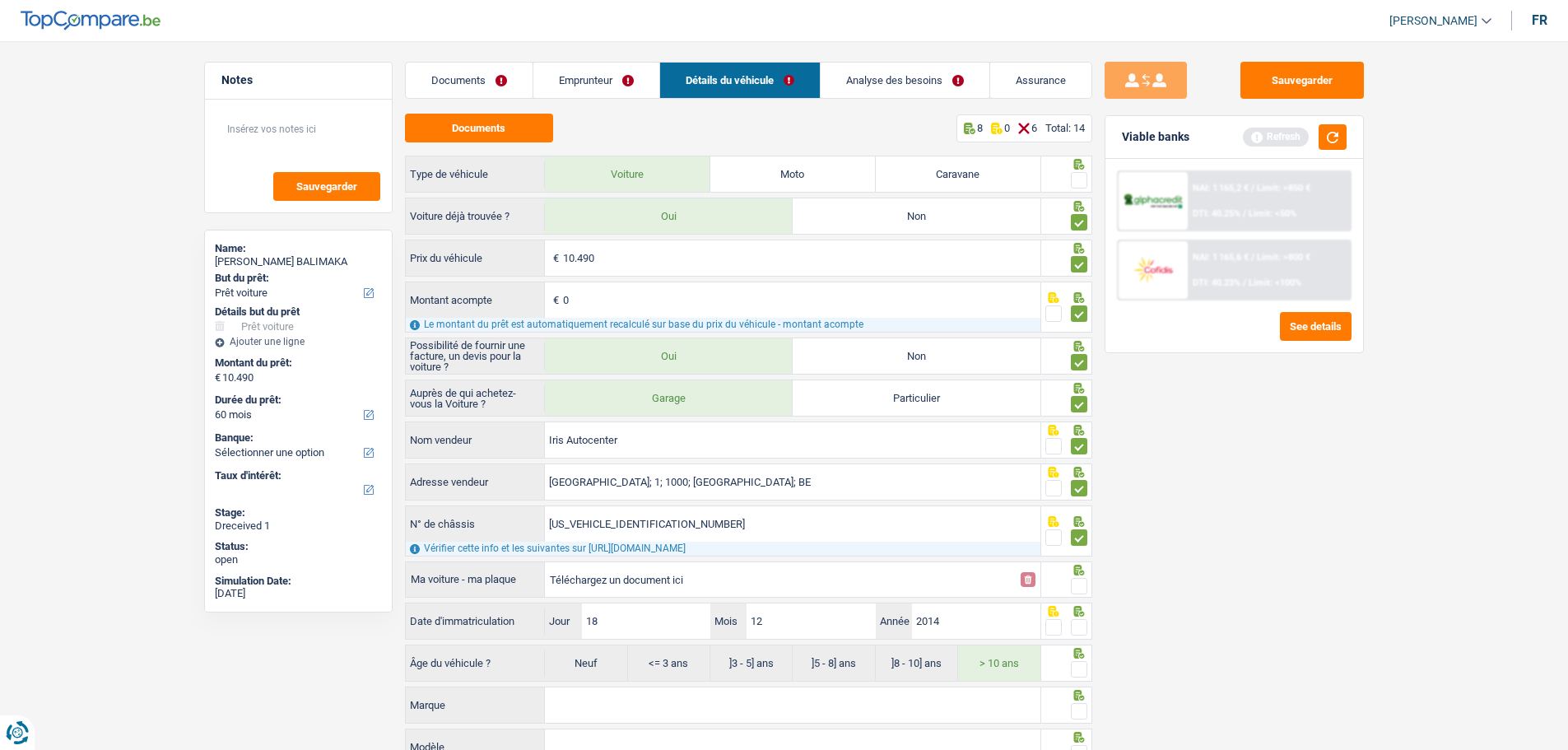 type on "C:\fakepath\Audi A1 Joachim.png" 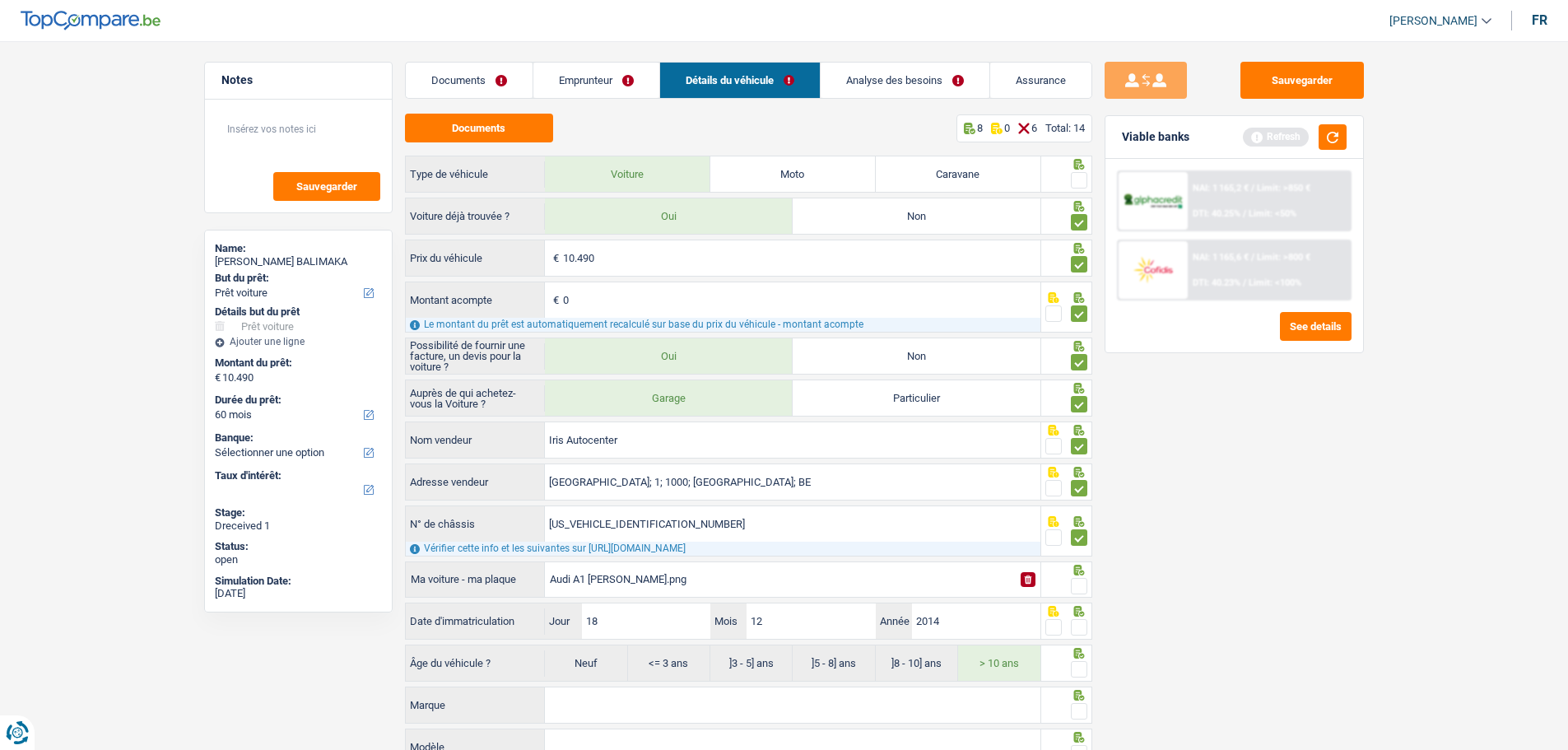 click at bounding box center [1079, 586] 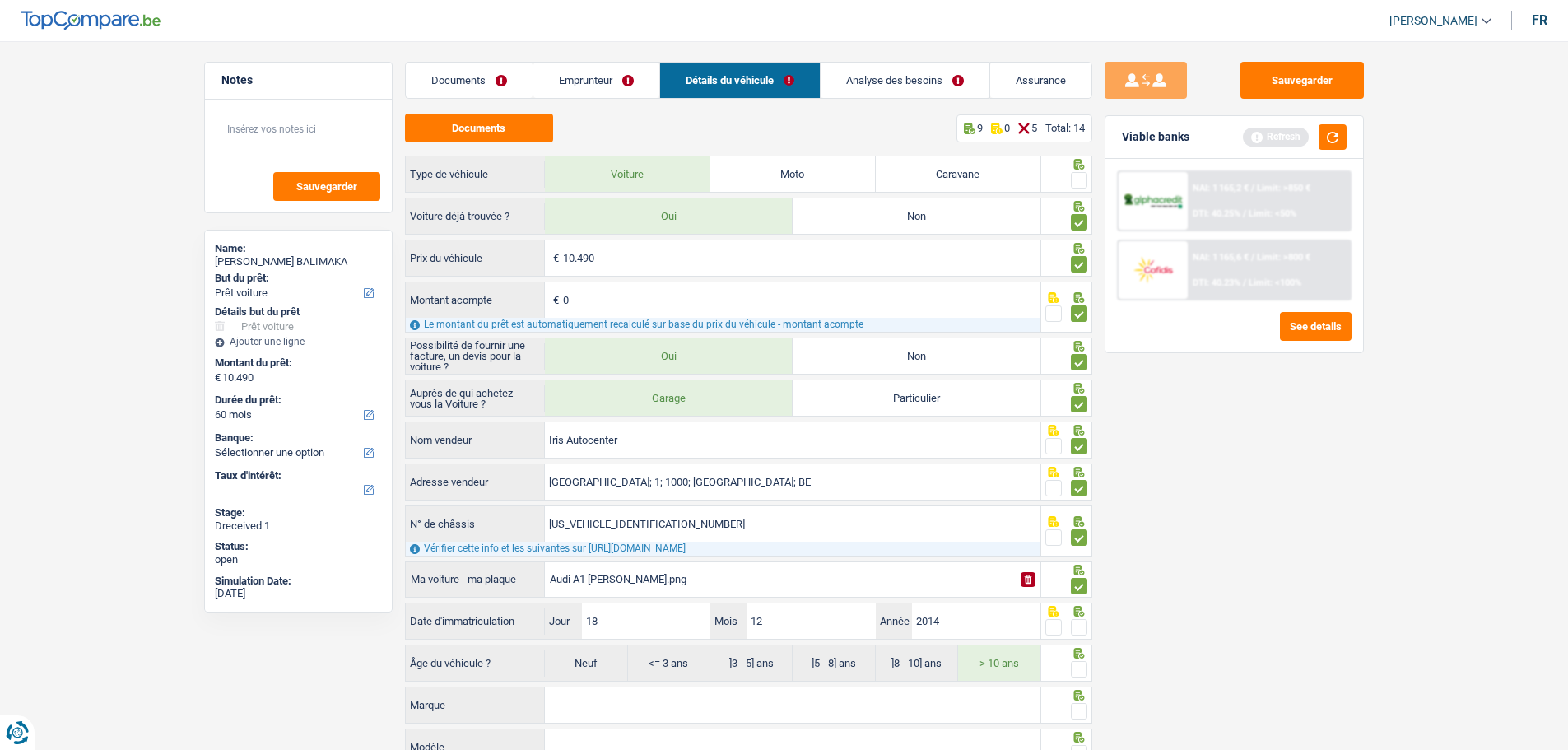 click at bounding box center [1079, 627] 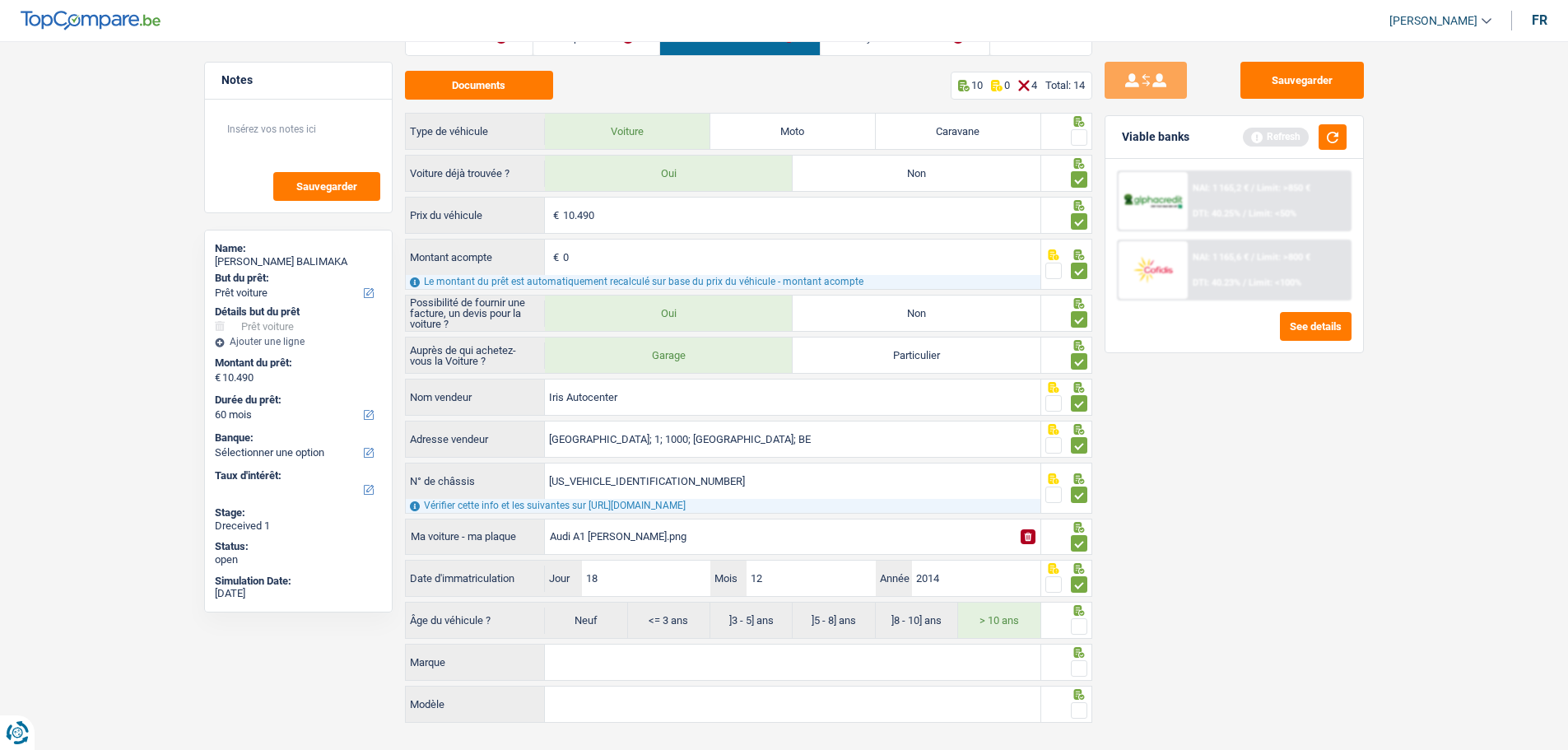 scroll, scrollTop: 67, scrollLeft: 0, axis: vertical 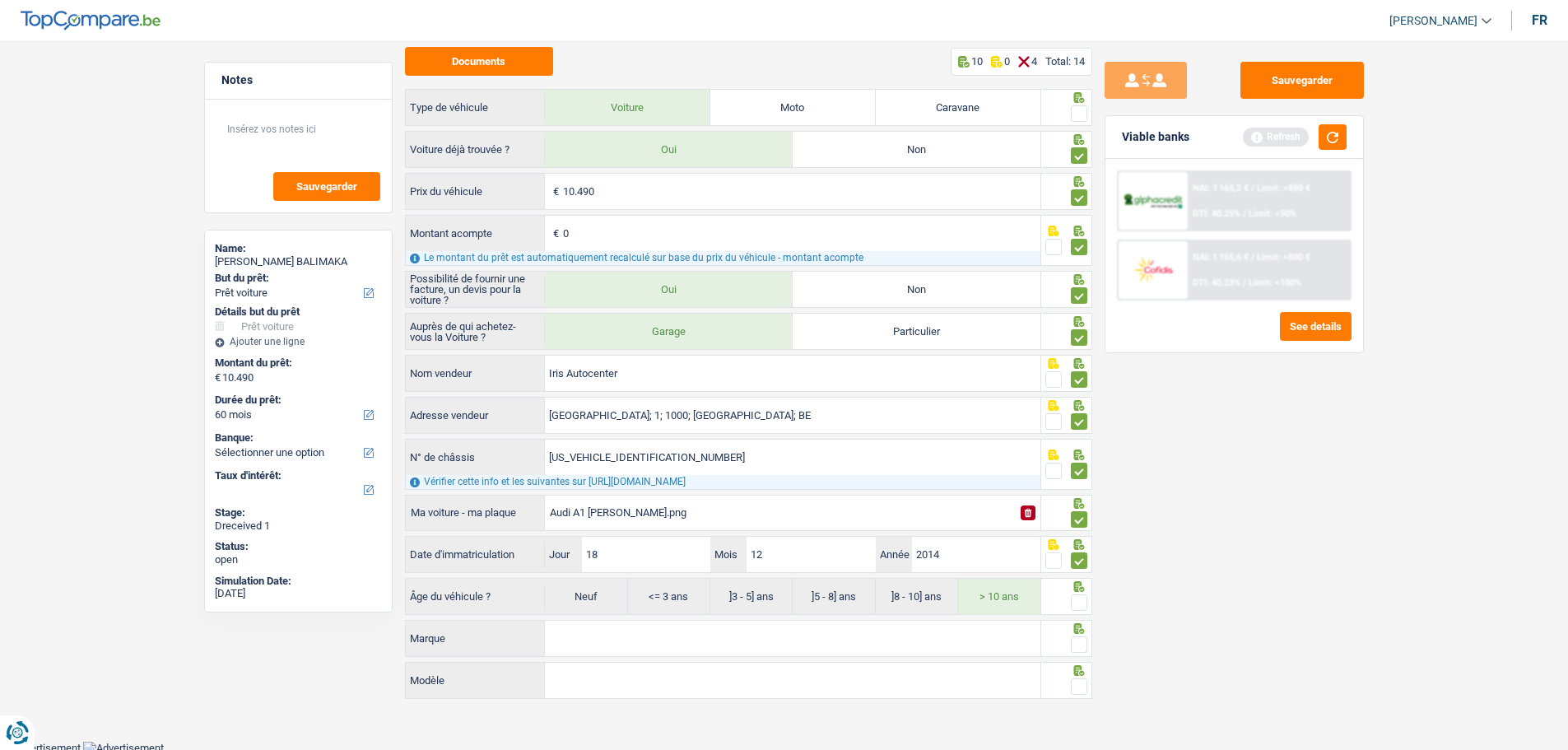 click at bounding box center [1079, 603] 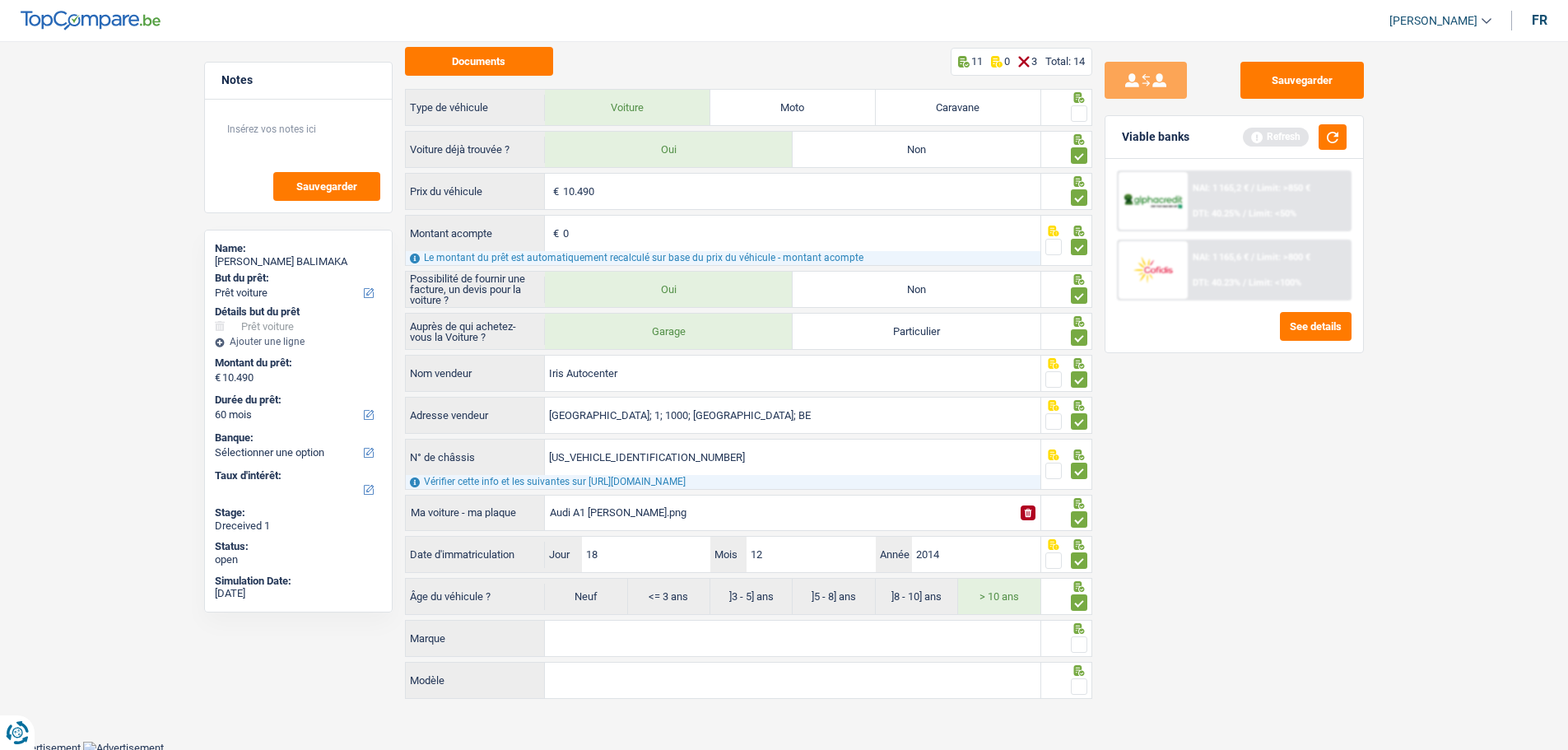 click on "Marque" at bounding box center [793, 638] 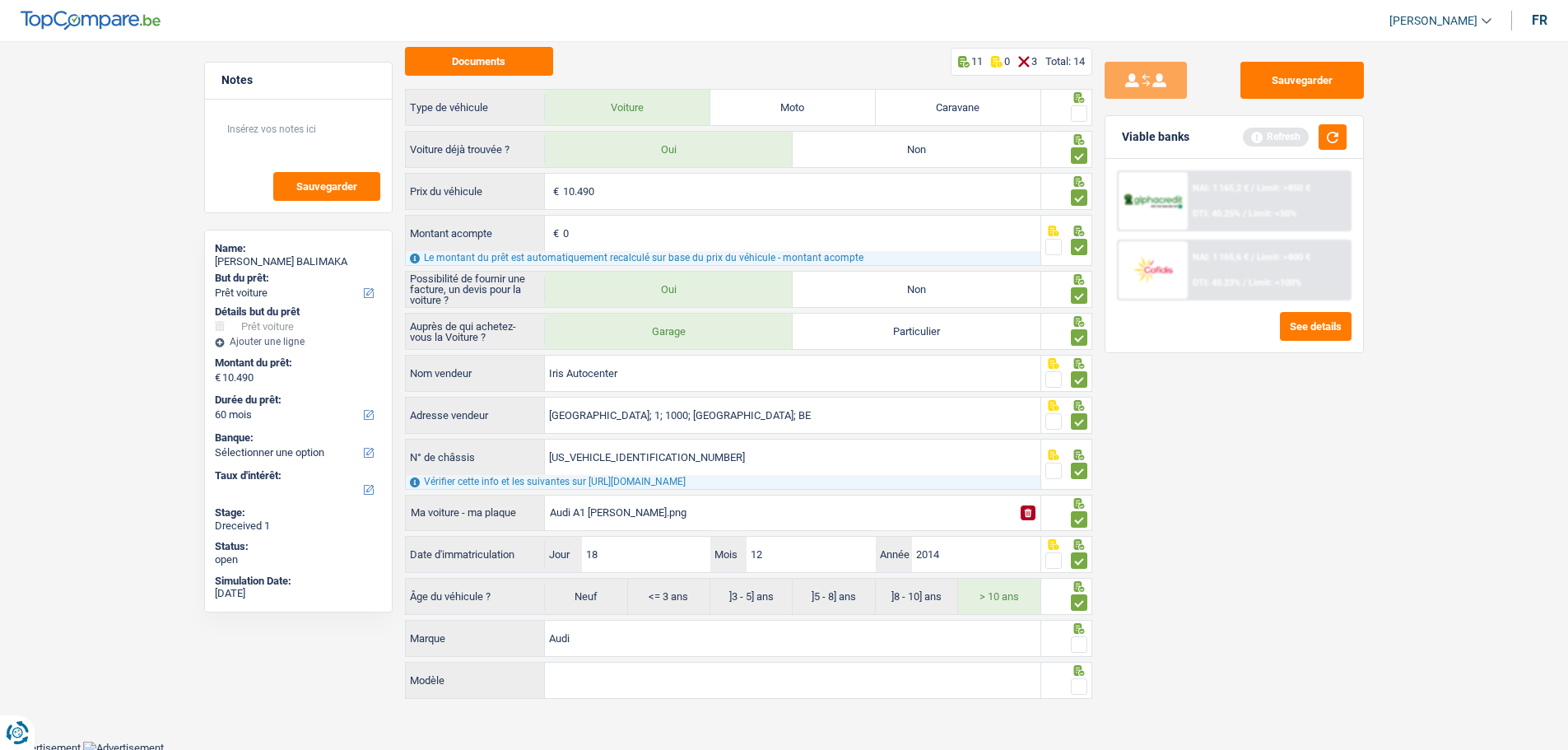 type on "Audi" 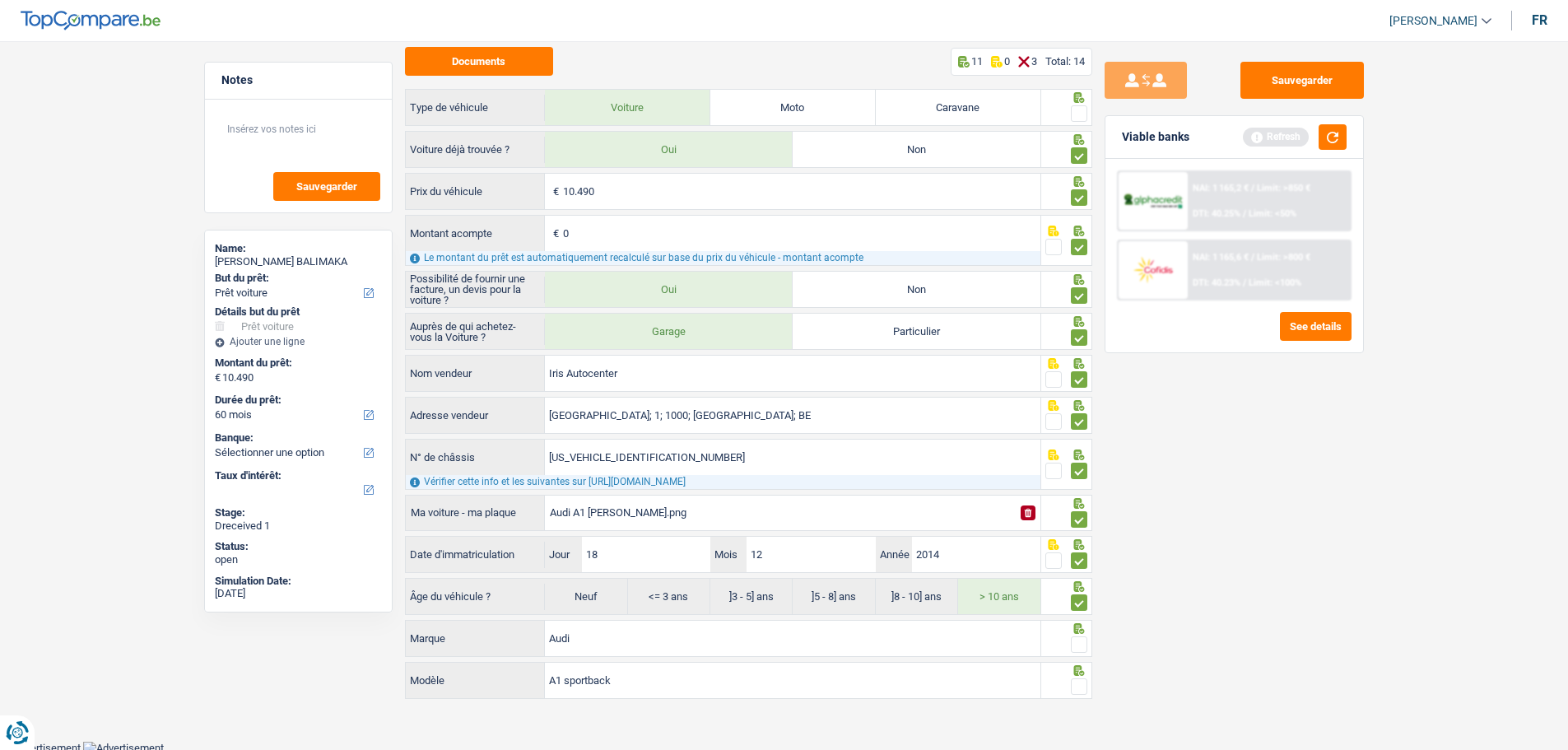 type on "A1 sportback" 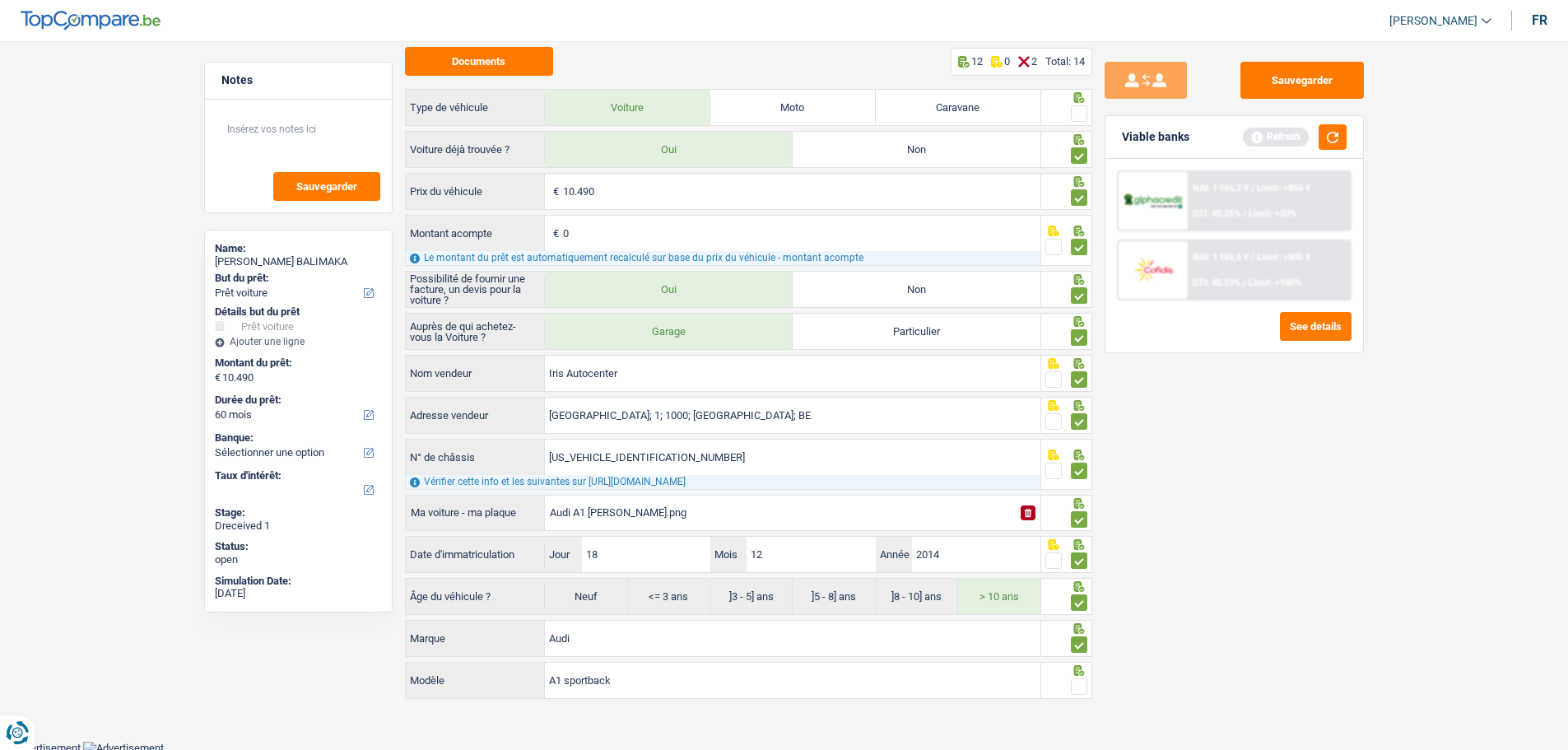 click at bounding box center [1079, 687] 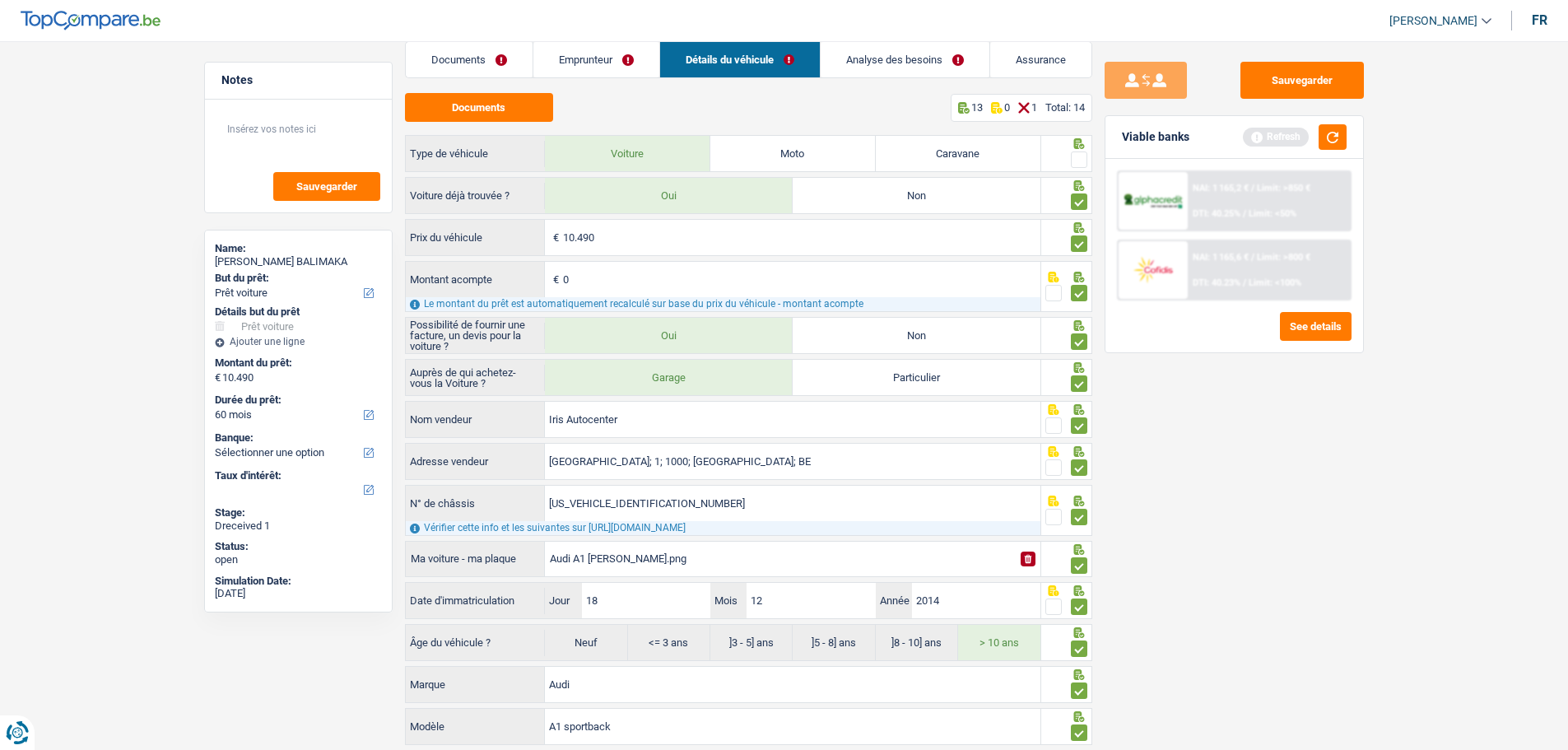 scroll, scrollTop: 0, scrollLeft: 0, axis: both 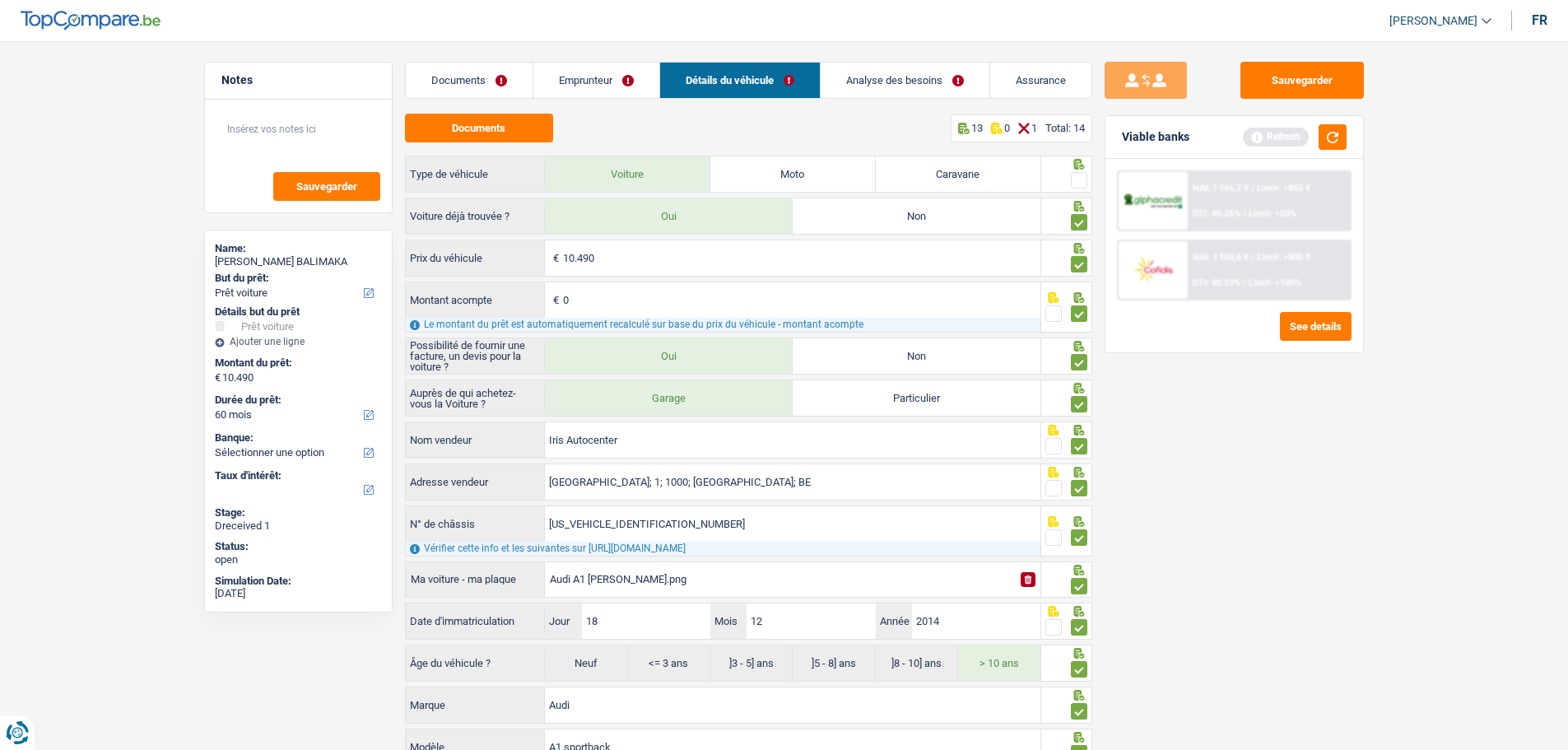 click at bounding box center (1079, 180) 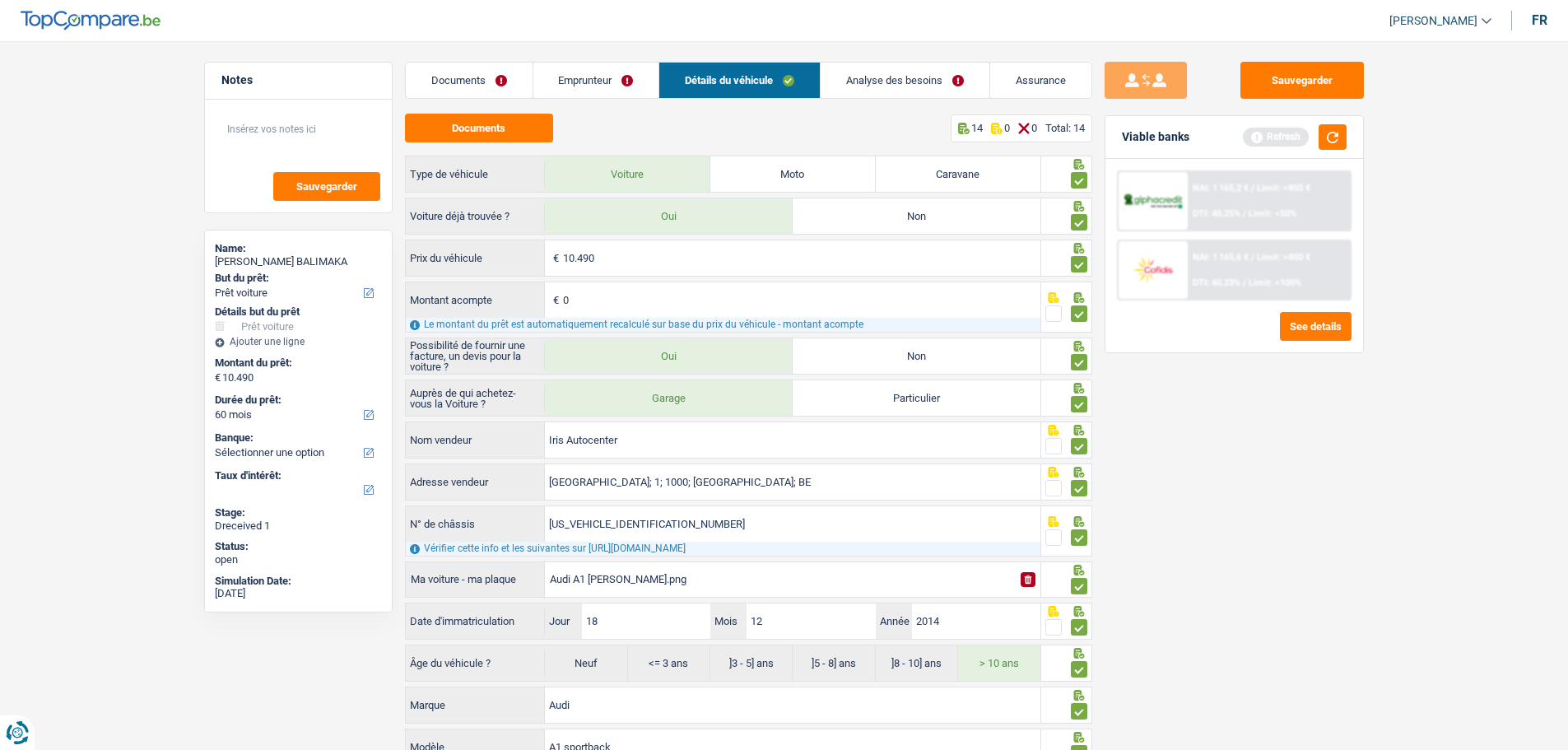 click on "Emprunteur" at bounding box center [596, 80] 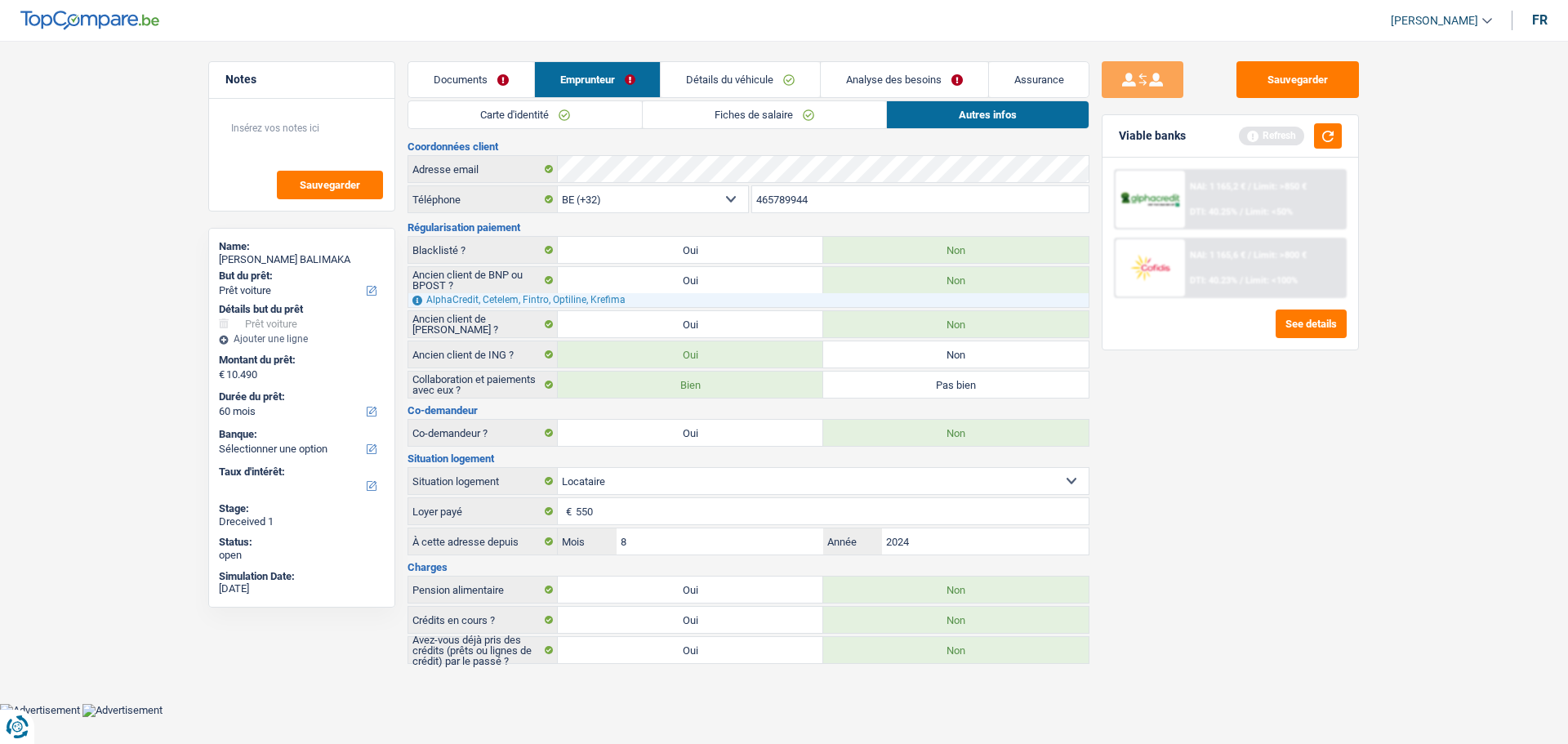 click on "Analyse des besoins" at bounding box center (904, 79) 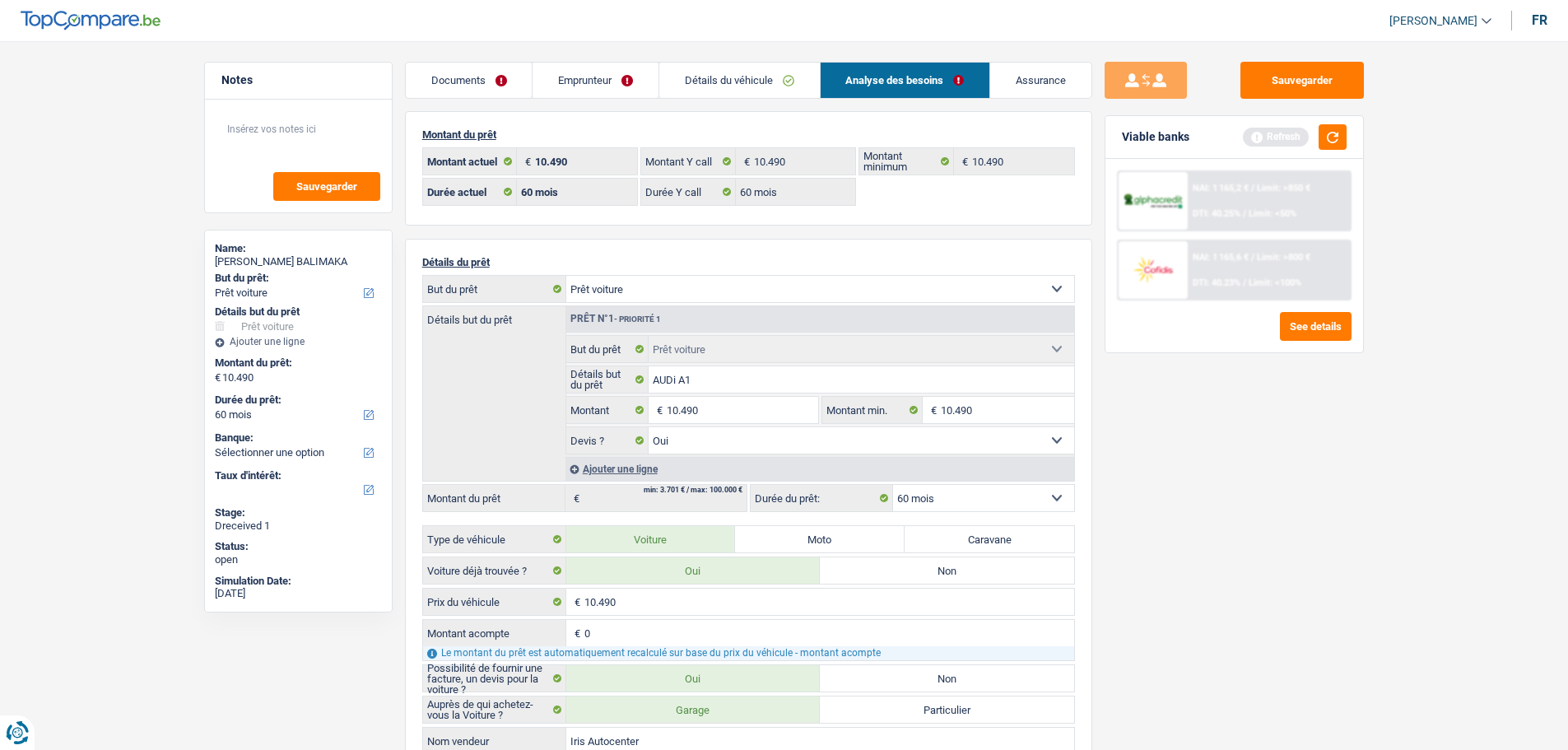 click on "Documents" at bounding box center (469, 80) 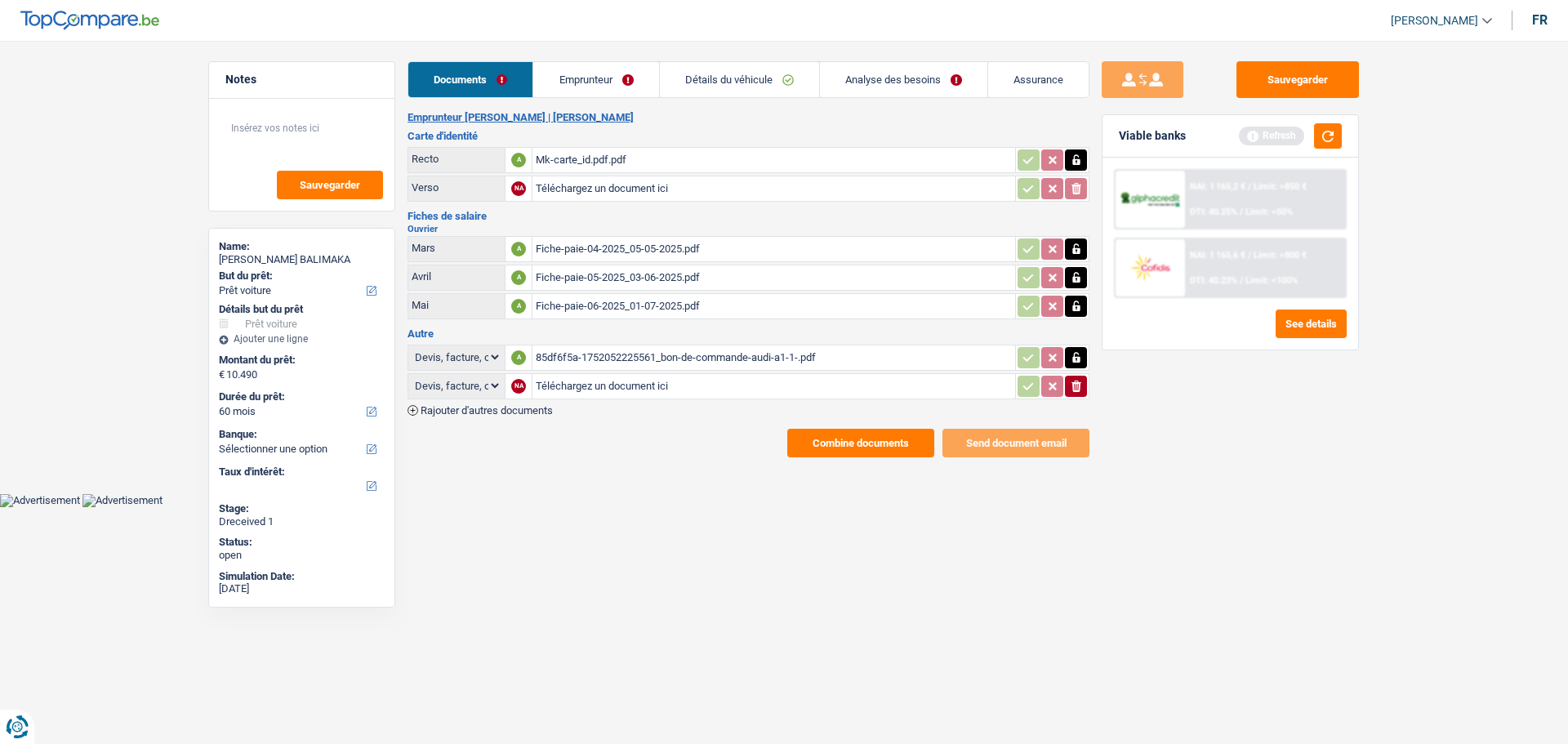 click 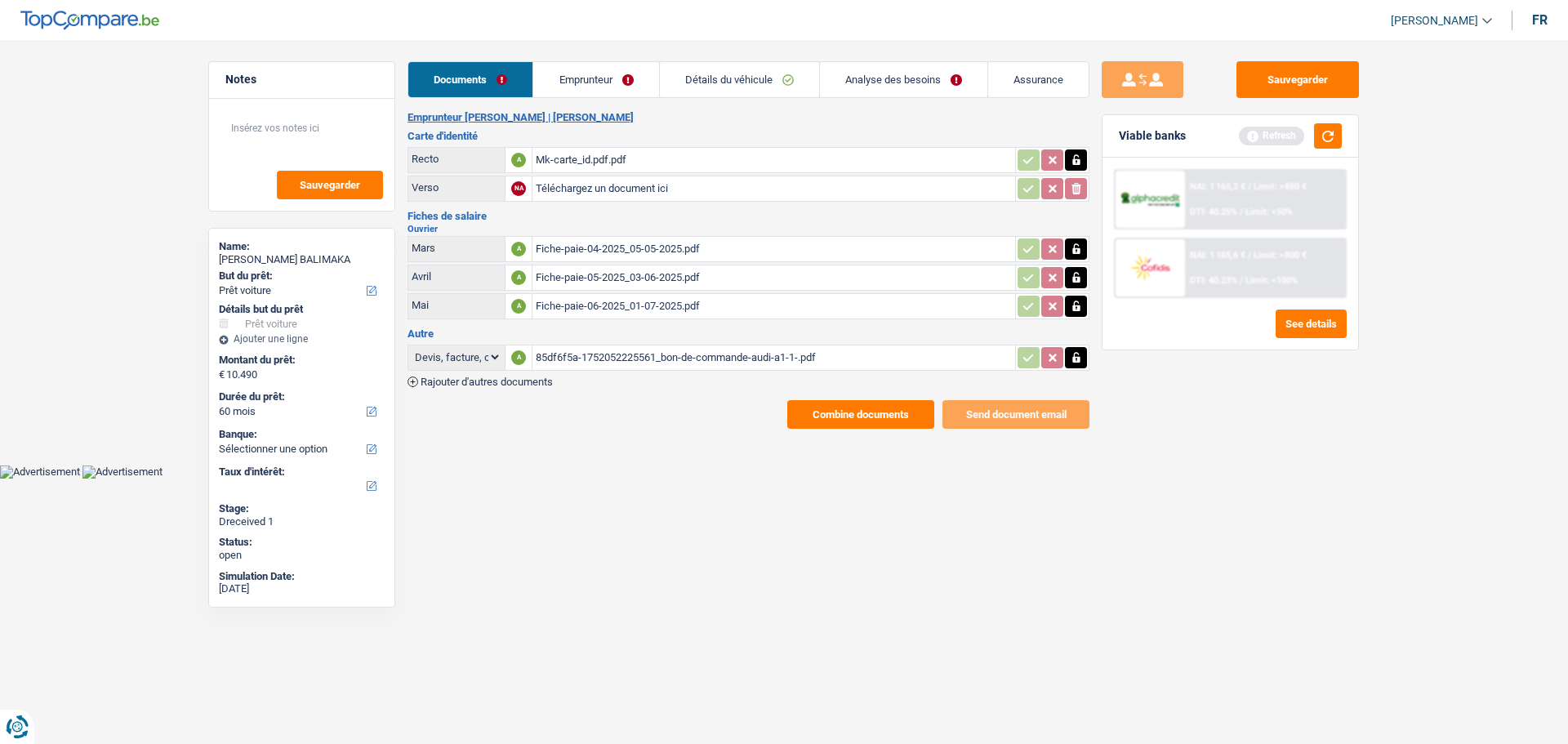click on "Analyse des besoins" at bounding box center [903, 79] 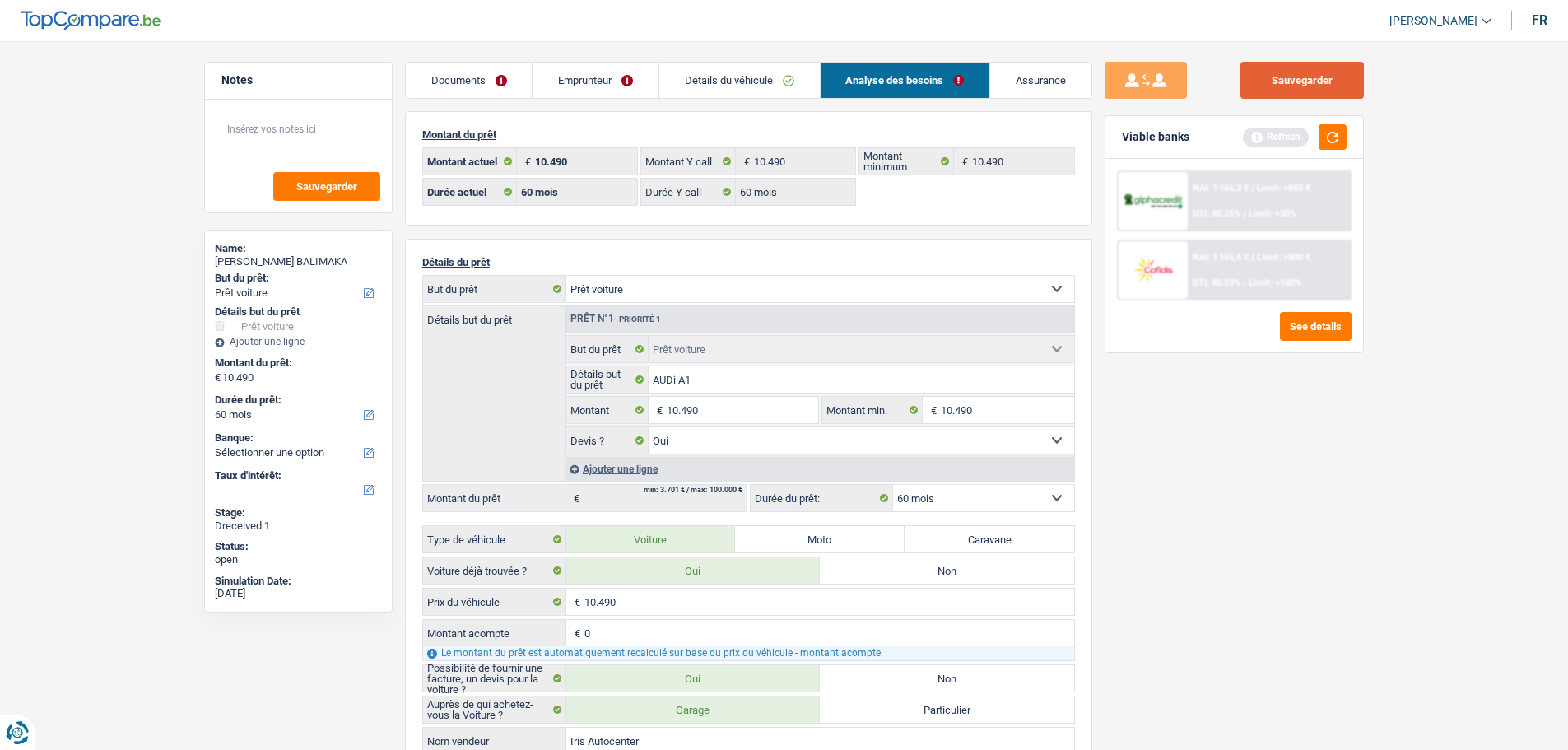 click on "Sauvegarder" at bounding box center (1302, 80) 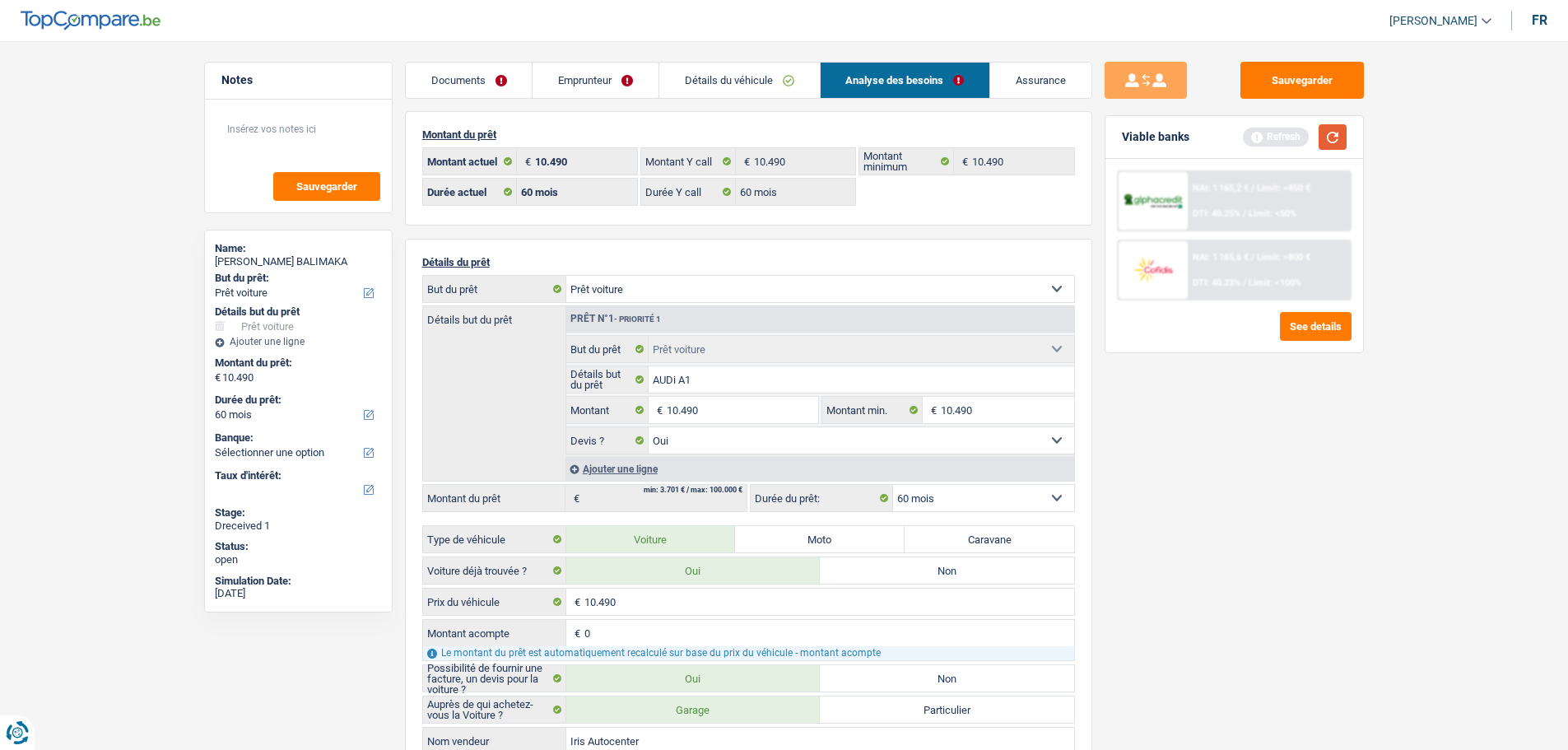 click at bounding box center (1333, 137) 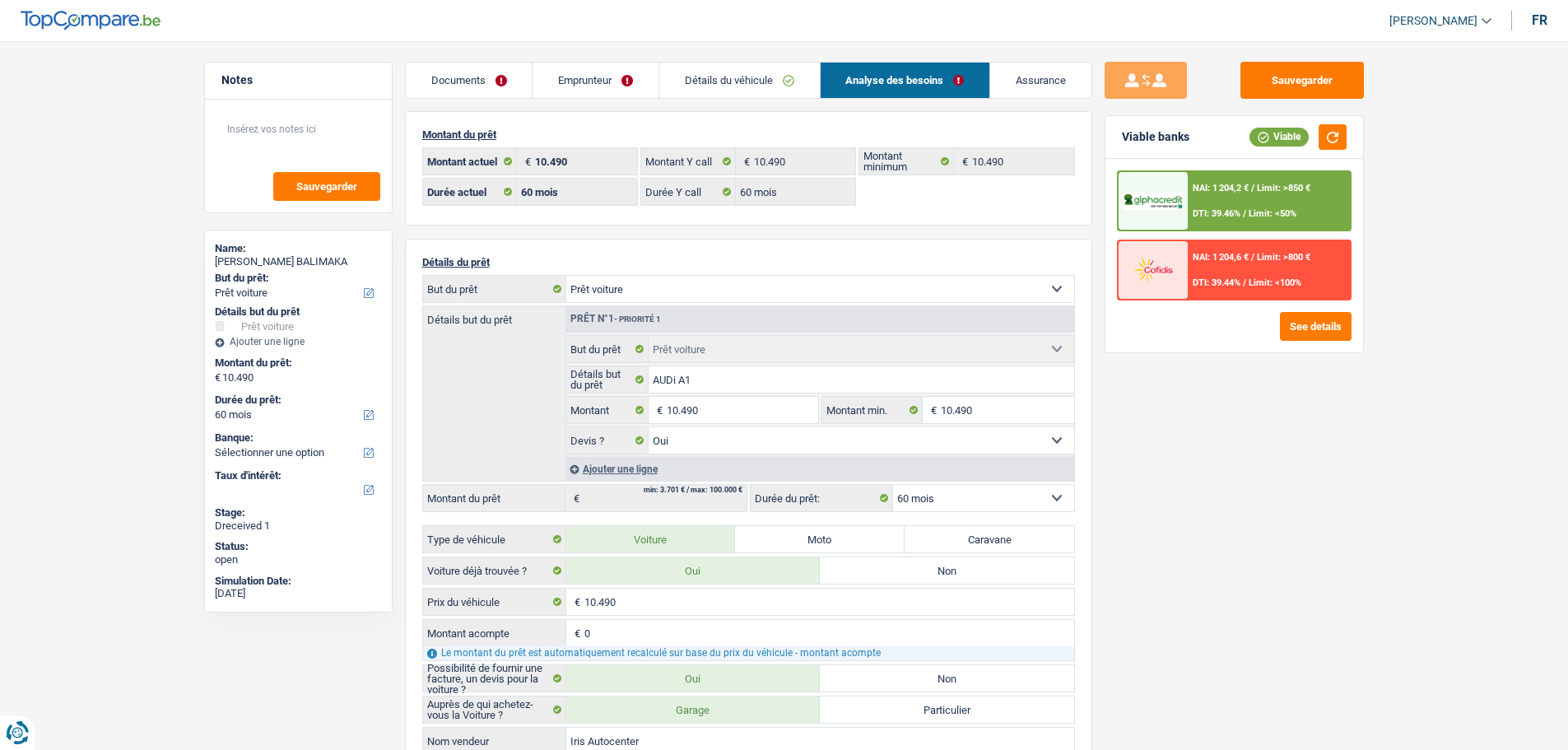 click on "Limit: >850 €" at bounding box center [1283, 188] 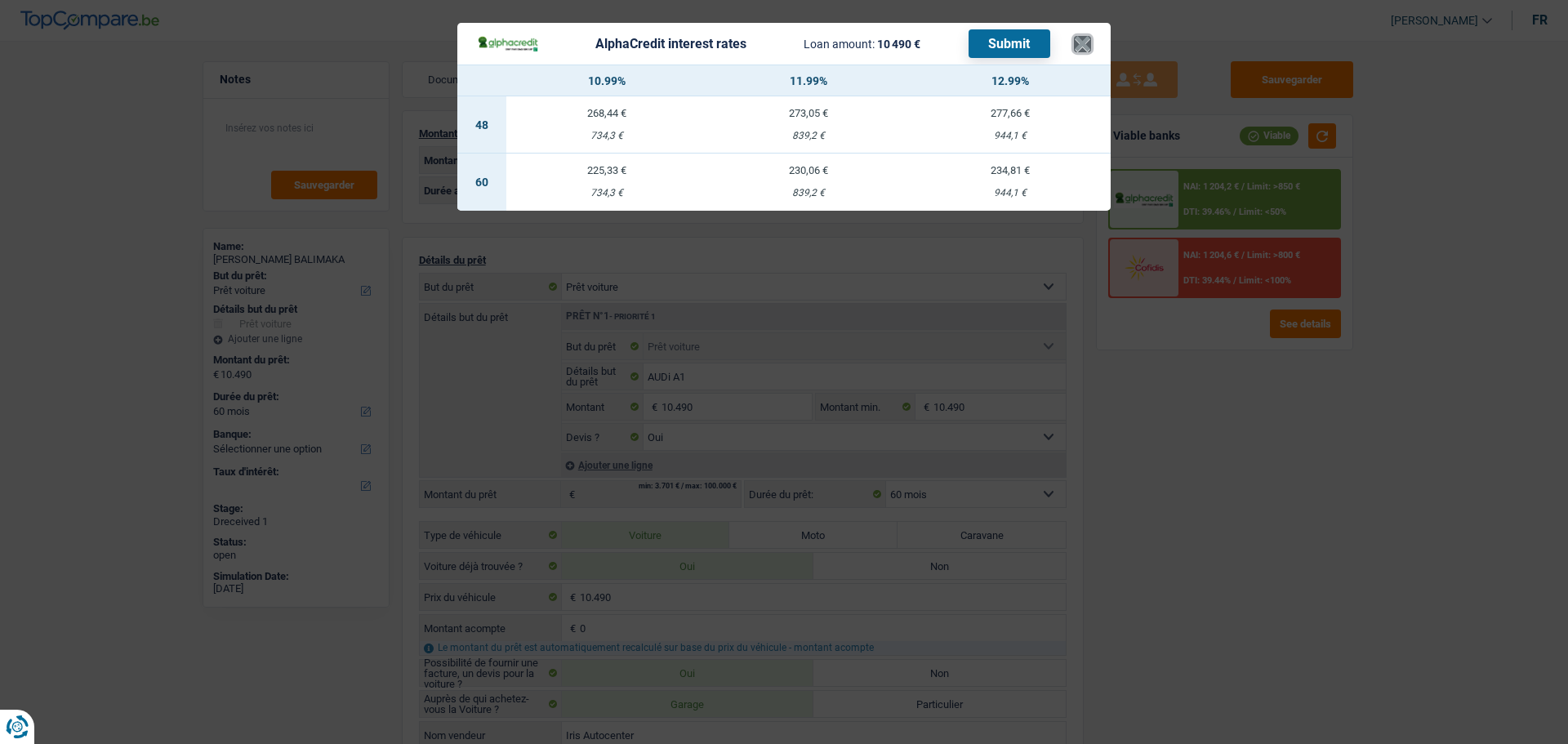 click on "×" at bounding box center (1082, 44) 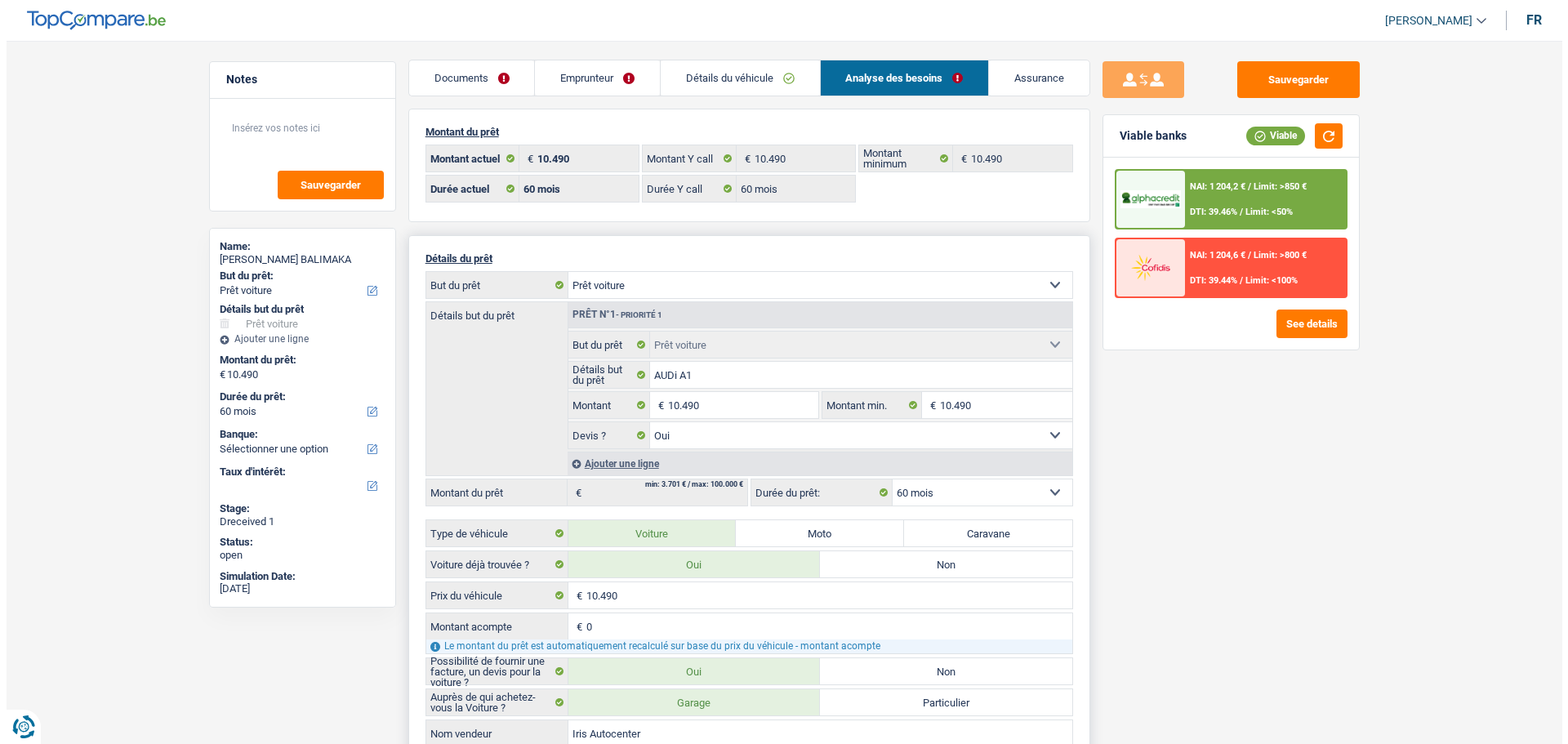 scroll, scrollTop: 0, scrollLeft: 0, axis: both 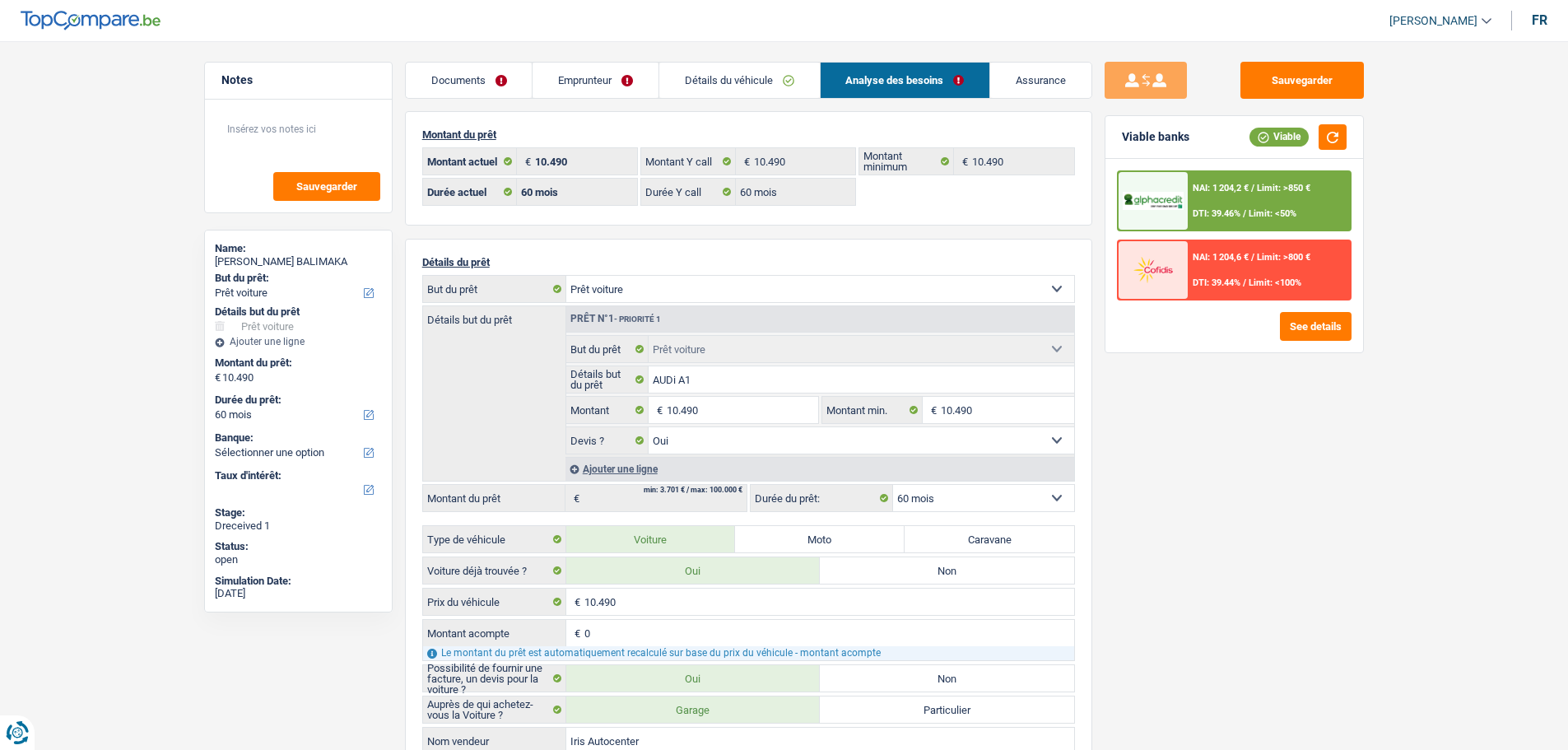 click on "NAI: 1 204,2 €" at bounding box center [1221, 188] 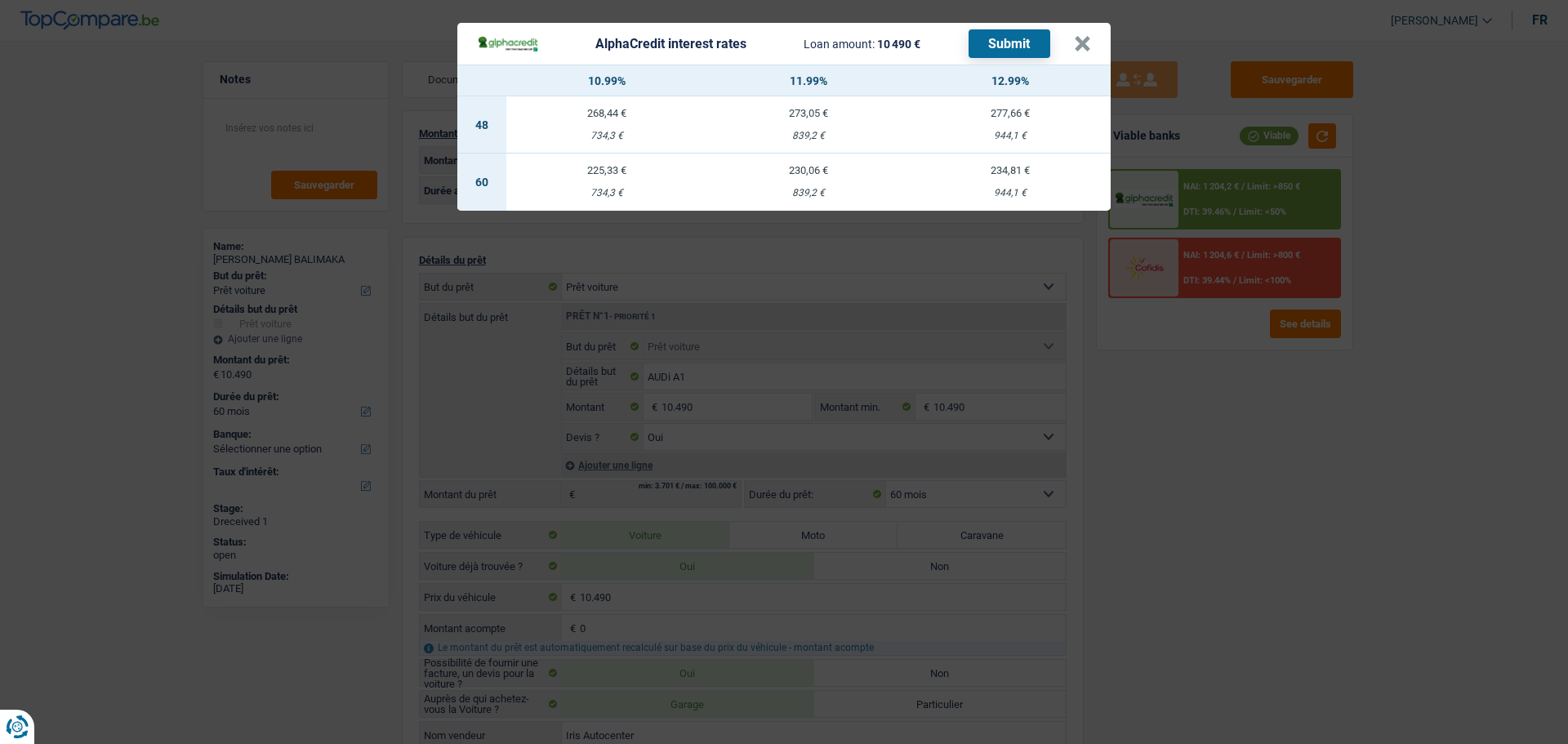 click on "225,33 €
734,3 €" at bounding box center [607, 182] 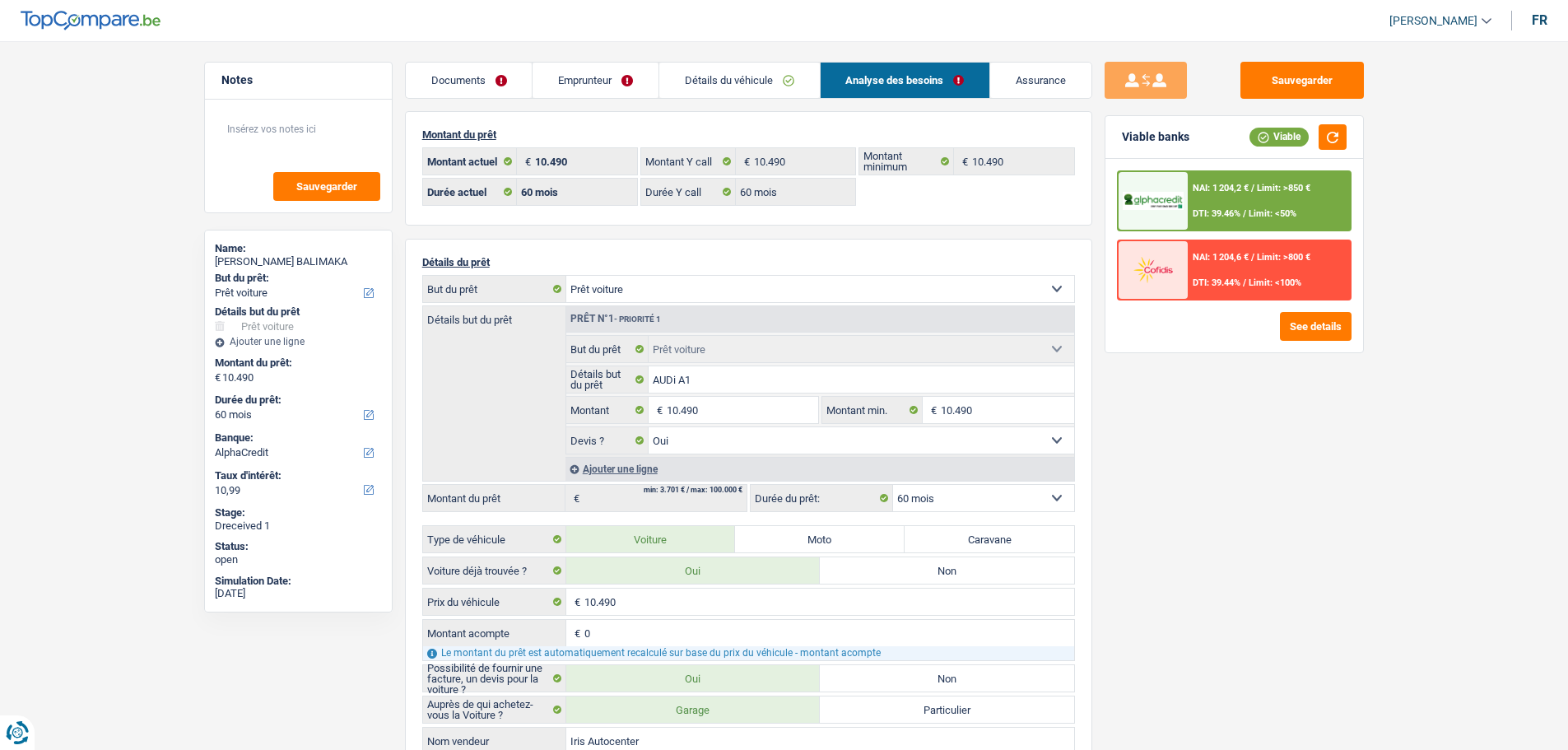 click on "NAI: 1 204,2 €
/
Limit: >850 €
DTI: 39.46%
/
Limit: <50%" at bounding box center [1268, 201] 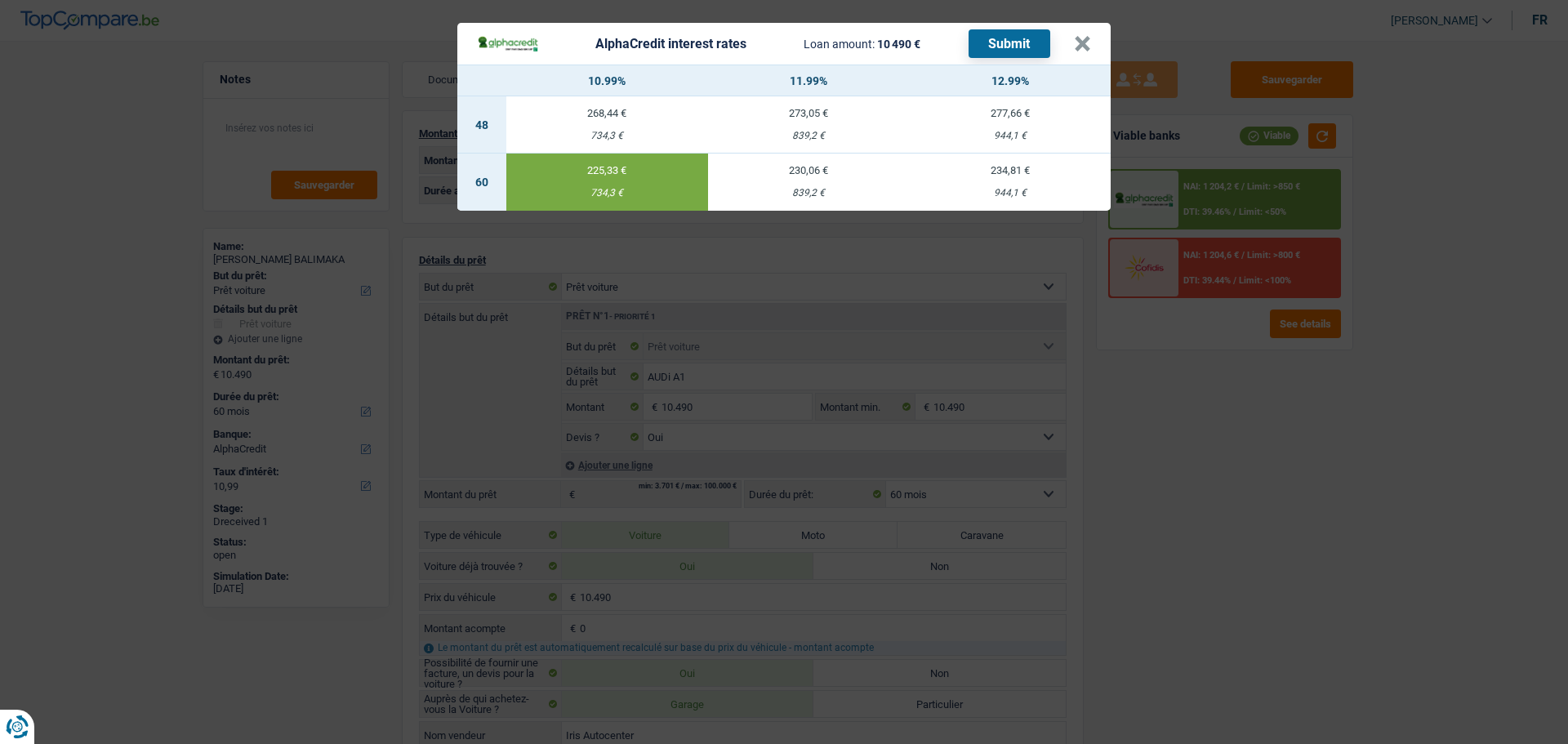 click on "Submit" at bounding box center [1009, 43] 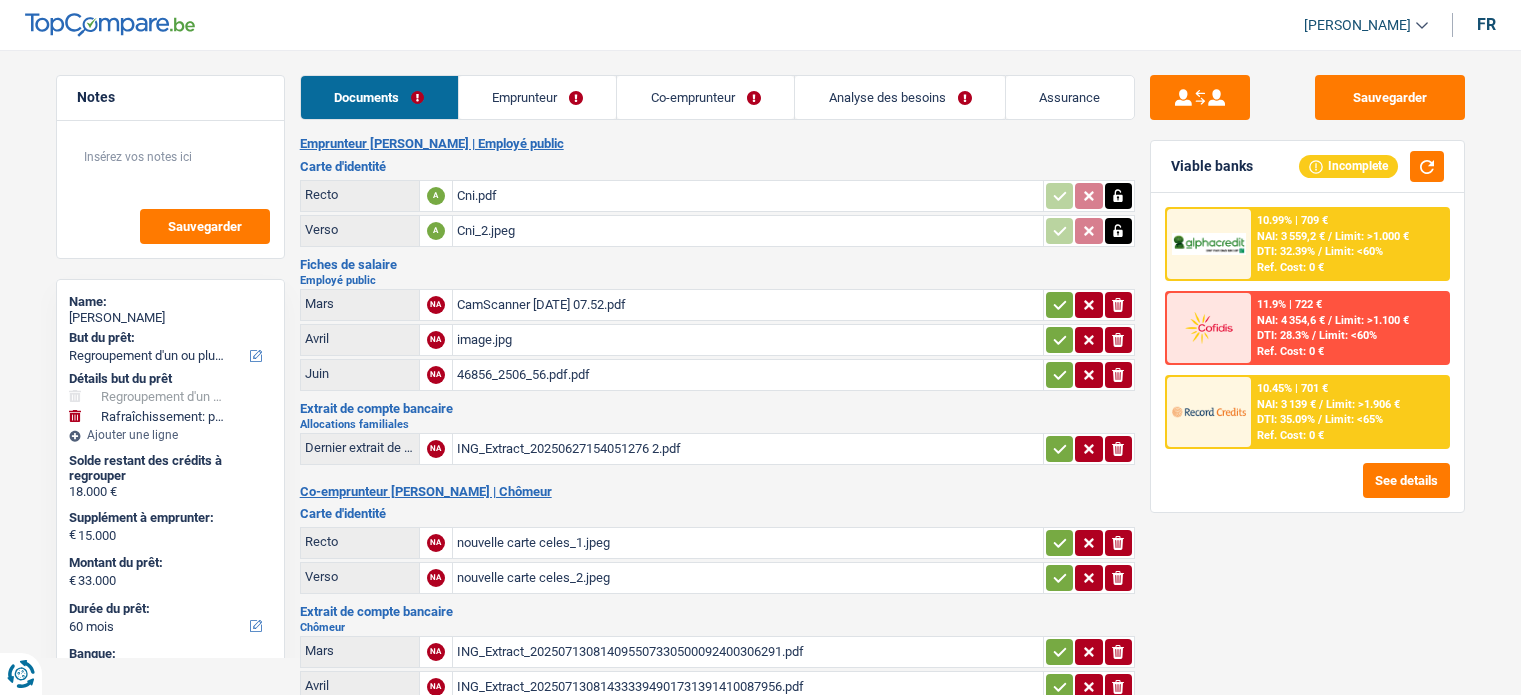 select on "refinancing" 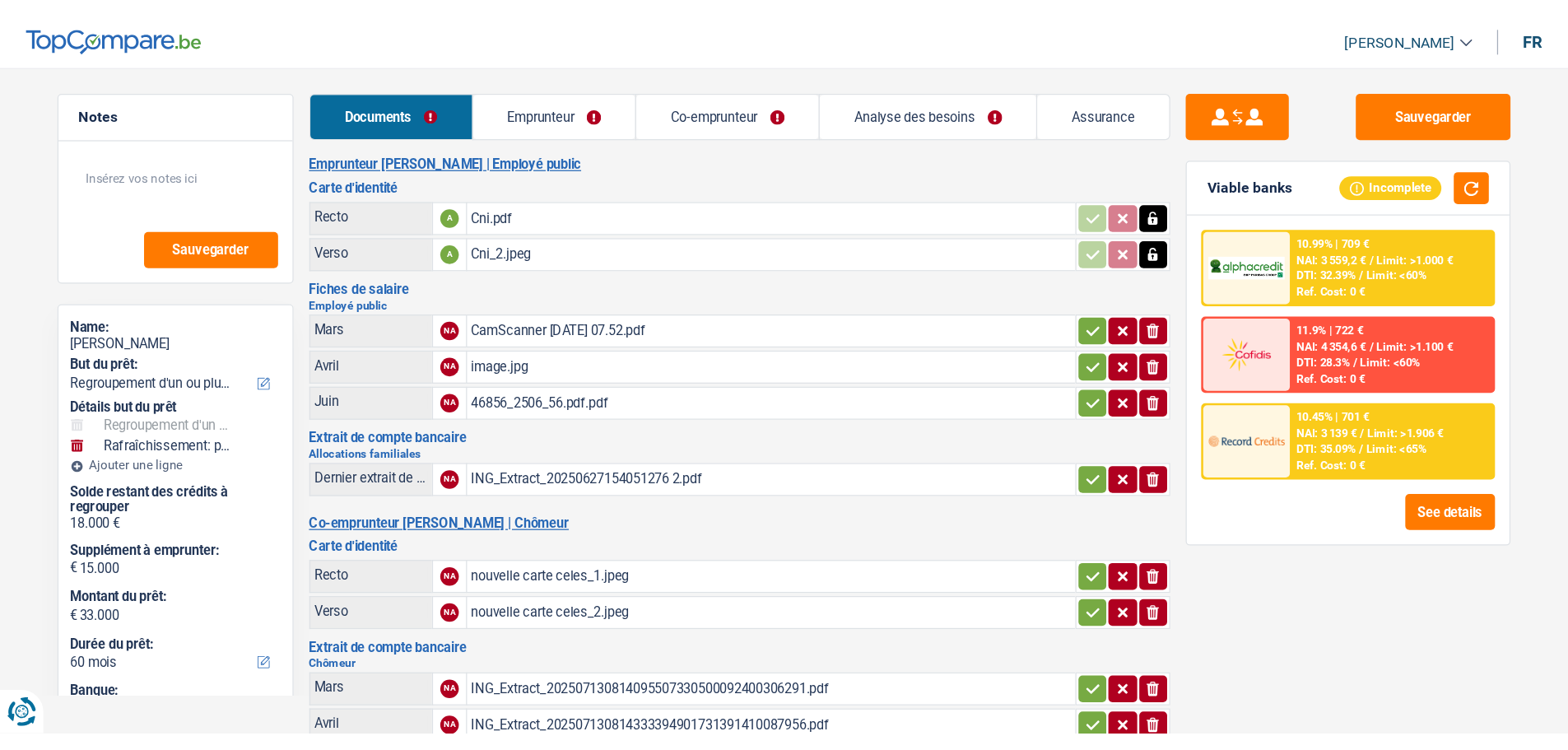 scroll, scrollTop: 0, scrollLeft: 0, axis: both 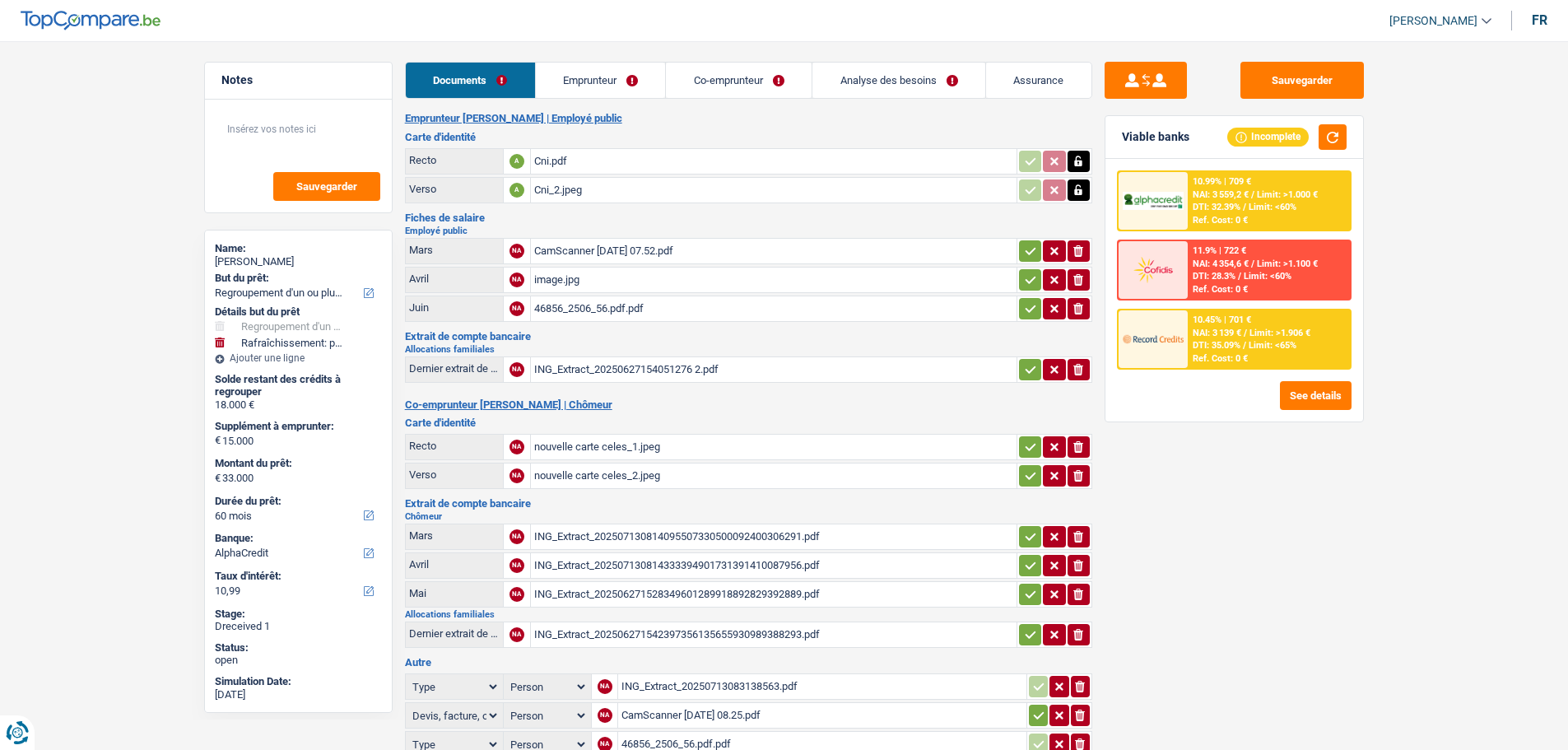 click 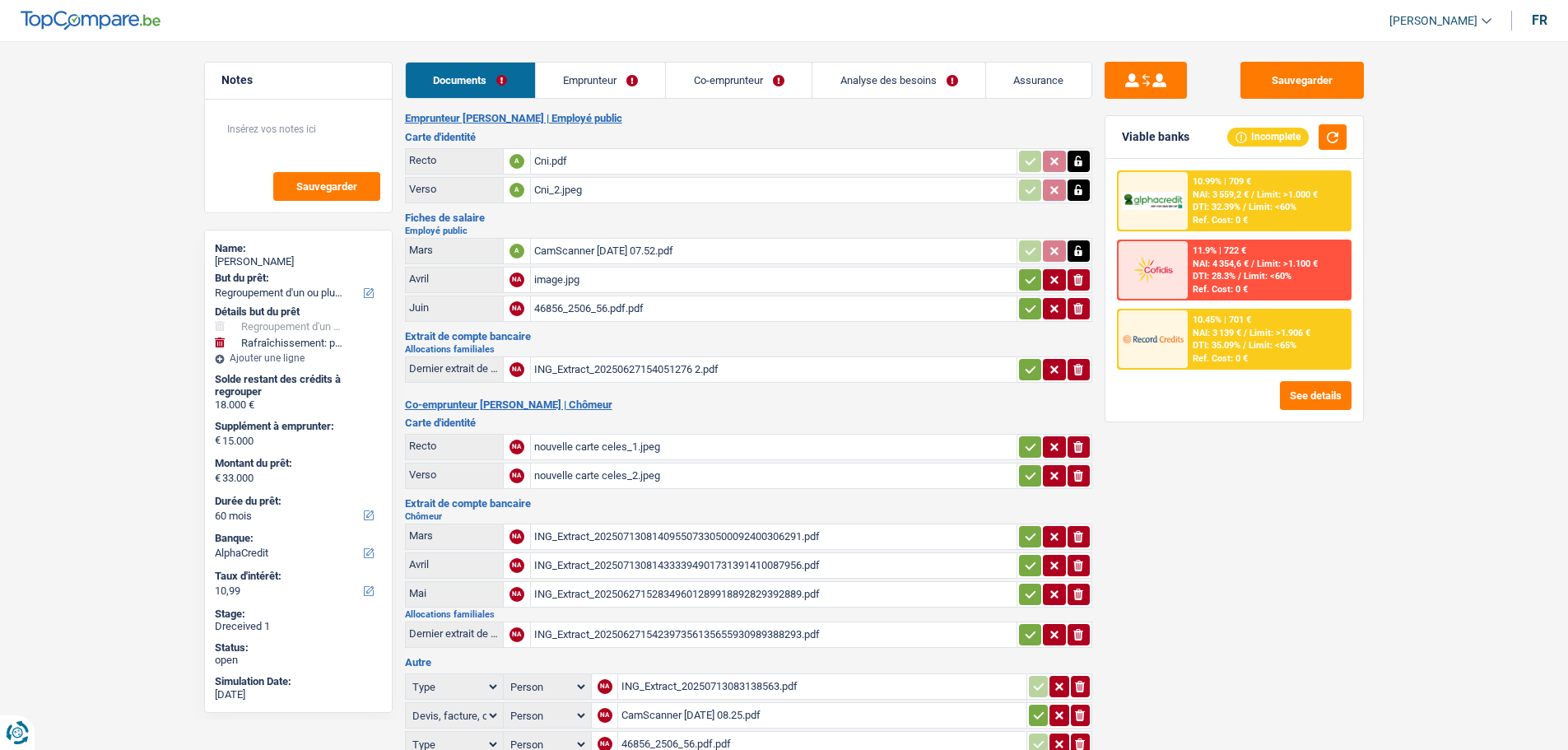 click 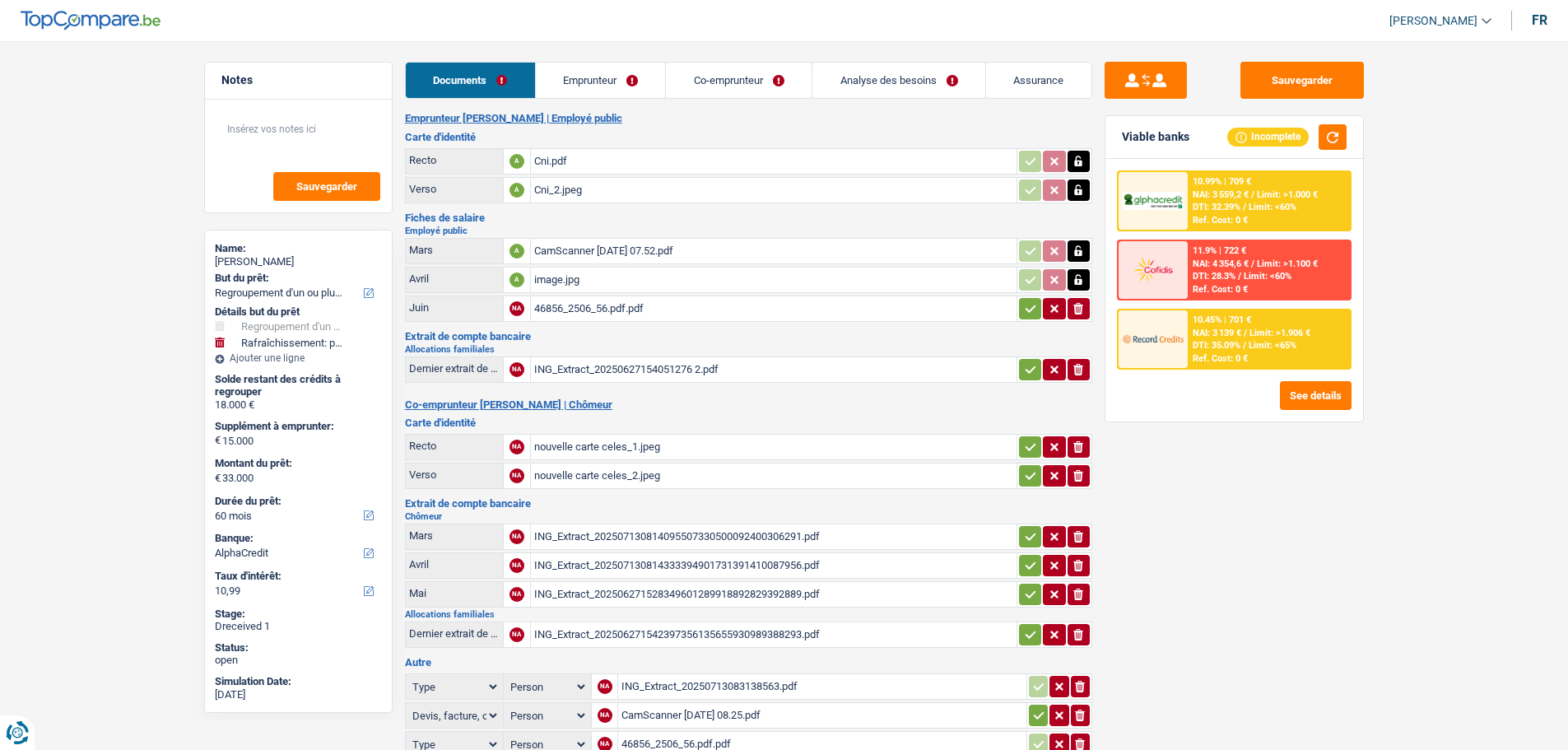 click 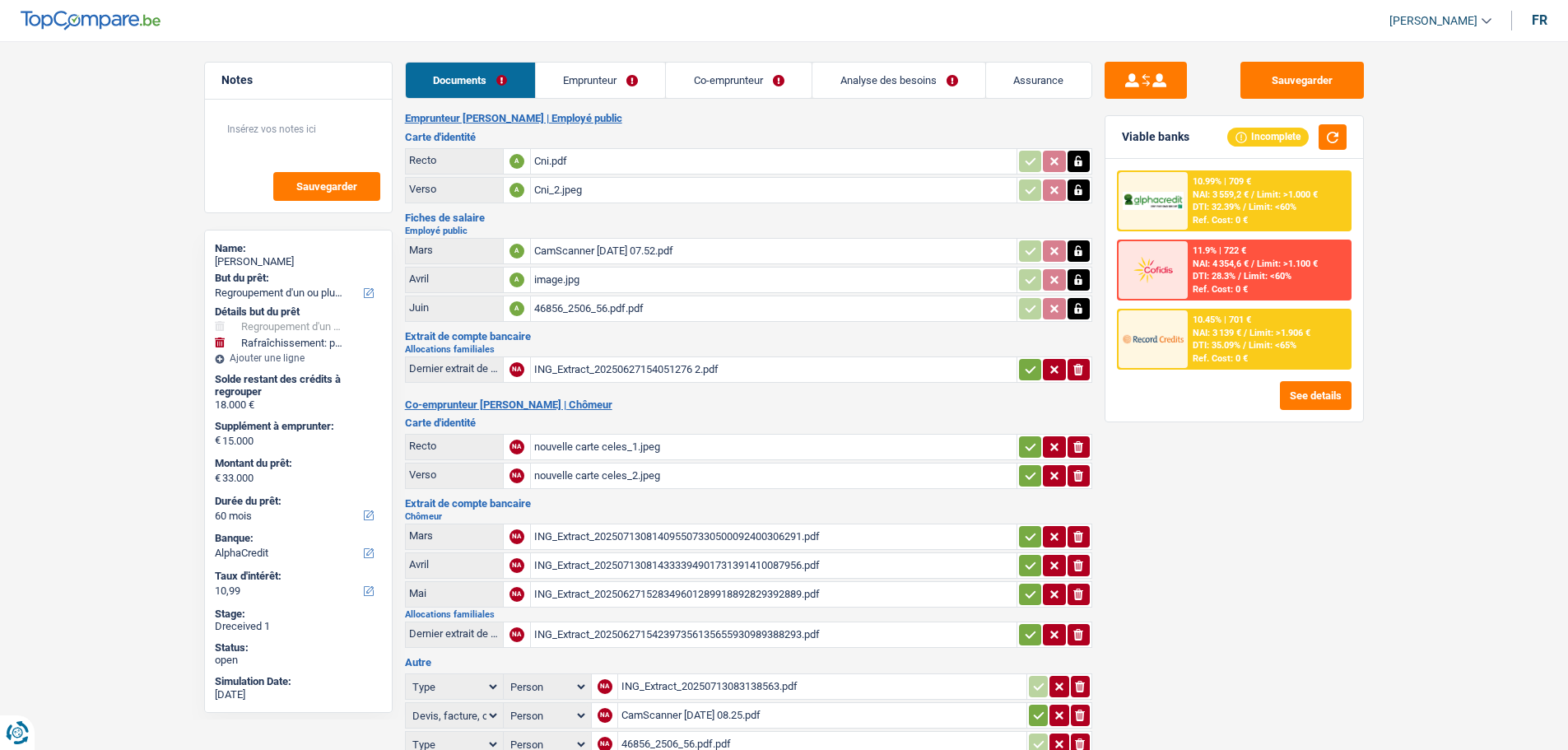 click on "Emprunteur" at bounding box center [601, 80] 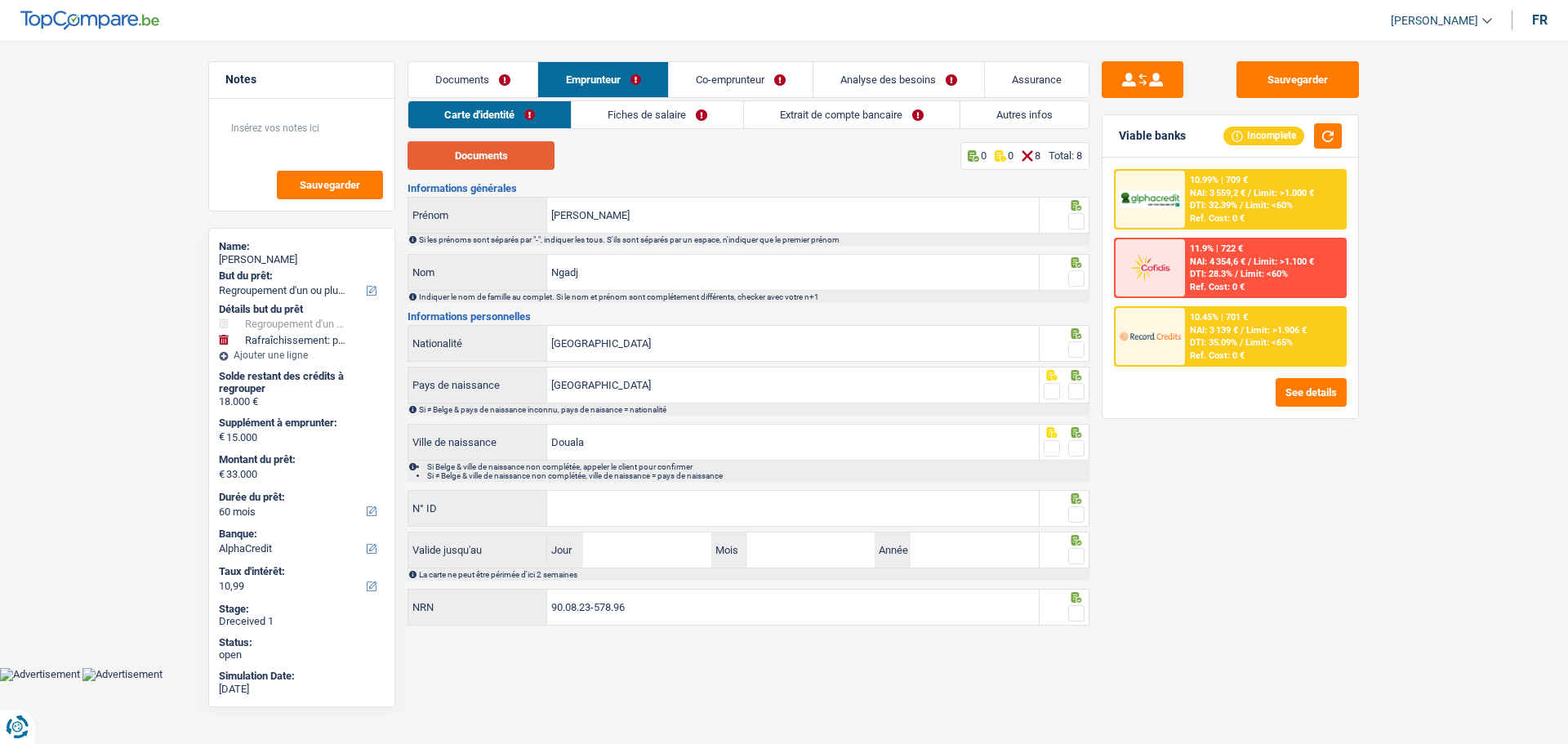 click on "Documents" at bounding box center [481, 155] 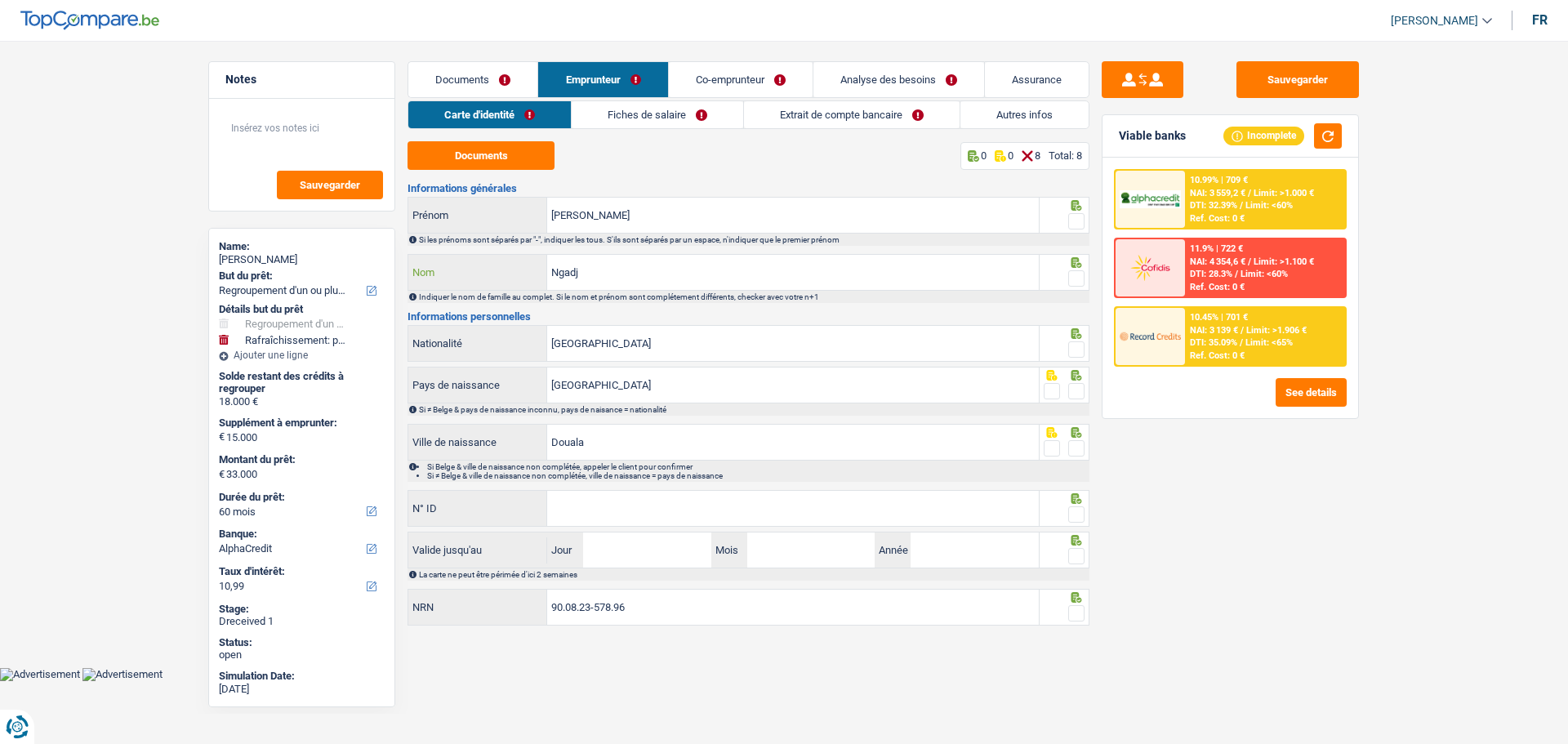 drag, startPoint x: 593, startPoint y: 267, endPoint x: 505, endPoint y: 269, distance: 88.02272 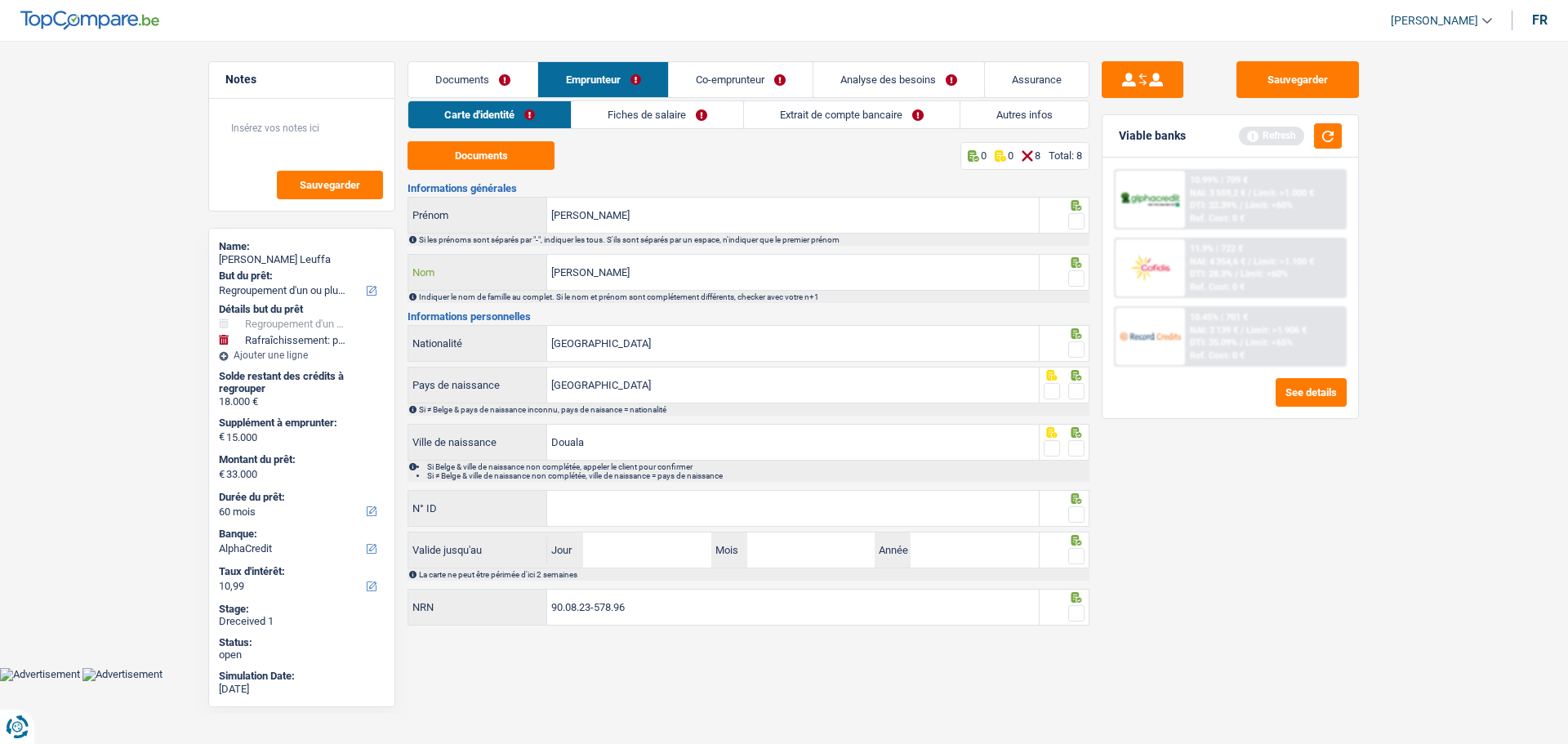 type on "[PERSON_NAME]" 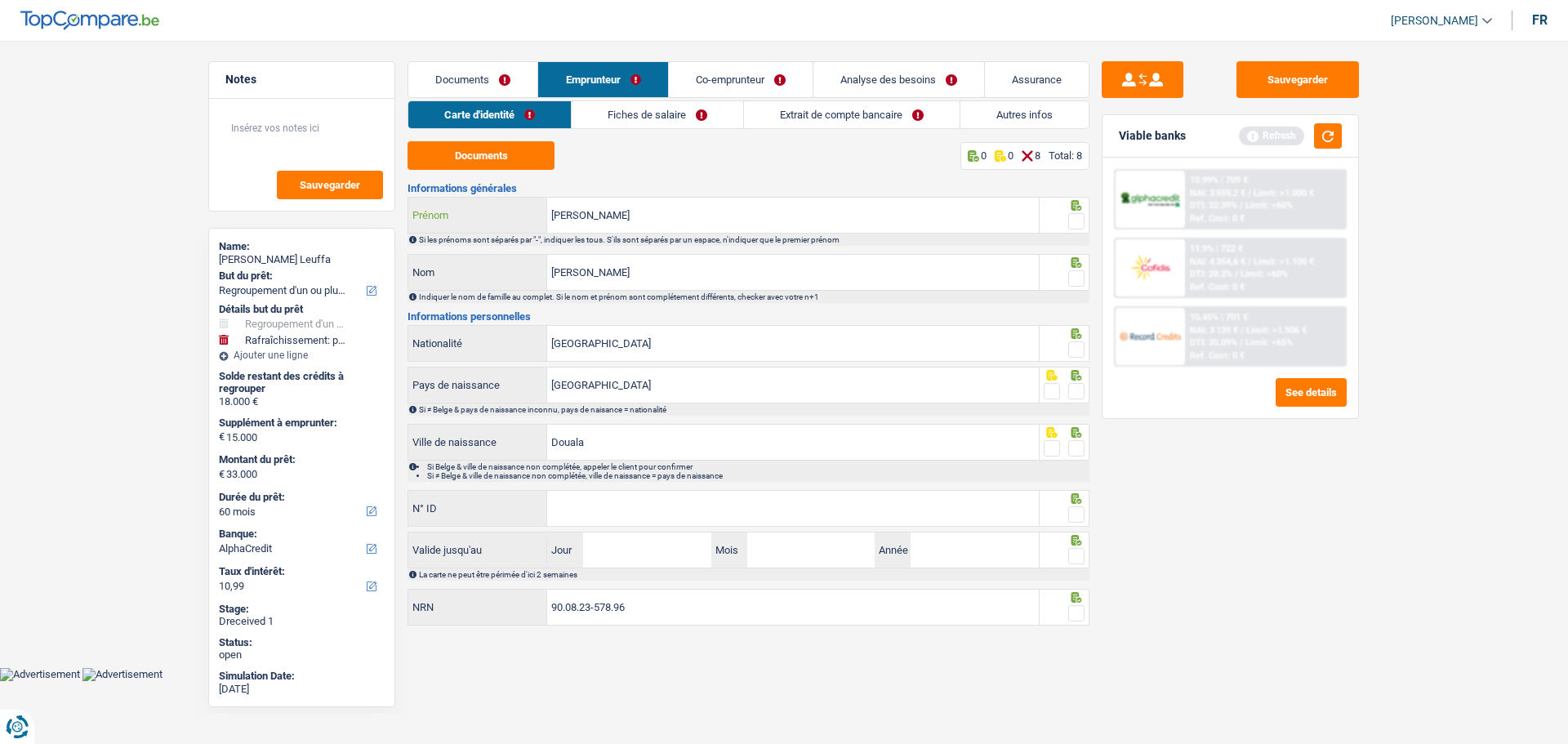 drag, startPoint x: 617, startPoint y: 216, endPoint x: 516, endPoint y: 212, distance: 101.079177 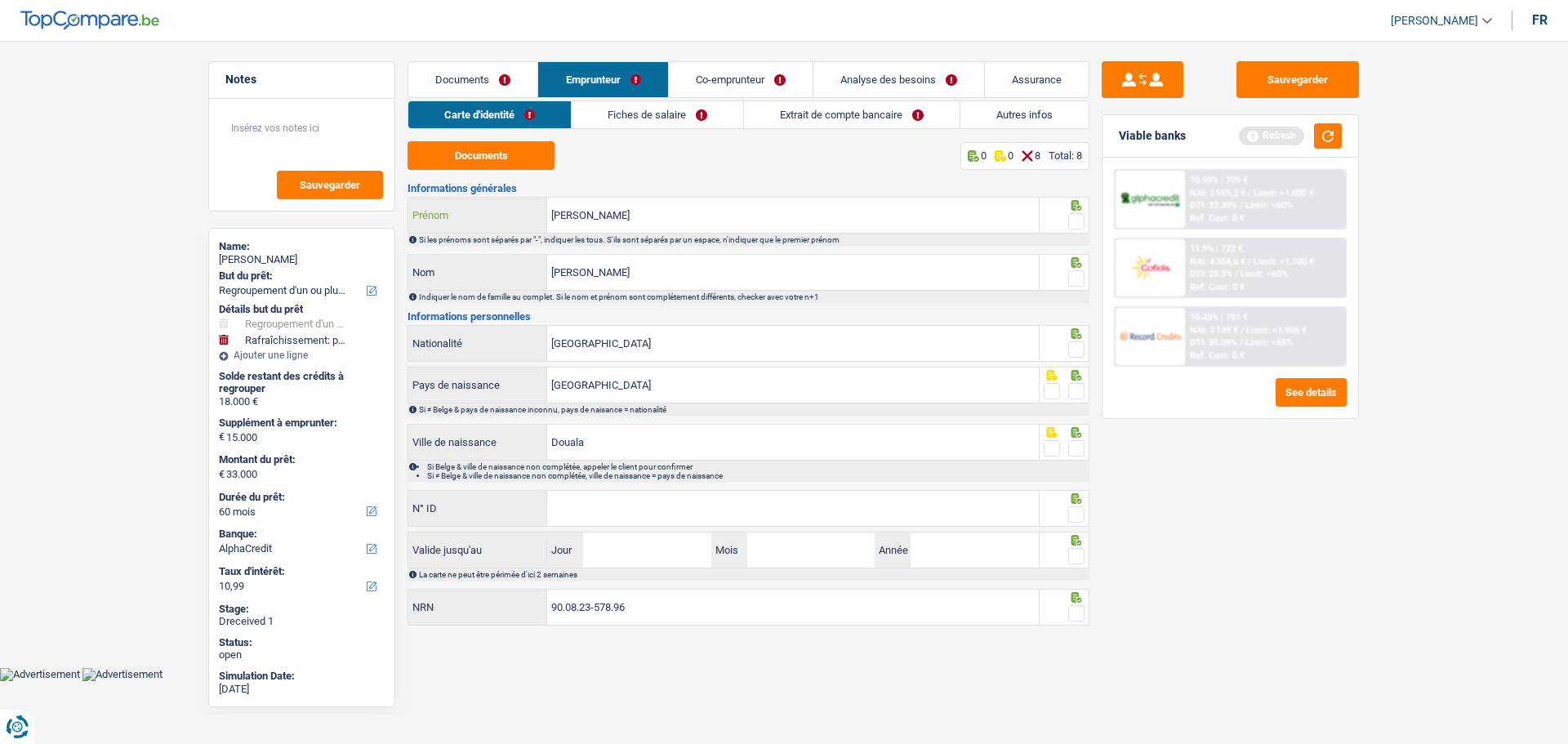 type on "[PERSON_NAME]" 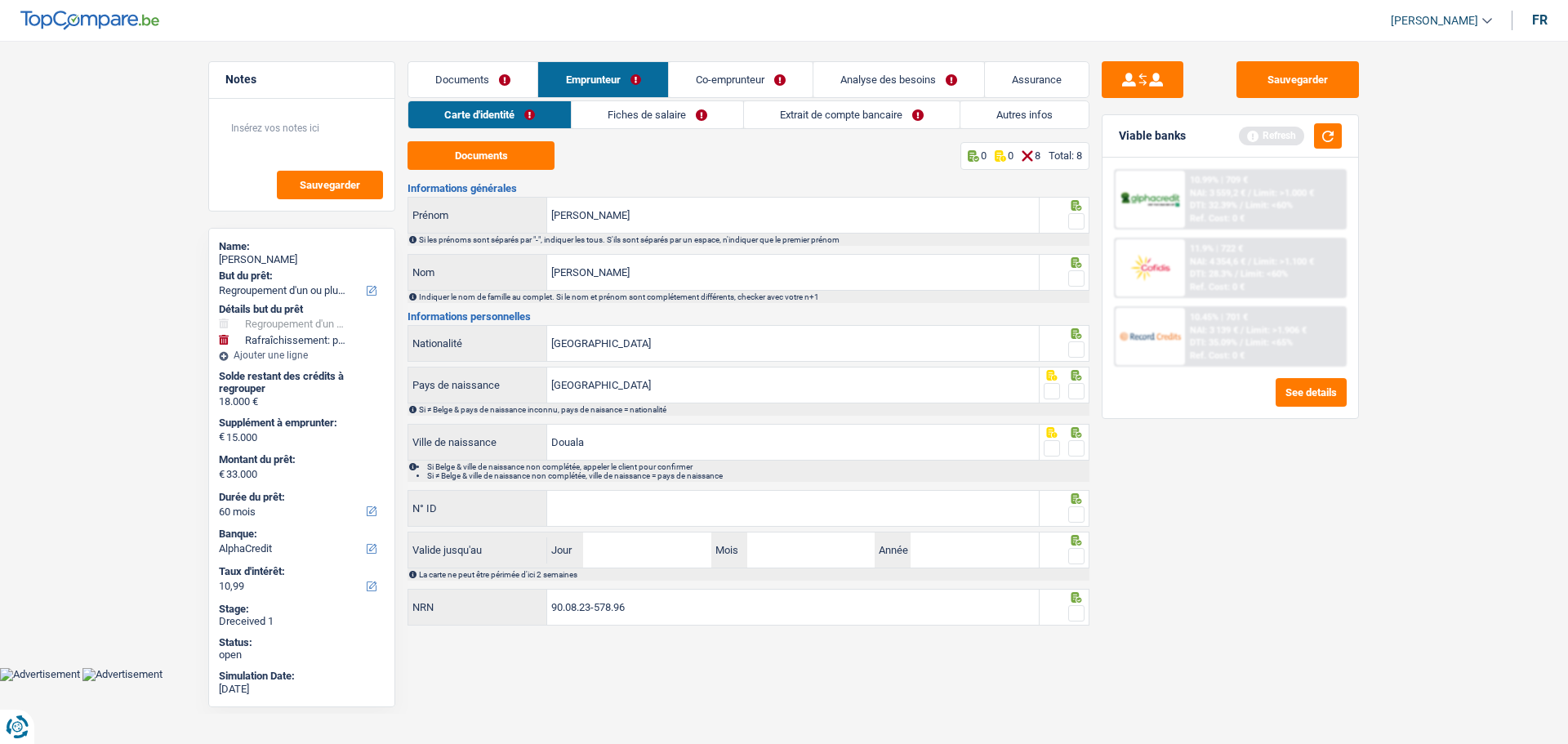 drag, startPoint x: 1076, startPoint y: 221, endPoint x: 1069, endPoint y: 270, distance: 49.497475 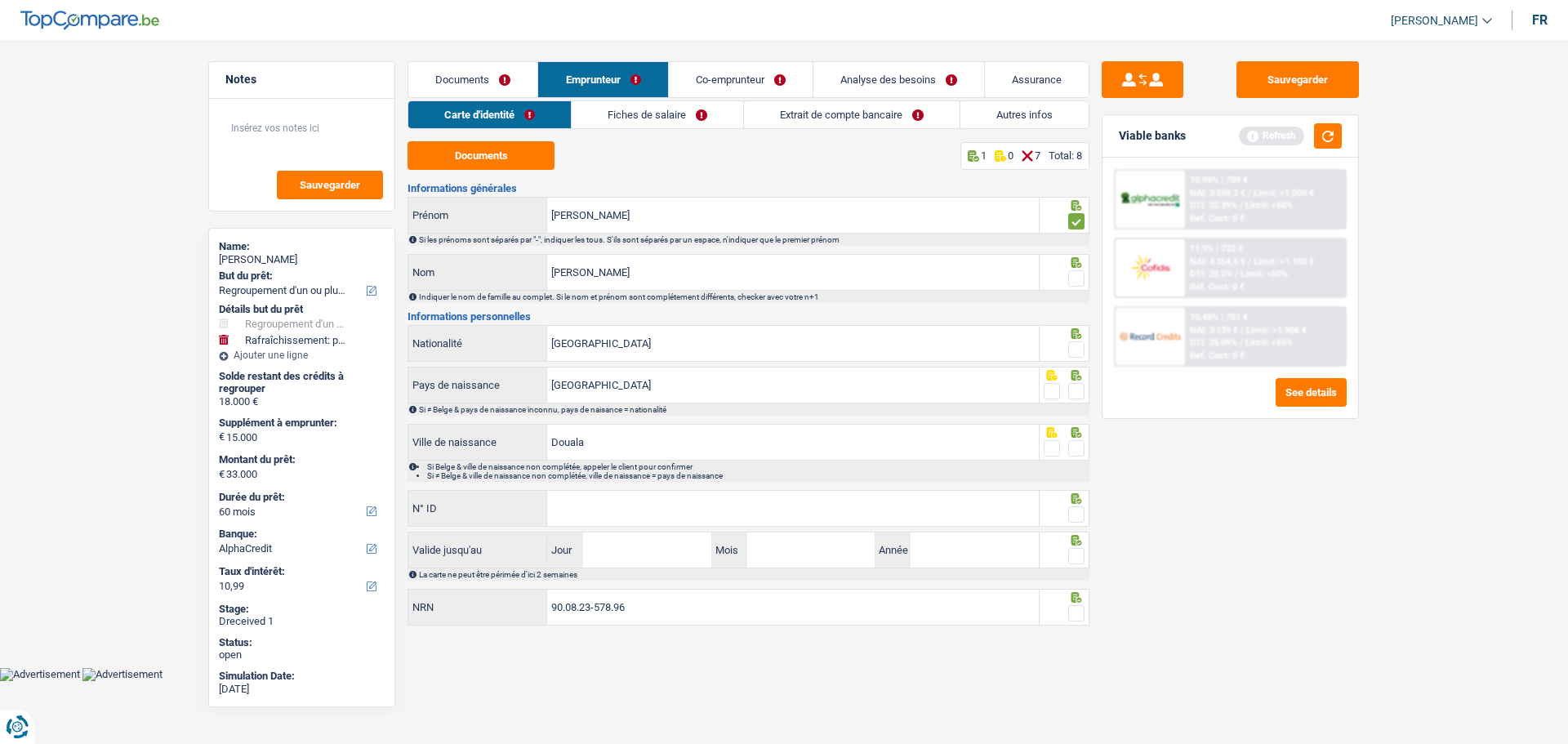 click at bounding box center [1076, 278] 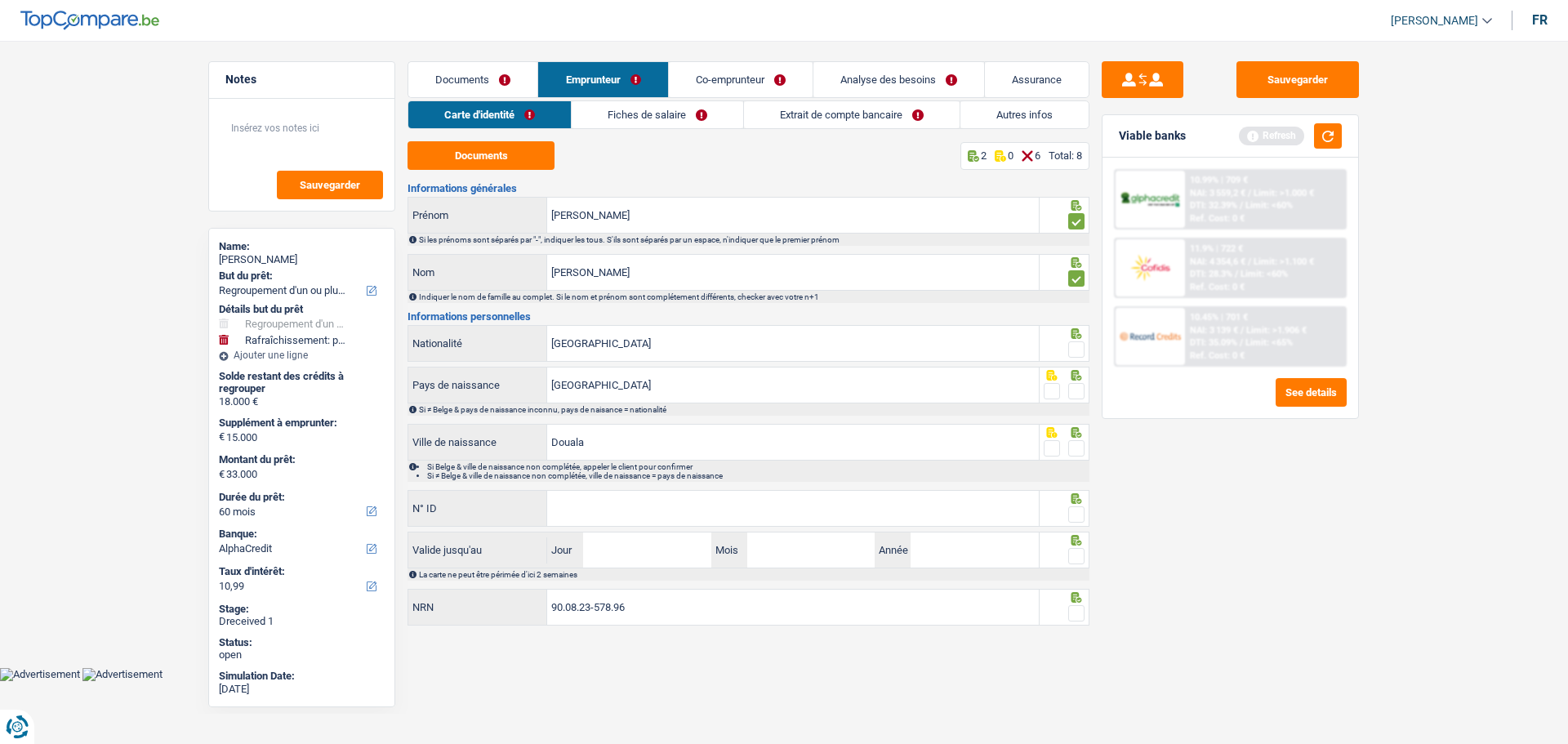 drag, startPoint x: 1074, startPoint y: 341, endPoint x: 1072, endPoint y: 366, distance: 25.07987 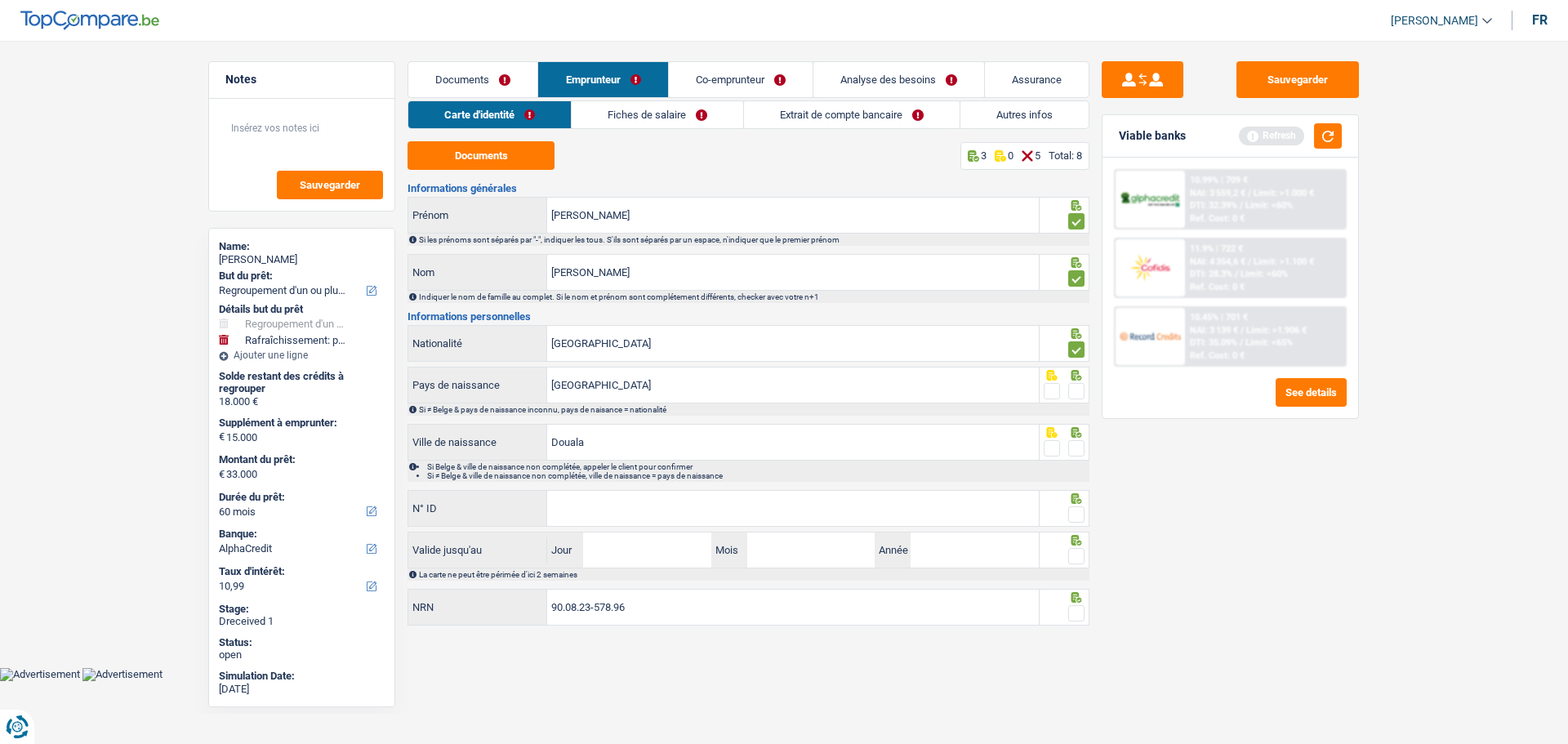 click at bounding box center (1076, 391) 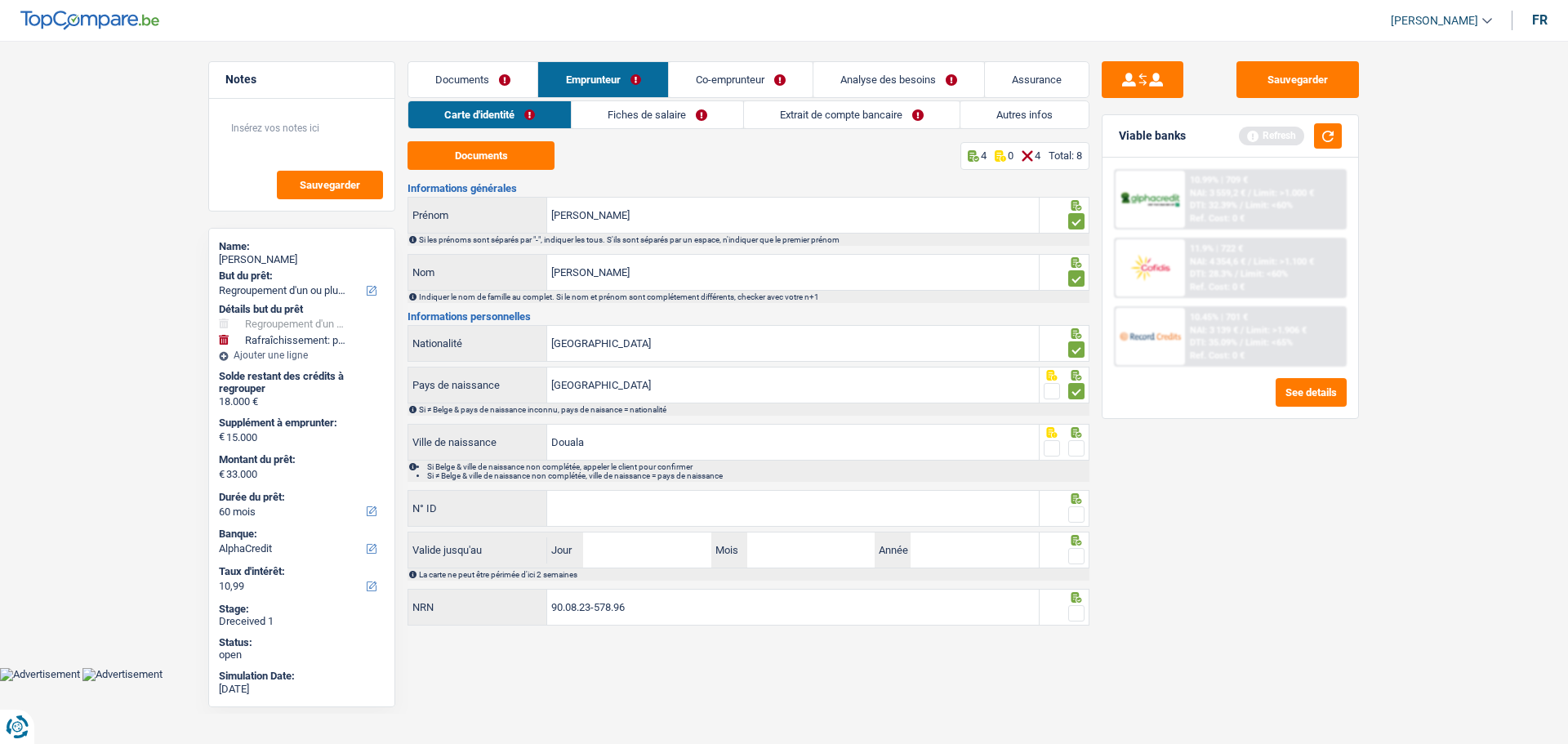 click at bounding box center (1076, 448) 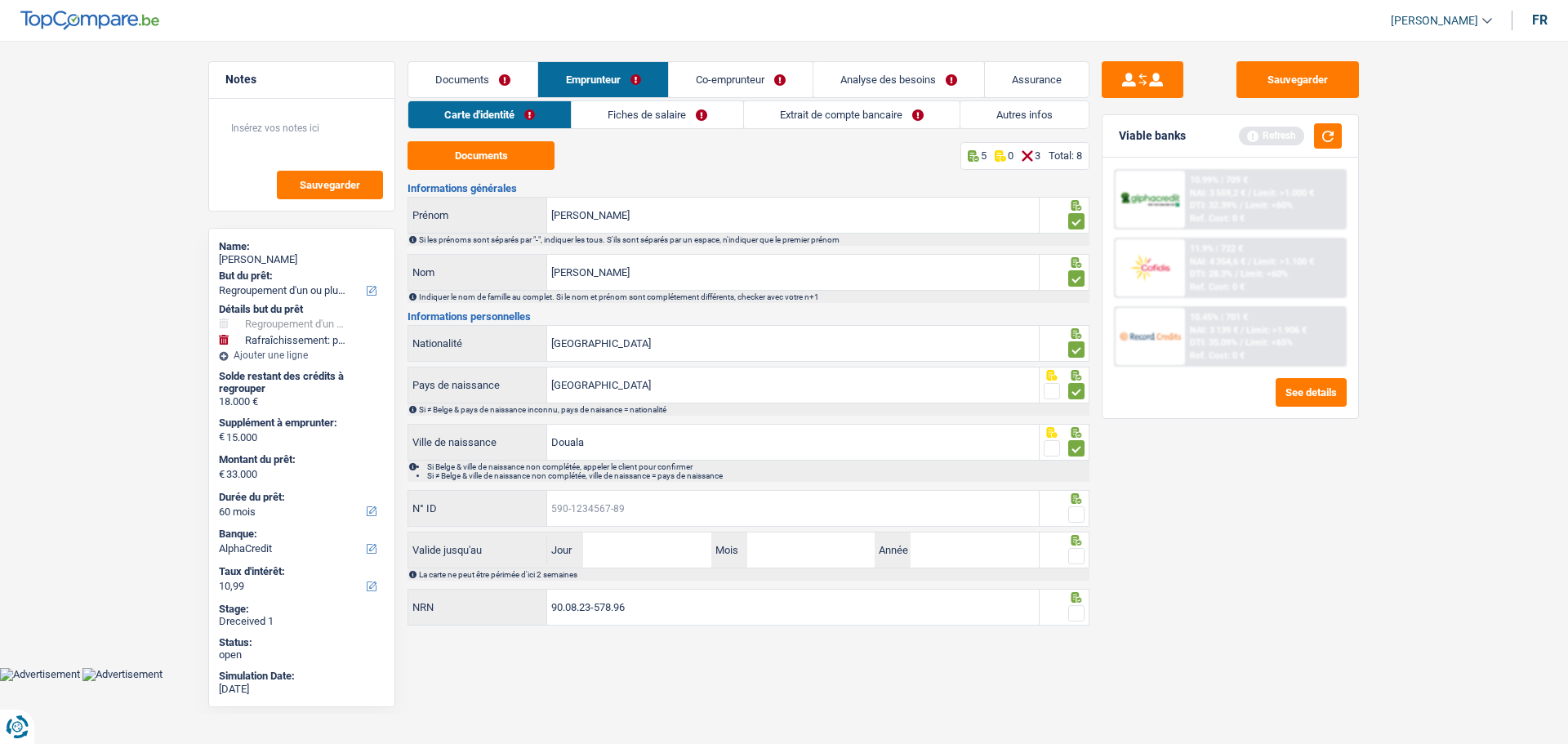 click on "N° ID" at bounding box center (793, 508) 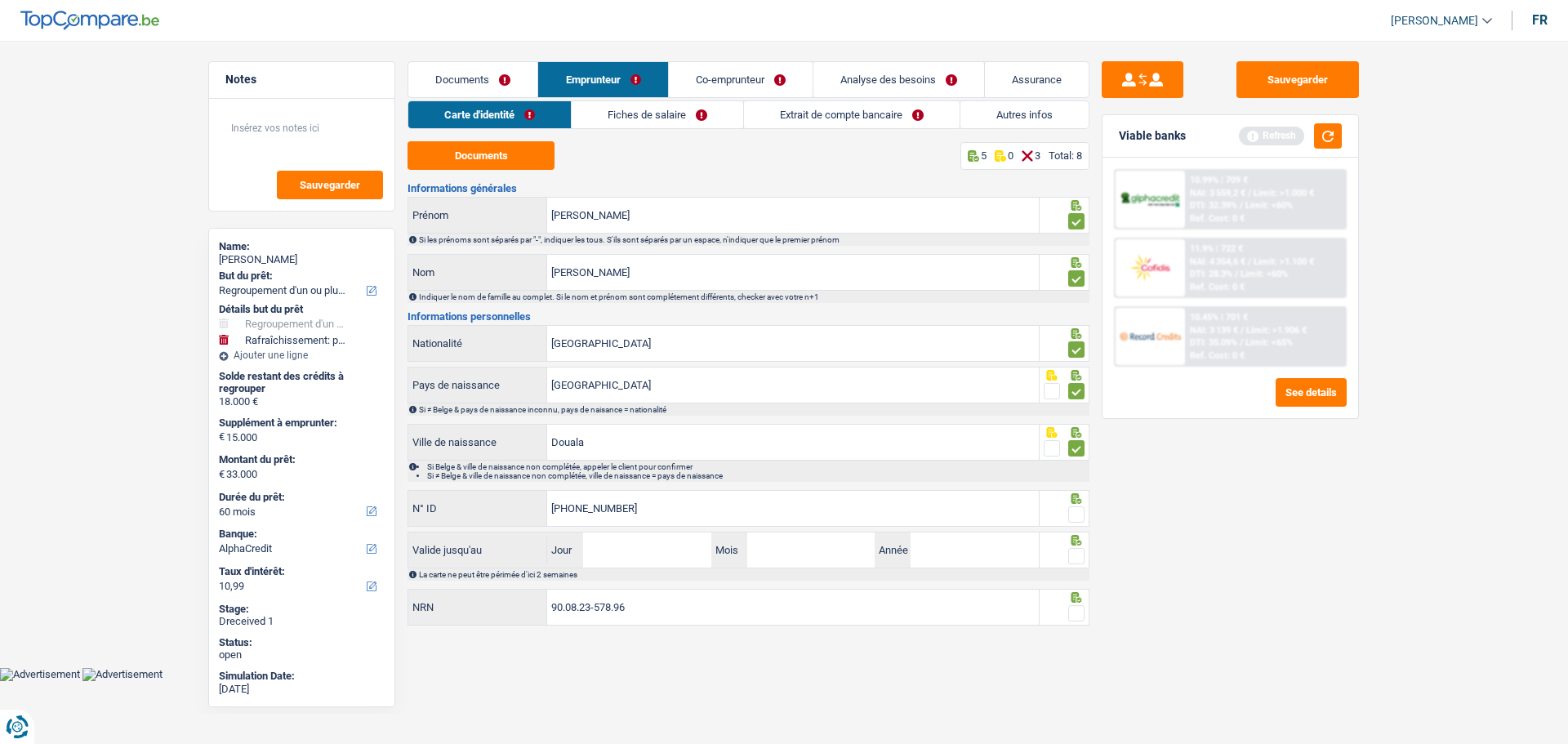 type on "595-2162643-46" 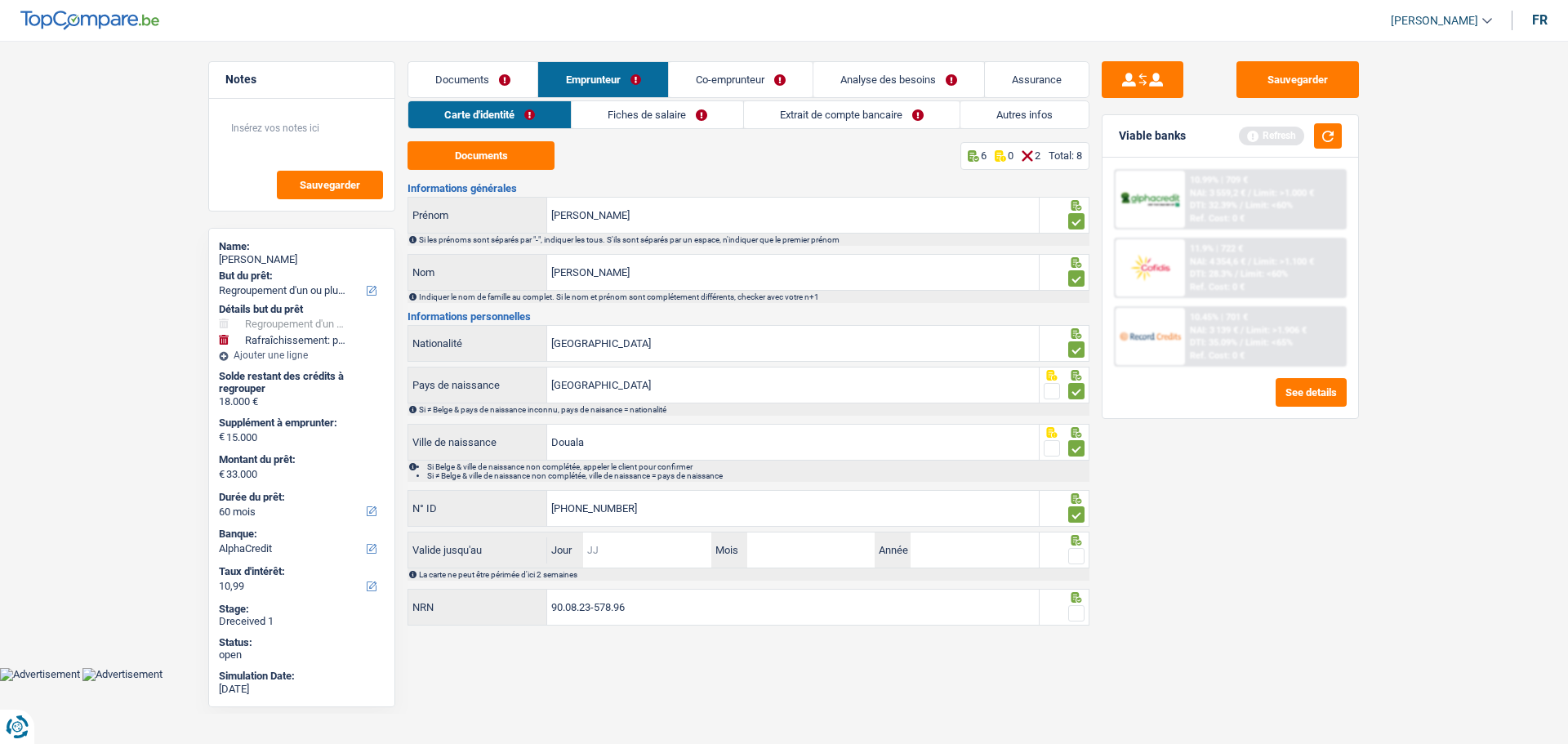 click on "Jour" at bounding box center (647, 550) 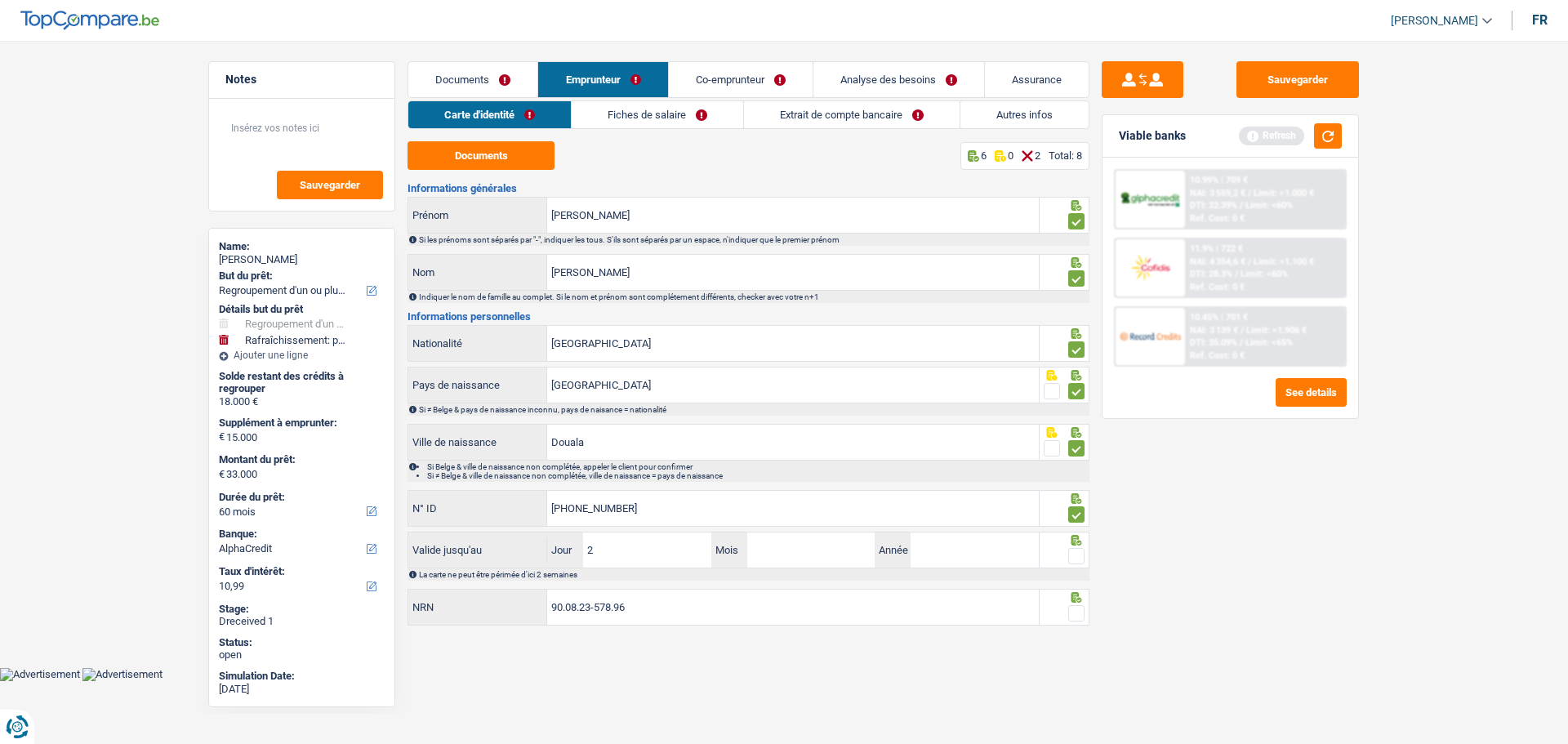 type on "28" 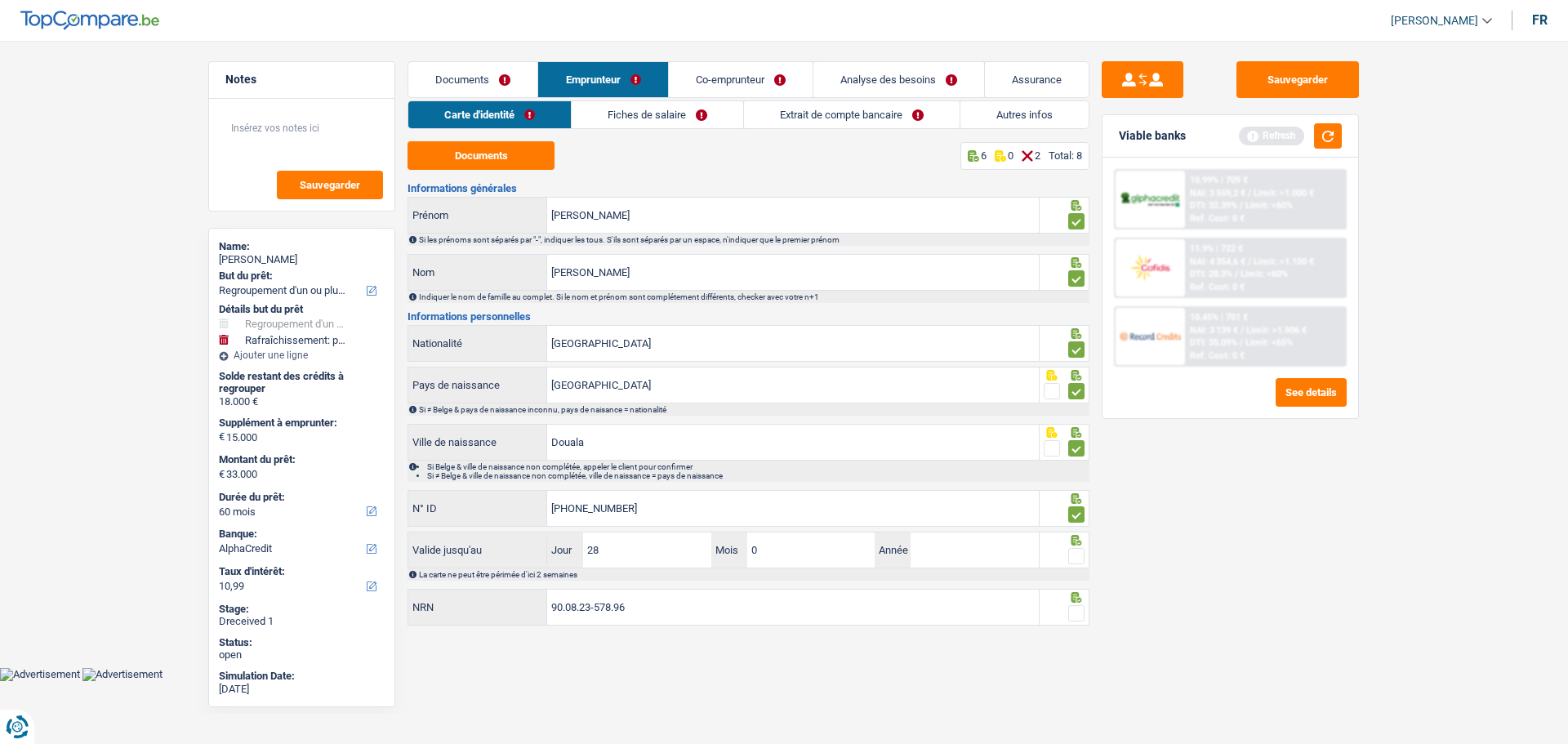type on "03" 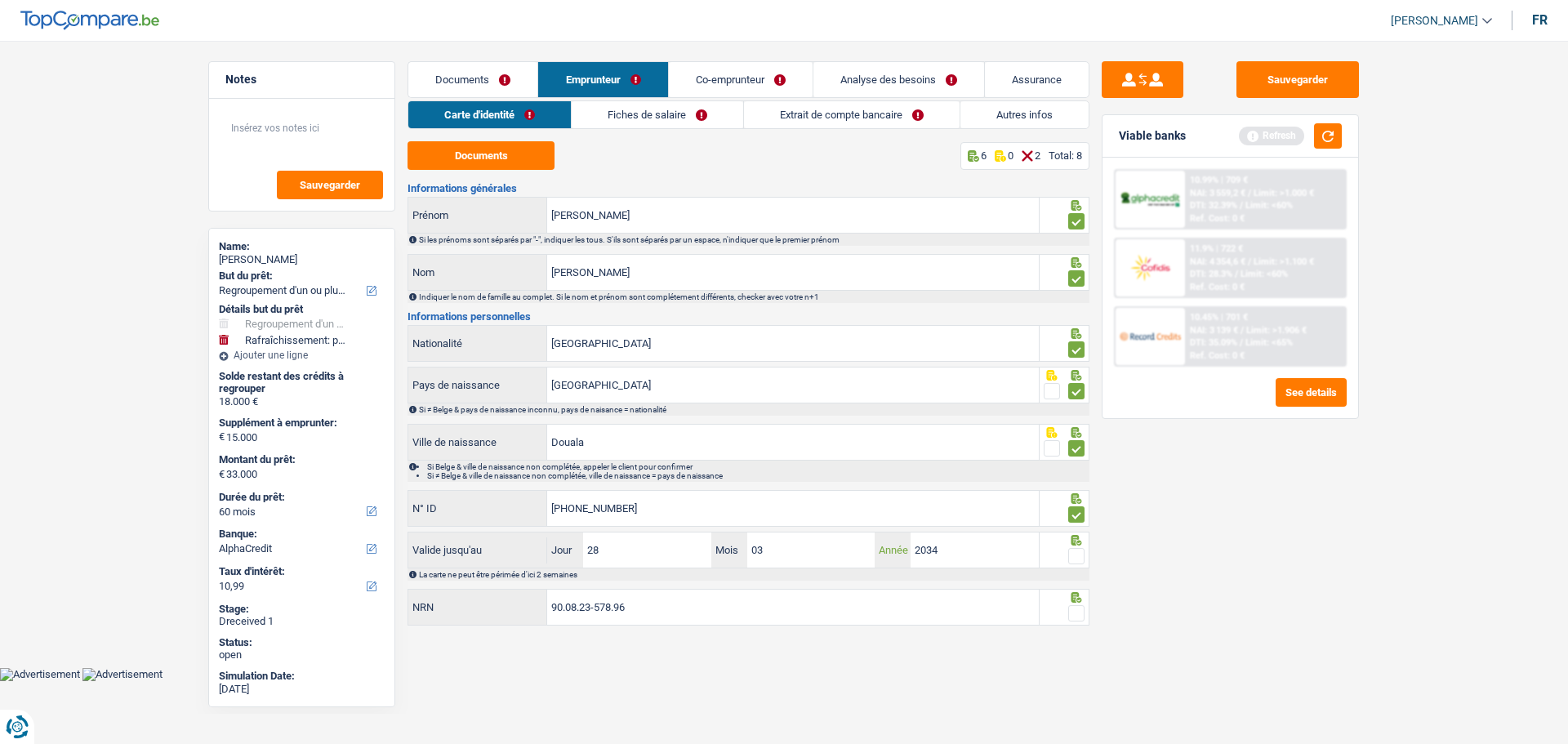 type on "2034" 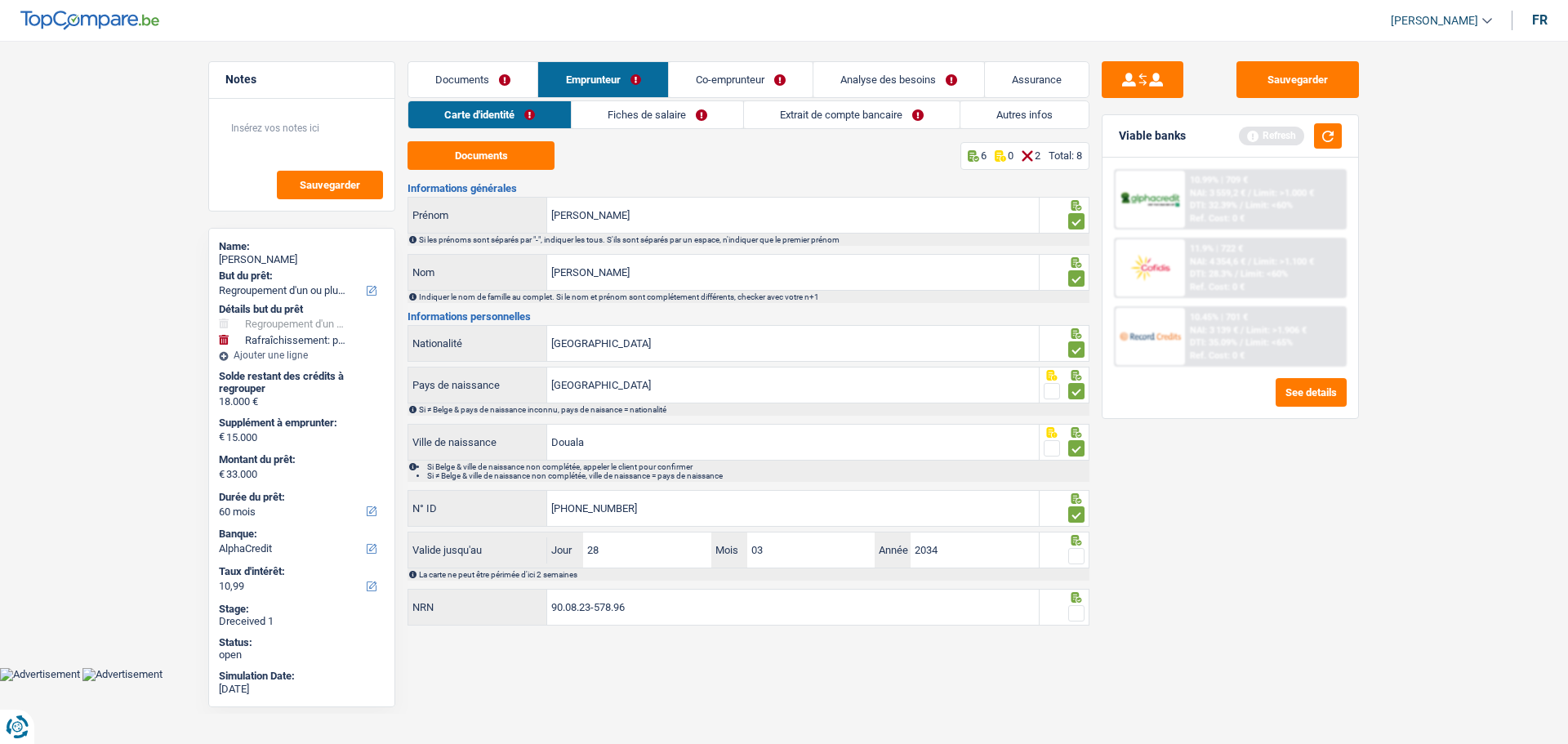 drag, startPoint x: 1076, startPoint y: 548, endPoint x: 1080, endPoint y: 564, distance: 16.492423 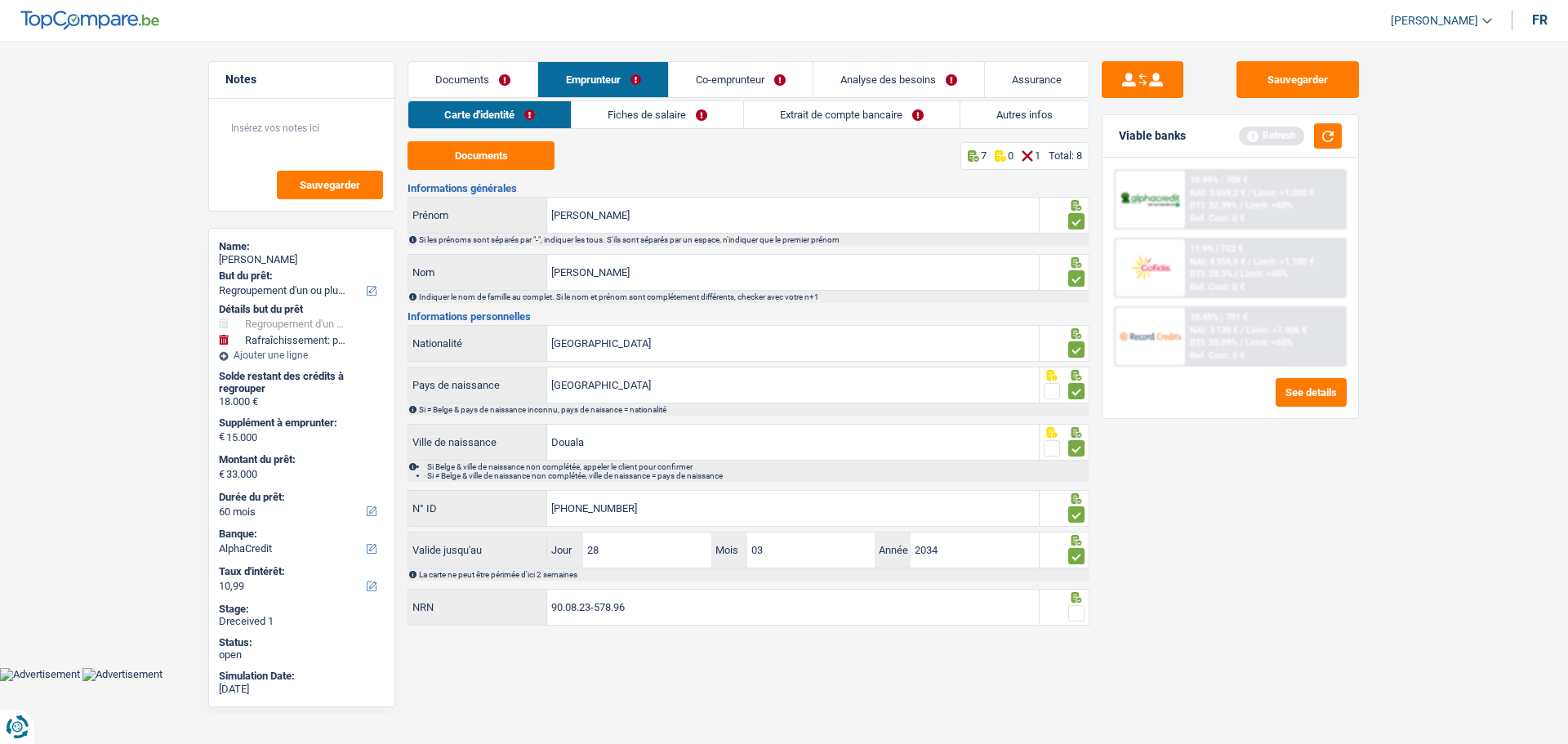 click at bounding box center [1076, 613] 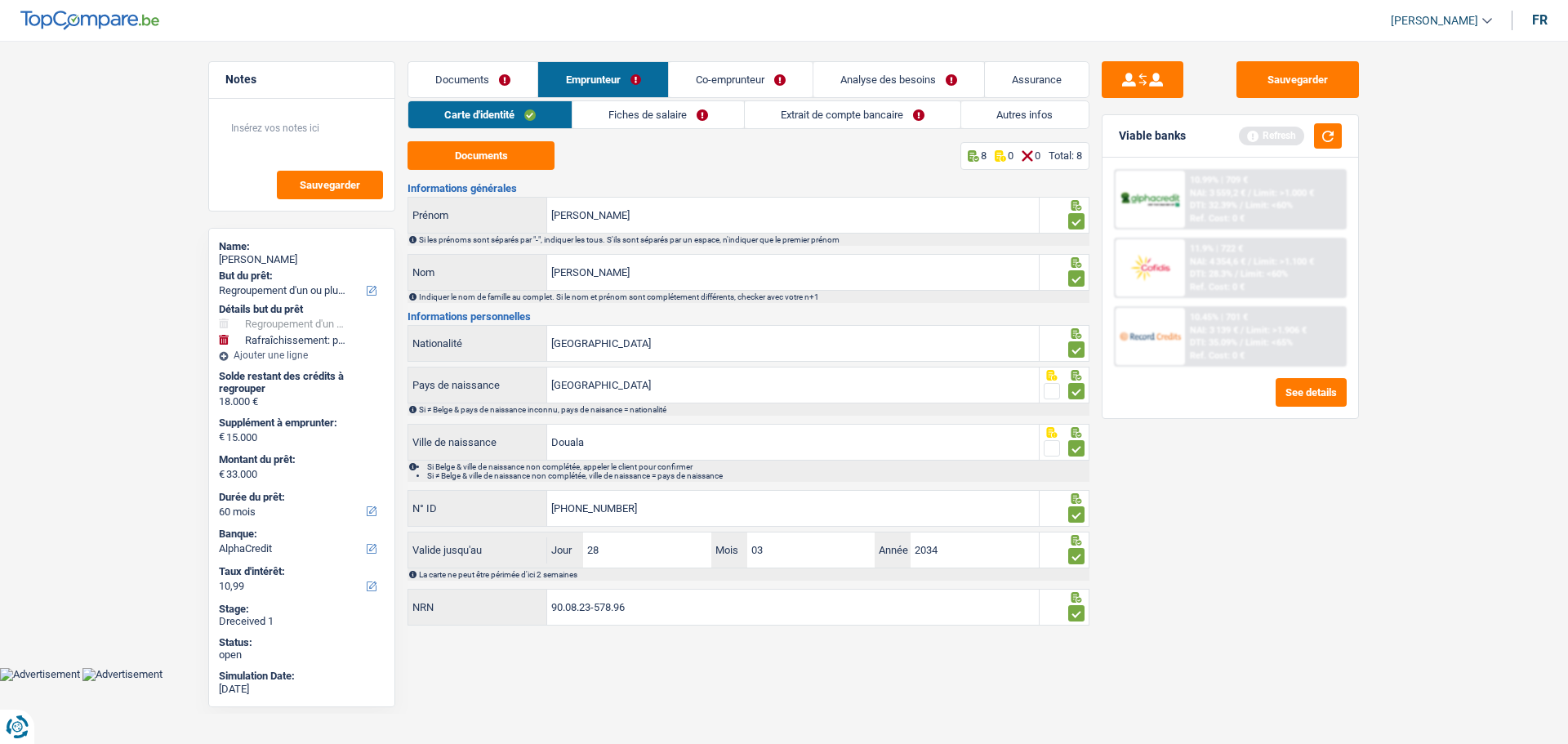 click on "Fiches de salaire" at bounding box center [658, 114] 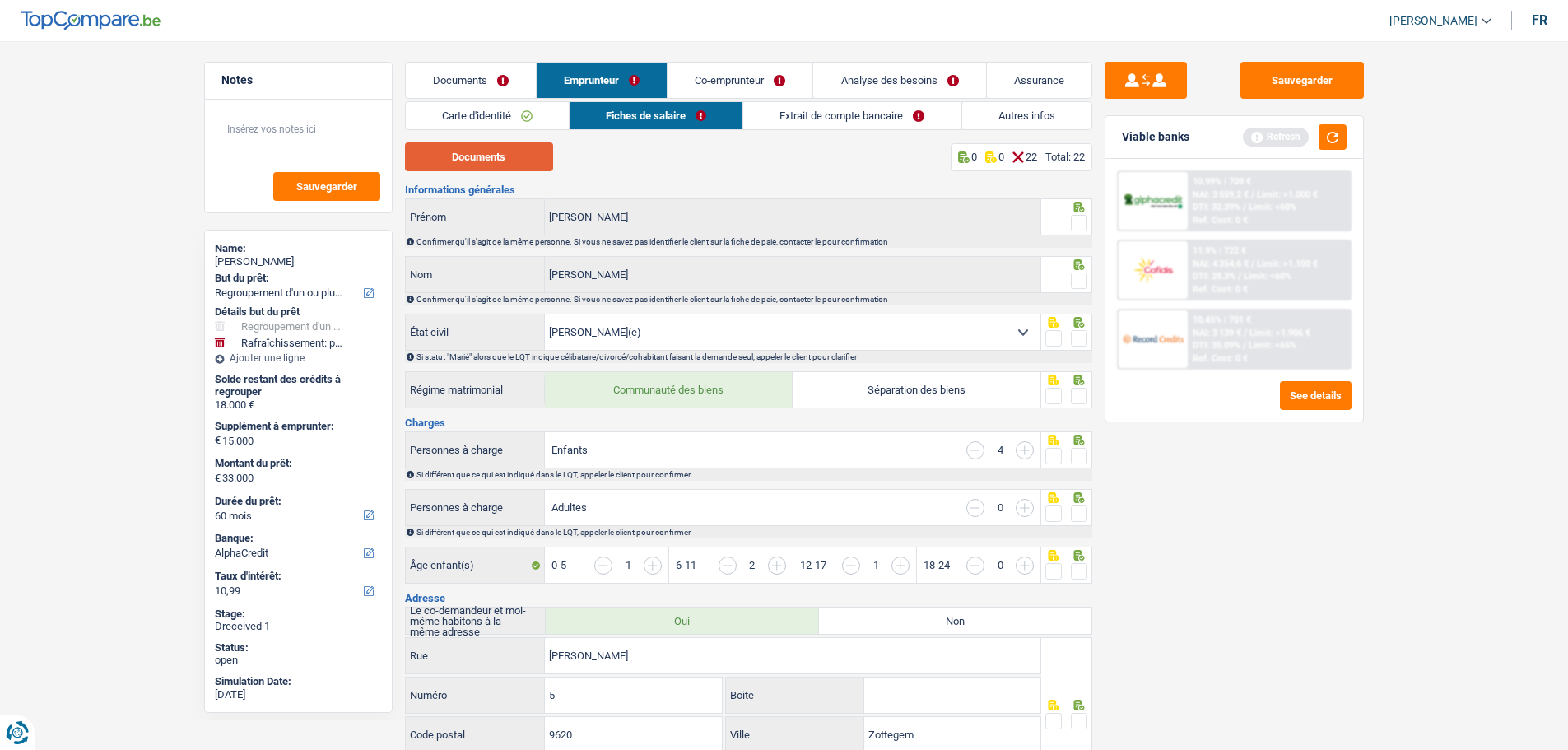 click on "Documents" at bounding box center (479, 156) 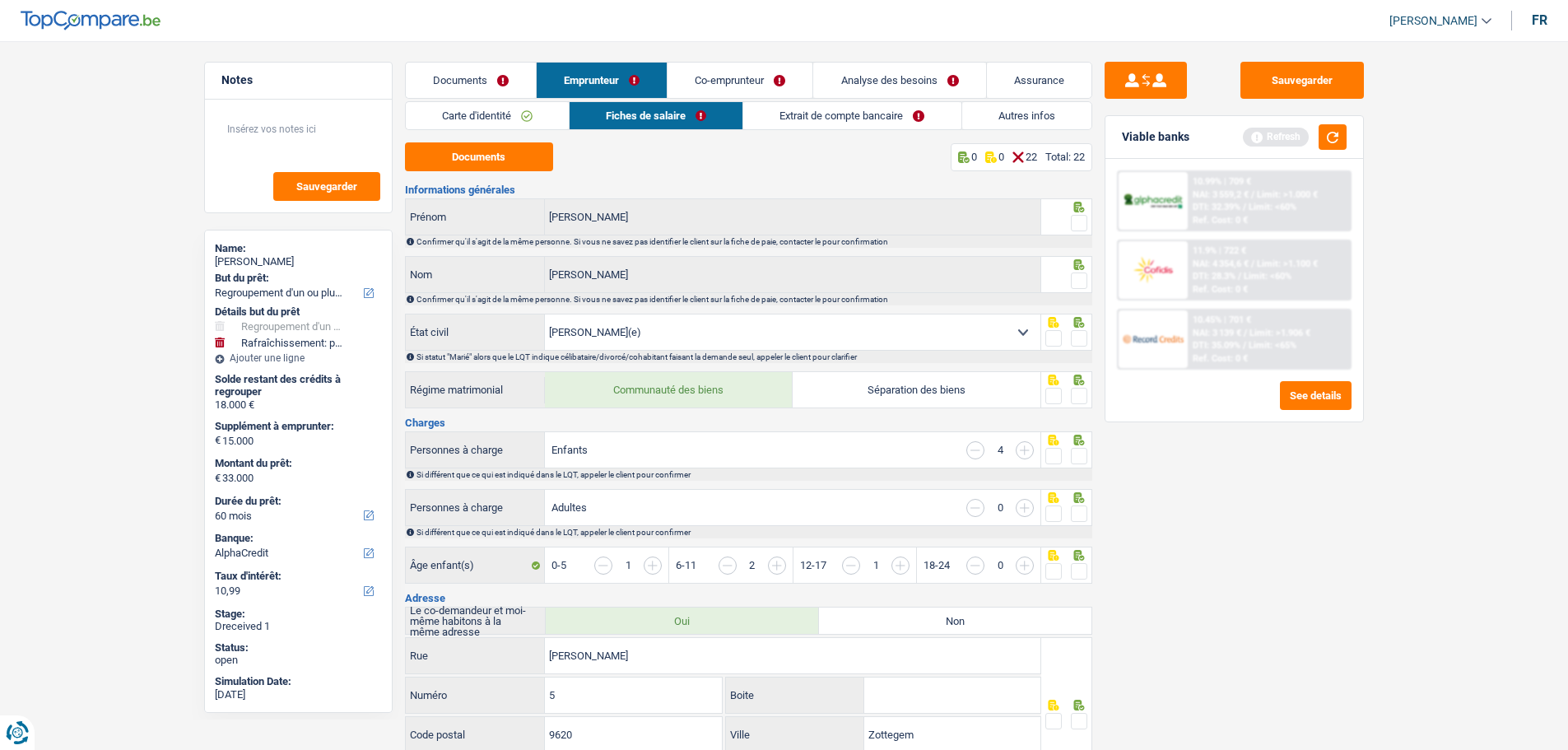 click at bounding box center (1079, 223) 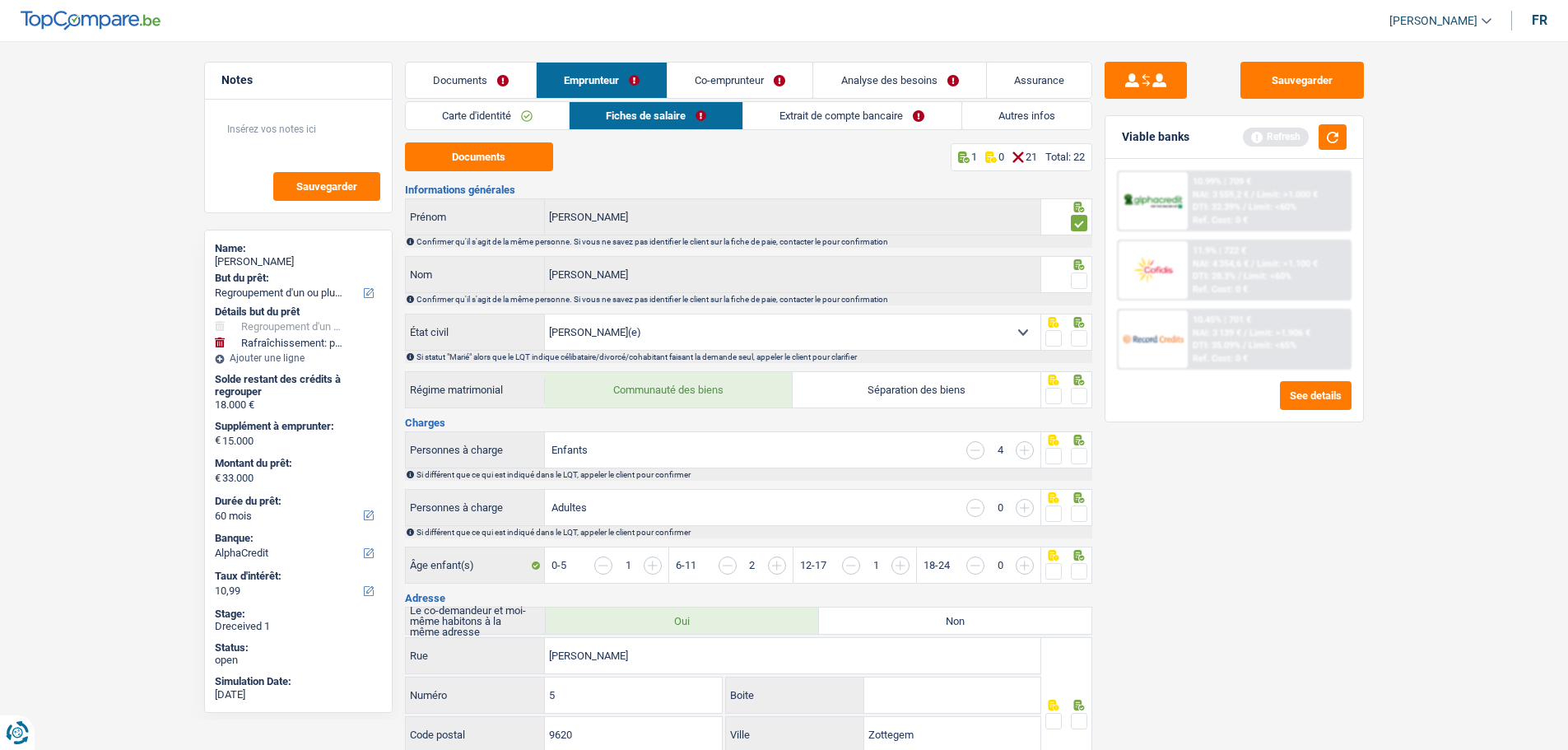 drag, startPoint x: 1080, startPoint y: 270, endPoint x: 1079, endPoint y: 280, distance: 10.0498756 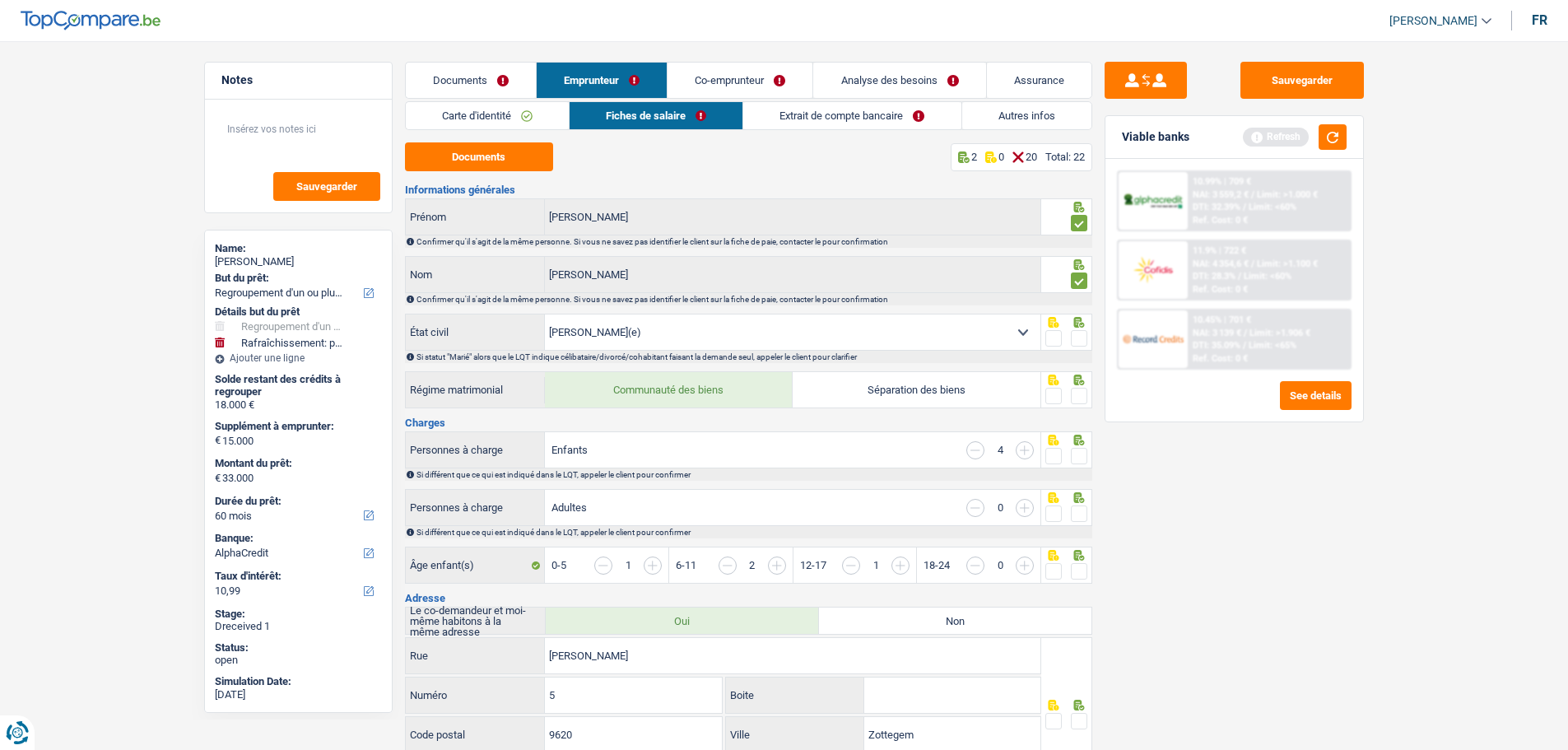click at bounding box center (1079, 338) 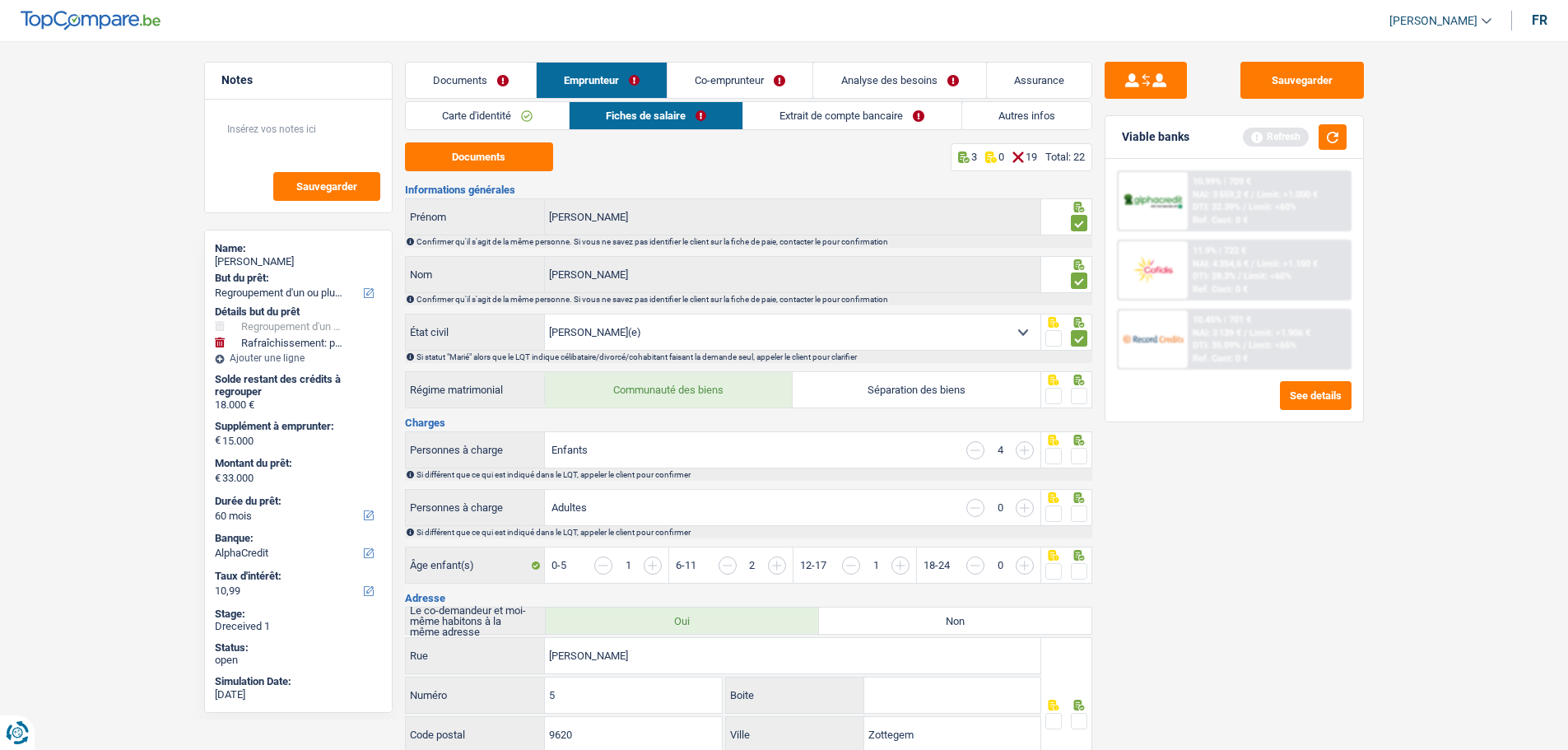 click at bounding box center (1079, 396) 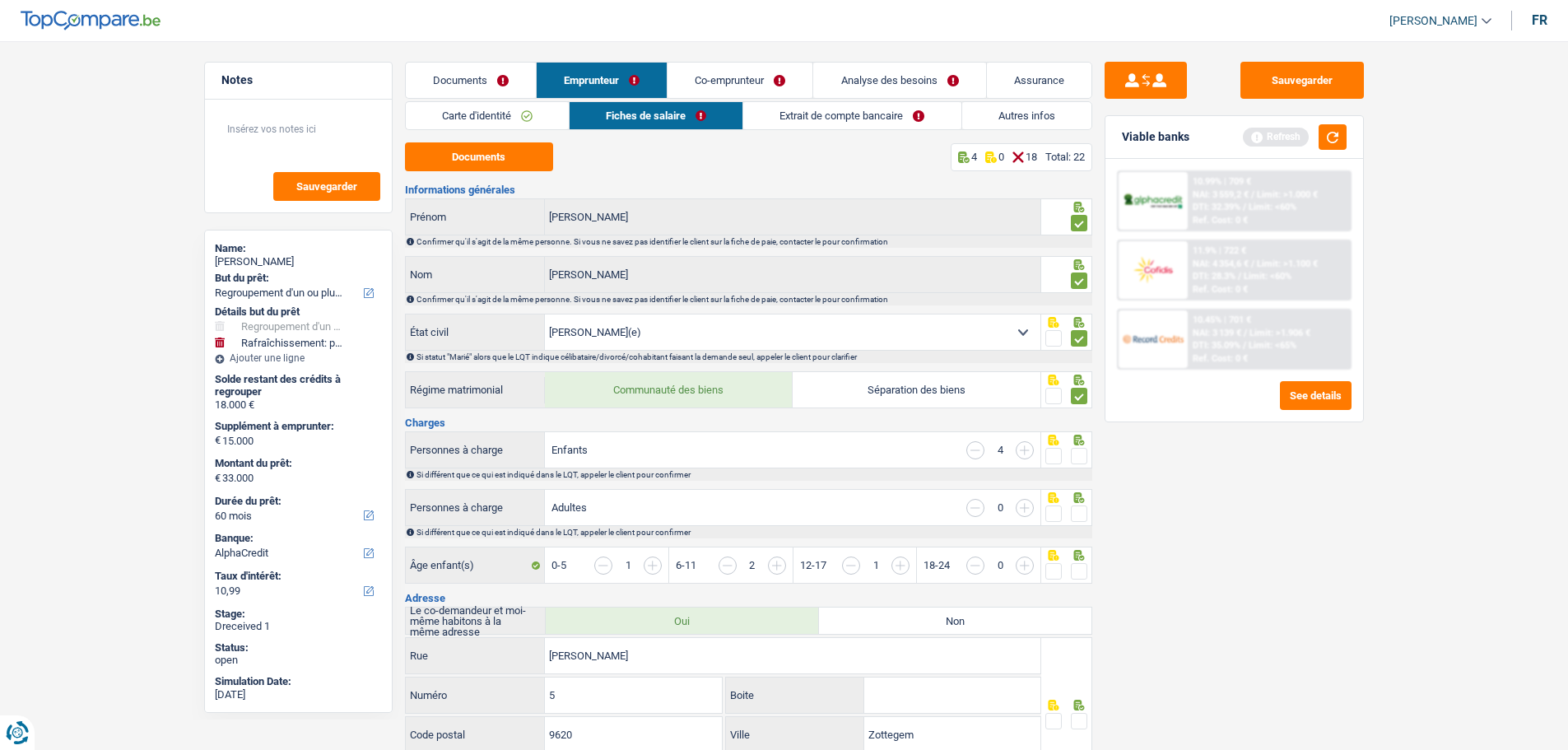 drag, startPoint x: 1078, startPoint y: 445, endPoint x: 1080, endPoint y: 483, distance: 38.052595 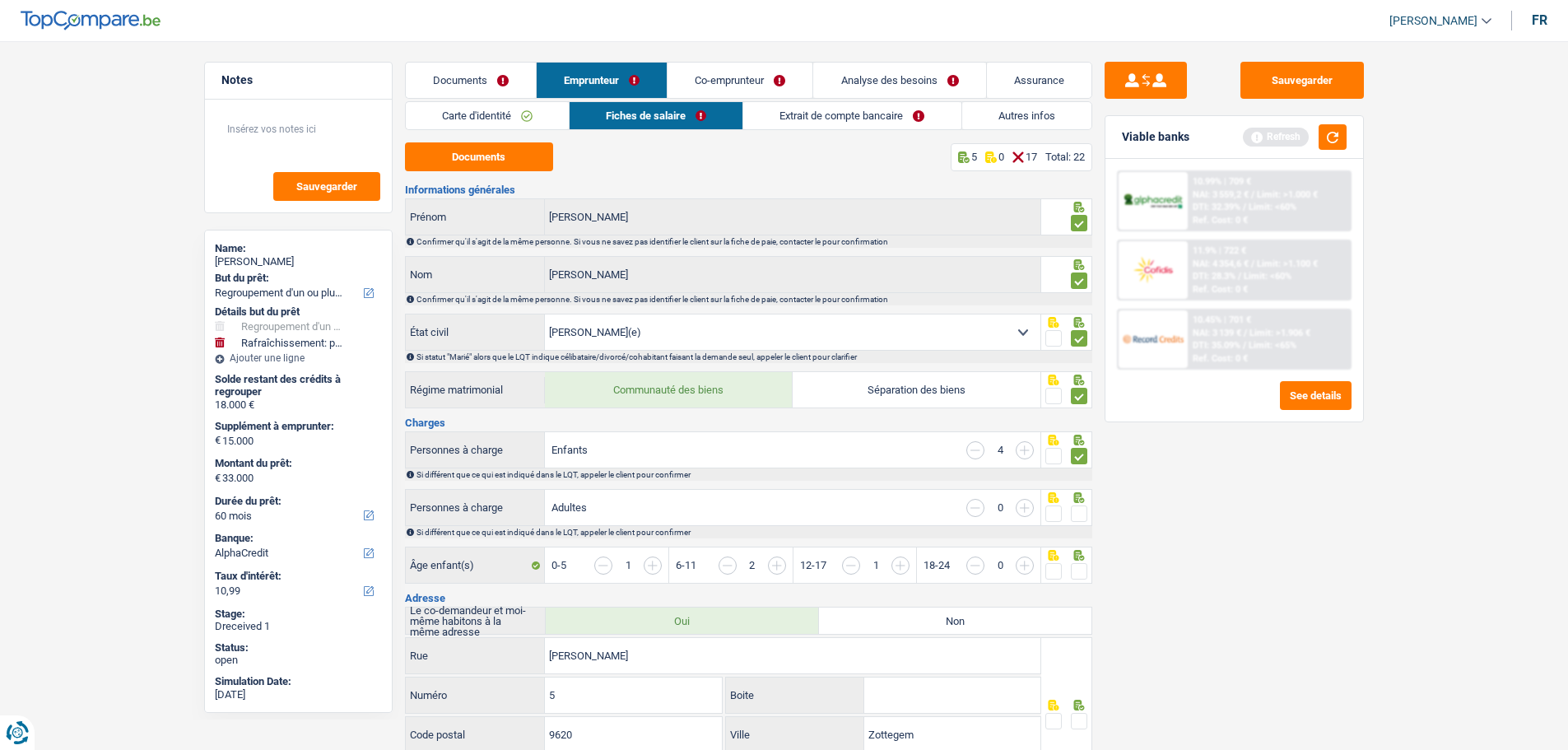 drag, startPoint x: 1080, startPoint y: 510, endPoint x: 1079, endPoint y: 518, distance: 8.062258 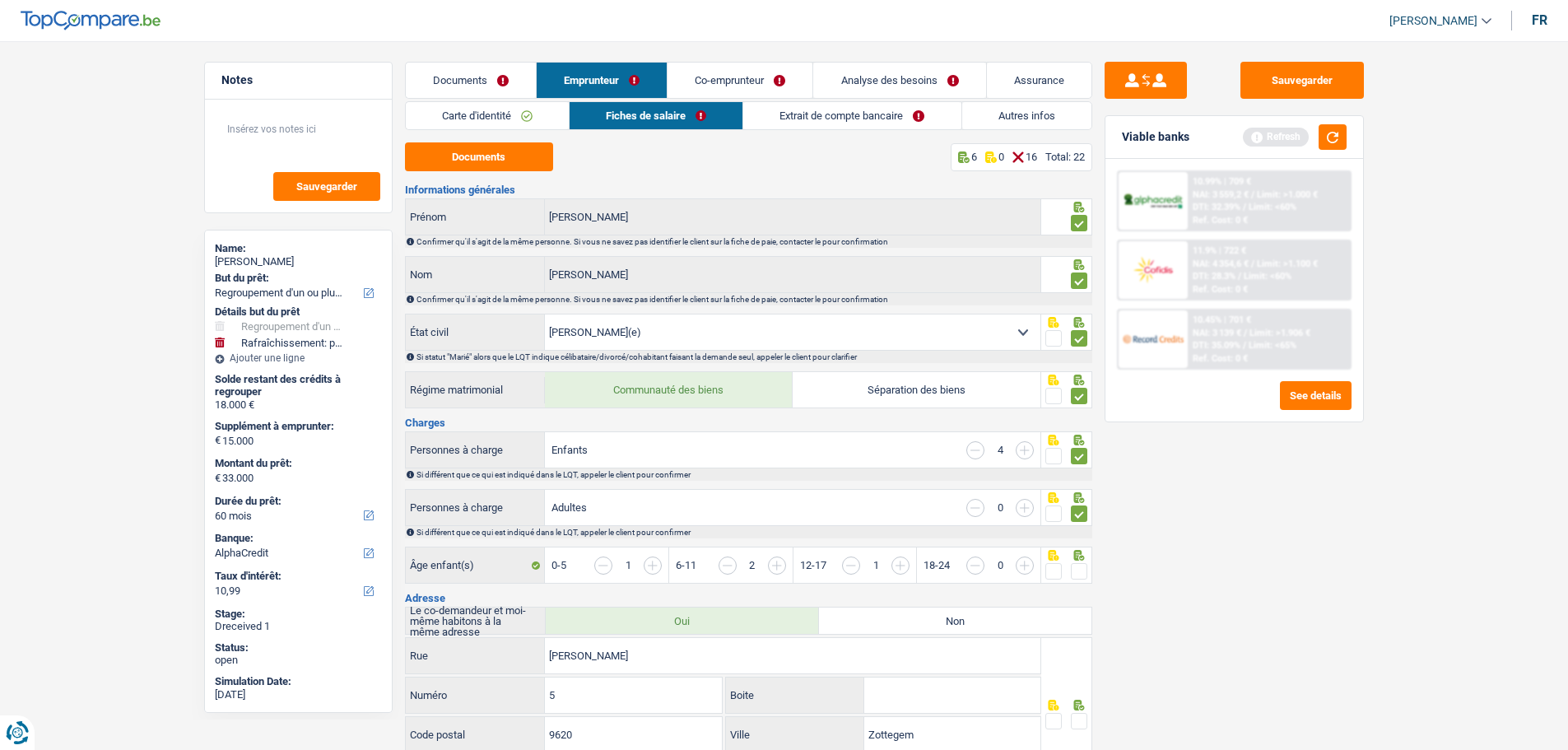 click at bounding box center (1079, 571) 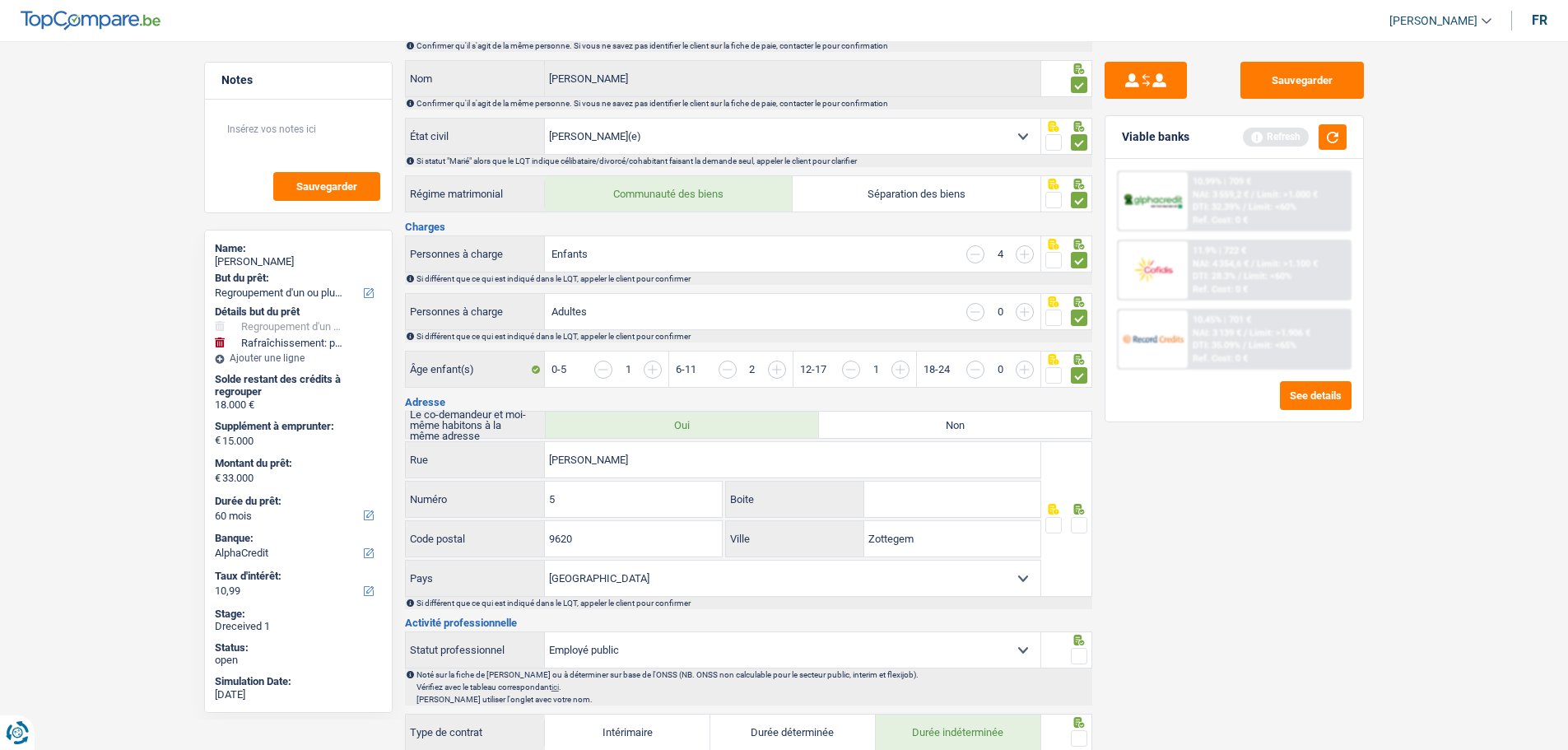 scroll, scrollTop: 247, scrollLeft: 0, axis: vertical 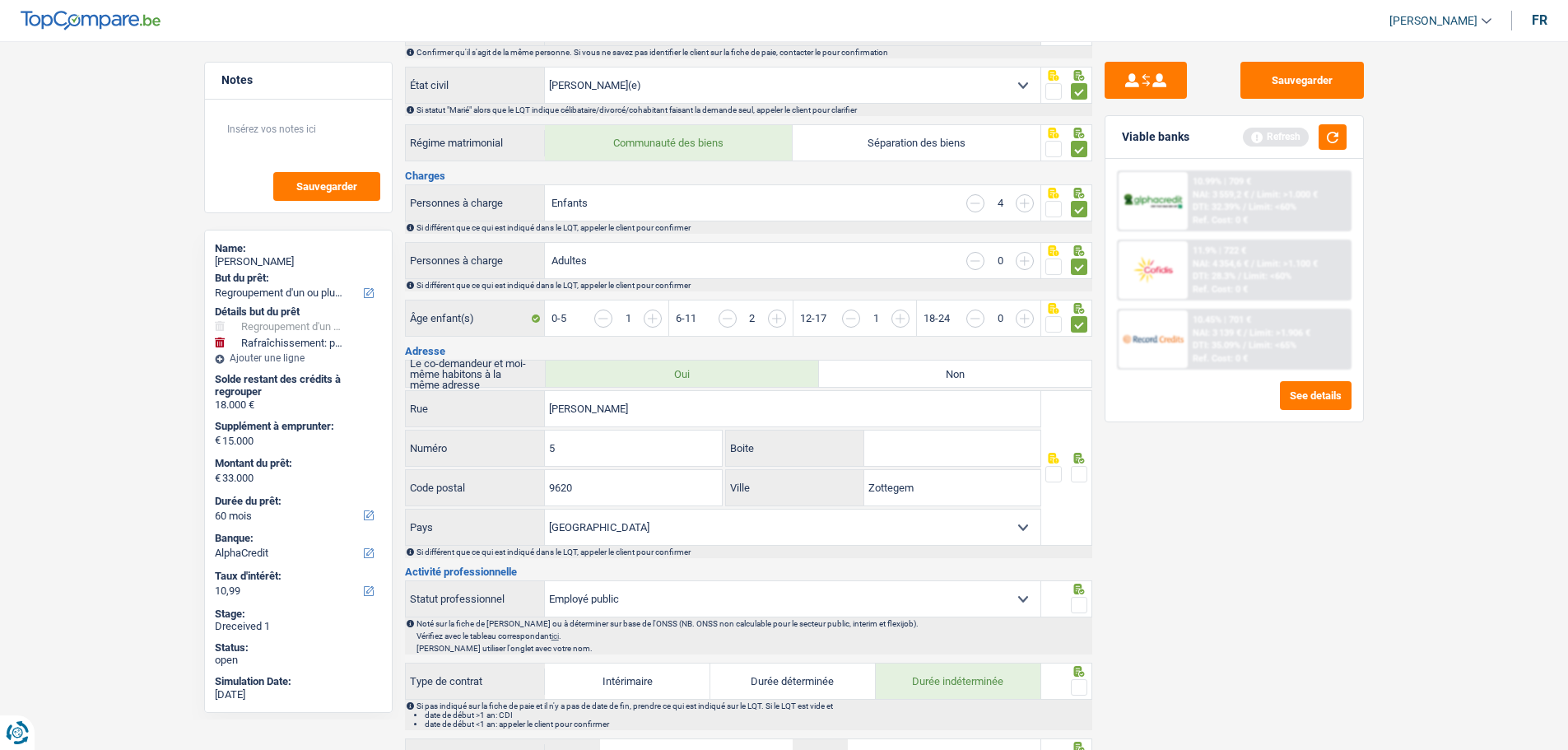 click at bounding box center [1079, 474] 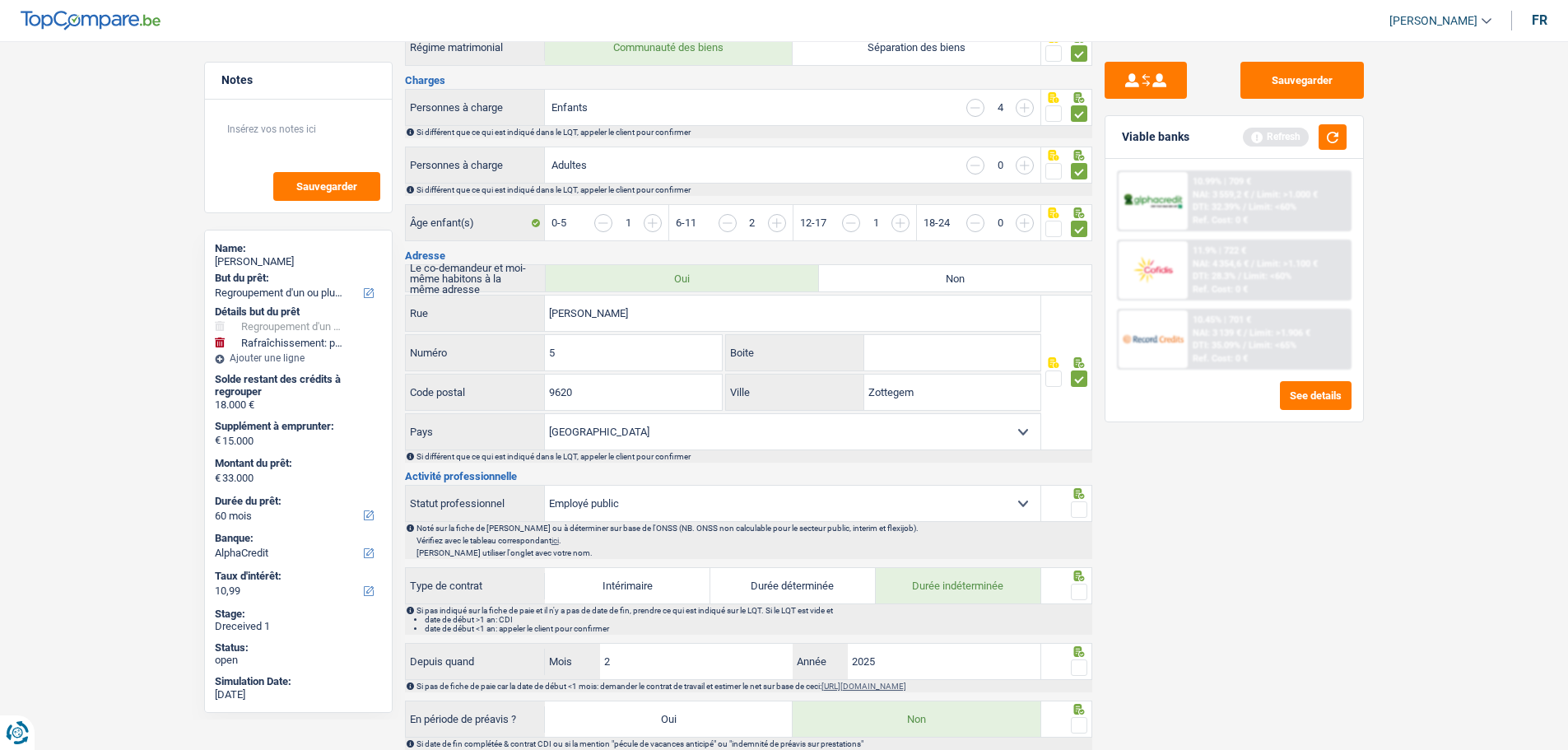 scroll, scrollTop: 494, scrollLeft: 0, axis: vertical 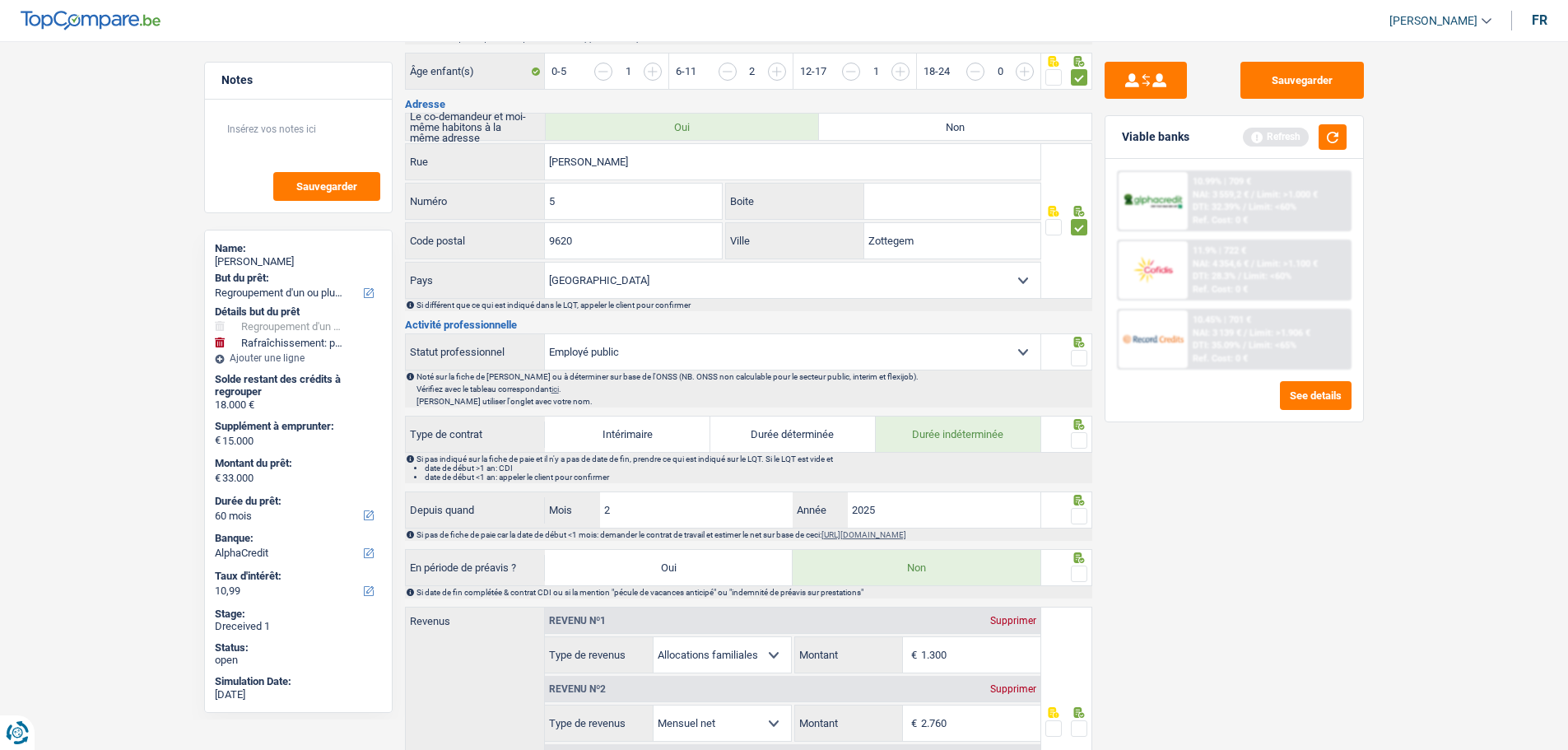 click at bounding box center [1079, 358] 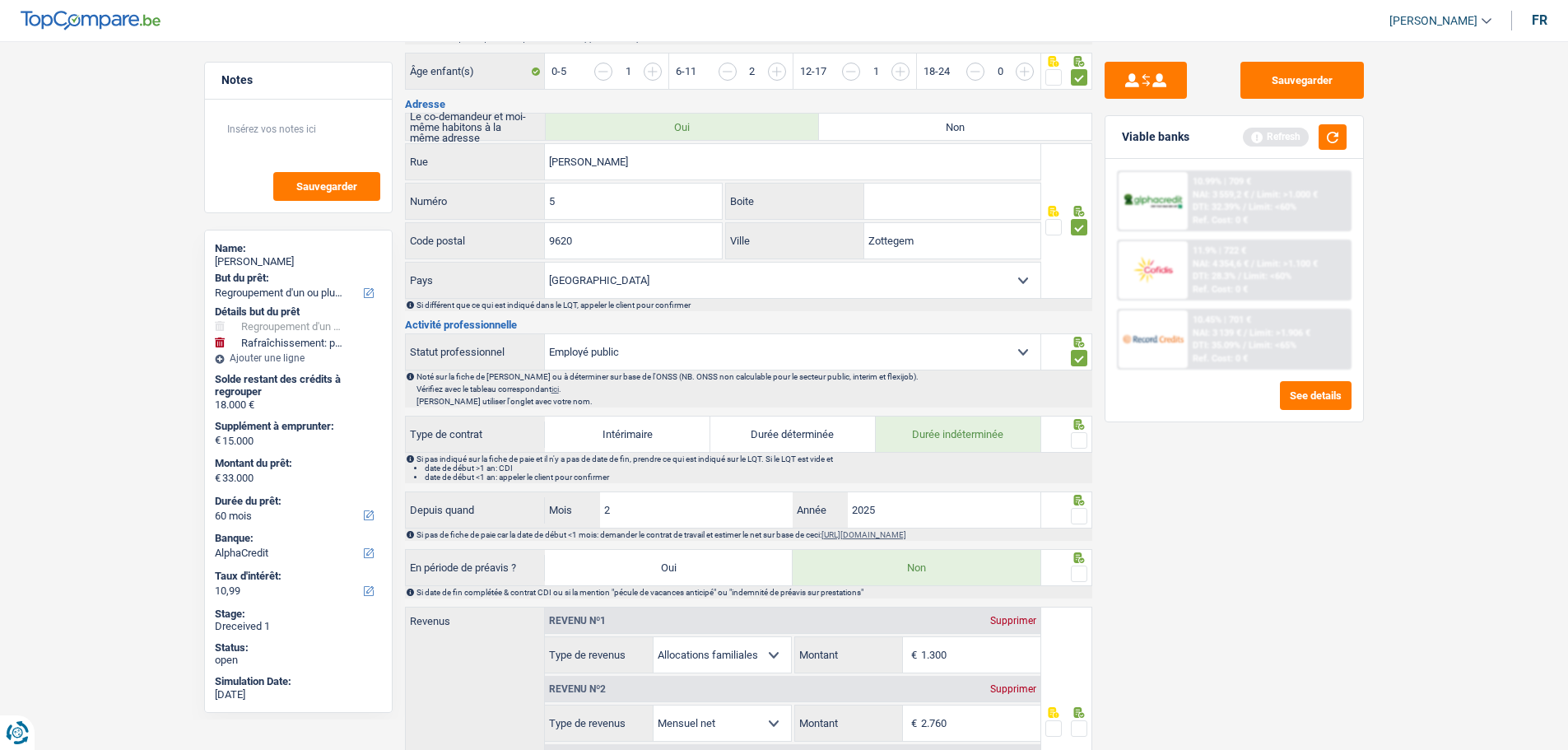click at bounding box center [1079, 440] 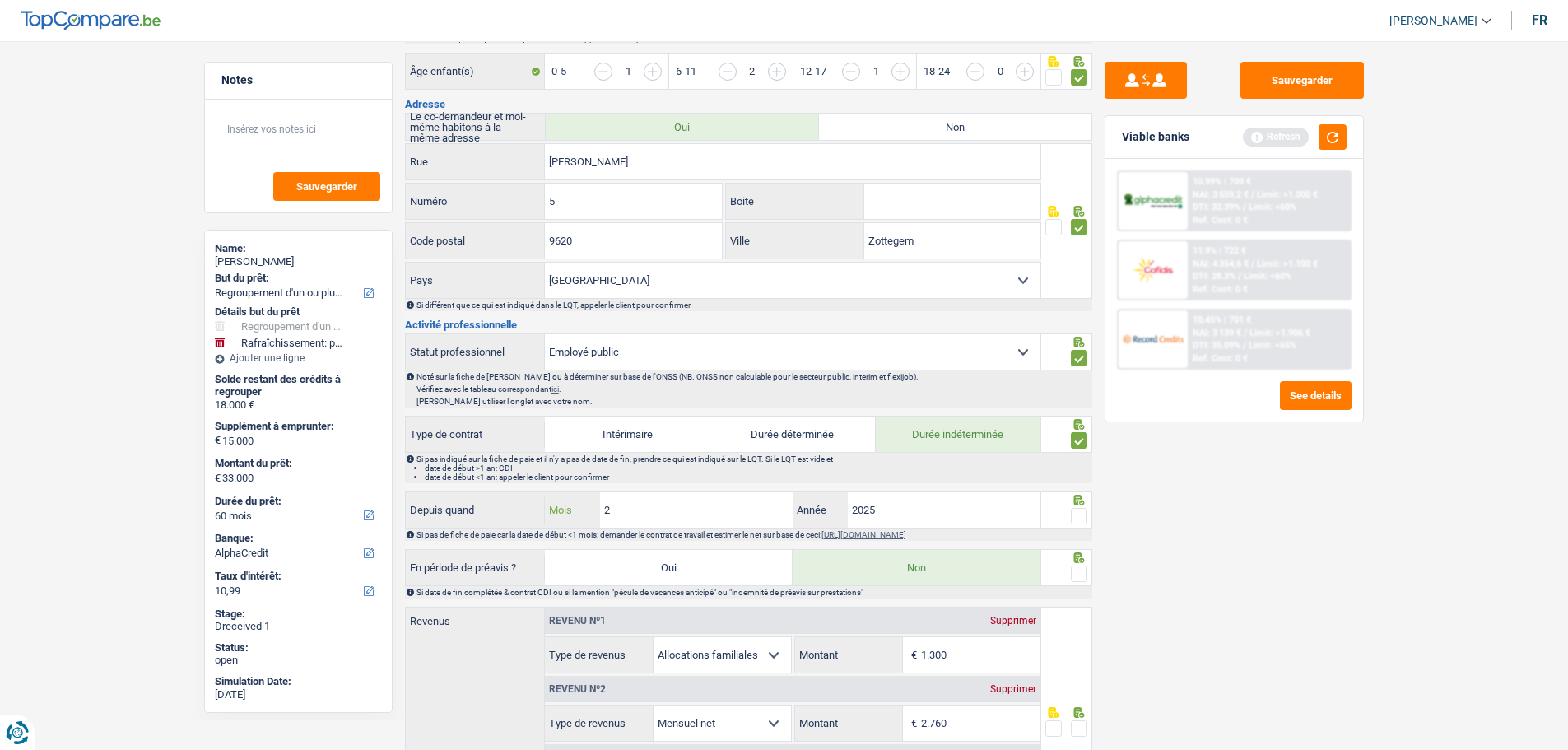 drag, startPoint x: 614, startPoint y: 508, endPoint x: 497, endPoint y: 524, distance: 118.08895 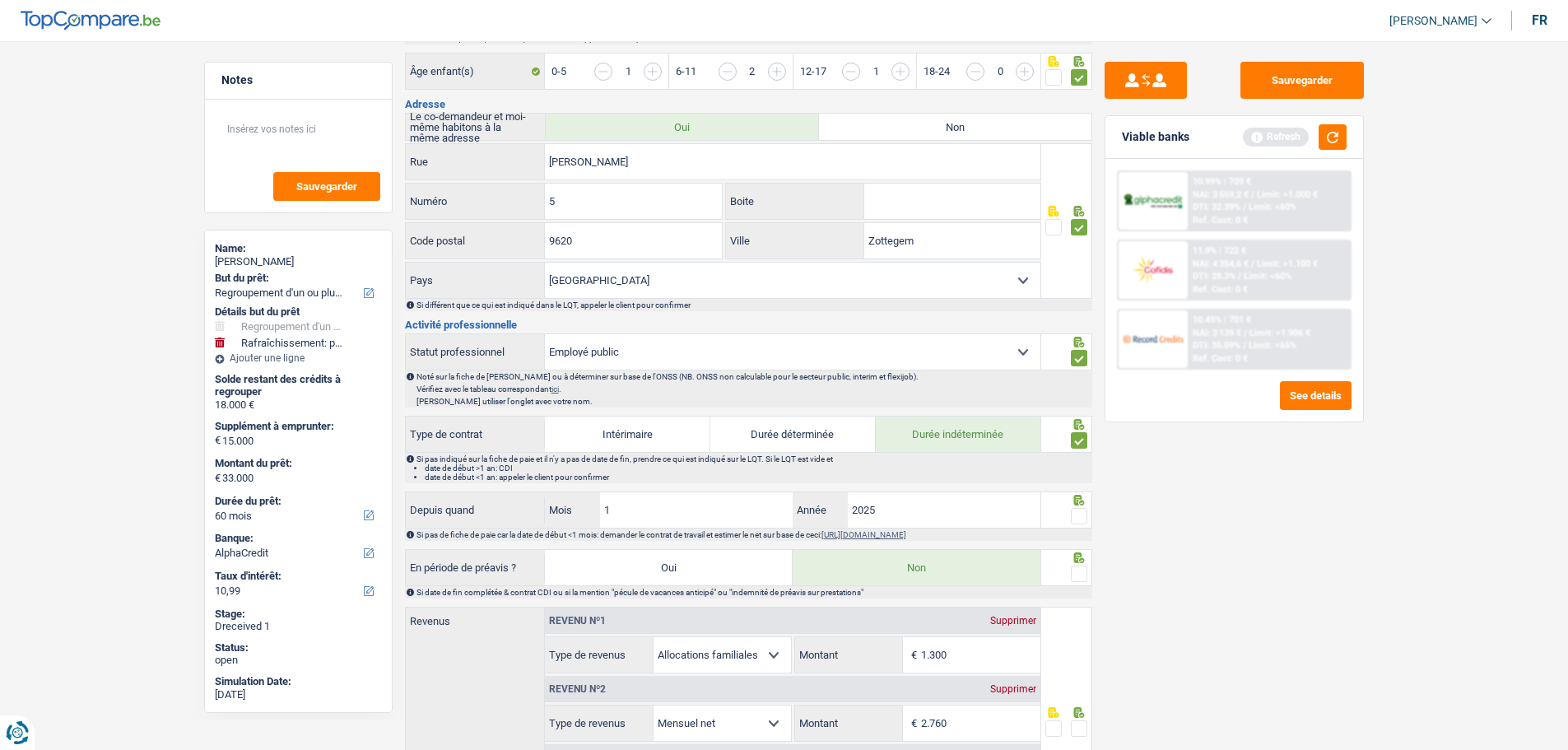 click at bounding box center (1079, 516) 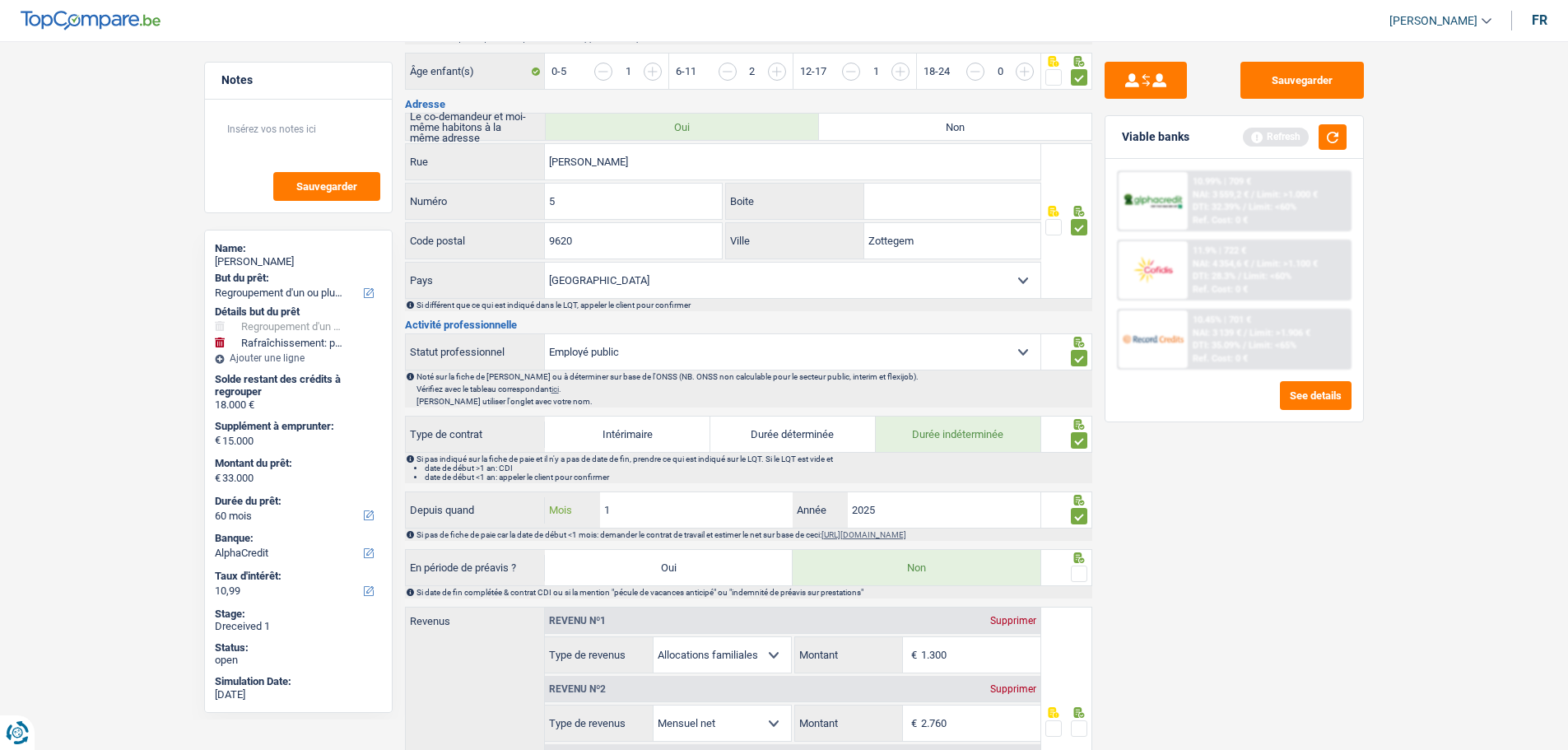 click on "1" at bounding box center (696, 510) 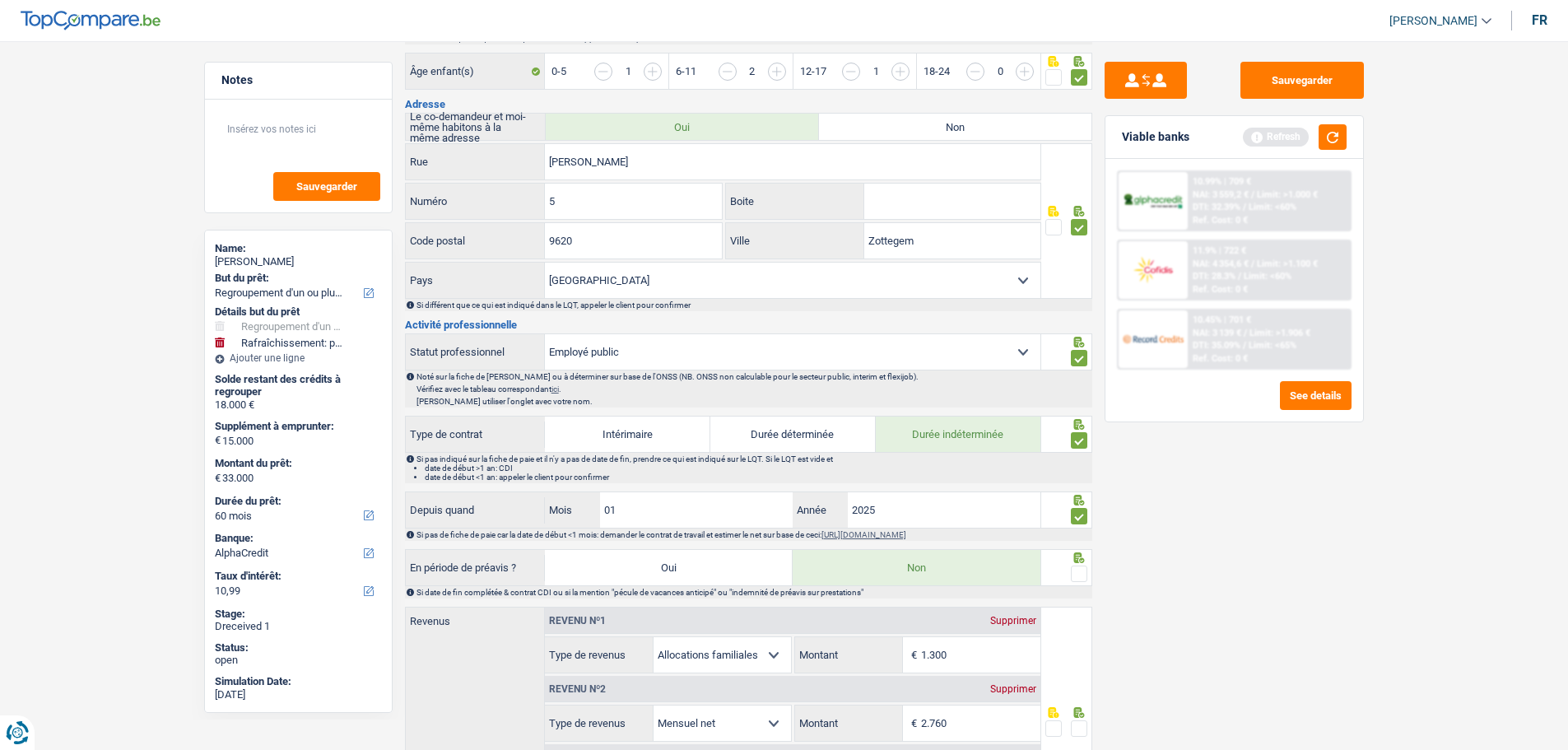 click at bounding box center [1079, 574] 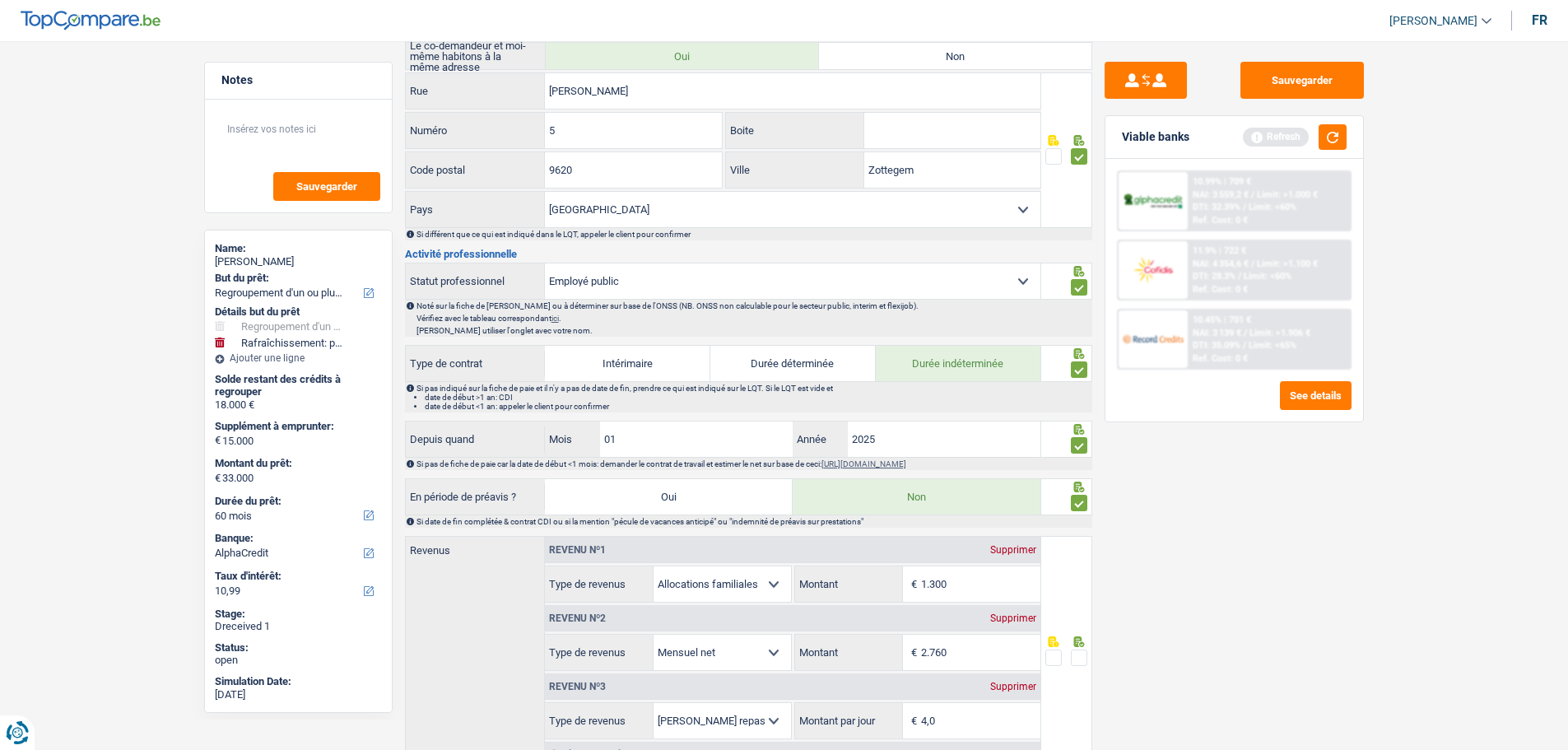 scroll, scrollTop: 741, scrollLeft: 0, axis: vertical 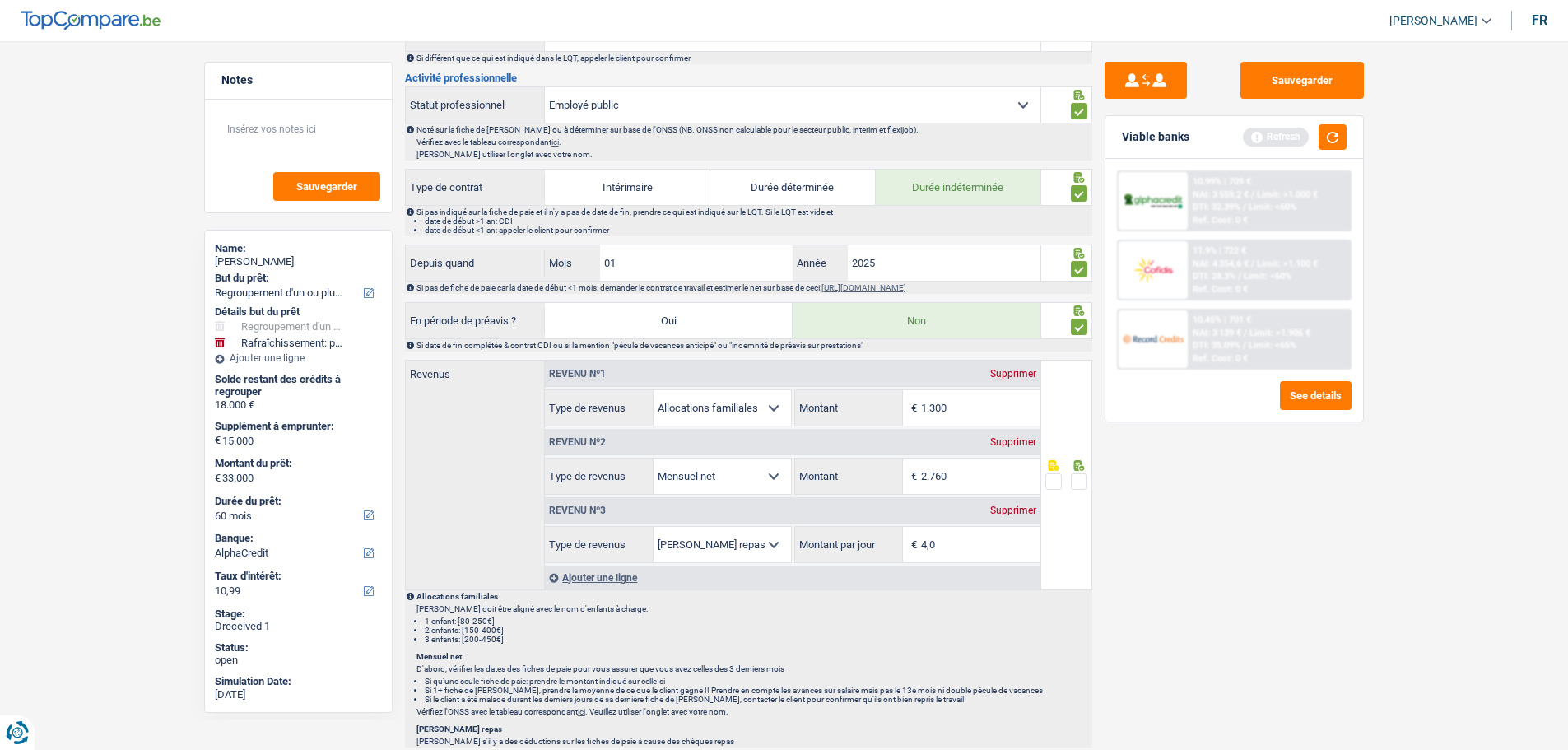 click at bounding box center (1079, 482) 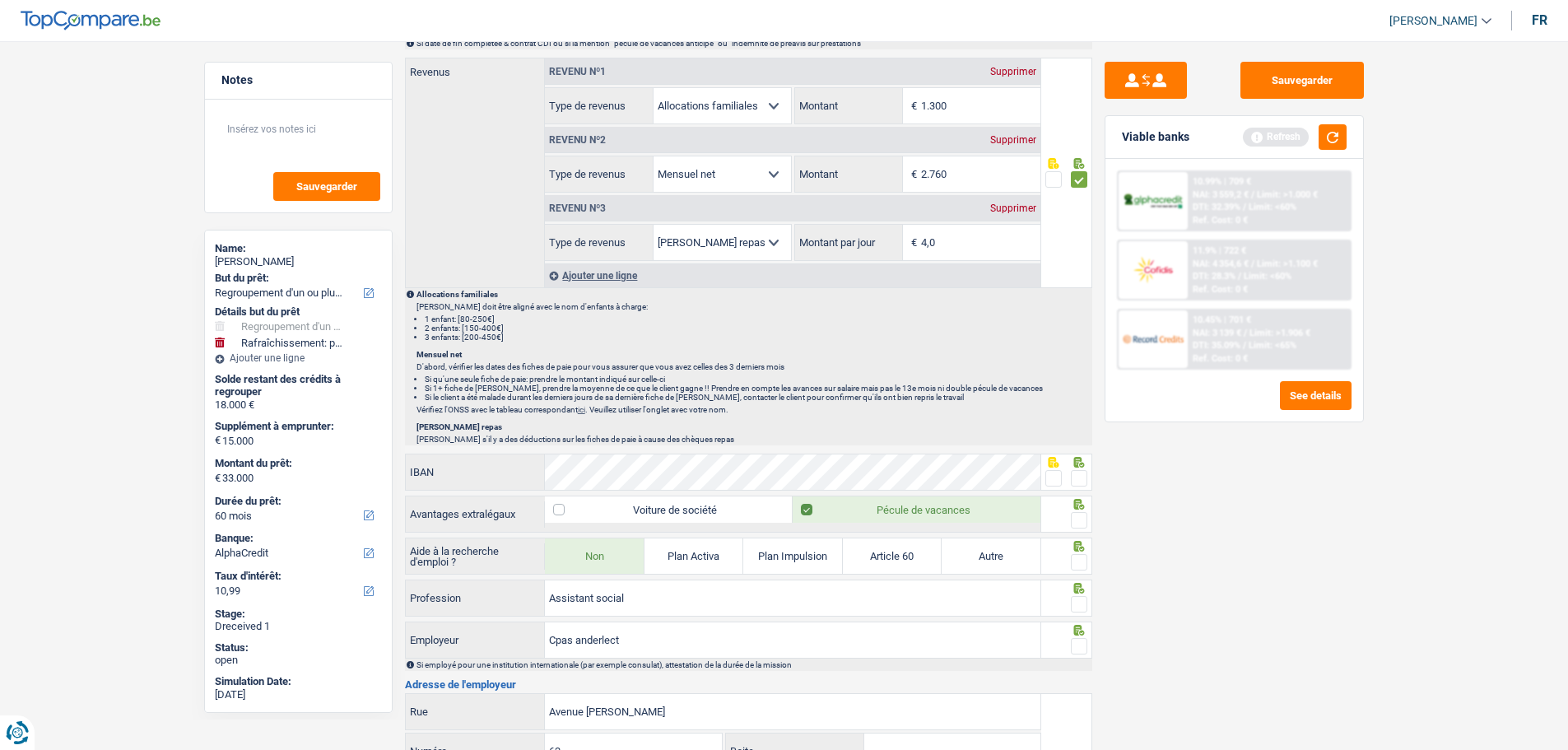 scroll, scrollTop: 1153, scrollLeft: 0, axis: vertical 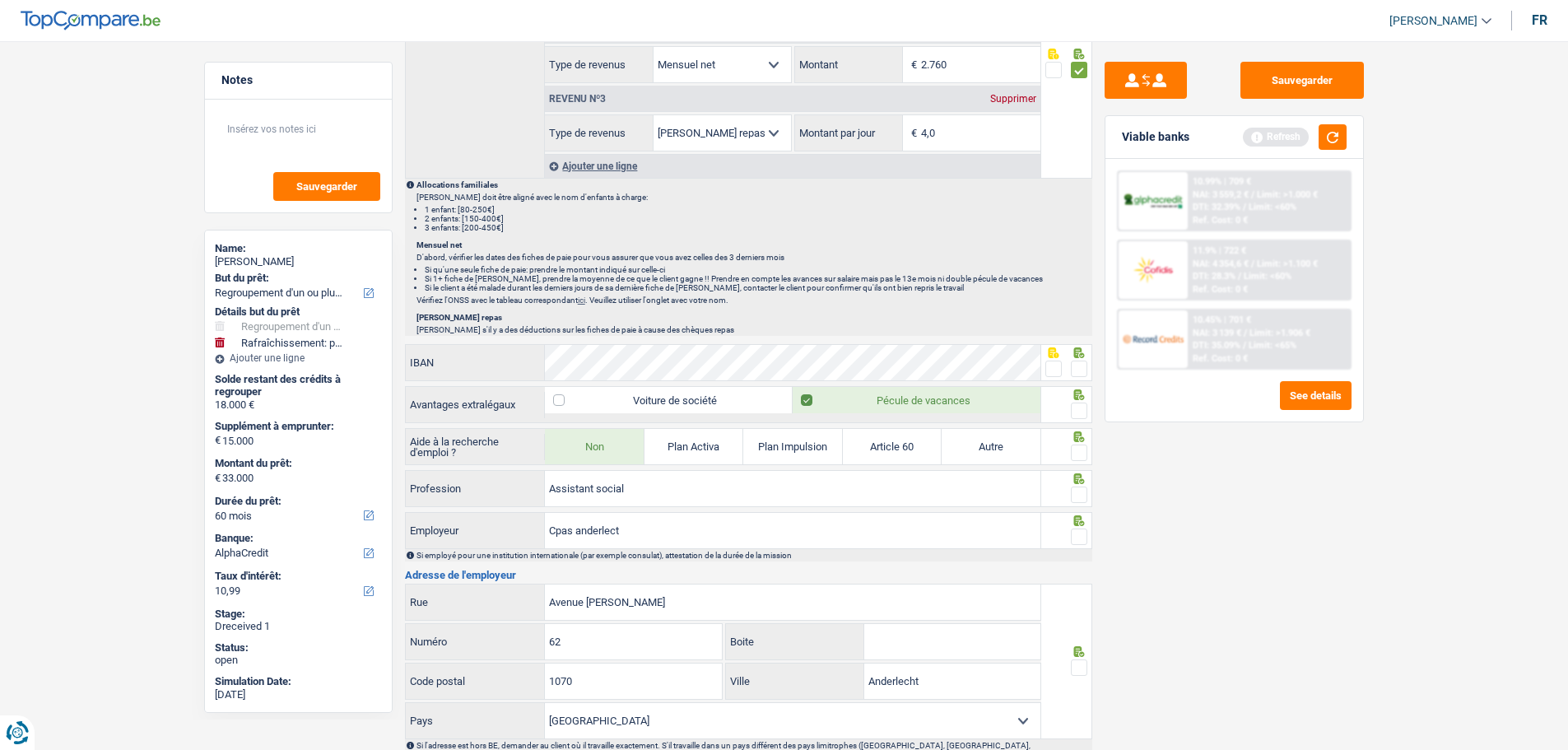 click at bounding box center [1079, 369] 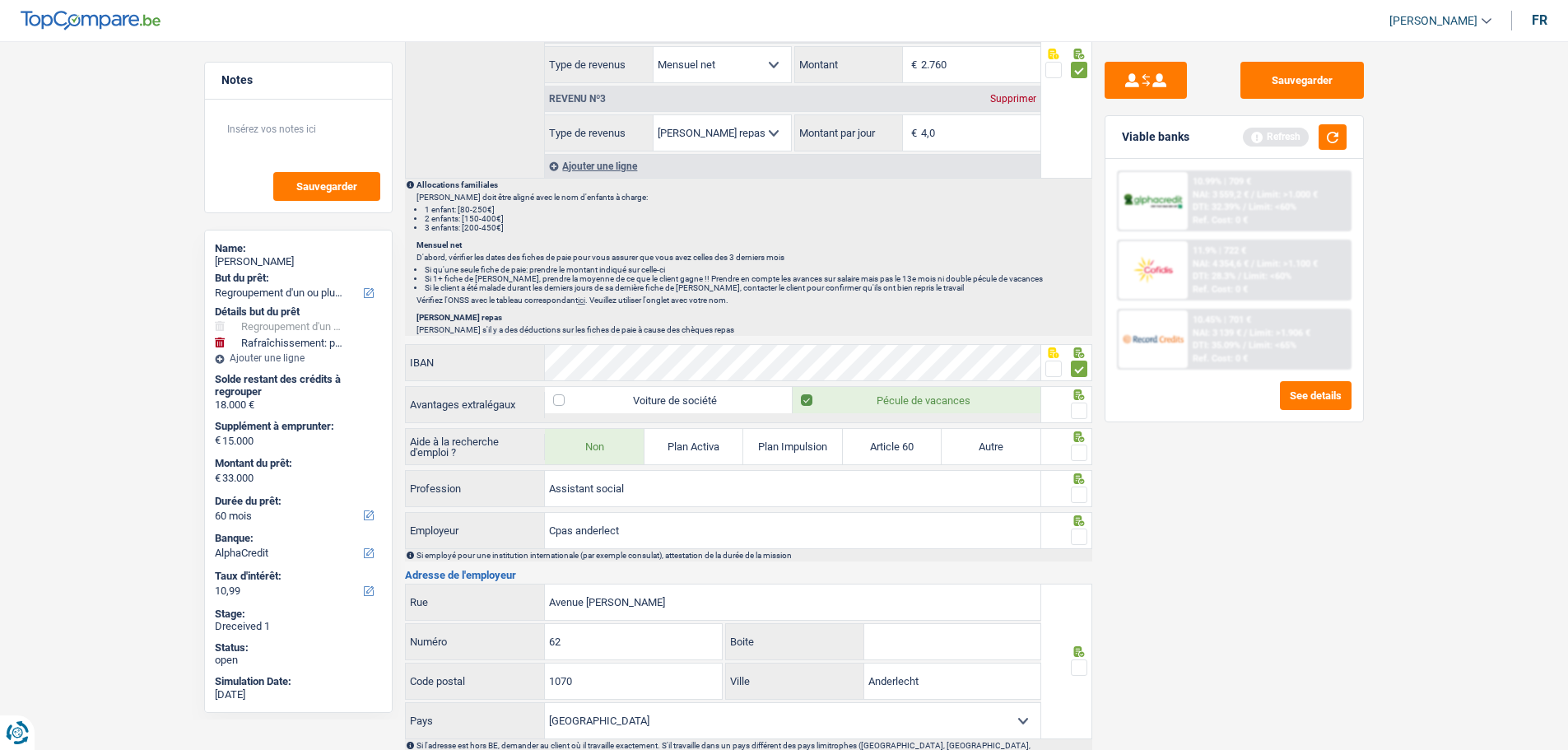 click at bounding box center (1079, 411) 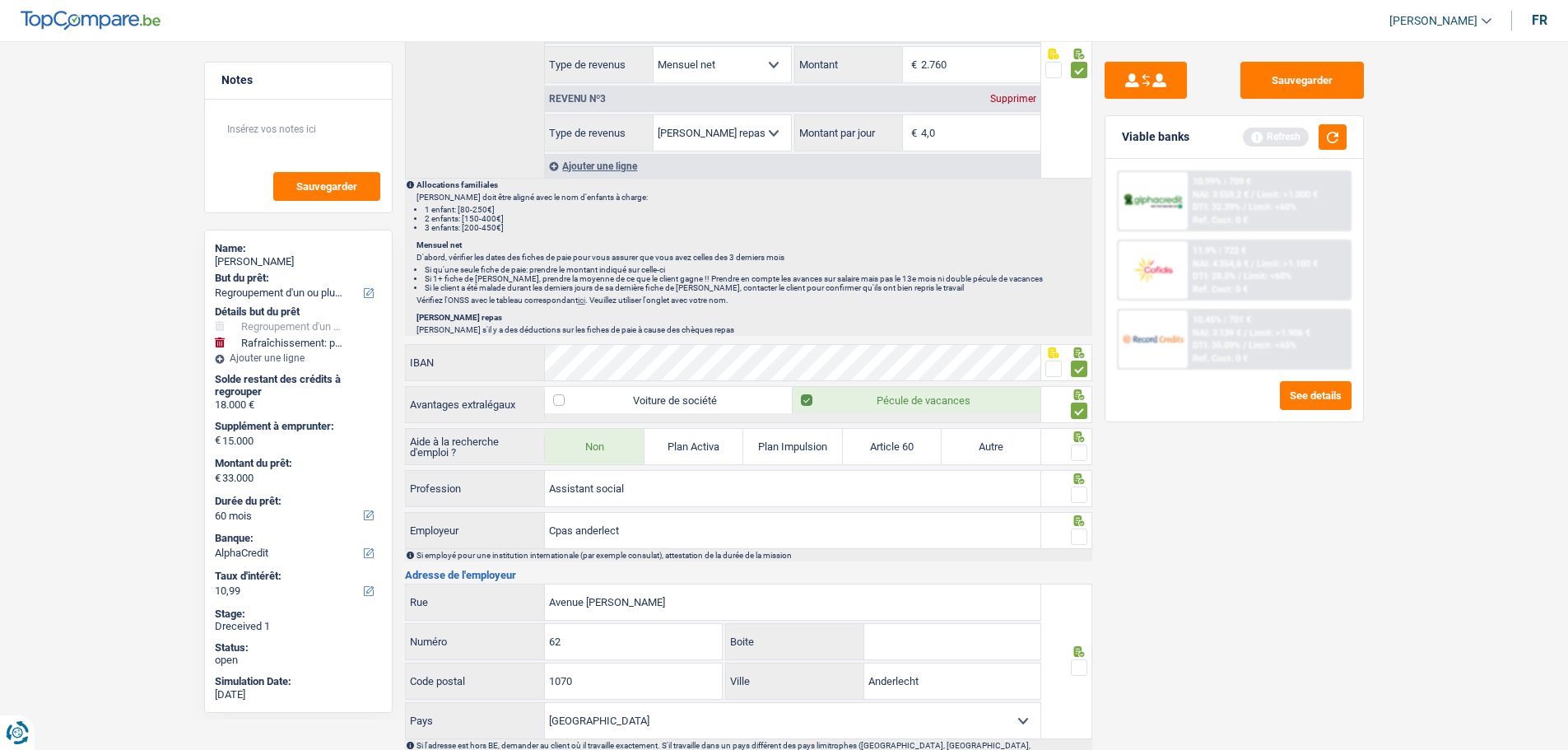 click at bounding box center [1079, 453] 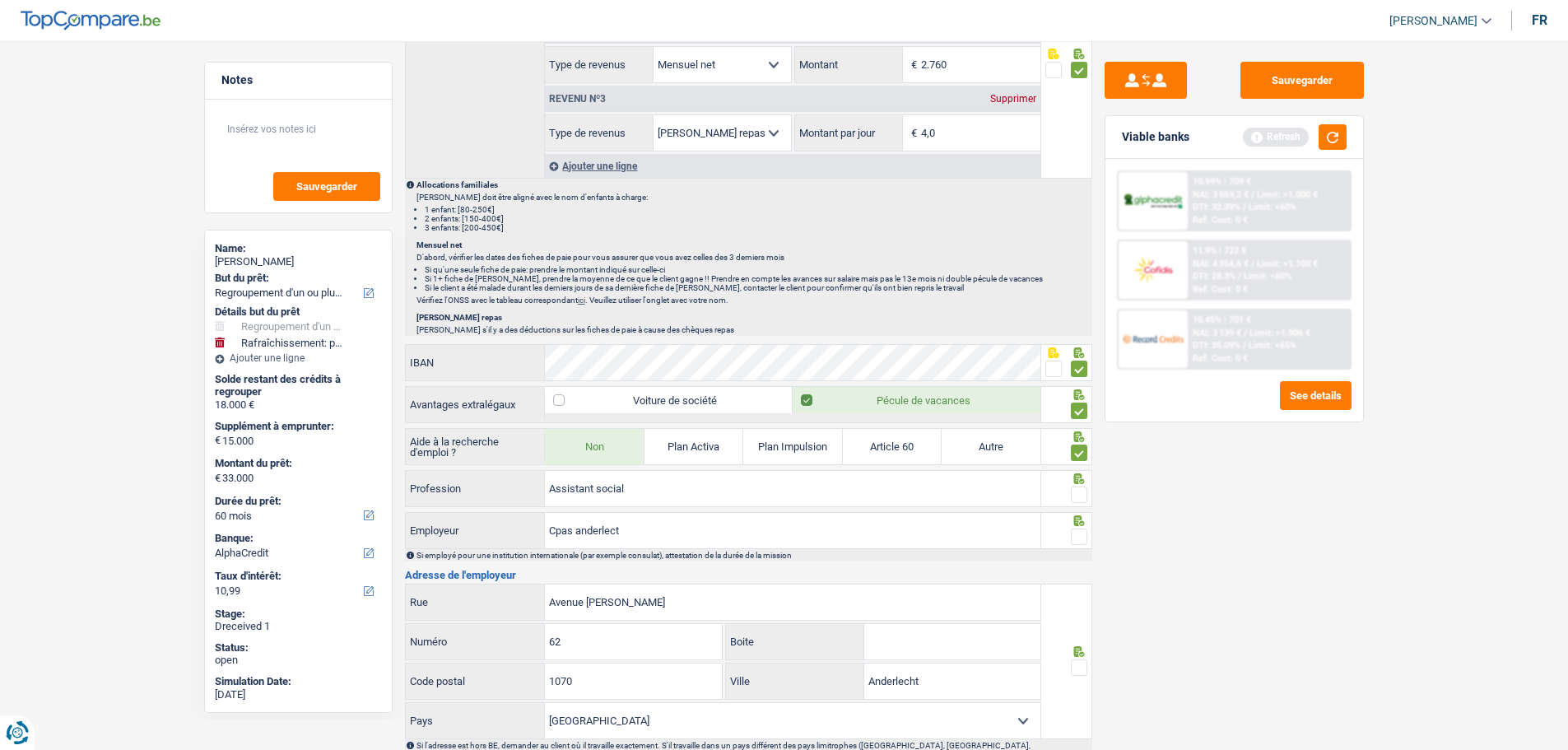 click at bounding box center (1079, 495) 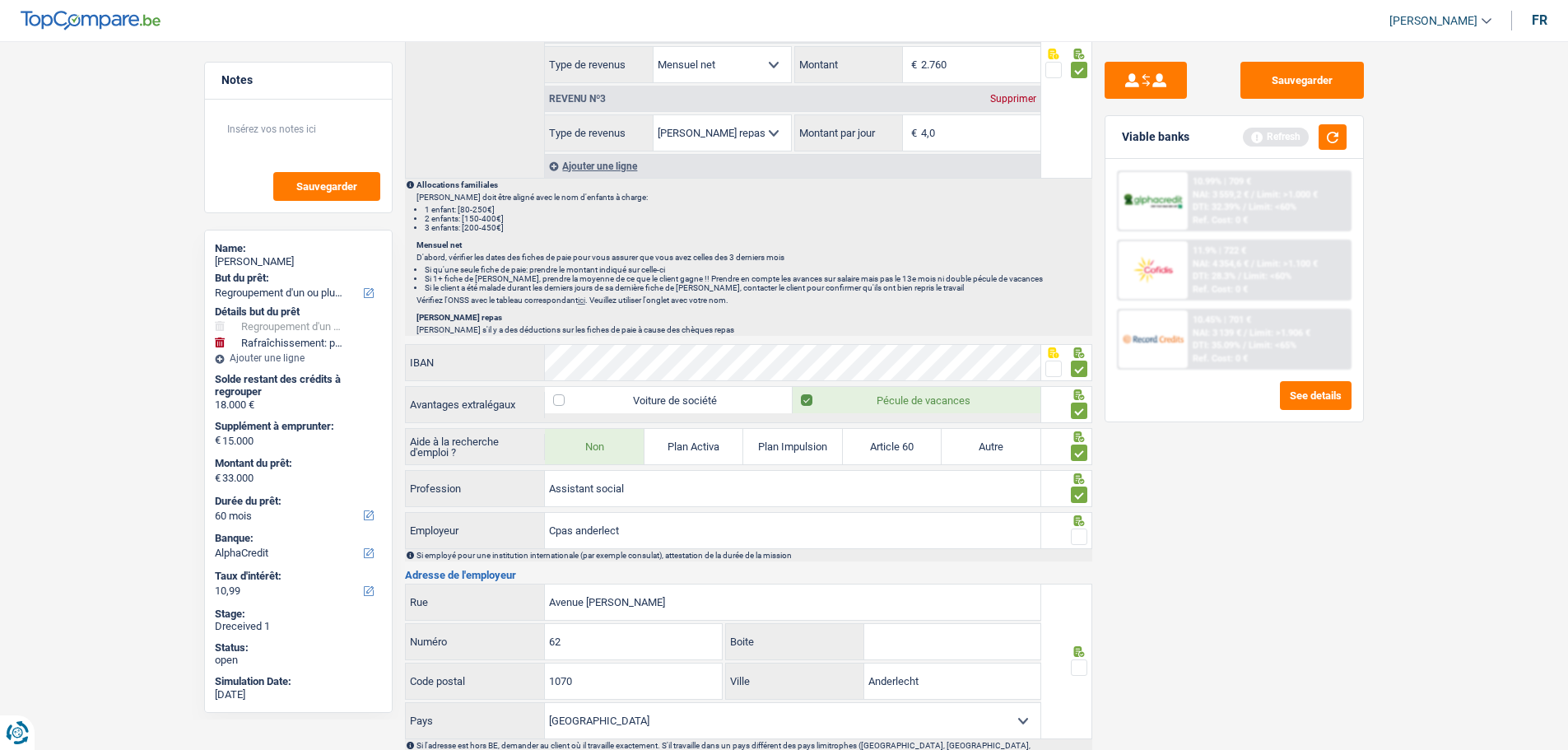 click at bounding box center [1079, 537] 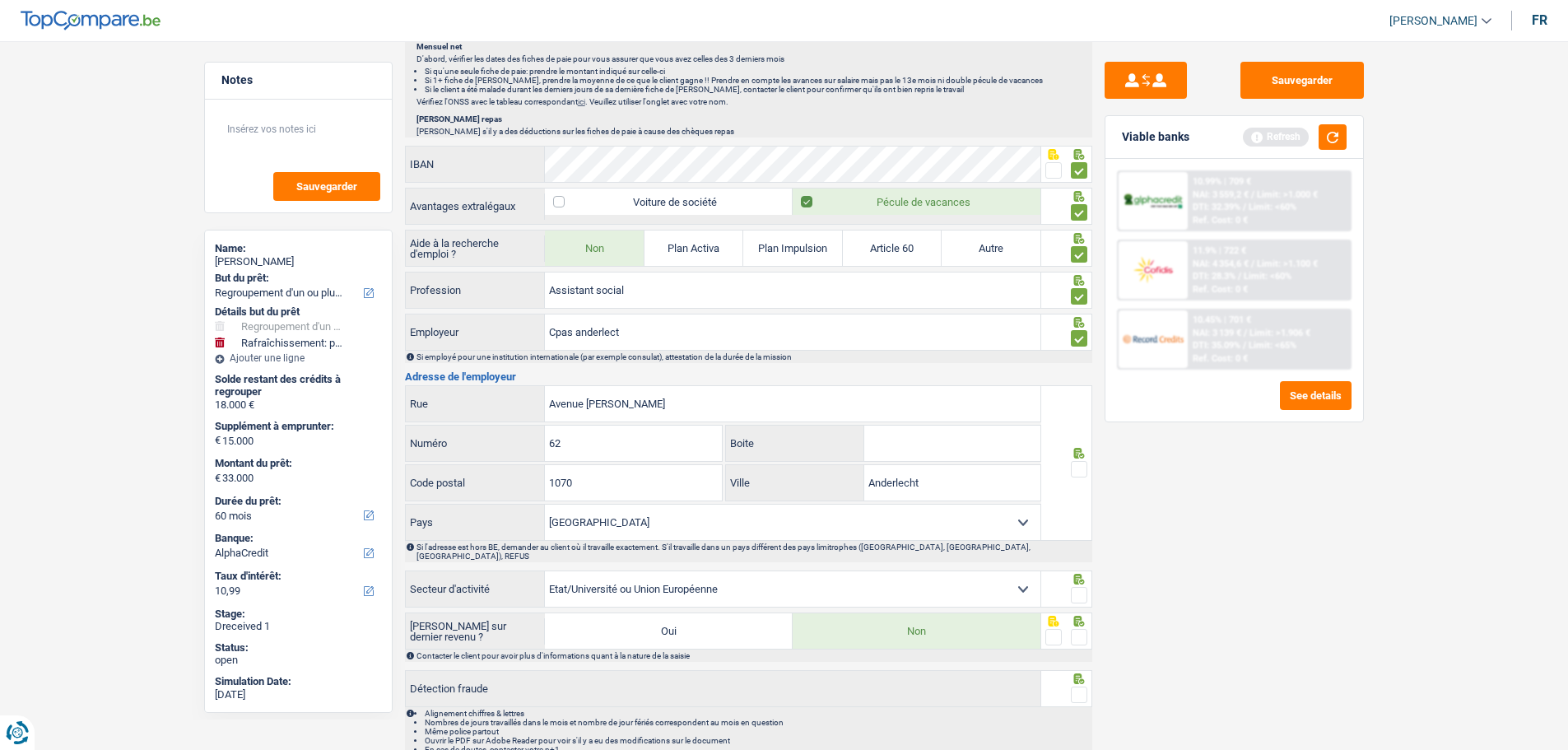 scroll, scrollTop: 1399, scrollLeft: 0, axis: vertical 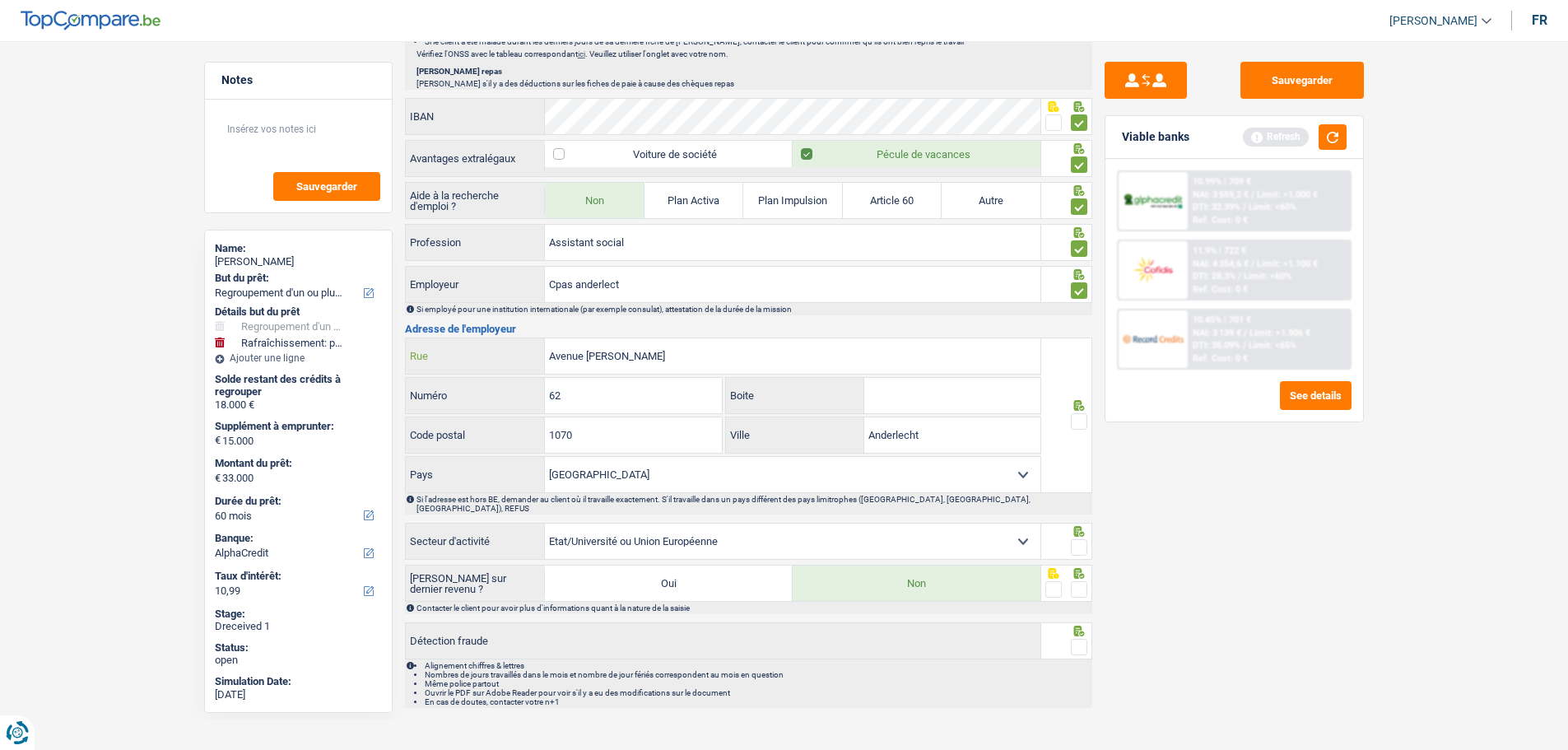 drag, startPoint x: 694, startPoint y: 349, endPoint x: 501, endPoint y: 362, distance: 193.43733 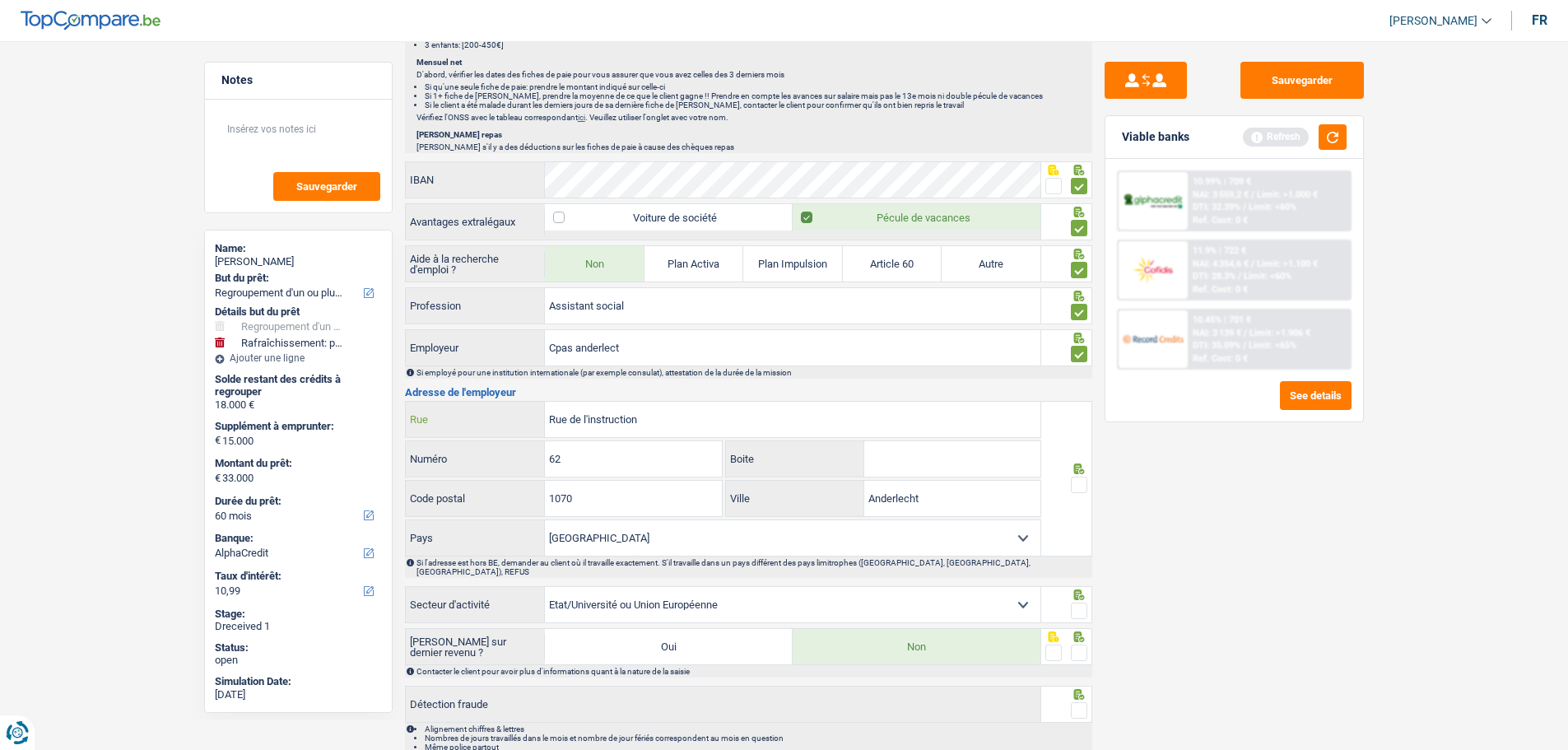 scroll, scrollTop: 1316, scrollLeft: 0, axis: vertical 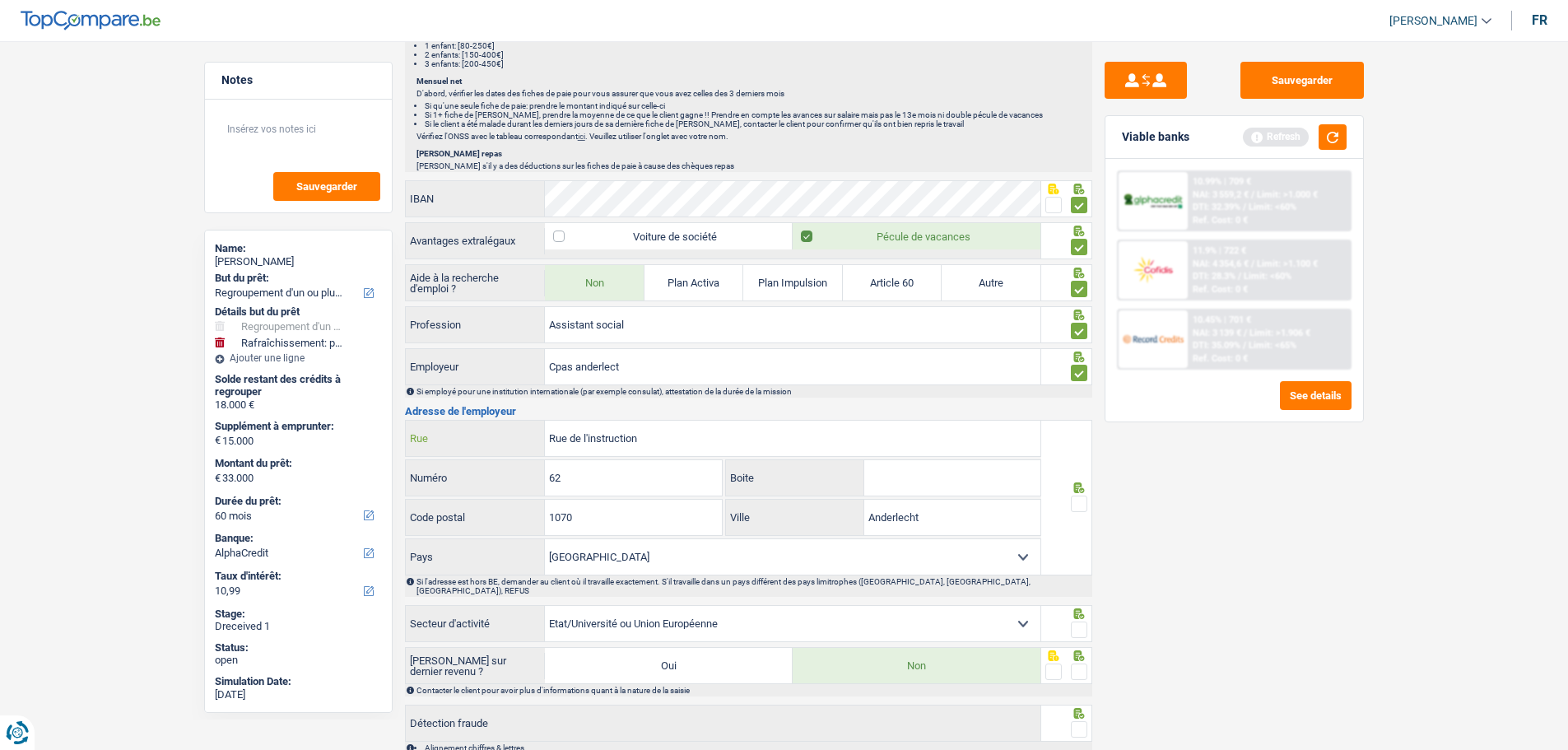 type on "Rue de l'instruction" 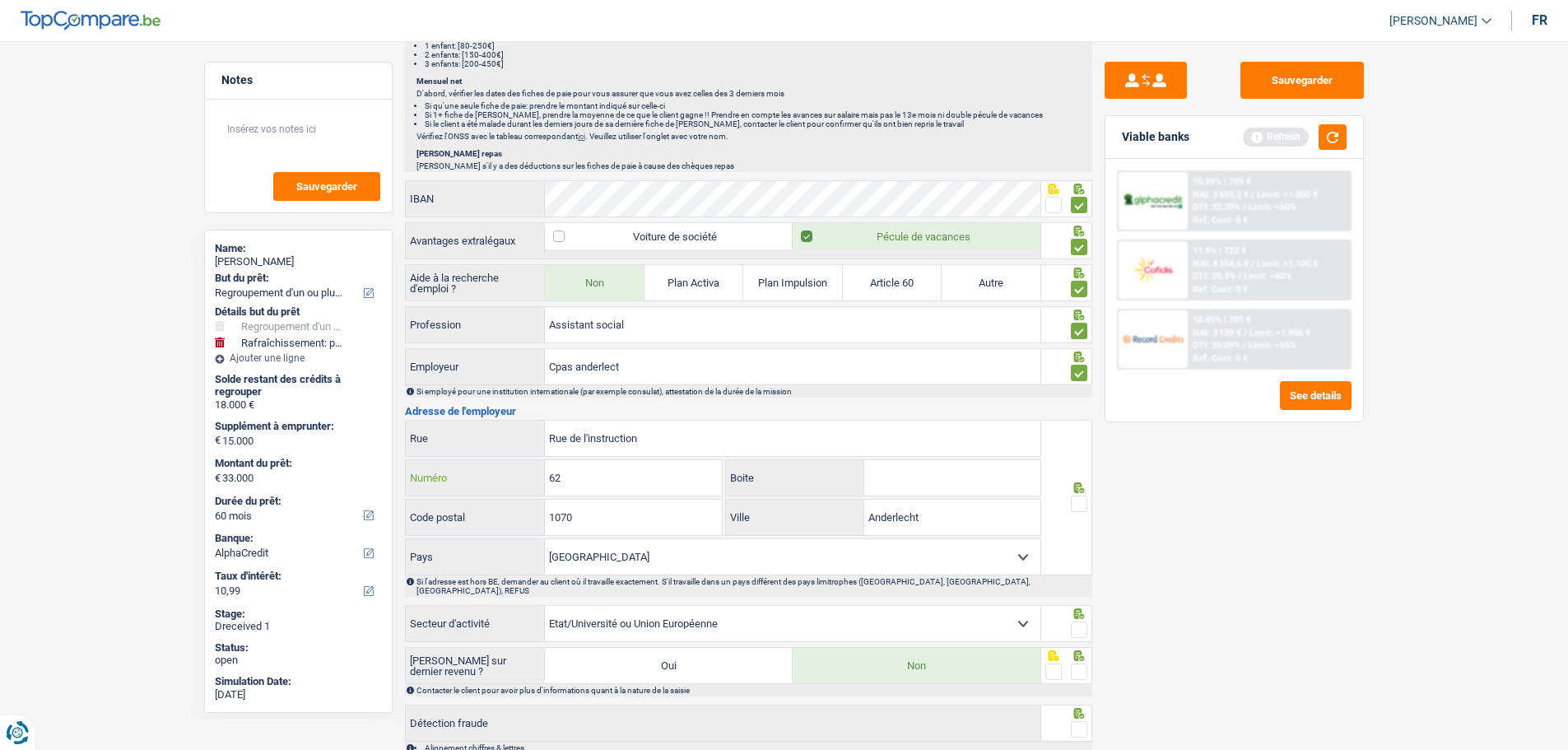 drag, startPoint x: 588, startPoint y: 467, endPoint x: 467, endPoint y: 473, distance: 121.14867 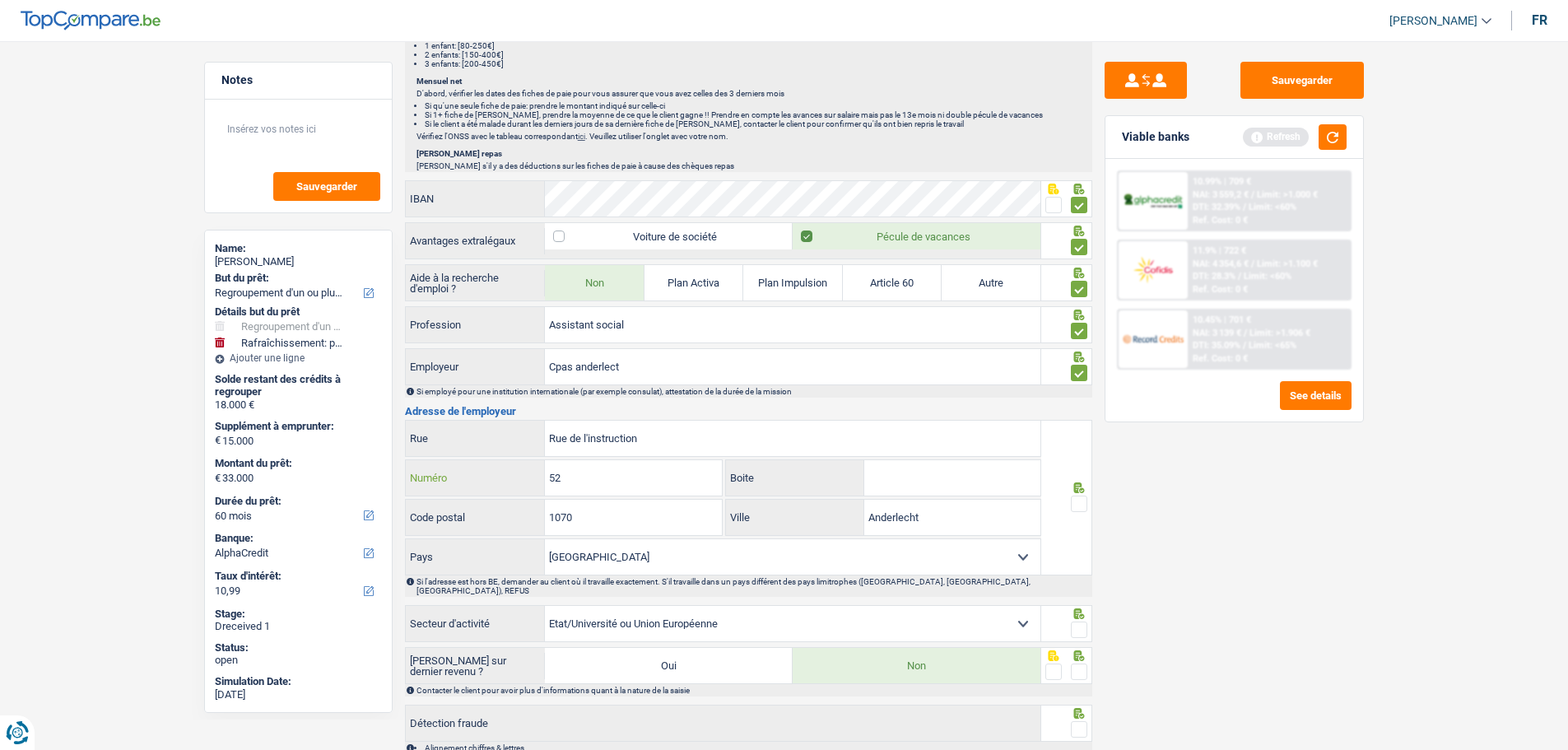 type on "52" 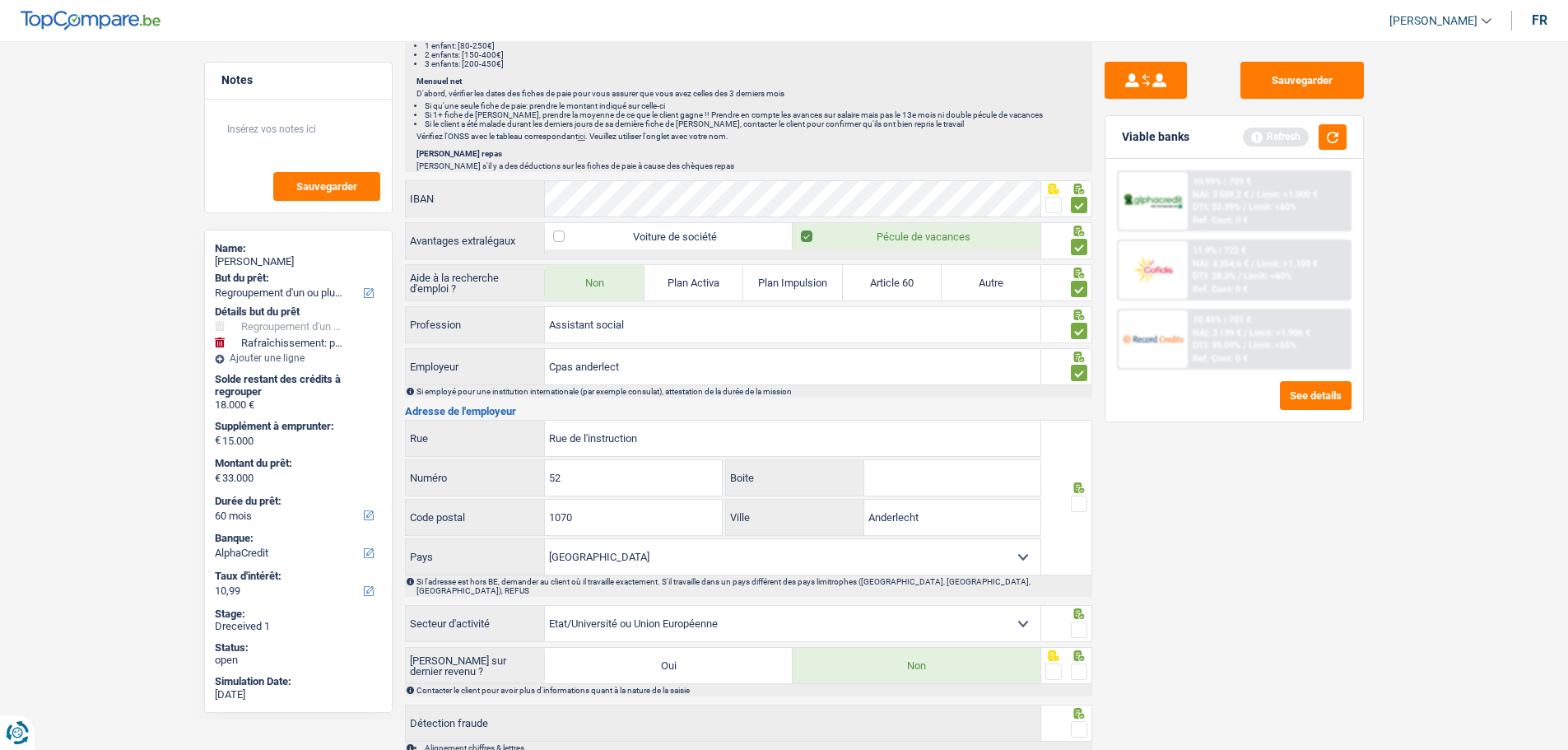click at bounding box center (1079, 504) 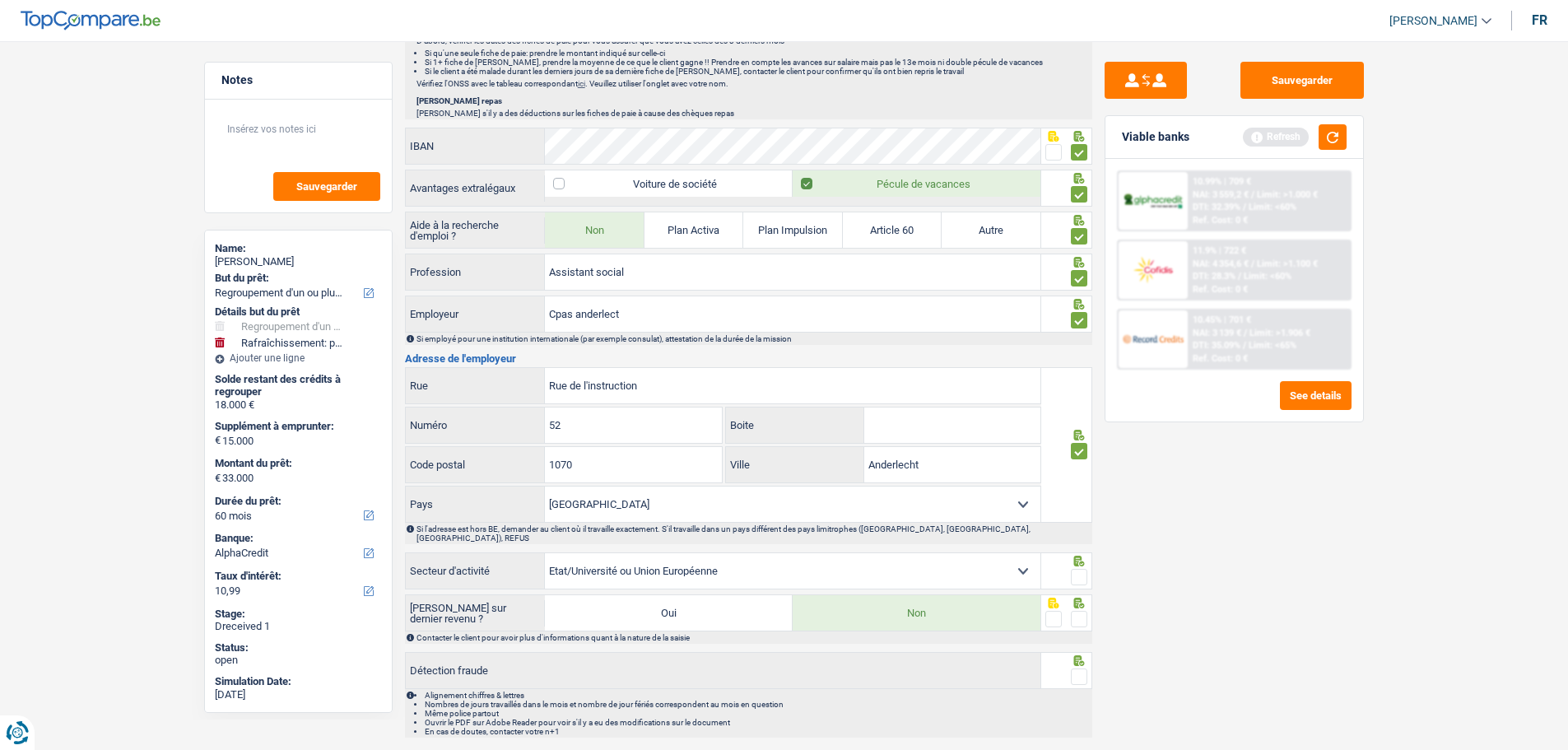 scroll, scrollTop: 1399, scrollLeft: 0, axis: vertical 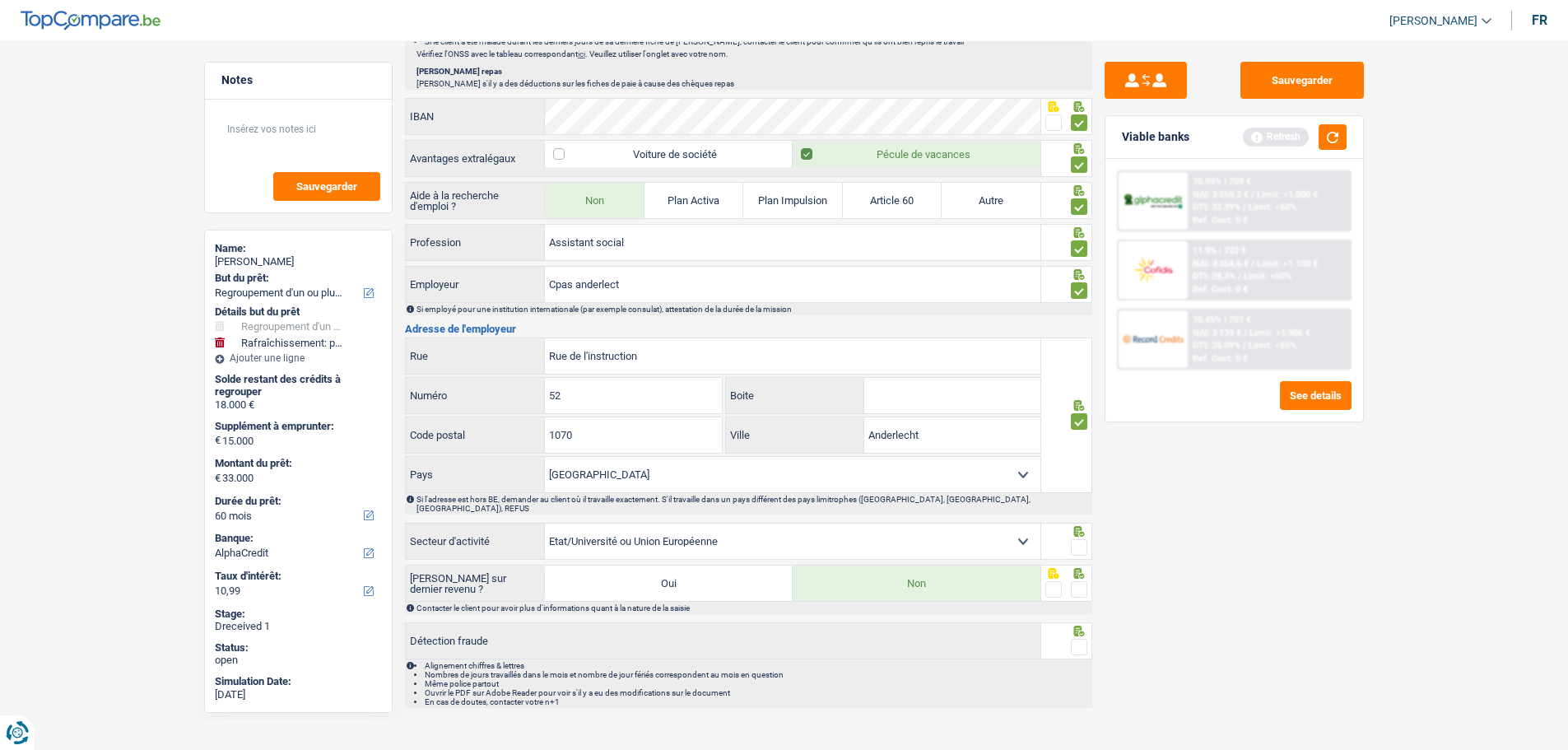 click at bounding box center [1079, 547] 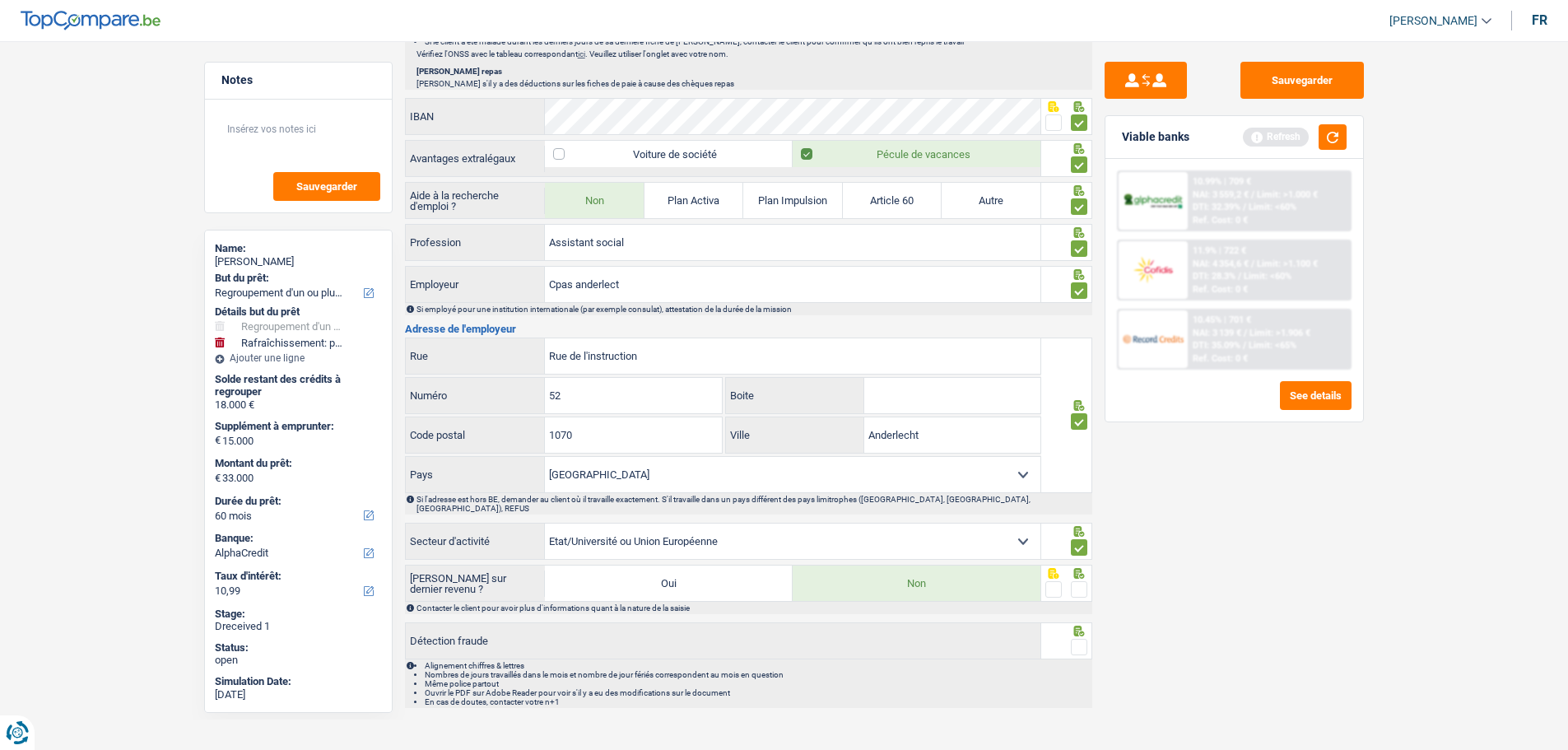 drag, startPoint x: 1080, startPoint y: 567, endPoint x: 1083, endPoint y: 613, distance: 46.097722 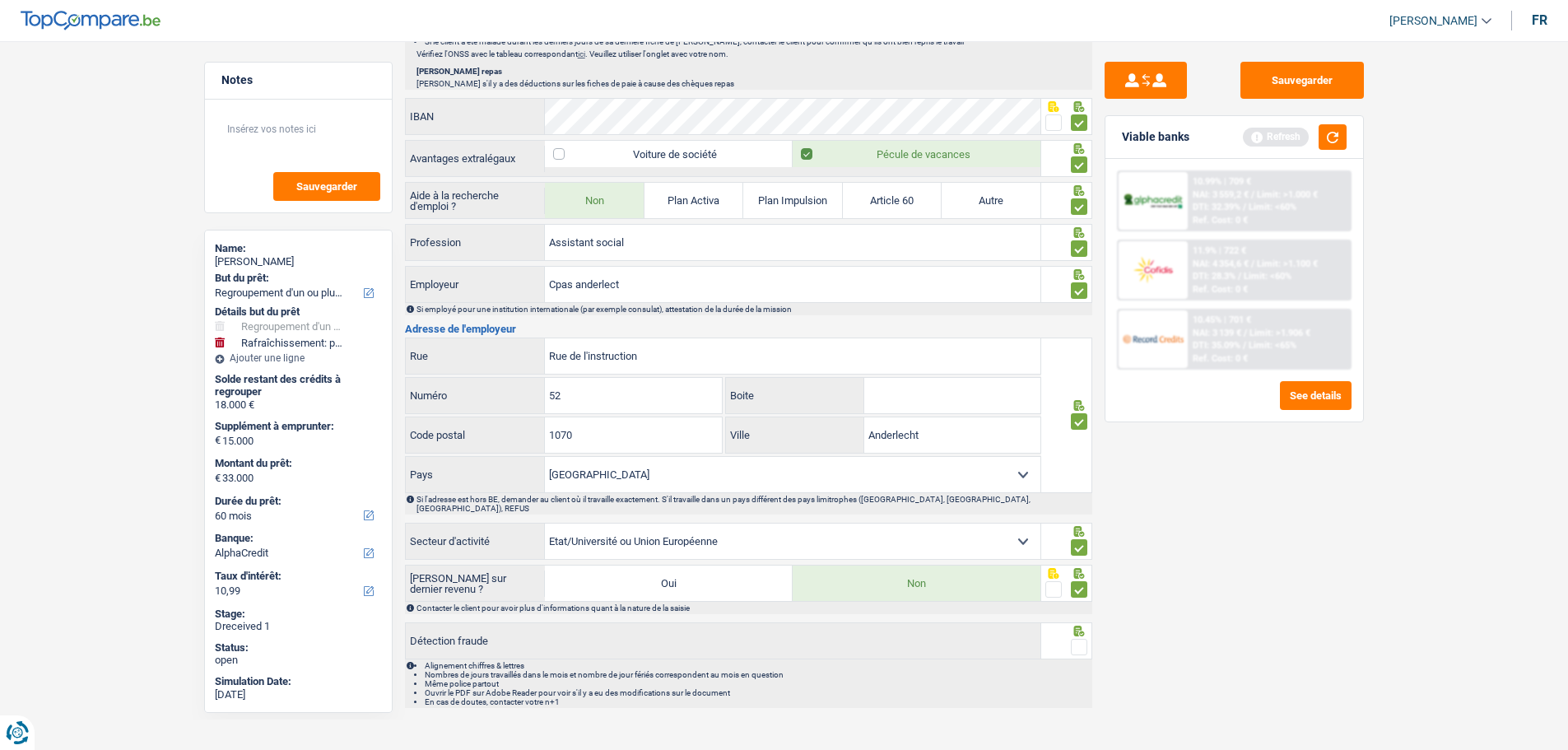 click at bounding box center (1079, 647) 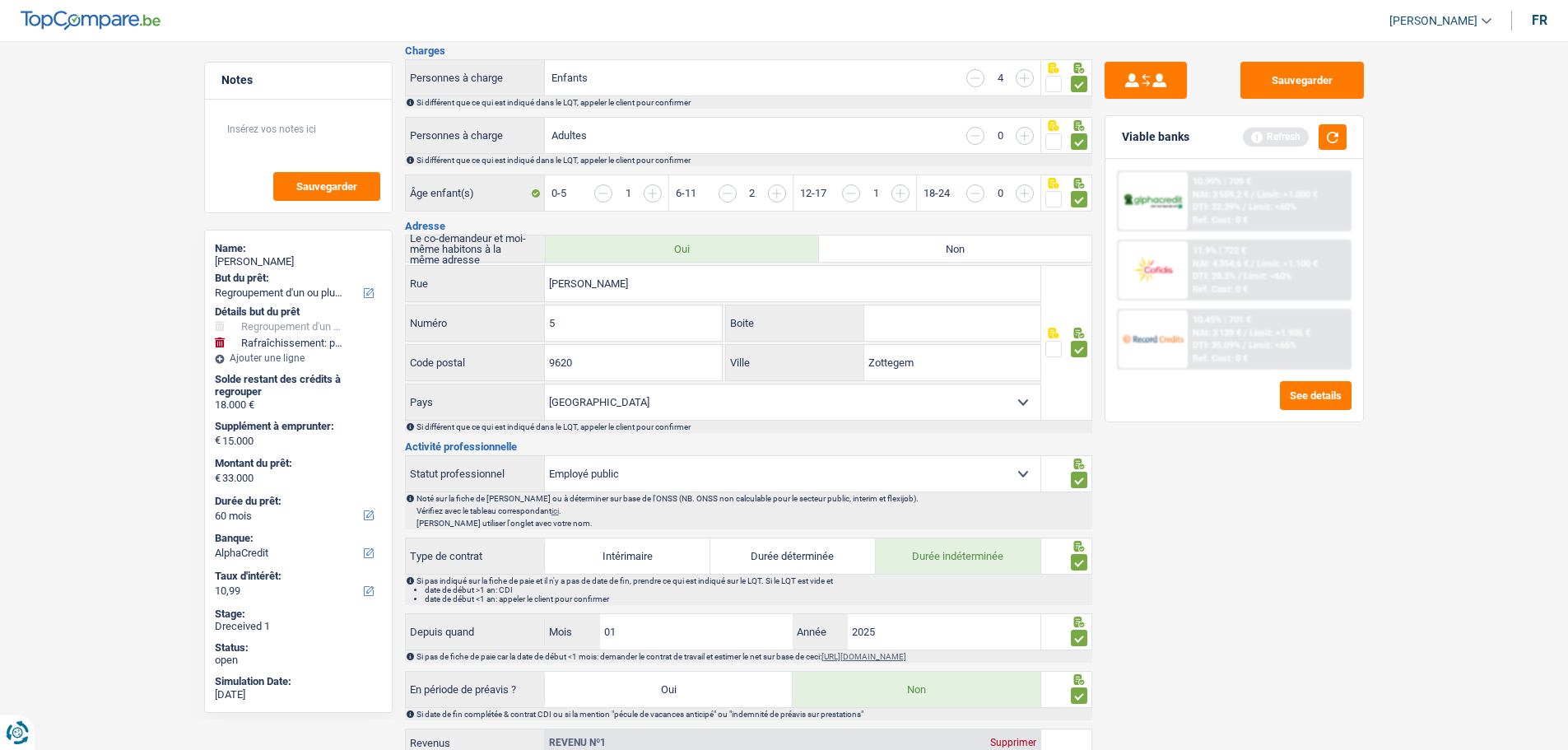 scroll, scrollTop: 0, scrollLeft: 0, axis: both 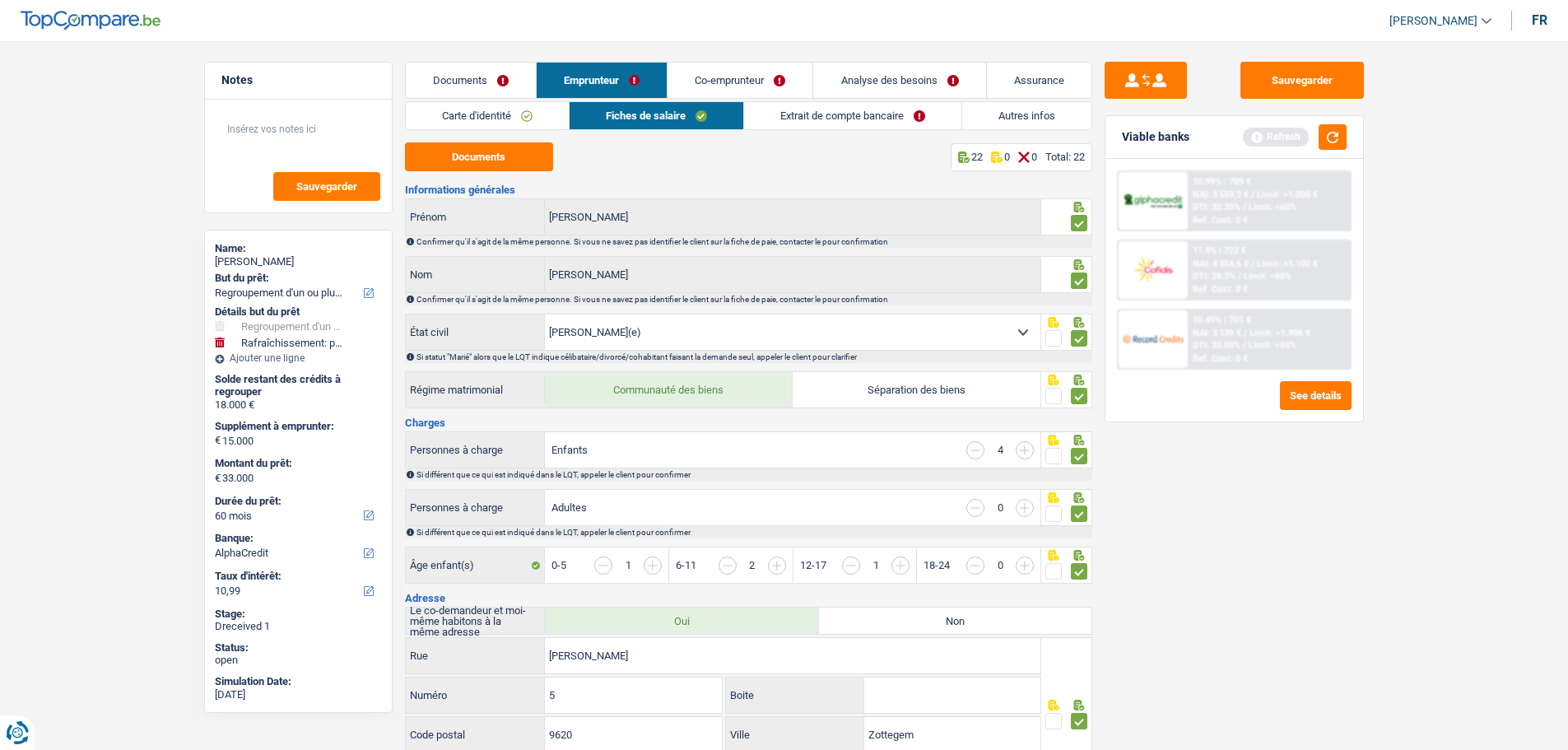 click on "Extrait de compte bancaire" at bounding box center (853, 115) 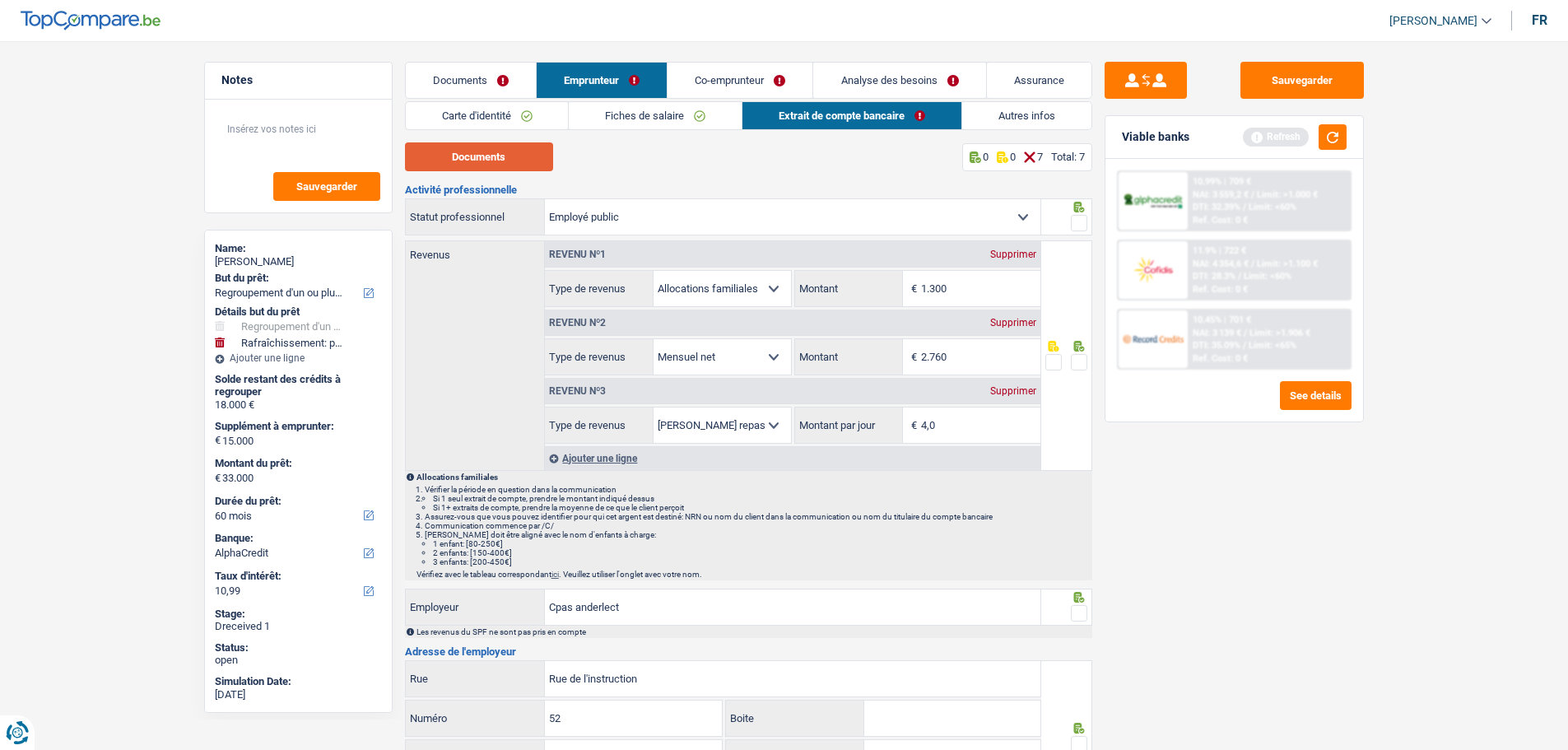 click on "Documents" at bounding box center (479, 156) 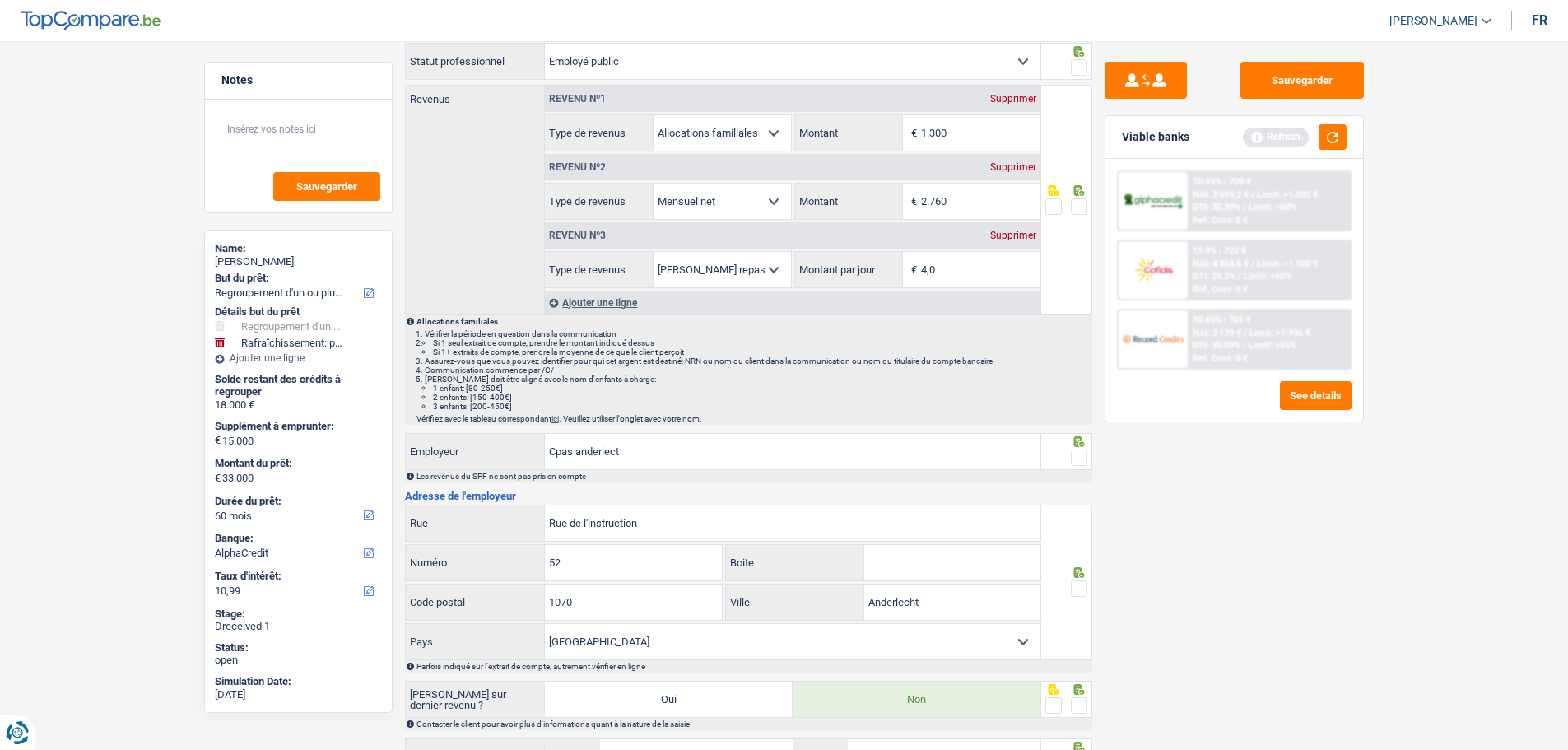 scroll, scrollTop: 0, scrollLeft: 0, axis: both 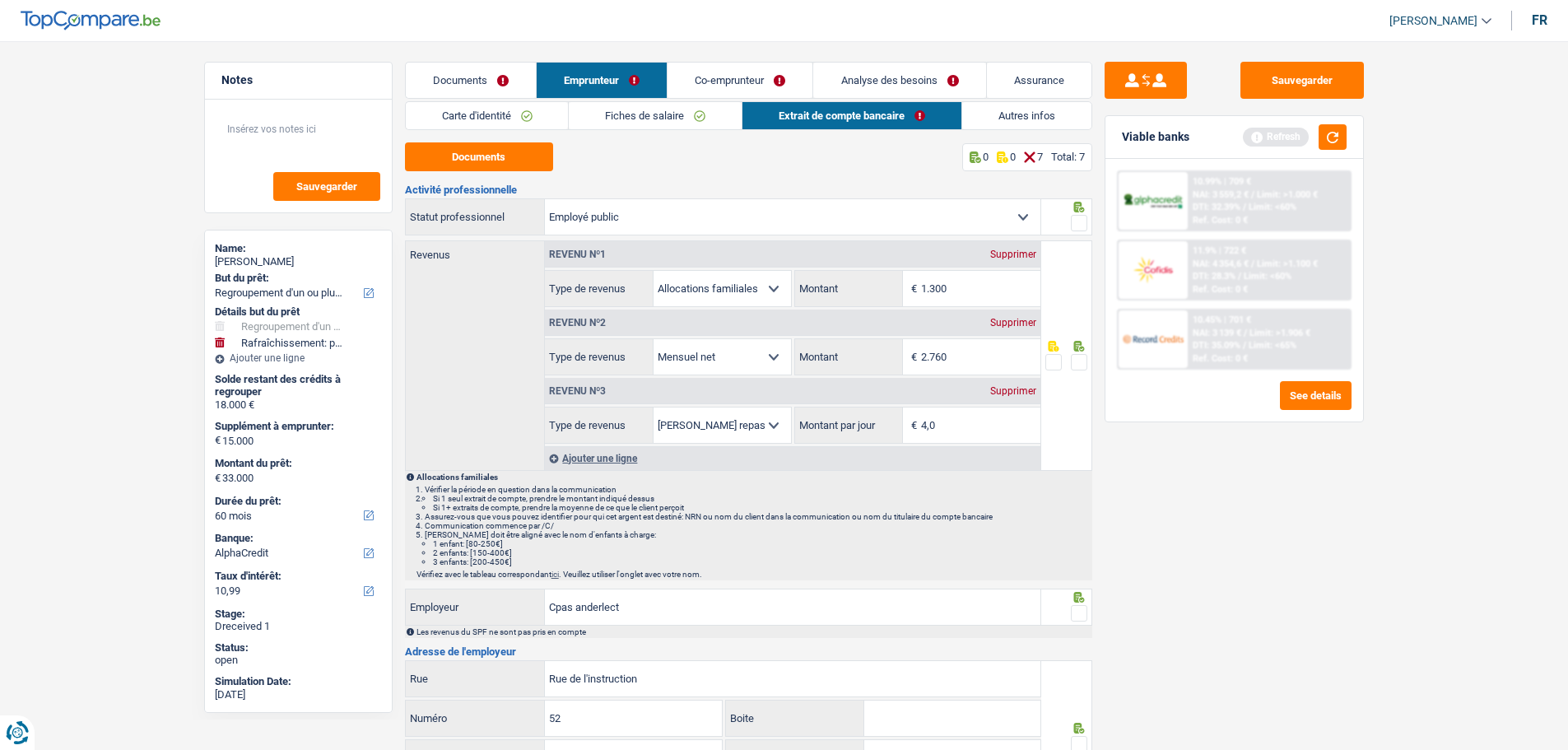 drag, startPoint x: 626, startPoint y: 109, endPoint x: 644, endPoint y: 145, distance: 40.249224 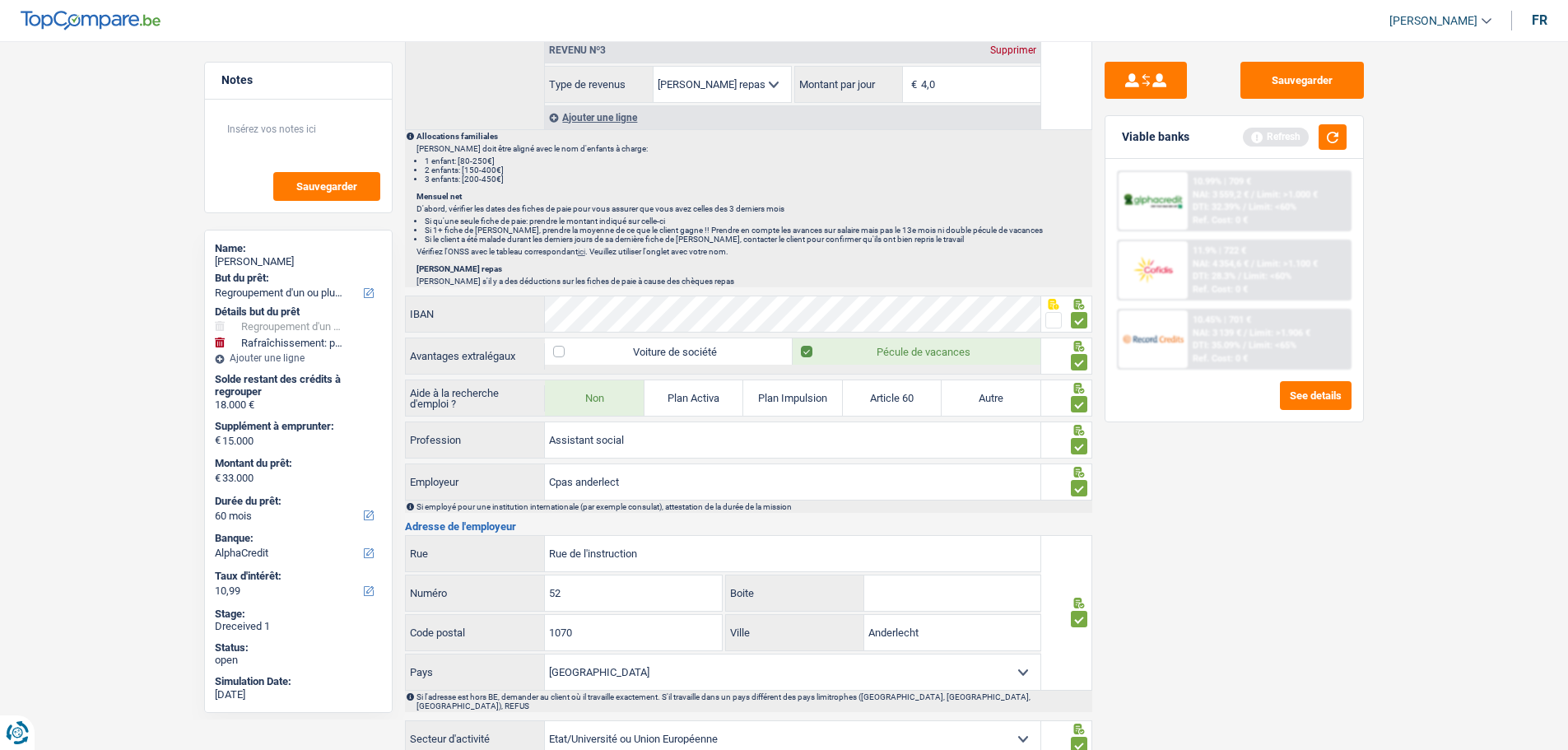 scroll, scrollTop: 1235, scrollLeft: 0, axis: vertical 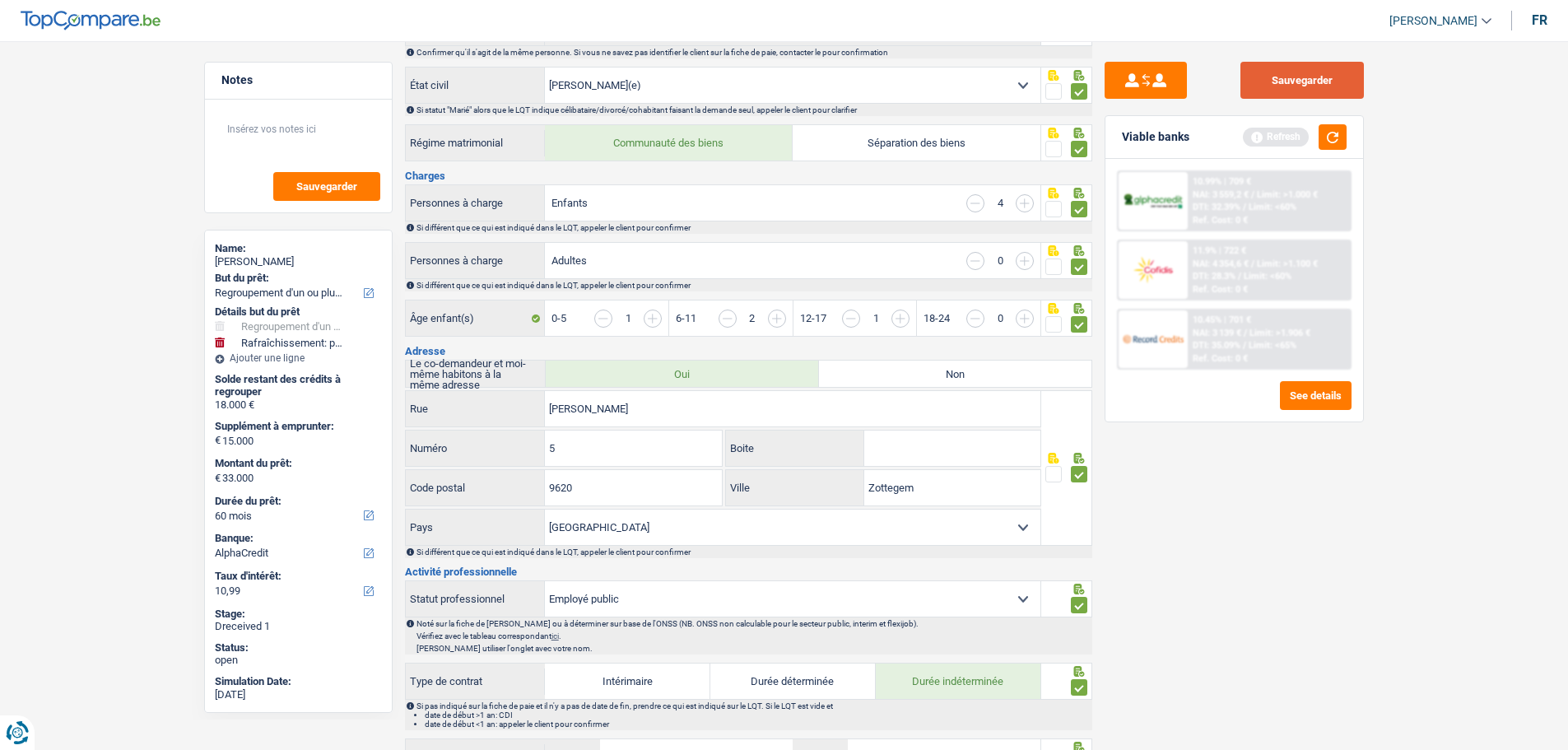 click on "Sauvegarder" at bounding box center [1302, 80] 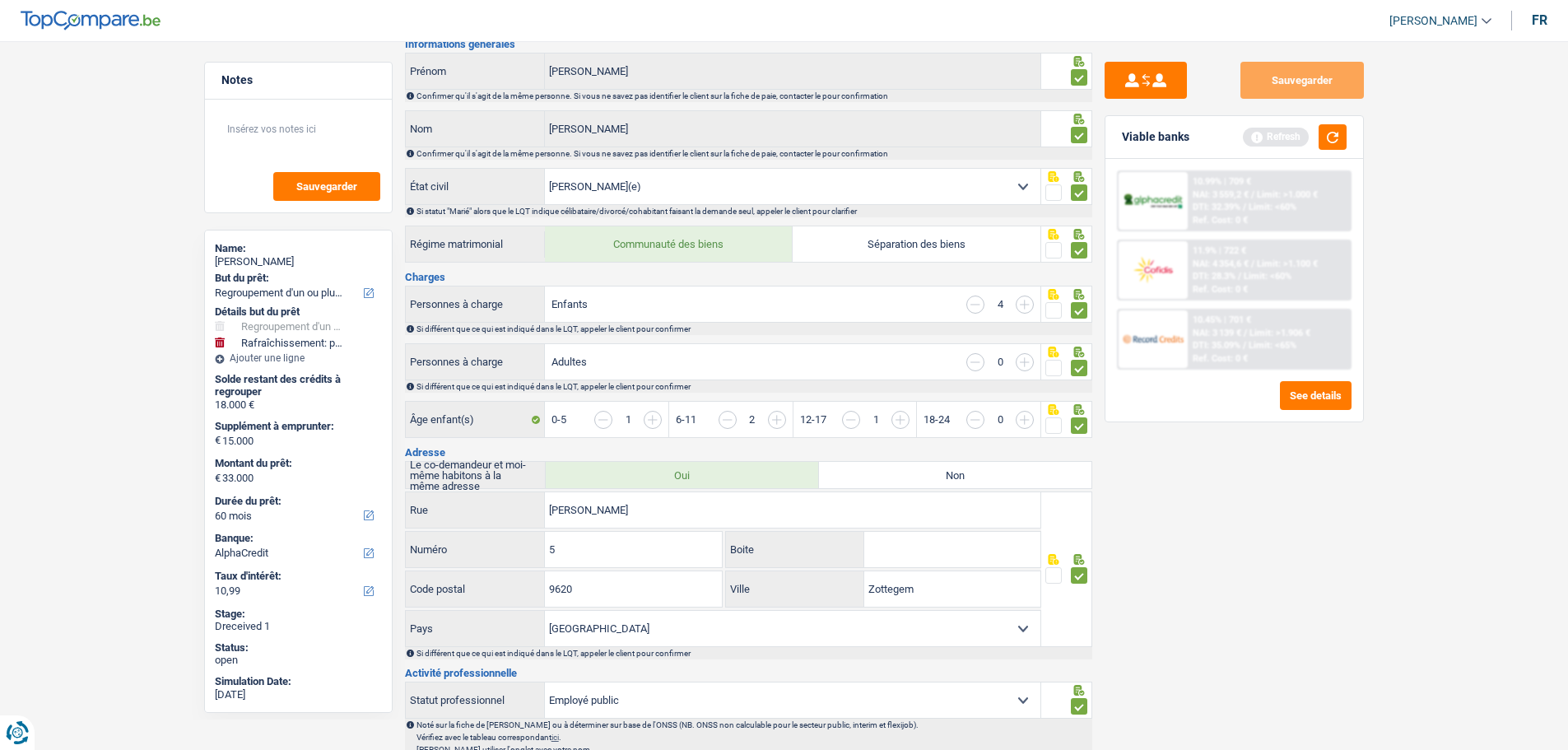 scroll, scrollTop: 0, scrollLeft: 0, axis: both 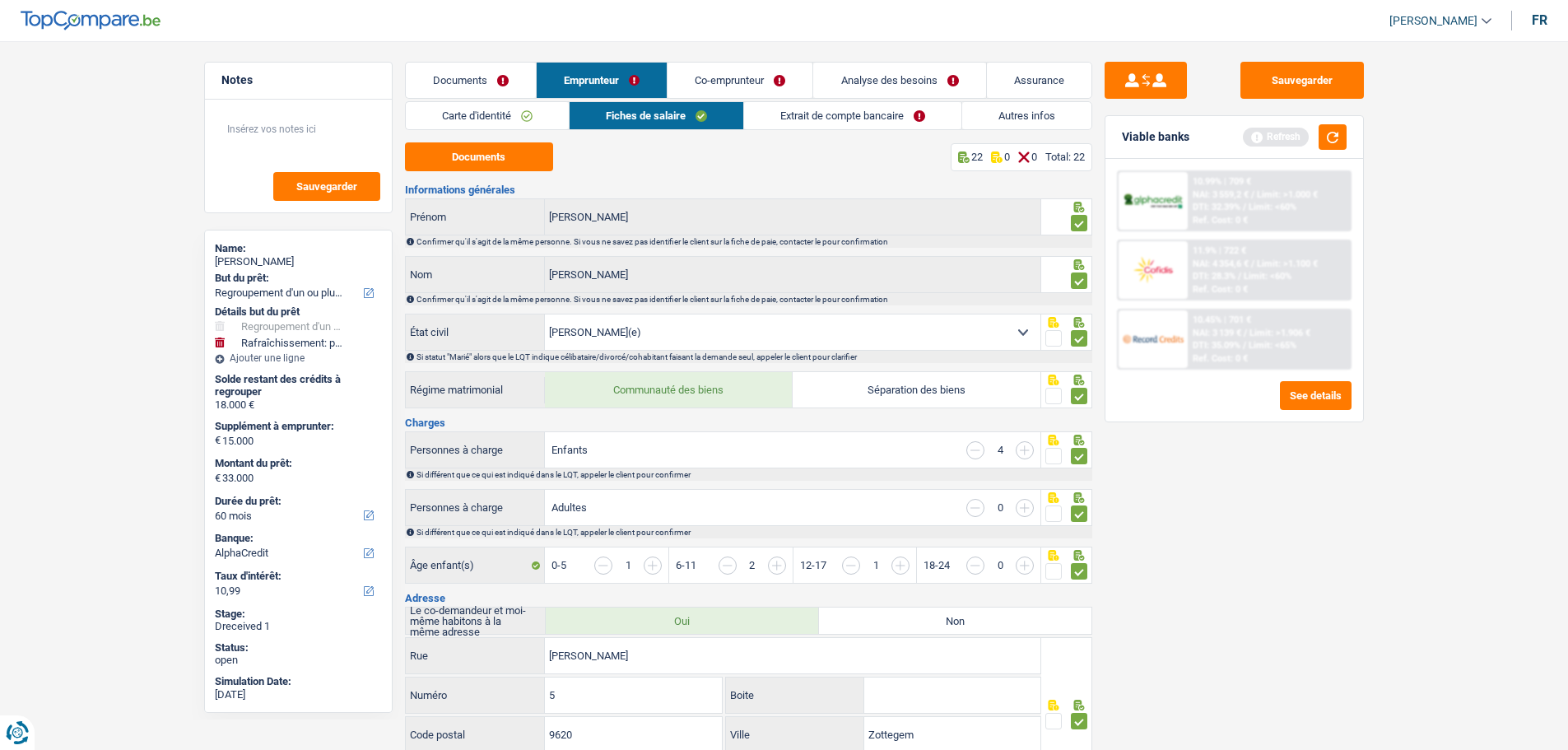 click on "Extrait de compte bancaire" at bounding box center (853, 115) 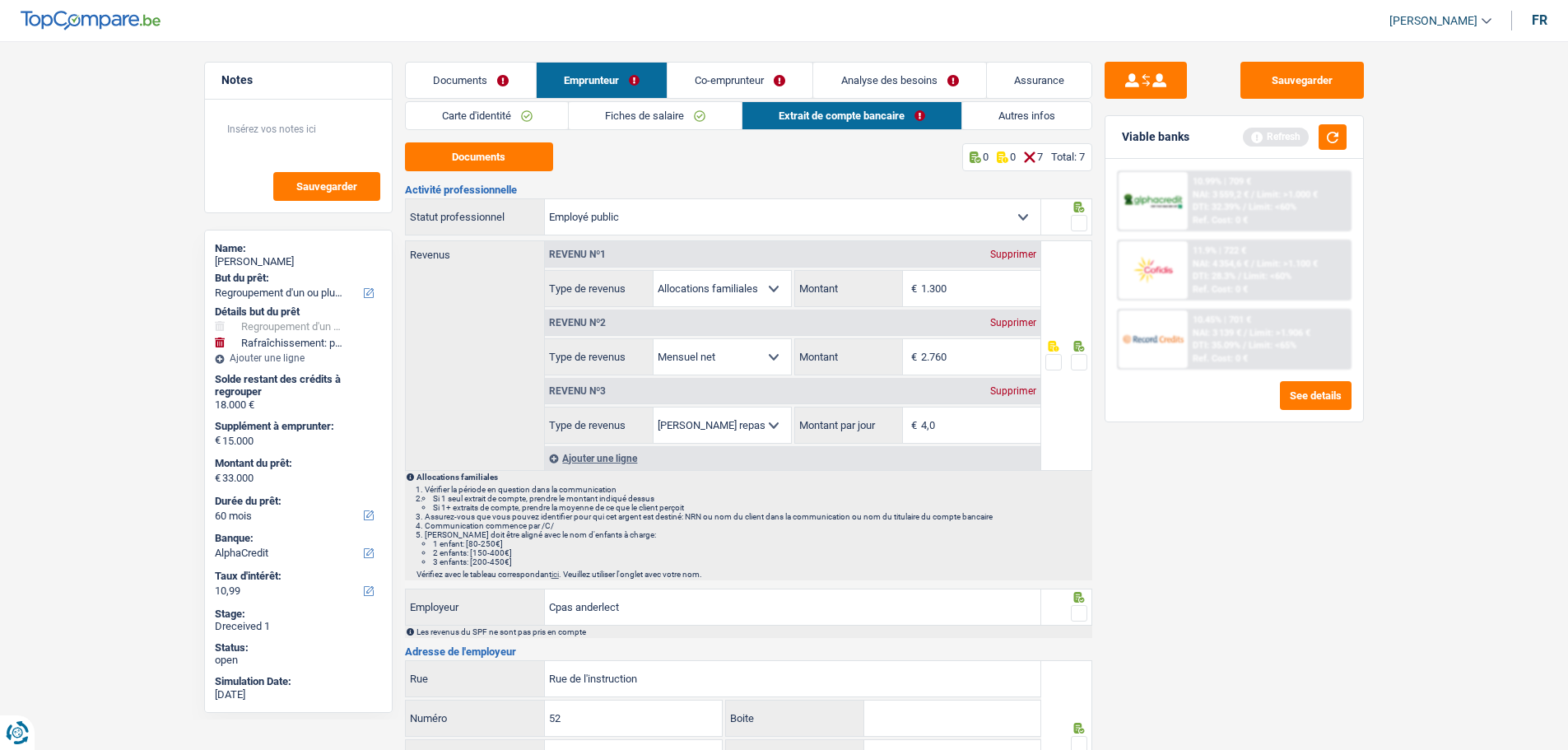 click at bounding box center (1079, 223) 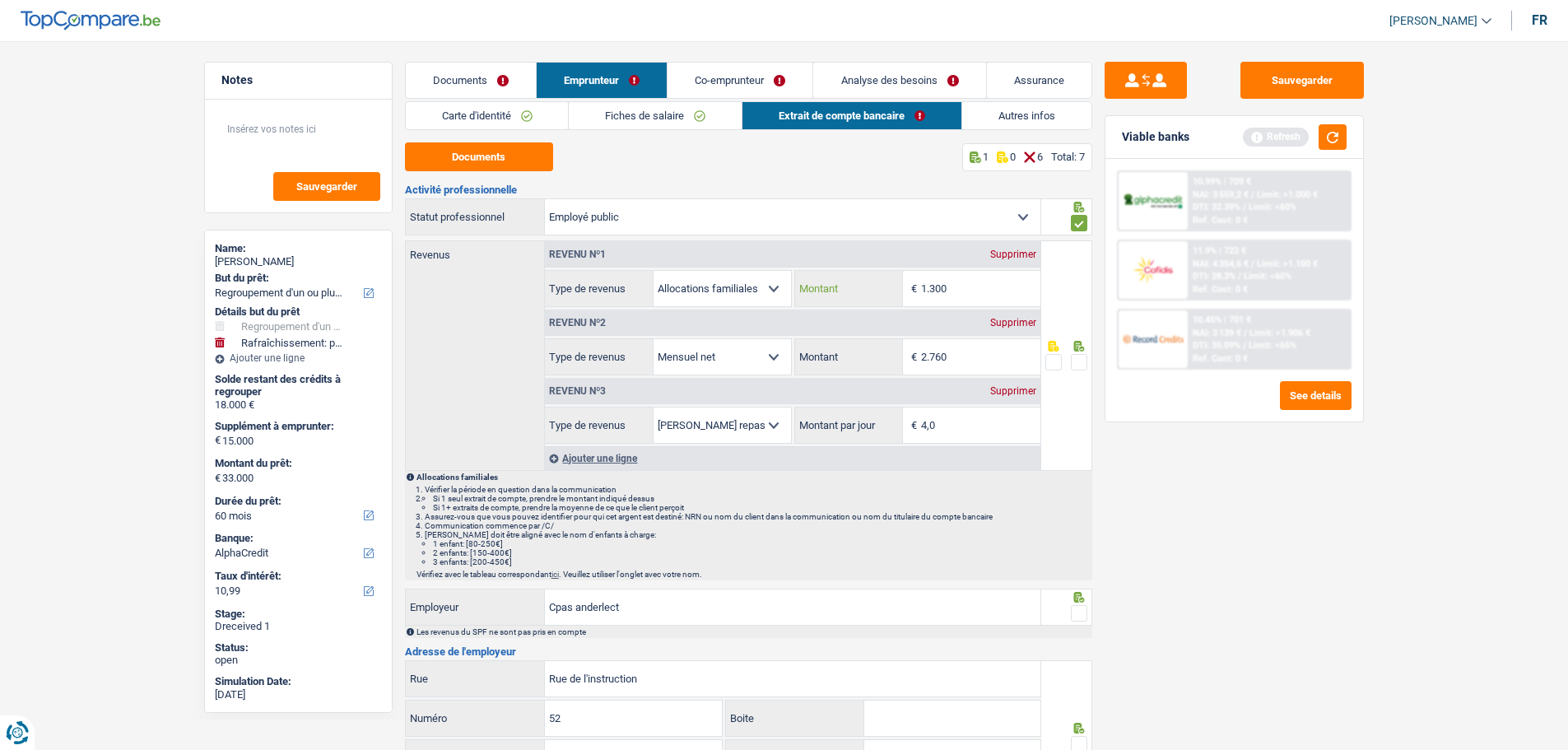 click on "1.300" at bounding box center [980, 288] 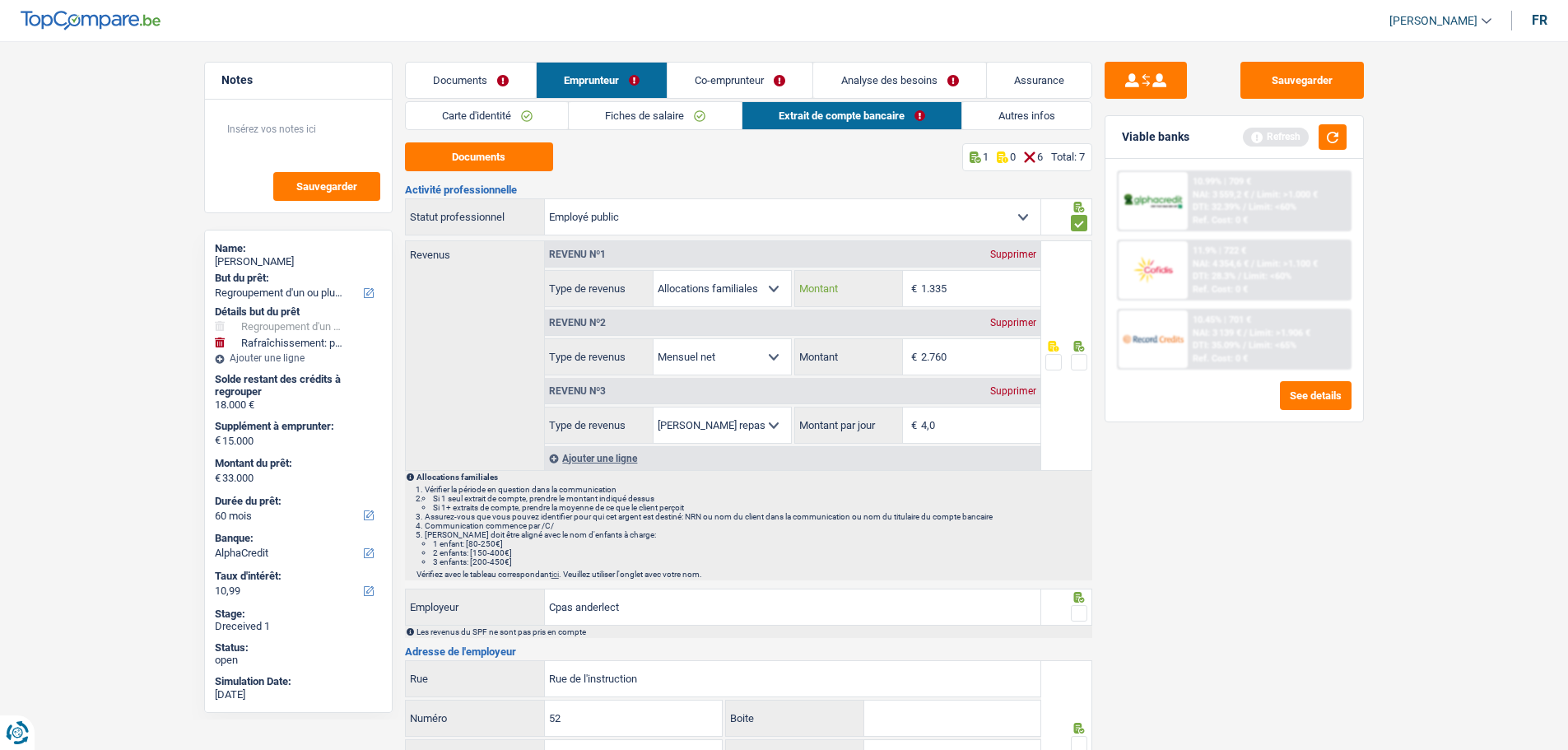 type on "1.335" 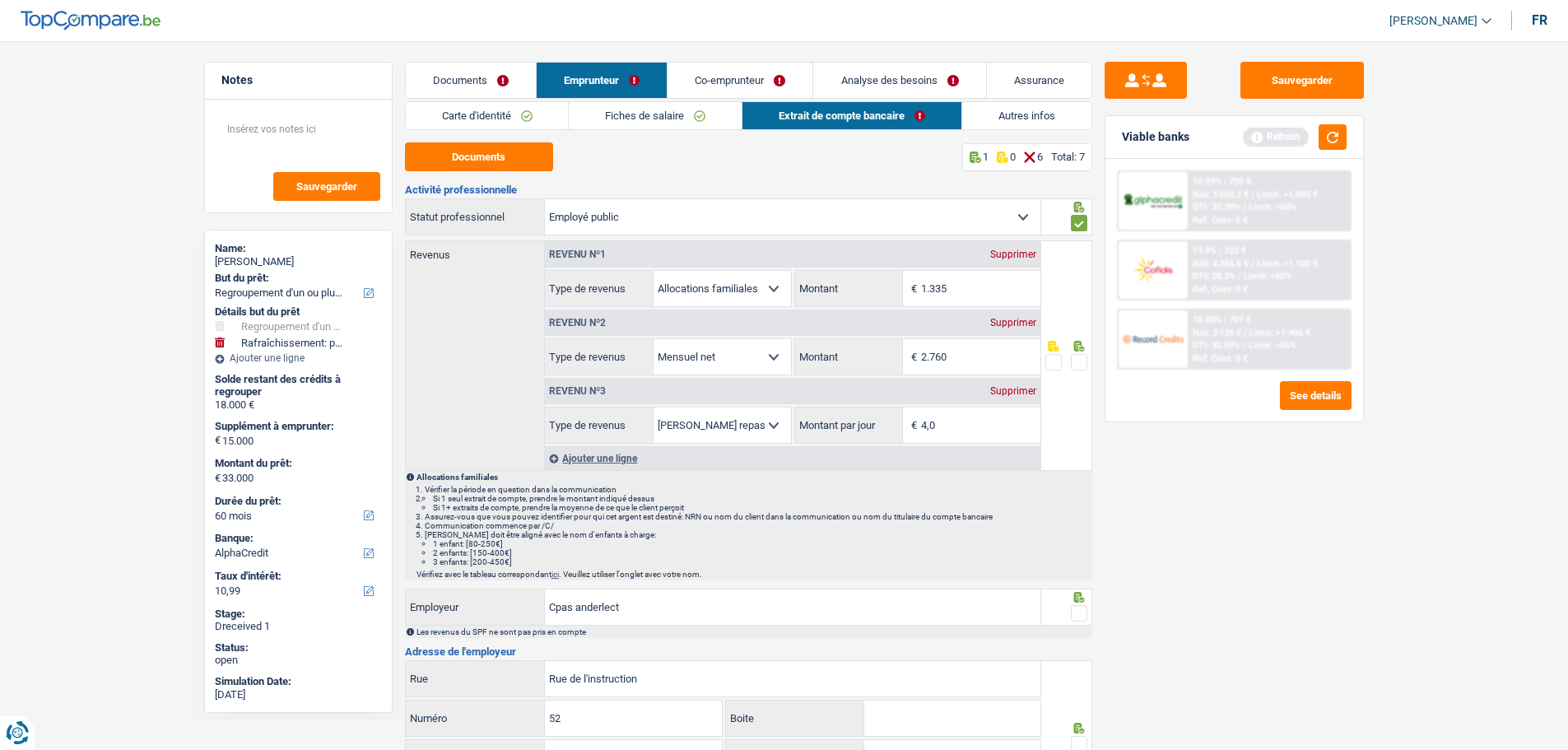 click at bounding box center (1079, 362) 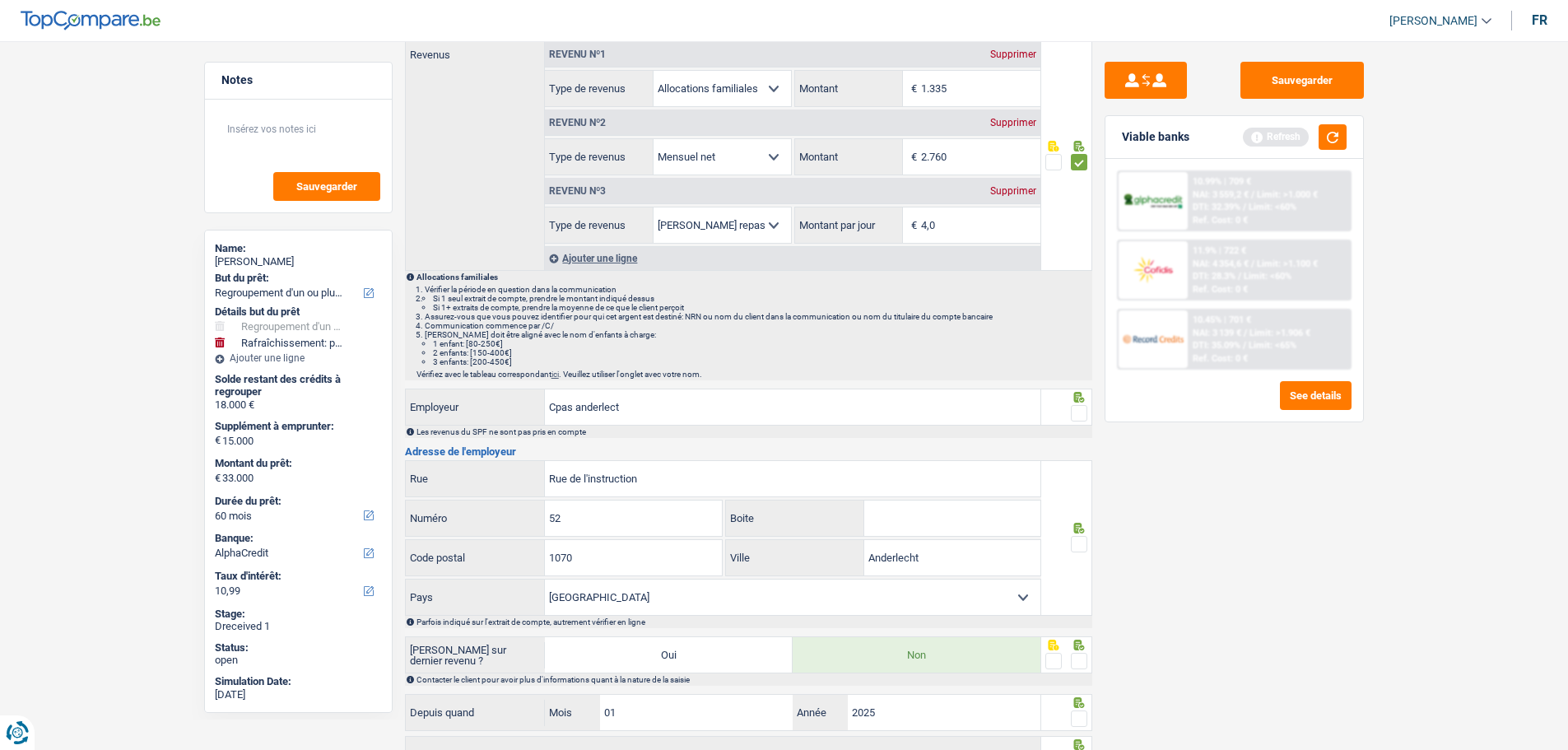 scroll, scrollTop: 247, scrollLeft: 0, axis: vertical 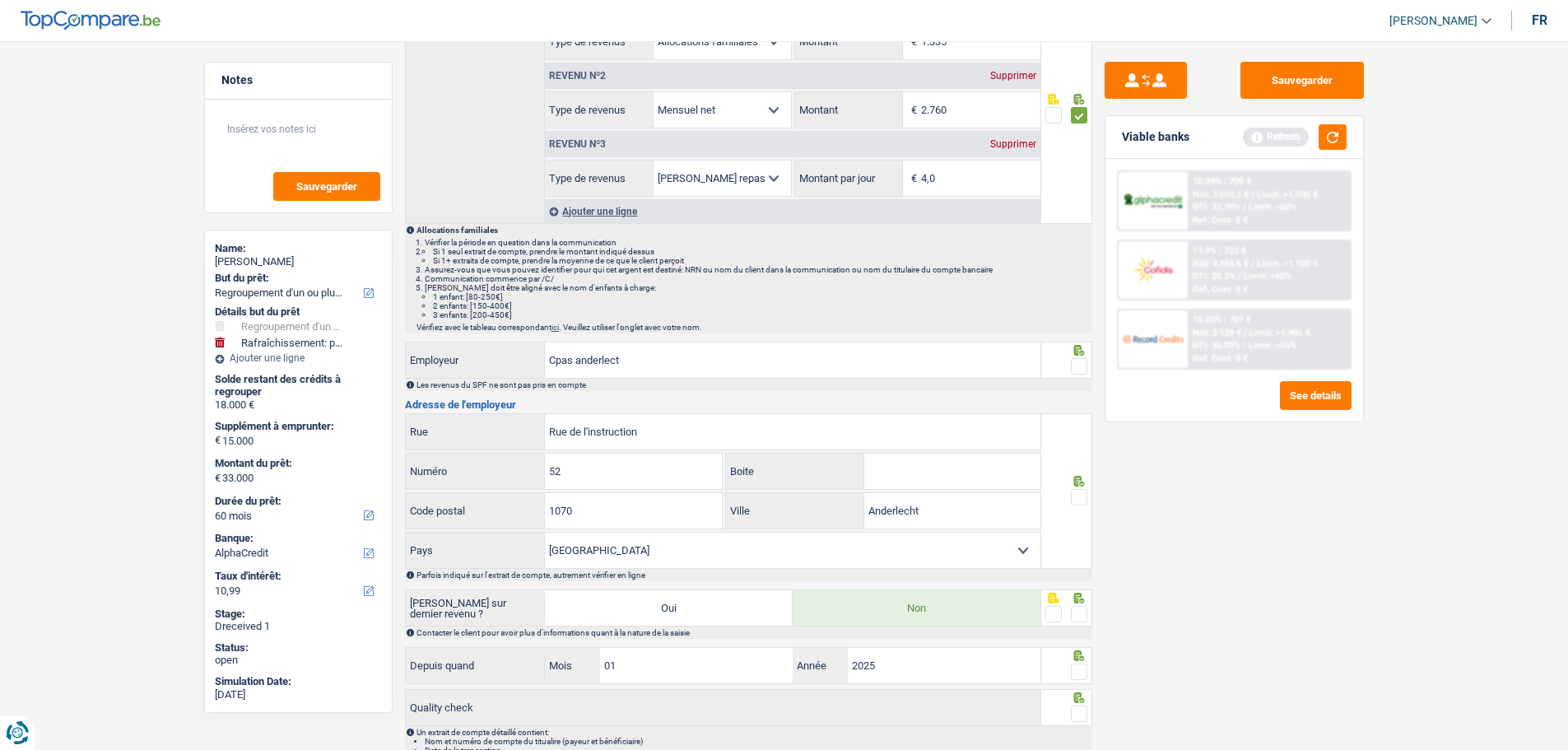 drag, startPoint x: 1085, startPoint y: 364, endPoint x: 1072, endPoint y: 403, distance: 41.10961 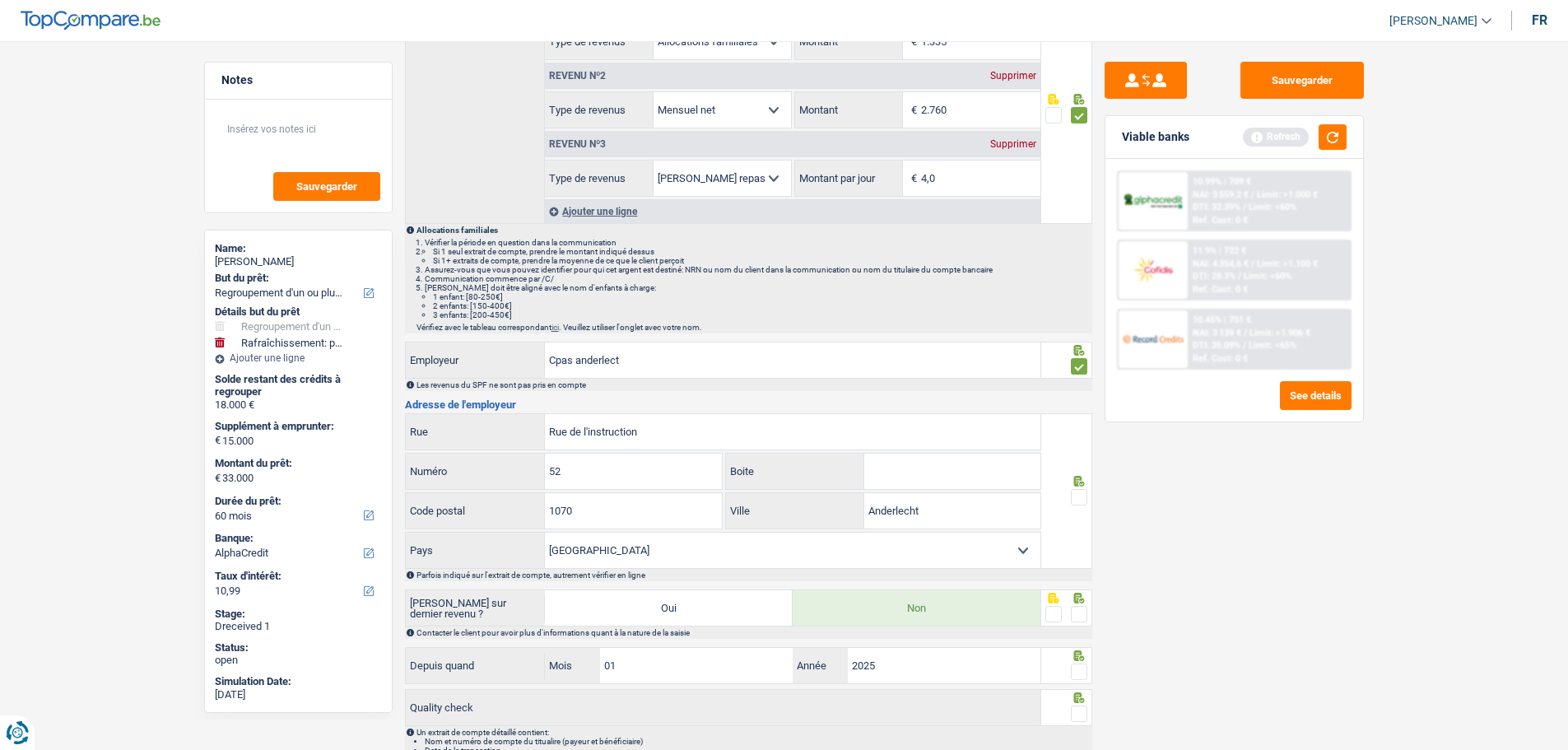 drag, startPoint x: 1074, startPoint y: 487, endPoint x: 1084, endPoint y: 565, distance: 78.63841 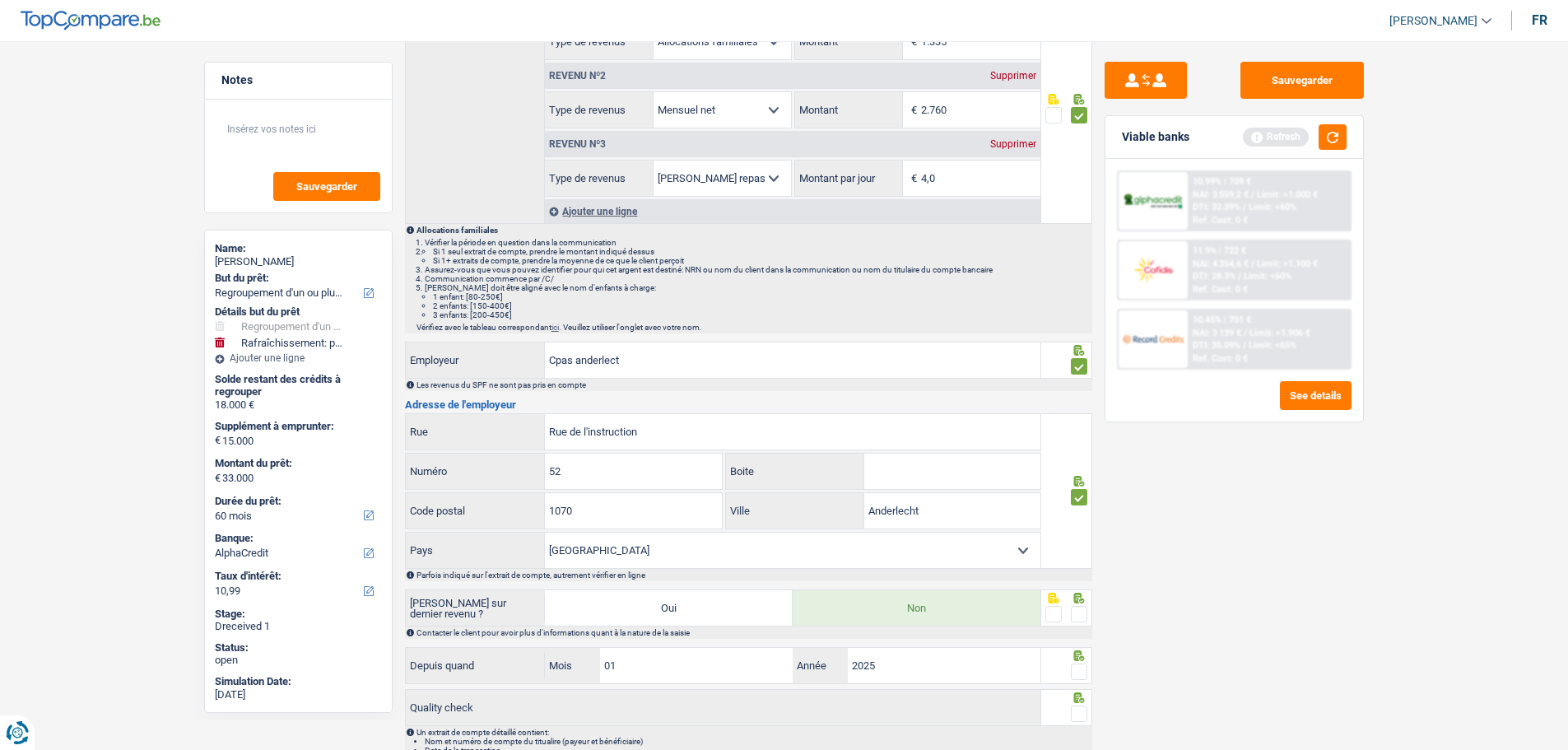click 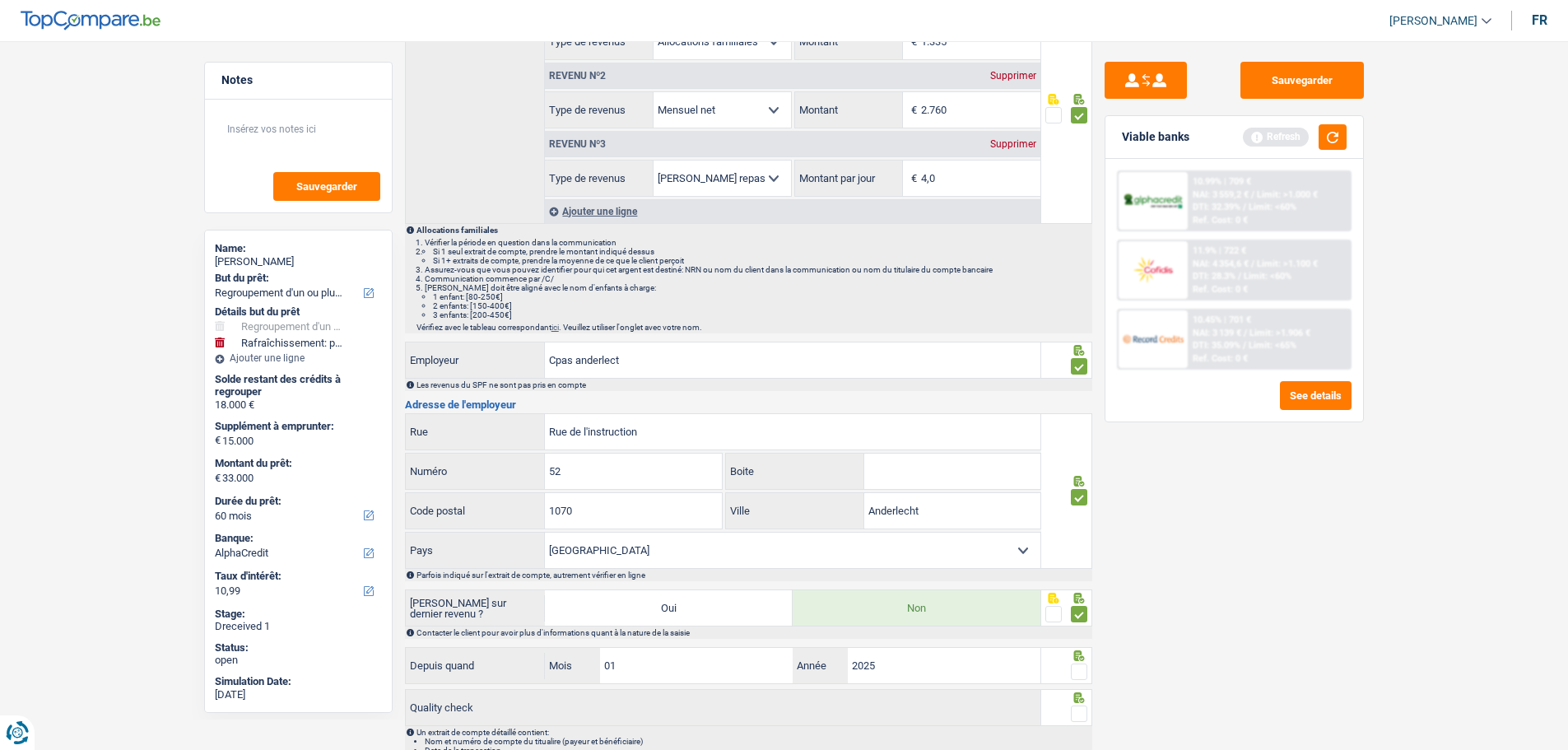 drag, startPoint x: 1080, startPoint y: 664, endPoint x: 1082, endPoint y: 679, distance: 15.132746 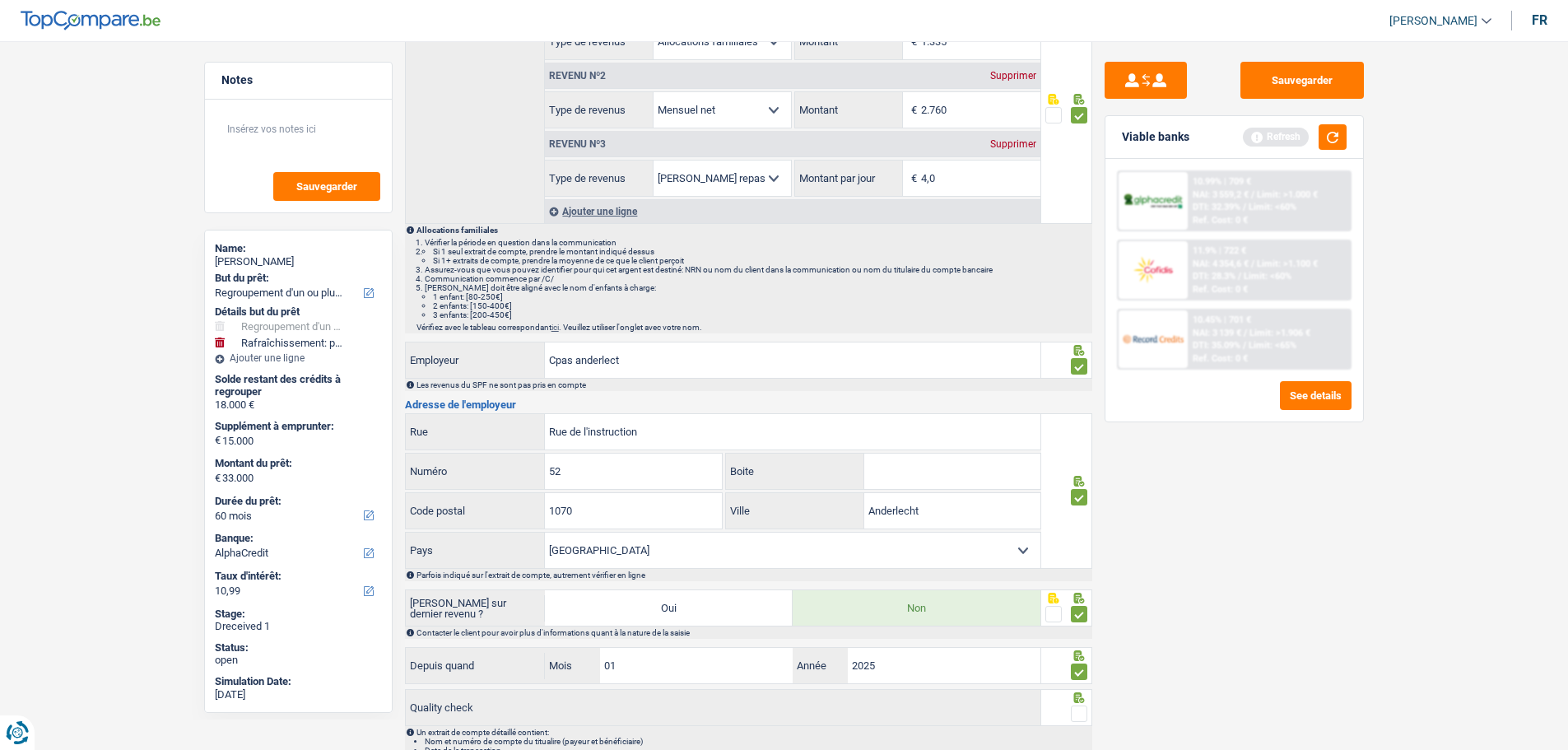 click at bounding box center (1079, 714) 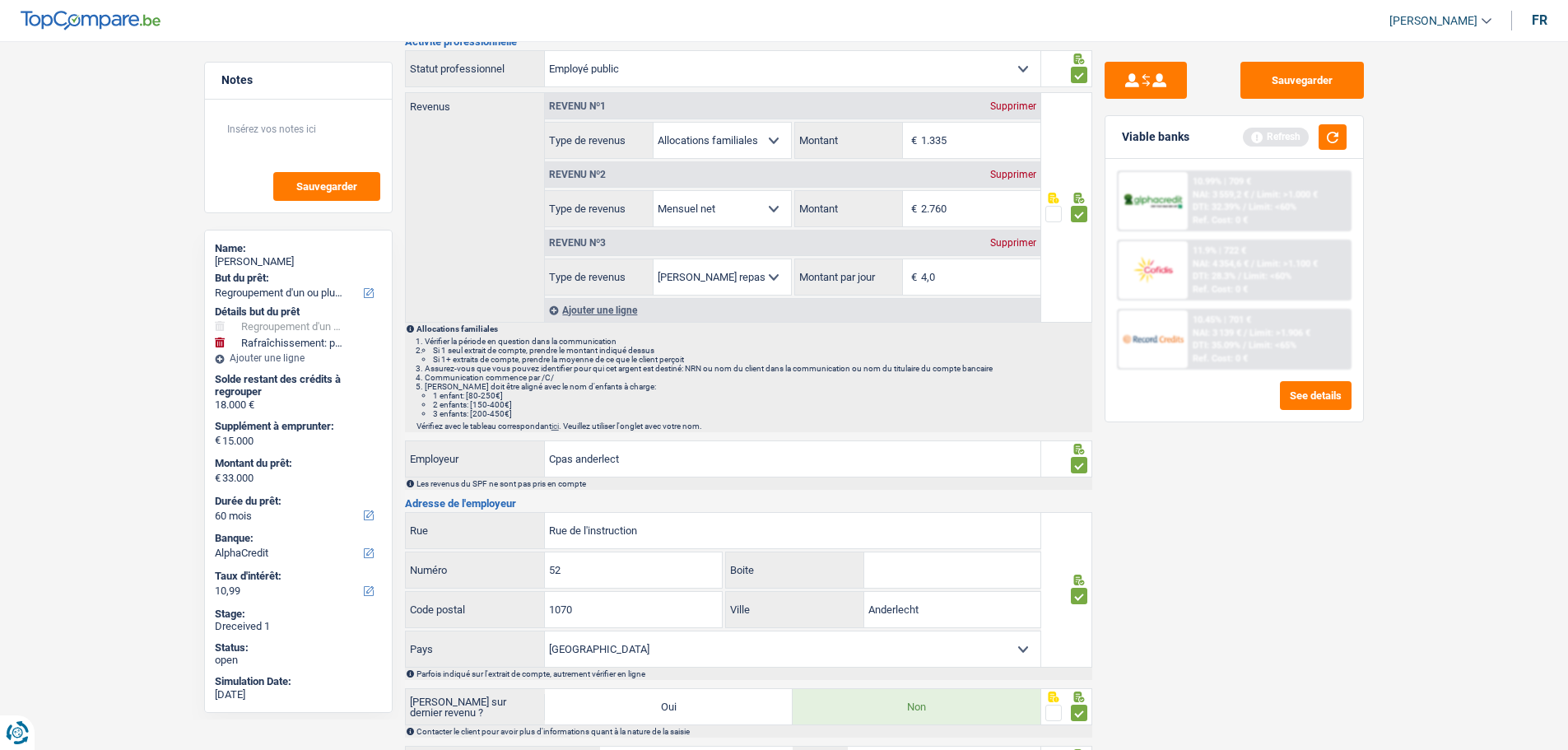 scroll, scrollTop: 0, scrollLeft: 0, axis: both 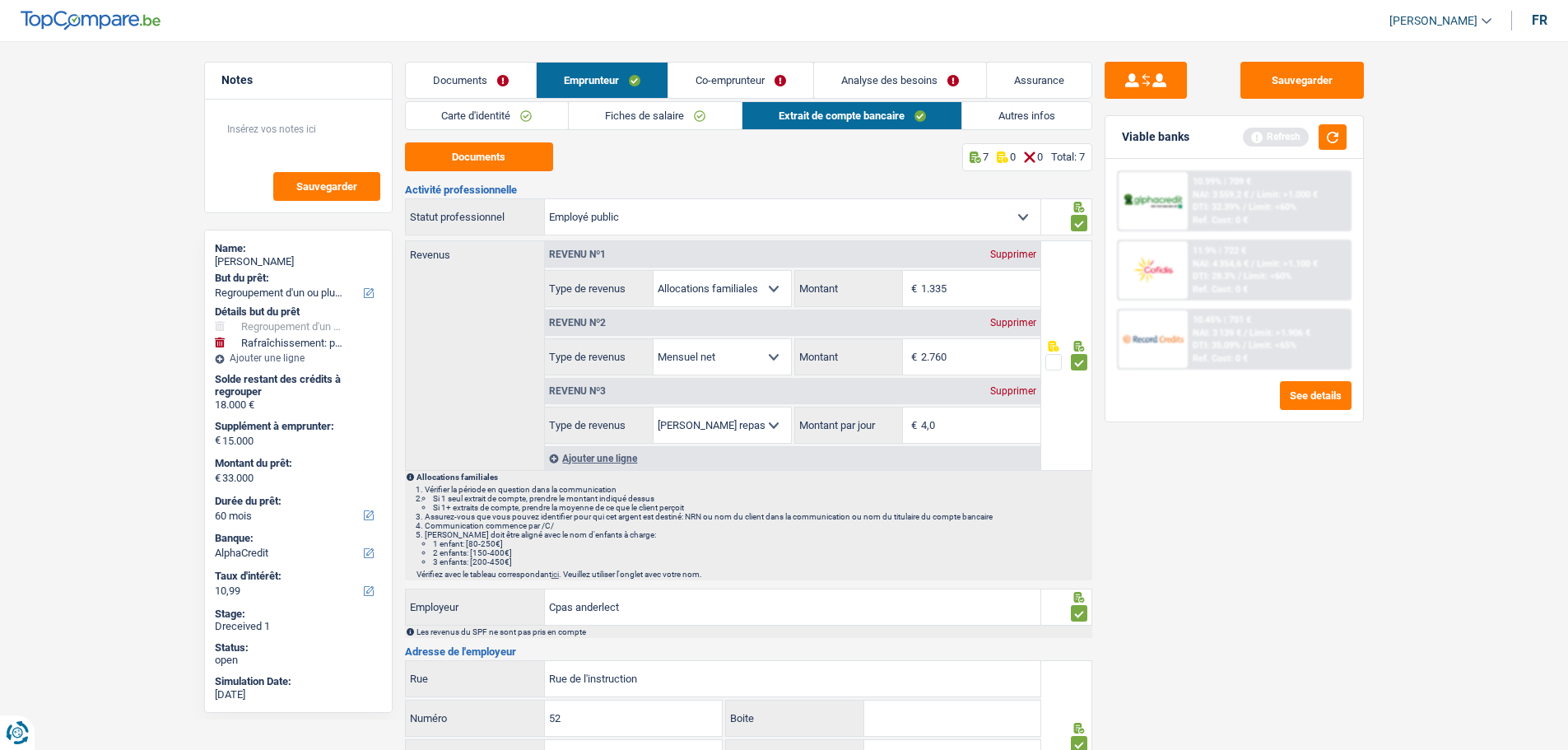 click on "Co-emprunteur" at bounding box center [741, 80] 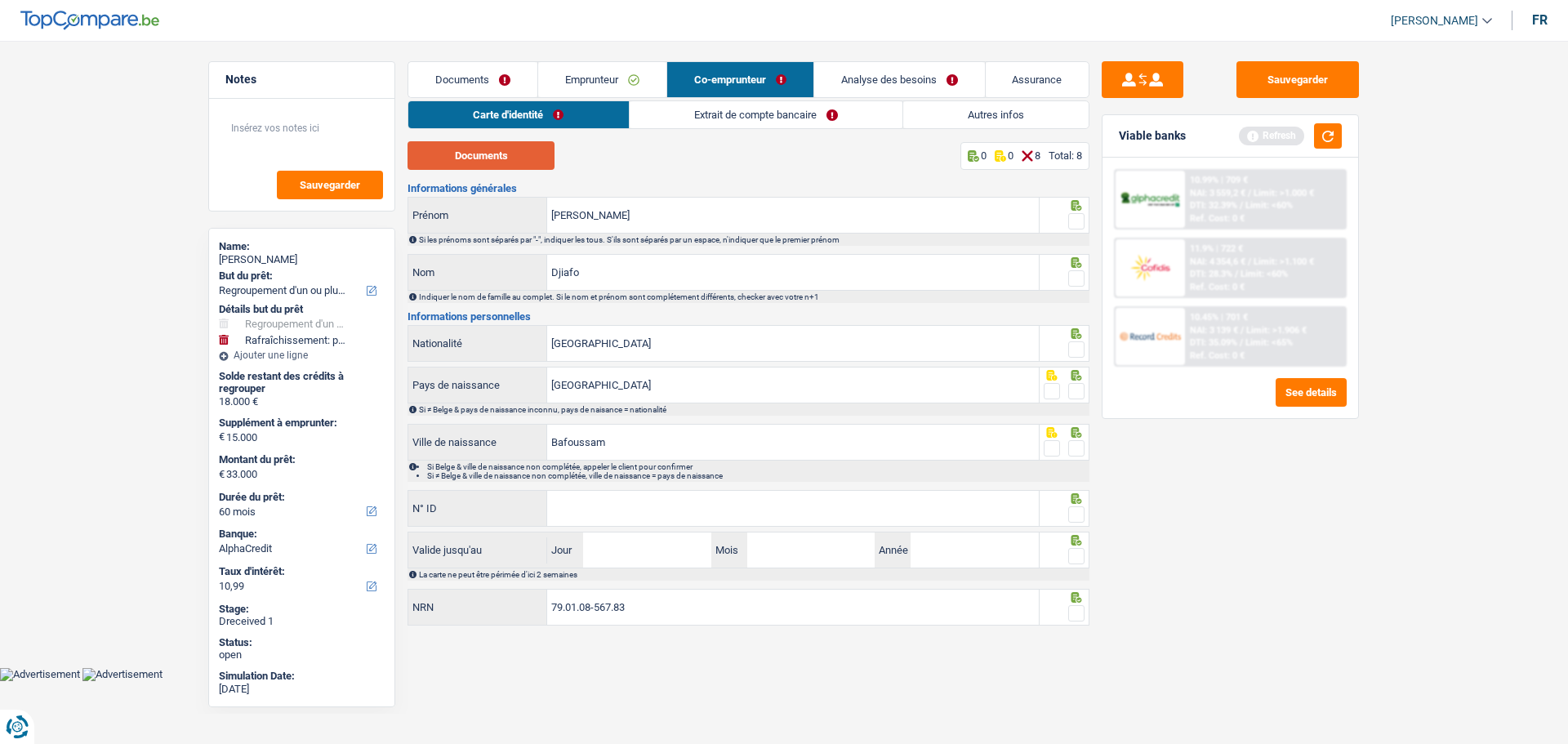 click on "Documents" at bounding box center [481, 155] 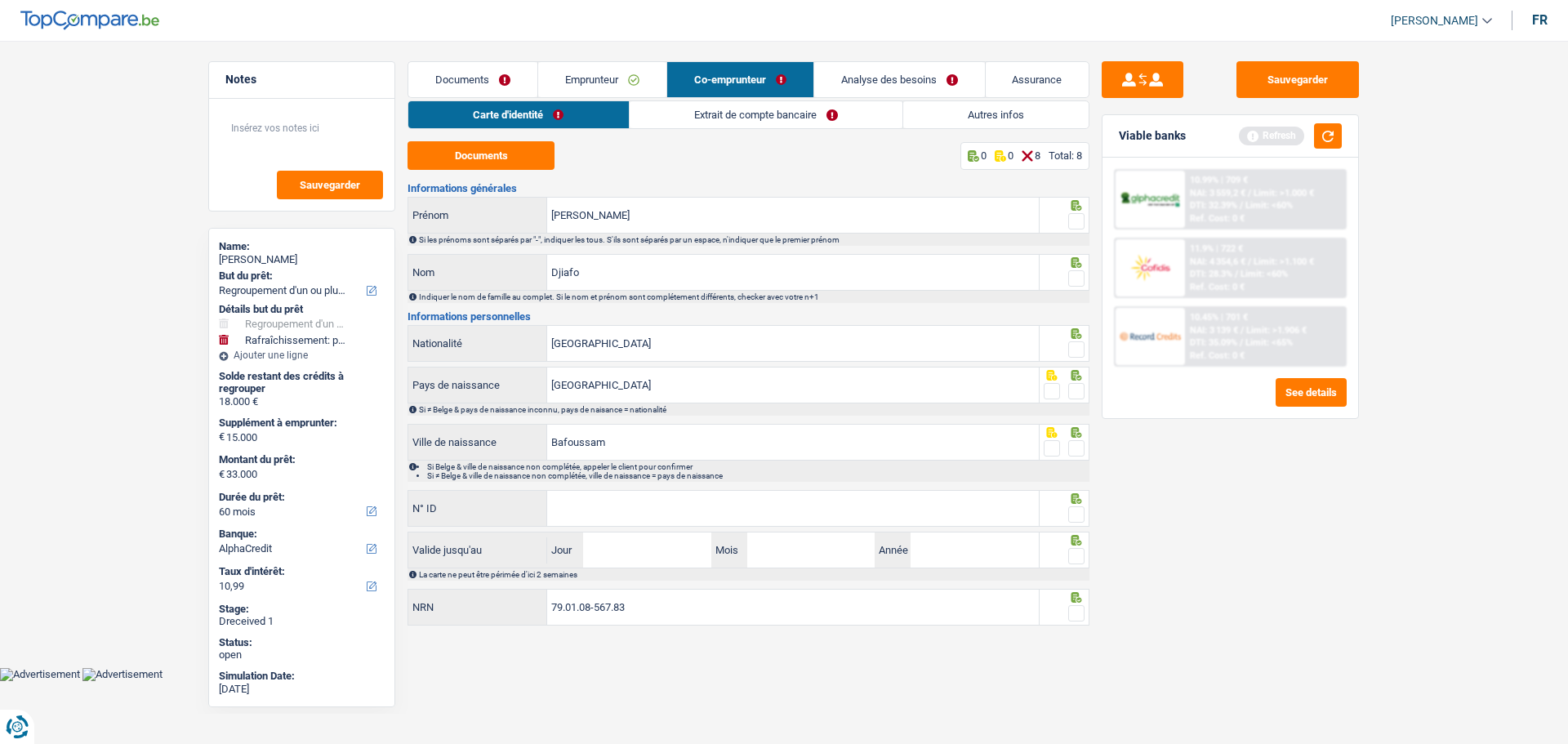 click at bounding box center [1076, 221] 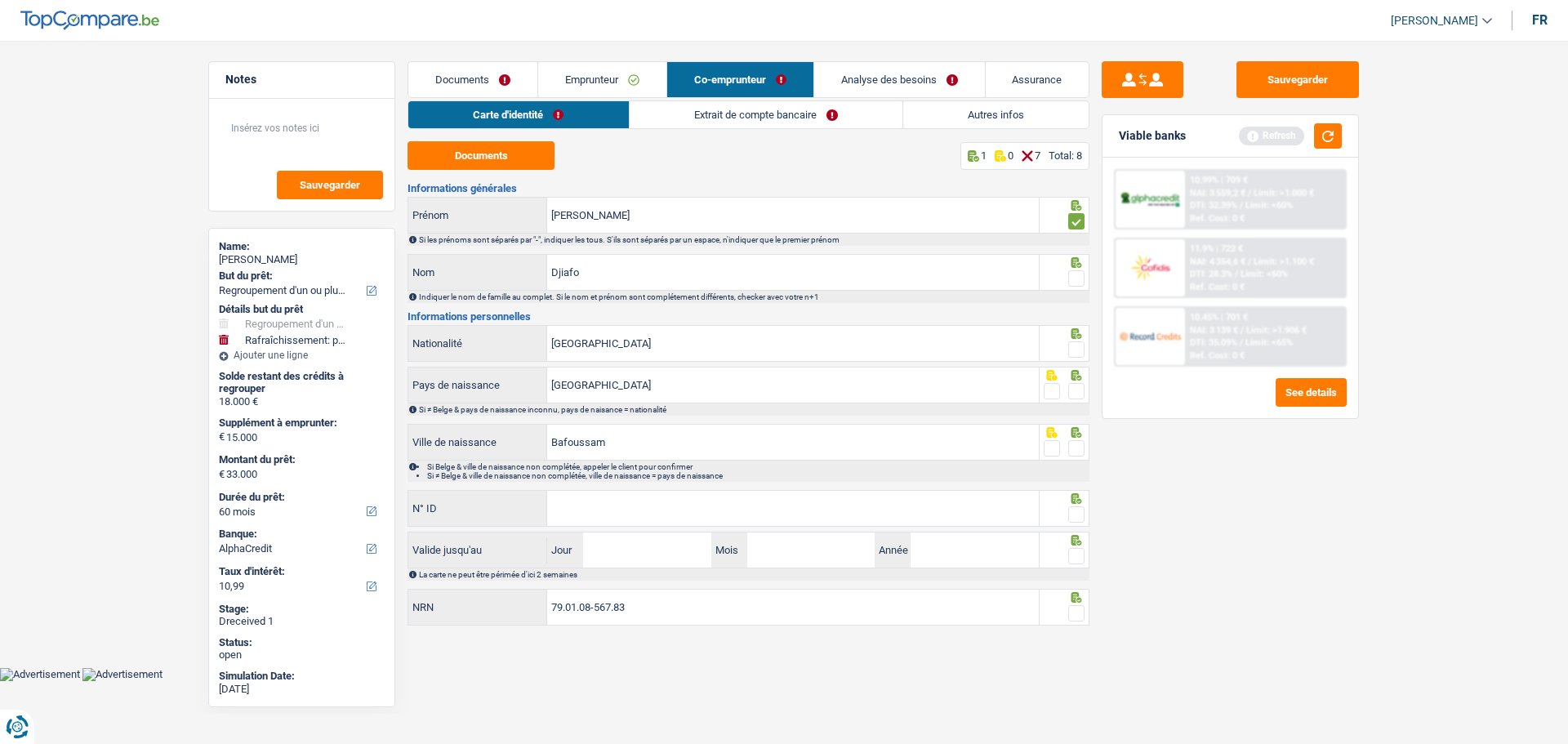 drag, startPoint x: 1072, startPoint y: 273, endPoint x: 1075, endPoint y: 310, distance: 37.12142 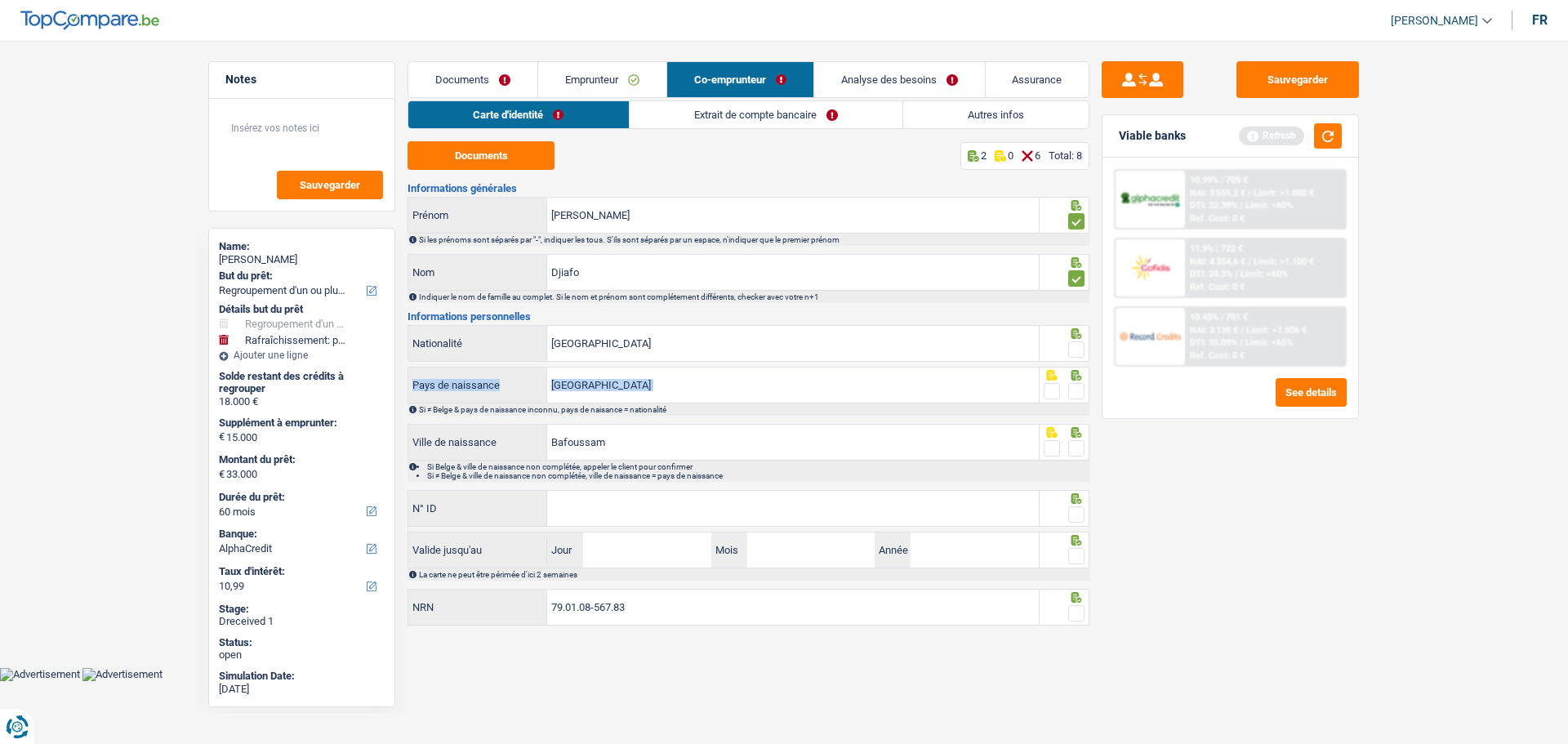 drag, startPoint x: 1076, startPoint y: 348, endPoint x: 1067, endPoint y: 403, distance: 55.7315 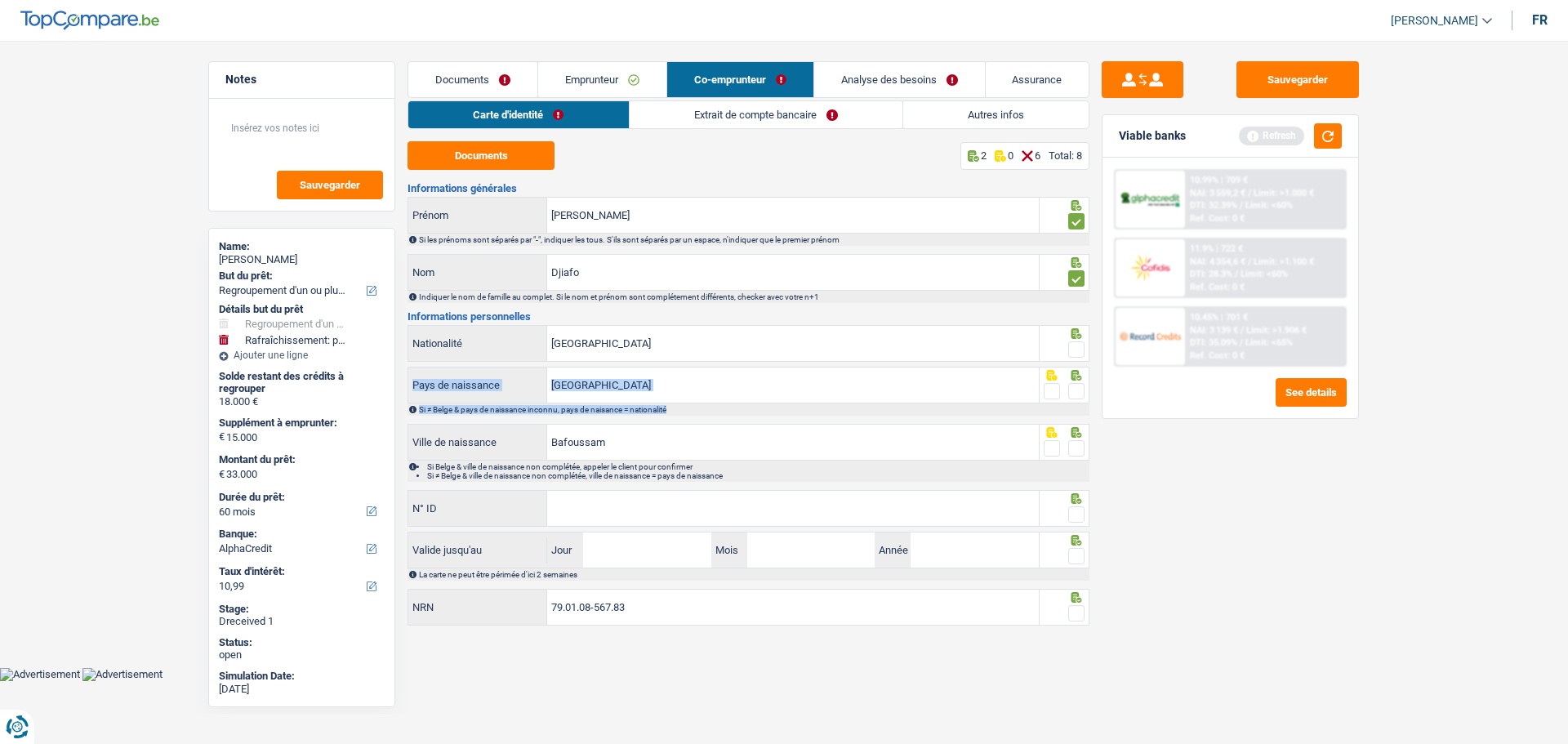 click at bounding box center [1076, 350] 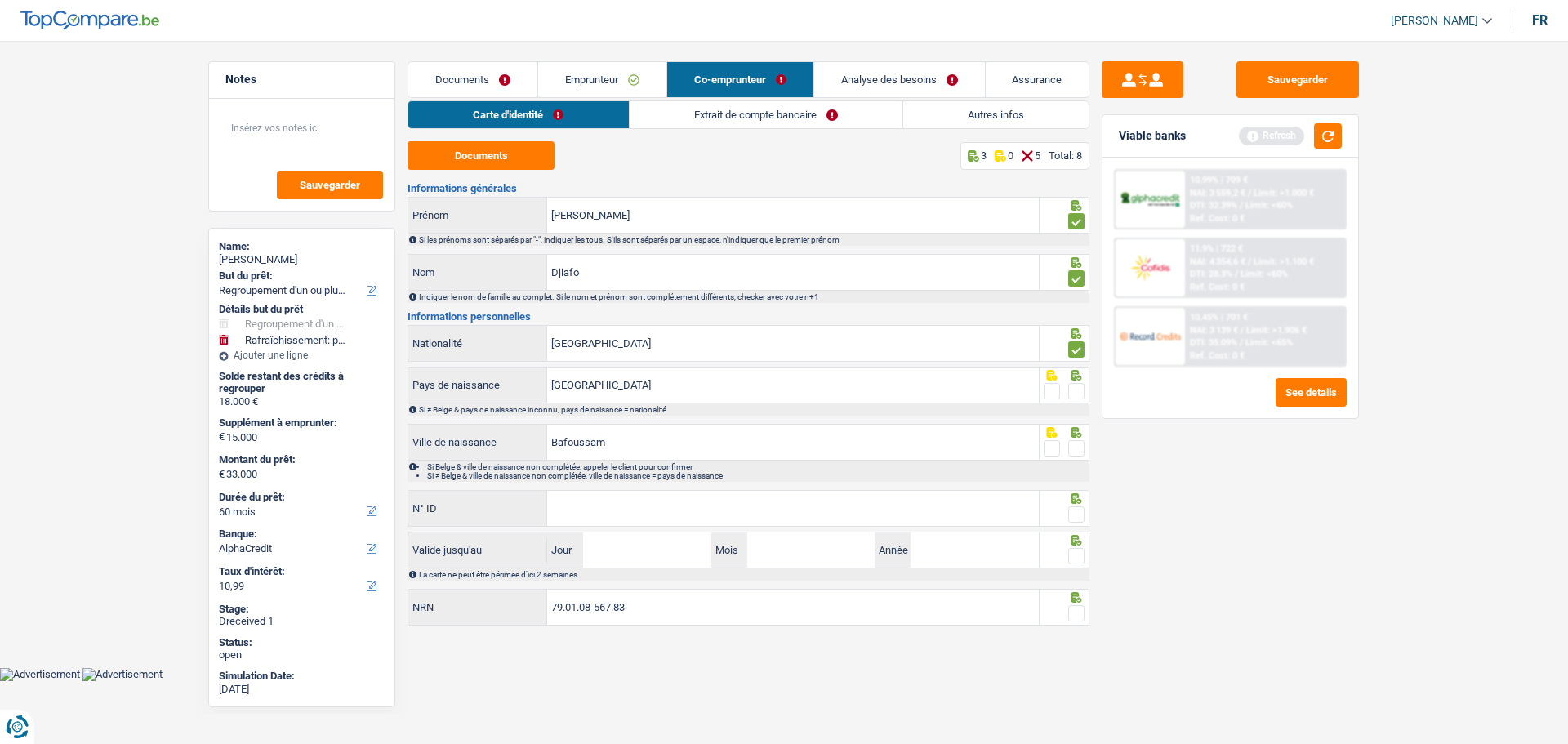 click at bounding box center [1076, 391] 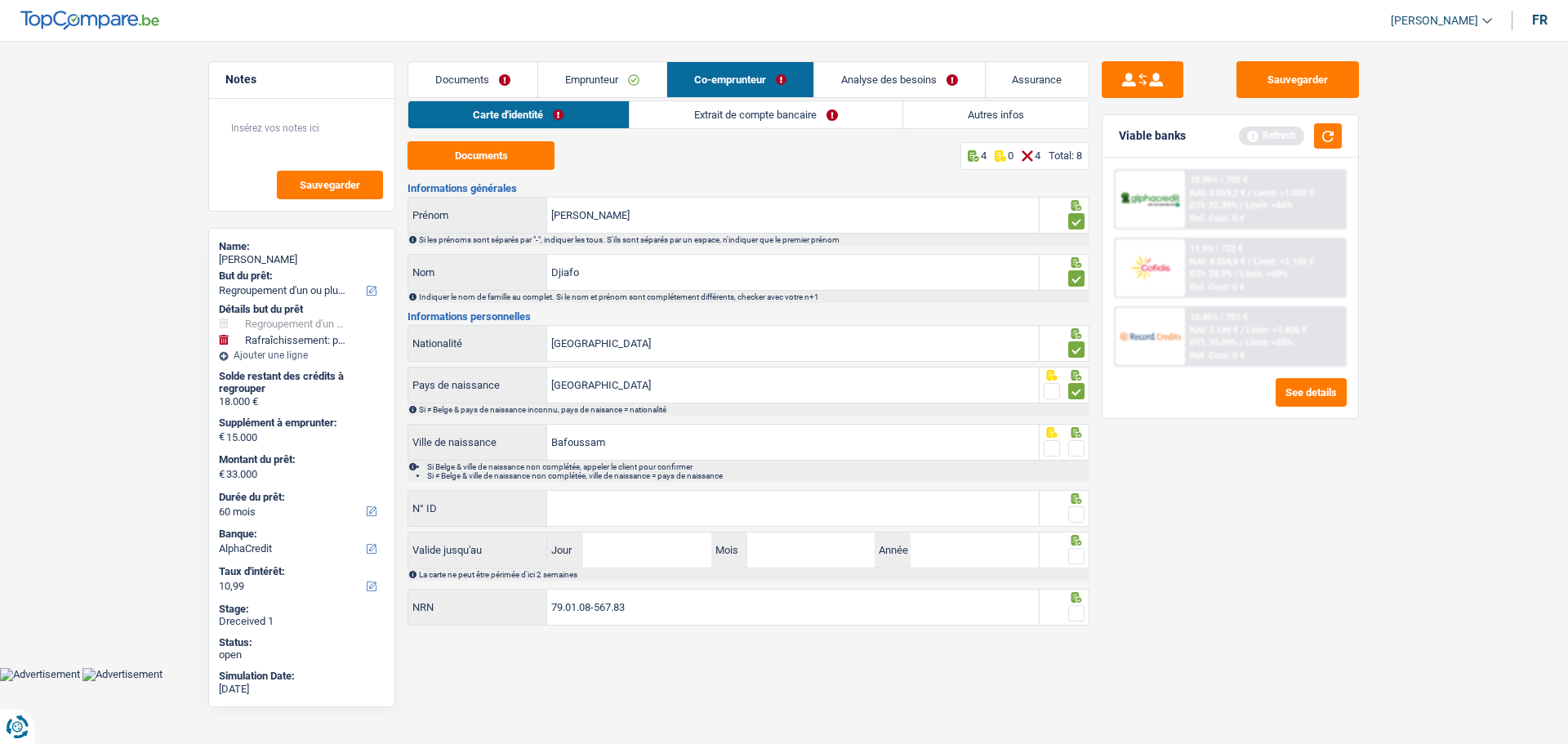 click at bounding box center (1076, 448) 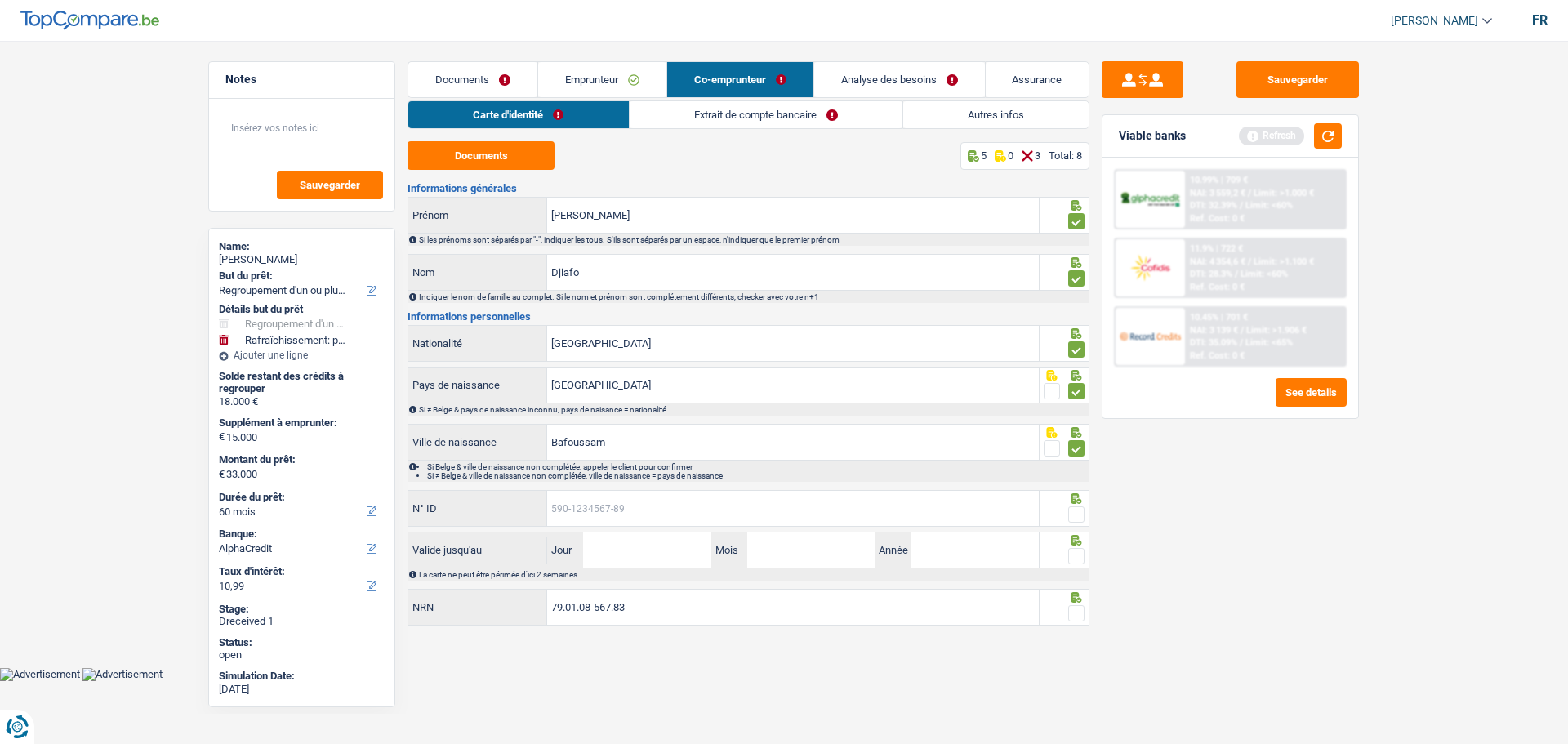 click on "N° ID" at bounding box center (793, 508) 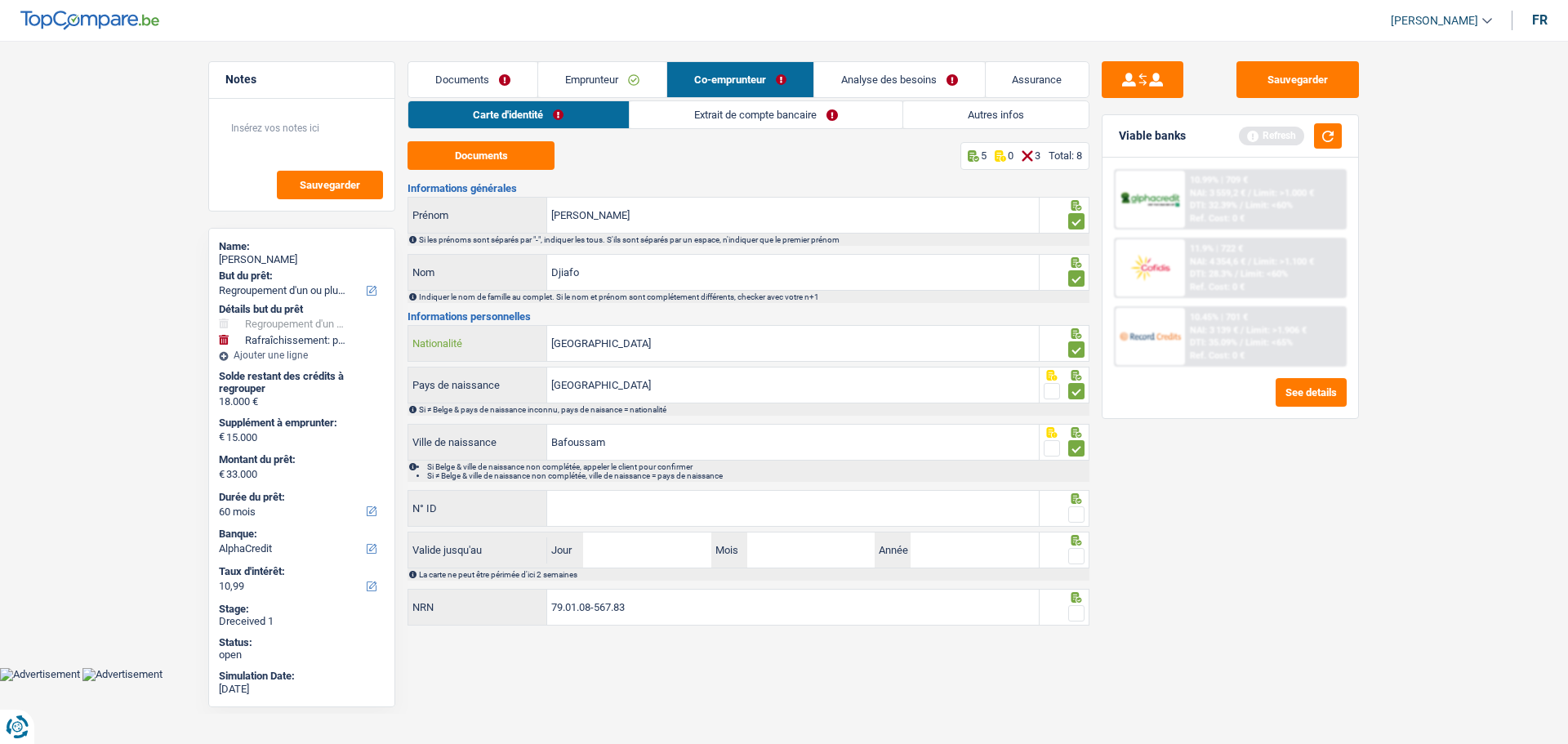 click on "[GEOGRAPHIC_DATA]" at bounding box center (793, 343) 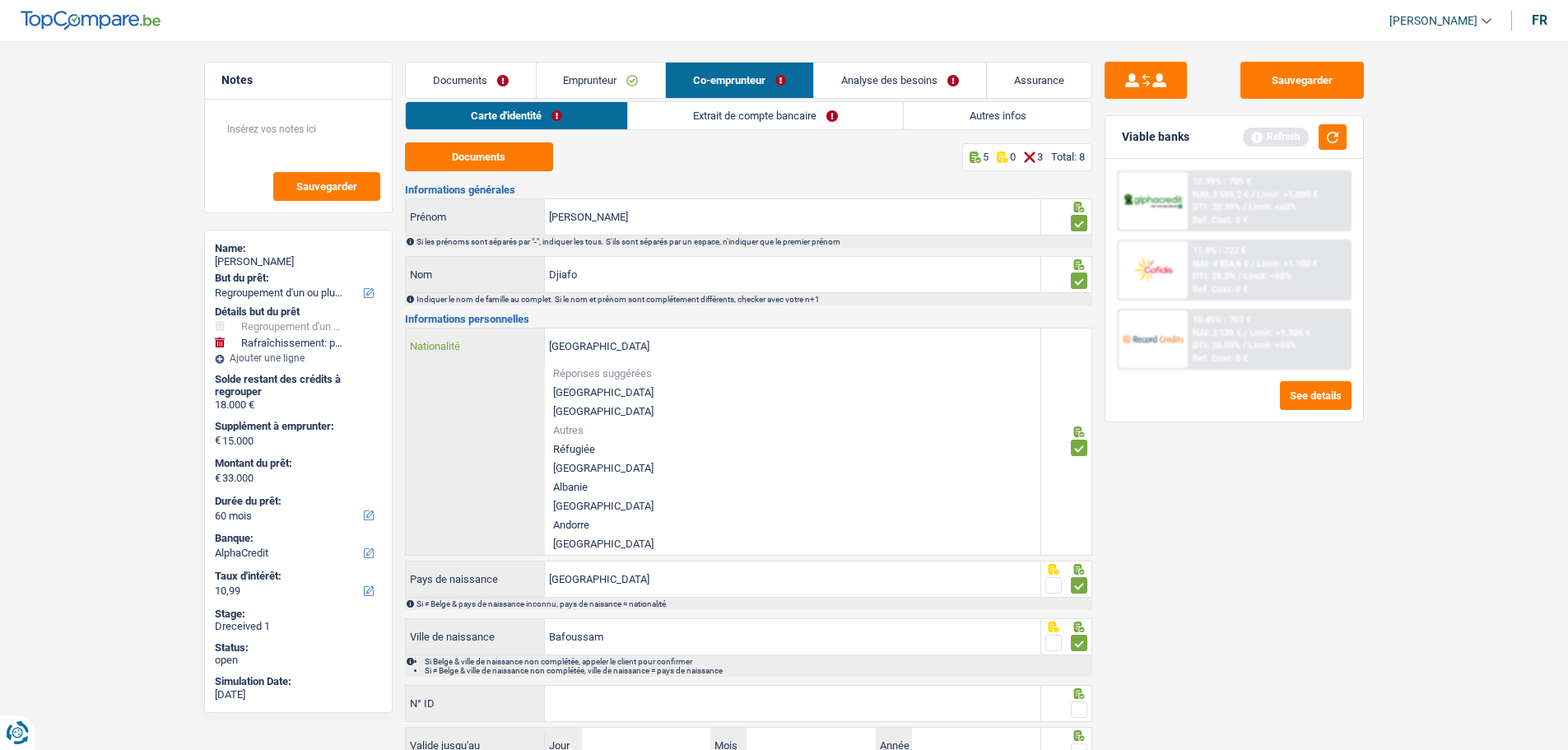 drag, startPoint x: 623, startPoint y: 337, endPoint x: 408, endPoint y: 350, distance: 215.39266 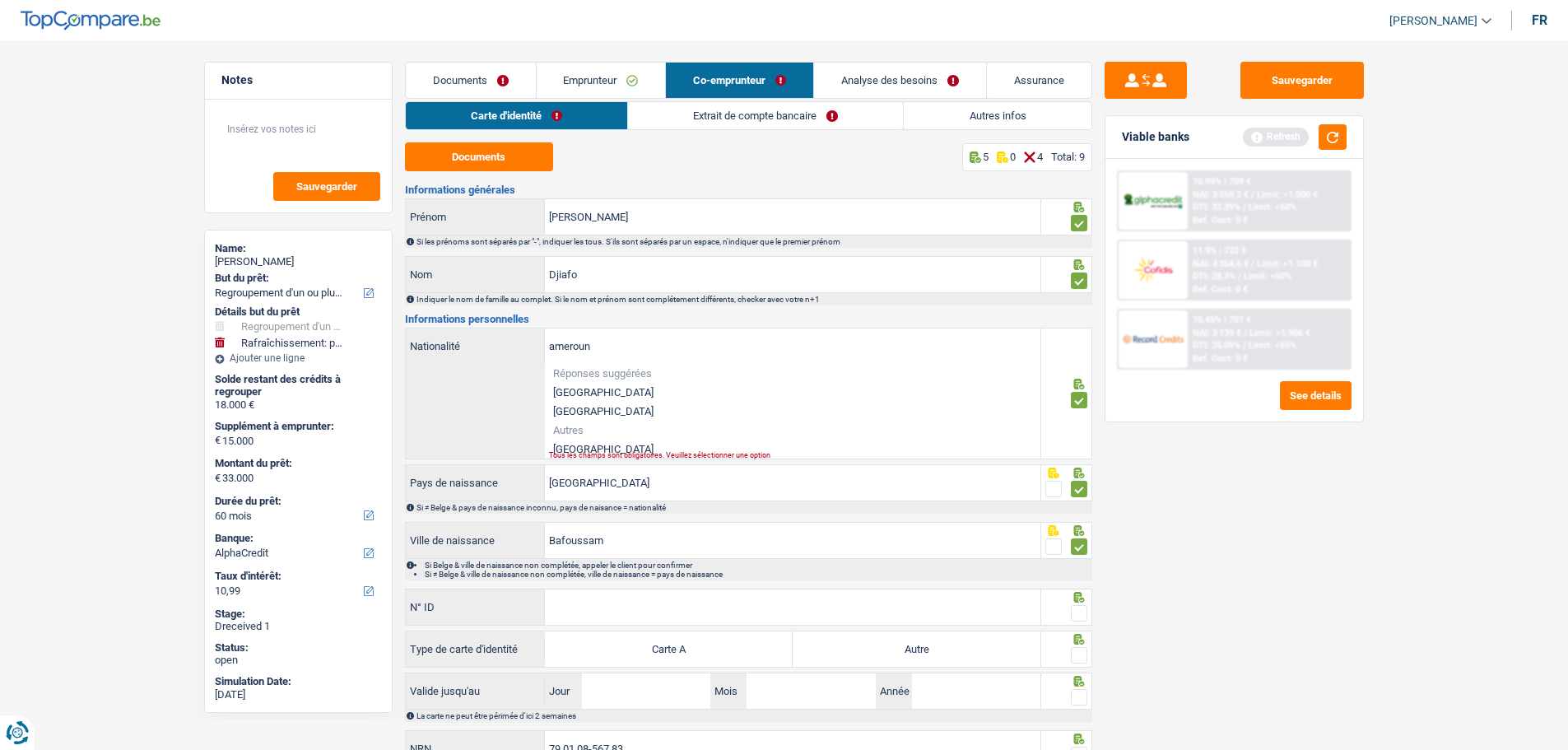 click on "[GEOGRAPHIC_DATA]" at bounding box center (793, 449) 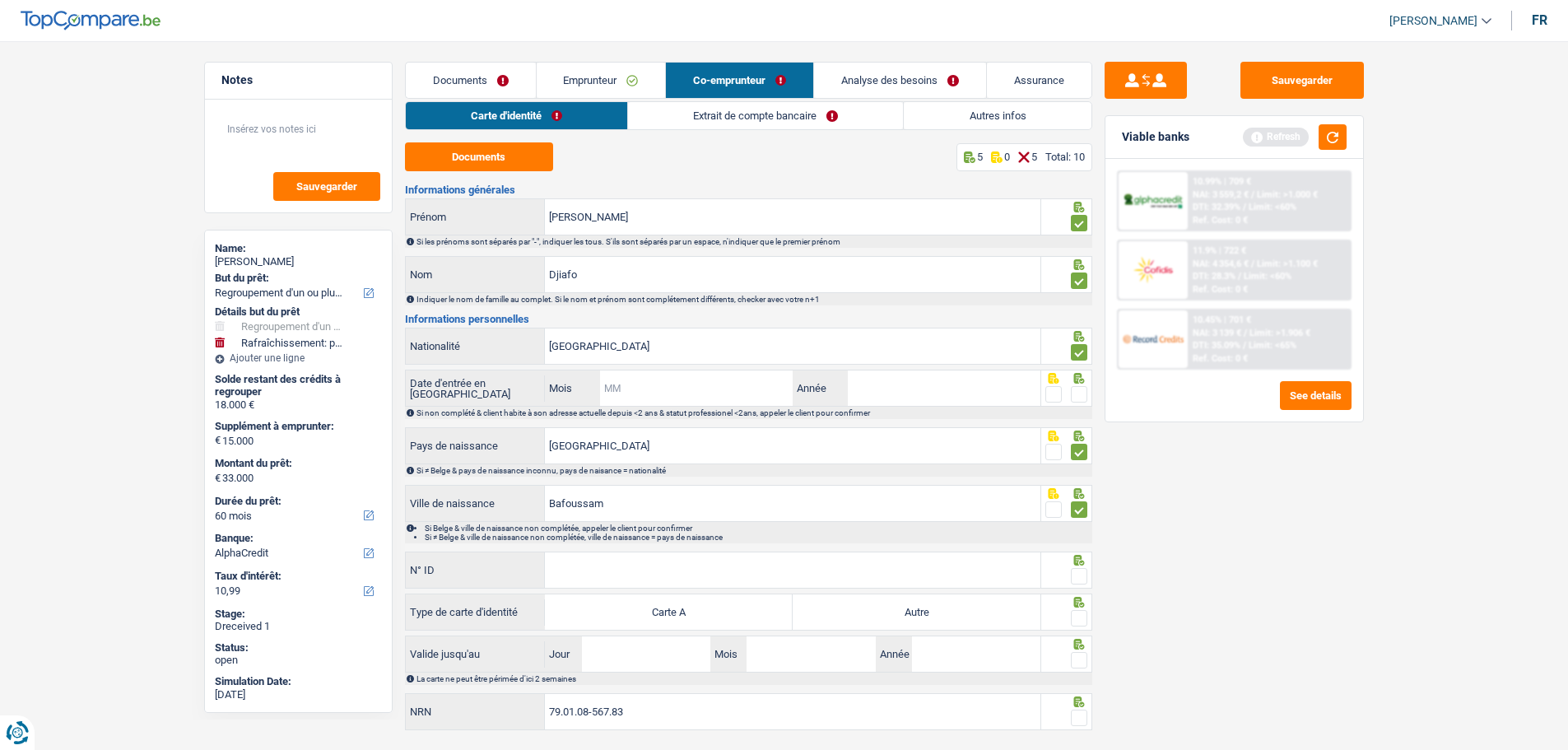 click on "Mois" at bounding box center [696, 388] 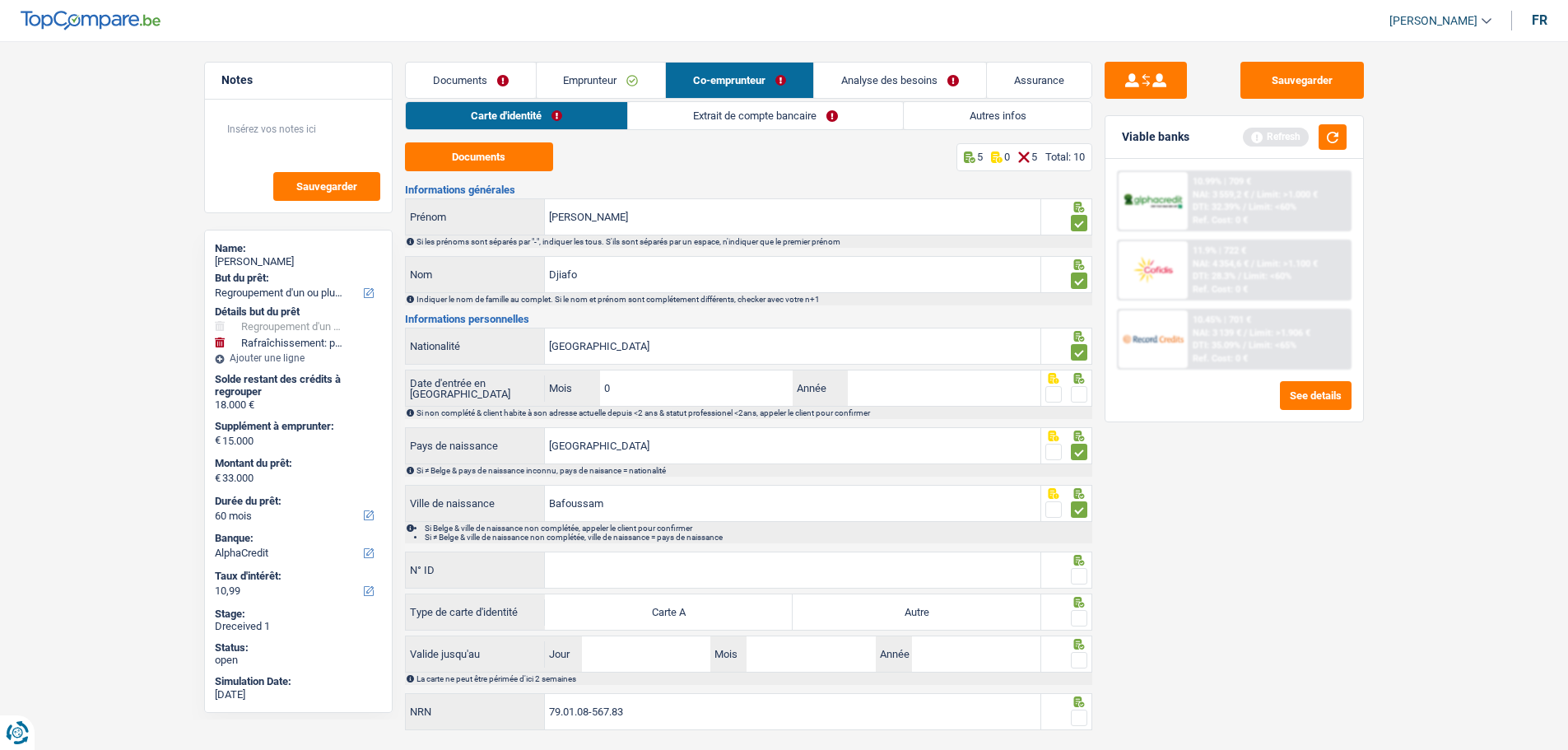 type on "05" 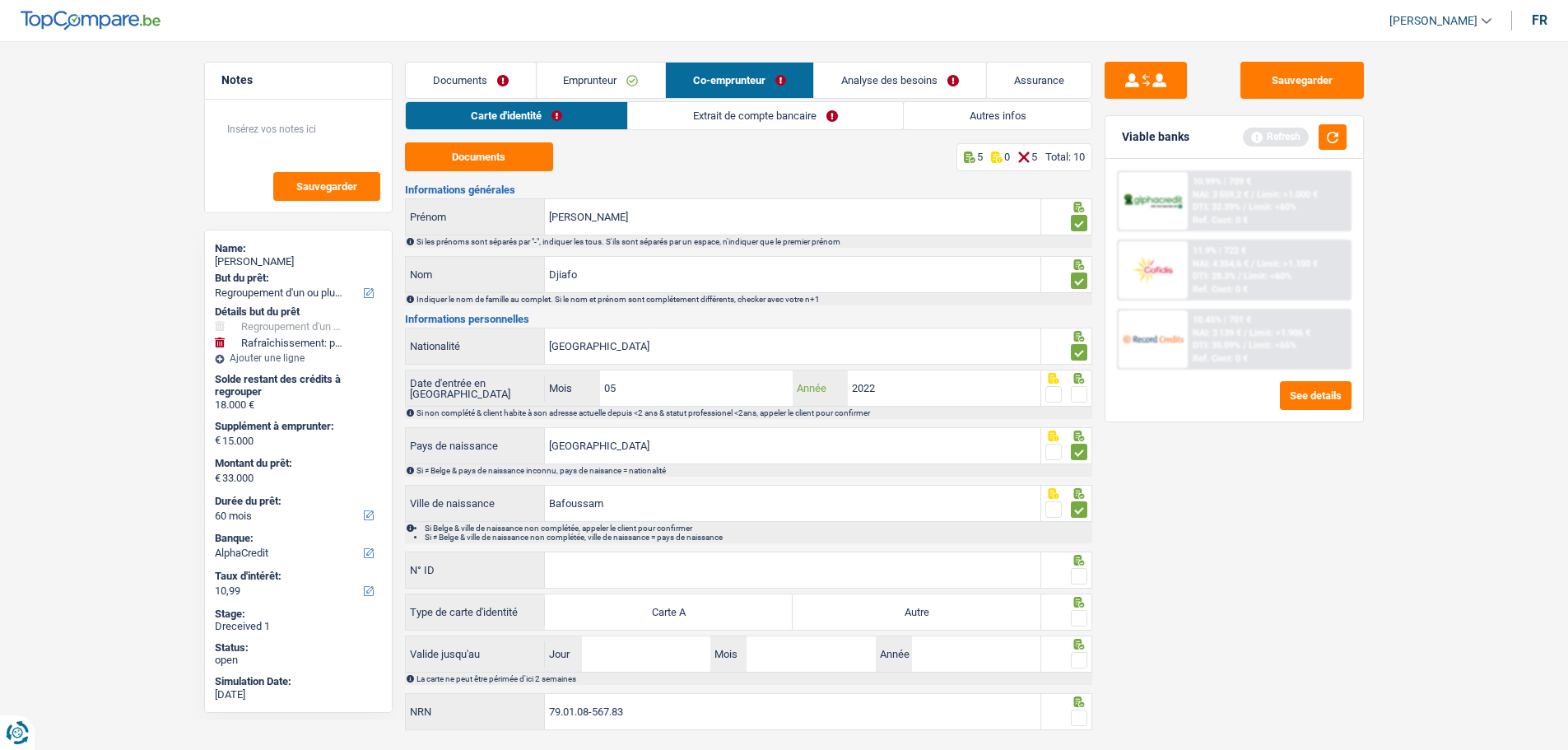 type on "2022" 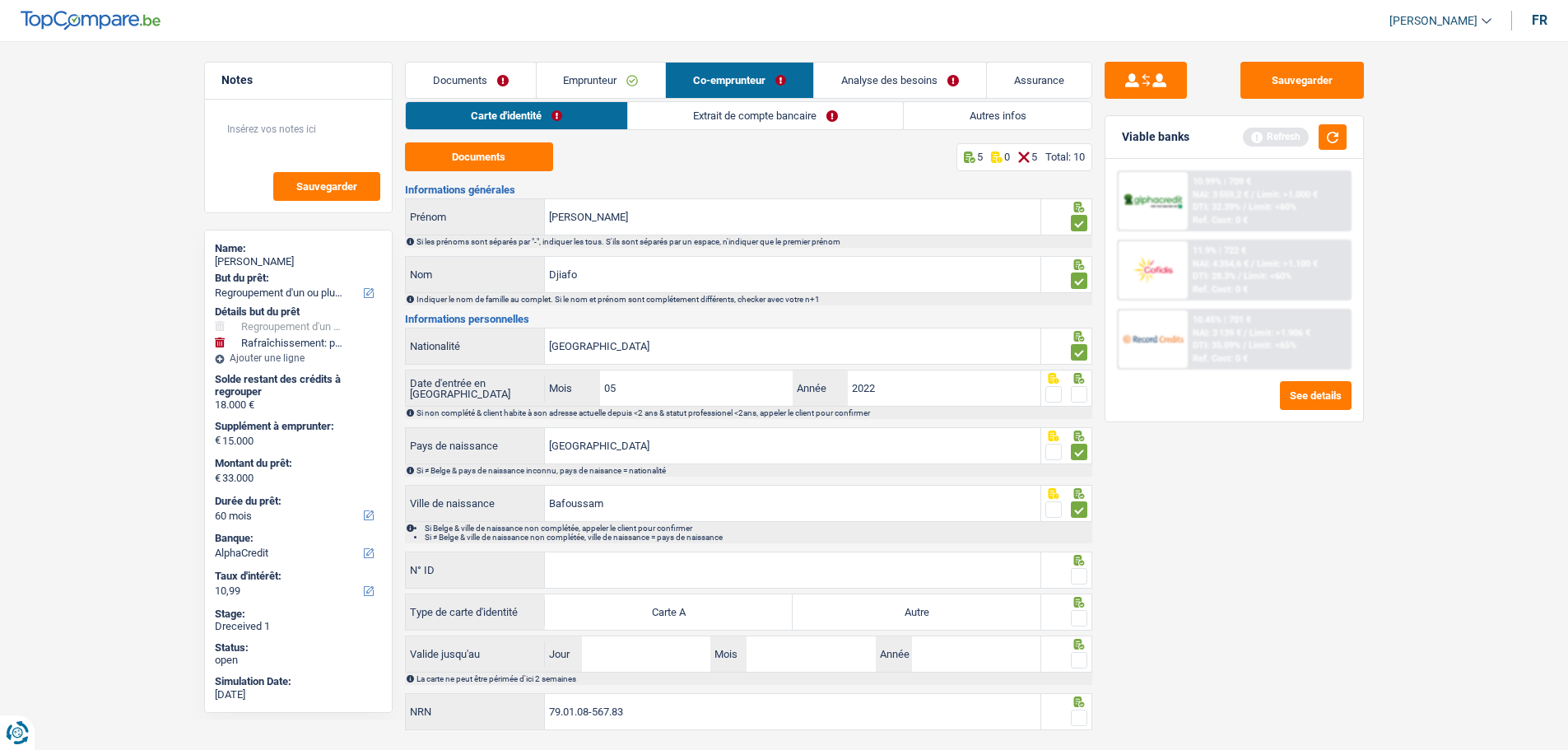 drag, startPoint x: 1078, startPoint y: 388, endPoint x: 1072, endPoint y: 404, distance: 17.088007 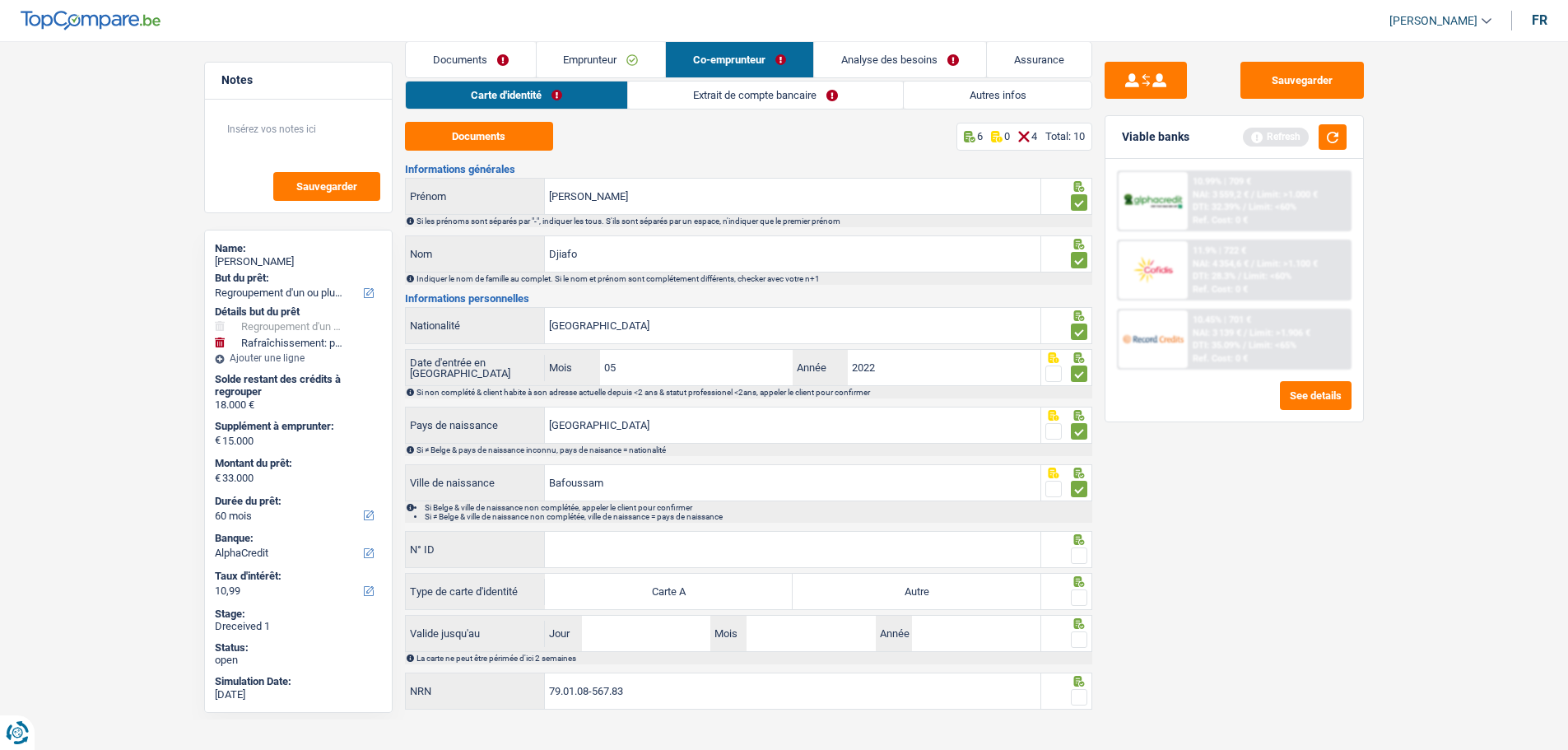 scroll, scrollTop: 31, scrollLeft: 0, axis: vertical 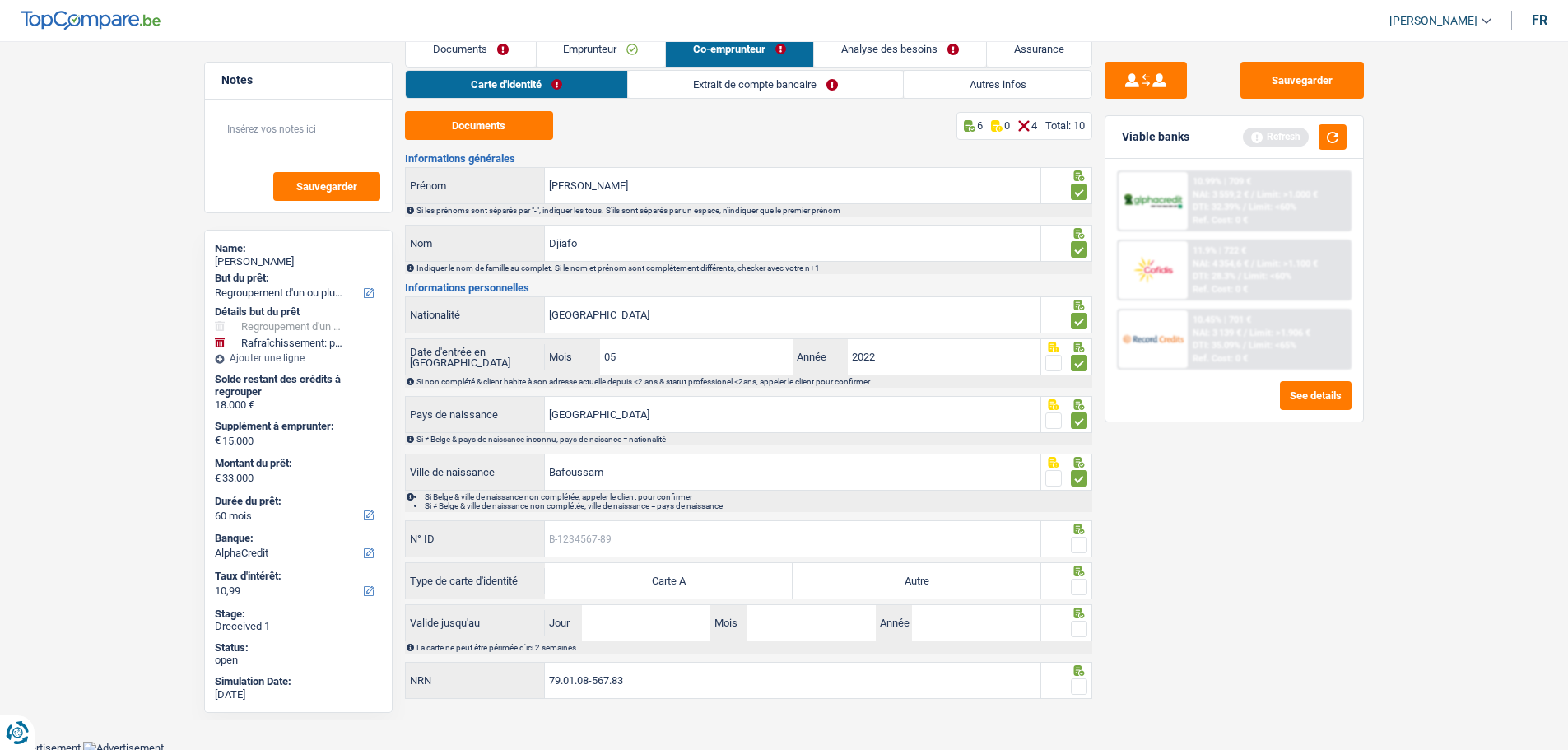click on "N° ID" at bounding box center (793, 538) 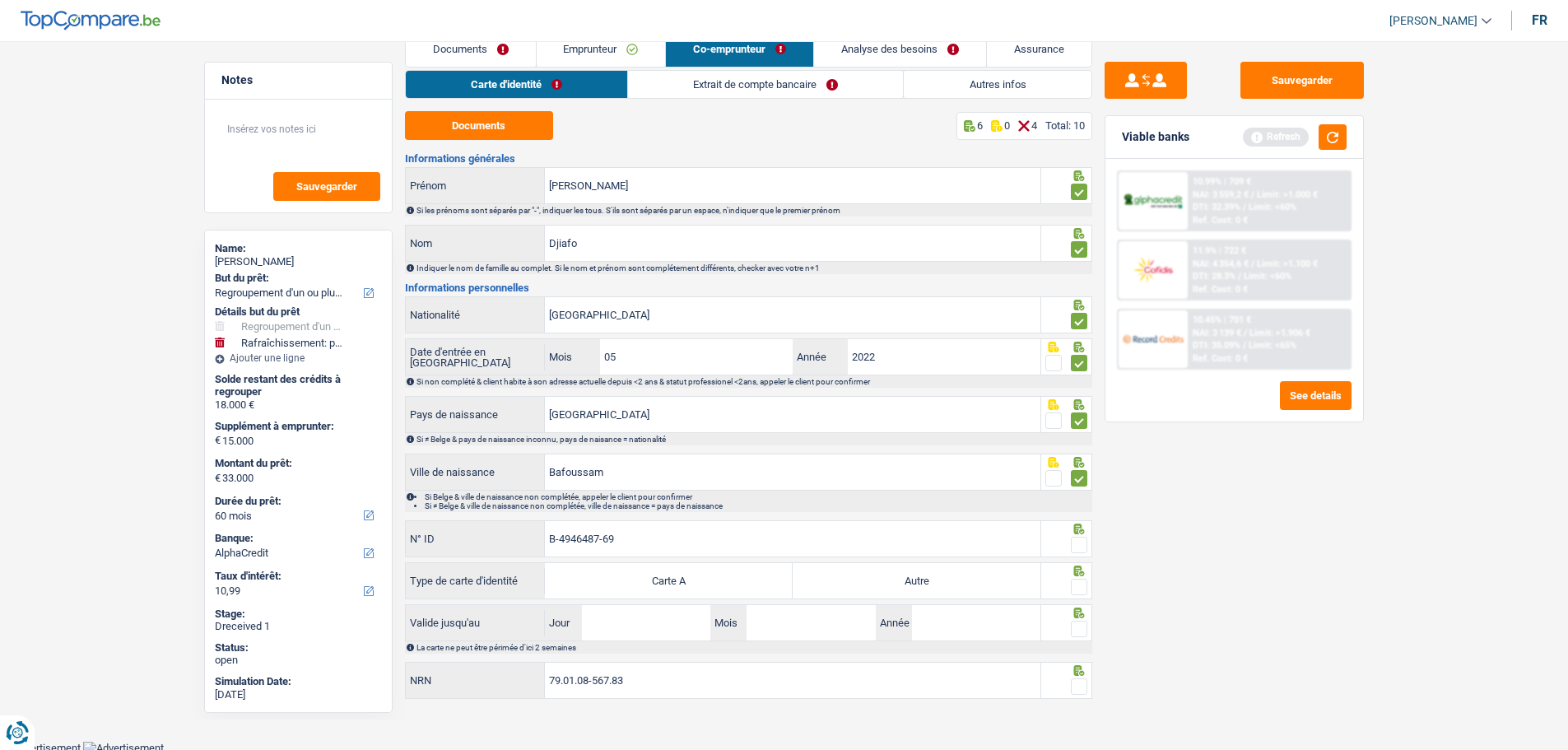 type on "B-4946487-69" 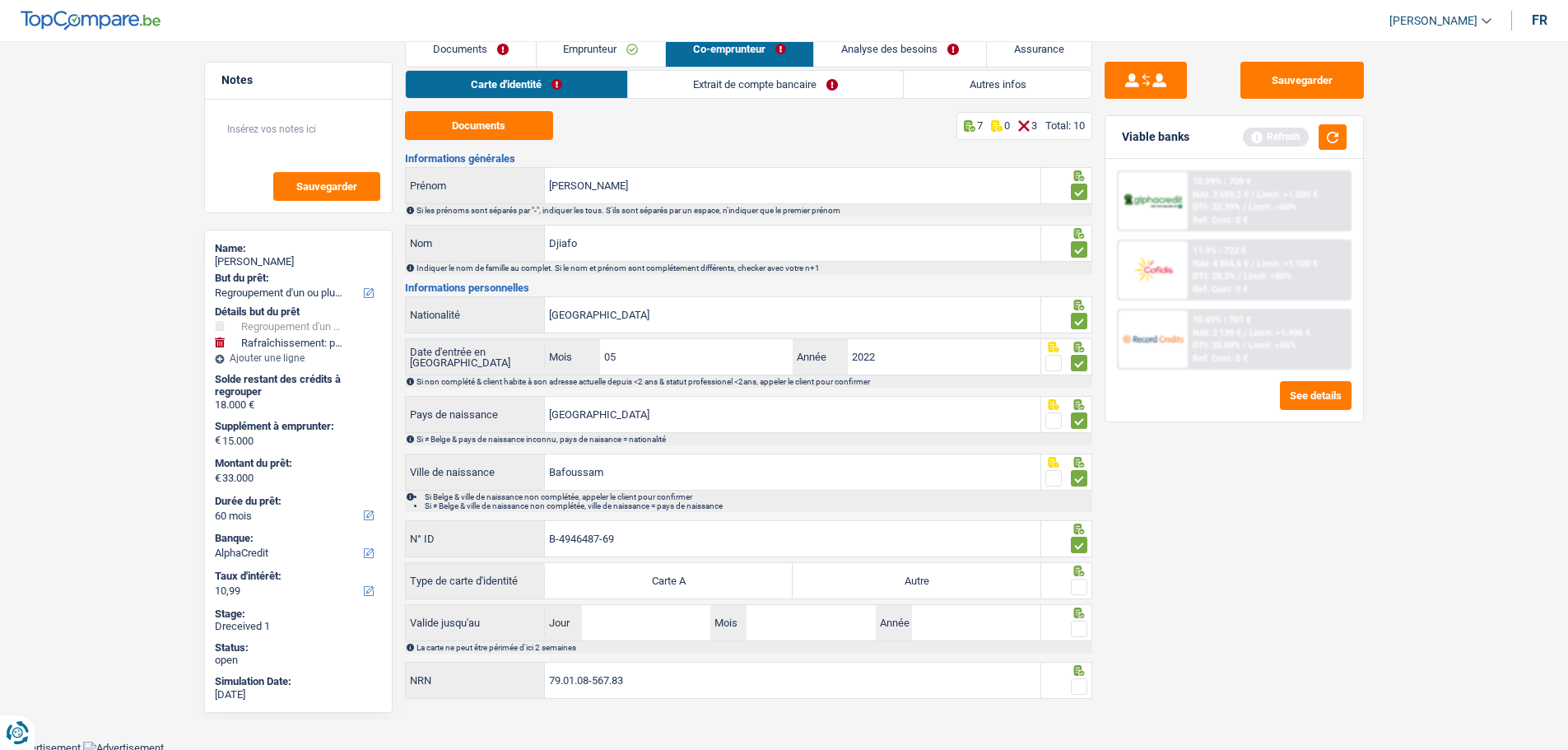 drag, startPoint x: 956, startPoint y: 584, endPoint x: 972, endPoint y: 586, distance: 16.124515 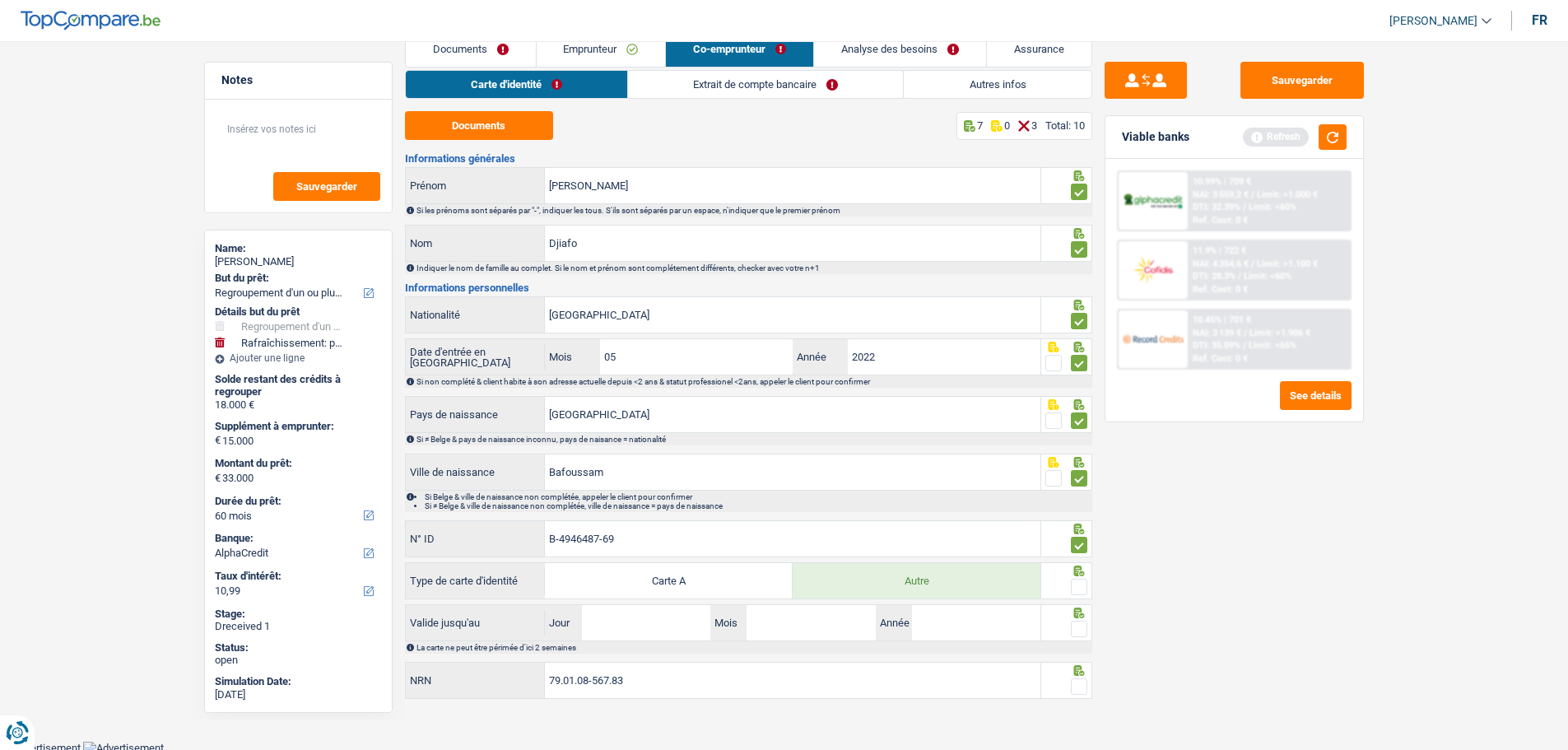 click at bounding box center (1079, 587) 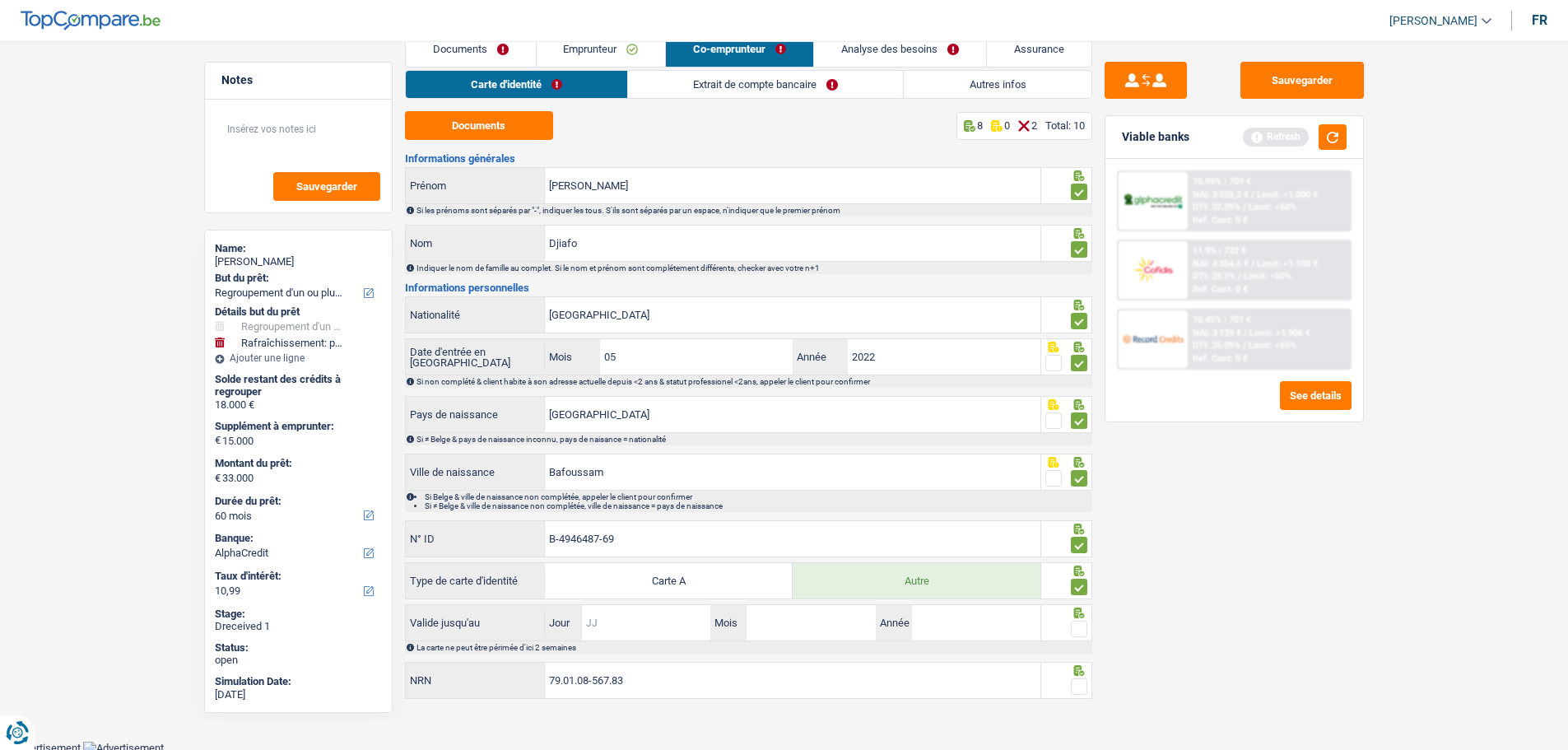 click on "Jour" at bounding box center [646, 622] 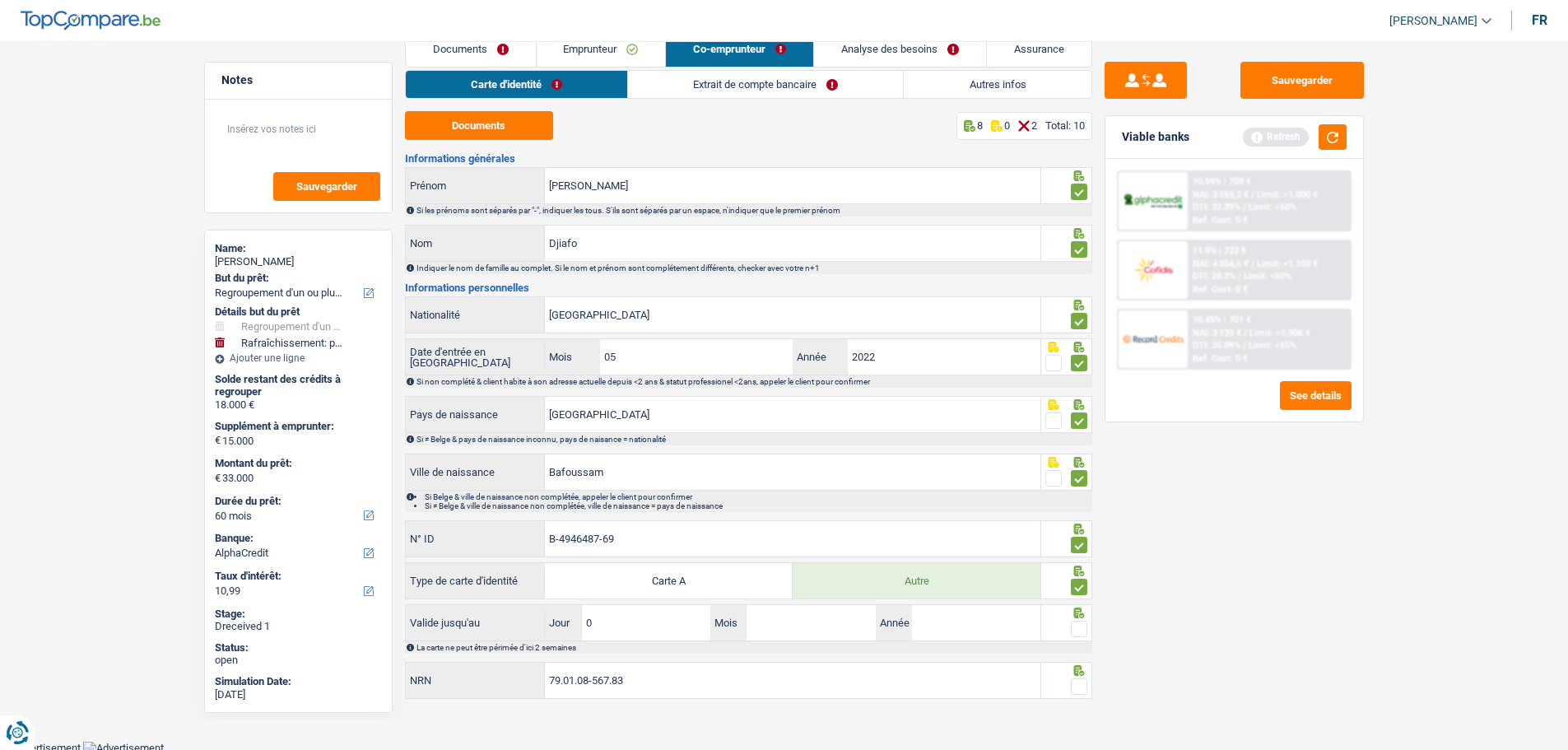 type on "06" 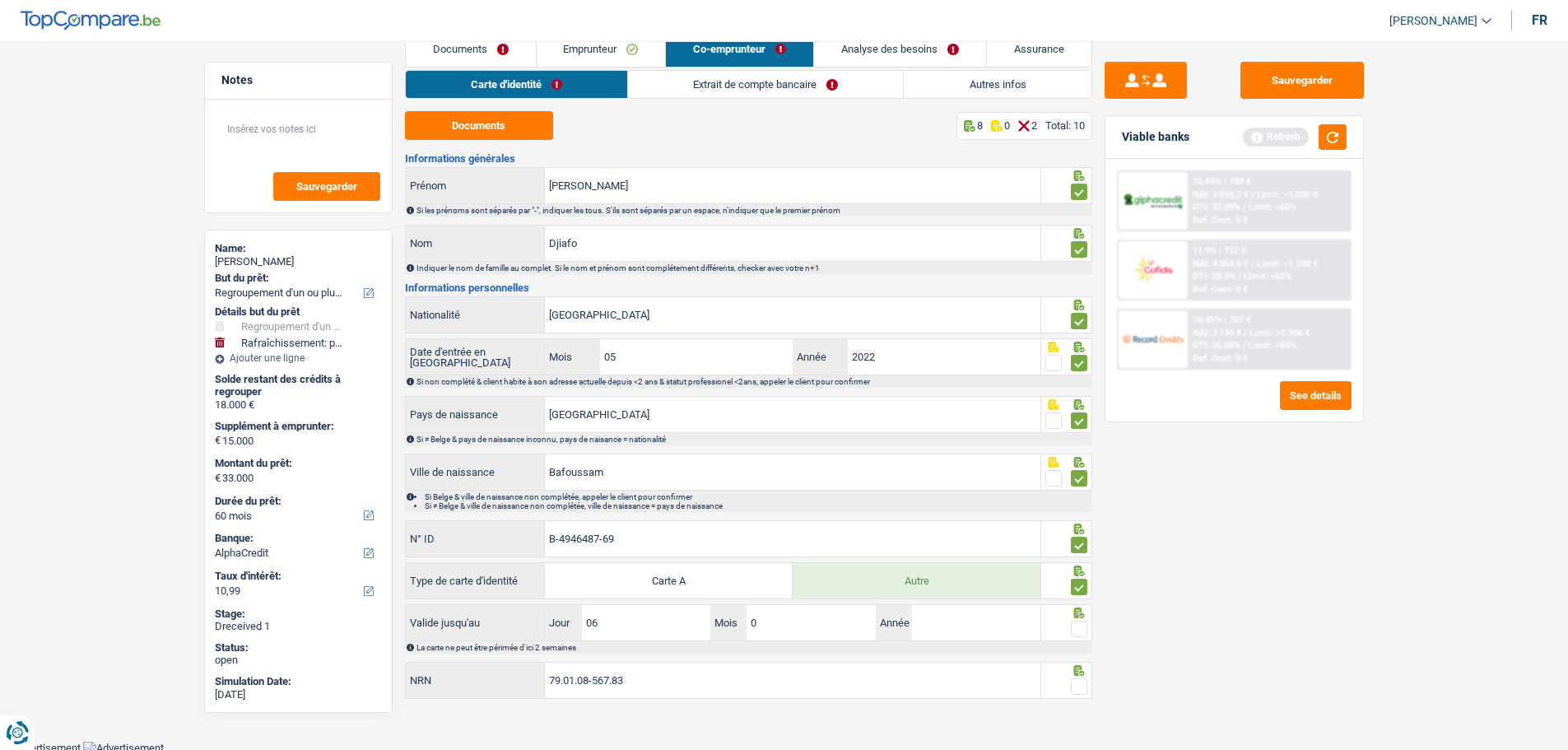 type on "05" 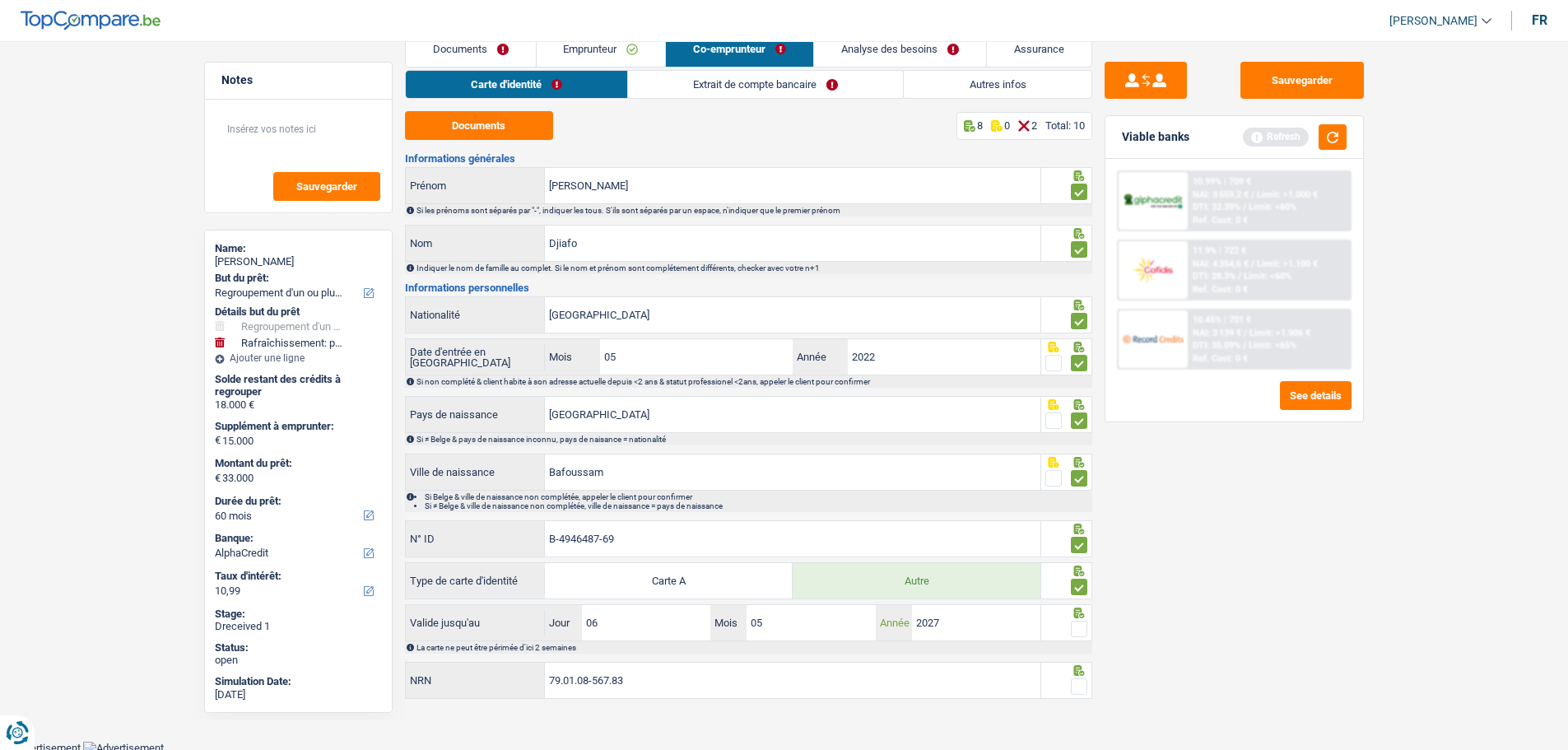 type on "2027" 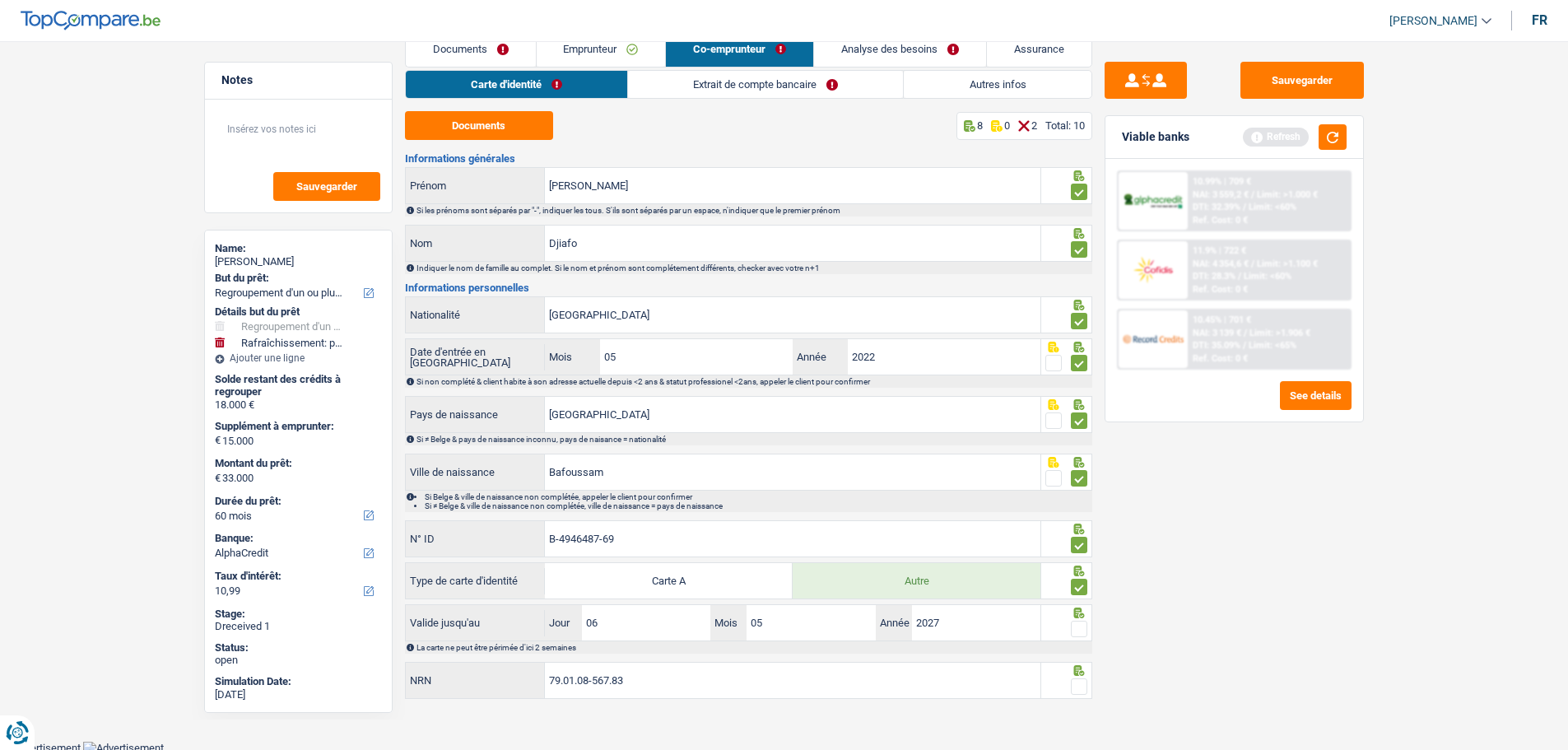 click at bounding box center [1079, 629] 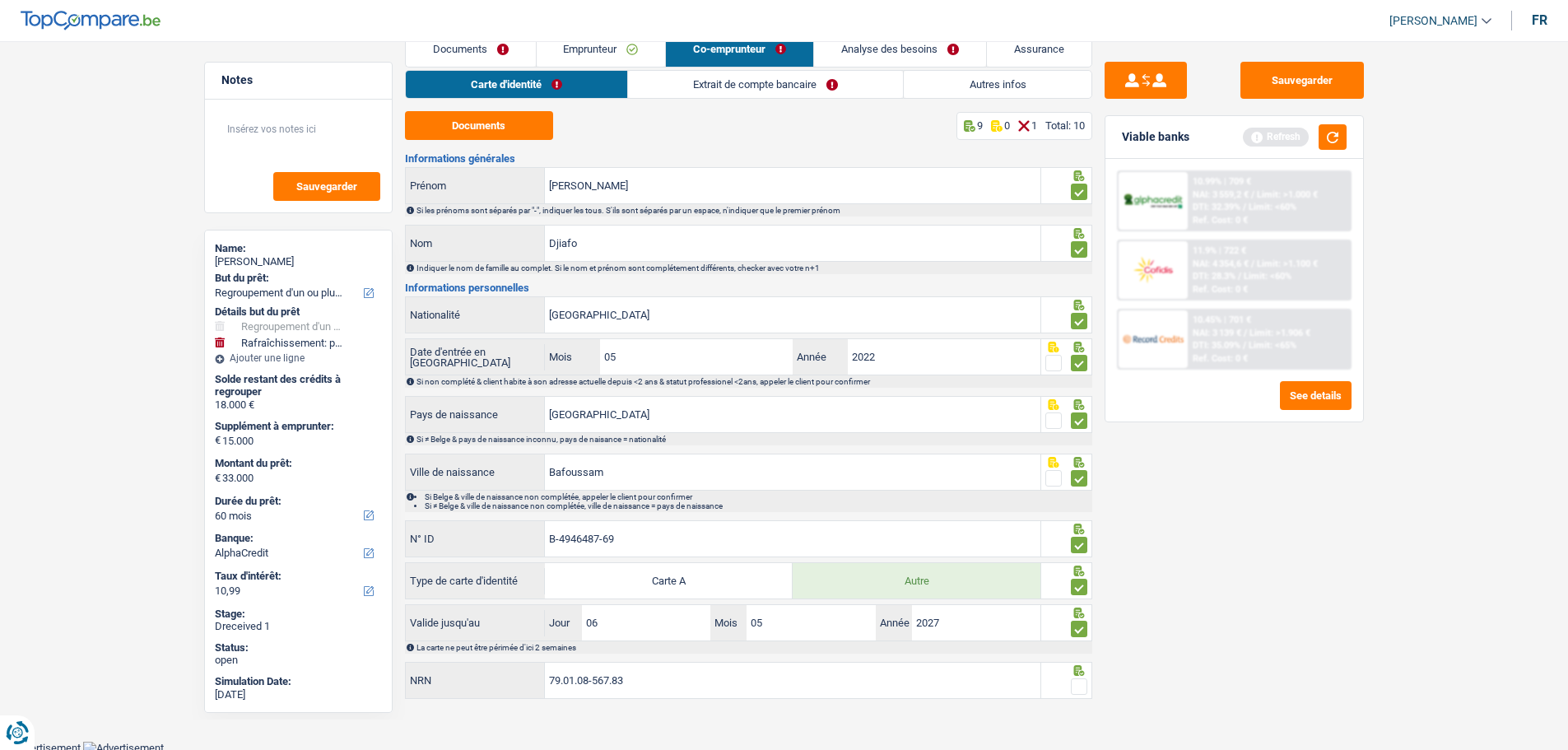 click at bounding box center (1079, 687) 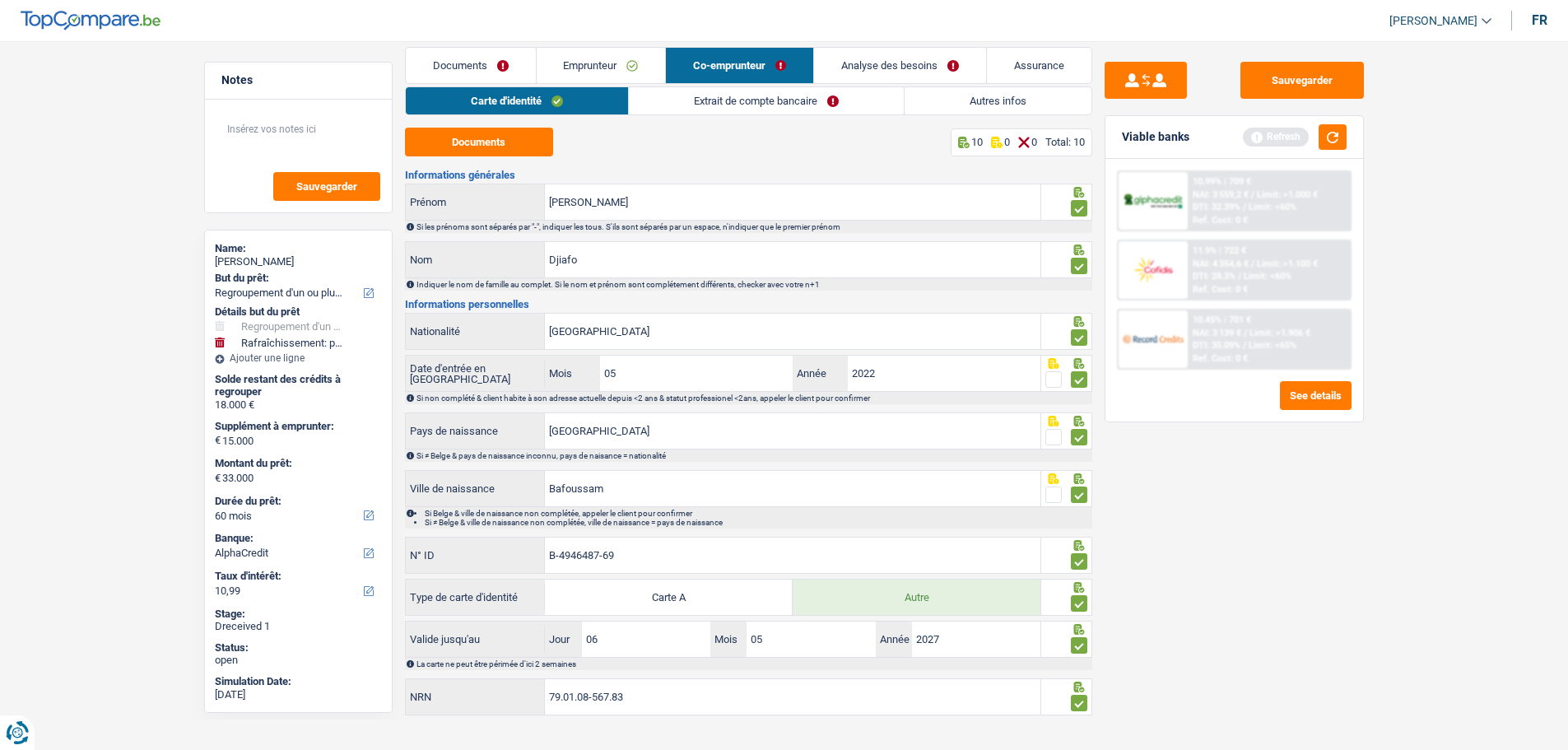 scroll, scrollTop: 0, scrollLeft: 0, axis: both 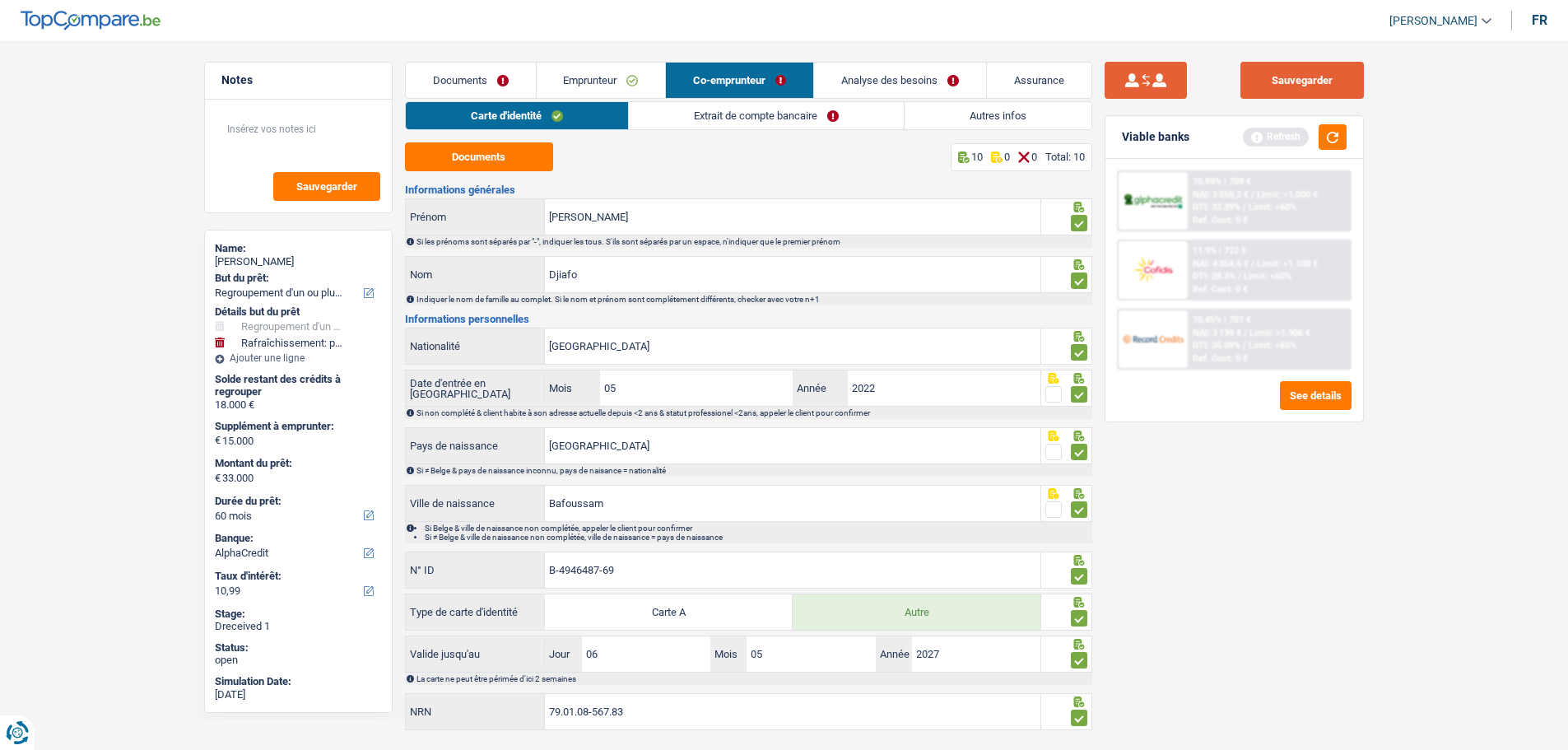 drag, startPoint x: 1295, startPoint y: 76, endPoint x: 1125, endPoint y: 93, distance: 170.84789 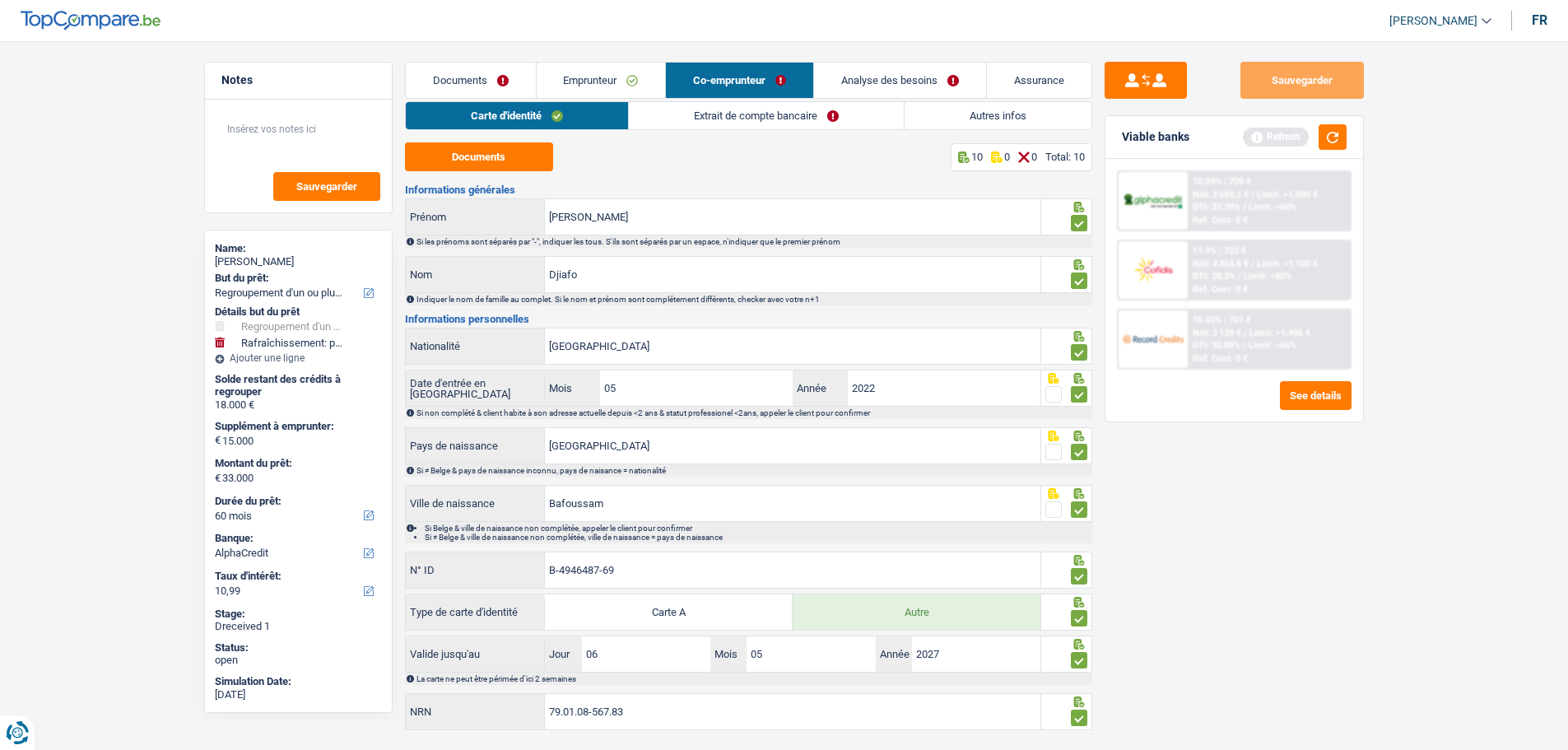 click on "Extrait de compte bancaire" at bounding box center (766, 115) 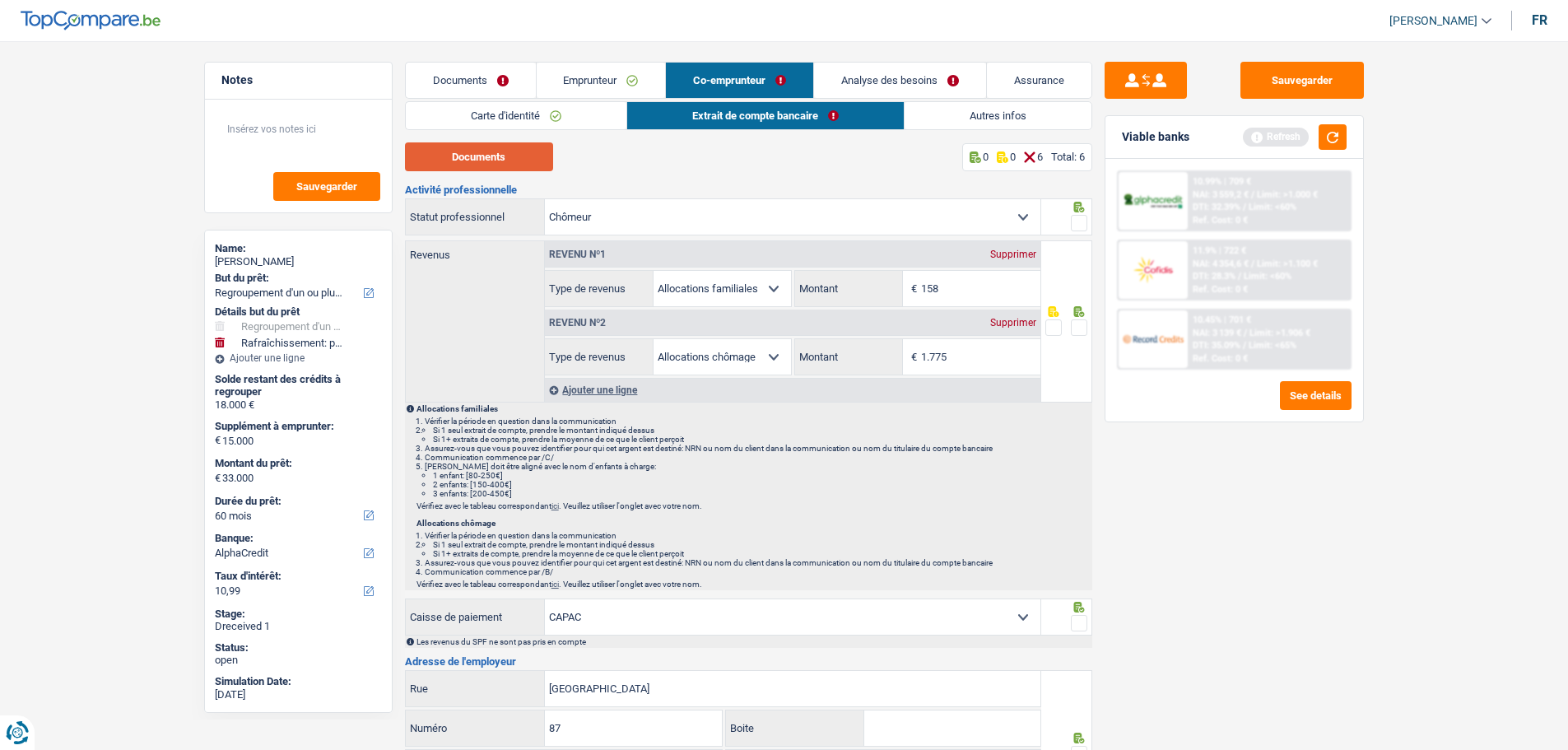click on "Documents" at bounding box center (479, 156) 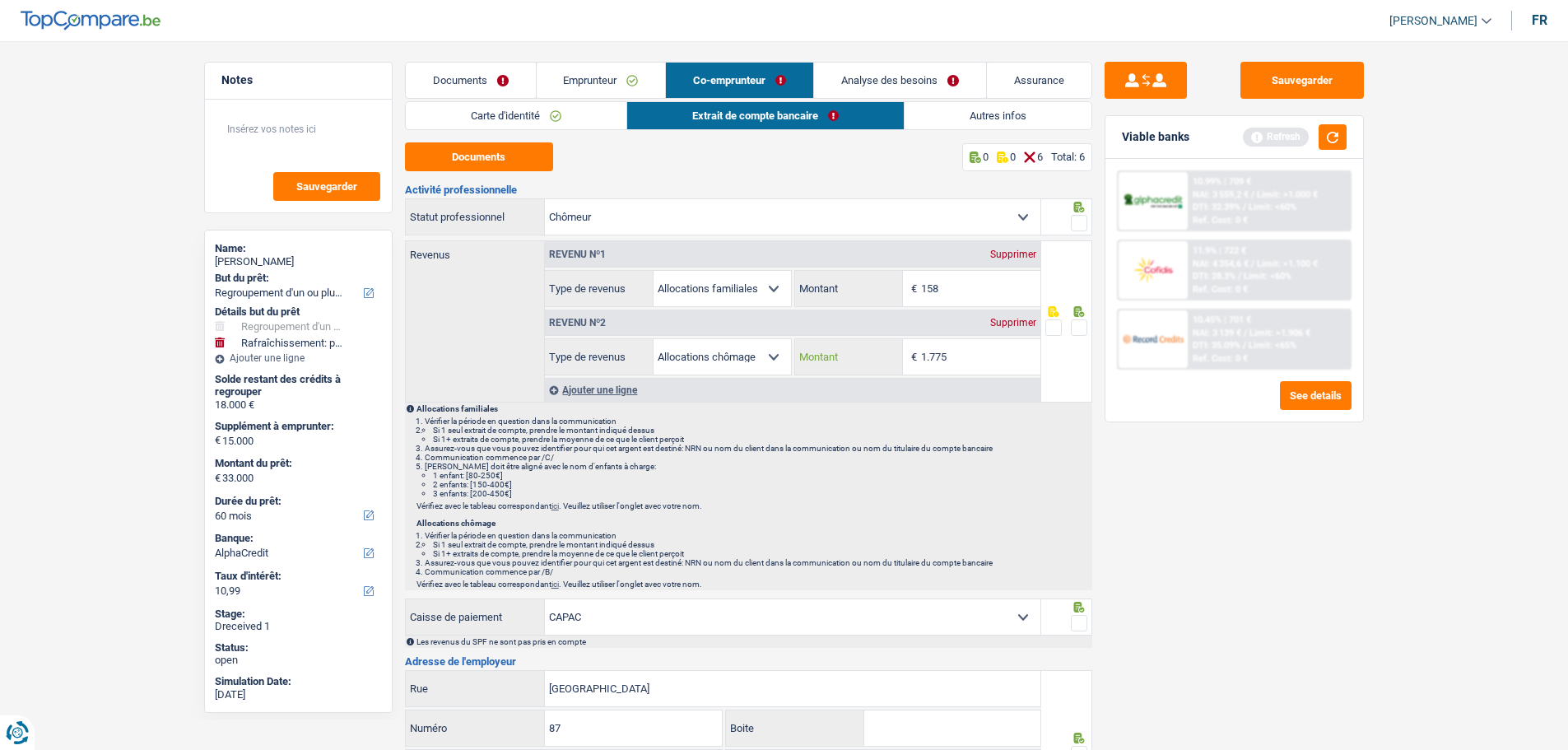 drag, startPoint x: 988, startPoint y: 353, endPoint x: 938, endPoint y: 352, distance: 50.009999 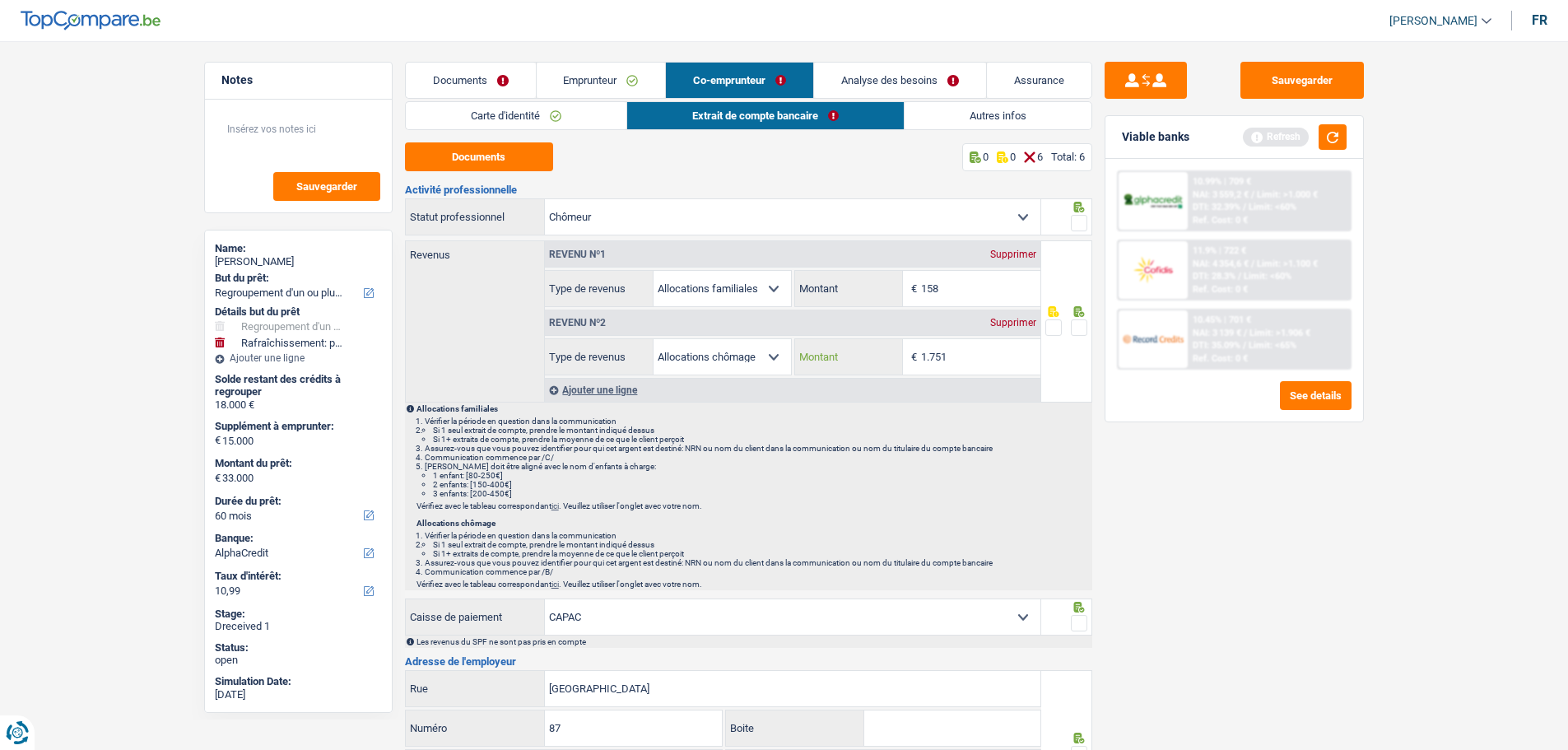 type on "1.751" 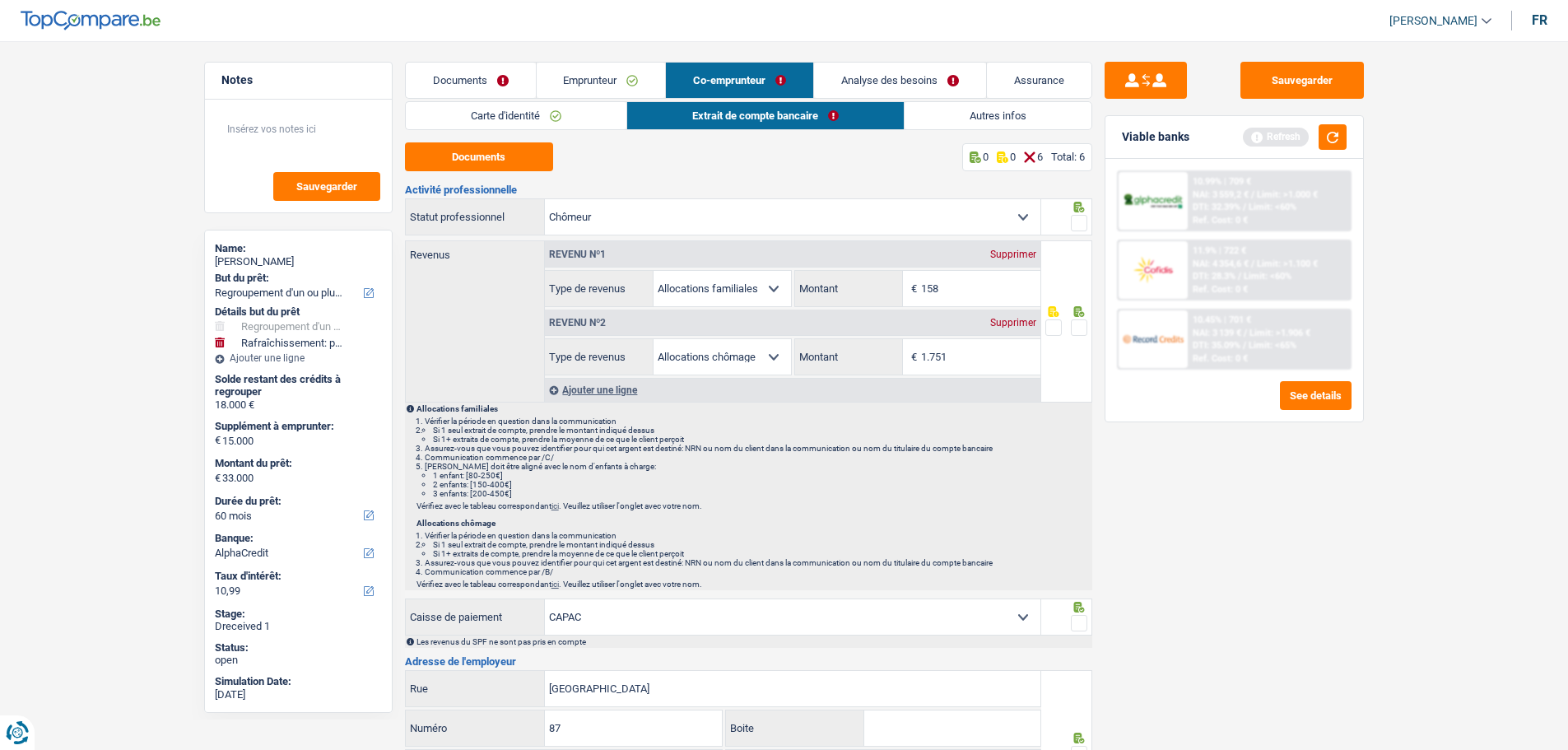 click on "Emprunteur" at bounding box center (601, 80) 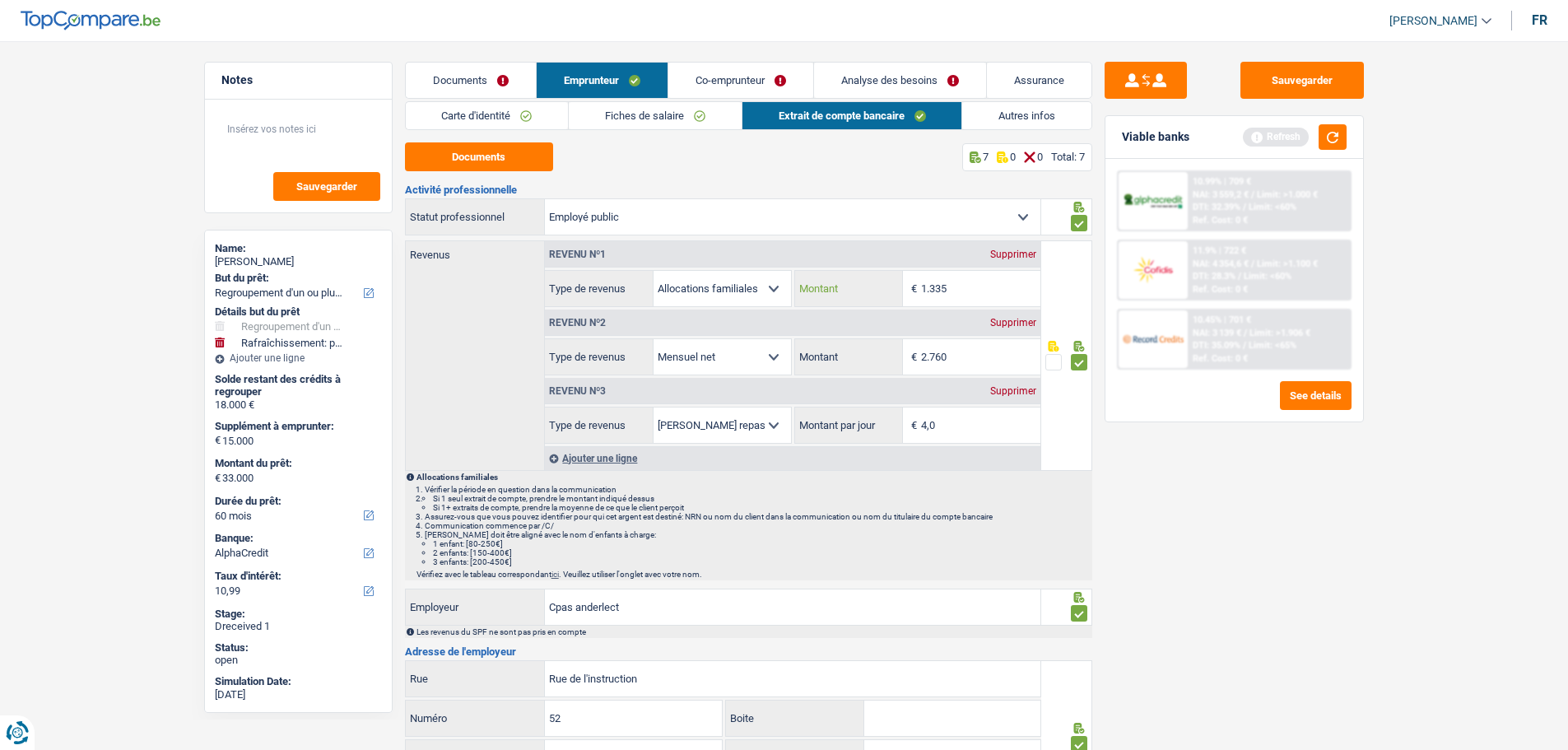 drag, startPoint x: 965, startPoint y: 279, endPoint x: 870, endPoint y: 288, distance: 95.42536 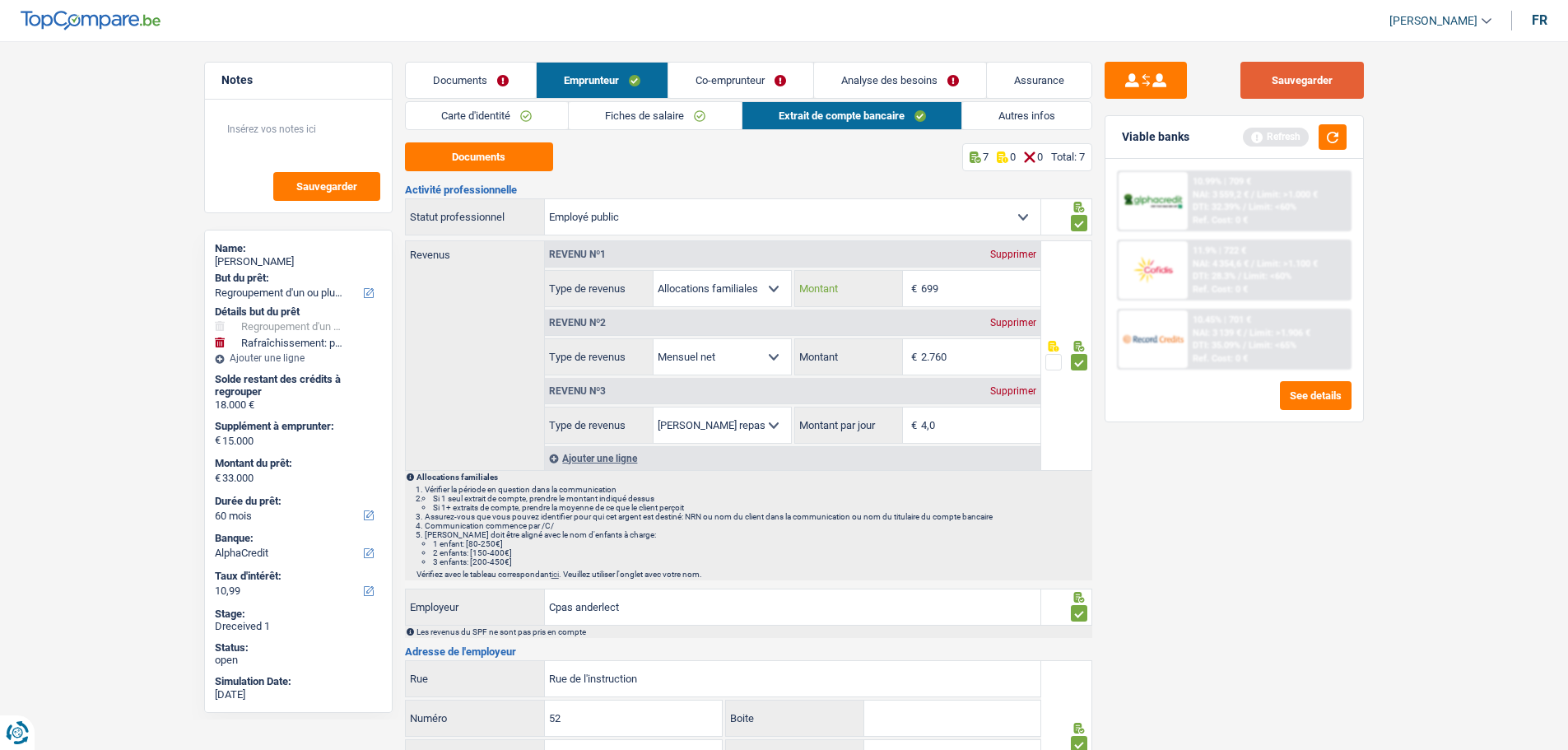 type on "699" 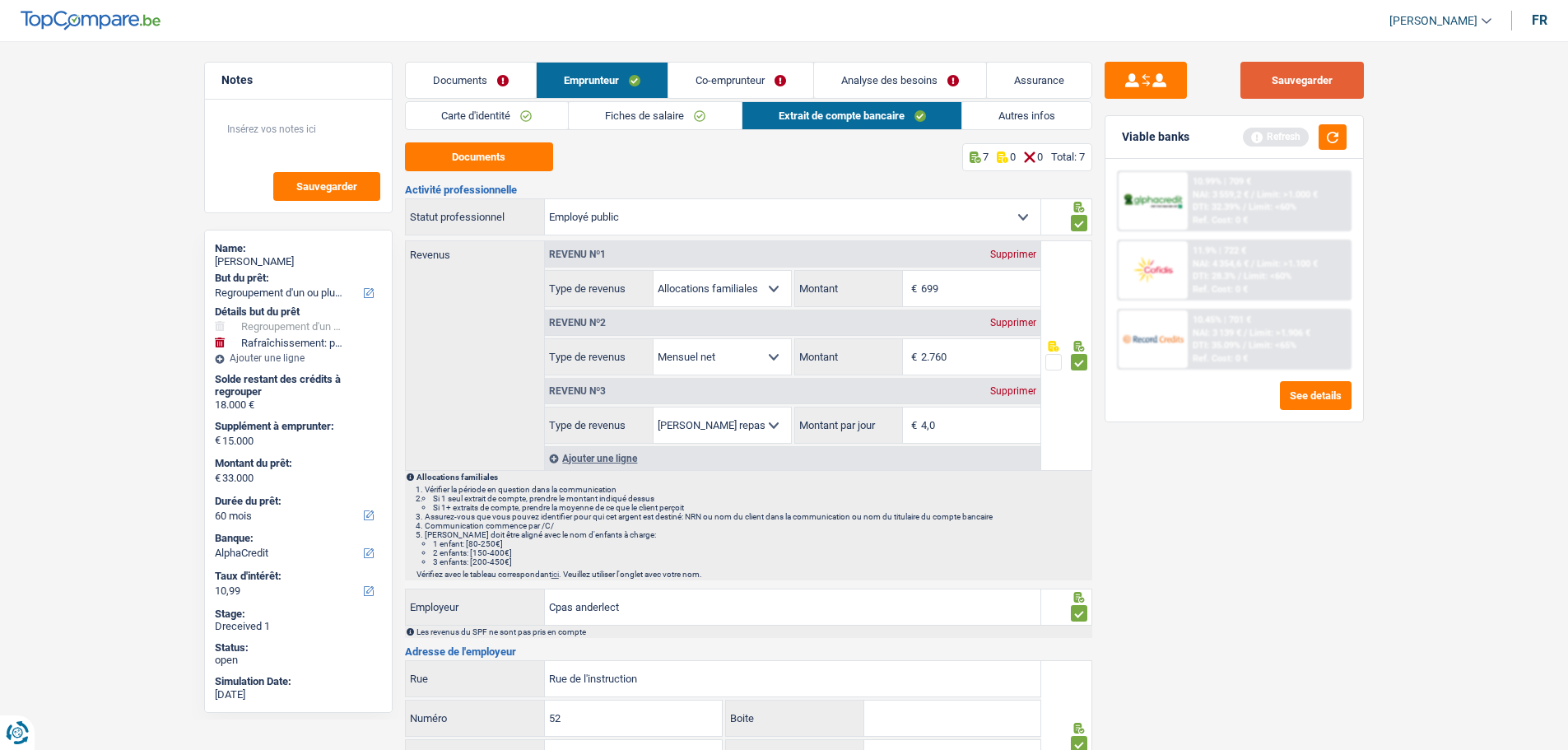 click on "Sauvegarder" at bounding box center [1302, 80] 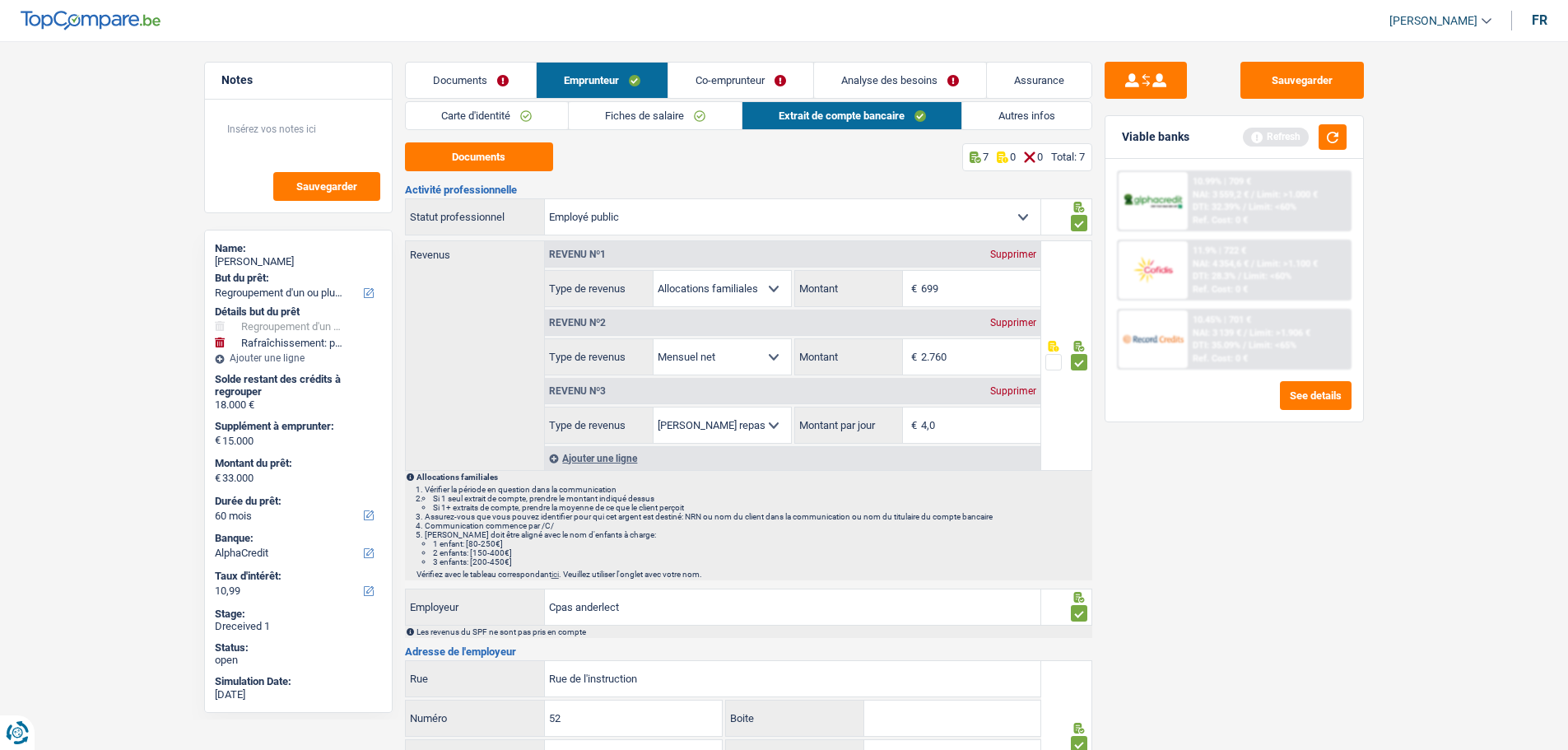 click on "Co-emprunteur" at bounding box center (741, 80) 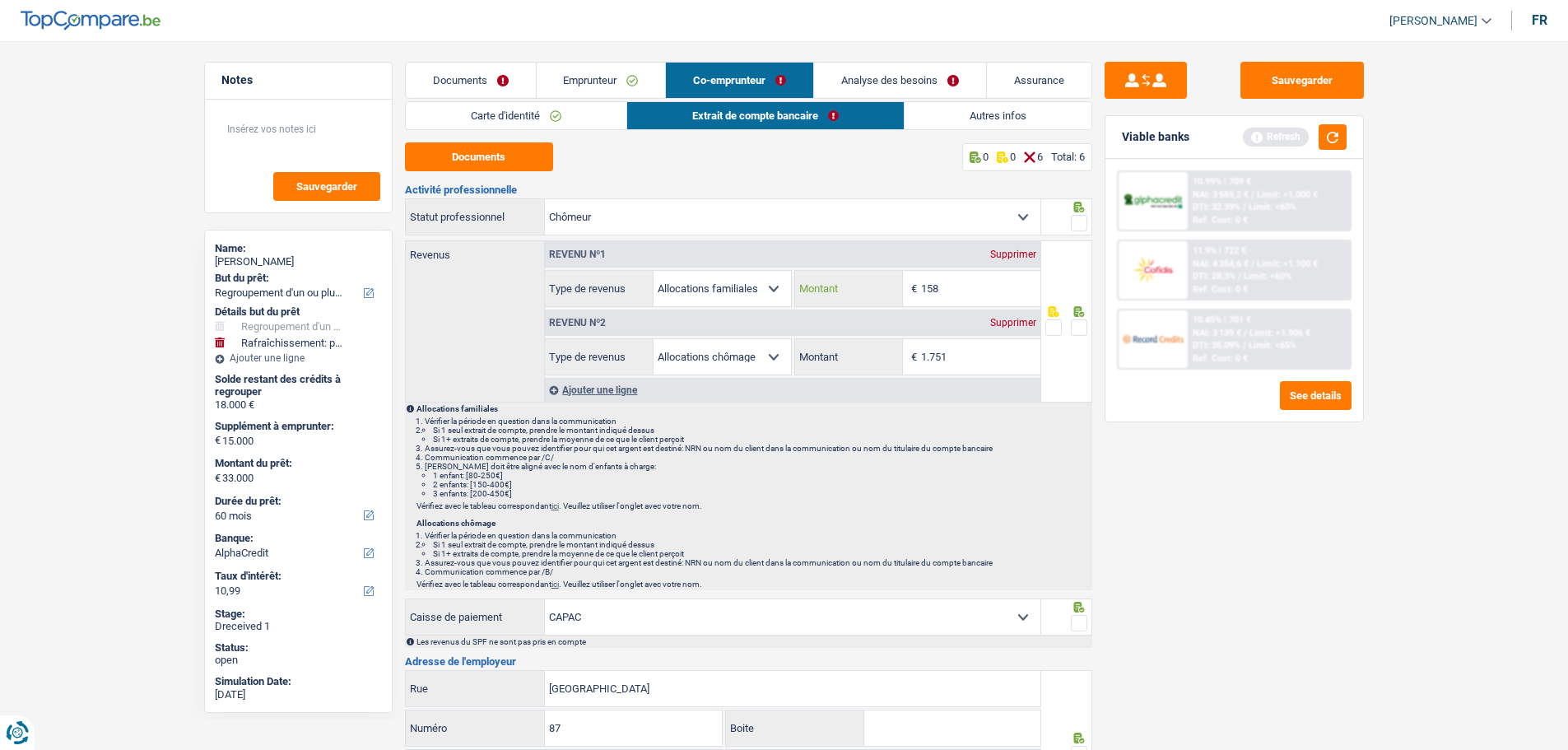 drag, startPoint x: 959, startPoint y: 293, endPoint x: 853, endPoint y: 307, distance: 106.92053 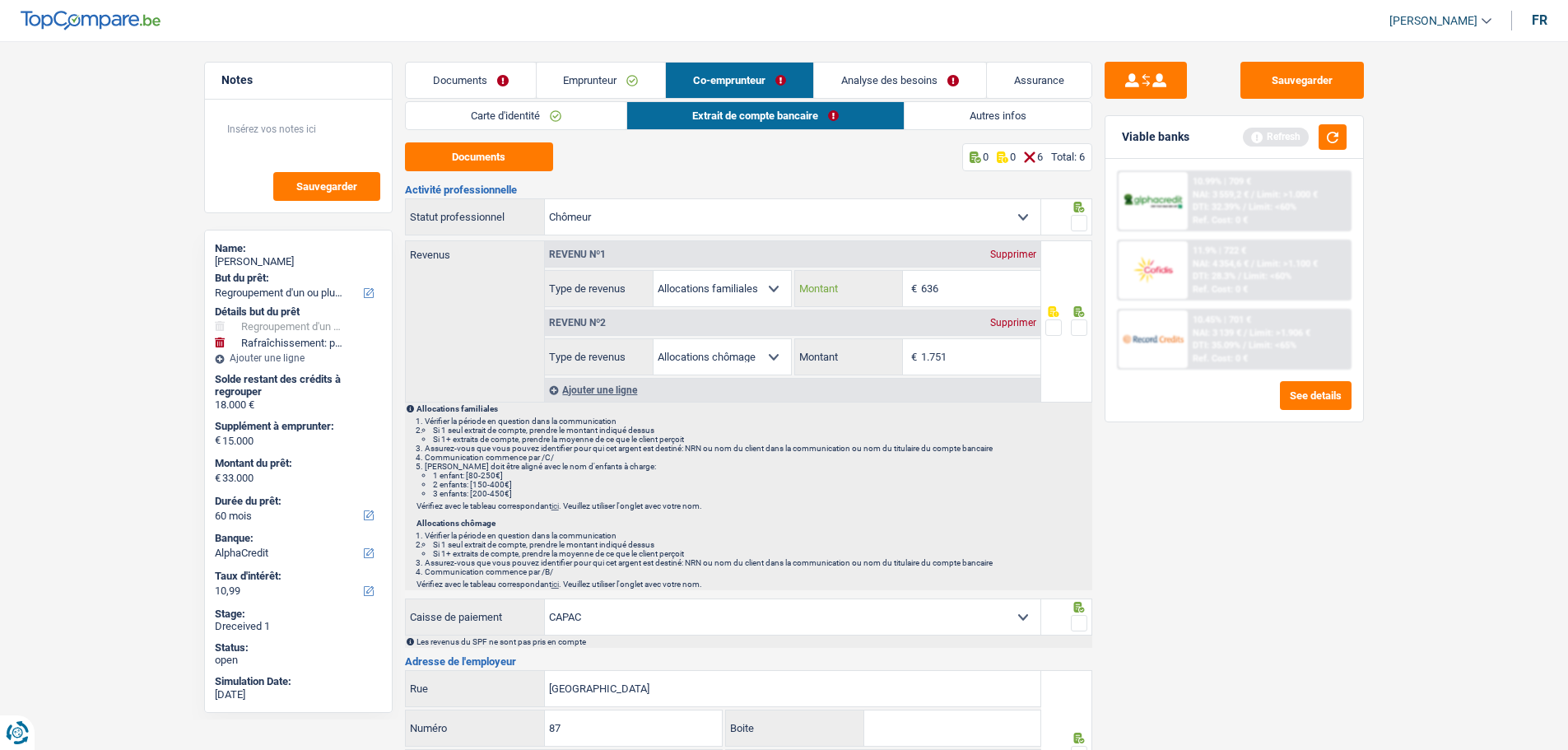 type on "636" 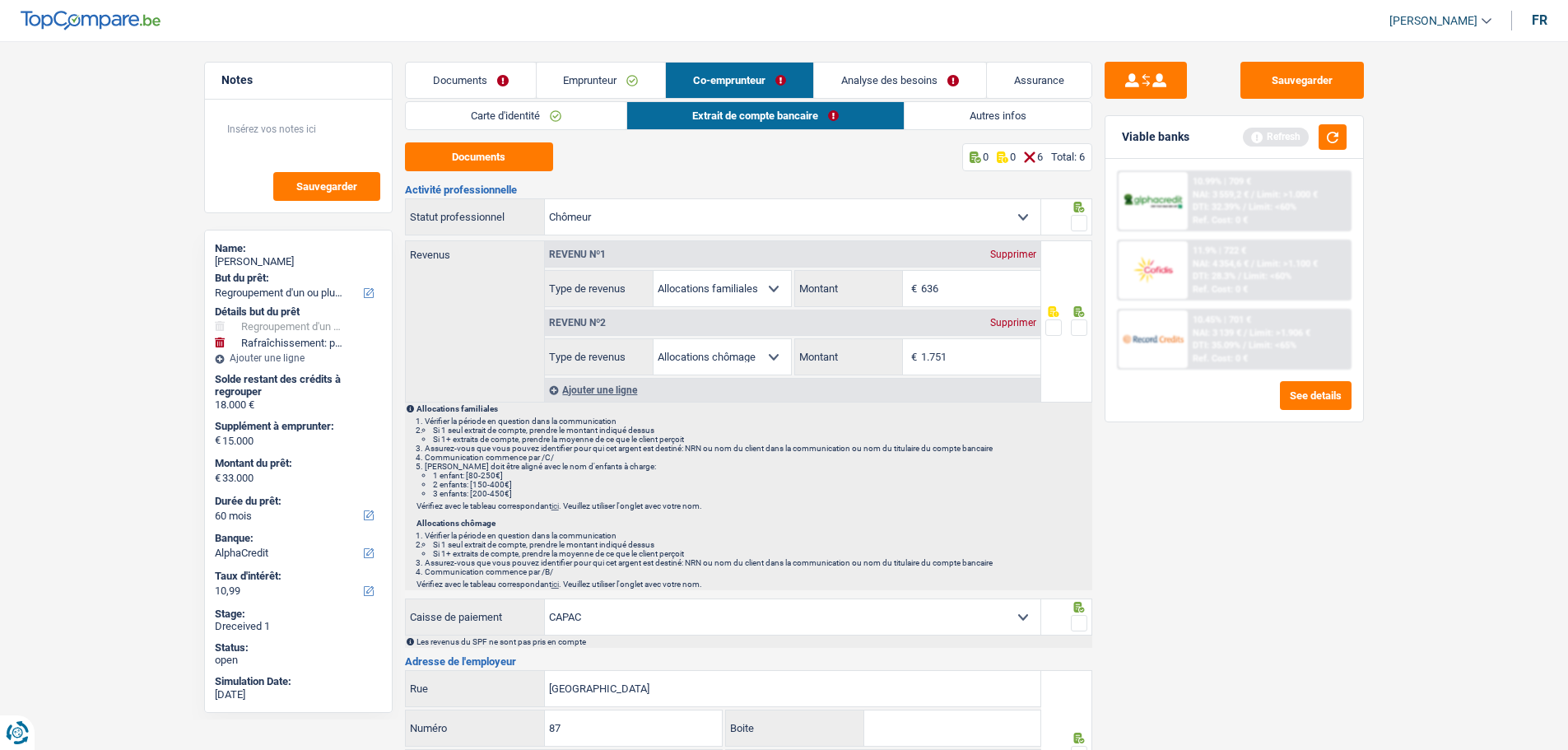 drag, startPoint x: 1082, startPoint y: 220, endPoint x: 1082, endPoint y: 265, distance: 45 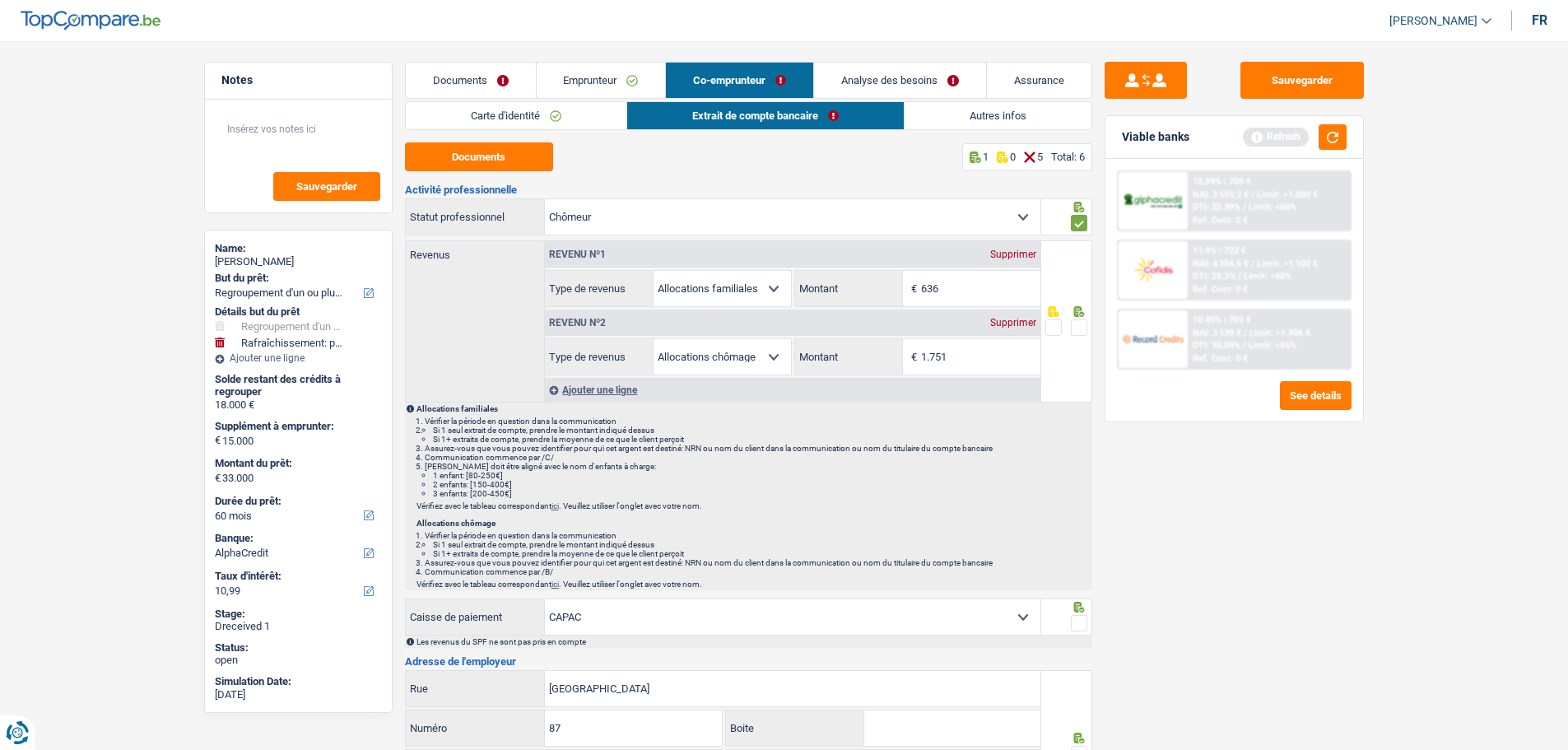 click at bounding box center [1079, 328] 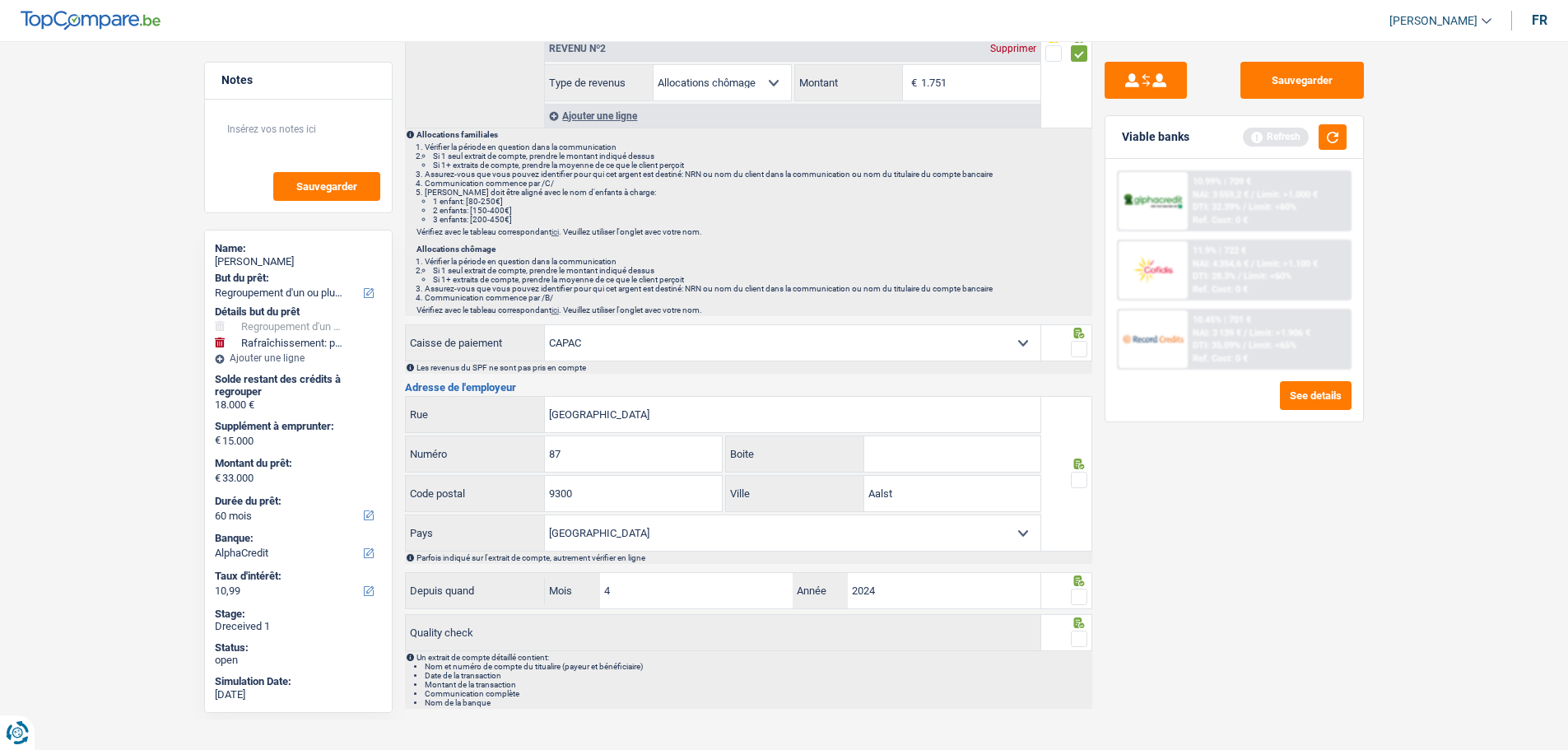 scroll, scrollTop: 287, scrollLeft: 0, axis: vertical 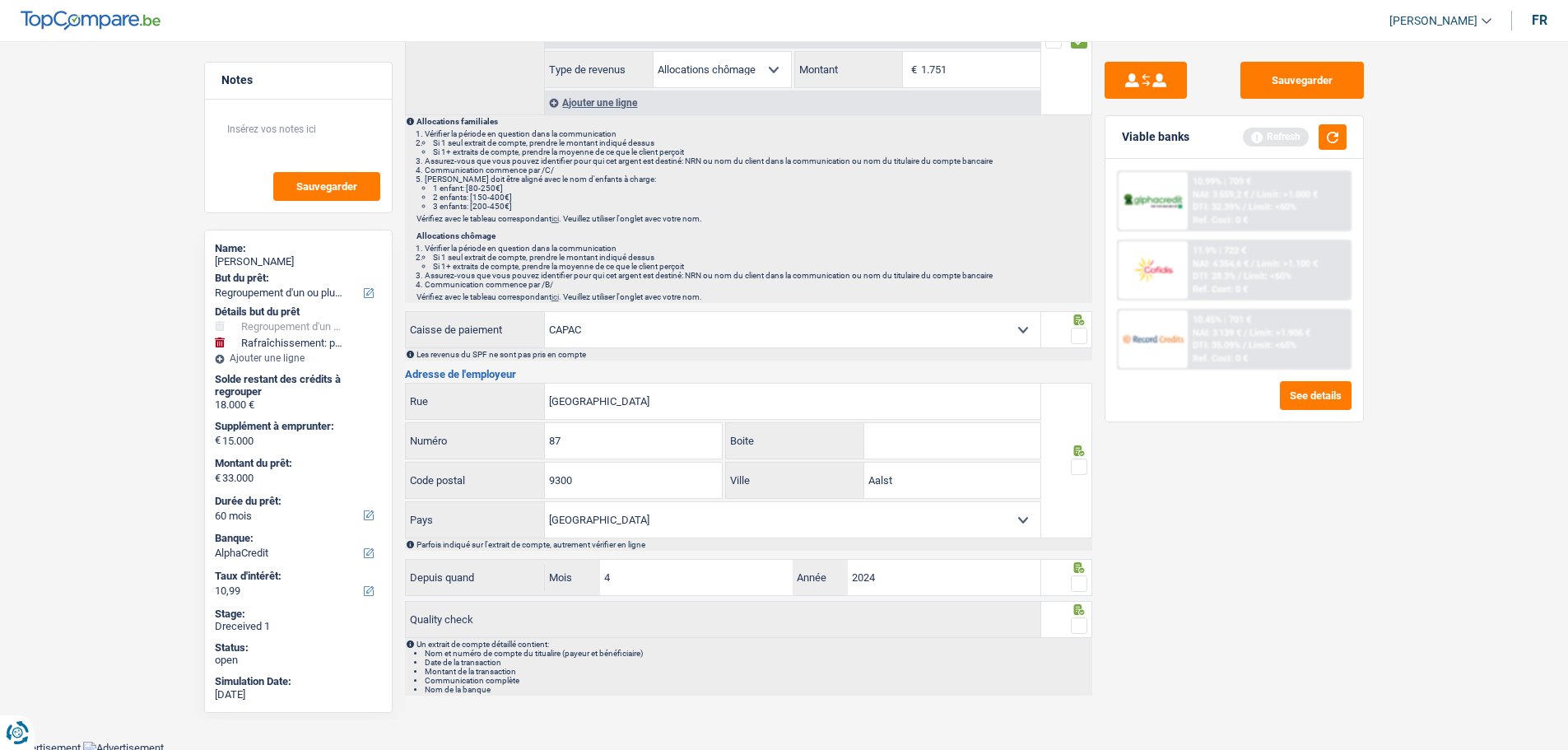 click at bounding box center [1079, 336] 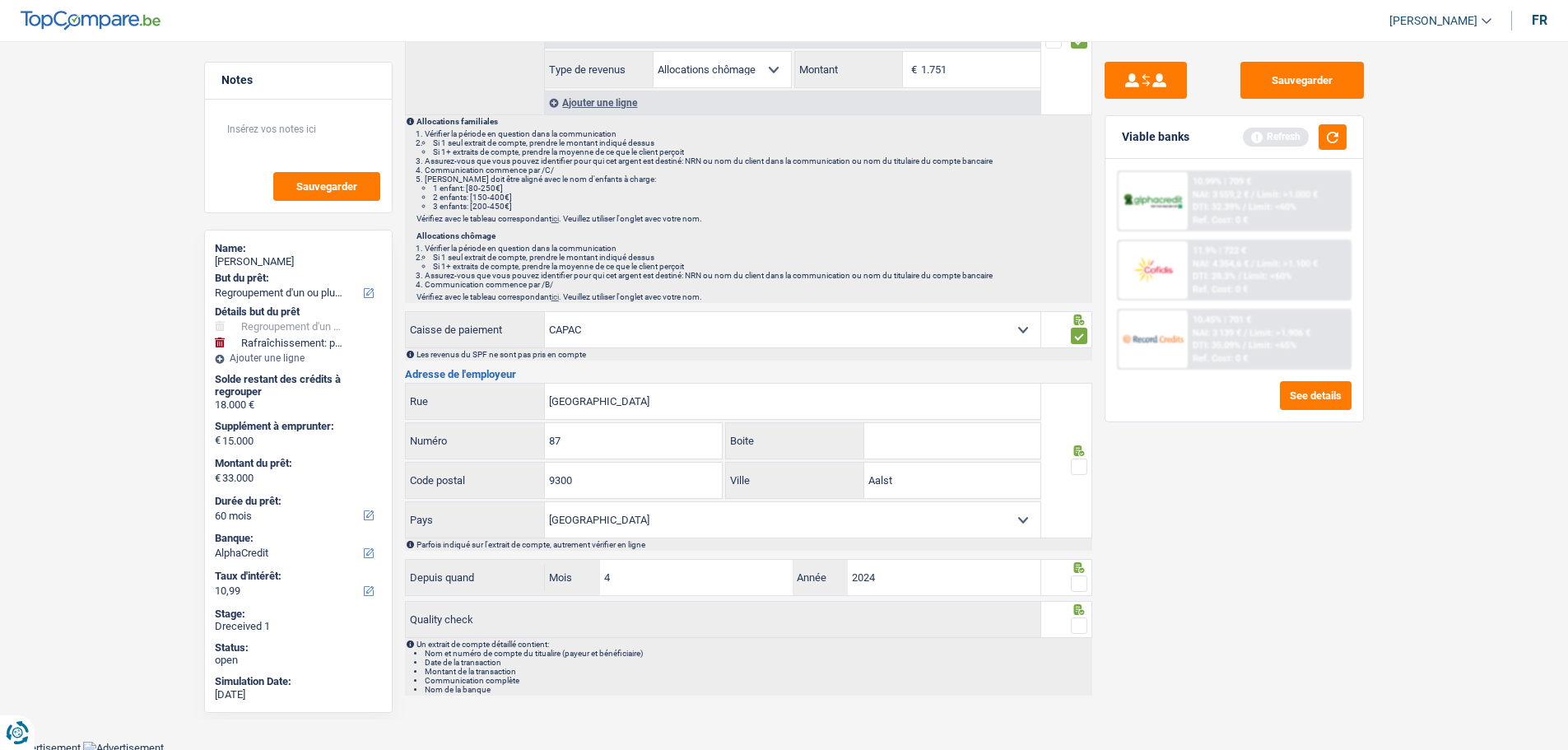click on "CAPAC FGTB CSC CGSLB Autre
Sélectionner une option" at bounding box center (793, 329) 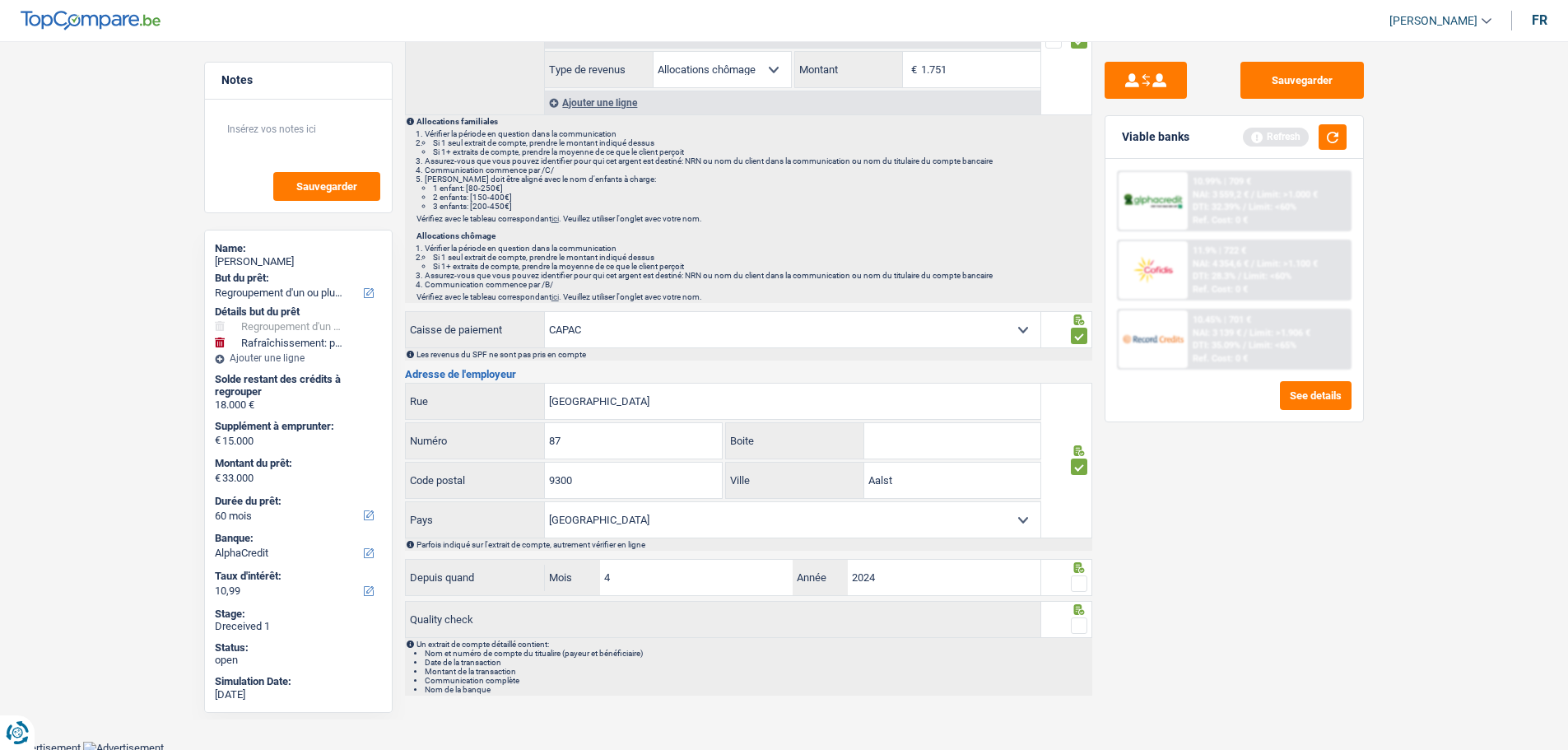 click at bounding box center [1079, 584] 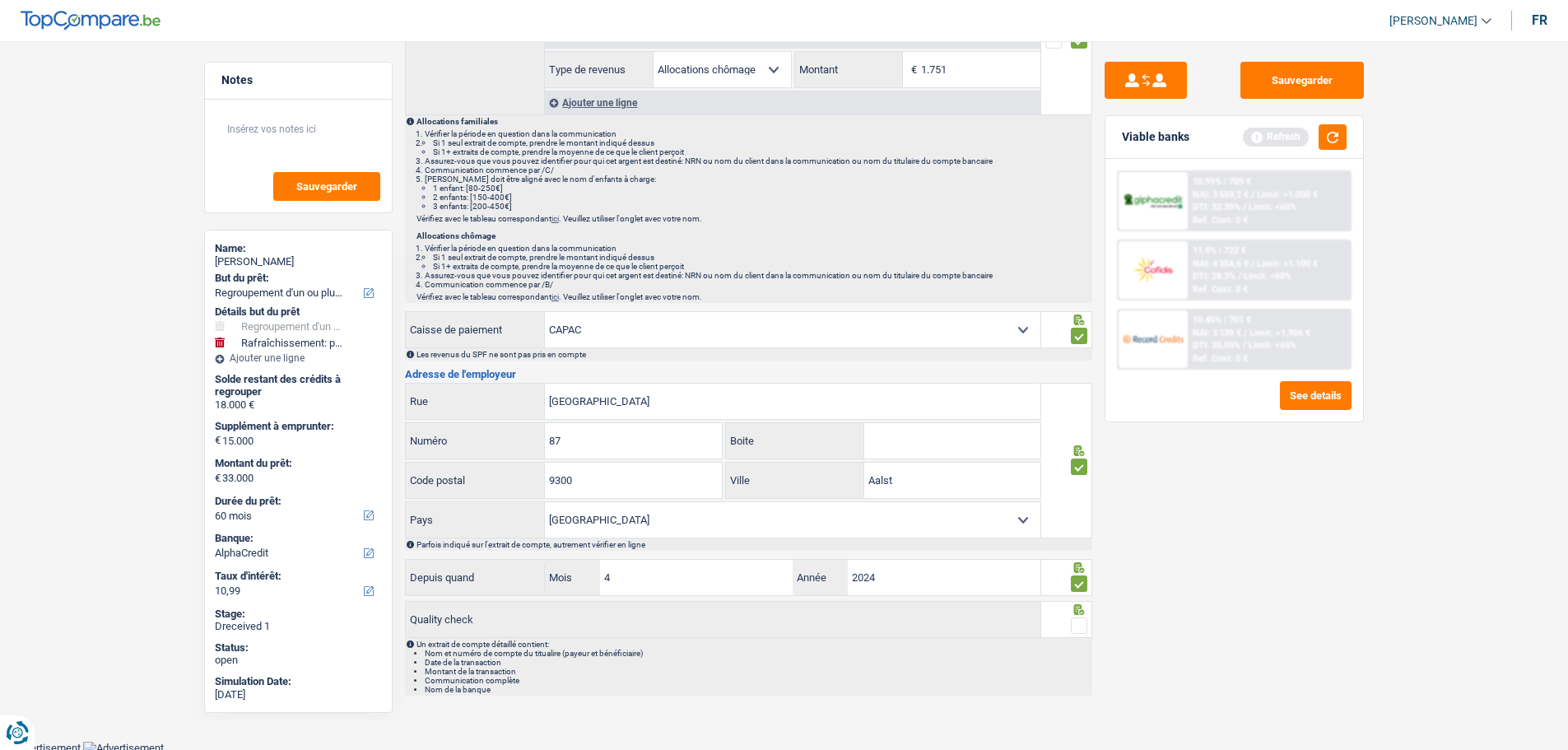 click at bounding box center (1079, 626) 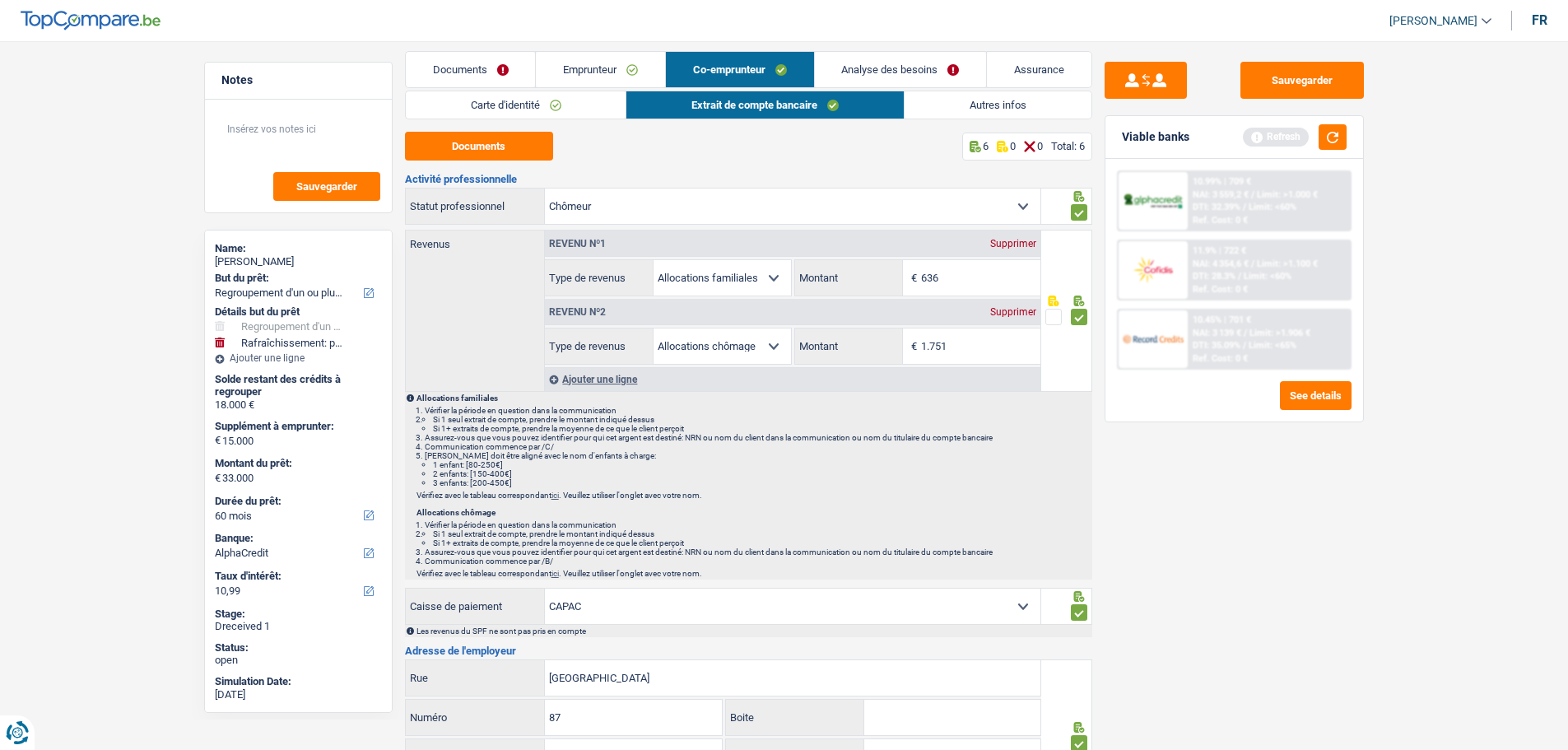 scroll, scrollTop: 0, scrollLeft: 0, axis: both 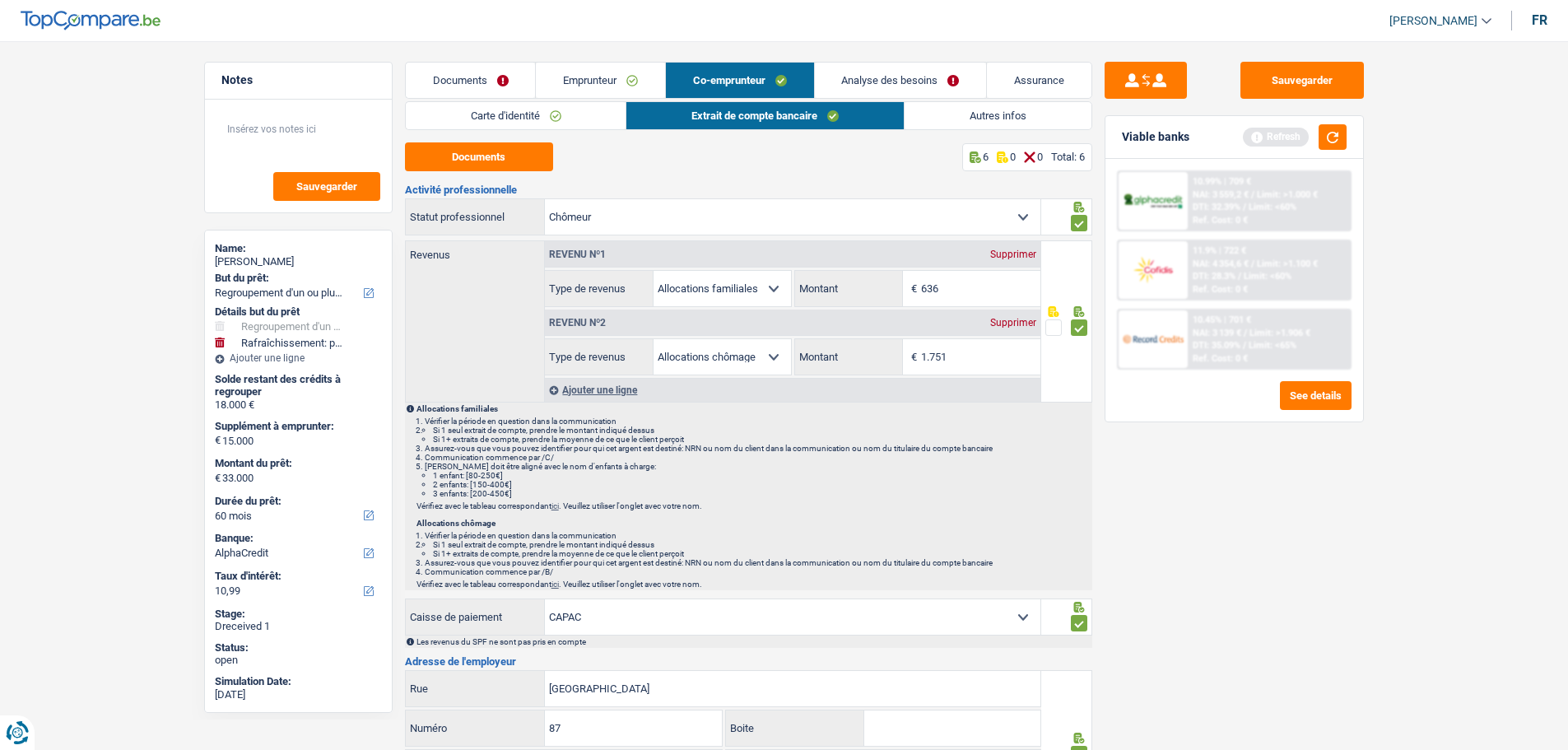 click on "Analyse des besoins" at bounding box center [900, 80] 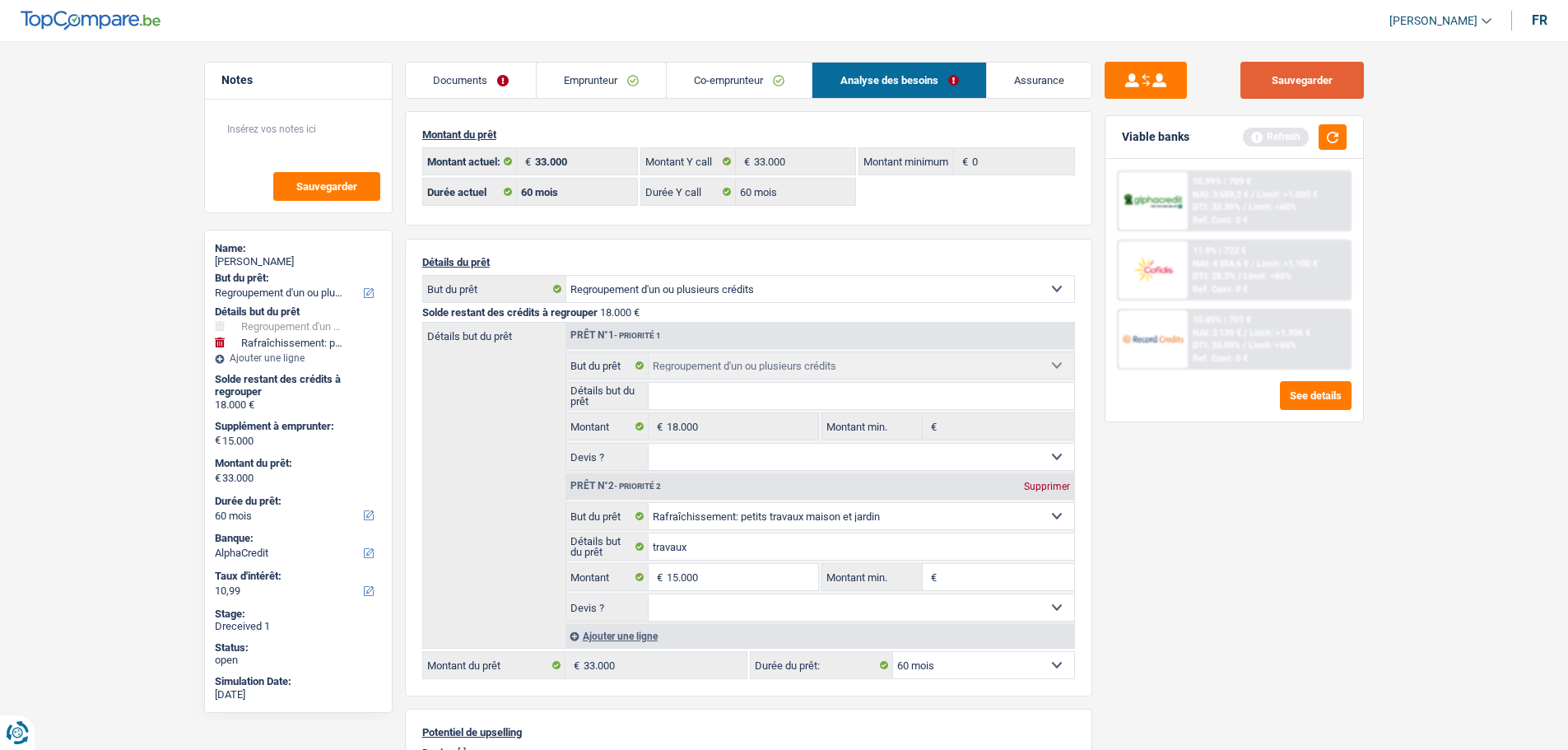 click on "Sauvegarder" at bounding box center (1302, 80) 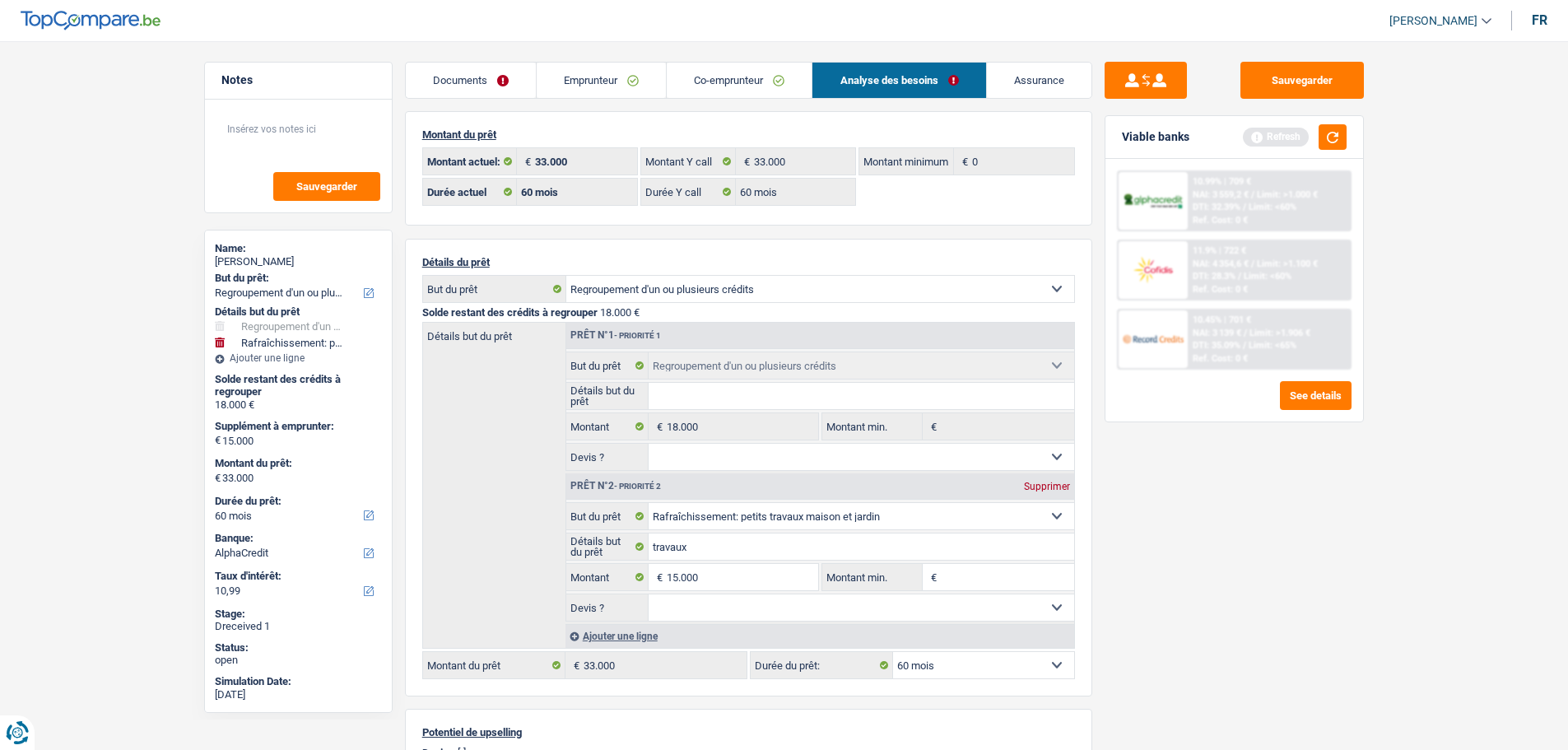 click on "Co-emprunteur" at bounding box center [739, 80] 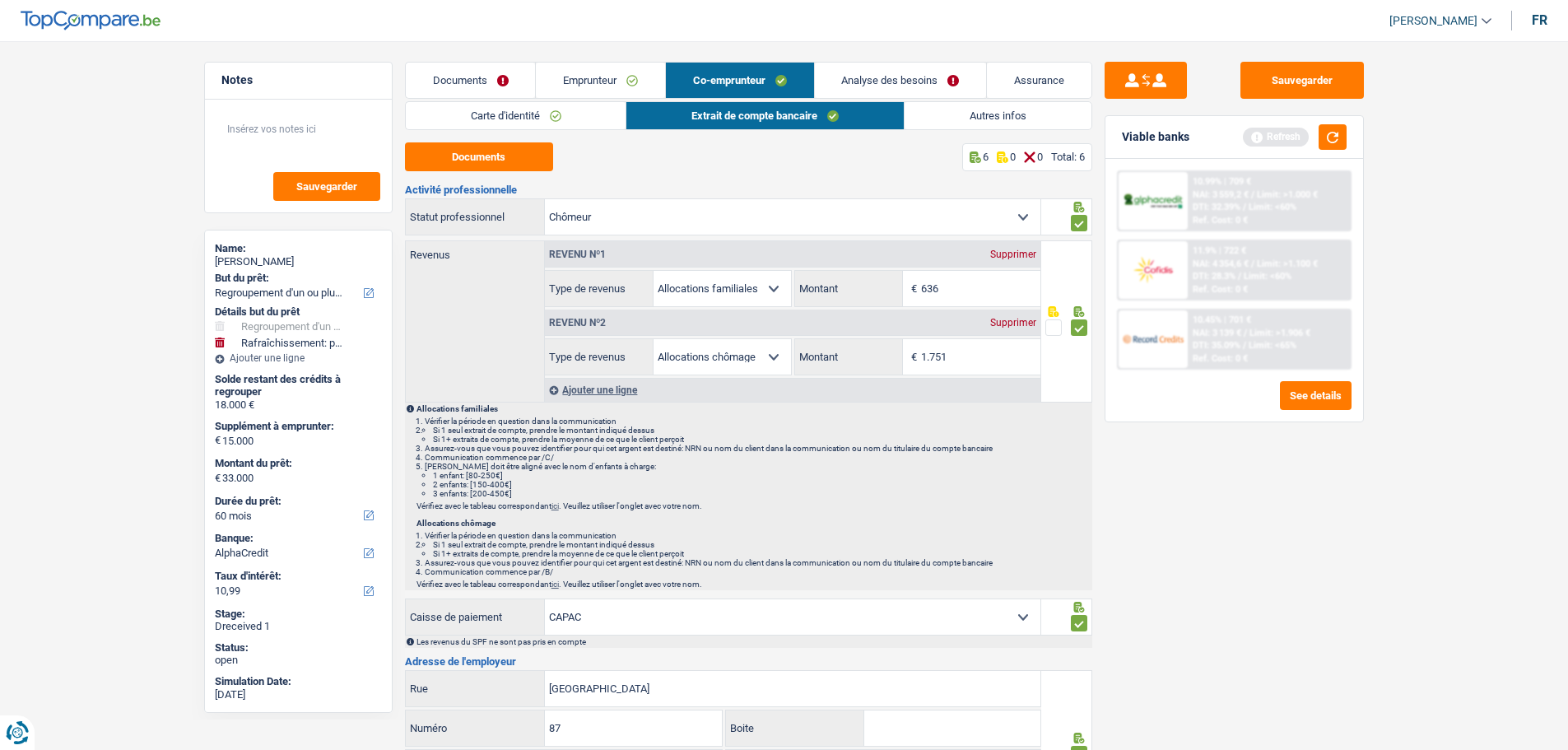 click on "Autres infos" at bounding box center (998, 115) 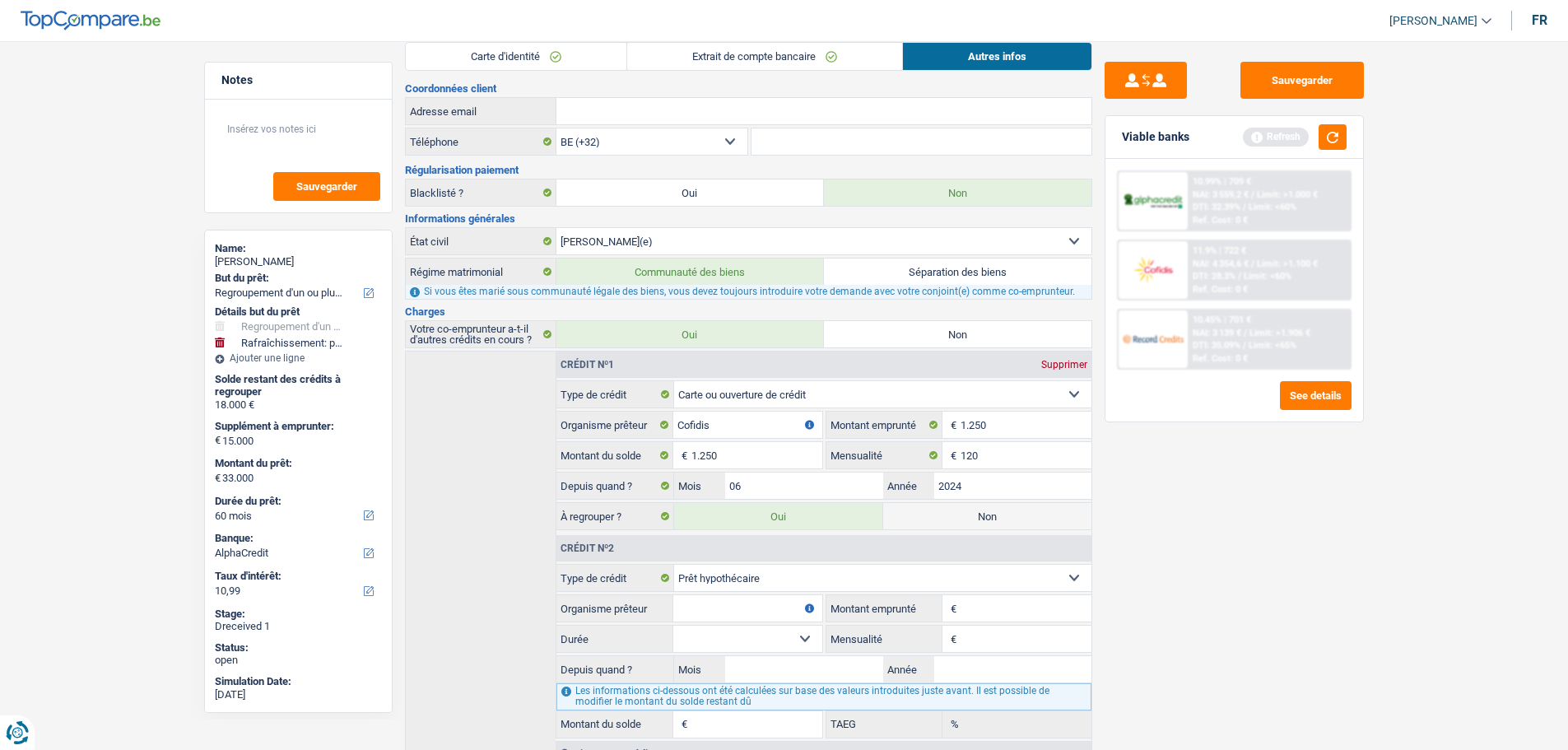 scroll, scrollTop: 0, scrollLeft: 0, axis: both 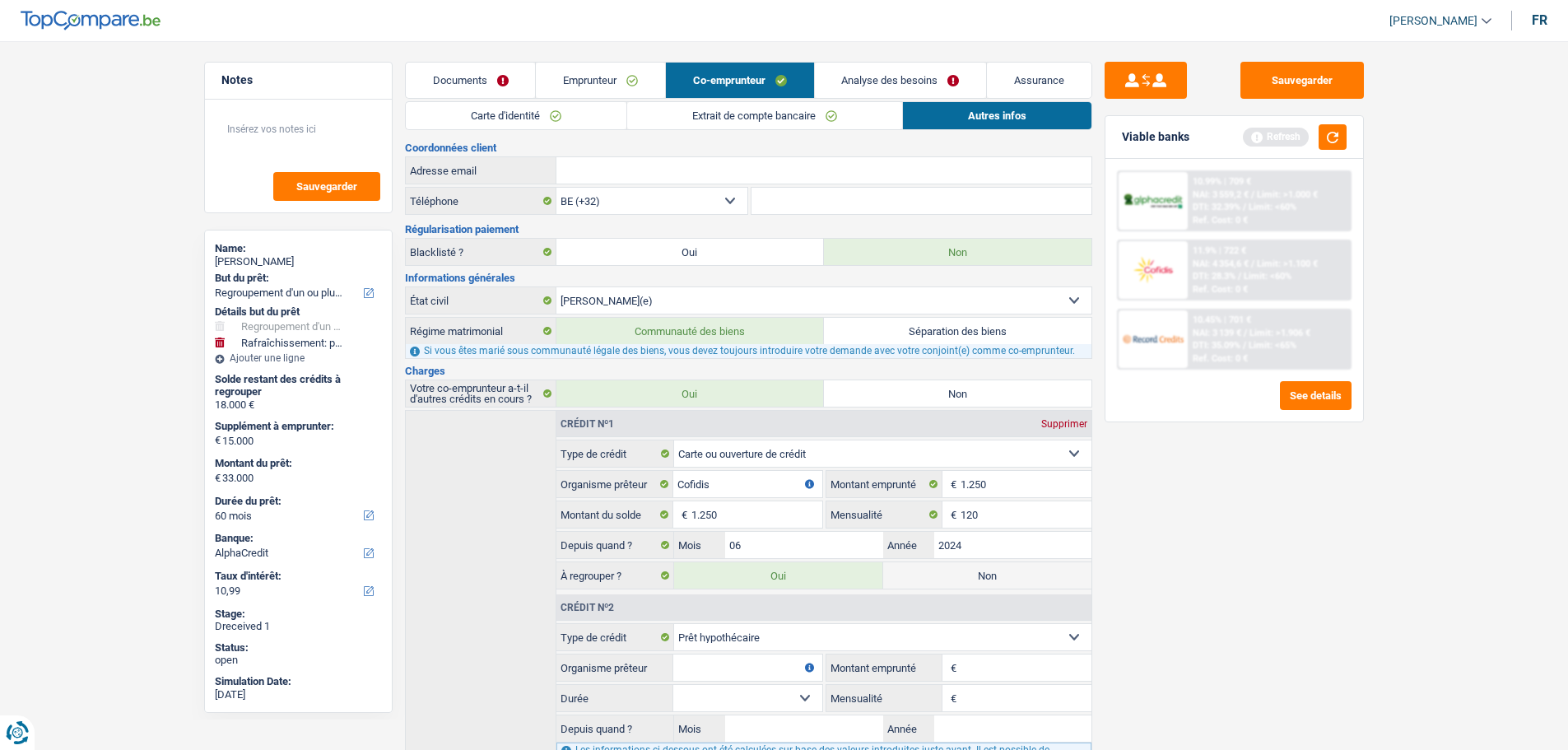 click on "Emprunteur" at bounding box center [600, 80] 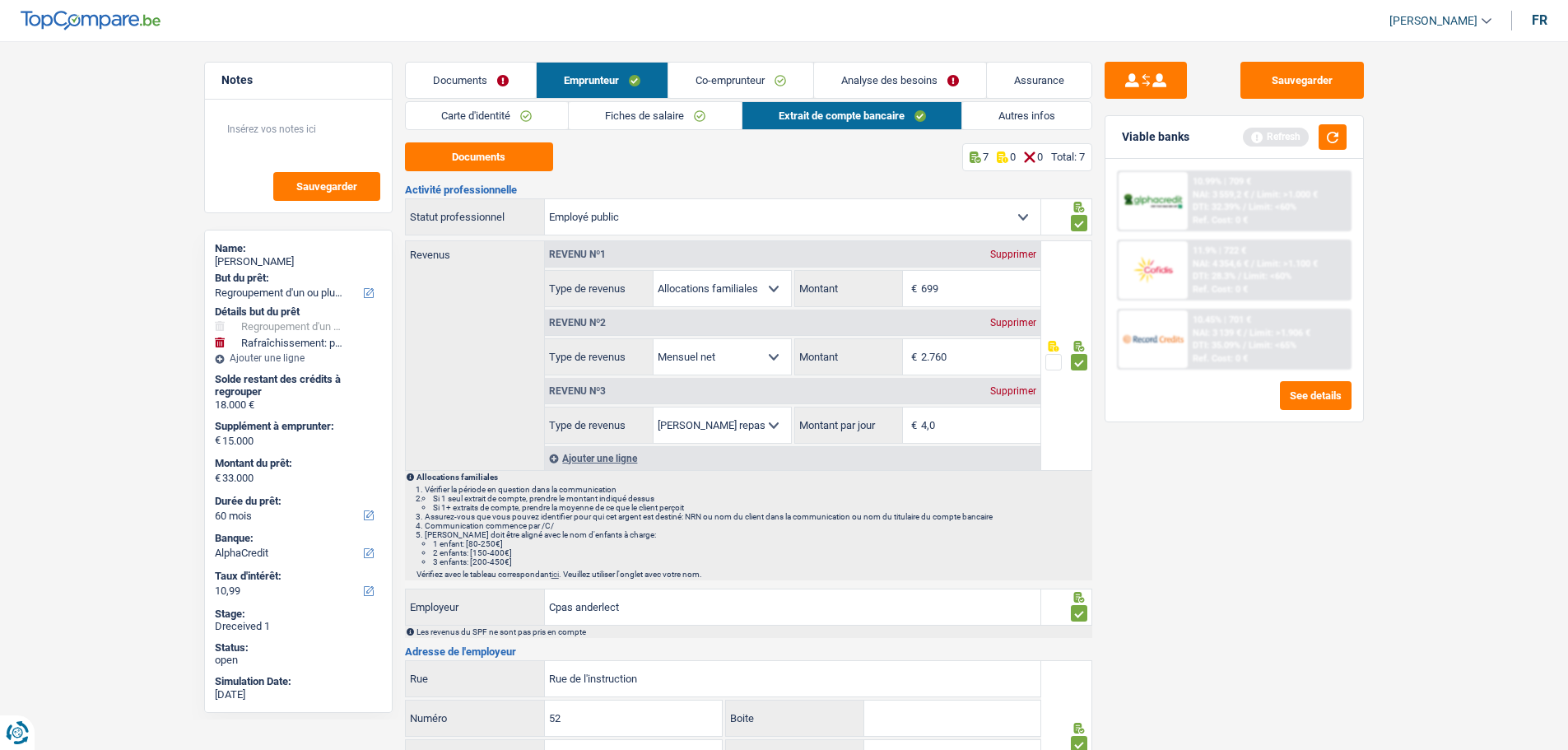click on "Autres infos" at bounding box center (1026, 115) 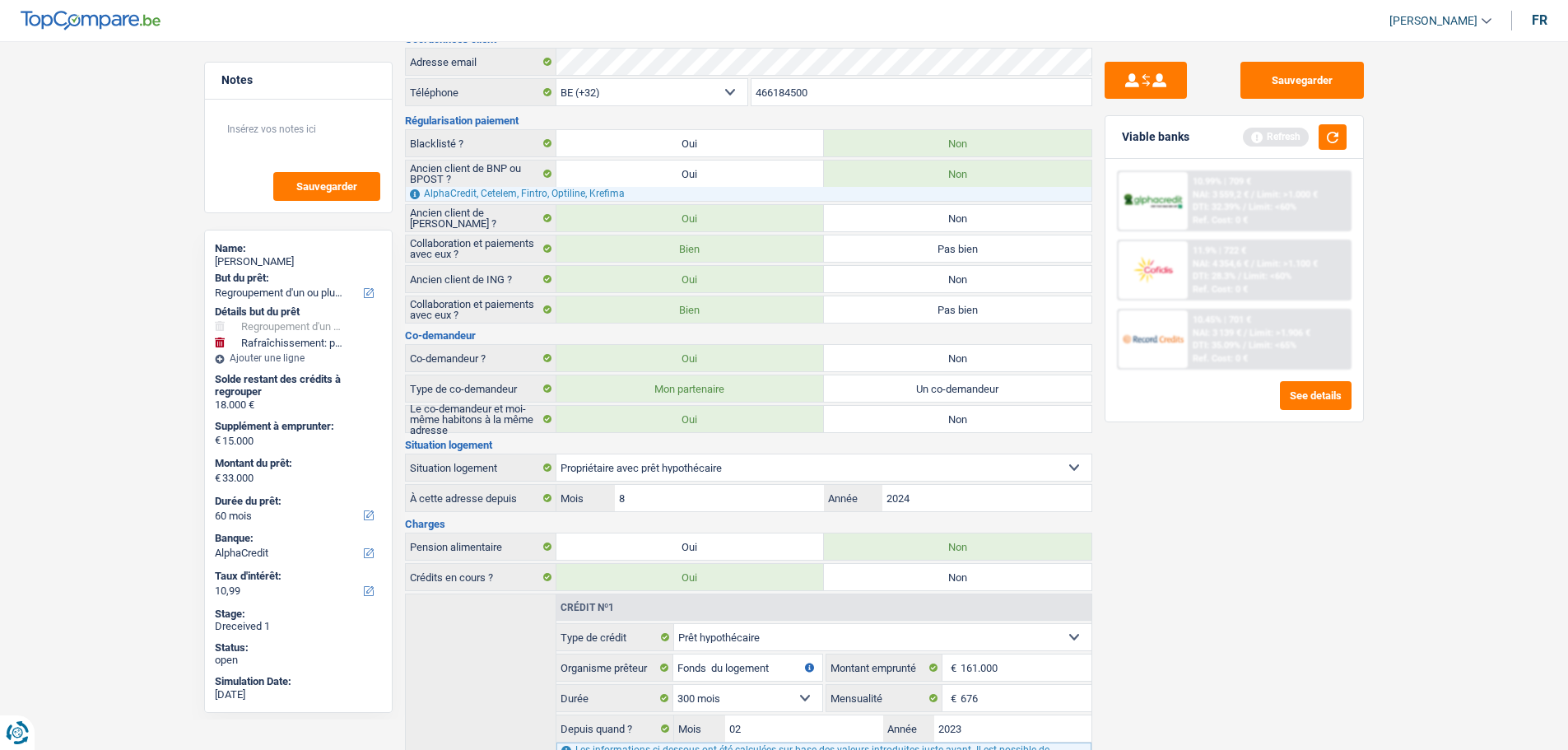 scroll, scrollTop: 0, scrollLeft: 0, axis: both 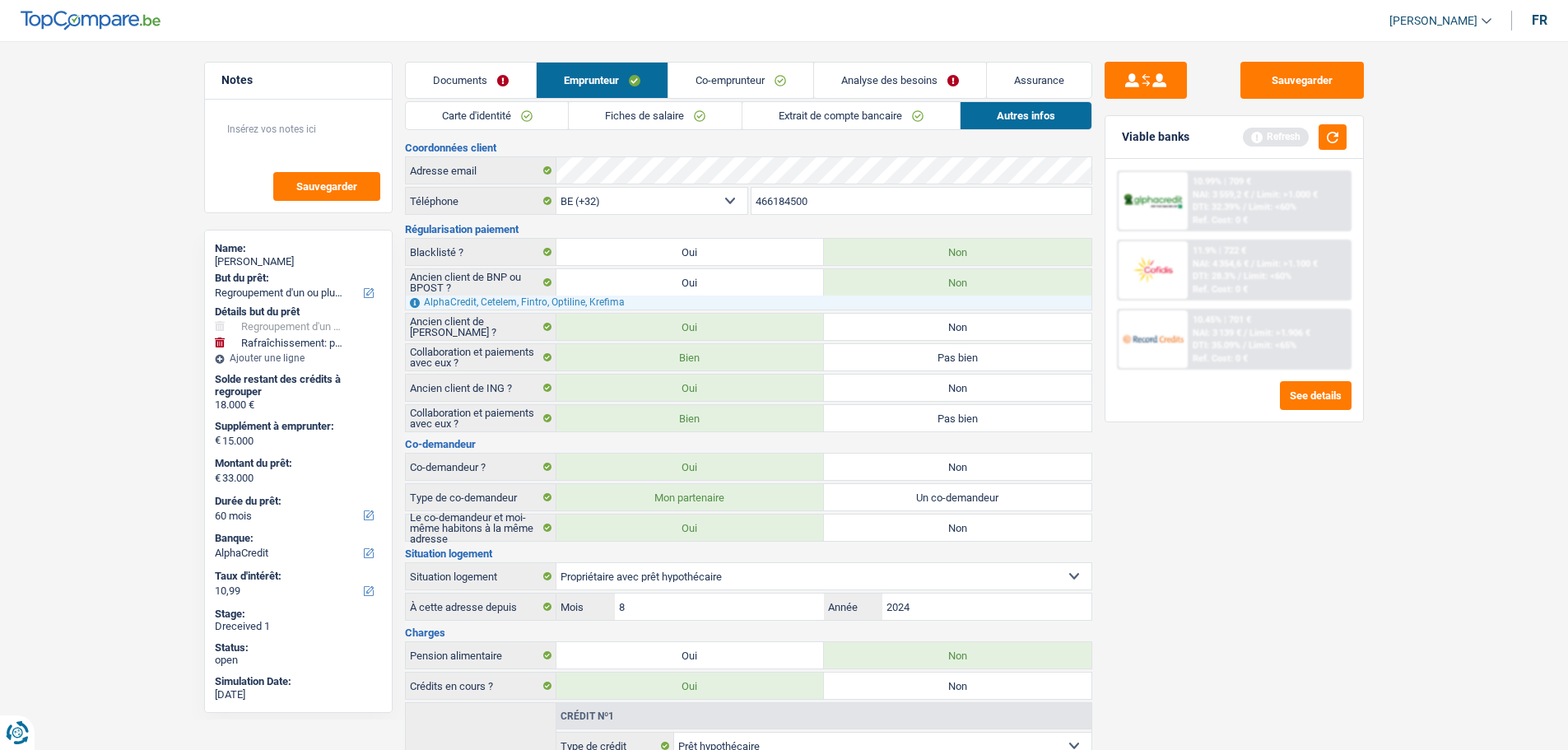 click on "Co-emprunteur" at bounding box center (741, 80) 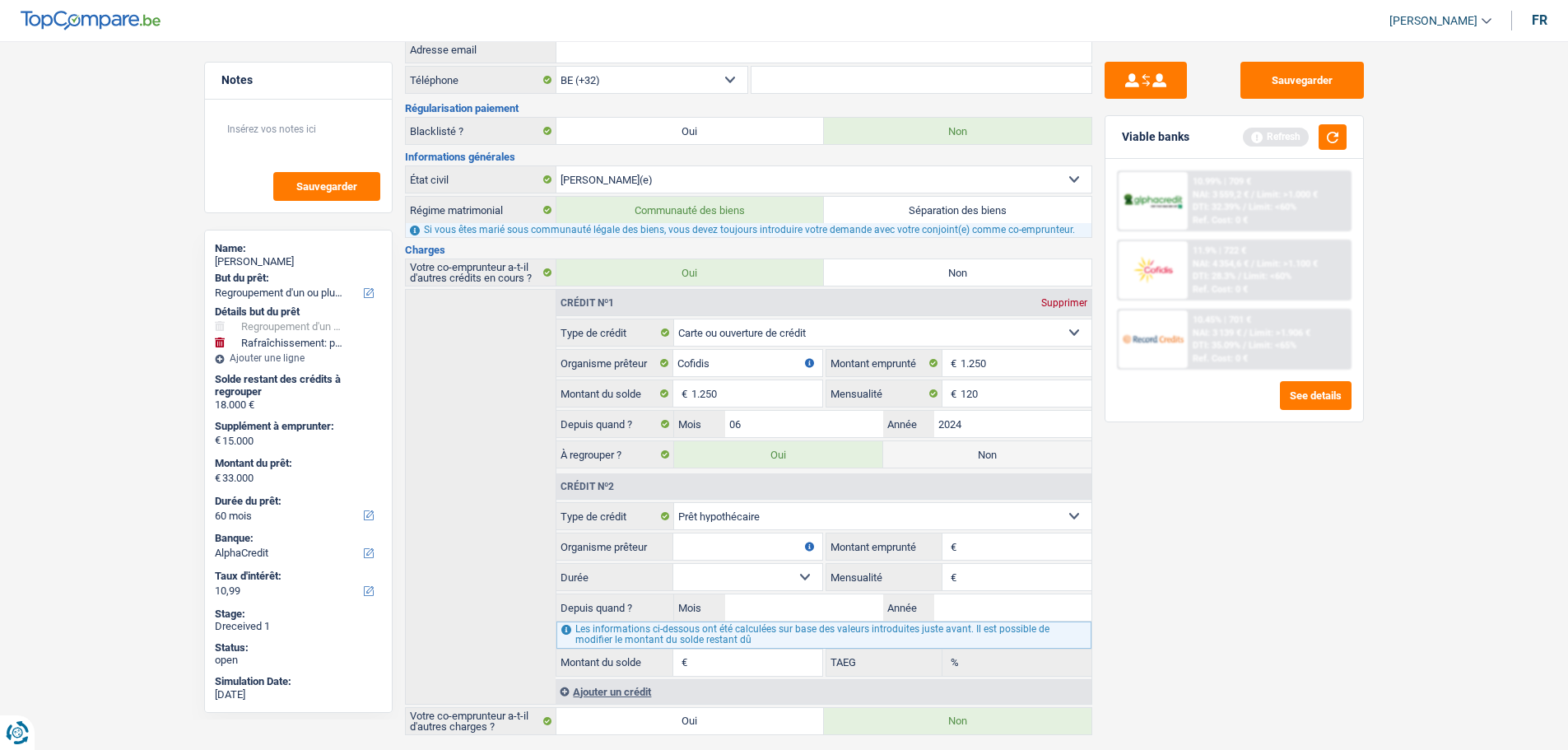 scroll, scrollTop: 153, scrollLeft: 0, axis: vertical 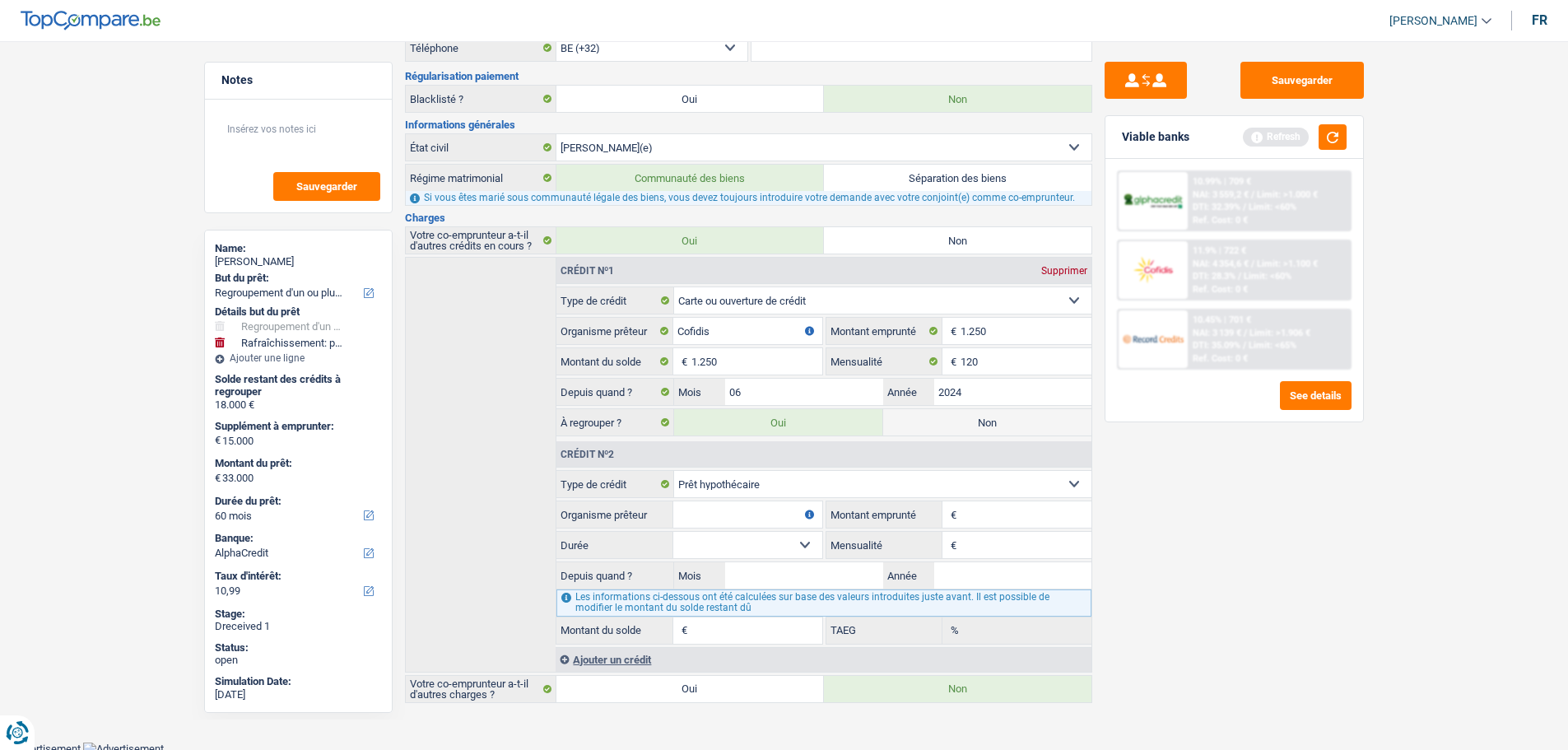 click on "Carte ou ouverture de crédit Prêt hypothécaire Vente à tempérament Prêt à tempérament Prêt rénovation Prêt voiture Regroupement d'un ou plusieurs crédits
Sélectionner une option" at bounding box center [882, 484] 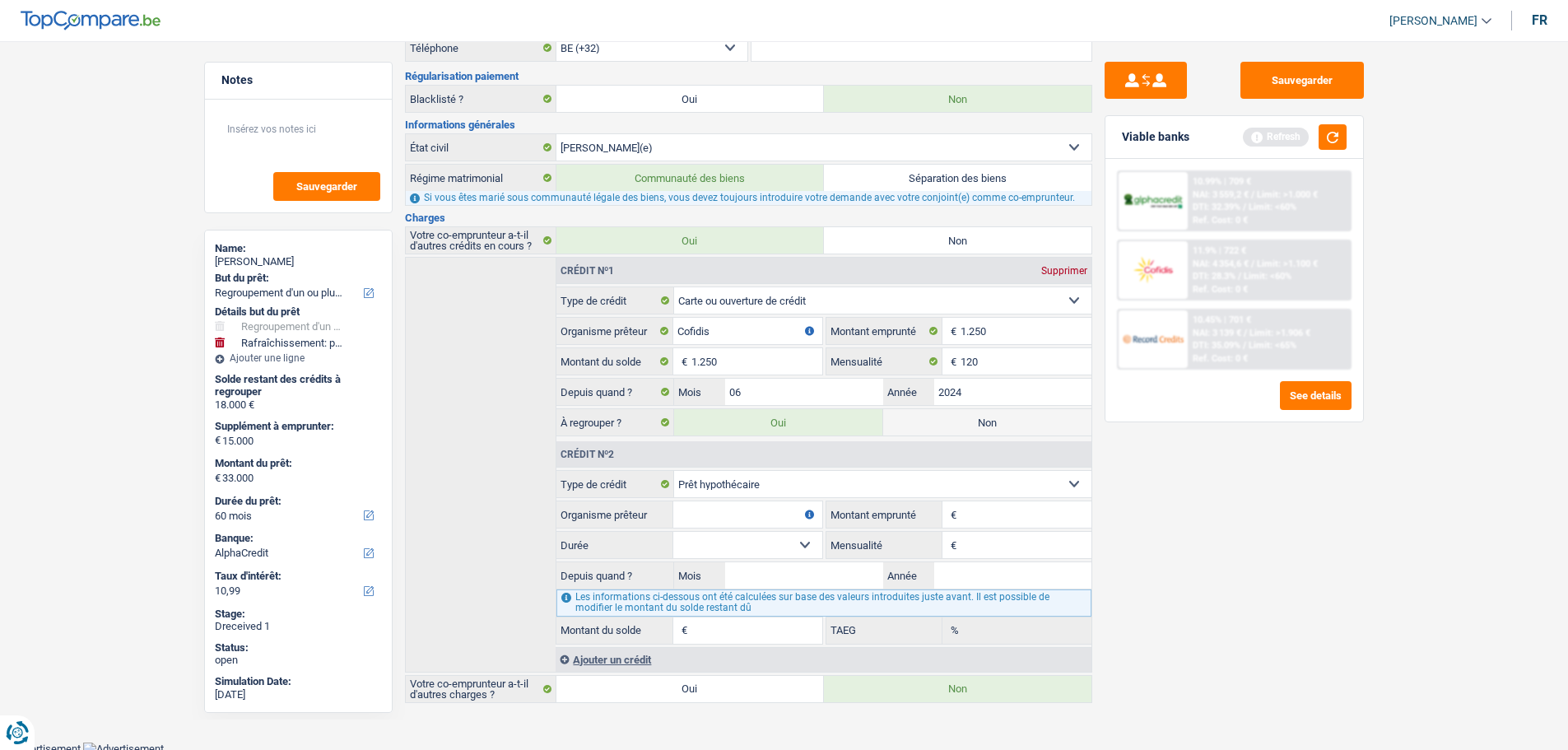click on "Sauvegarder
Viable banks
Refresh
10.99% | 709 €
NAI: 3 559,2 €
/
Limit: >1.000 €
DTI: 32.39%
/
Limit: <60%
Ref. Cost: 0 €
11.9% | 722 €
NAI: 4 354,6 €
/
Limit: >1.100 €
DTI: 28.3%
/               /       /" at bounding box center [1234, 390] 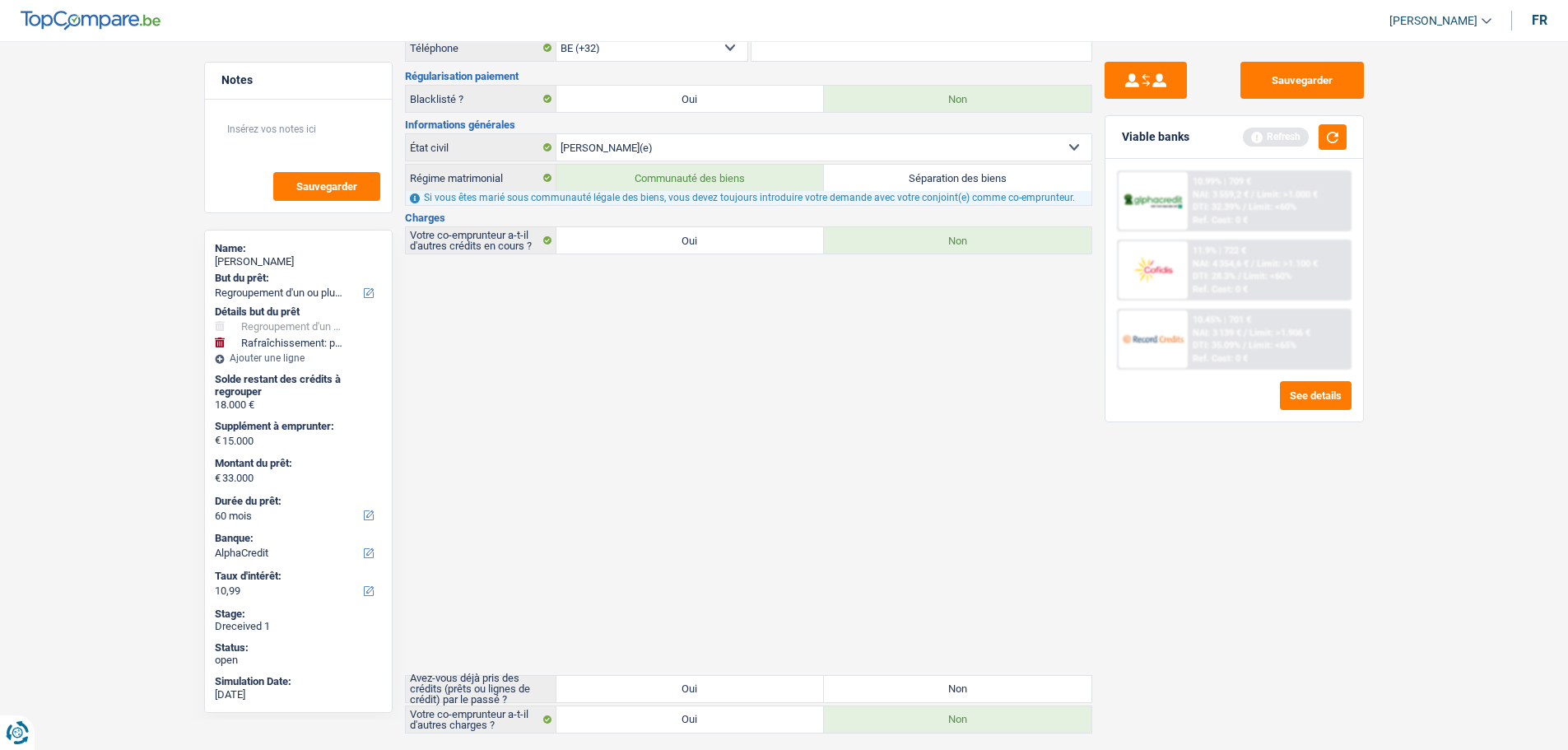 scroll, scrollTop: 0, scrollLeft: 0, axis: both 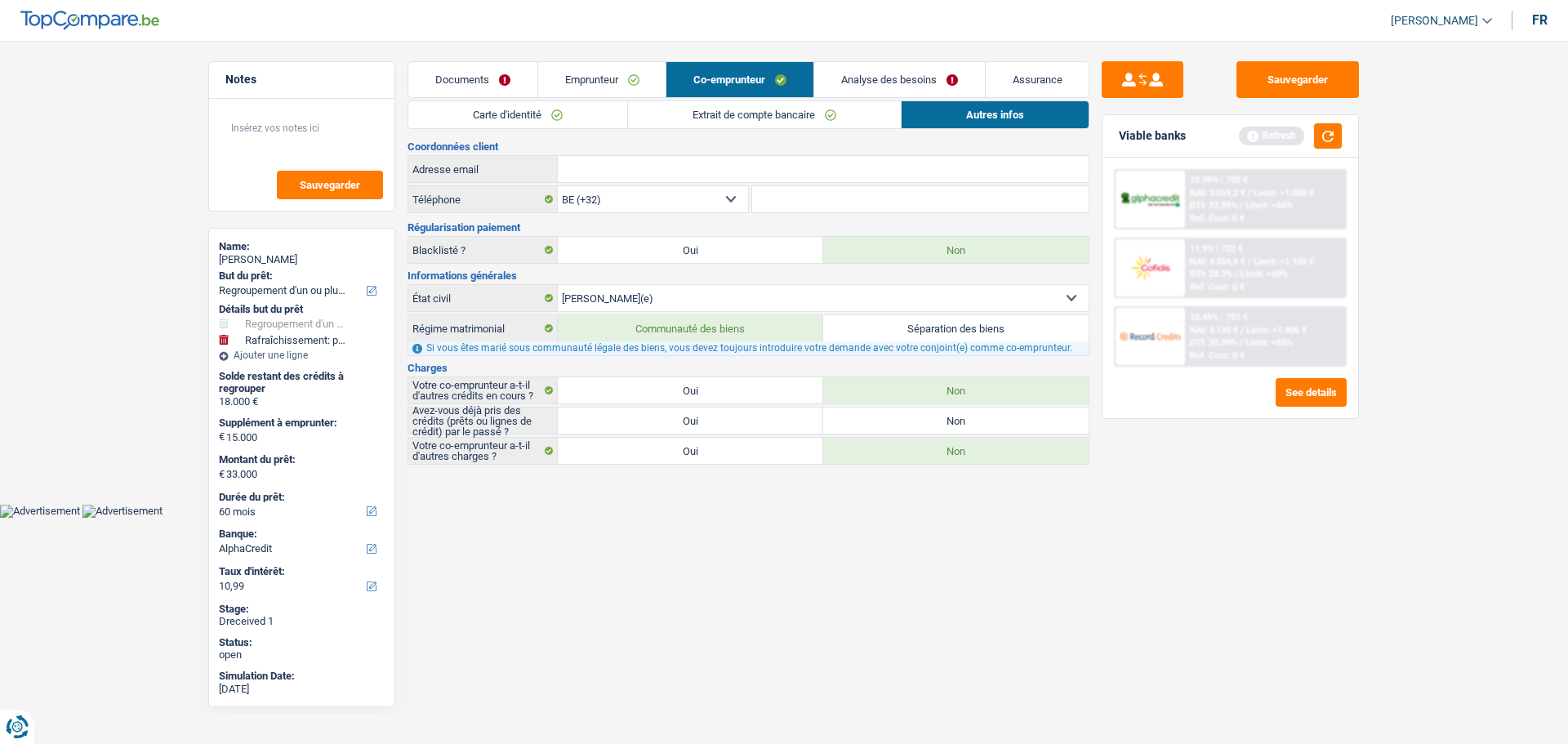 click on "Oui" at bounding box center (690, 421) 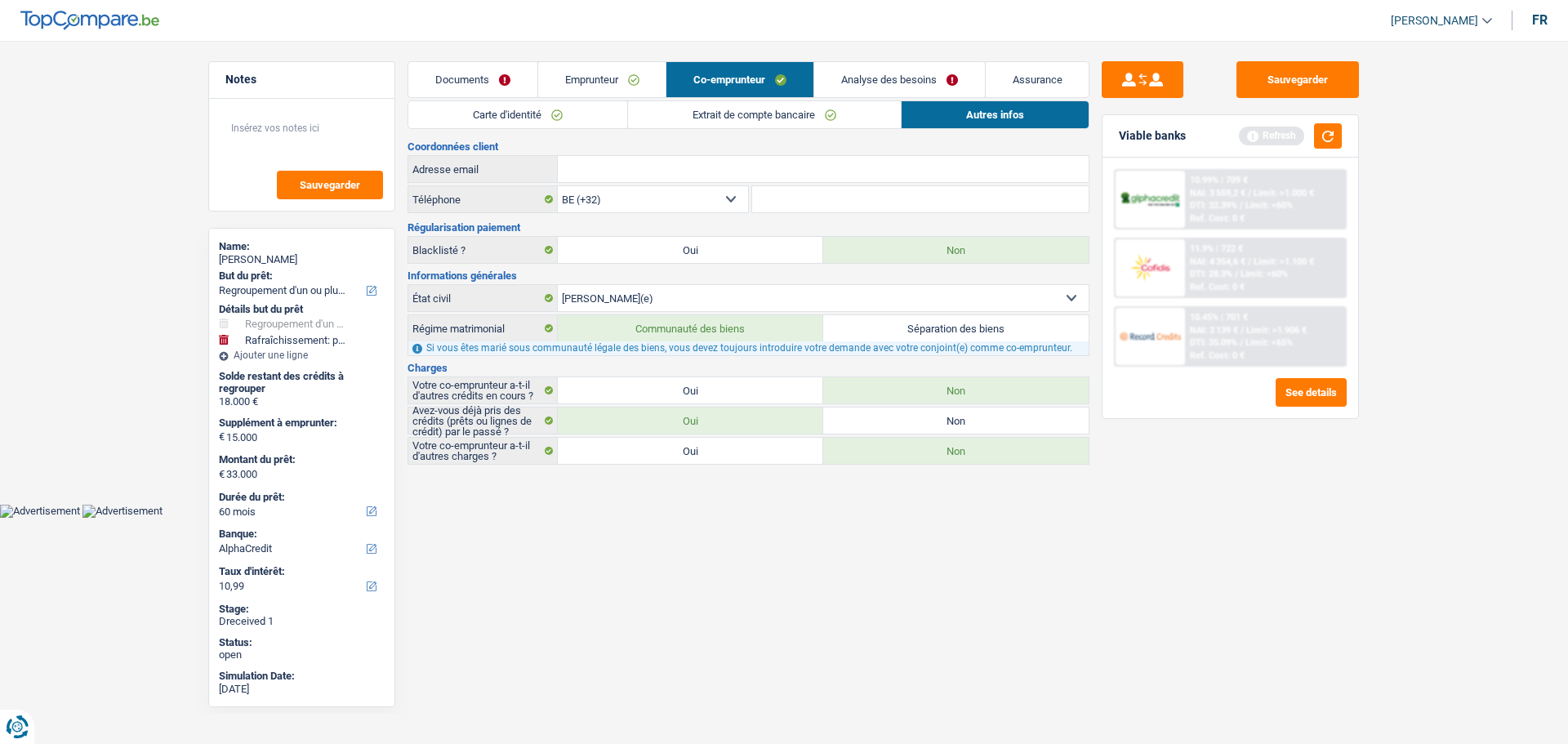 click on "Oui" at bounding box center [690, 451] 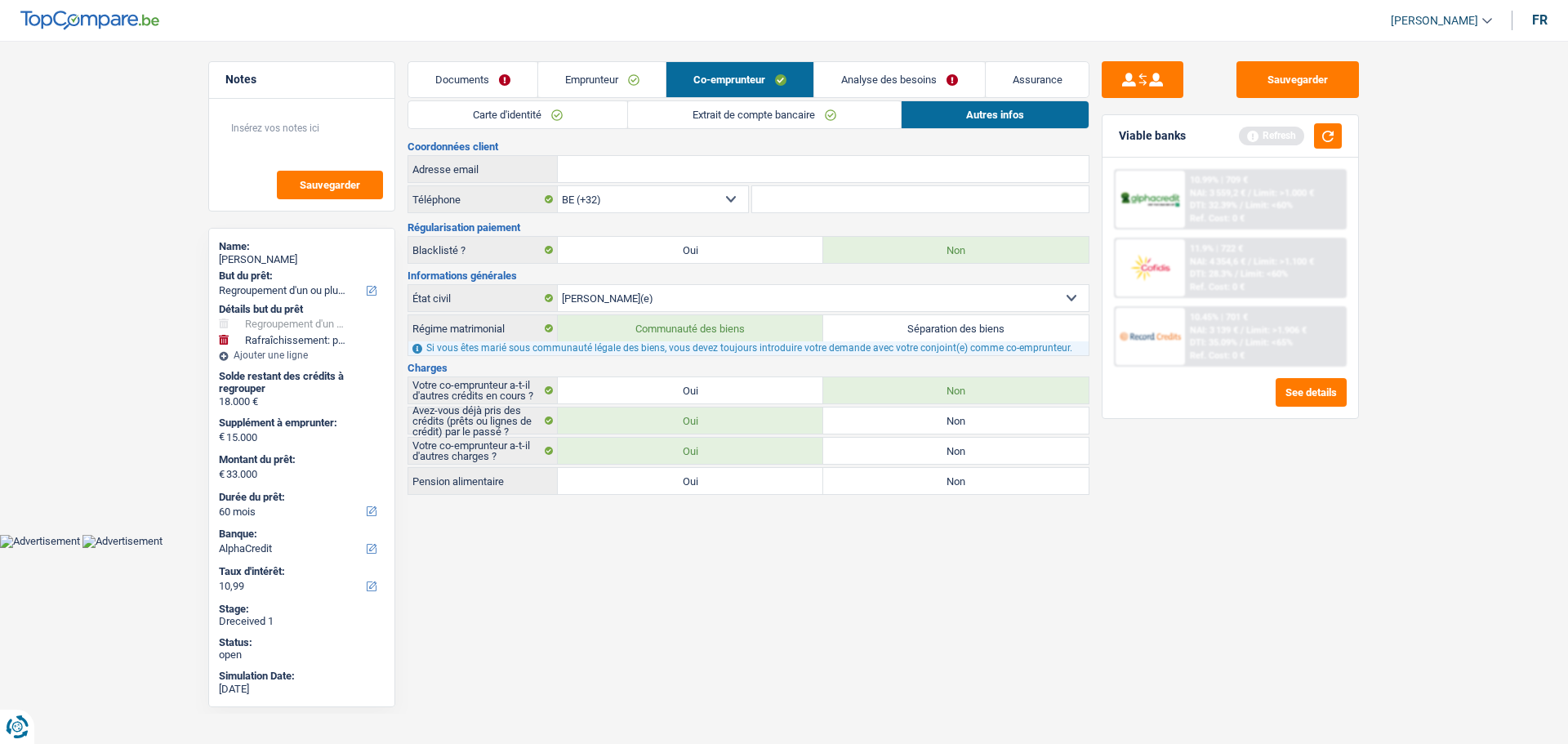 click on "Non" at bounding box center (956, 451) 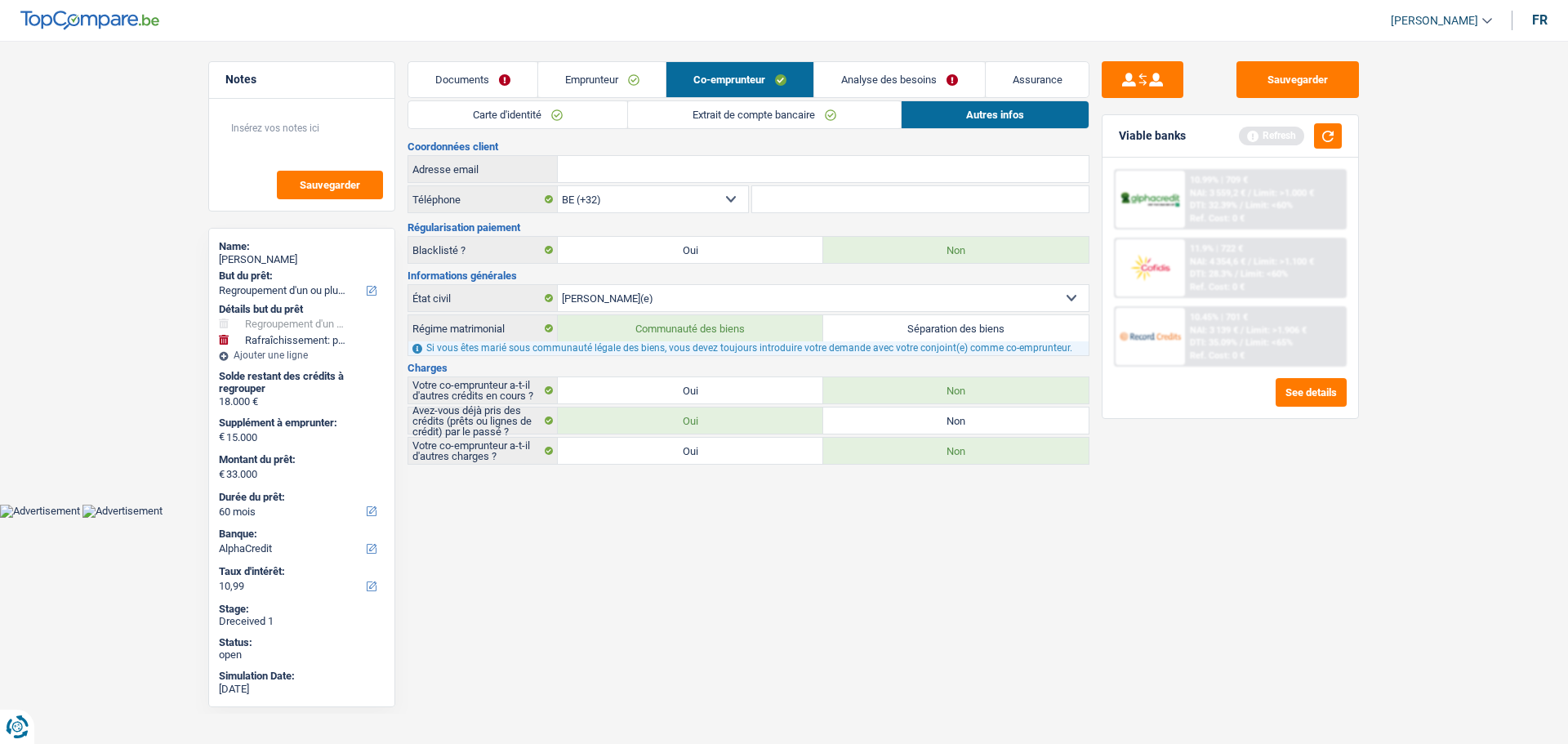 click on "Oui" at bounding box center (690, 390) 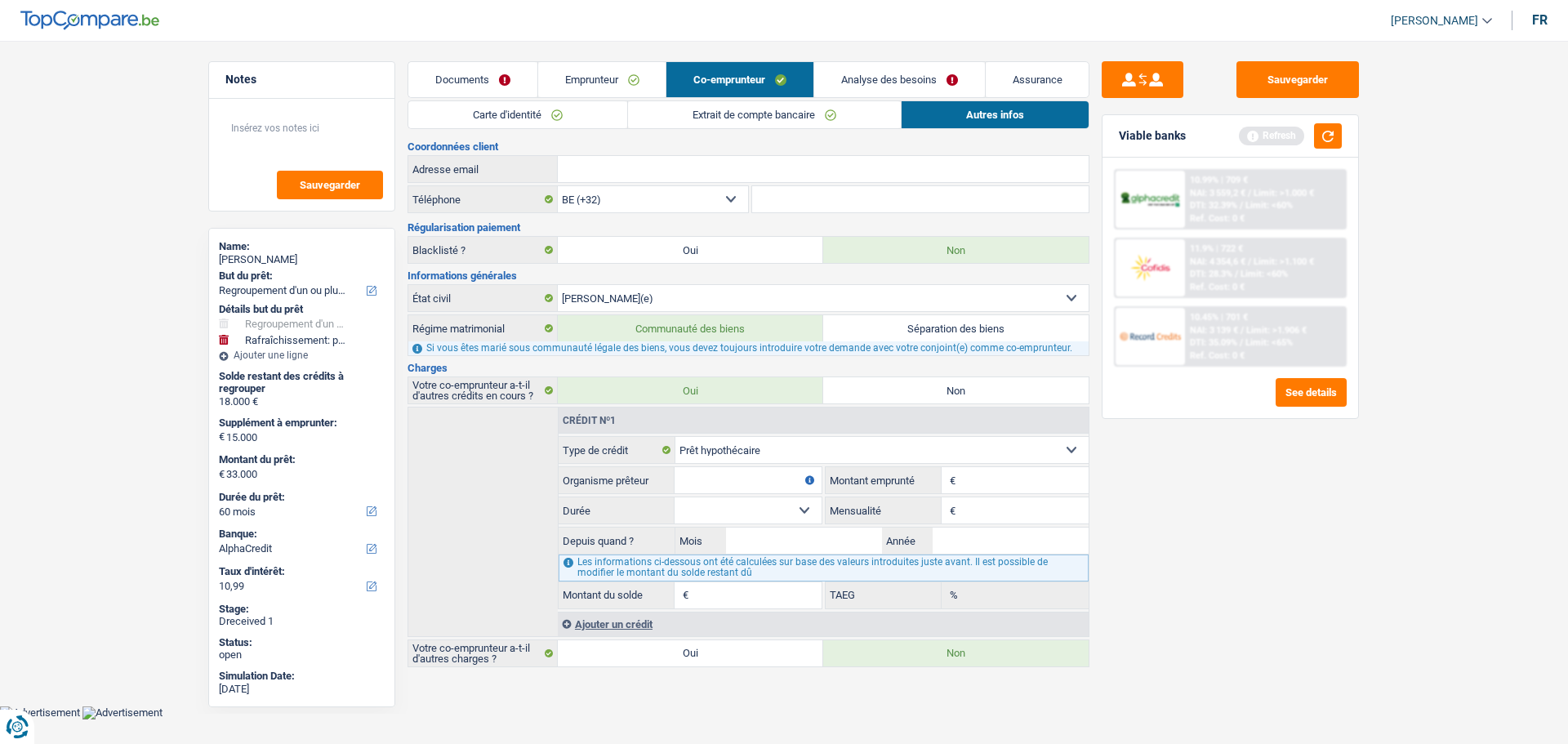 click on "Carte ou ouverture de crédit Prêt hypothécaire Vente à tempérament Prêt à tempérament Prêt rénovation Prêt voiture Regroupement d'un ou plusieurs crédits
Sélectionner une option" at bounding box center (882, 450) 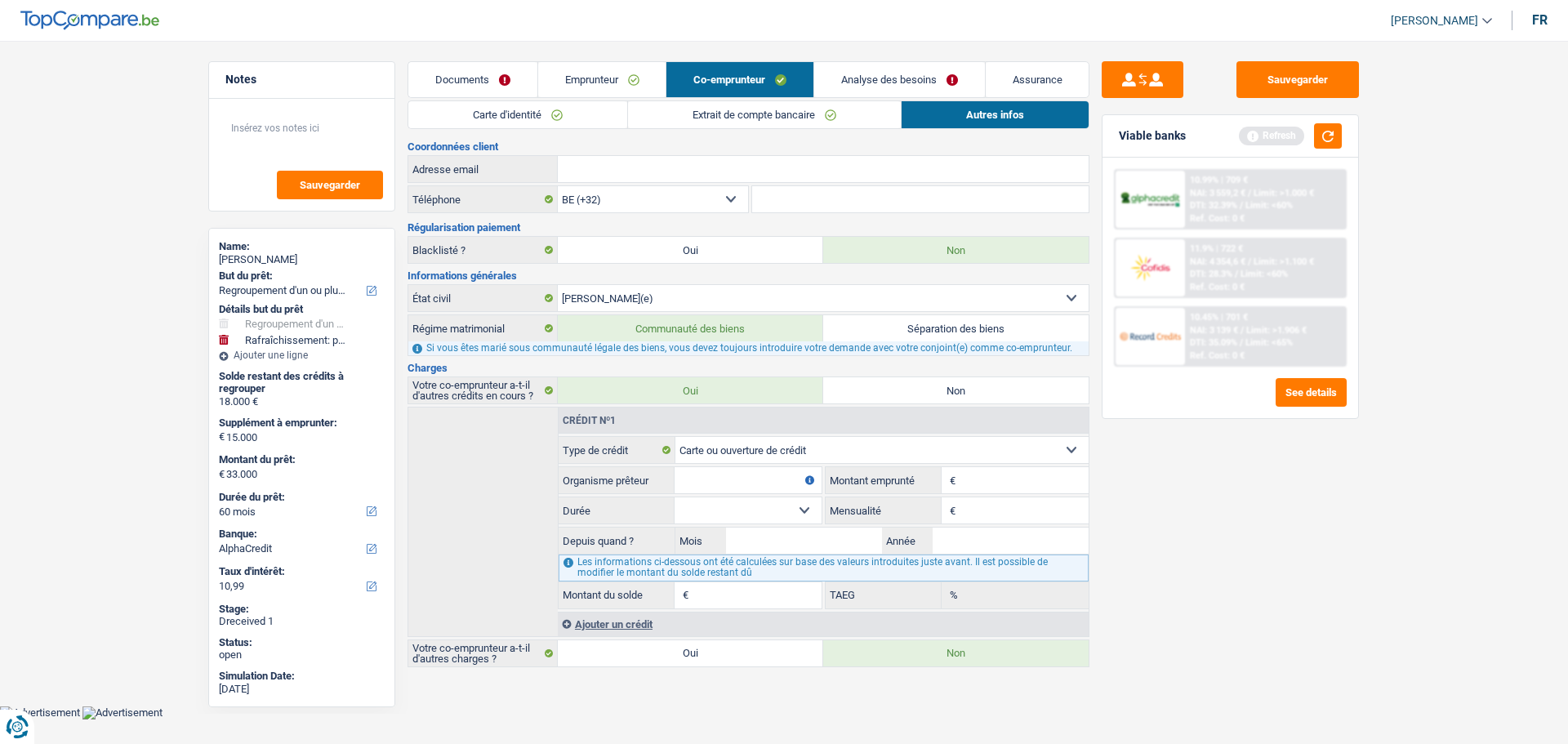 type on "0" 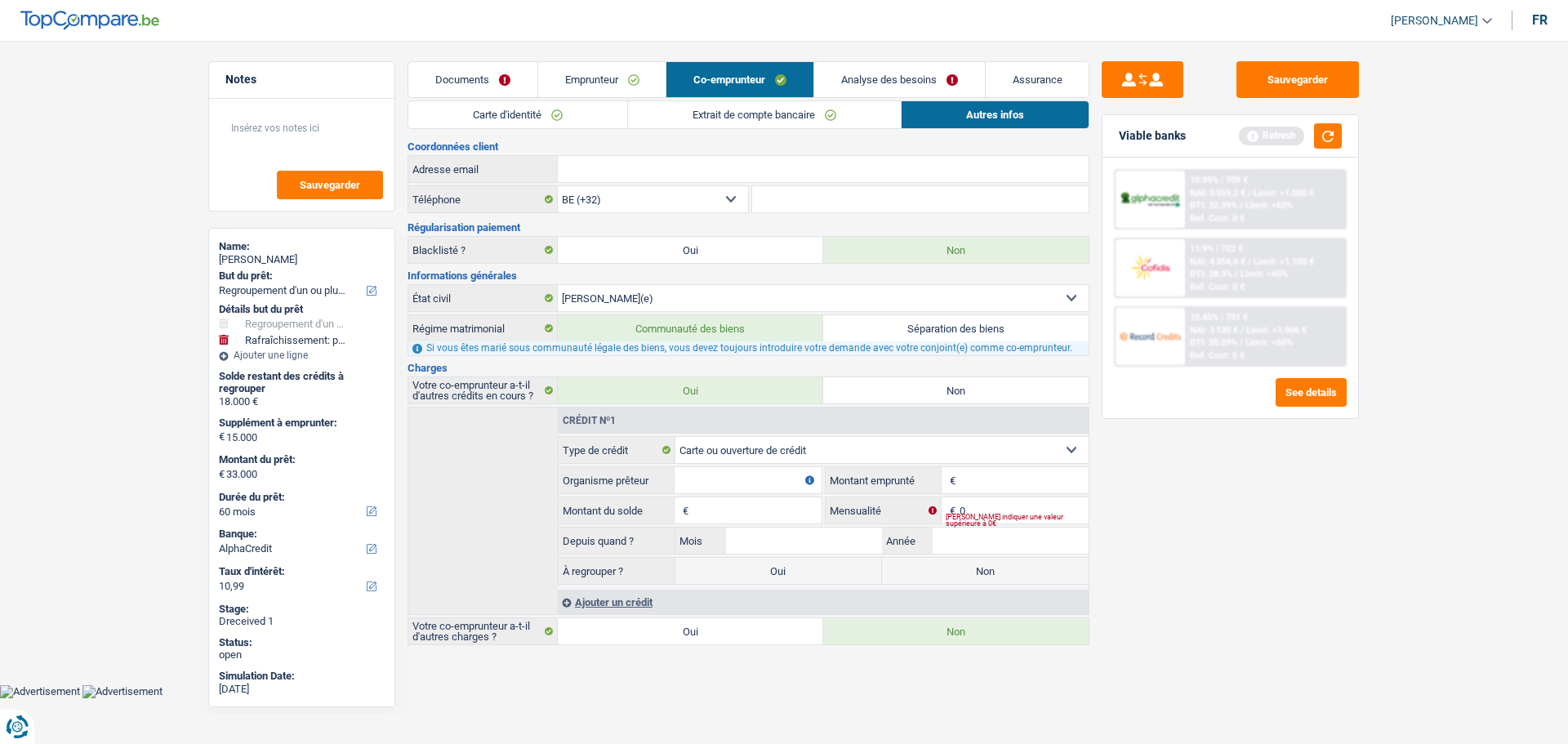 click on "Organisme prêteur" at bounding box center [748, 480] 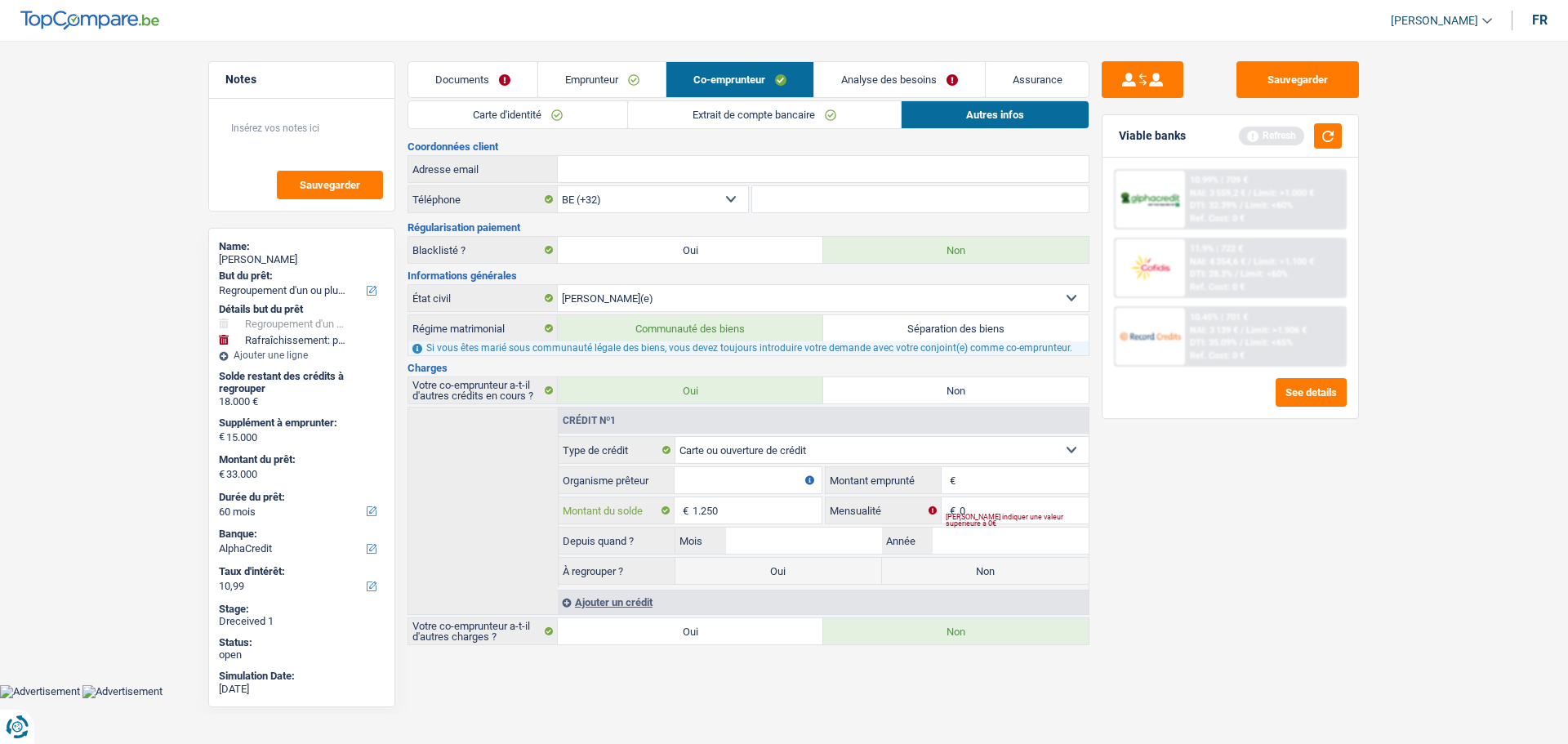 type on "1.250" 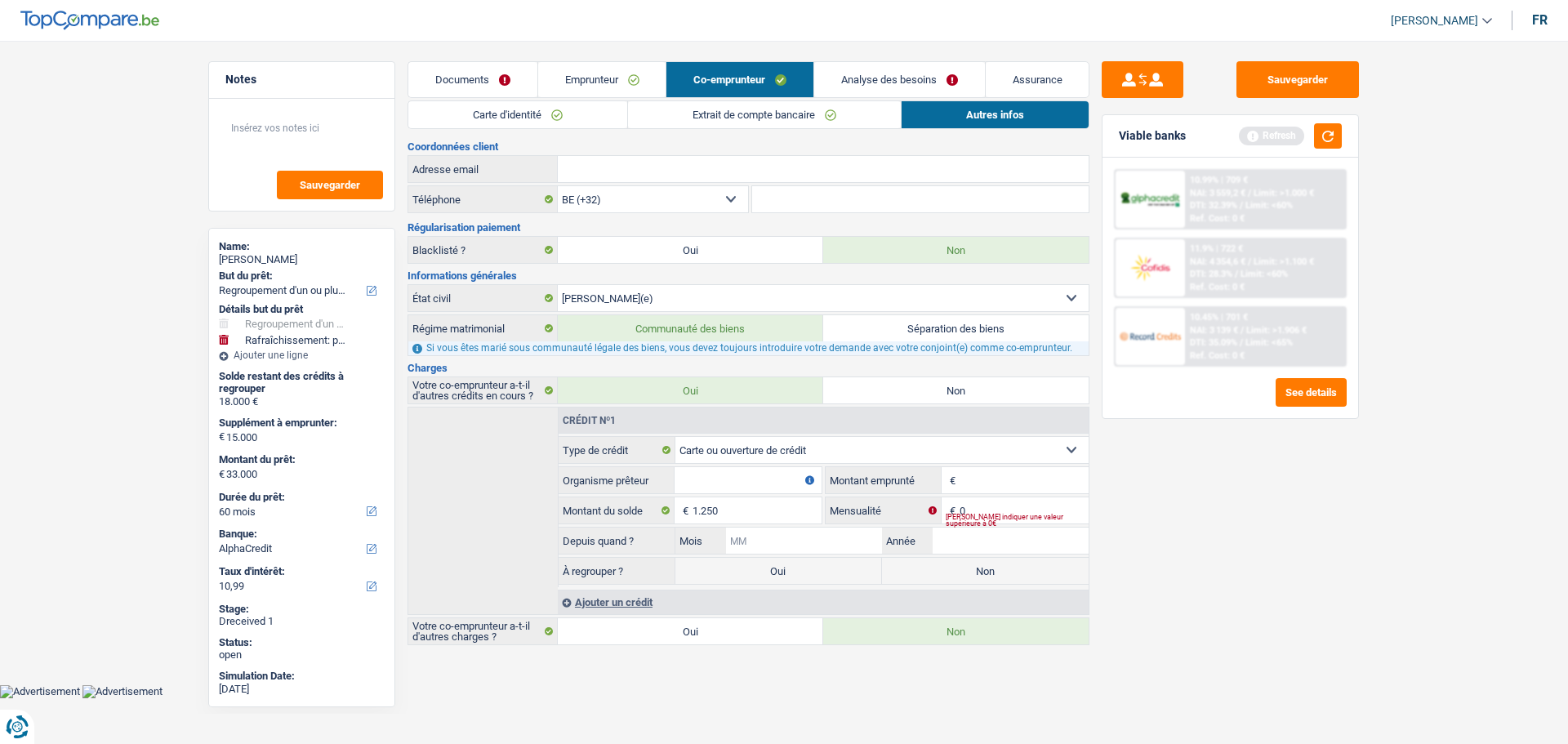 click on "Mois" at bounding box center [804, 541] 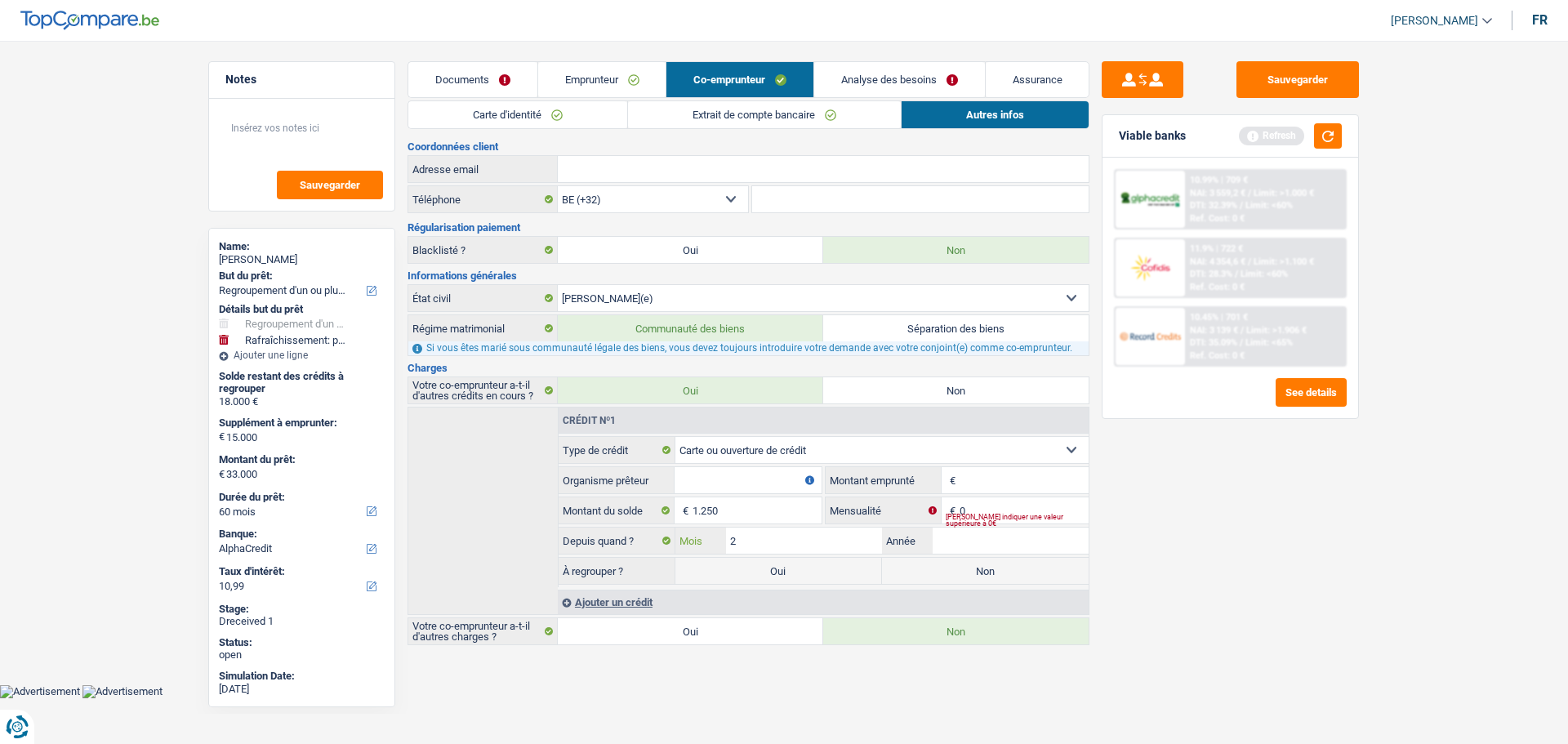 type on "2" 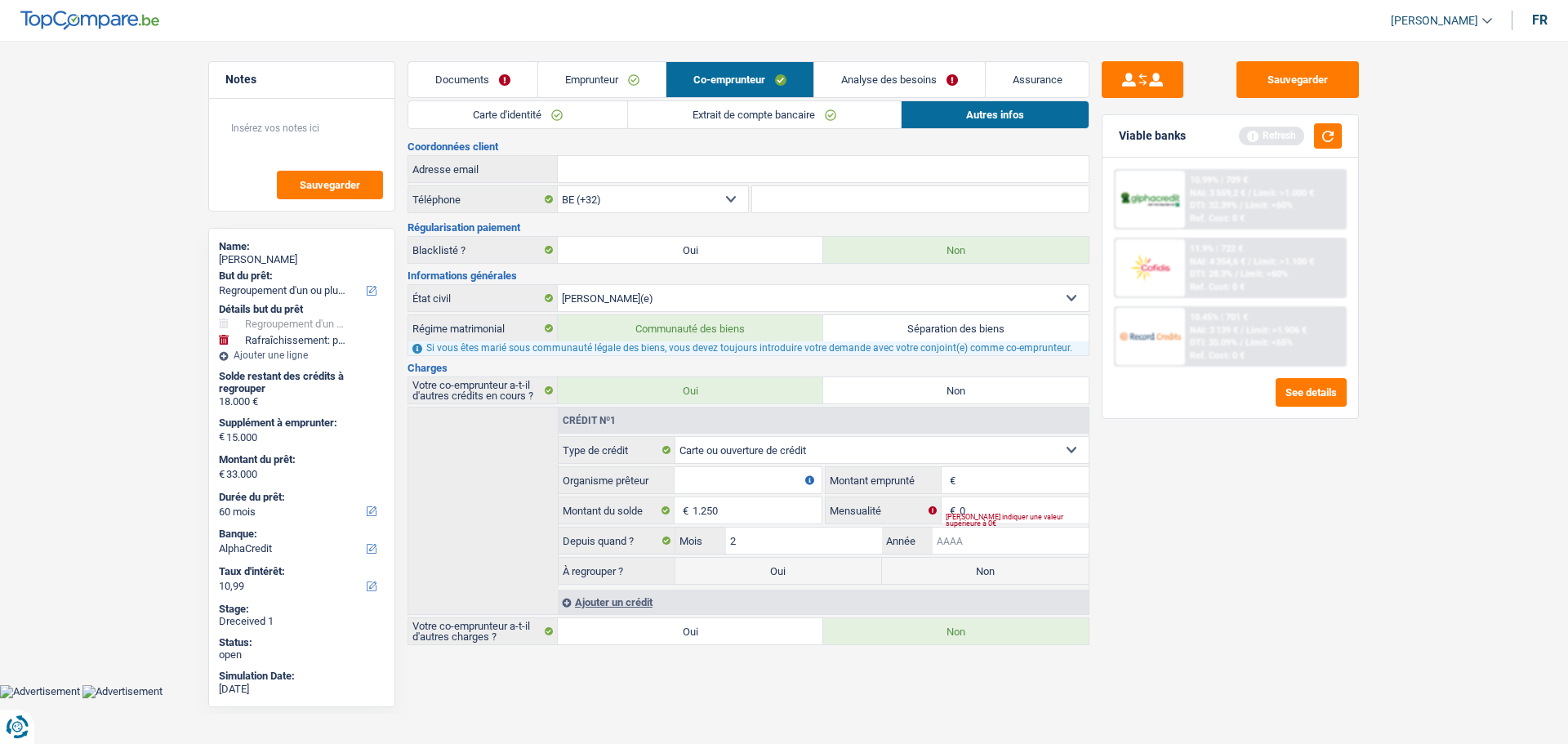 click on "Année" at bounding box center [1010, 541] 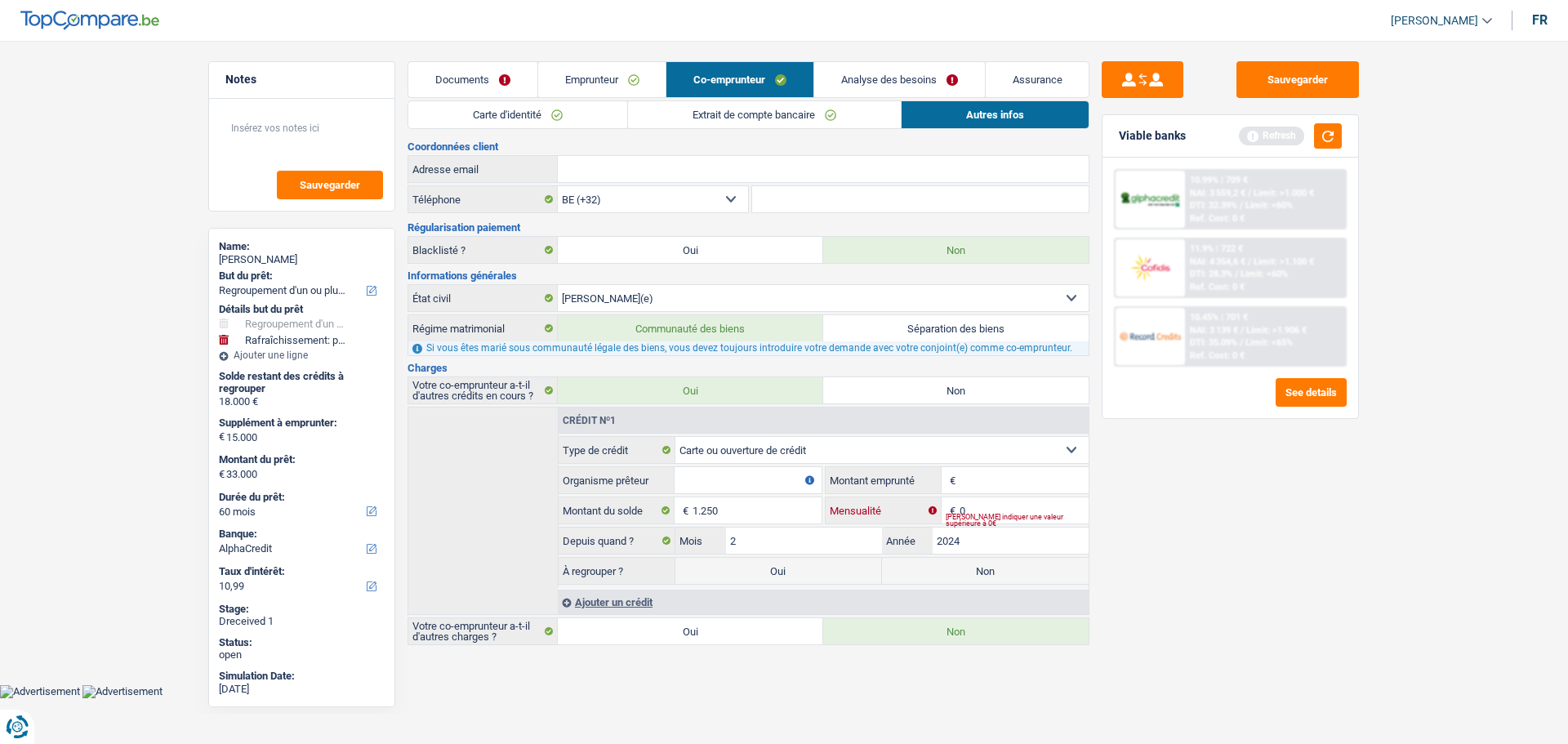 click on "0" at bounding box center (1024, 510) 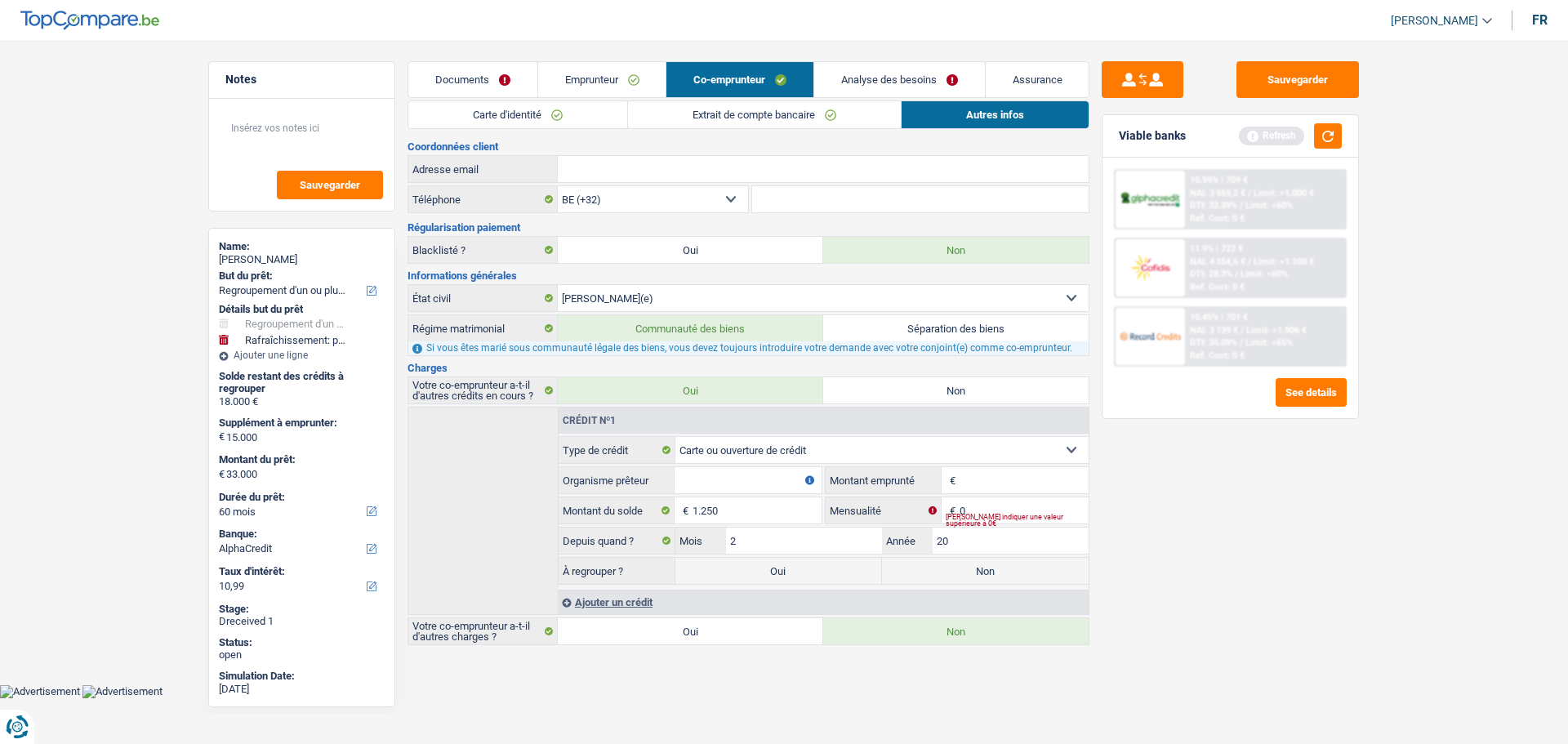 type on "2" 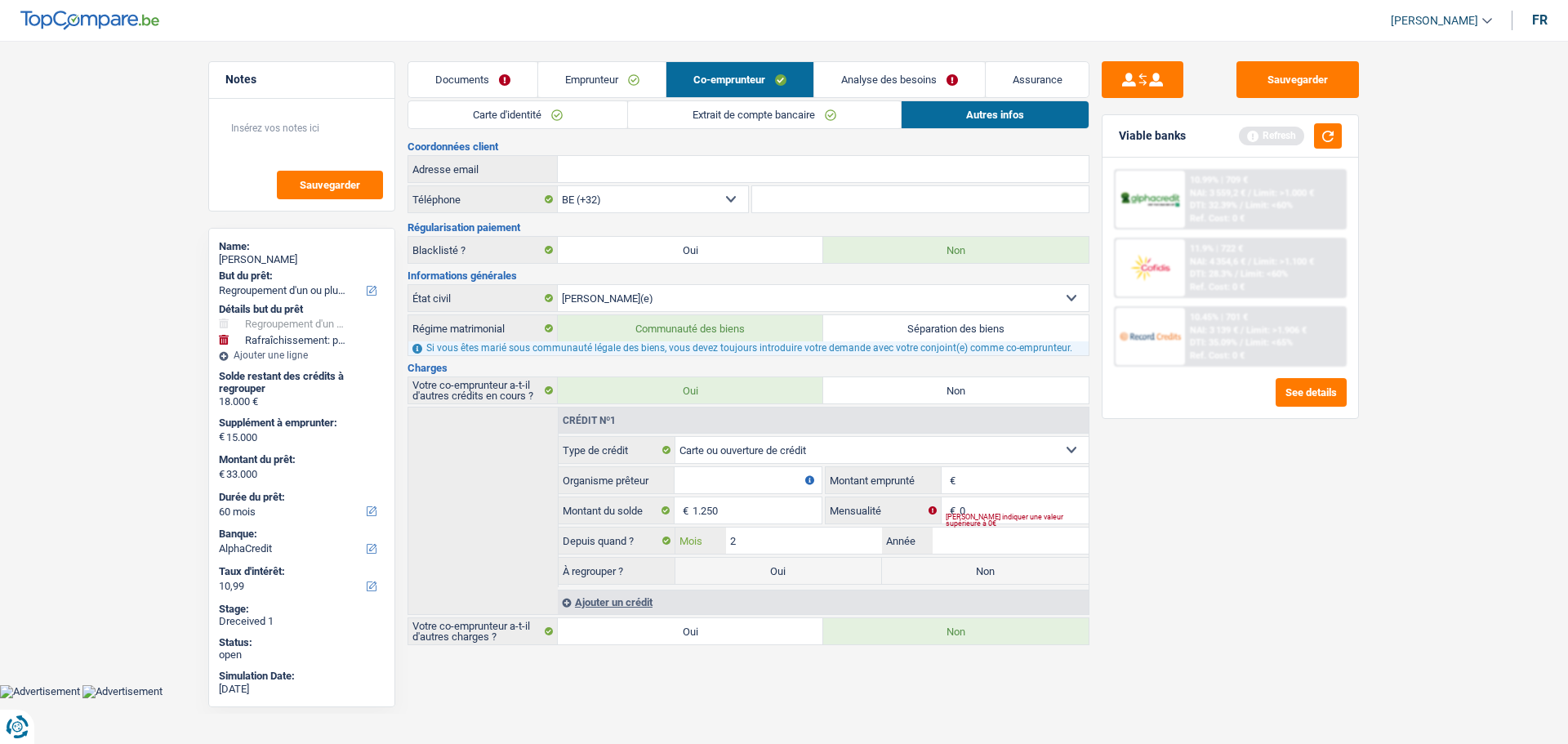 type 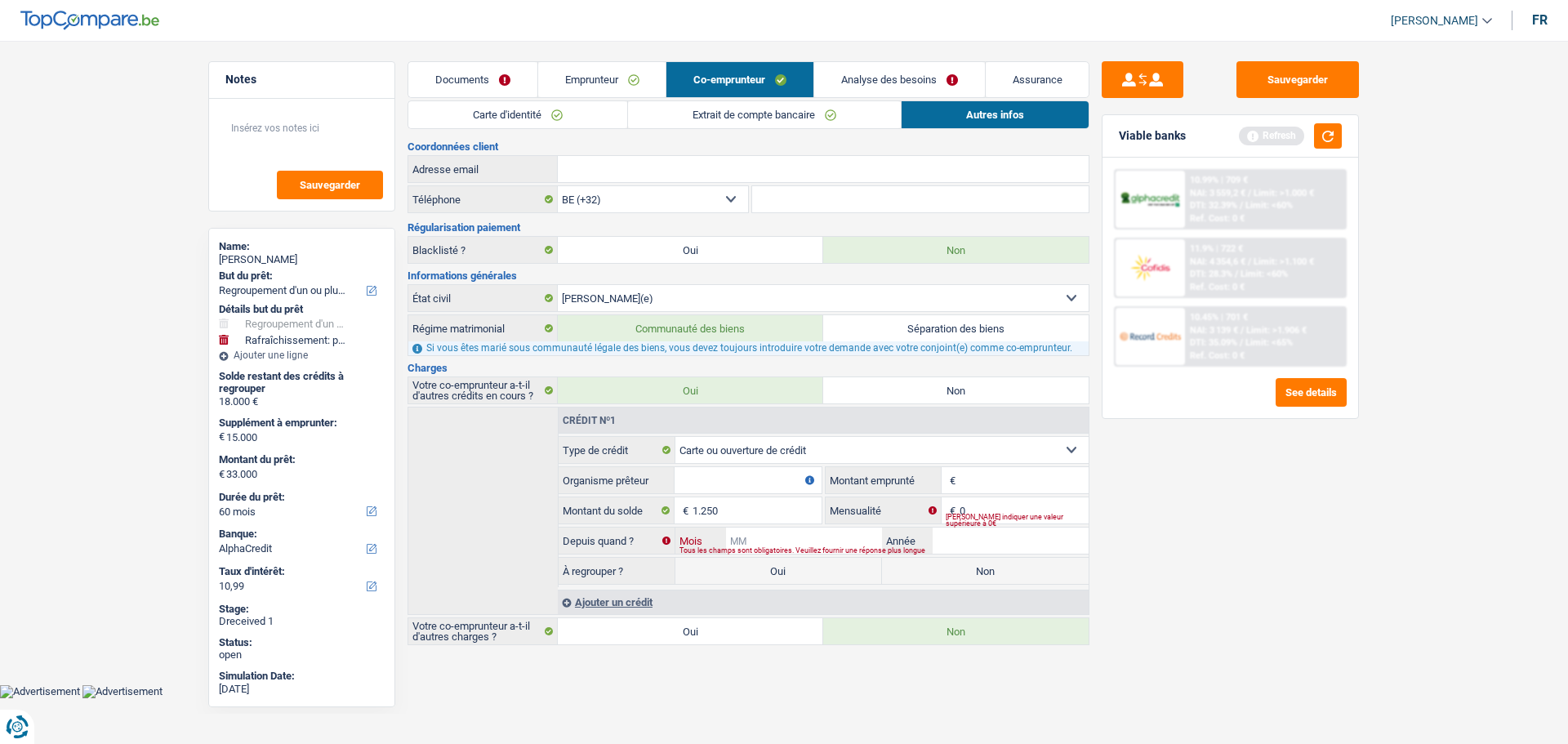 type 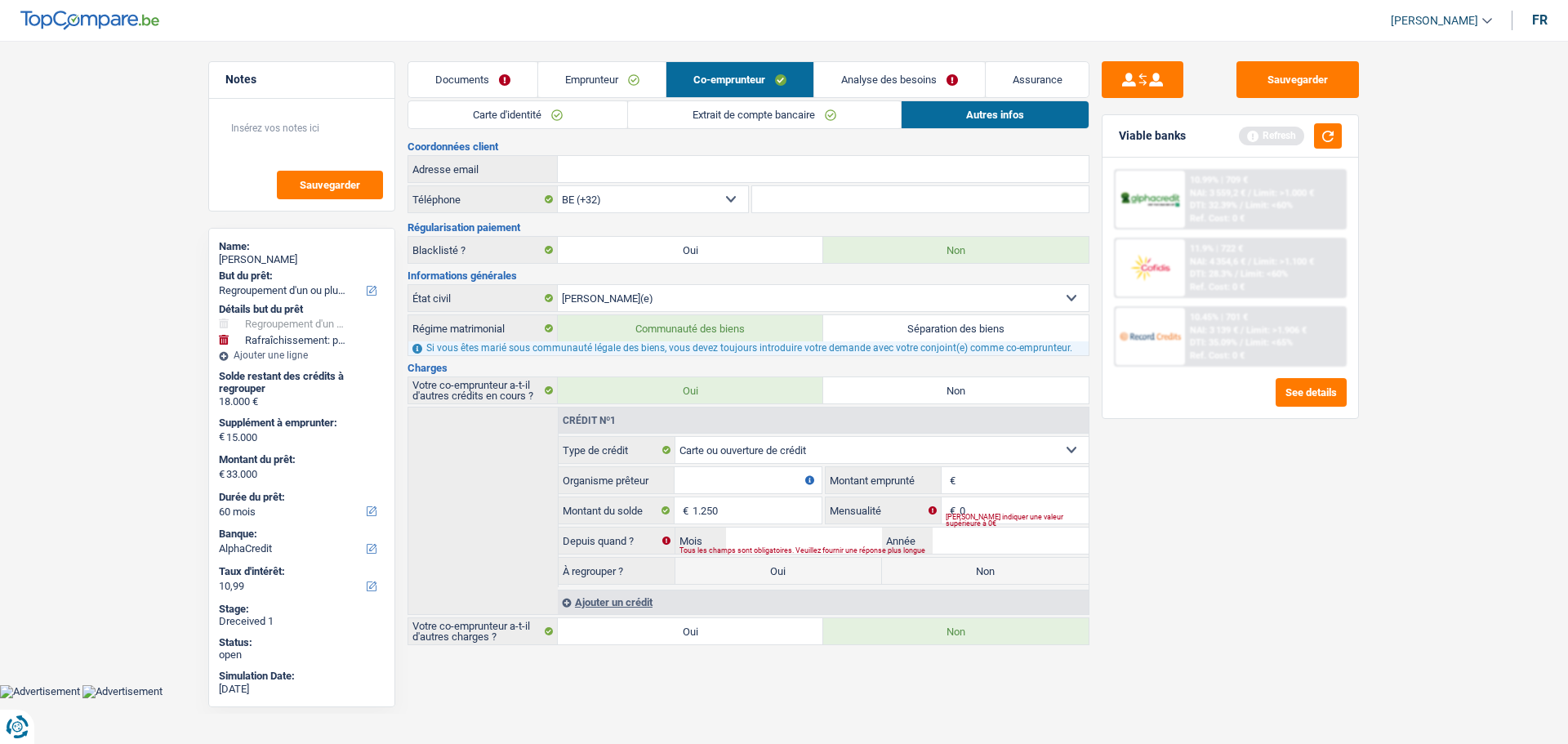 click on "Emprunteur" at bounding box center (602, 79) 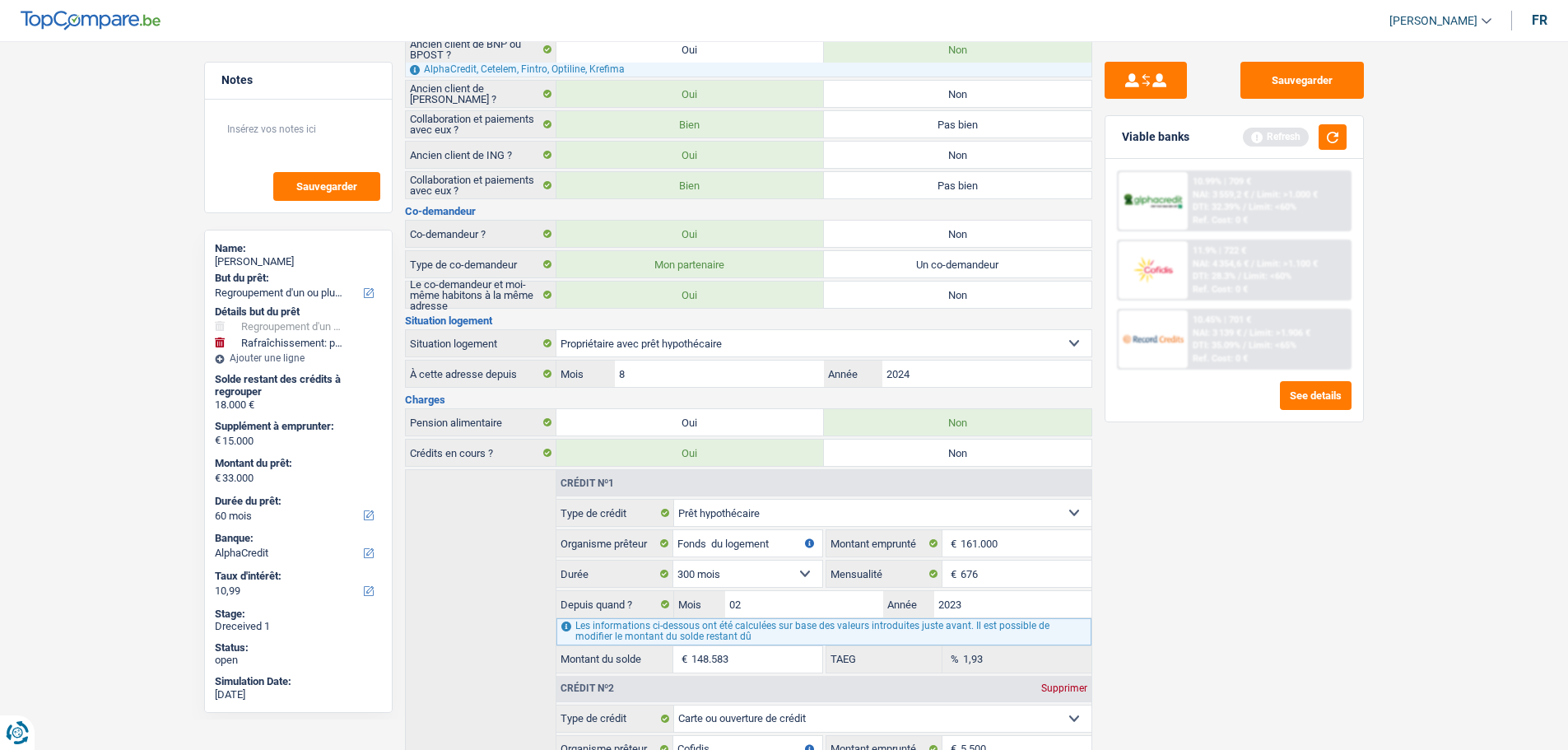 scroll, scrollTop: 0, scrollLeft: 0, axis: both 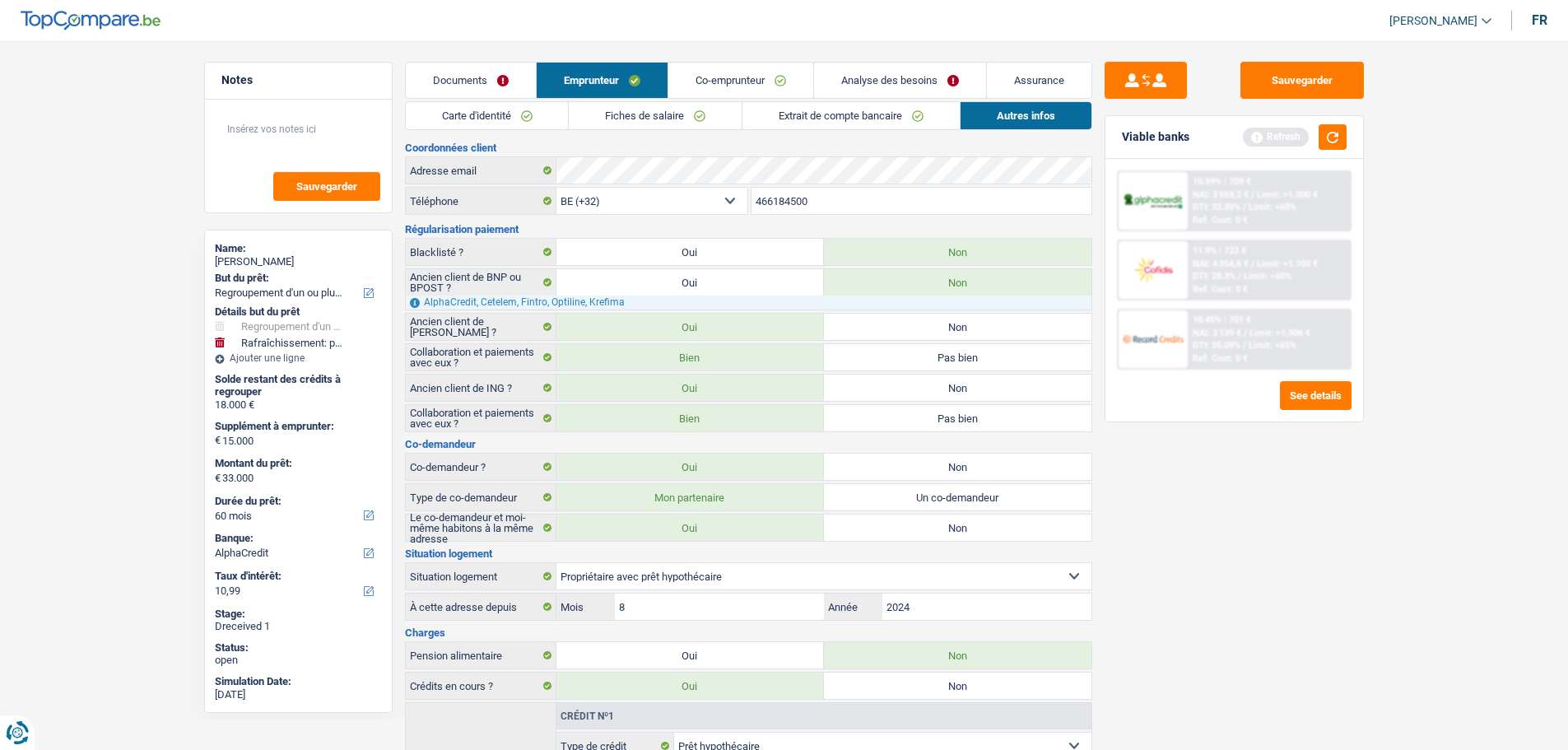 click on "Co-emprunteur" at bounding box center (741, 80) 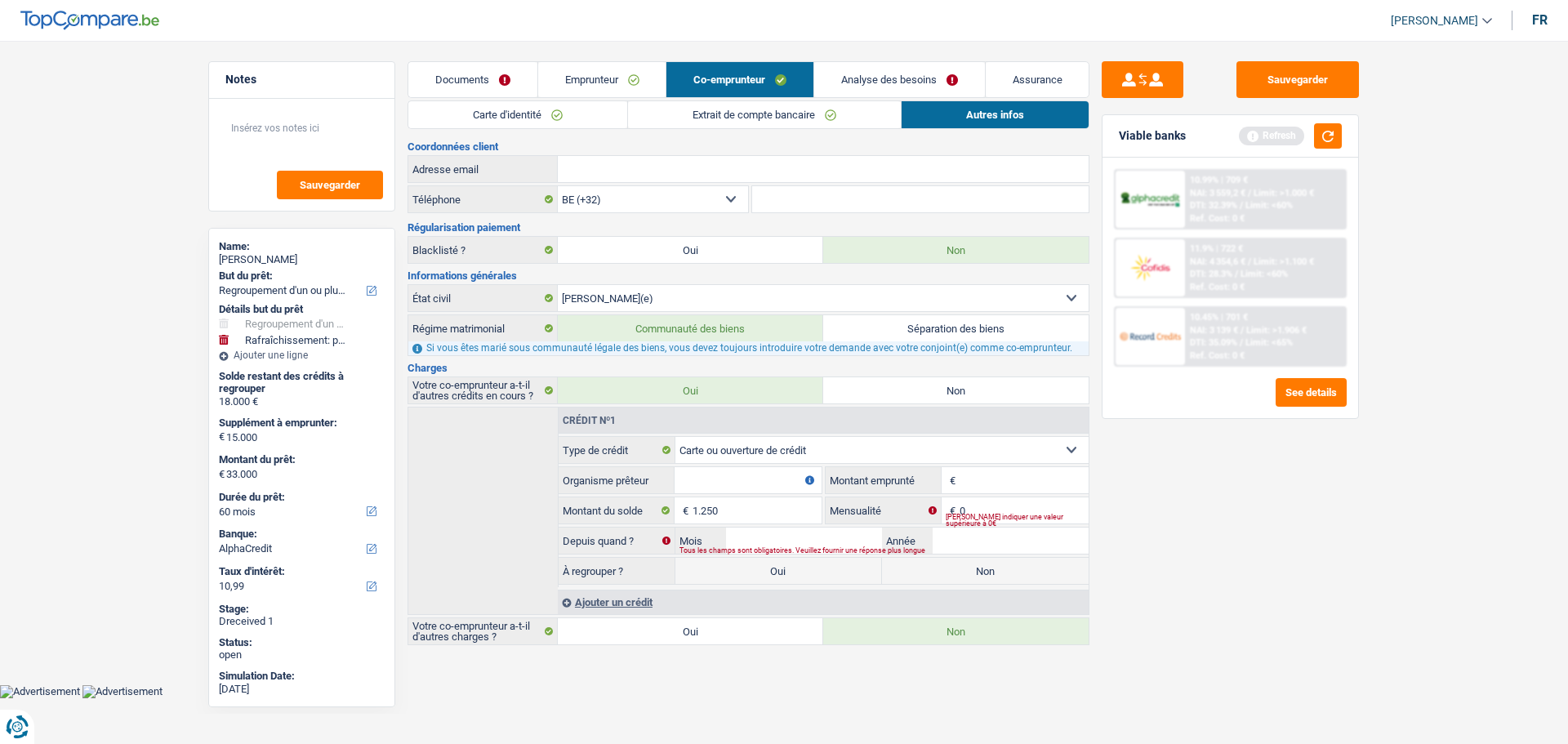click on "Organisme prêteur" at bounding box center [748, 480] 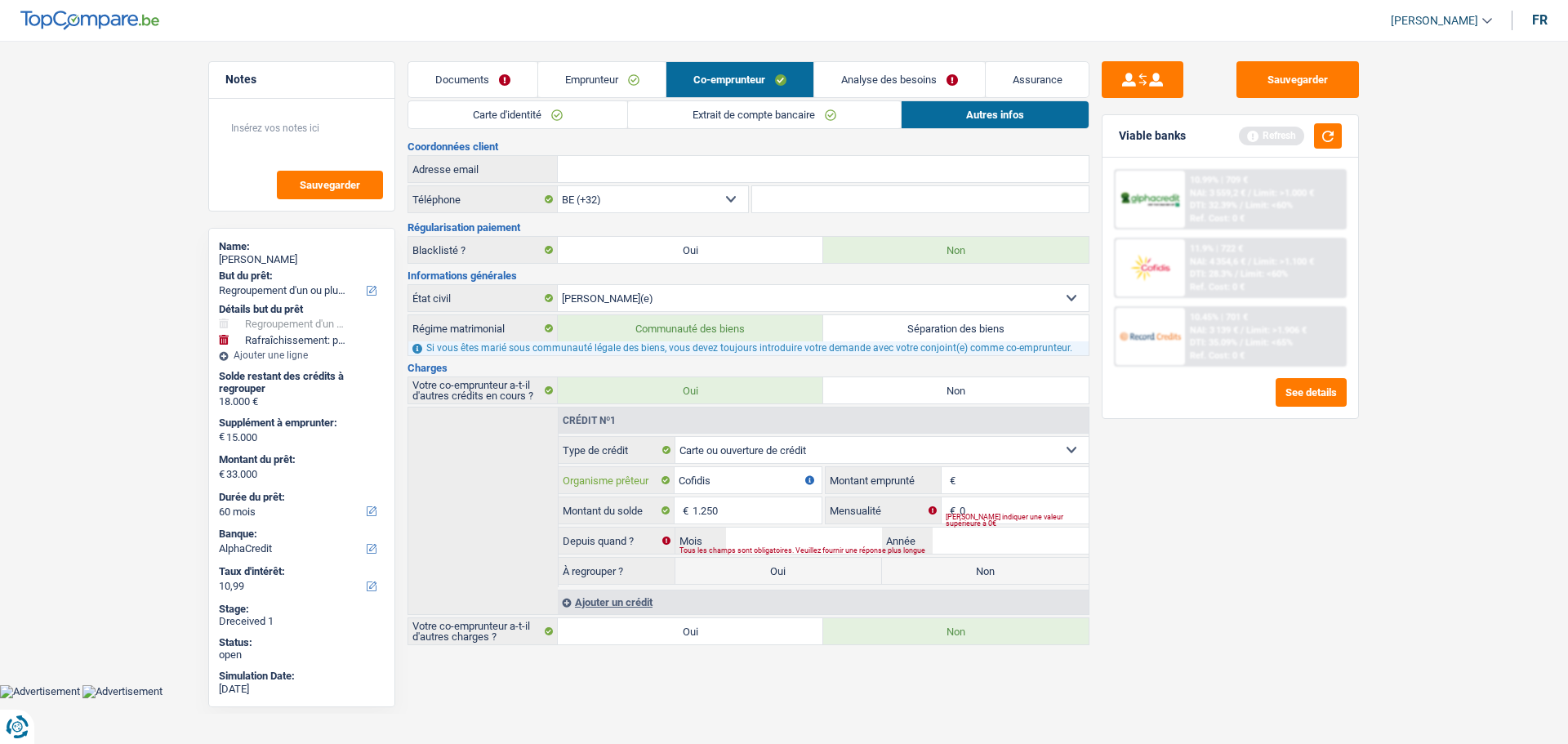 type on "Cofidis" 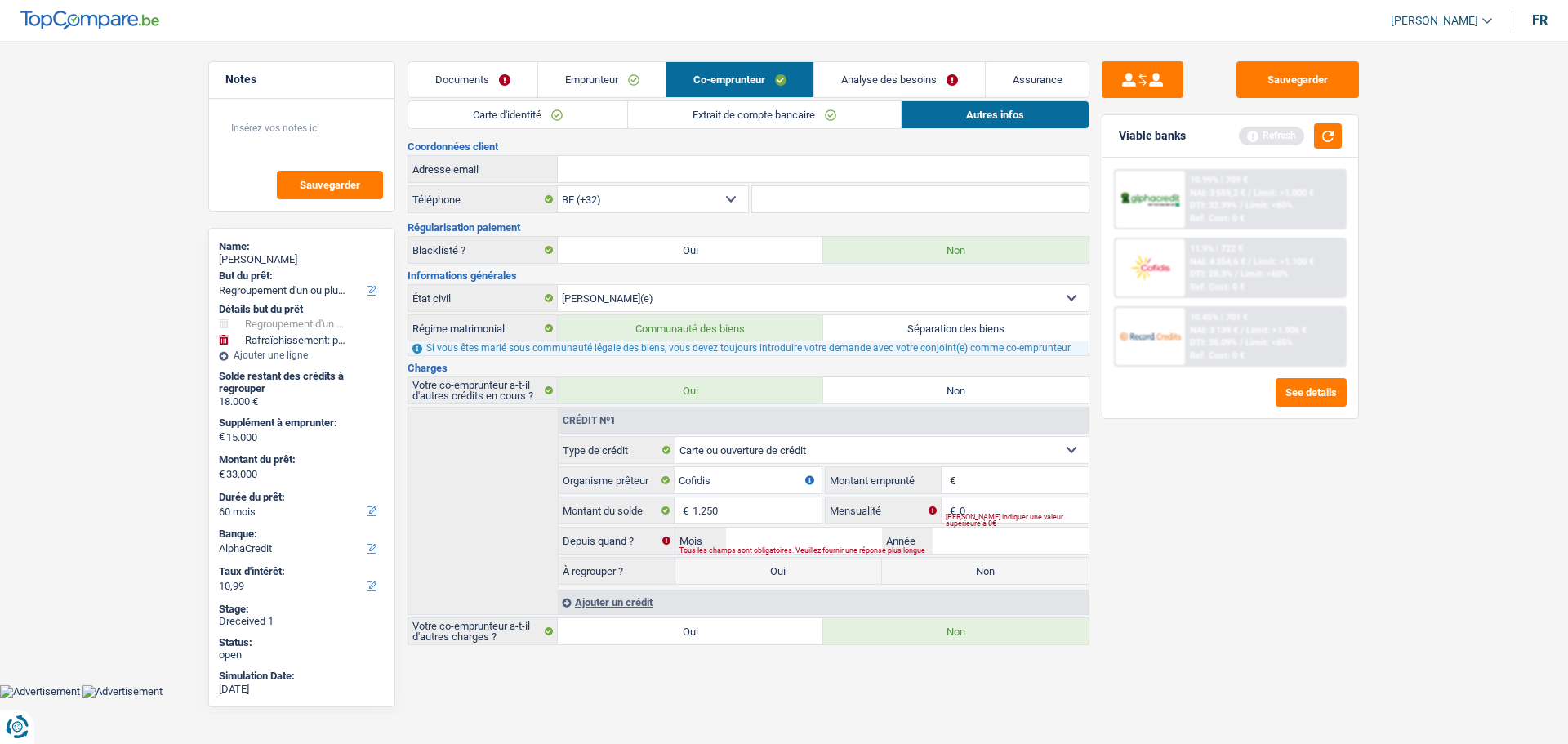 click on "Montant" at bounding box center (1024, 480) 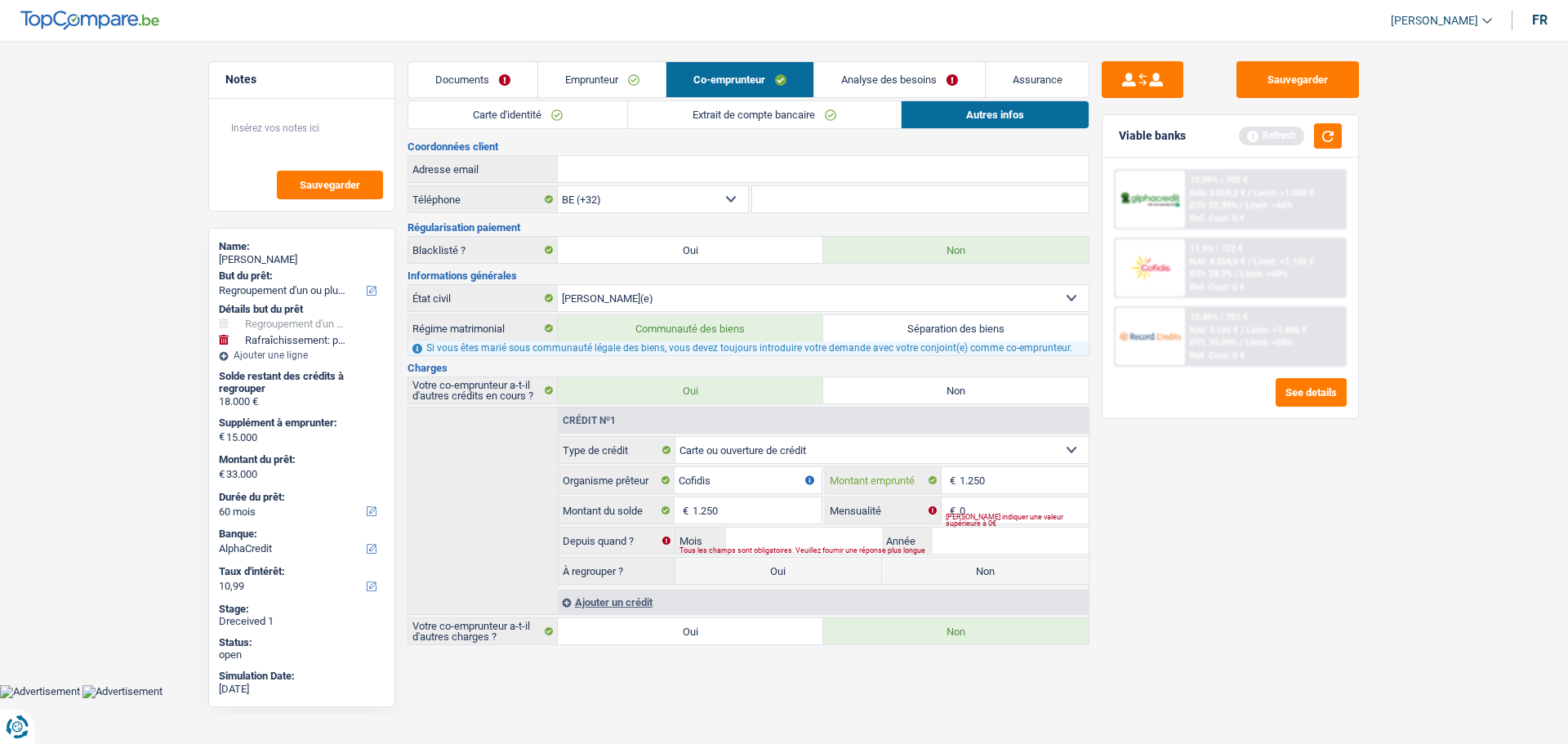 type on "1.250" 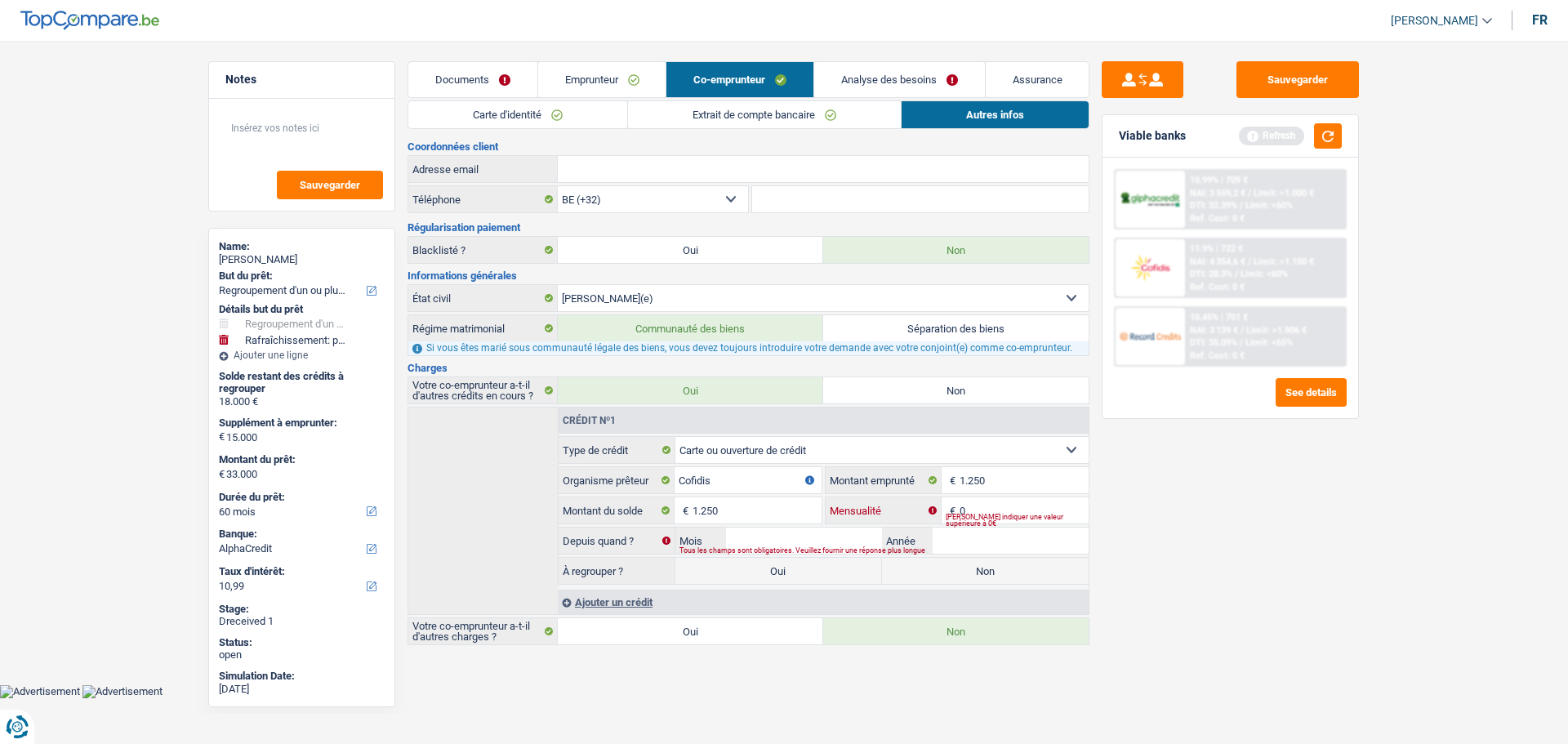 click on "0" at bounding box center [1024, 510] 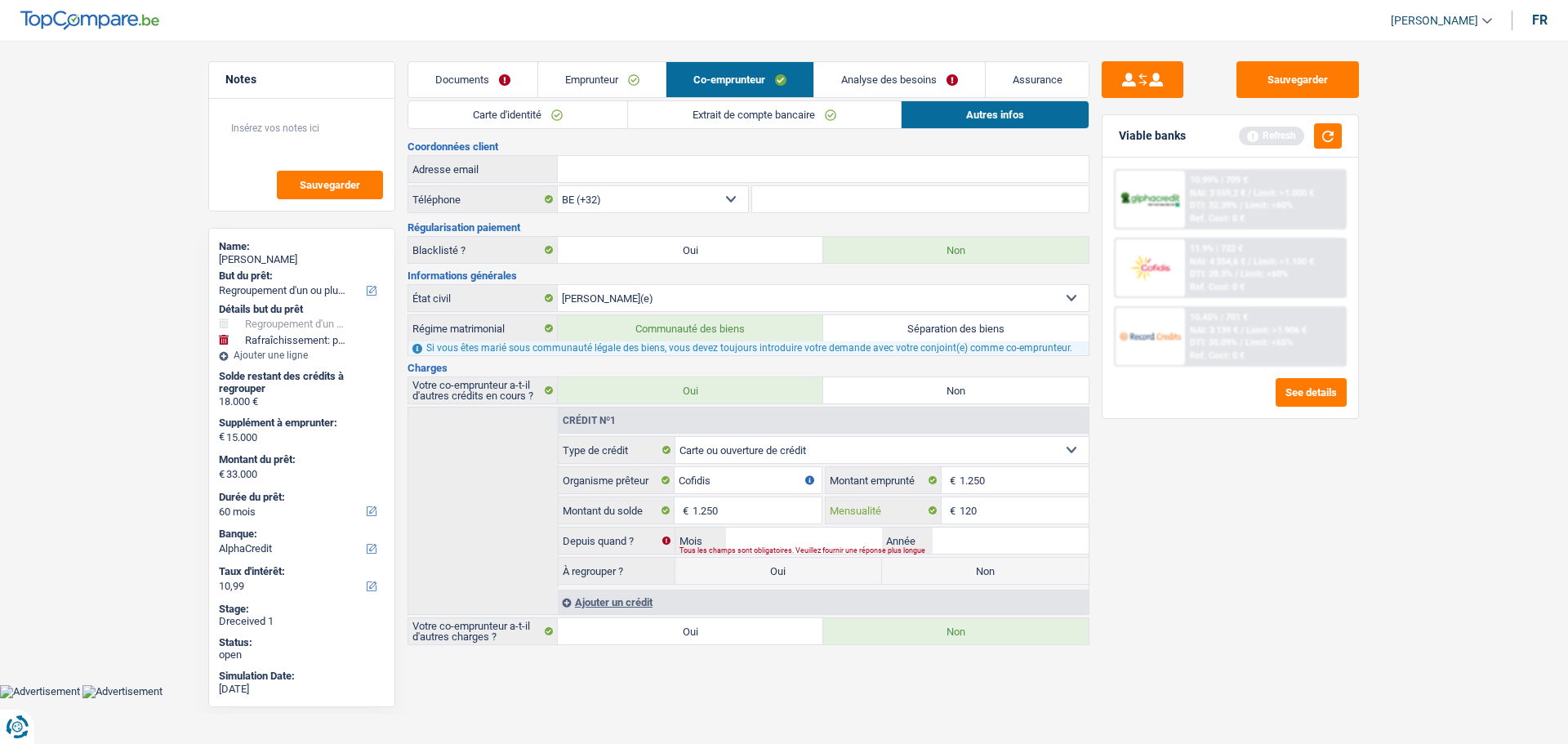 type on "120" 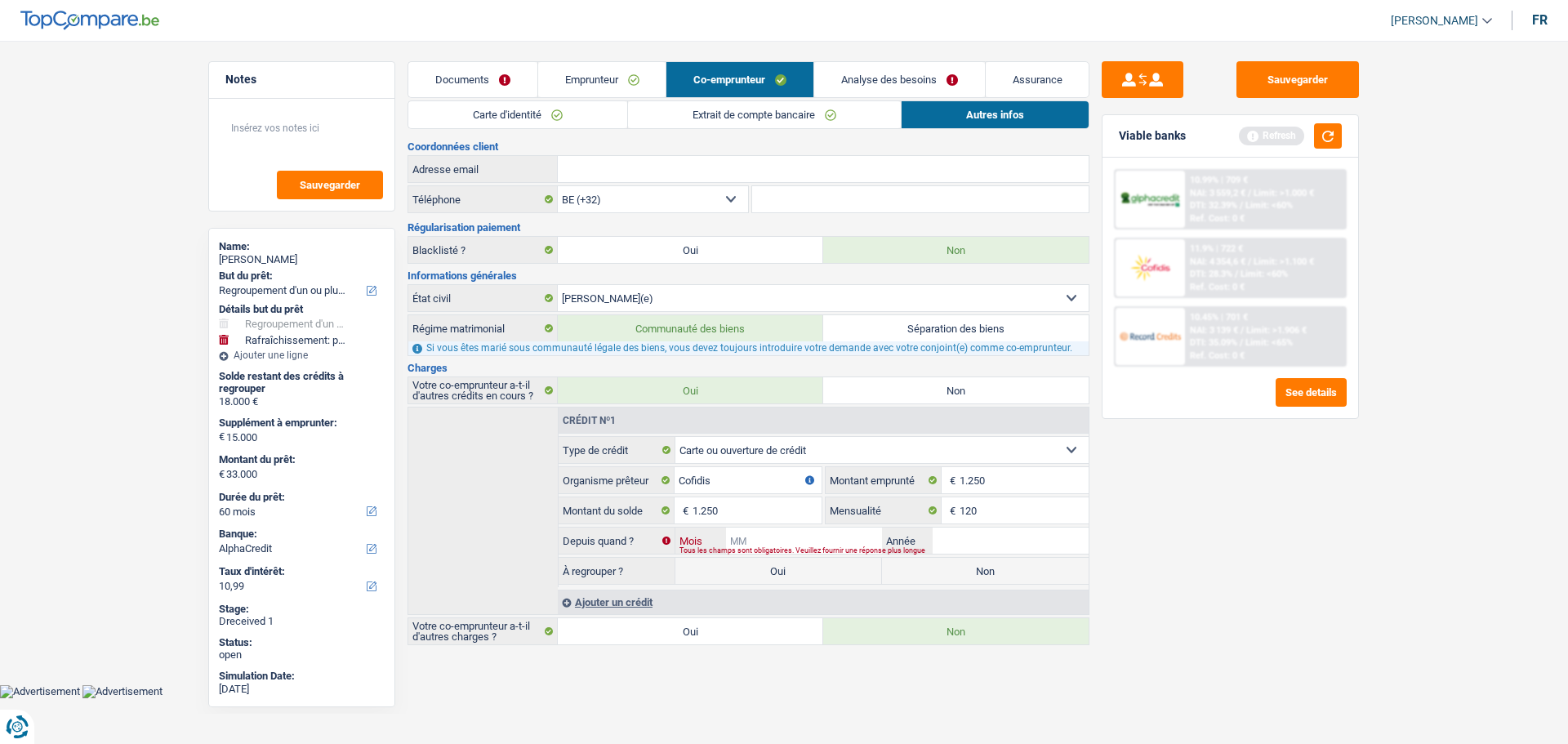 click on "Mois" at bounding box center [804, 541] 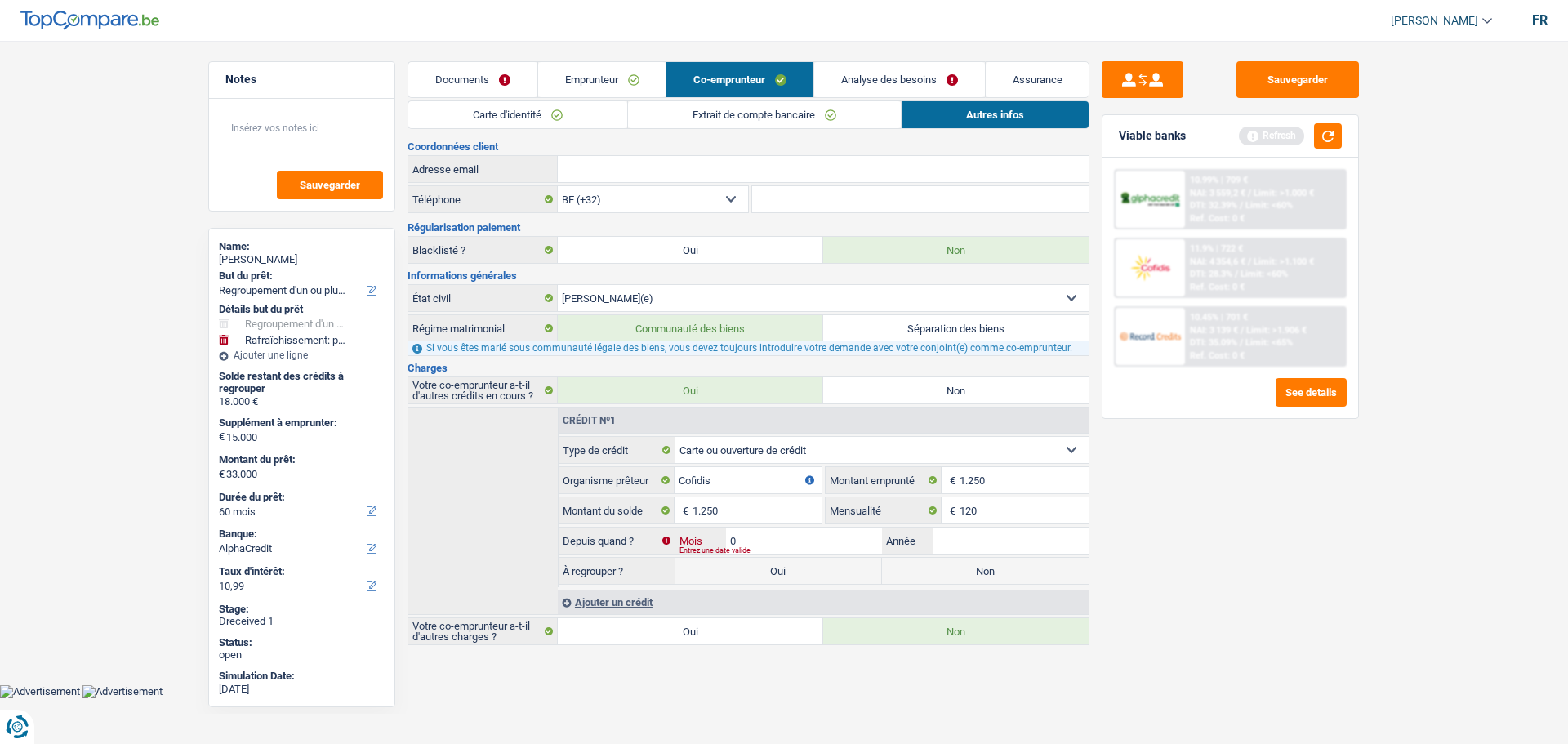 type on "06" 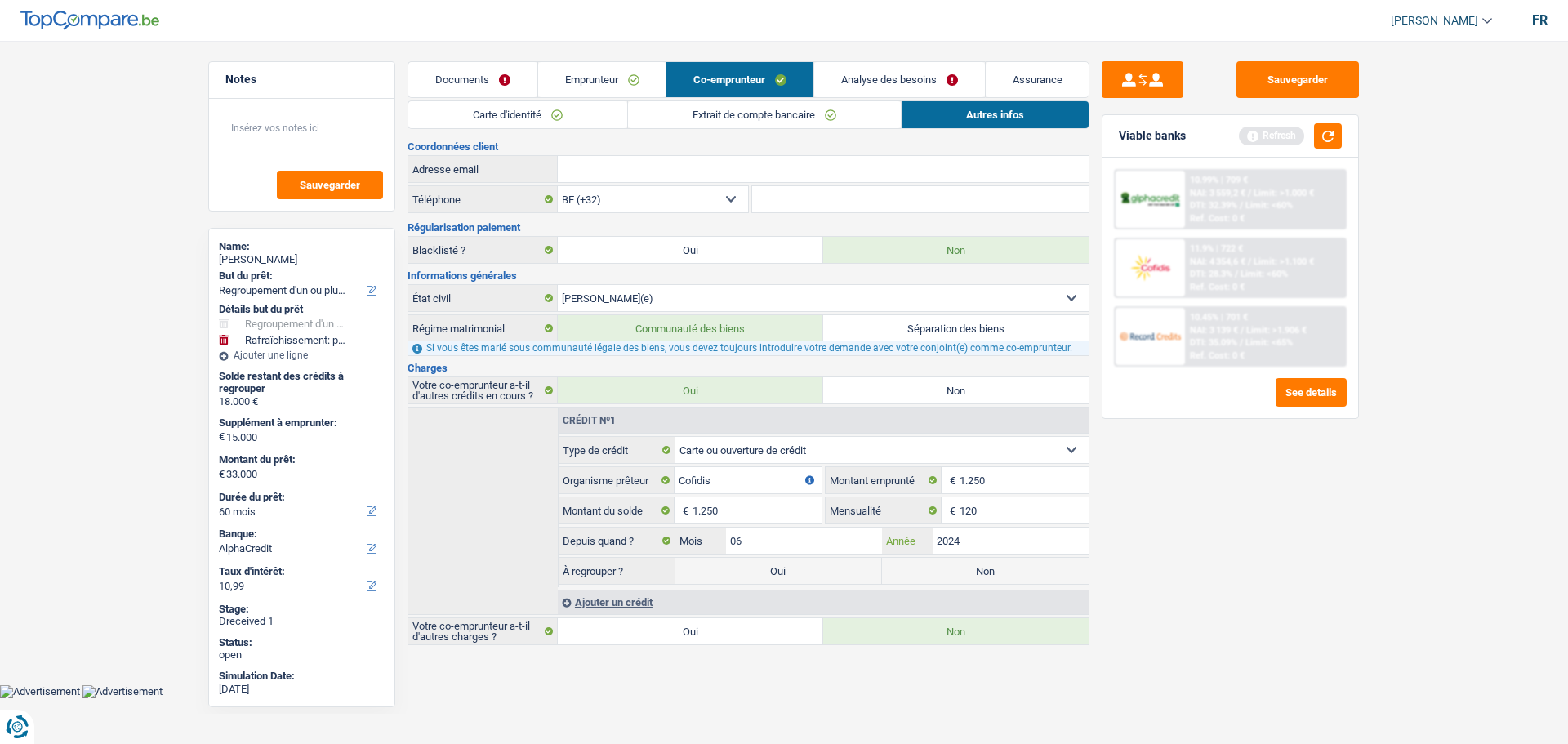 type on "2024" 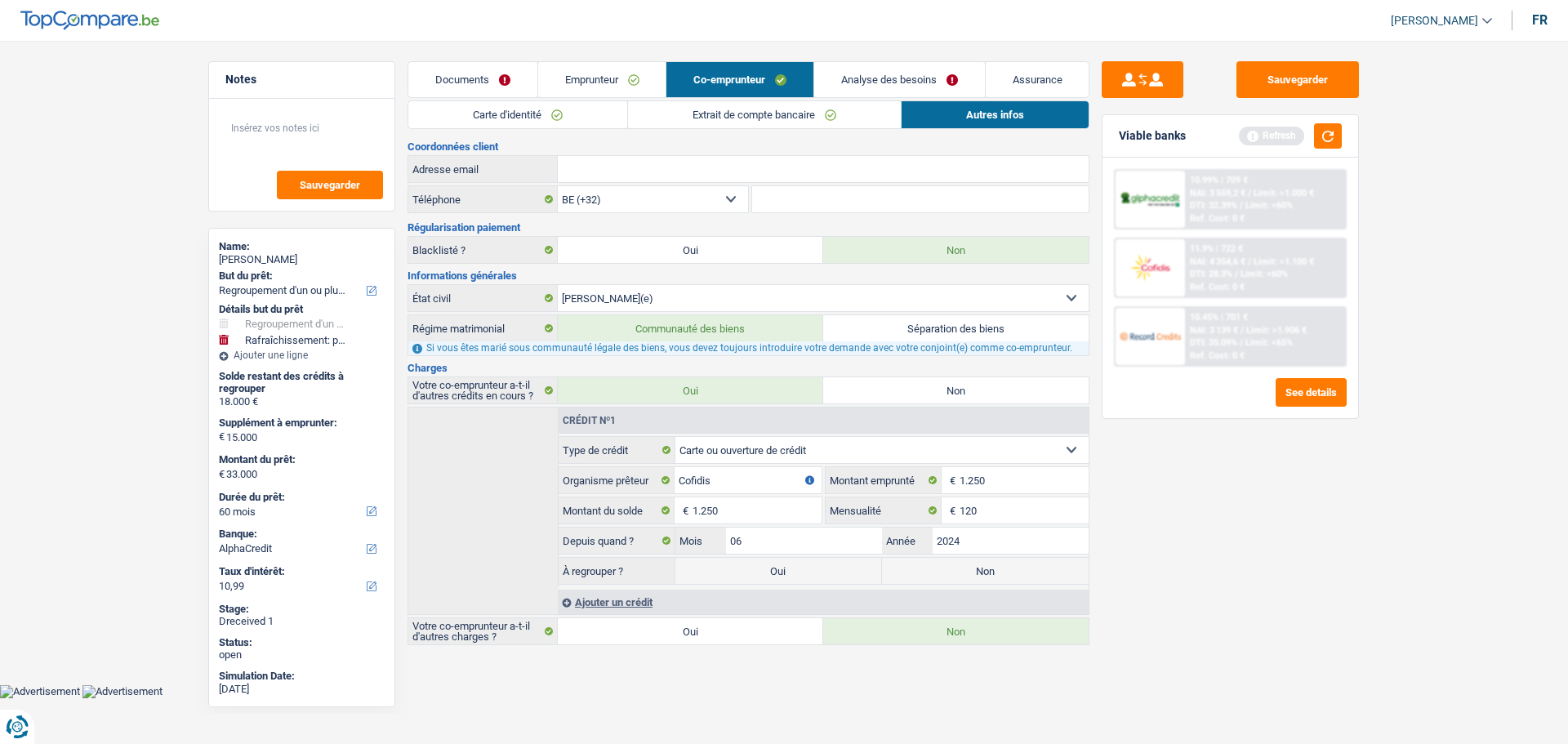click on "Oui" at bounding box center [778, 571] 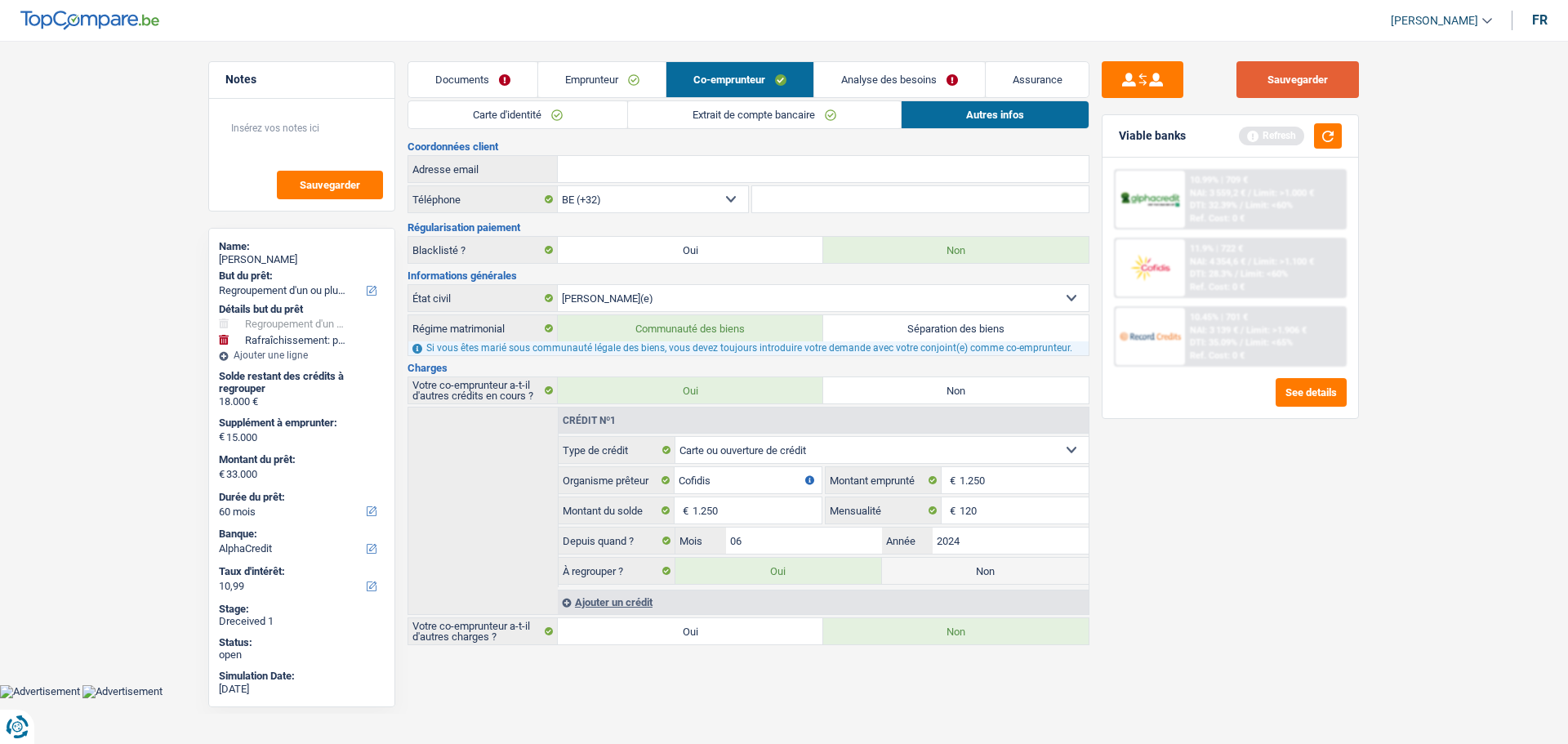 click on "Sauvegarder" at bounding box center [1298, 79] 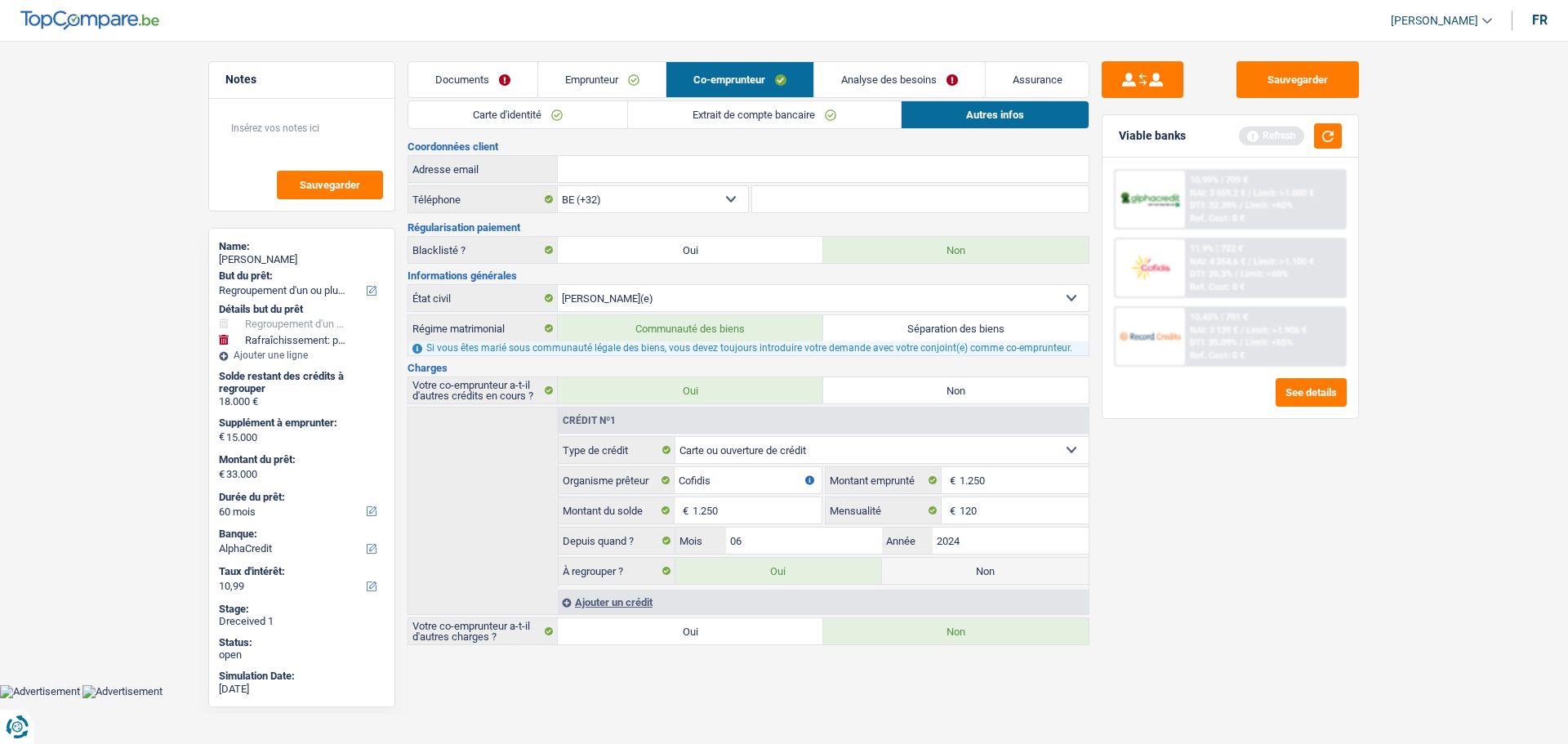 click on "Analyse des besoins" at bounding box center (899, 79) 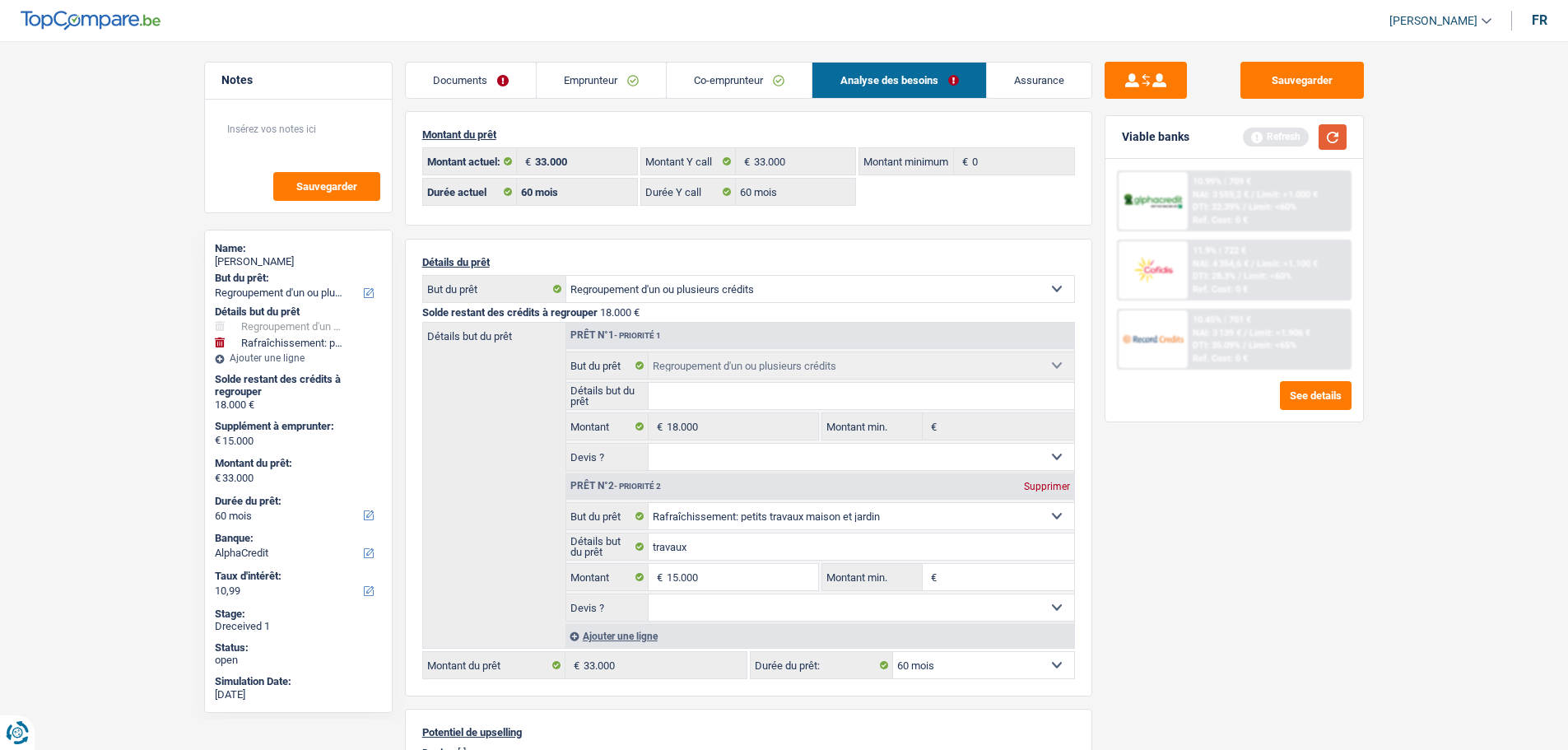 click at bounding box center [1333, 137] 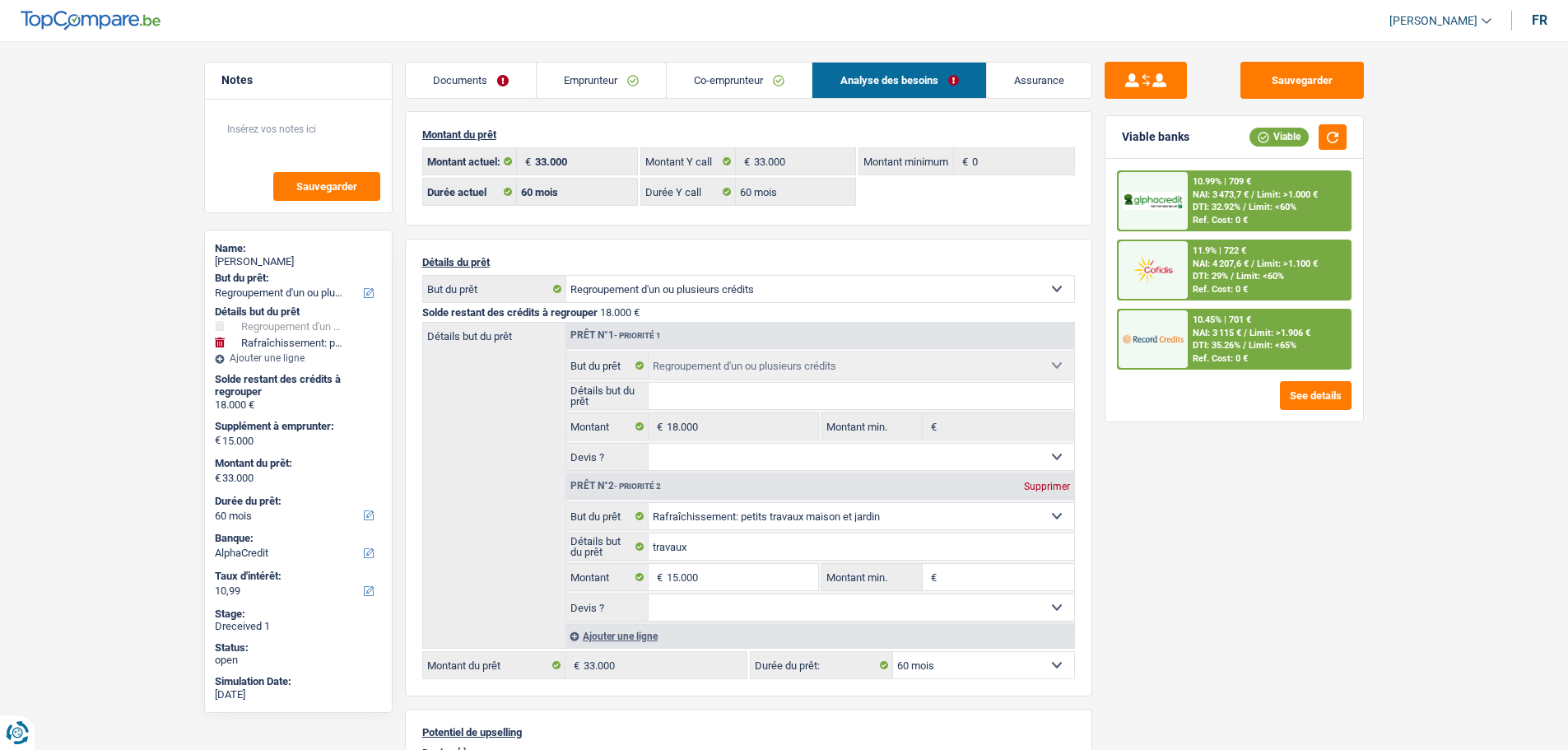 click on "Limit: <60%" at bounding box center (1260, 276) 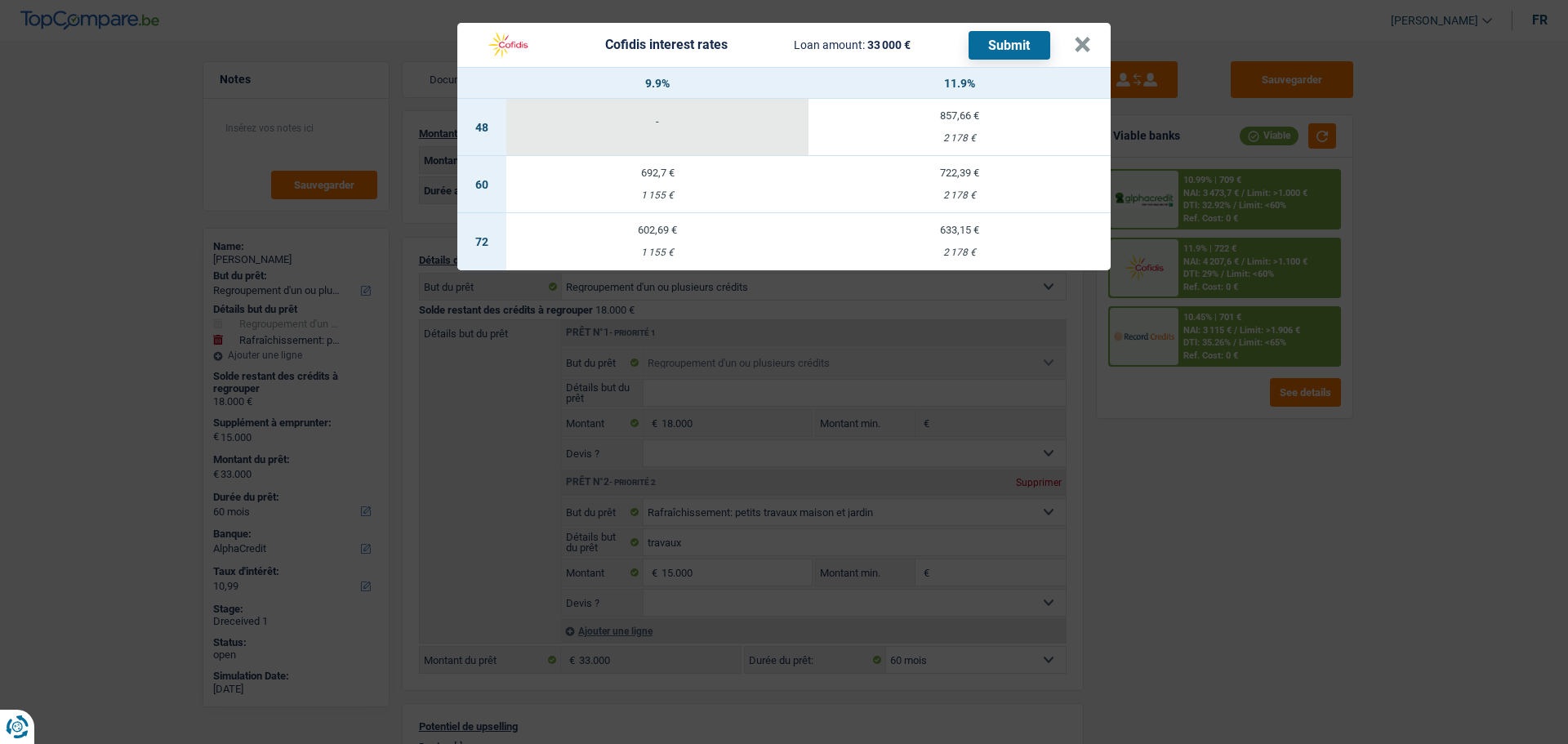 click on "1 155 €" at bounding box center (657, 252) 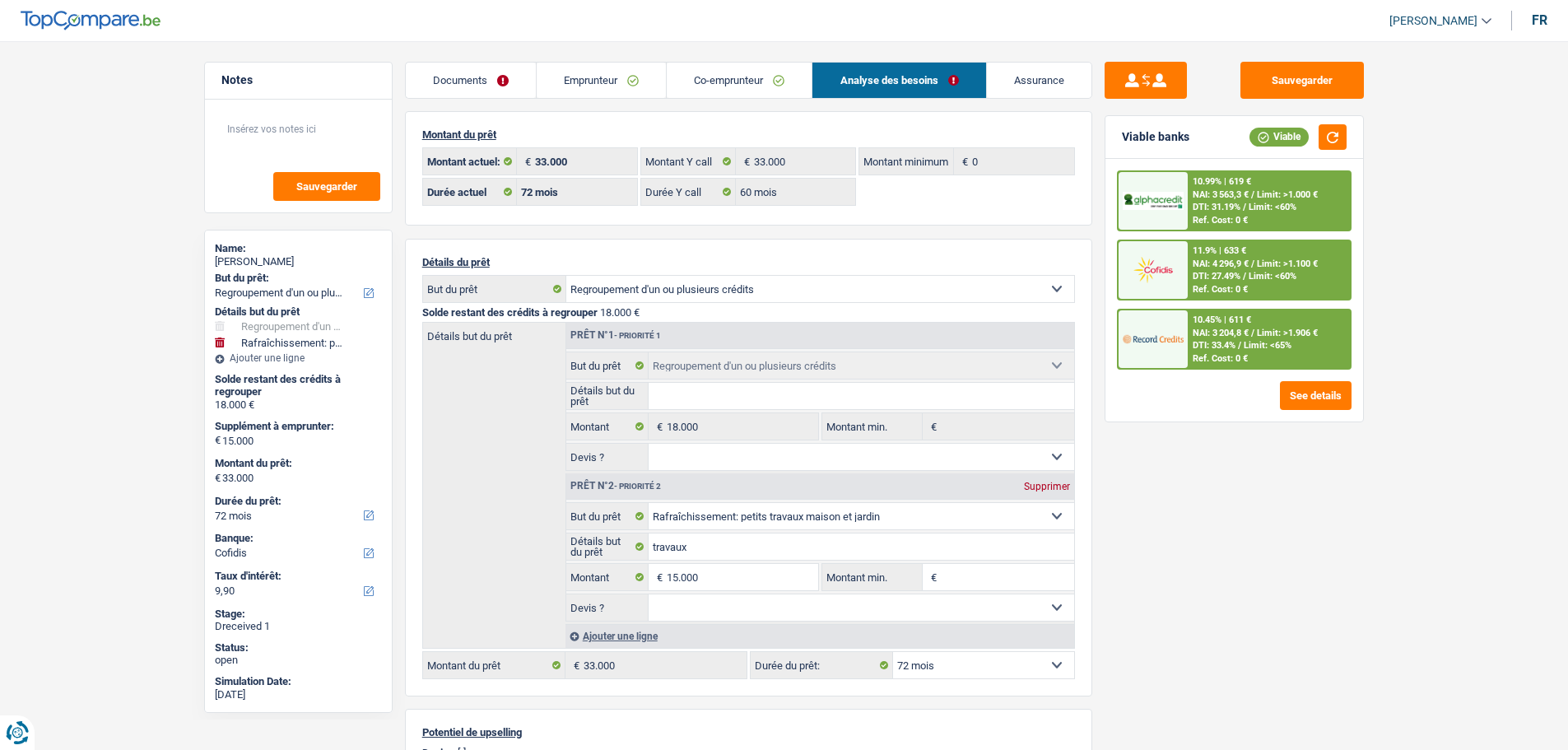 click on "Documents" at bounding box center [471, 80] 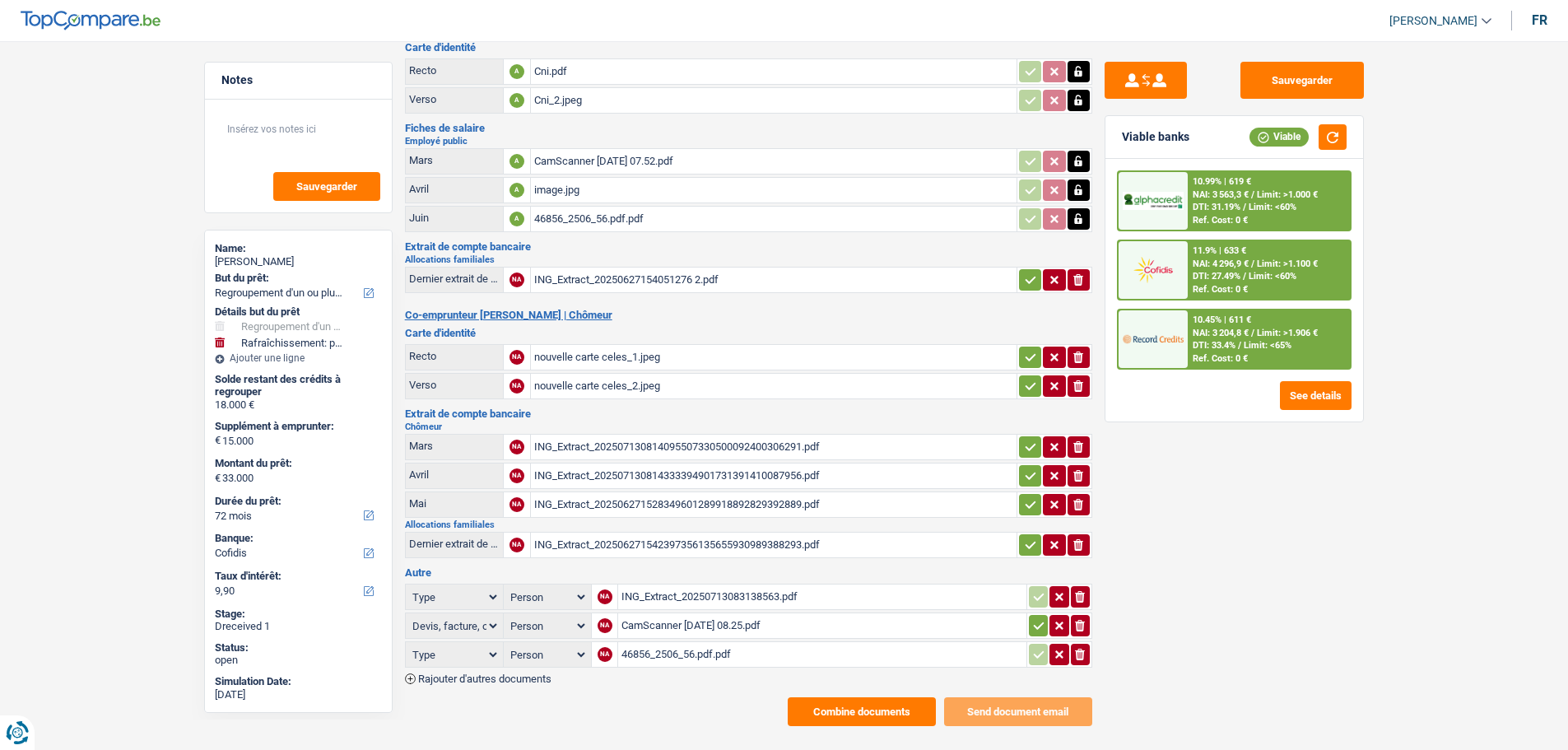 scroll, scrollTop: 95, scrollLeft: 0, axis: vertical 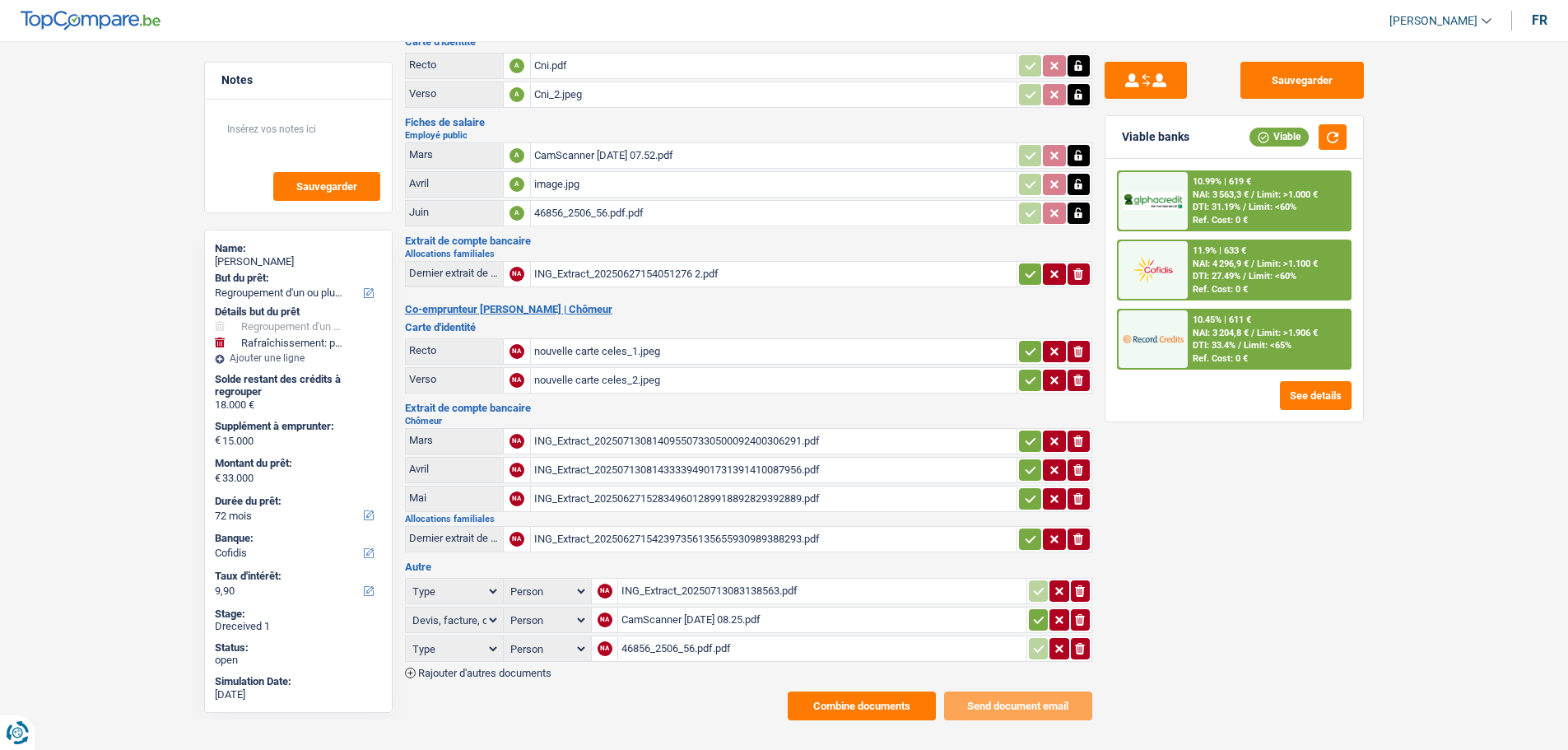 click on "46856_2506_56.pdf.pdf" at bounding box center [822, 649] 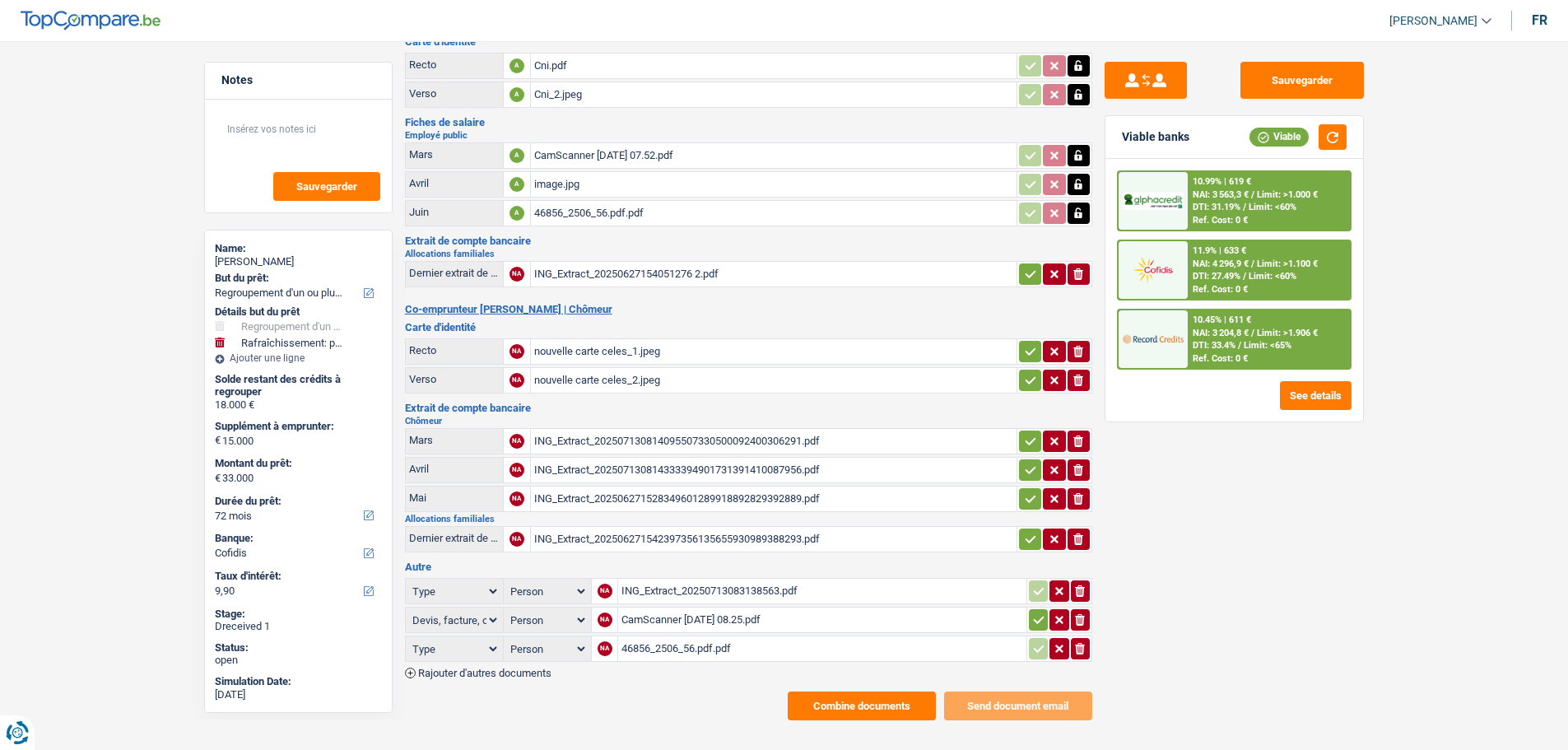 click on "Combine documents" at bounding box center (862, 706) 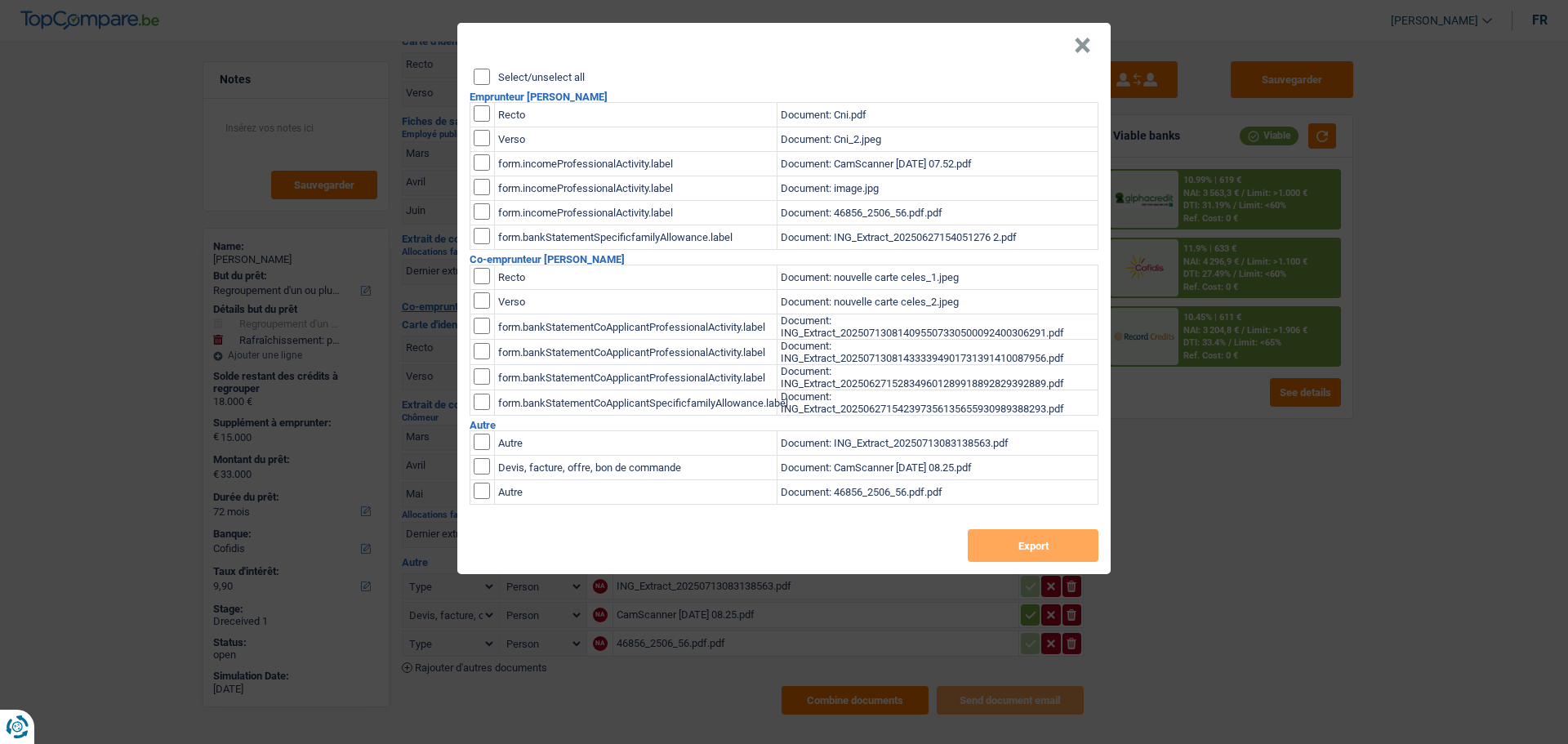 click on "Select/unselect all" at bounding box center [482, 77] 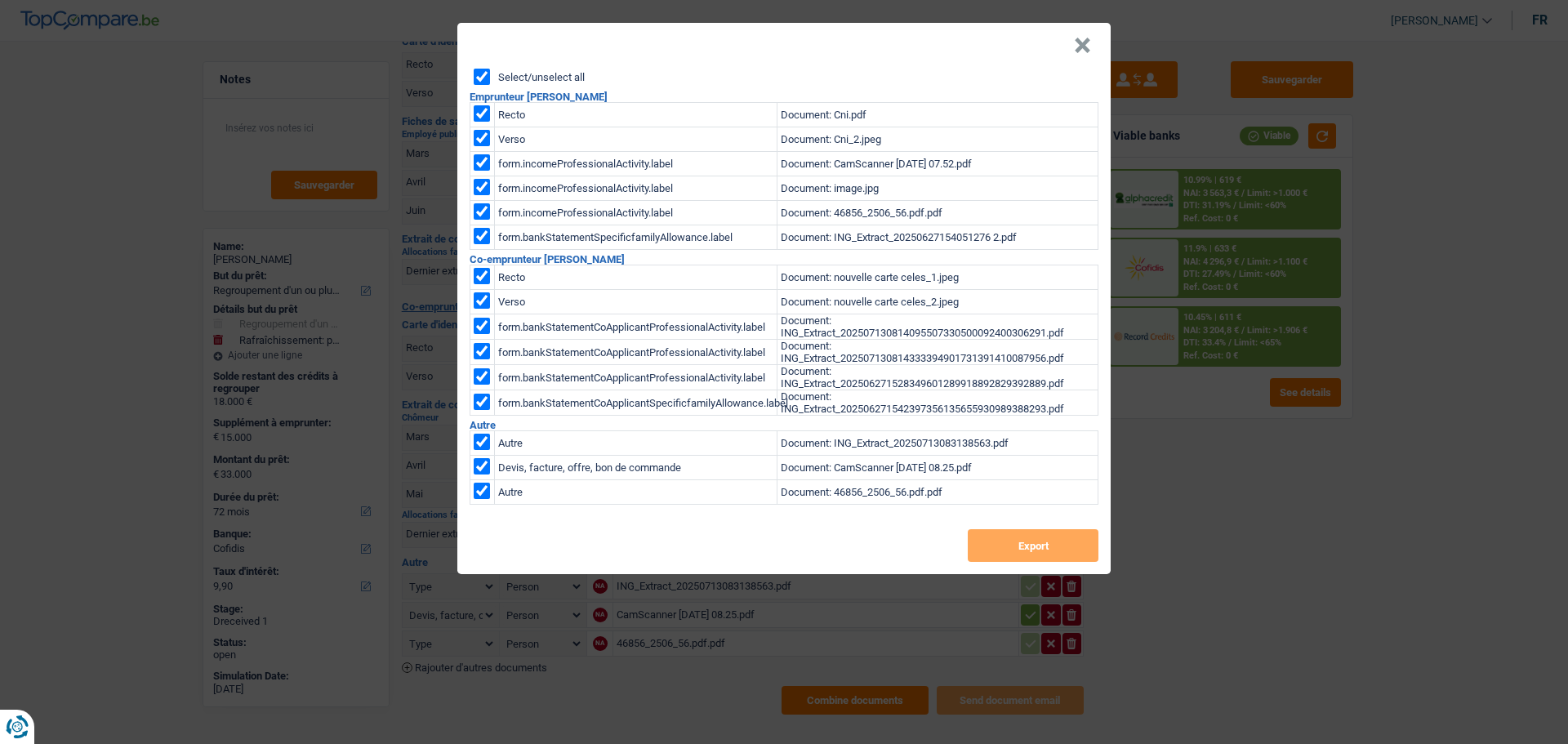 checkbox on "true" 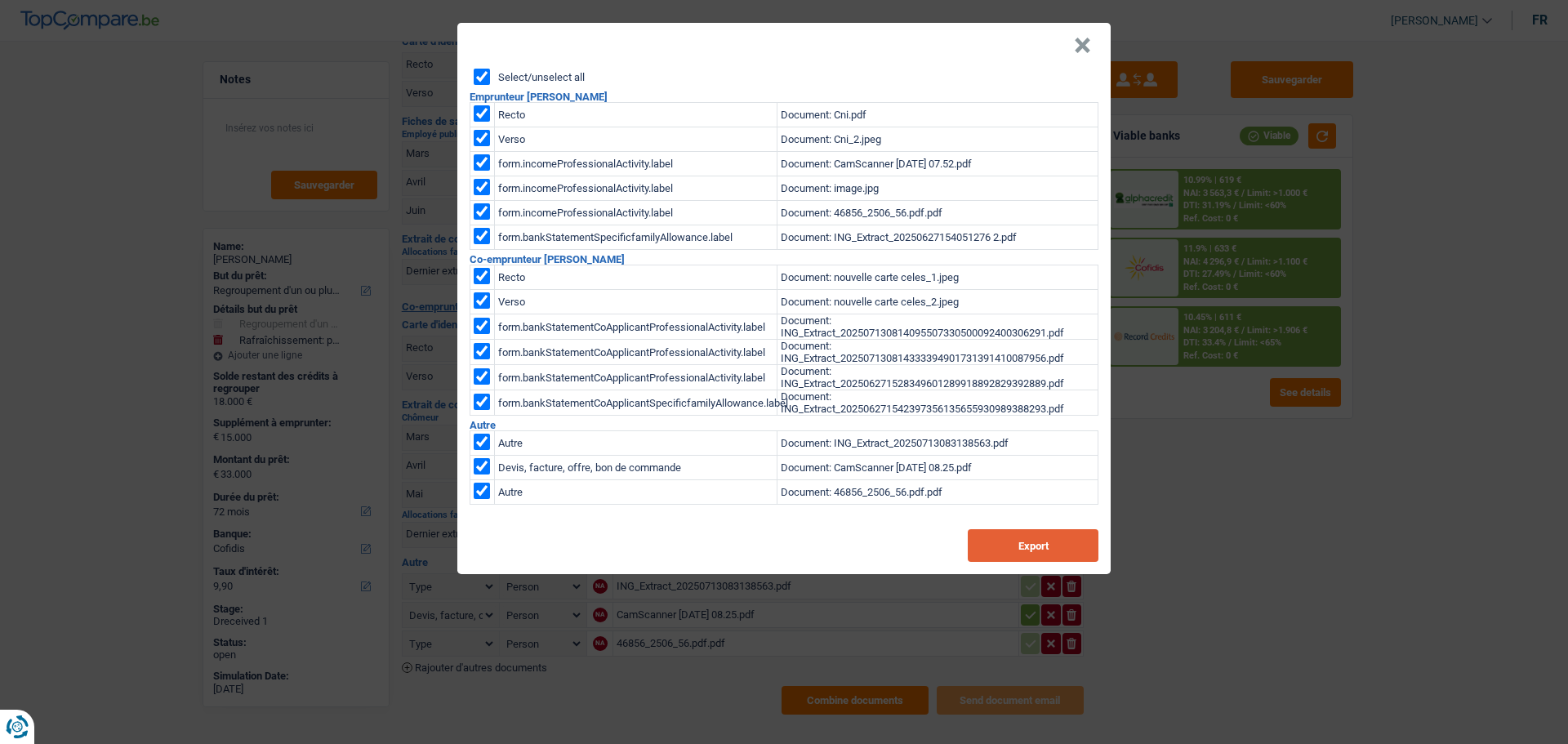click on "Export" at bounding box center [1033, 546] 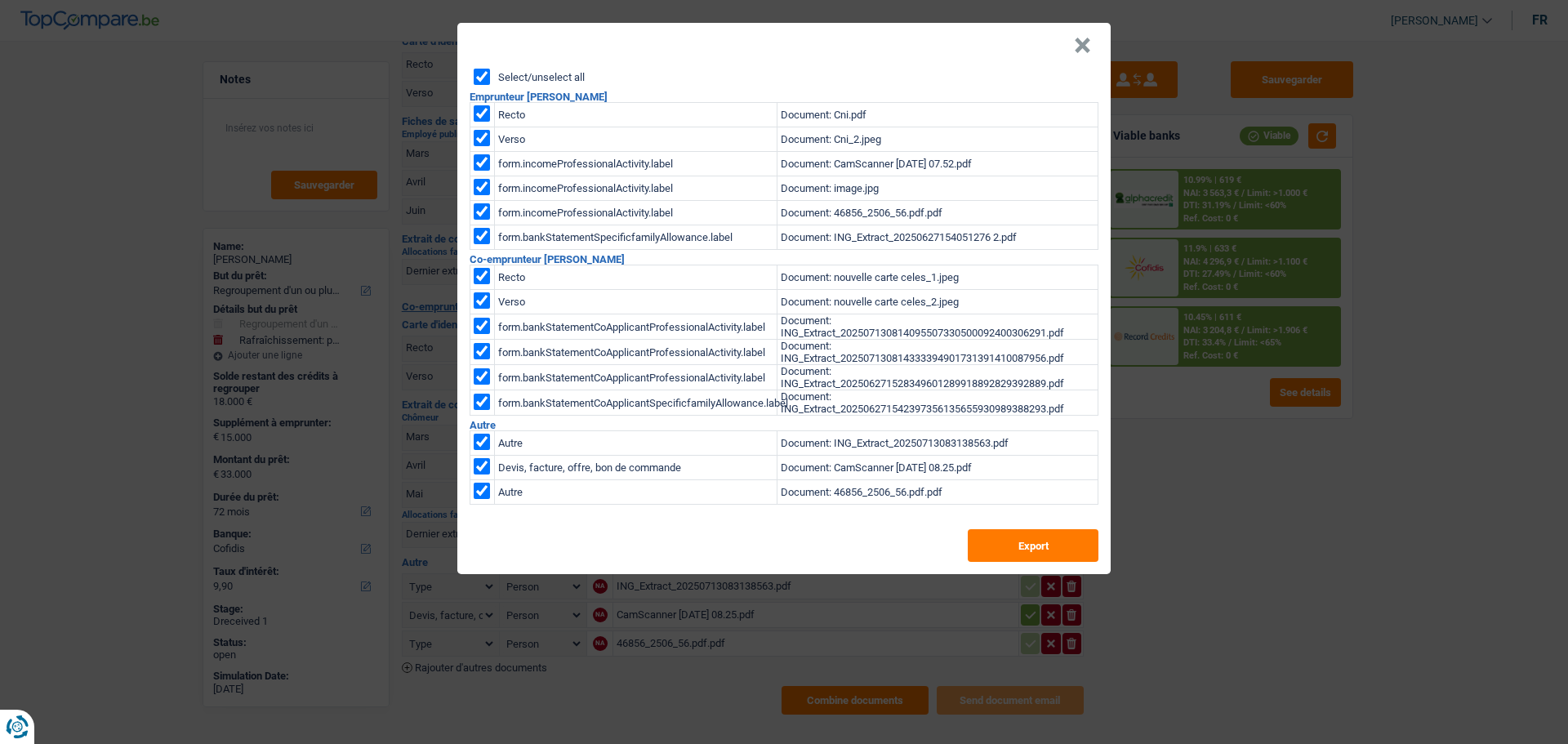 click on "×" at bounding box center (1082, 46) 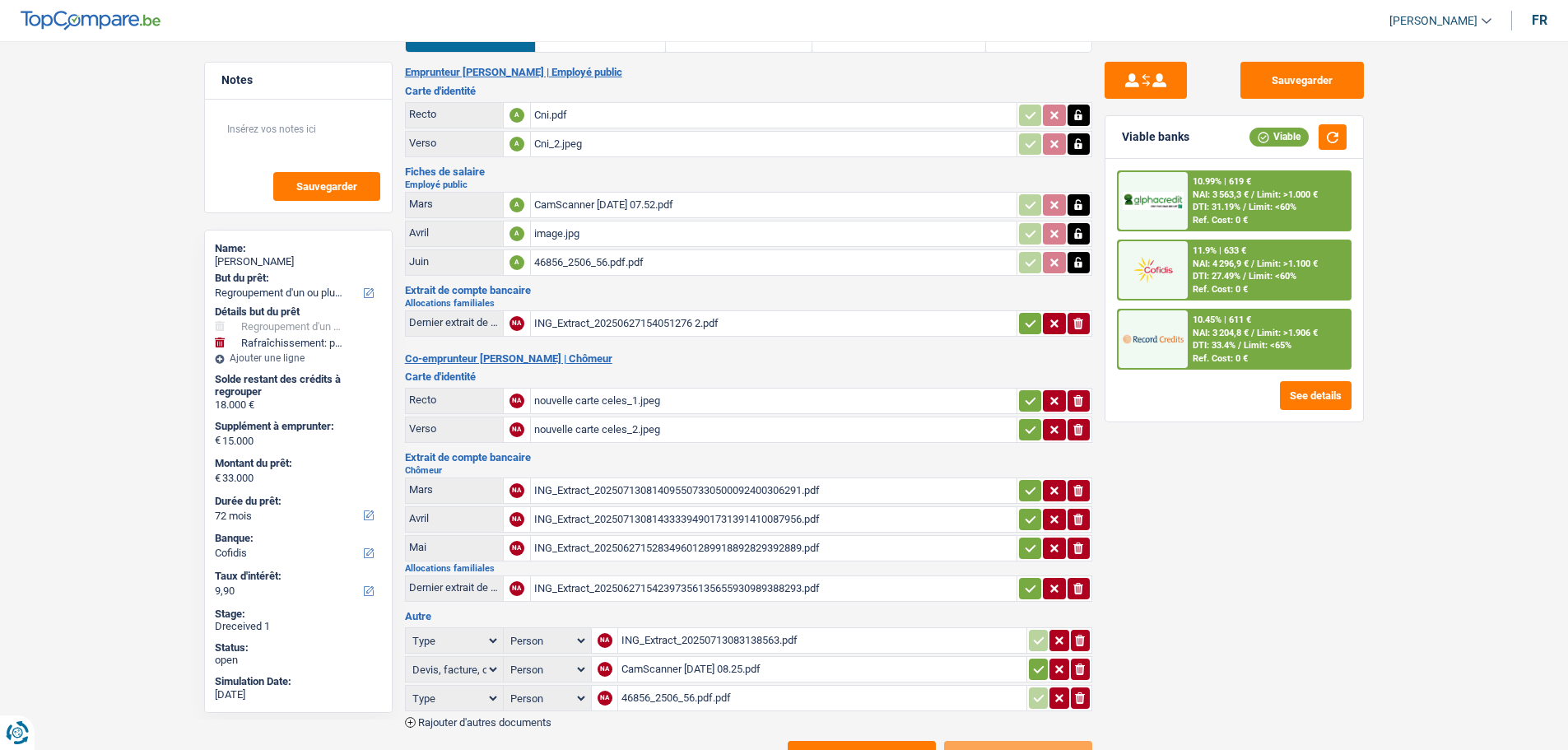 scroll, scrollTop: 0, scrollLeft: 0, axis: both 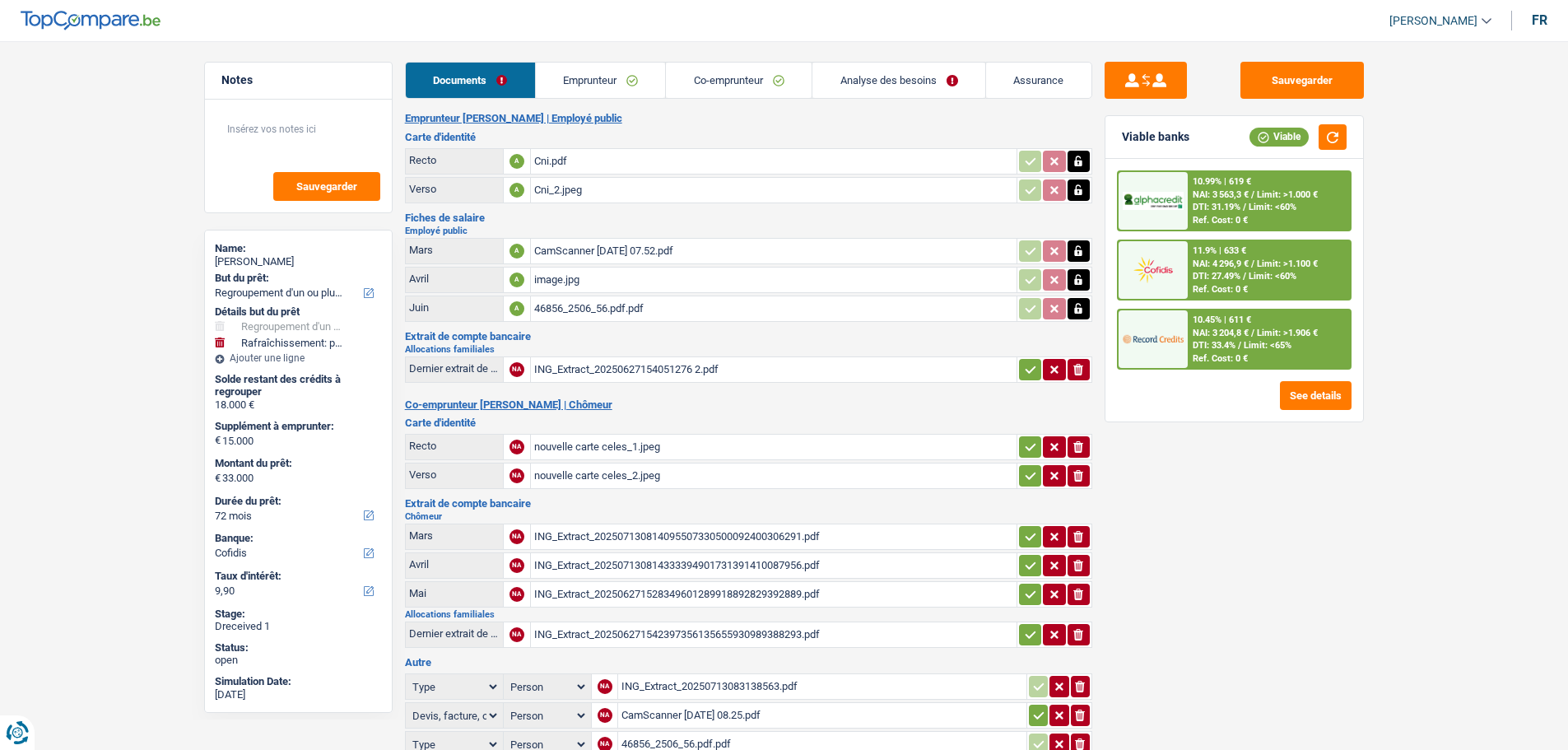 click on "/" at bounding box center [1245, 207] 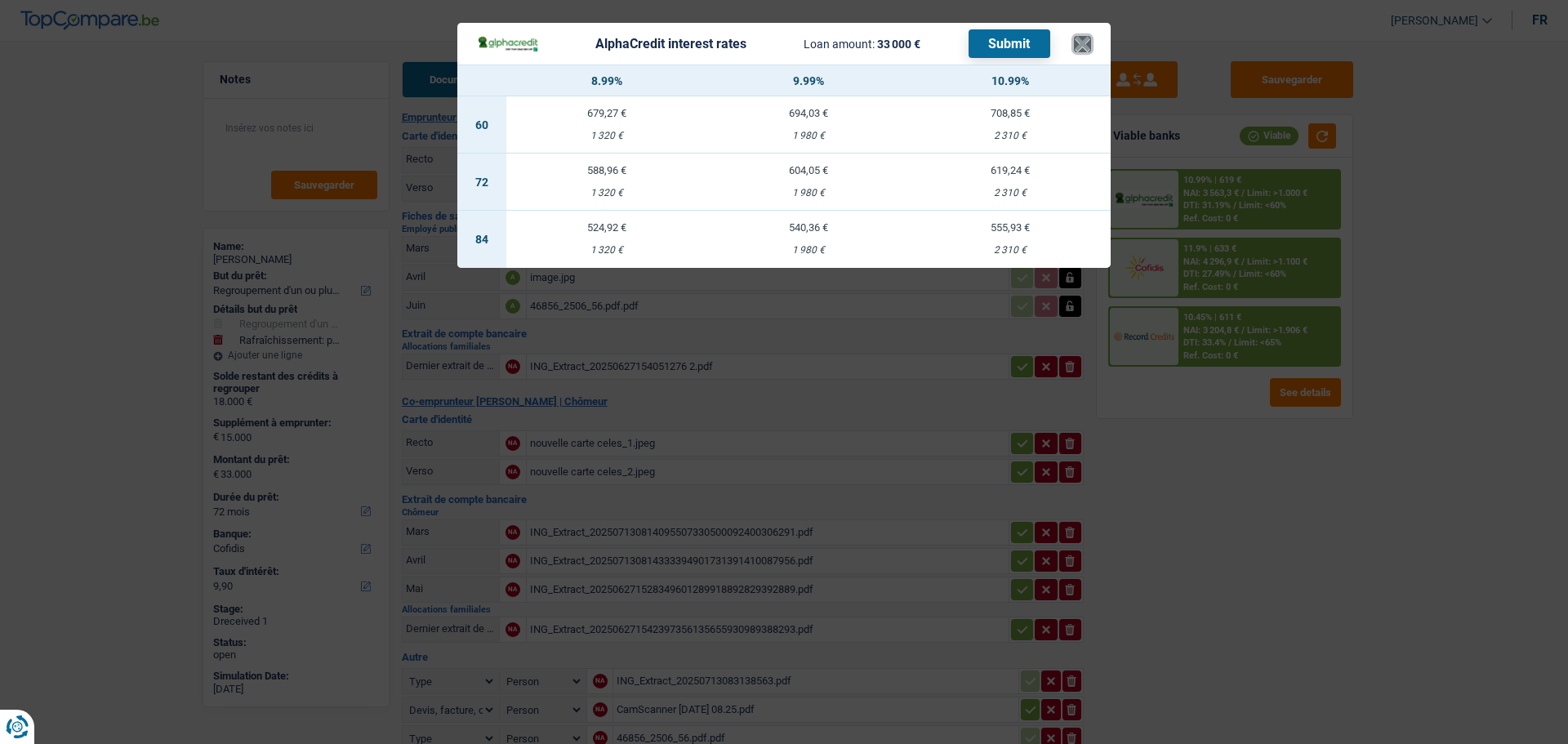 click on "×" at bounding box center (1082, 44) 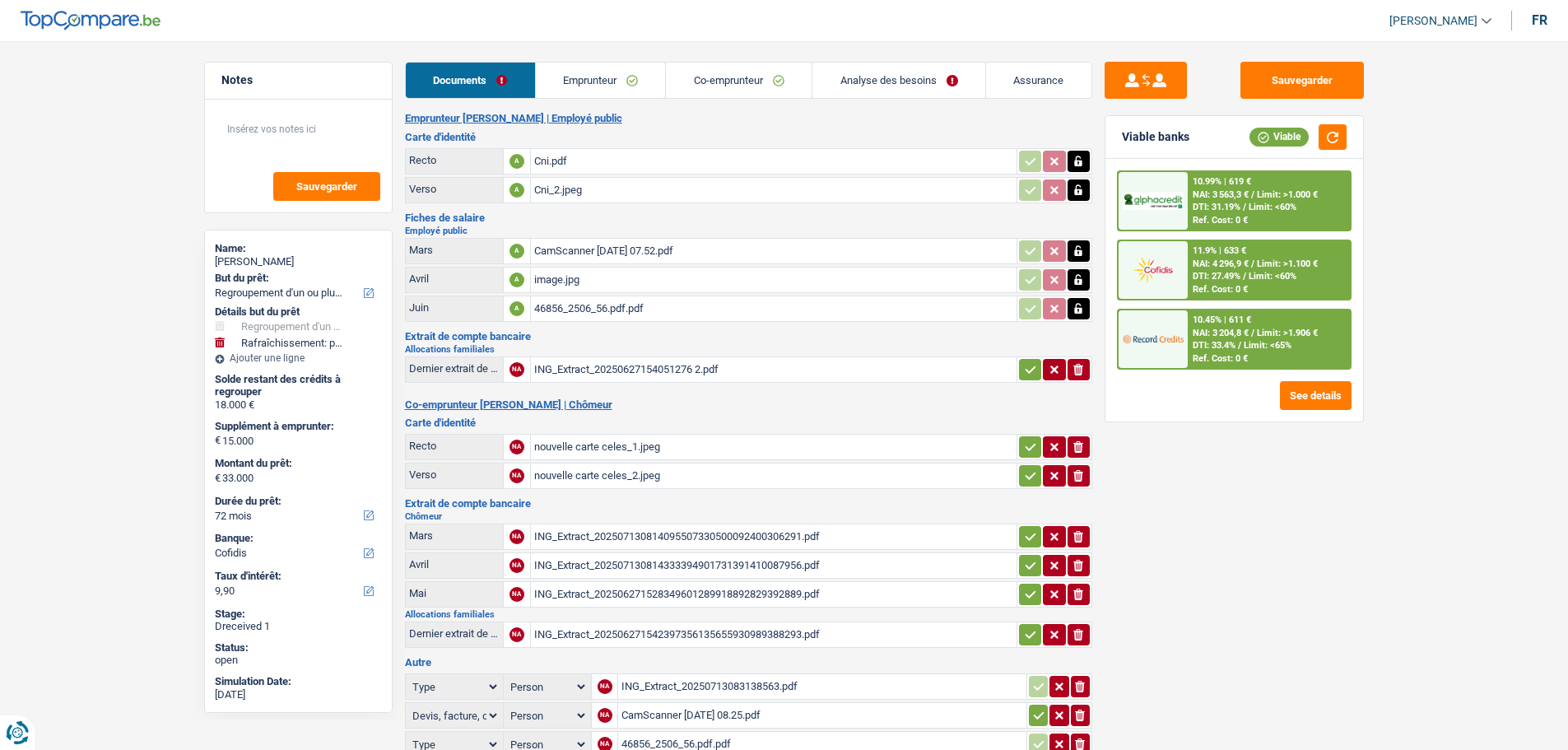 click on "Analyse des besoins" at bounding box center [899, 80] 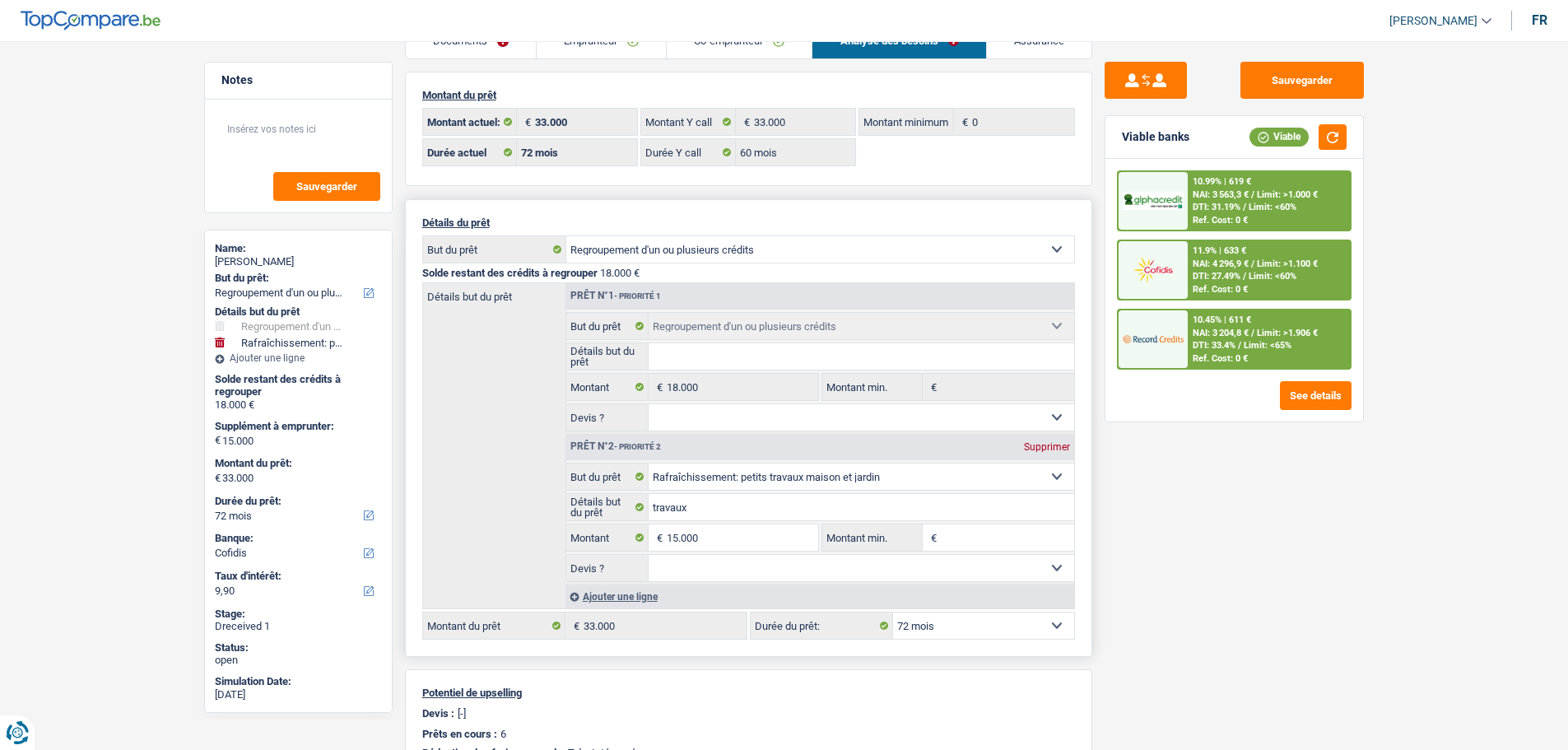 scroll, scrollTop: 0, scrollLeft: 0, axis: both 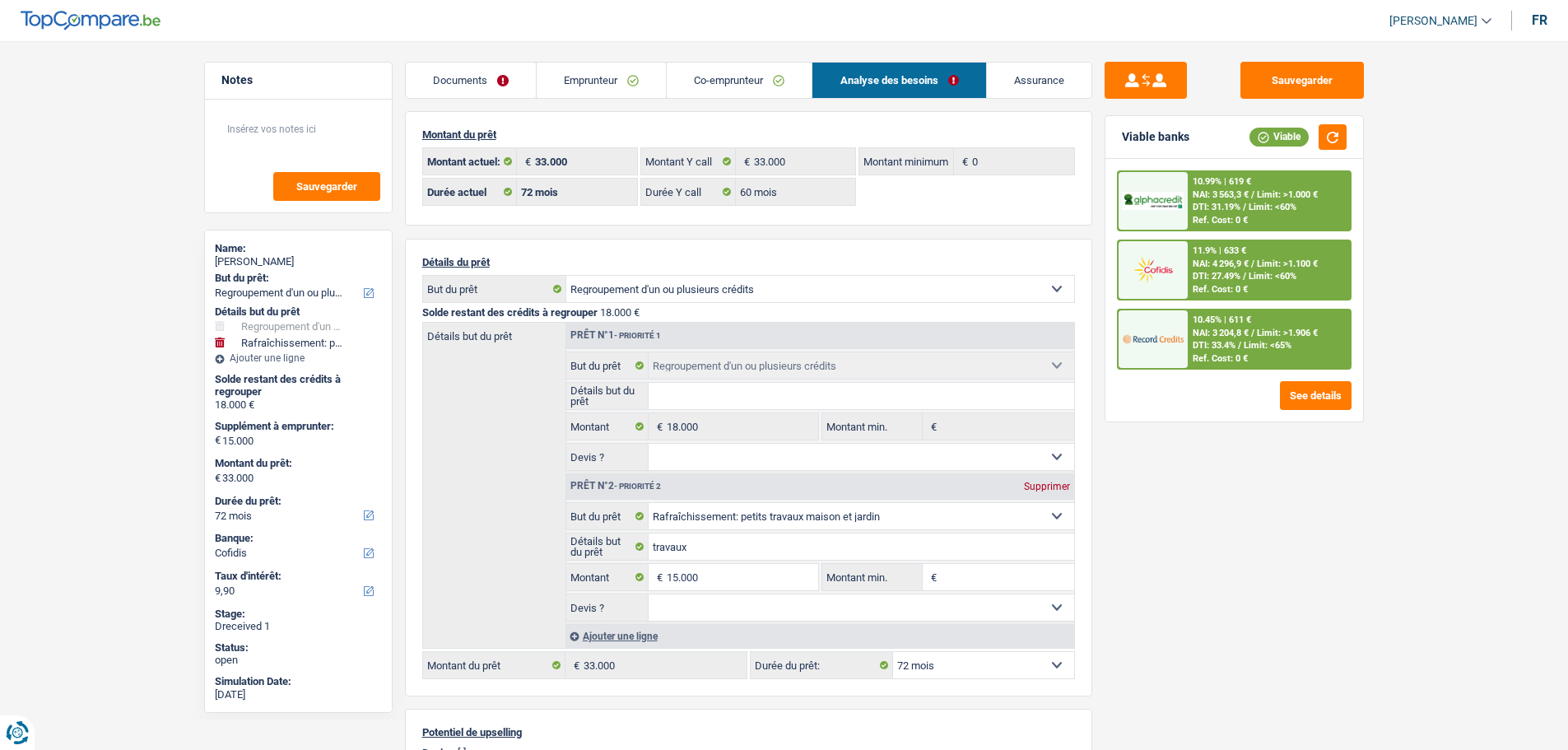 click on "11.9% | 633 €
NAI: 4 296,9 €
/
Limit: >1.100 €
DTI: 27.49%
/
Limit: <60%
Ref. Cost: 0 €" at bounding box center (1268, 270) 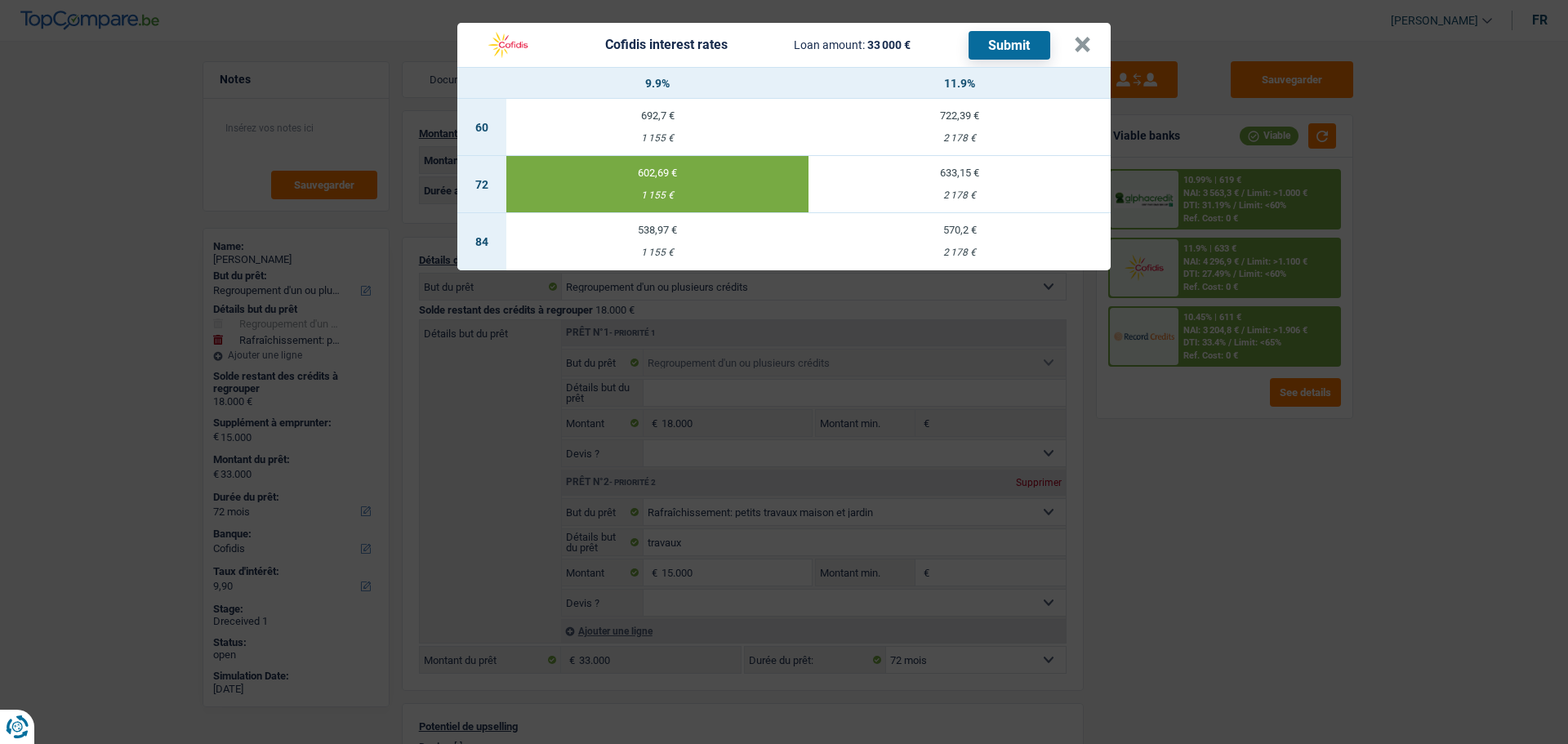 click on "Submit" at bounding box center [1009, 45] 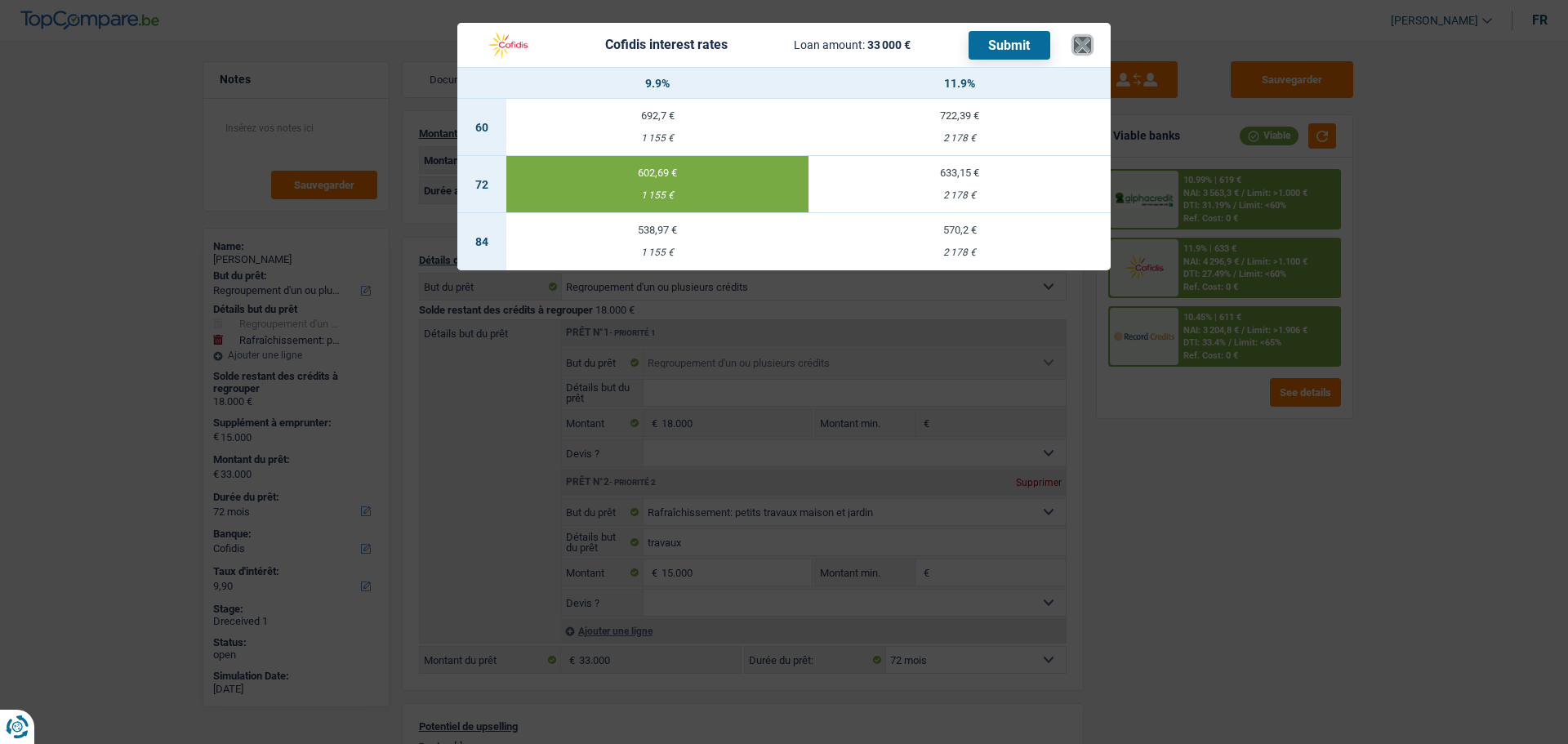 drag, startPoint x: 1083, startPoint y: 32, endPoint x: 1019, endPoint y: 56, distance: 68.35203 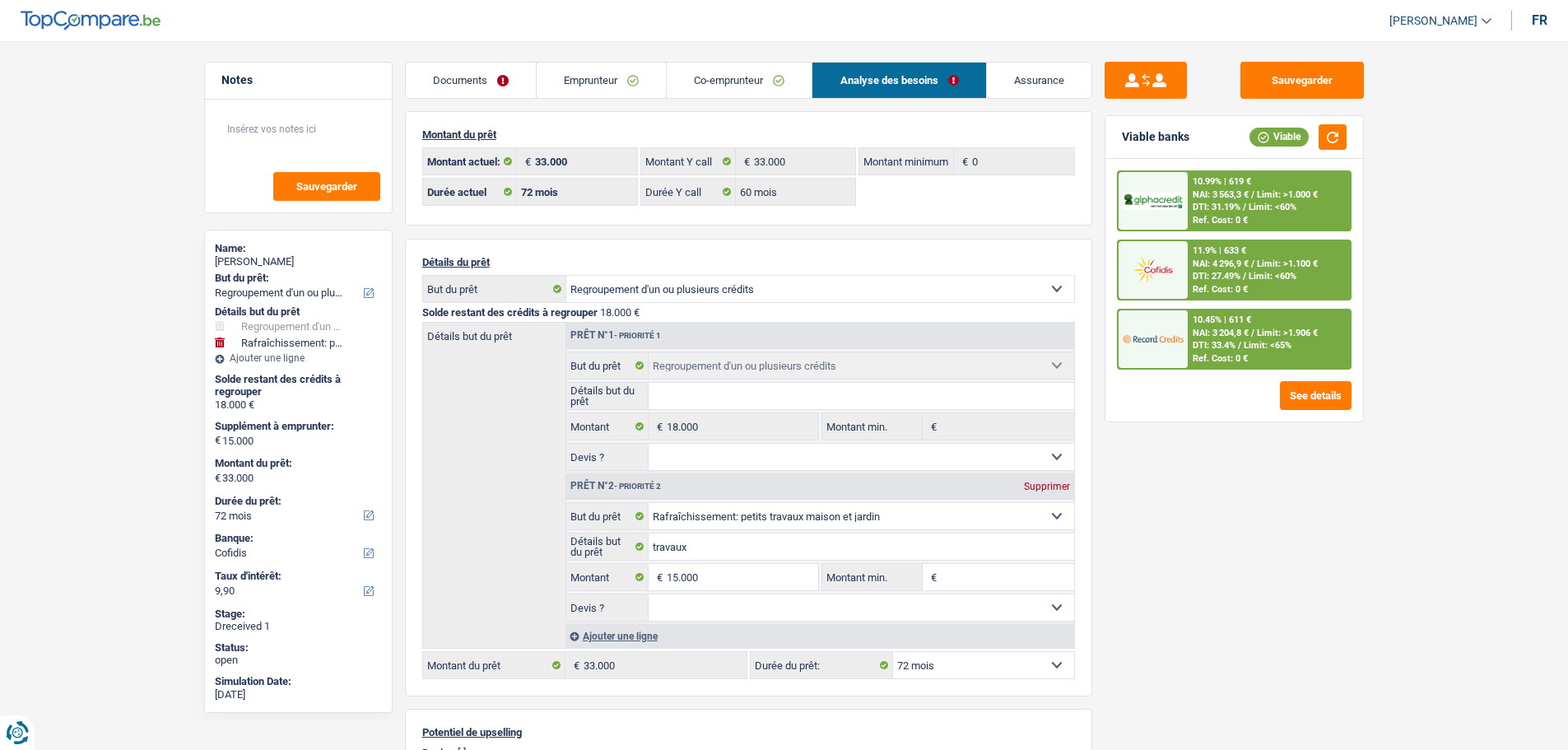 click on "Emprunteur" at bounding box center (601, 80) 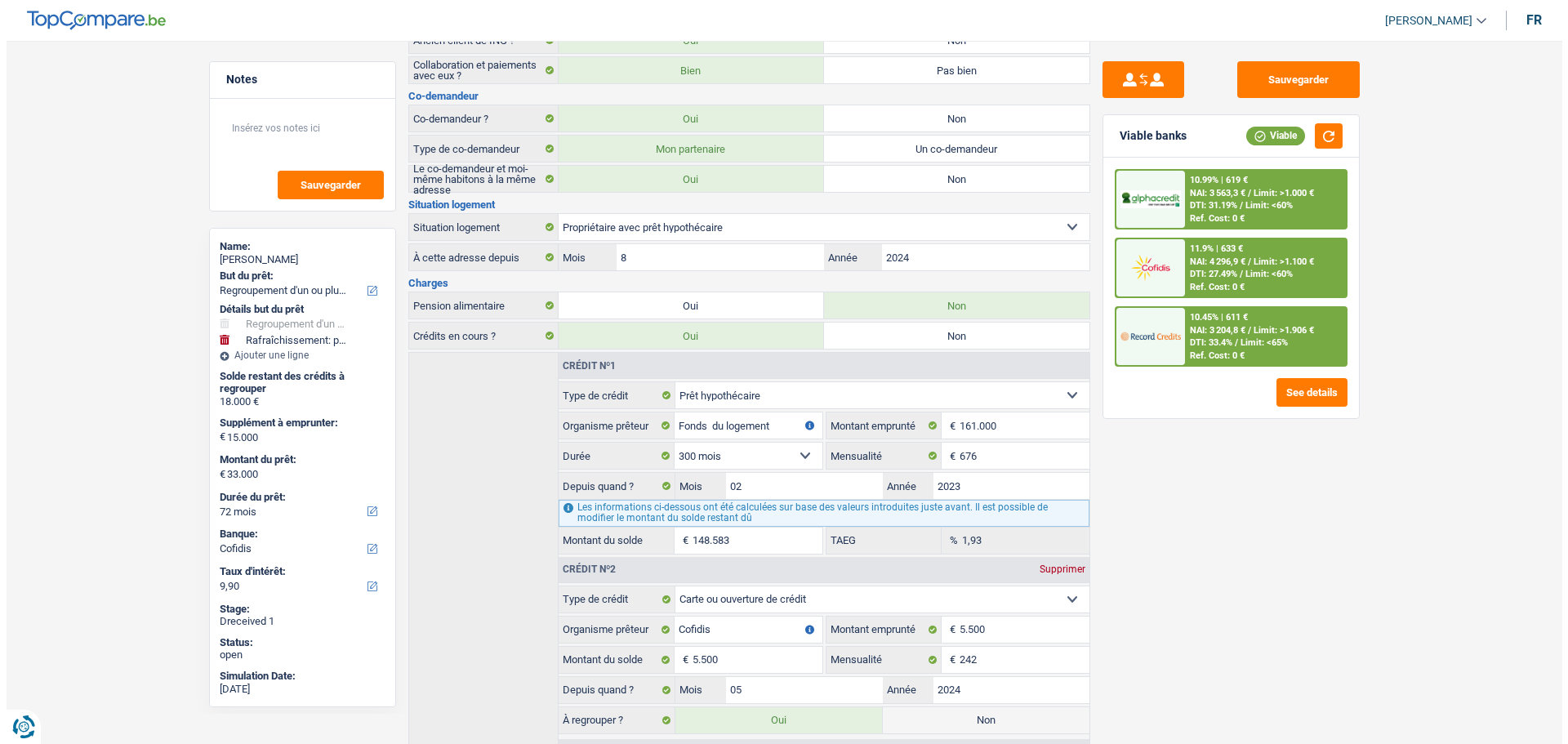 scroll, scrollTop: 0, scrollLeft: 0, axis: both 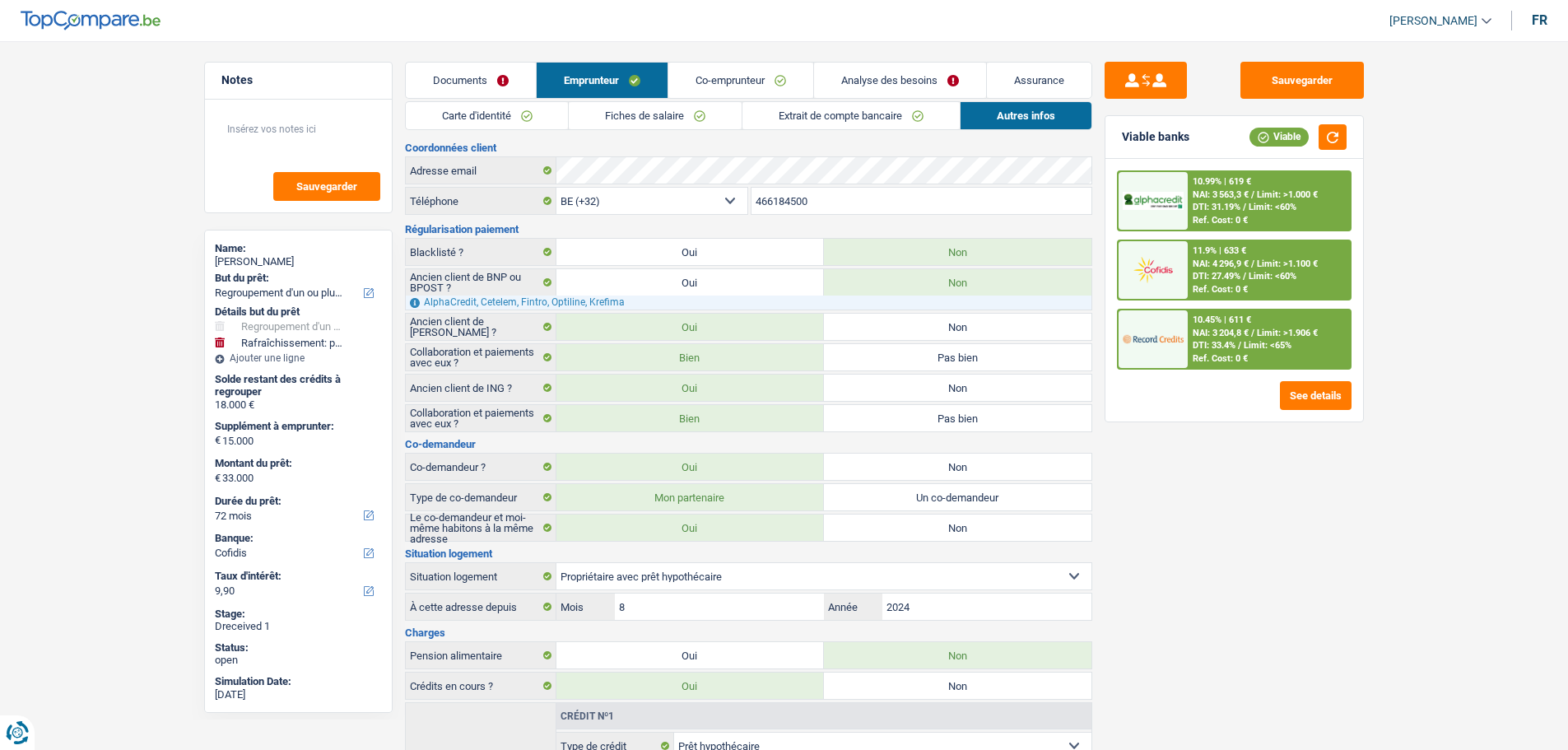 click on "Carte d'identité" at bounding box center (487, 115) 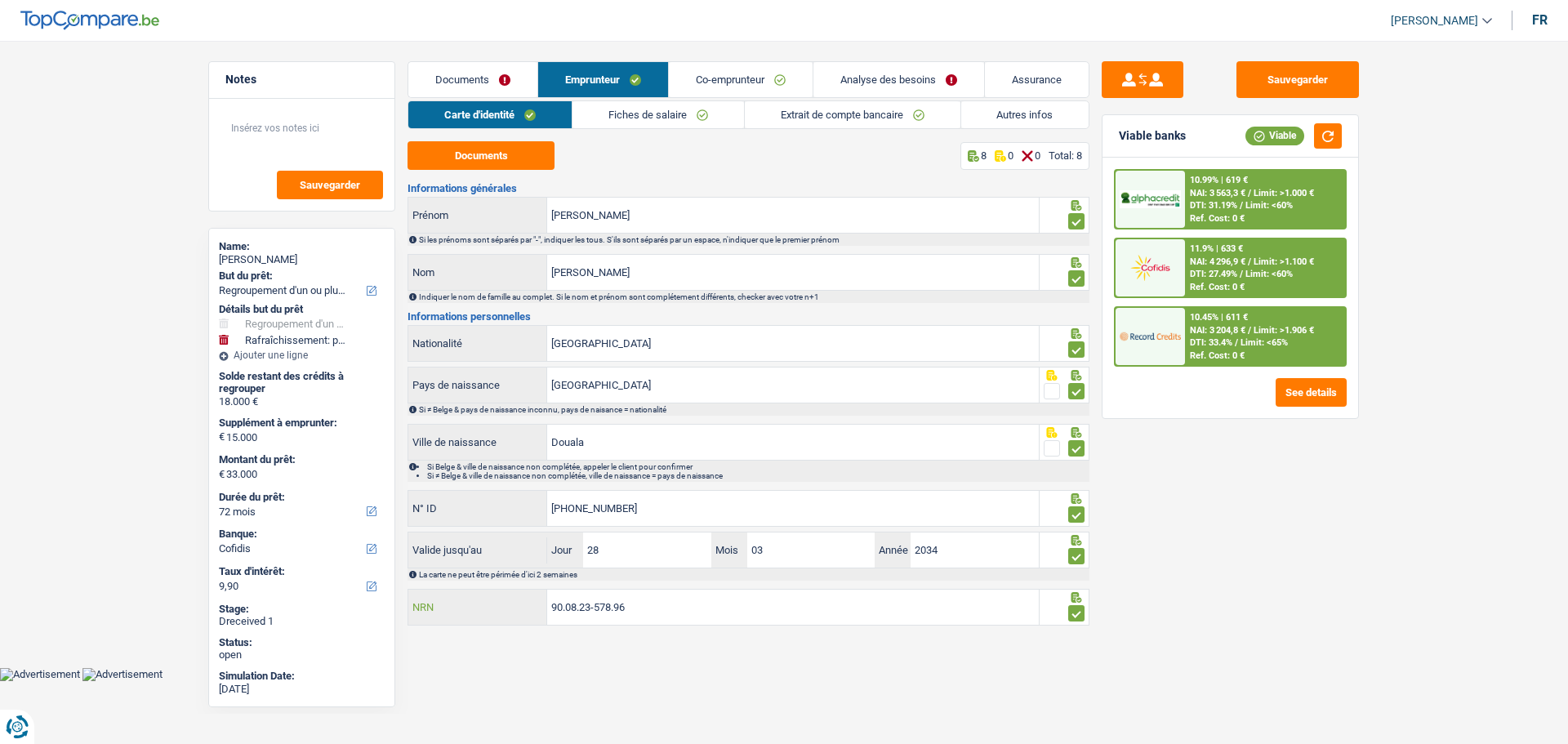 drag, startPoint x: 639, startPoint y: 609, endPoint x: 513, endPoint y: 606, distance: 126.0357 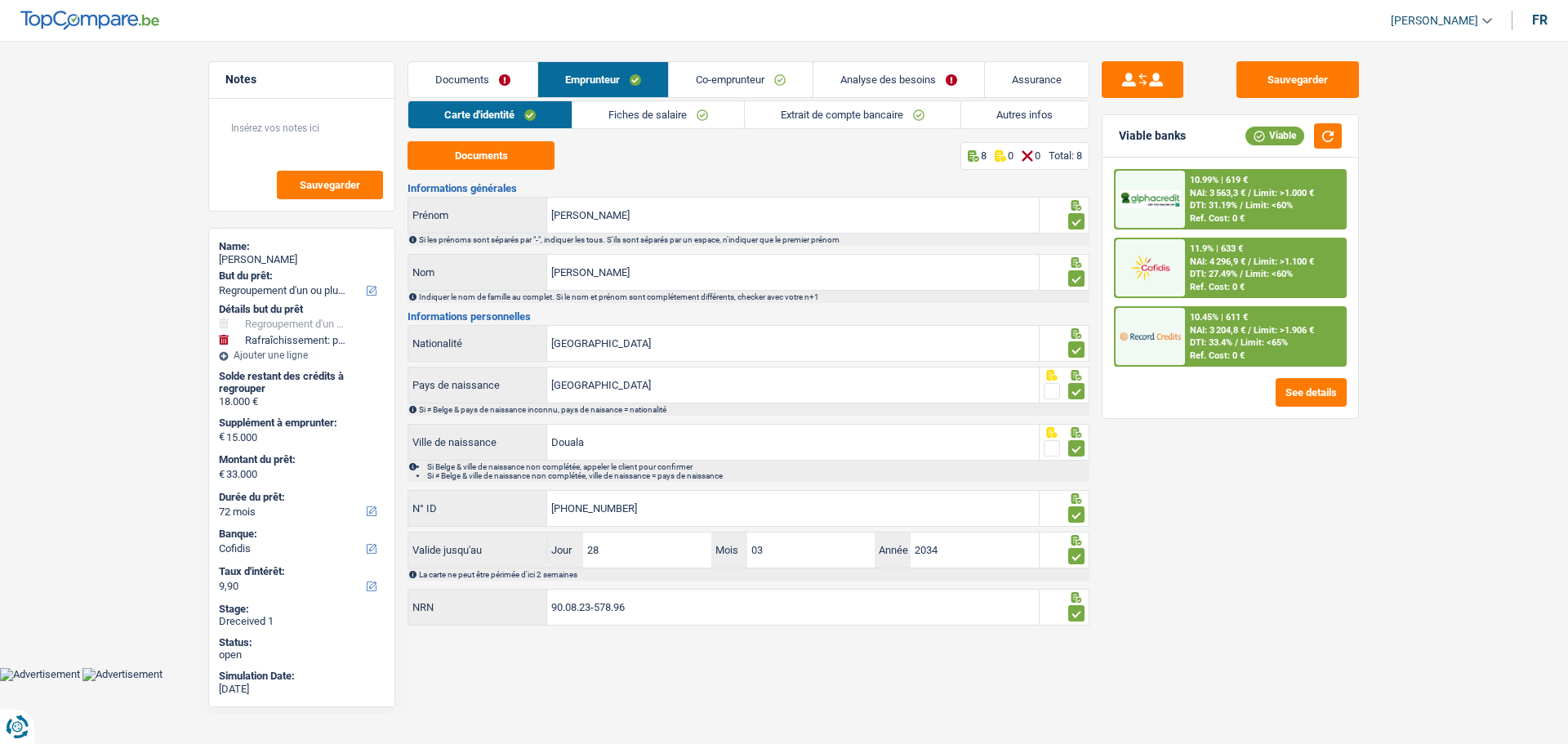 click on "Sauvegarder
Viable banks
Viable
10.99% | 619 €
NAI: 3 563,3 €
/
Limit: >1.000 €
DTI: 31.19%
/
Limit: <60%
Ref. Cost: 0 €
11.9% | 633 €
NAI: 4 296,9 €
/
Limit: >1.100 €
DTI: 27.49%
/               /       /" at bounding box center (1230, 387) 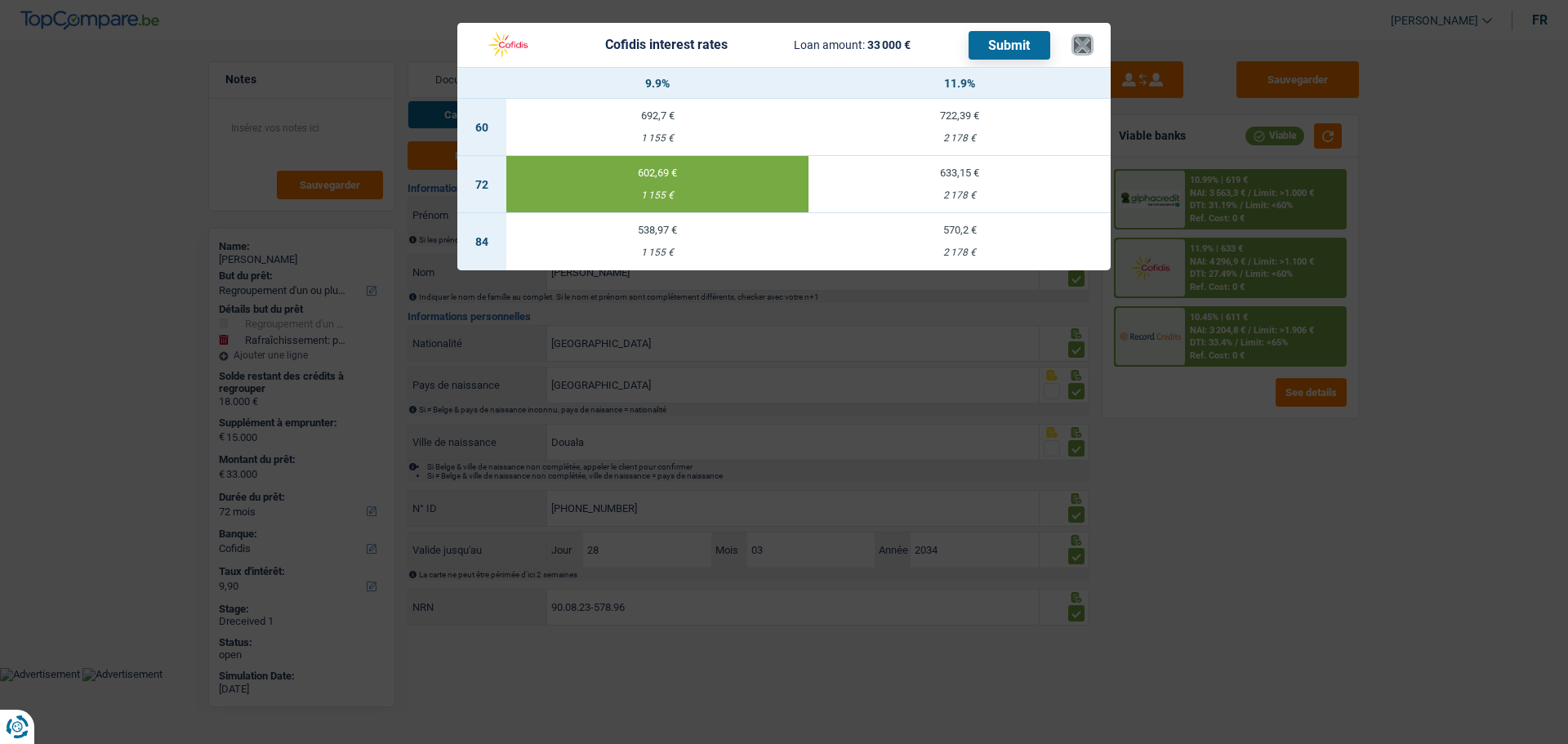 click on "×" at bounding box center (1082, 45) 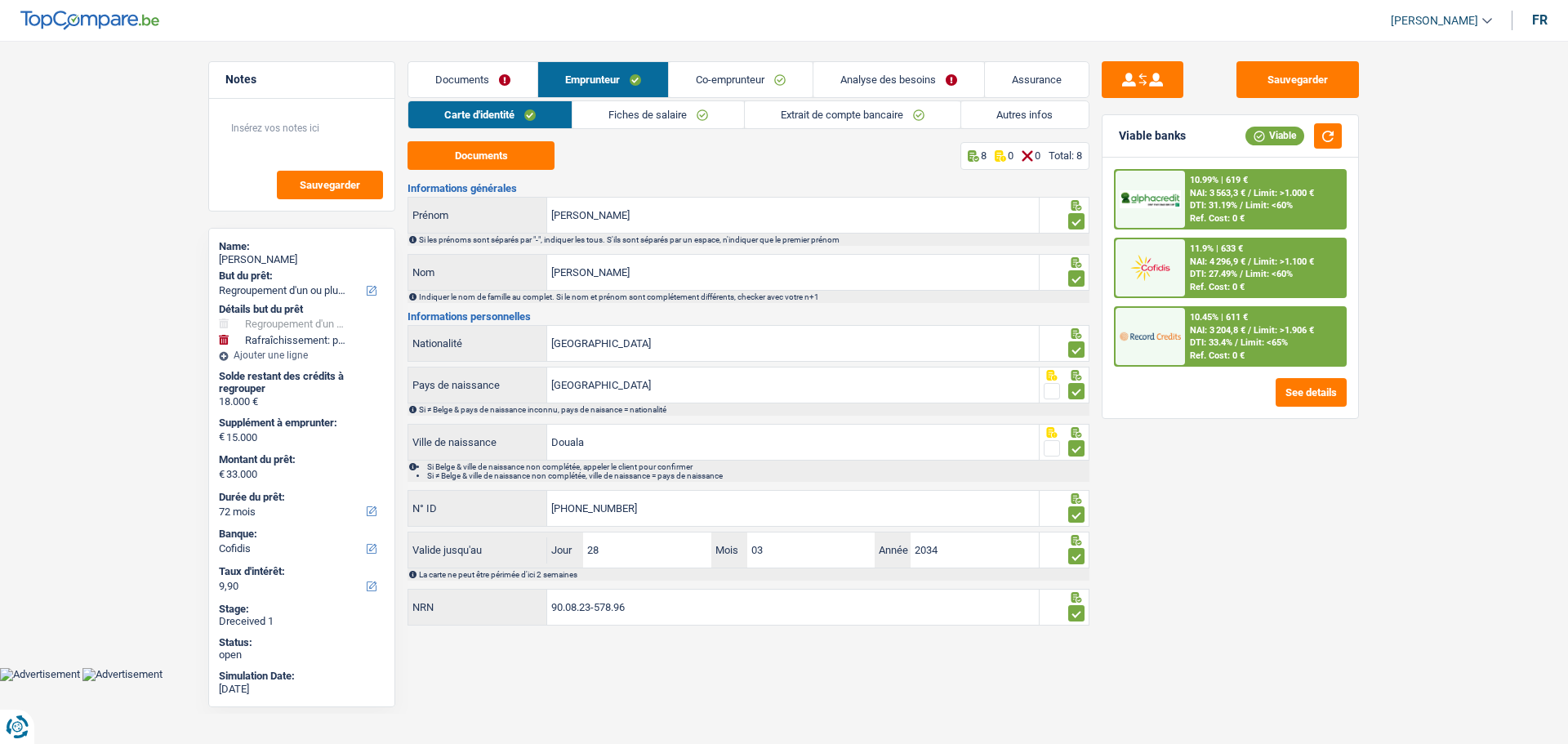 click on "NAI: 3 563,3 €" at bounding box center [1218, 193] 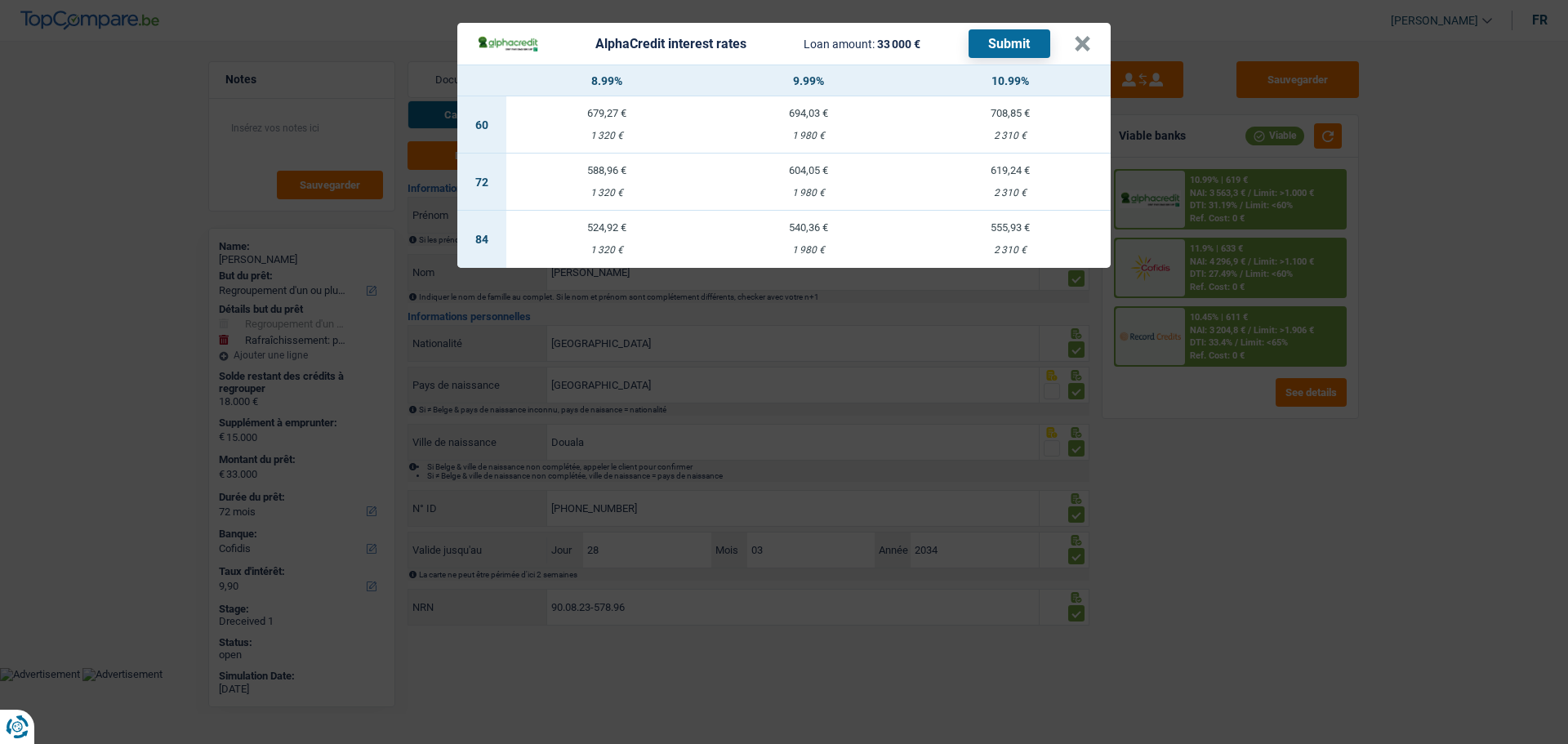 click on "524,92 €
1 320 €" at bounding box center [607, 239] 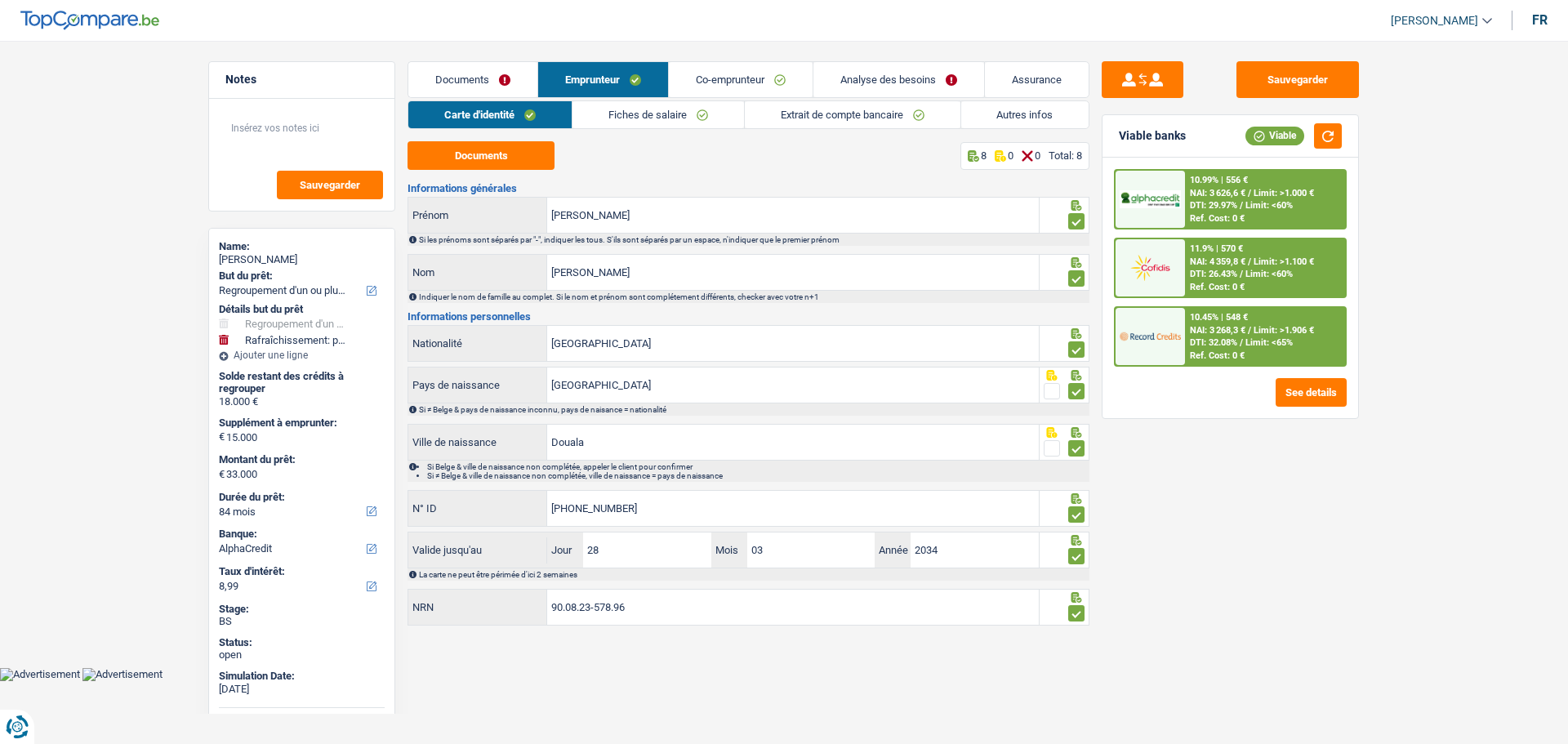 click on "Limit: <60%" at bounding box center (1269, 205) 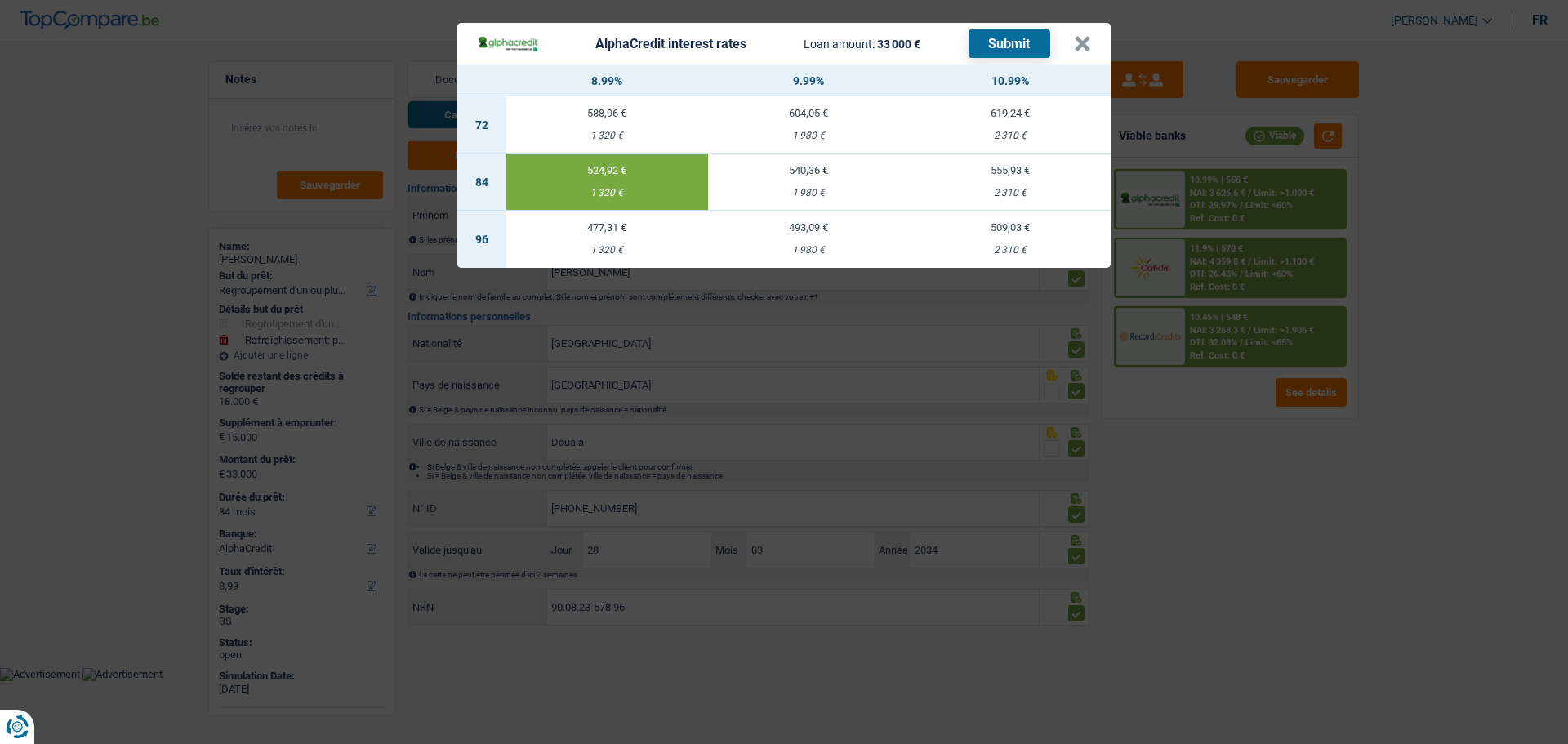 click on "Submit" at bounding box center (1009, 43) 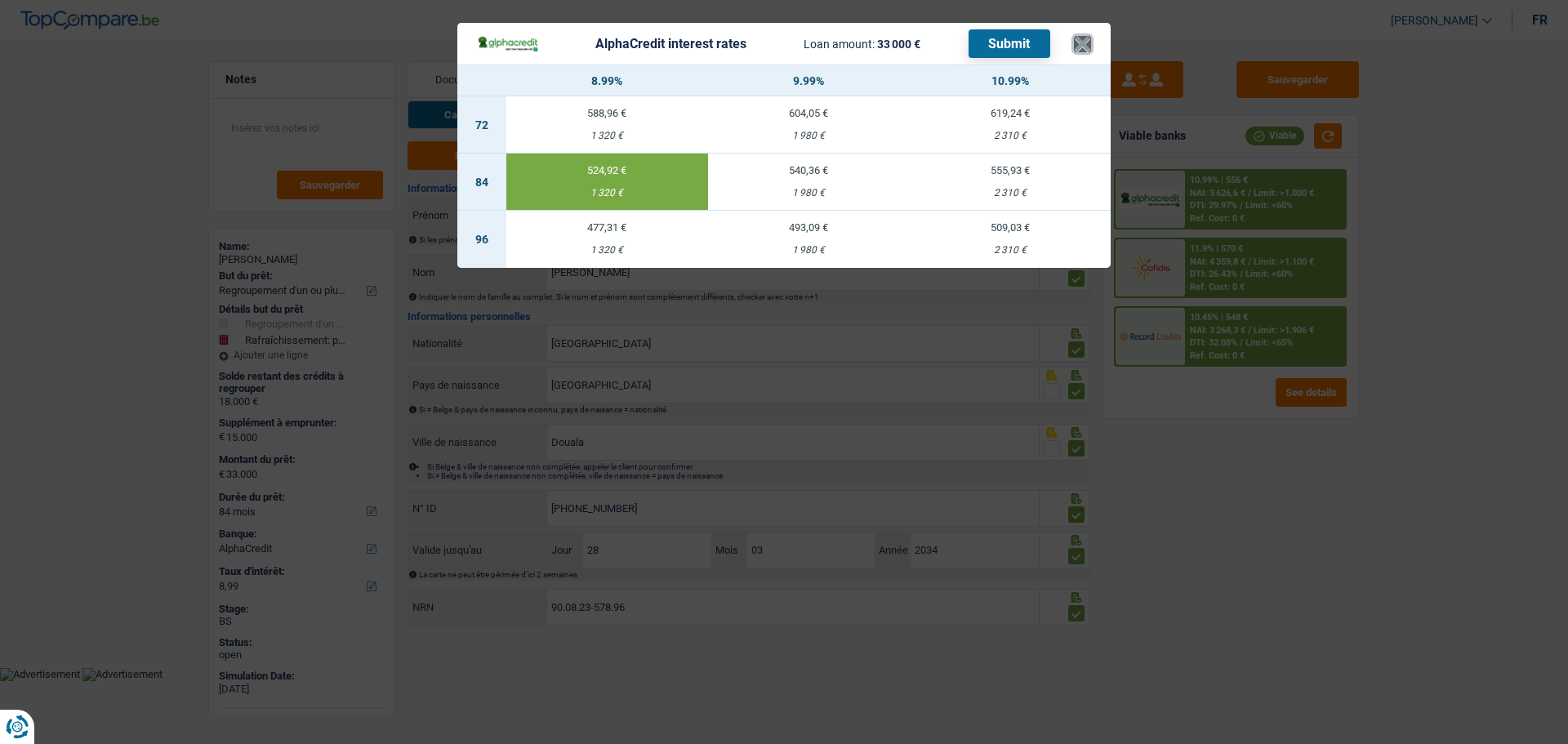 click on "×" at bounding box center [1082, 44] 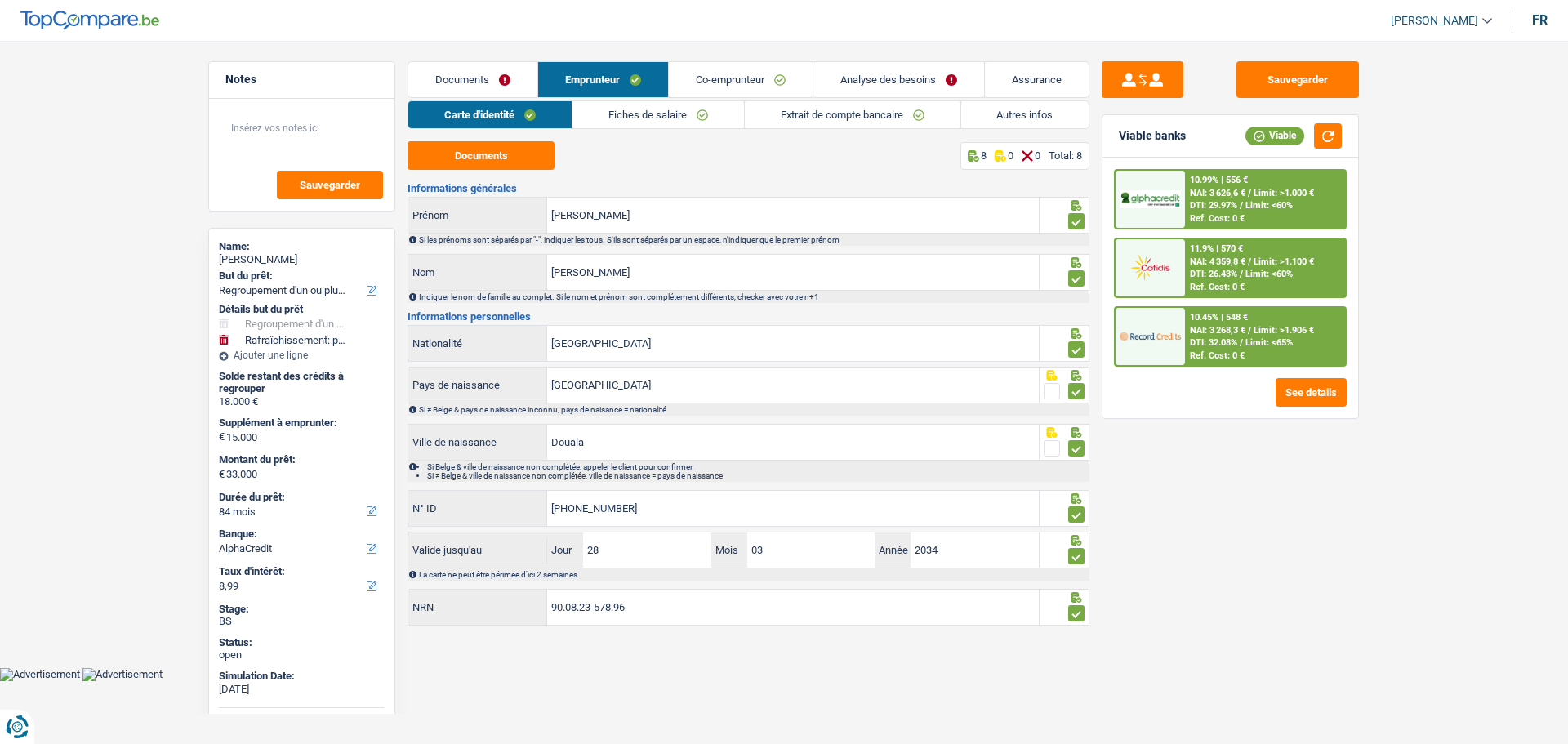 click on "Limit: <65%" at bounding box center (1269, 342) 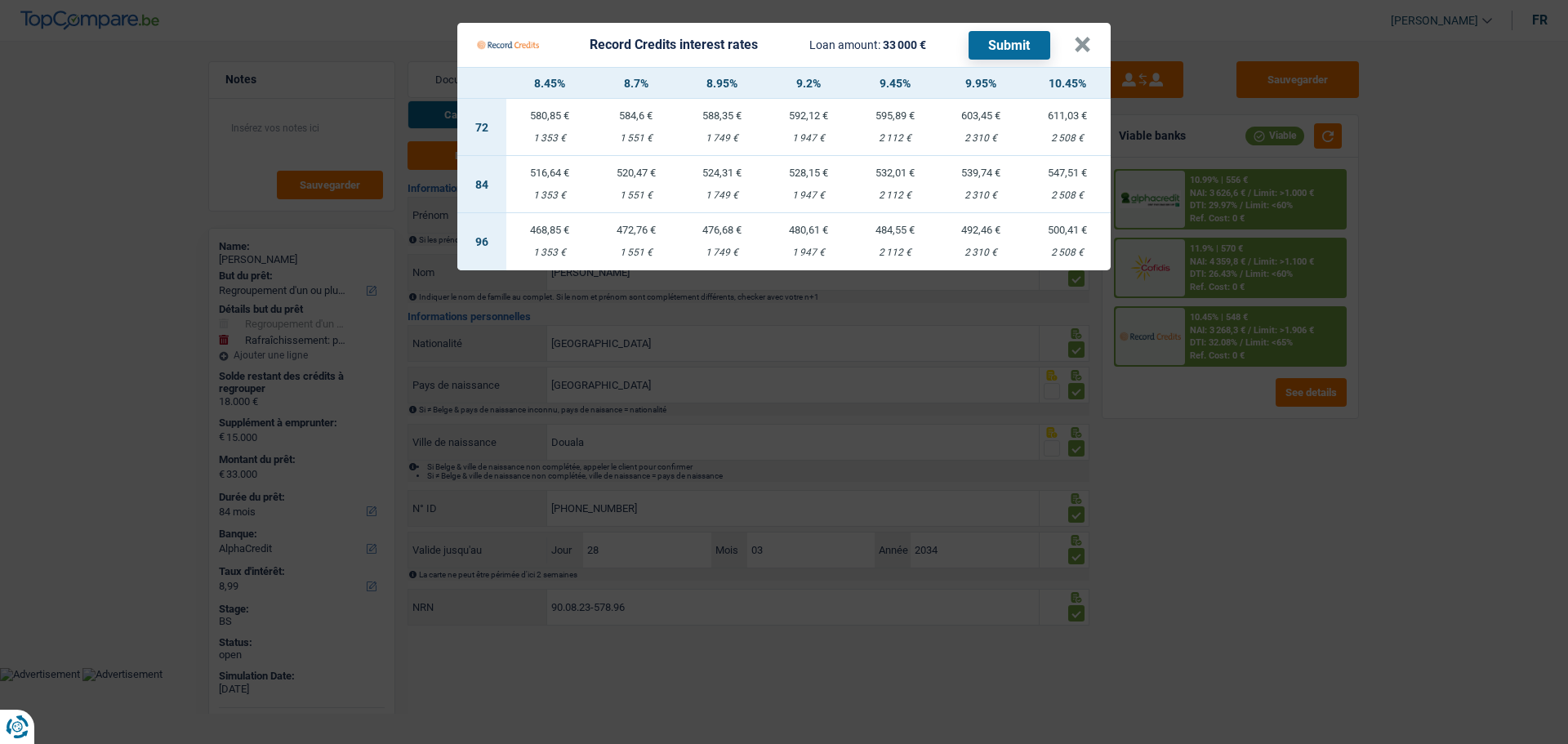 click on "1 353 €" at bounding box center [550, 195] 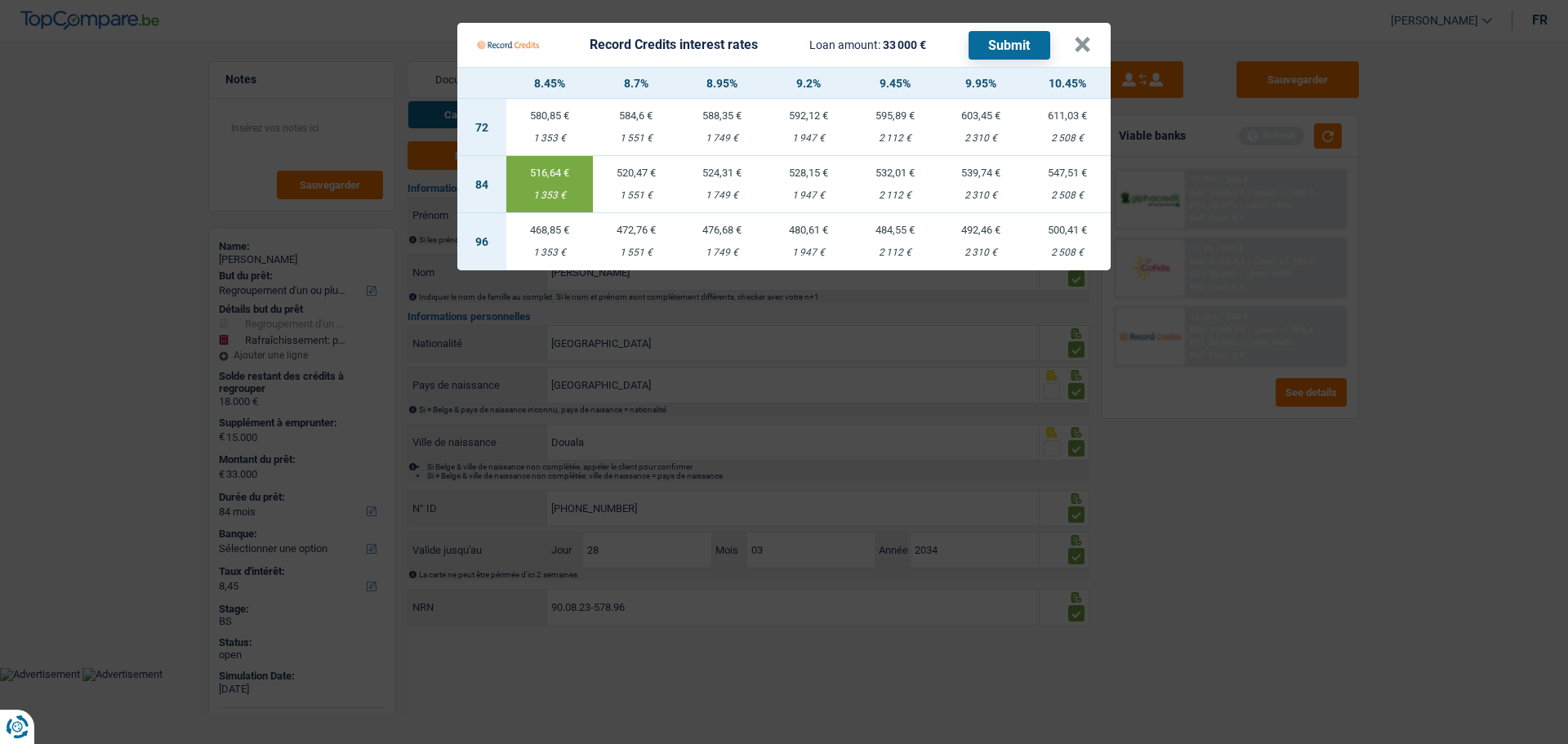 click on "Submit" at bounding box center [1009, 45] 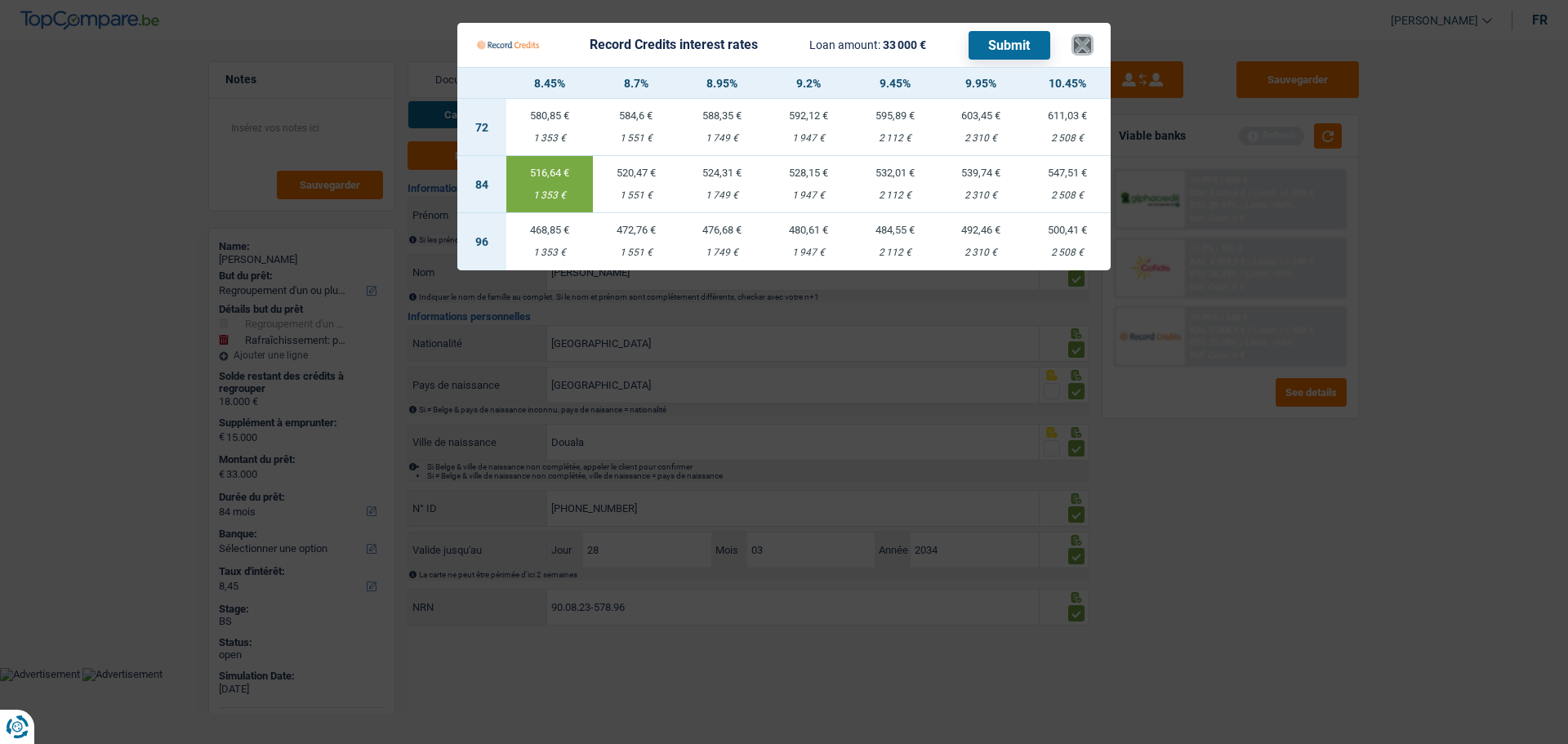 drag, startPoint x: 1085, startPoint y: 29, endPoint x: 1054, endPoint y: 36, distance: 31.780497 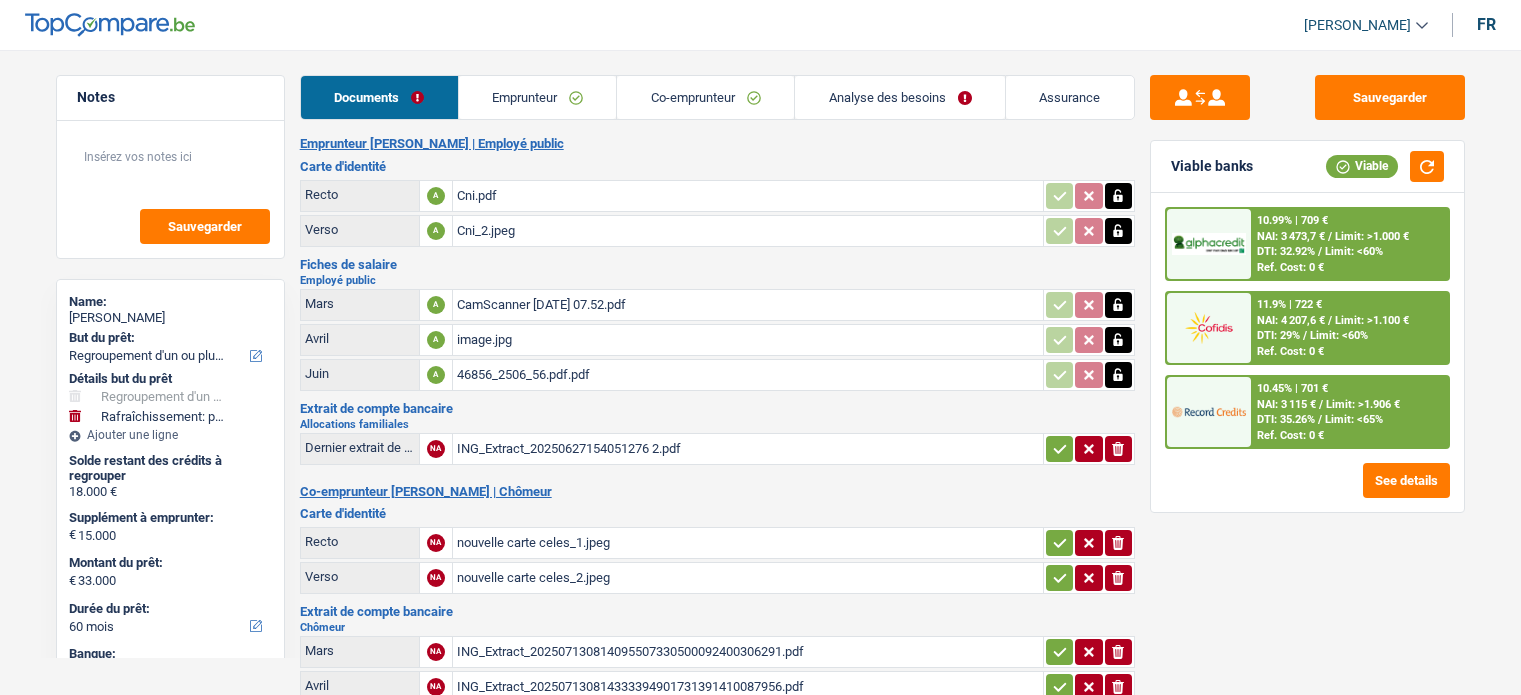 select on "refinancing" 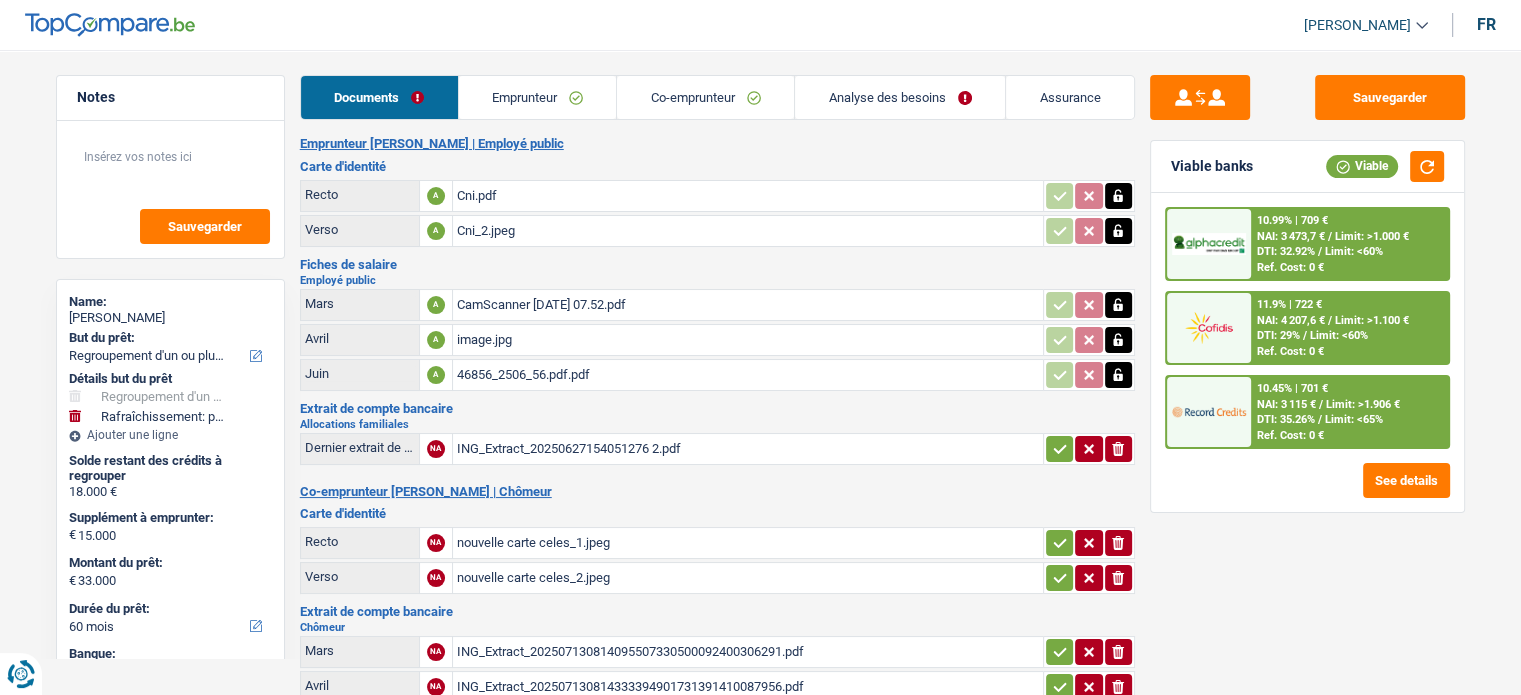 scroll, scrollTop: 0, scrollLeft: 0, axis: both 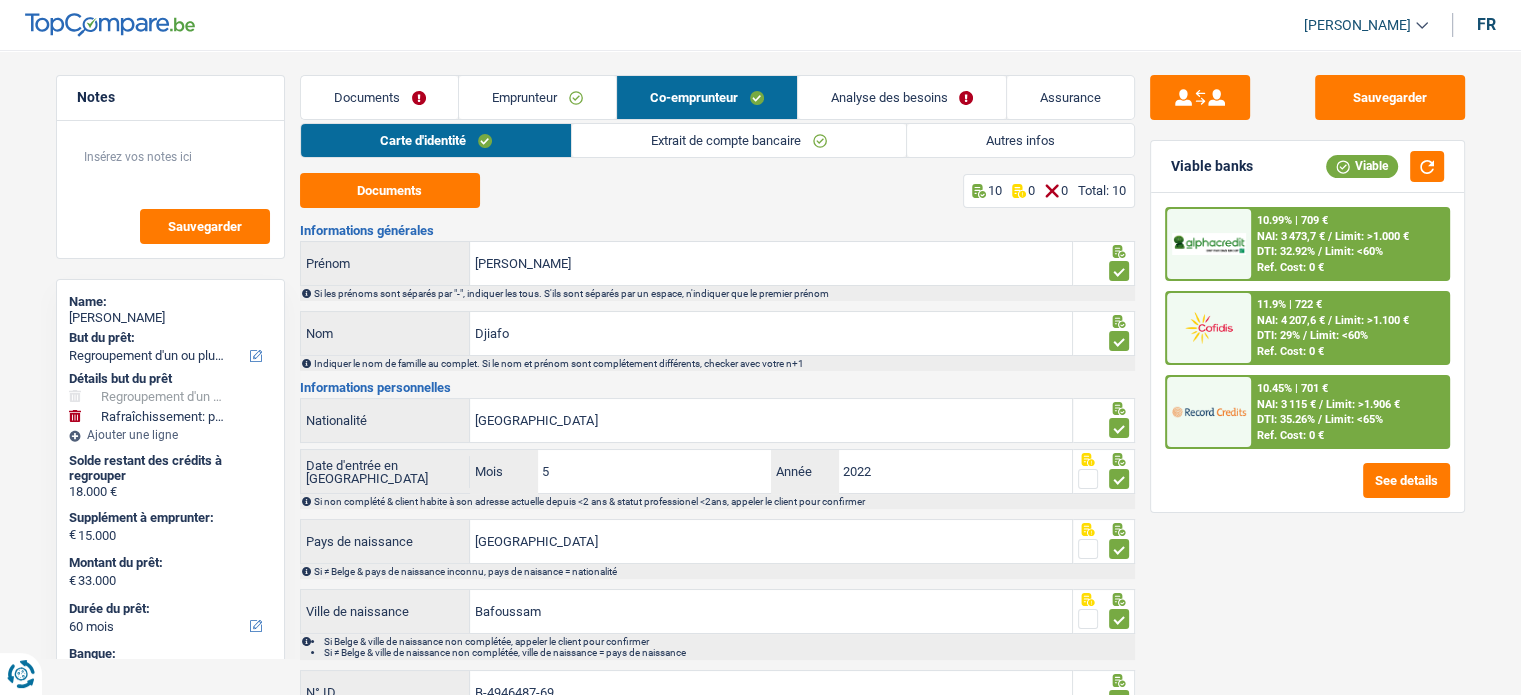 click on "Autres infos" at bounding box center [1020, 140] 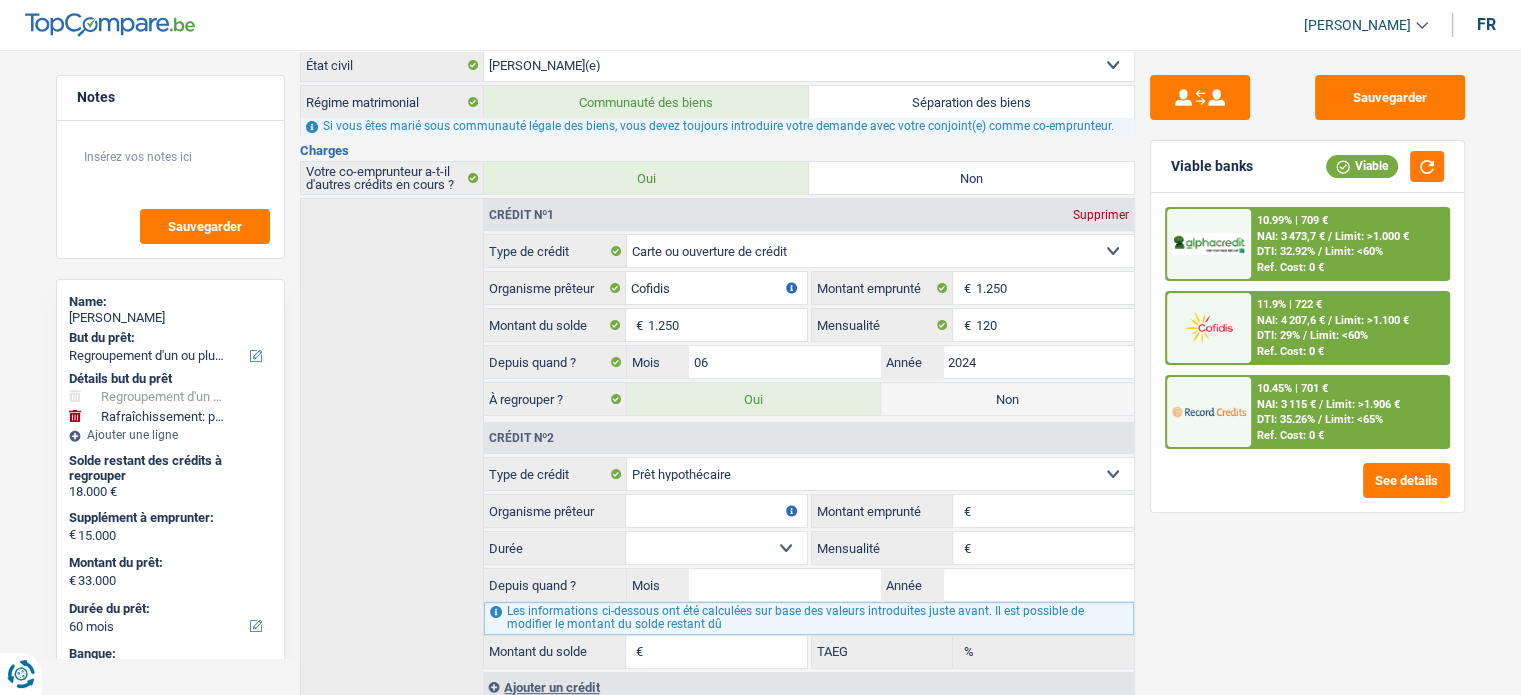 scroll, scrollTop: 0, scrollLeft: 0, axis: both 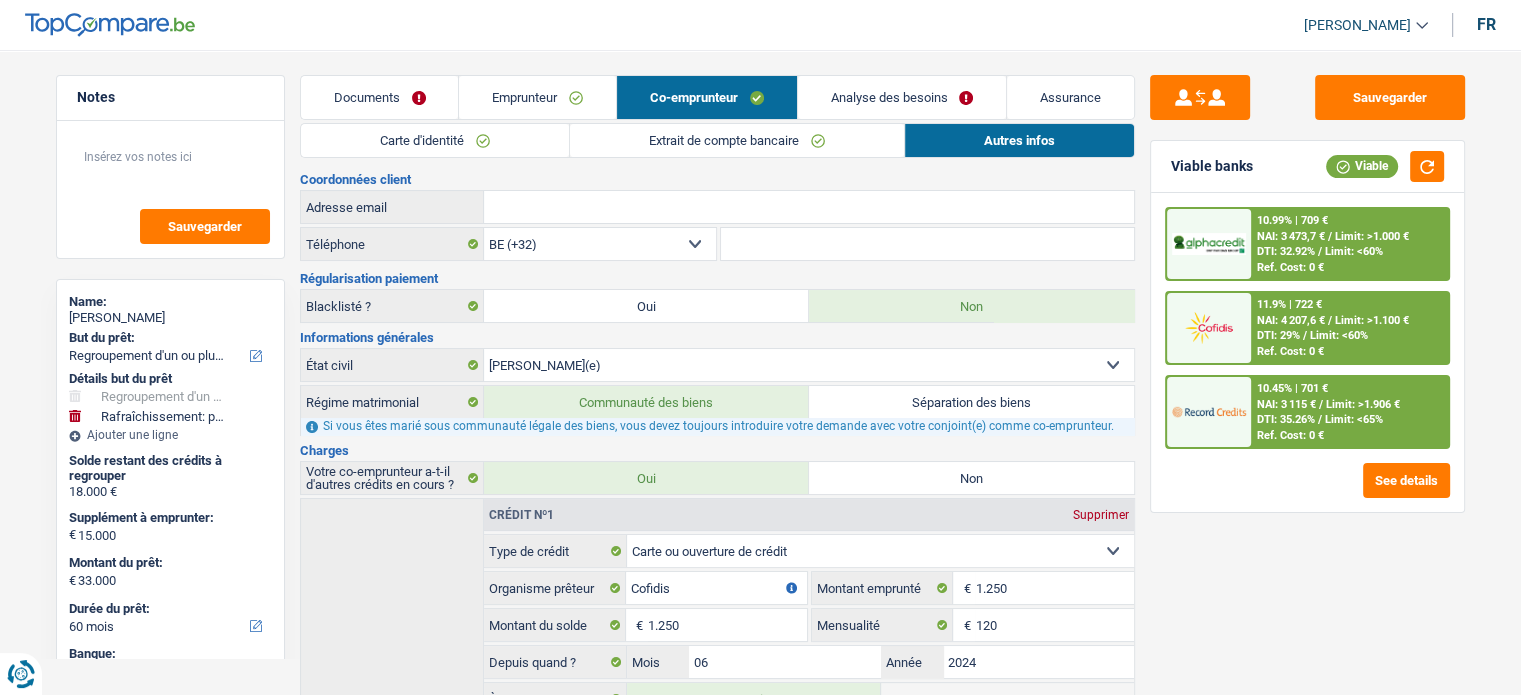 click on "Analyse des besoins" at bounding box center [902, 97] 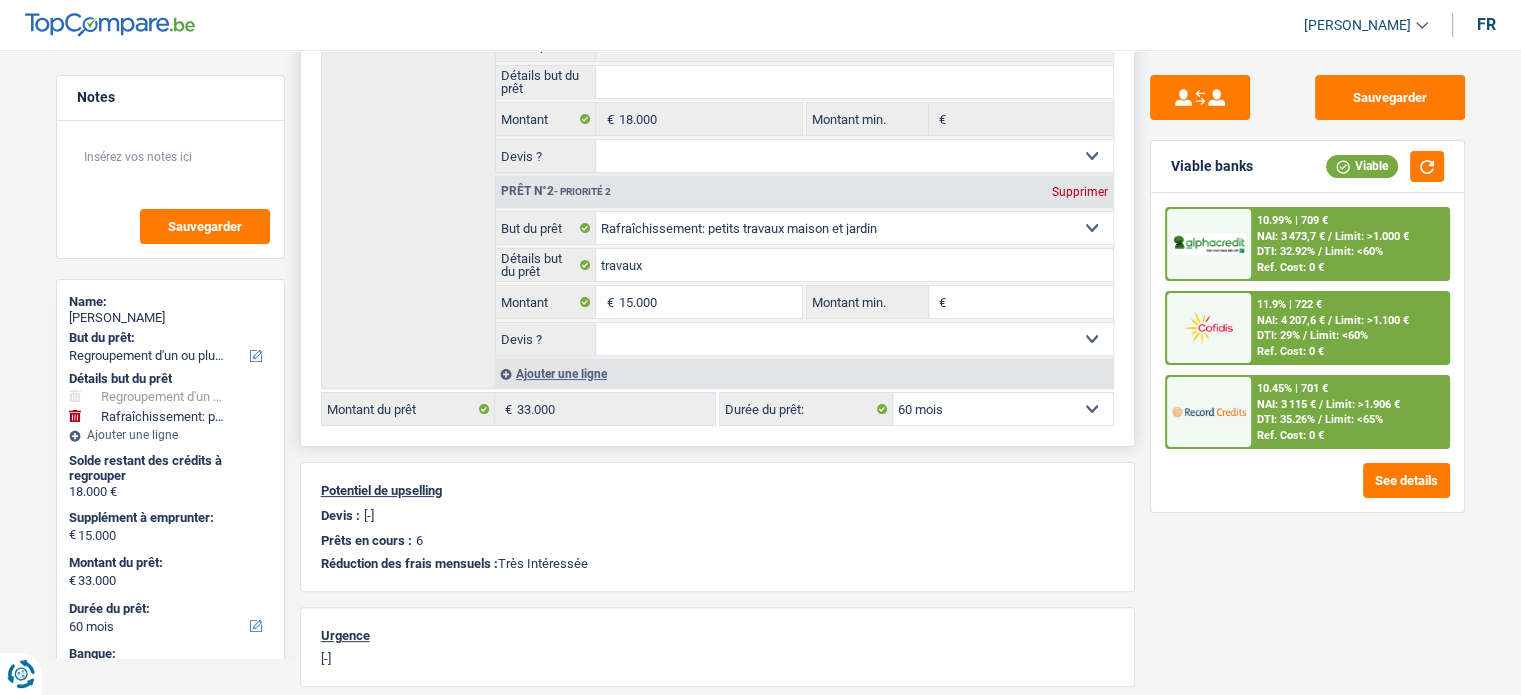 scroll, scrollTop: 400, scrollLeft: 0, axis: vertical 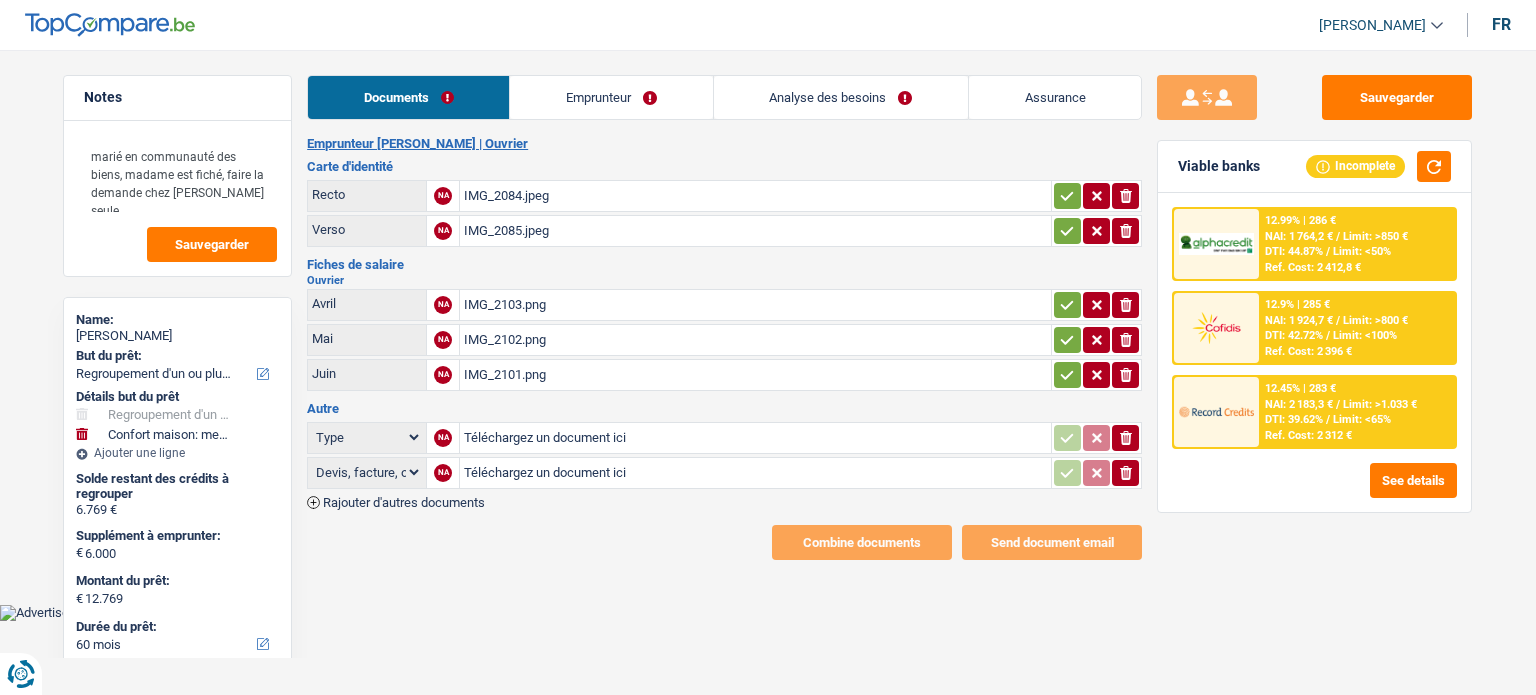 select on "refinancing" 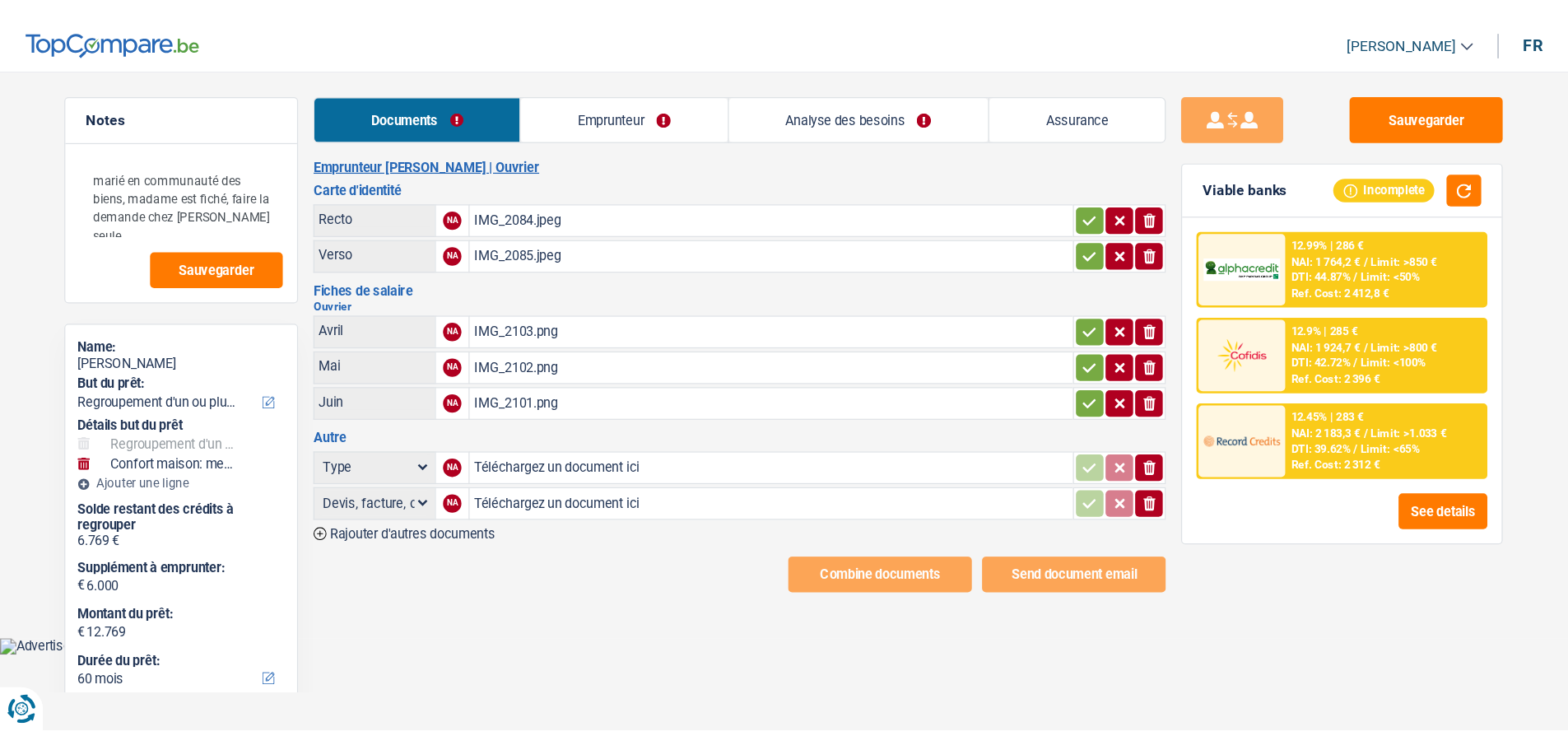 scroll, scrollTop: 0, scrollLeft: 0, axis: both 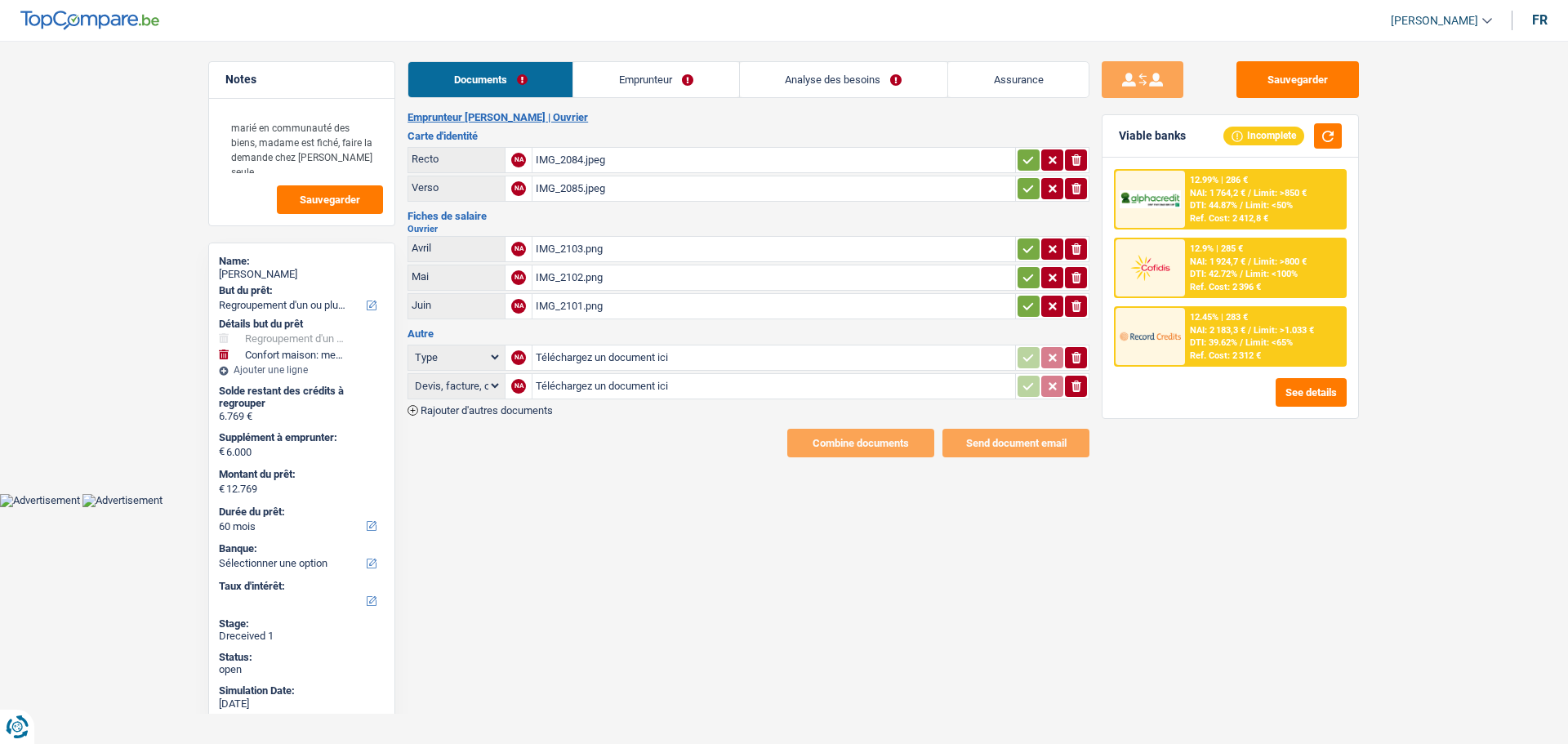click on "Emprunteur" at bounding box center [656, 79] 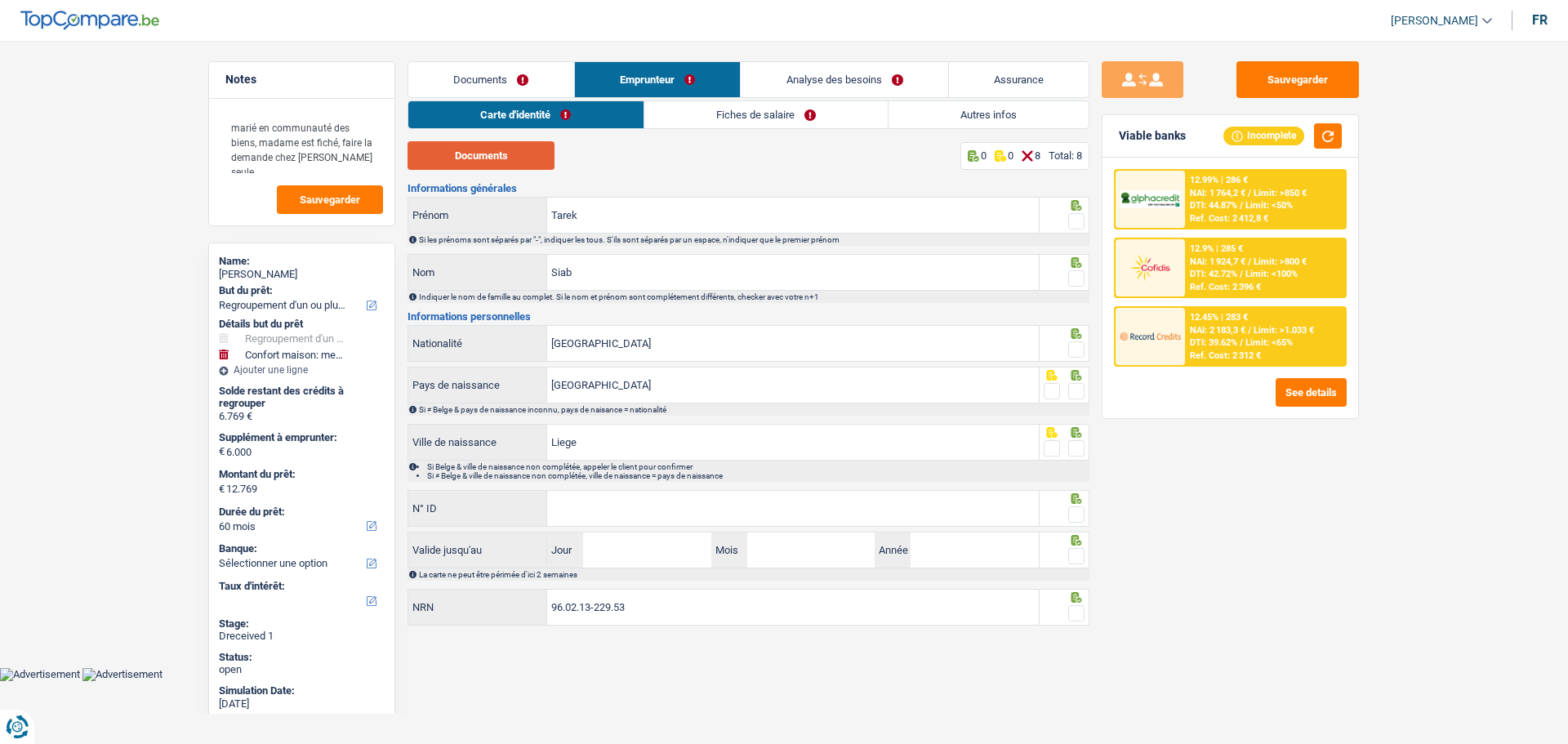 click on "Documents" at bounding box center [481, 155] 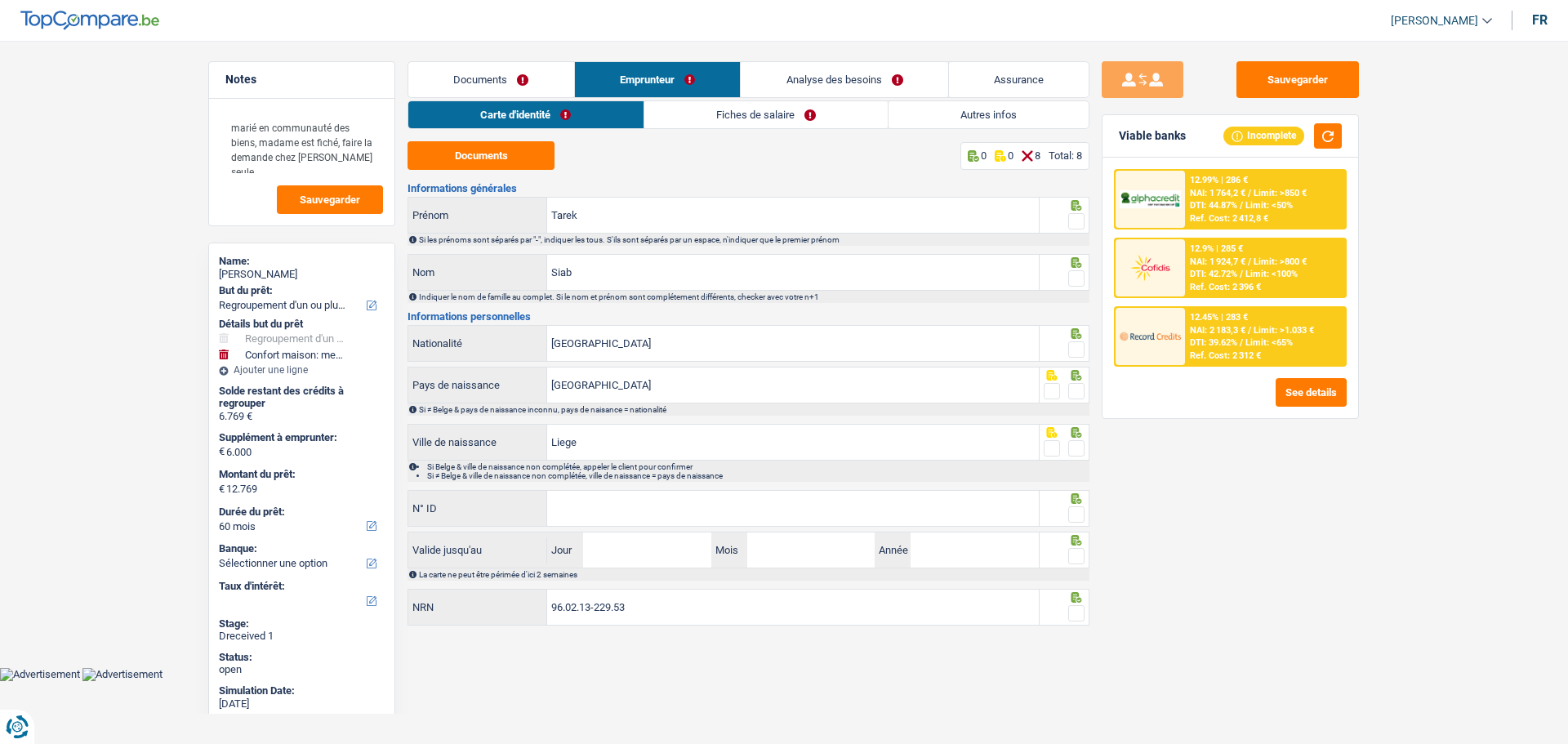 click at bounding box center [1076, 221] 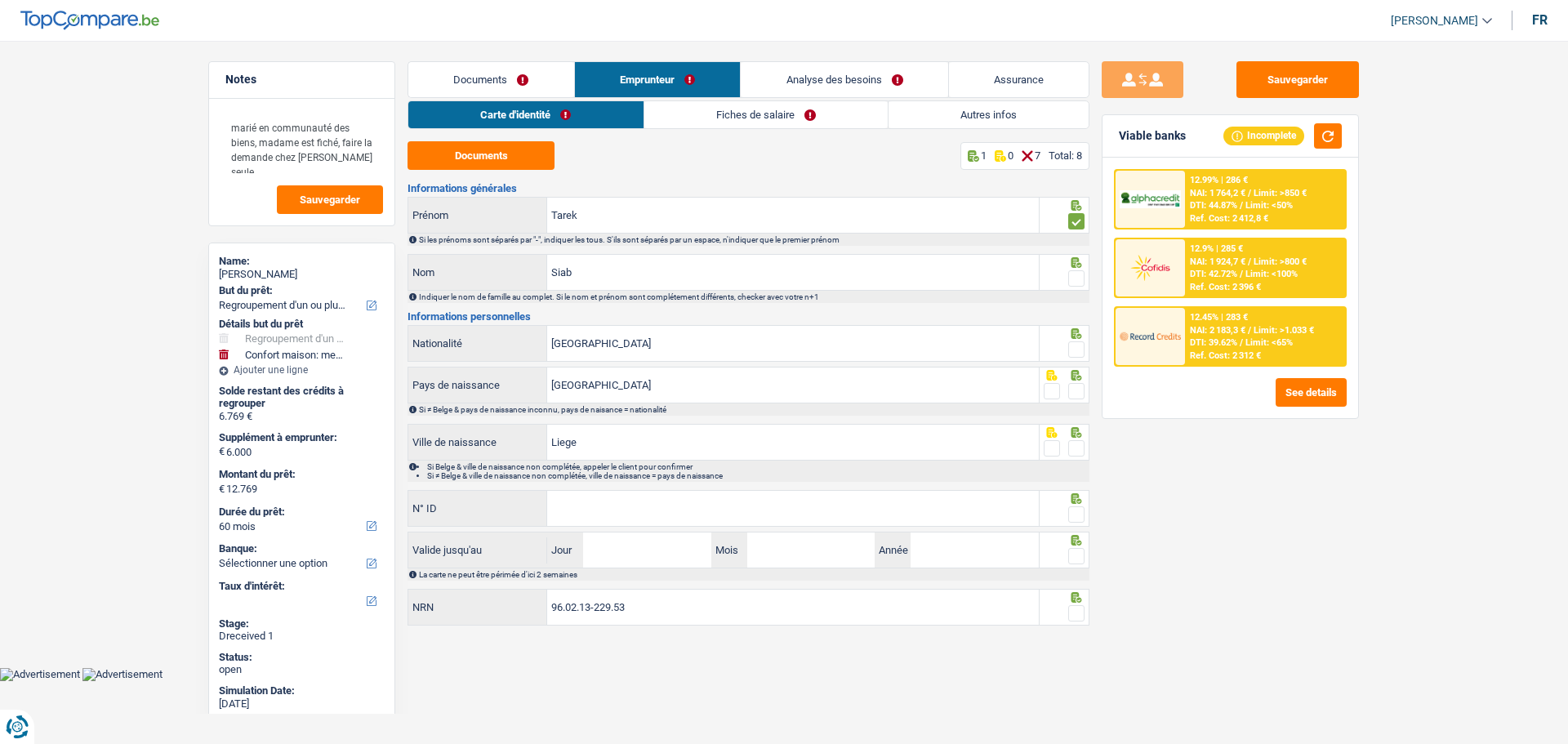 click at bounding box center (1076, 278) 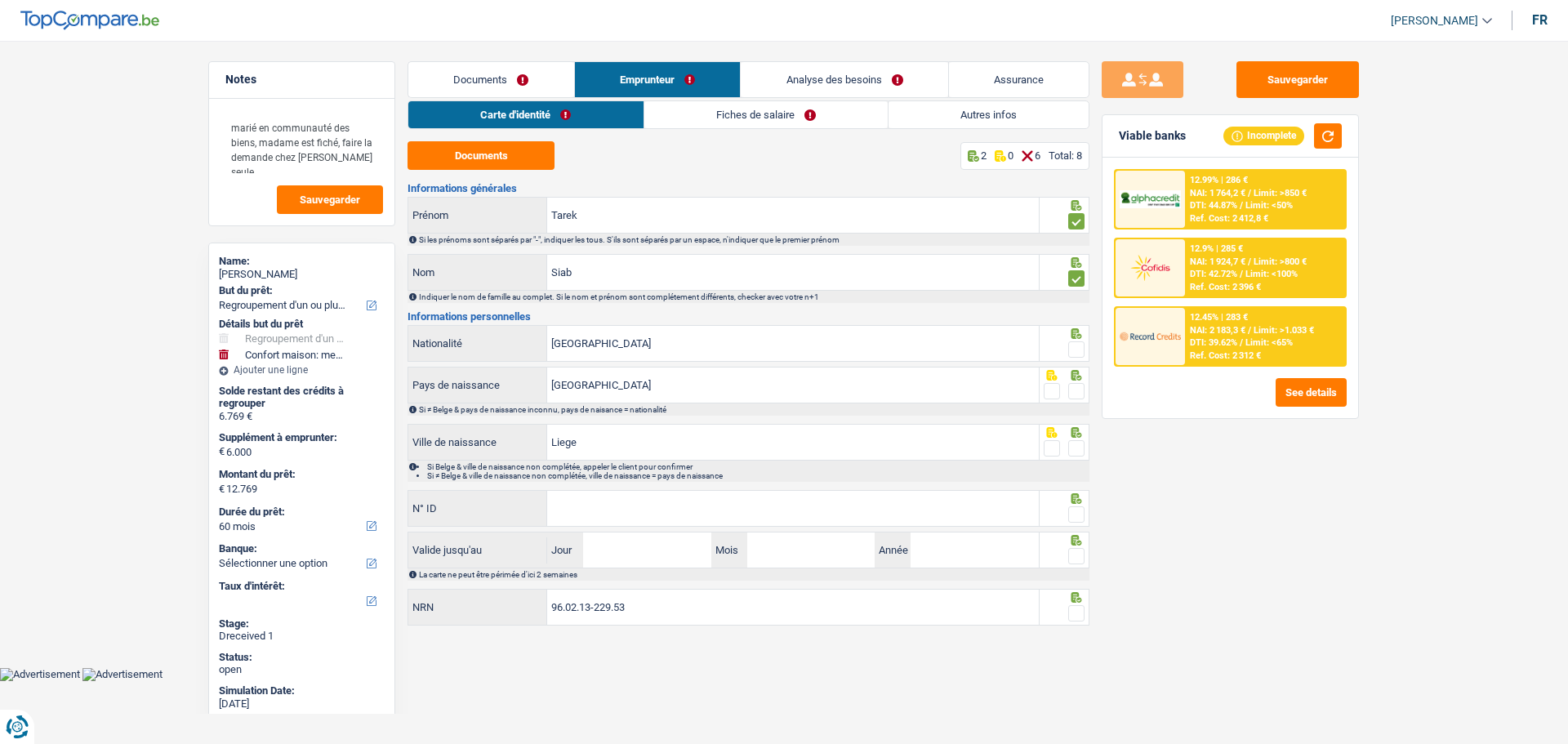 click at bounding box center [1076, 350] 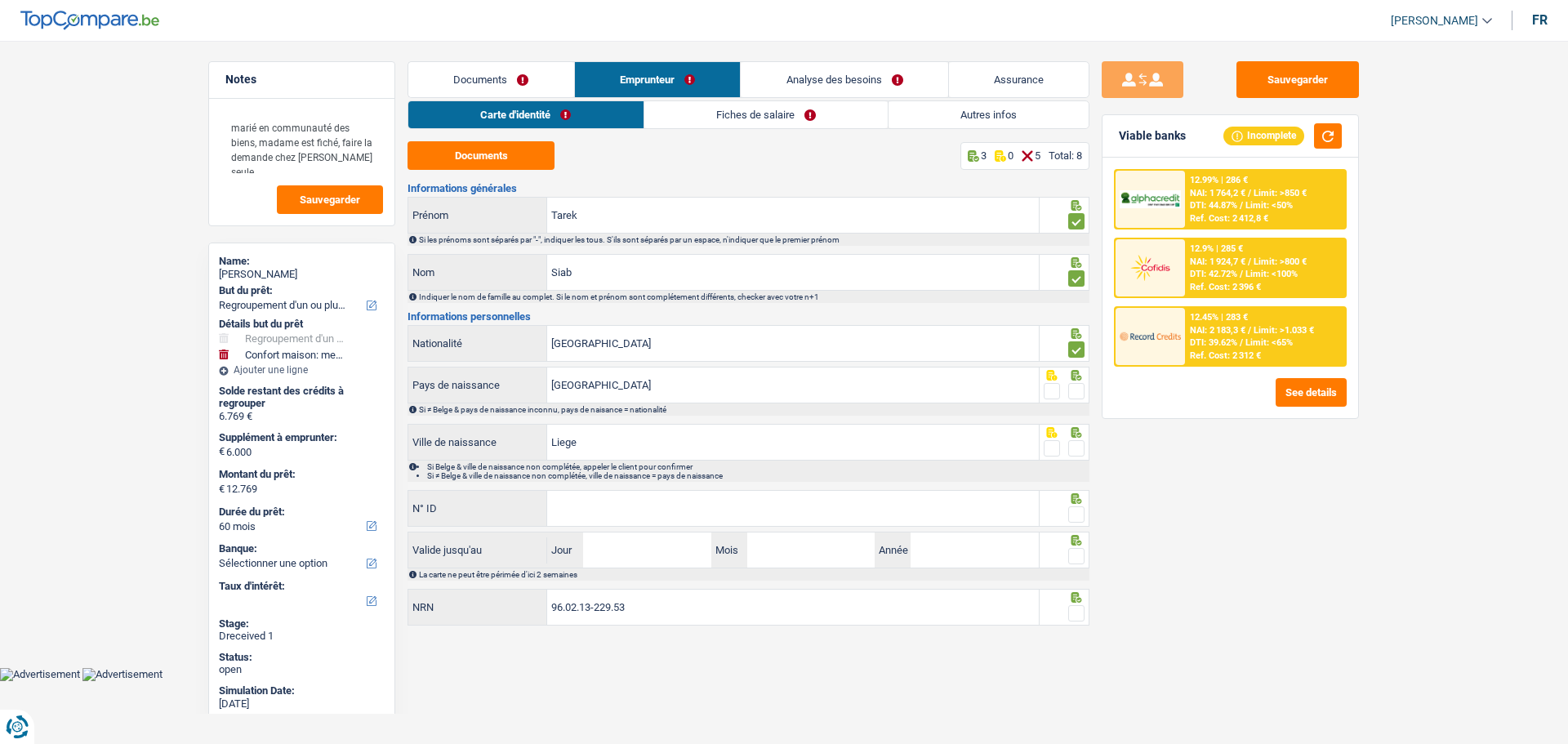 click at bounding box center (1076, 391) 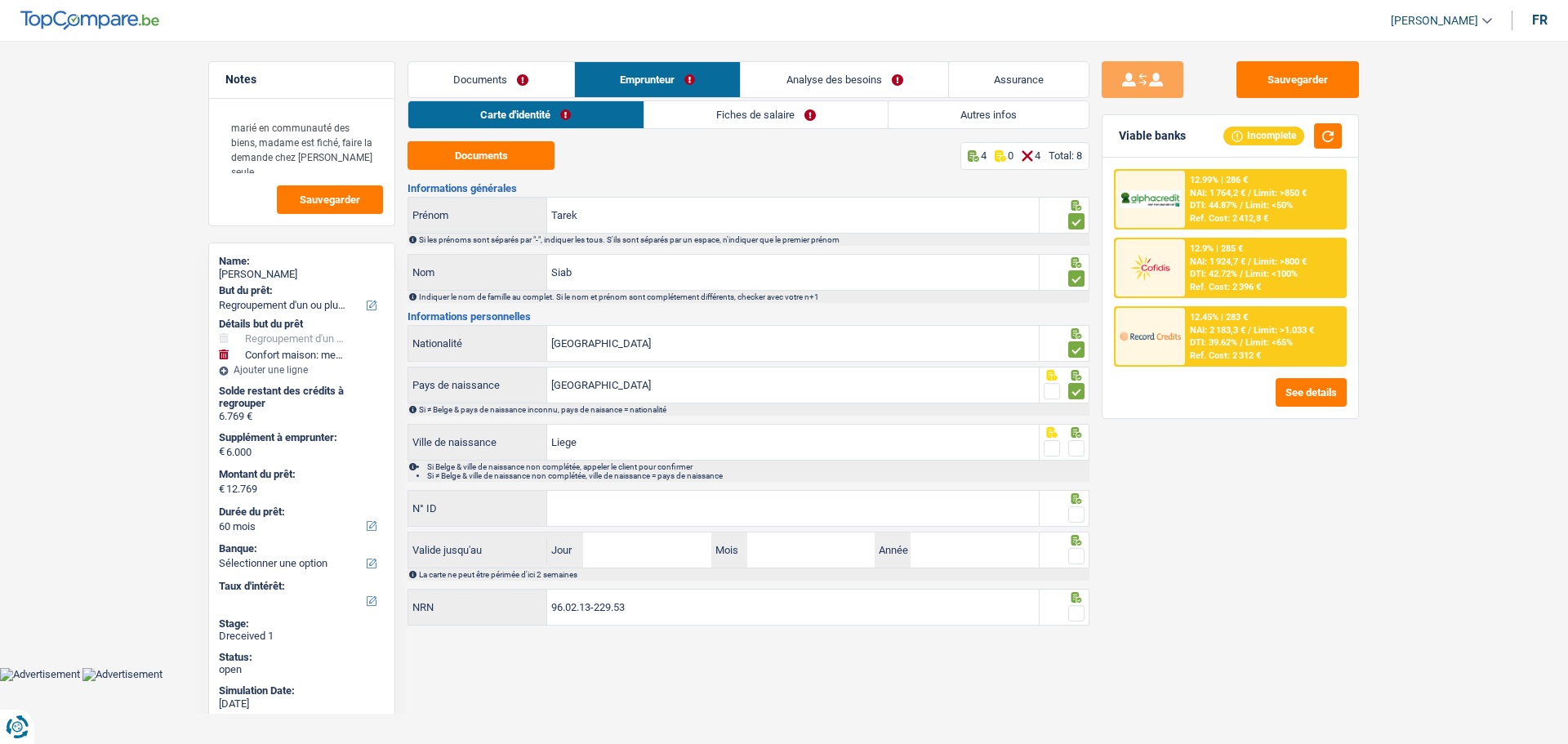 click at bounding box center [1076, 448] 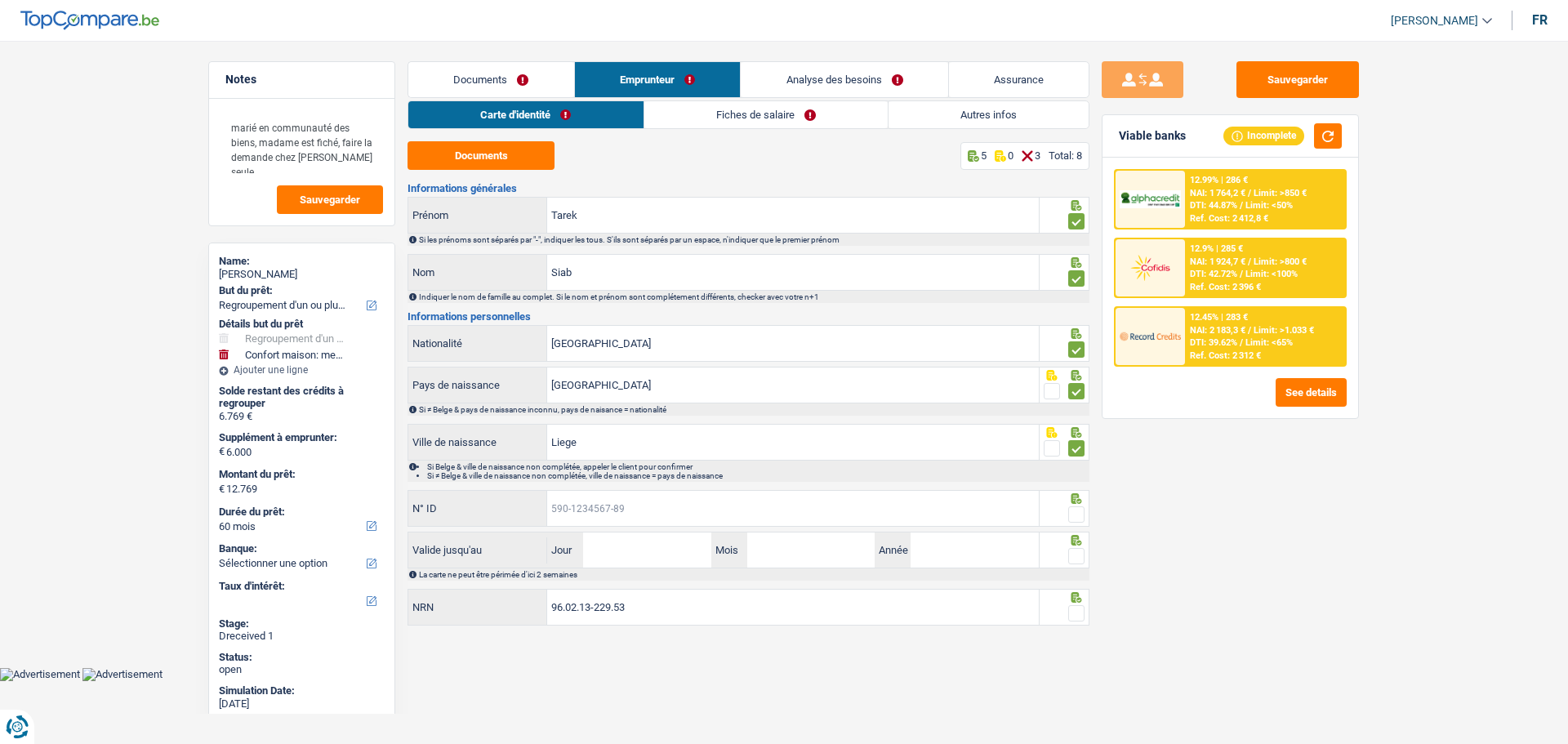 click on "N° ID" at bounding box center [793, 508] 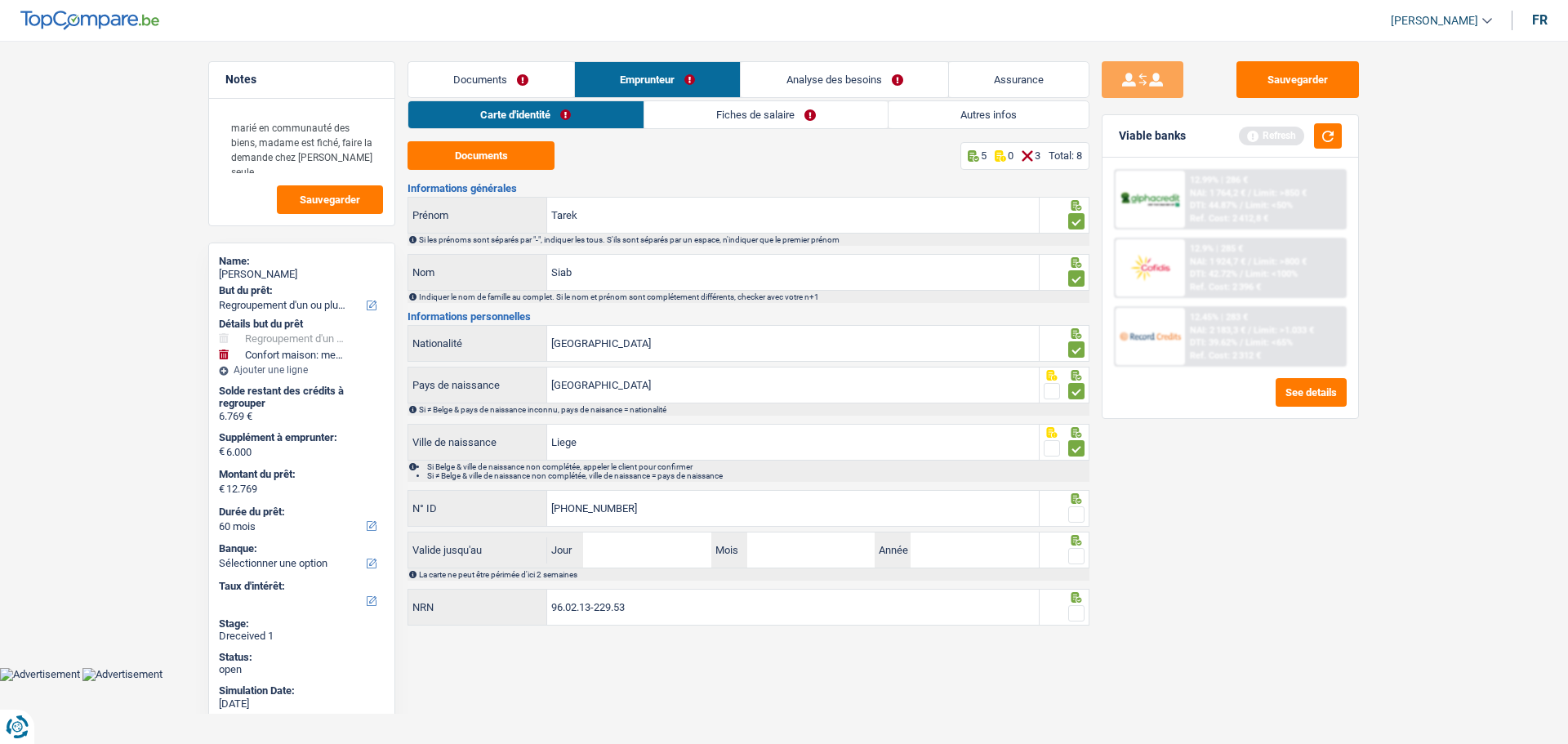 type on "595-0898714-27" 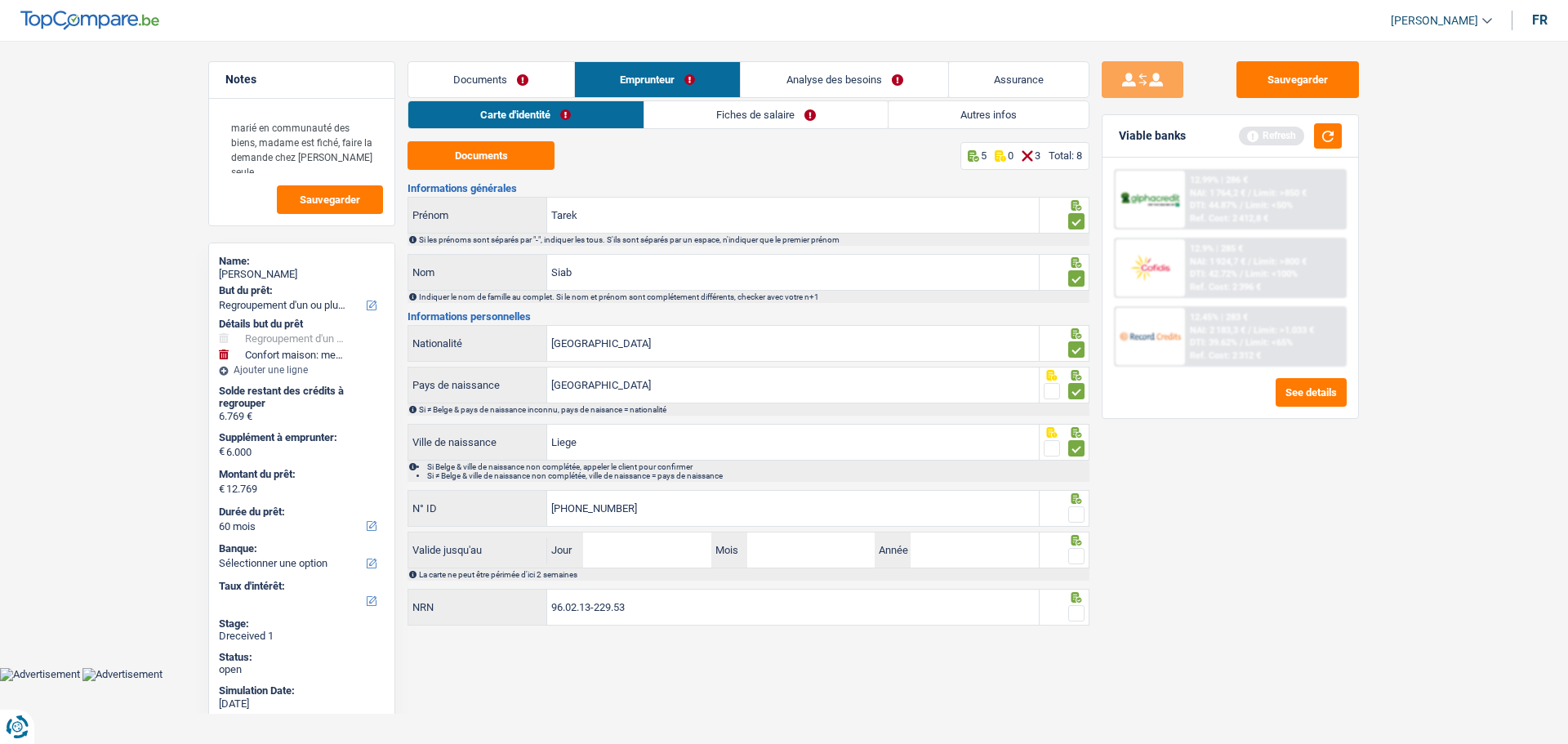 click at bounding box center [1076, 515] 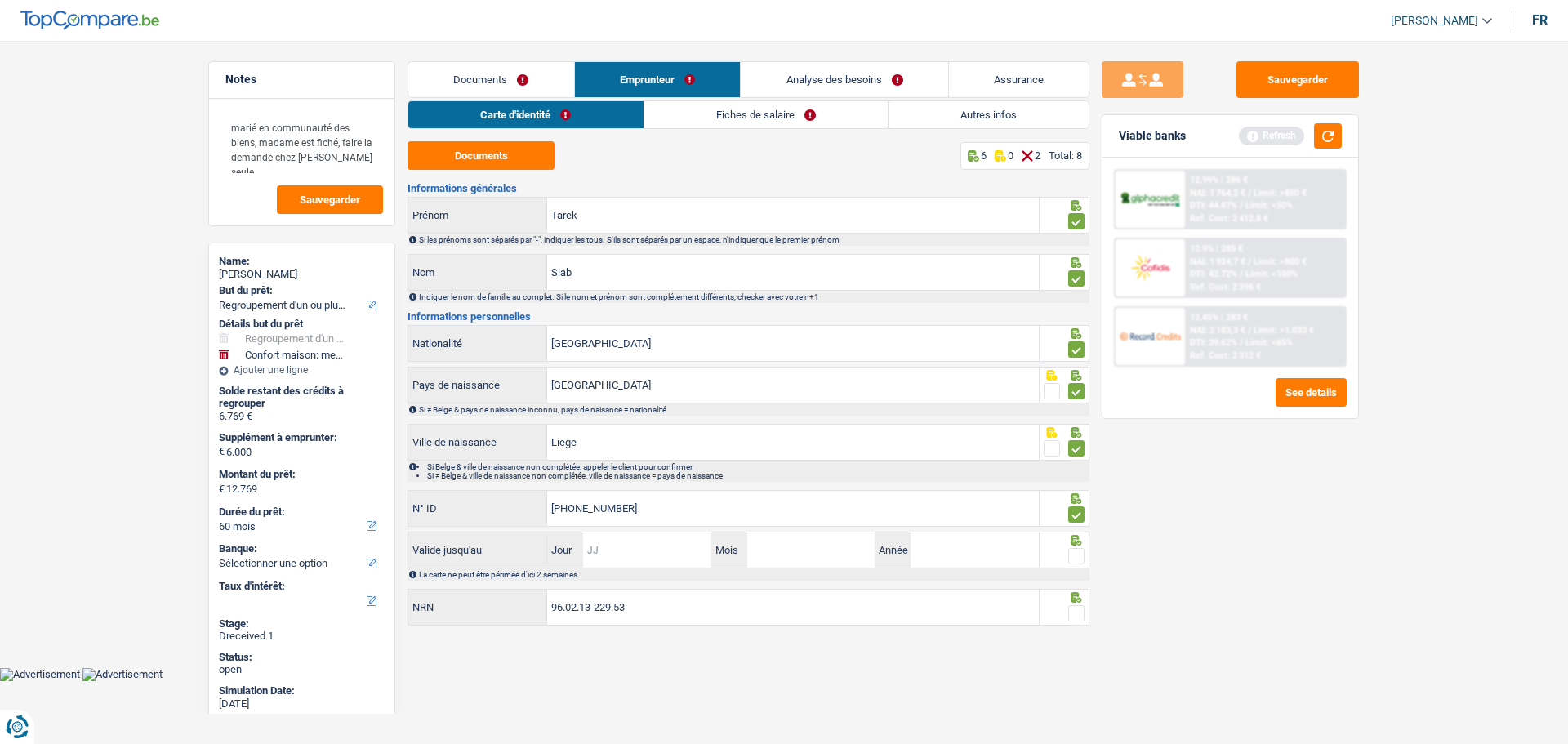click on "Jour" at bounding box center [647, 550] 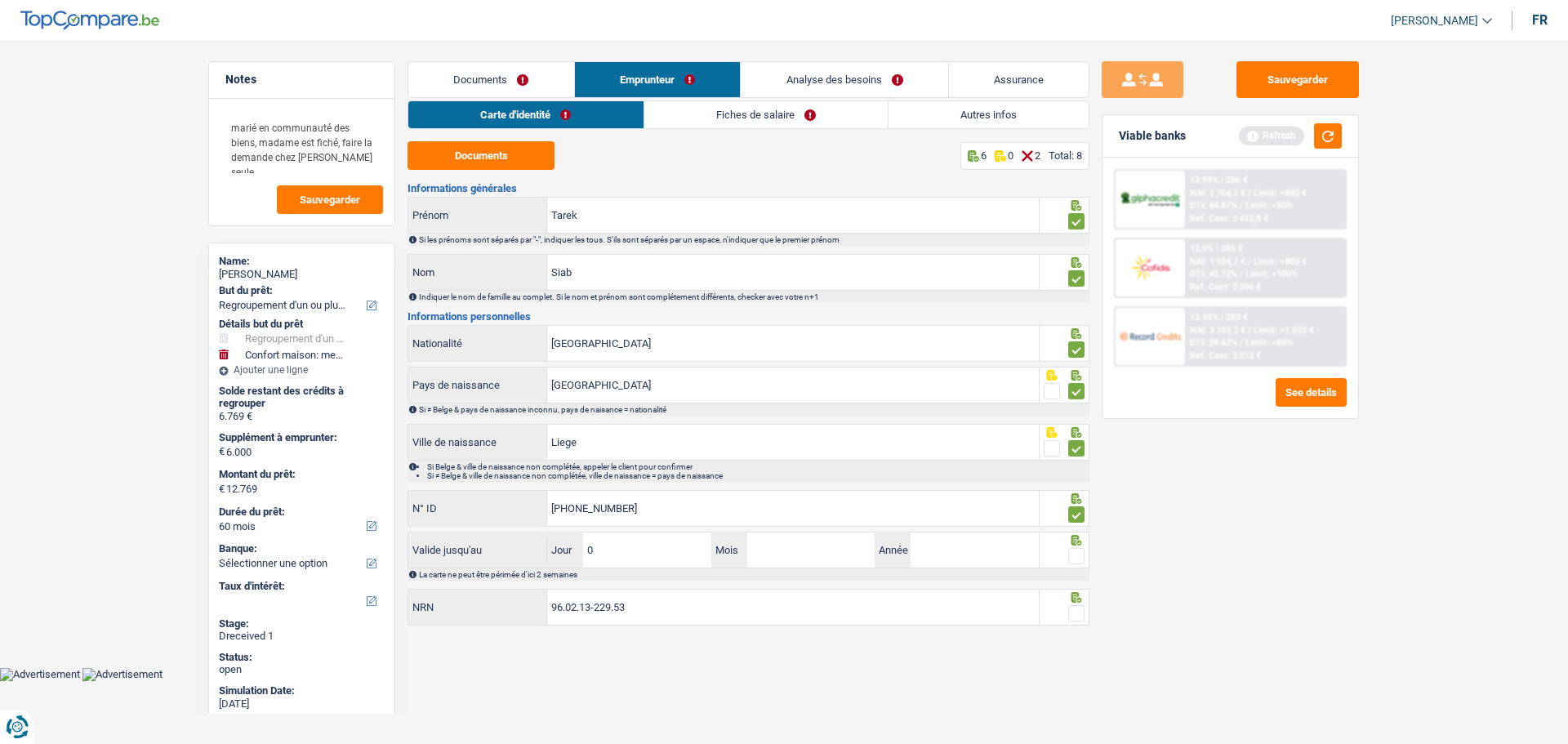 type on "06" 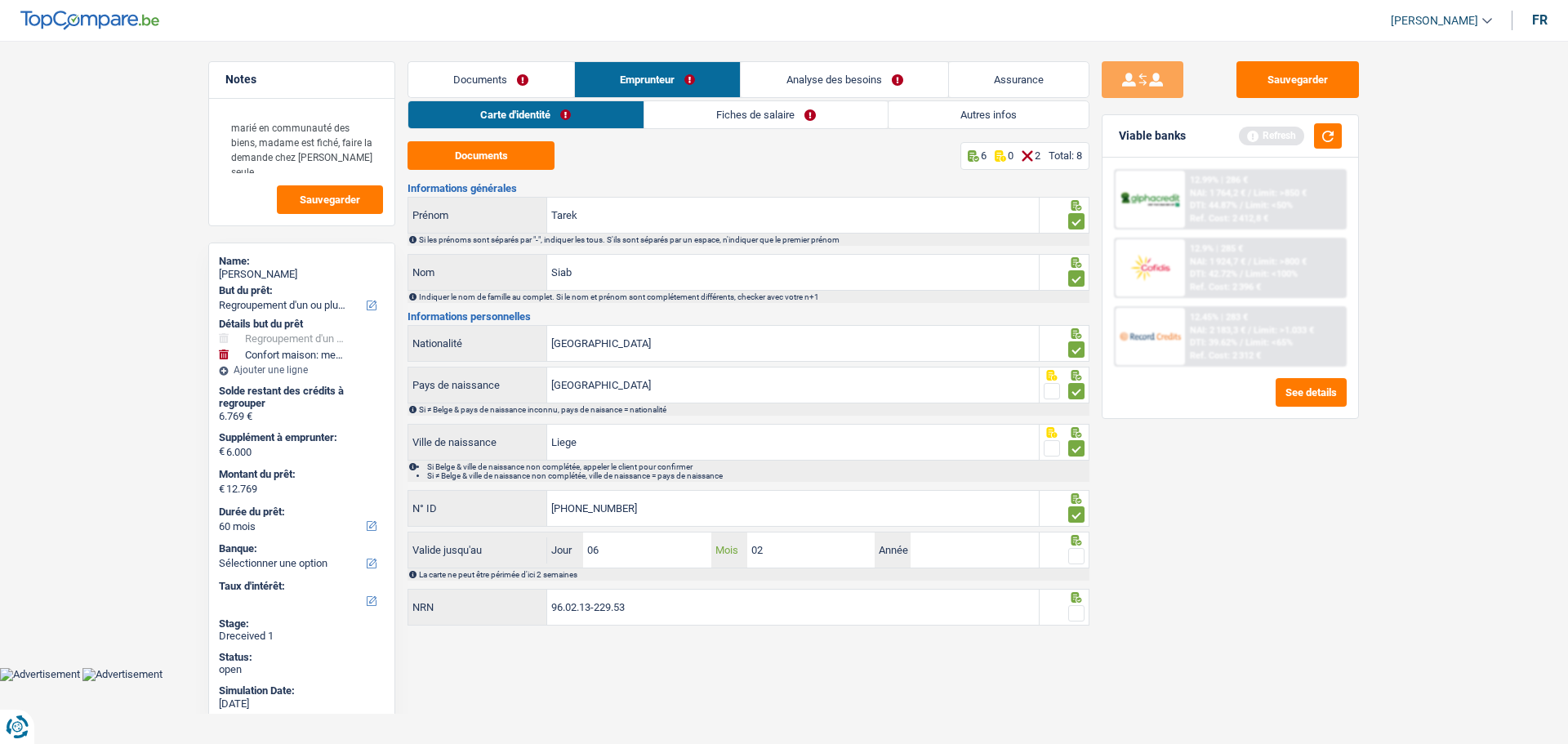 click on "02" at bounding box center [811, 550] 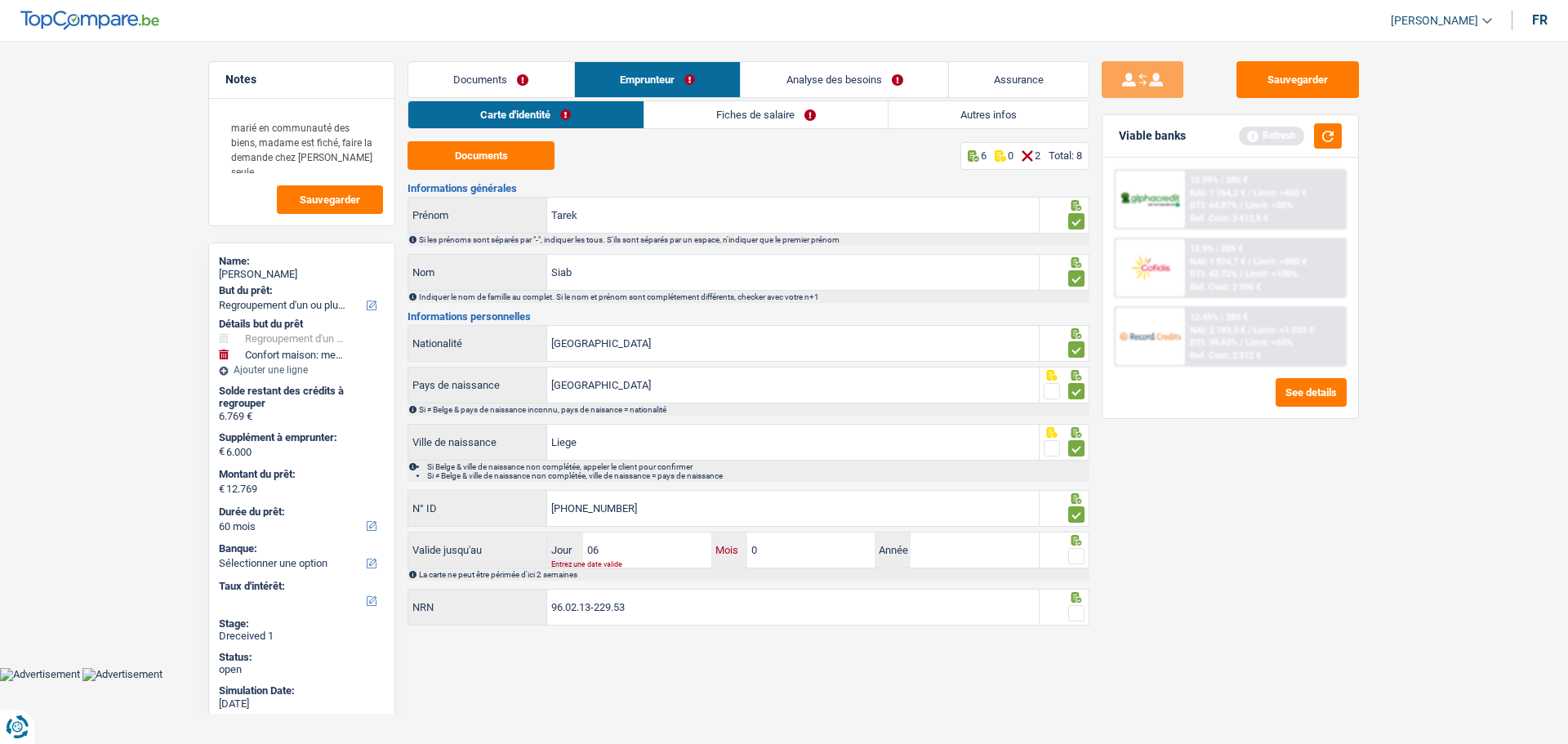 type on "05" 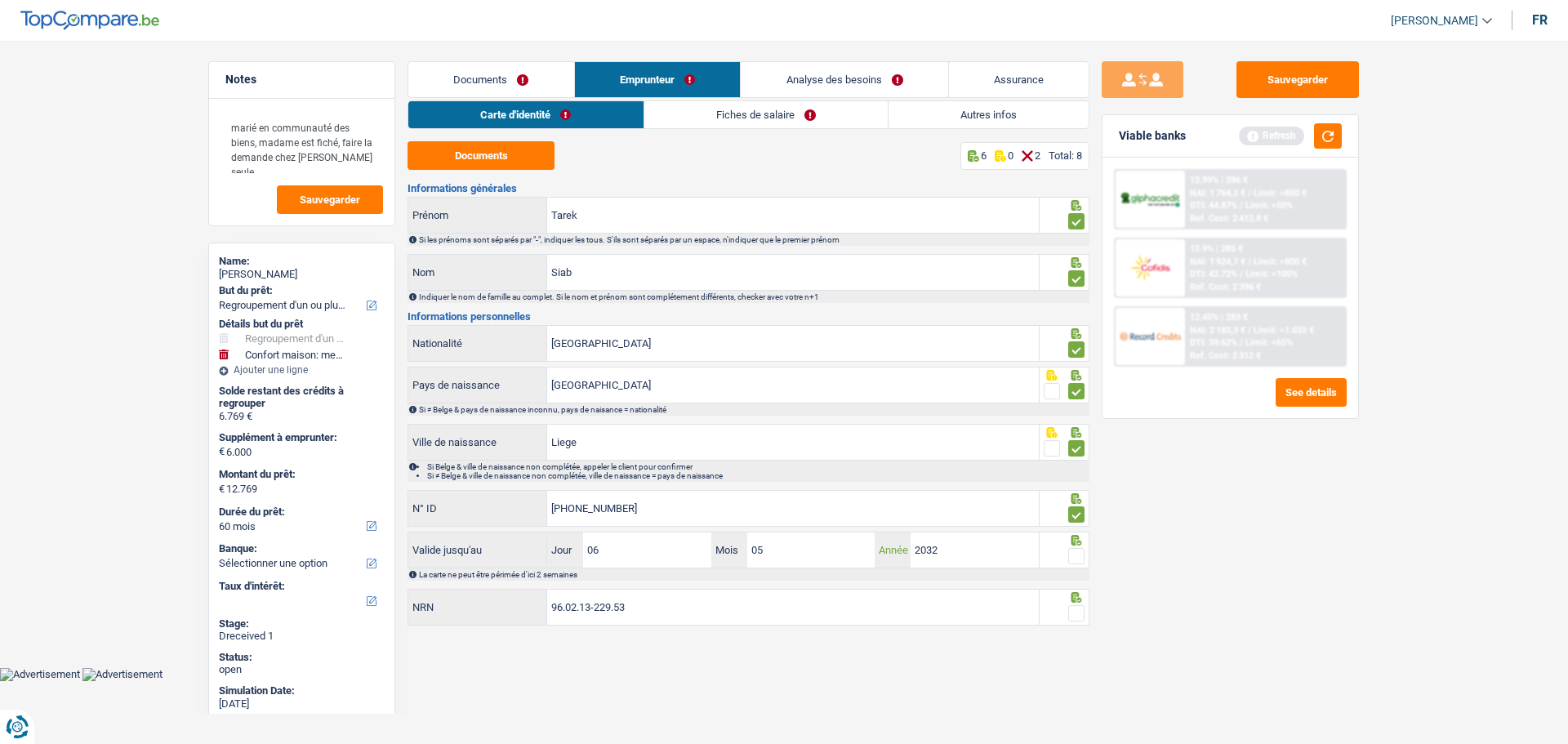 type on "2032" 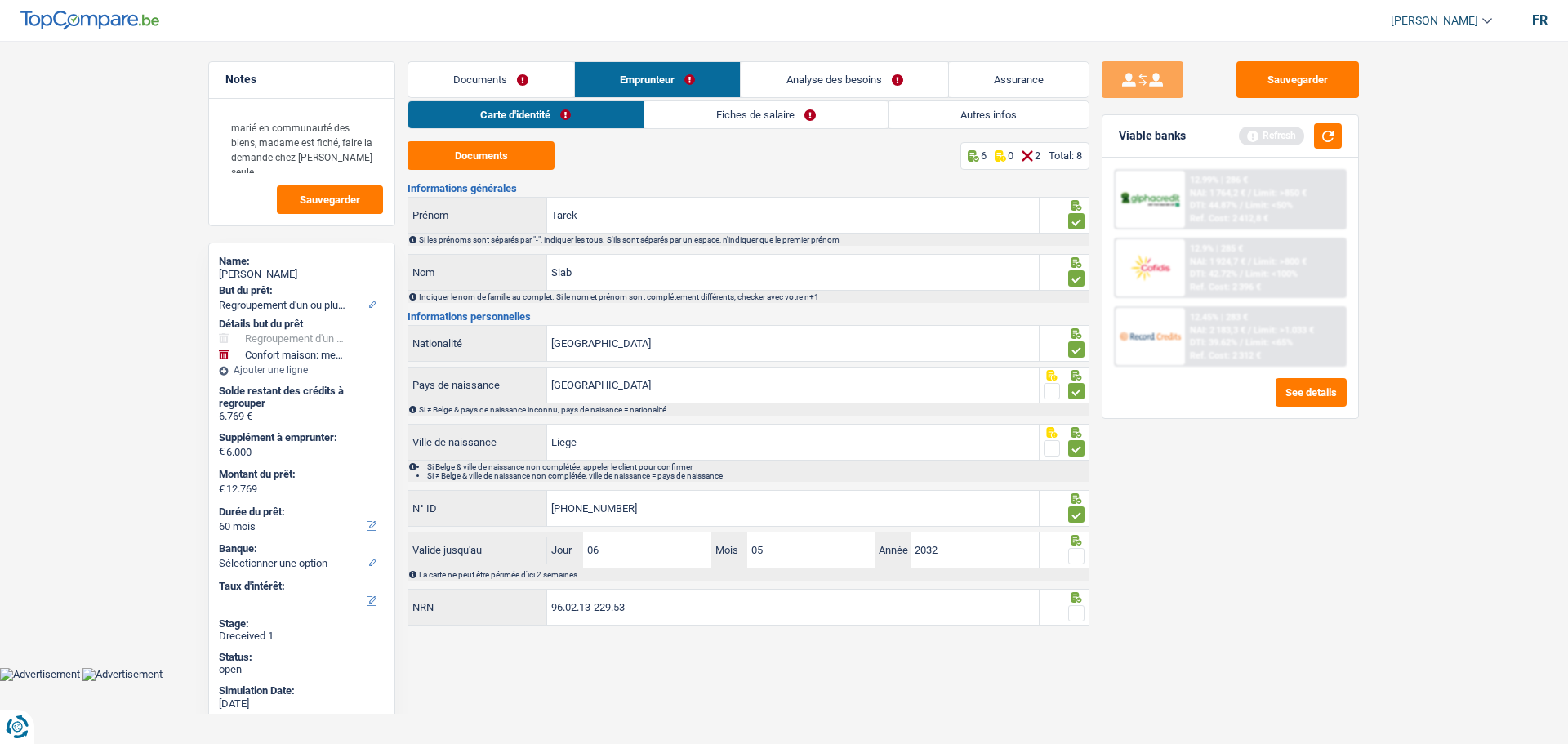 drag, startPoint x: 1075, startPoint y: 552, endPoint x: 1065, endPoint y: 566, distance: 17.204651 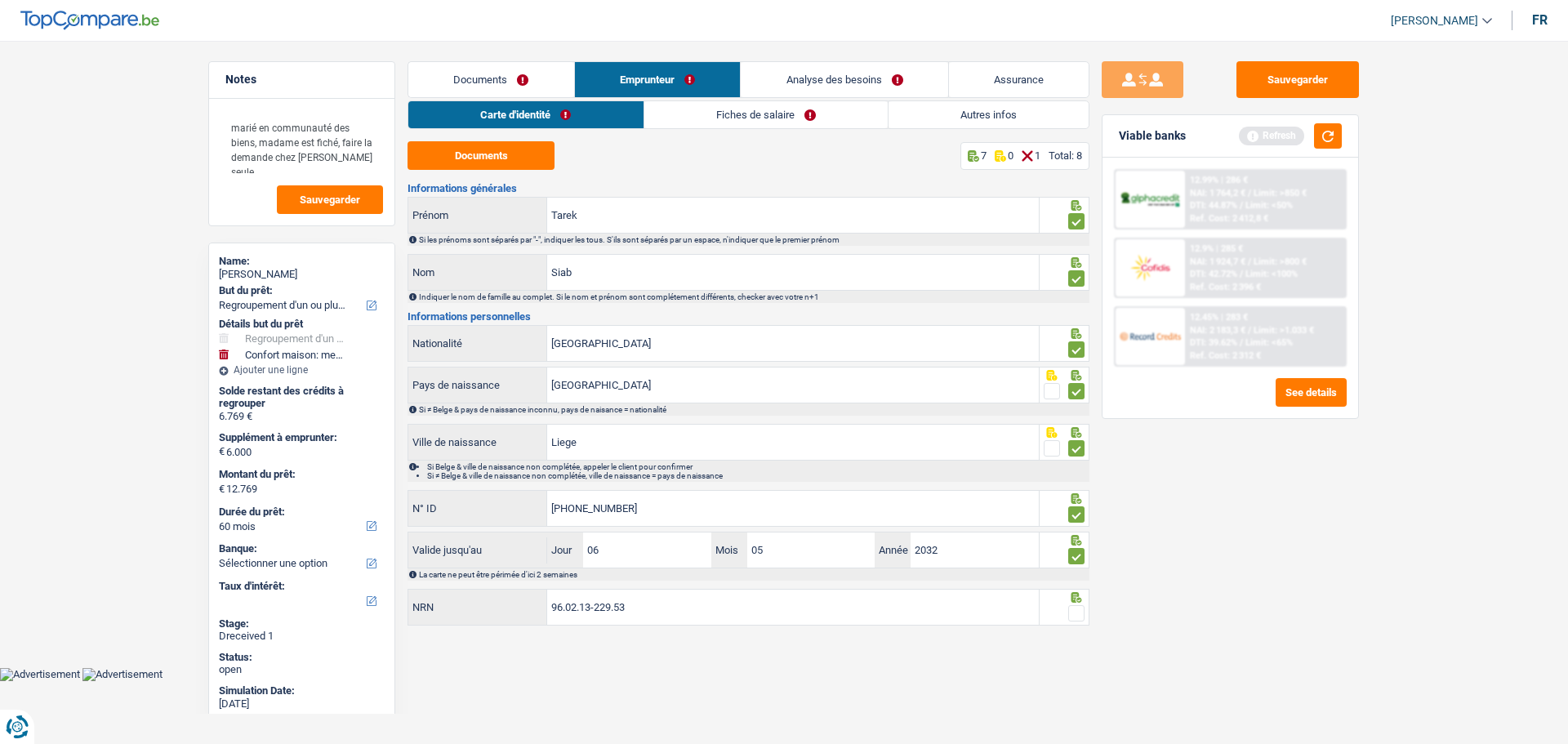 click at bounding box center (1076, 613) 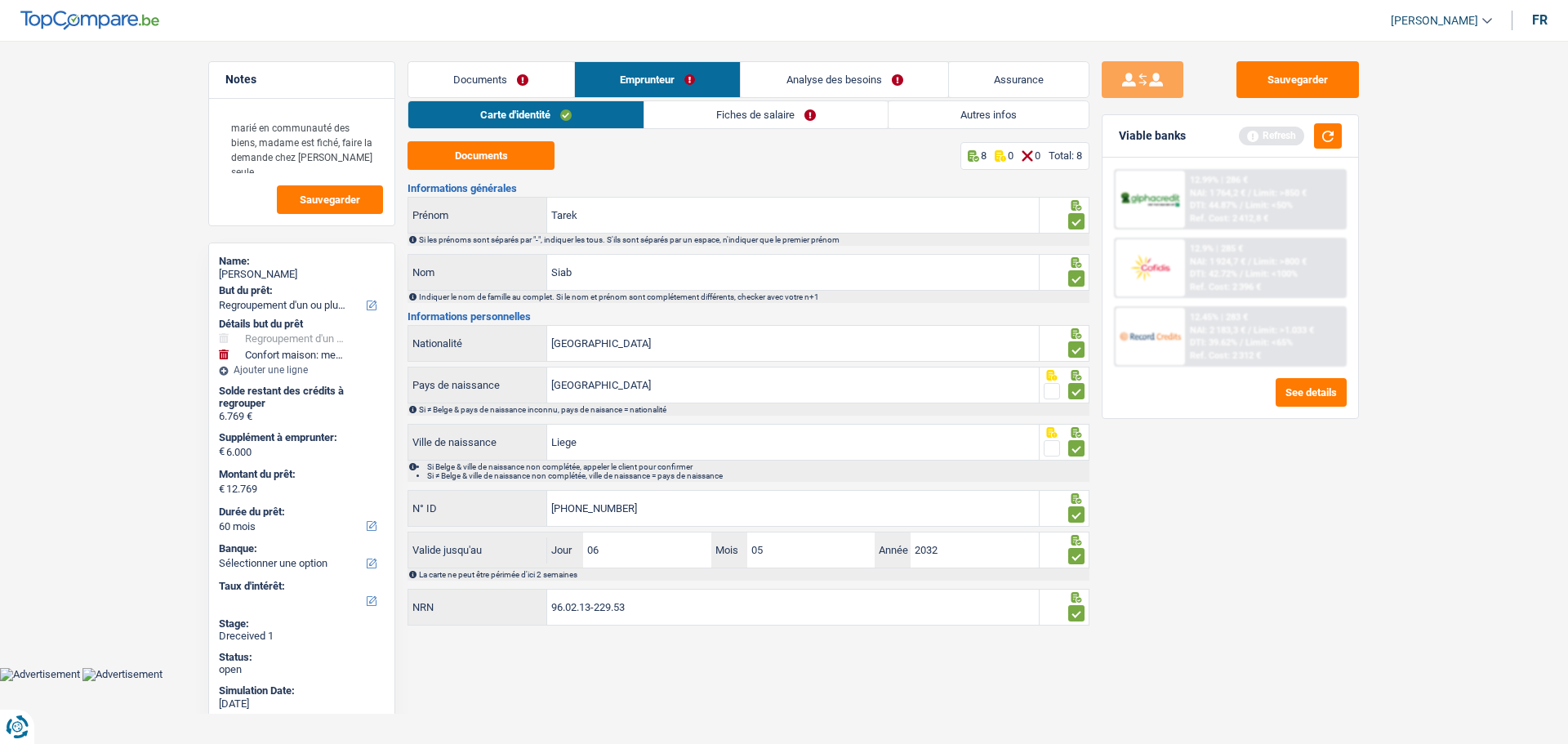 click on "Fiches de salaire" at bounding box center [766, 114] 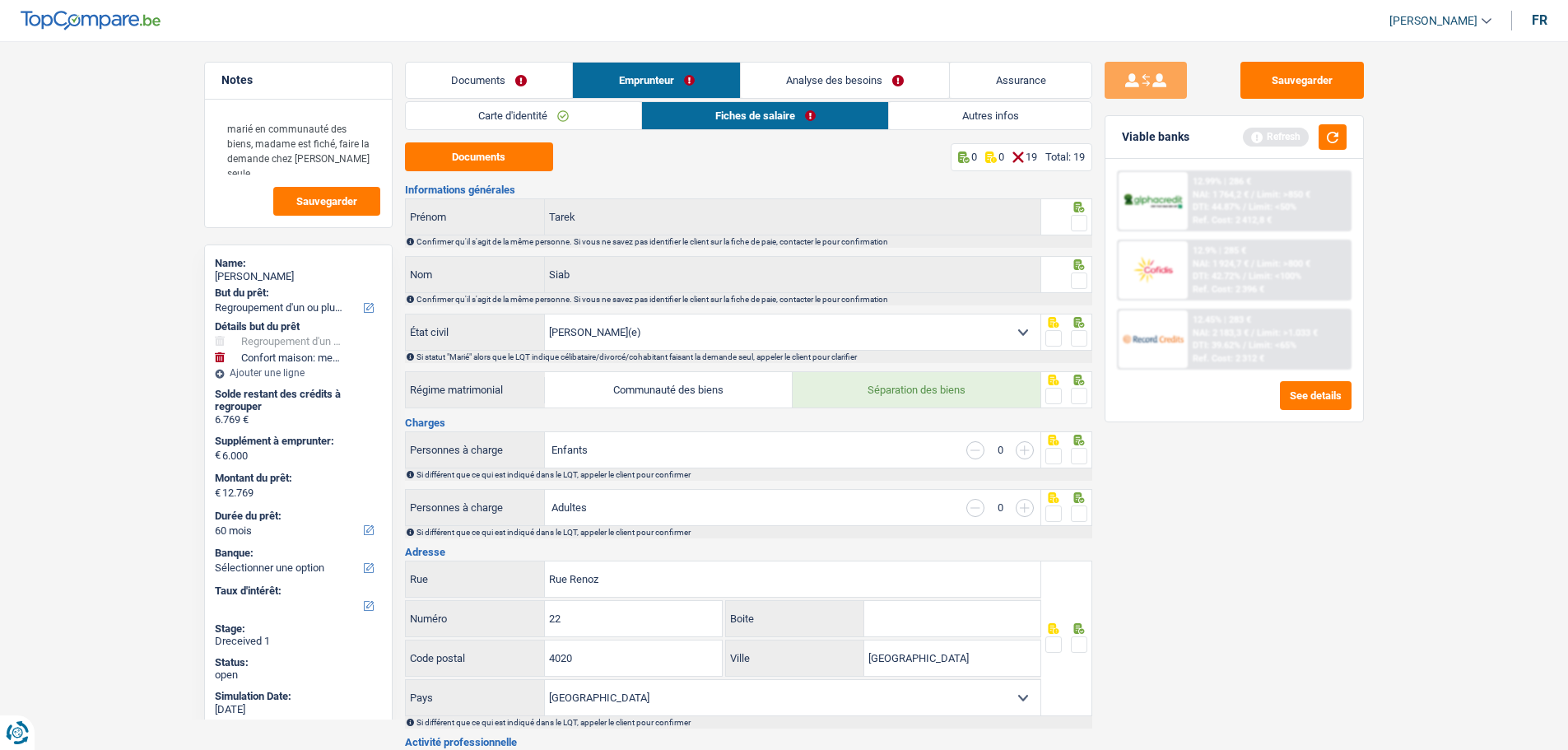 drag, startPoint x: 1083, startPoint y: 223, endPoint x: 1070, endPoint y: 240, distance: 21.400935 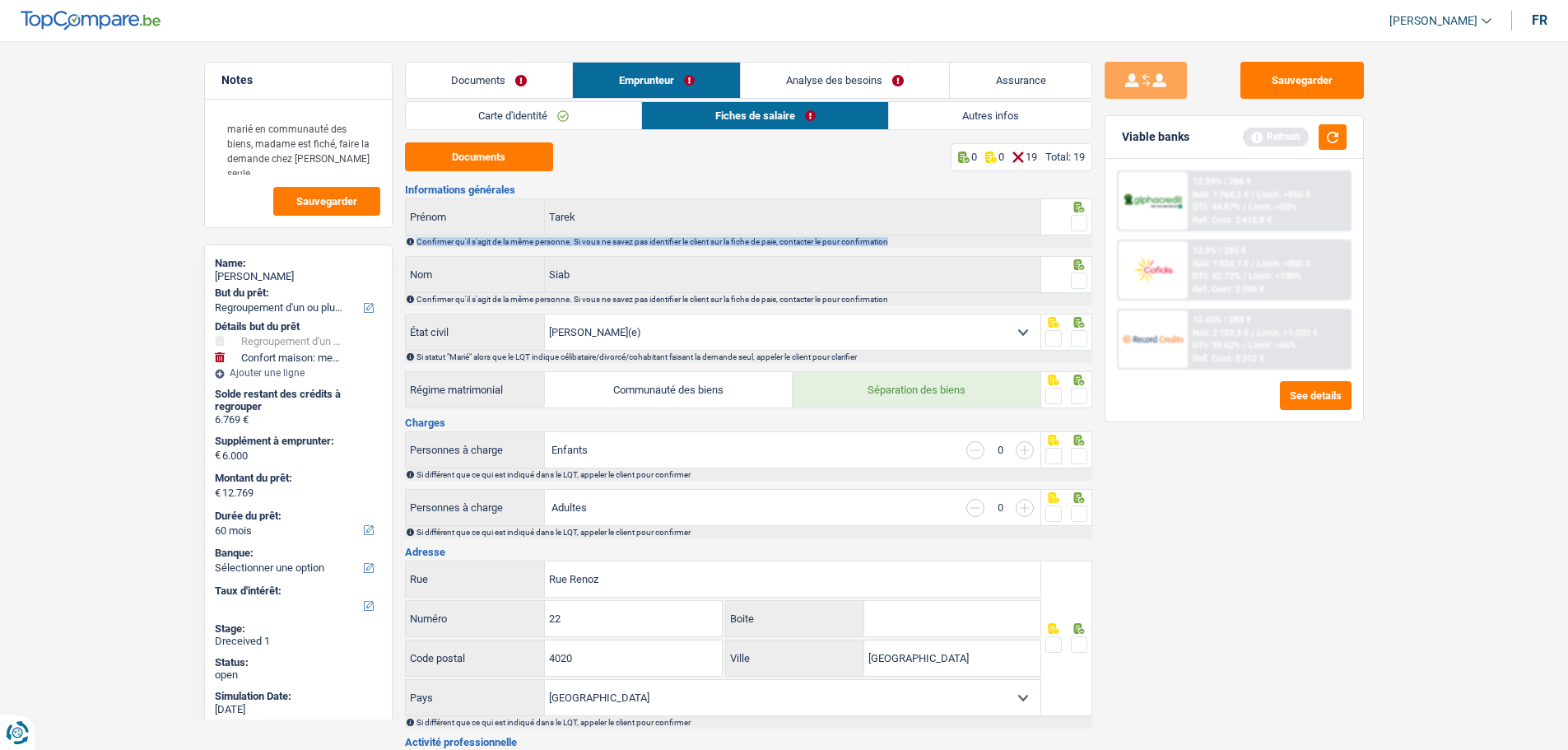 click at bounding box center [1079, 223] 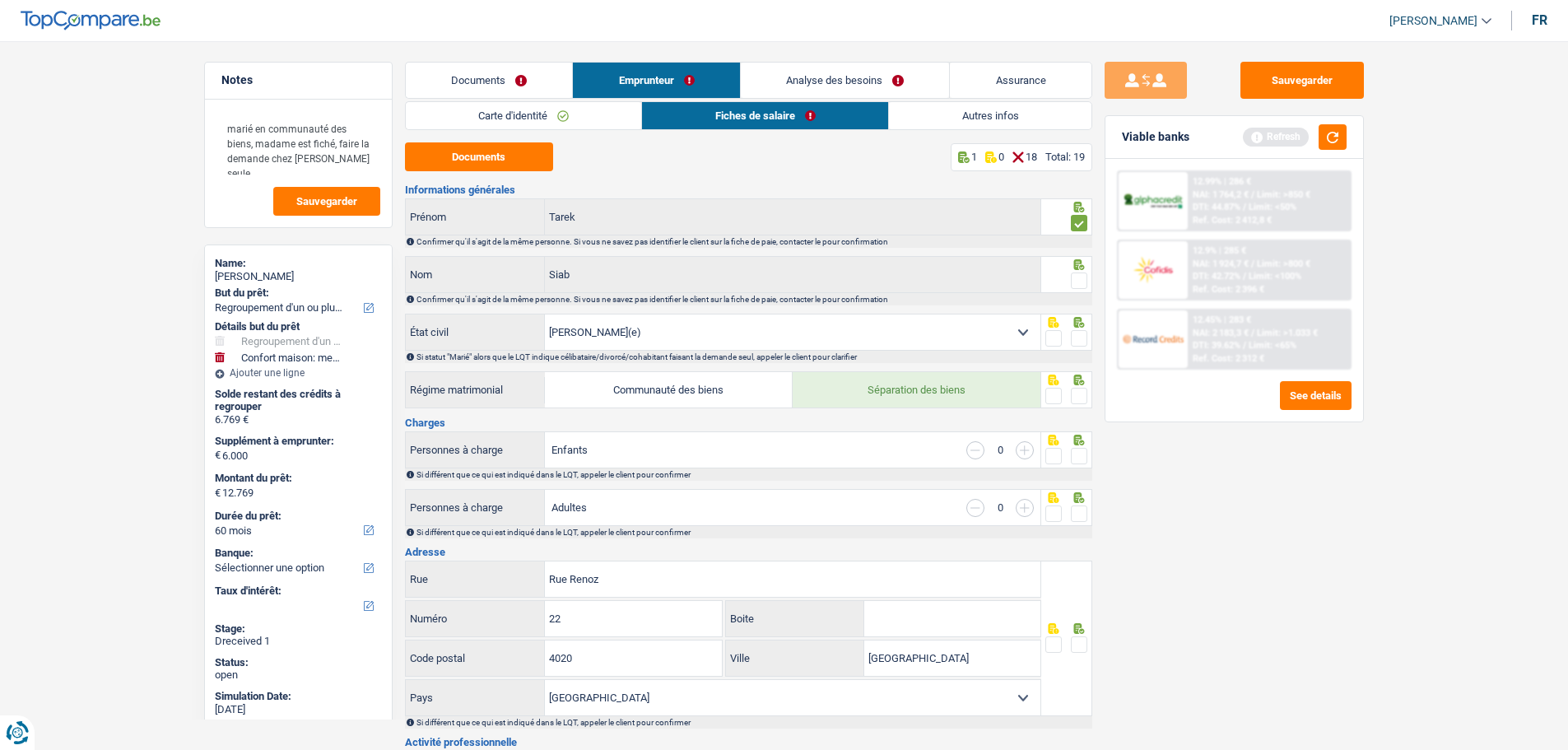 click at bounding box center (1079, 281) 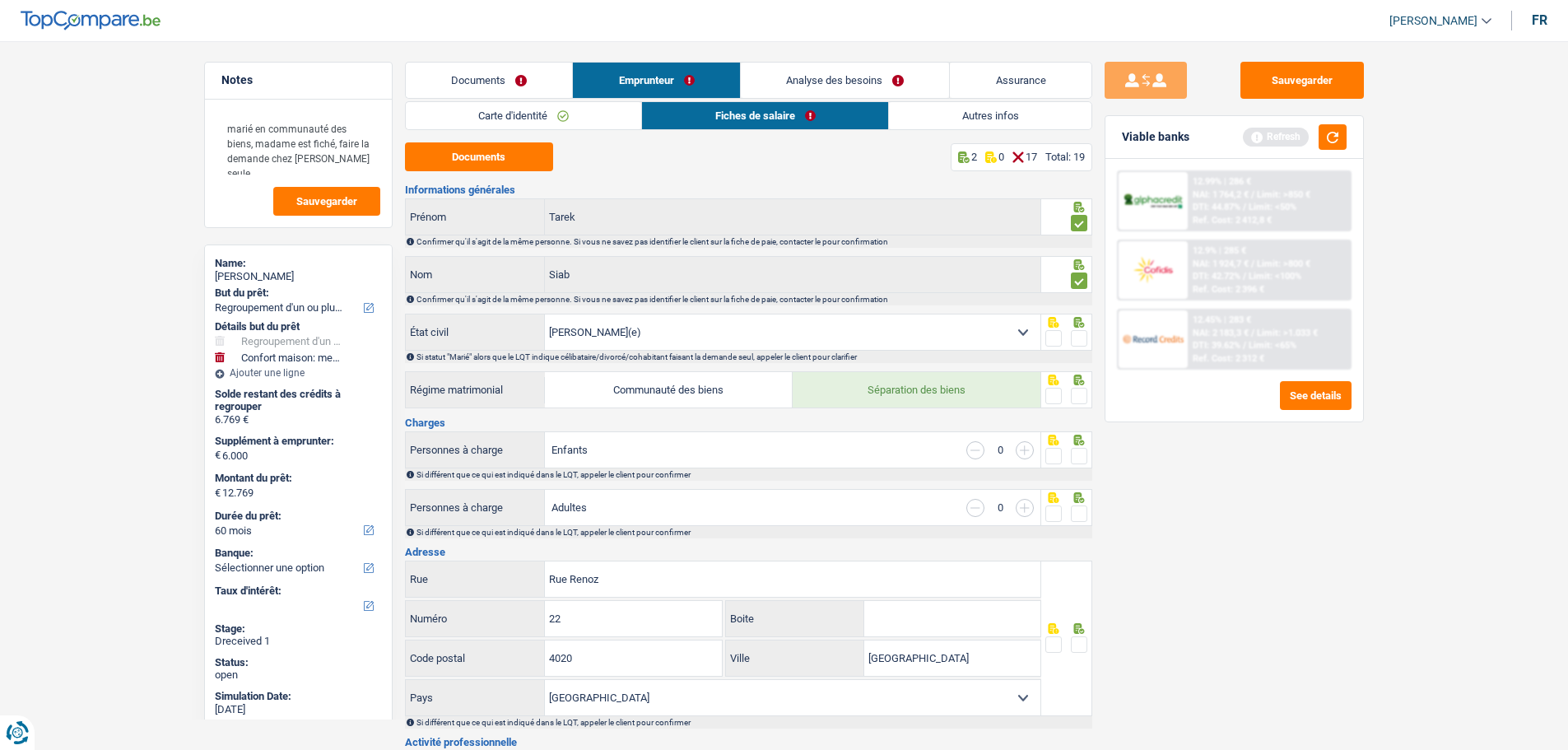 click at bounding box center (1079, 338) 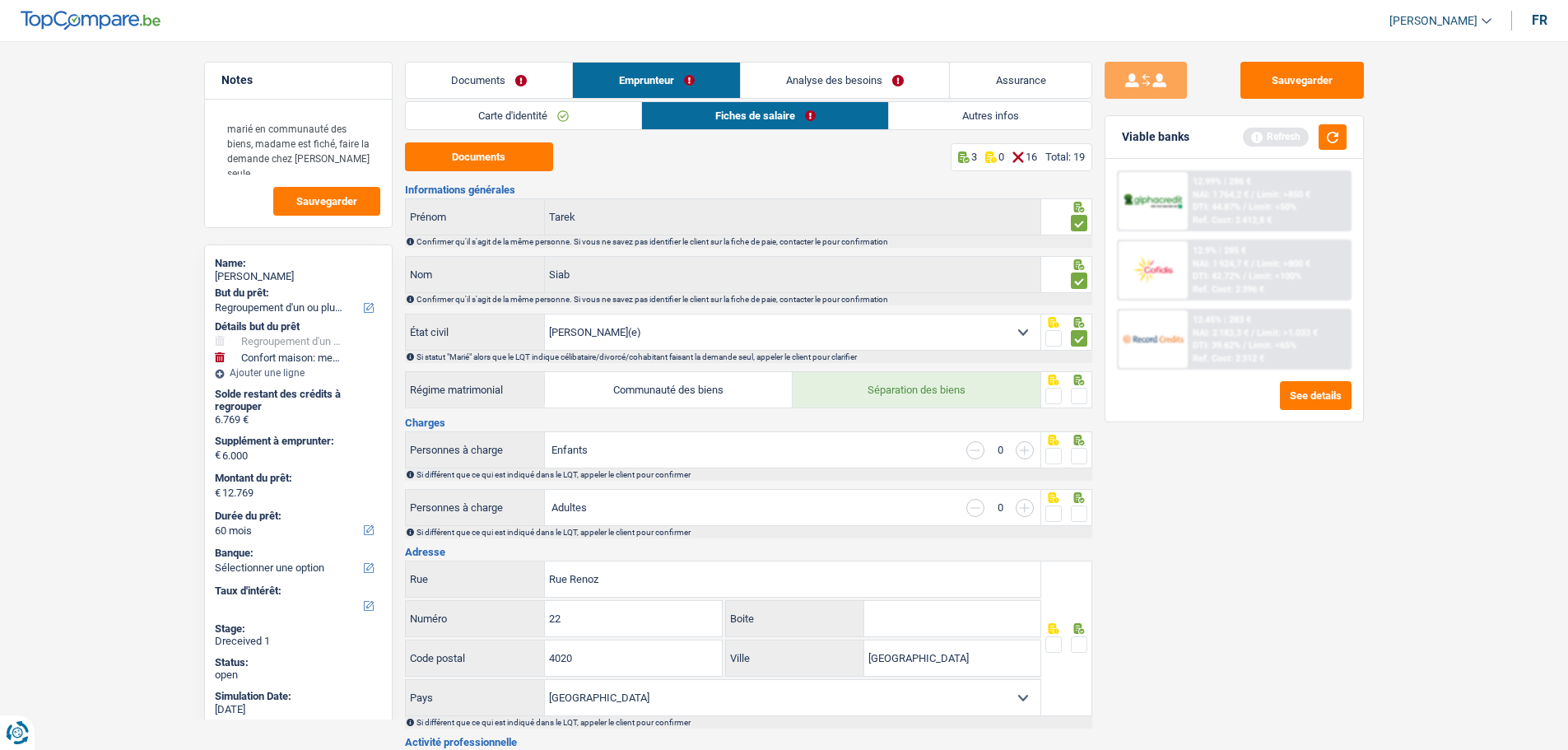 click at bounding box center [1079, 396] 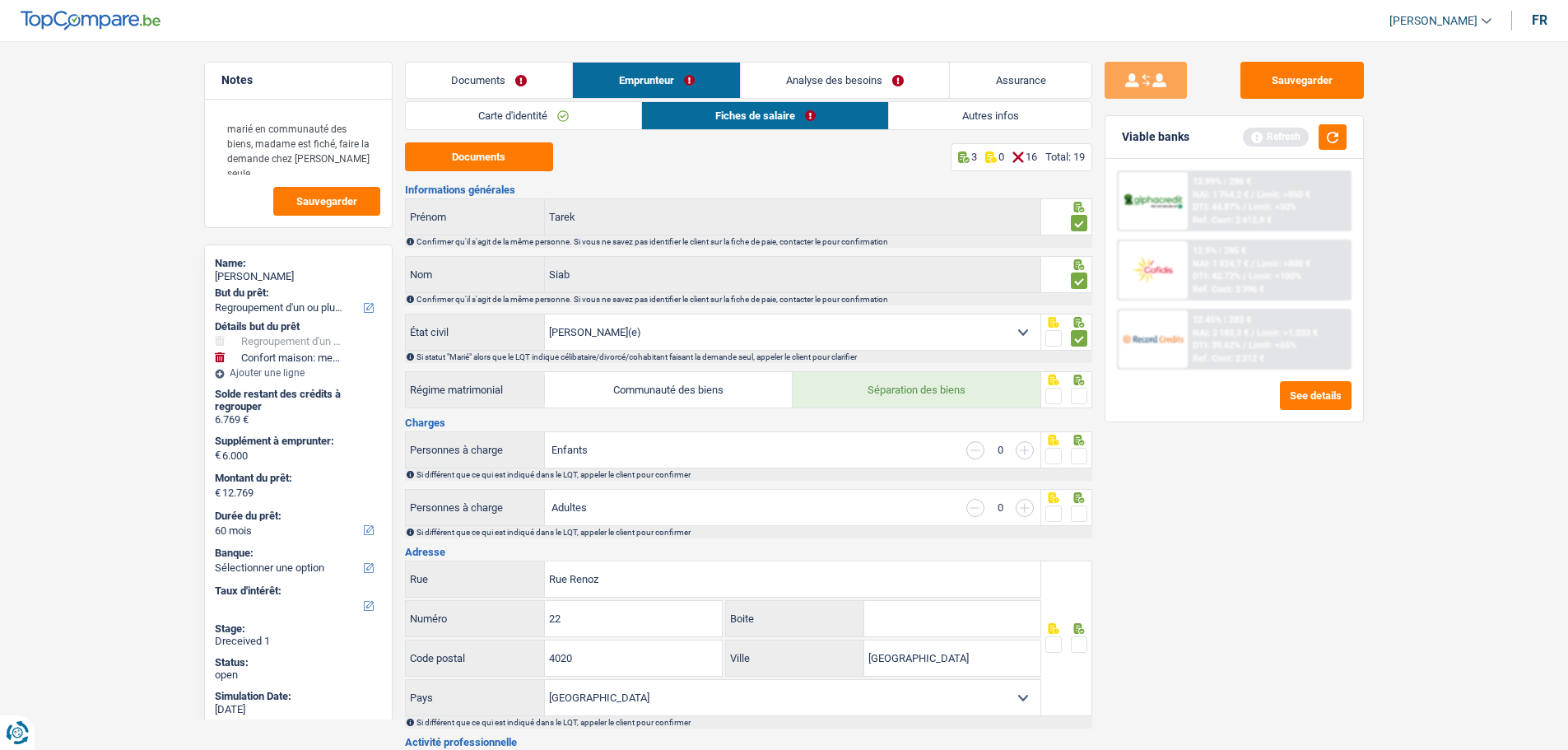 click at bounding box center (1079, 396) 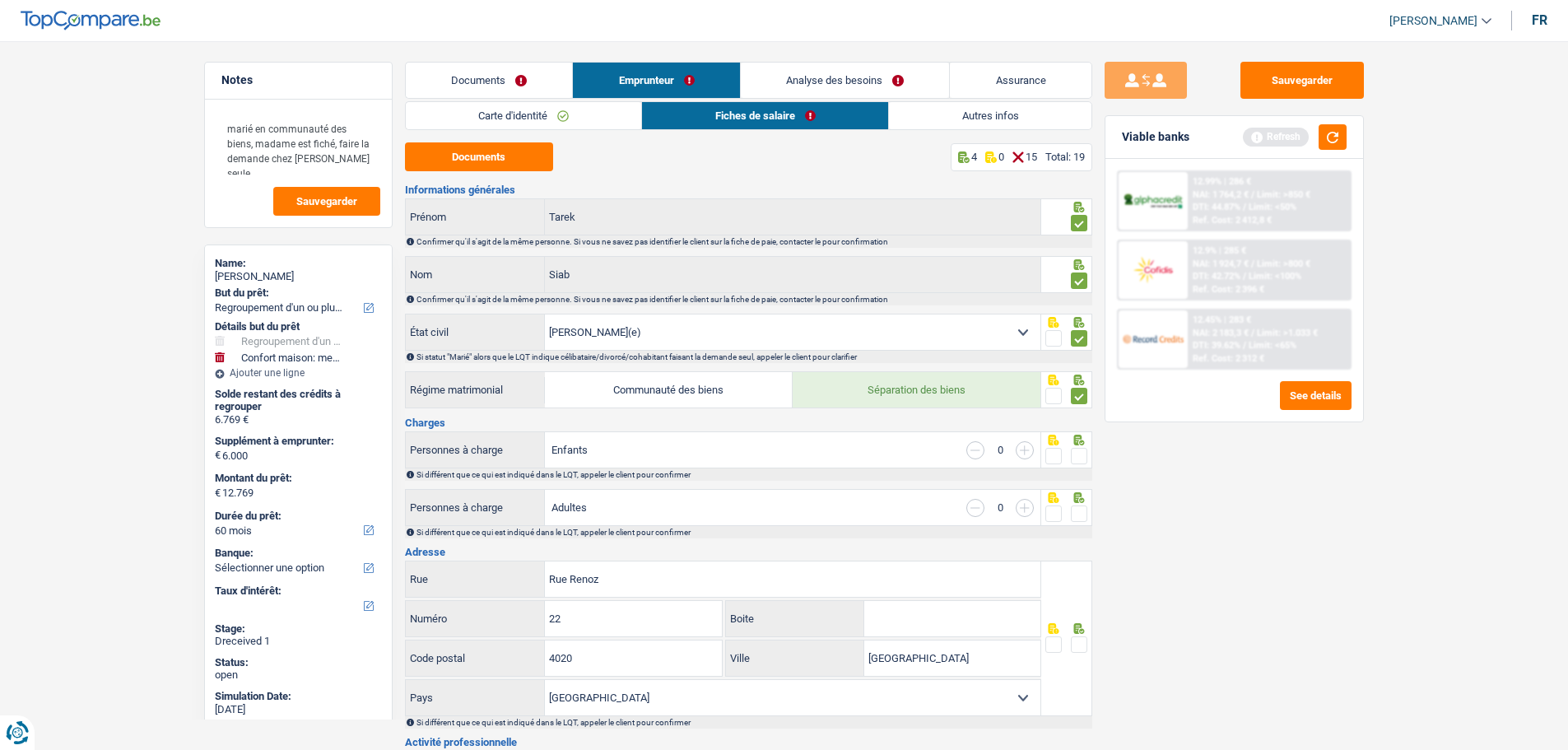 click at bounding box center (1079, 456) 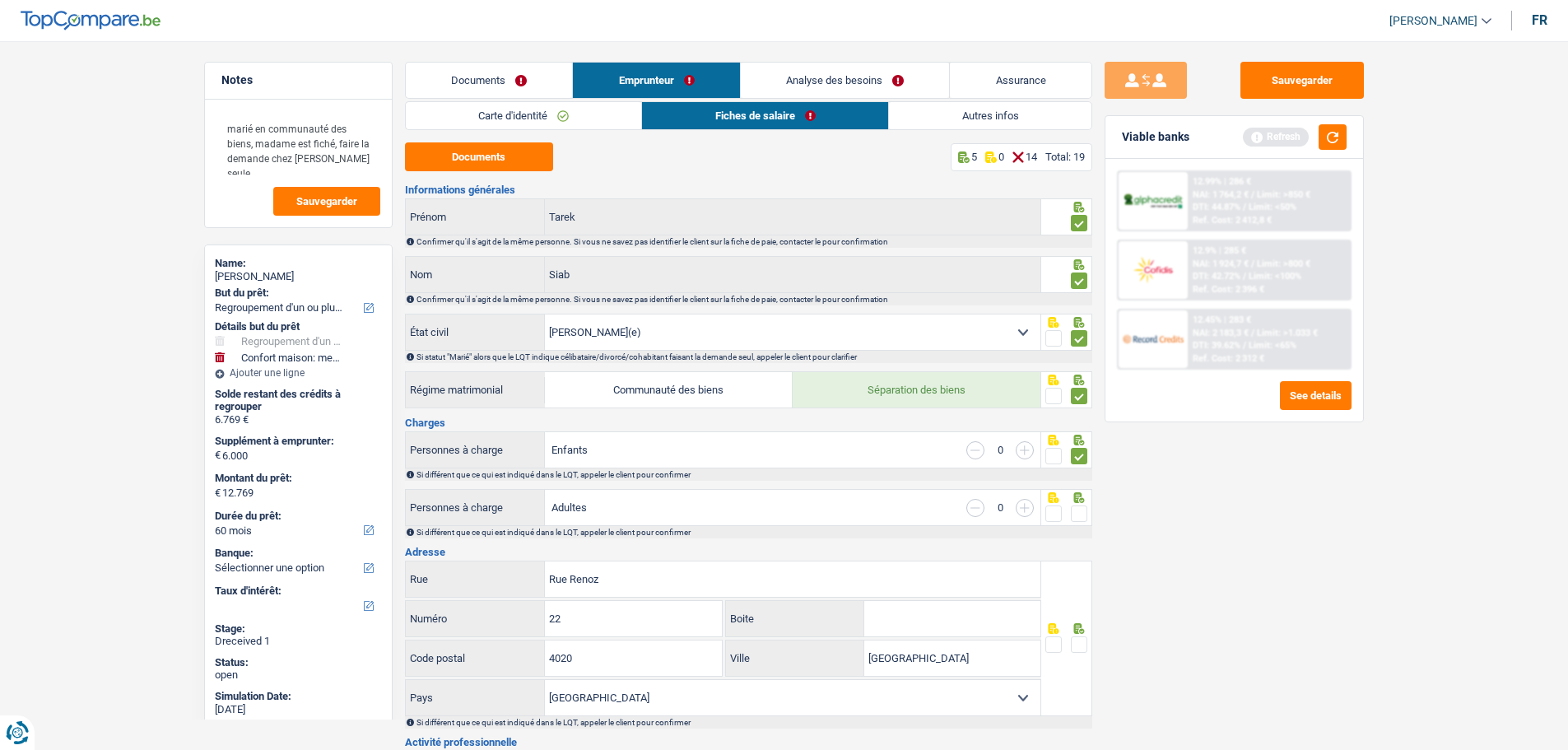 click at bounding box center (1079, 514) 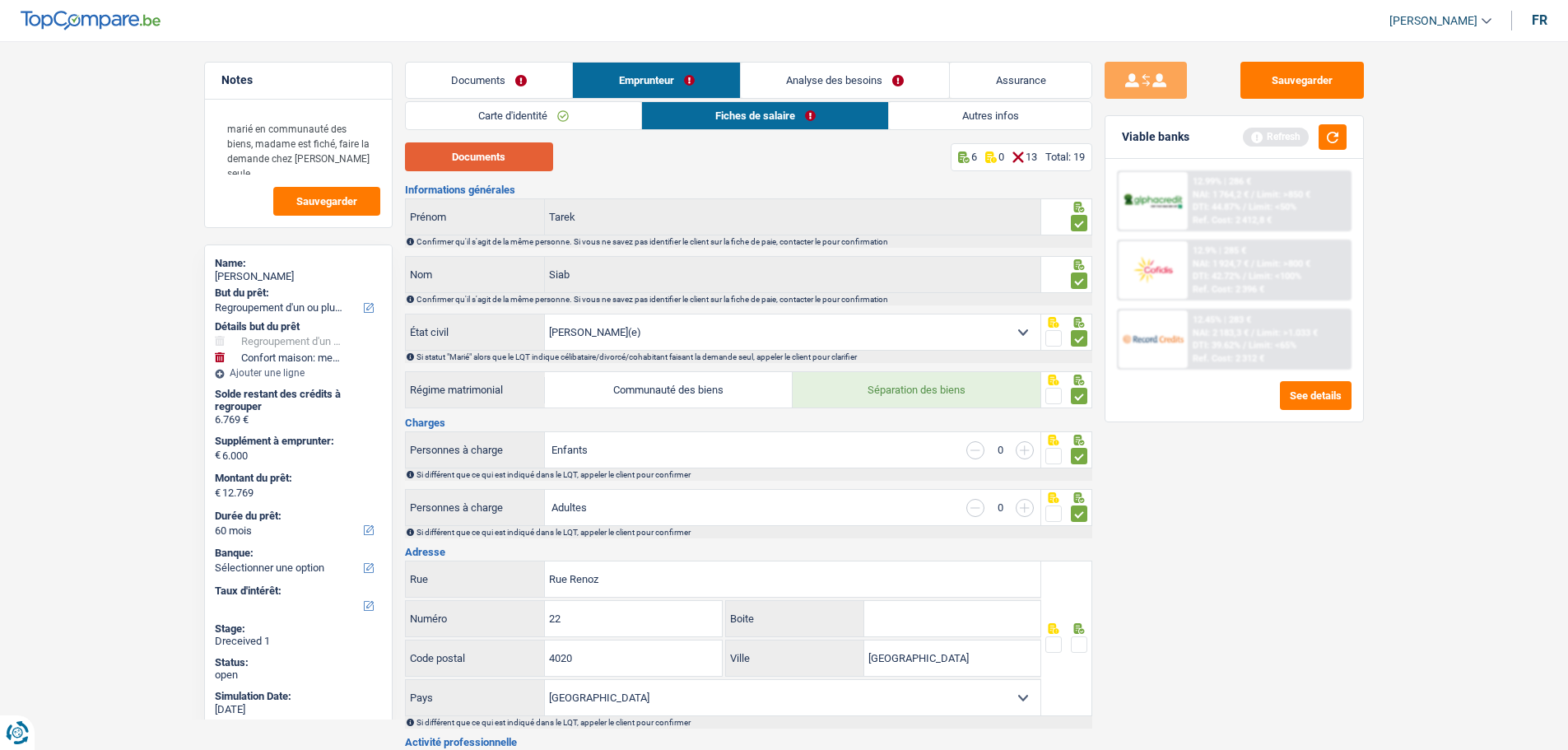 click on "Documents" at bounding box center (479, 156) 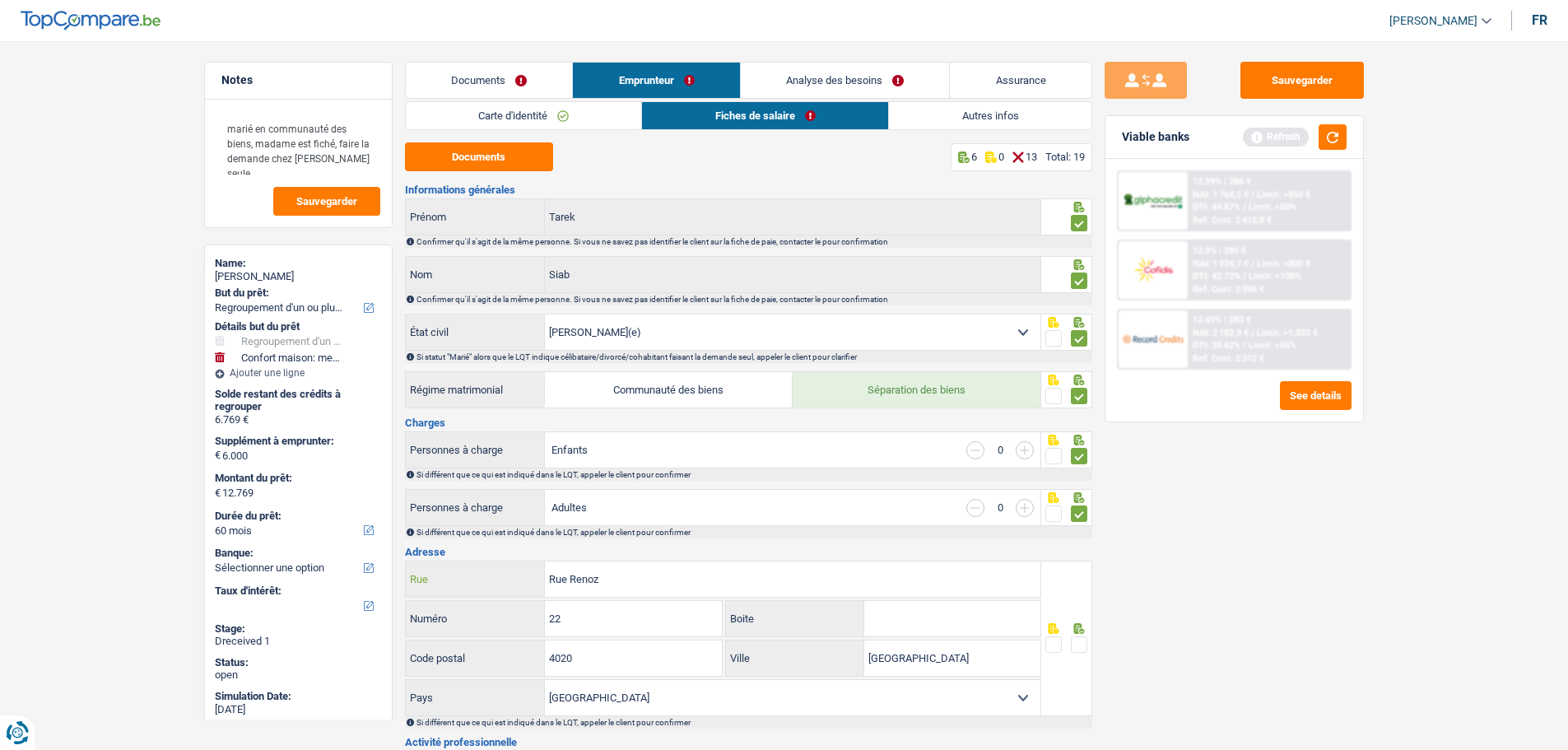 click on "Rue Renoz" at bounding box center (793, 579) 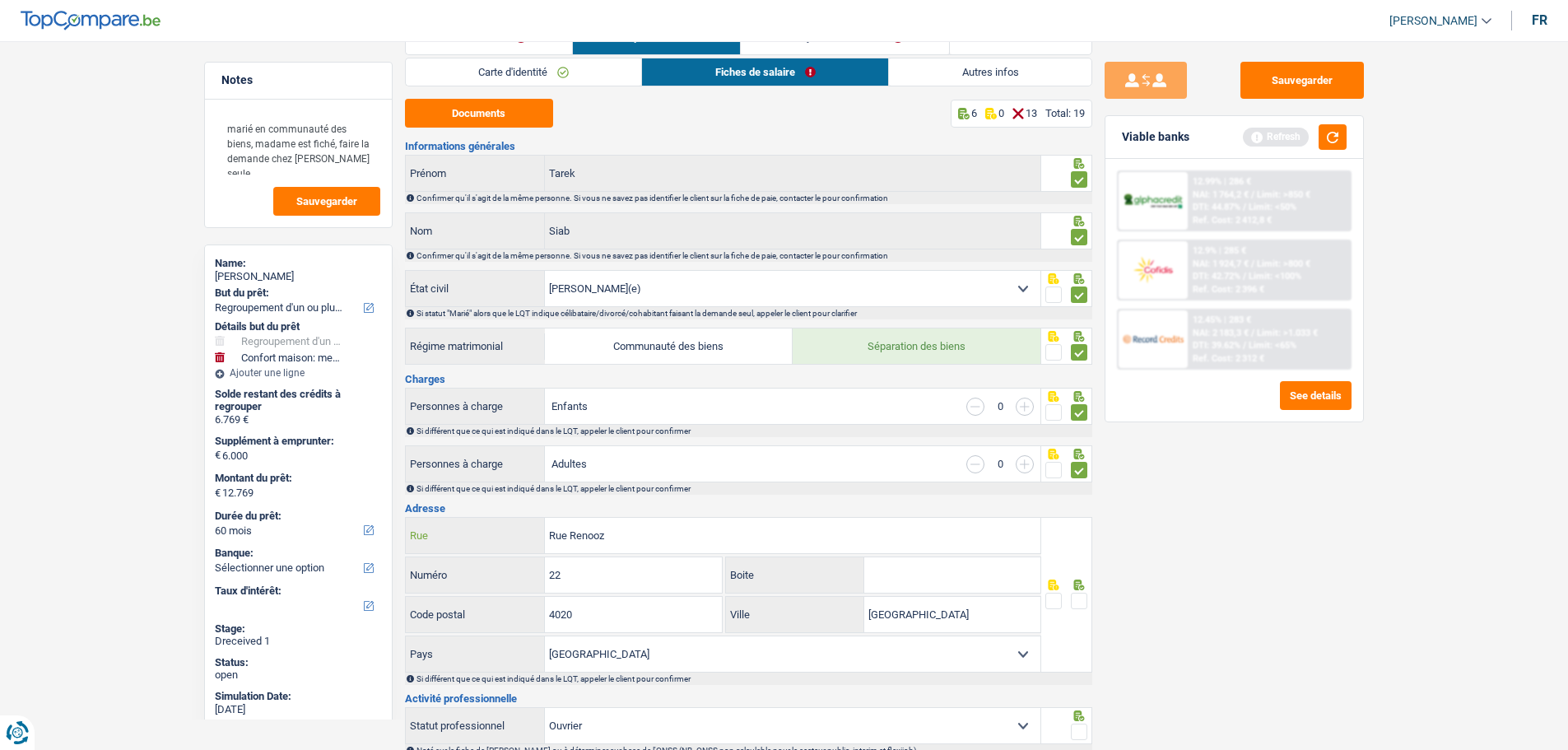 scroll, scrollTop: 82, scrollLeft: 0, axis: vertical 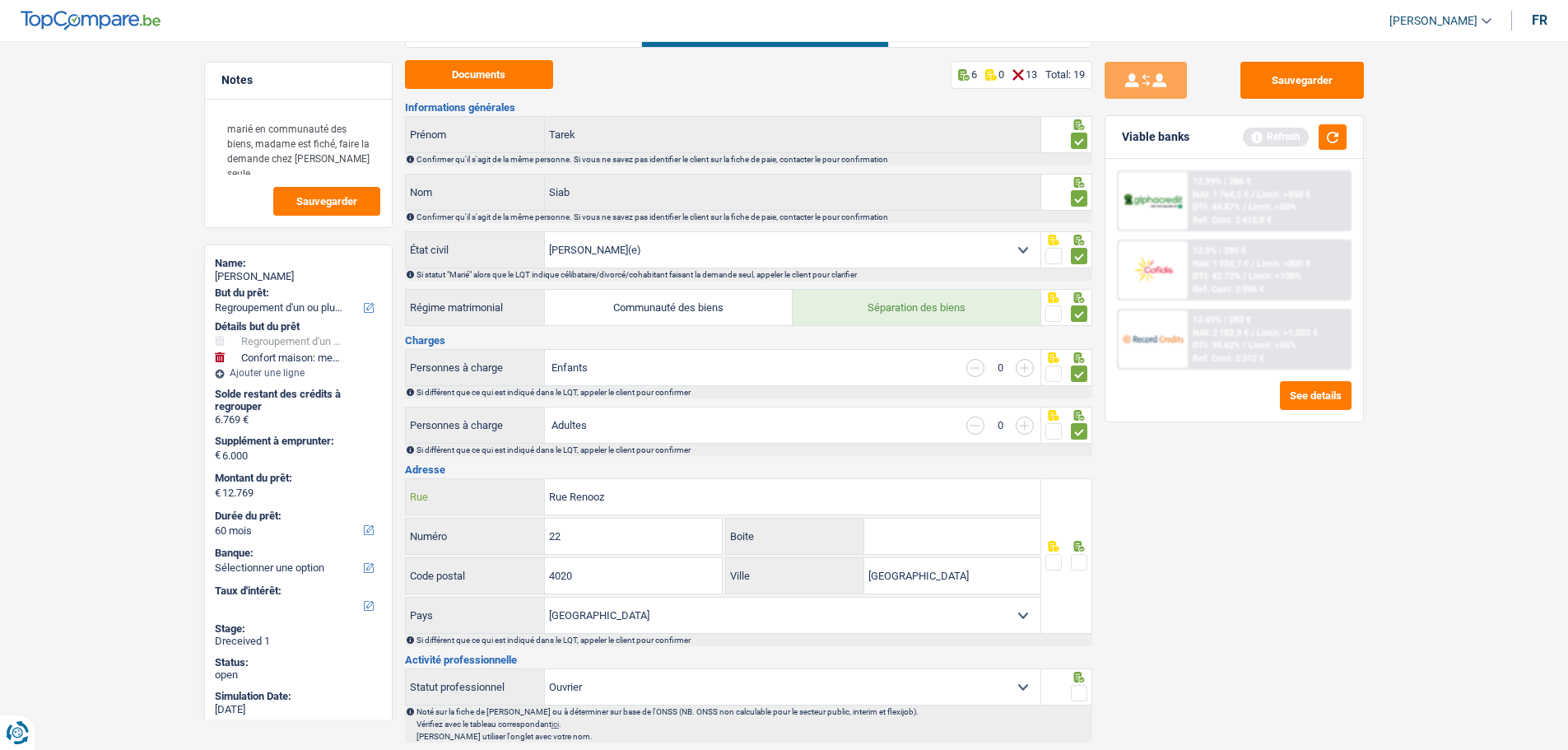 type on "Rue Renooz" 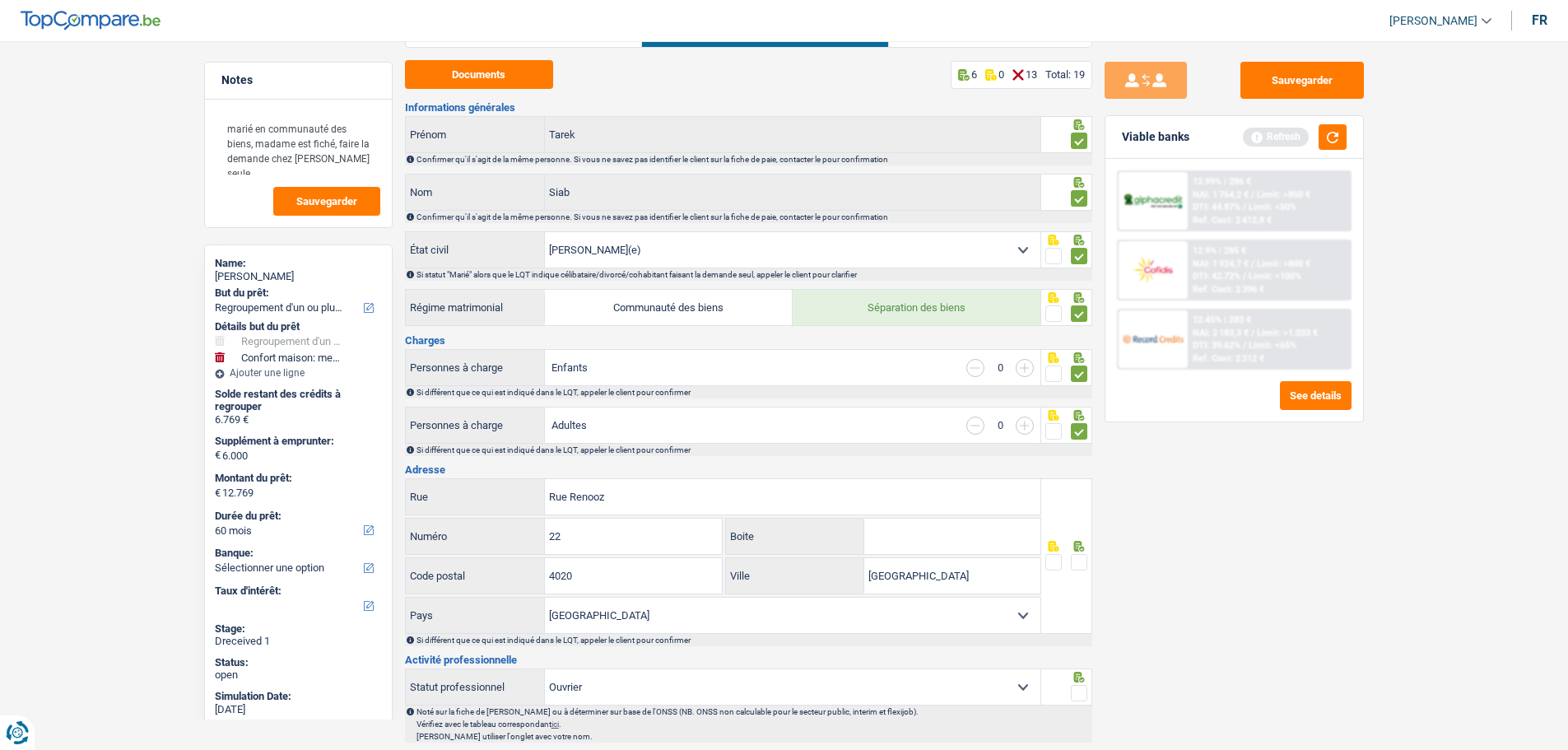click at bounding box center [1079, 562] 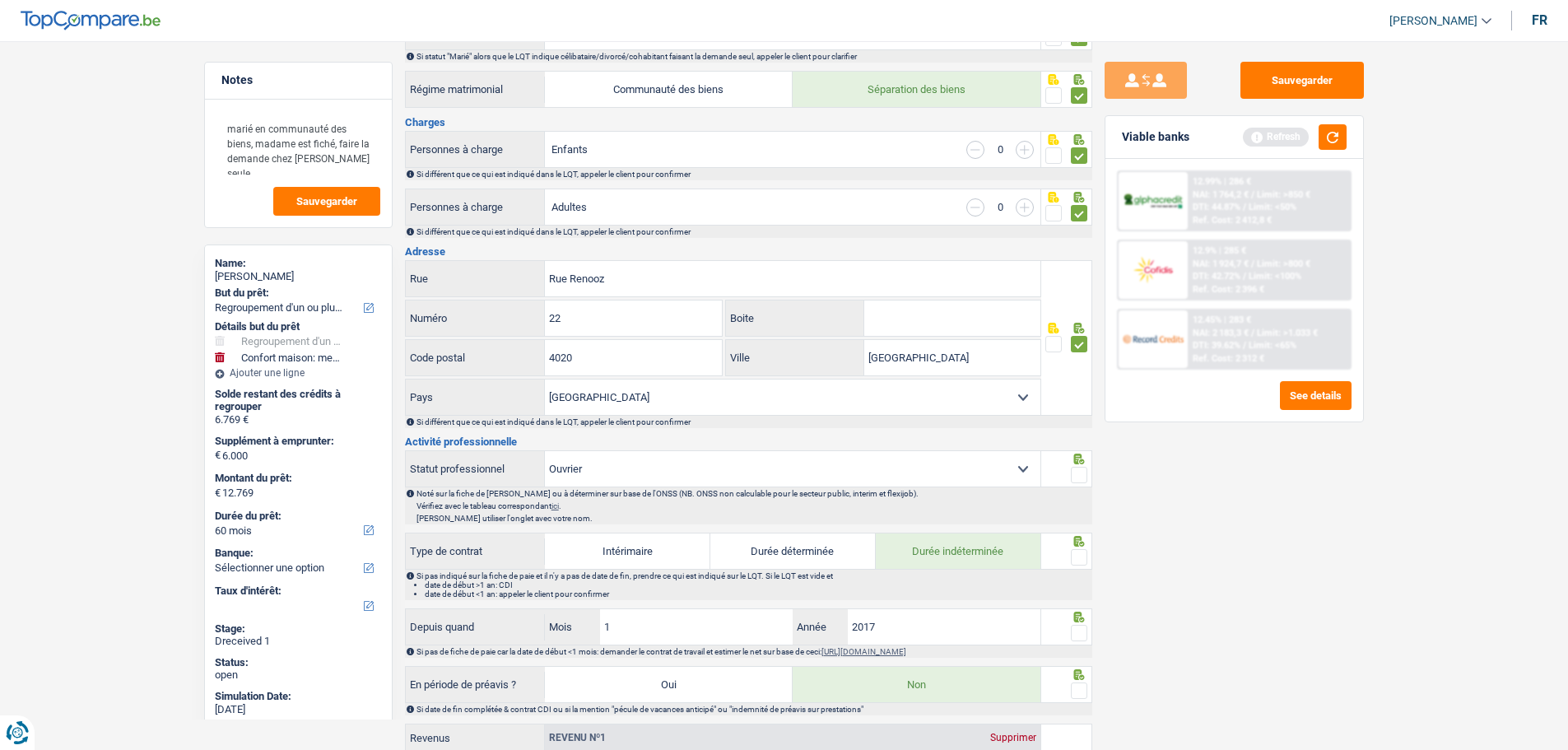 scroll, scrollTop: 329, scrollLeft: 0, axis: vertical 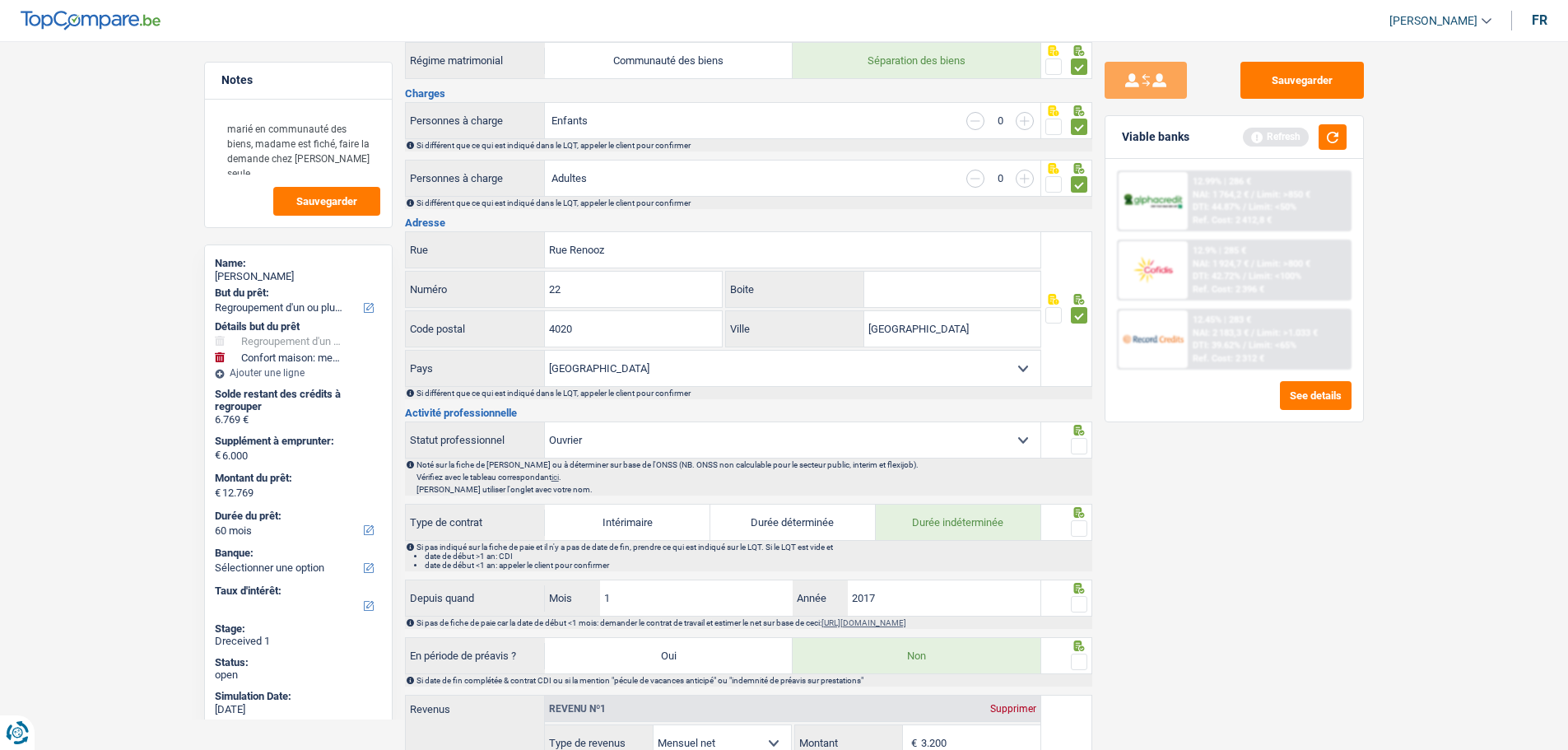 click at bounding box center (1079, 446) 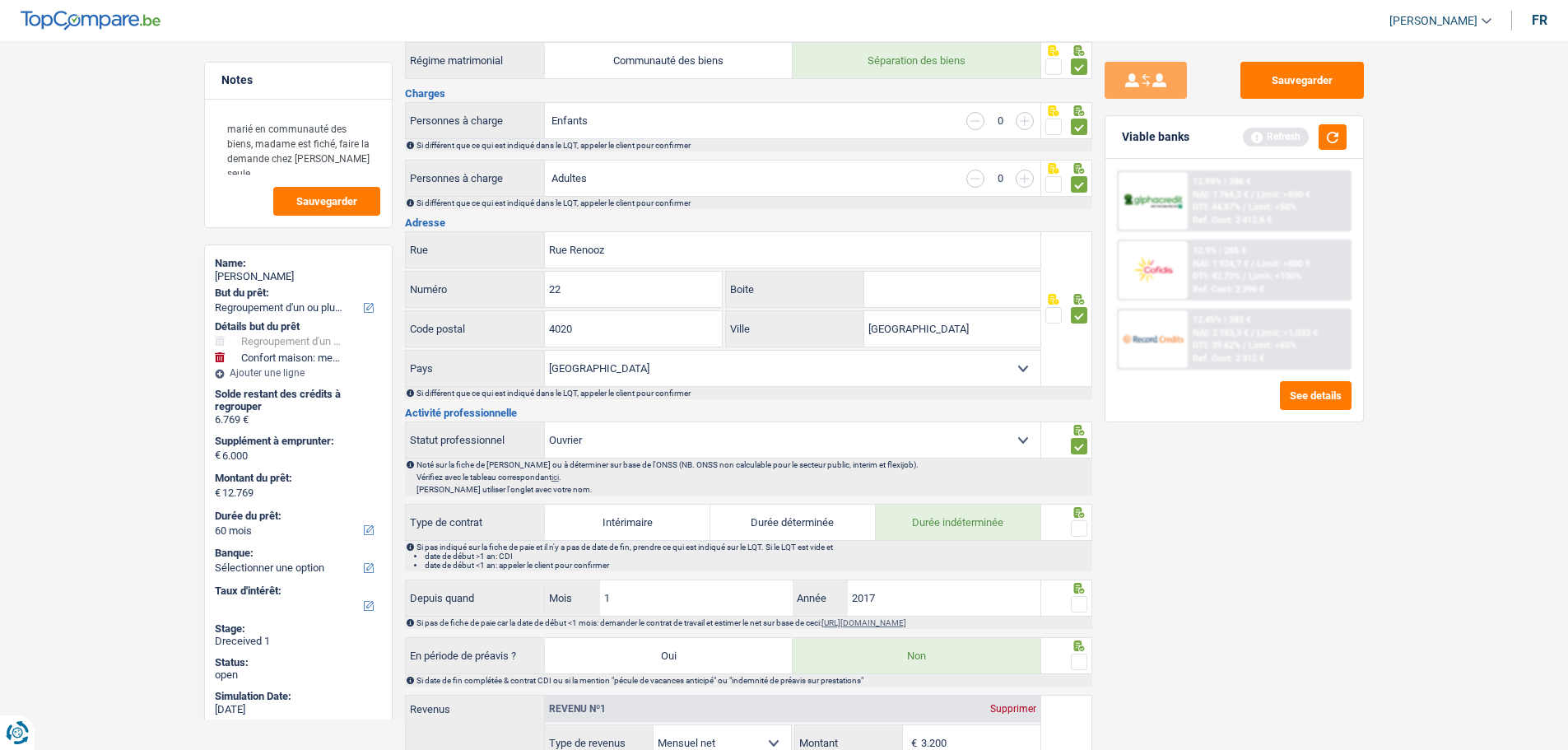 click at bounding box center (1079, 529) 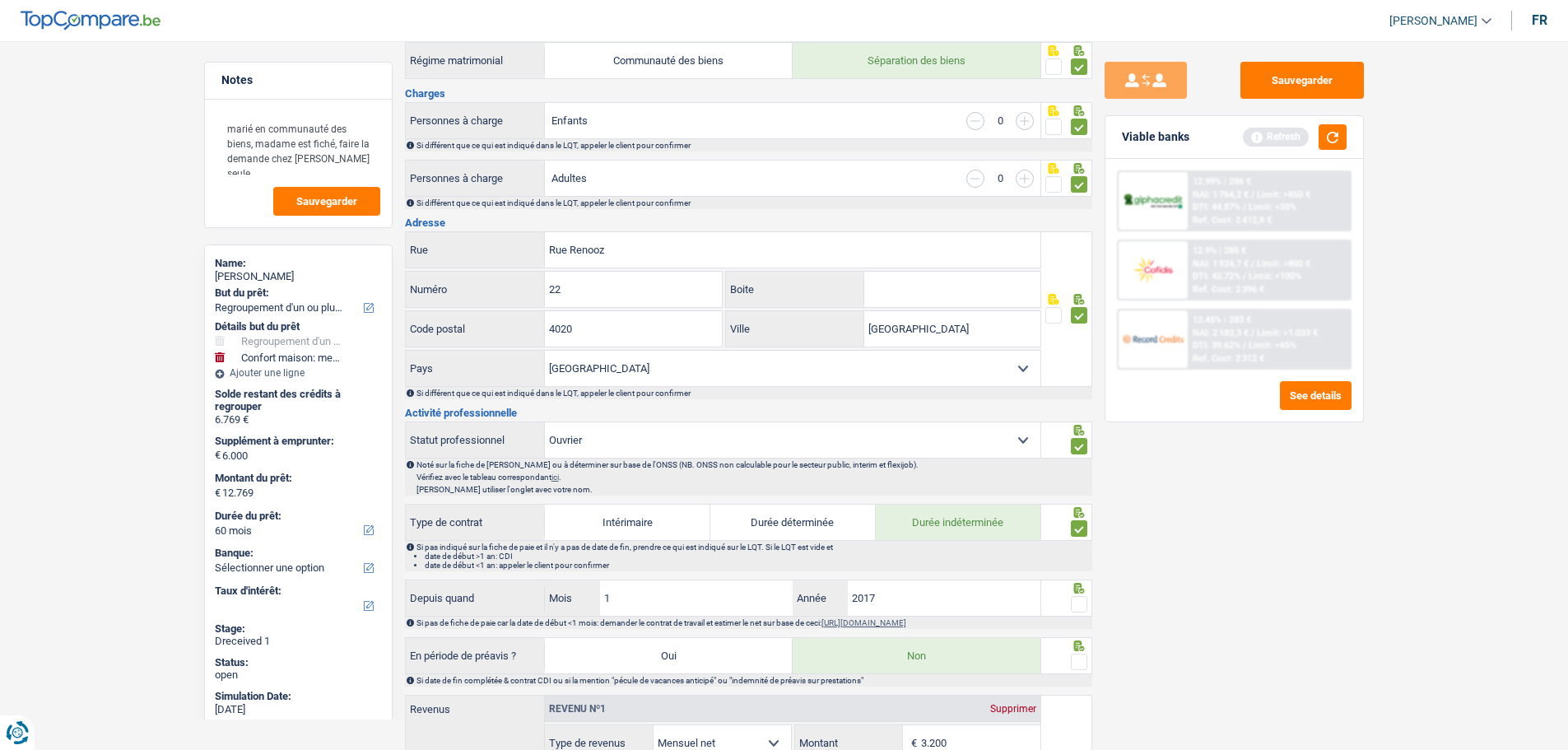click at bounding box center (1079, 604) 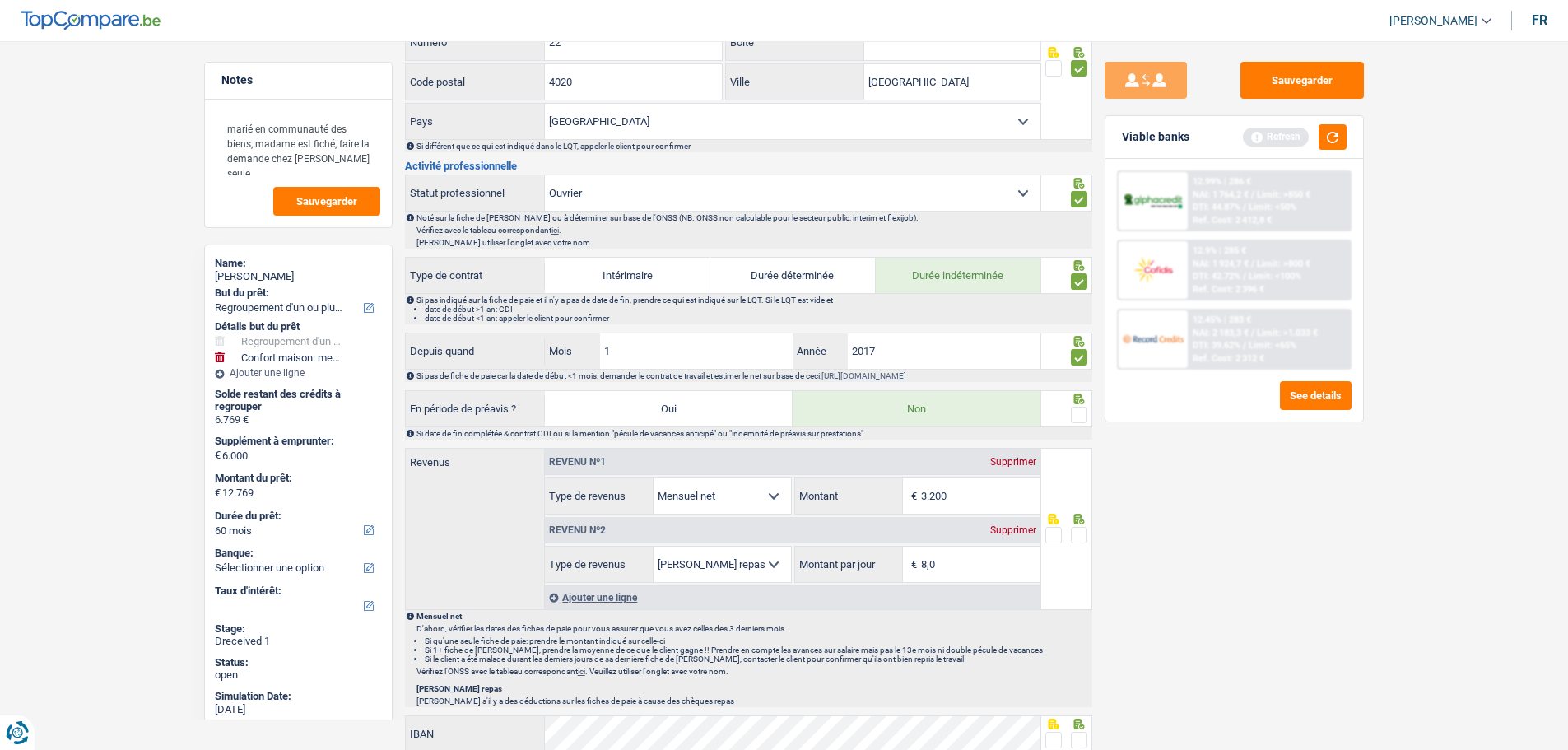 scroll, scrollTop: 659, scrollLeft: 0, axis: vertical 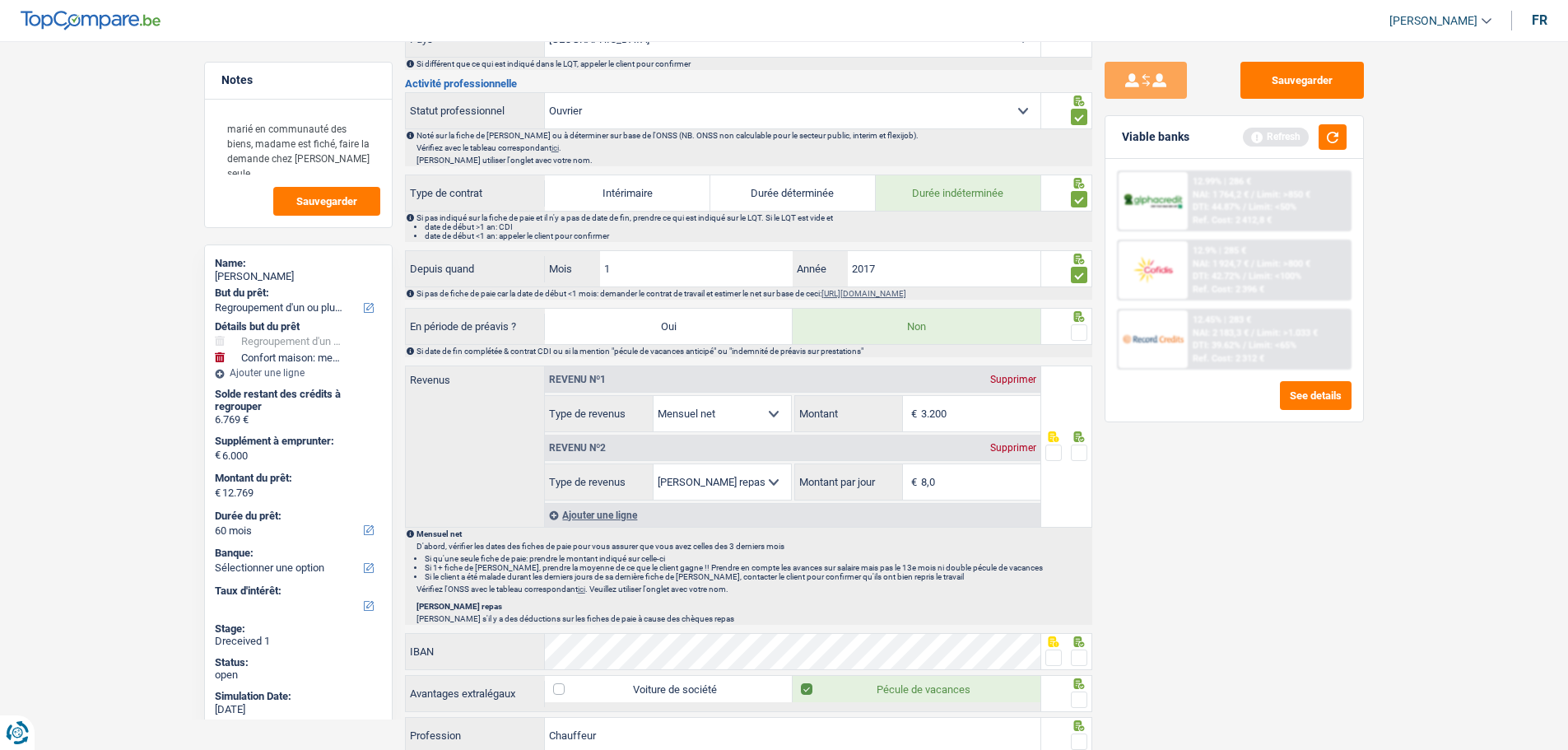 click at bounding box center (1079, 333) 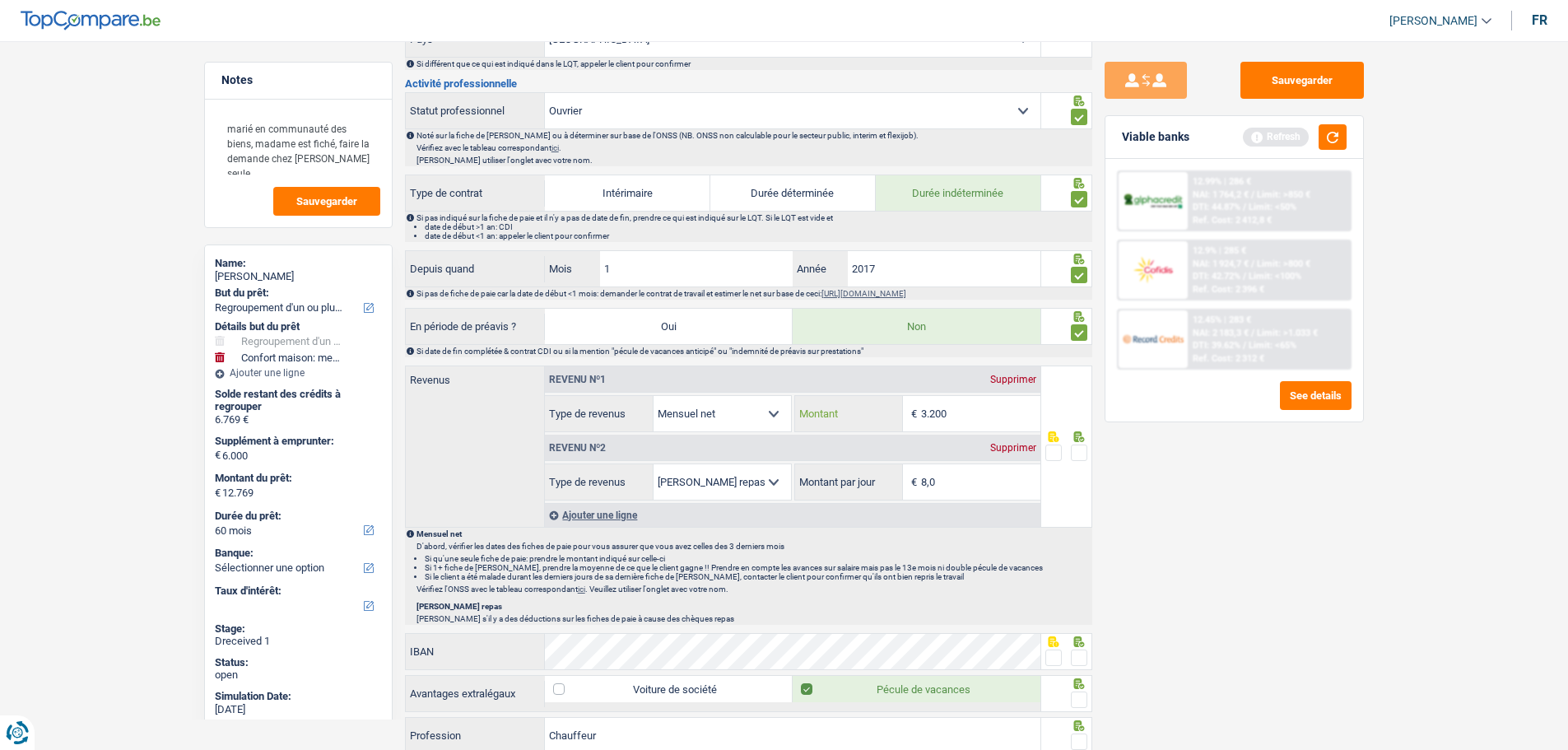drag, startPoint x: 957, startPoint y: 409, endPoint x: 860, endPoint y: 408, distance: 97.005155 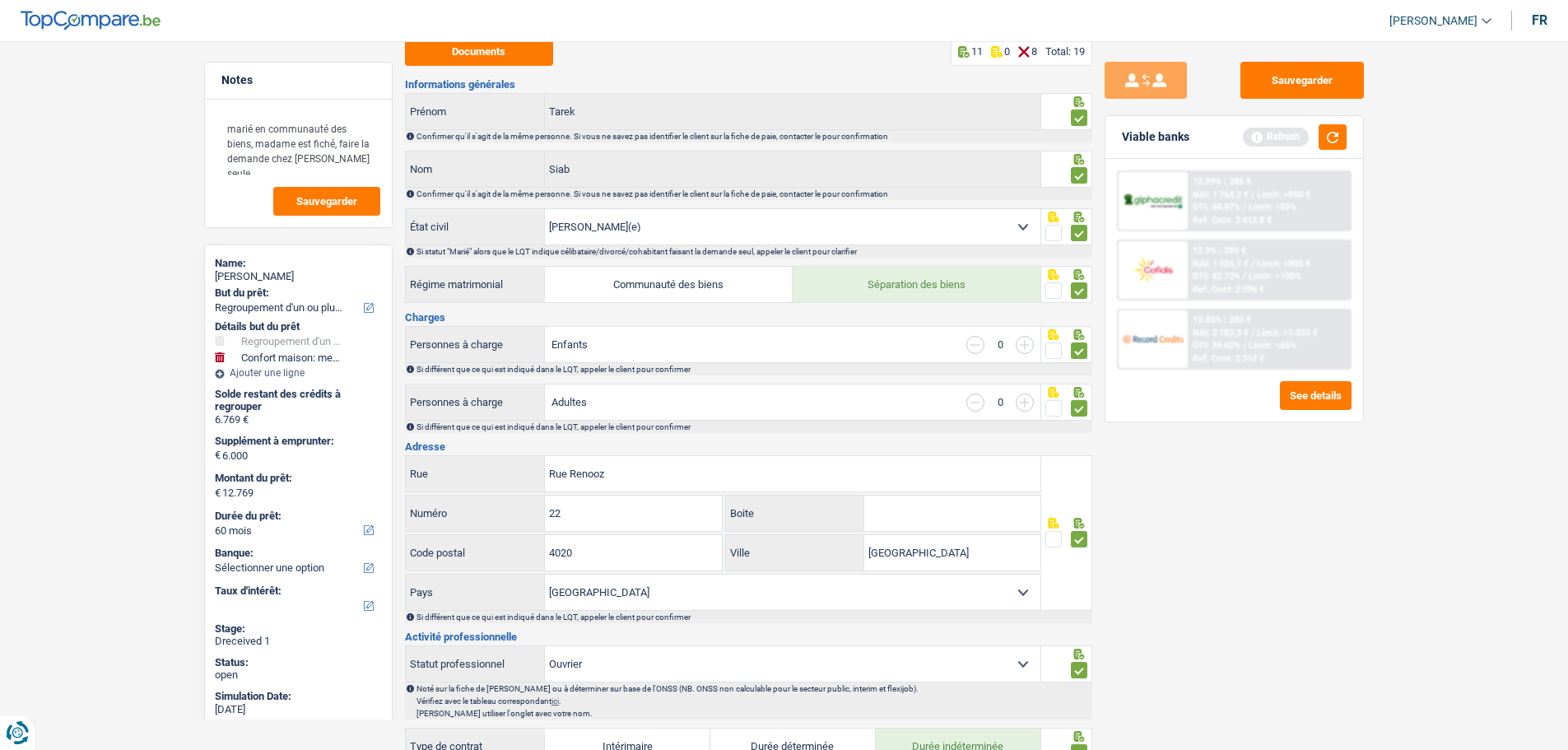 scroll, scrollTop: 82, scrollLeft: 0, axis: vertical 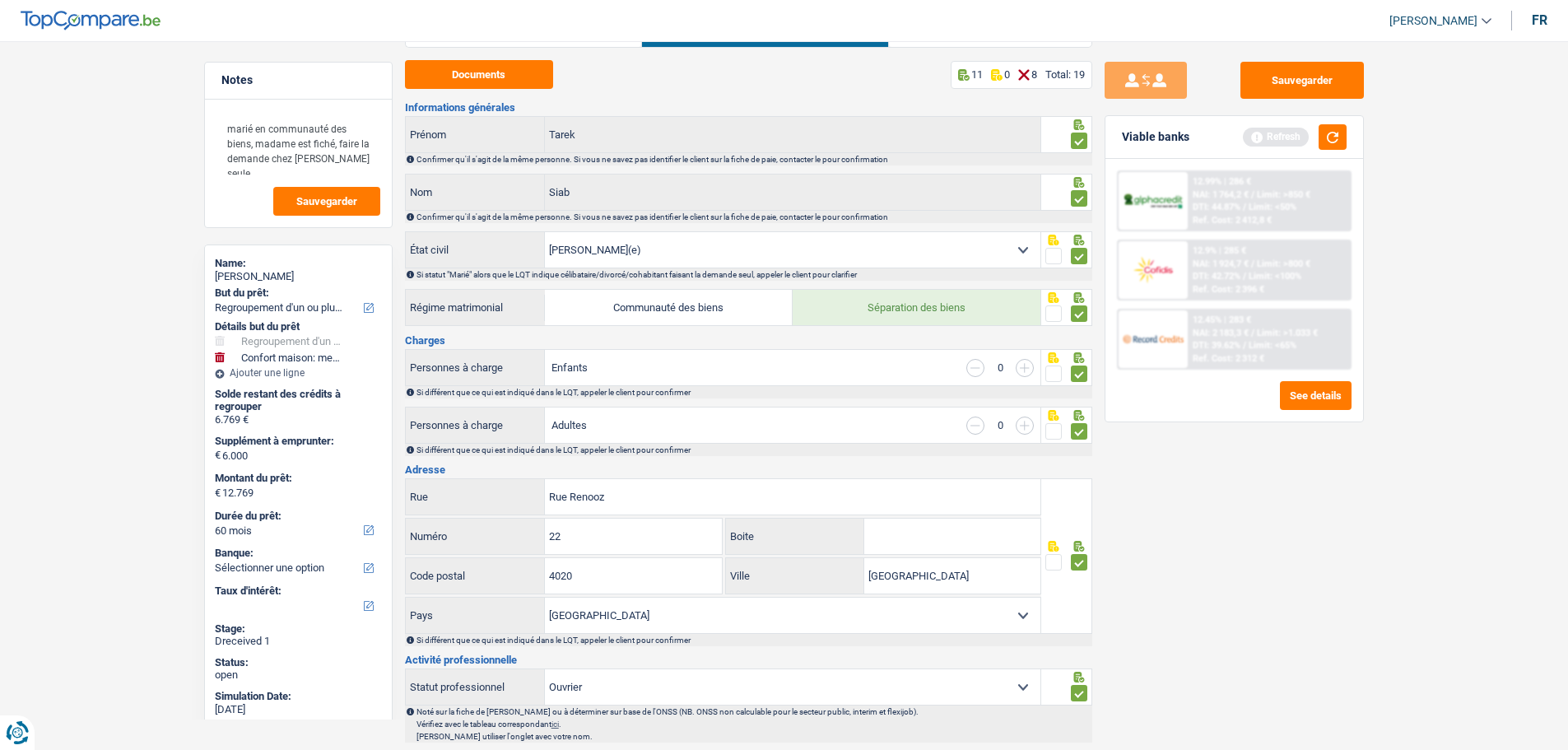 click at bounding box center [1025, 368] 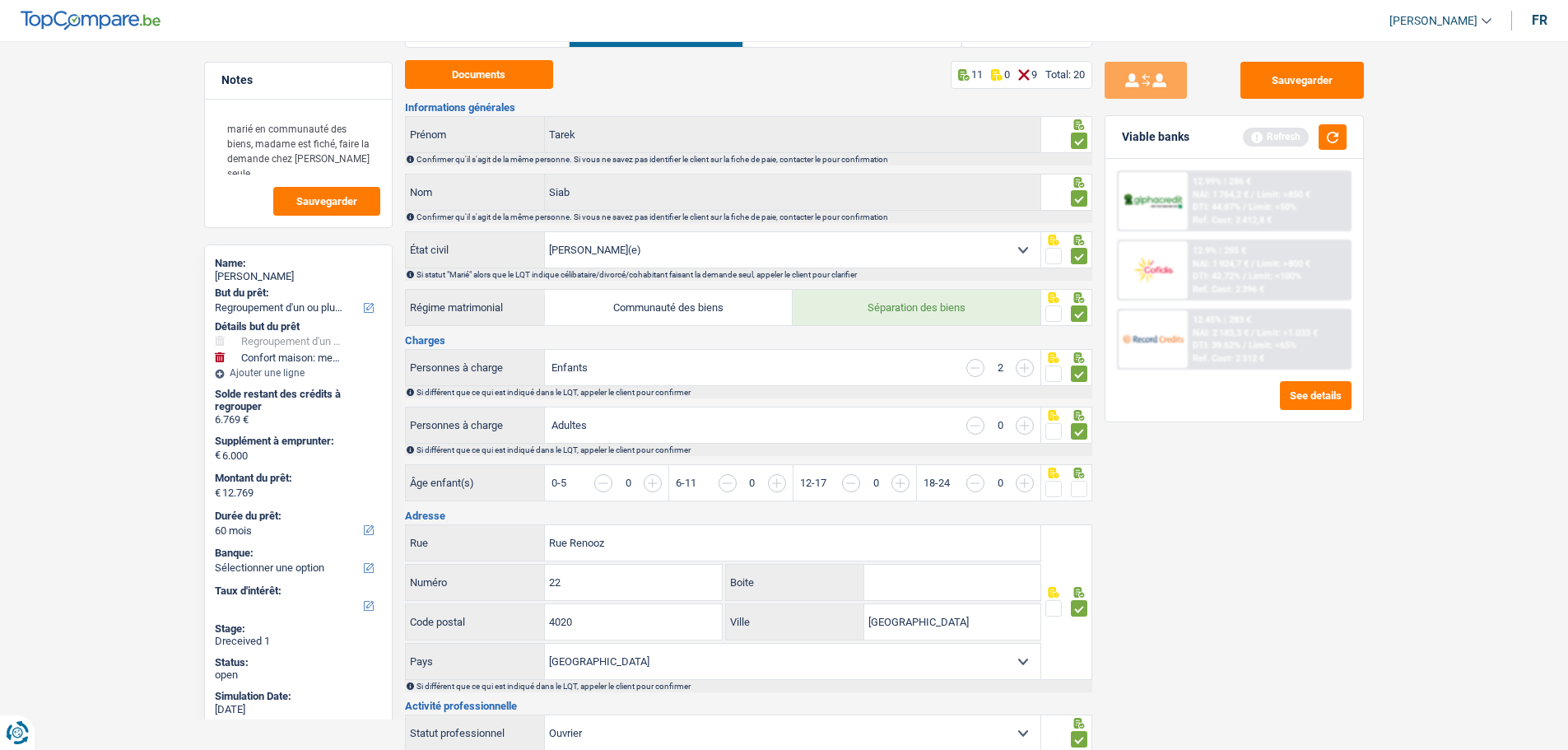 click at bounding box center [1025, 368] 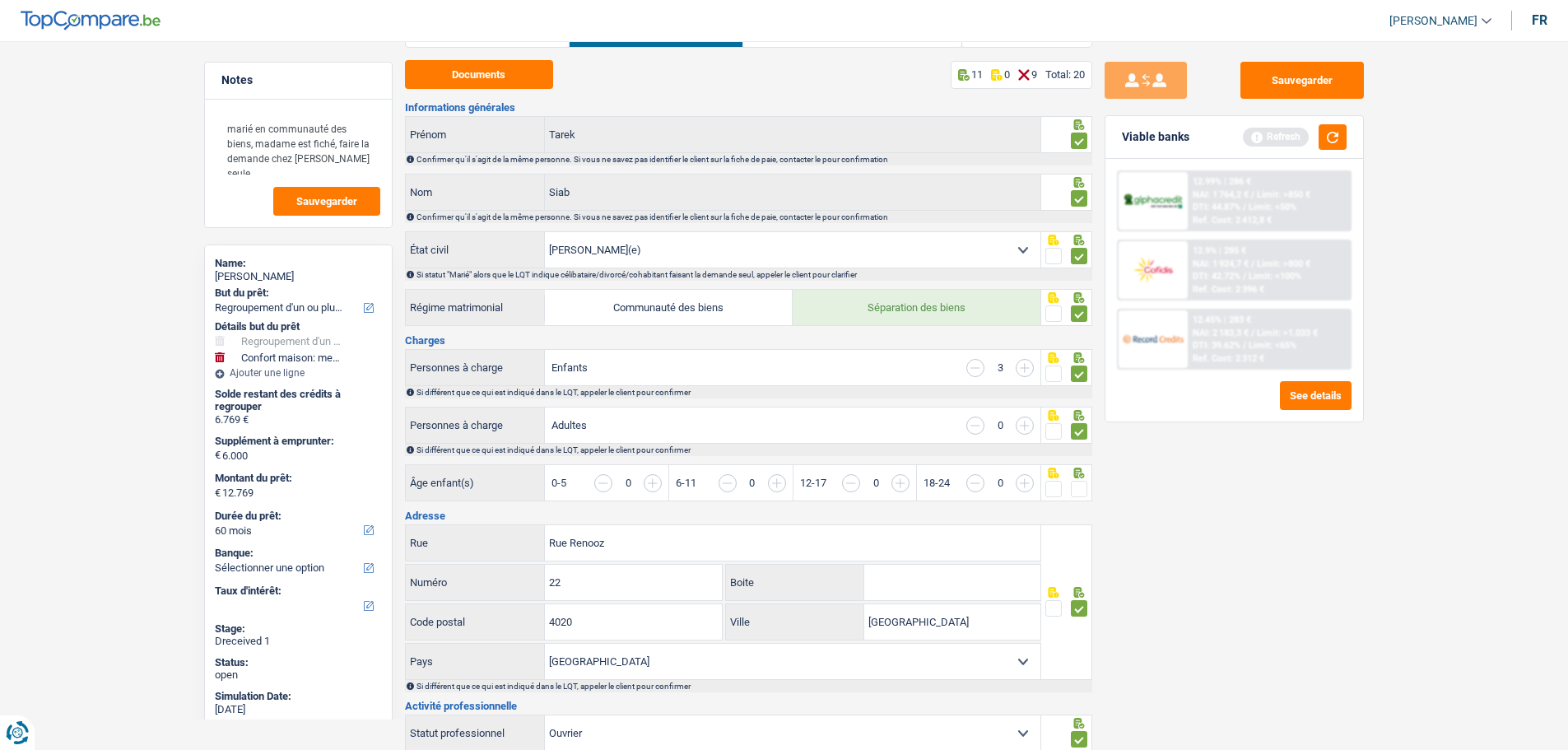 click at bounding box center (975, 368) 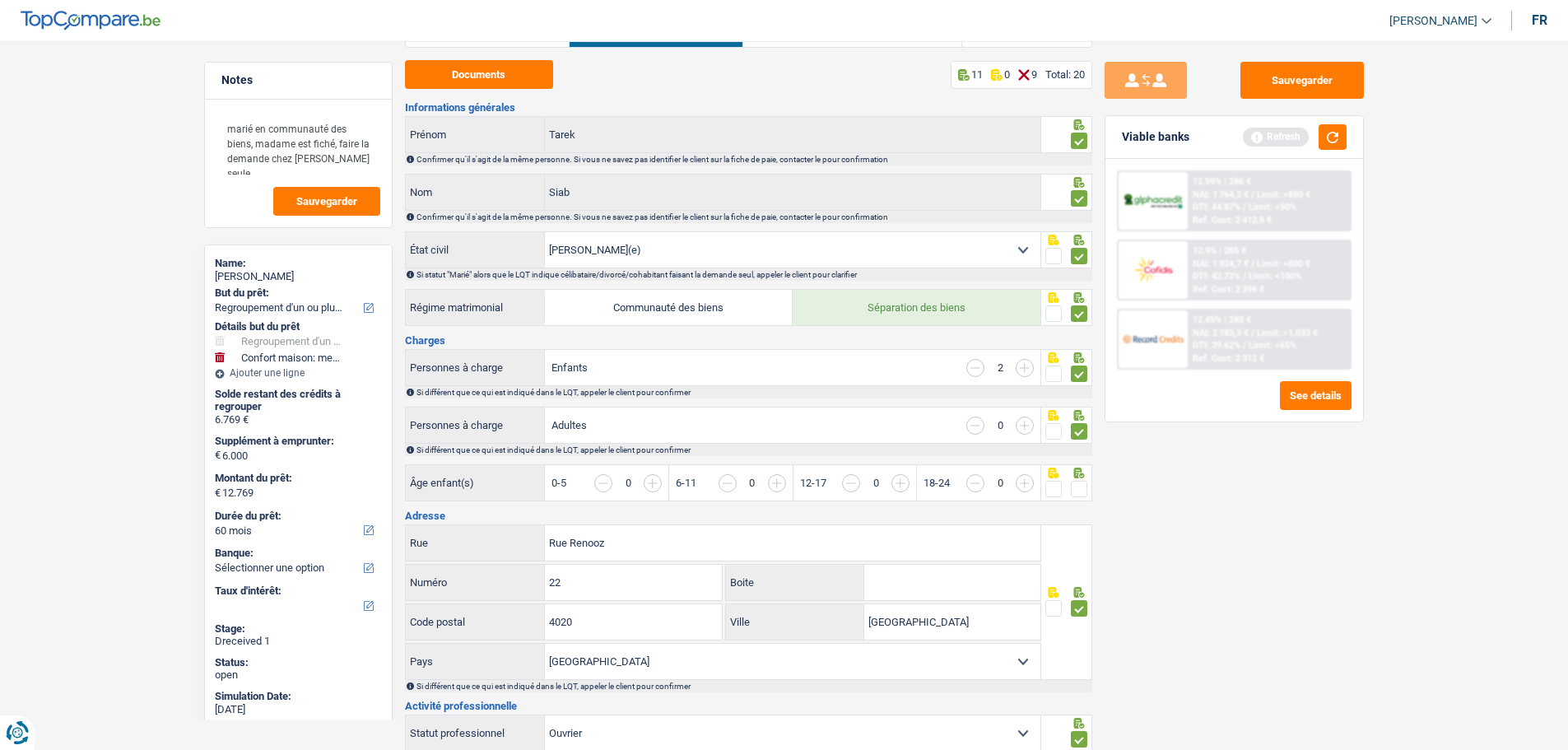 click at bounding box center [1209, 491] 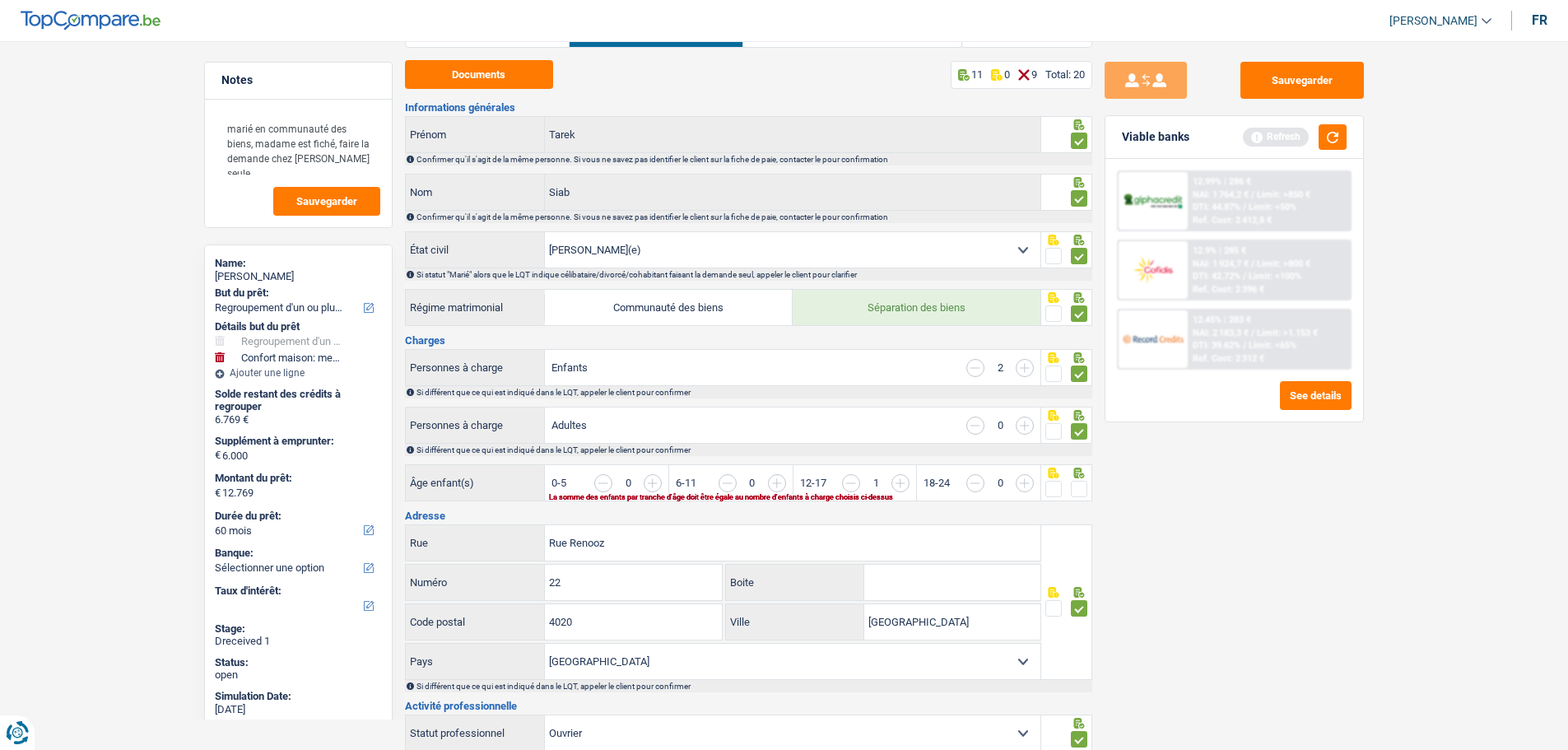 click at bounding box center [1209, 491] 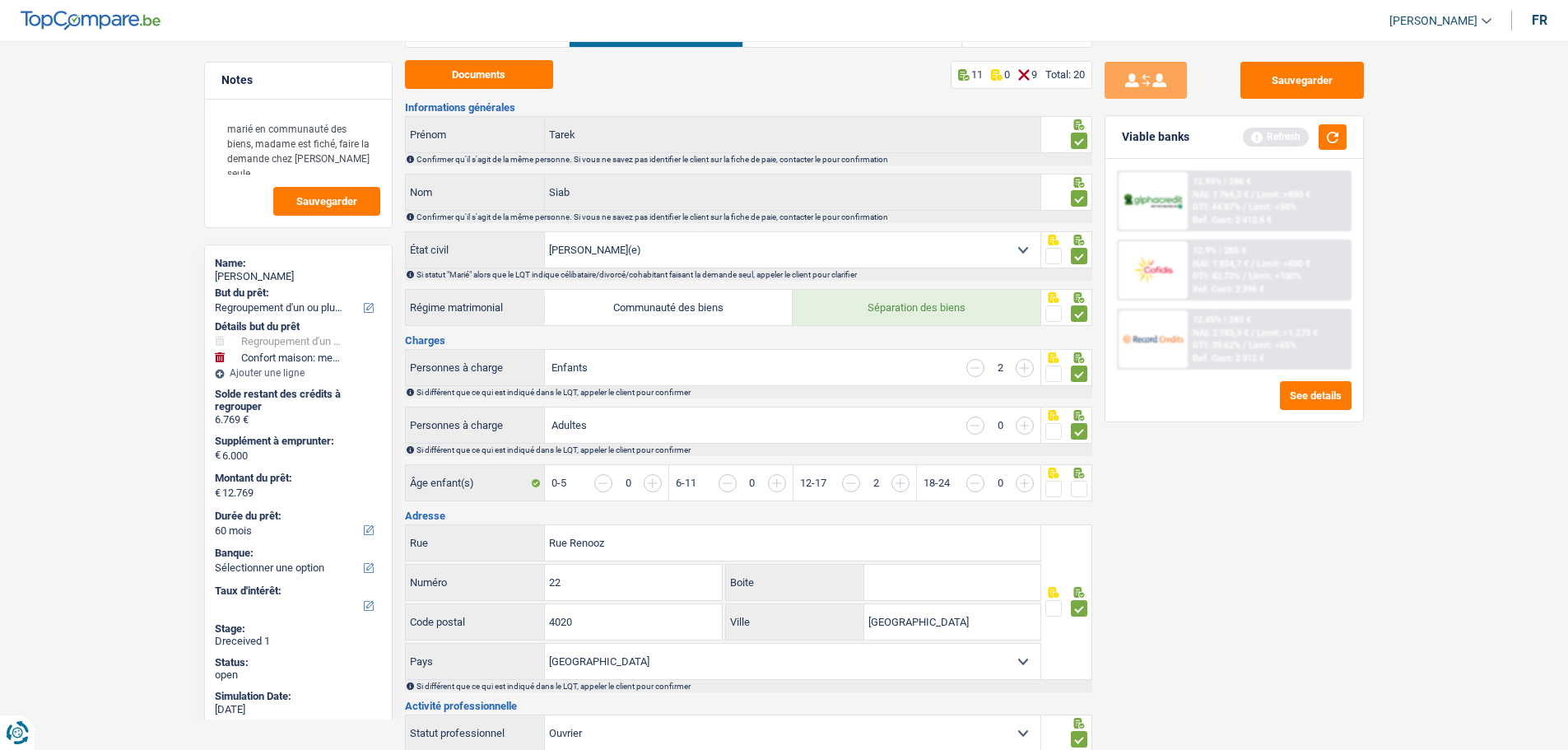 click at bounding box center (1025, 426) 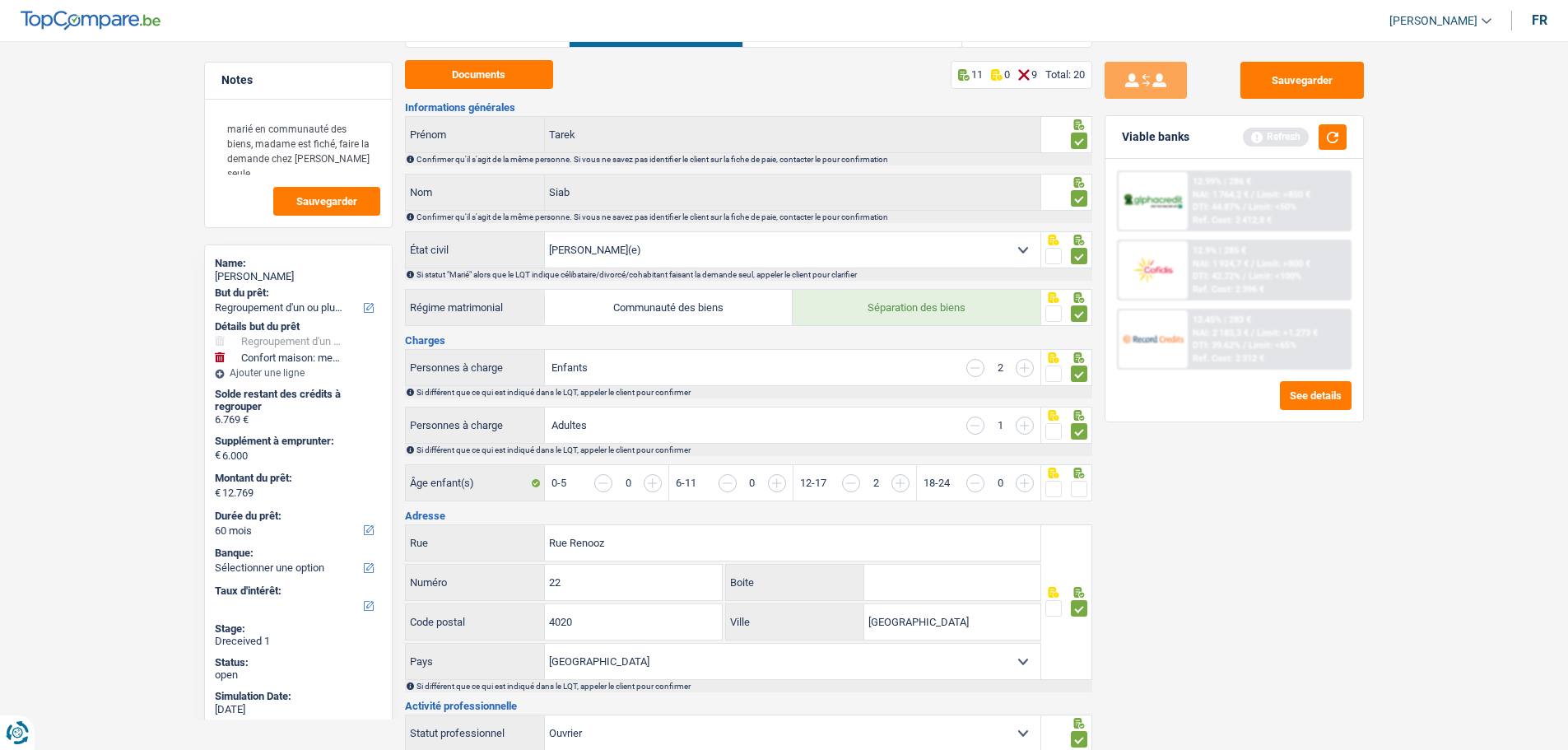 click at bounding box center [1025, 426] 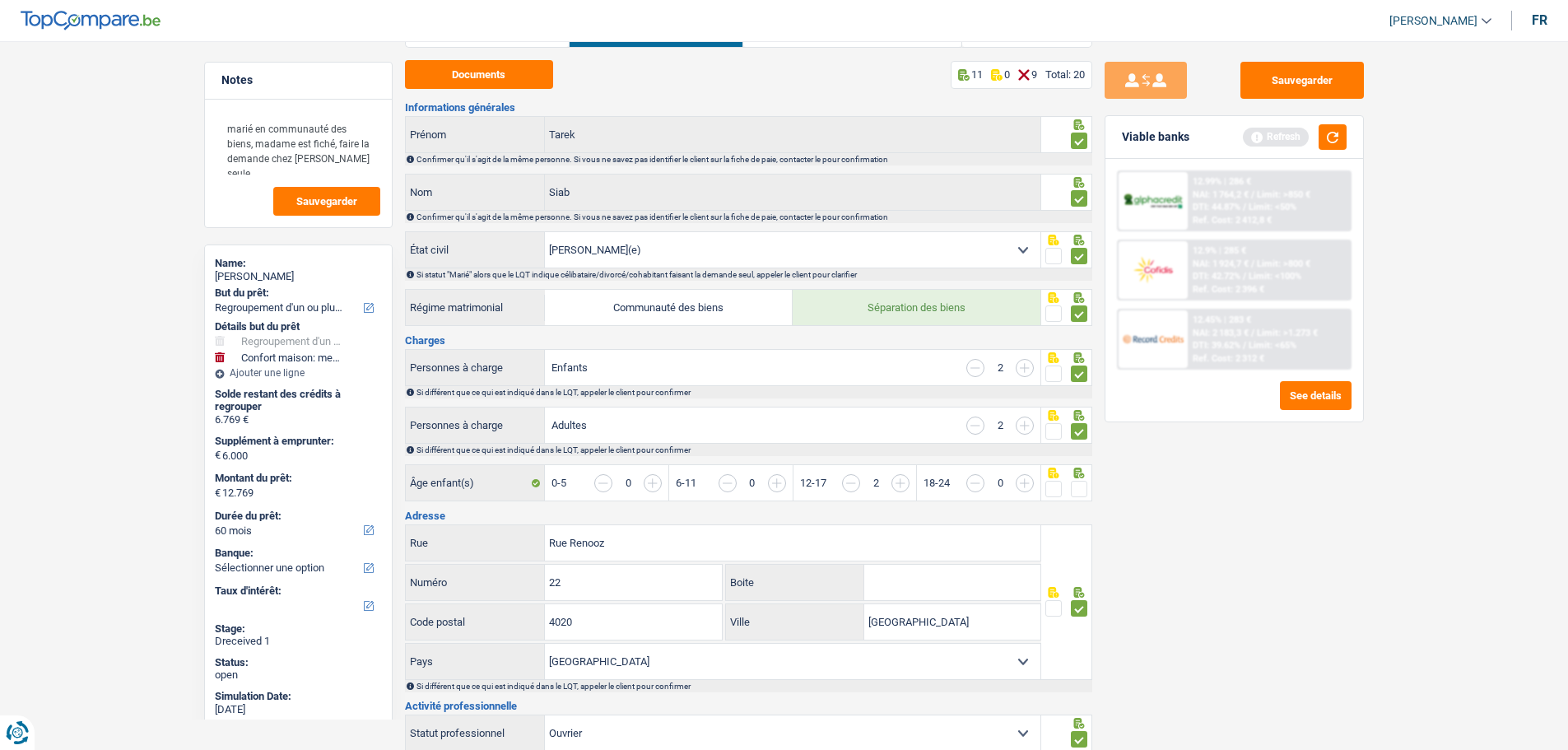 click at bounding box center [1025, 426] 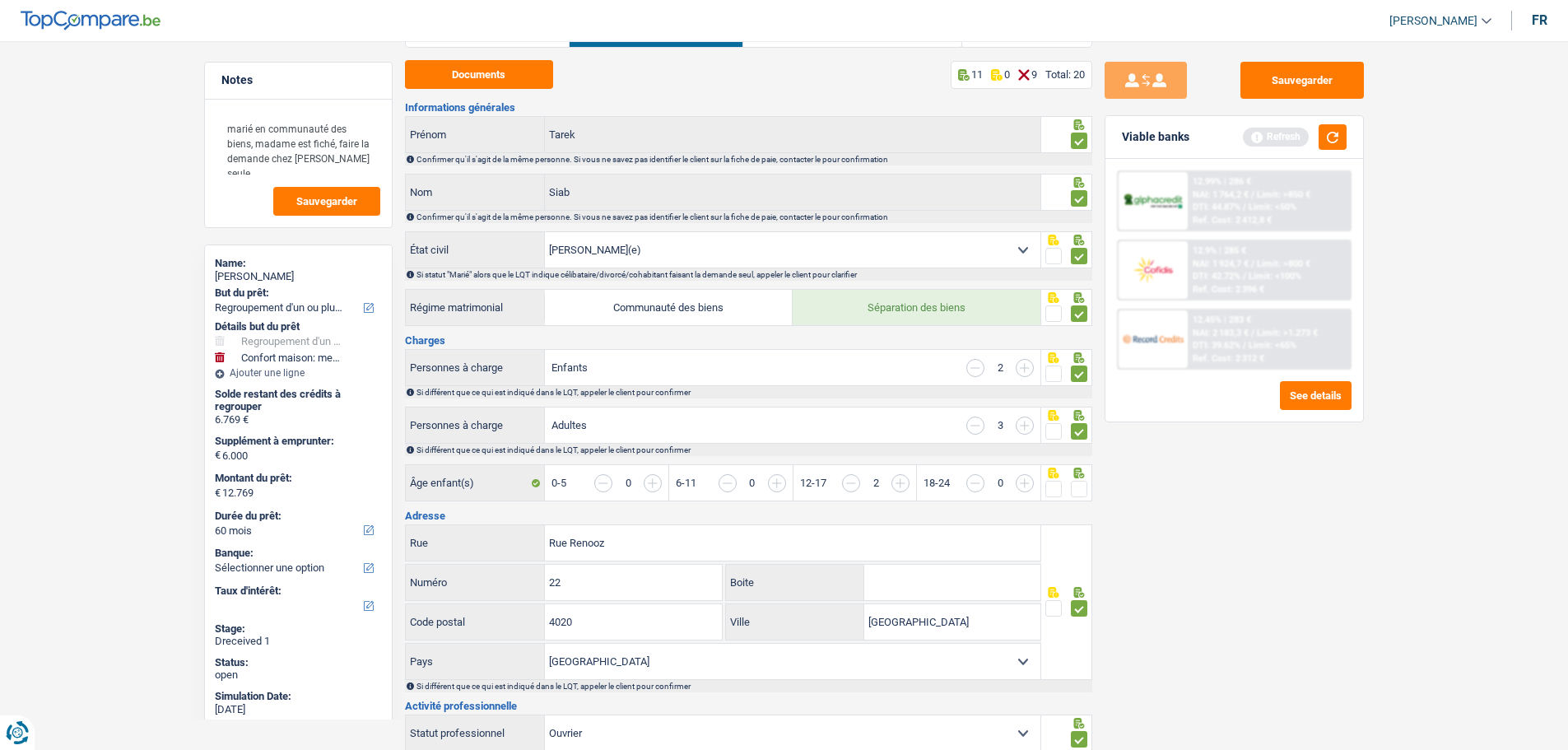 click at bounding box center [1025, 426] 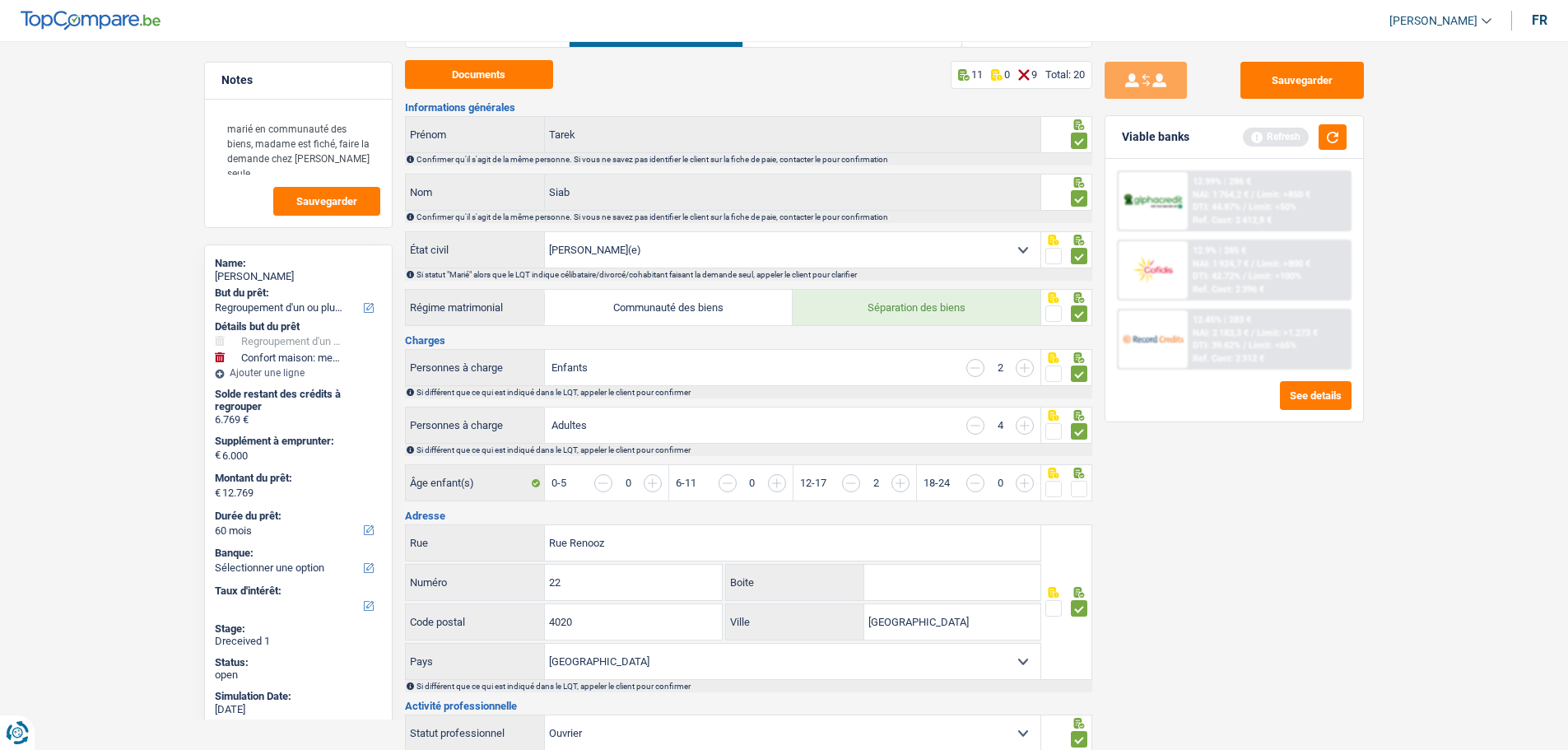 click at bounding box center (975, 426) 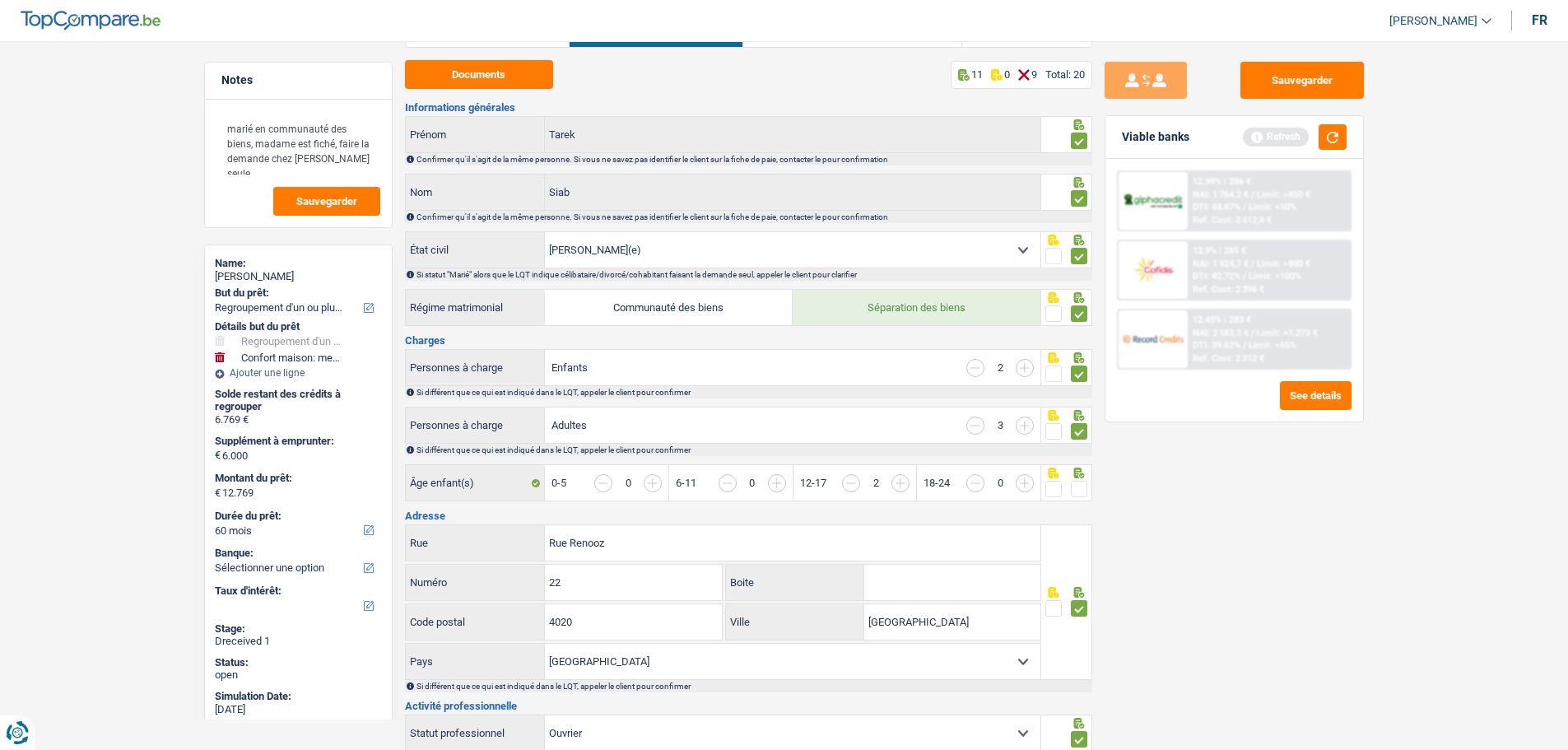 click at bounding box center (975, 426) 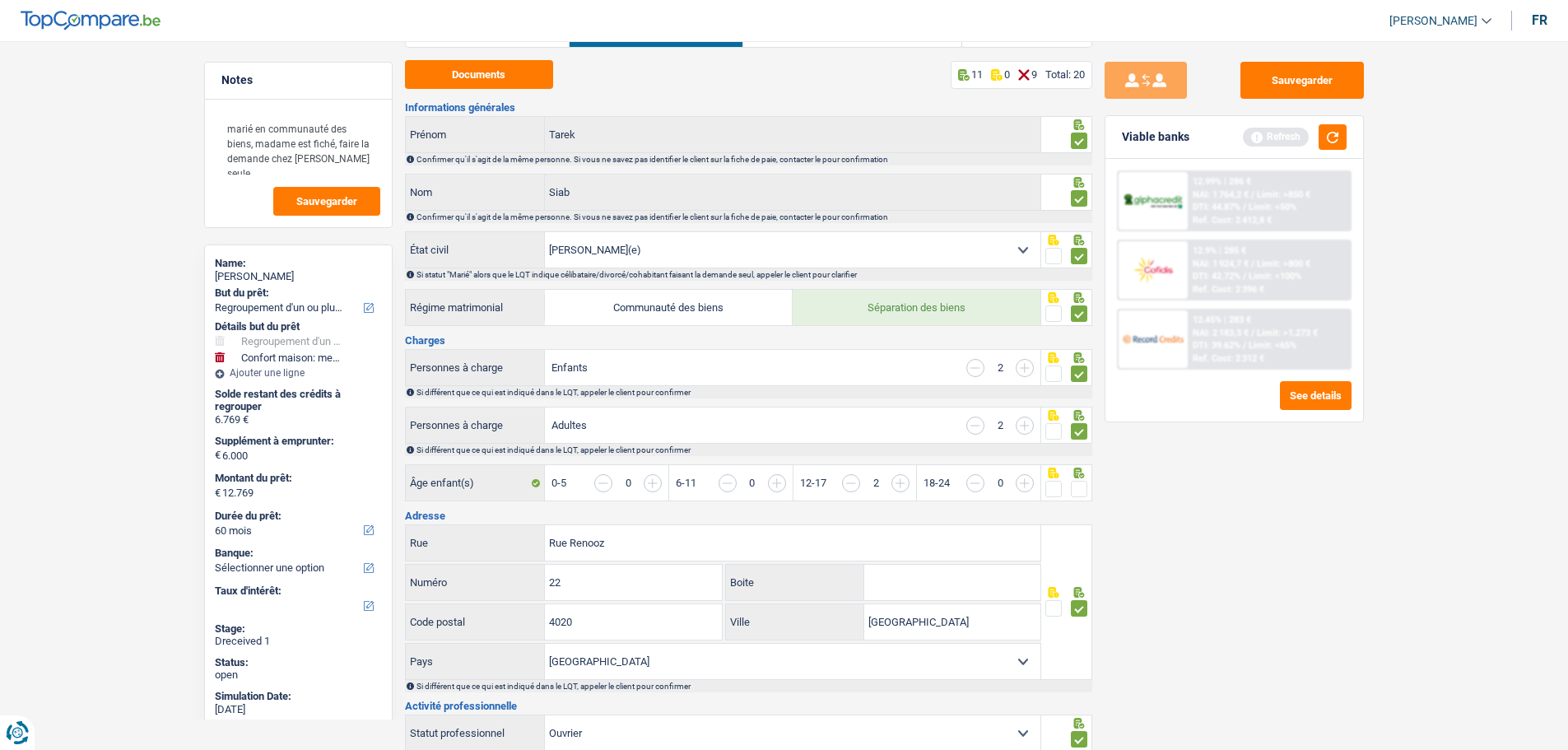 click at bounding box center (975, 426) 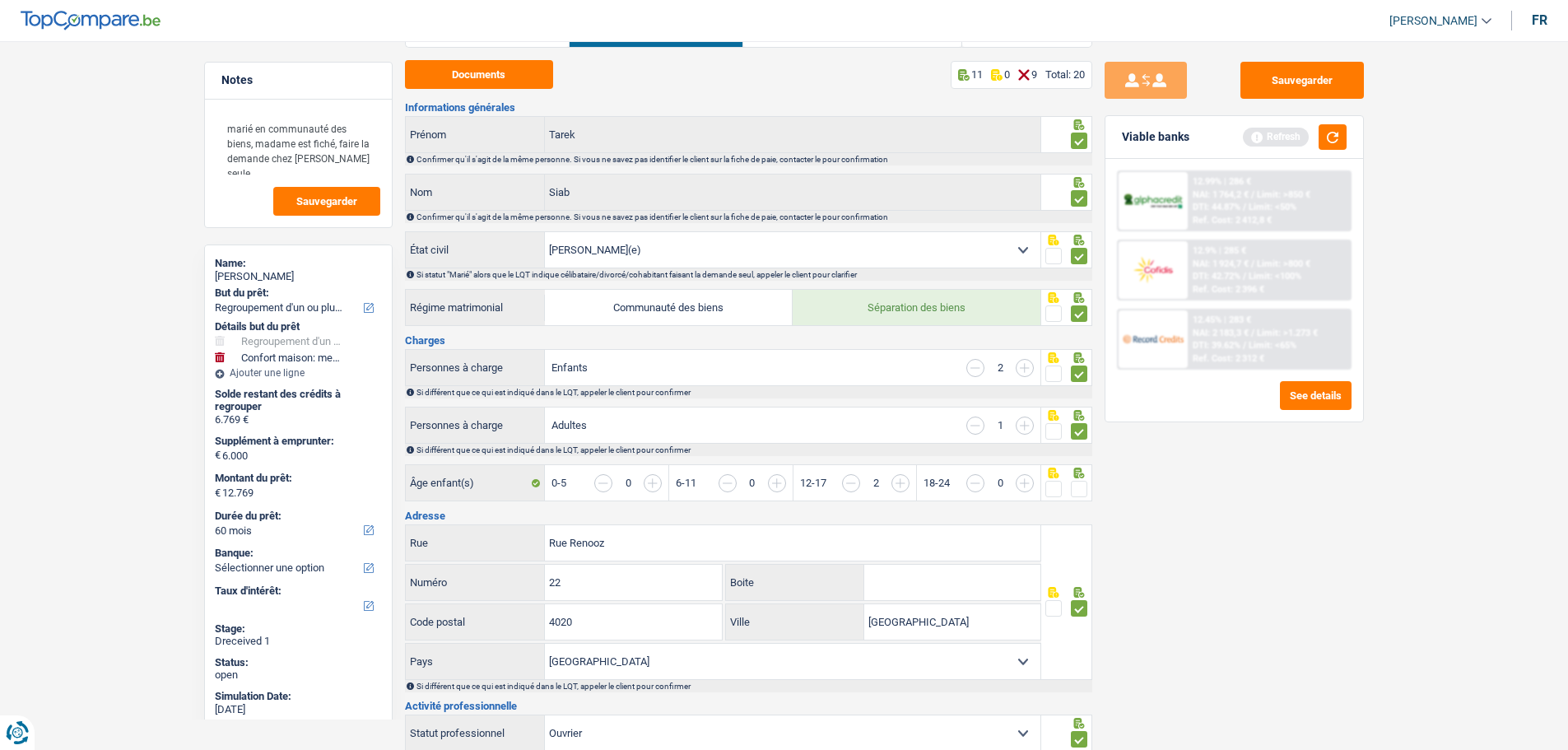 click at bounding box center [975, 426] 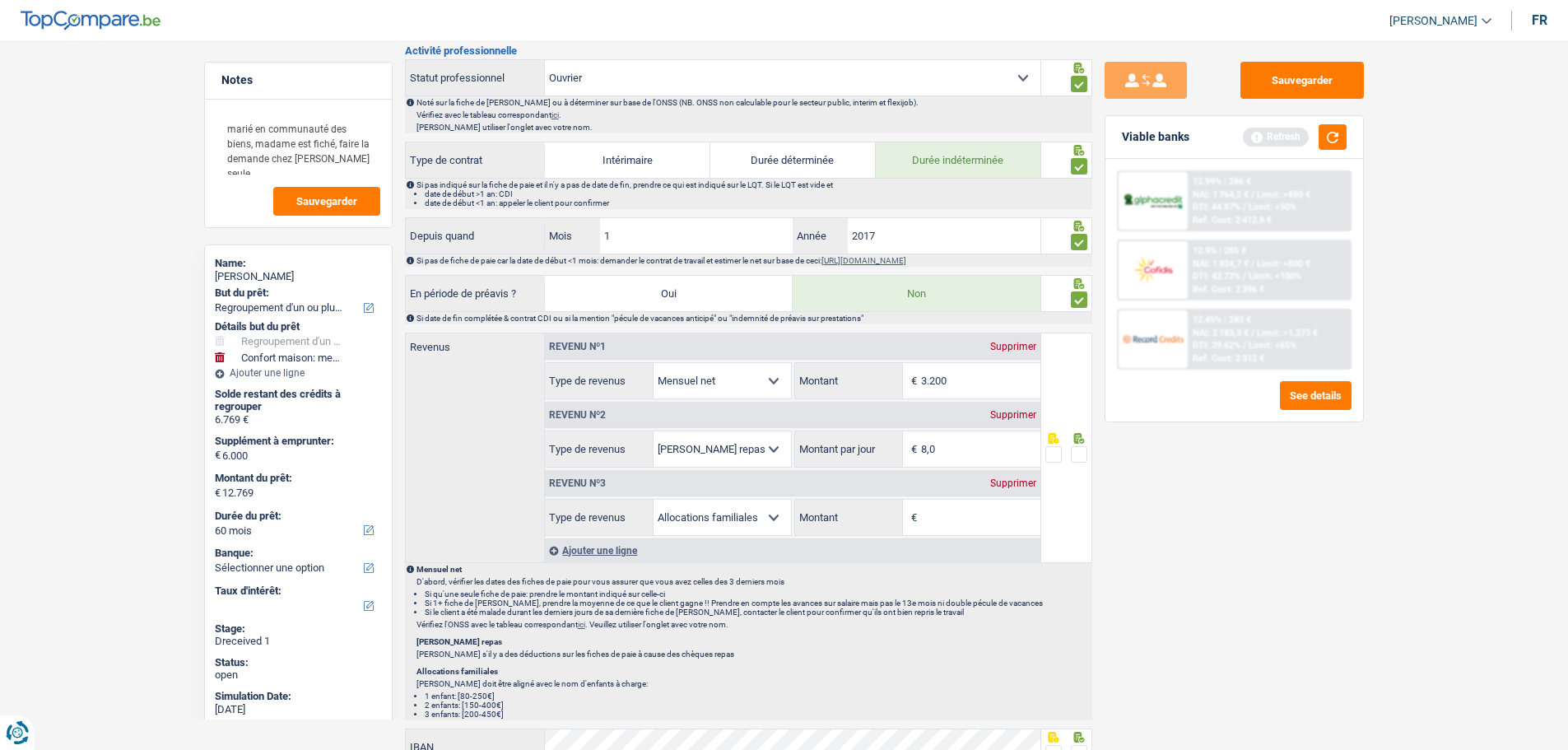 scroll, scrollTop: 741, scrollLeft: 0, axis: vertical 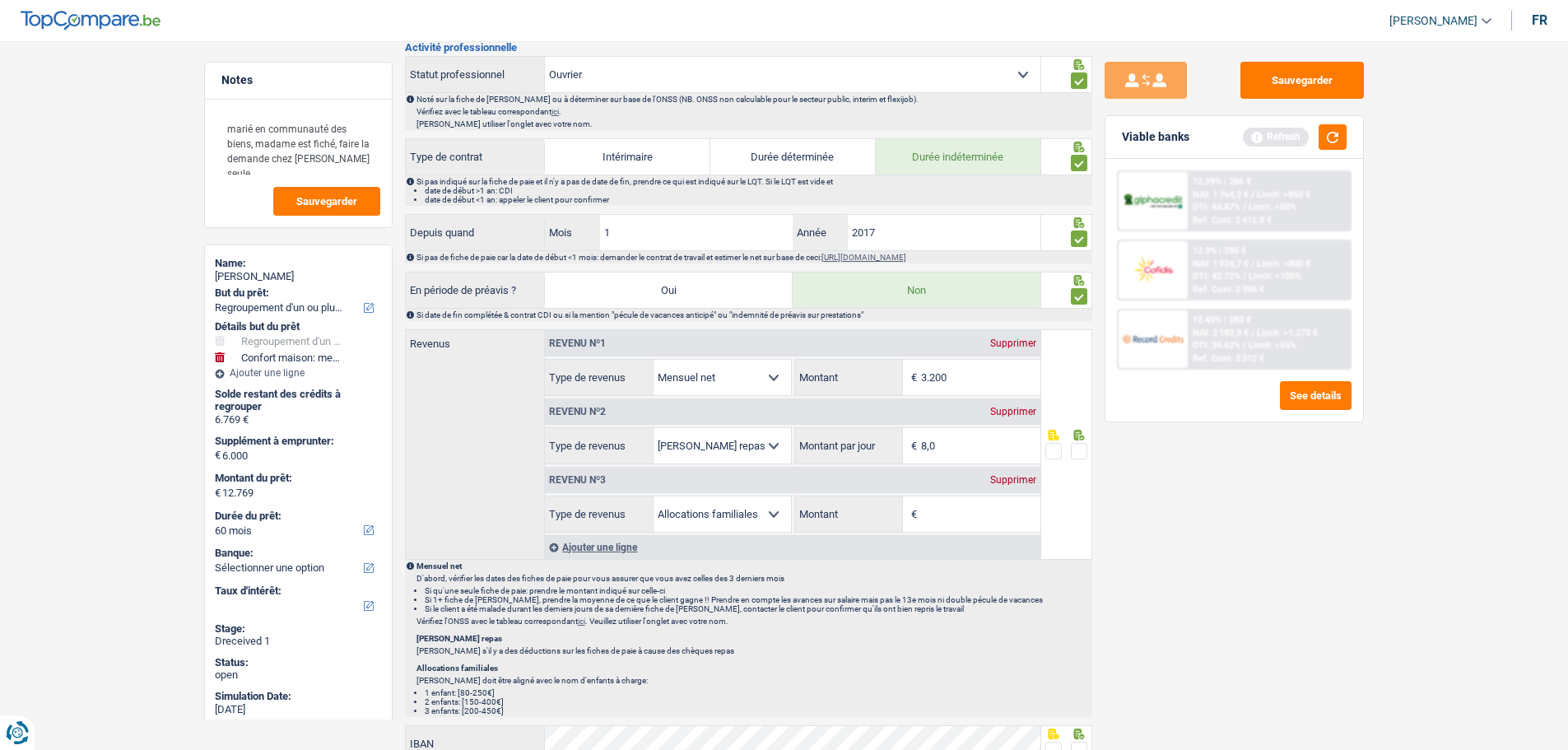click on "Montant" at bounding box center (980, 514) 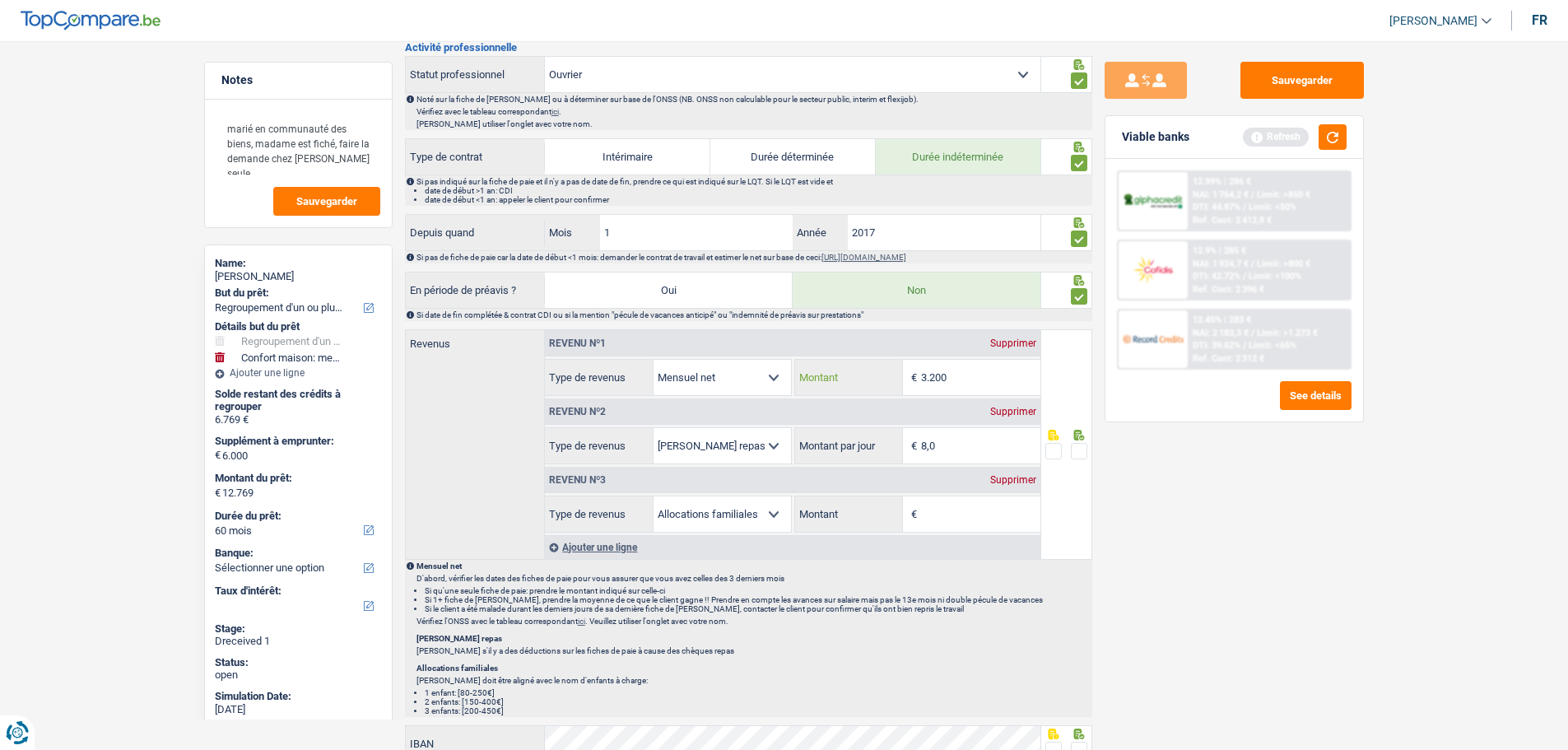 drag, startPoint x: 993, startPoint y: 374, endPoint x: 849, endPoint y: 368, distance: 144.12495 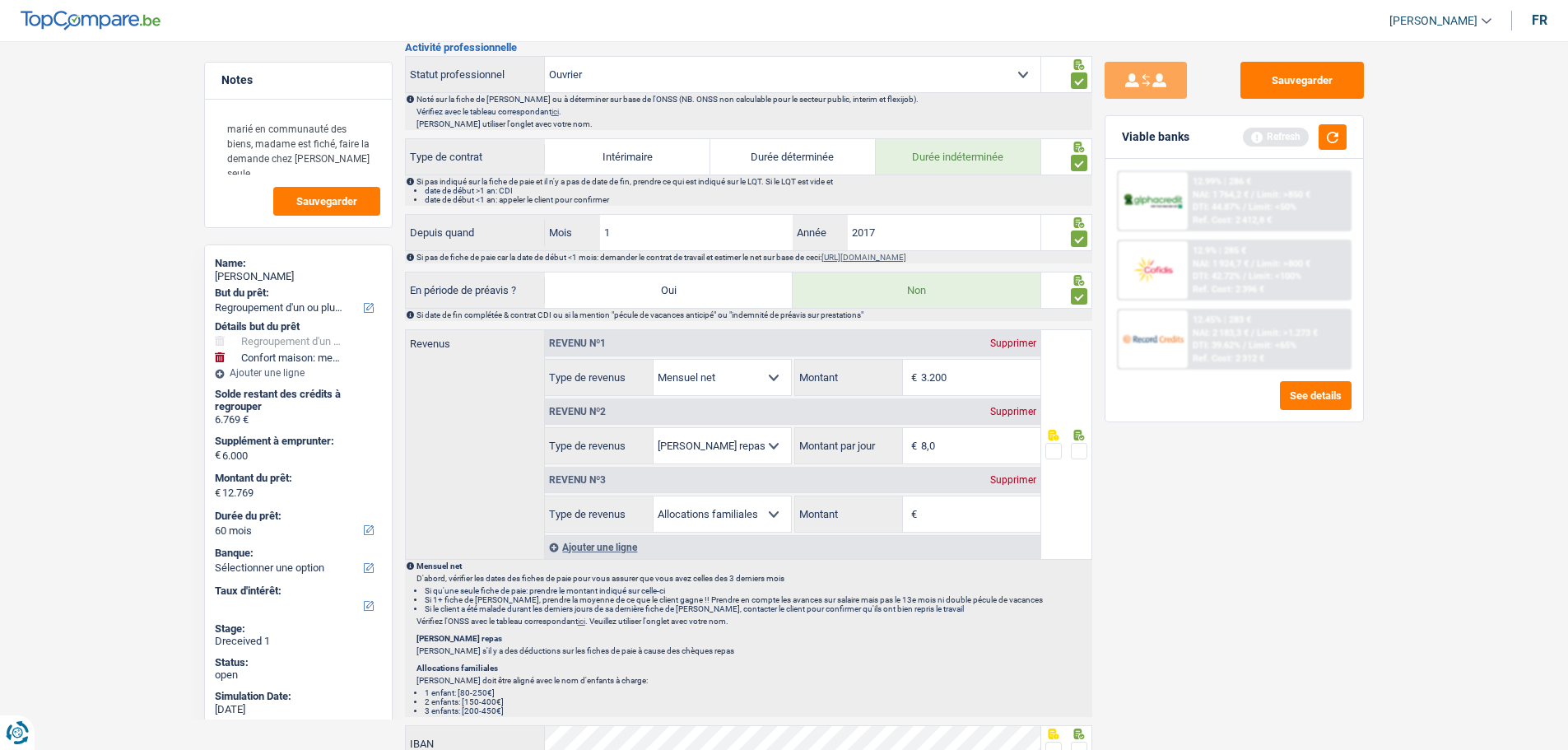 click on "Supprimer" at bounding box center (1013, 480) 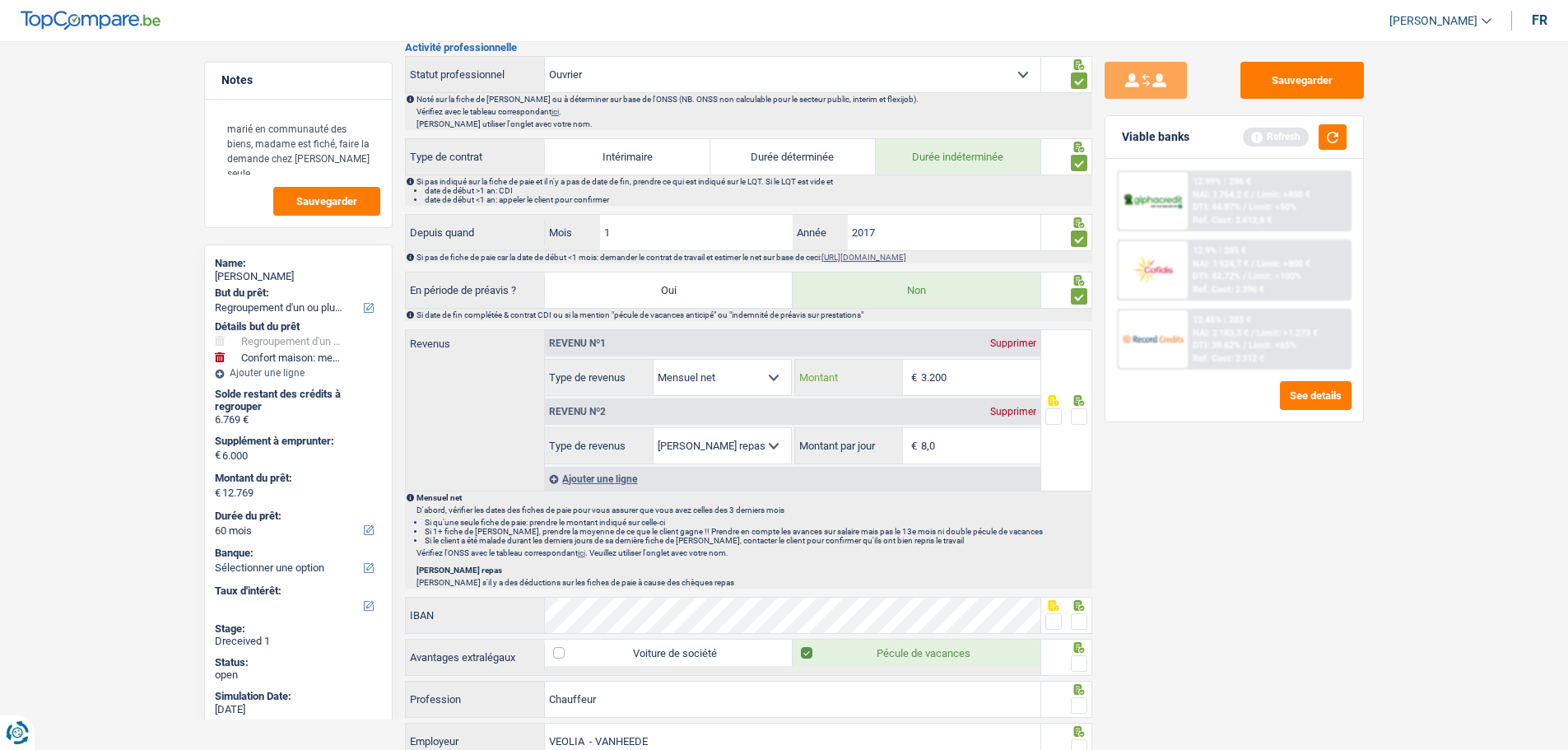 drag, startPoint x: 968, startPoint y: 371, endPoint x: 812, endPoint y: 370, distance: 156.00321 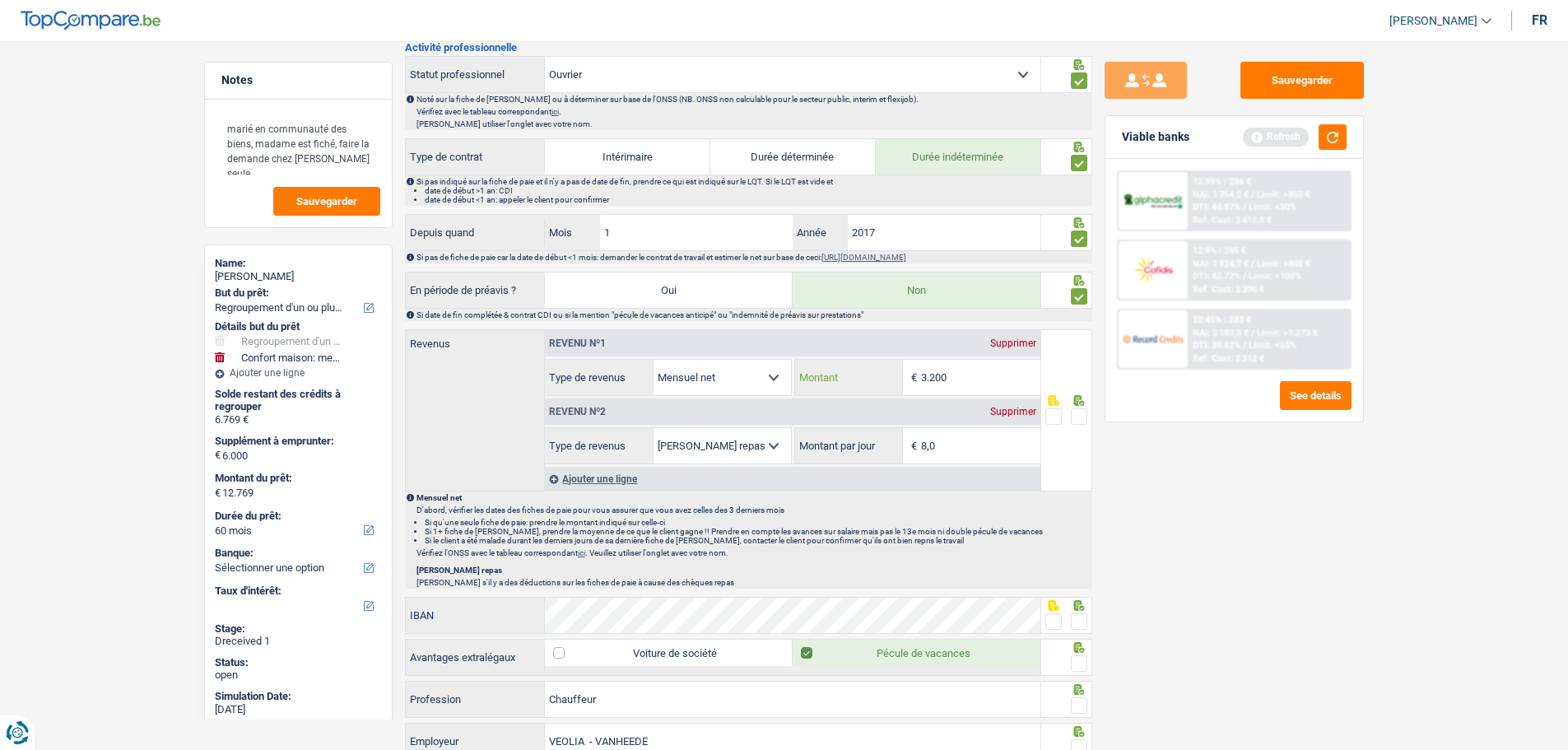 click on "3.200" at bounding box center [980, 377] 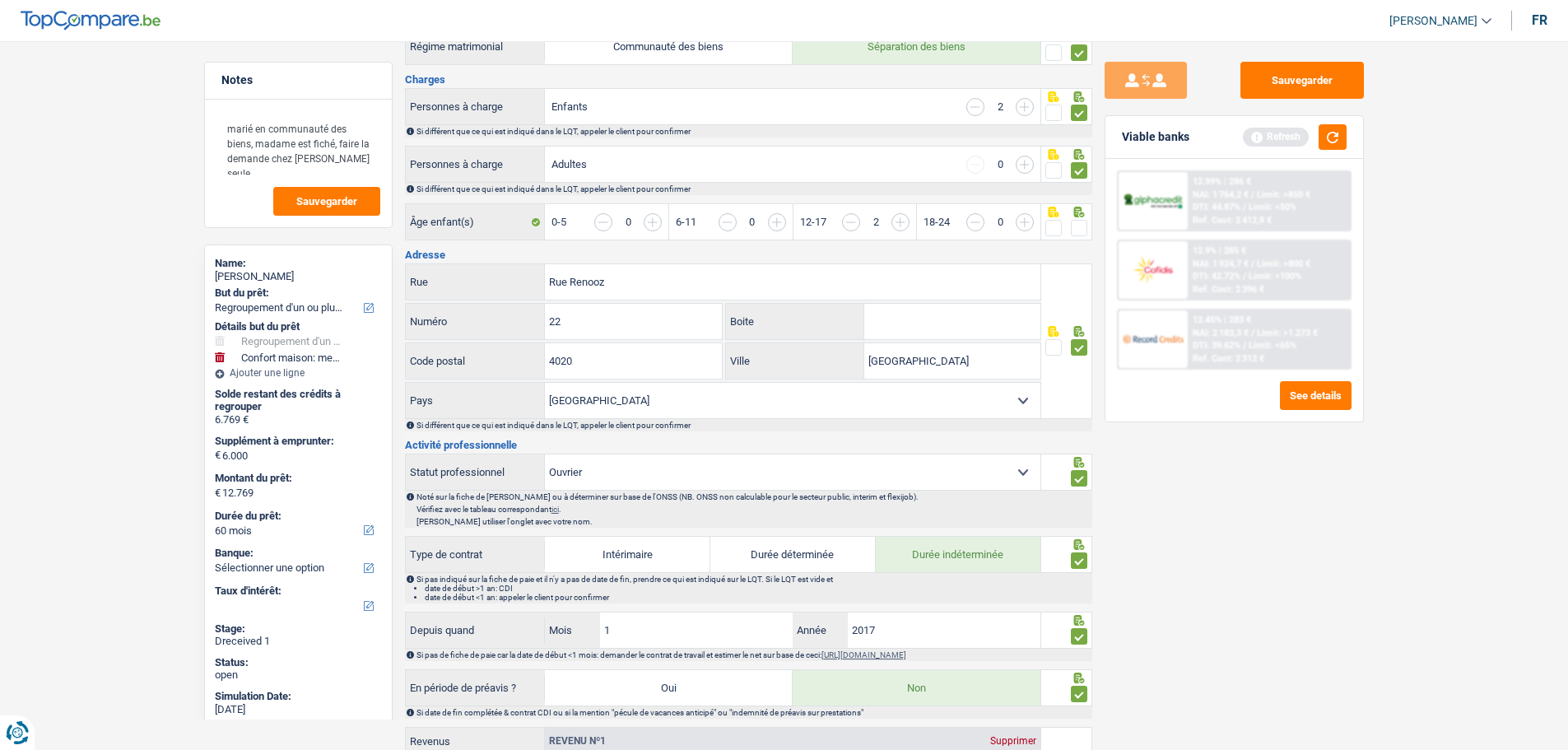 scroll, scrollTop: 329, scrollLeft: 0, axis: vertical 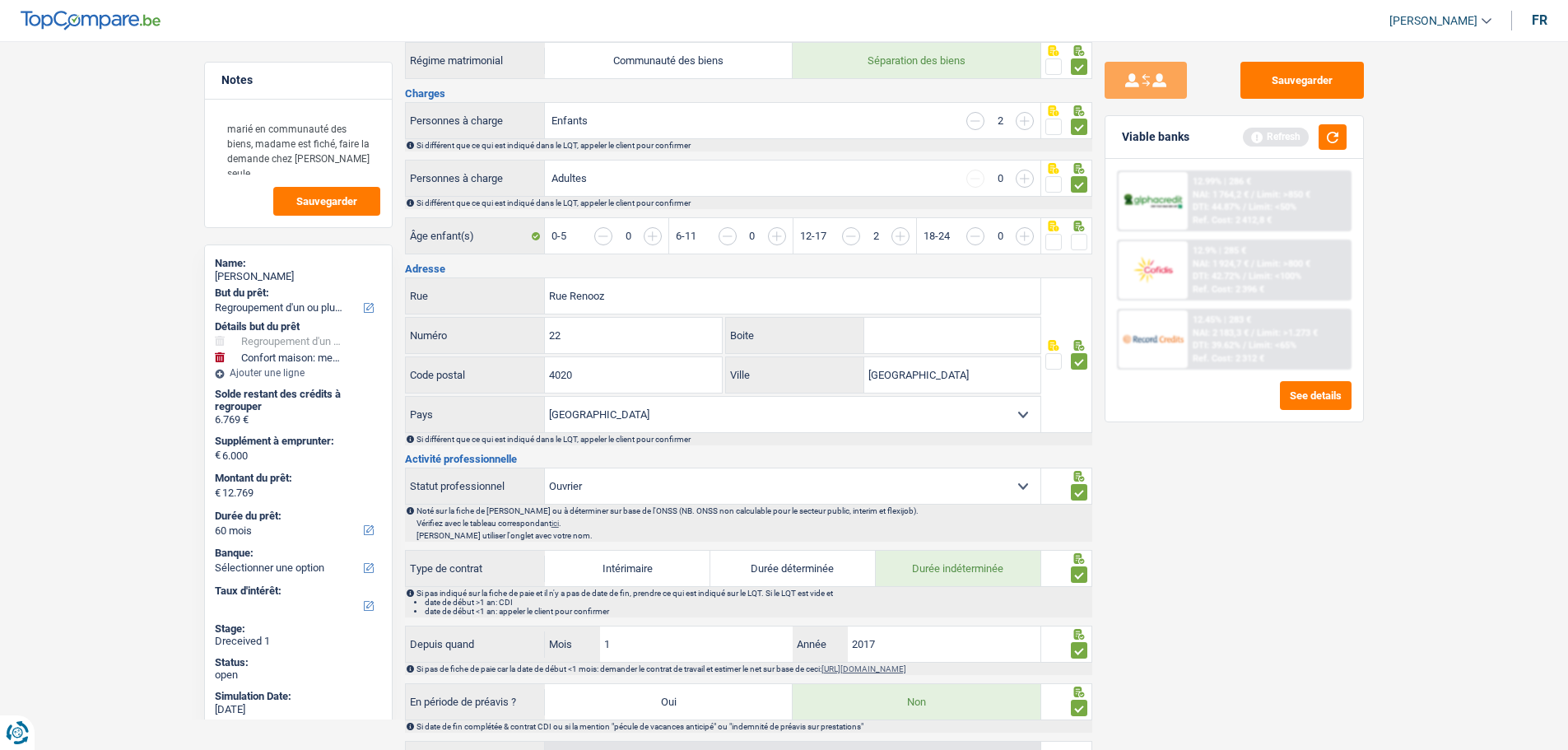 type on "3.118" 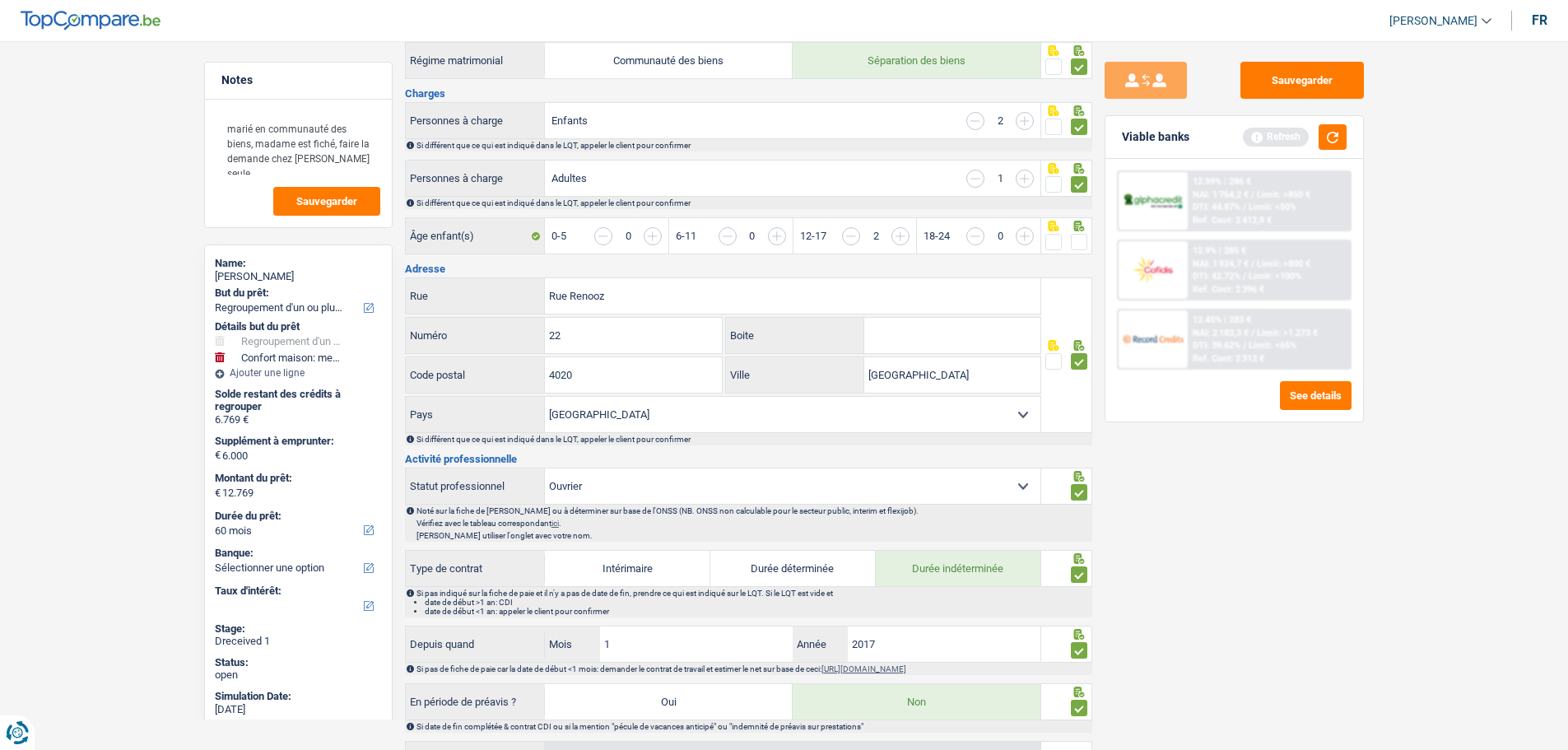 click at bounding box center (1025, 179) 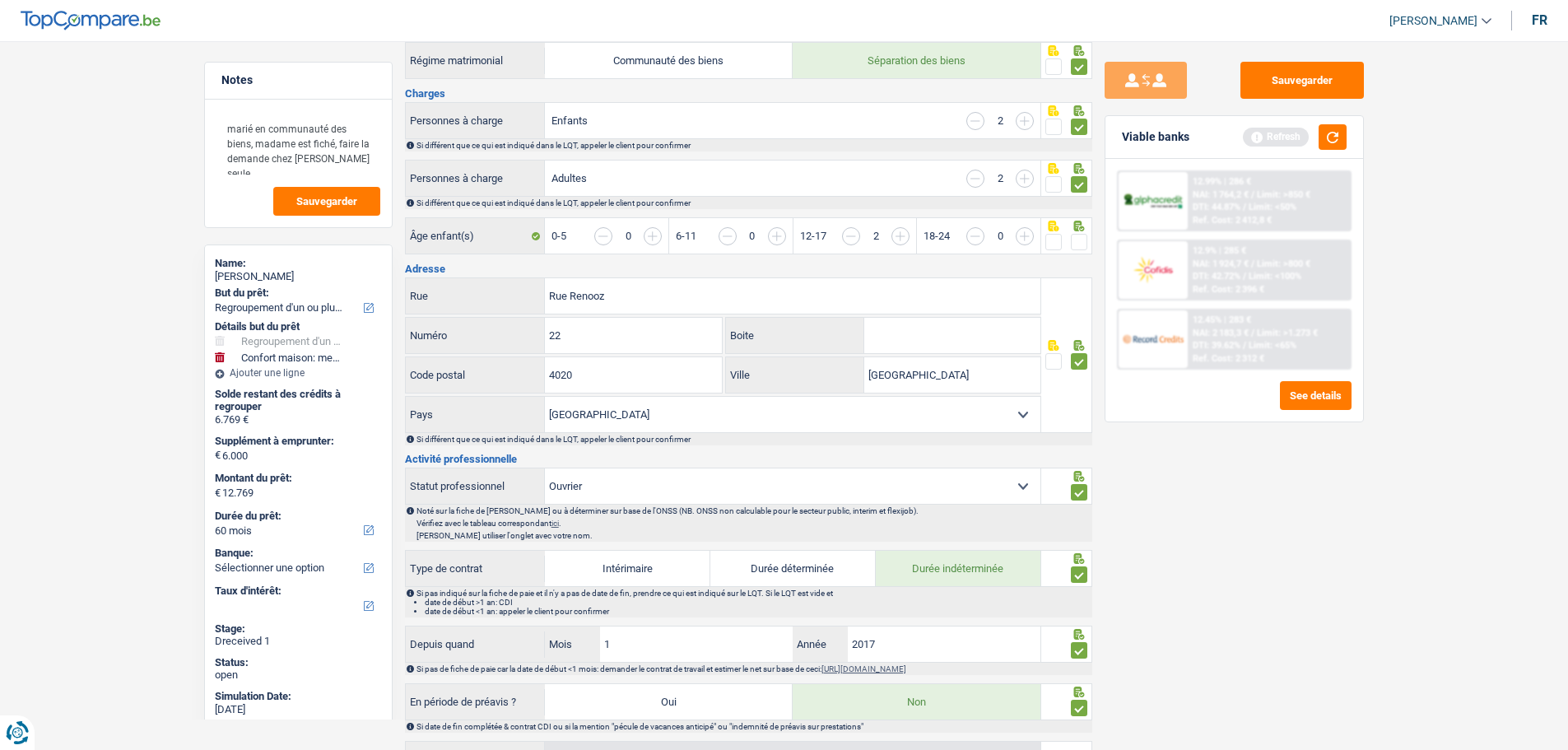 click at bounding box center [1025, 179] 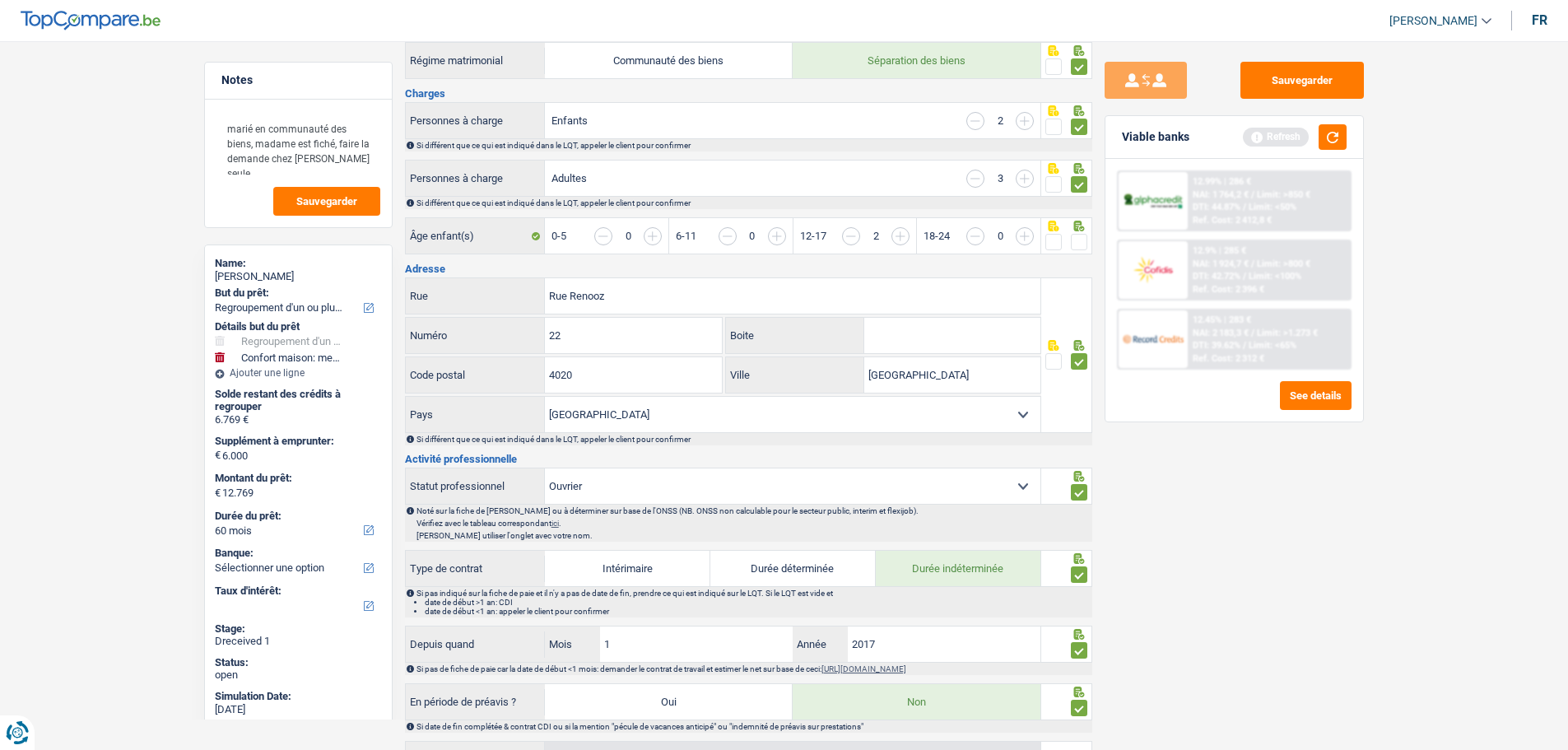 click at bounding box center (1025, 179) 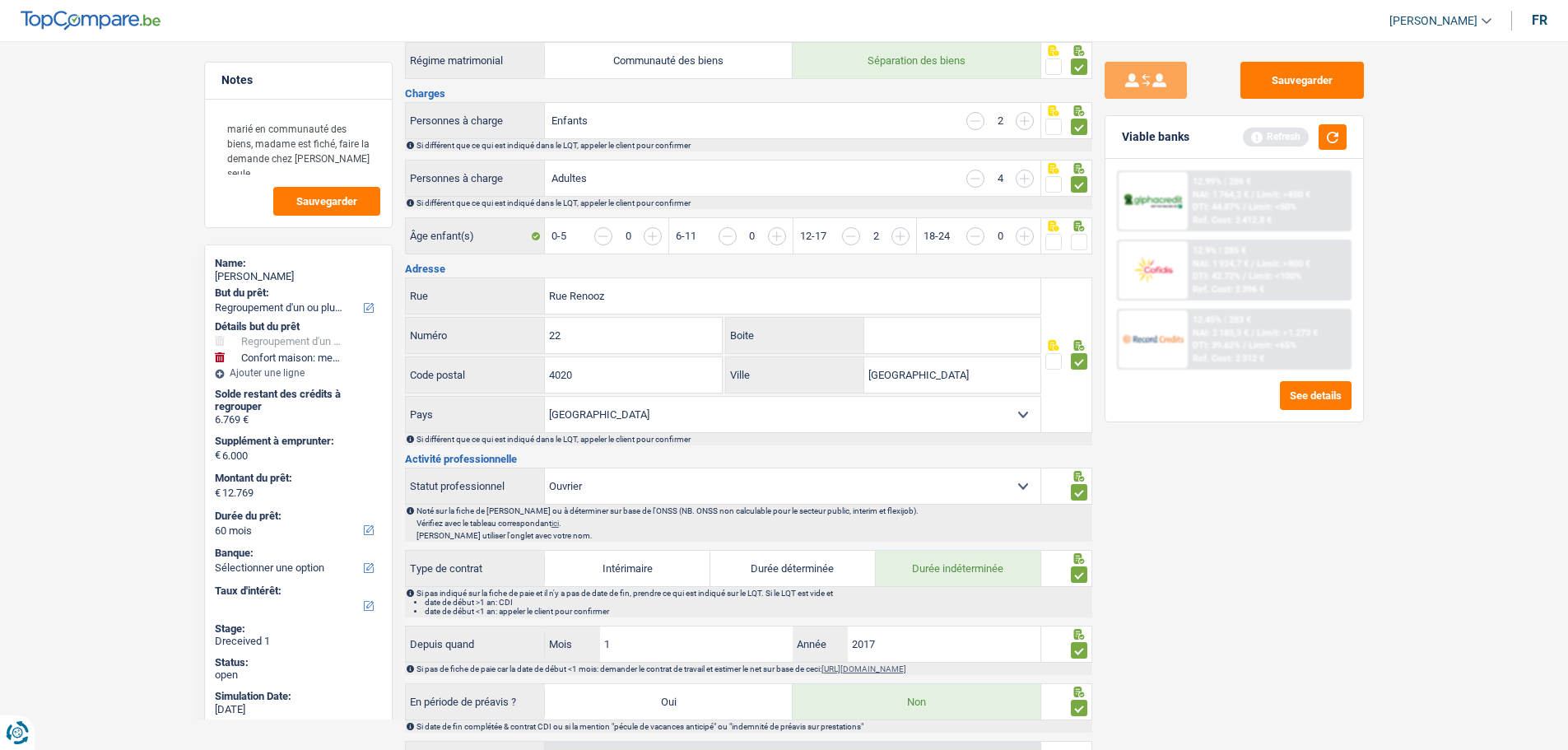 click at bounding box center [1025, 179] 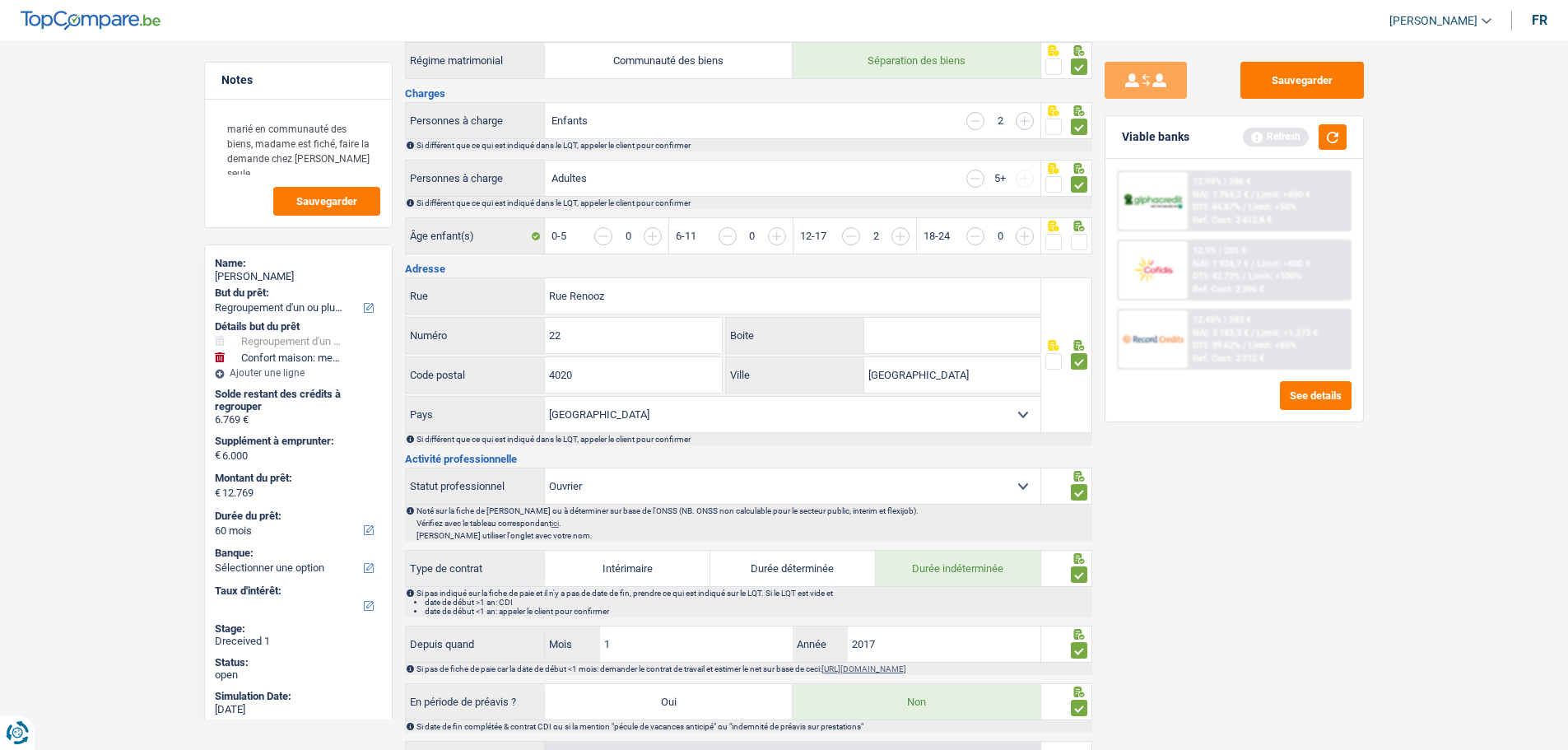 click at bounding box center [1079, 242] 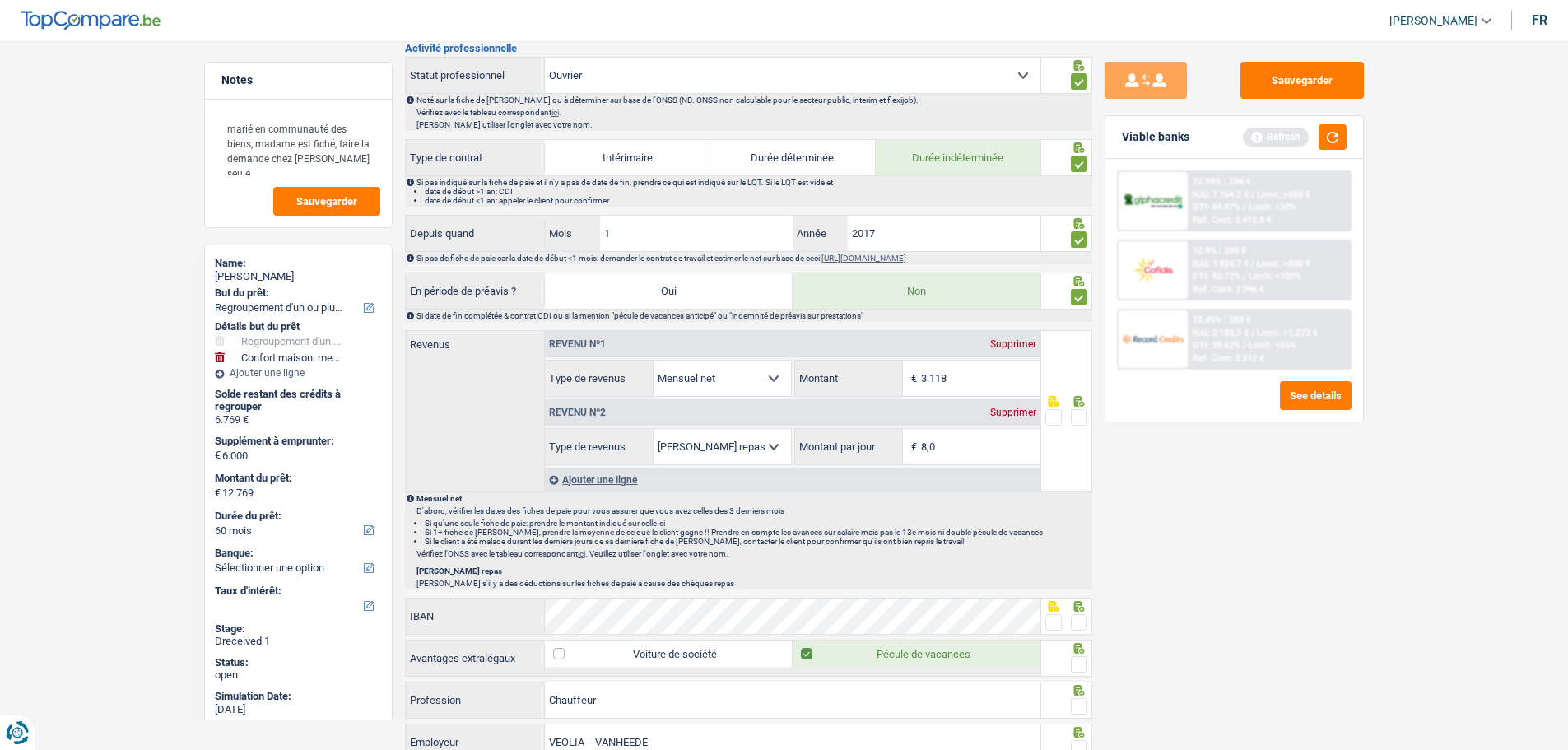 scroll, scrollTop: 741, scrollLeft: 0, axis: vertical 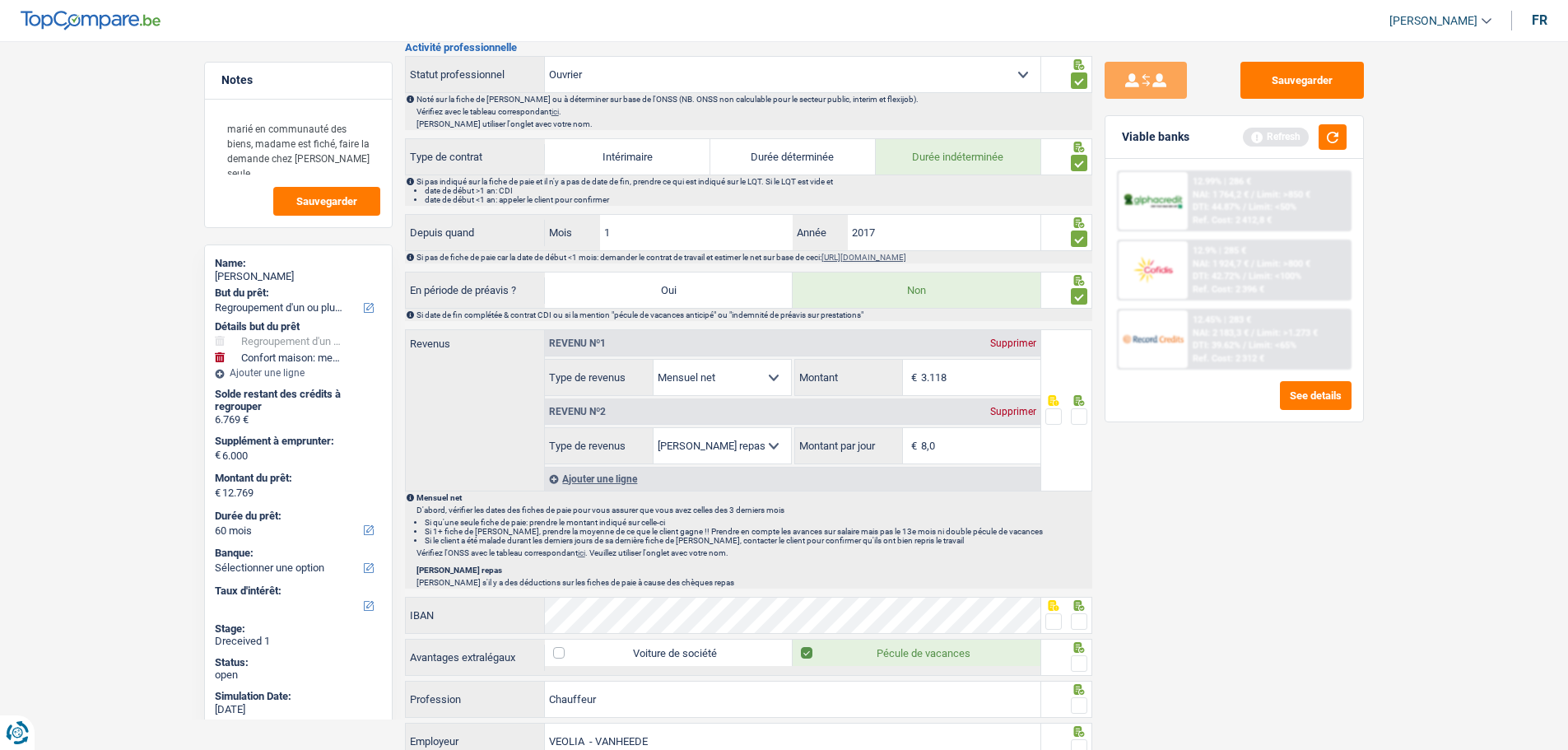 click at bounding box center (1079, 417) 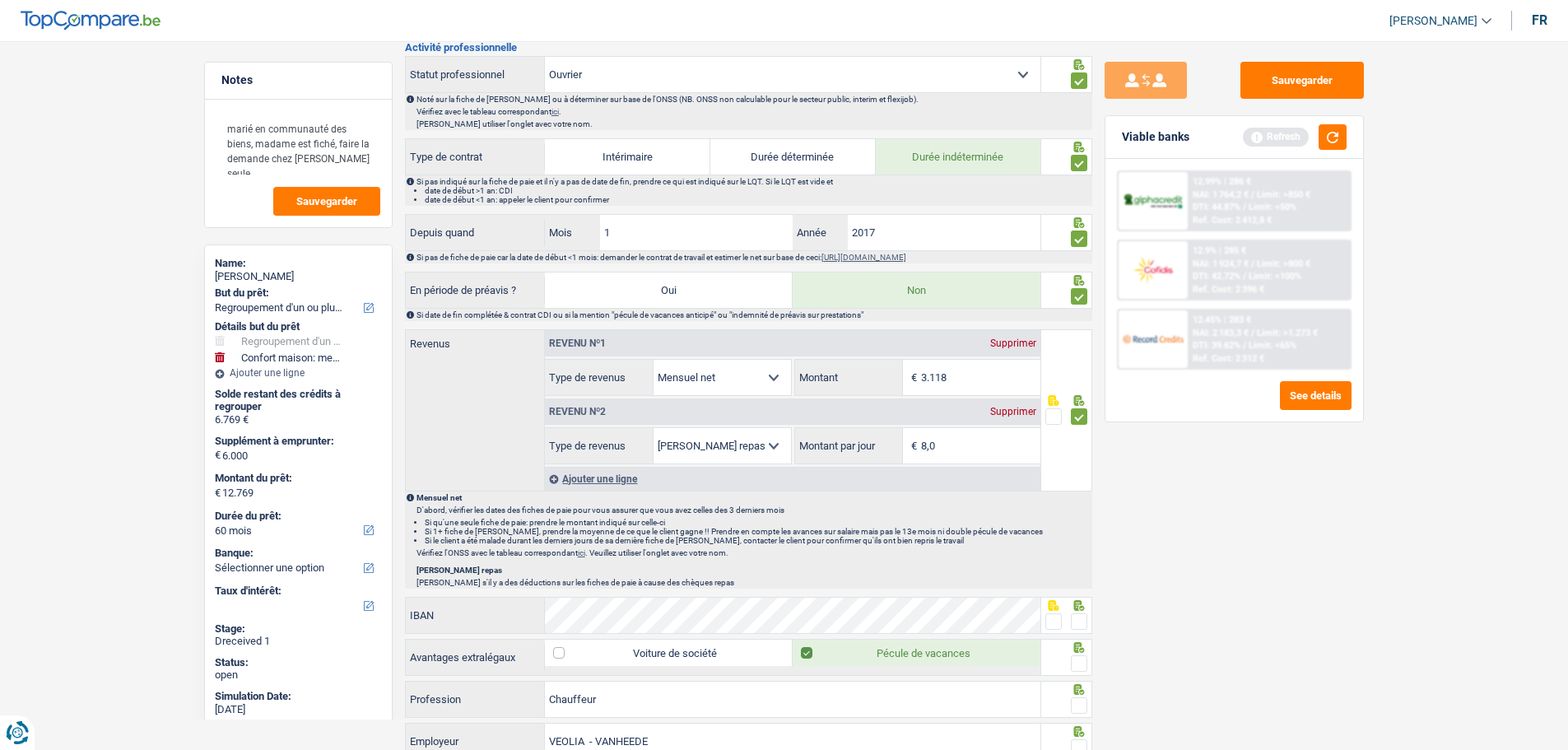 drag, startPoint x: 954, startPoint y: 438, endPoint x: 971, endPoint y: 440, distance: 17.117243 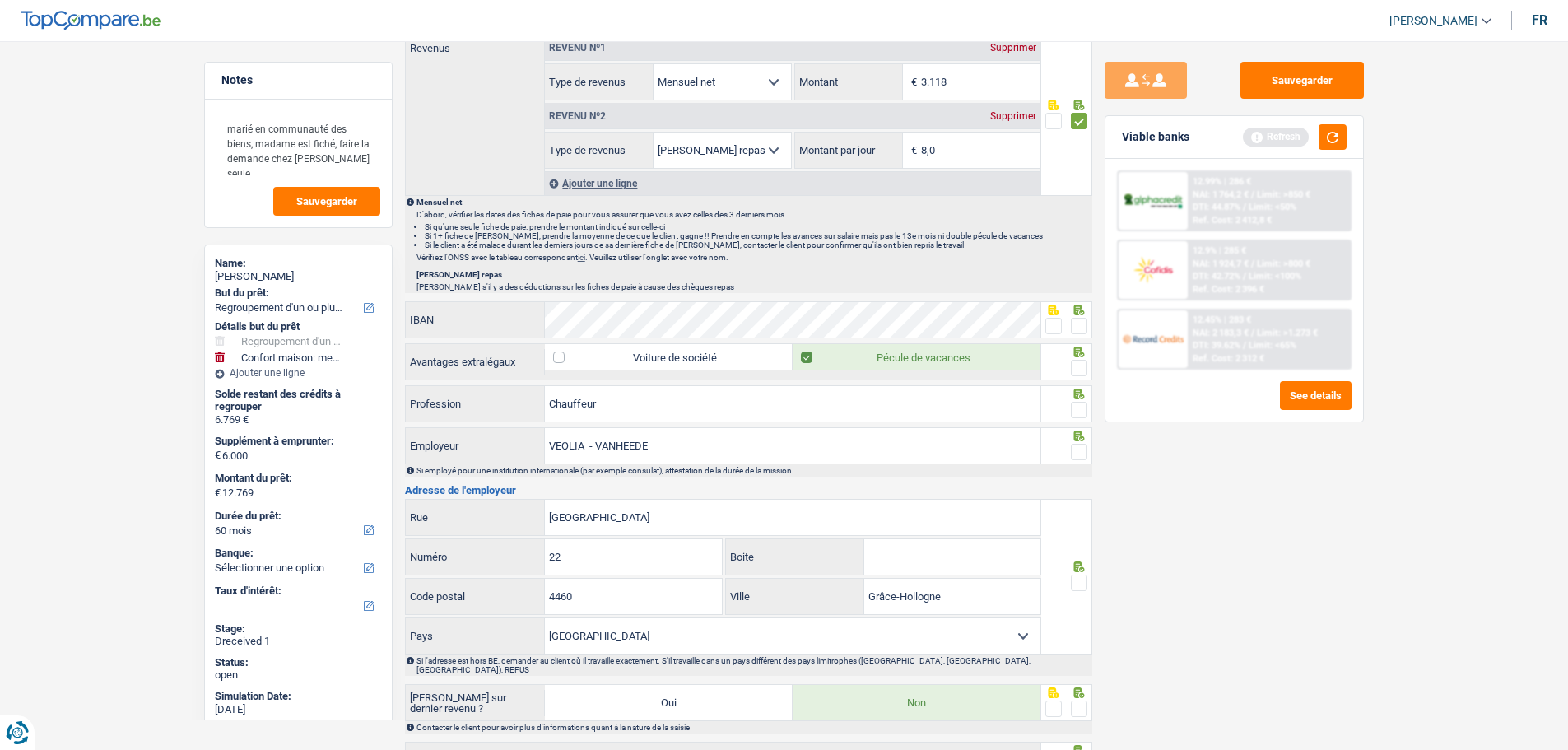 scroll, scrollTop: 1070, scrollLeft: 0, axis: vertical 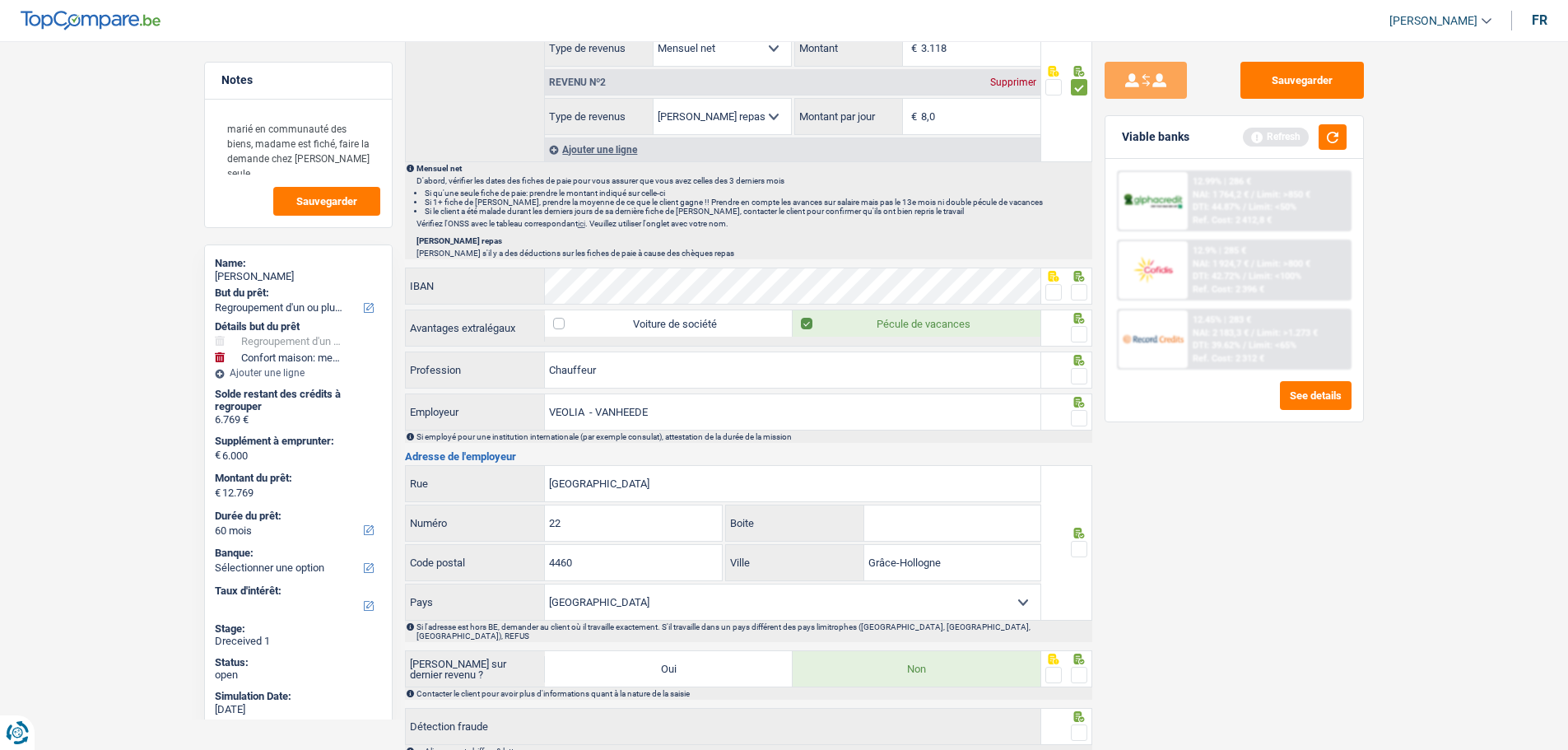 click at bounding box center [1079, 292] 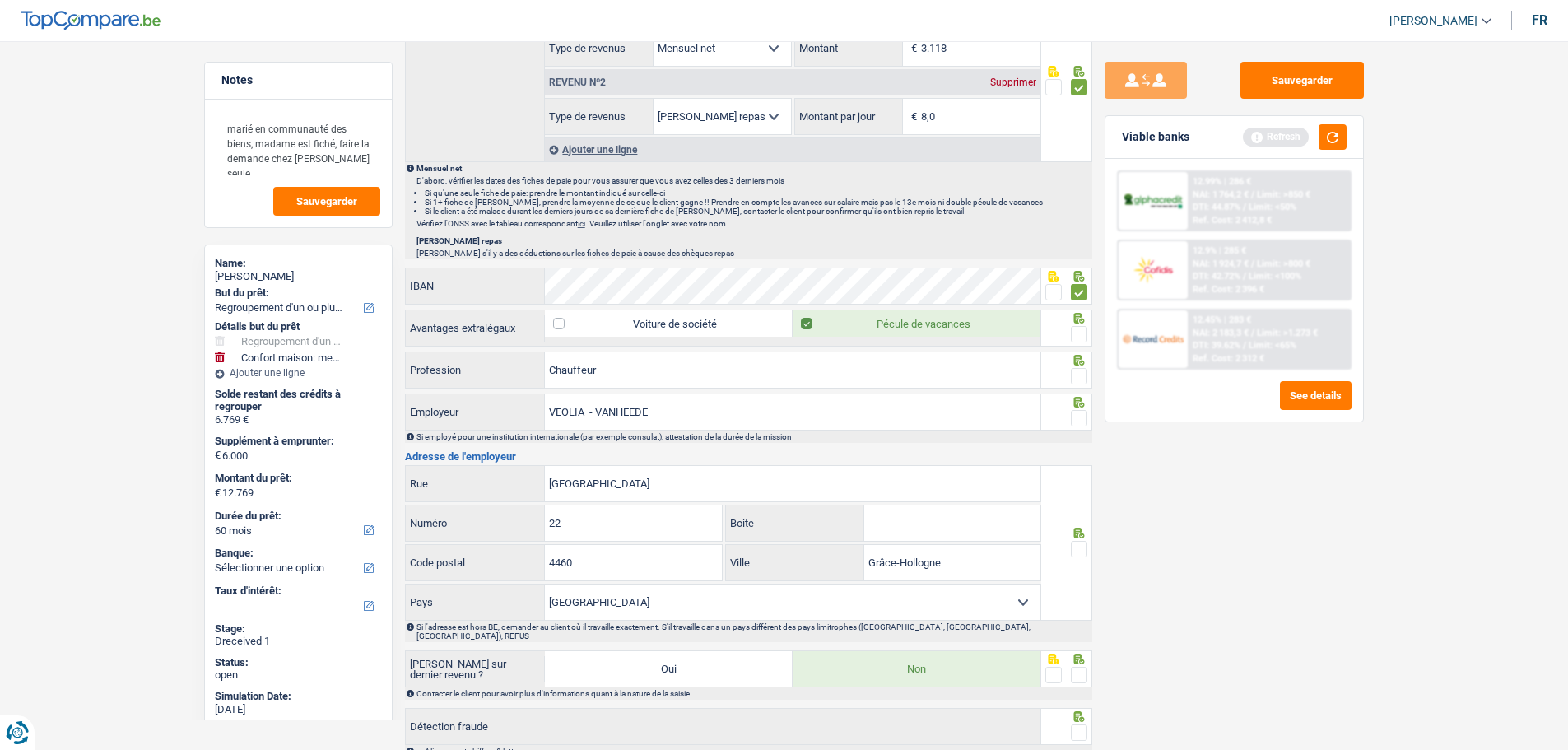 click at bounding box center (1079, 334) 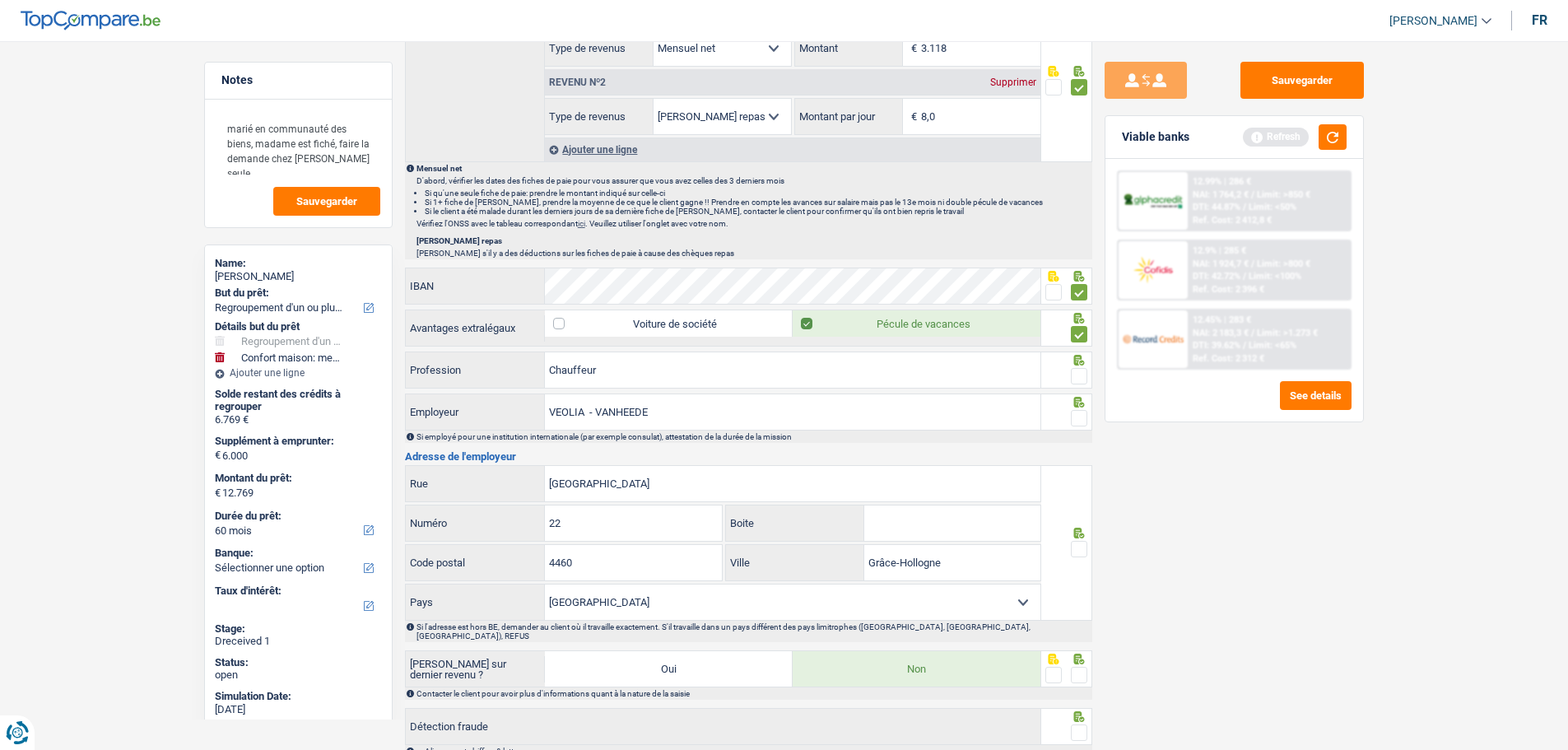 click at bounding box center [1079, 376] 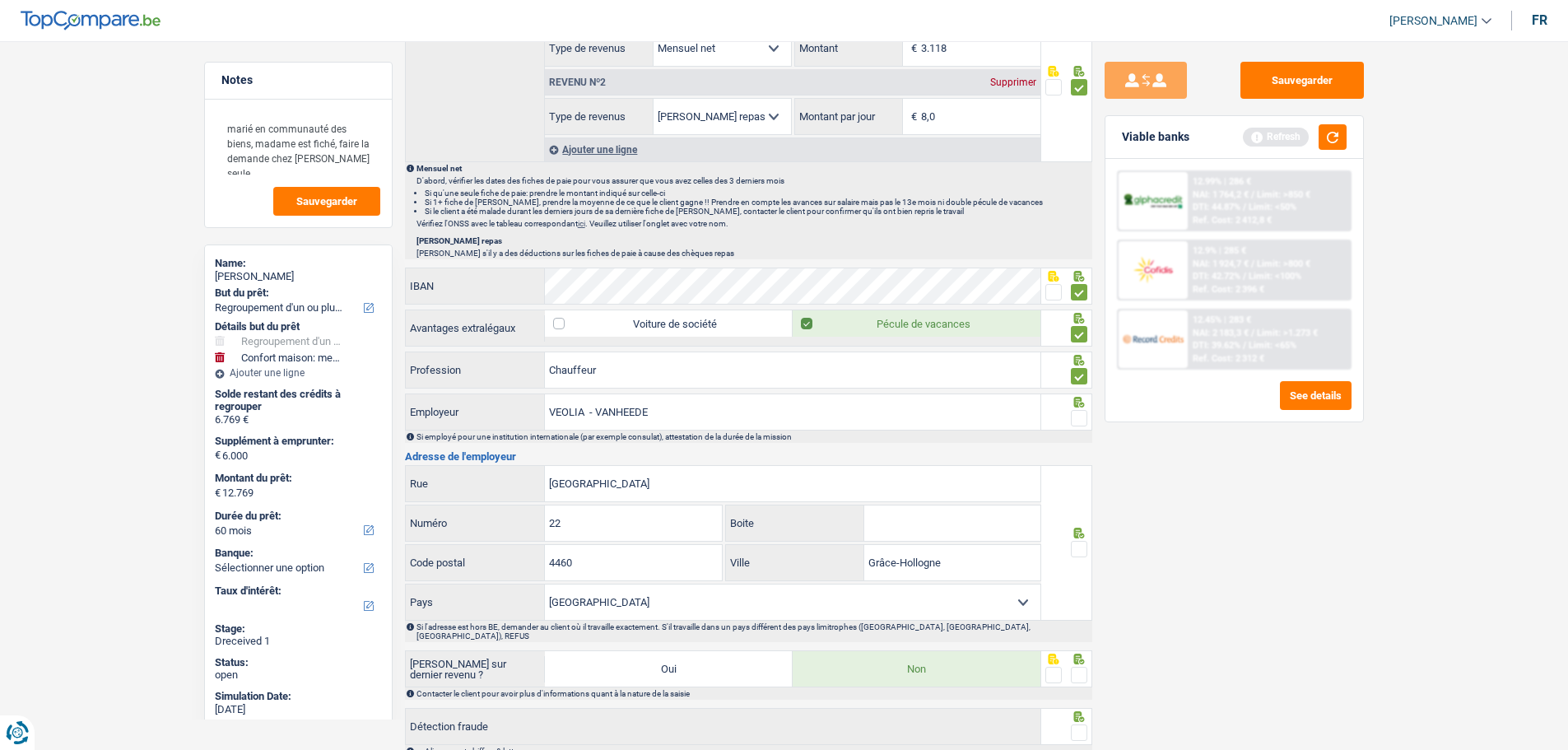 click at bounding box center (1079, 418) 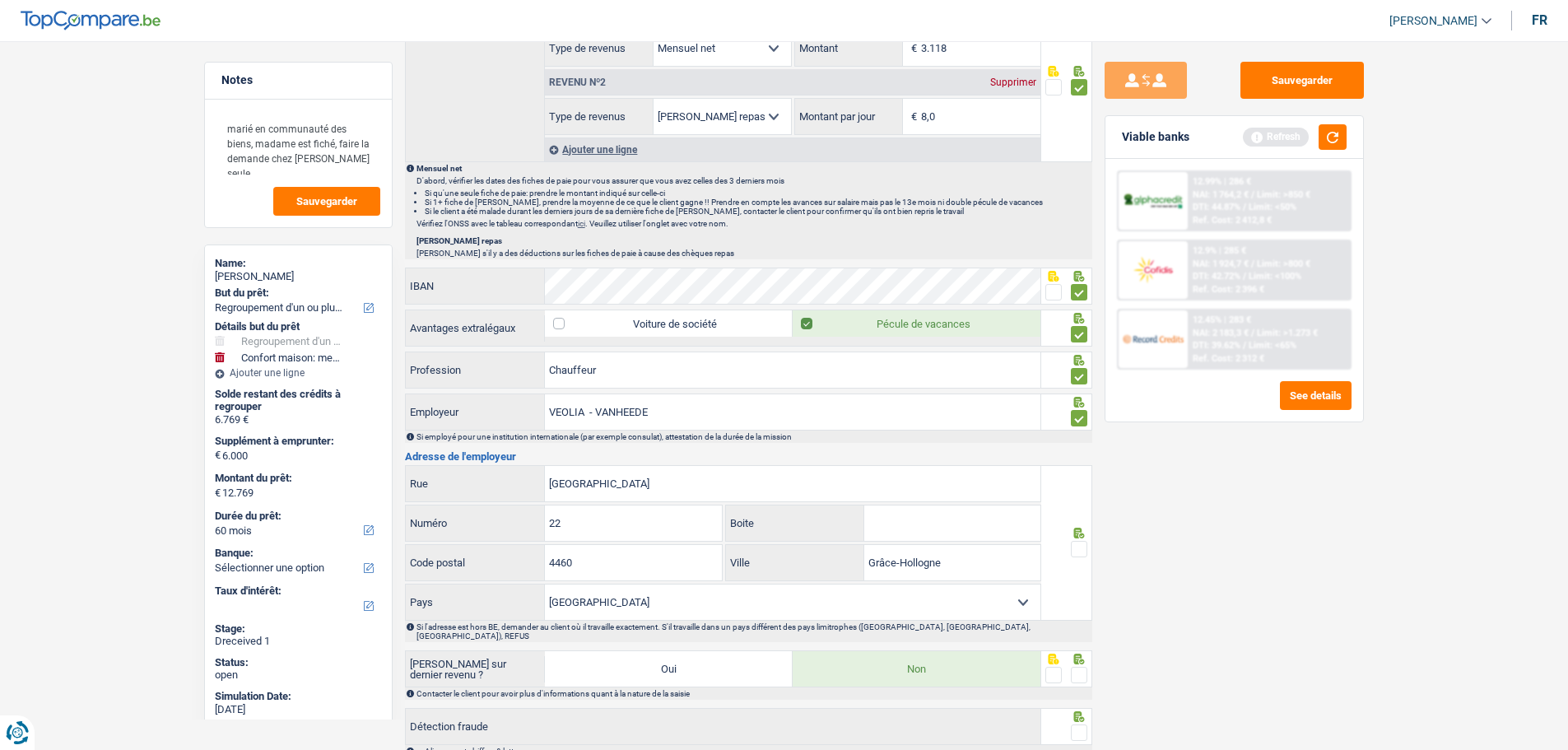 click on "Boite" at bounding box center (952, 523) 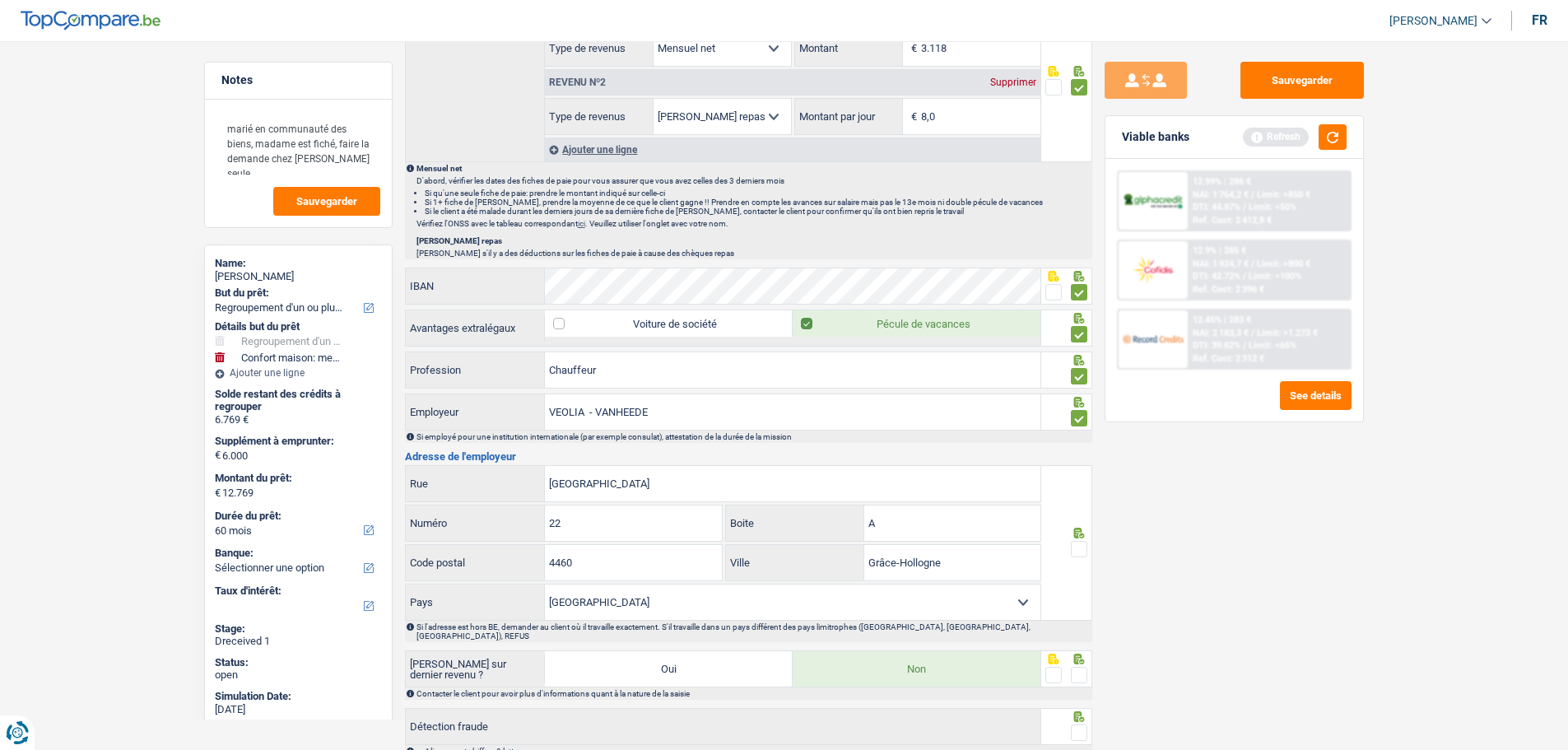 type on "A" 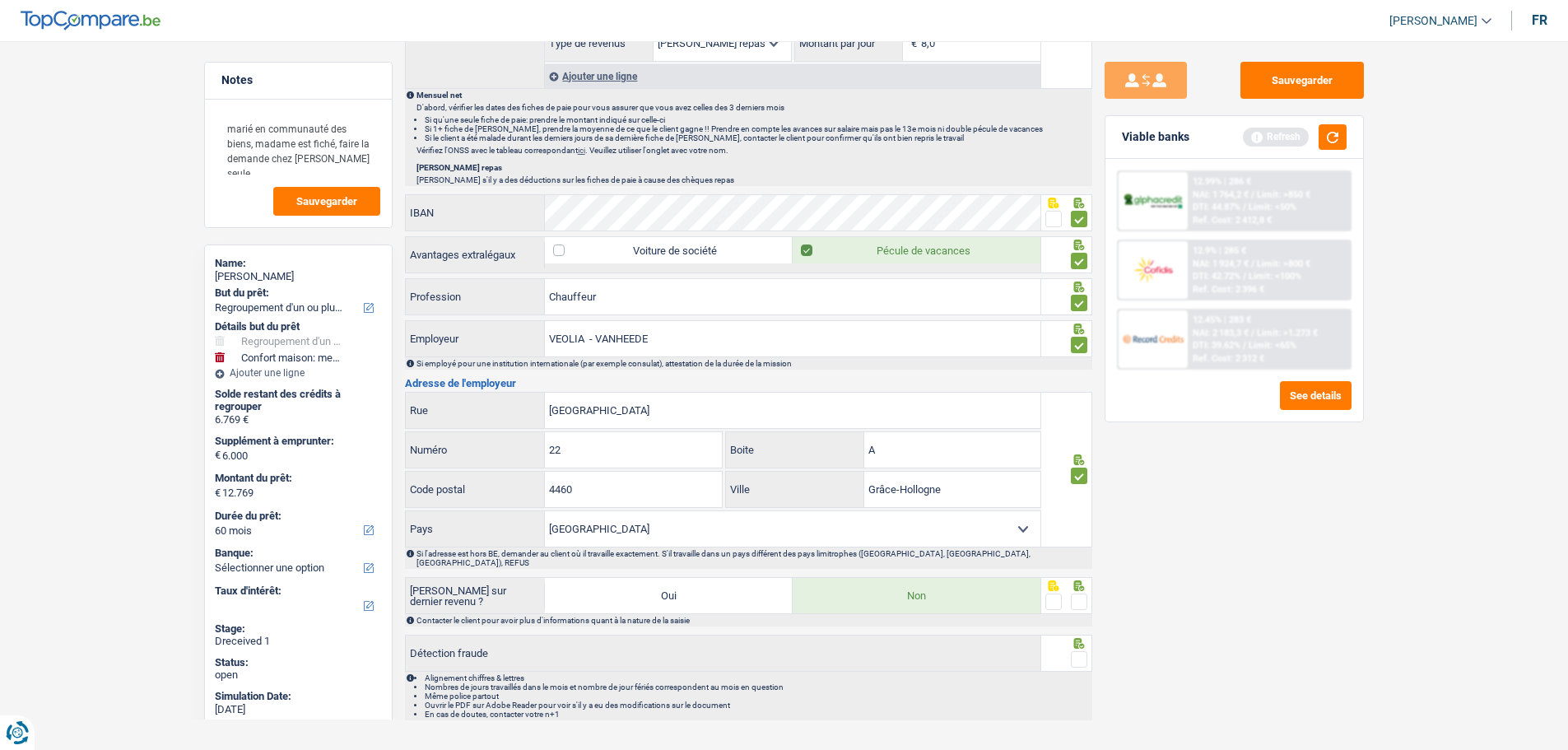 scroll, scrollTop: 1156, scrollLeft: 0, axis: vertical 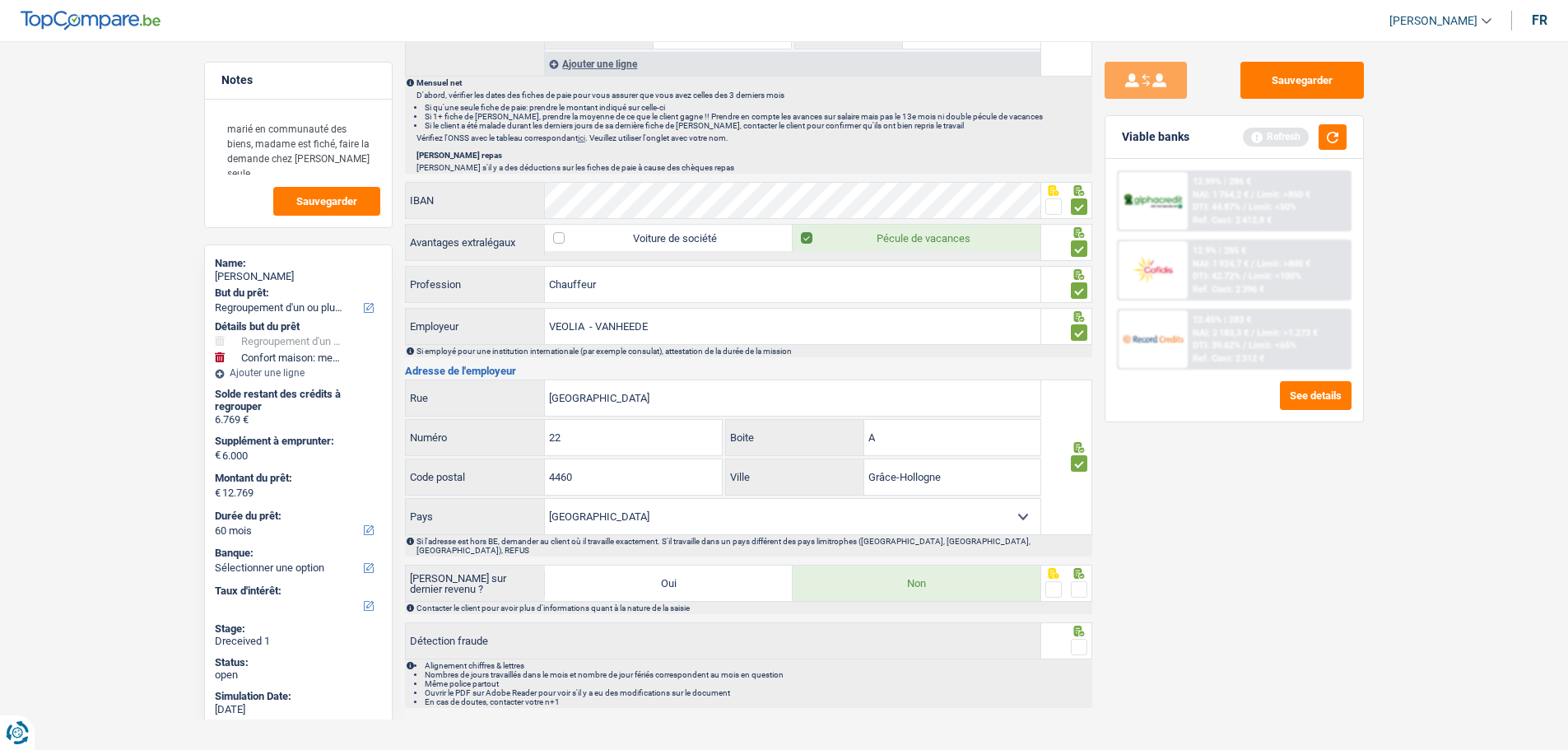 drag, startPoint x: 1079, startPoint y: 573, endPoint x: 1082, endPoint y: 594, distance: 21.213203 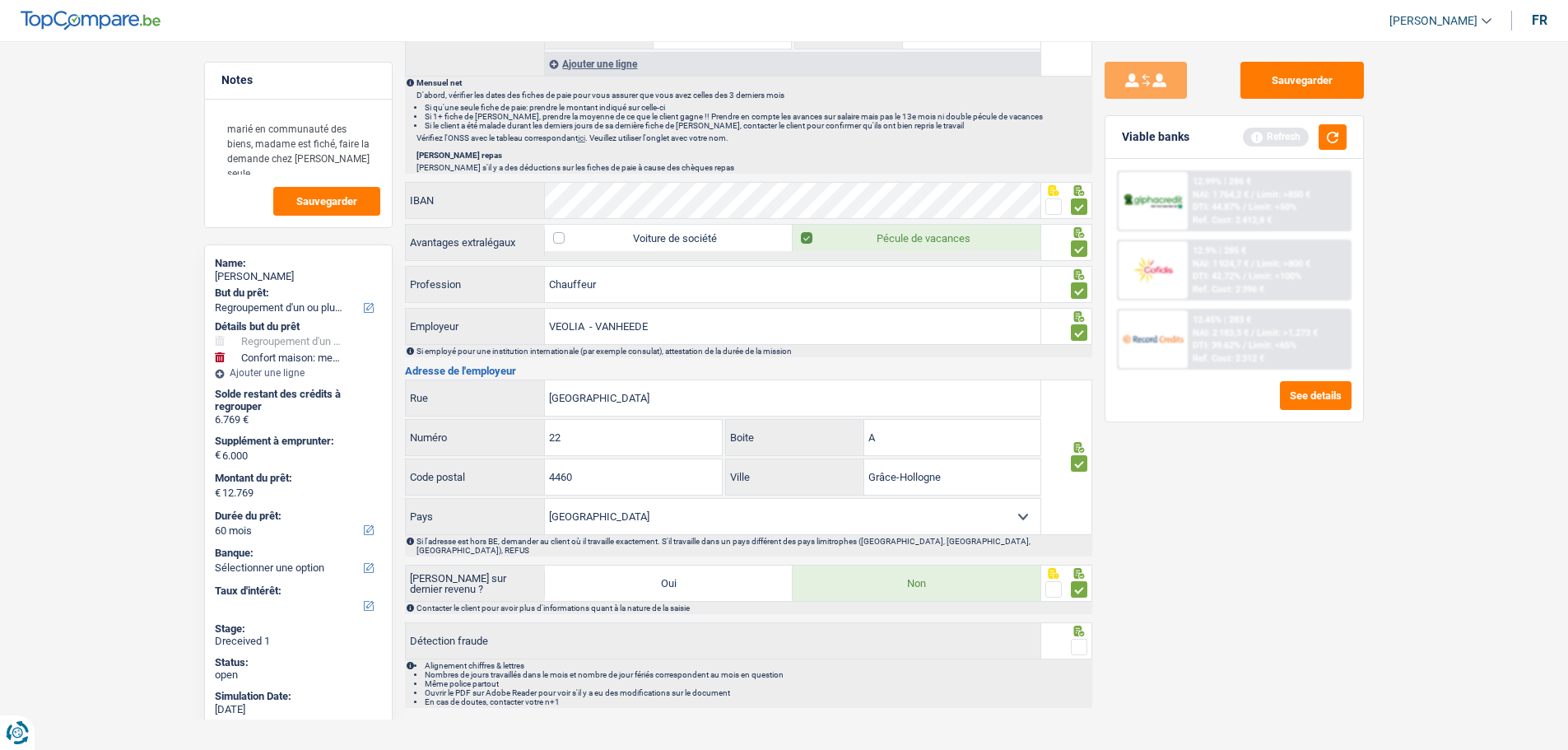 click at bounding box center [1079, 647] 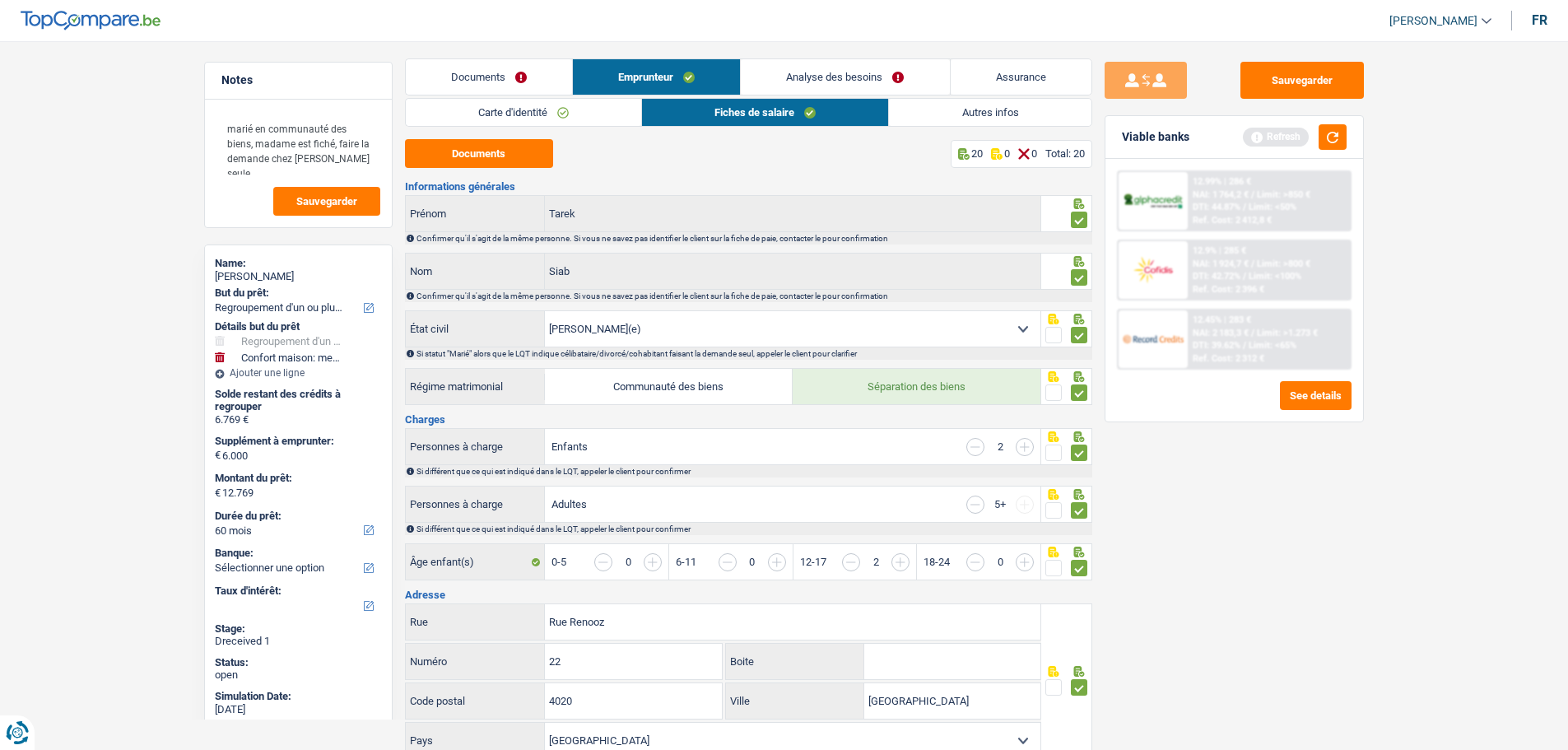 scroll, scrollTop: 0, scrollLeft: 0, axis: both 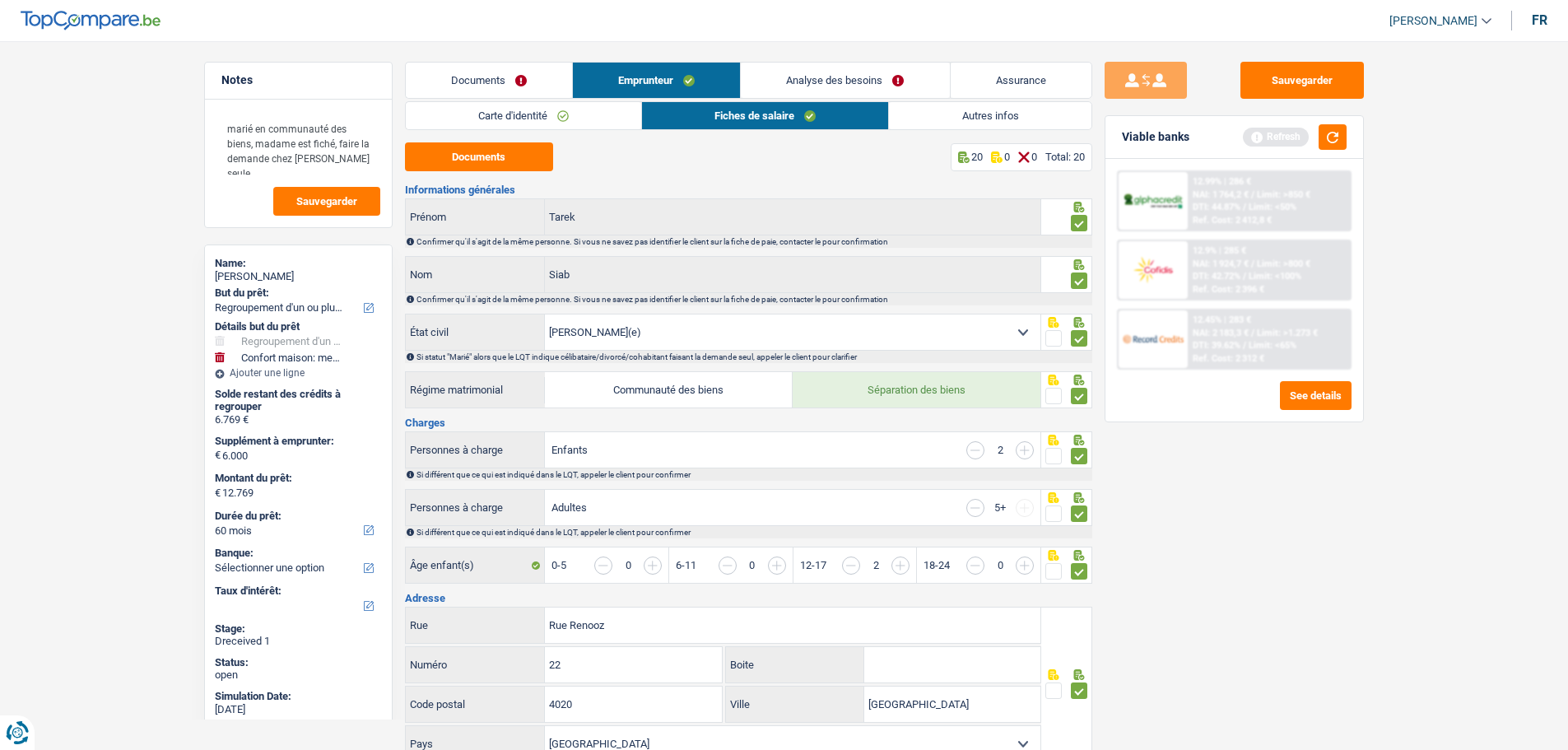 click on "Analyse des besoins" at bounding box center (844, 80) 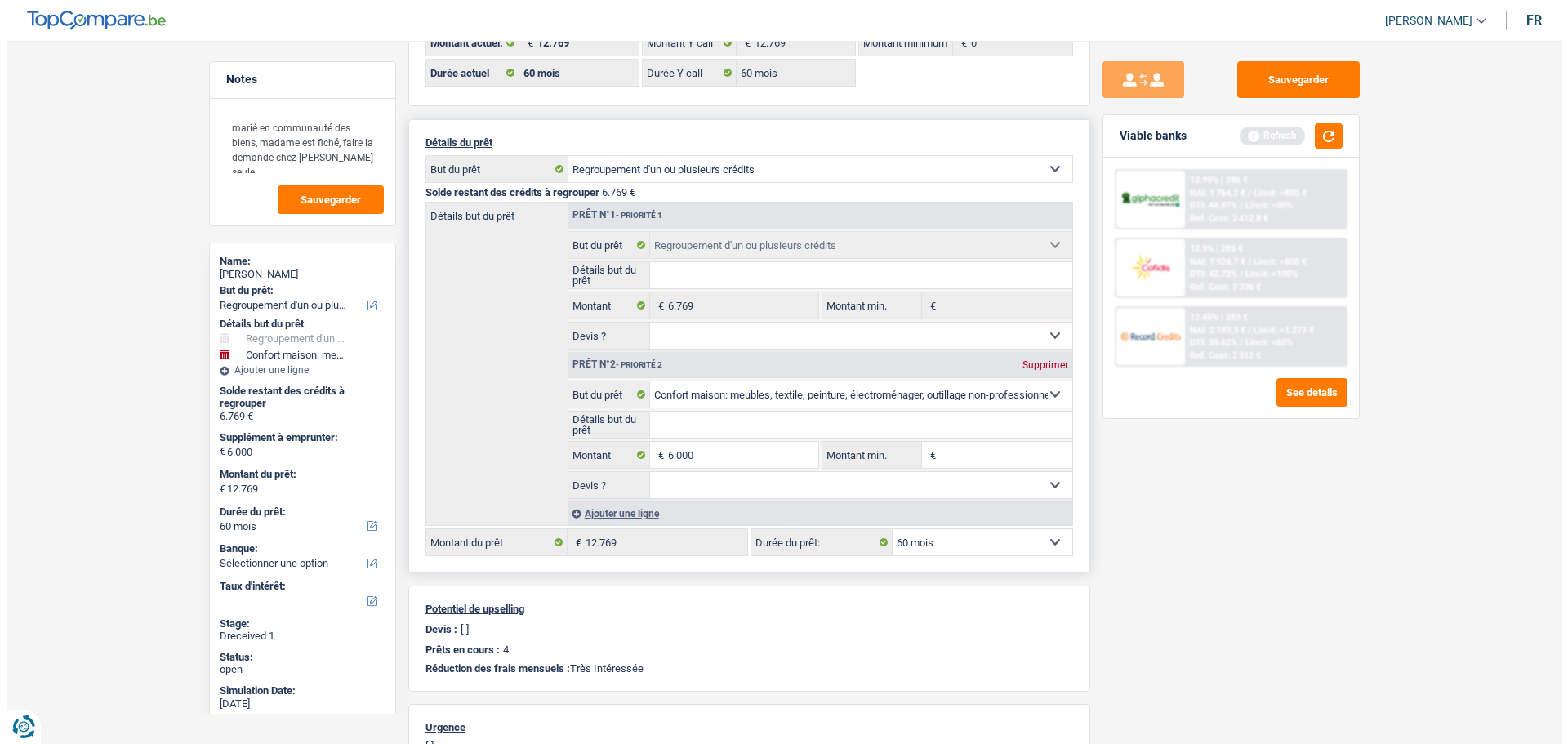 scroll, scrollTop: 0, scrollLeft: 0, axis: both 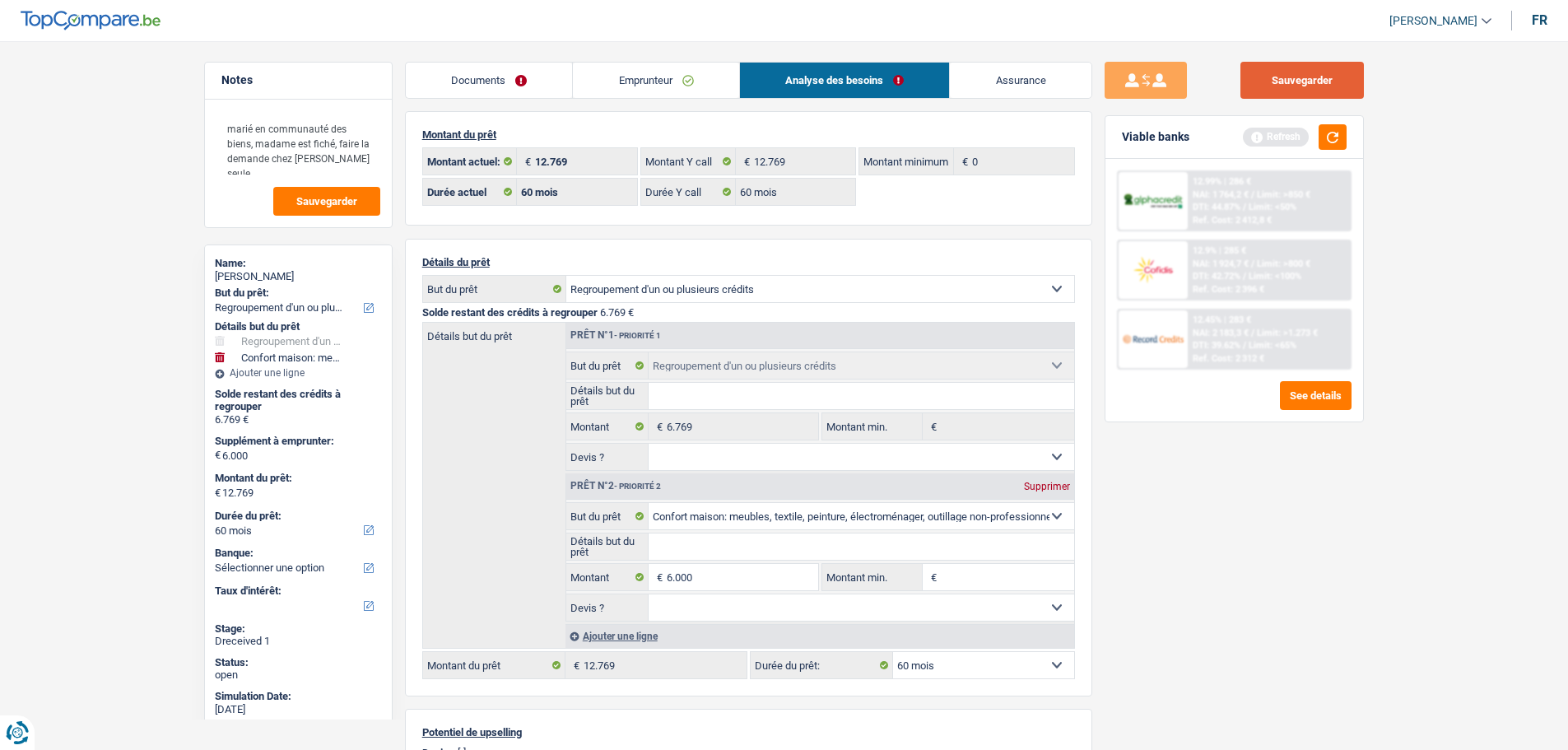 click on "Sauvegarder" at bounding box center [1302, 80] 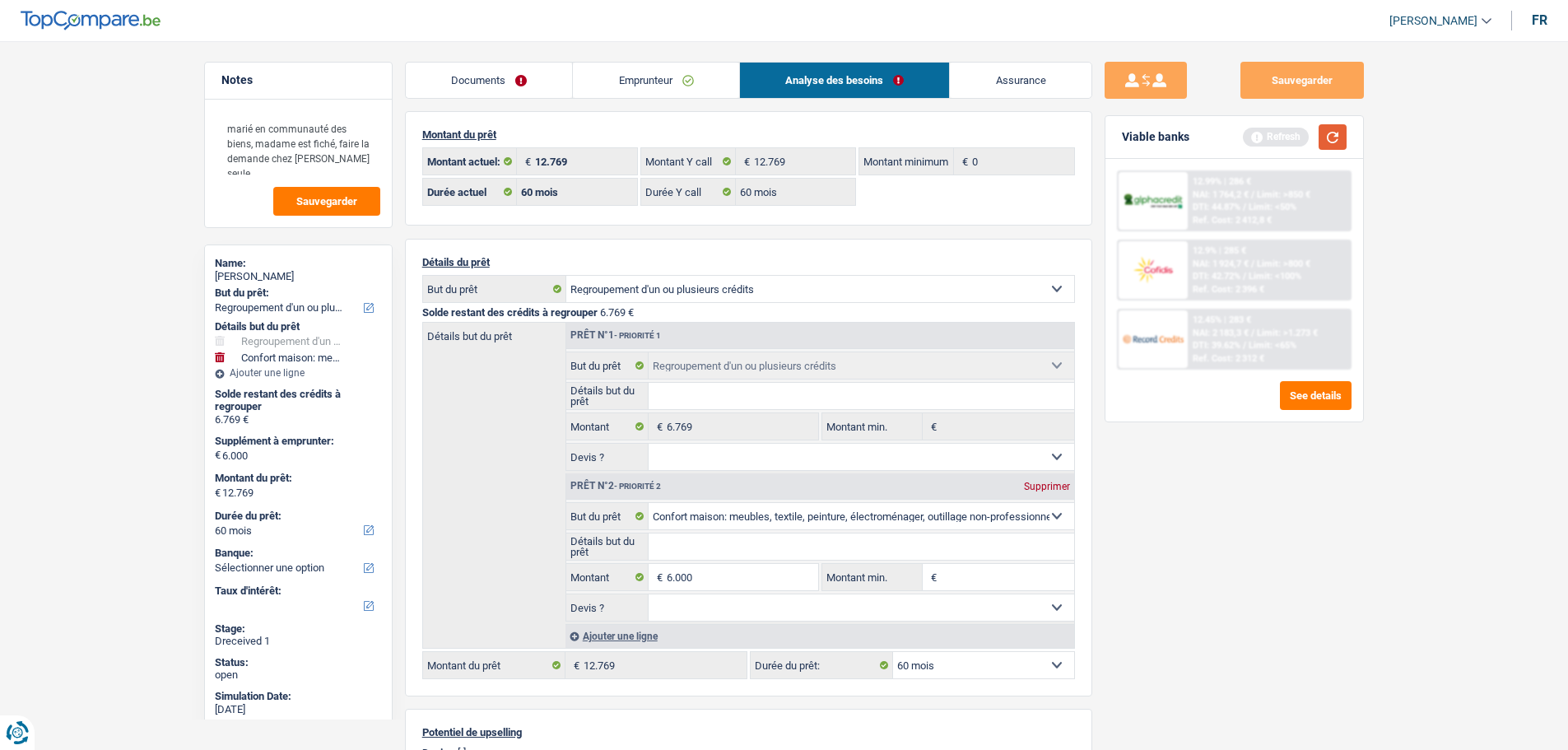 click at bounding box center [1333, 137] 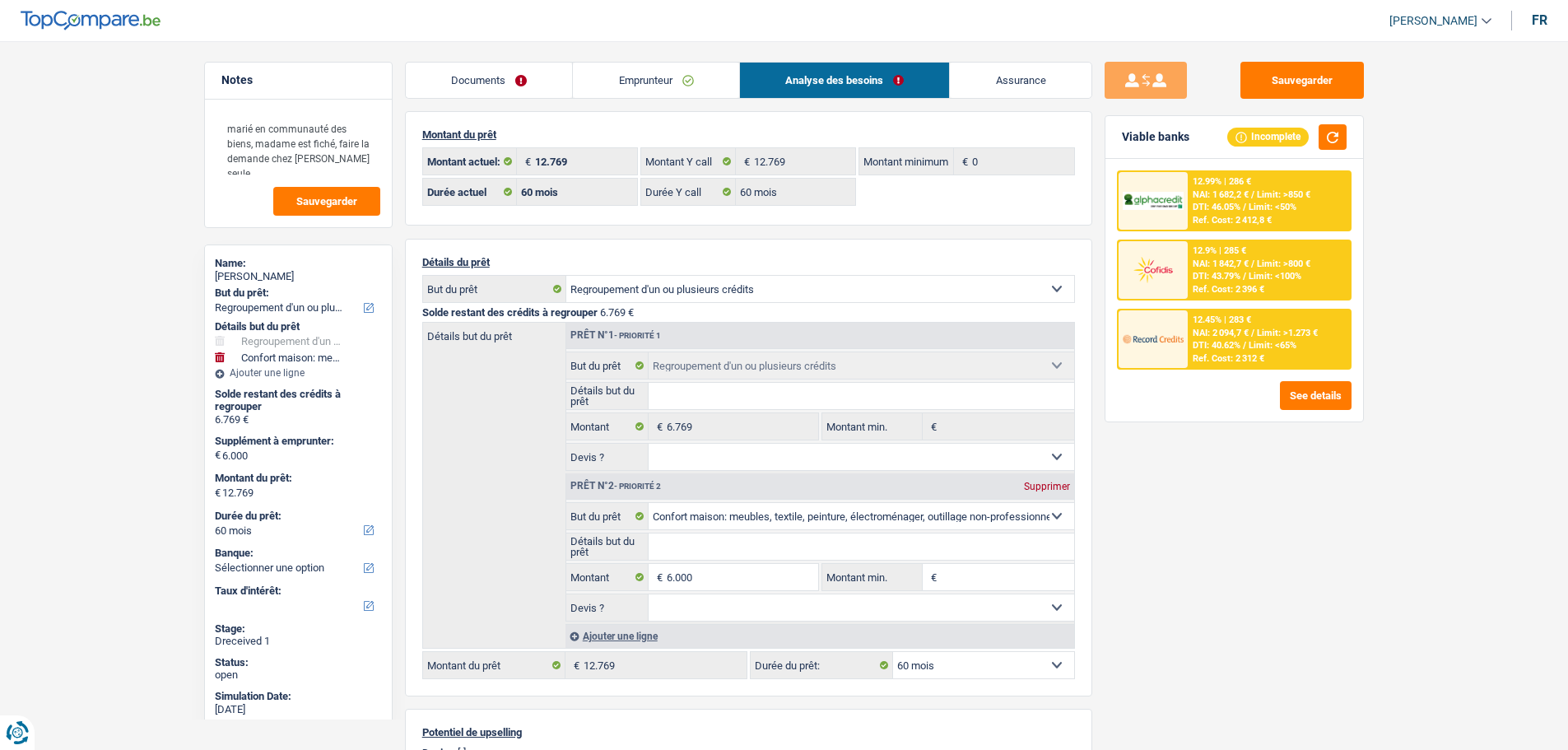 click on "12.9% | 285 €
NAI: 1 842,7 €
/
Limit: >800 €
DTI: 43.79%
/
Limit: <100%
Ref. Cost: 2 396 €" at bounding box center (1268, 270) 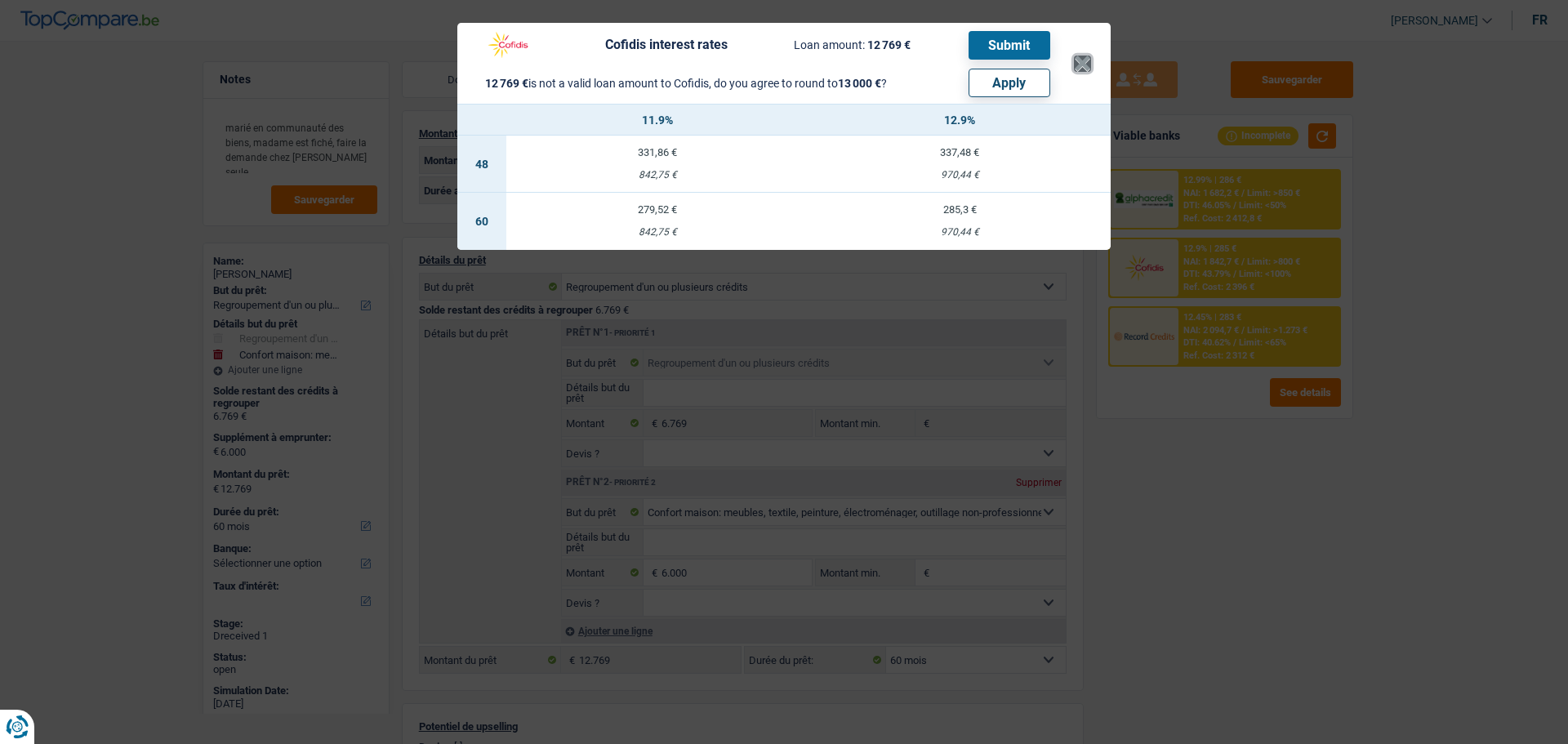 click on "×" at bounding box center (1082, 64) 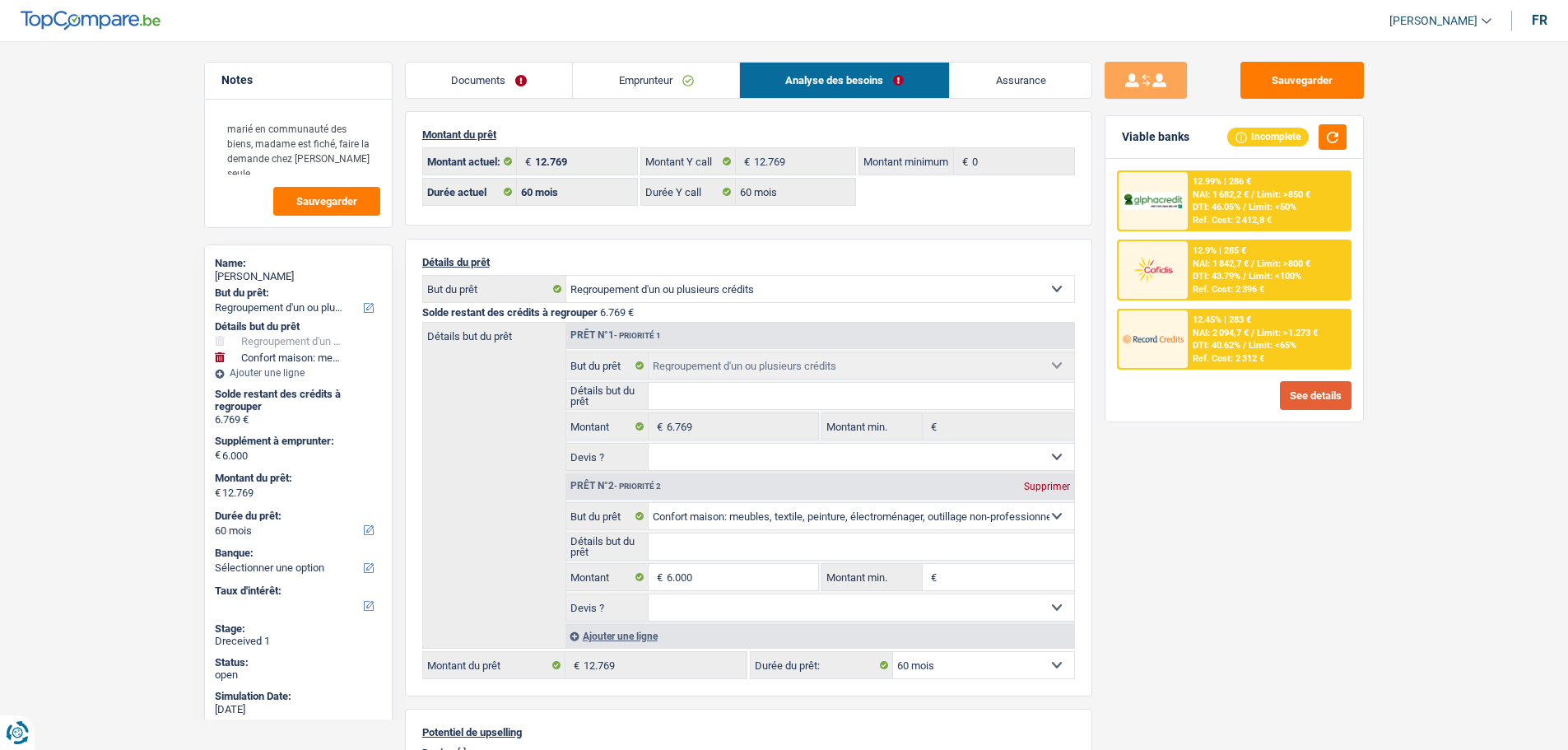 click on "See details" at bounding box center [1315, 395] 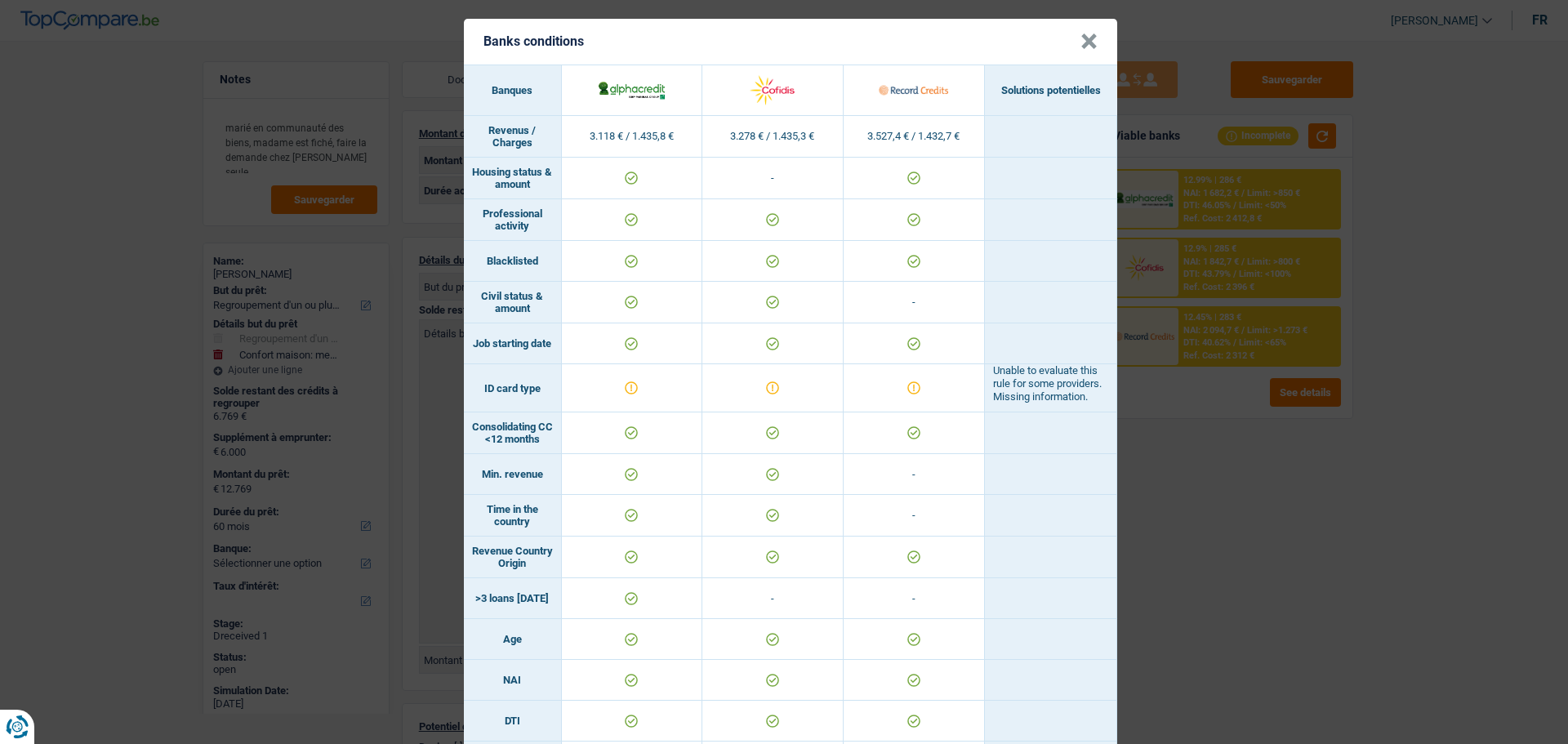 scroll, scrollTop: 0, scrollLeft: 0, axis: both 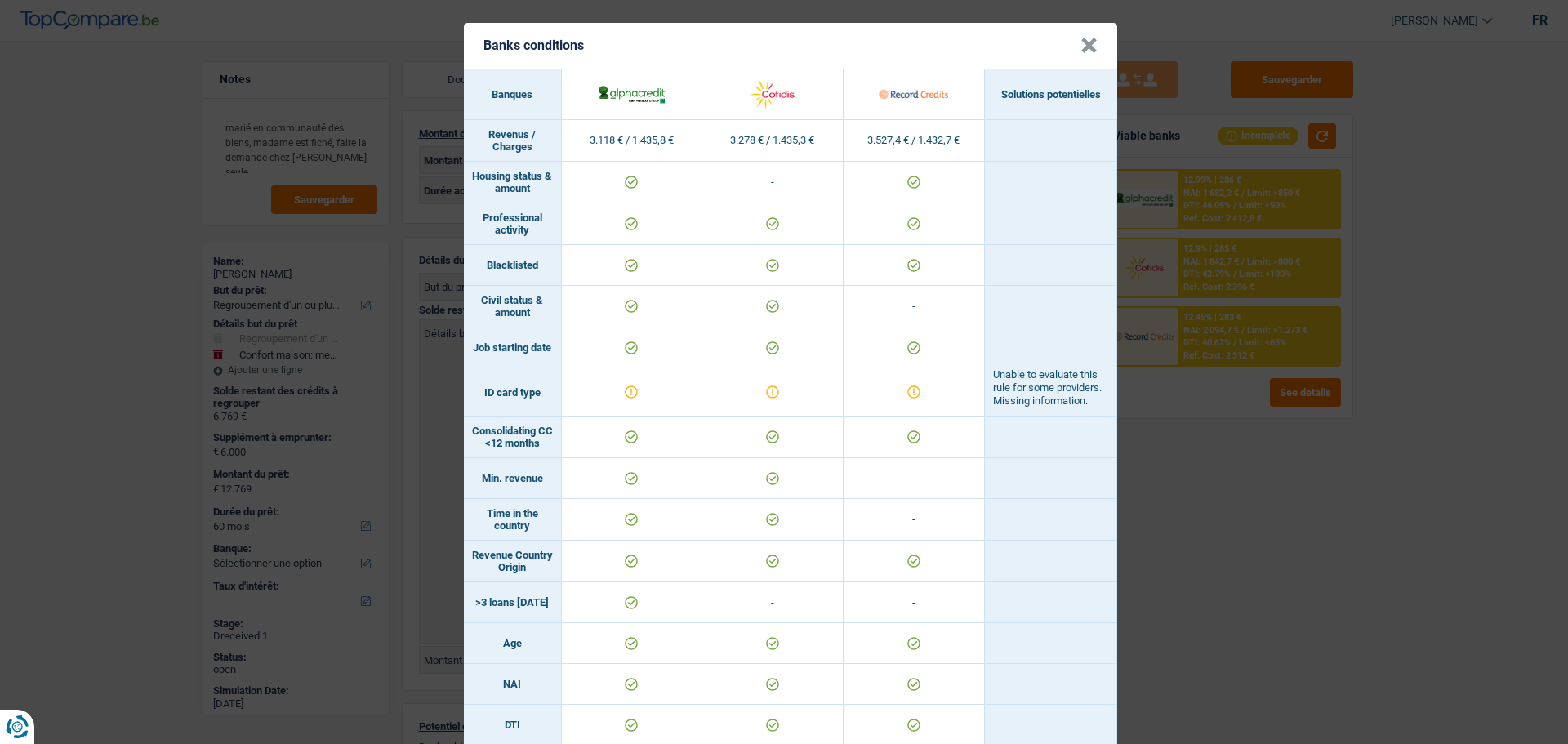 click on "×" at bounding box center (1089, 46) 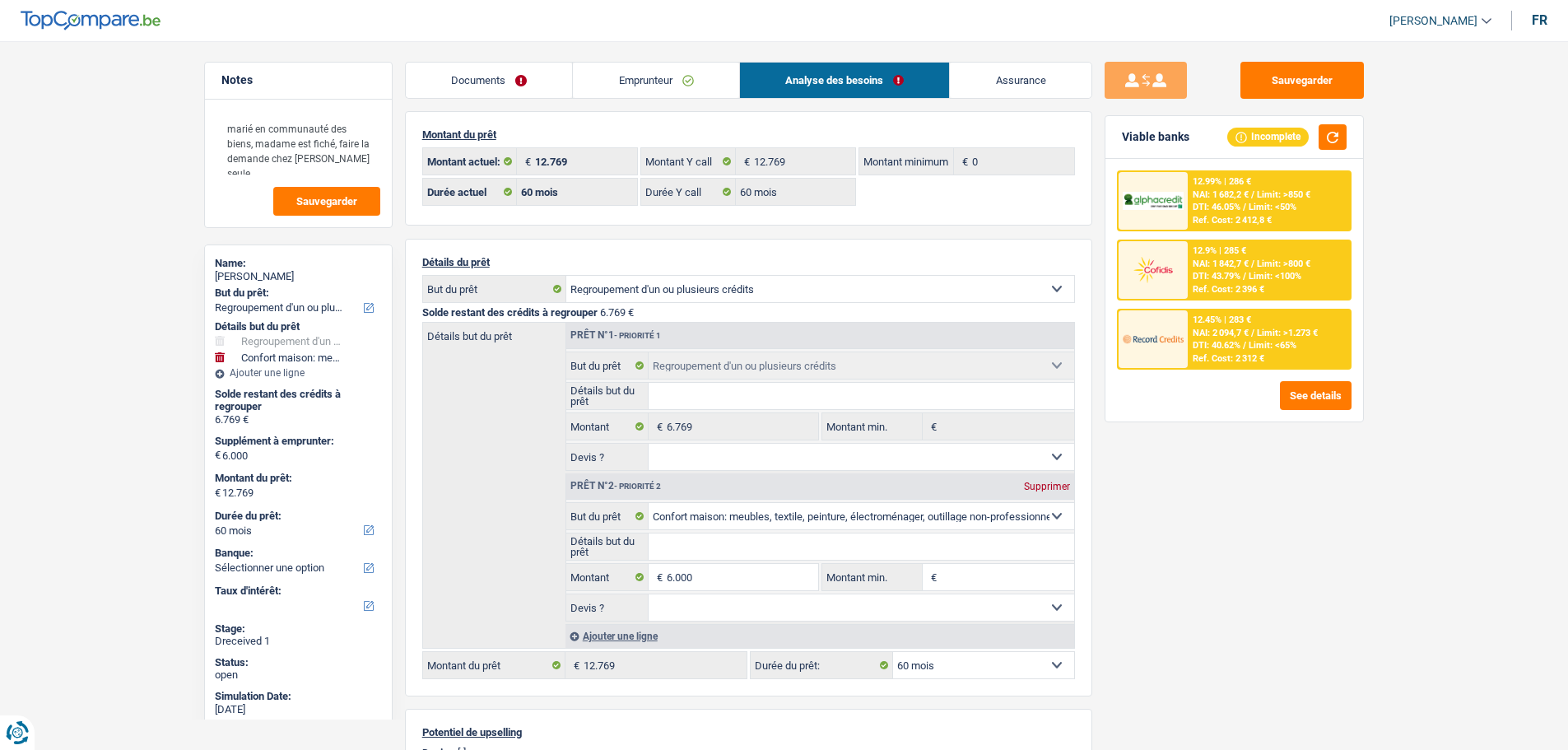 click on "12.9% | 285 €" at bounding box center [1219, 250] 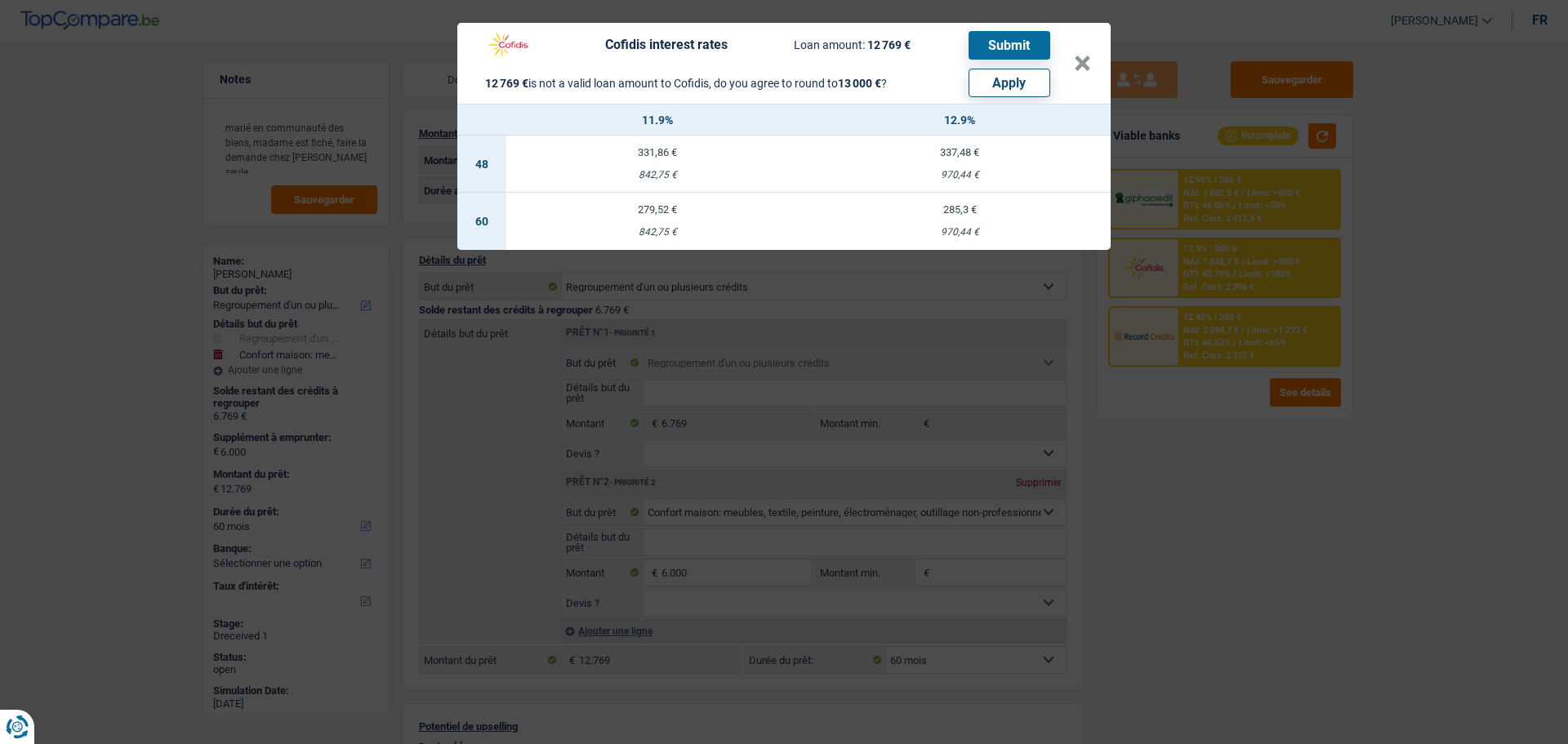 click on "Apply" at bounding box center (1009, 82) 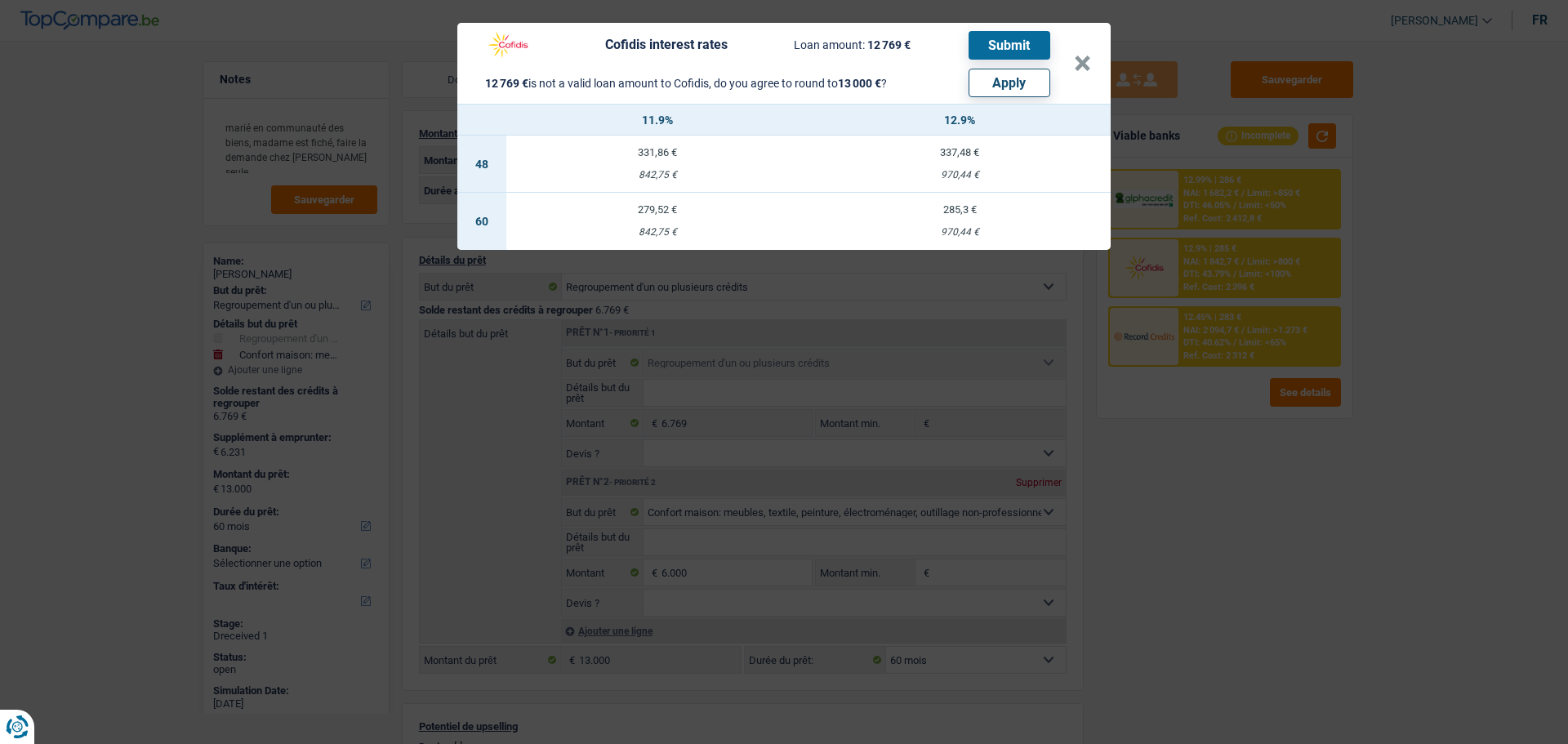 select on "other" 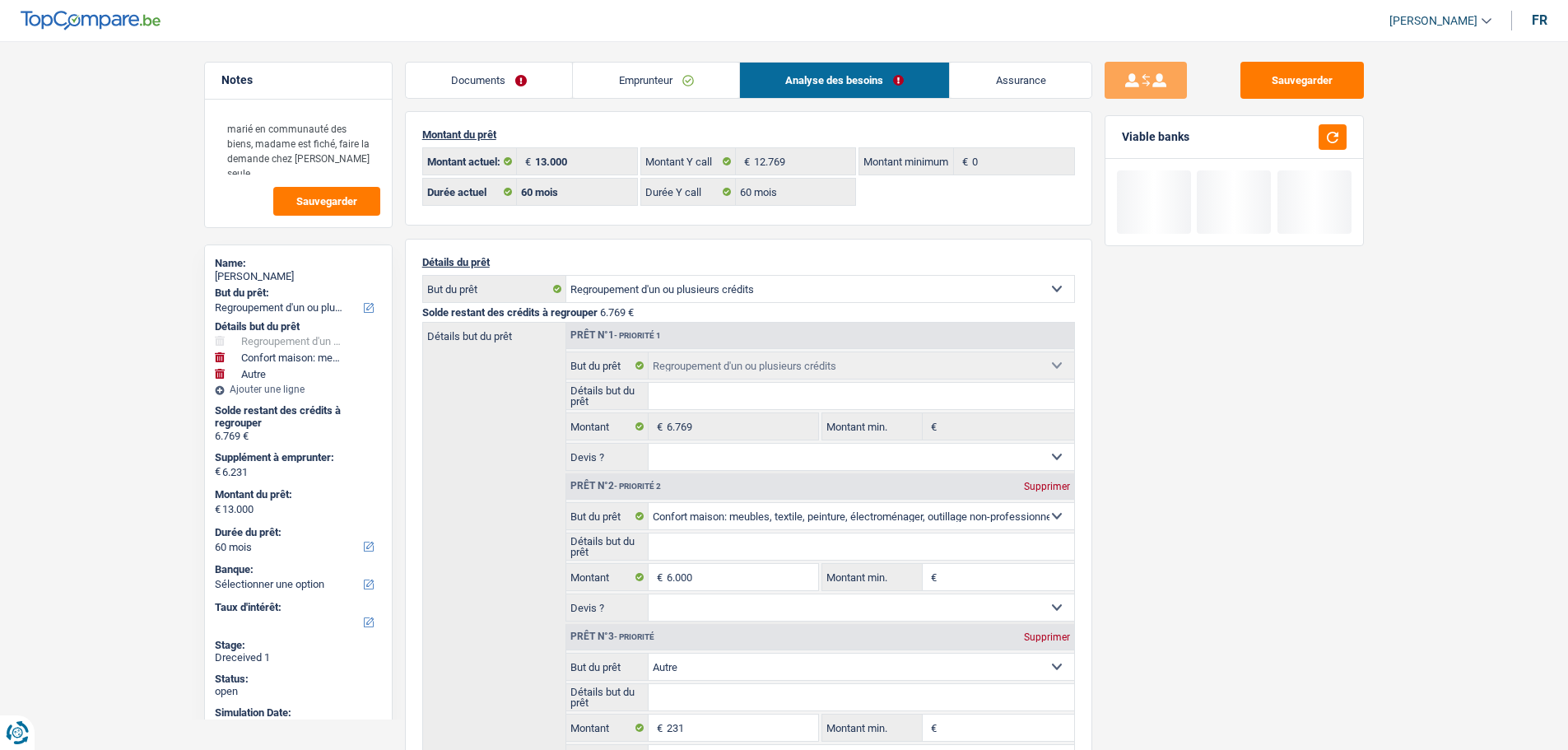 click on "Documents" at bounding box center (489, 80) 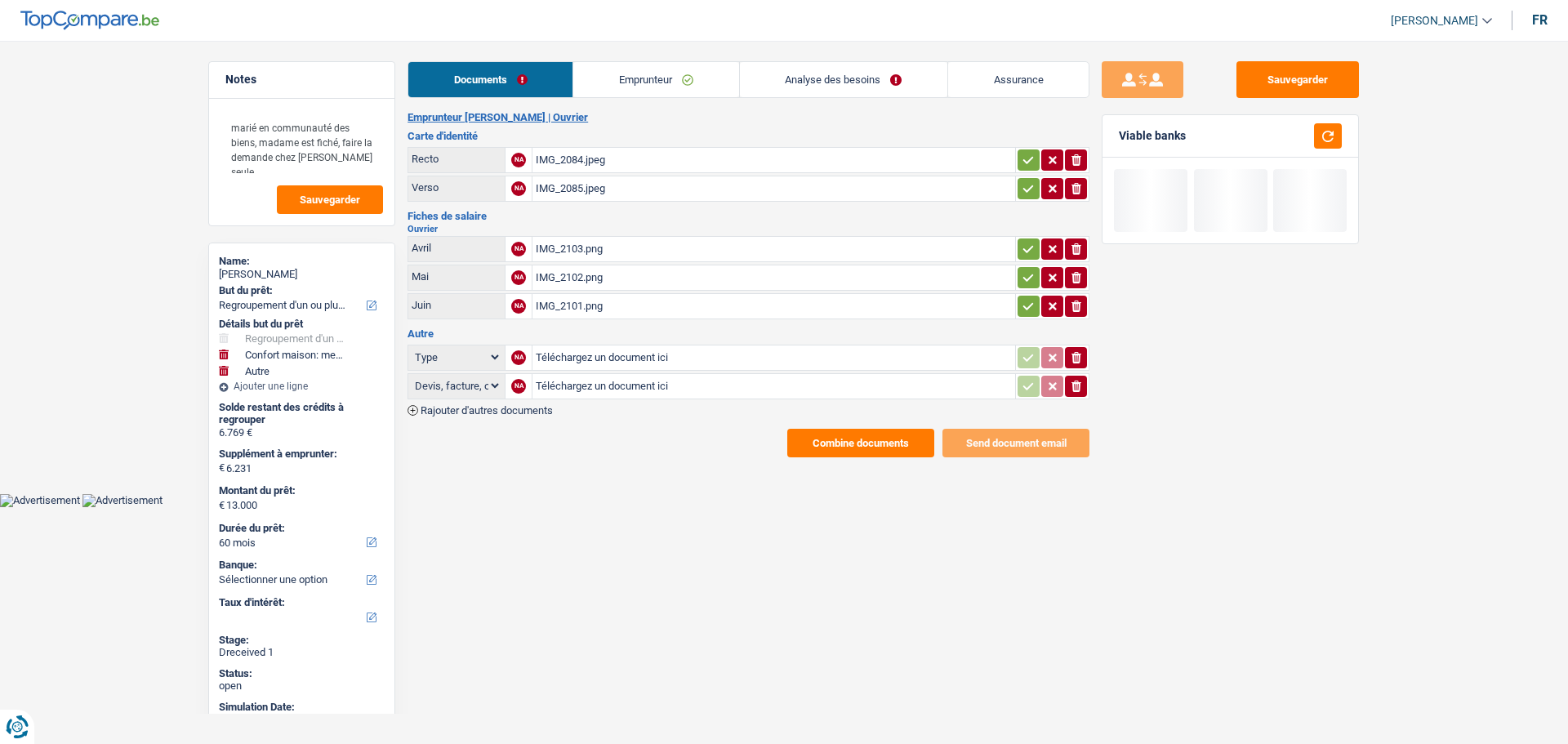 click at bounding box center (1028, 160) 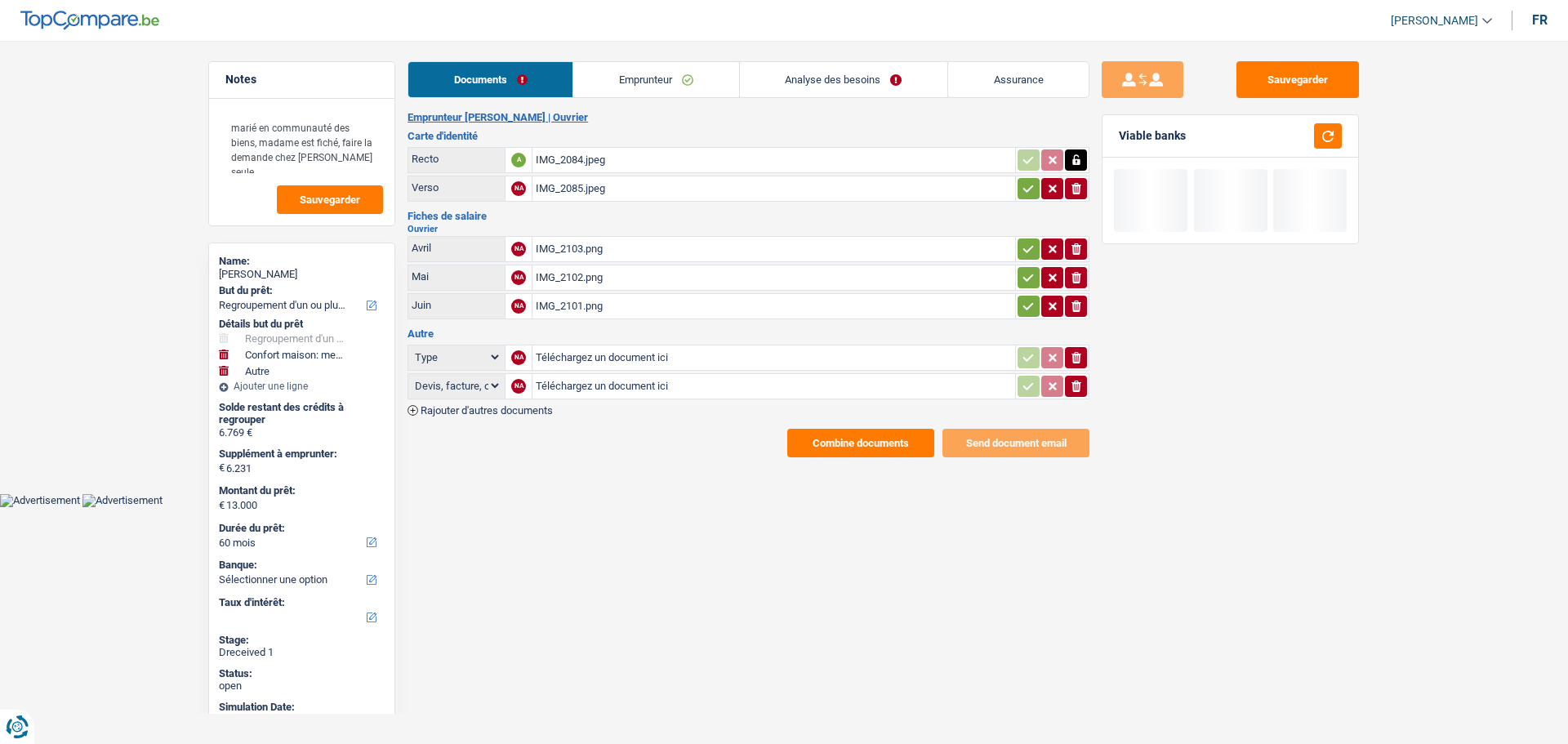 drag, startPoint x: 1017, startPoint y: 185, endPoint x: 1021, endPoint y: 233, distance: 48.166378 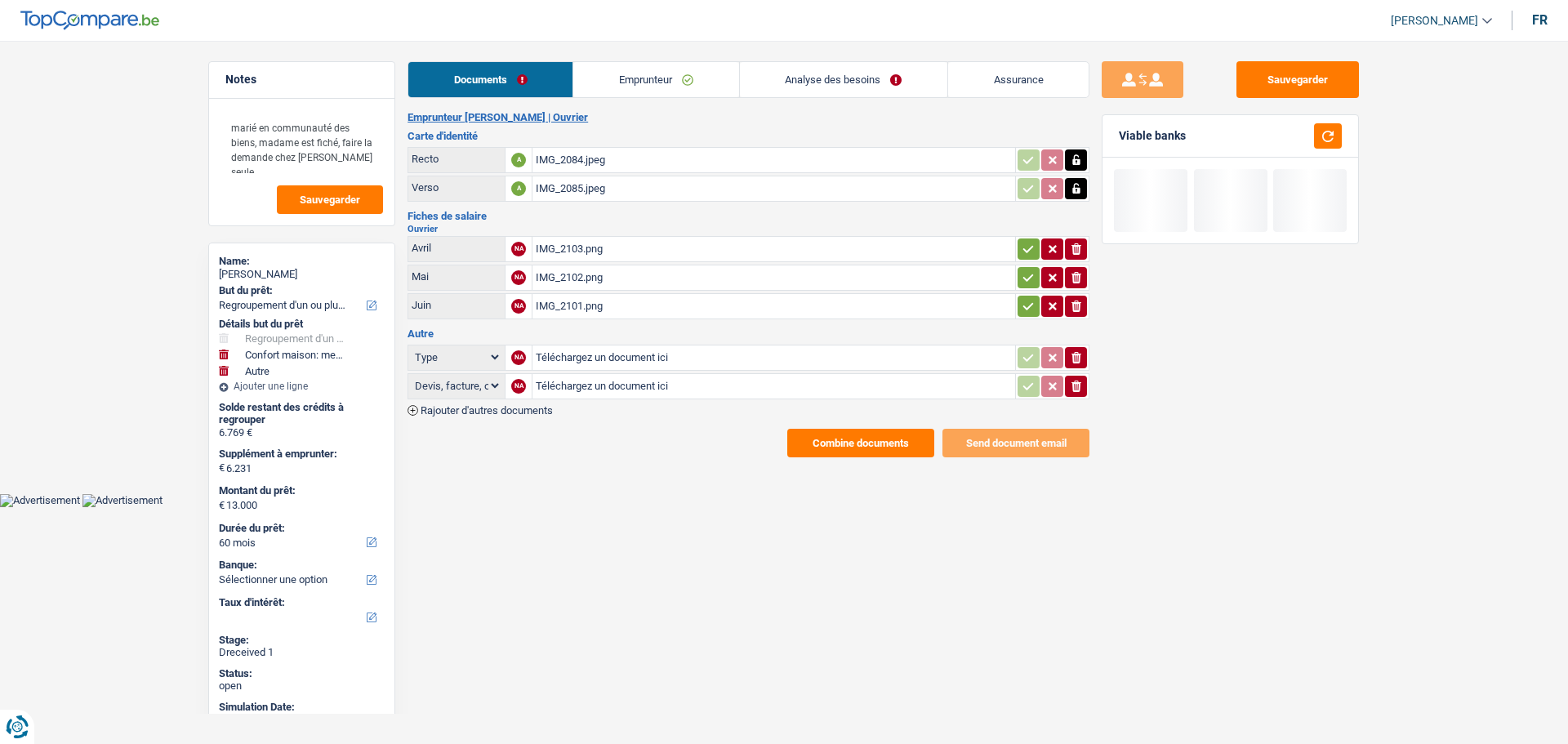 drag, startPoint x: 1018, startPoint y: 243, endPoint x: 1013, endPoint y: 256, distance: 13.928388 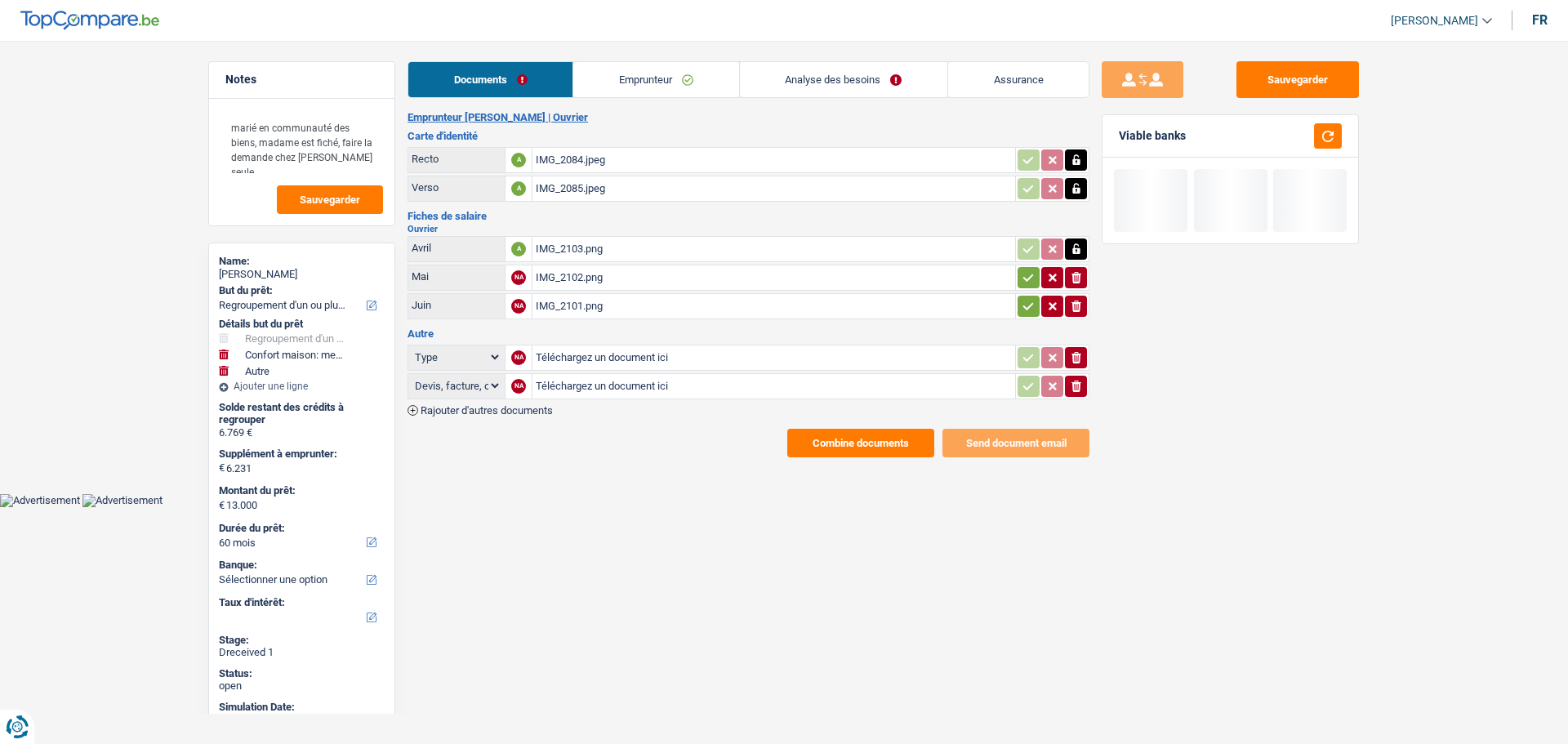 drag, startPoint x: 1021, startPoint y: 269, endPoint x: 1021, endPoint y: 279, distance: 10 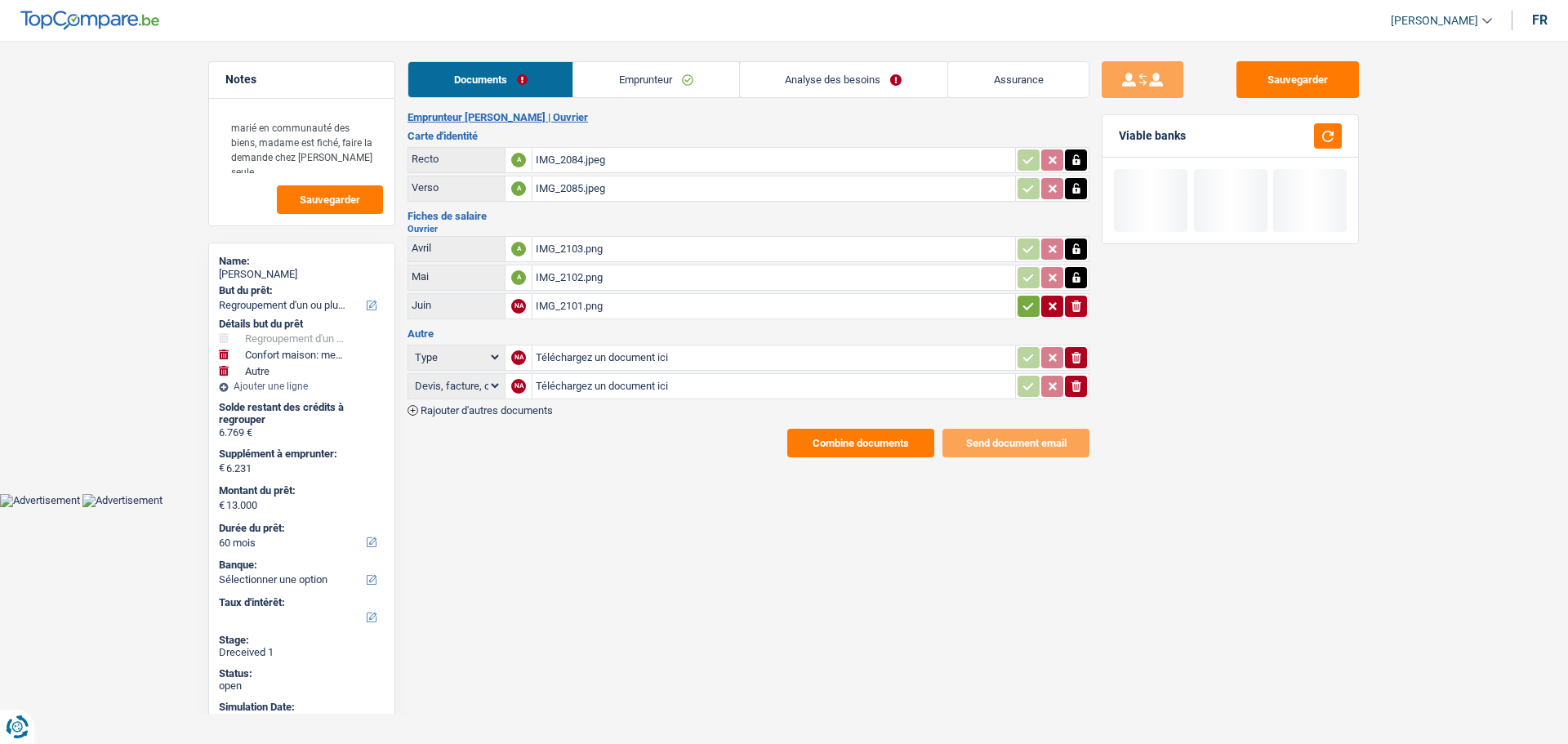 click at bounding box center [1028, 306] 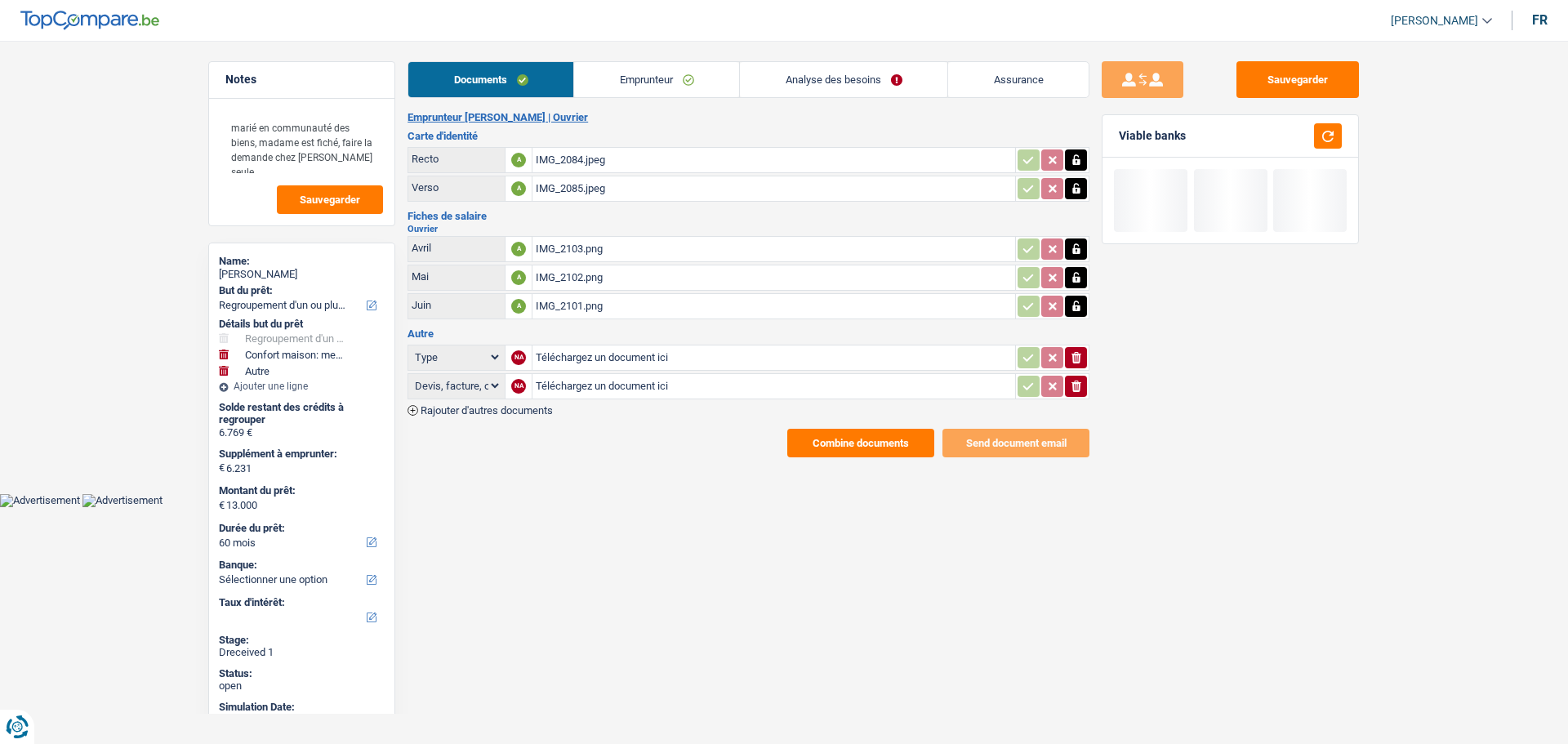 click on "Combine documents" at bounding box center (861, 443) 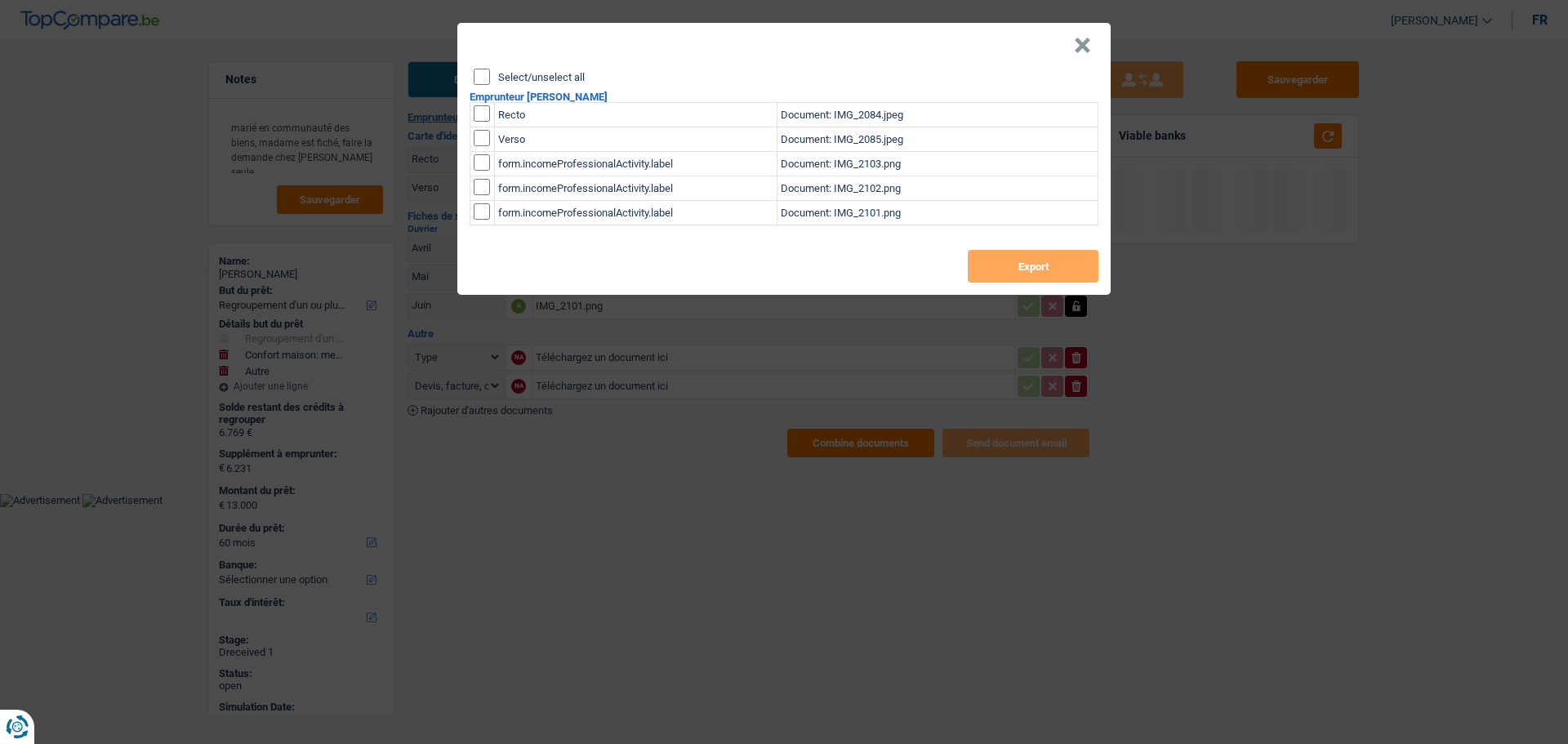 click on "Select/unselect all" at bounding box center (482, 77) 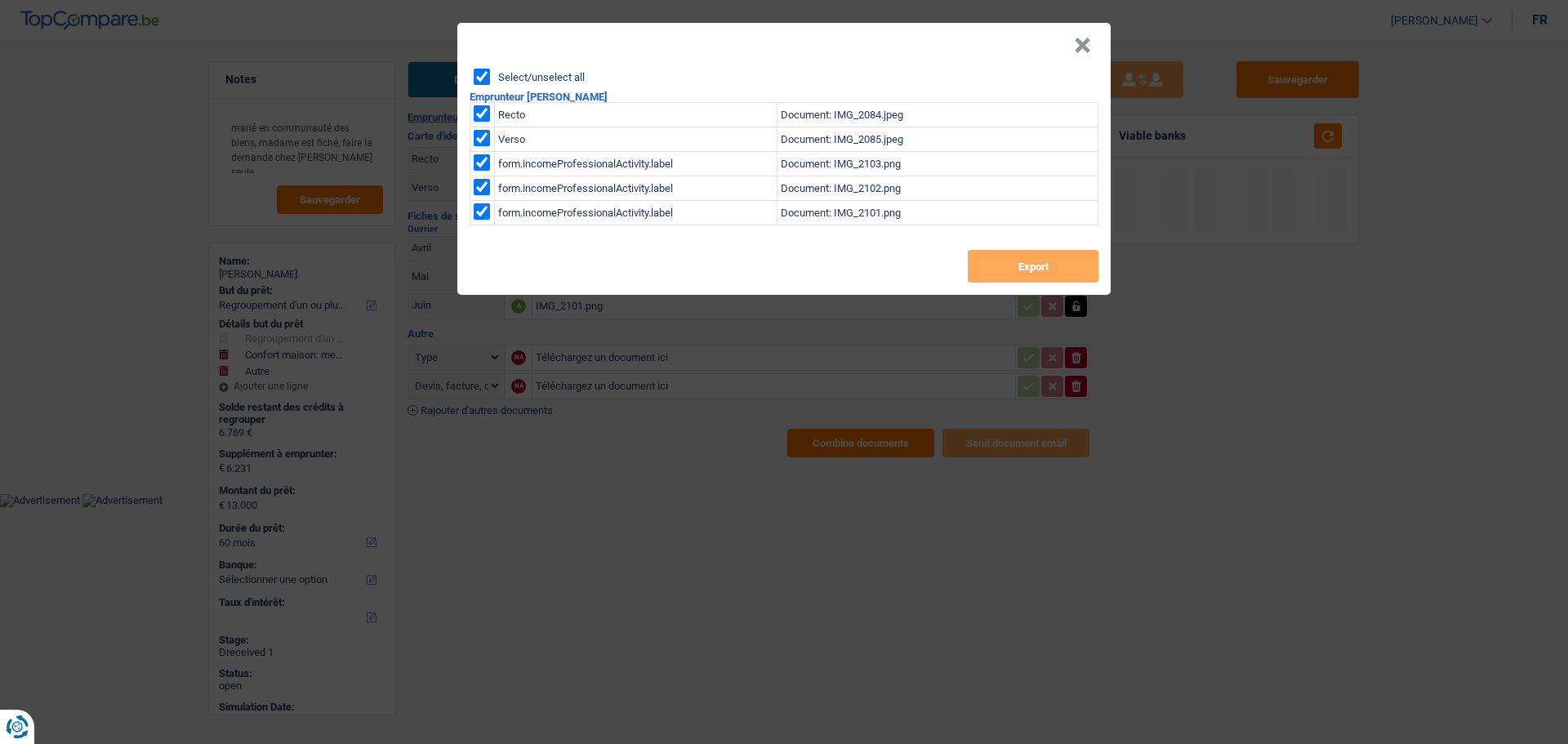 checkbox on "true" 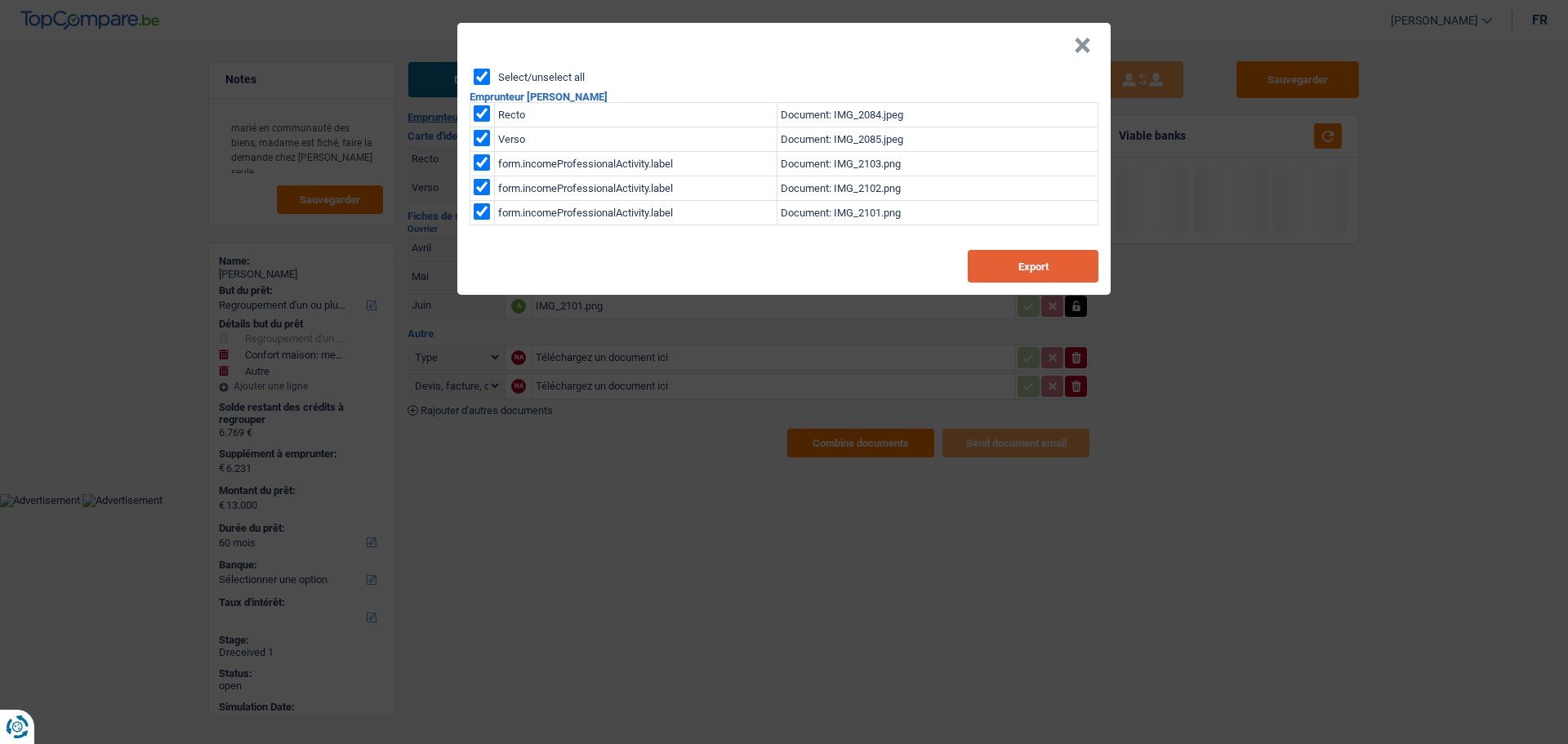 click on "Export" at bounding box center [1033, 266] 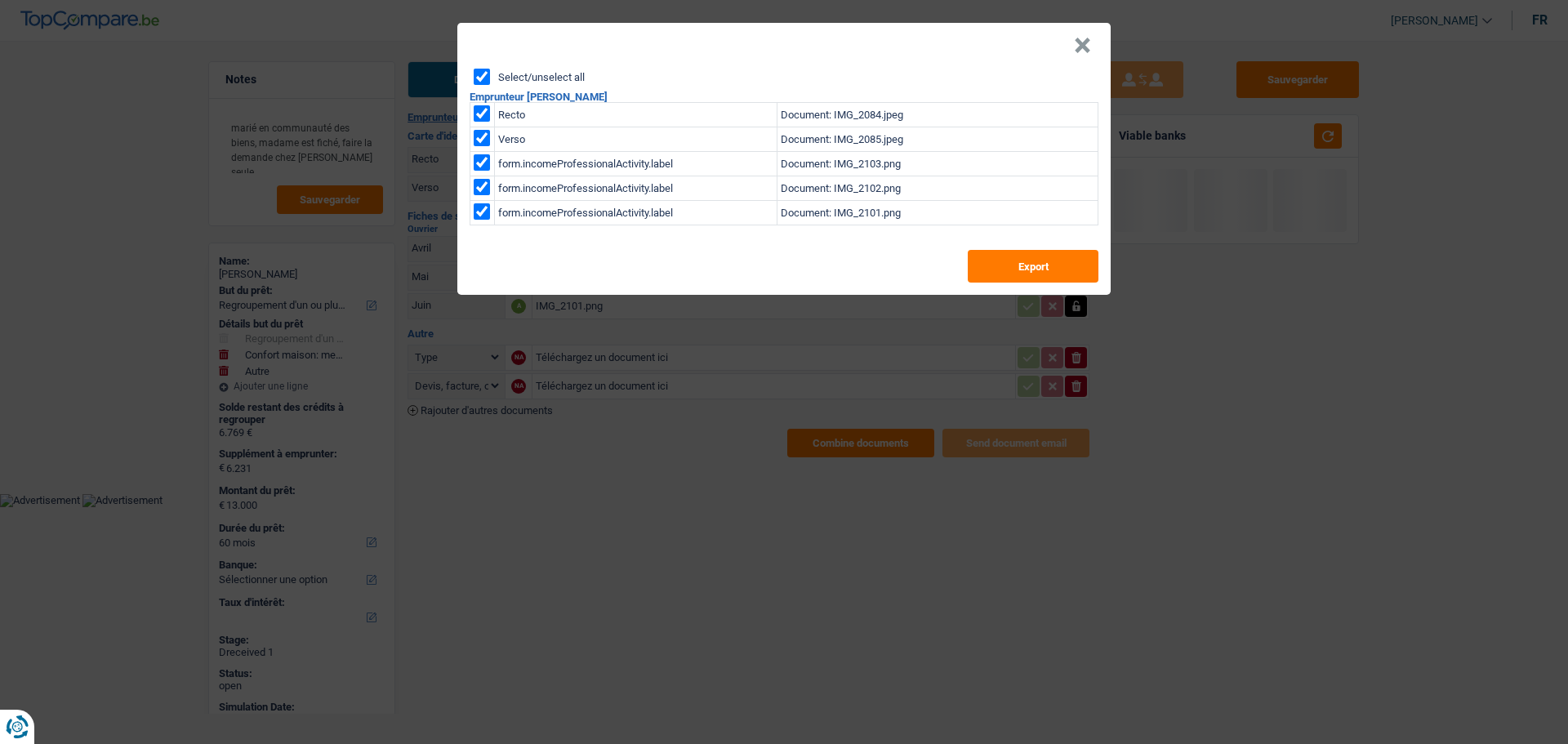 click on "×" at bounding box center [1082, 46] 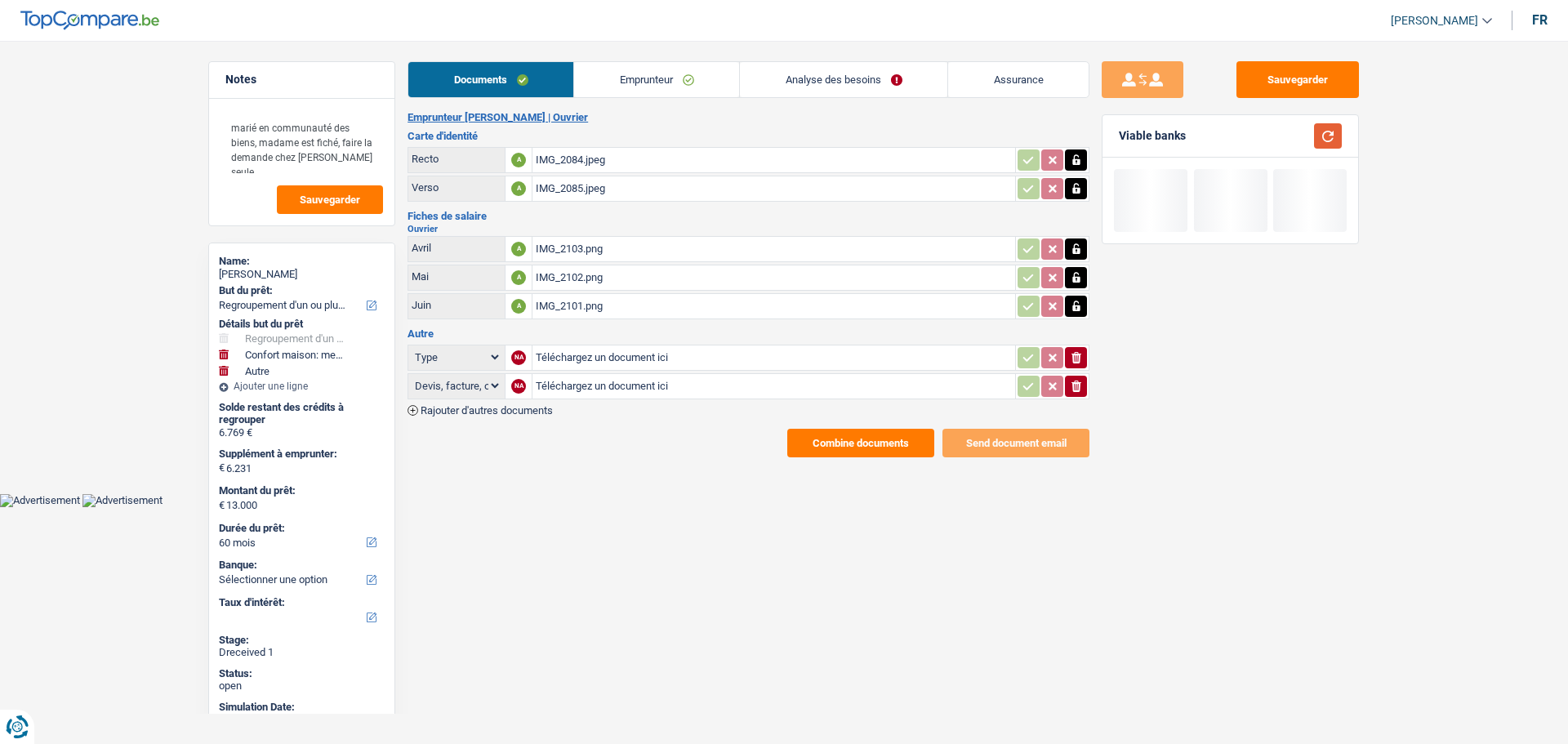 click at bounding box center (1328, 136) 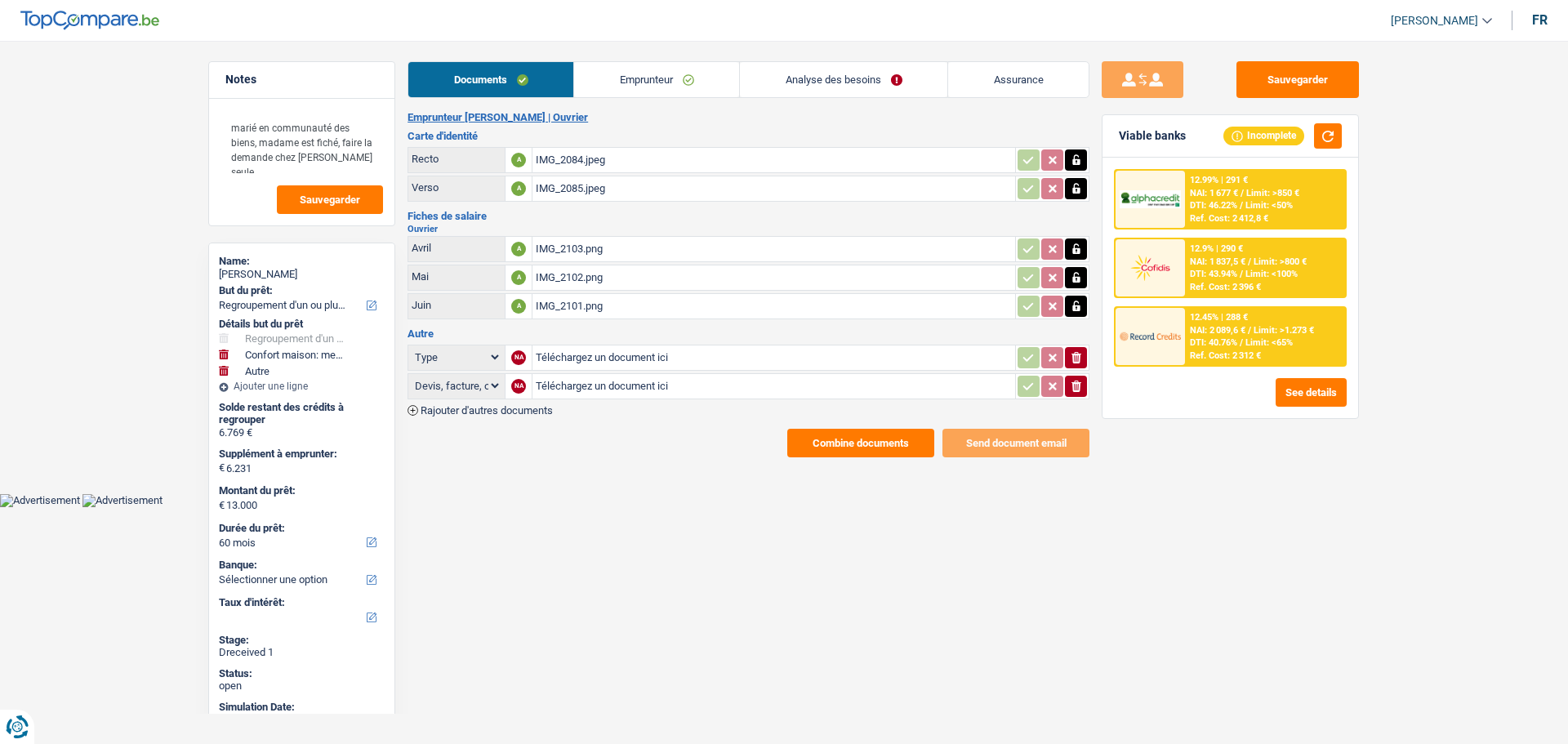 click on "Analyse des besoins" at bounding box center [844, 79] 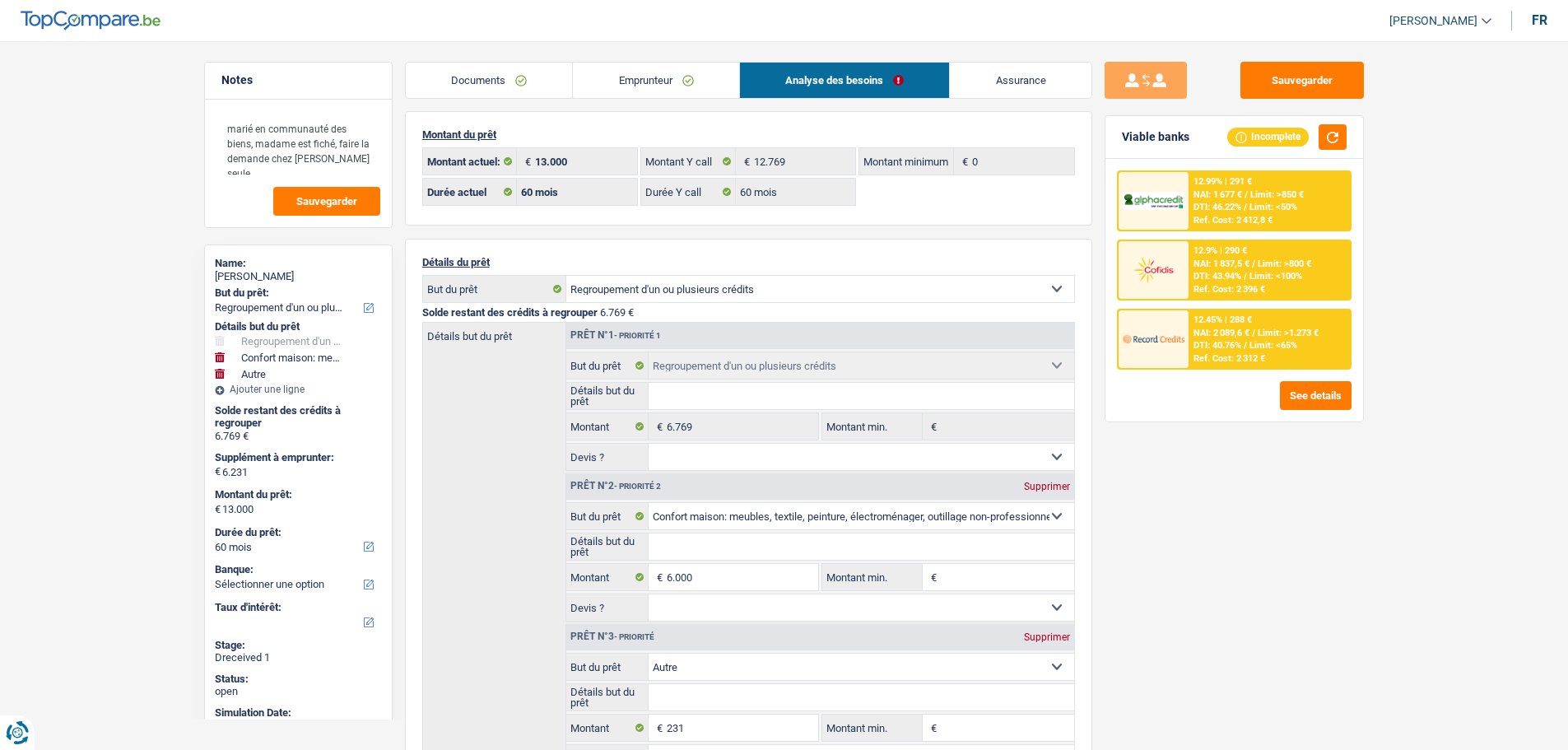 click on "Limit: <100%" at bounding box center [1275, 276] 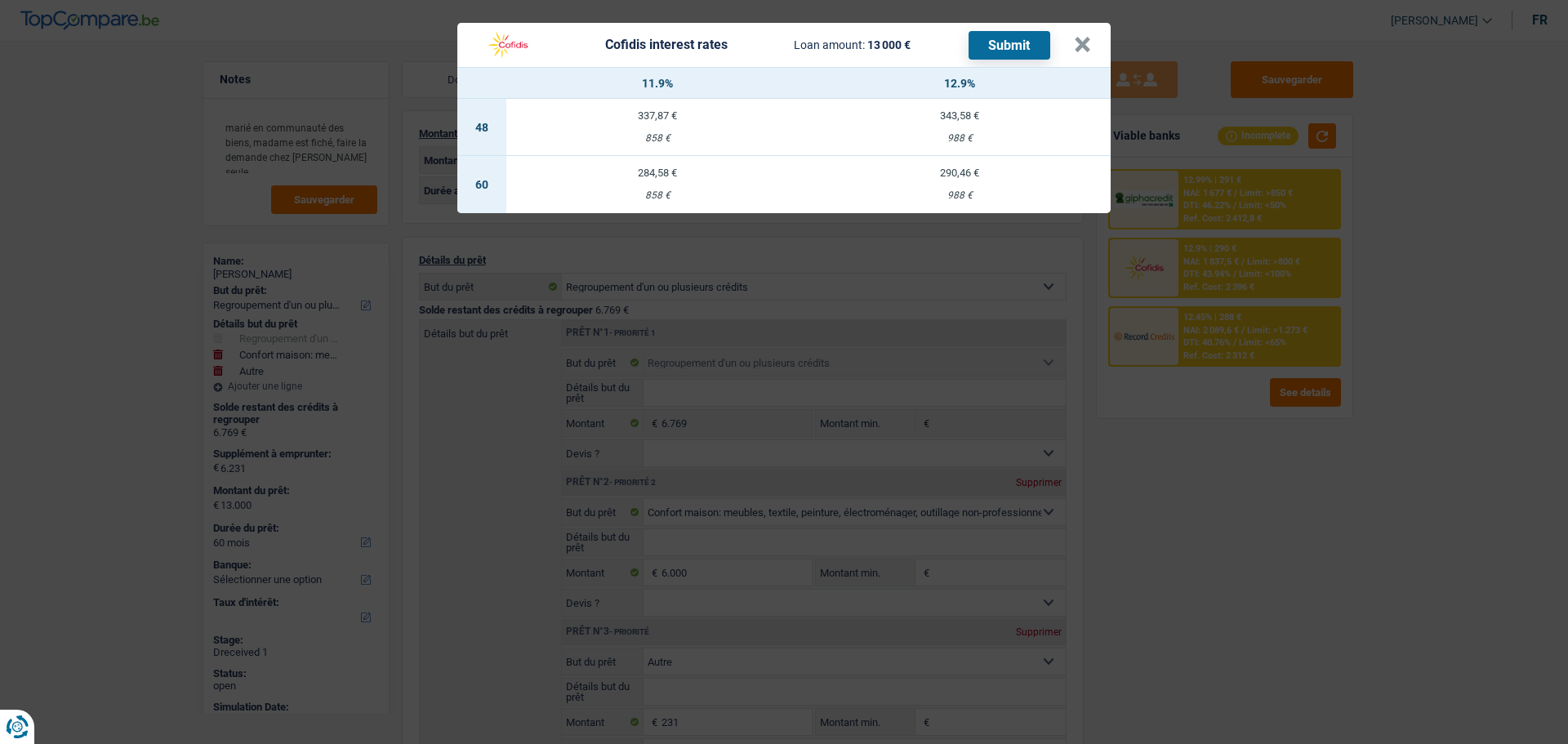 click on "284,58 €
858 €" at bounding box center (657, 185) 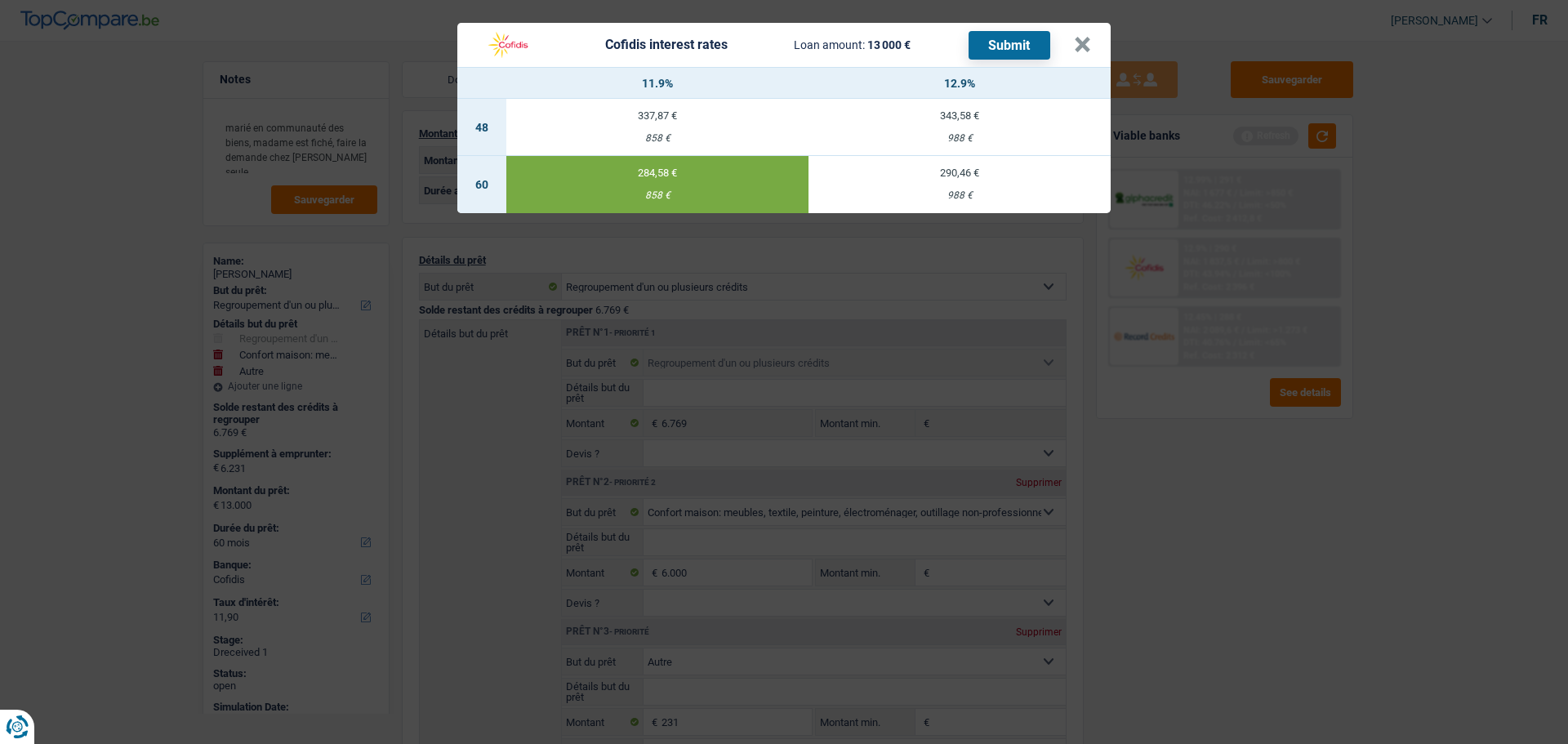 click on "Submit" at bounding box center (1009, 45) 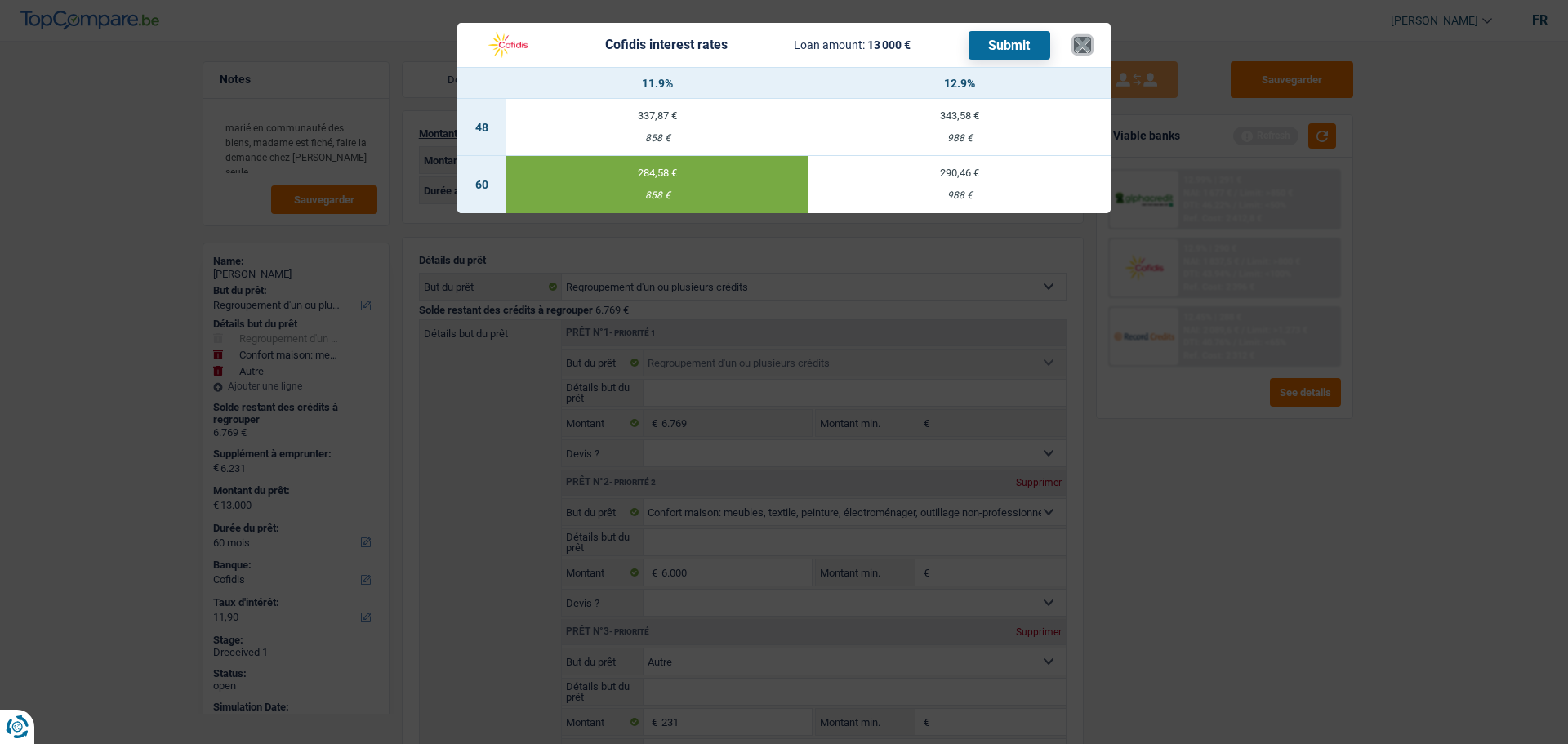 click on "×" at bounding box center [1082, 45] 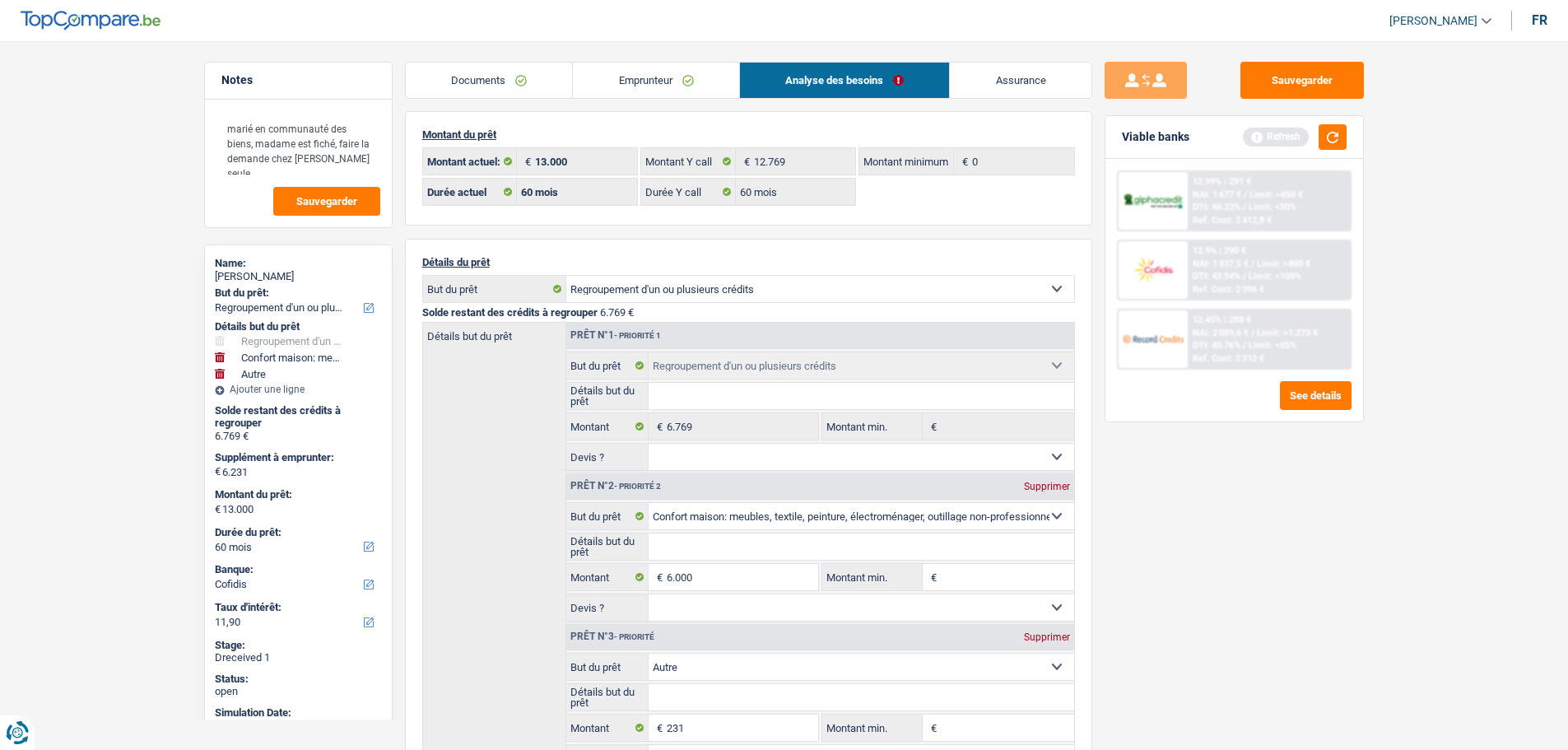 click on "Emprunteur" at bounding box center [656, 80] 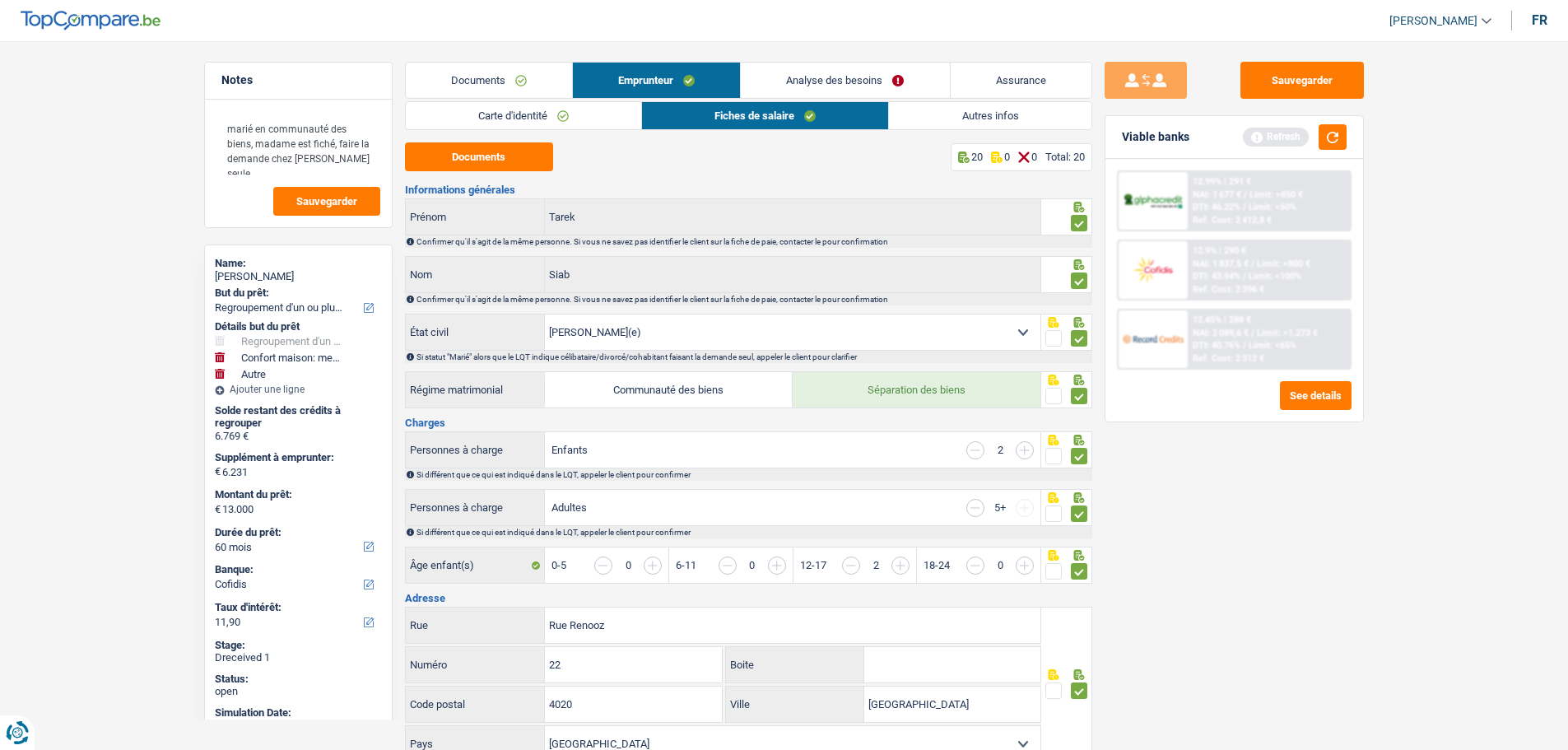 click on "Carte d'identité" at bounding box center [523, 115] 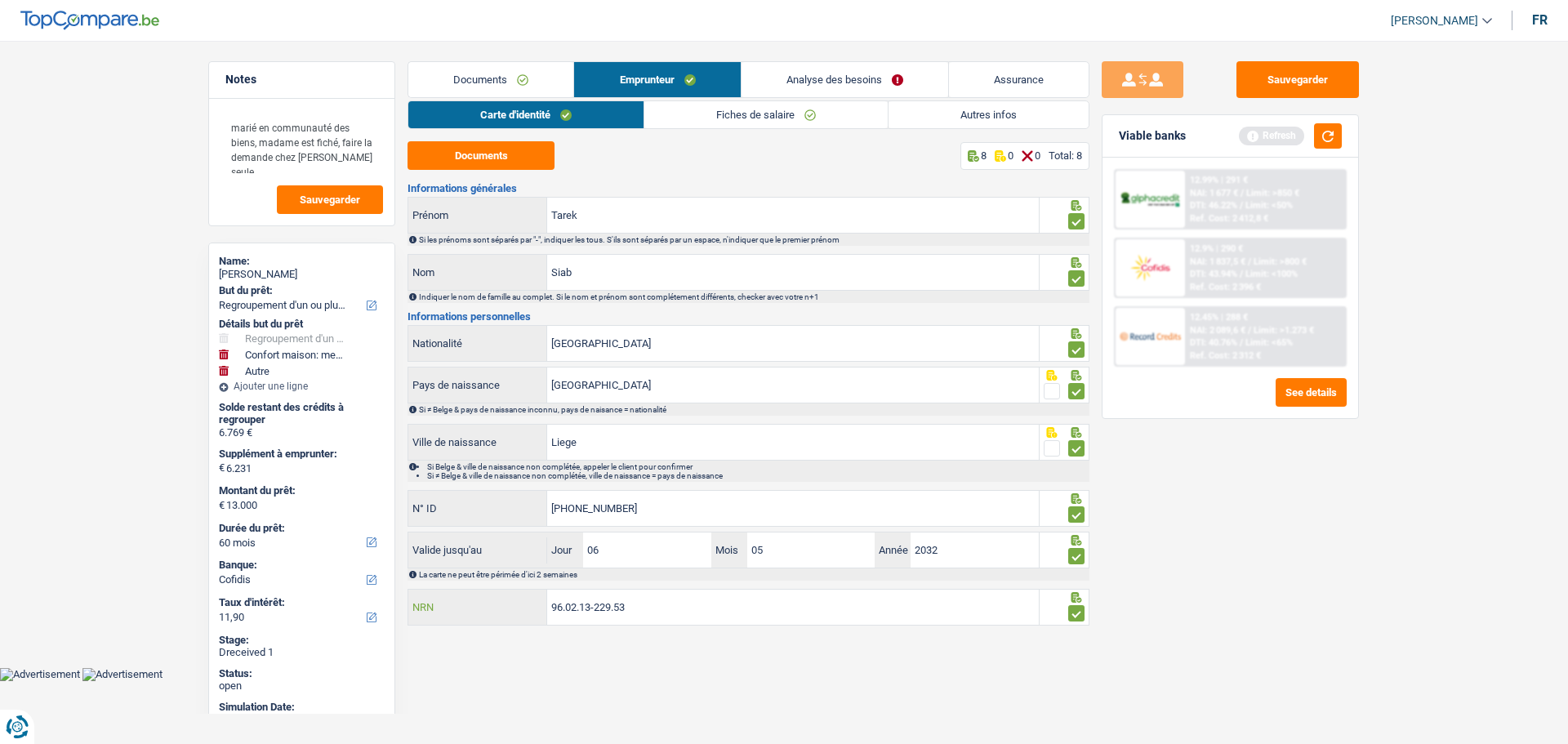 click on "96.02.13-229.53" at bounding box center (793, 607) 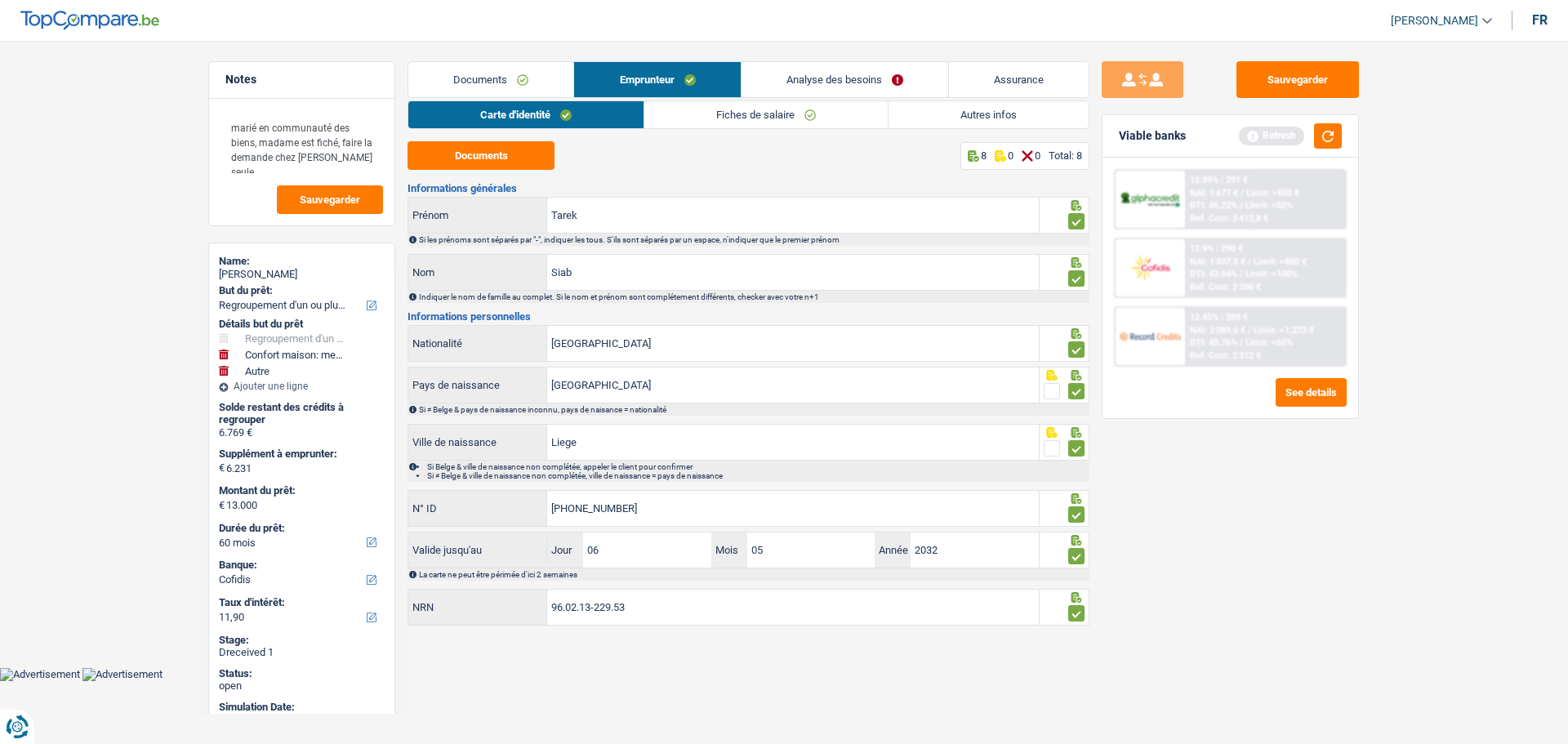 click on "Notes
marié en communauté des biens, madame est fiché, faire la demande chez Cofidis seule.
Sauvegarder
Name:   Tarek Siab   But du prêt: Confort maison: meubles, textile, peinture, électroménager, outillage non-professionnel Hifi, multimédia, gsm, ordinateur Aménagement: frais d'installation, déménagement Evénement familial: naissance, mariage, divorce, communion, décès Frais médicaux Frais d'études Frais permis de conduire Regroupement d'un ou plusieurs crédits Loisirs: voyage, sport, musique Rafraîchissement: petits travaux maison et jardin Frais judiciaires Réparation voiture Prêt rénovation (non disponible pour les non-propriétaires) Prêt énergie (non disponible pour les non-propriétaires) Prêt voiture Taxes, impôts non professionnels Rénovation bien à l'étranger Dettes familiales Assurance Autre
Sélectionner une option
Détails but du prêt" at bounding box center (784, 345) 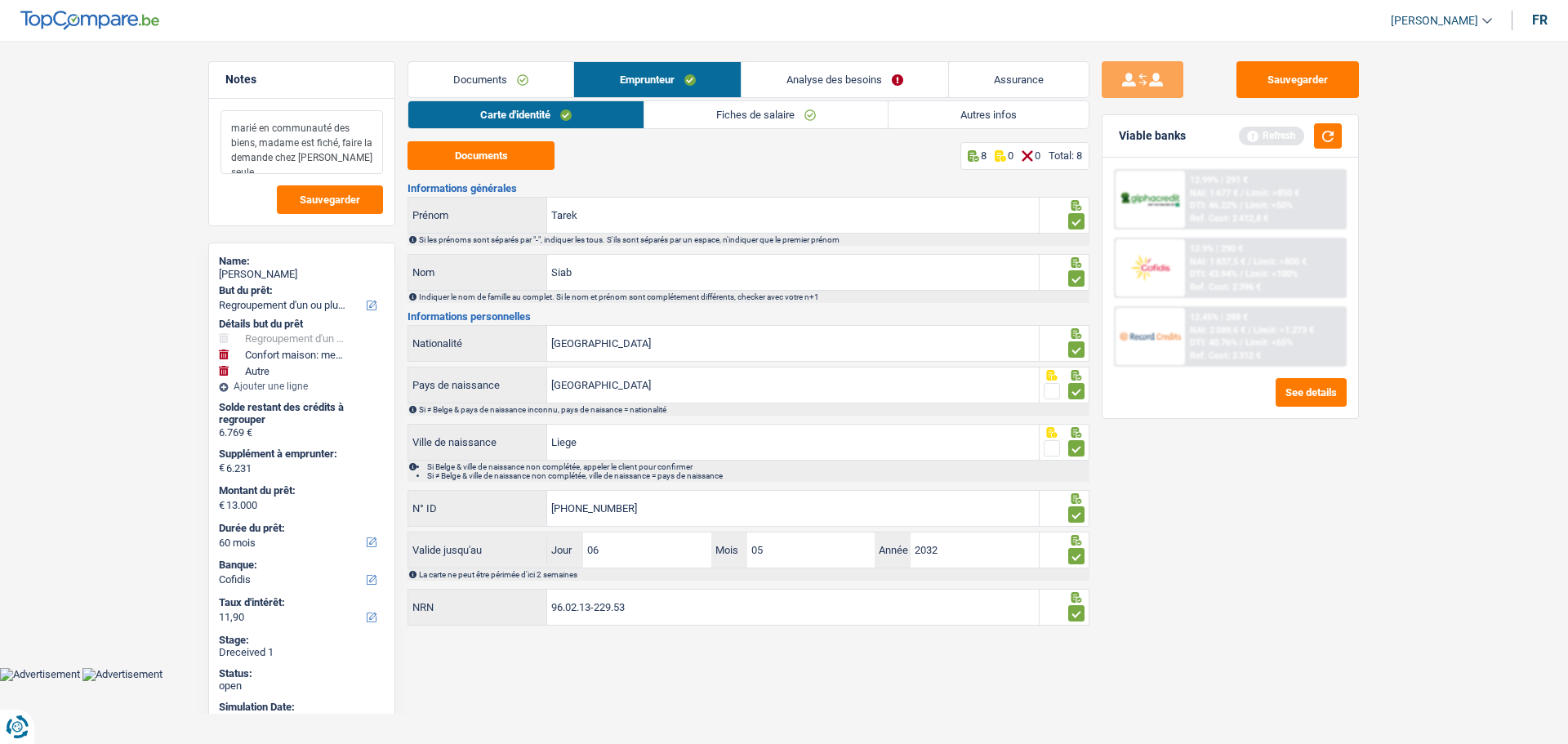 drag, startPoint x: 367, startPoint y: 156, endPoint x: 223, endPoint y: 128, distance: 146.69697 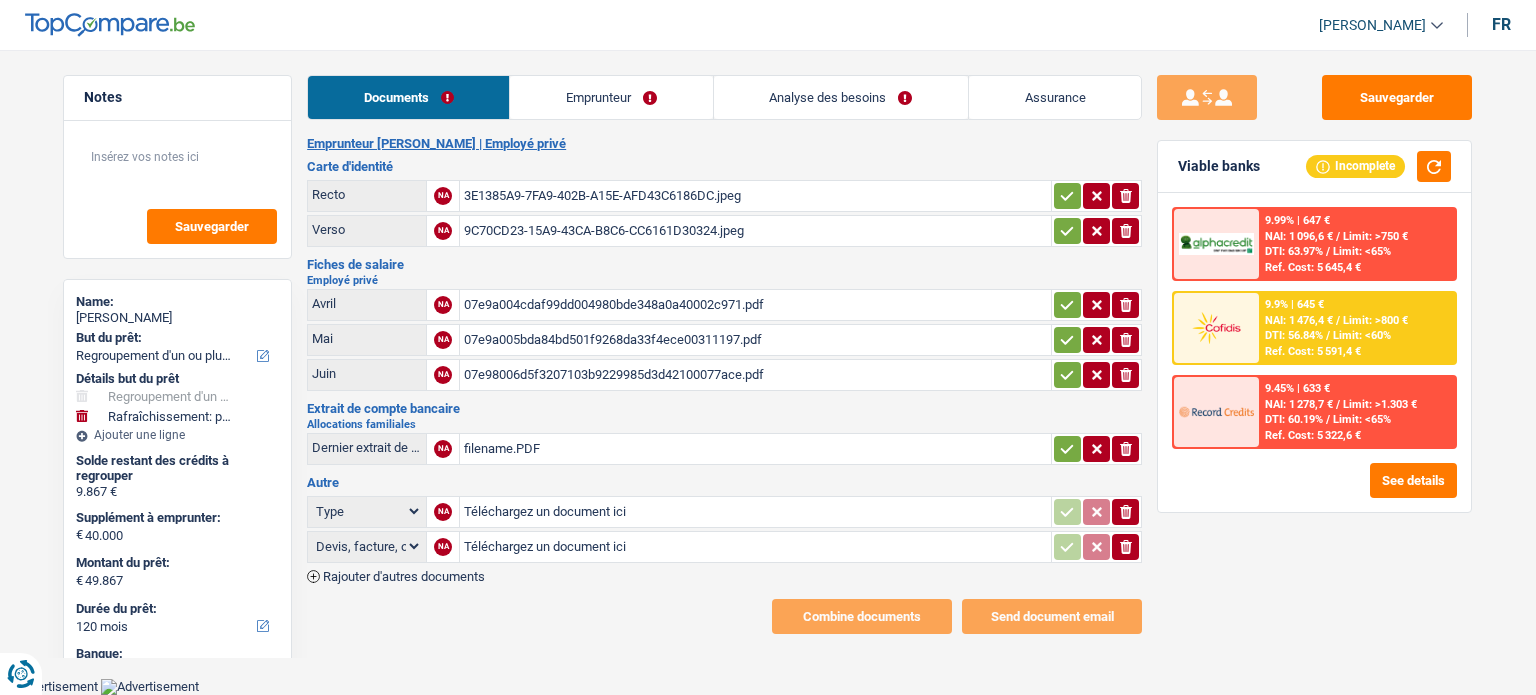 select on "refinancing" 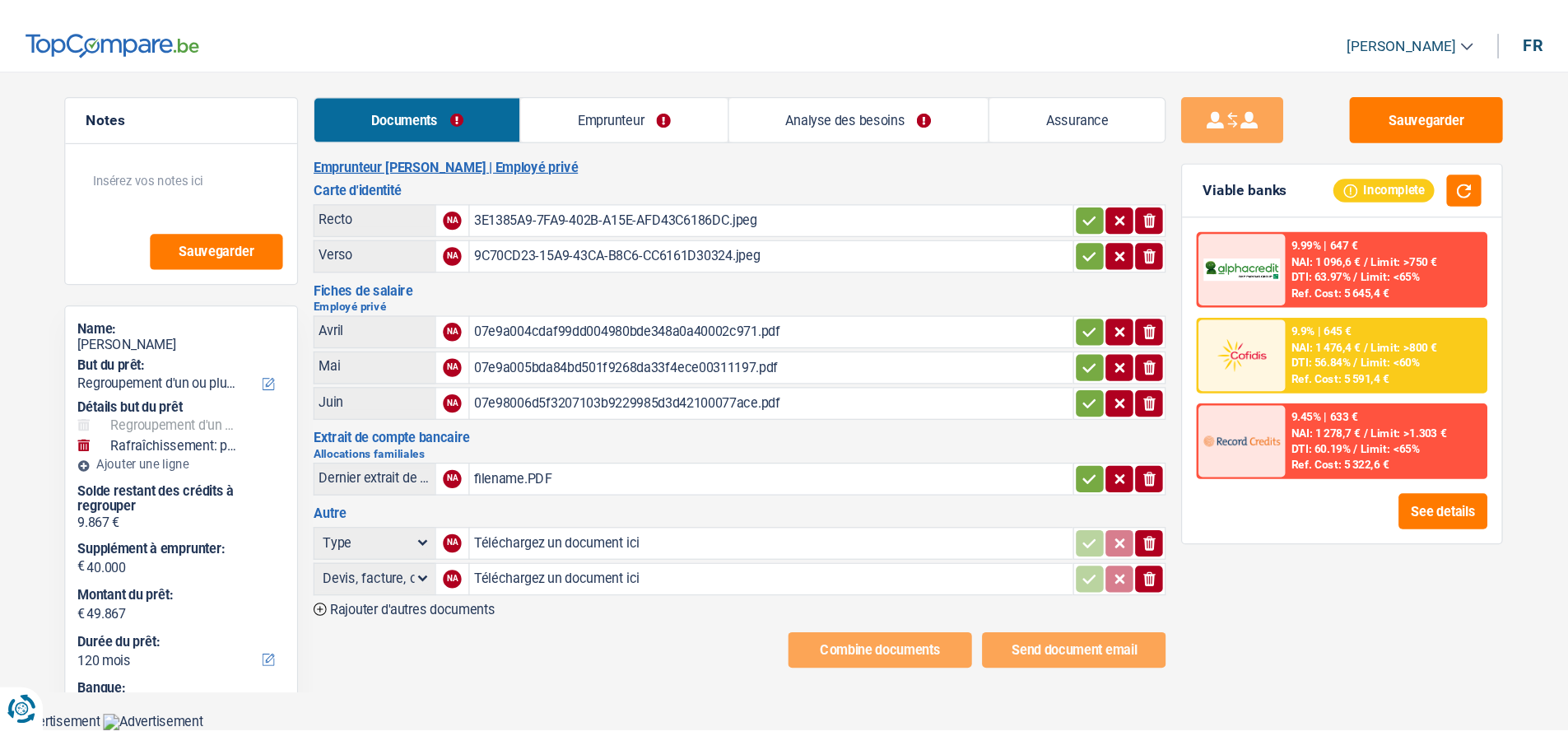 scroll, scrollTop: 0, scrollLeft: 0, axis: both 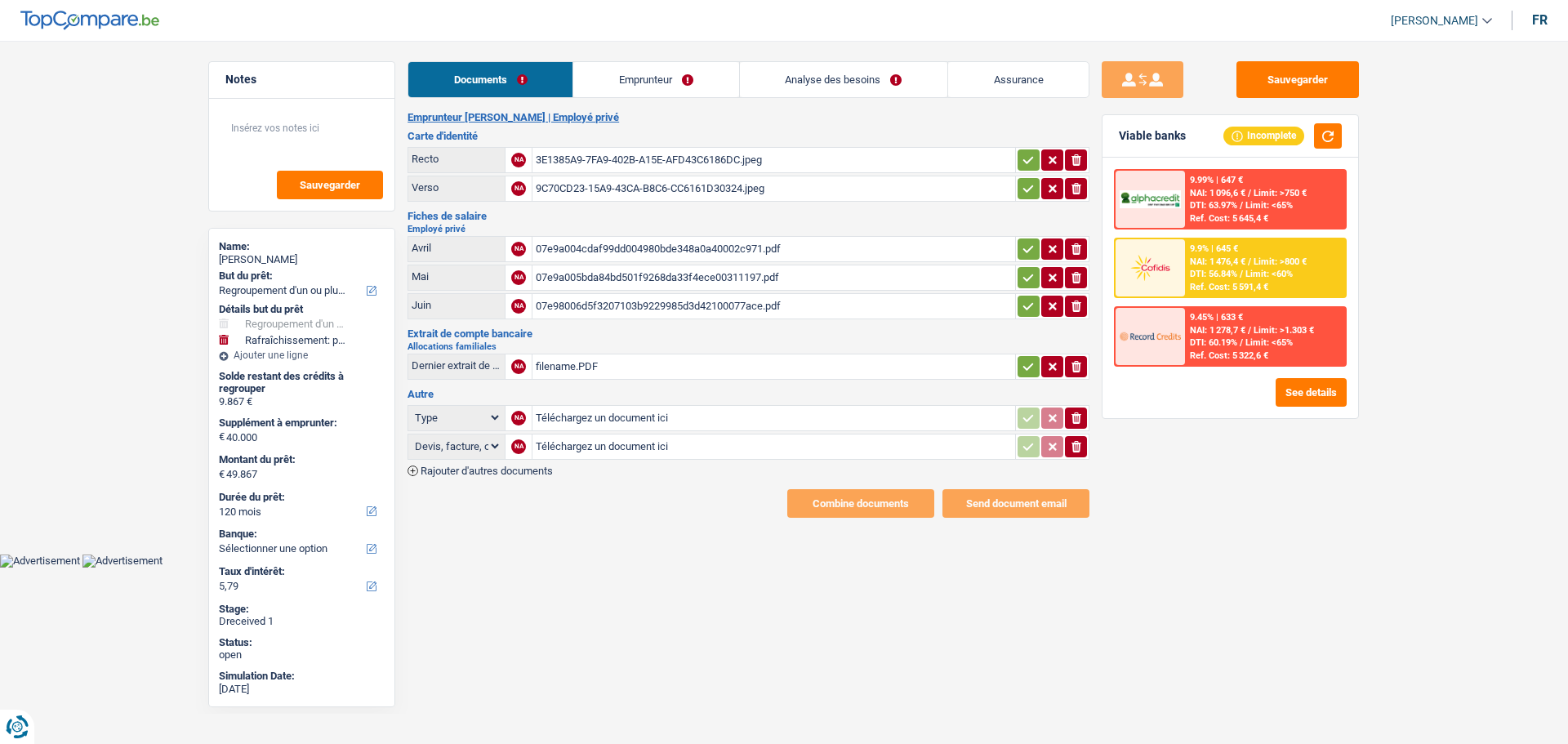 click on "Emprunteur" at bounding box center [656, 79] 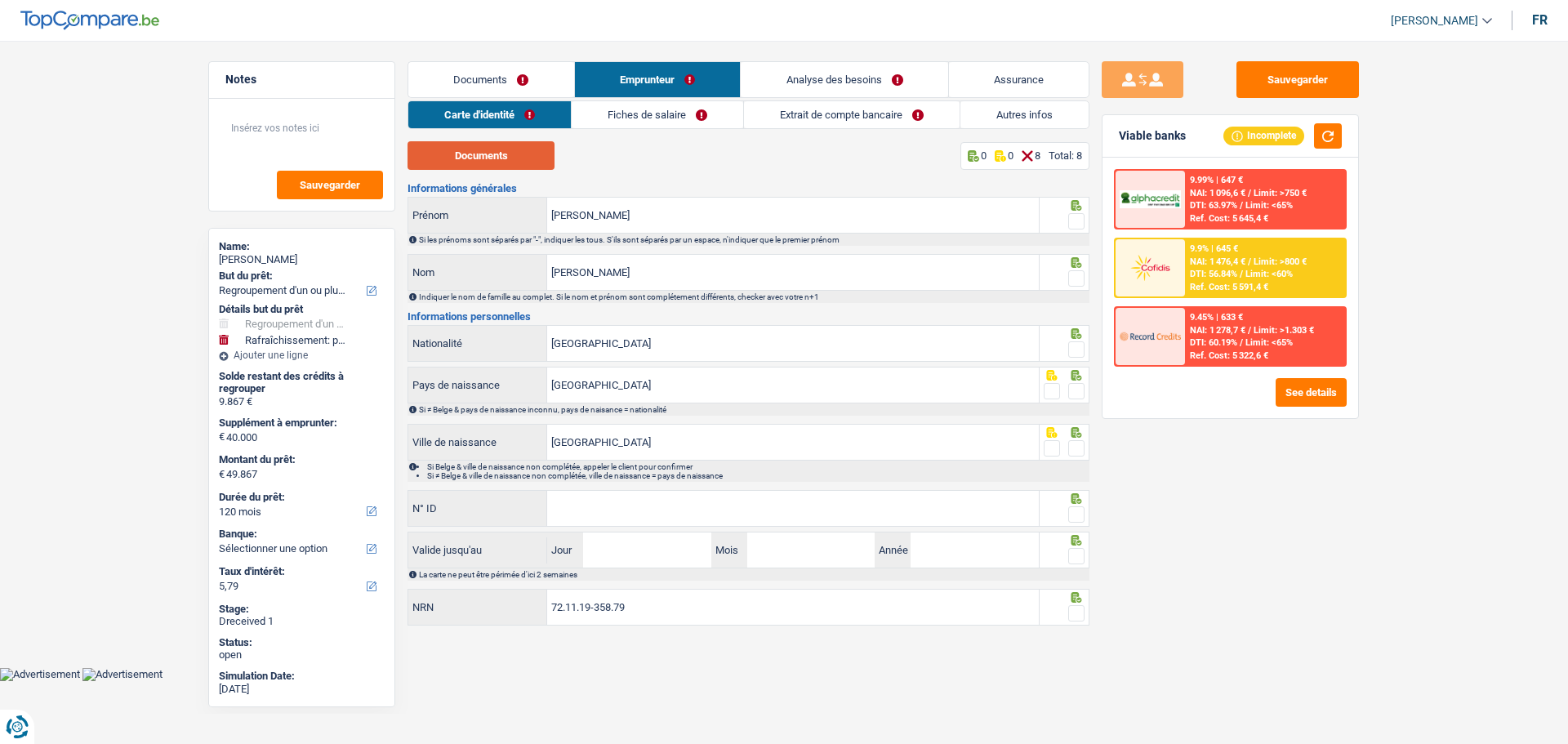 click on "Documents" at bounding box center [481, 155] 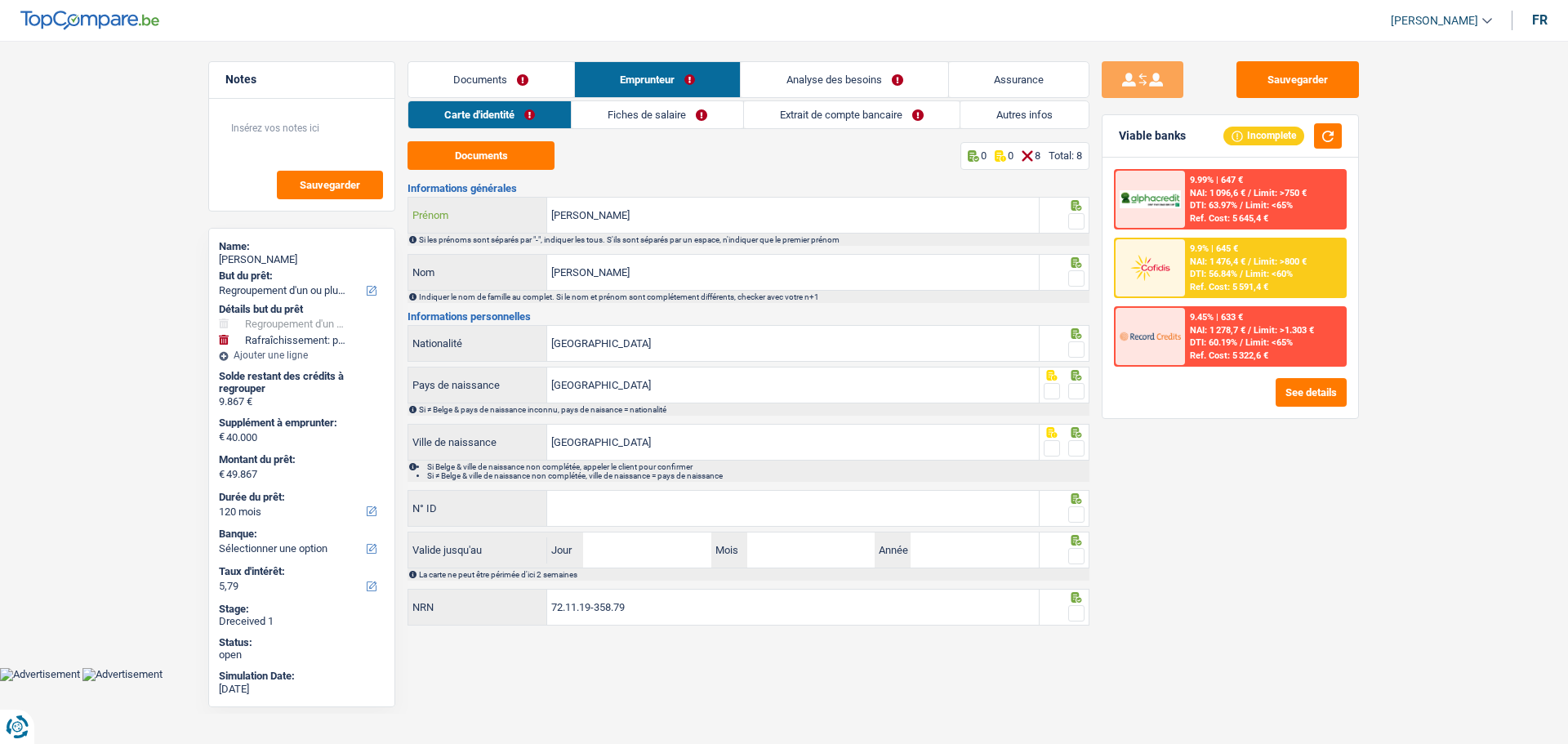click on "[PERSON_NAME]" at bounding box center (793, 215) 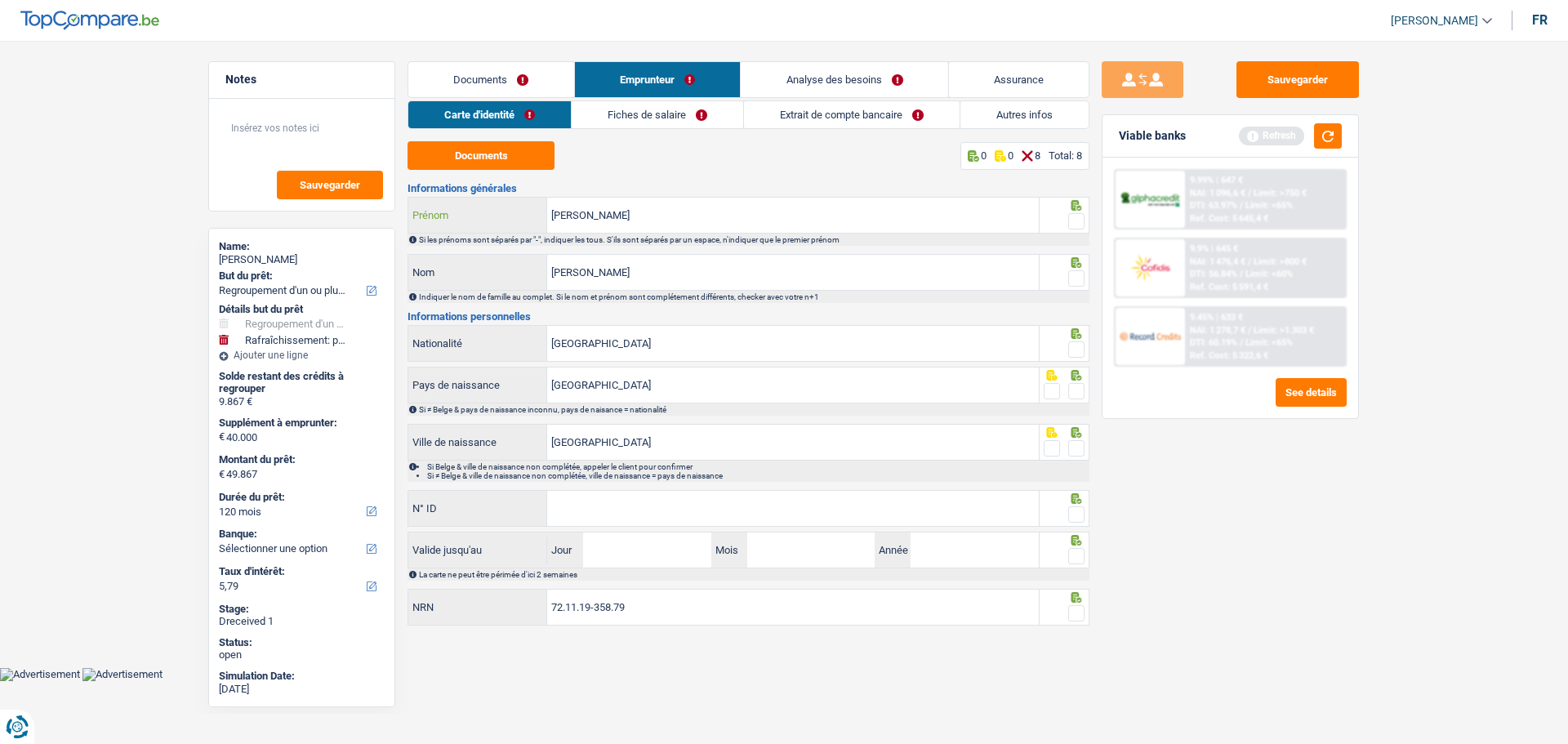 type on "[PERSON_NAME]" 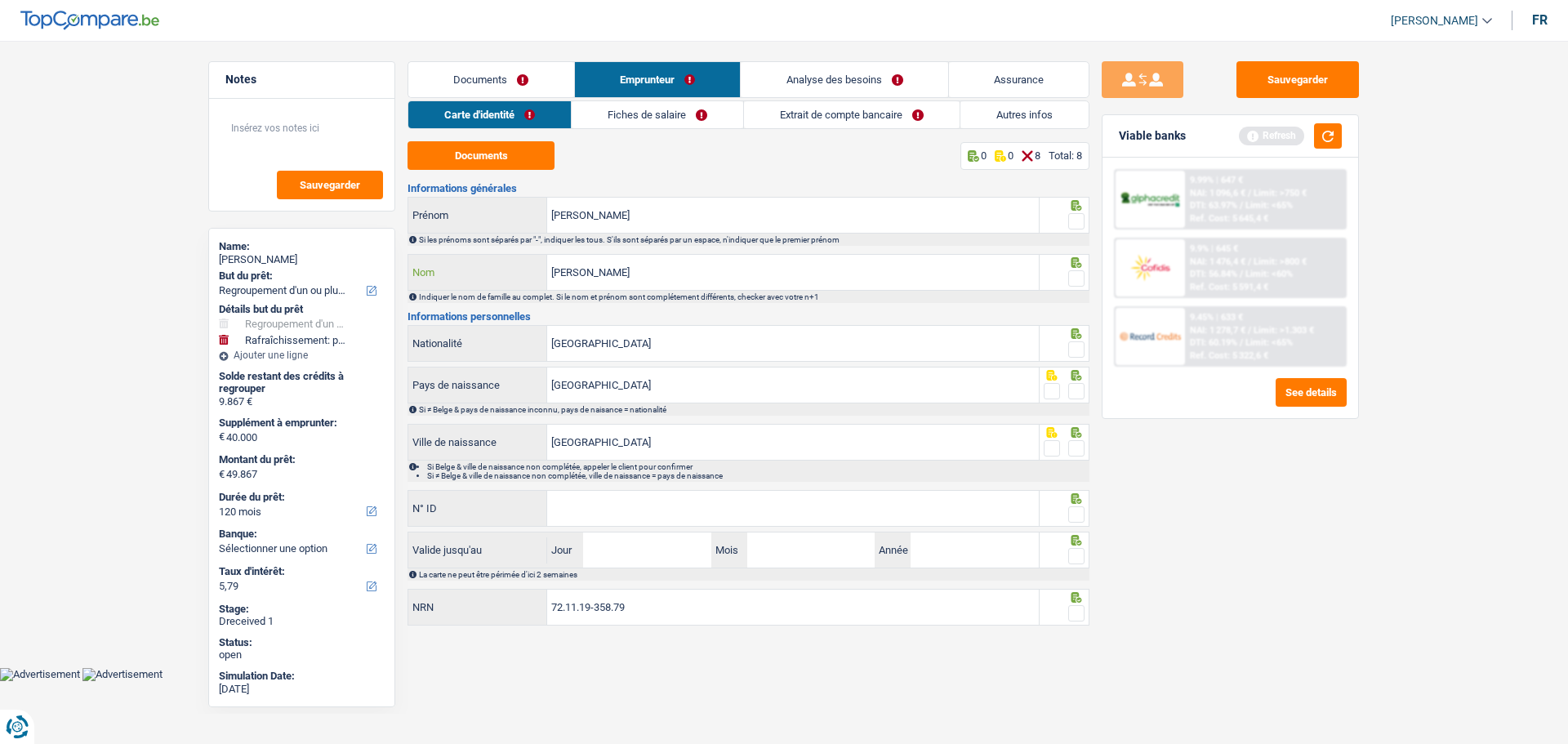 click on "[PERSON_NAME]" at bounding box center (793, 272) 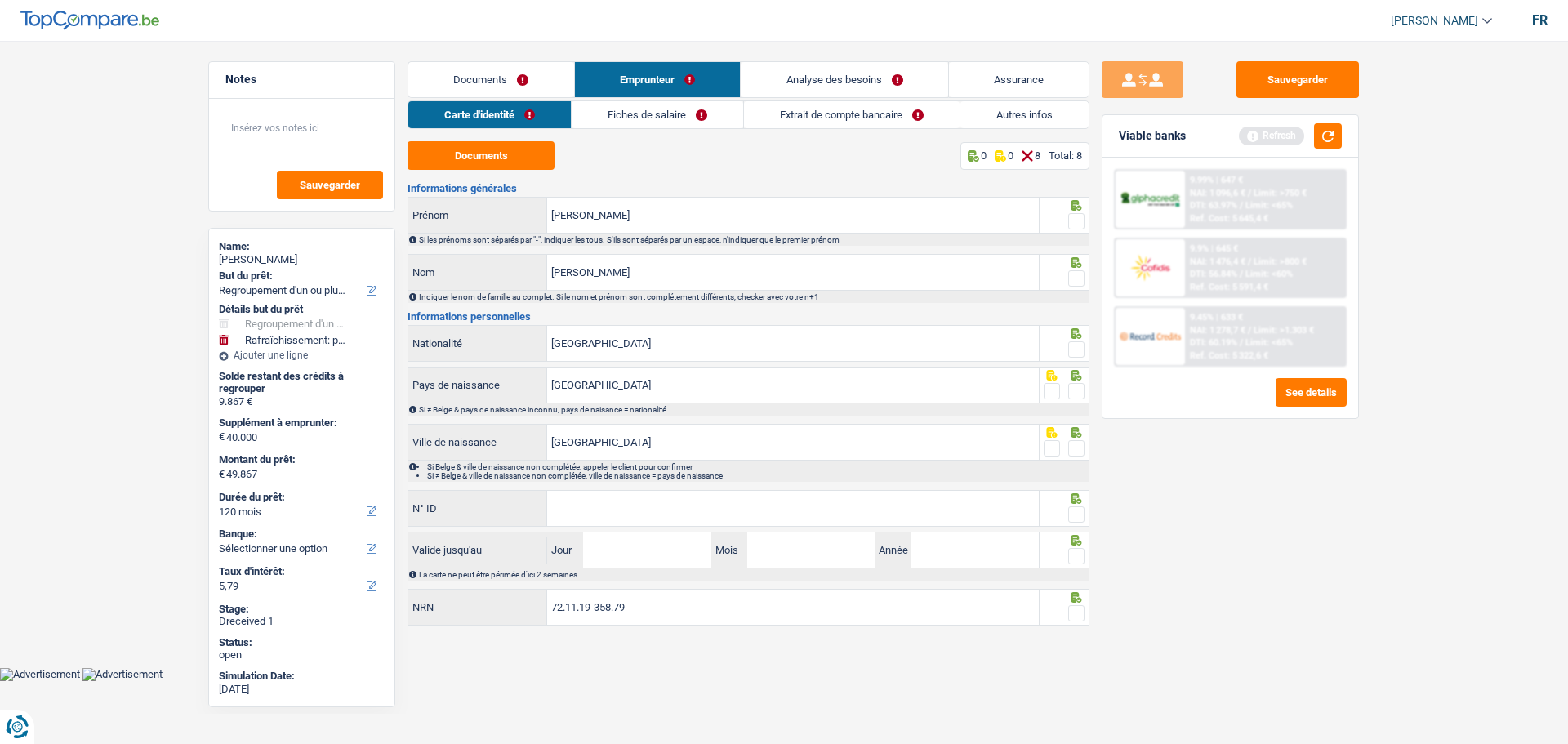 click at bounding box center (1076, 221) 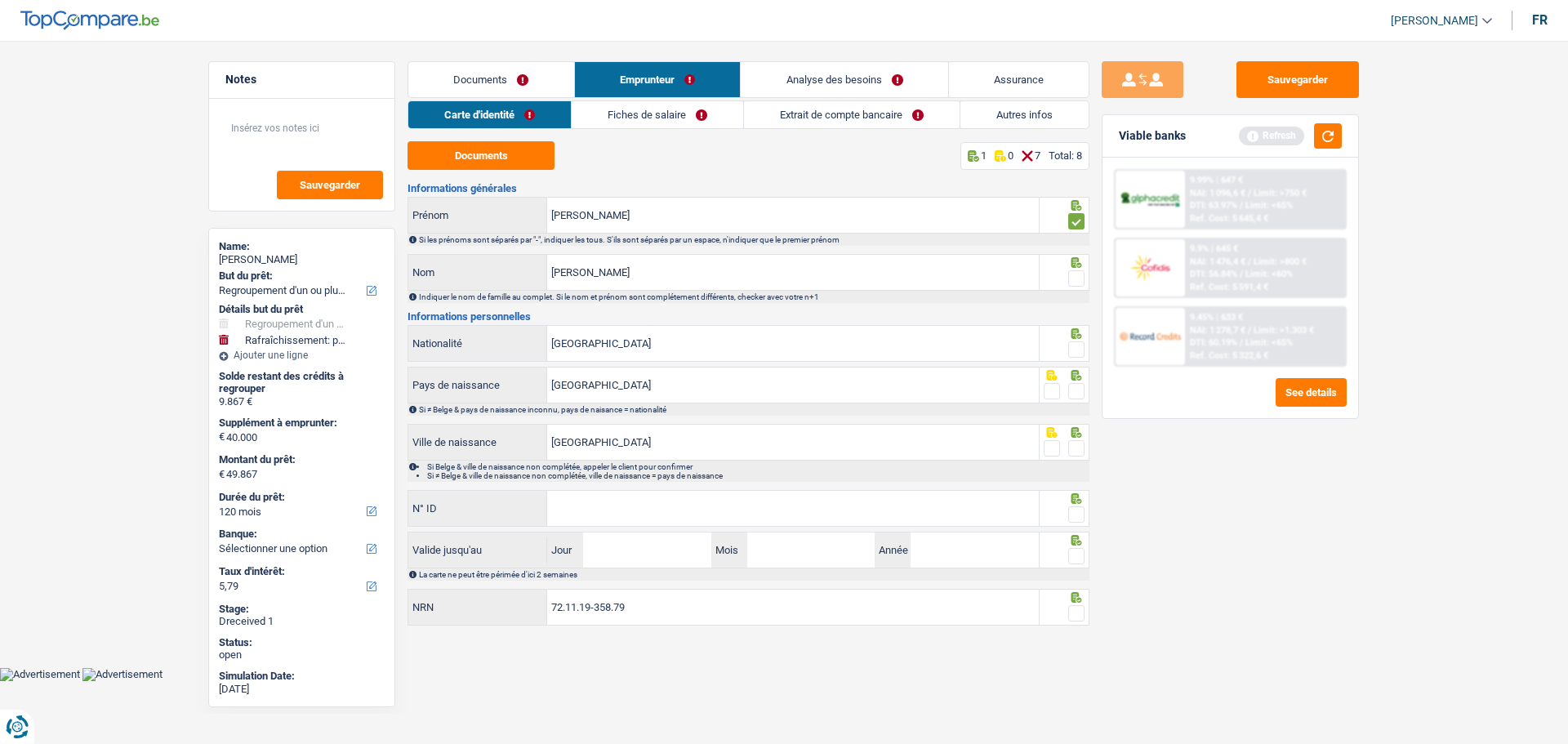 click at bounding box center (1076, 278) 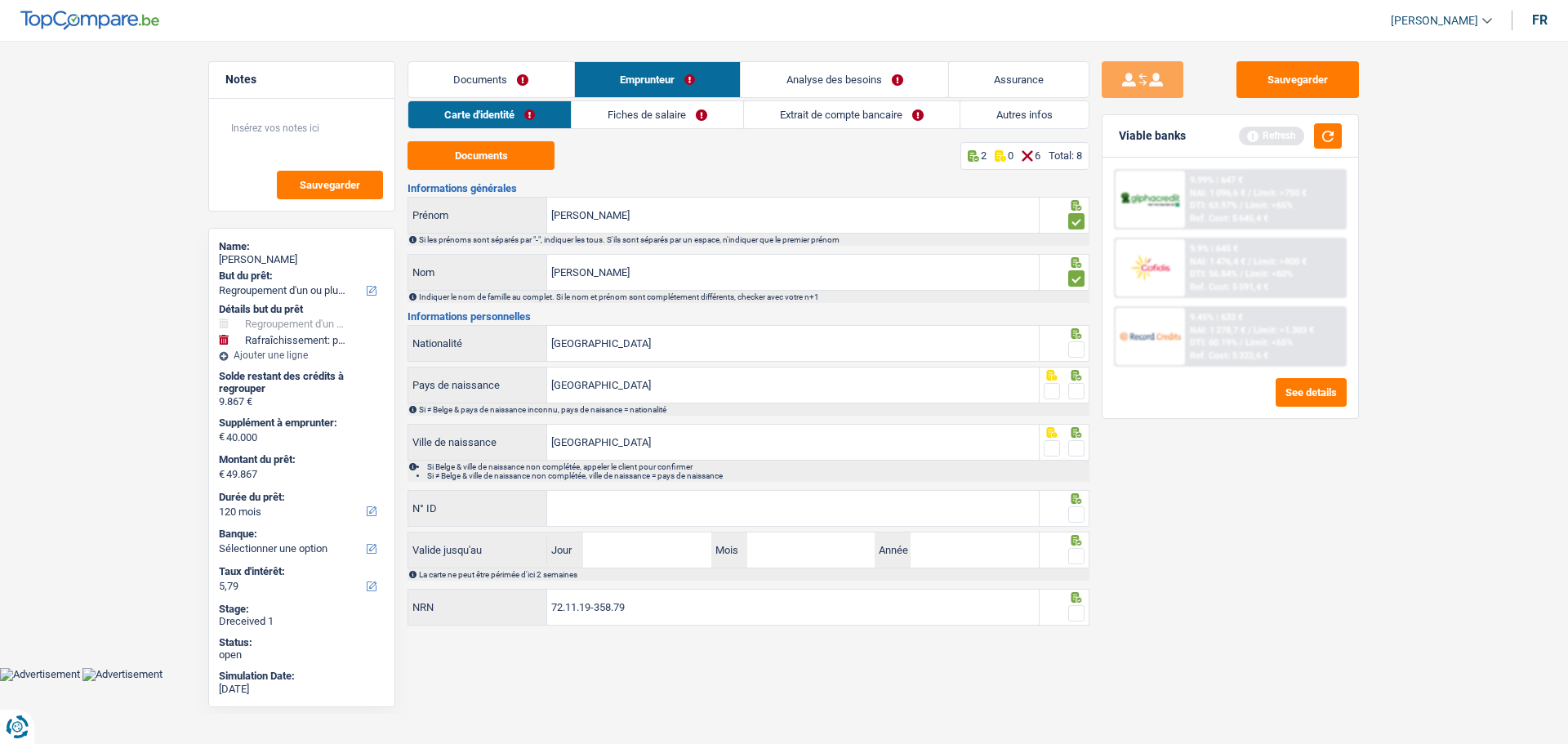 click at bounding box center (1076, 350) 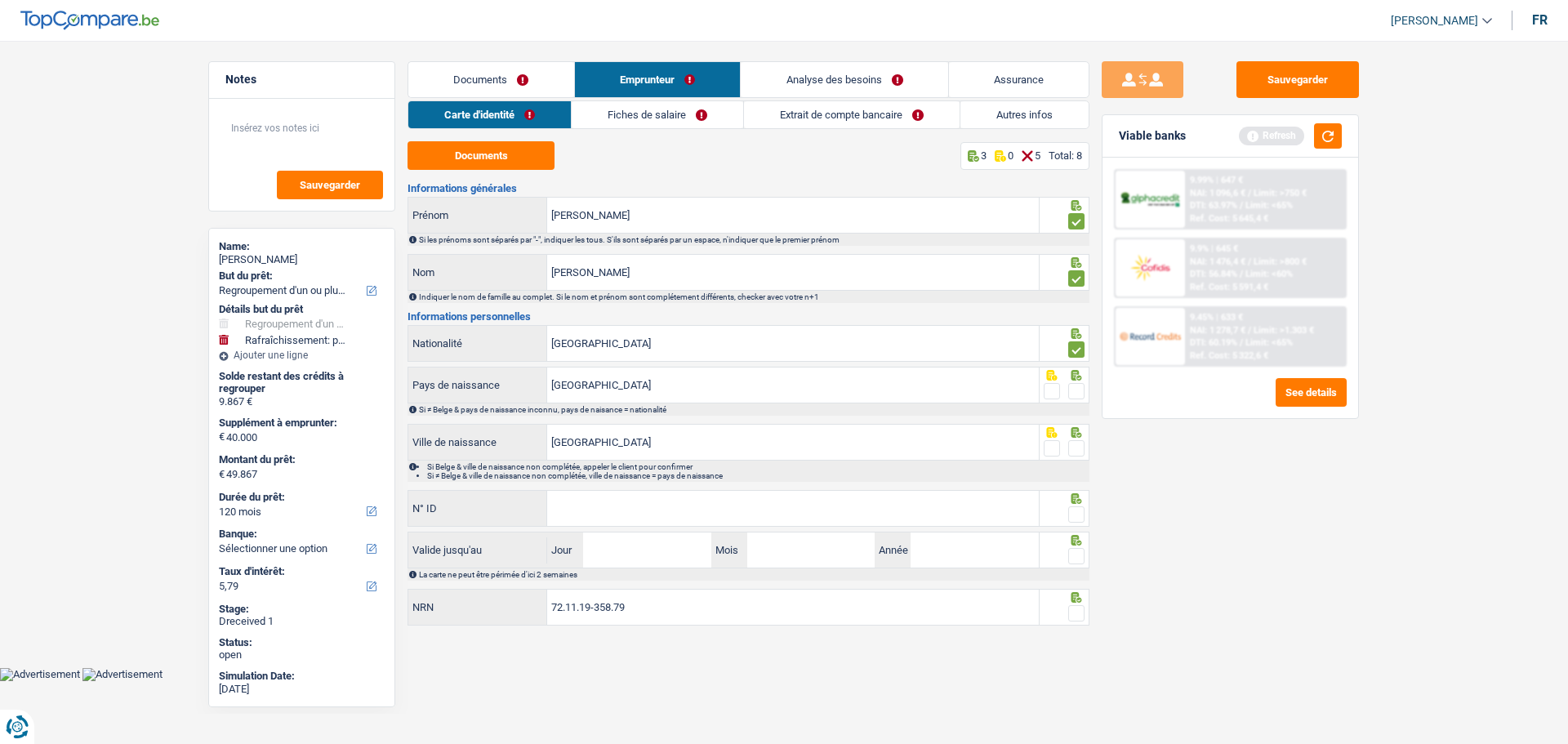 click at bounding box center [0, 0] 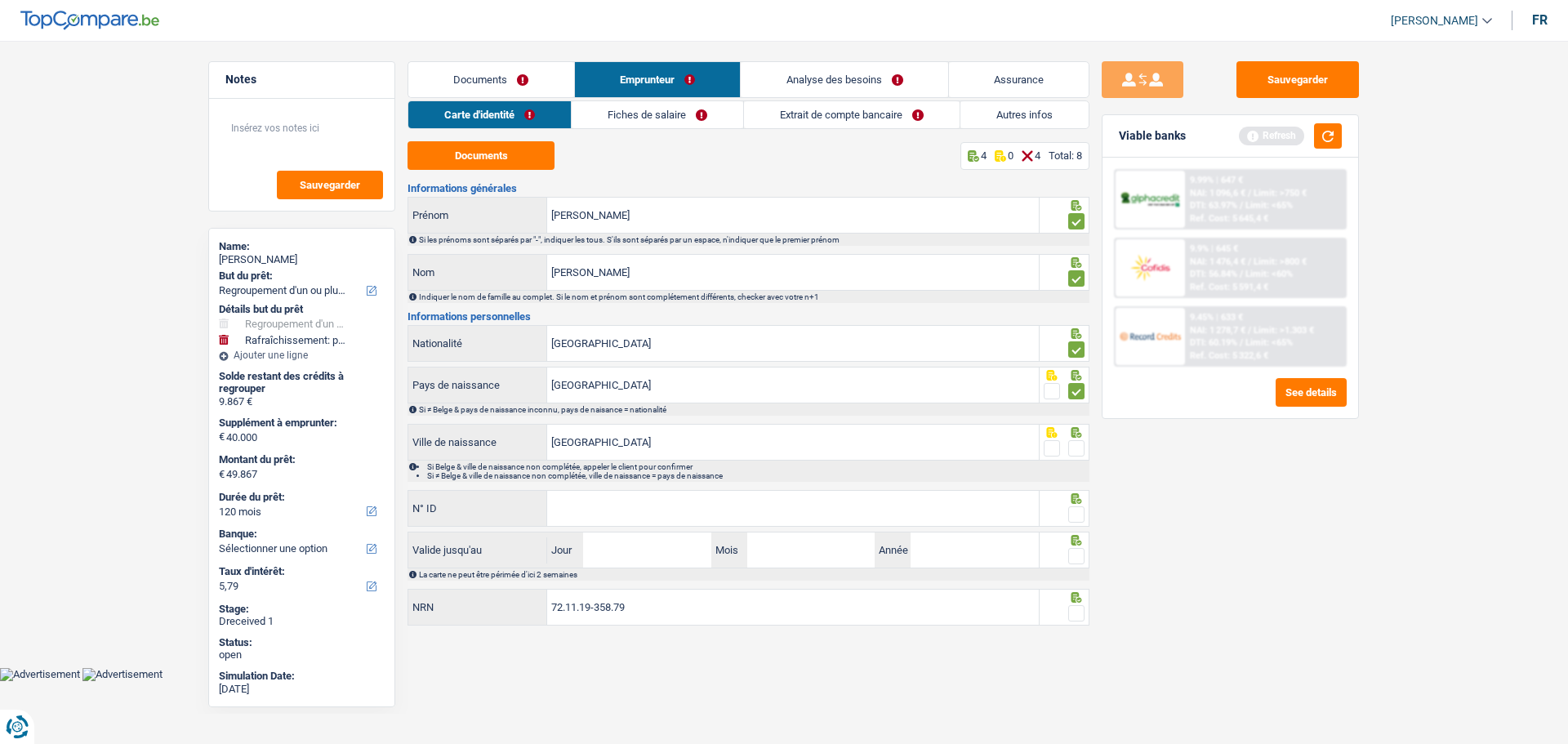 drag, startPoint x: 1081, startPoint y: 443, endPoint x: 970, endPoint y: 488, distance: 119.77479 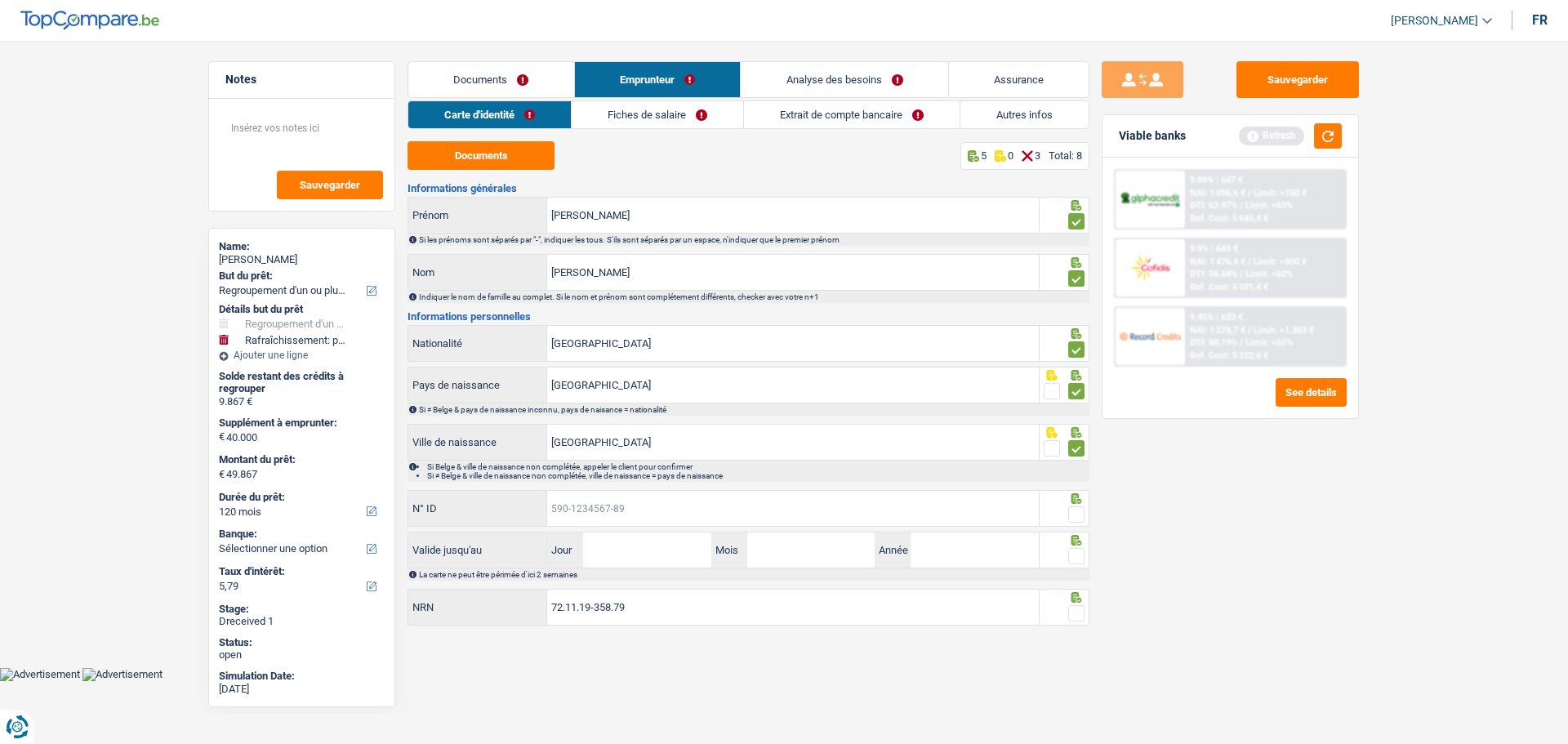 click on "N° ID" at bounding box center [793, 508] 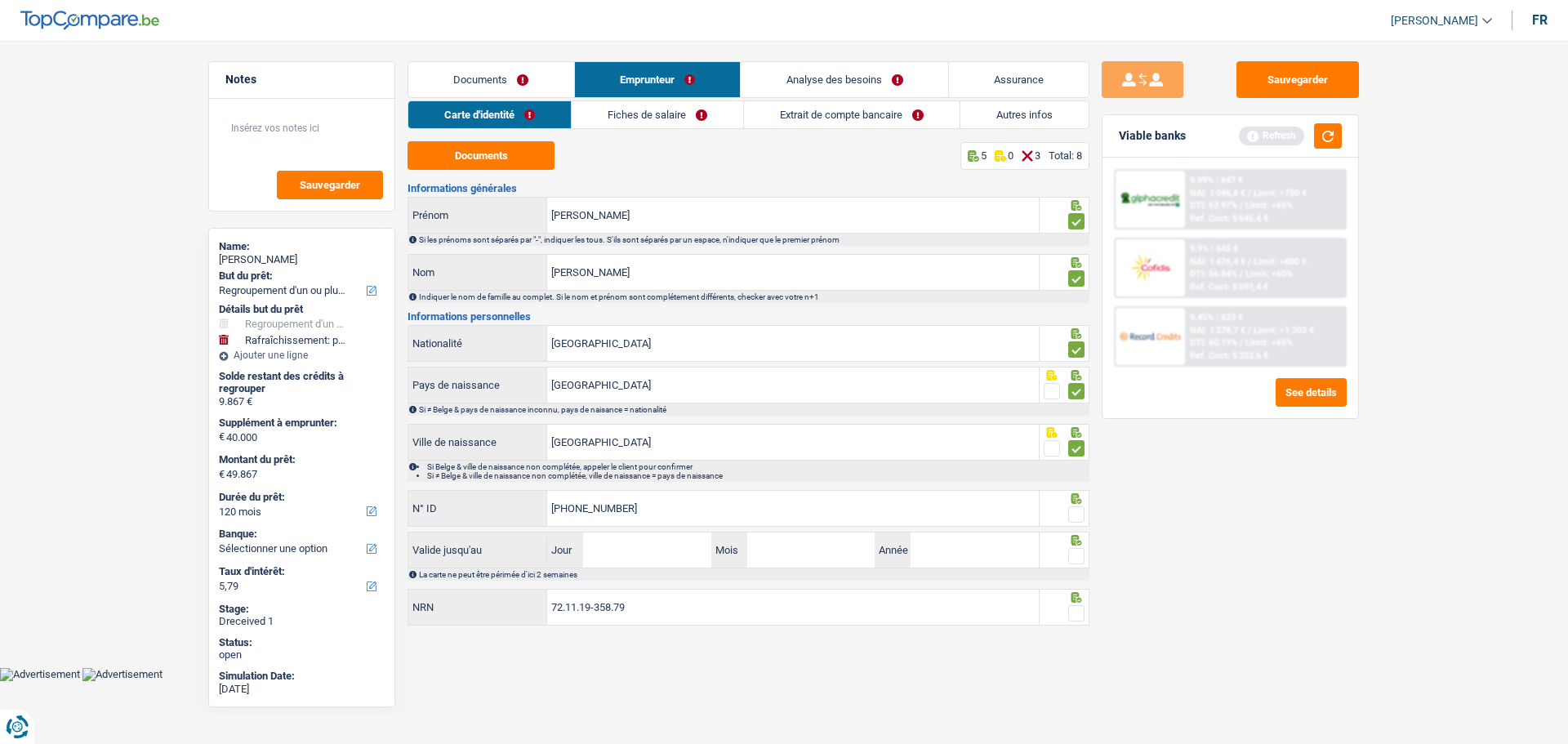 type on "[PHONE_NUMBER]" 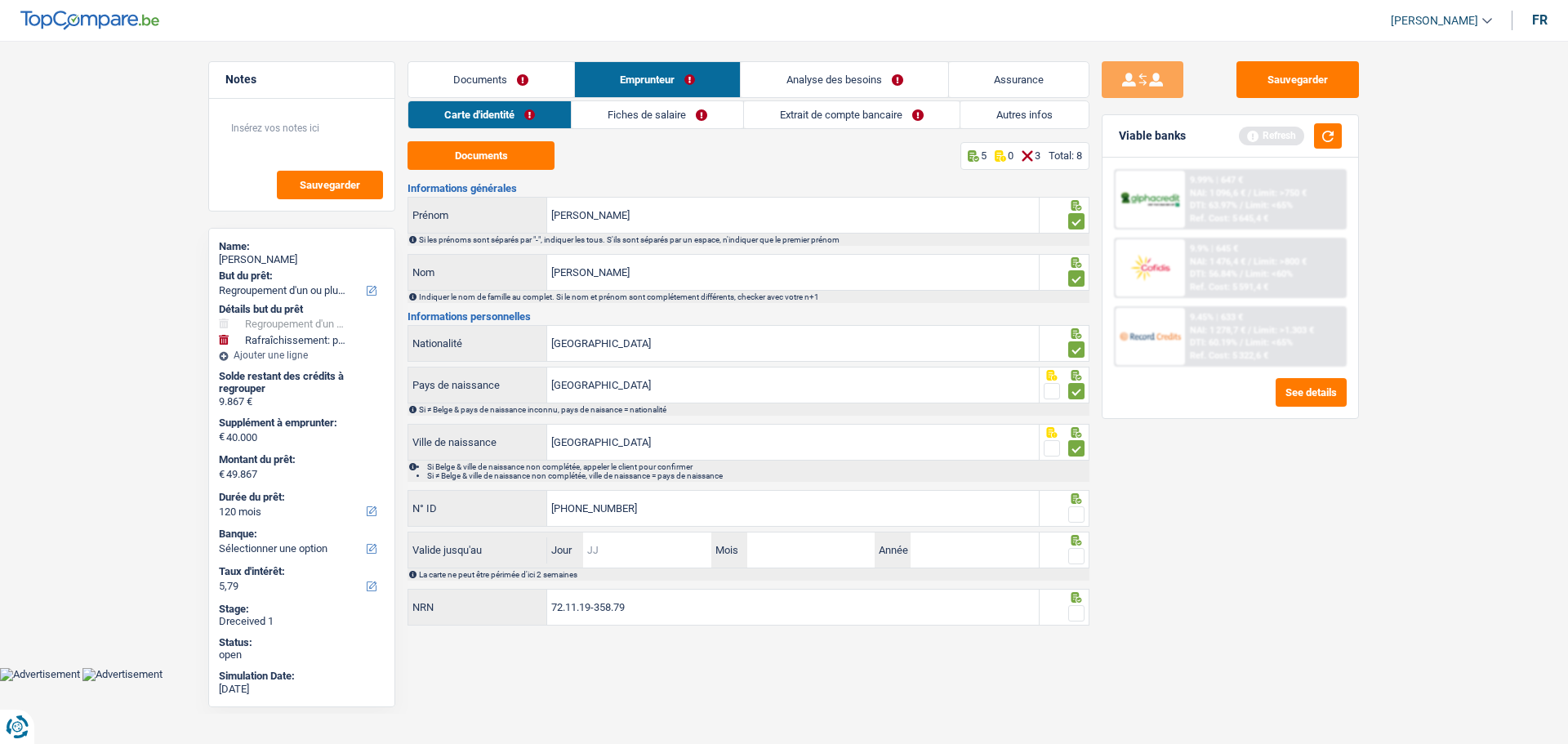 click on "Jour" at bounding box center (647, 550) 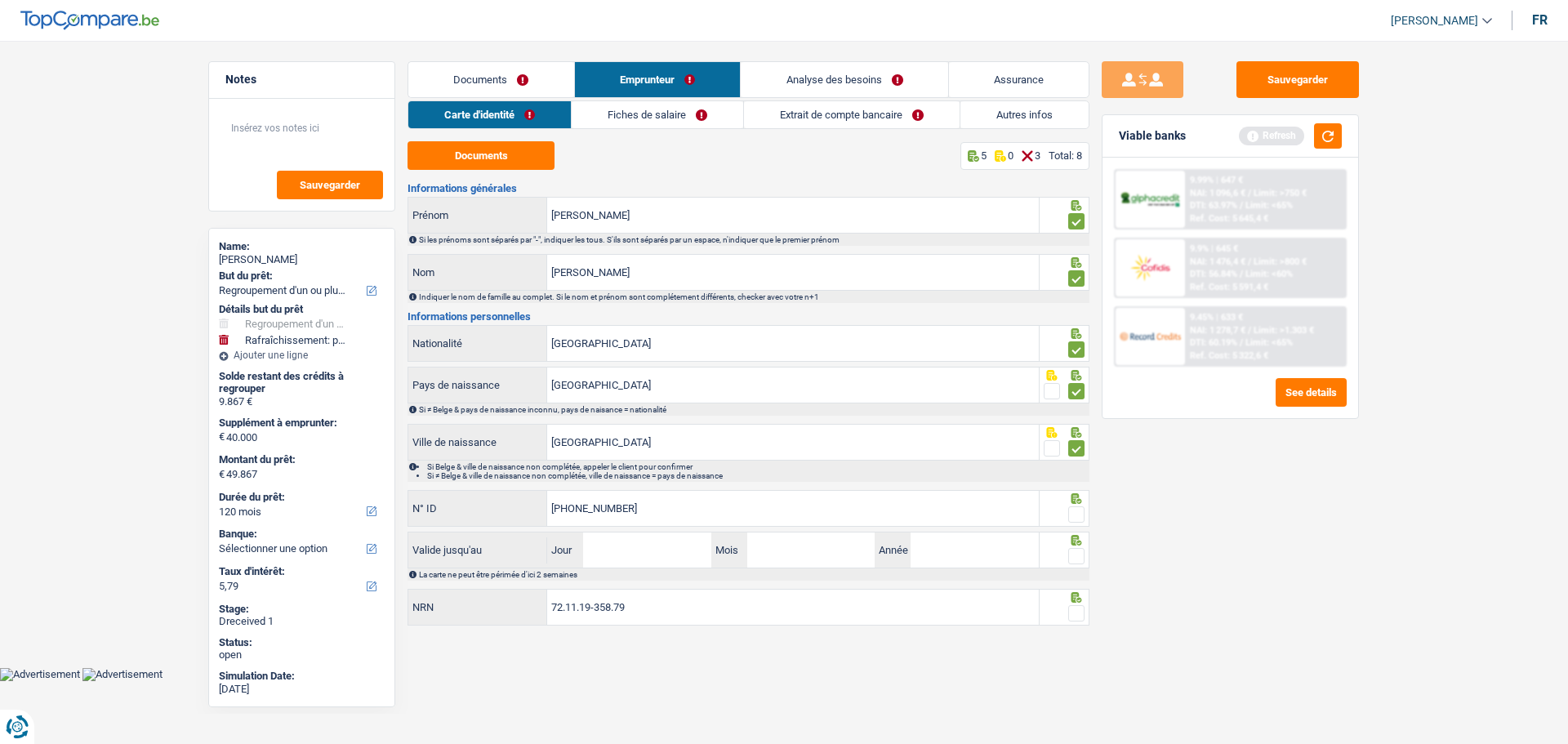 click at bounding box center (1076, 515) 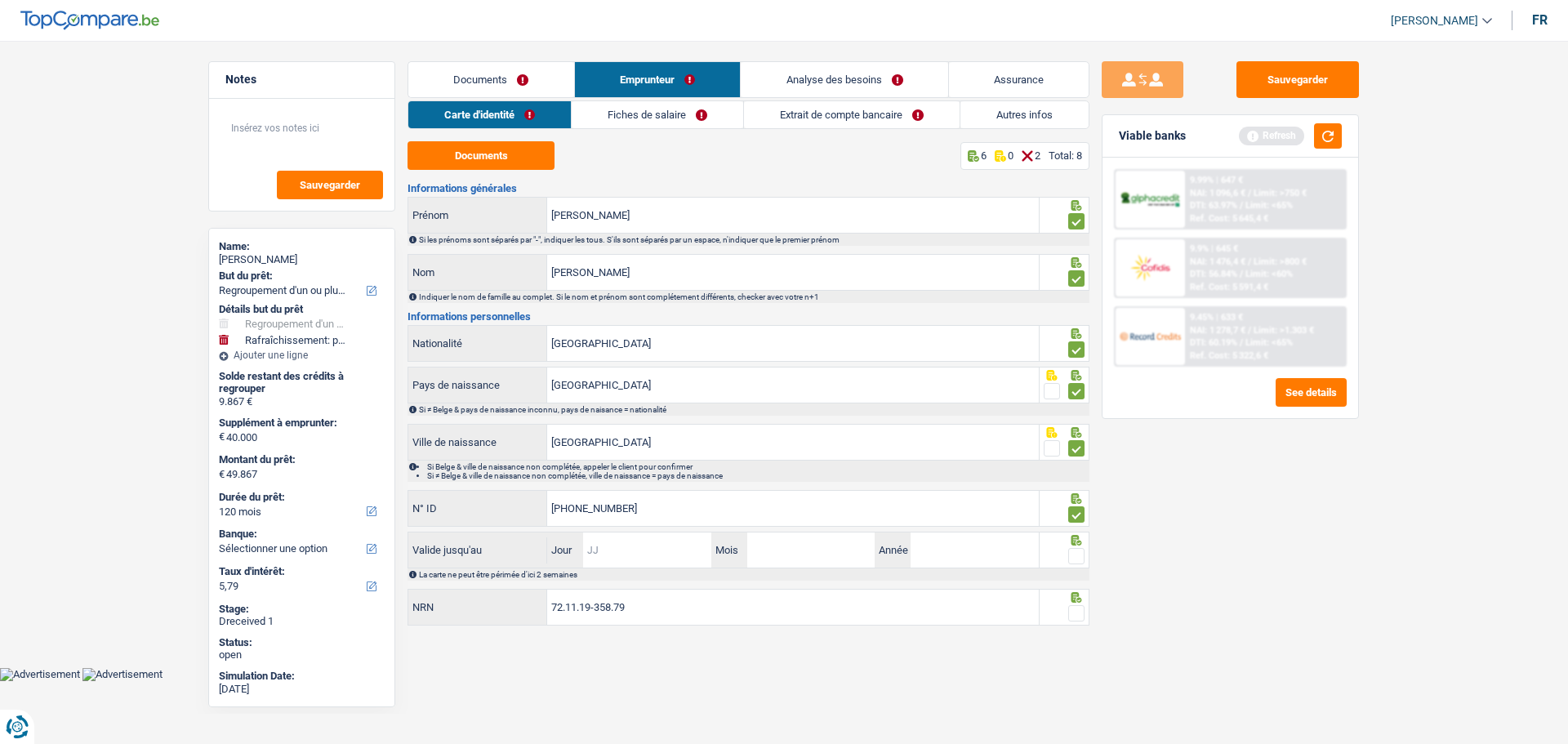 click on "Jour" at bounding box center (647, 550) 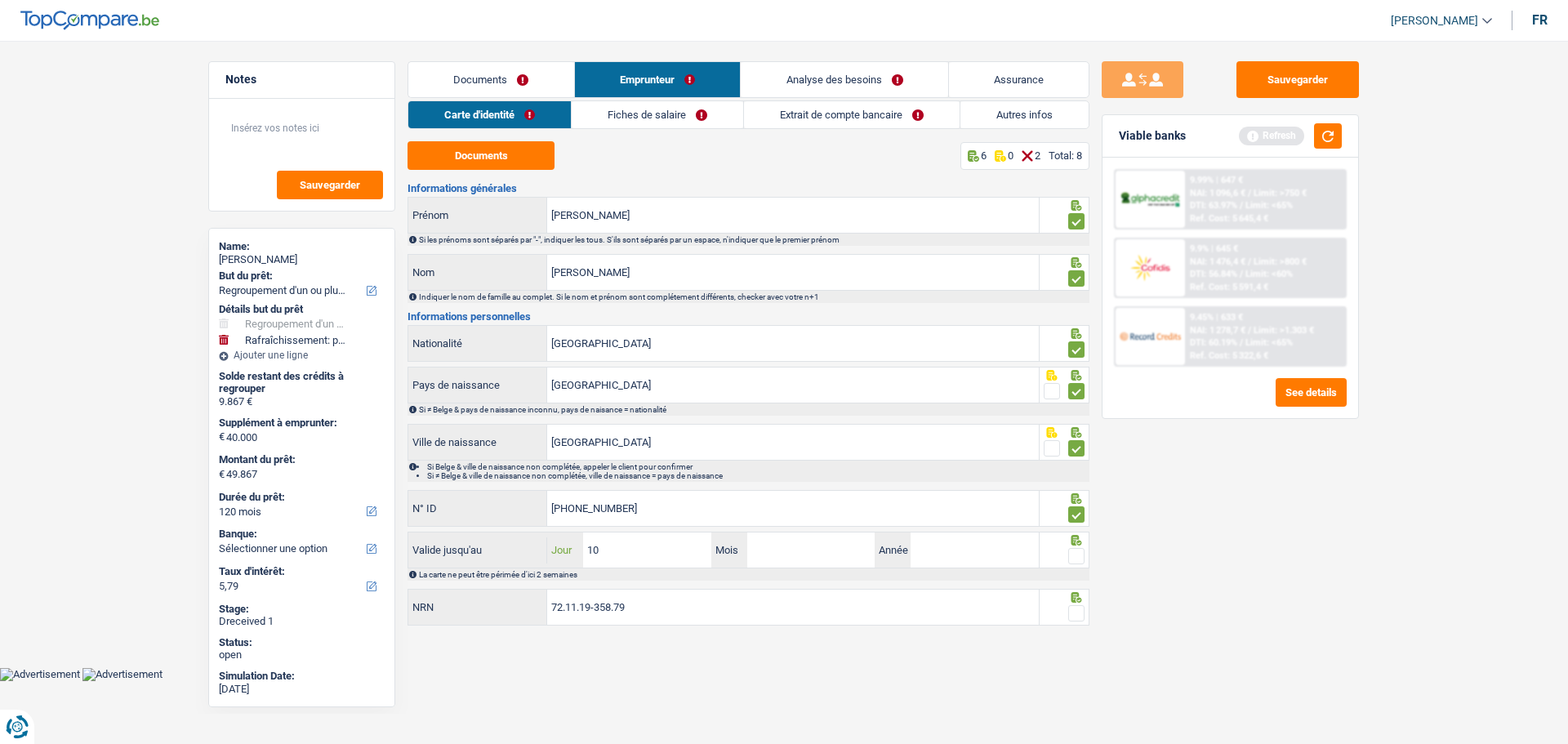 click on "10" at bounding box center [647, 550] 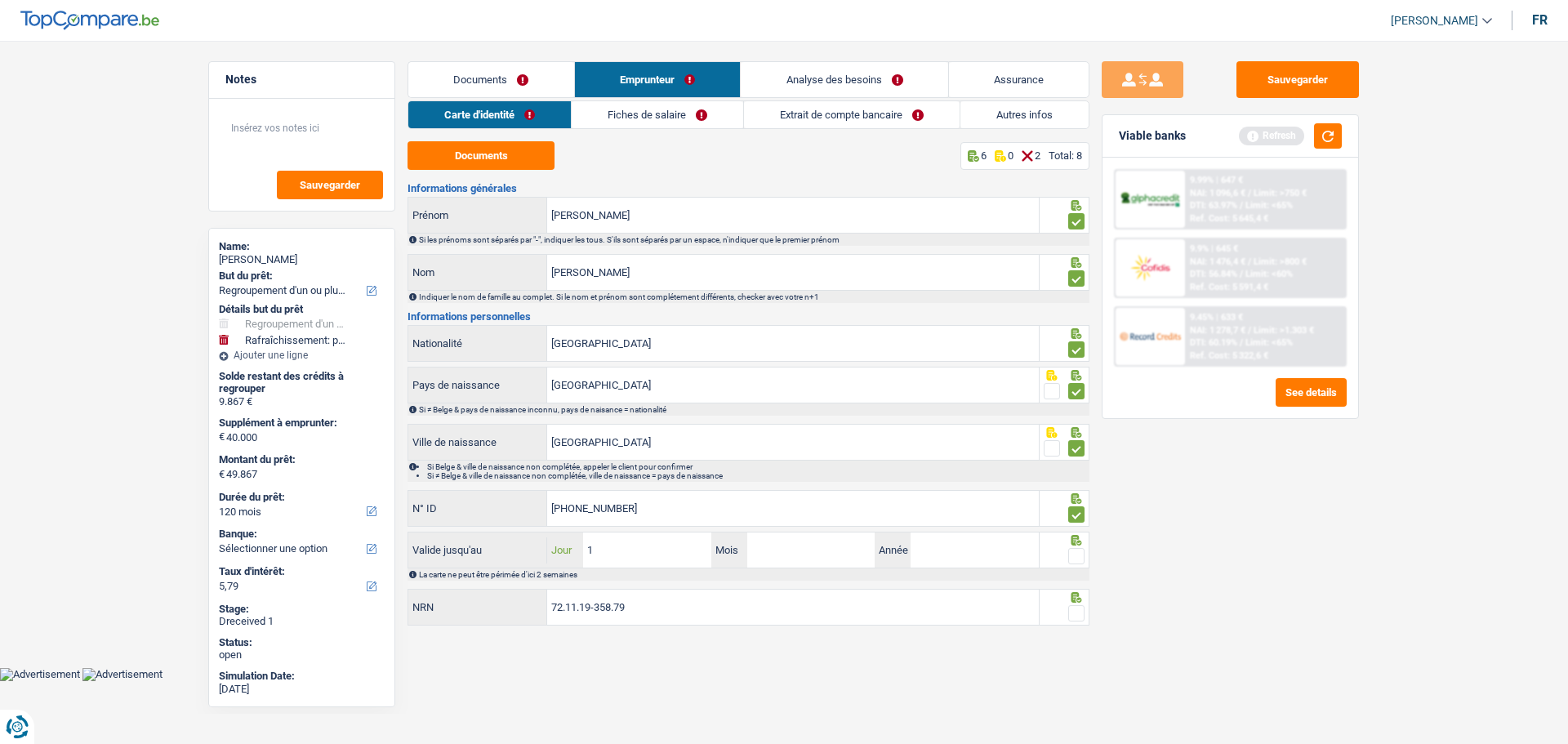 type on "18" 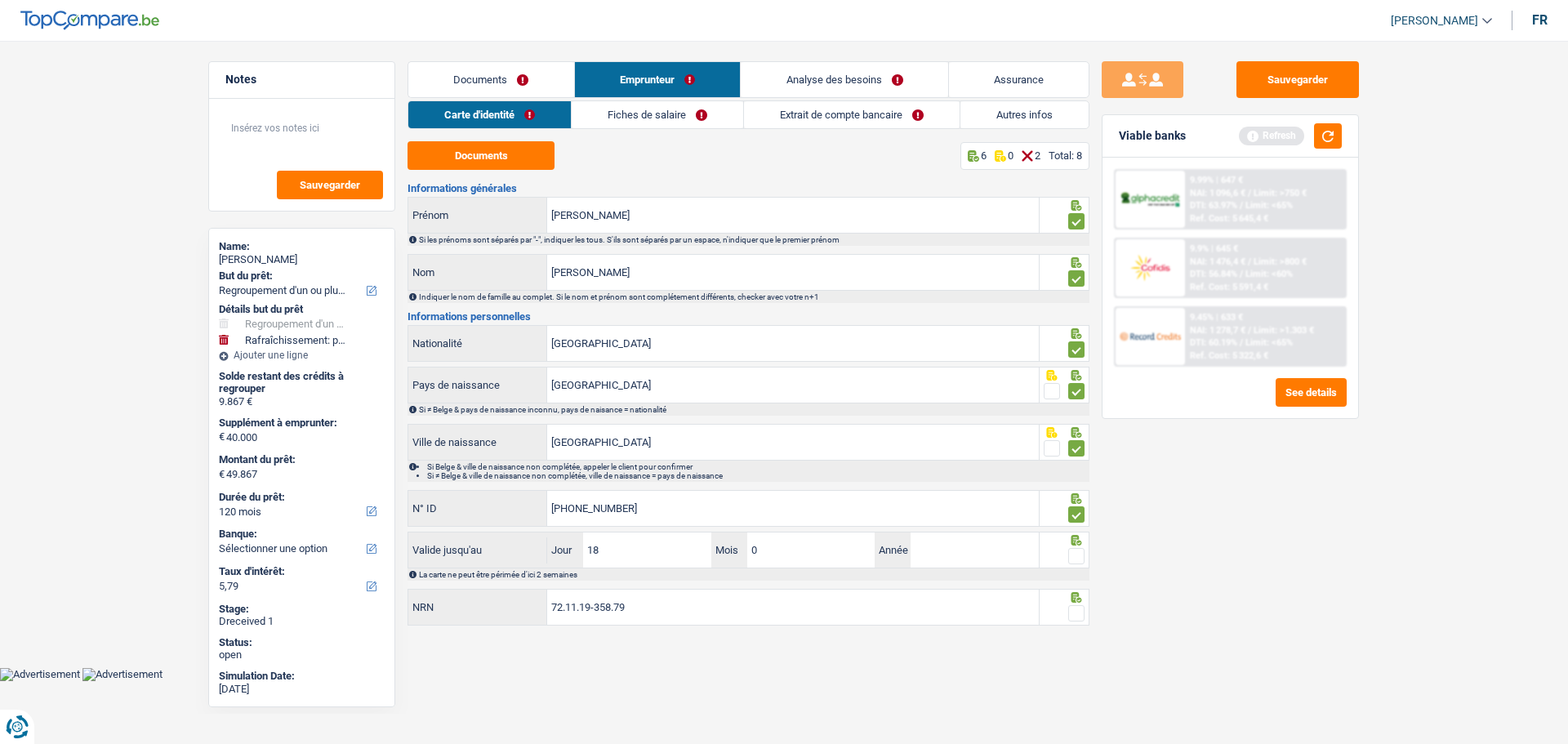 type on "01" 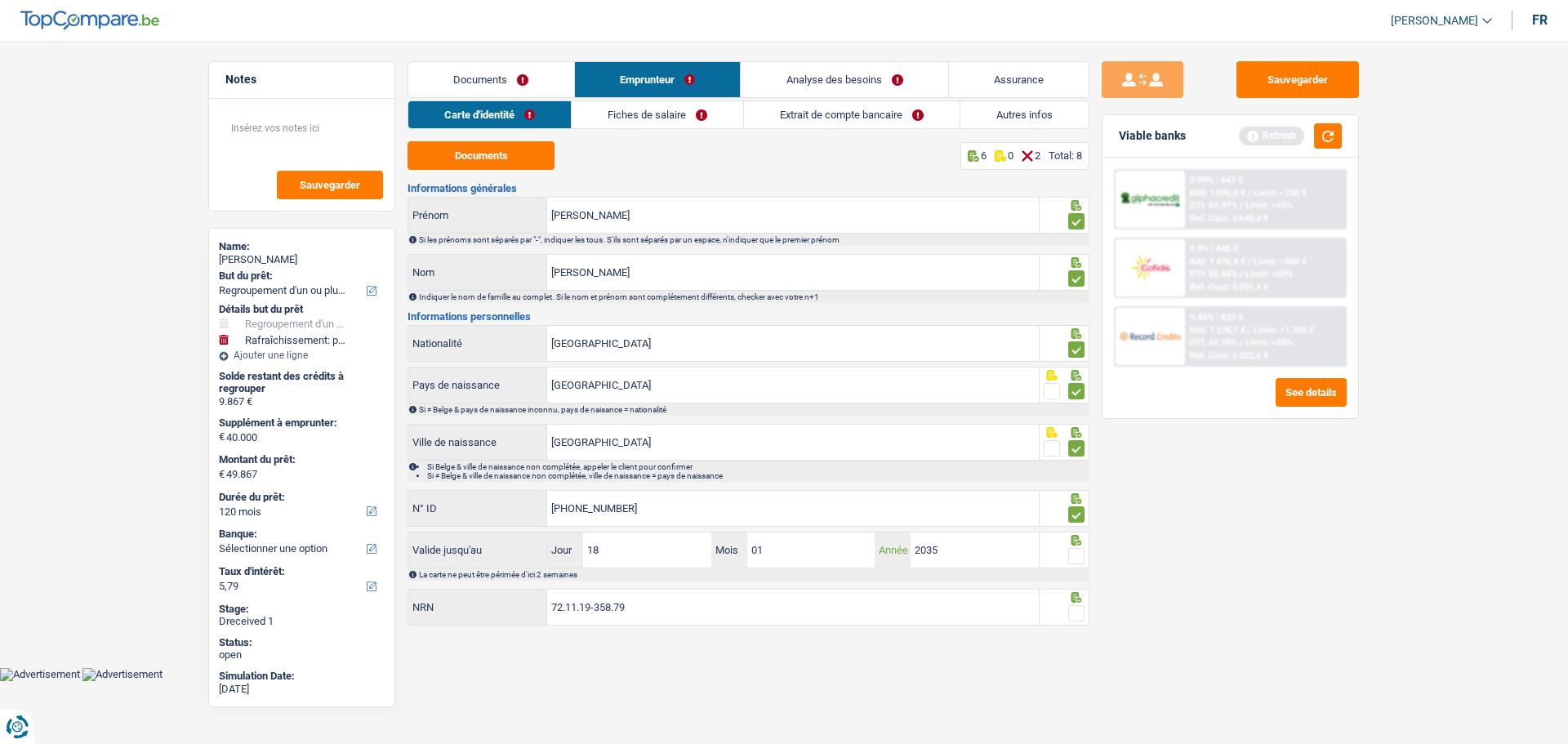type on "2035" 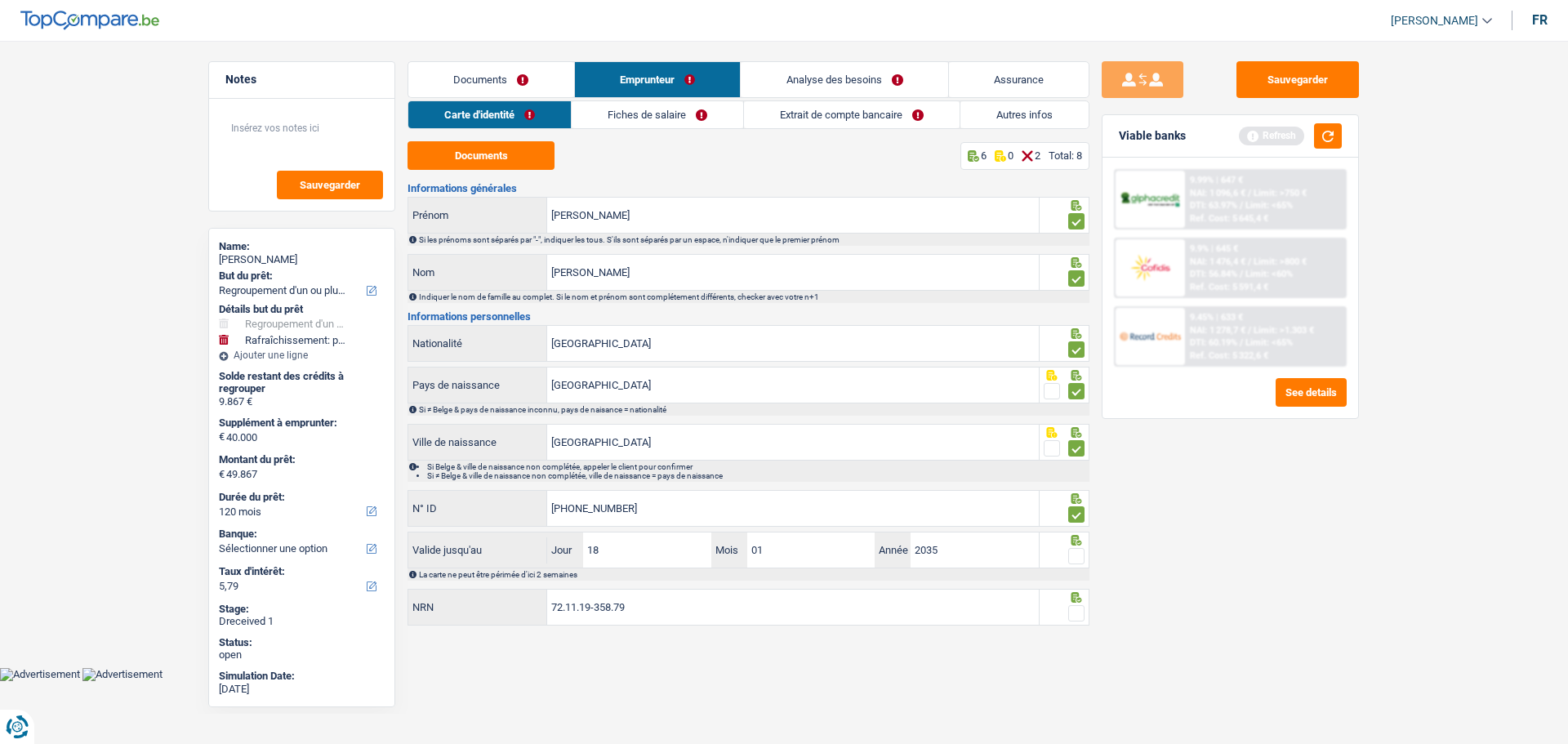 click at bounding box center (1076, 556) 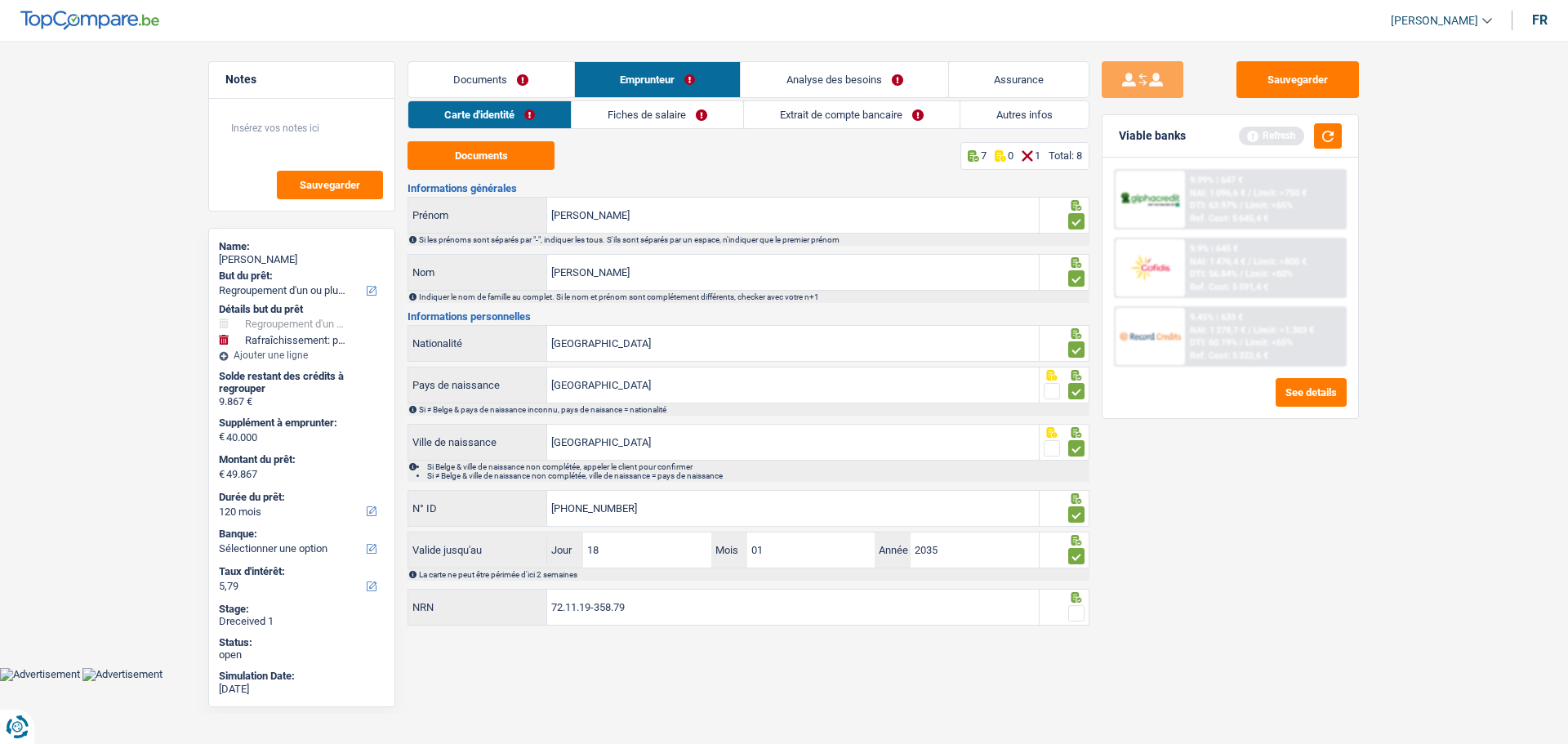 click at bounding box center (1076, 613) 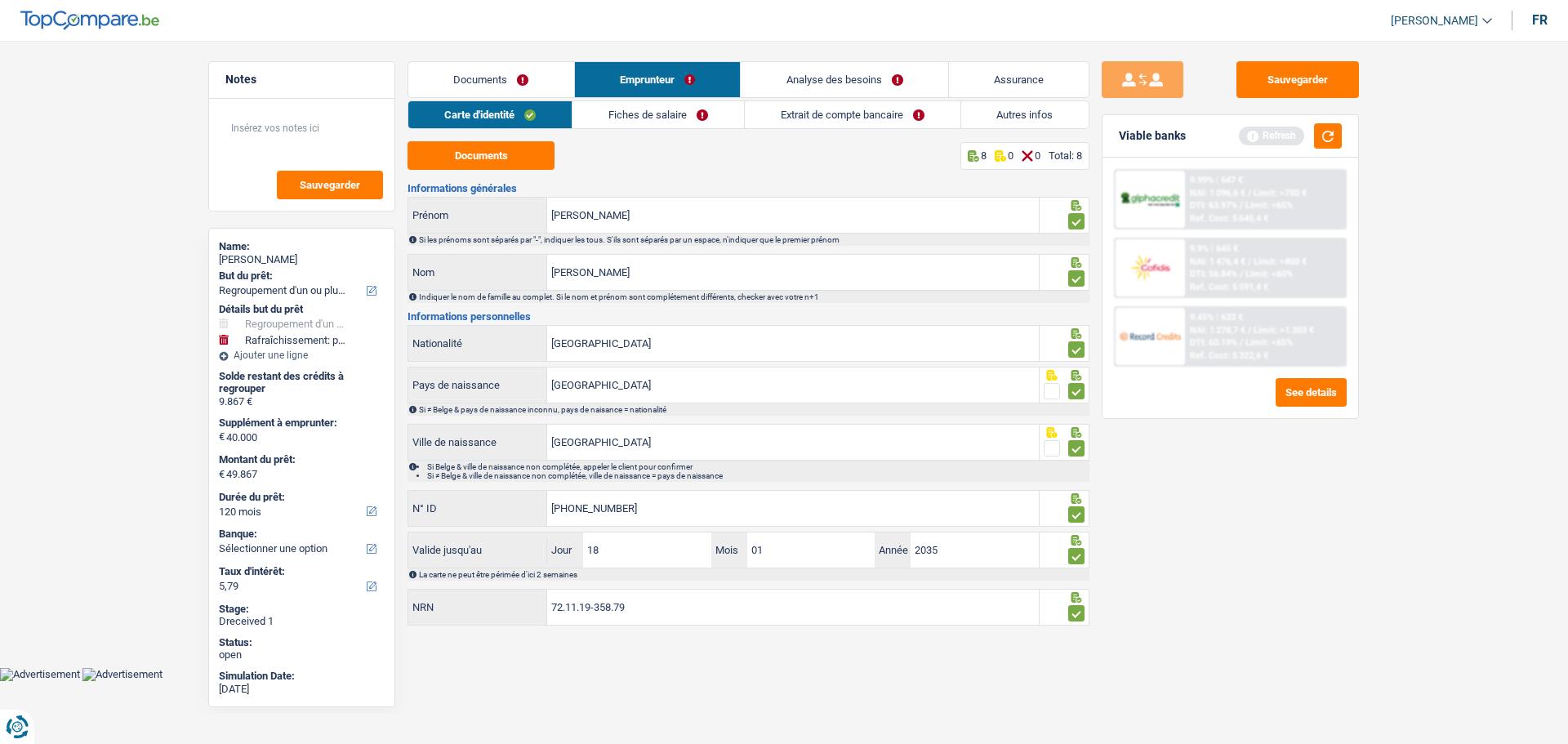 click on "Fiches de salaire" at bounding box center [658, 114] 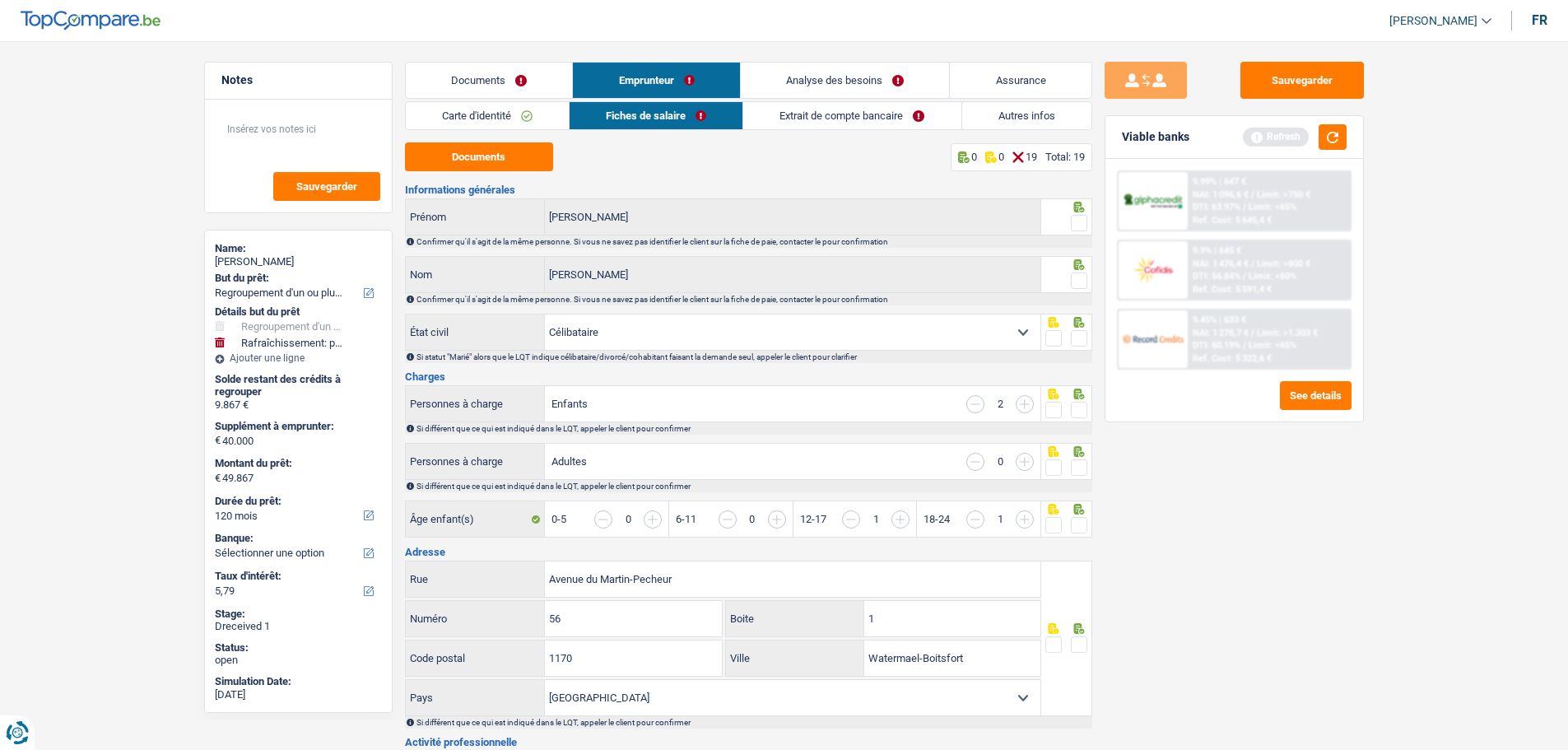 drag, startPoint x: 1076, startPoint y: 214, endPoint x: 1078, endPoint y: 257, distance: 43.046487 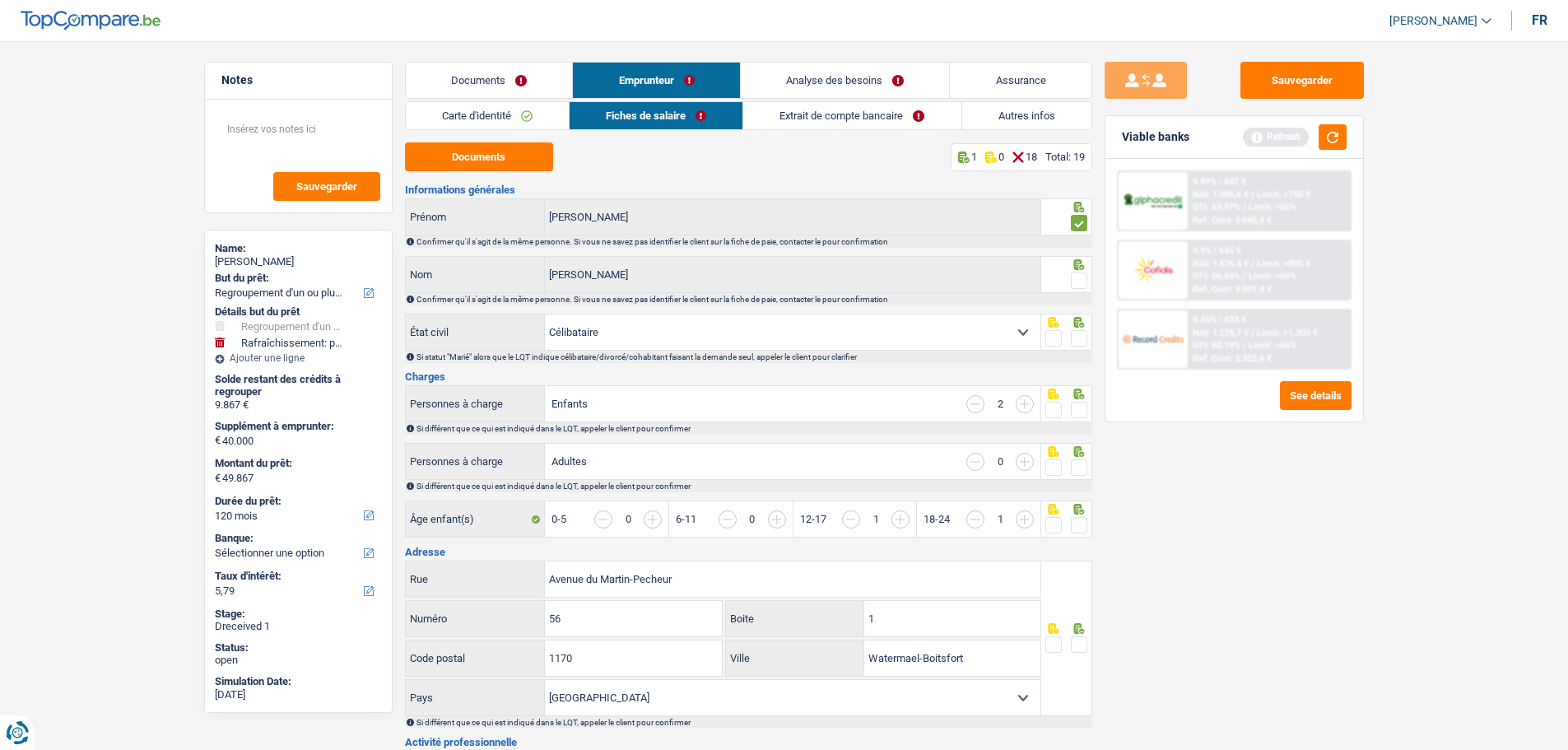 drag, startPoint x: 1079, startPoint y: 273, endPoint x: 1081, endPoint y: 300, distance: 27.073973 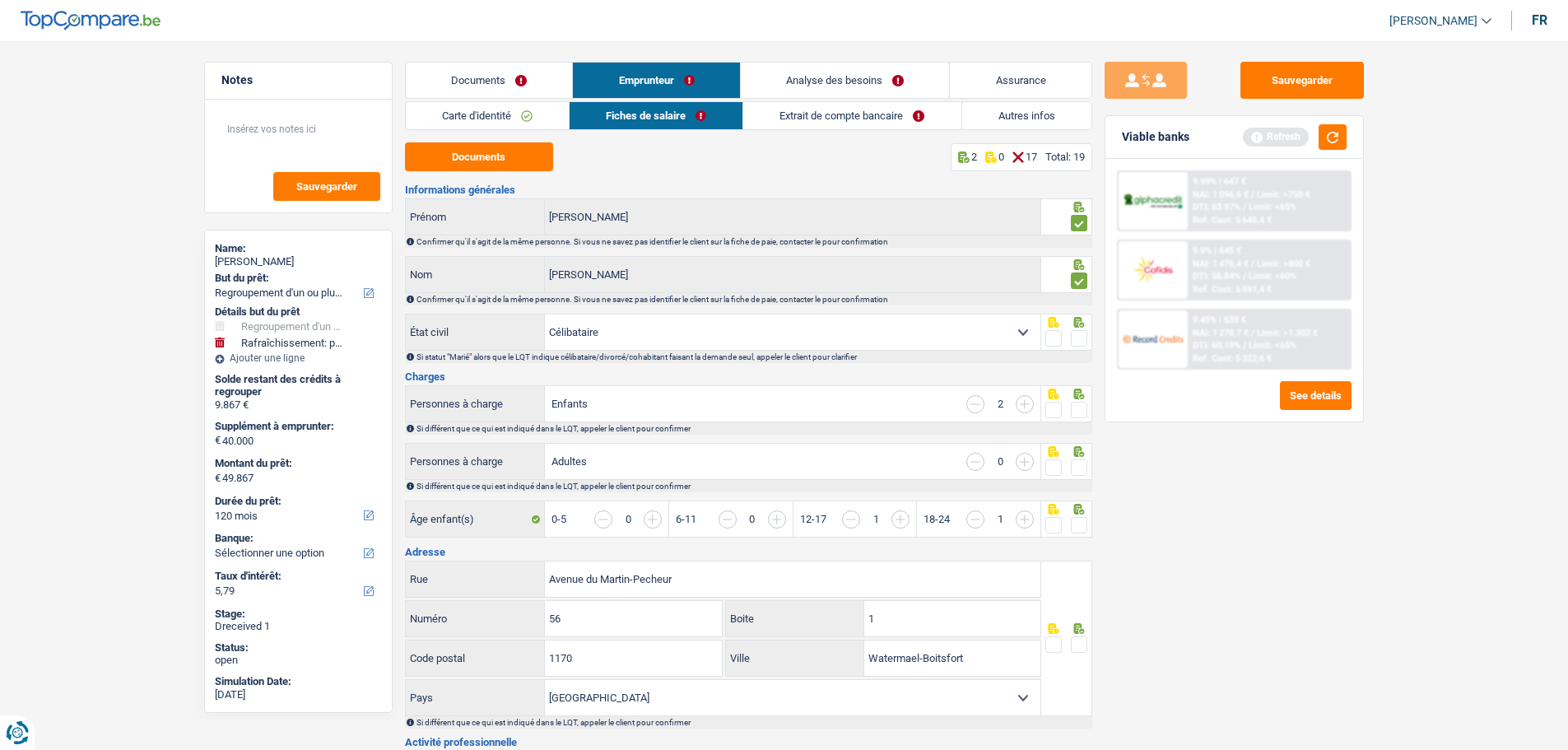click at bounding box center (1079, 338) 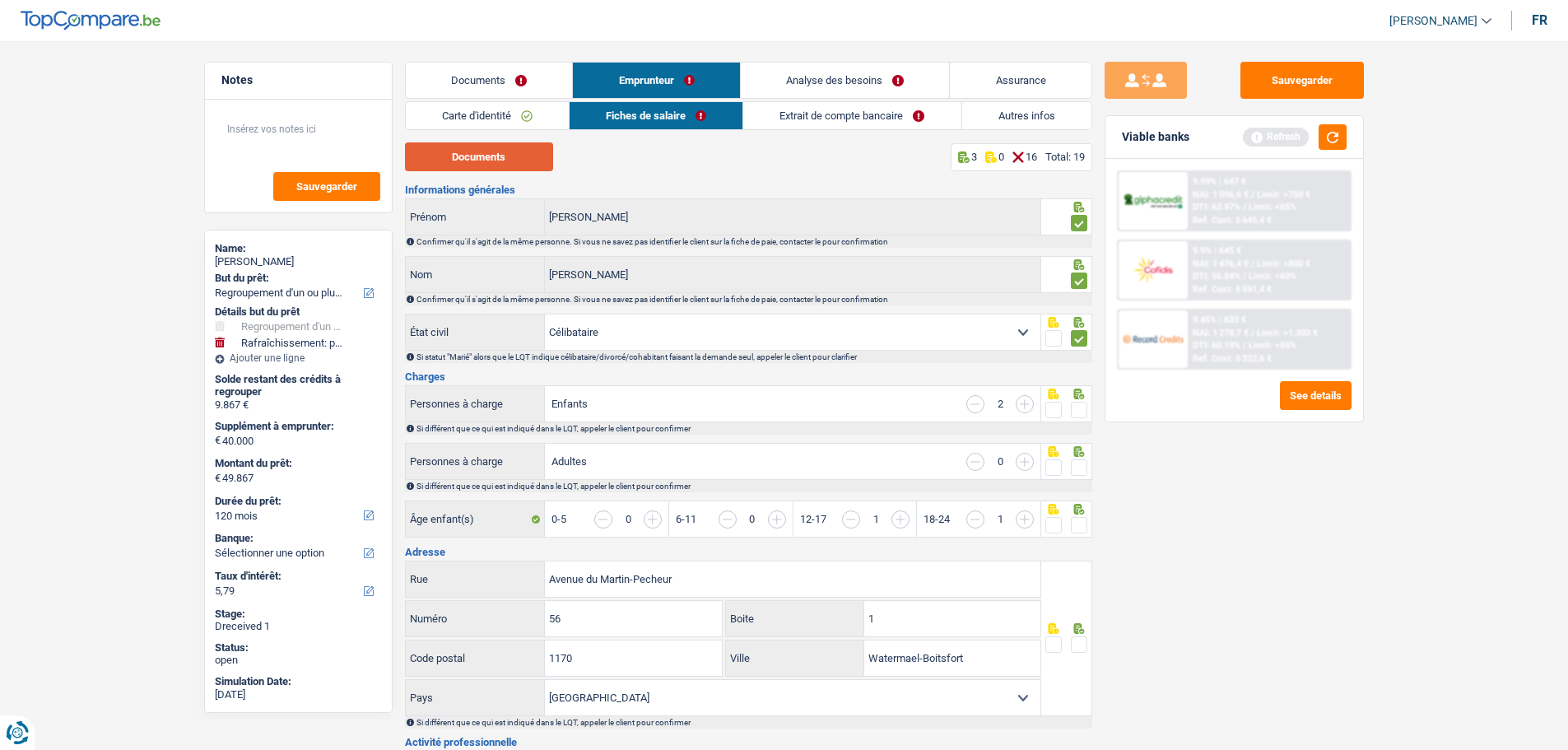 click on "Documents" at bounding box center [479, 156] 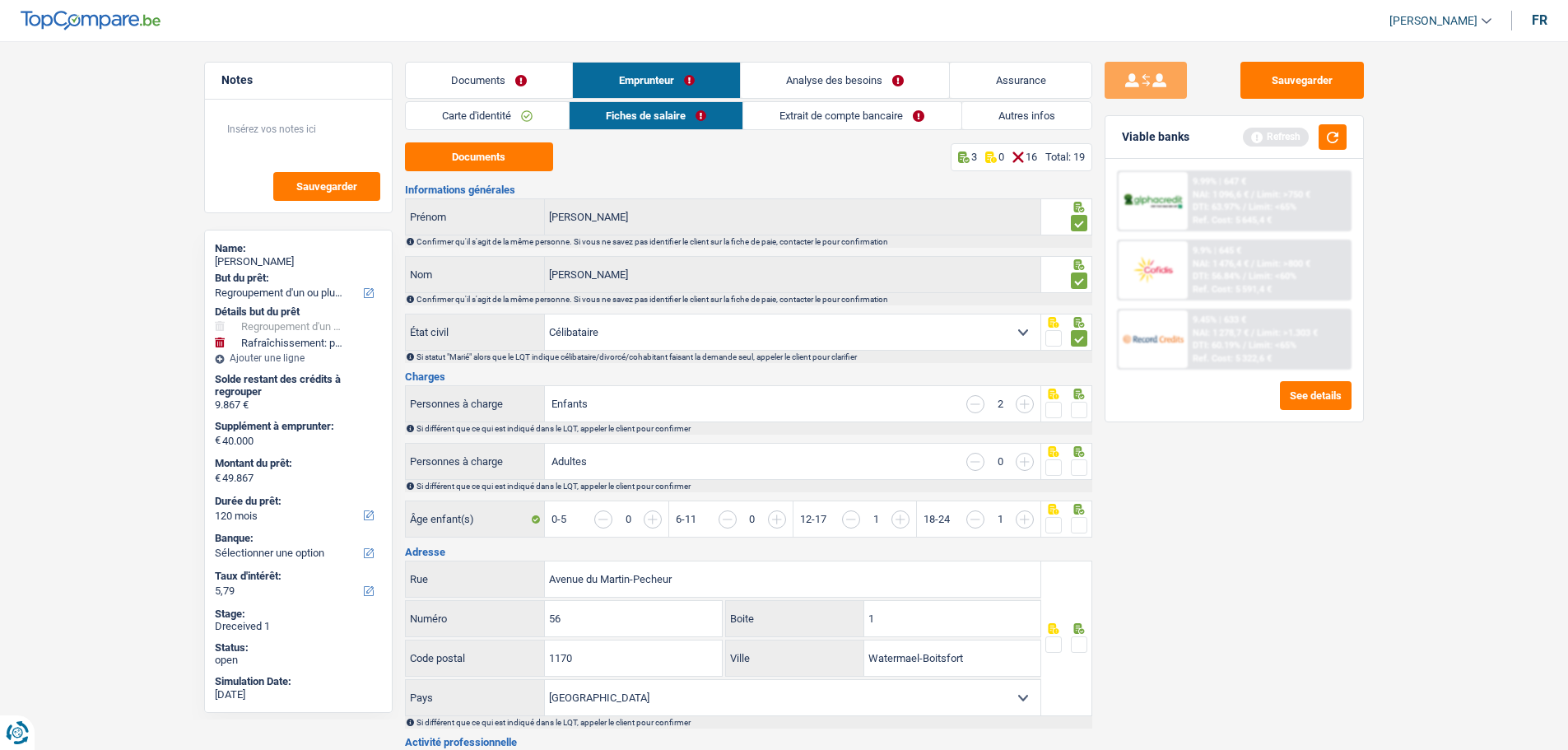 click at bounding box center [1079, 410] 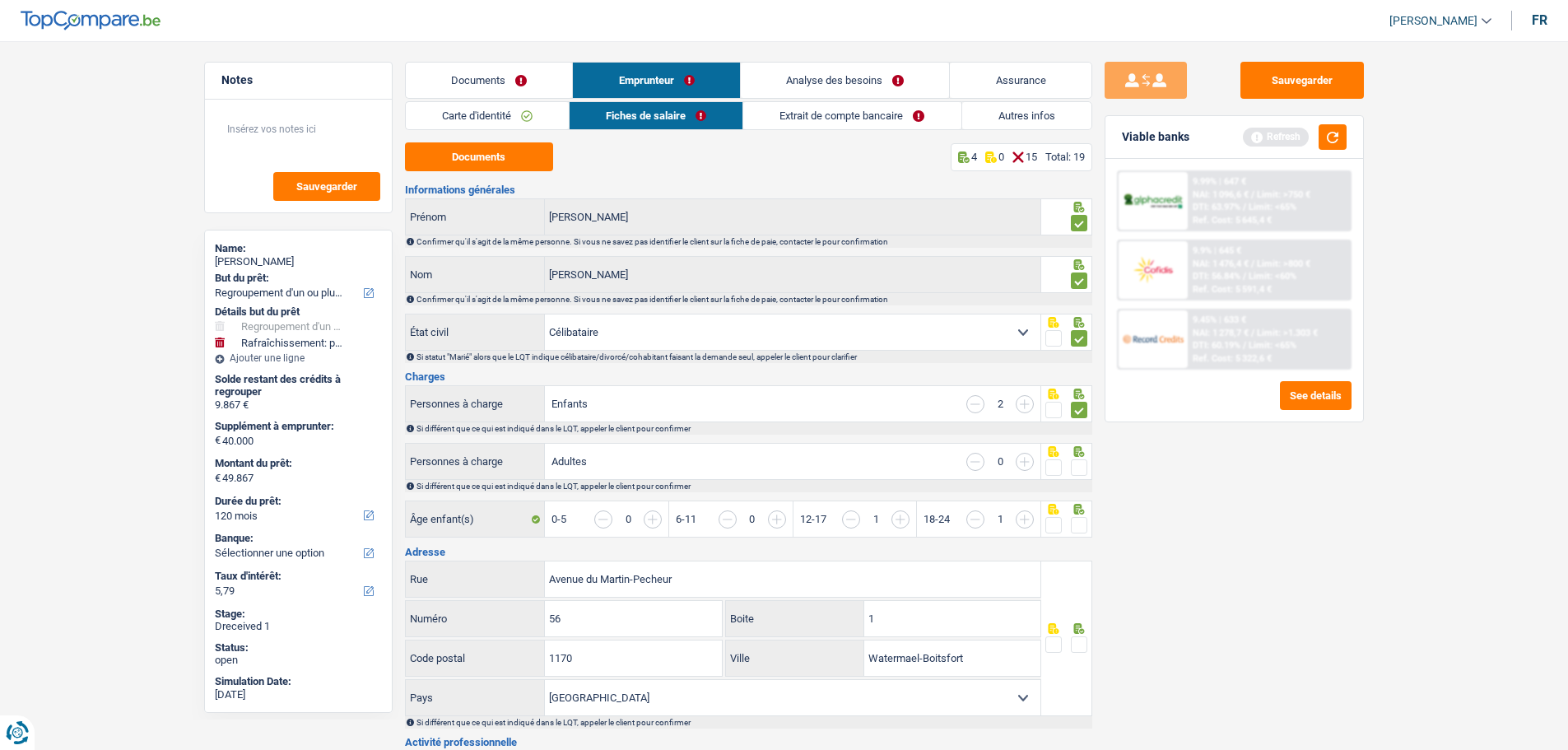 click at bounding box center (1079, 468) 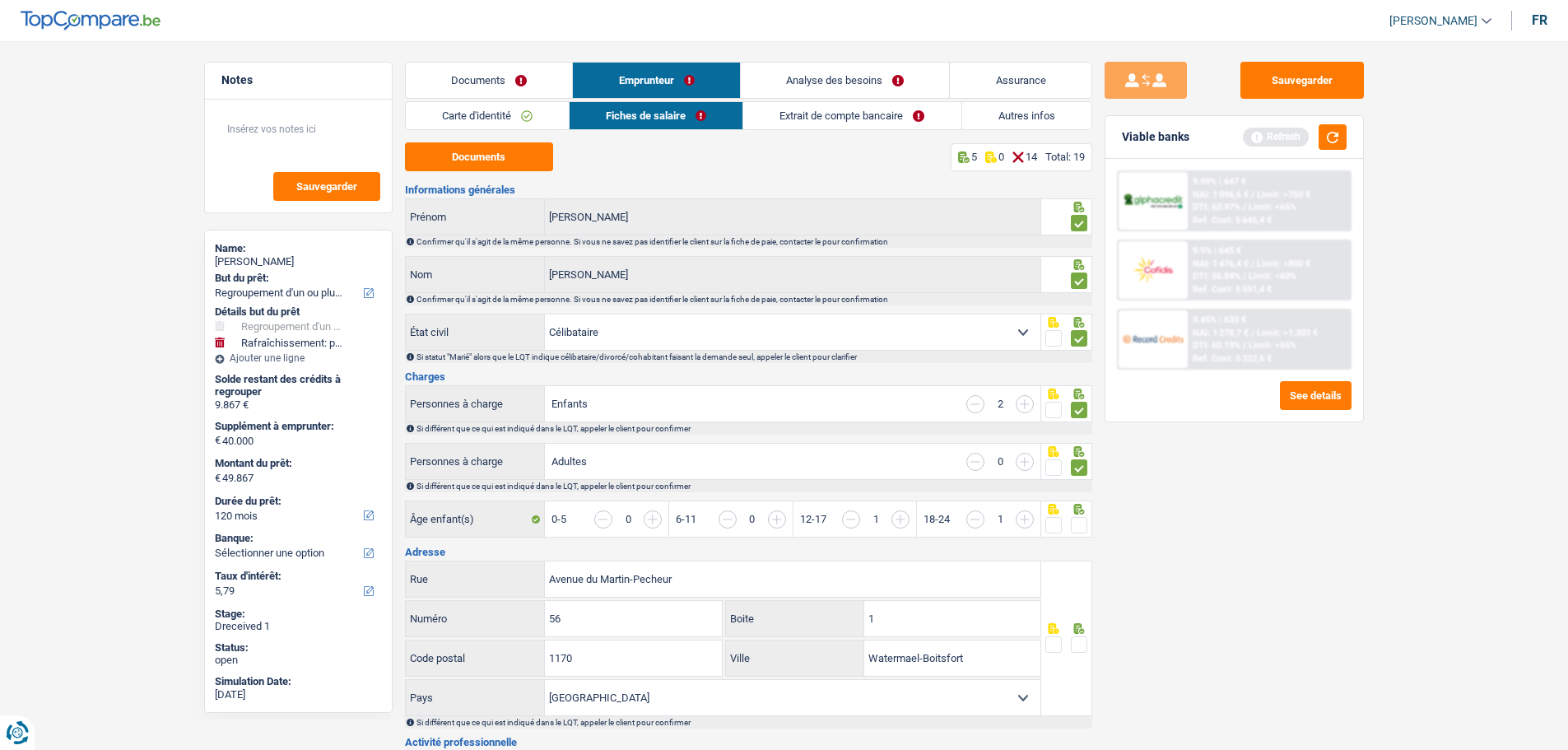 drag, startPoint x: 1081, startPoint y: 516, endPoint x: 1040, endPoint y: 531, distance: 43.65776 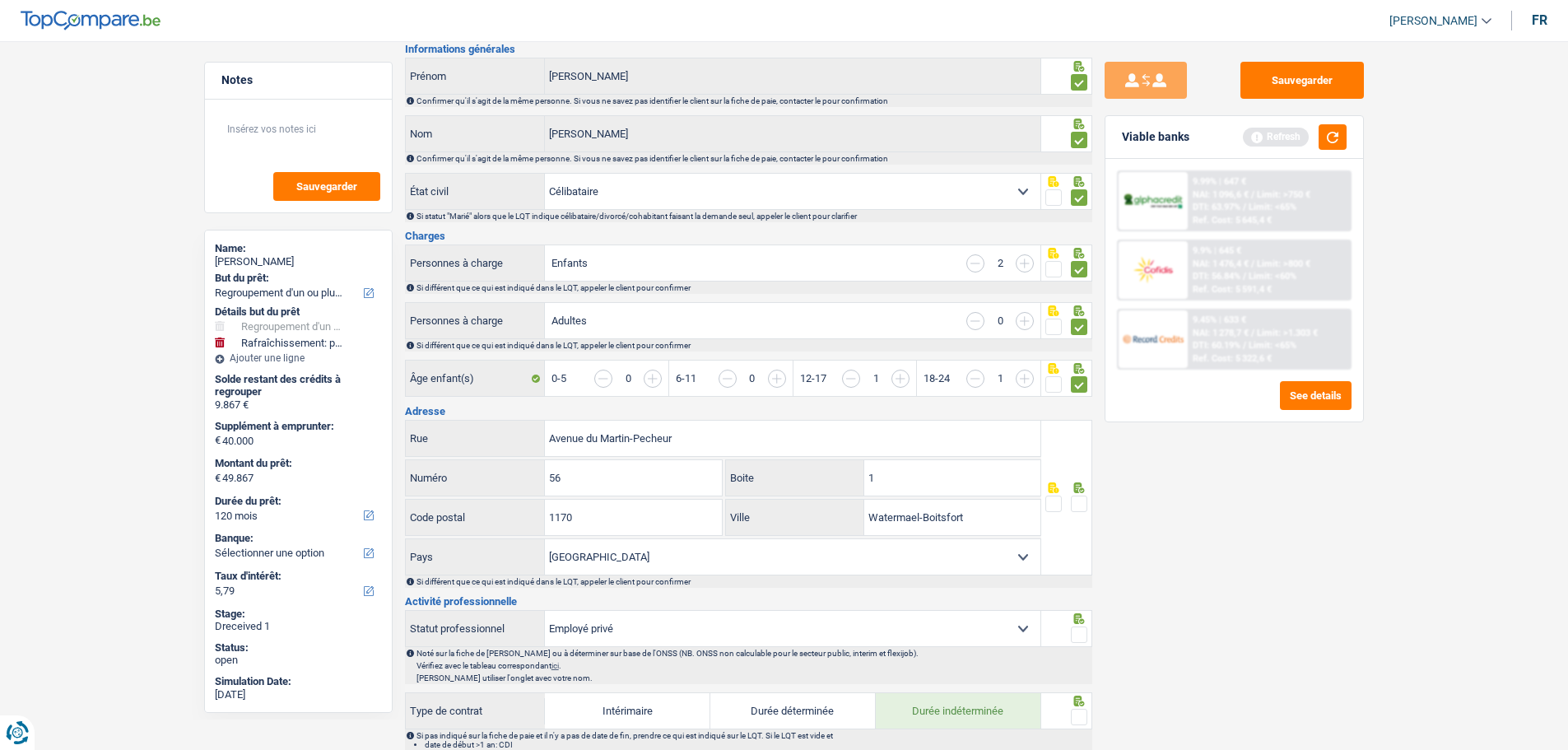 scroll, scrollTop: 165, scrollLeft: 0, axis: vertical 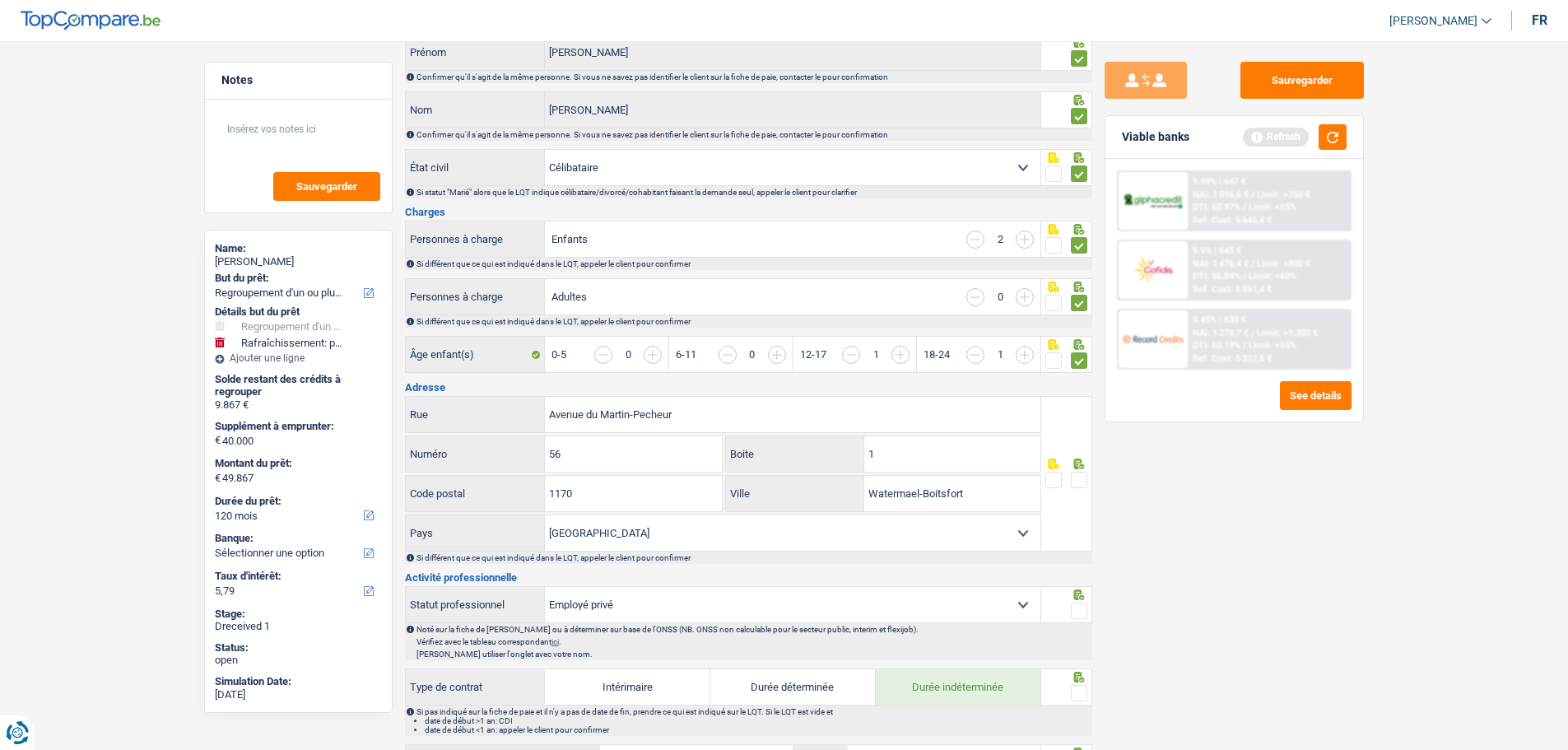 click at bounding box center (1079, 480) 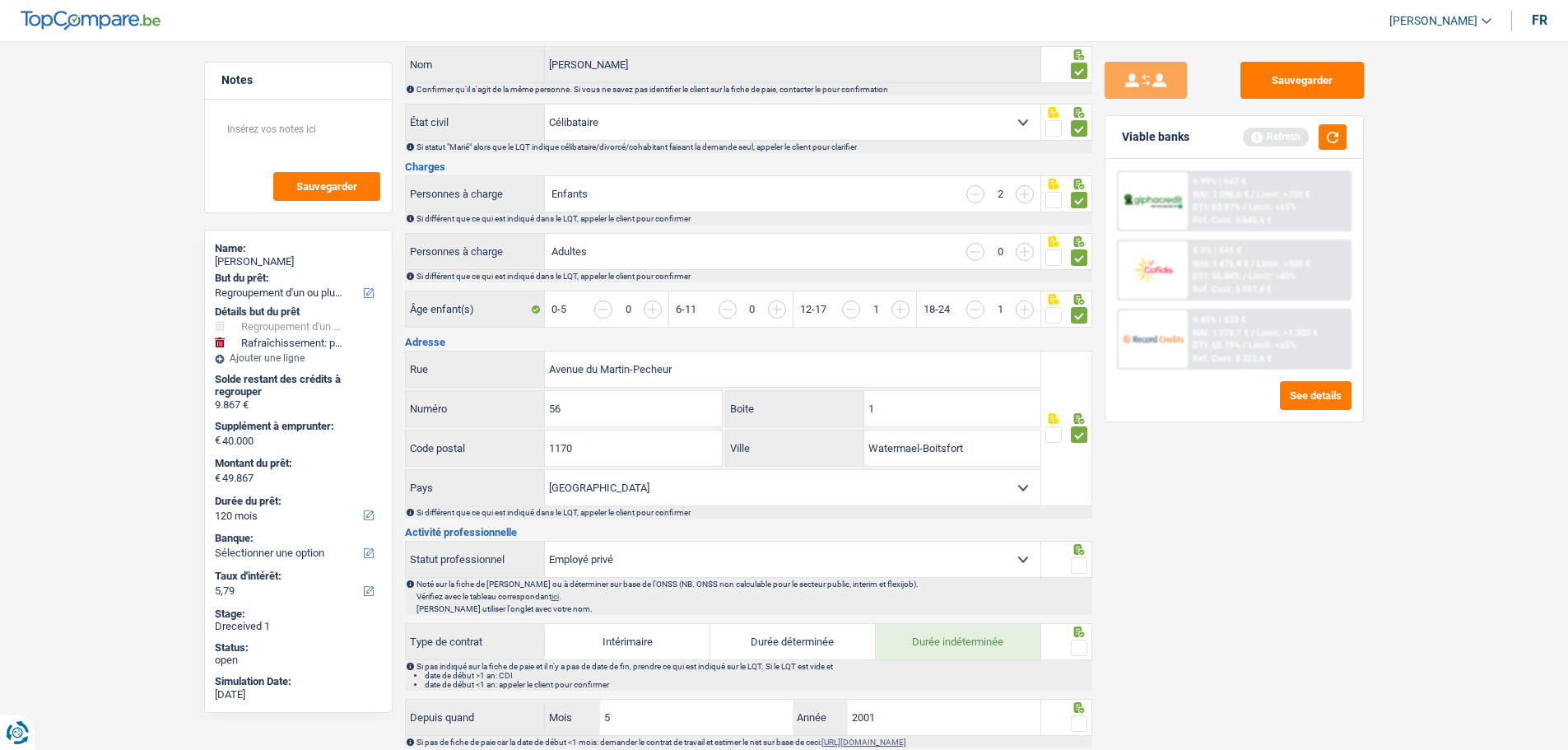 scroll, scrollTop: 247, scrollLeft: 0, axis: vertical 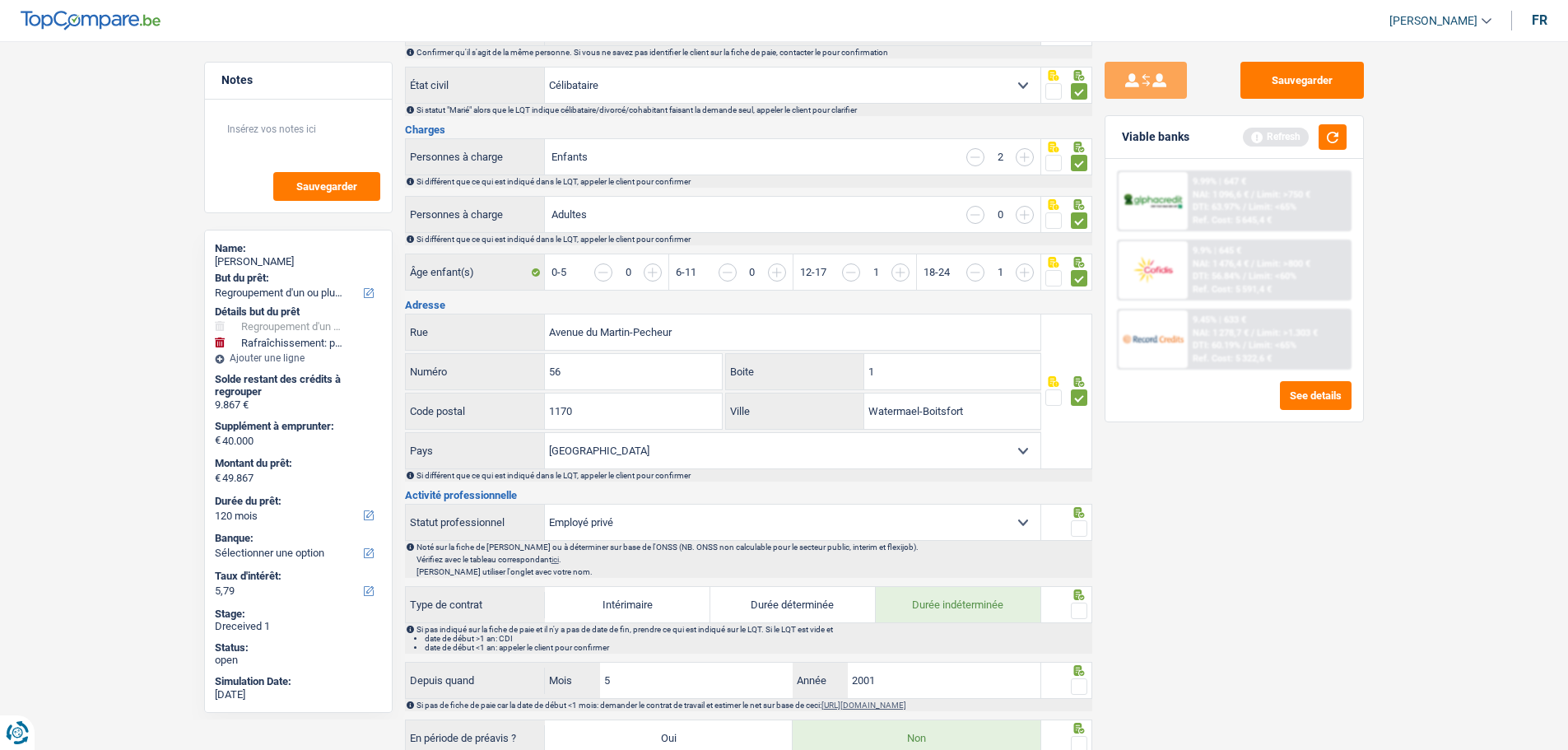 click at bounding box center (1079, 529) 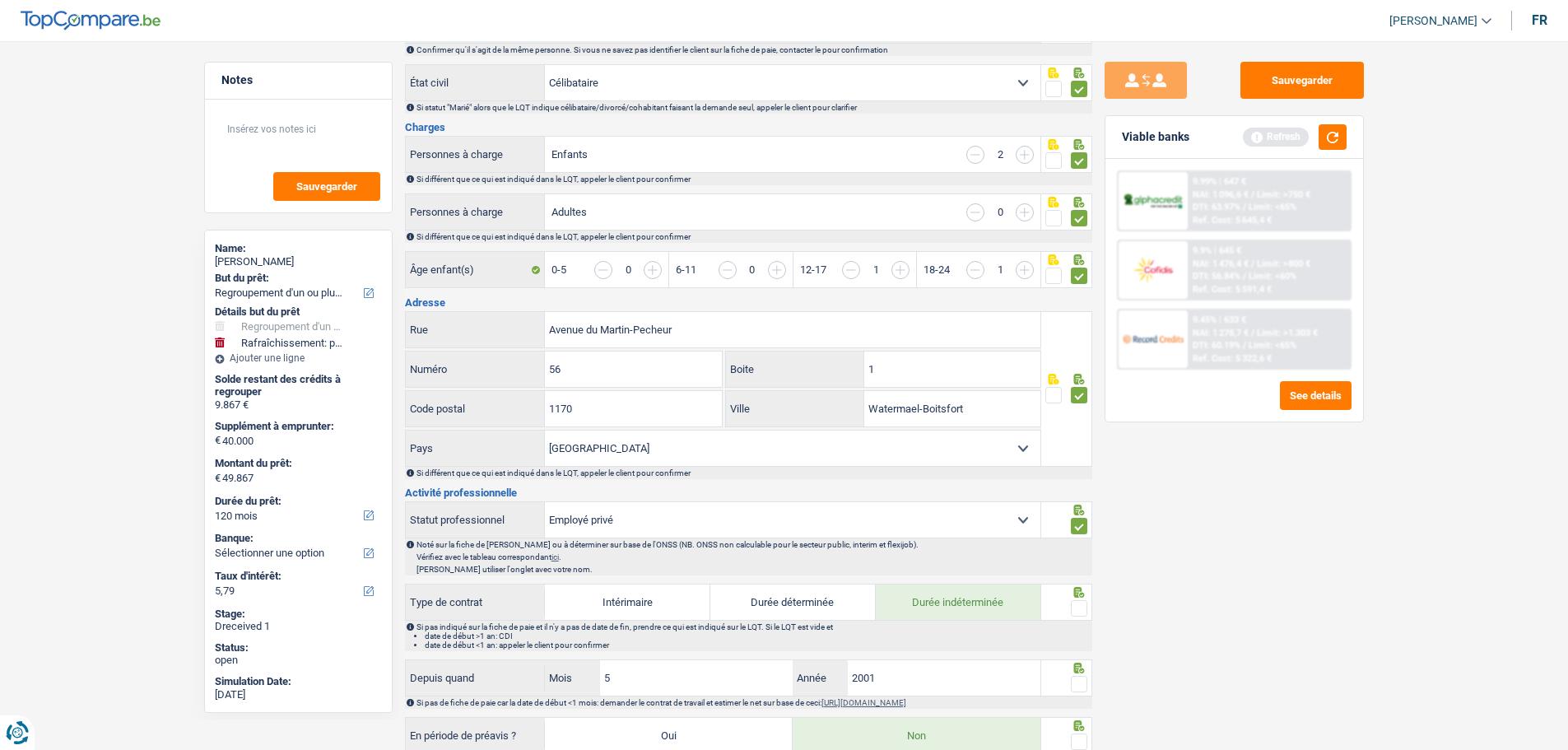 scroll, scrollTop: 412, scrollLeft: 0, axis: vertical 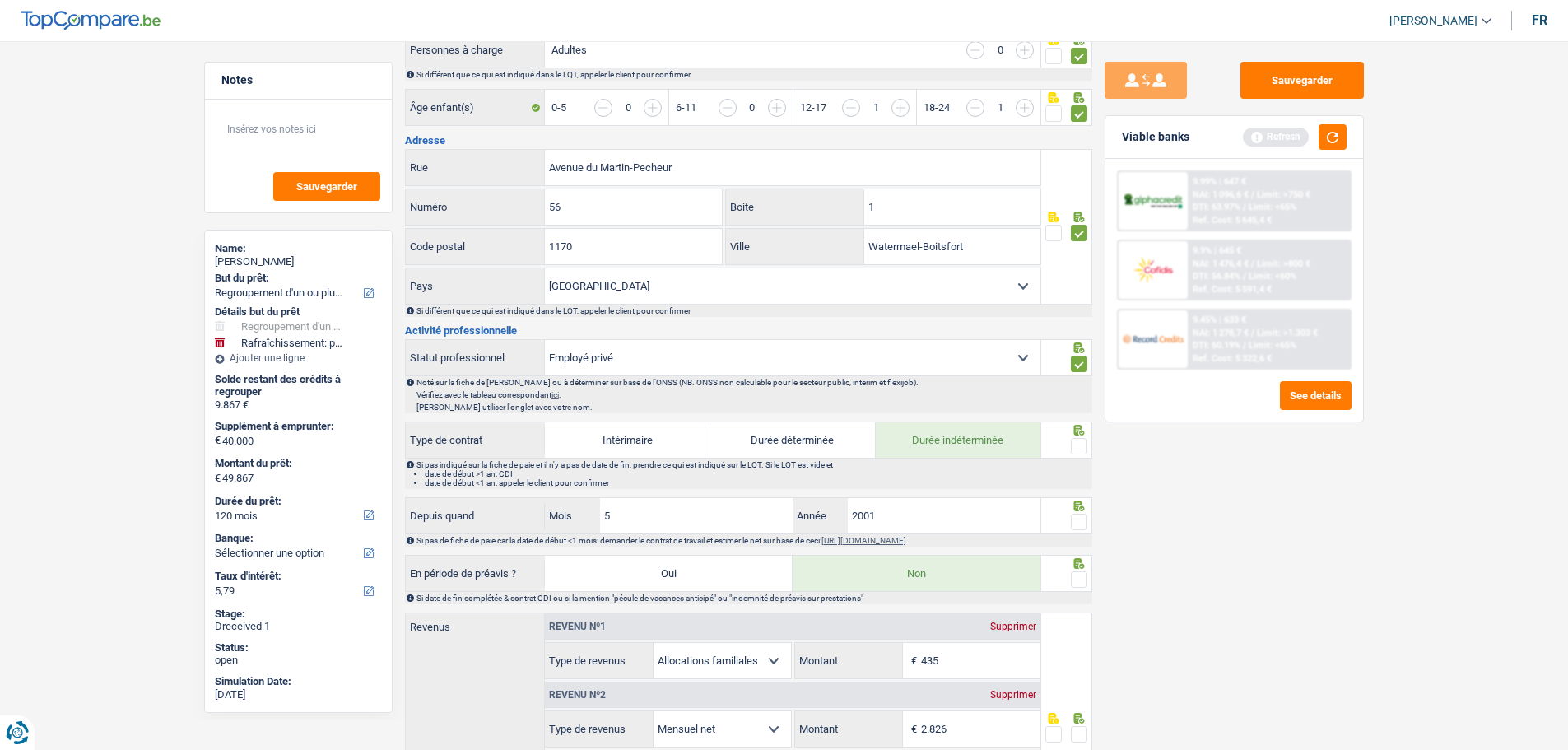 click at bounding box center (1079, 446) 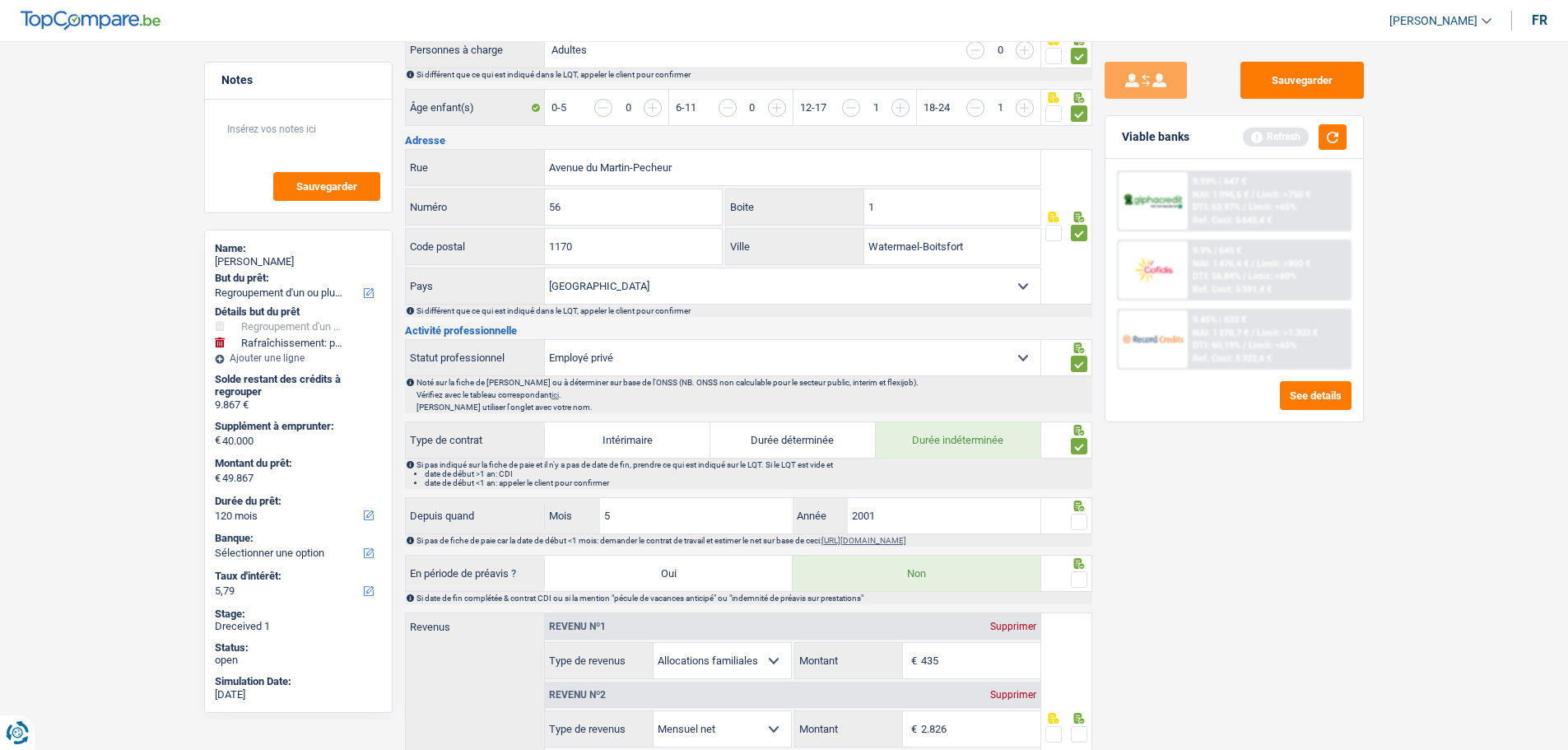 click at bounding box center (1079, 522) 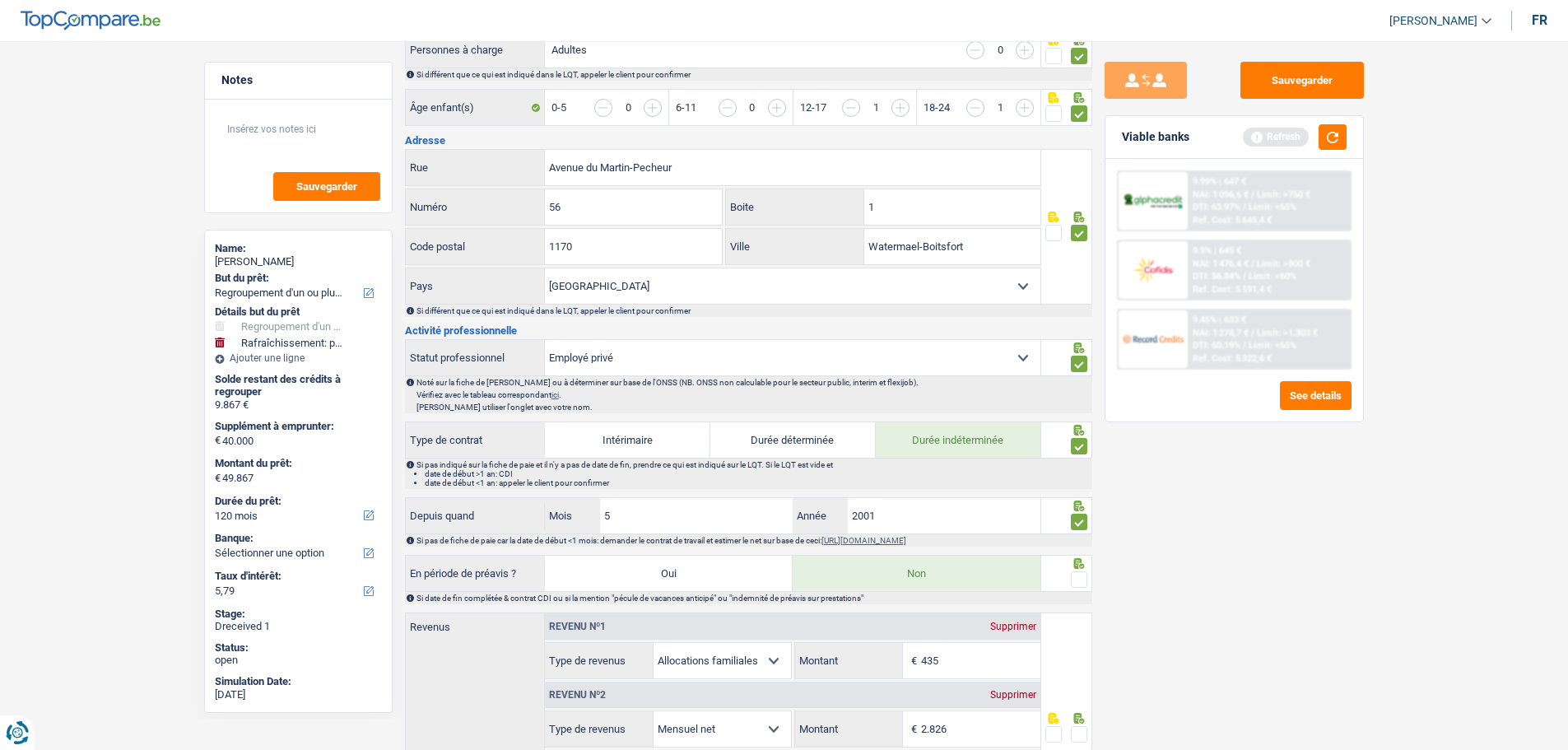 click 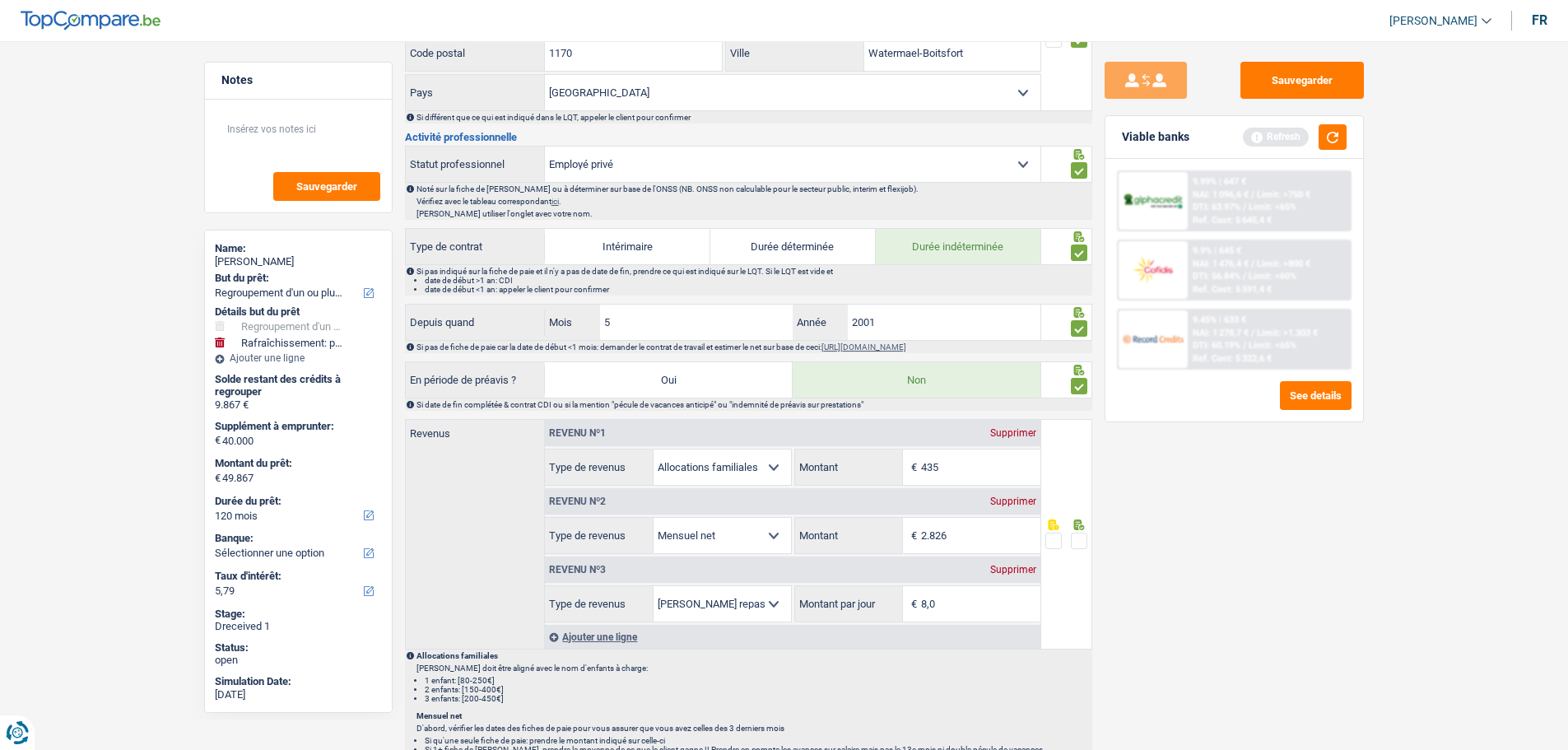 scroll, scrollTop: 659, scrollLeft: 0, axis: vertical 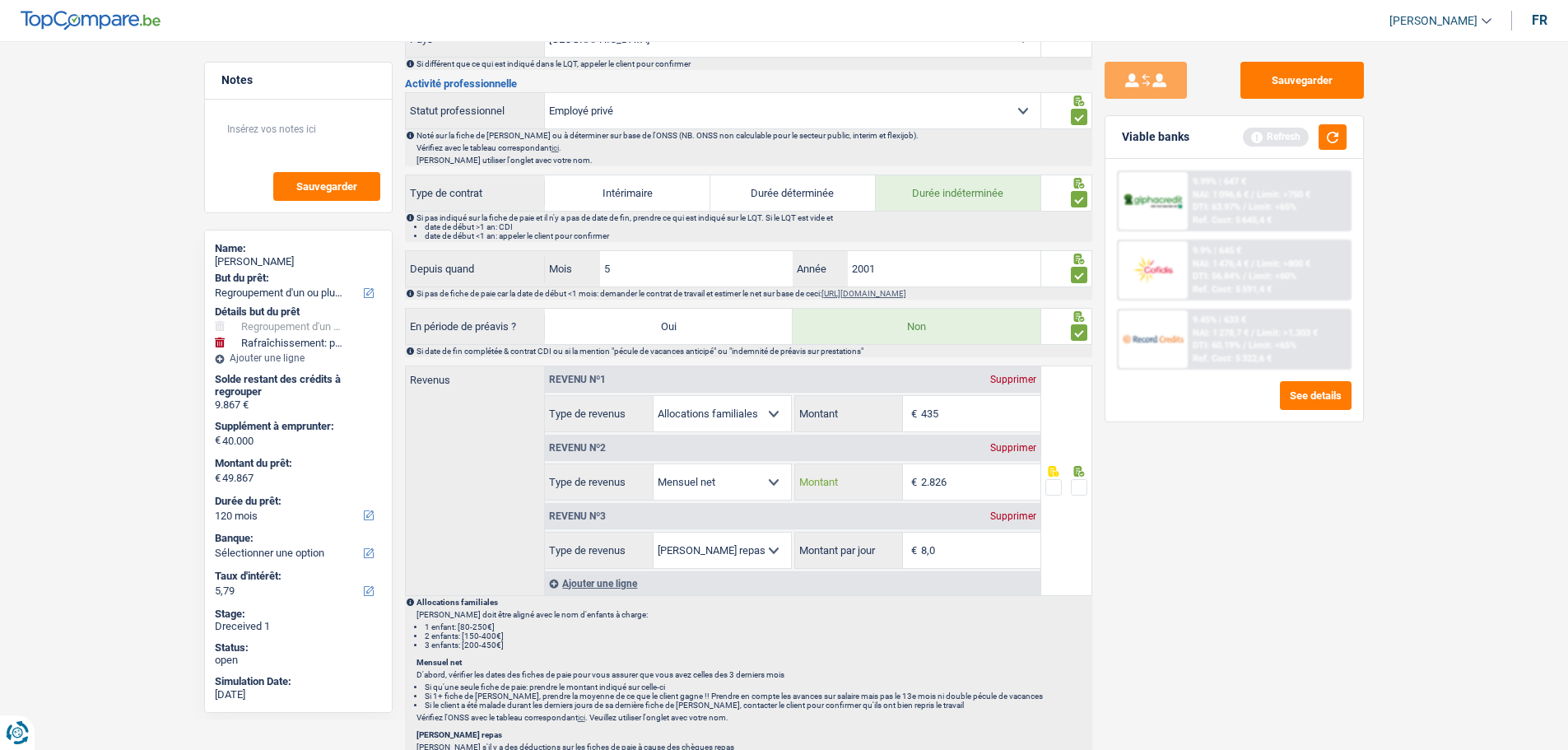 drag, startPoint x: 973, startPoint y: 469, endPoint x: 937, endPoint y: 471, distance: 36.05551 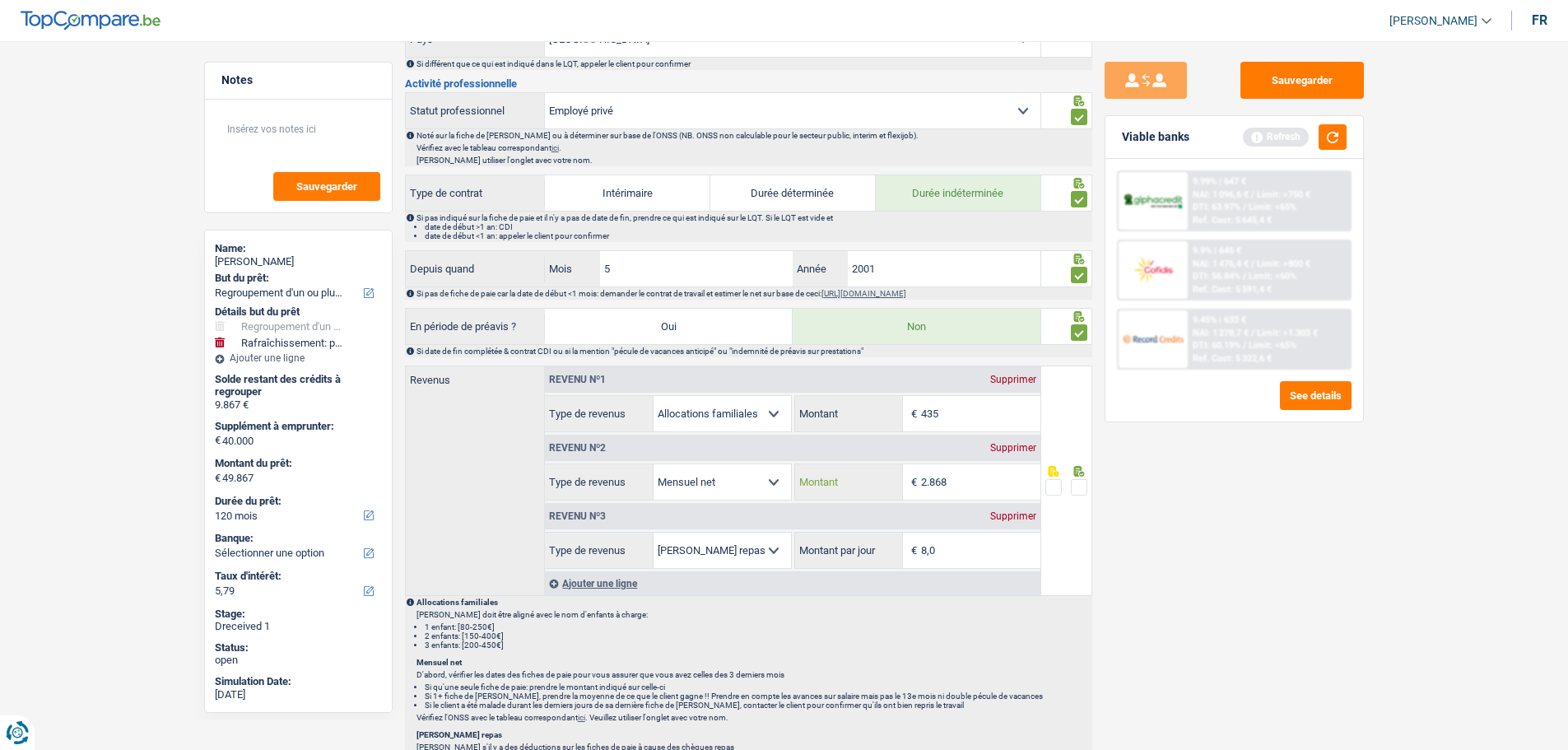 type on "2.868" 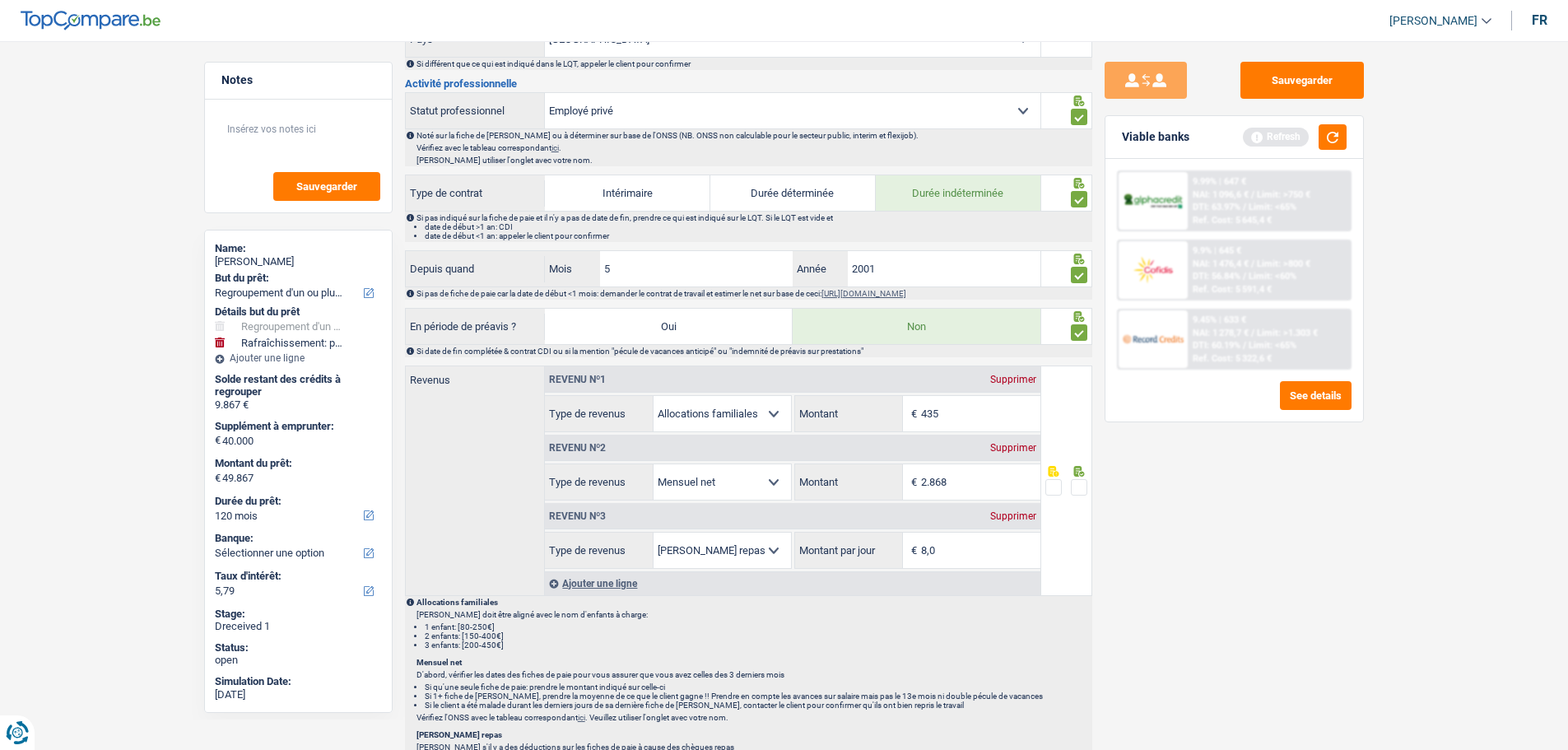 click at bounding box center (1079, 487) 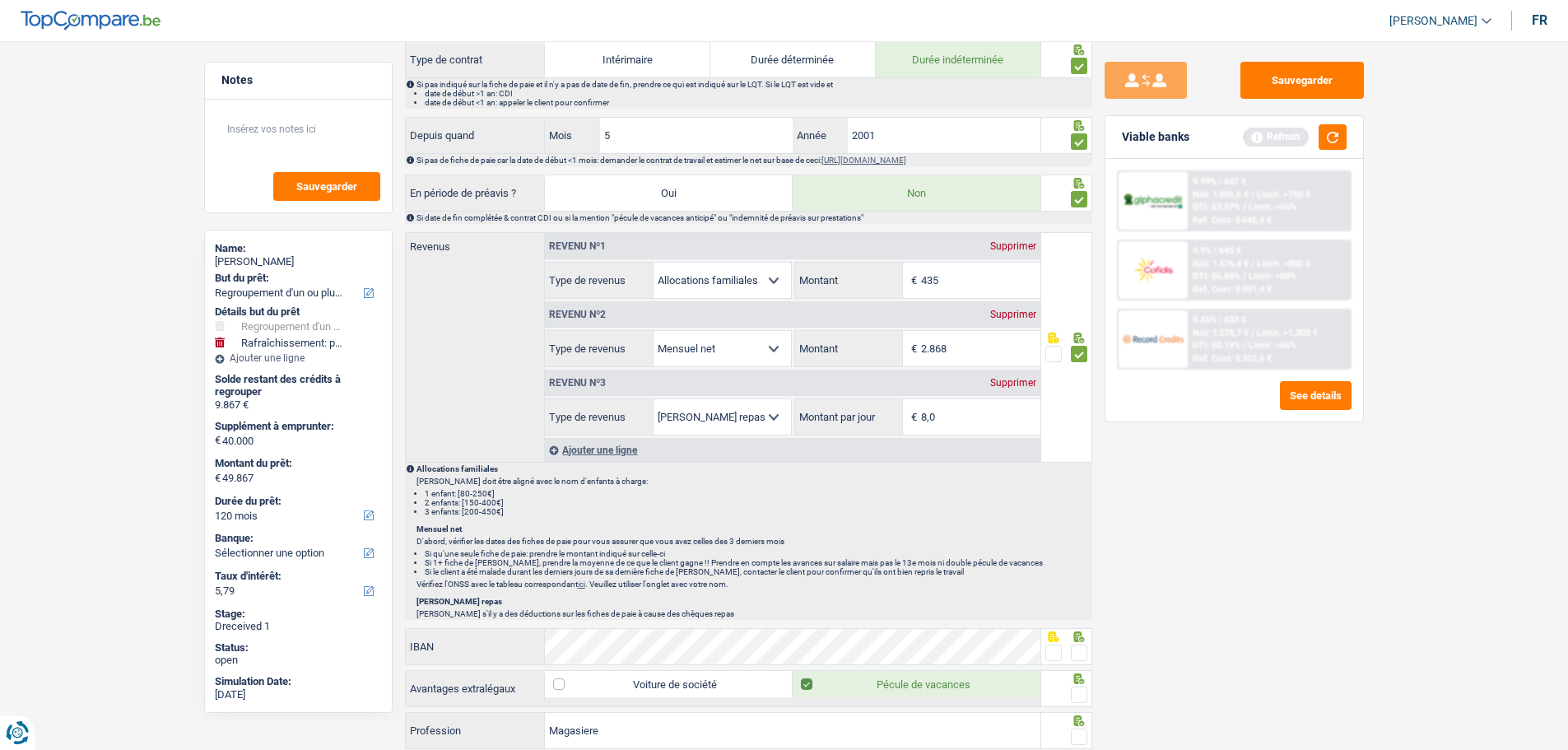scroll, scrollTop: 988, scrollLeft: 0, axis: vertical 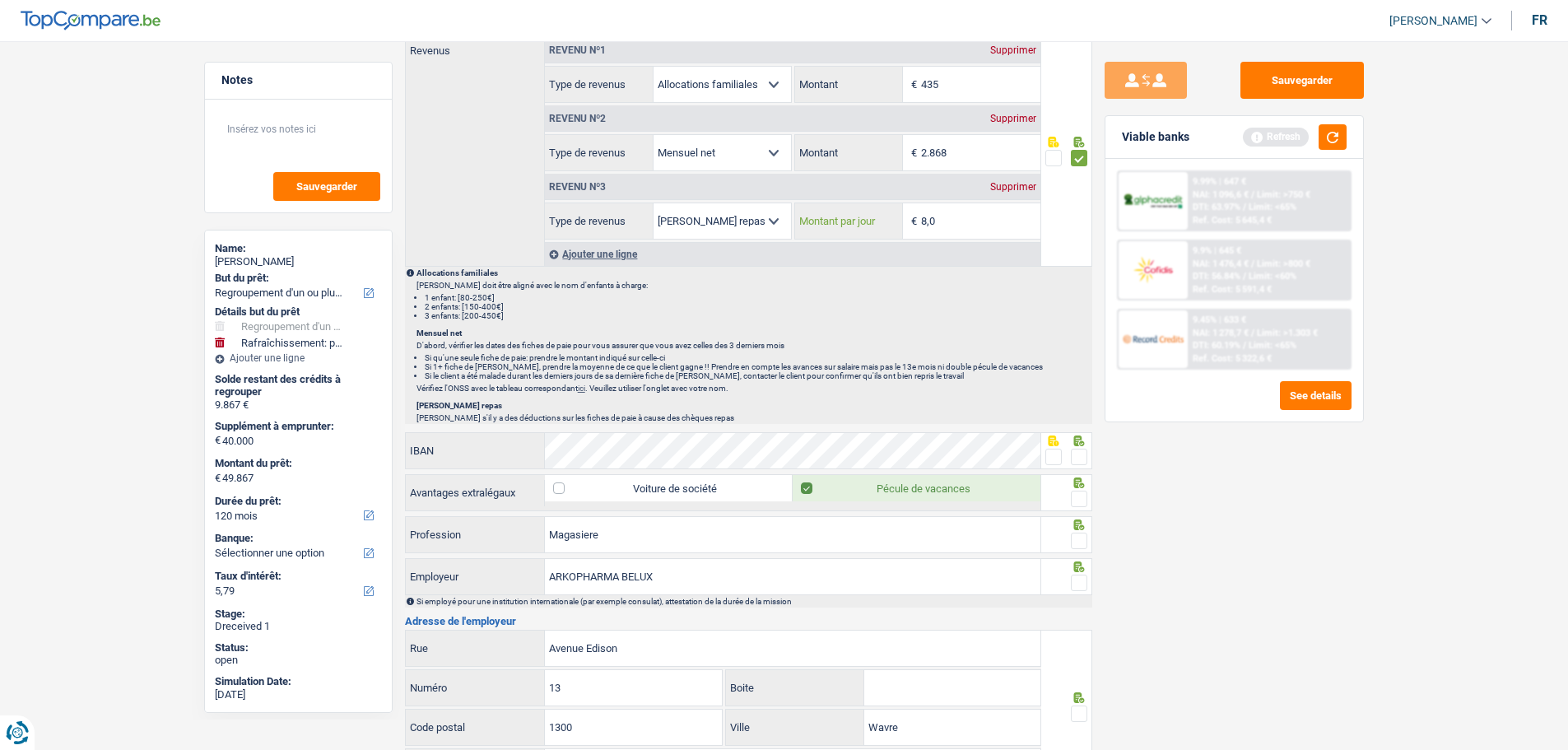 click on "8,0" at bounding box center [980, 221] 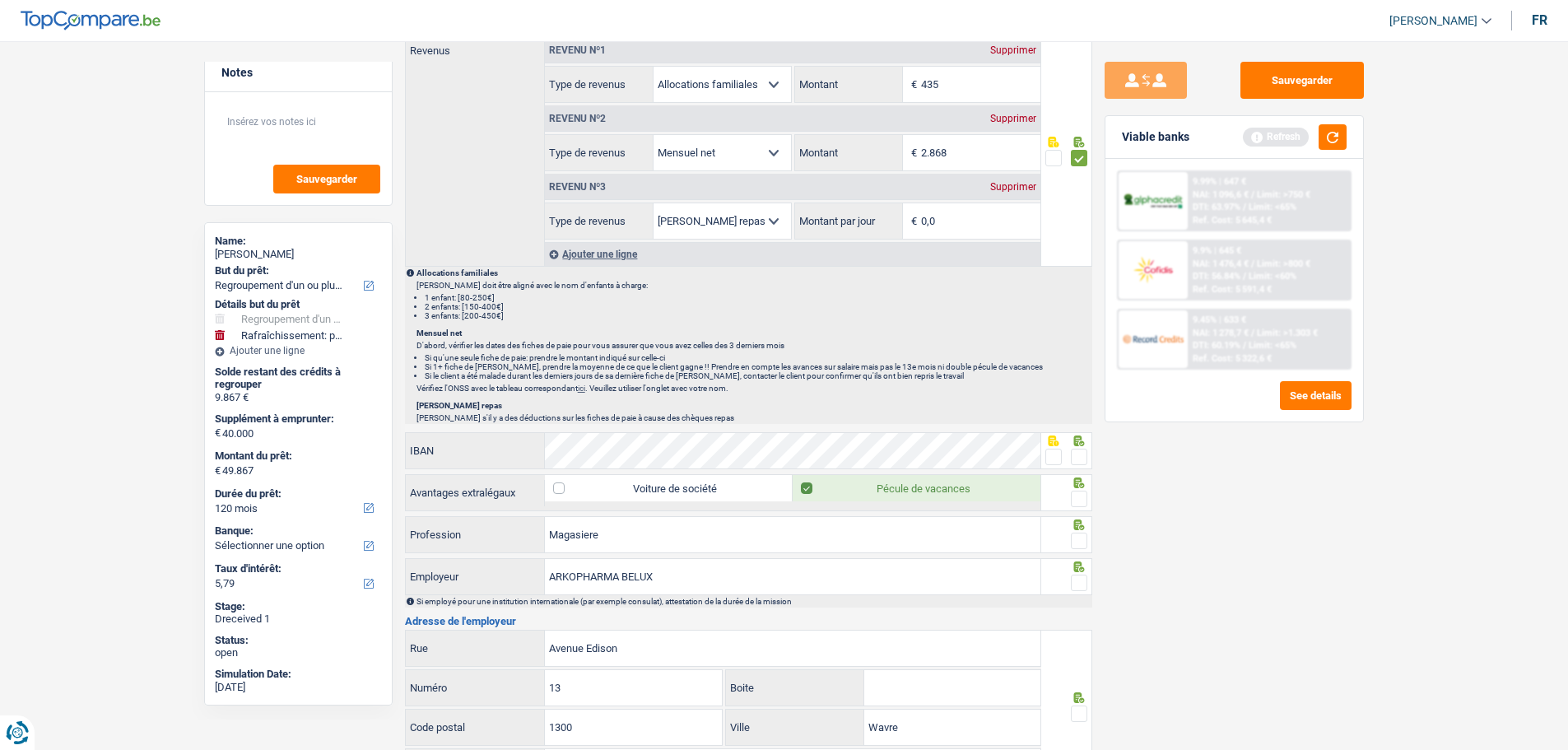 scroll, scrollTop: 10, scrollLeft: 0, axis: vertical 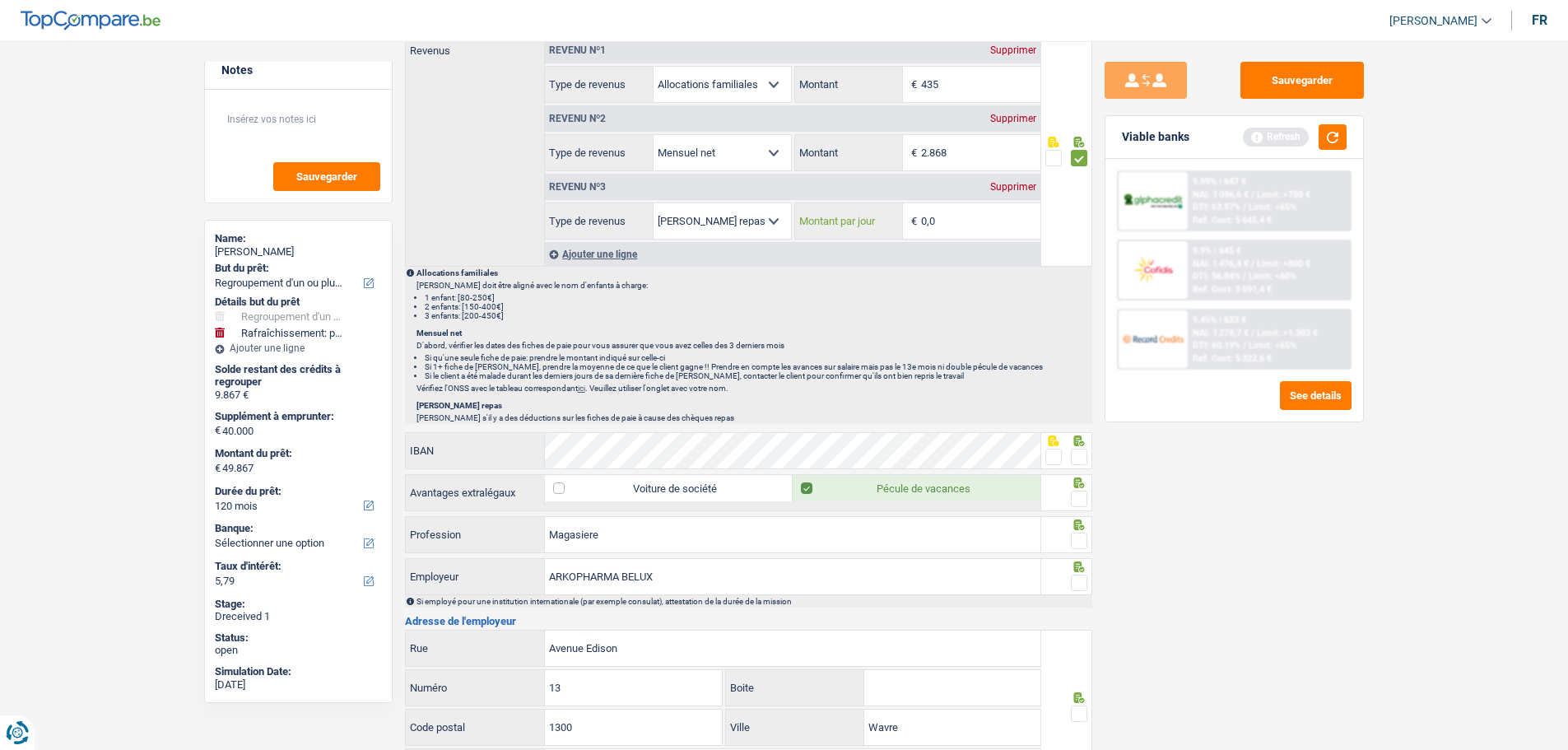click on "0,0" at bounding box center [980, 221] 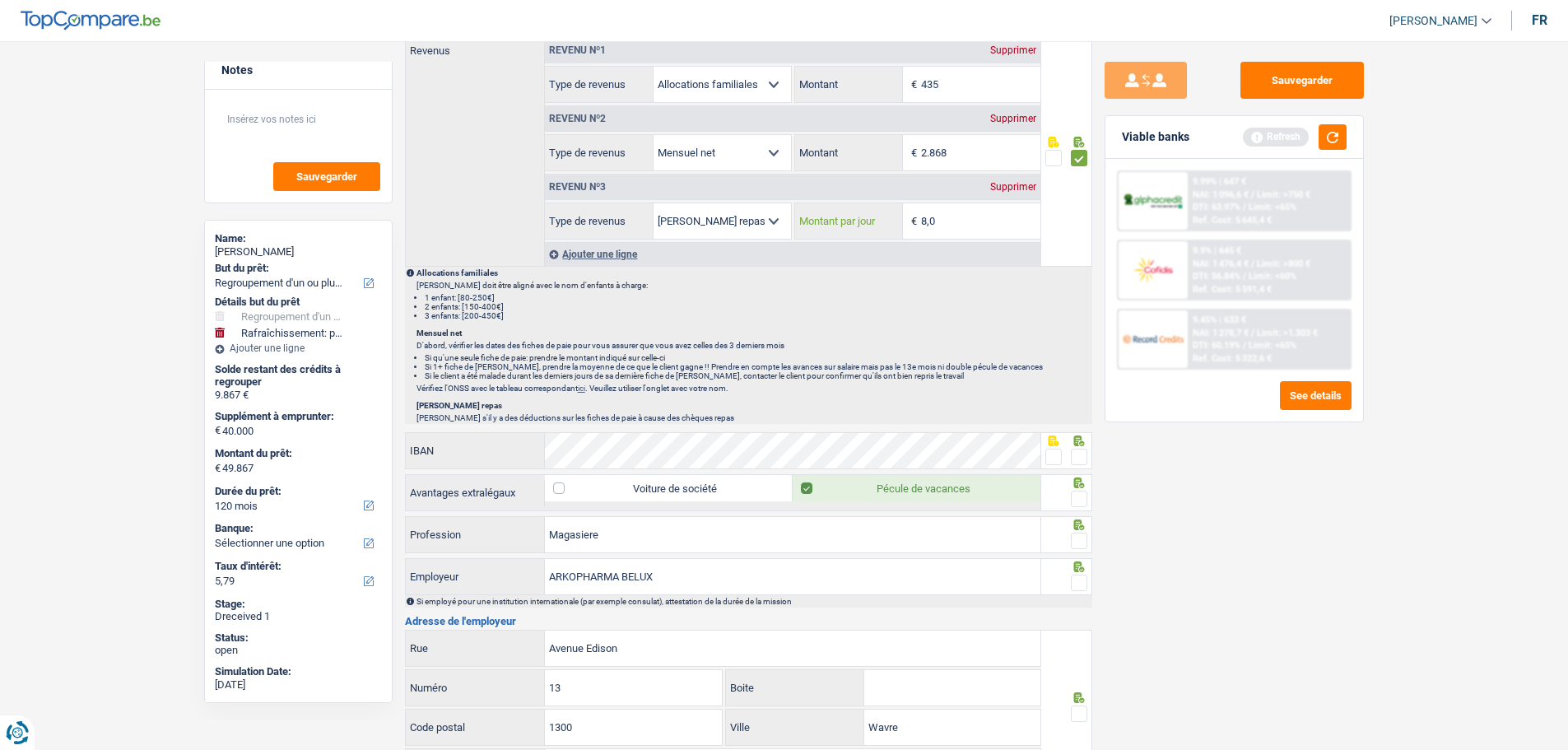 type on "8,0" 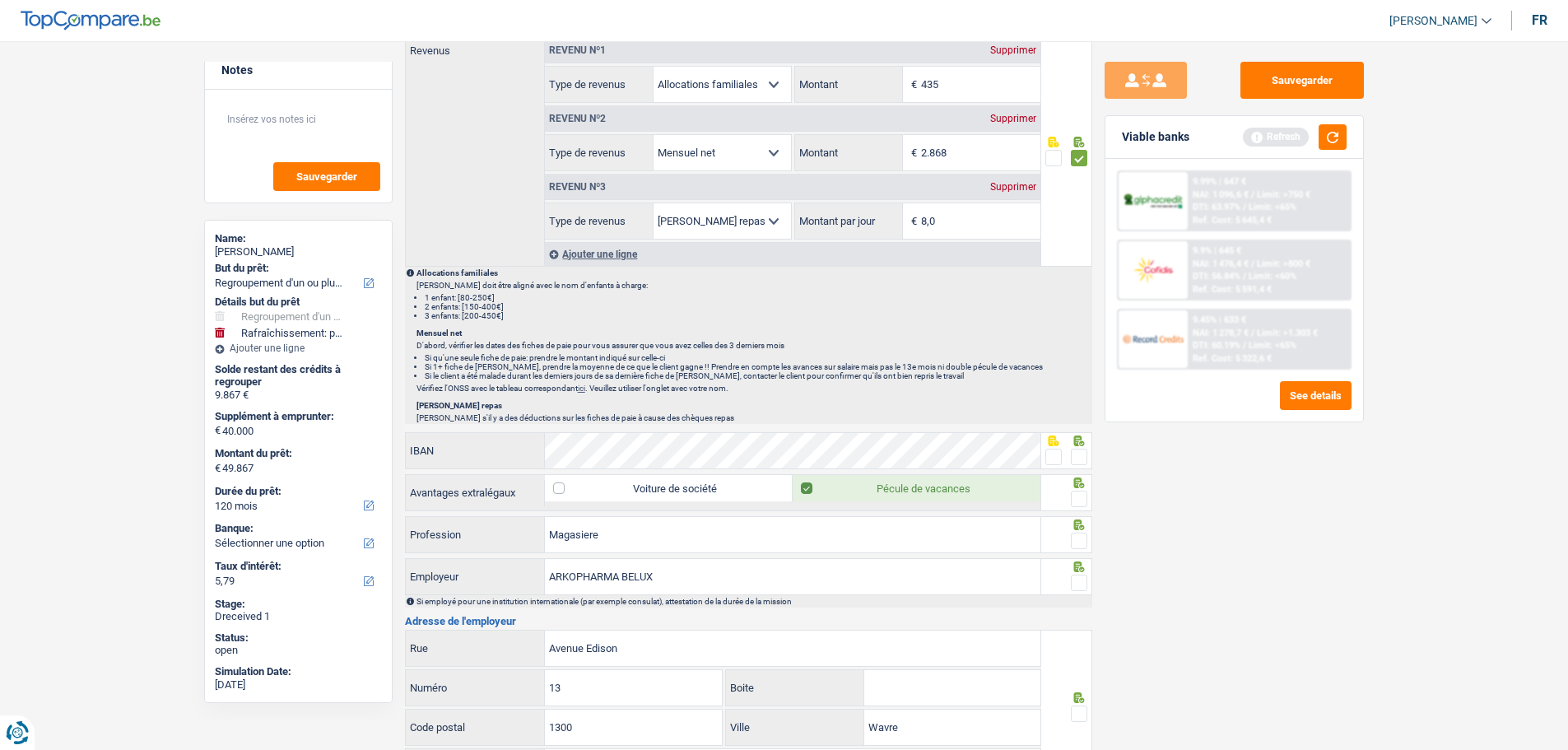 drag, startPoint x: 1082, startPoint y: 454, endPoint x: 1081, endPoint y: 463, distance: 9.055385 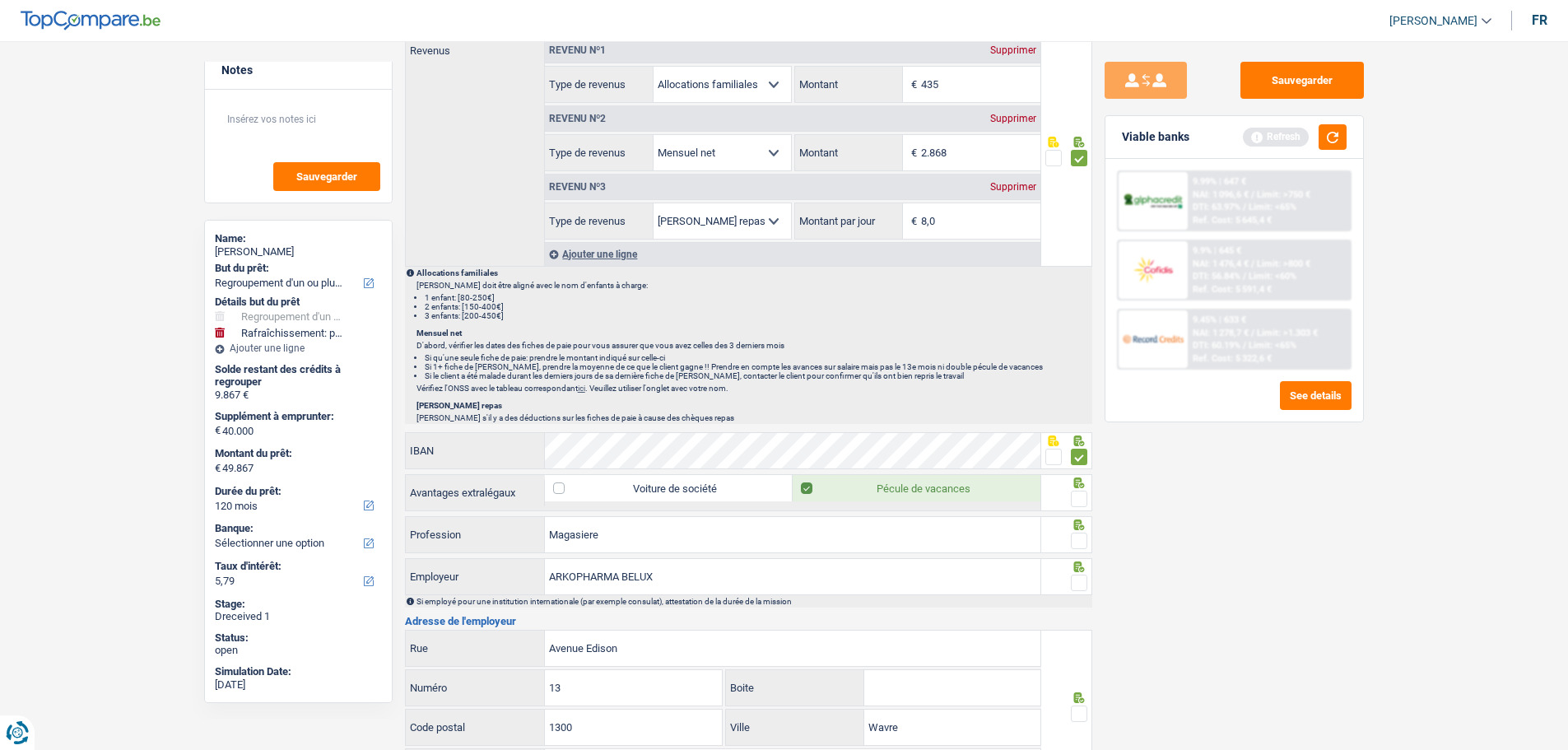click at bounding box center [1079, 499] 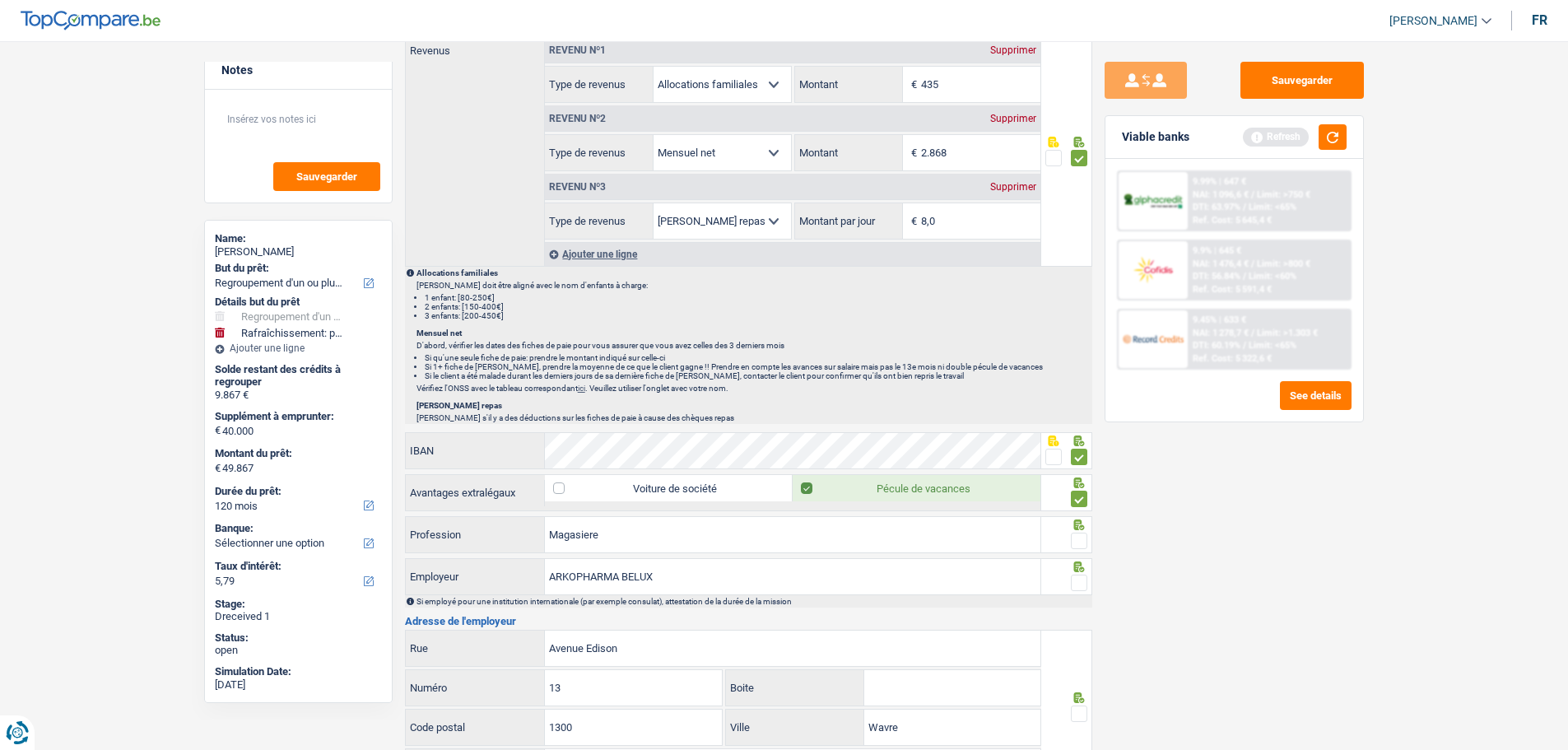 click at bounding box center (1079, 541) 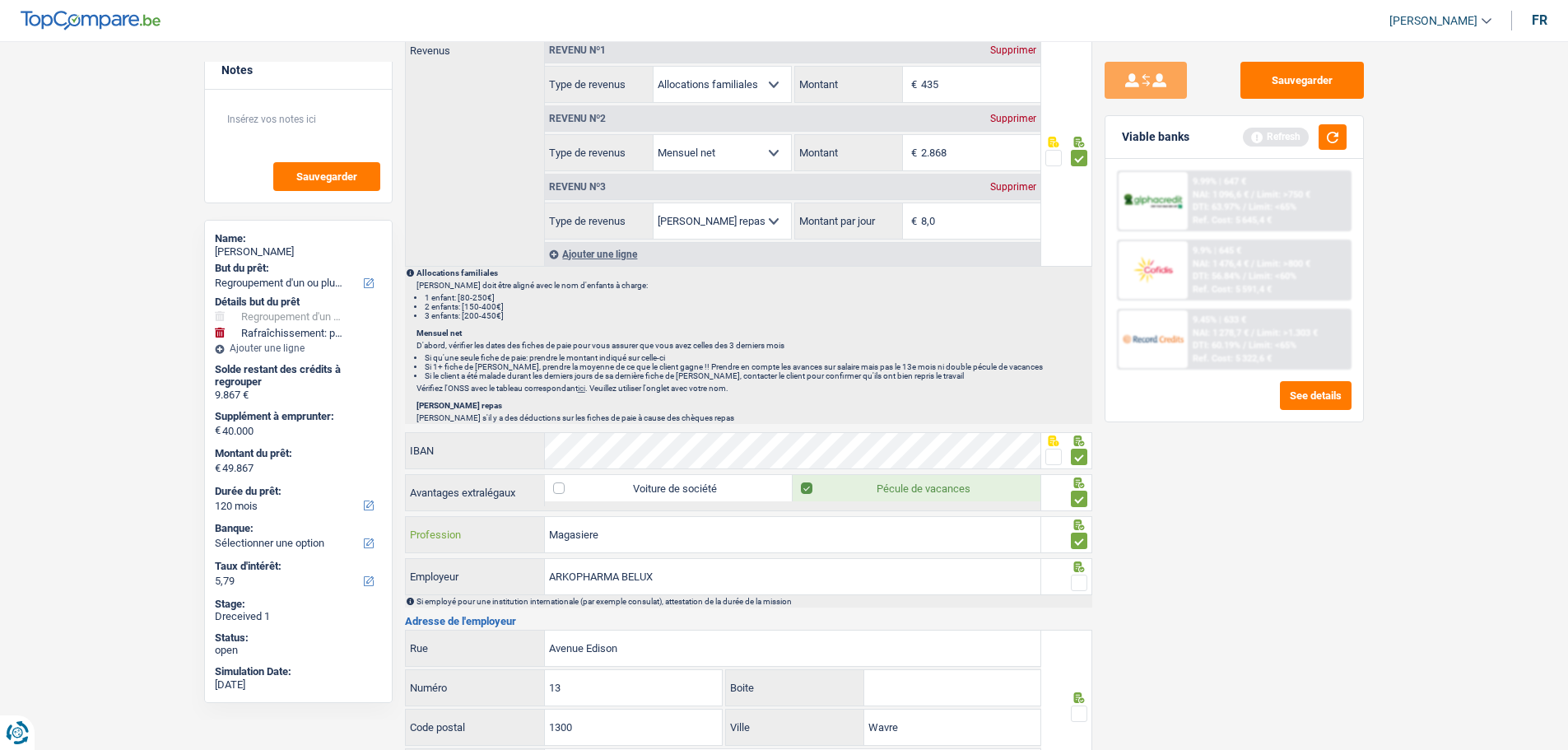 drag, startPoint x: 586, startPoint y: 534, endPoint x: 615, endPoint y: 541, distance: 29.832868 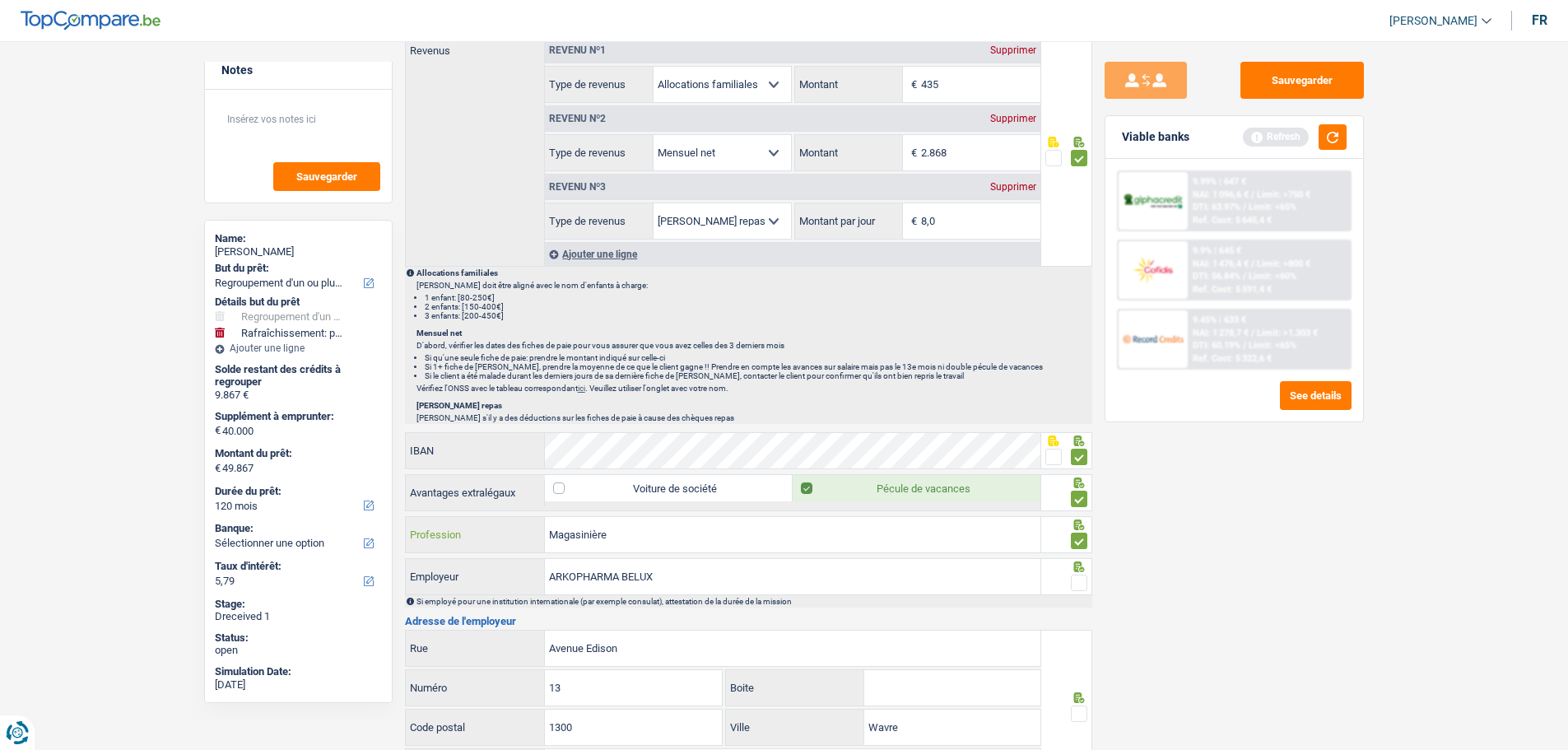 type on "Magasinière" 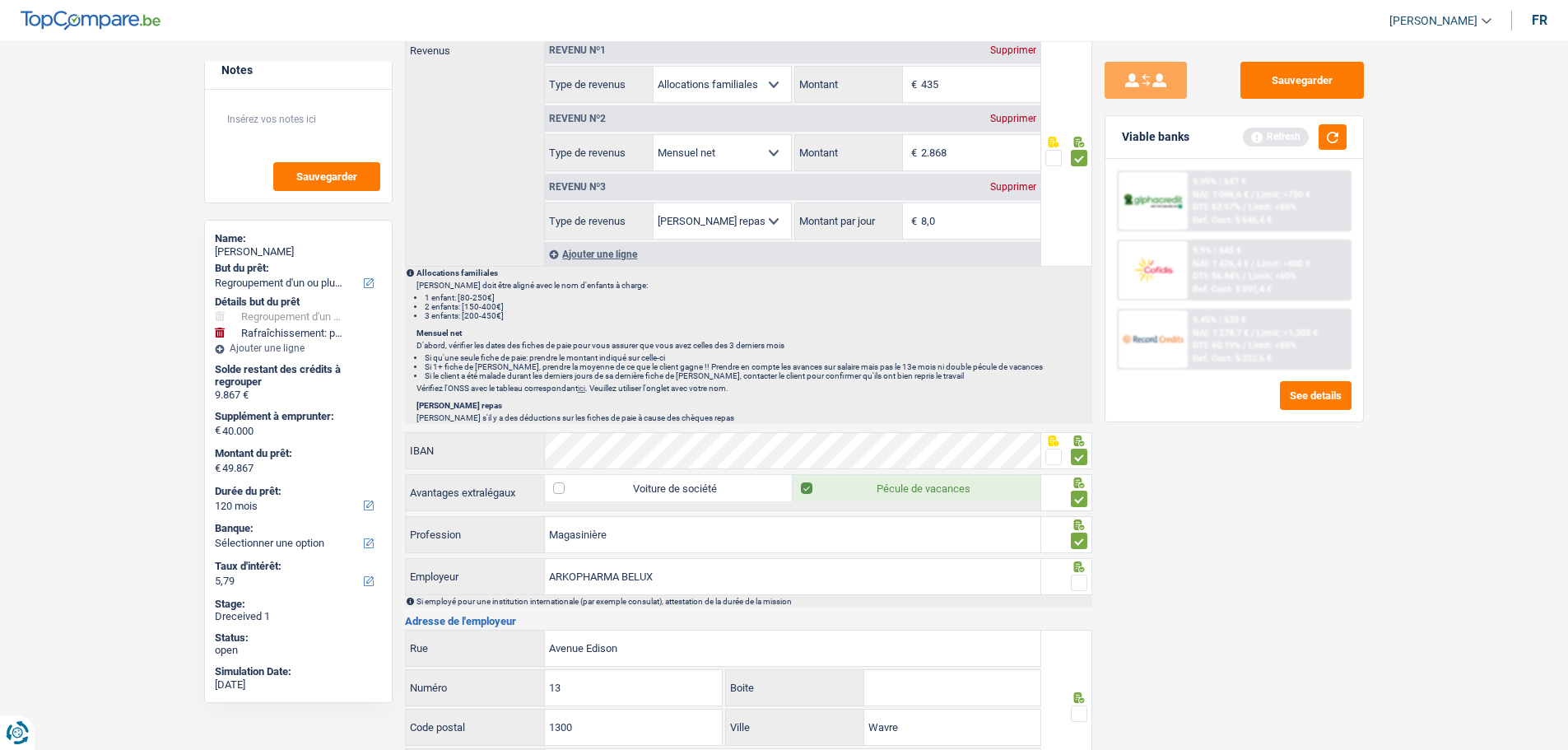 click at bounding box center (1079, 583) 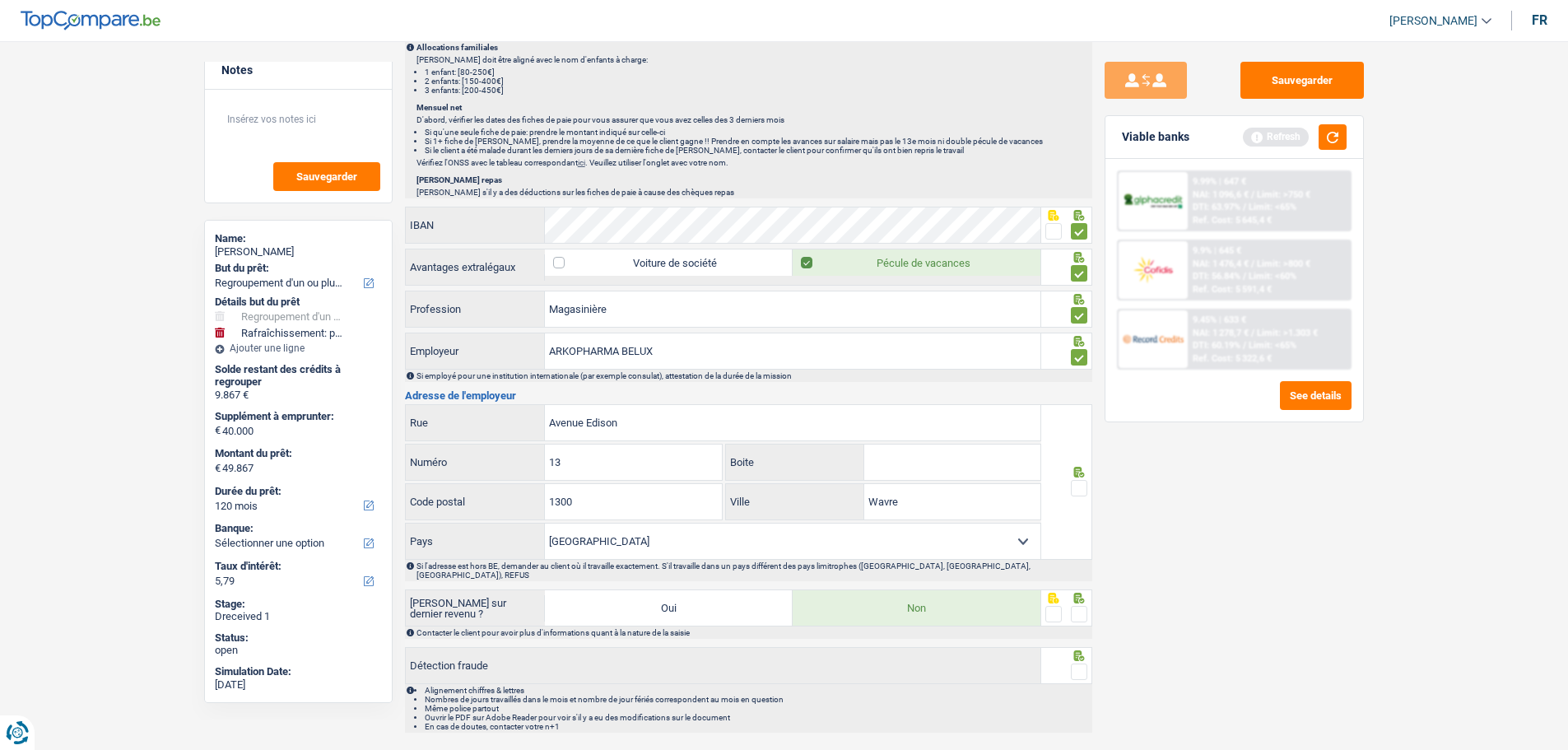 scroll, scrollTop: 1235, scrollLeft: 0, axis: vertical 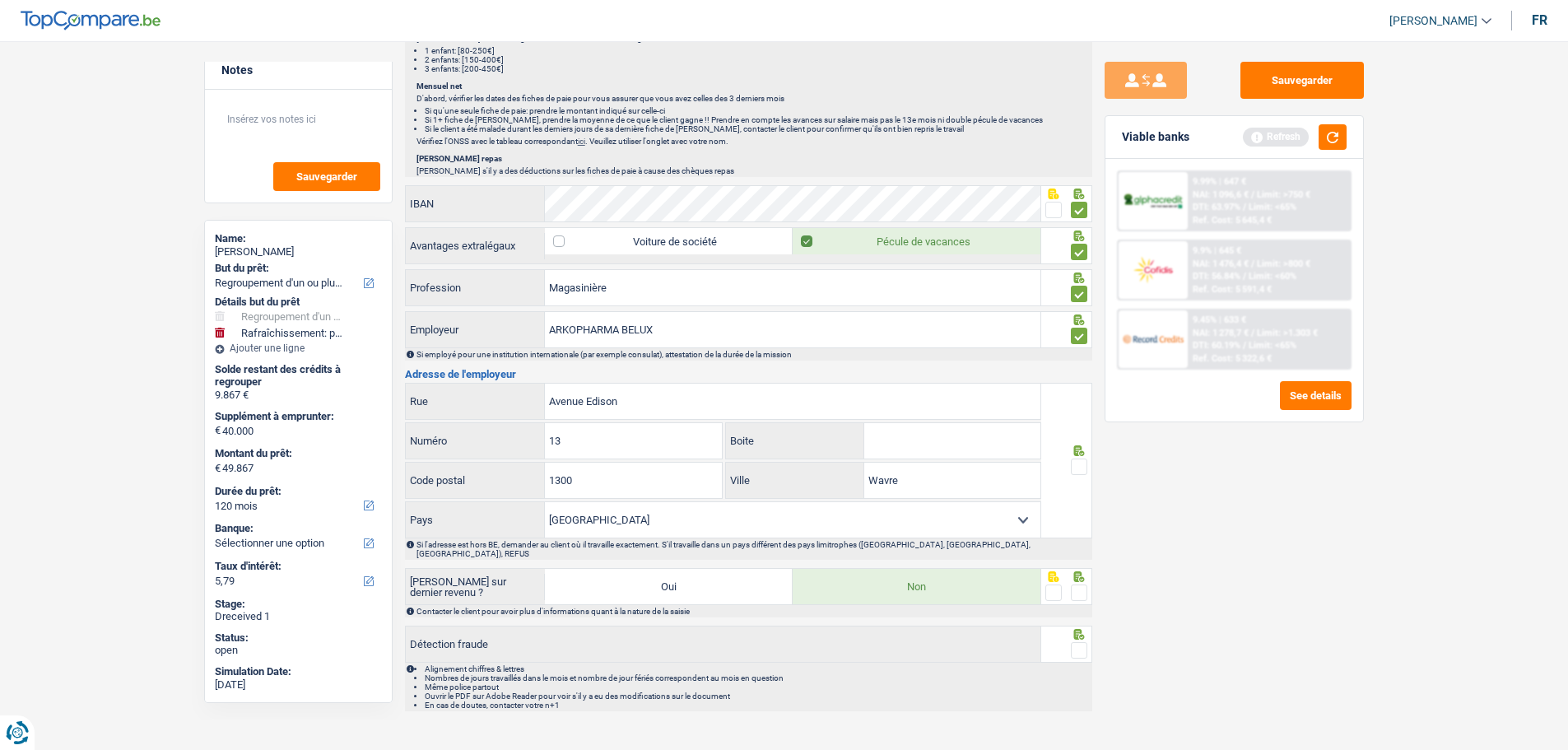 drag, startPoint x: 1084, startPoint y: 457, endPoint x: 1066, endPoint y: 474, distance: 24.758837 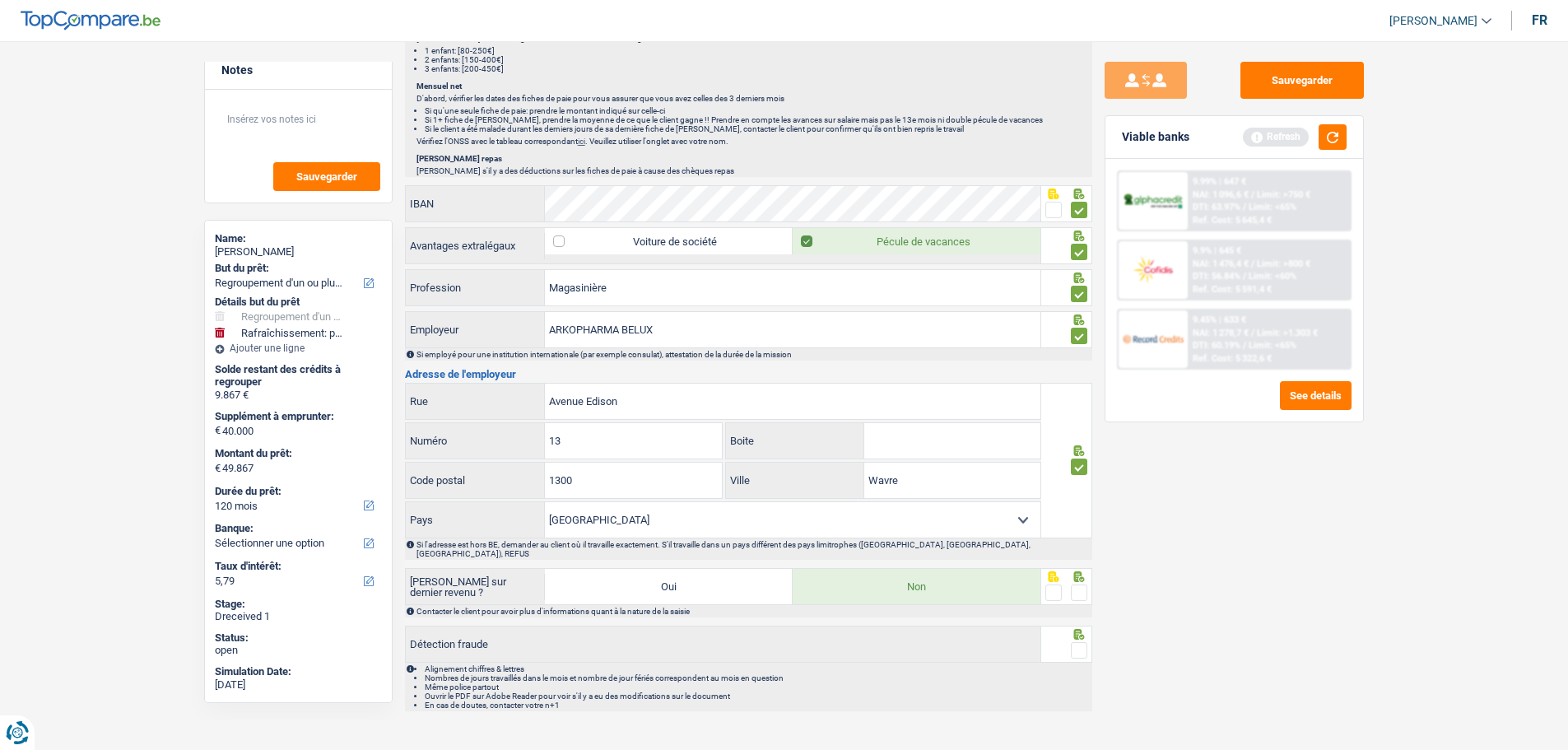 click at bounding box center [1079, 593] 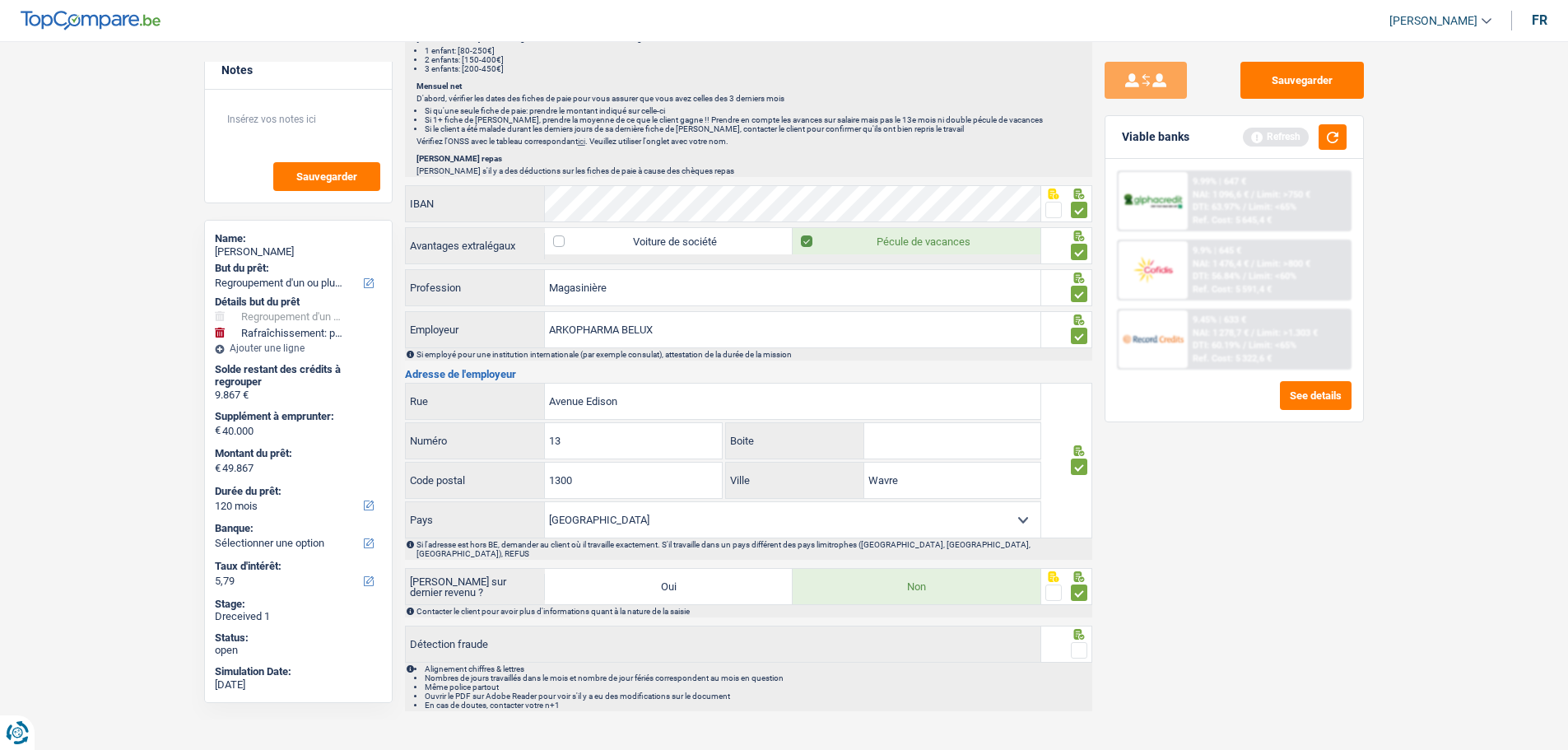click at bounding box center [1079, 650] 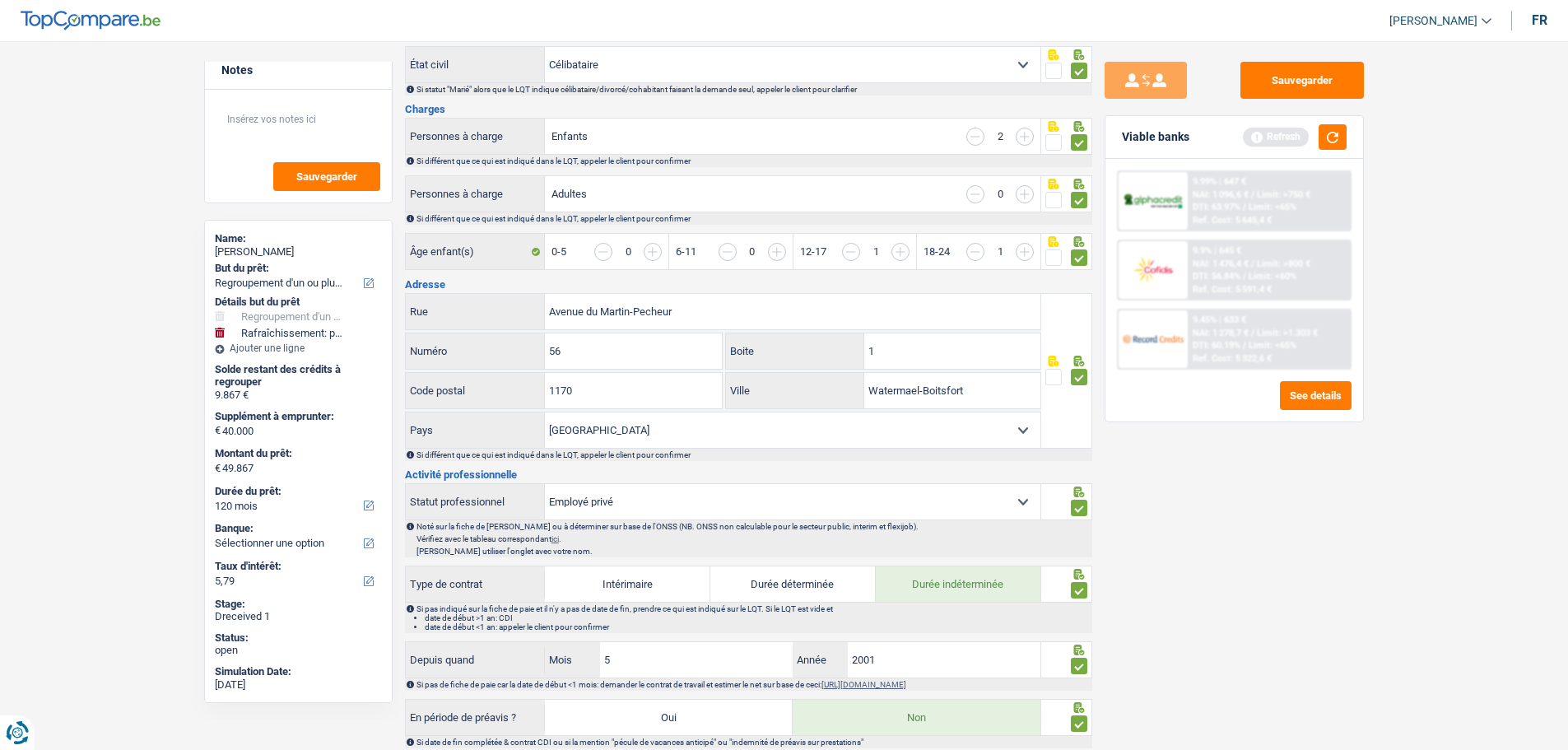 scroll, scrollTop: 0, scrollLeft: 0, axis: both 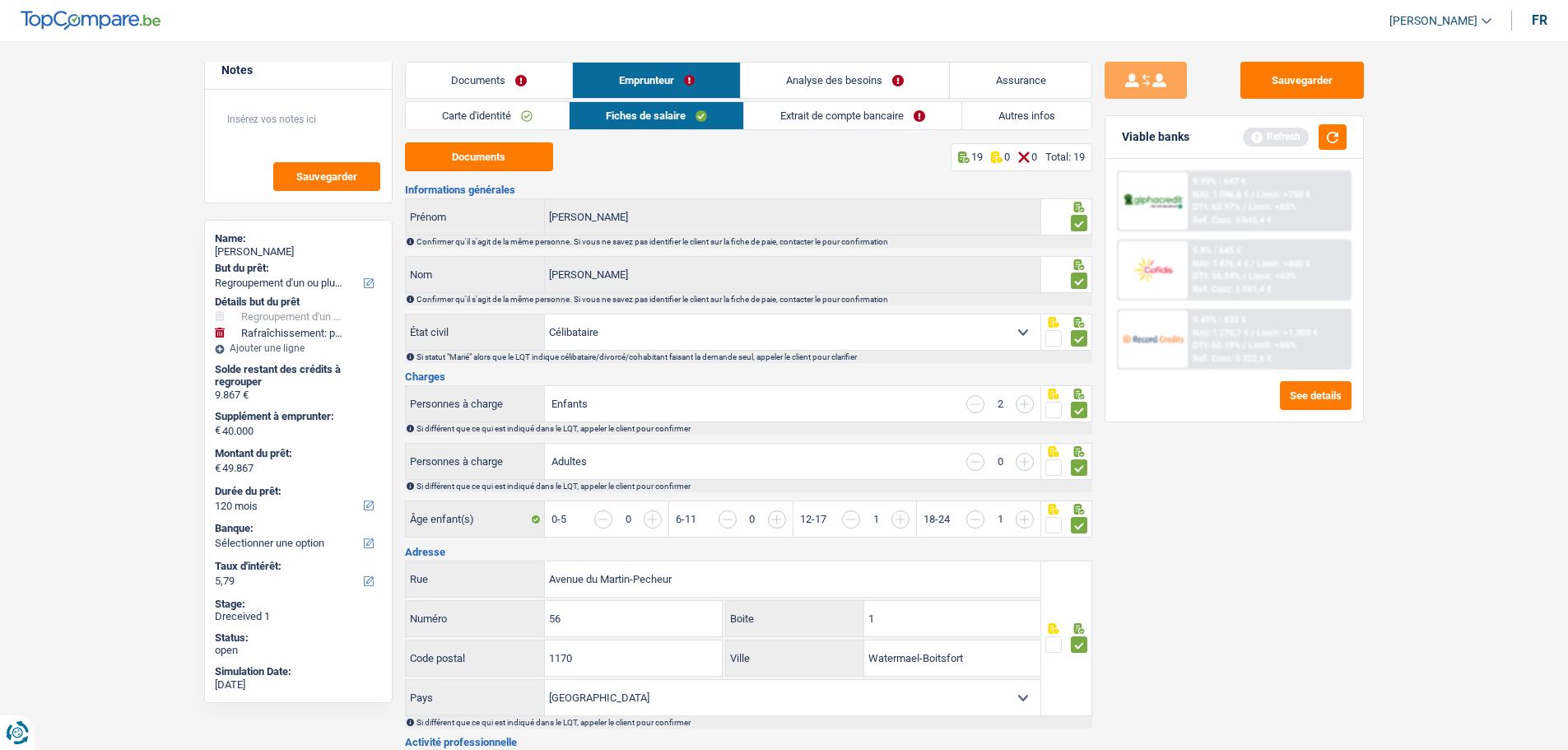 click on "Extrait de compte bancaire" at bounding box center [853, 115] 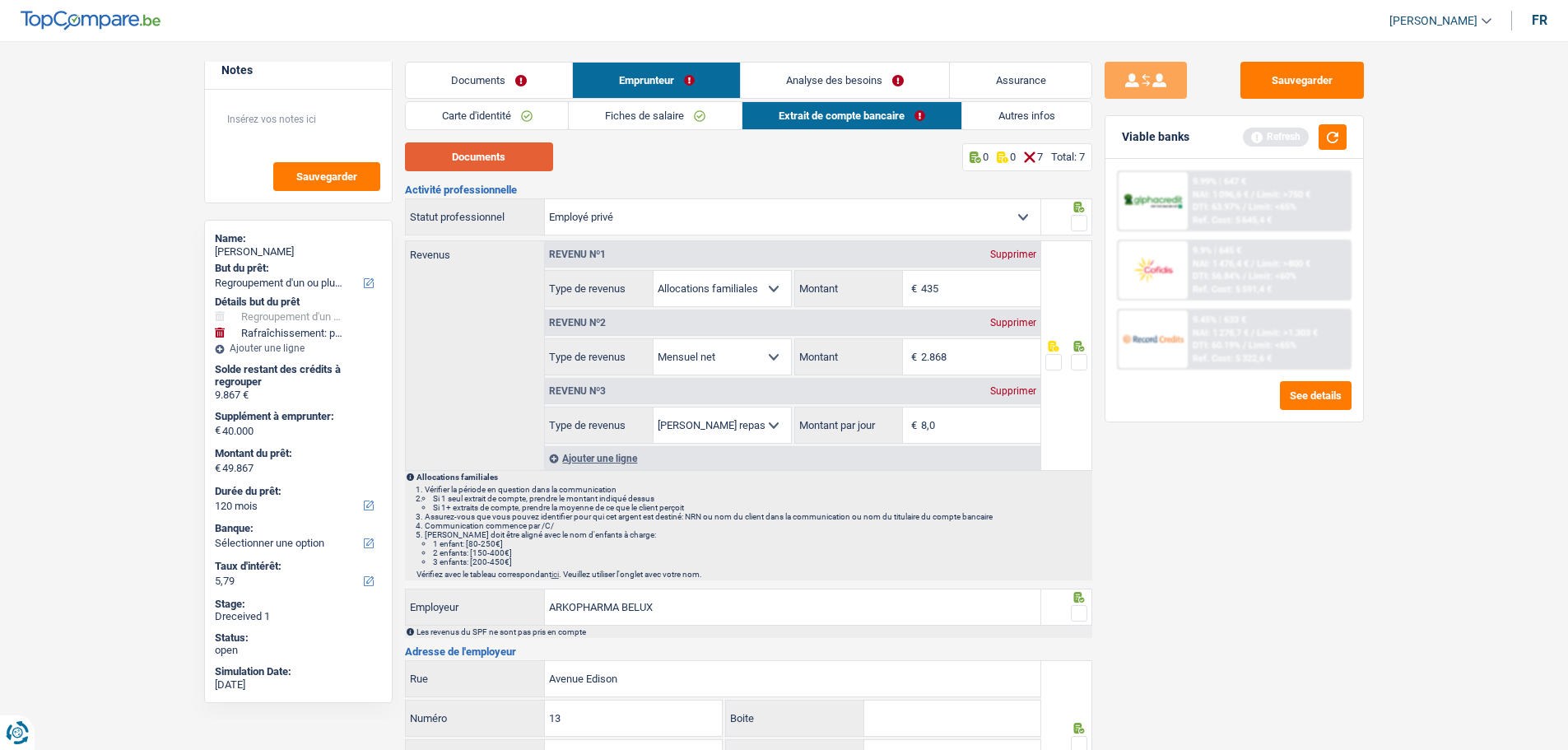 click on "Documents" at bounding box center (479, 156) 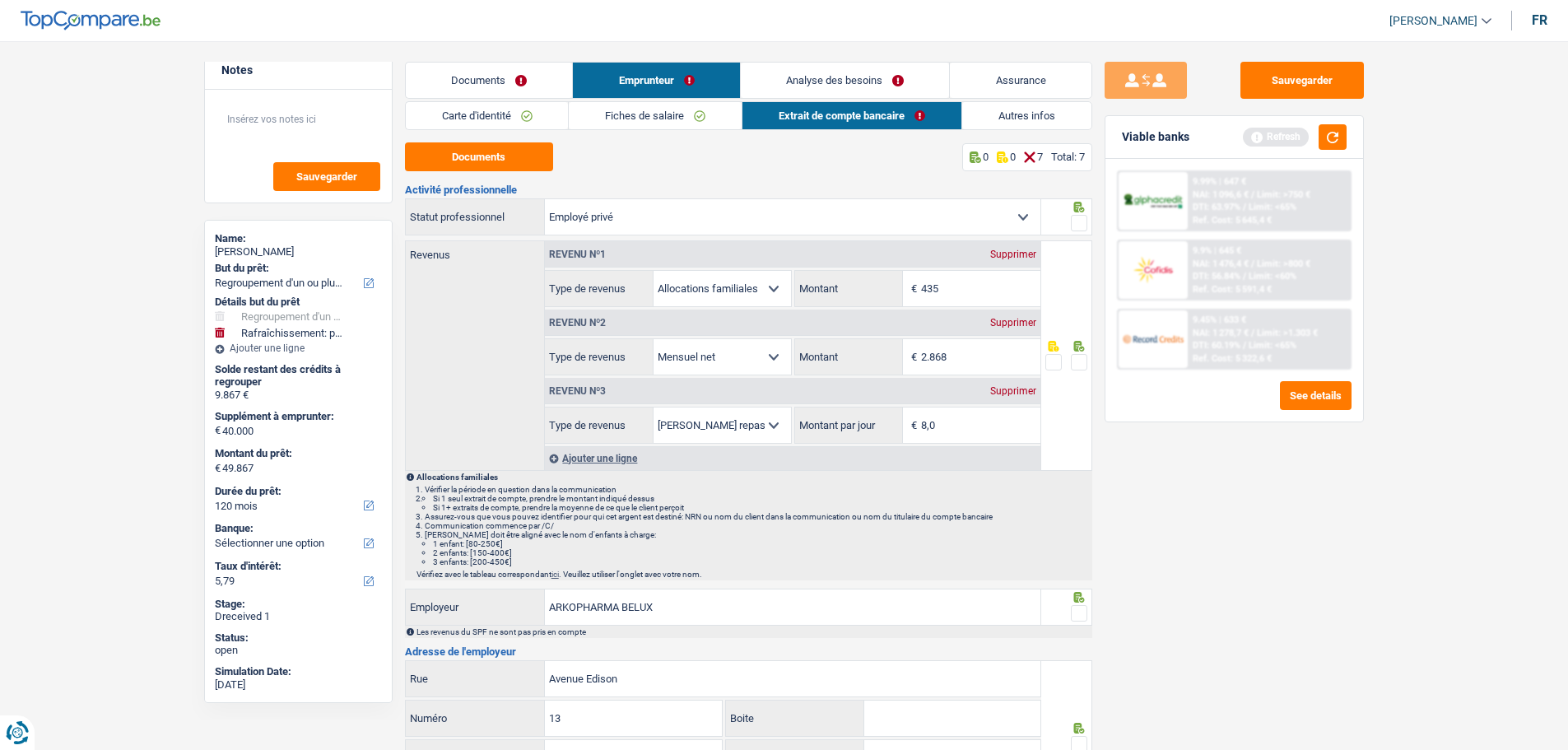 click at bounding box center [1079, 362] 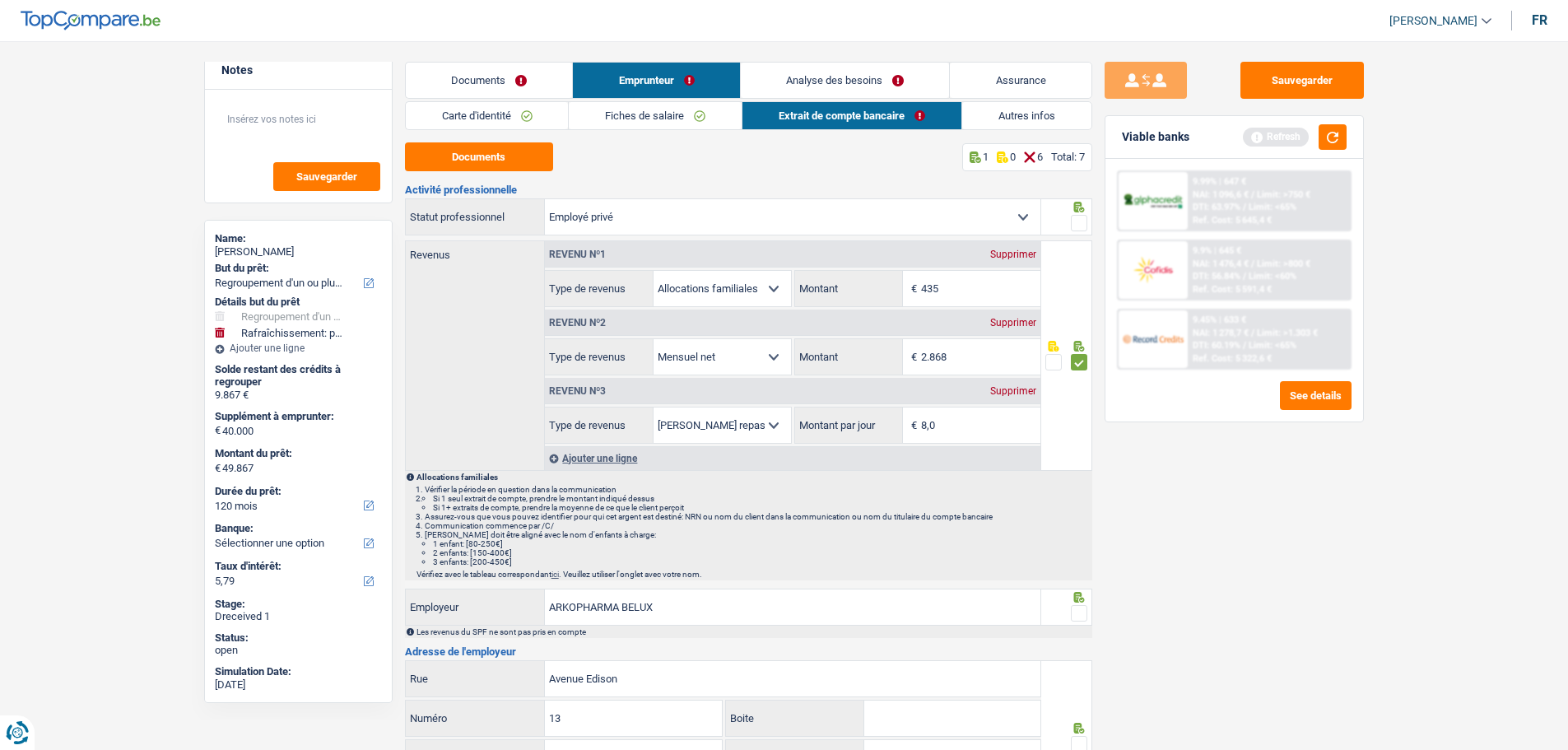 click at bounding box center (1079, 223) 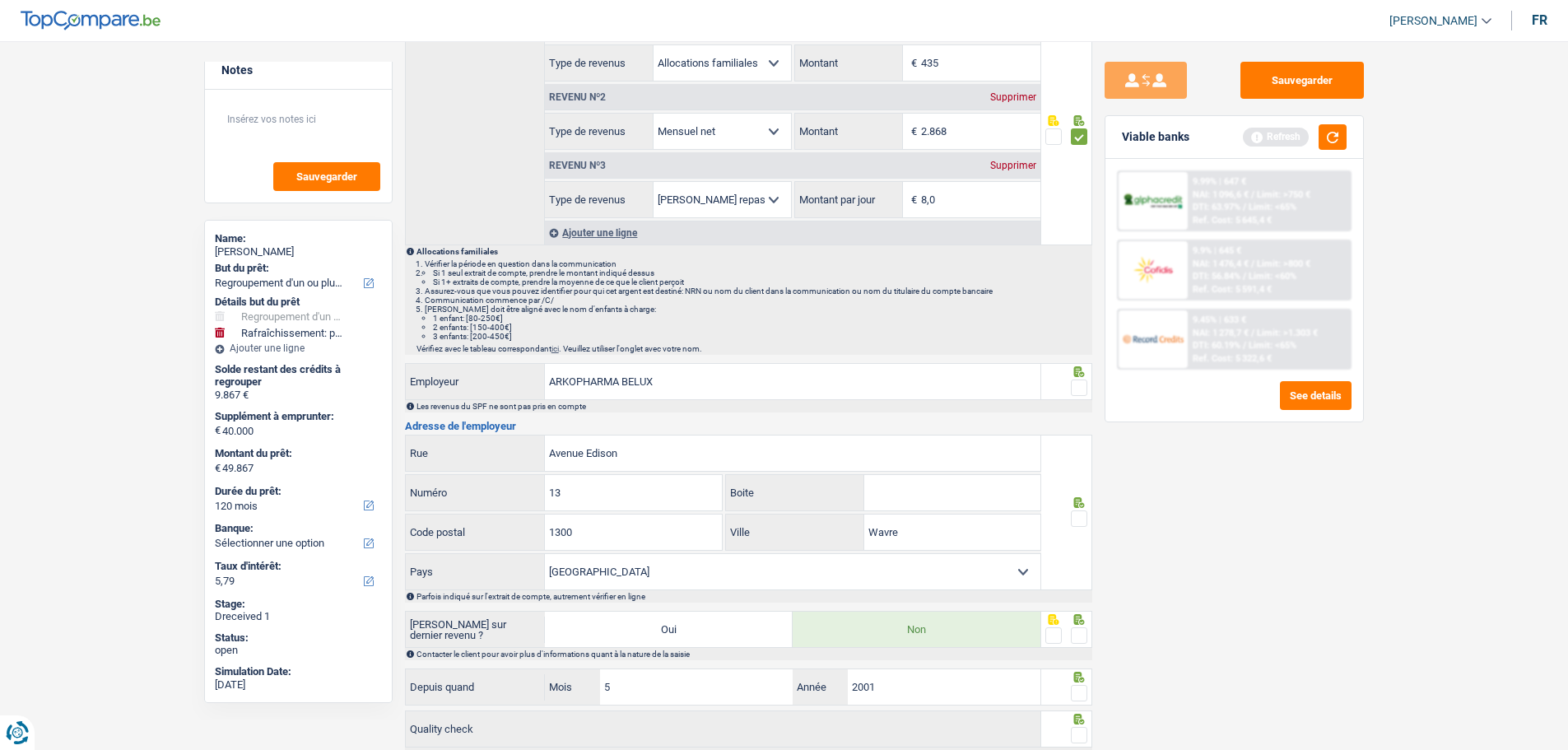 scroll, scrollTop: 247, scrollLeft: 0, axis: vertical 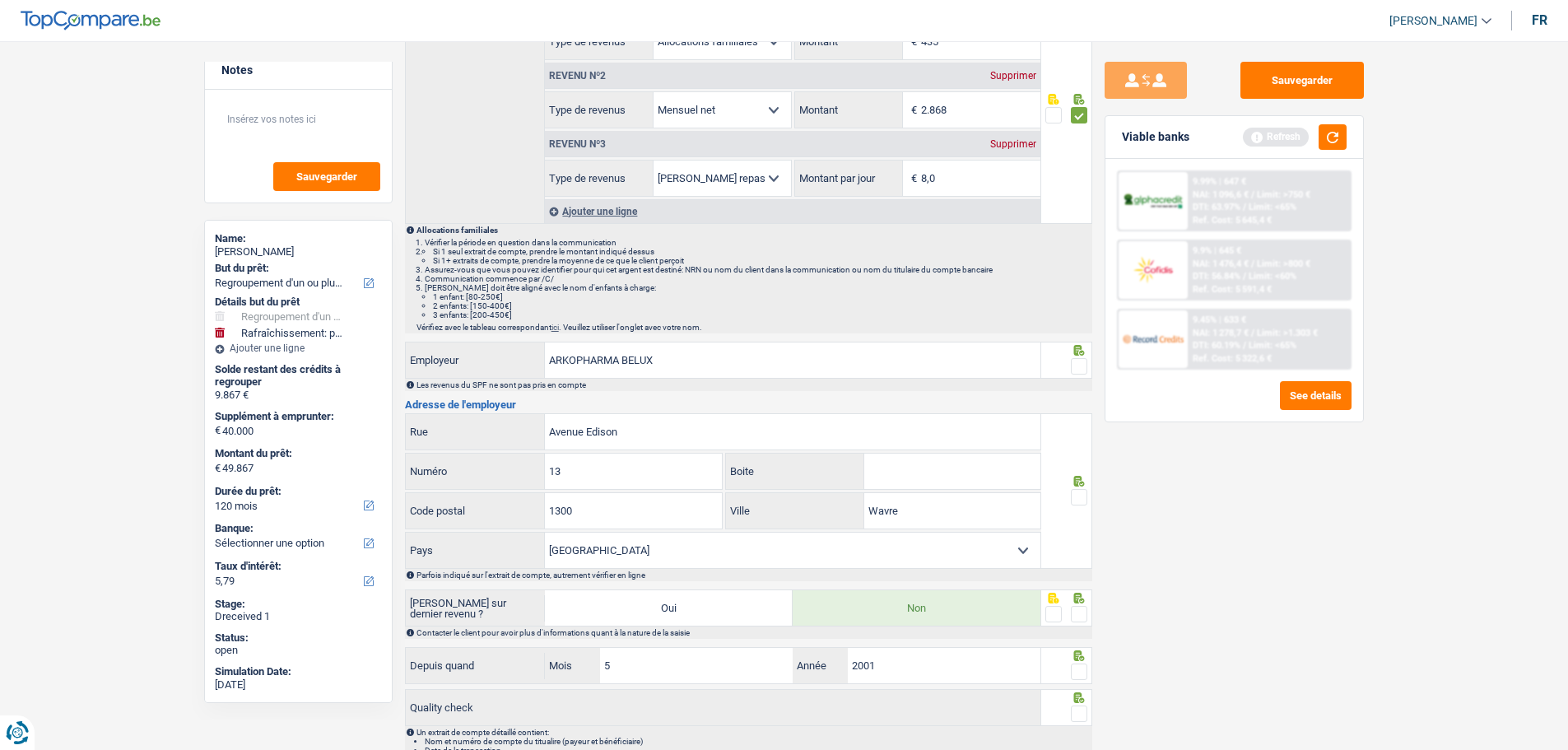 drag, startPoint x: 1077, startPoint y: 359, endPoint x: 1072, endPoint y: 446, distance: 87.14356 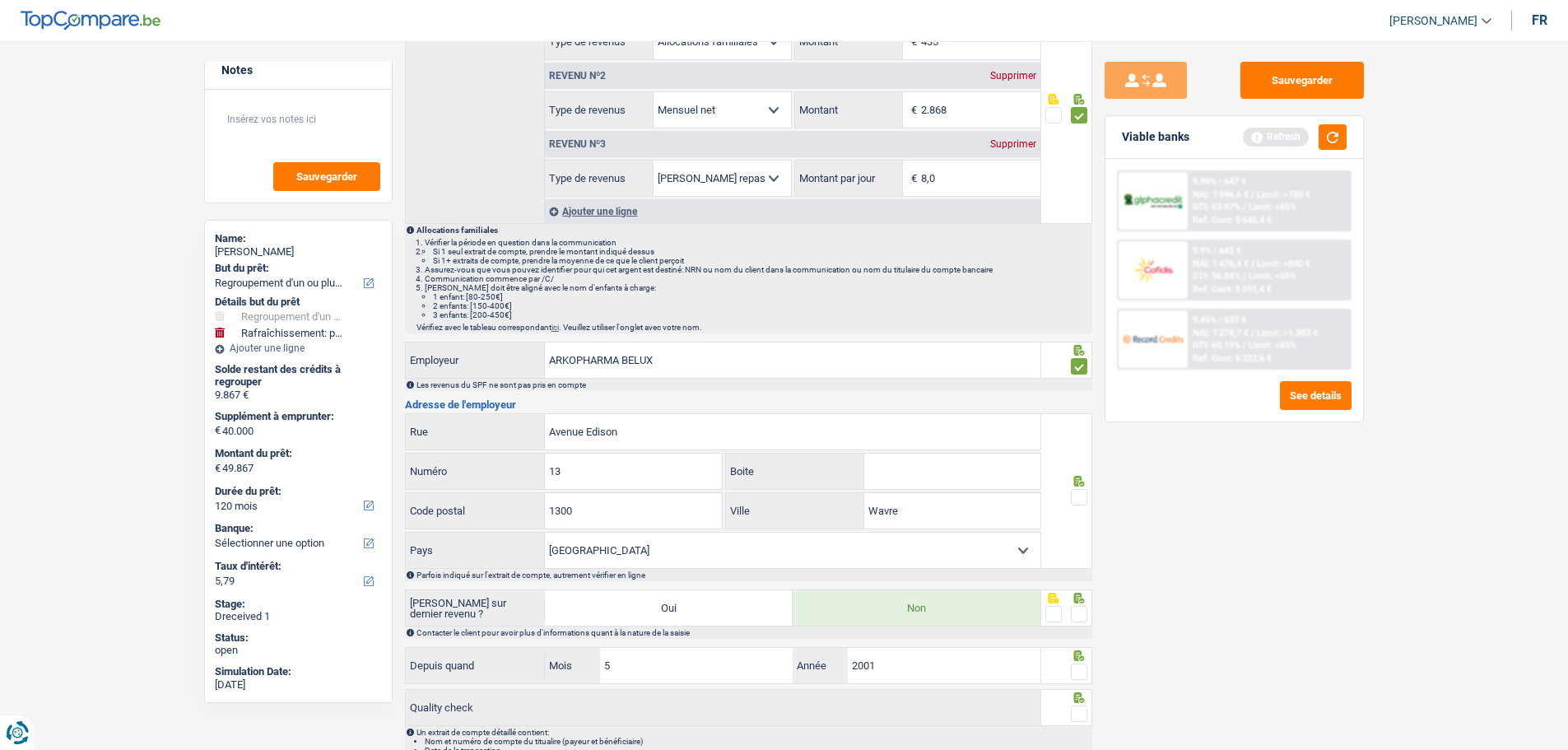 click at bounding box center (1079, 497) 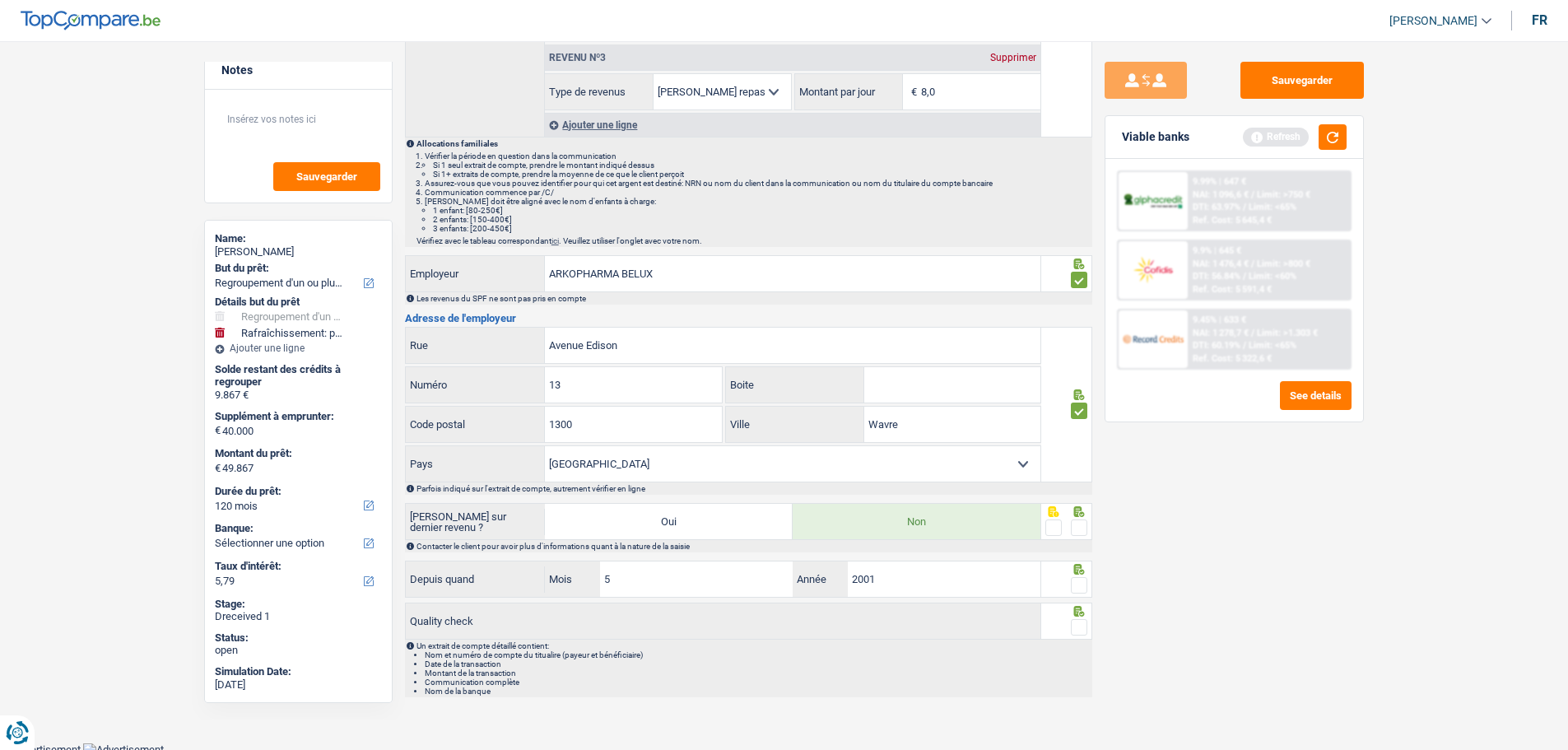 scroll, scrollTop: 335, scrollLeft: 0, axis: vertical 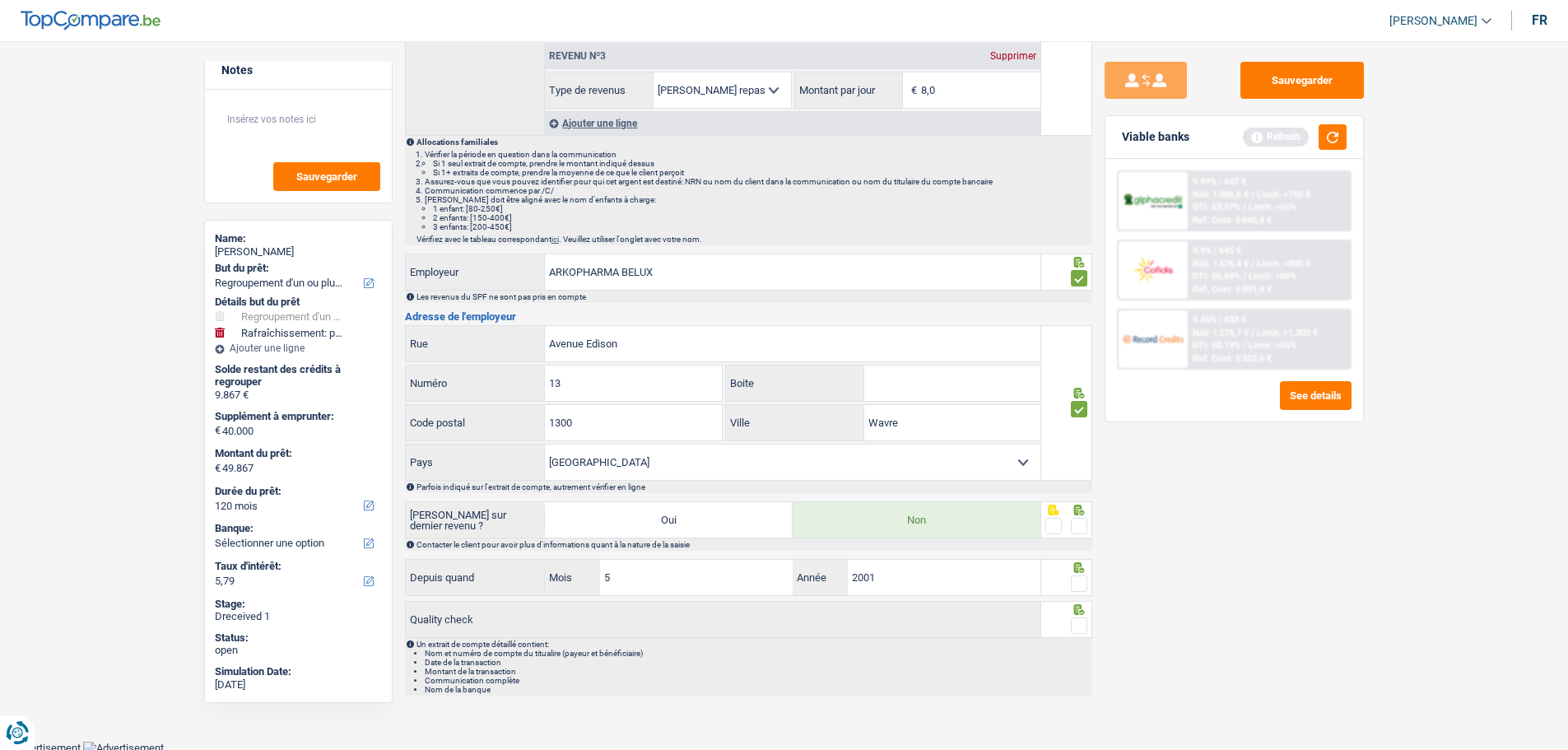 click at bounding box center (1079, 526) 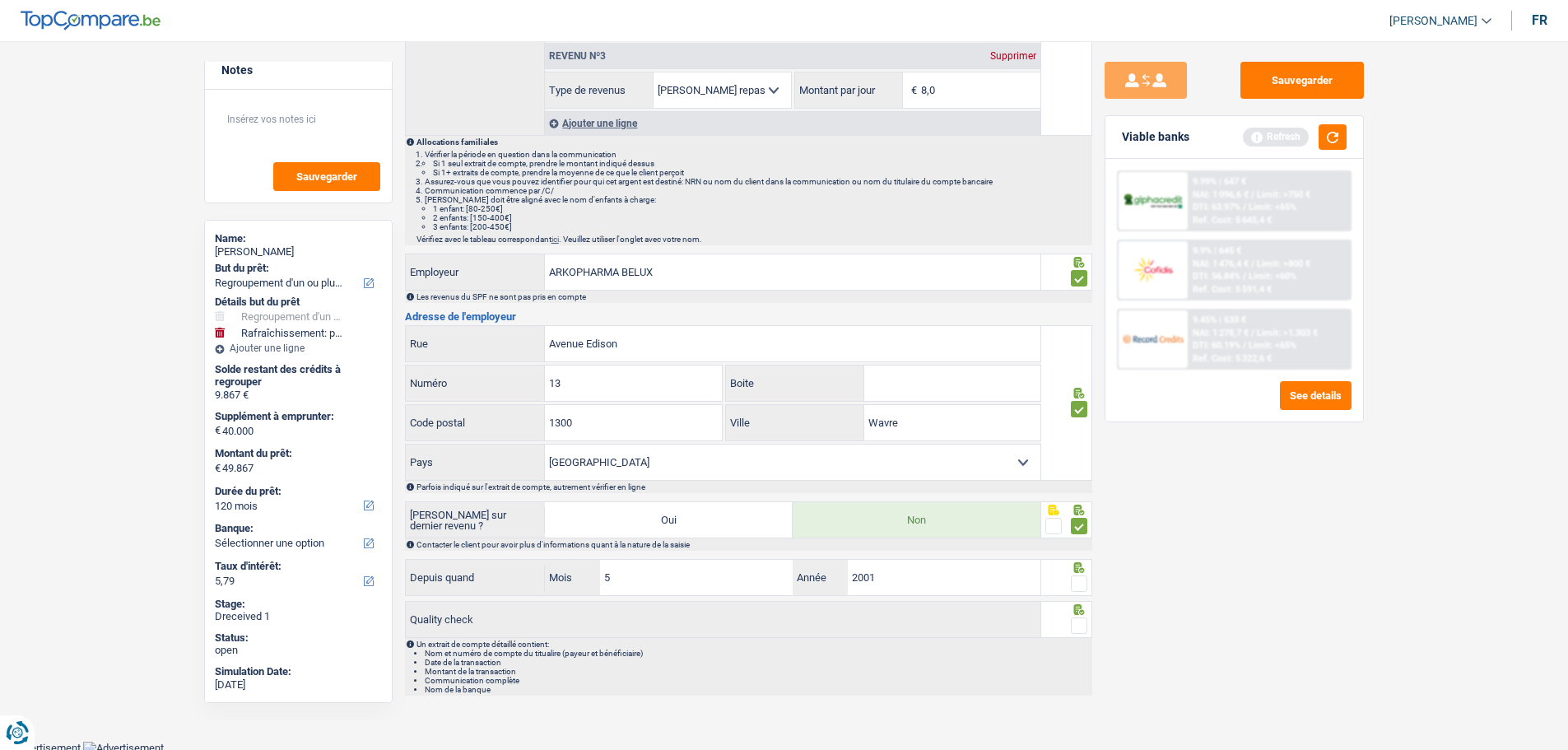 drag, startPoint x: 1078, startPoint y: 583, endPoint x: 1075, endPoint y: 603, distance: 20.223748 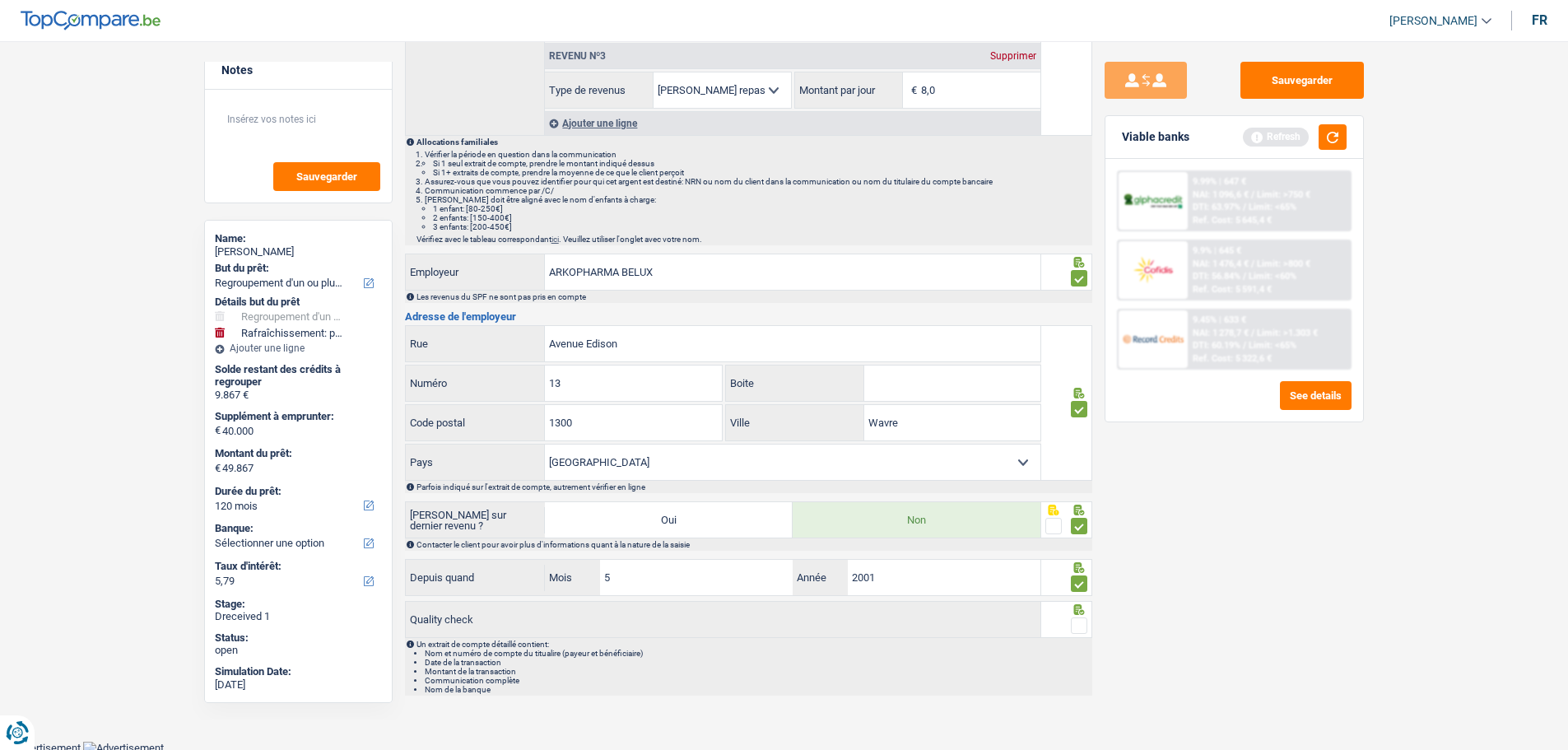 click at bounding box center [1079, 626] 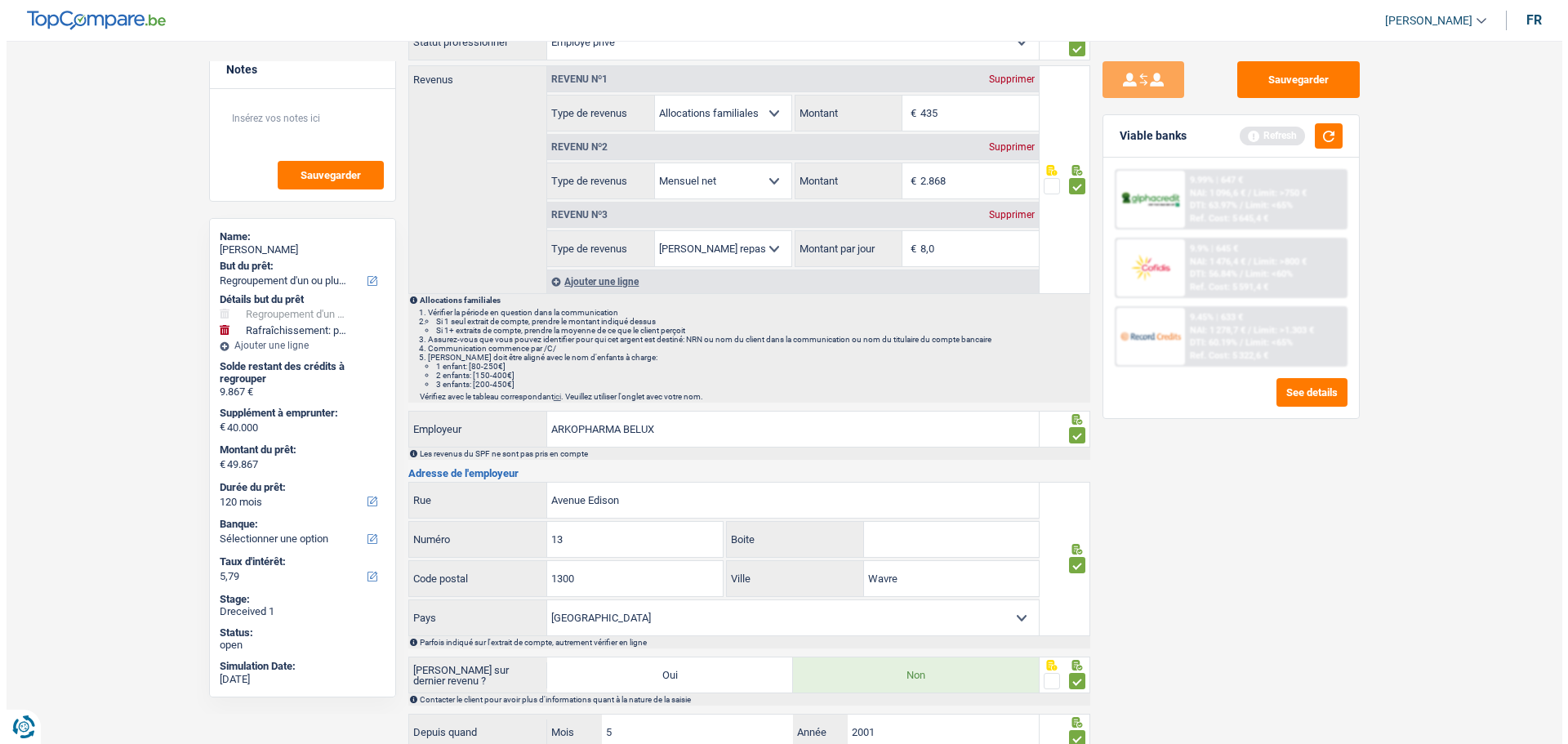 scroll, scrollTop: 0, scrollLeft: 0, axis: both 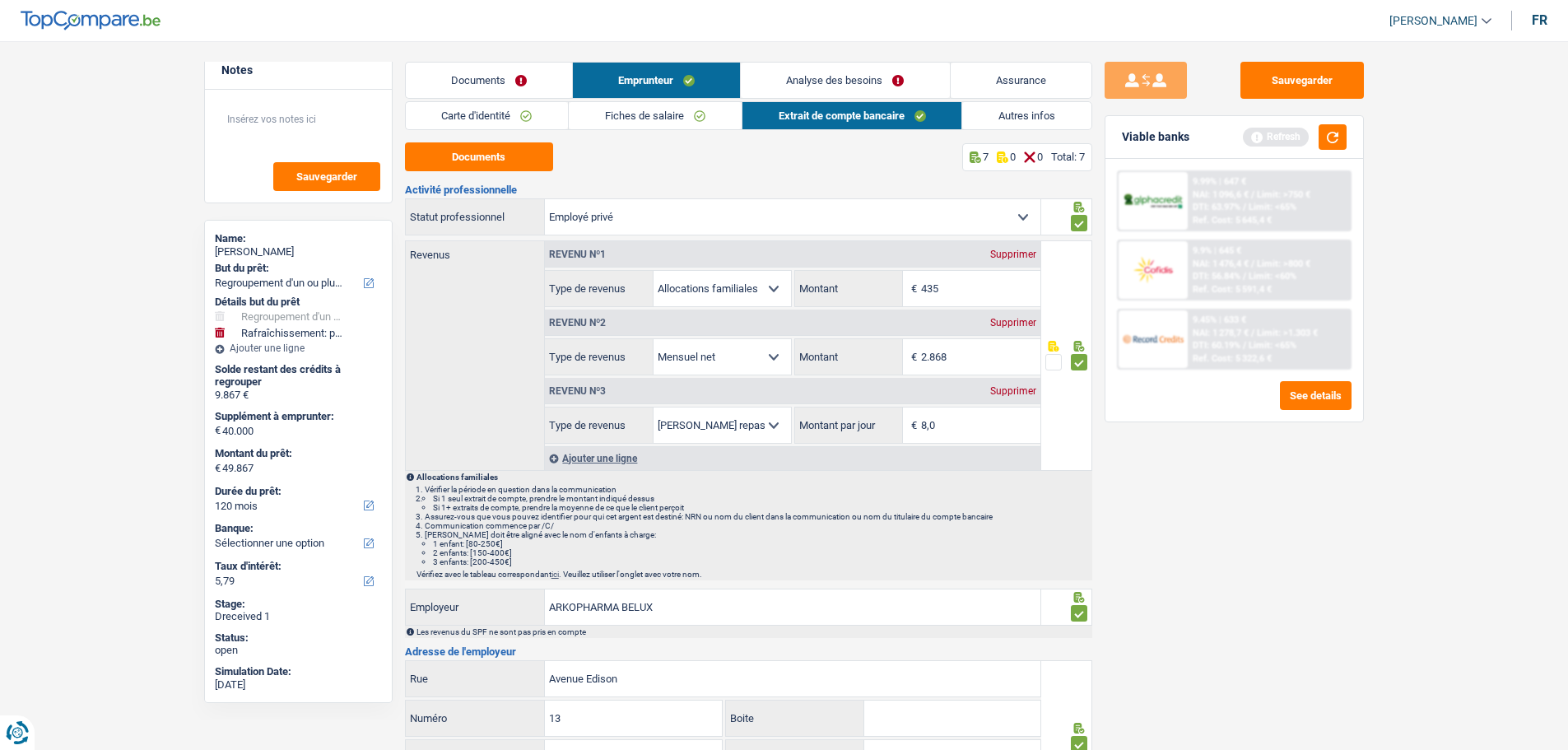 click on "Autres infos" at bounding box center [1026, 115] 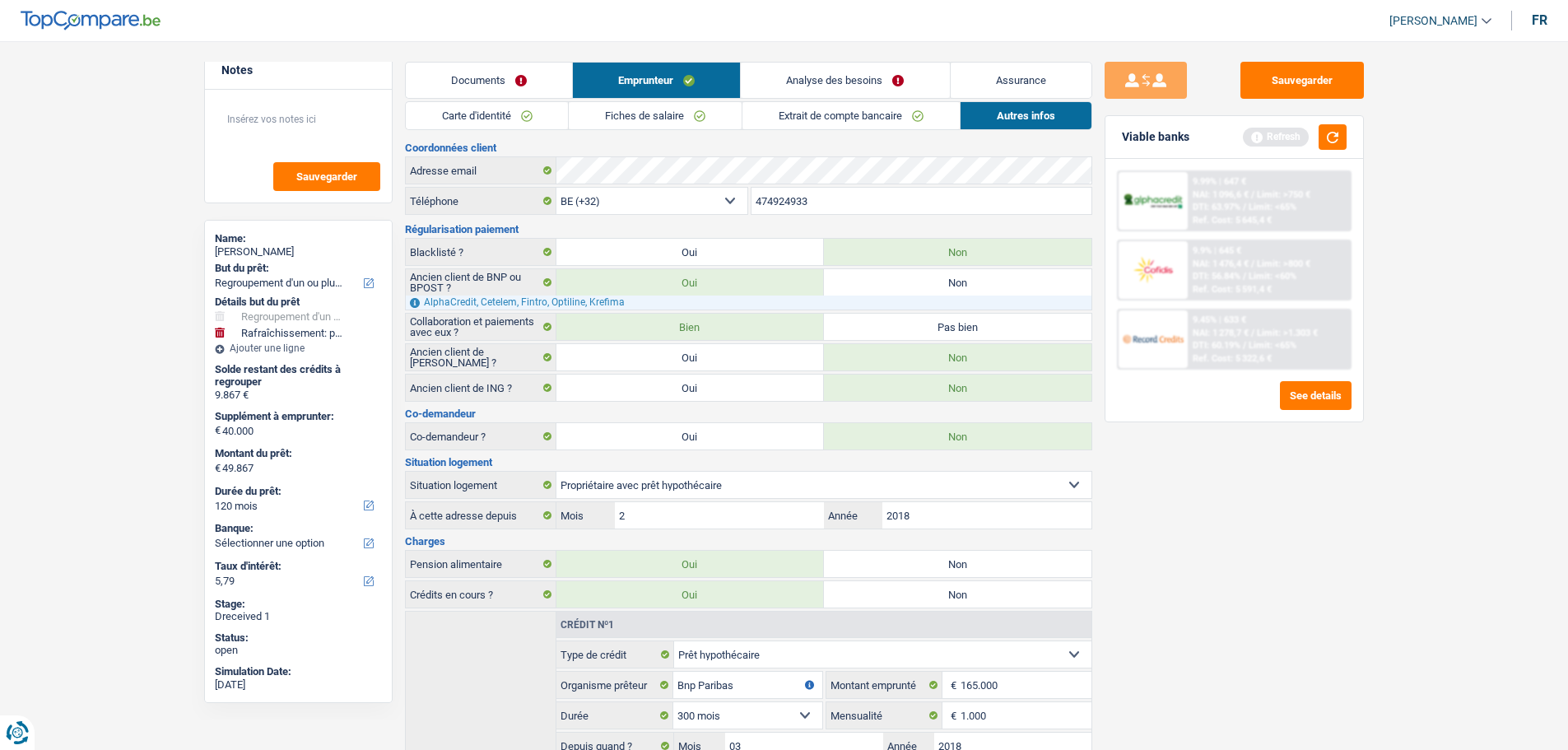 click on "Documents" at bounding box center [489, 80] 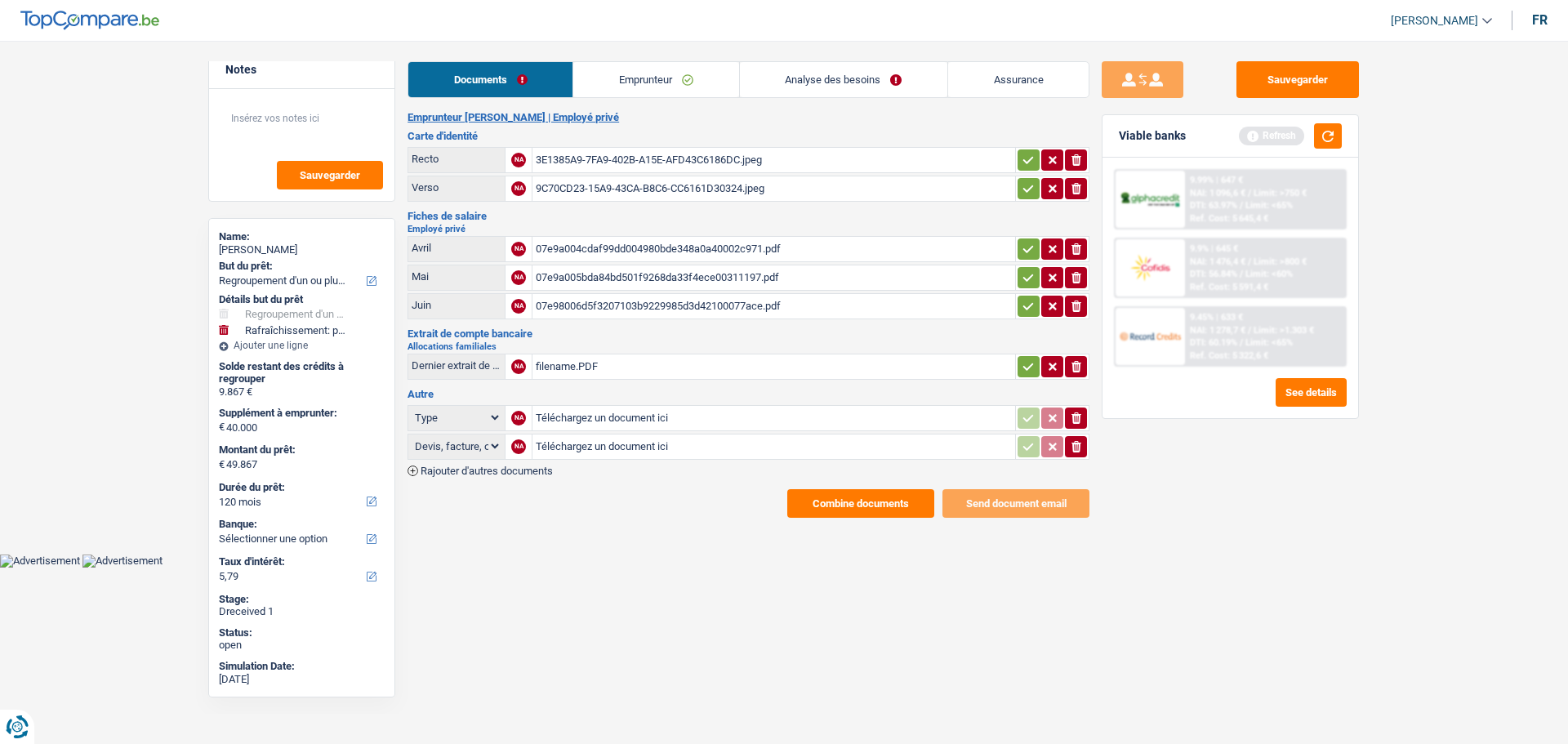 click on "ionicons-v5-e" at bounding box center (1053, 160) 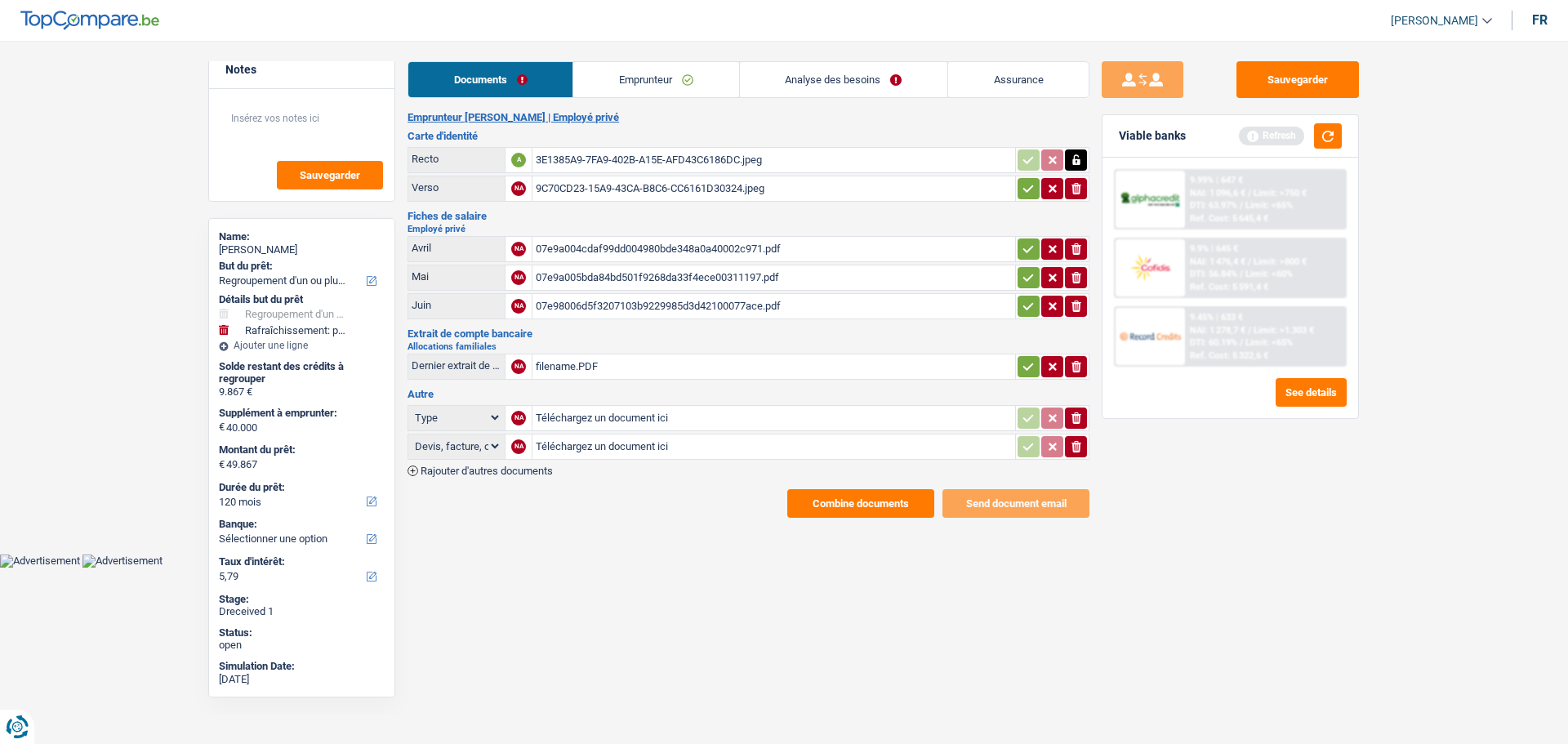 drag, startPoint x: 1020, startPoint y: 180, endPoint x: 1023, endPoint y: 207, distance: 27.166155 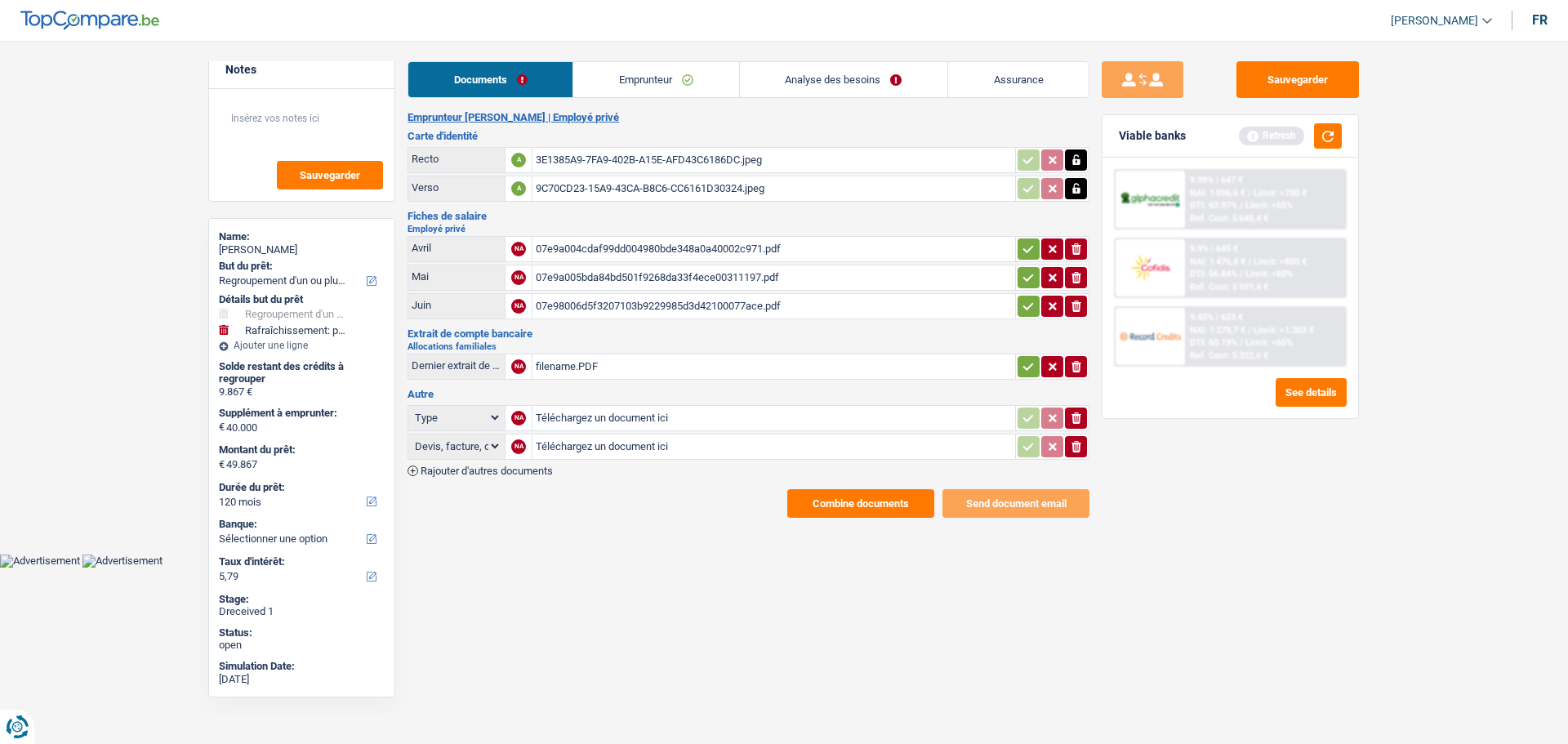 click at bounding box center [1028, 249] 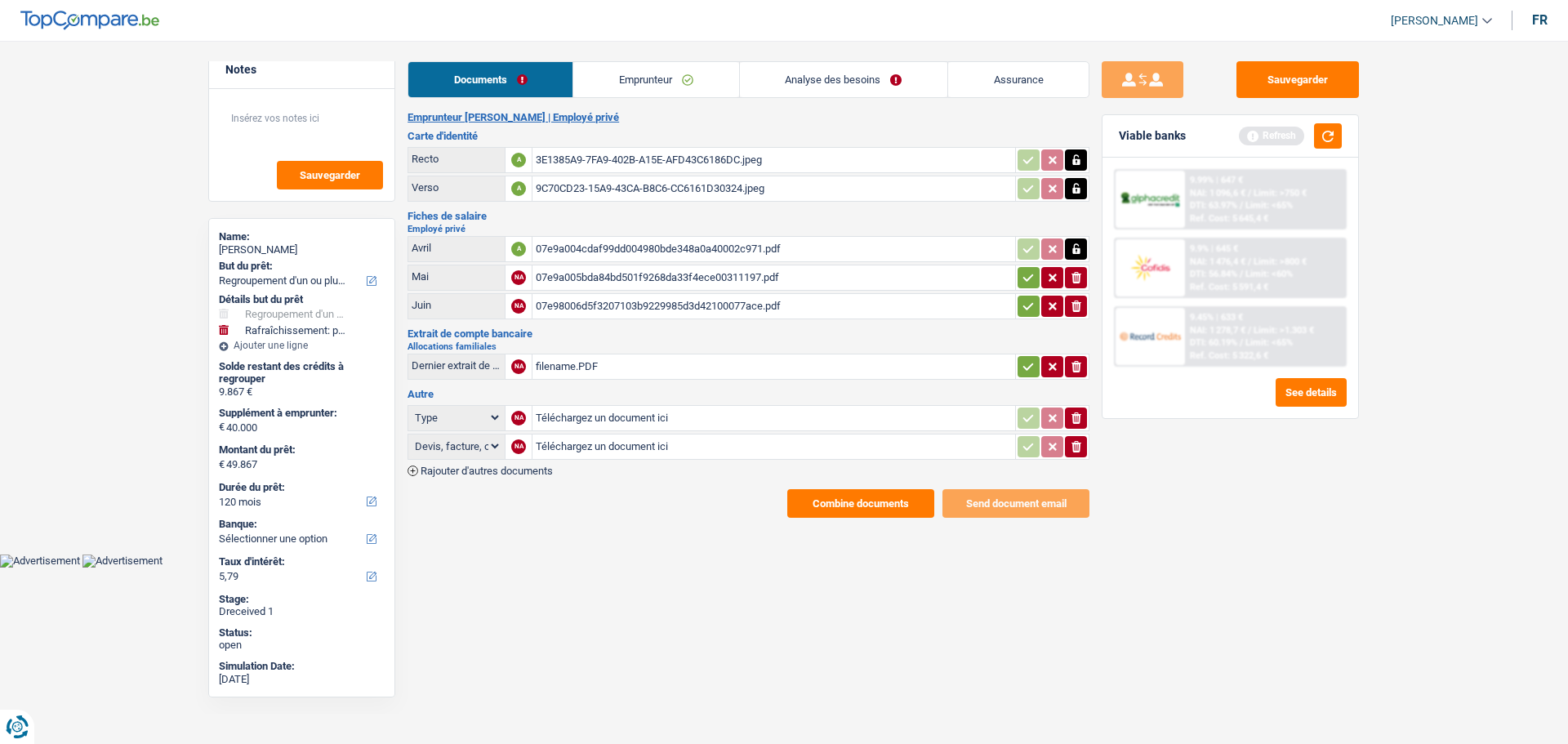 click 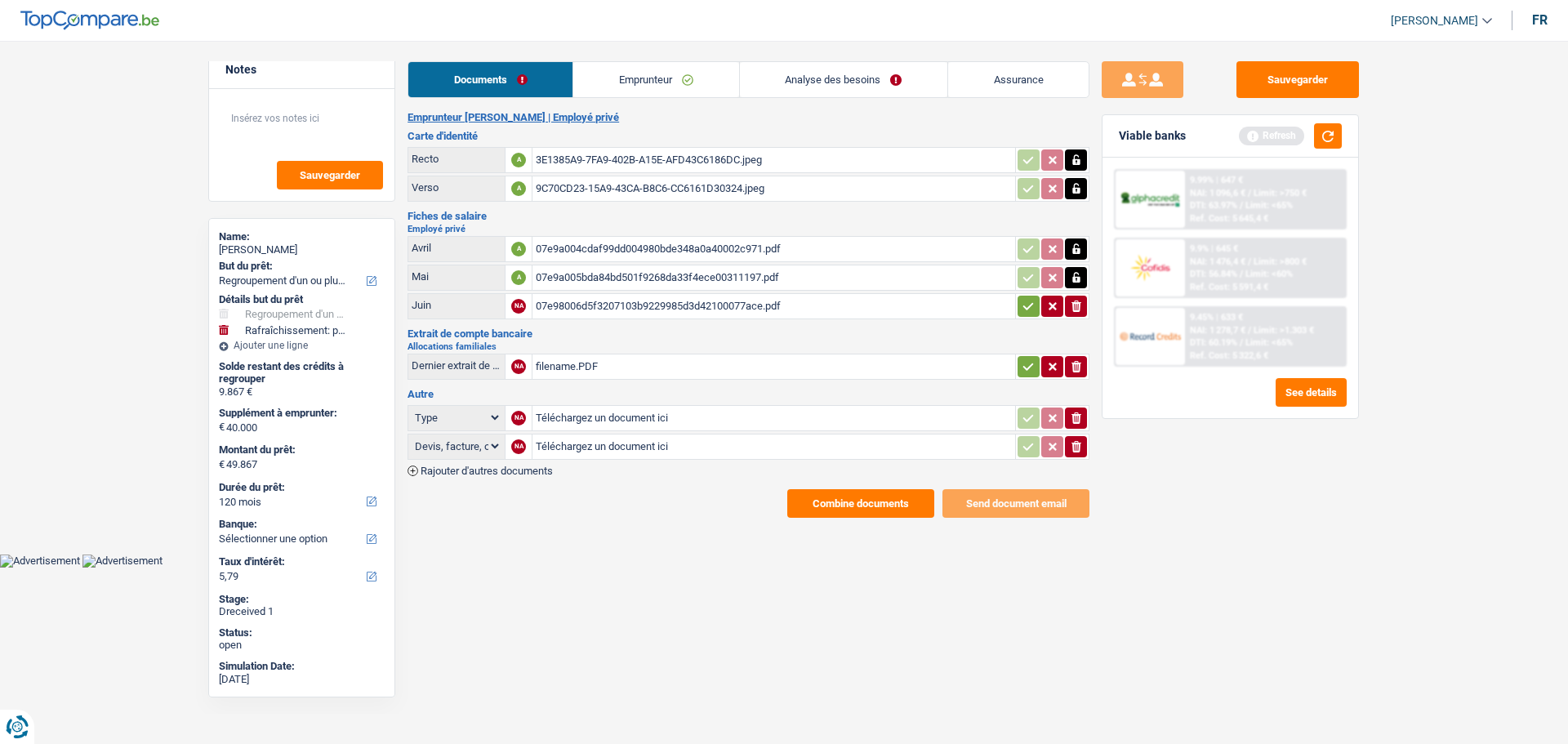 drag, startPoint x: 1022, startPoint y: 293, endPoint x: 1013, endPoint y: 329, distance: 37.10795 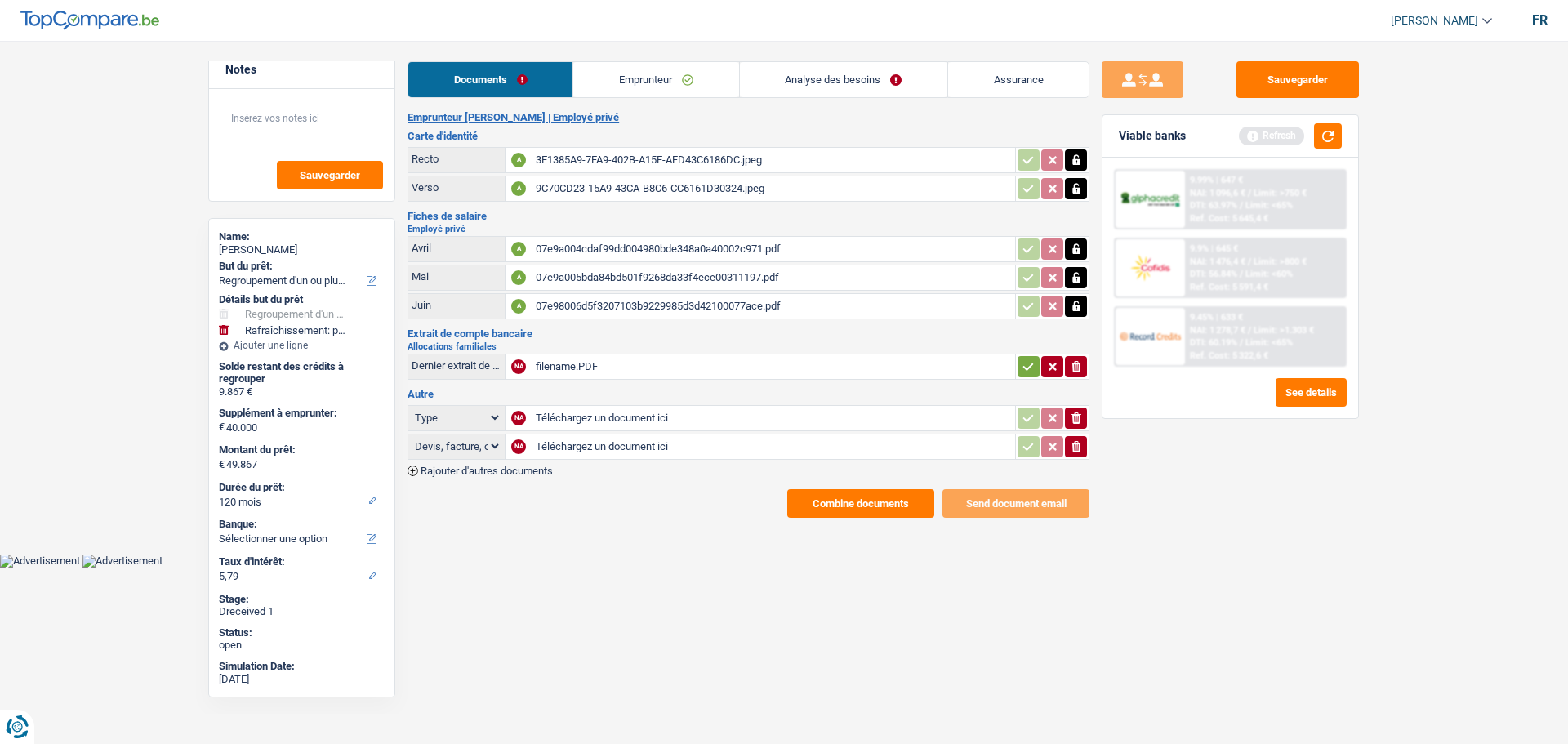 click at bounding box center [1028, 367] 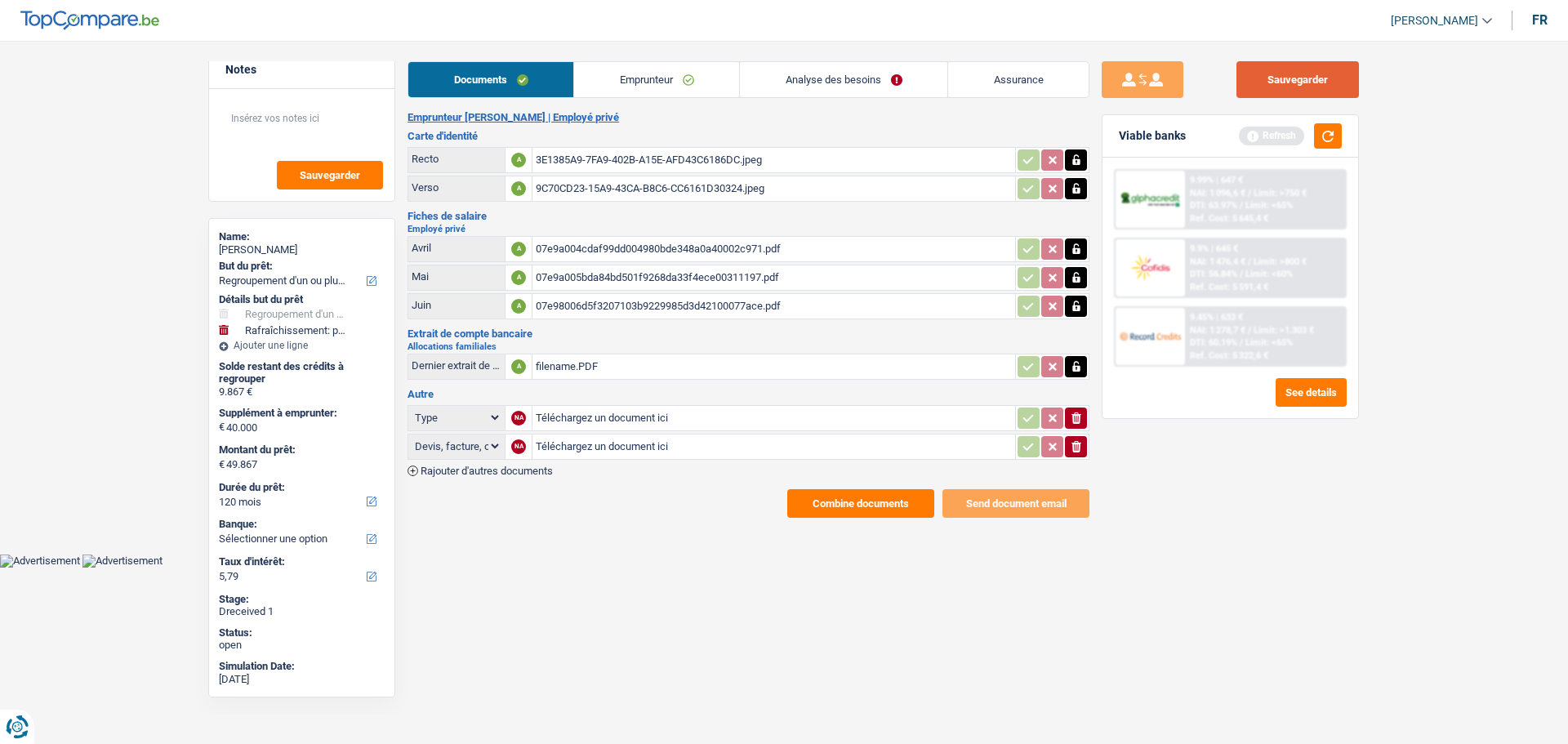 click on "Sauvegarder" at bounding box center [1298, 79] 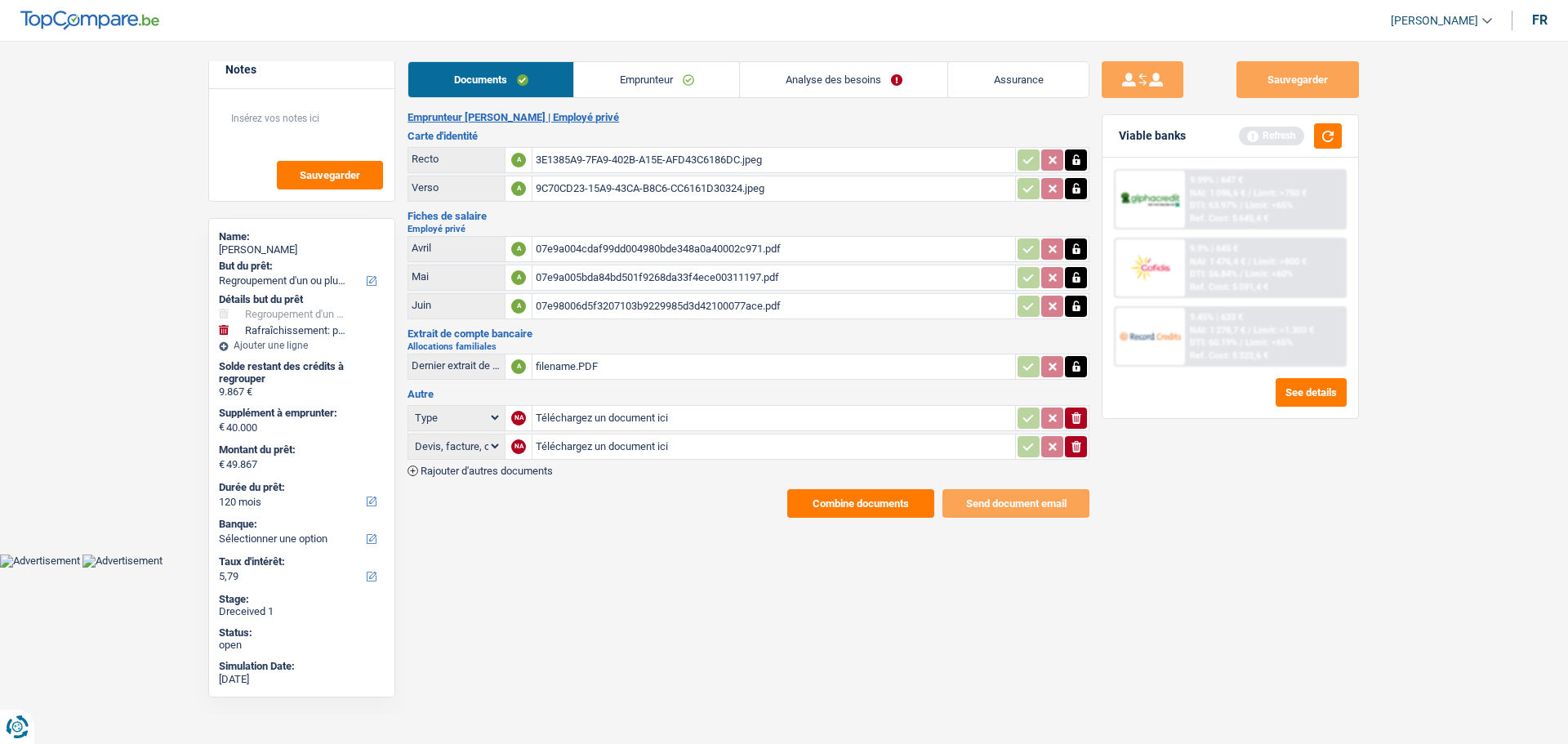 click on "Analyse des besoins" at bounding box center [844, 79] 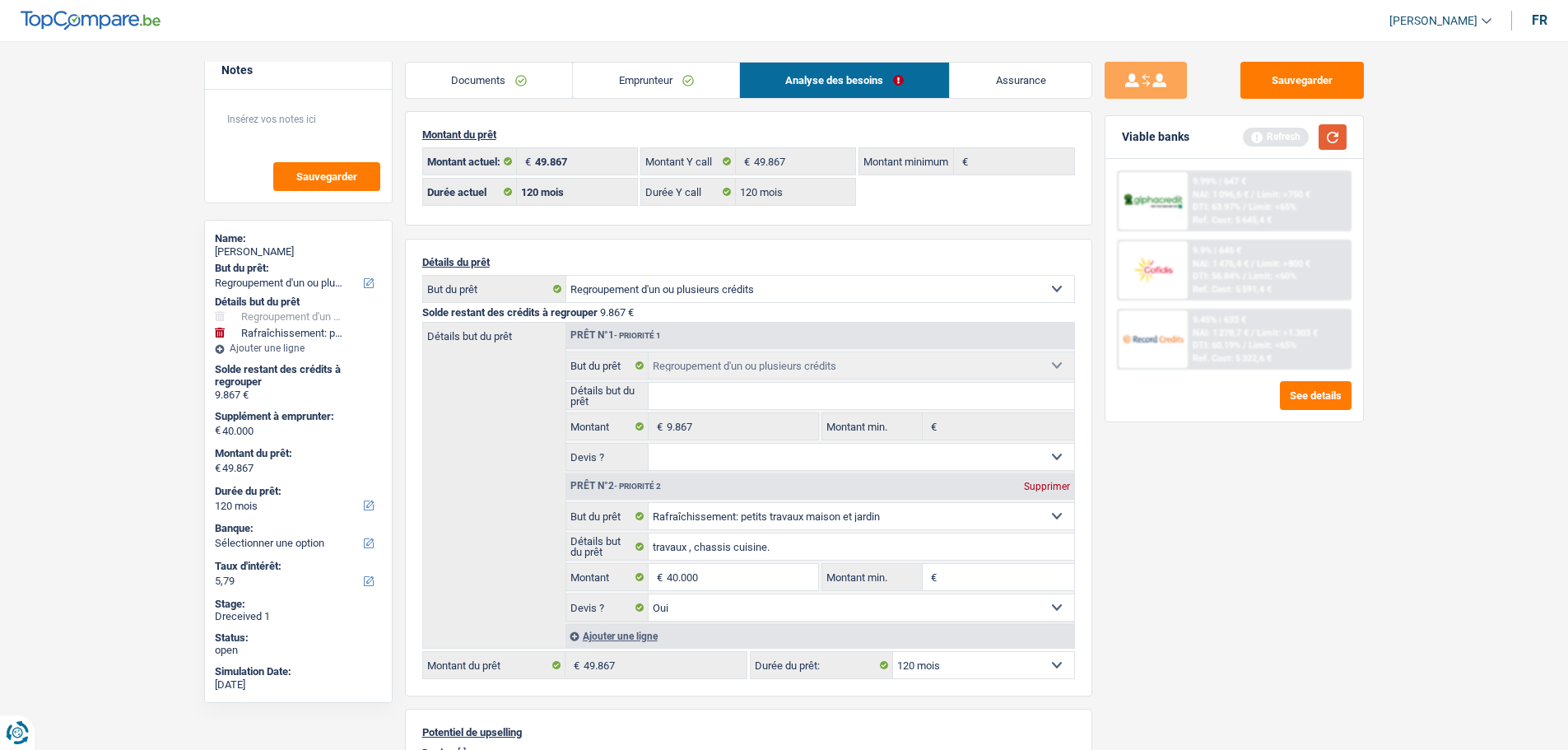 click at bounding box center (1333, 137) 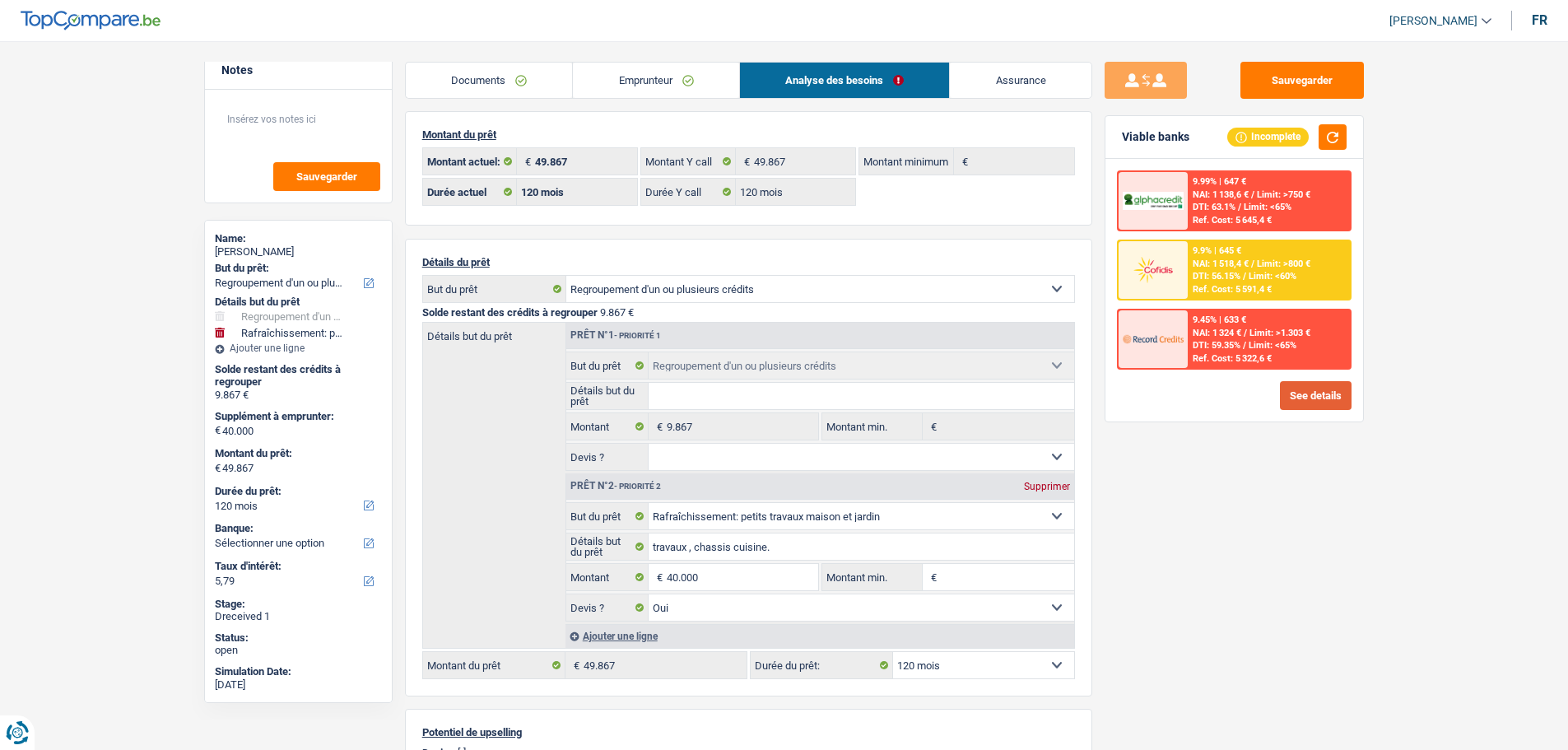 click on "See details" at bounding box center [1315, 395] 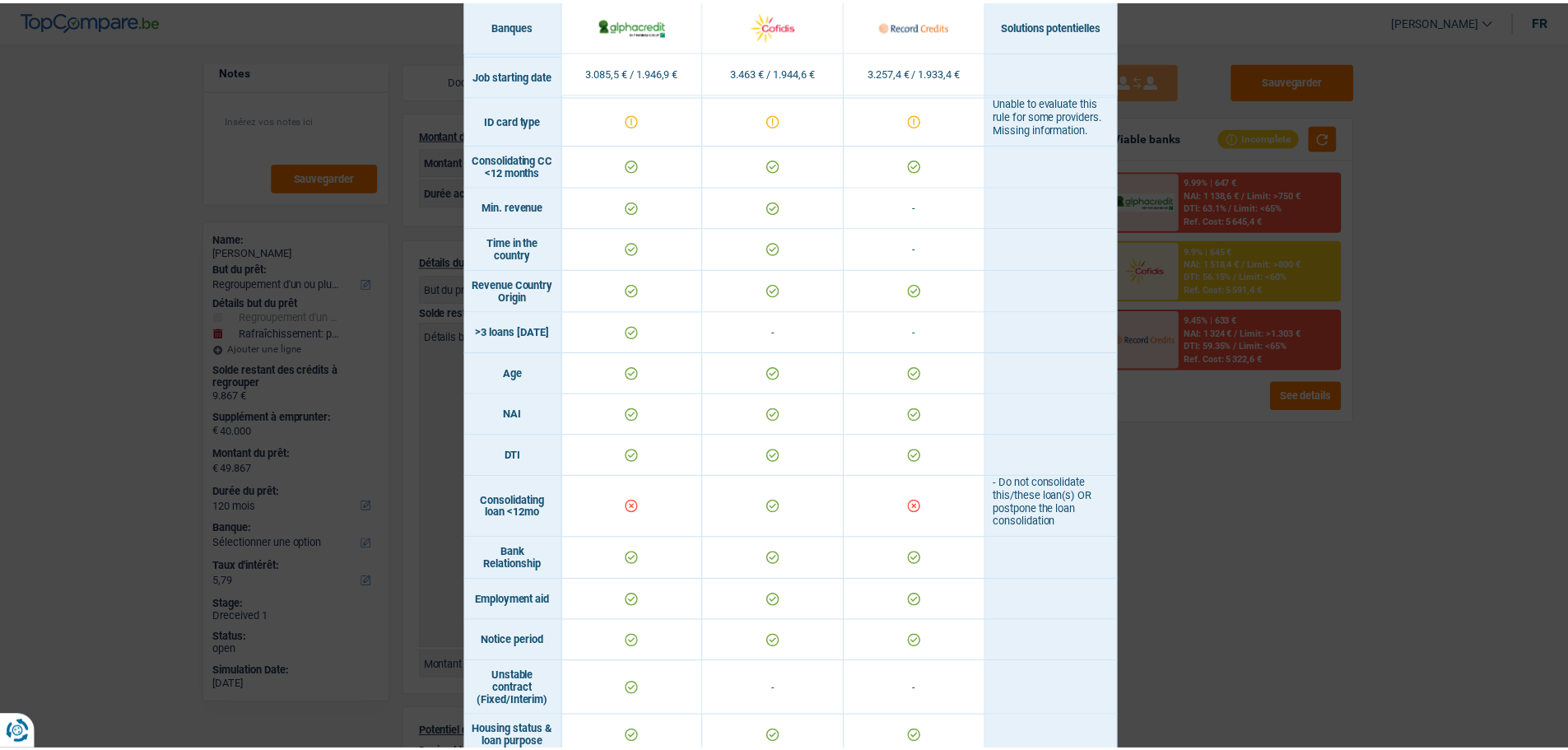 scroll, scrollTop: 272, scrollLeft: 0, axis: vertical 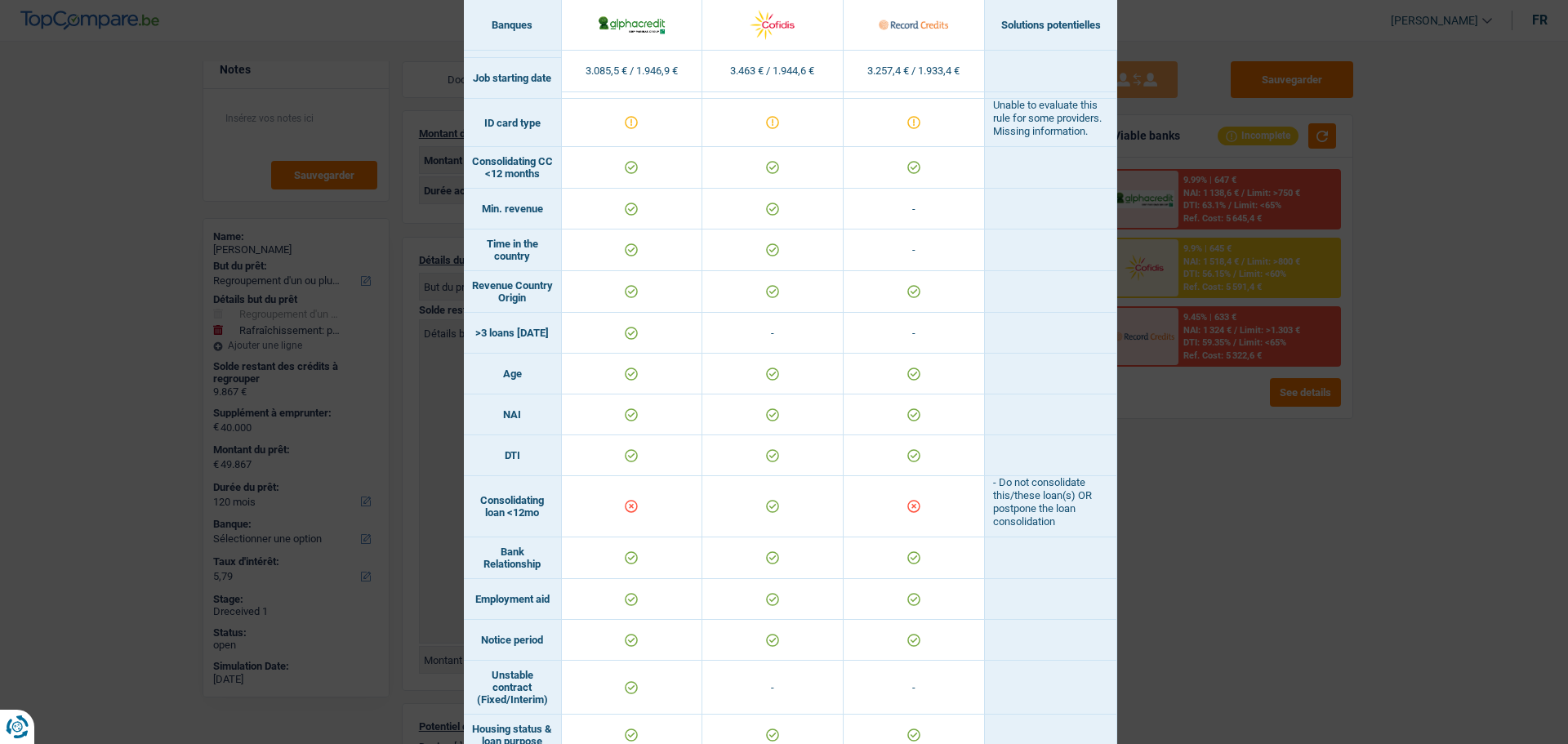 click on "Banks conditions ×
Banques
Solutions potentielles
Revenus / Charges
3.085,5 € / 1.946,9 €
3.463 € / 1.944,6 €
3.257,4 € / 1.933,4 €
Housing status & amount
-
Professional activity
Blacklisted" at bounding box center [784, 372] 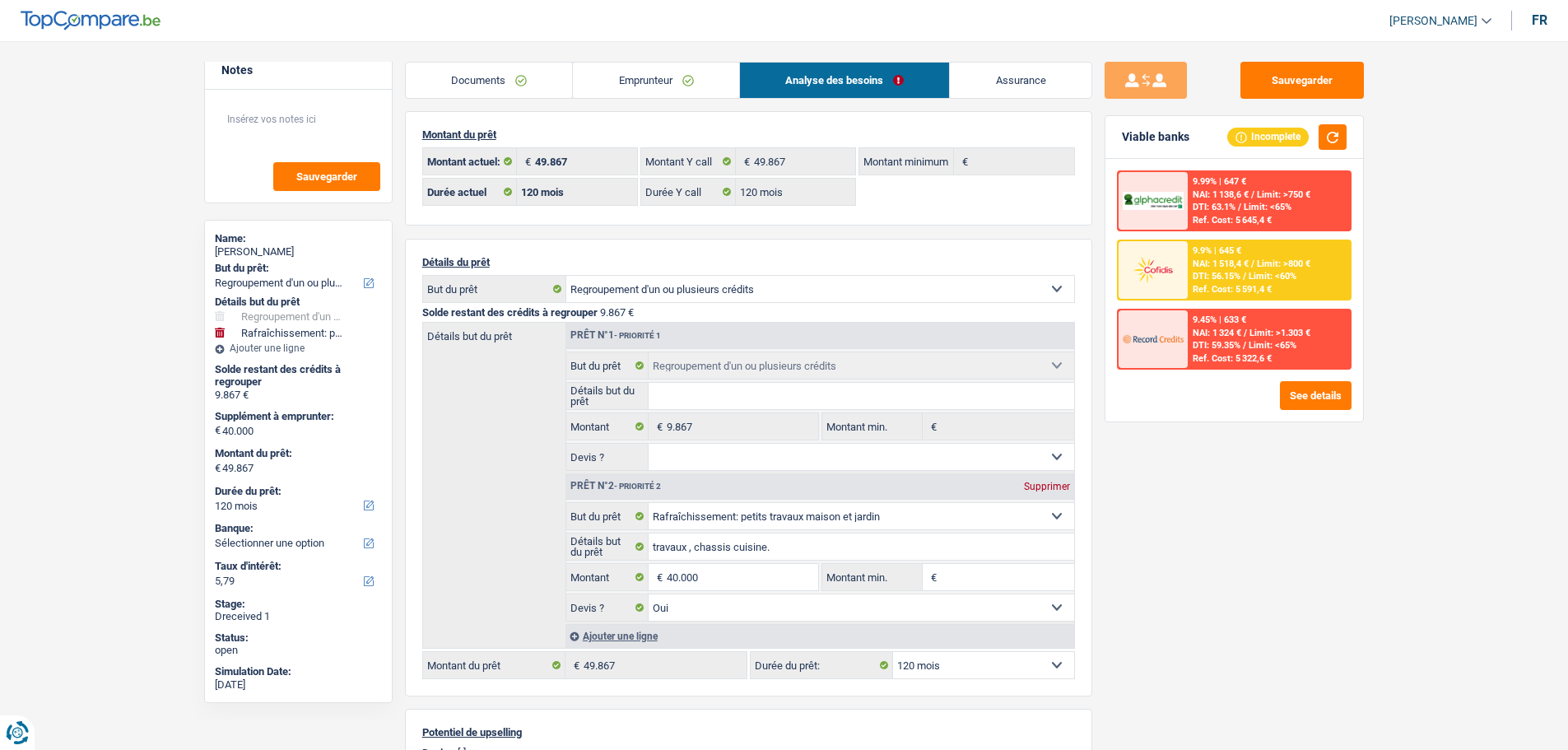 click on "Emprunteur" at bounding box center [656, 80] 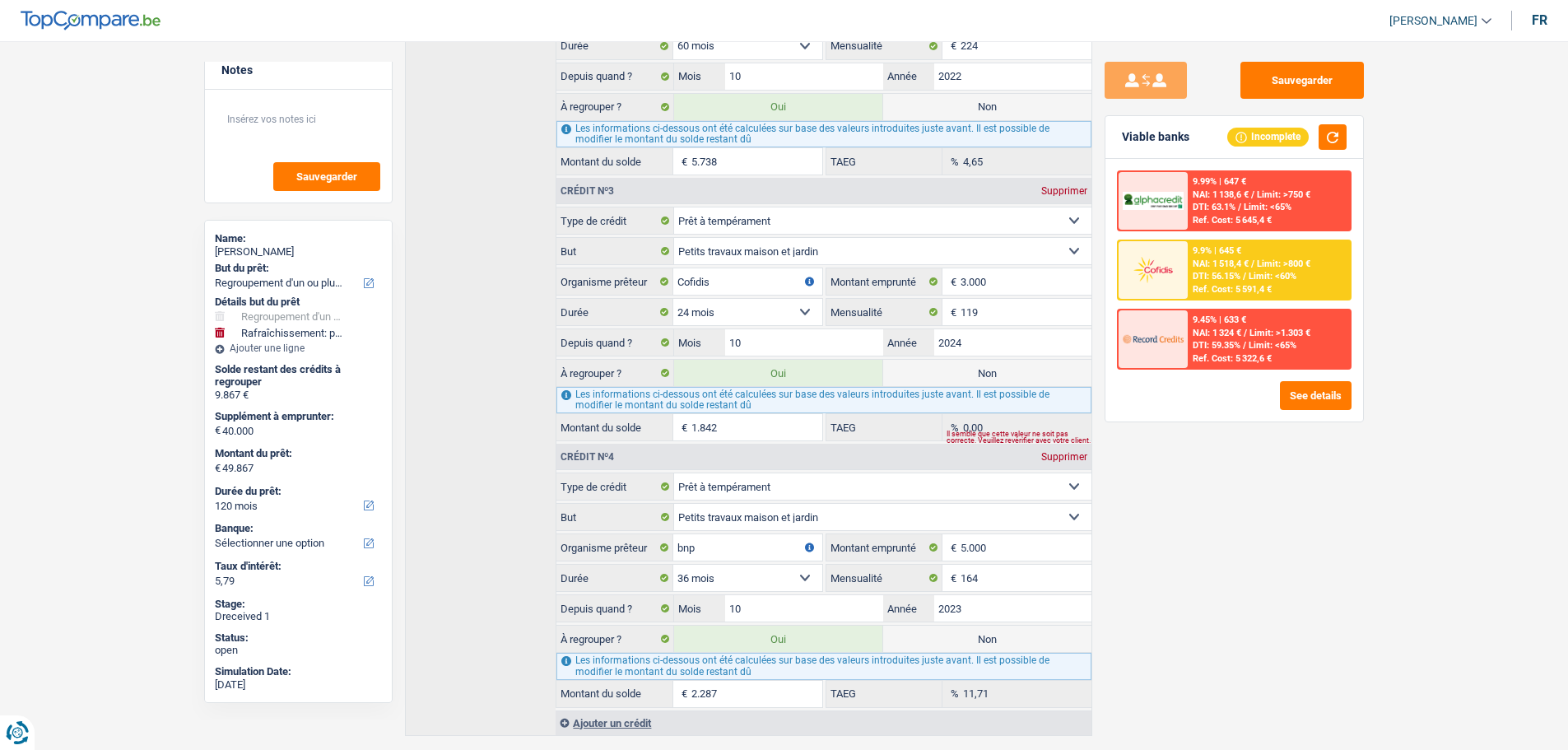 scroll, scrollTop: 906, scrollLeft: 0, axis: vertical 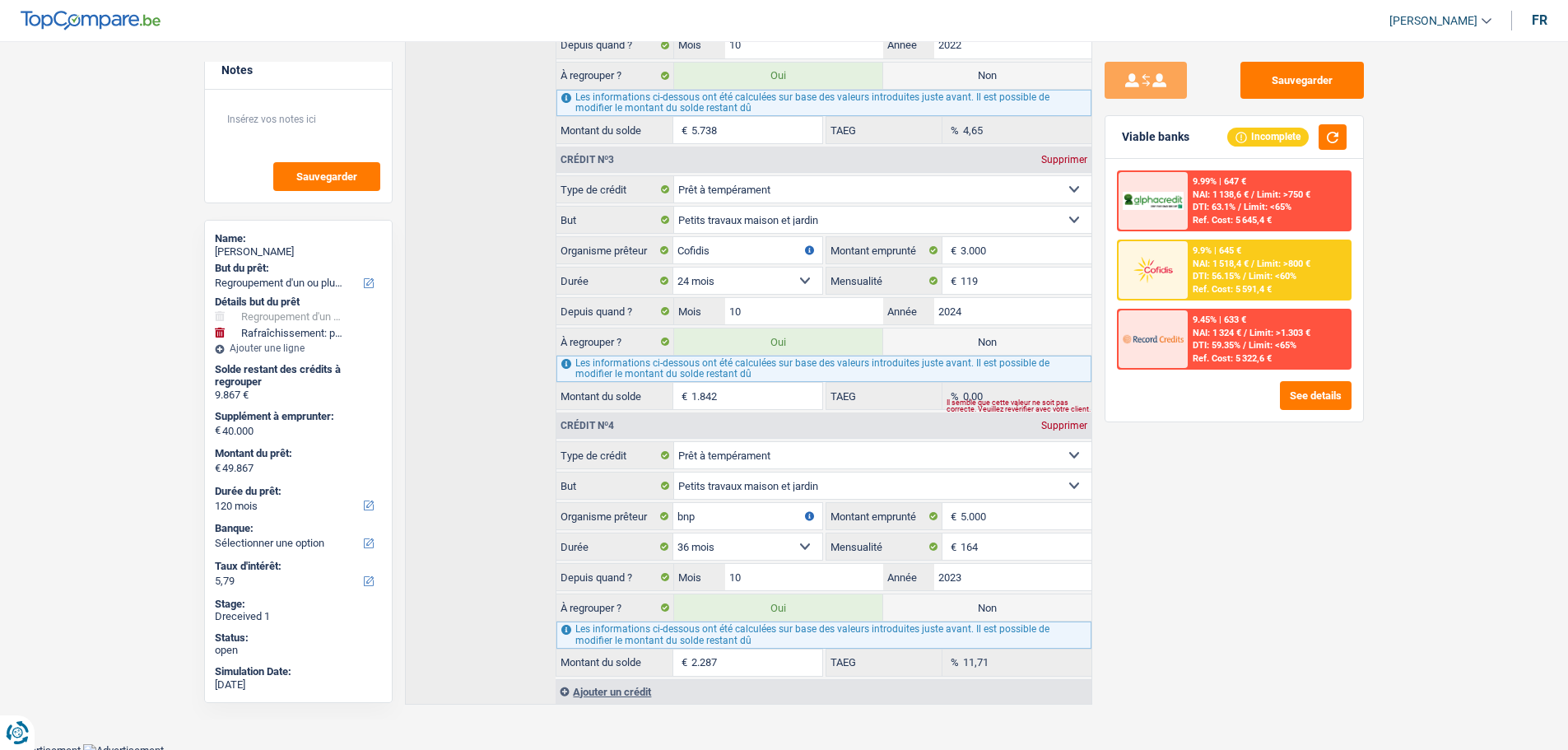 click on "Non" at bounding box center (987, 342) 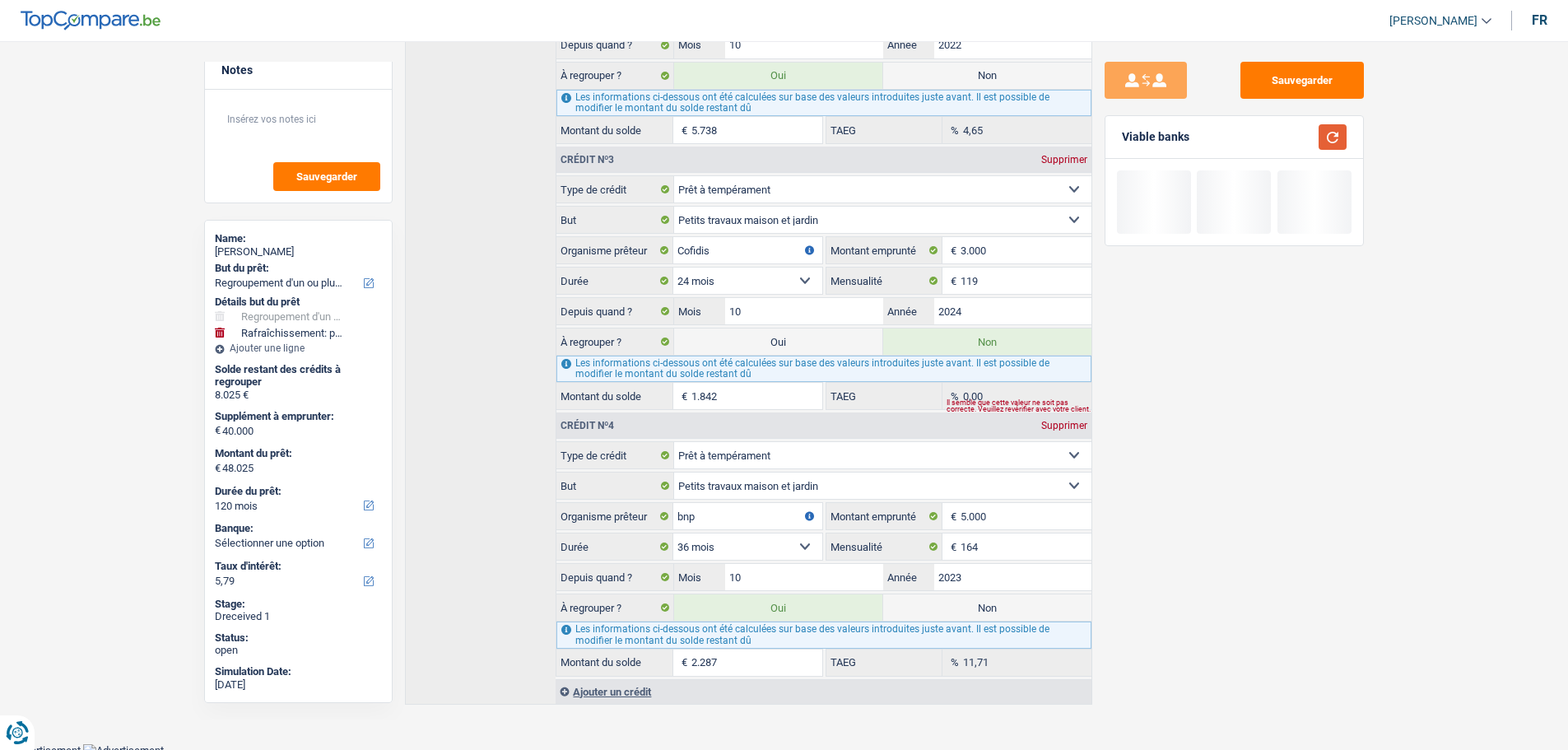 click at bounding box center (1333, 137) 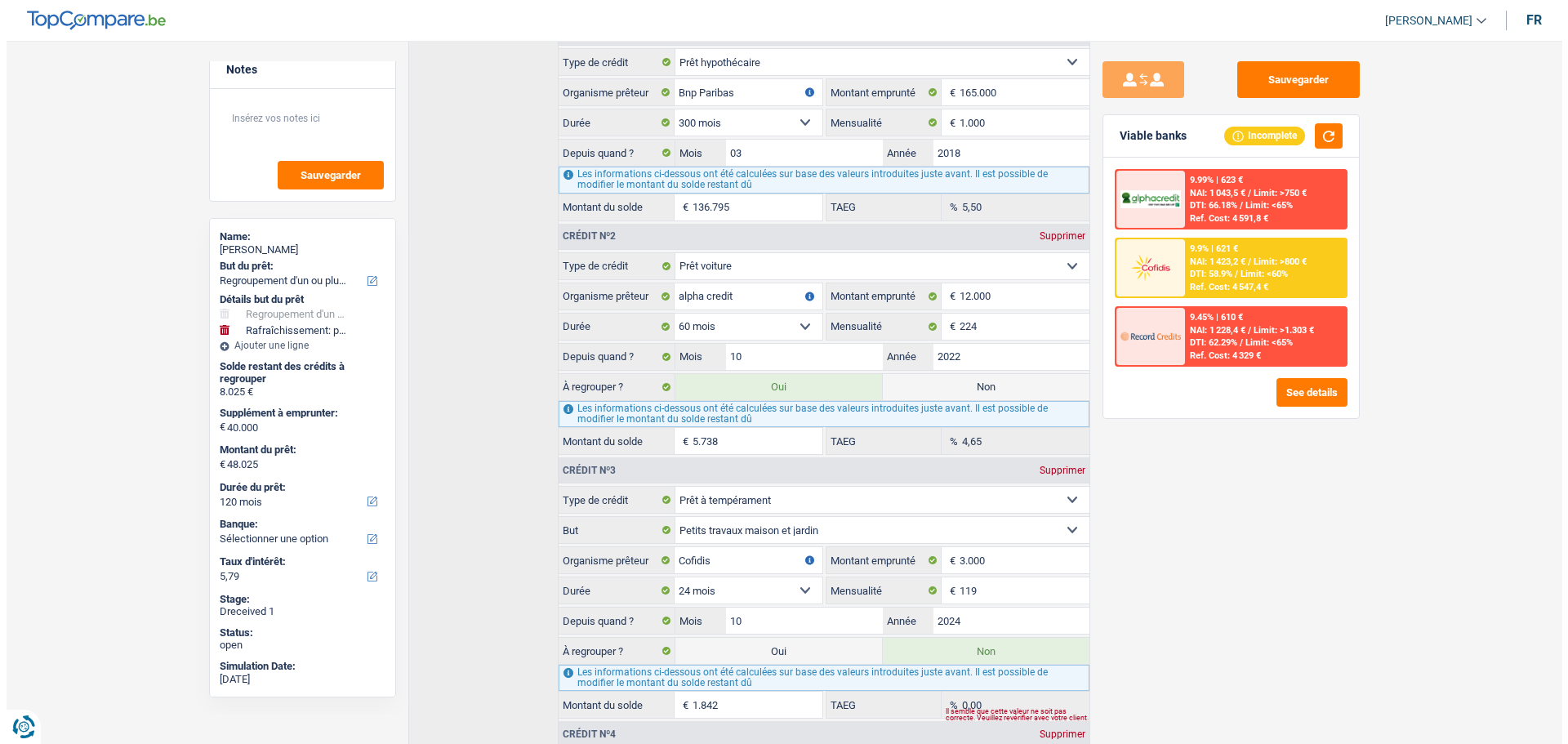 scroll, scrollTop: 572, scrollLeft: 0, axis: vertical 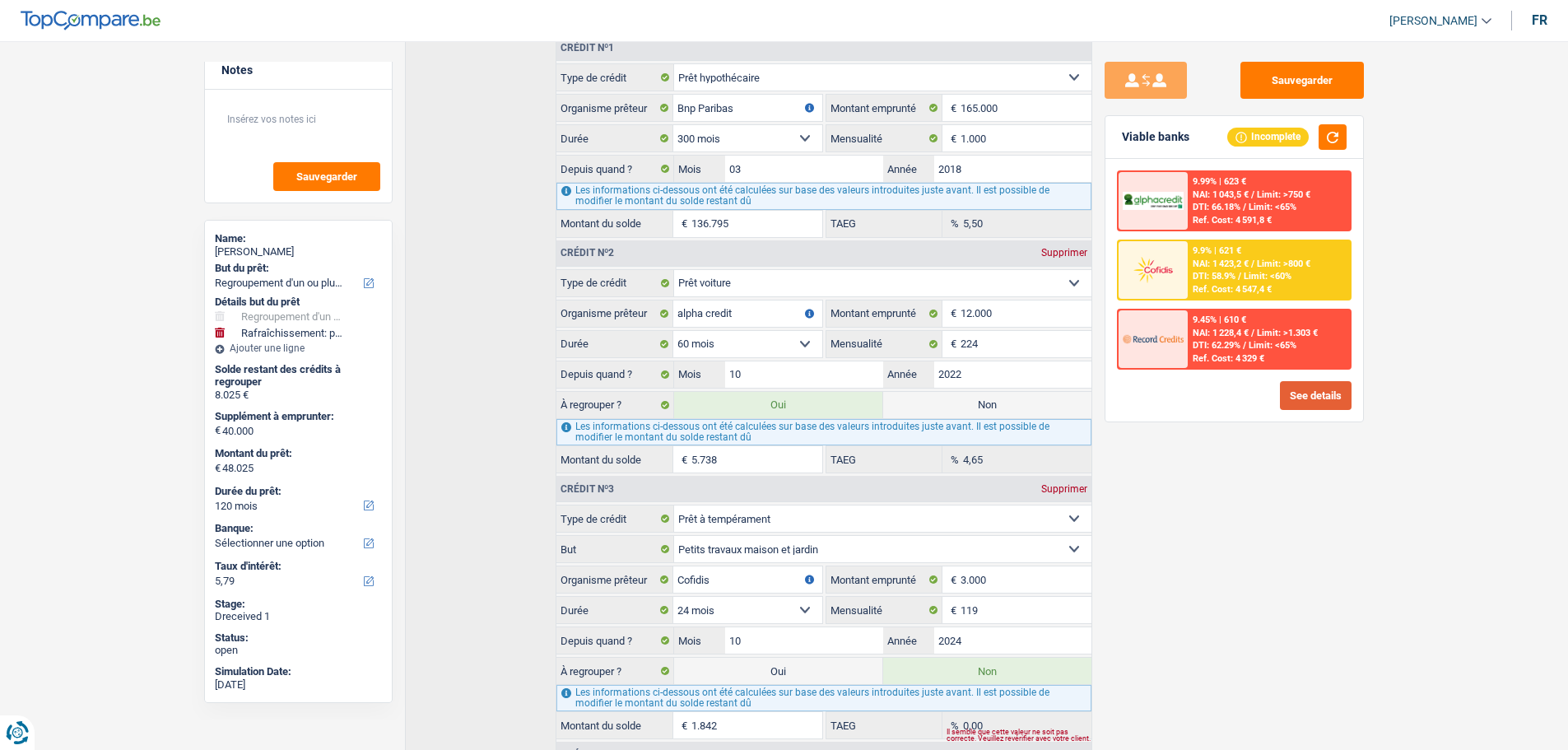 click on "See details" at bounding box center (1315, 395) 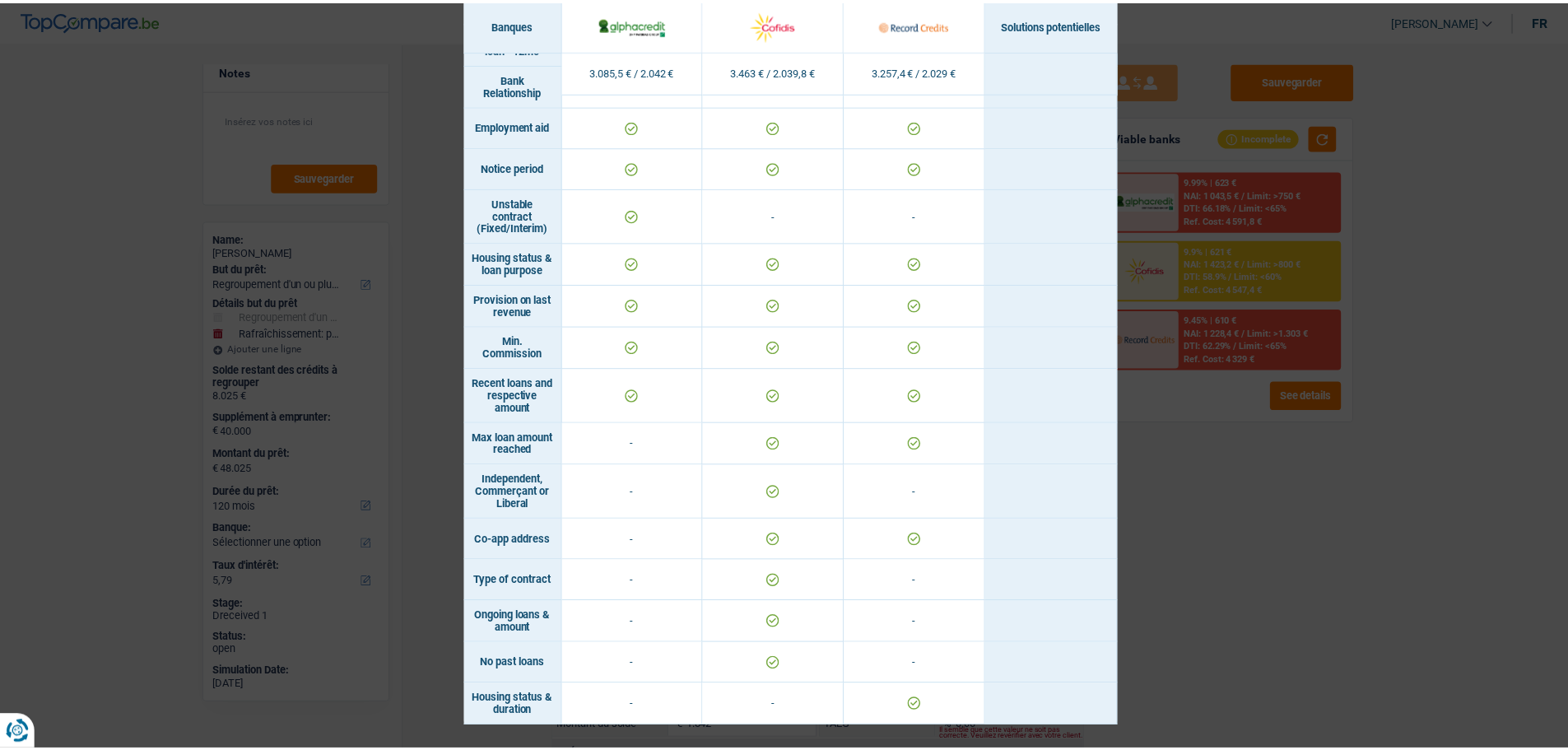 scroll, scrollTop: 1011, scrollLeft: 0, axis: vertical 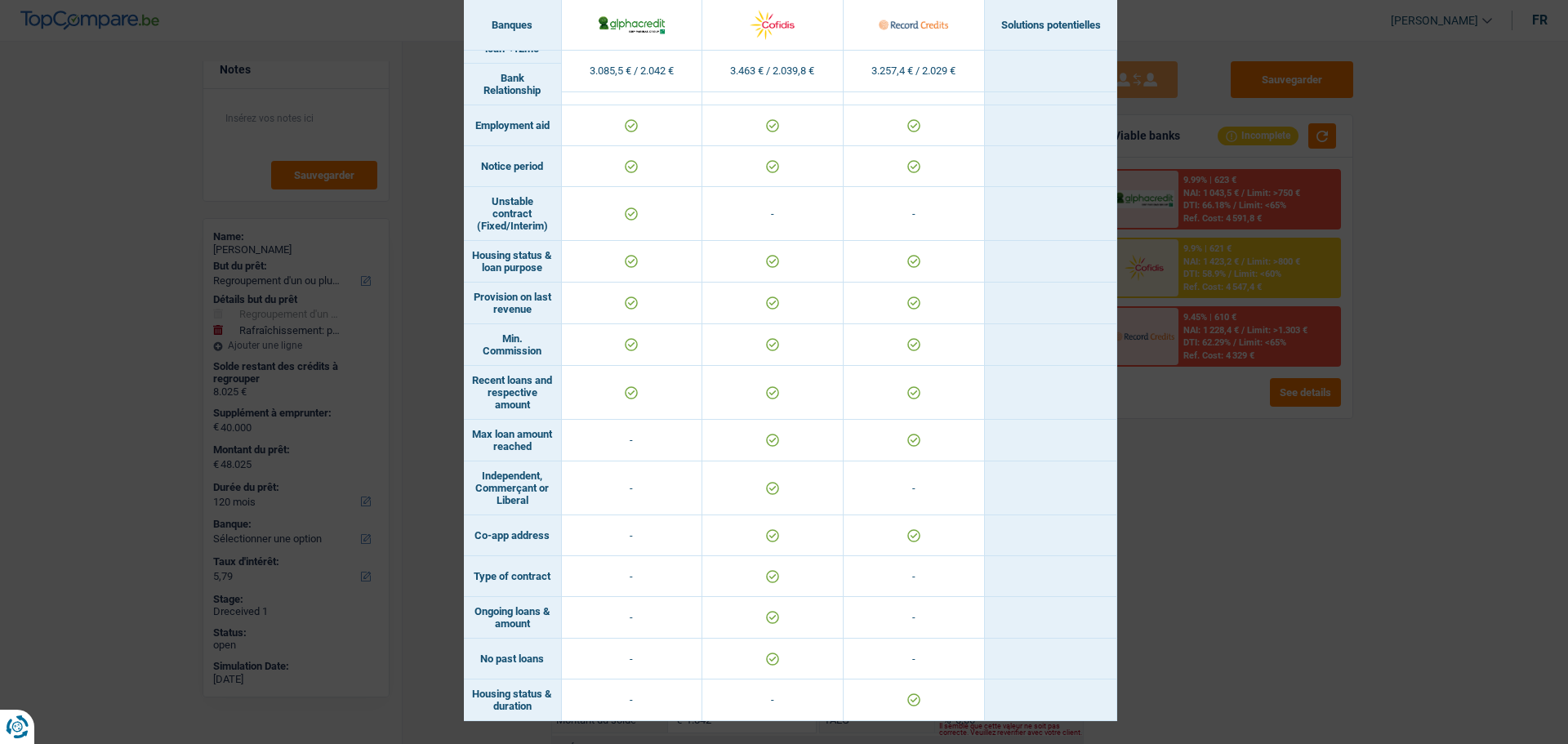 click on "Banks conditions ×
Banques
Solutions potentielles
Revenus / Charges
3.085,5 € / 2.042 €
3.463 € / 2.039,8 €
3.257,4 € / 2.029 €
Housing status & amount
-
Professional activity
Blacklisted" at bounding box center [784, 372] 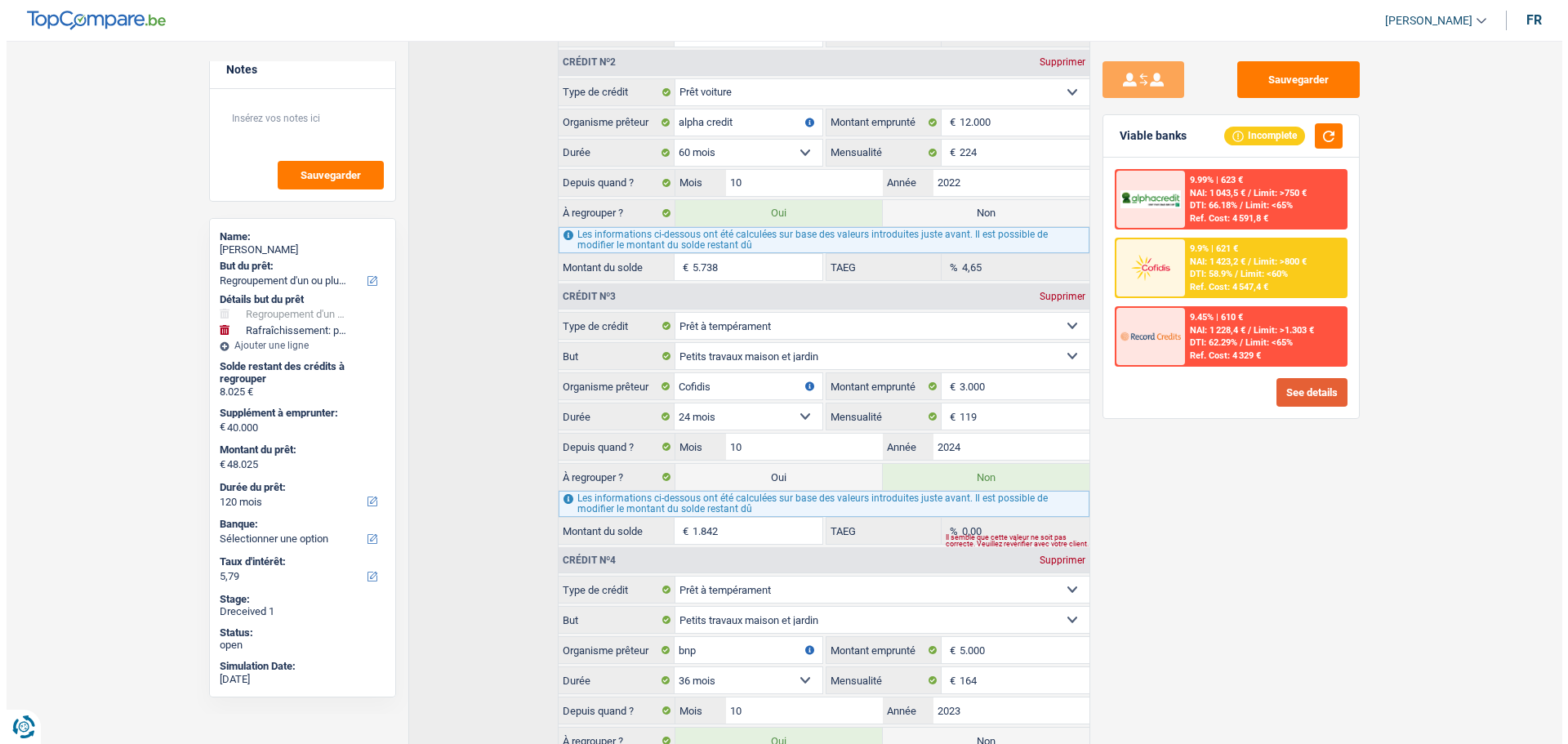 scroll, scrollTop: 899, scrollLeft: 0, axis: vertical 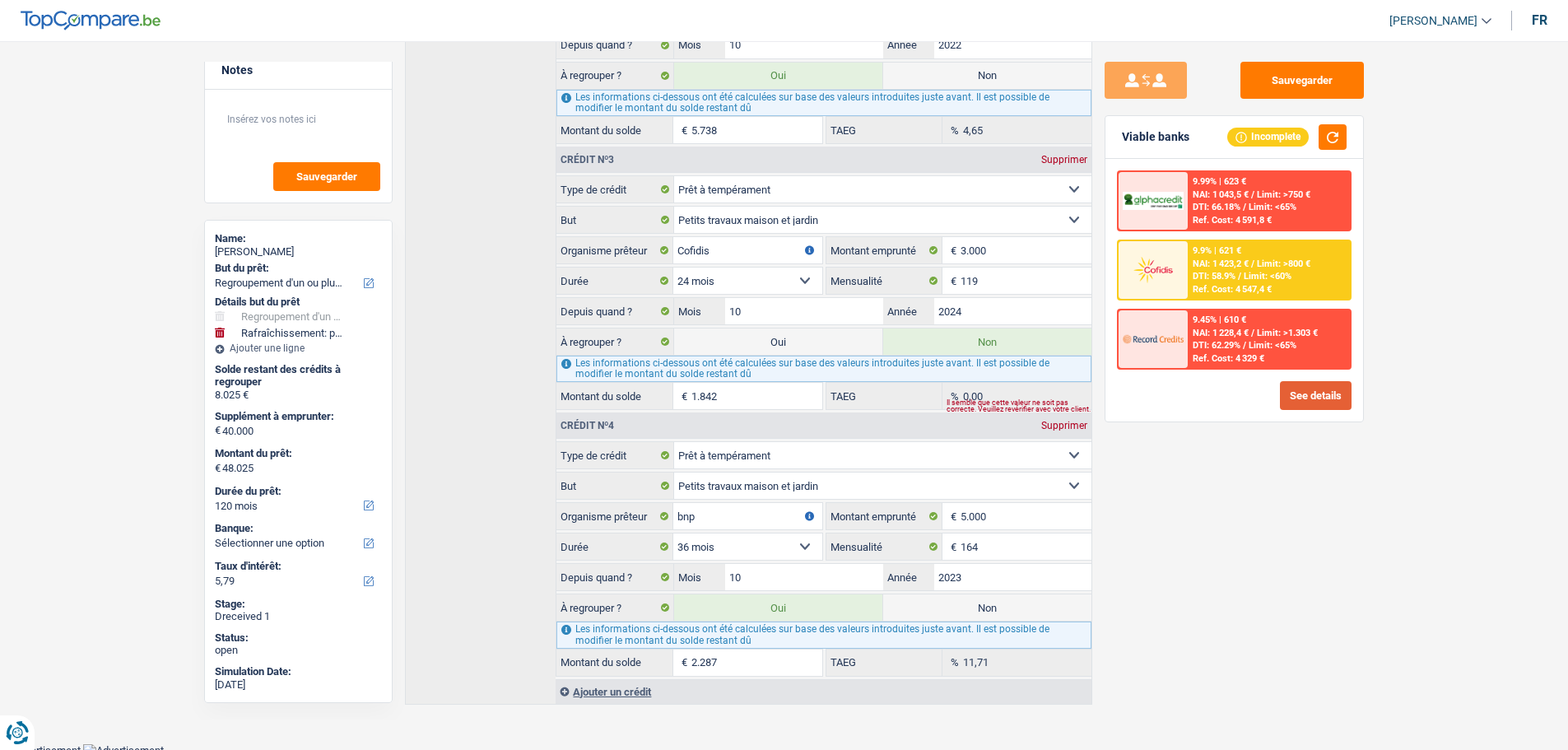 click on "See details" at bounding box center (1315, 395) 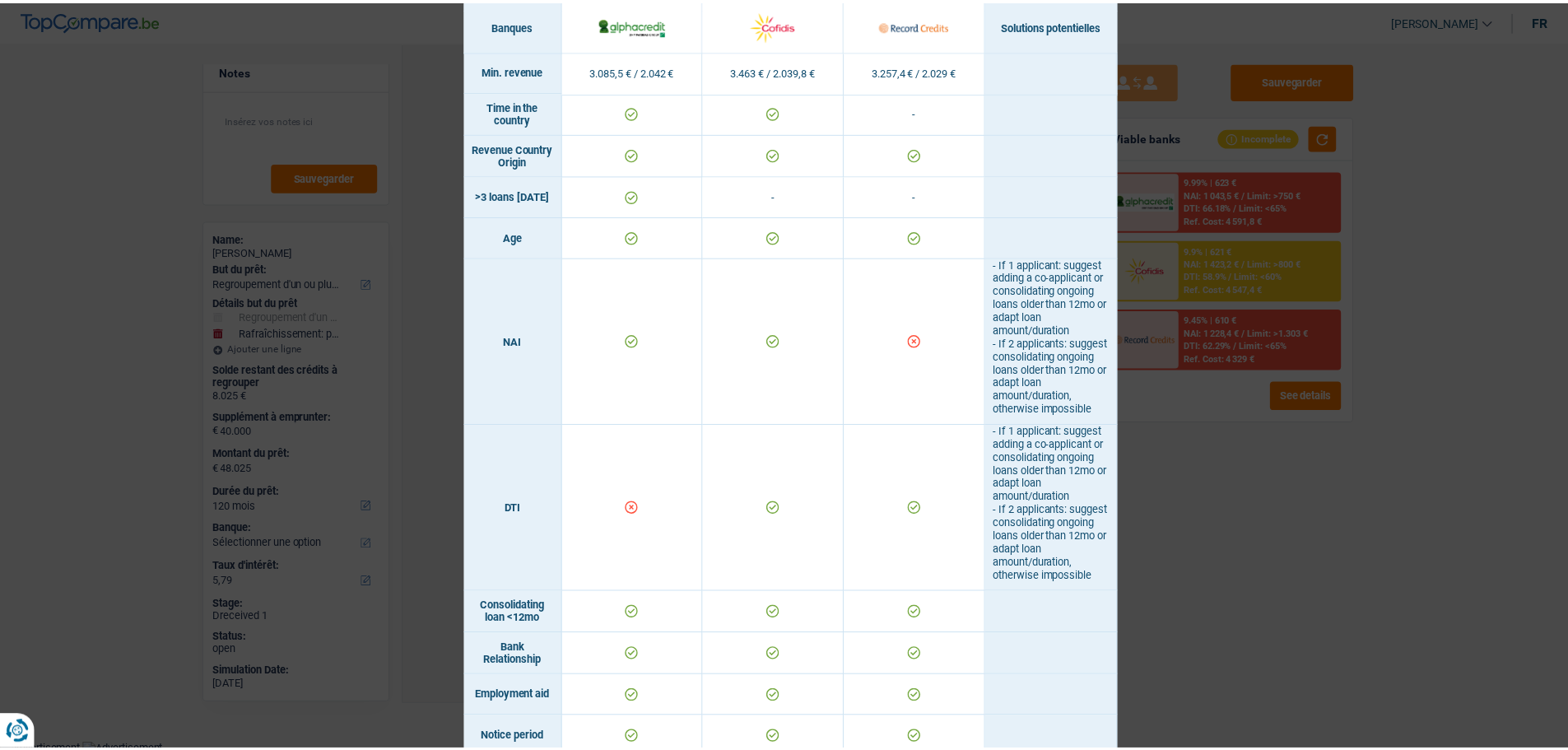 scroll, scrollTop: 494, scrollLeft: 0, axis: vertical 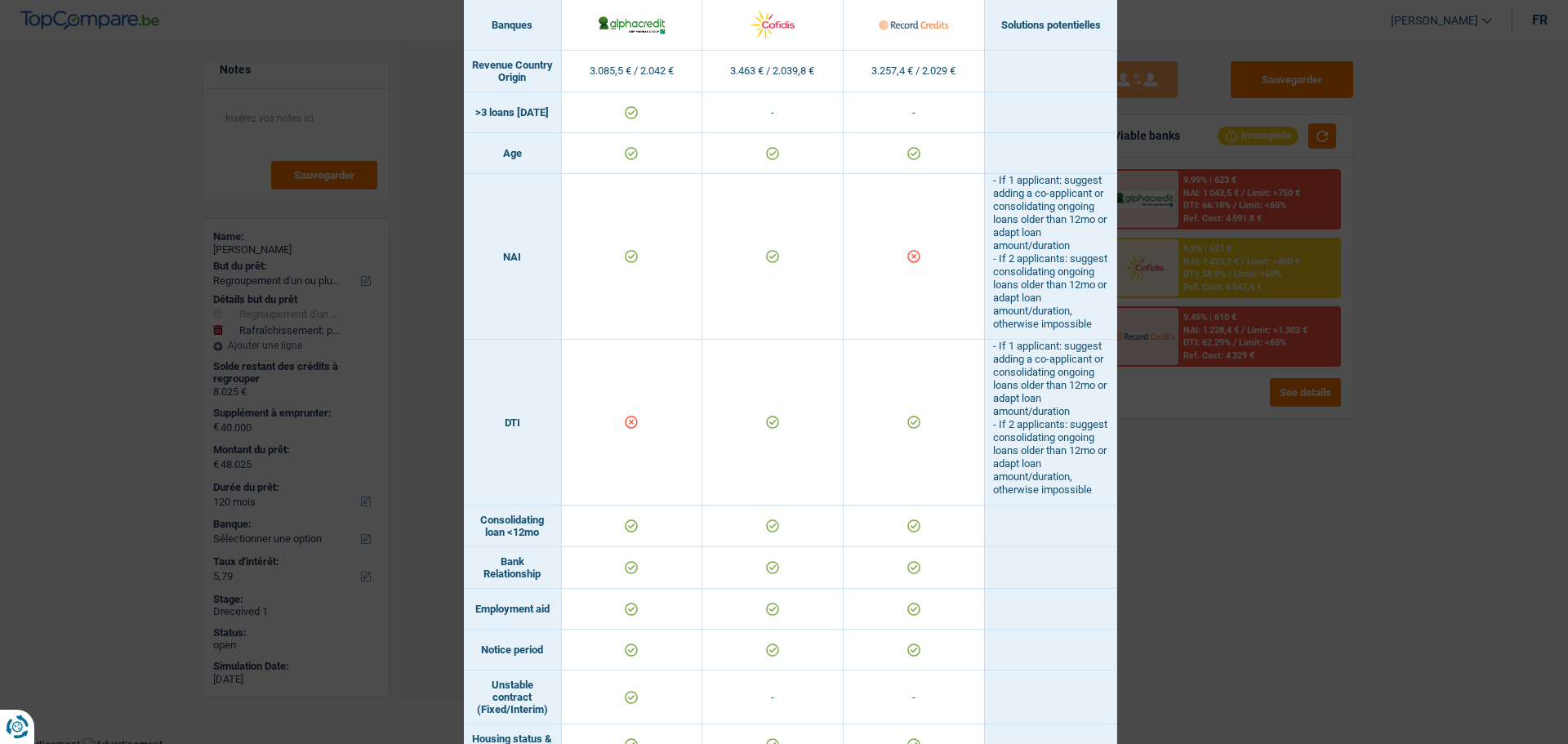 click on "Banks conditions ×
Banques
Solutions potentielles
Revenus / Charges
3.085,5 € / 2.042 €
3.463 € / 2.039,8 €
3.257,4 € / 2.029 €
Housing status & amount
-
Professional activity
Blacklisted" at bounding box center (784, 372) 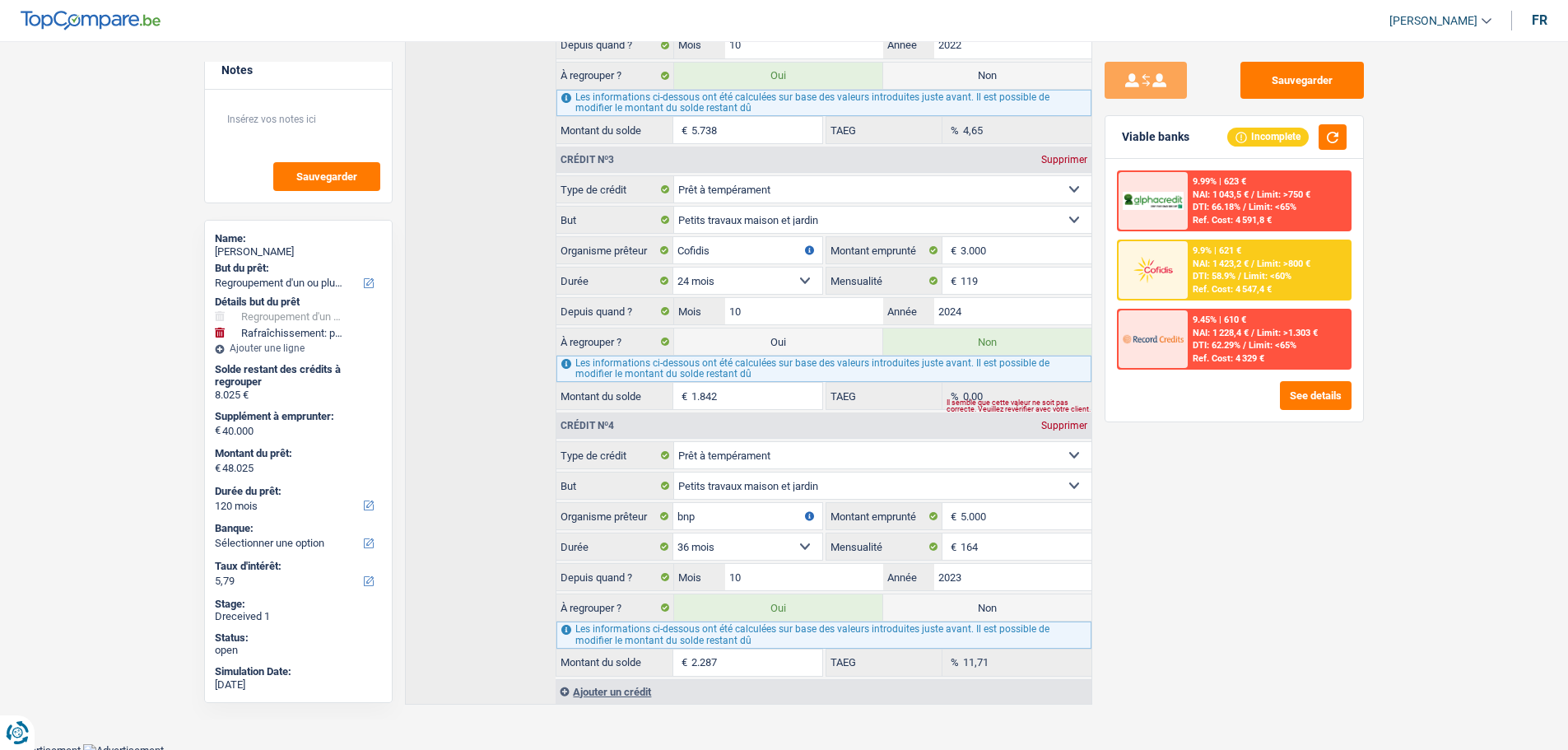 click on "9.9% | 621 €
NAI: 1 423,2 €
/
Limit: >800 €
DTI: 58.9%
/
Limit: <60%
Ref. Cost: 4 547,4 €" at bounding box center [1268, 270] 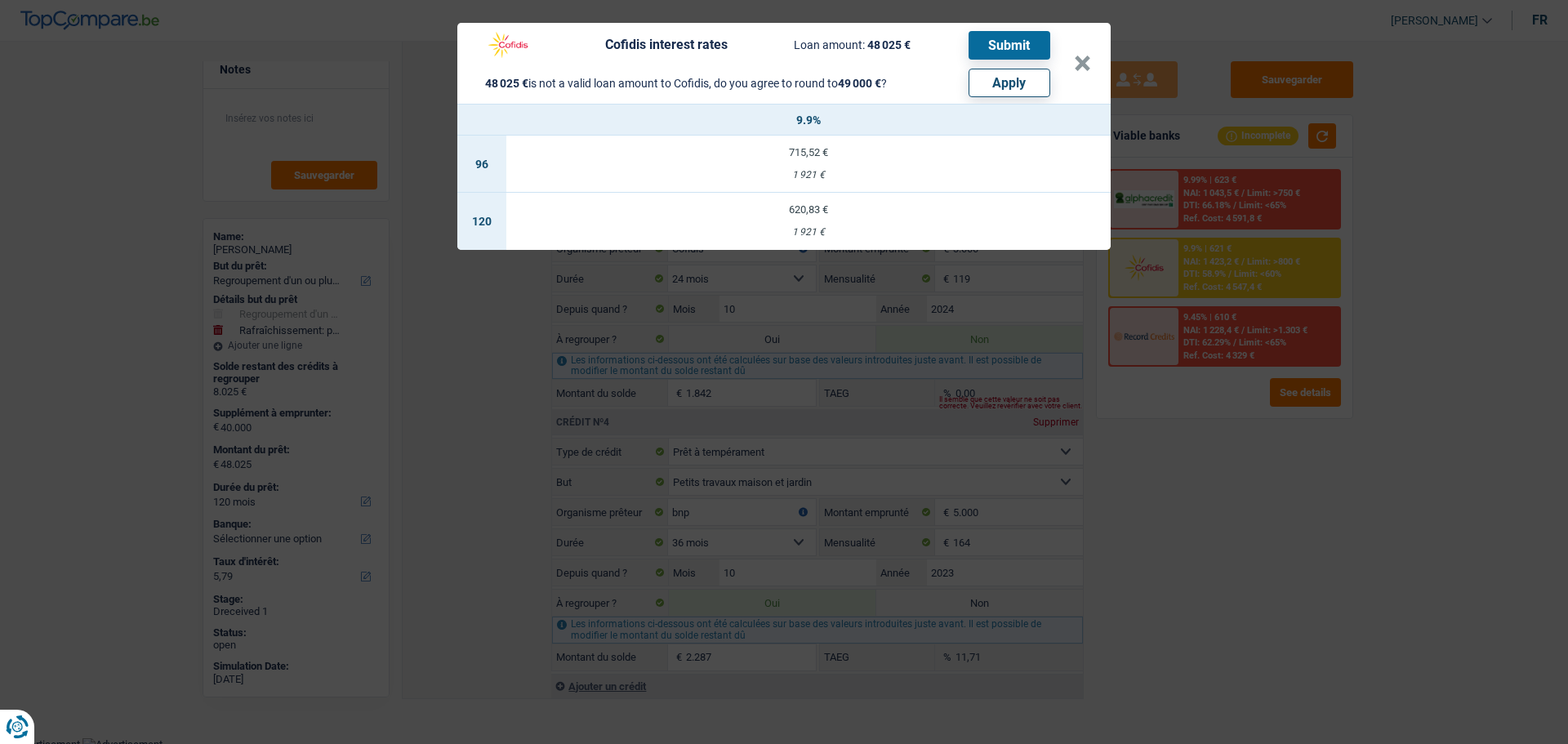 click on "Apply" at bounding box center (1009, 82) 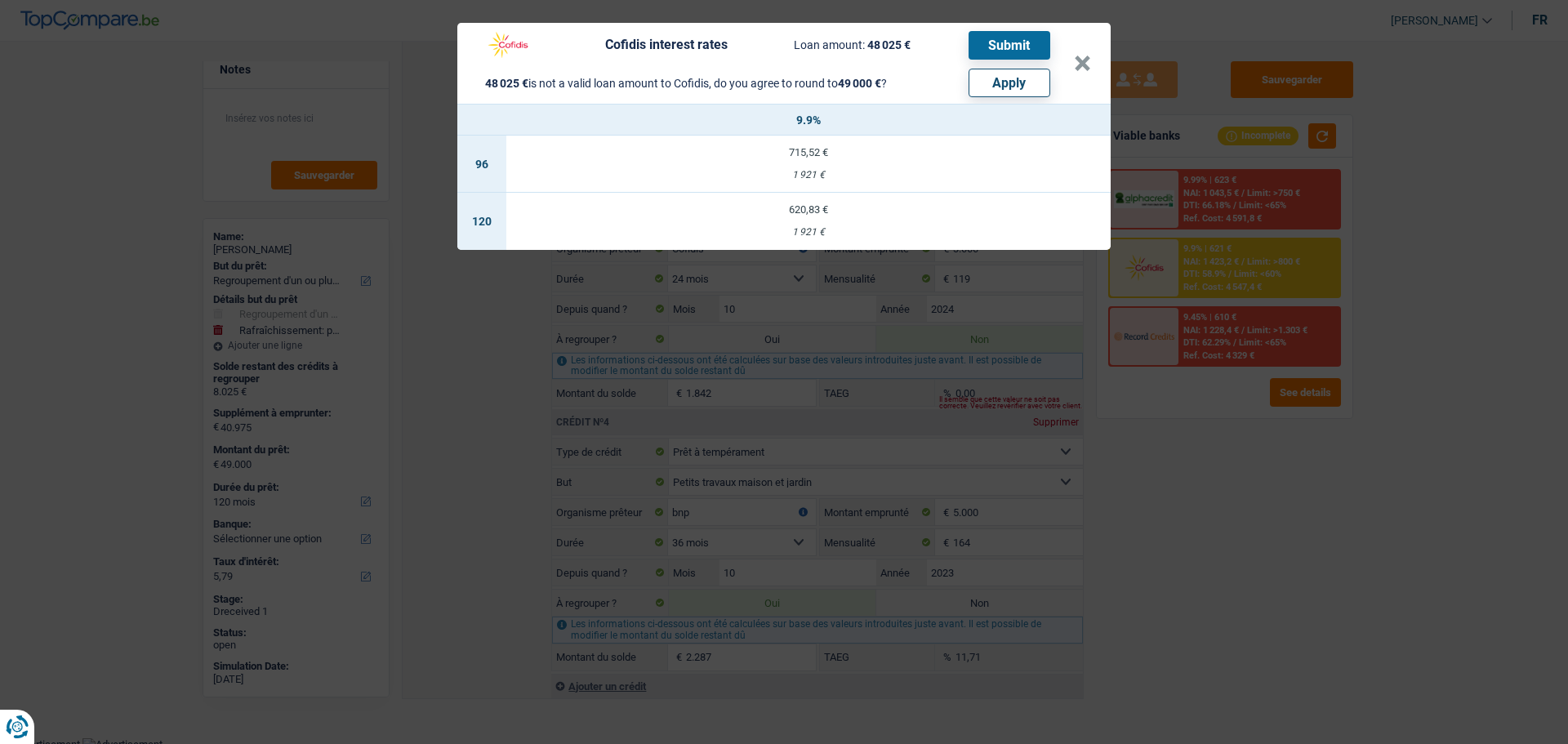 select on "other" 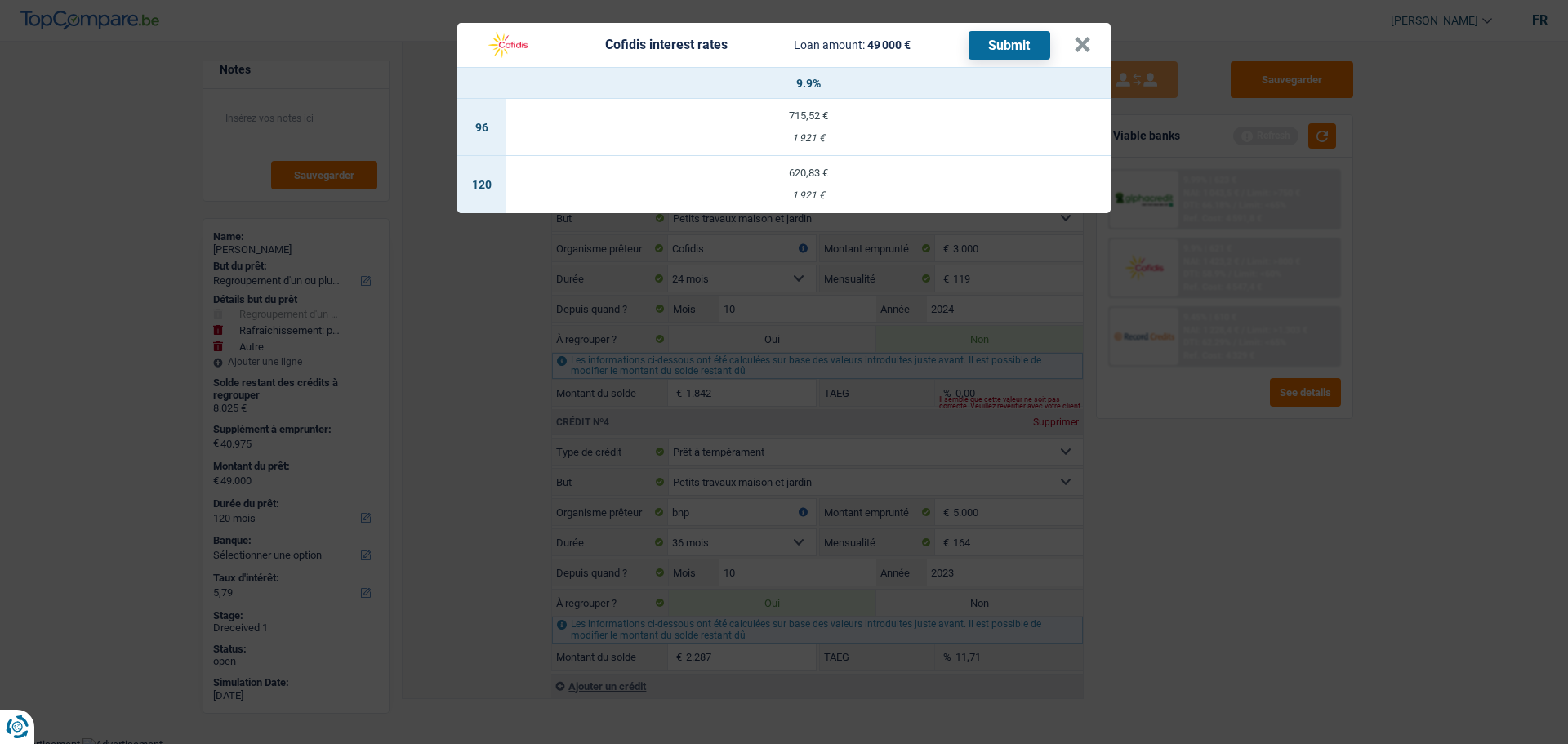 click on "620,83 €
1 921 €" at bounding box center [808, 185] 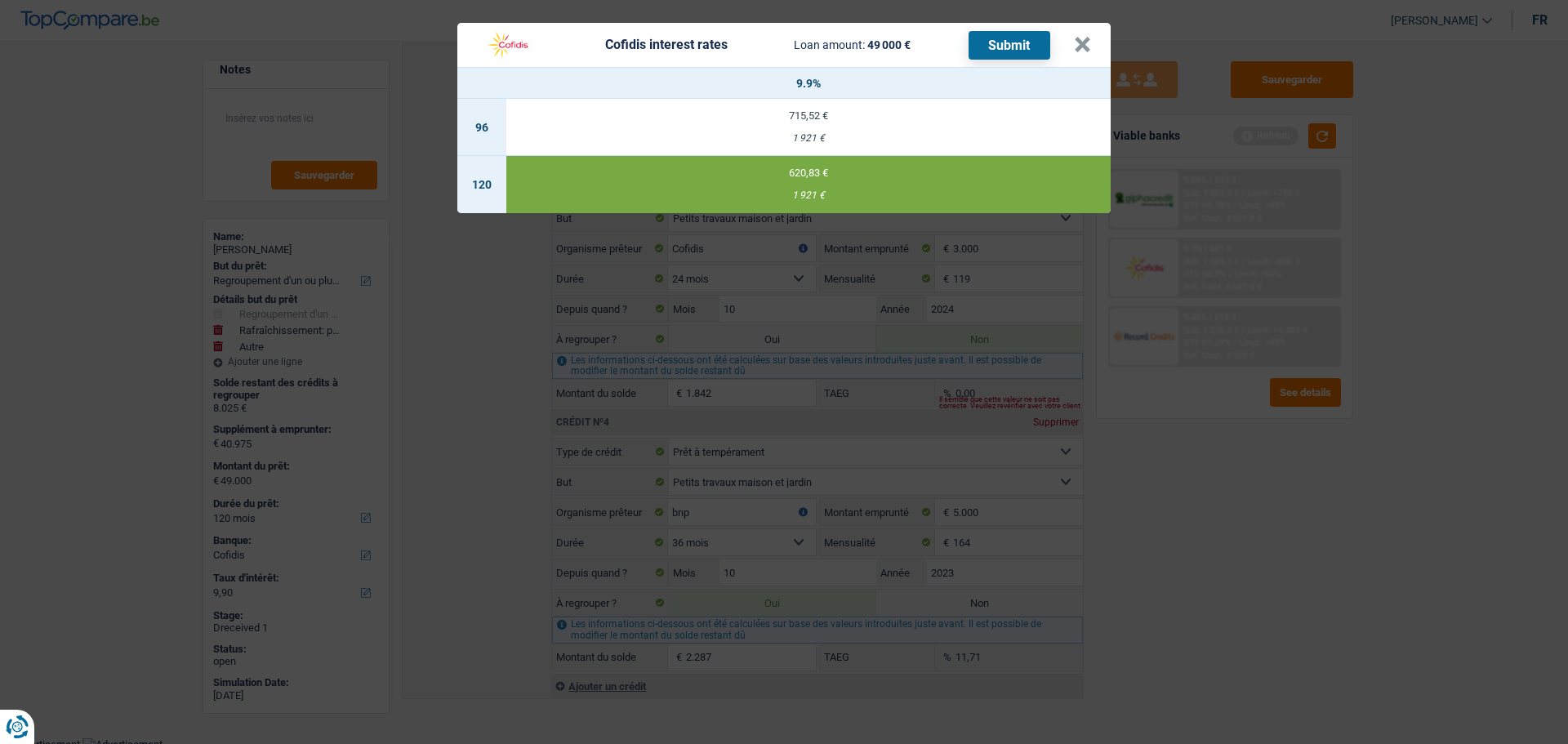 click on "Submit" at bounding box center (1009, 45) 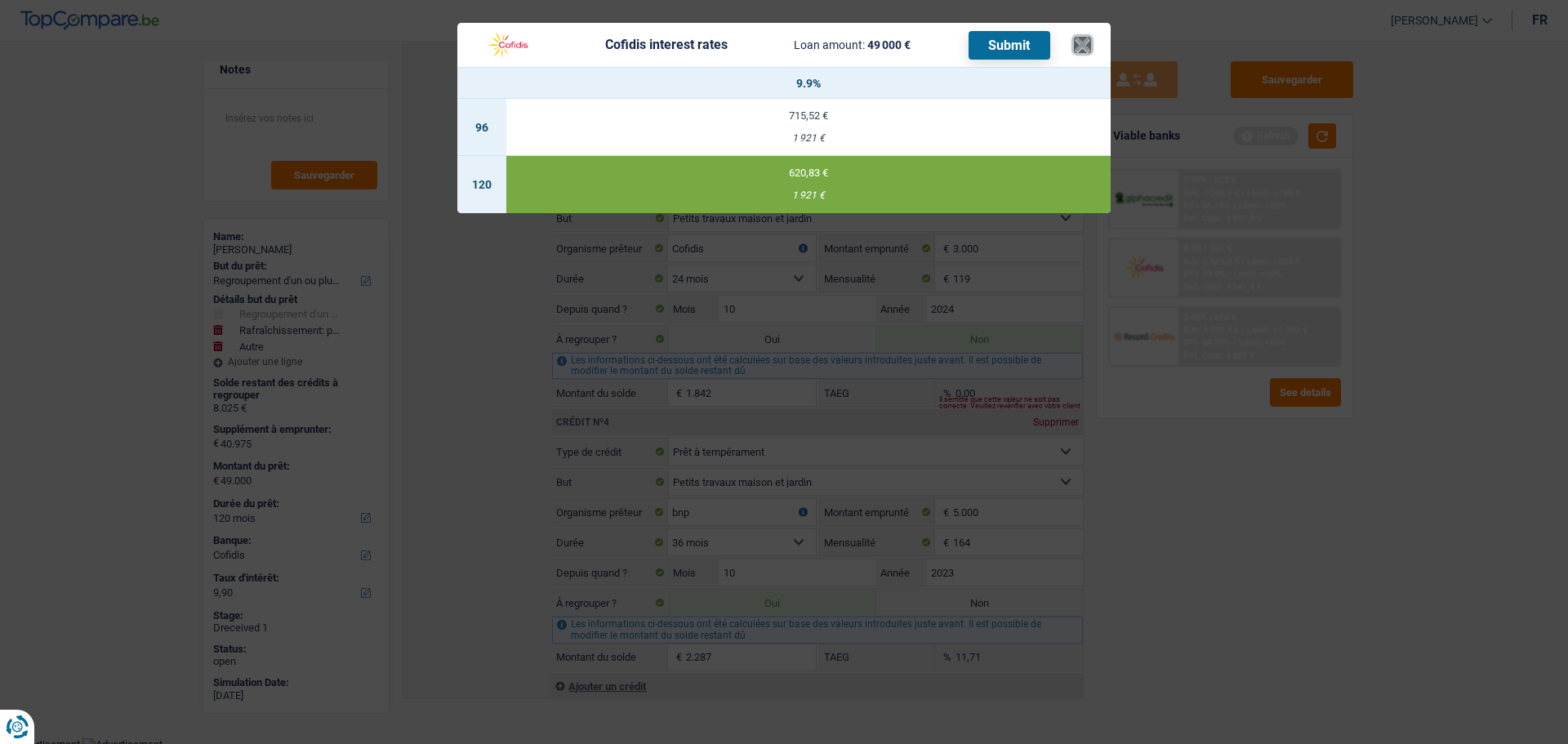 click on "×" at bounding box center (1082, 45) 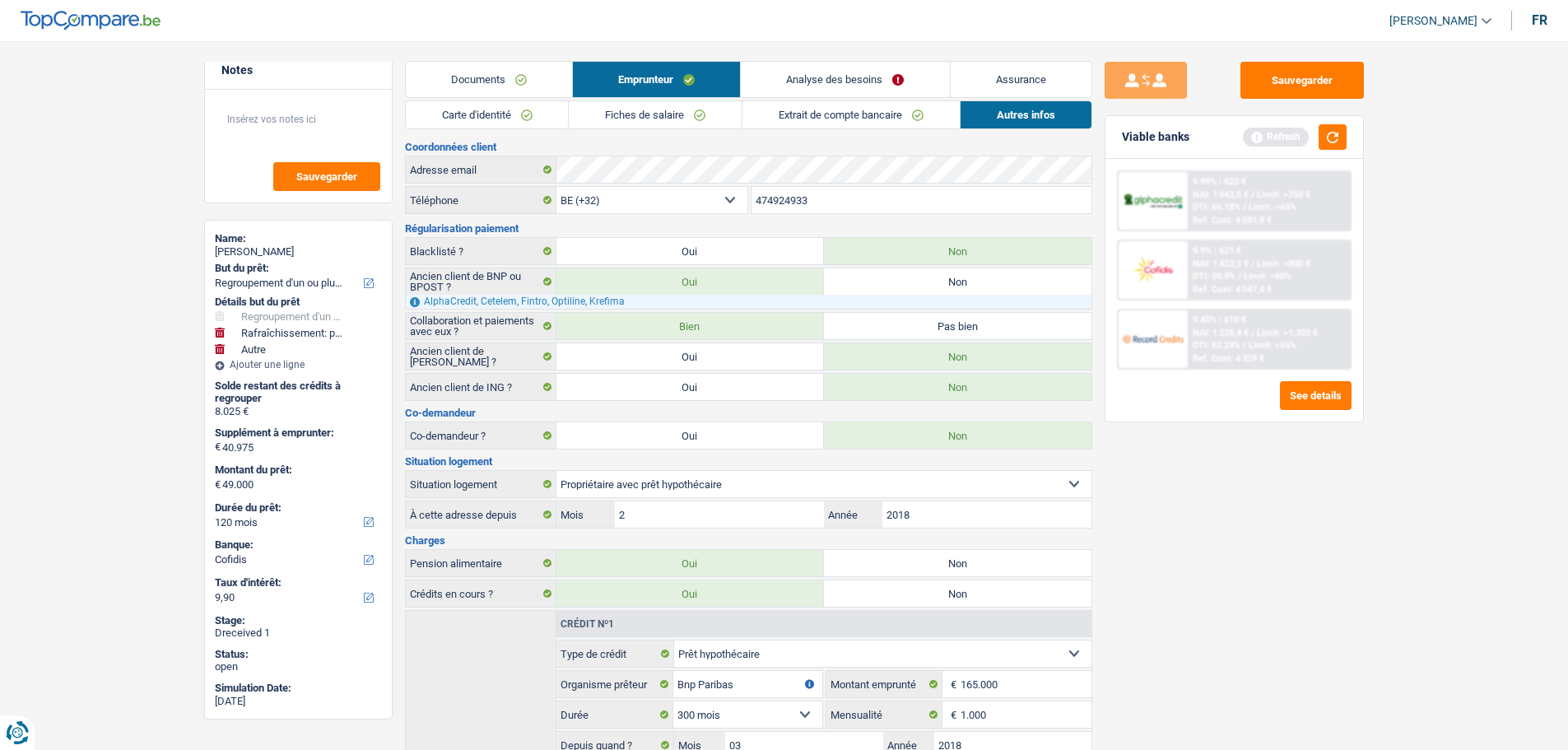 scroll, scrollTop: 0, scrollLeft: 0, axis: both 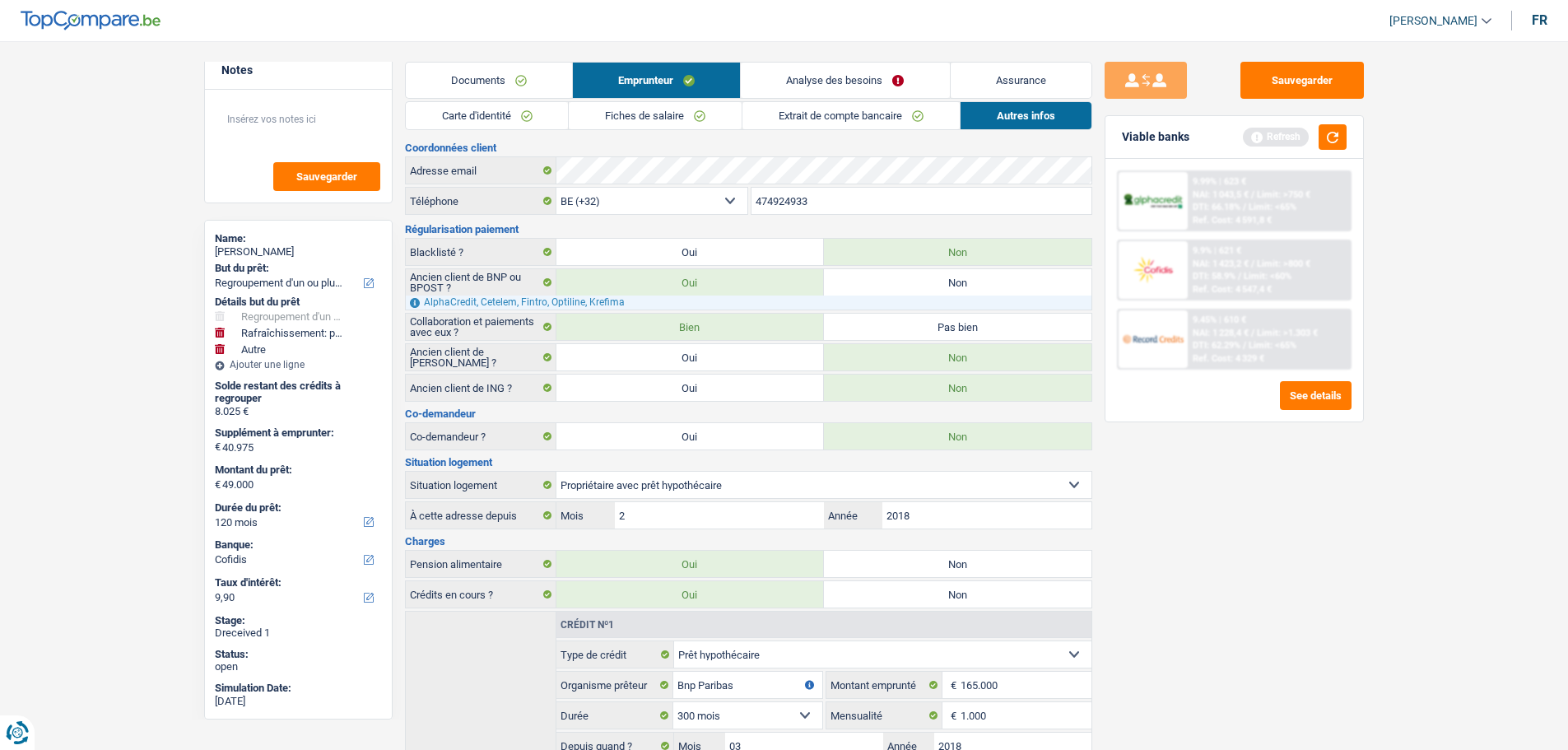 click on "Analyse des besoins" at bounding box center (844, 80) 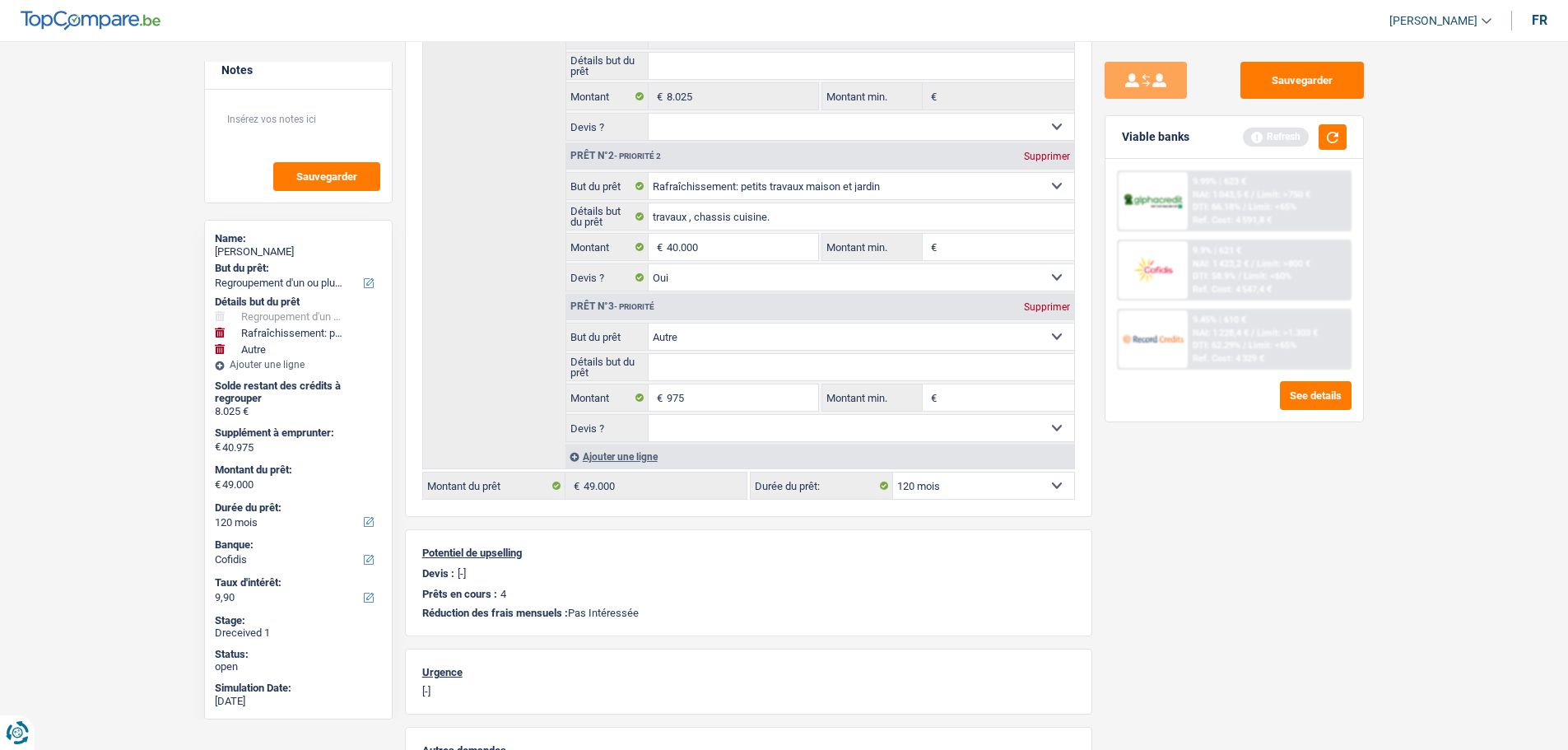 scroll, scrollTop: 247, scrollLeft: 0, axis: vertical 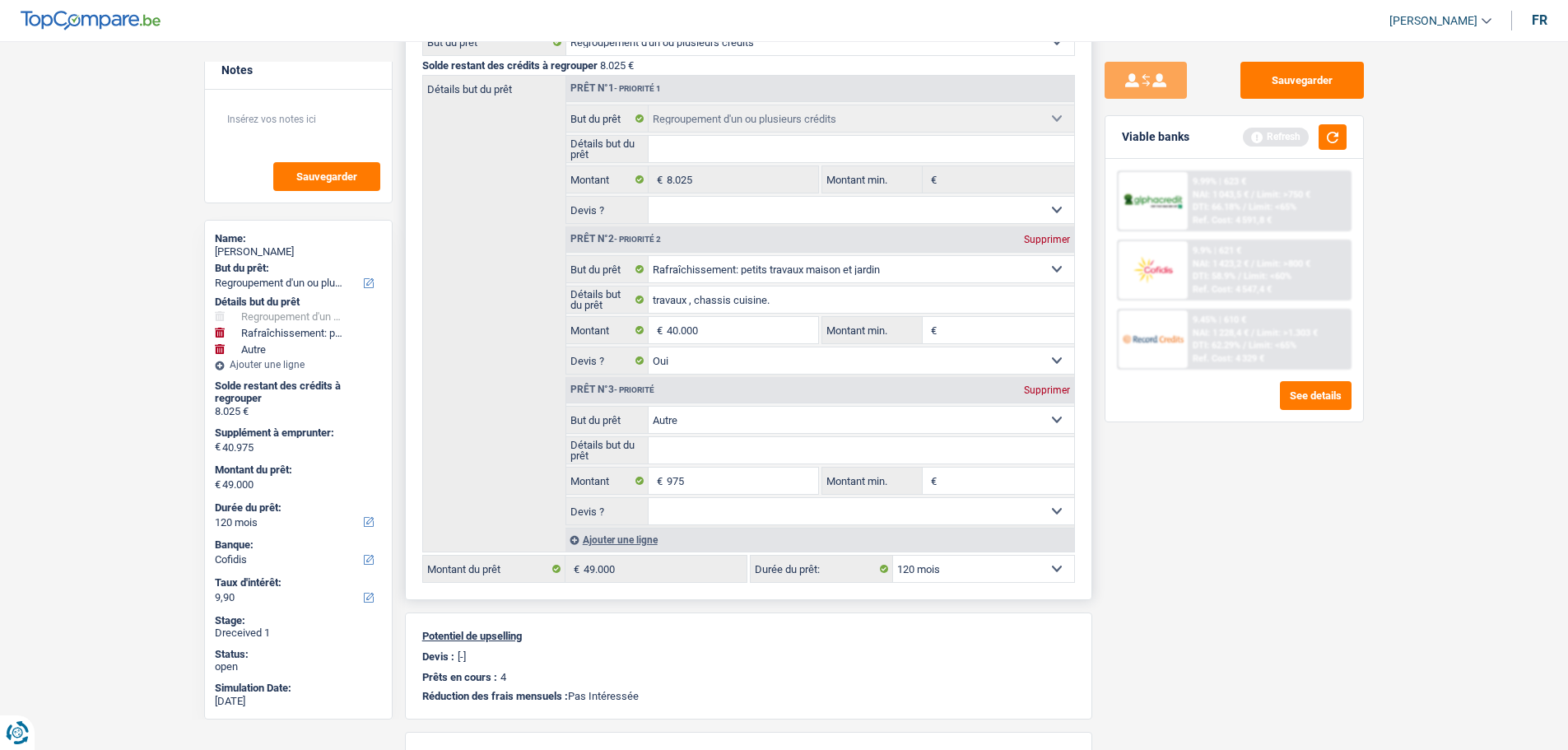 click on "Supprimer" at bounding box center [1047, 390] 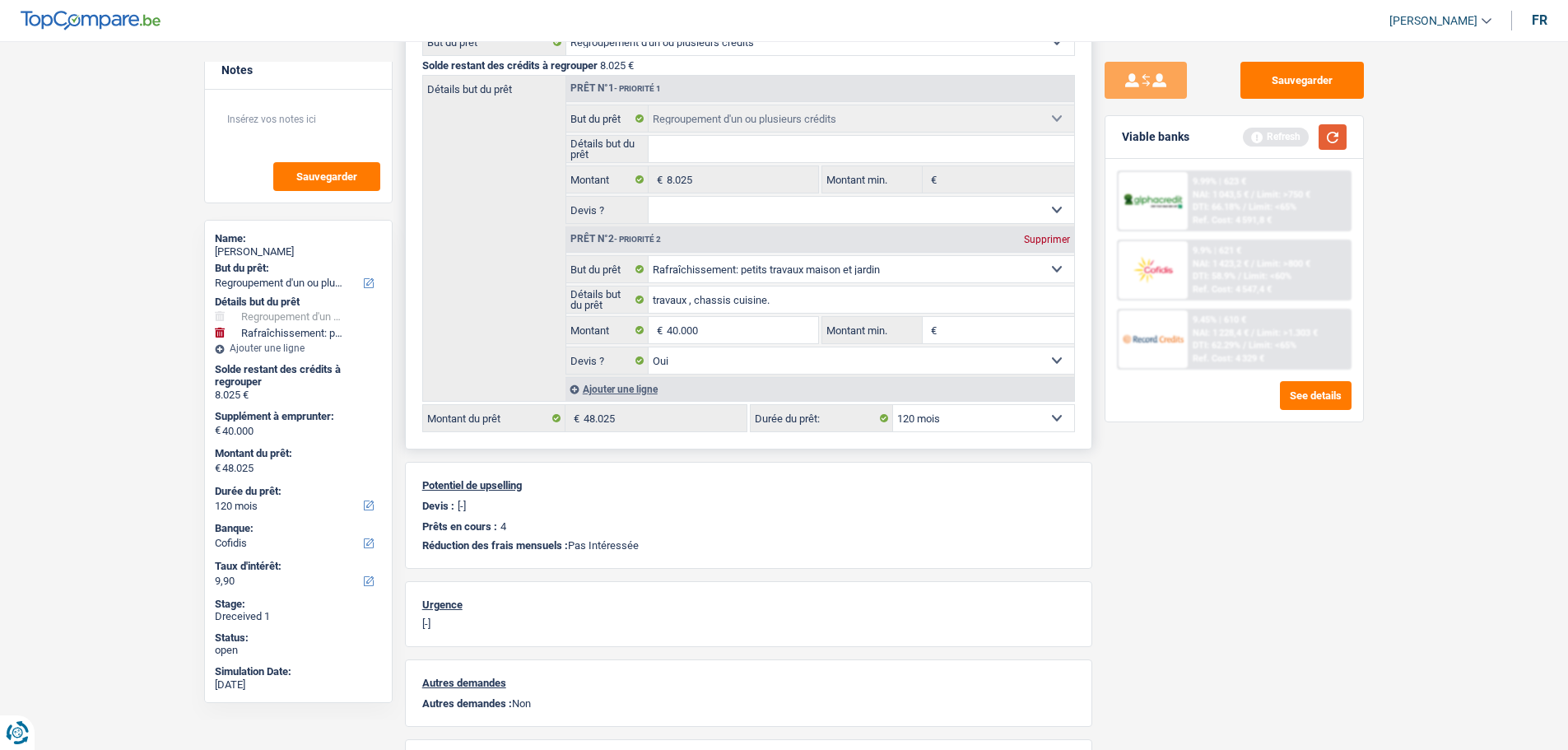 click at bounding box center (1333, 137) 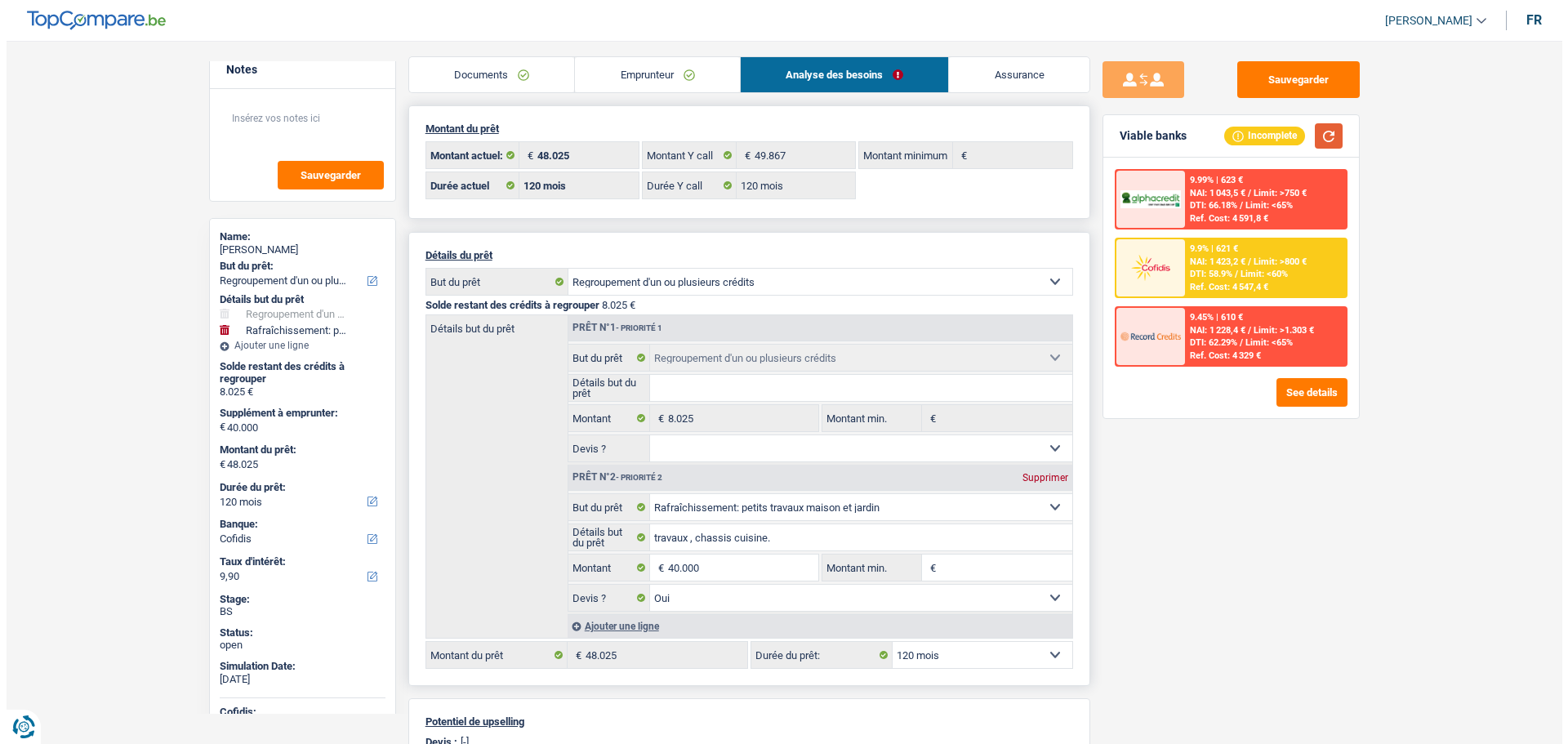 scroll, scrollTop: 0, scrollLeft: 0, axis: both 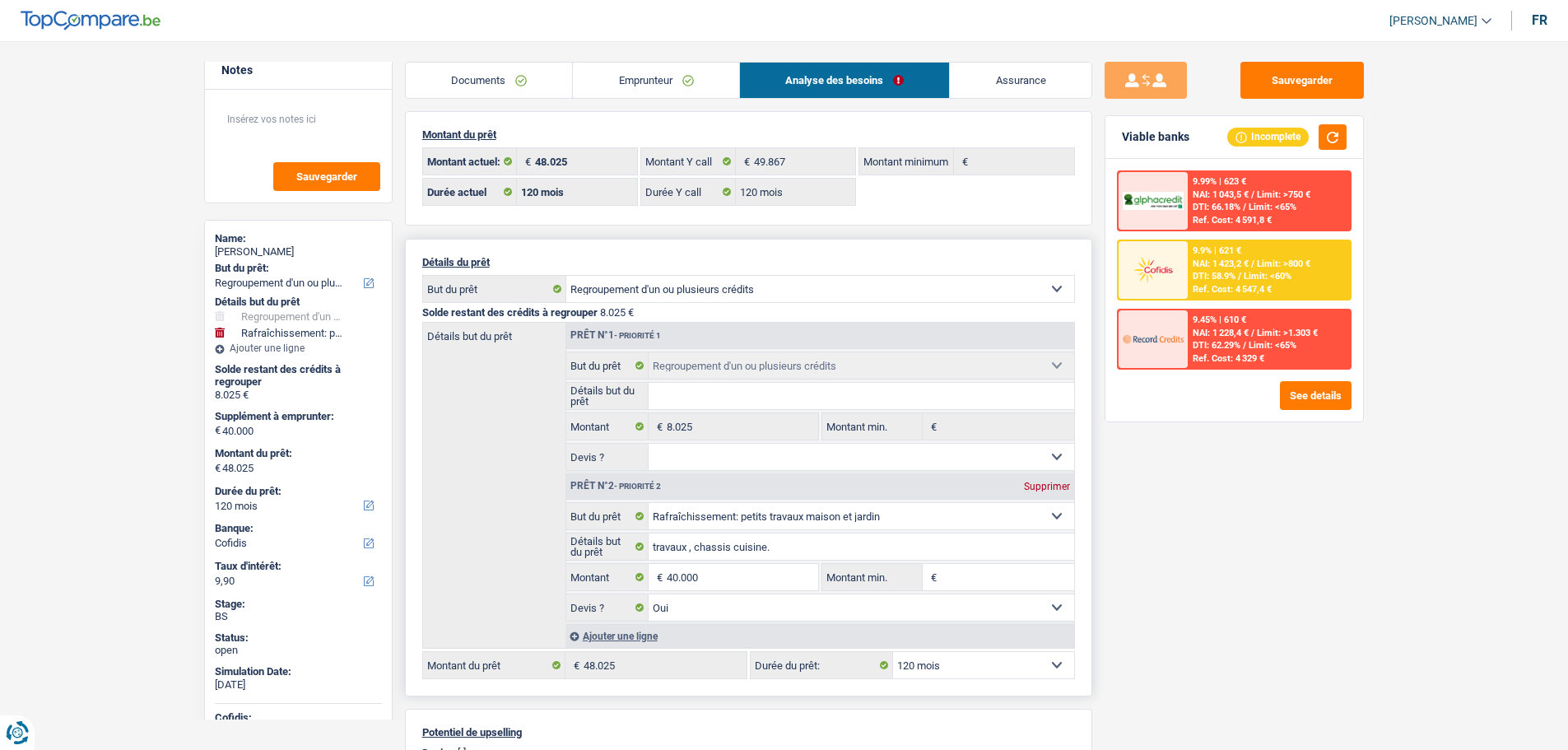 click on "Documents" at bounding box center [489, 80] 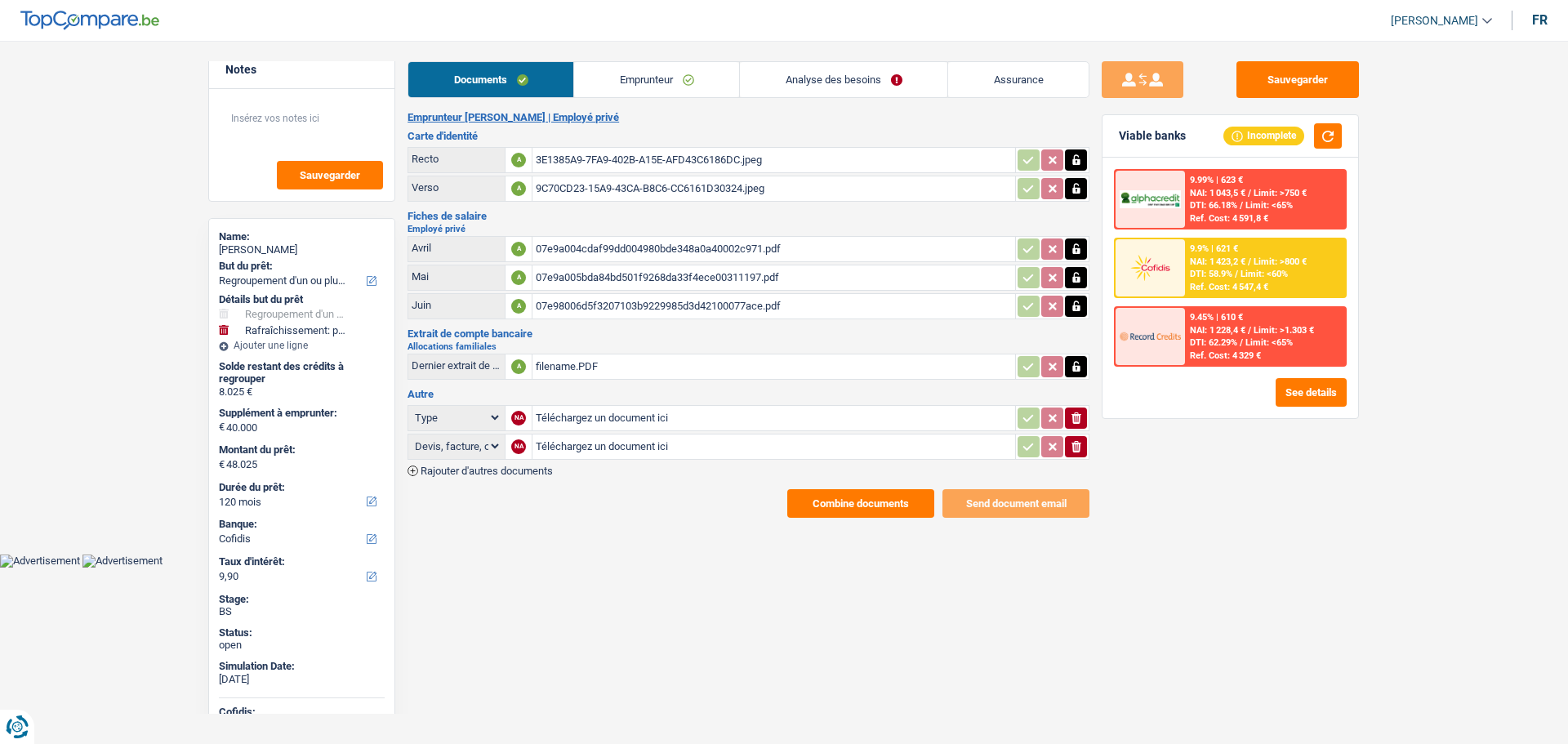 click on "Combine documents" at bounding box center [861, 503] 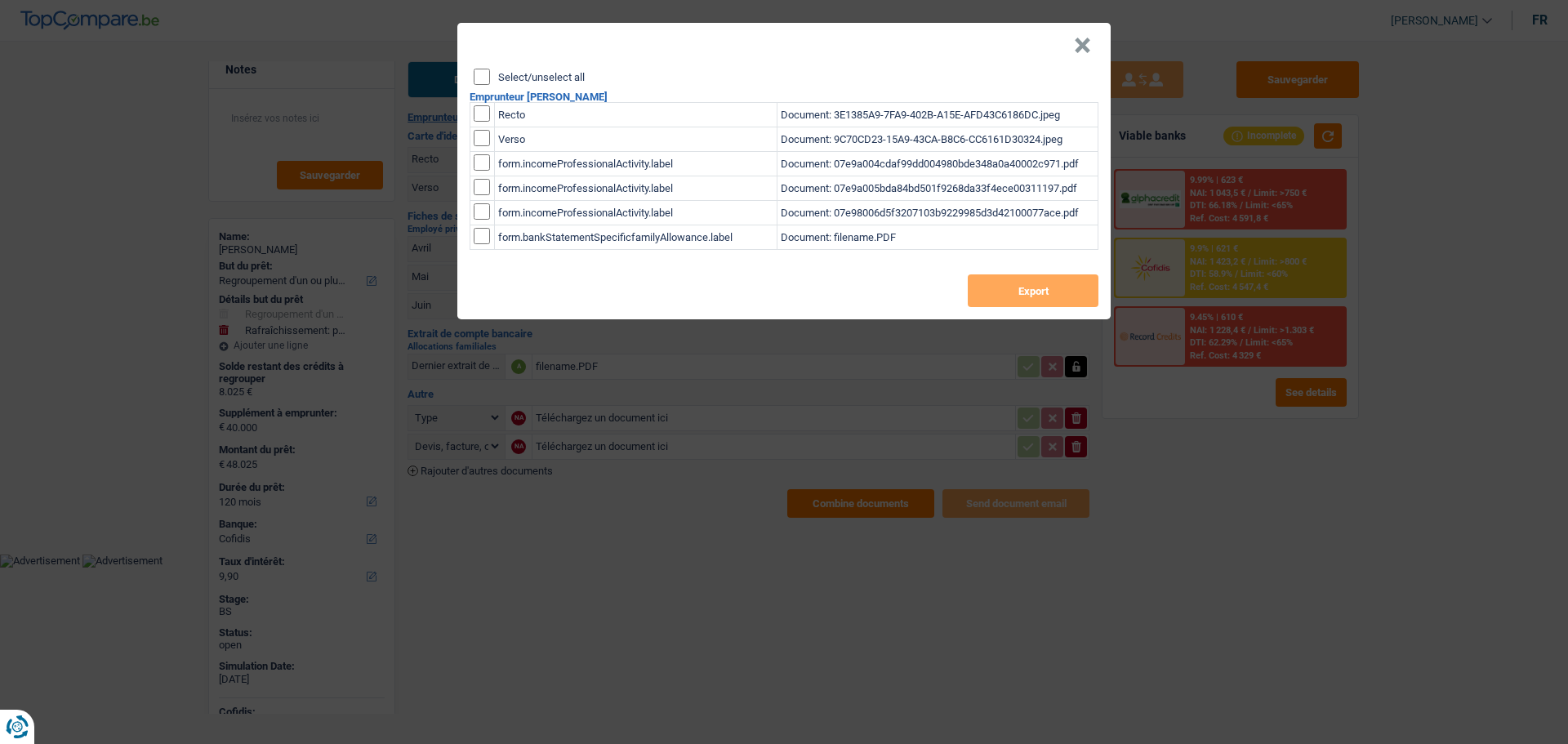 click on "Select/unselect all" at bounding box center (482, 77) 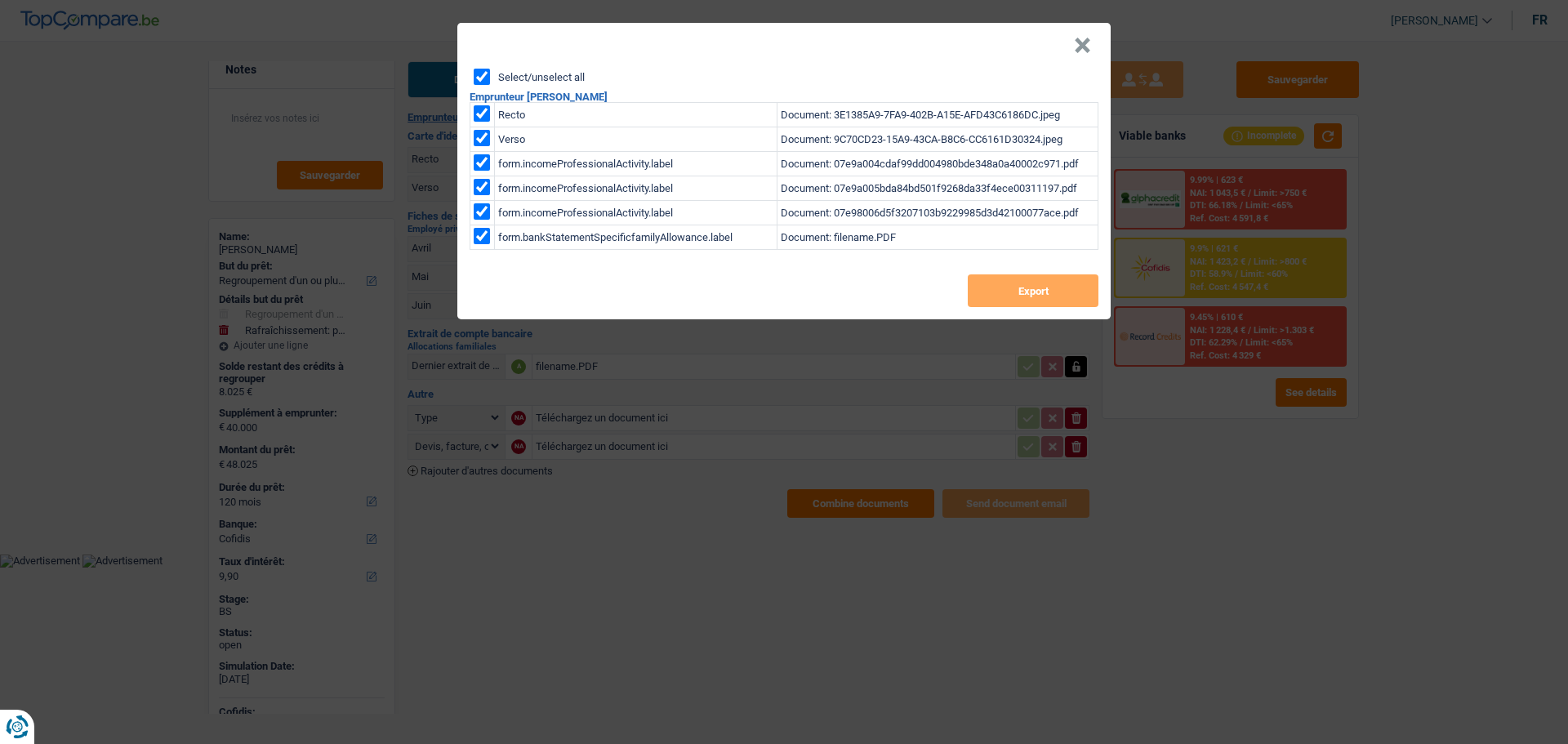 checkbox on "true" 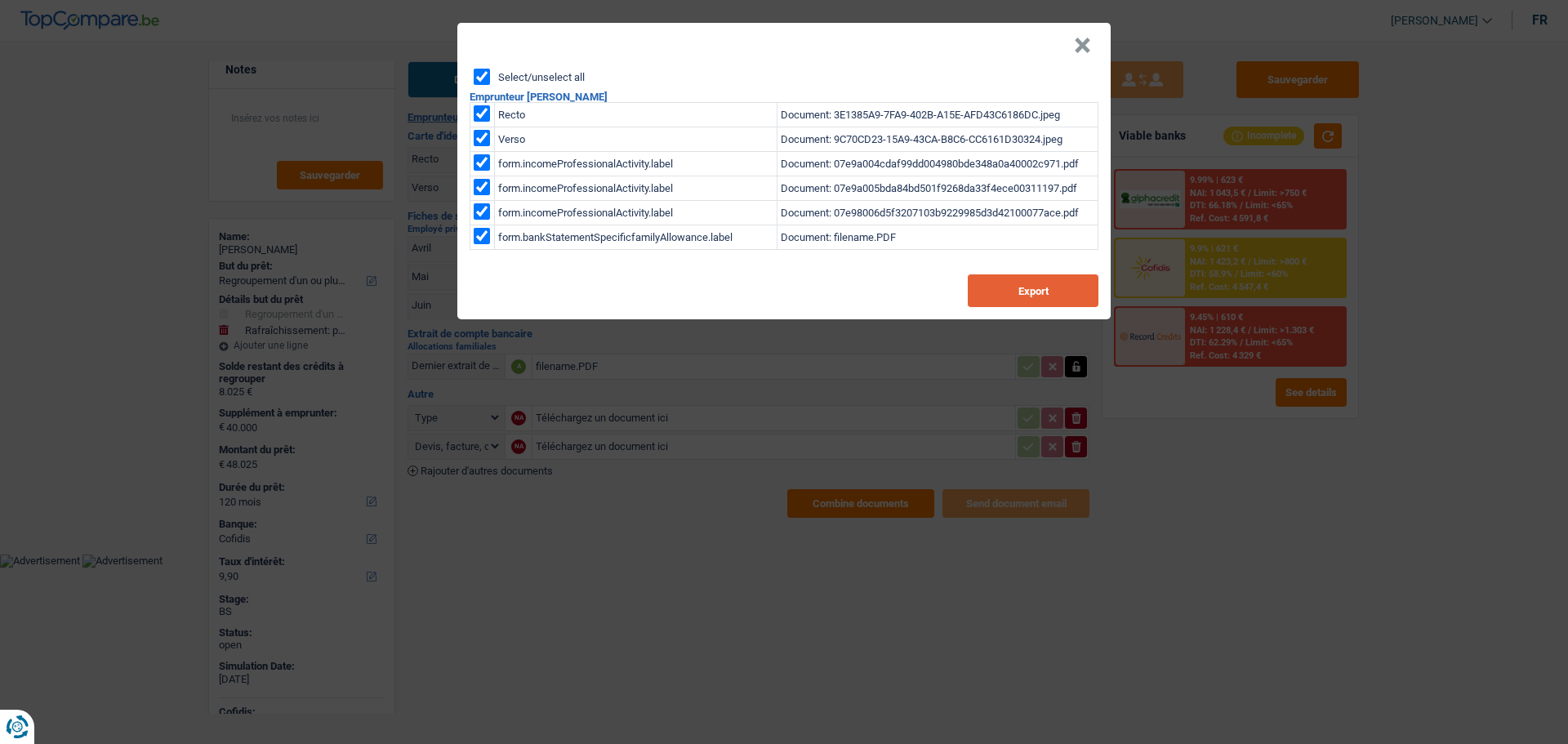 click on "Export" at bounding box center (1033, 291) 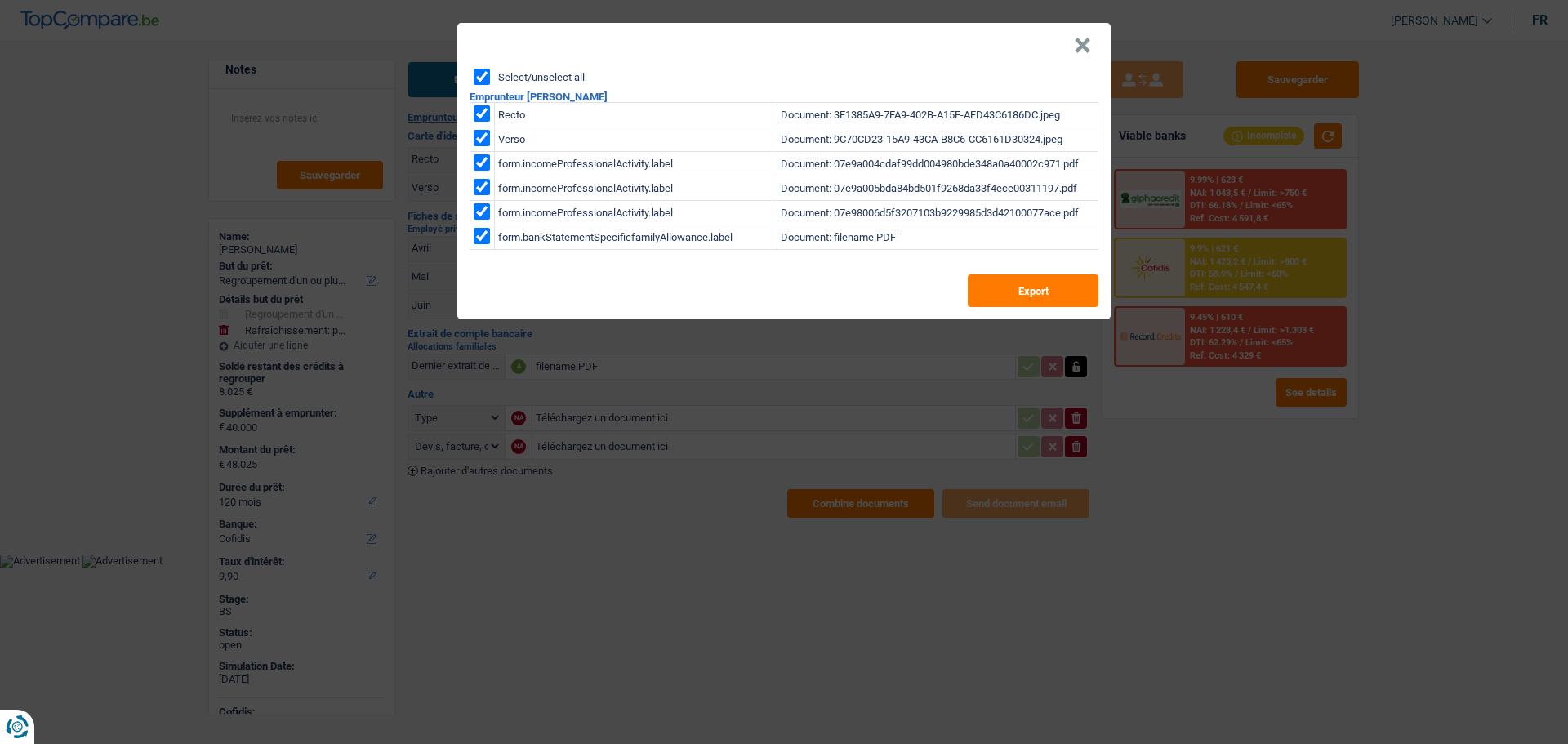 click on "×" at bounding box center [1082, 46] 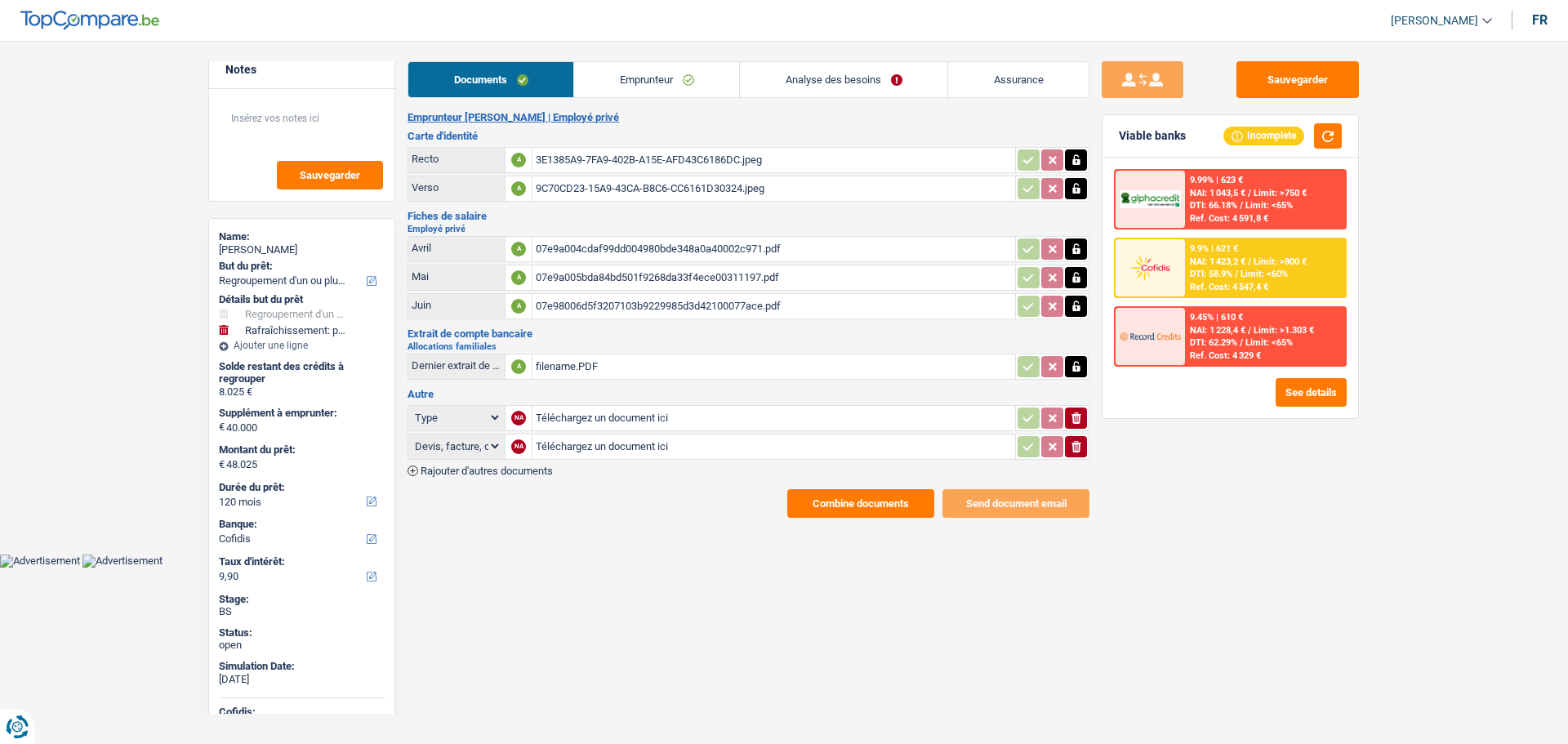 click on "Emprunteur" at bounding box center [657, 79] 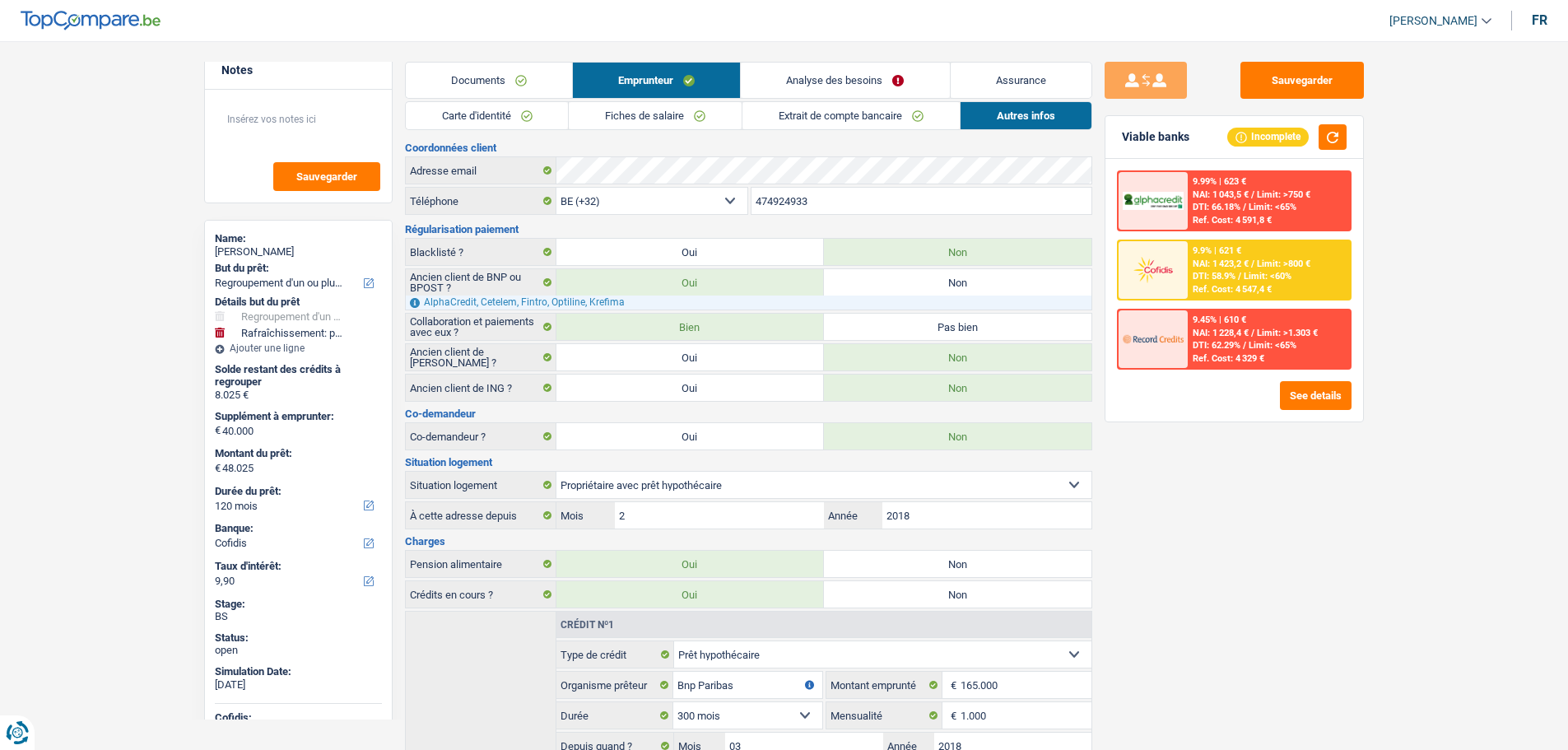 click on "Carte d'identité" at bounding box center (487, 115) 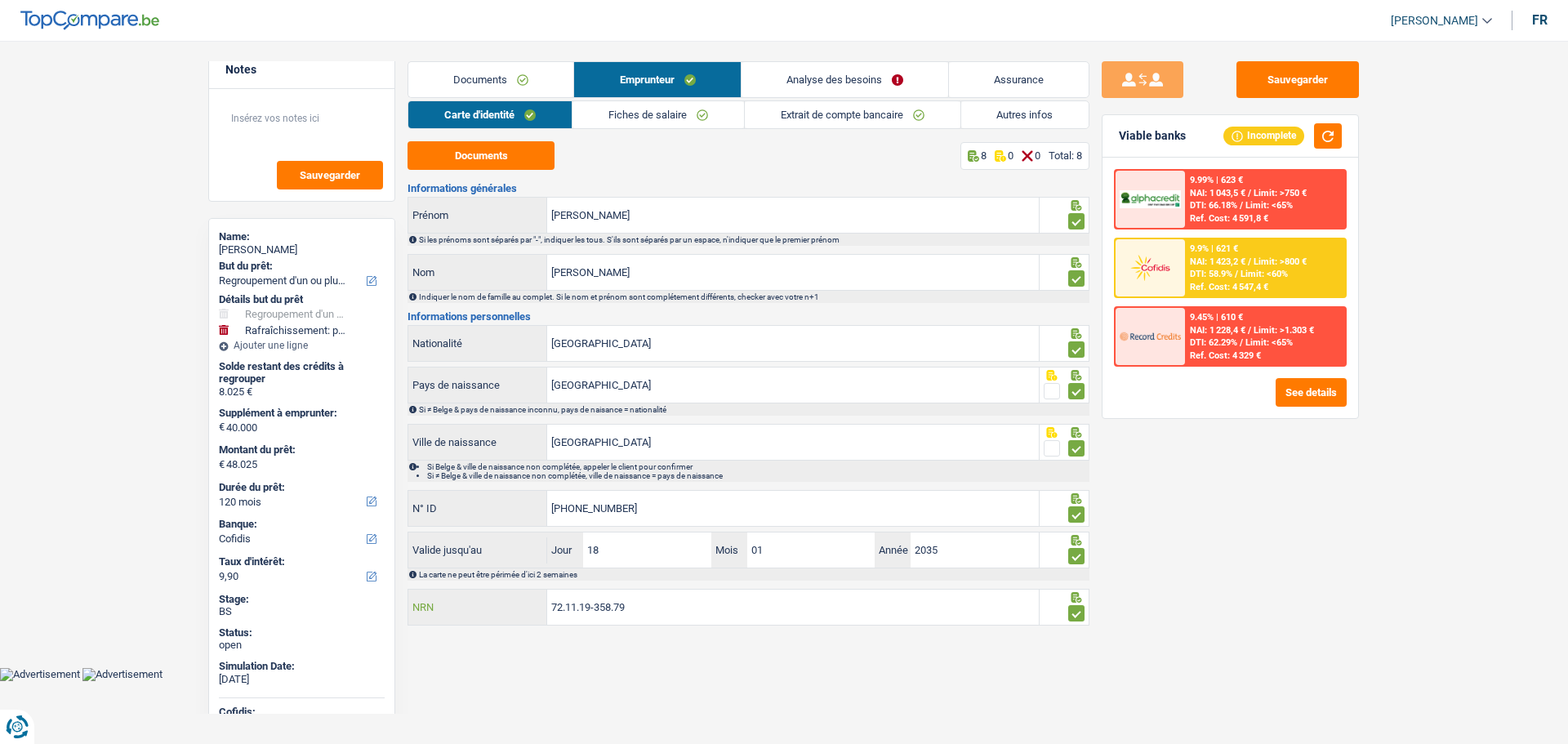 drag, startPoint x: 648, startPoint y: 608, endPoint x: 493, endPoint y: 586, distance: 156.55351 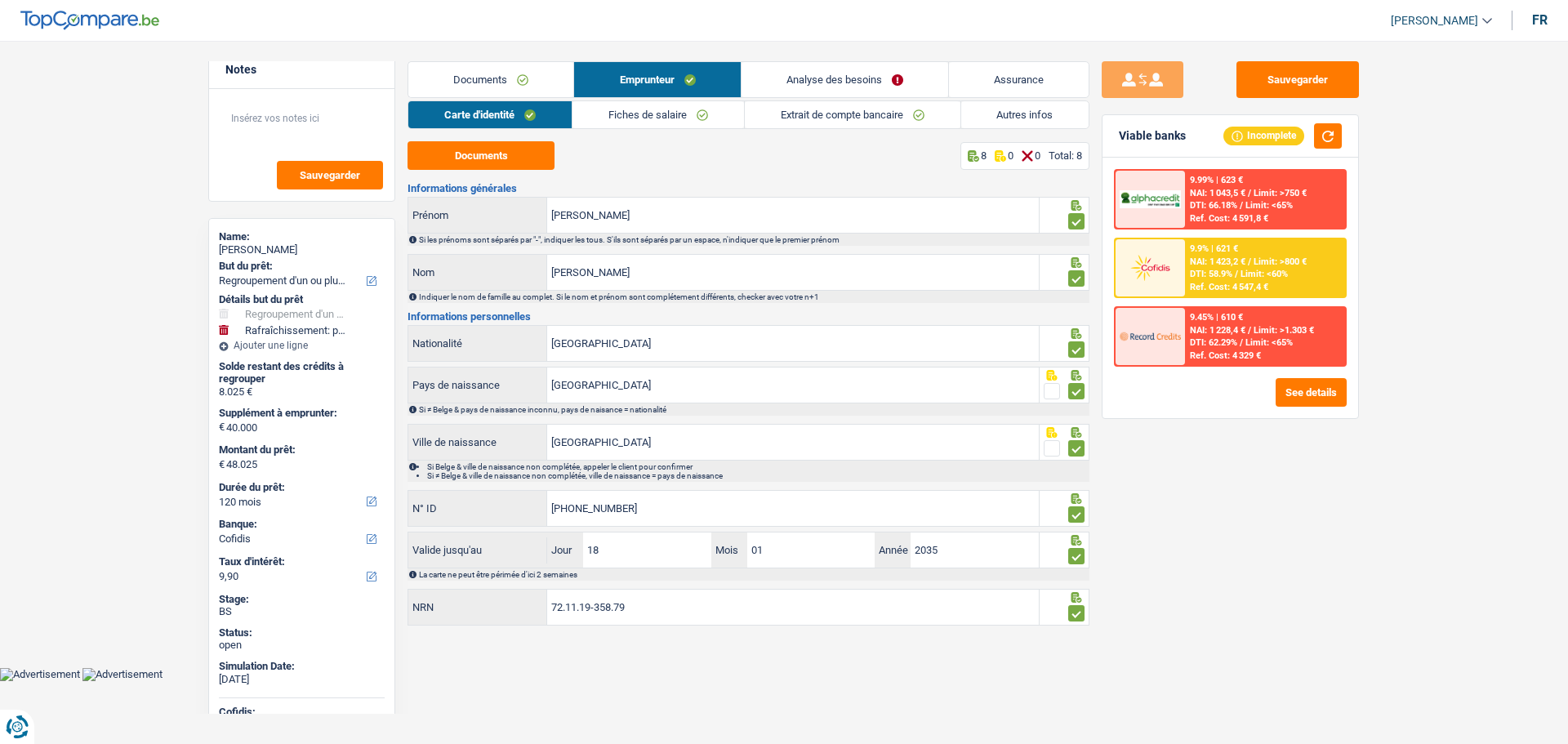click on "Sauvegarder
Viable banks
Incomplete
9.99% | 623 €
NAI: 1 043,5 €
/
Limit: >750 €
DTI: 66.18%
/
Limit: <65%
Ref. Cost: 4 591,8 €
9.9% | 621 €
NAI: 1 423,2 €
/
Limit: >800 €
DTI: 58.9%
/               /       /" at bounding box center [1230, 387] 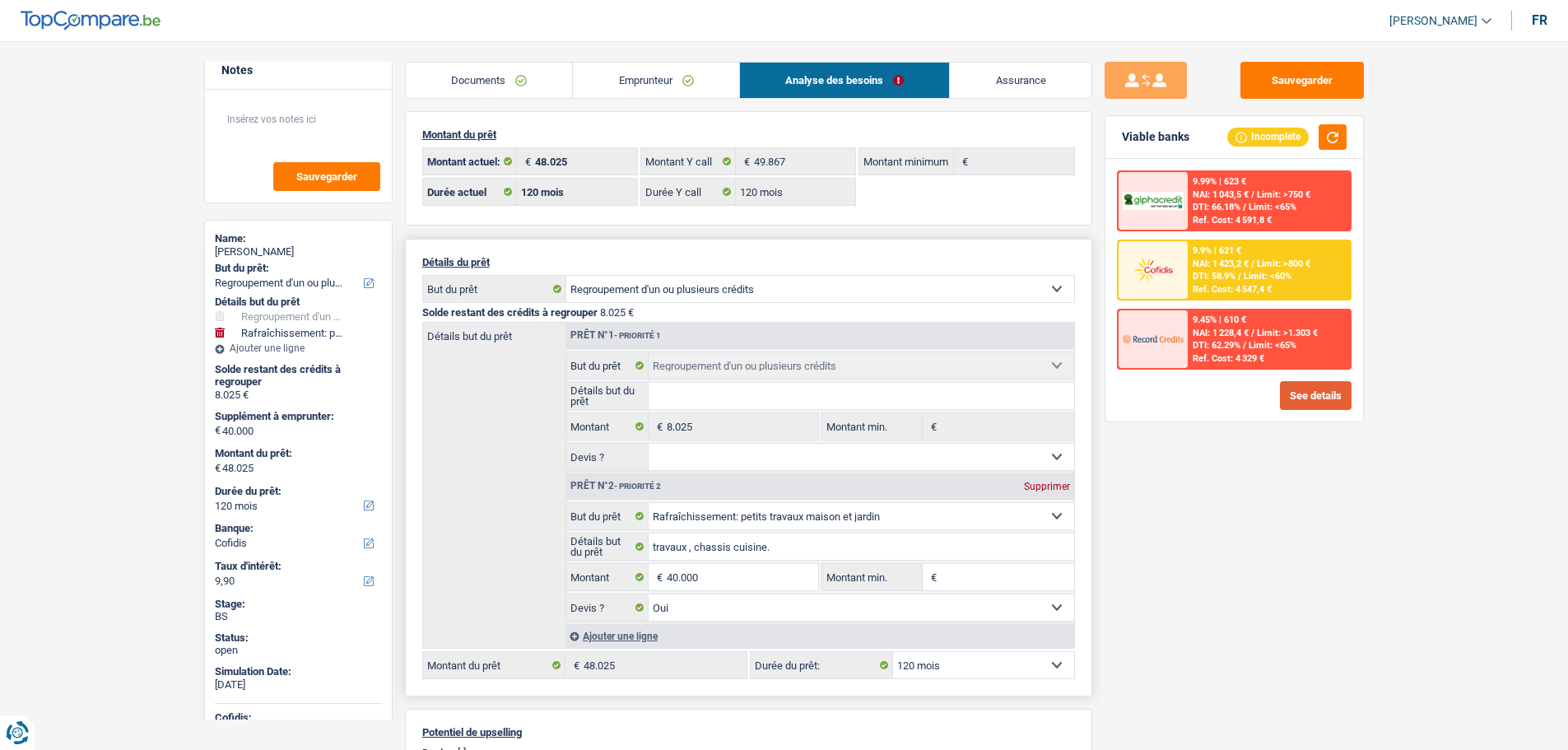 click on "See details" at bounding box center [1315, 395] 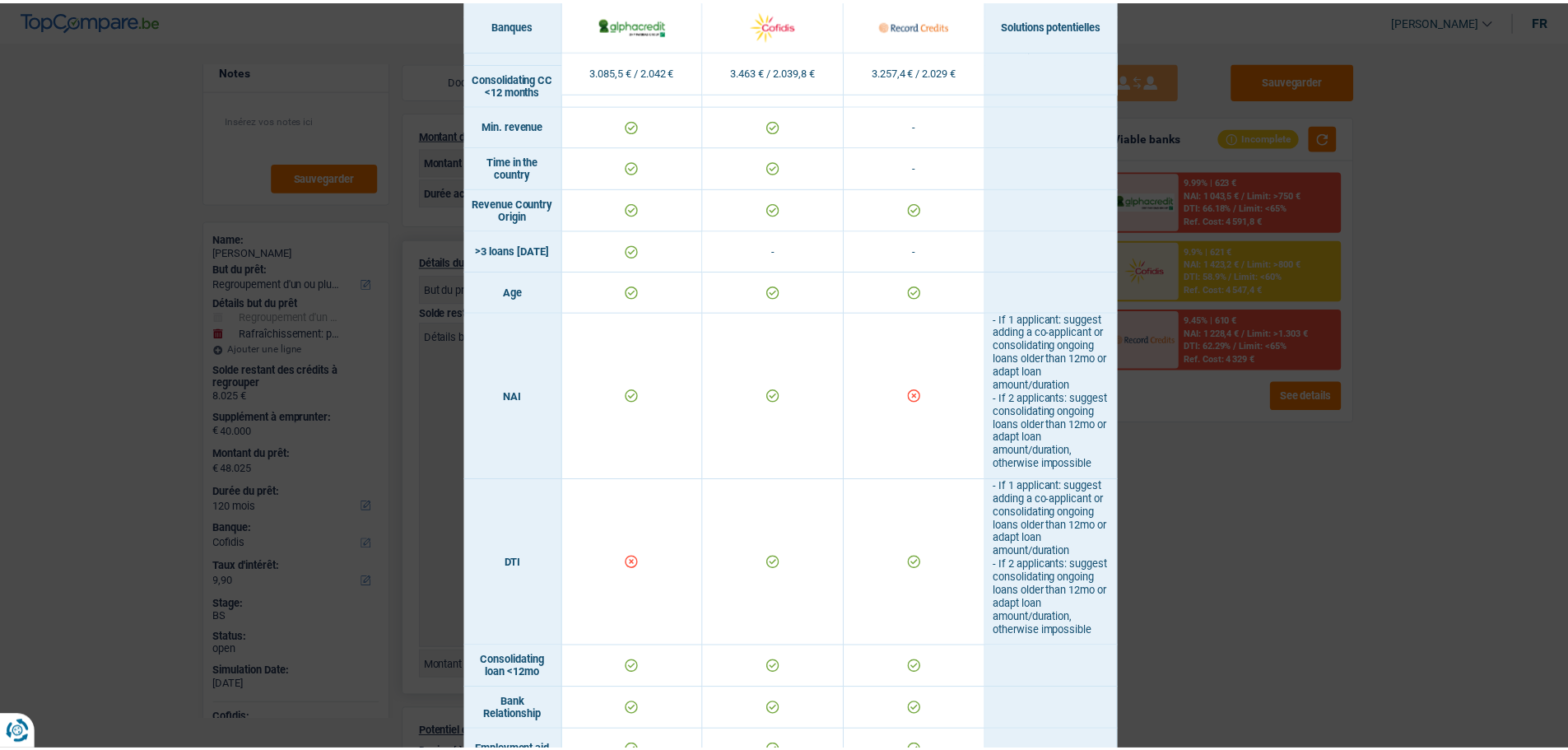 scroll, scrollTop: 412, scrollLeft: 0, axis: vertical 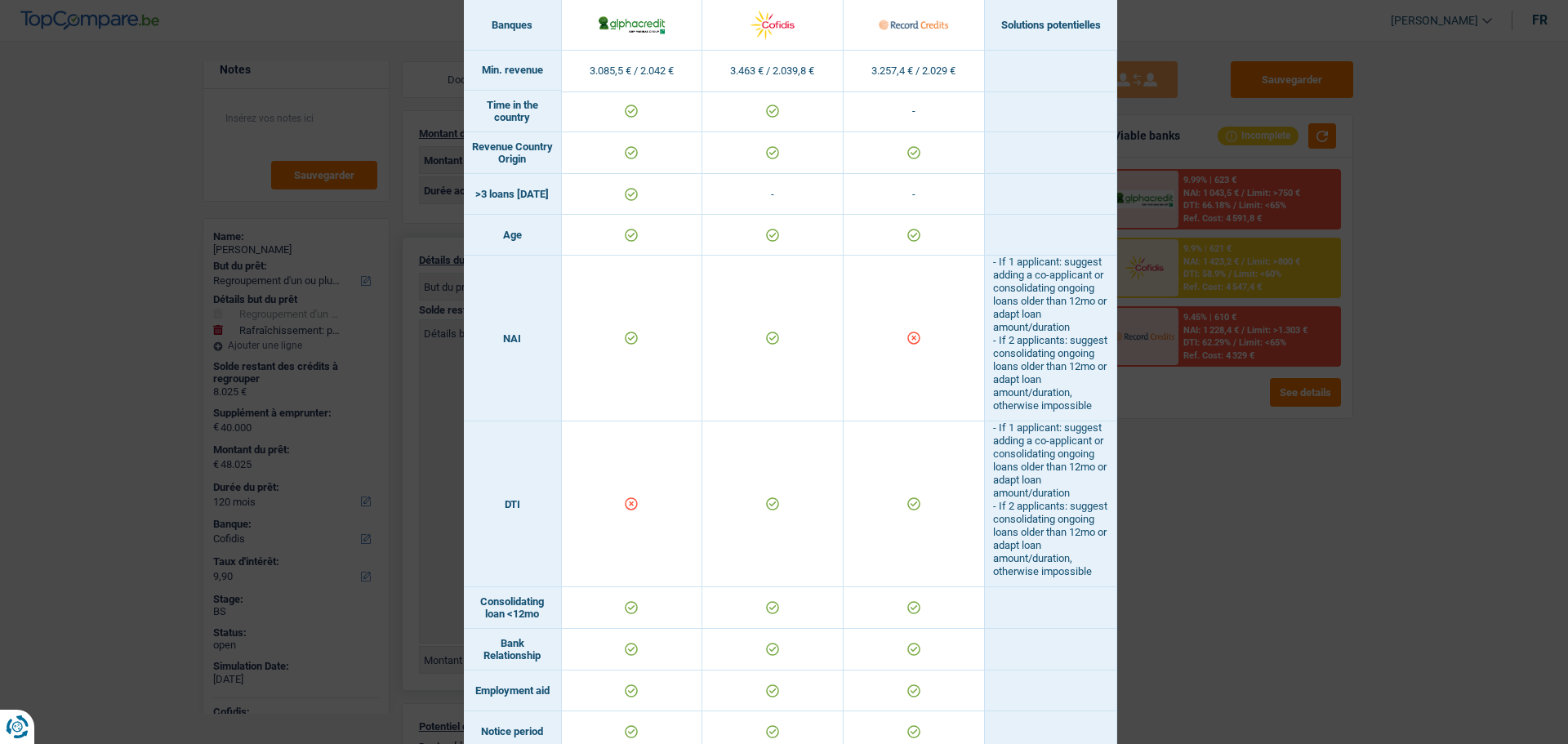 click on "Banks conditions ×
Banques
Solutions potentielles
Revenus / Charges
3.085,5 € / 2.042 €
3.463 € / 2.039,8 €
3.257,4 € / 2.029 €
Housing status & amount
-
Professional activity
Blacklisted" at bounding box center [784, 372] 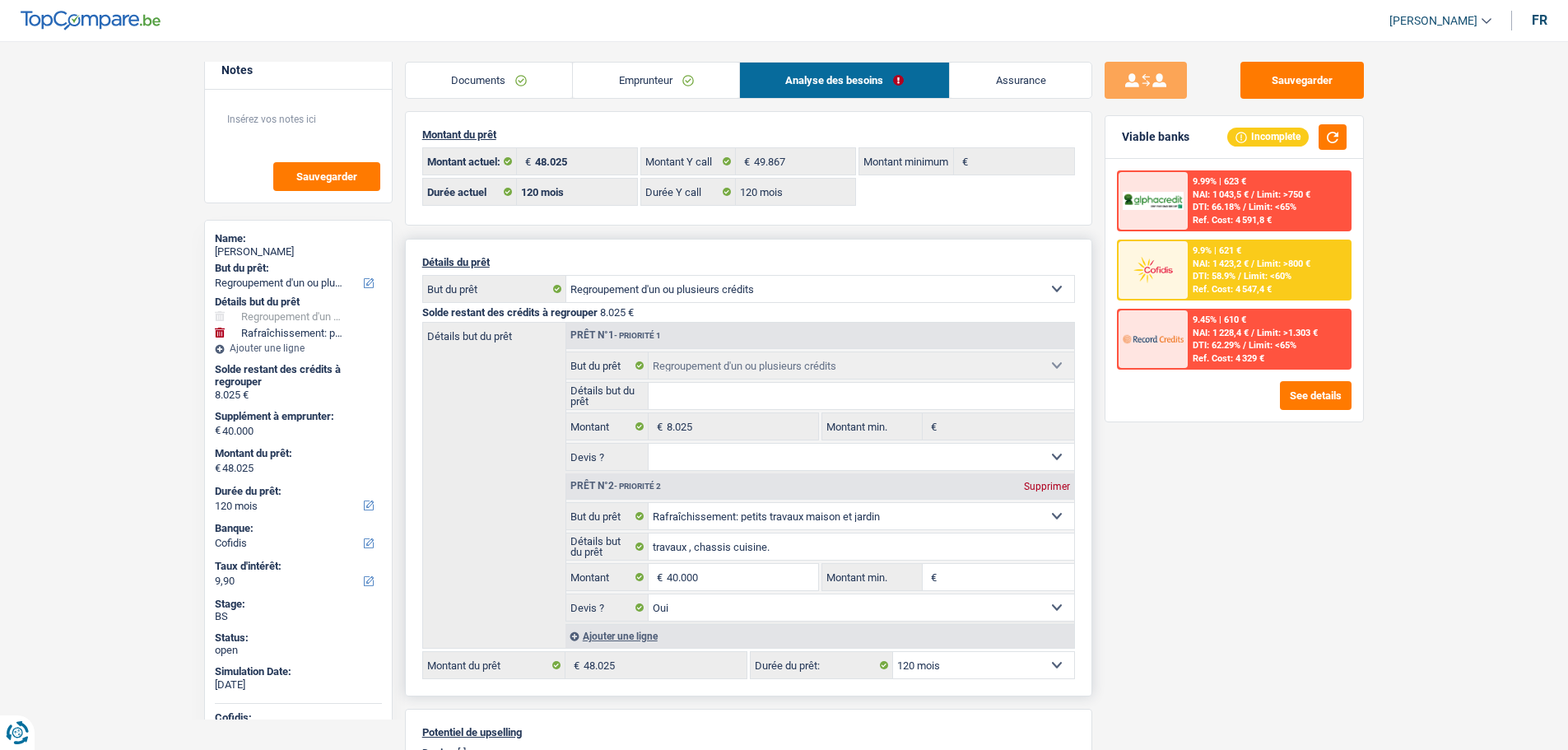 click on "9.45% | 610 €
NAI: 1 228,4 €
/
Limit: >1.303 €
DTI: 62.29%
/
Limit: <65%
Ref. Cost: 4 329 €" at bounding box center (1268, 339) 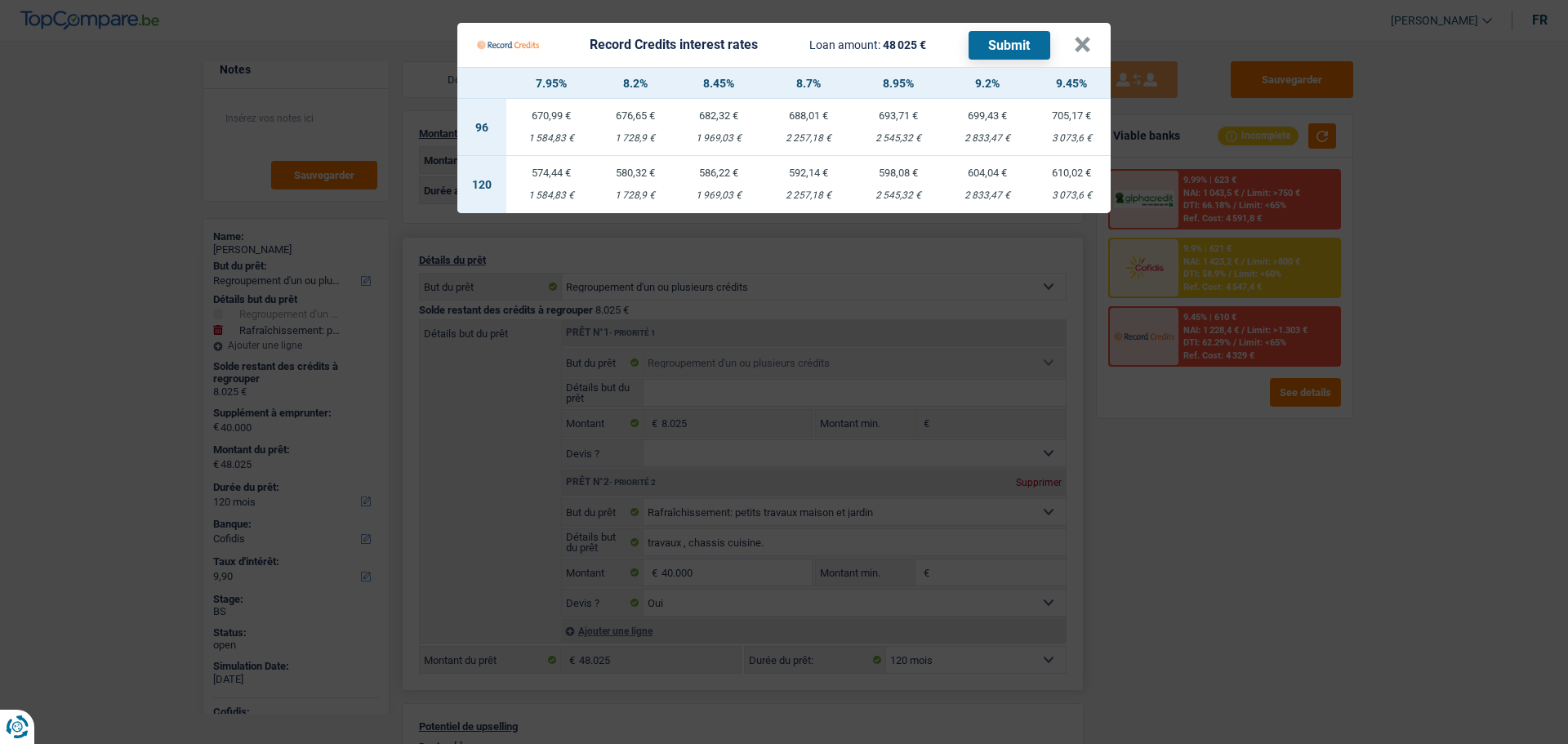 click on "1 584,83 €" at bounding box center [551, 195] 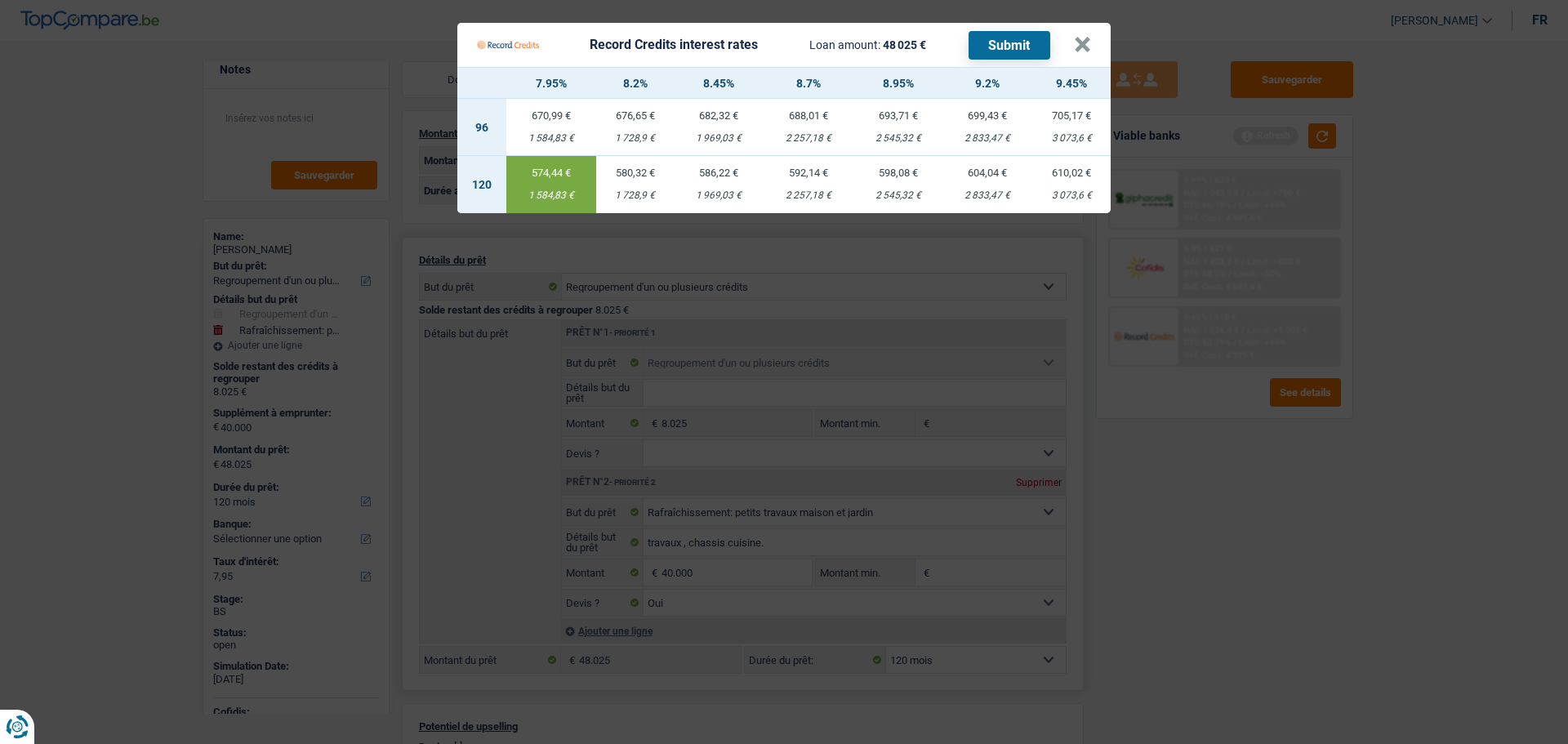 click on "Submit" at bounding box center [1009, 45] 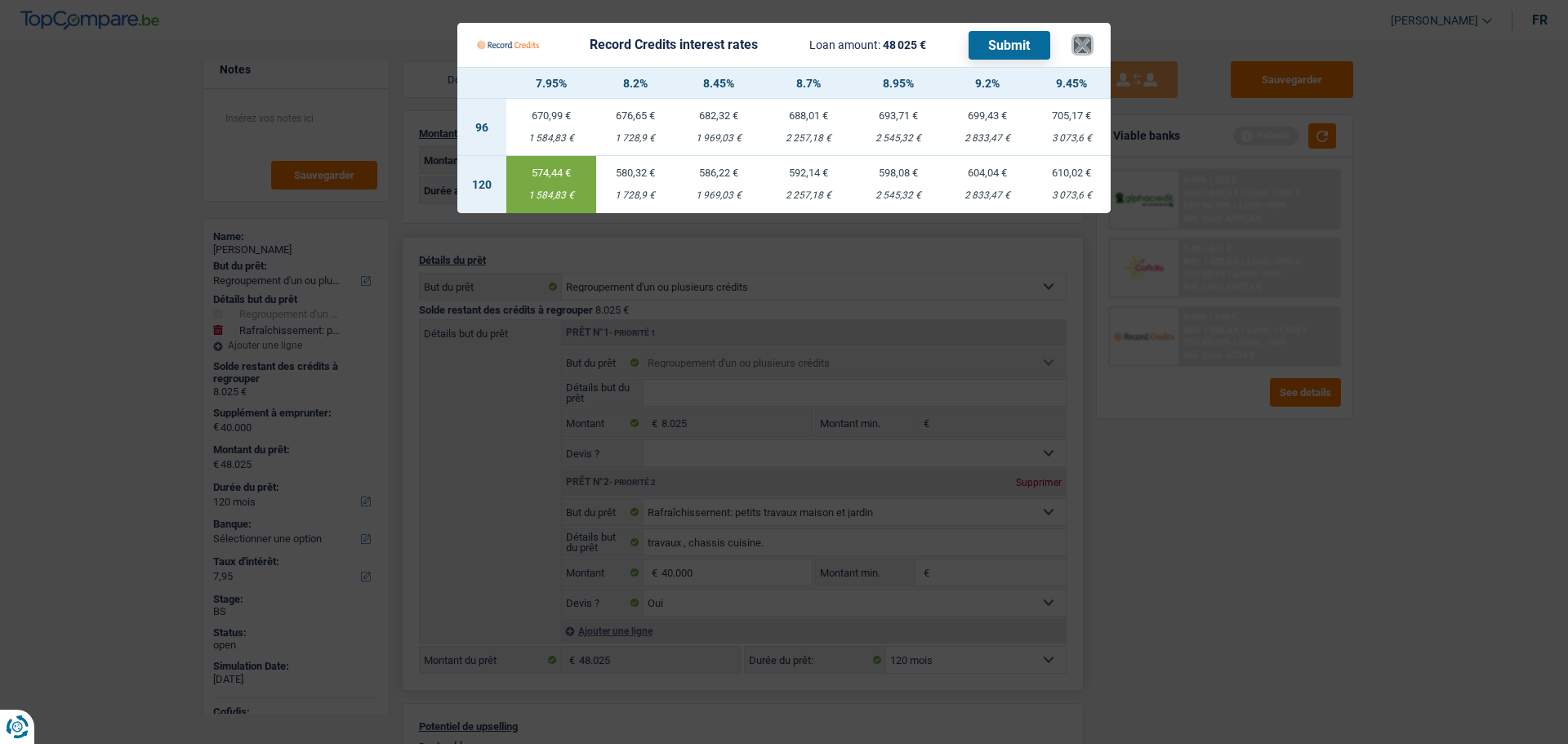 click on "×" at bounding box center (1082, 45) 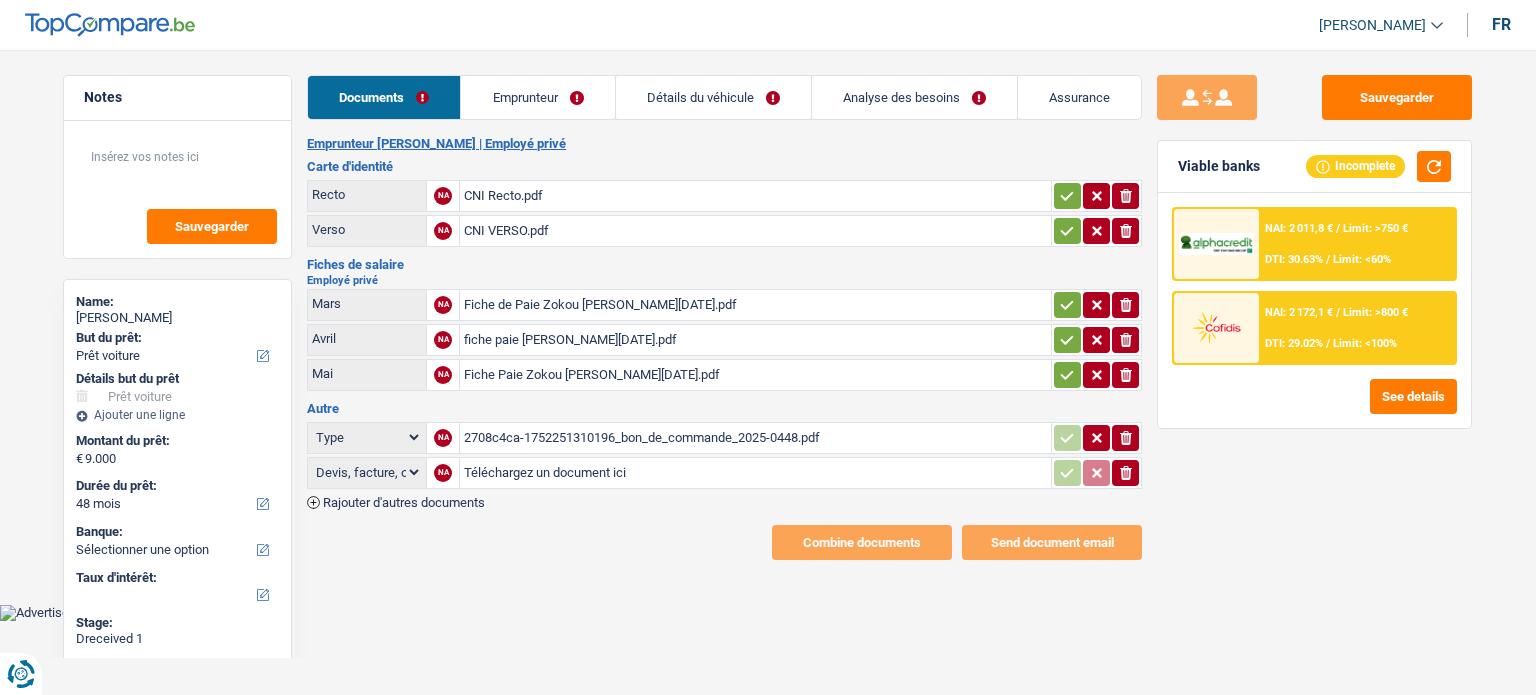 select on "car" 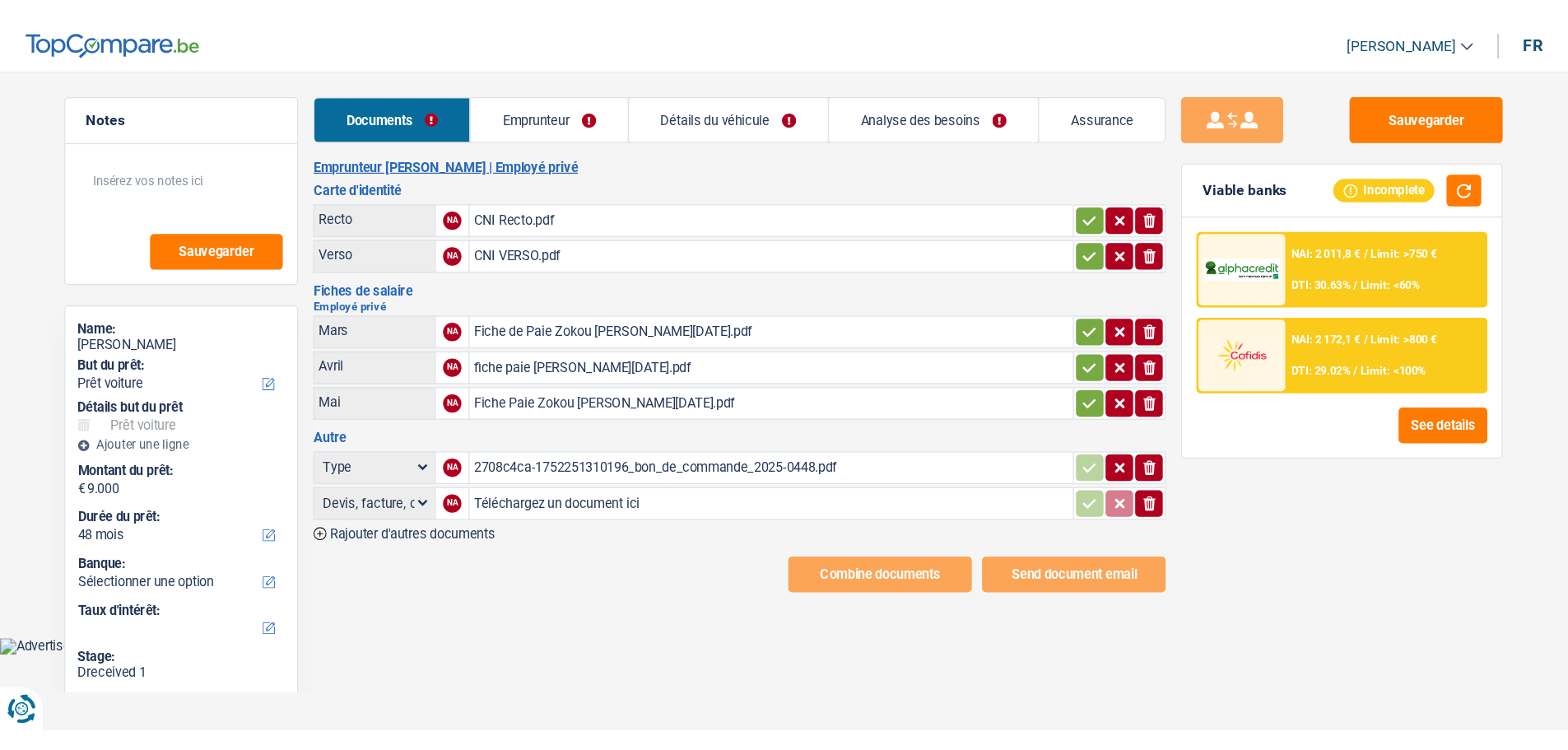 scroll, scrollTop: 0, scrollLeft: 0, axis: both 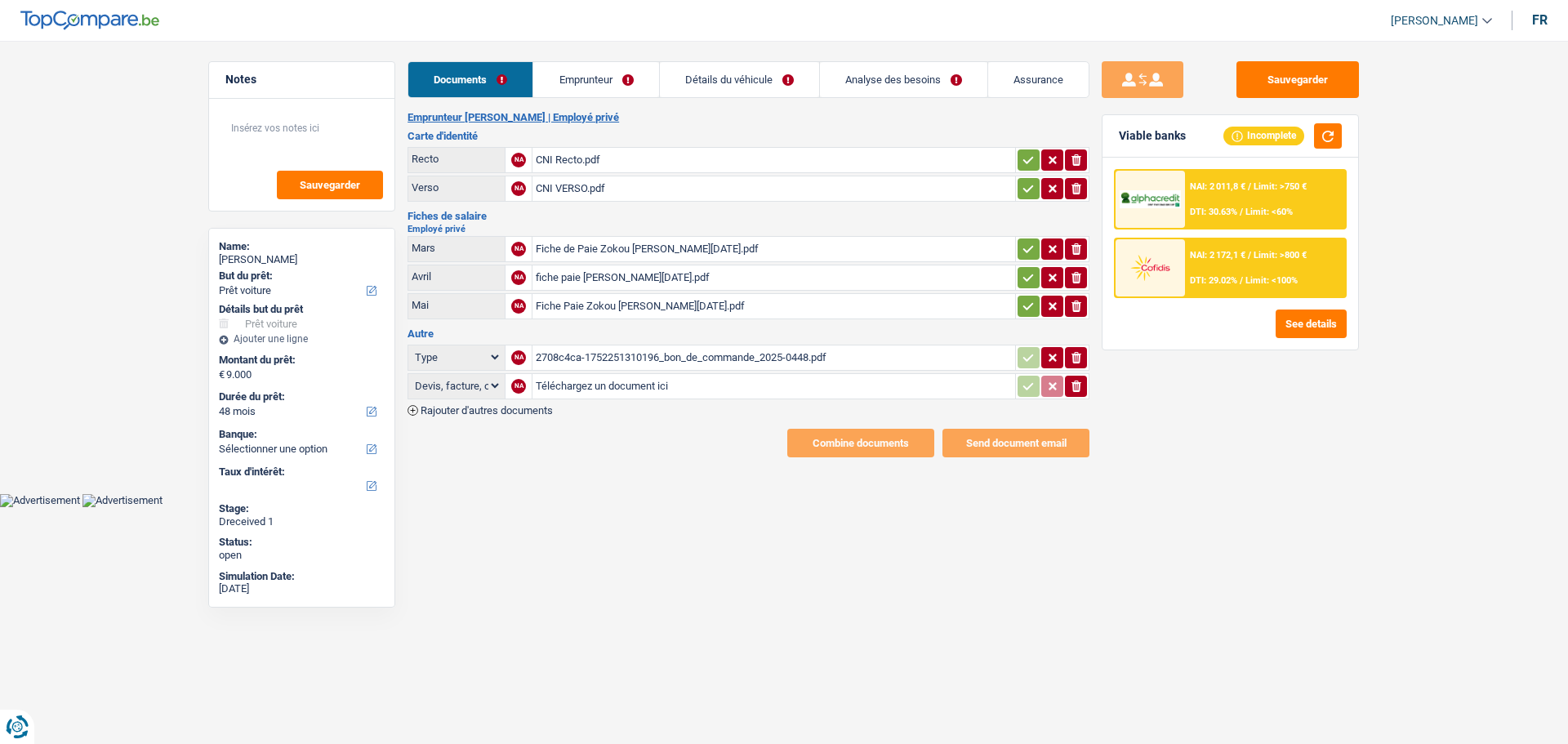 click on "Emprunteur" at bounding box center (595, 79) 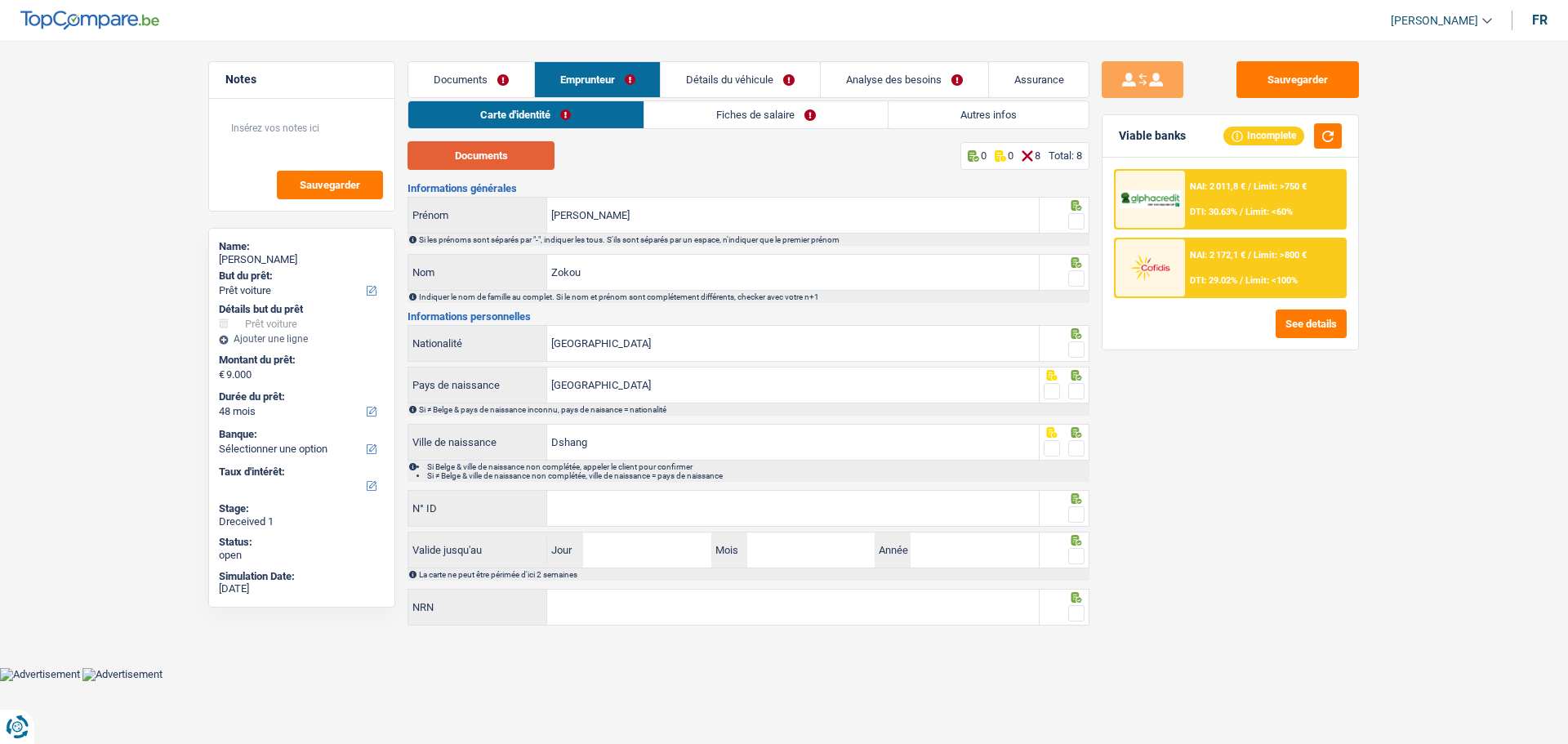 click on "Documents" at bounding box center [481, 155] 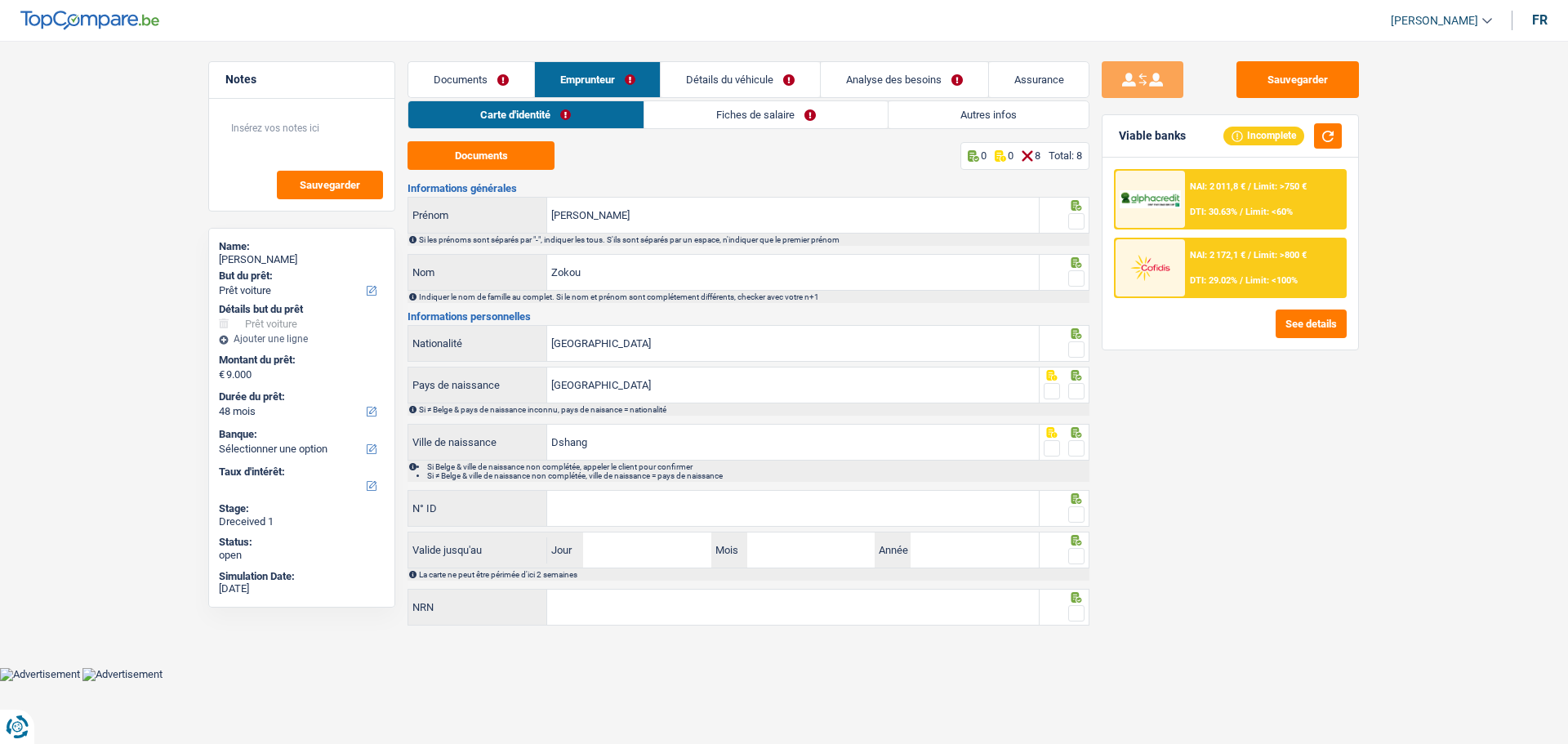 drag, startPoint x: 1075, startPoint y: 219, endPoint x: 1078, endPoint y: 240, distance: 21.213203 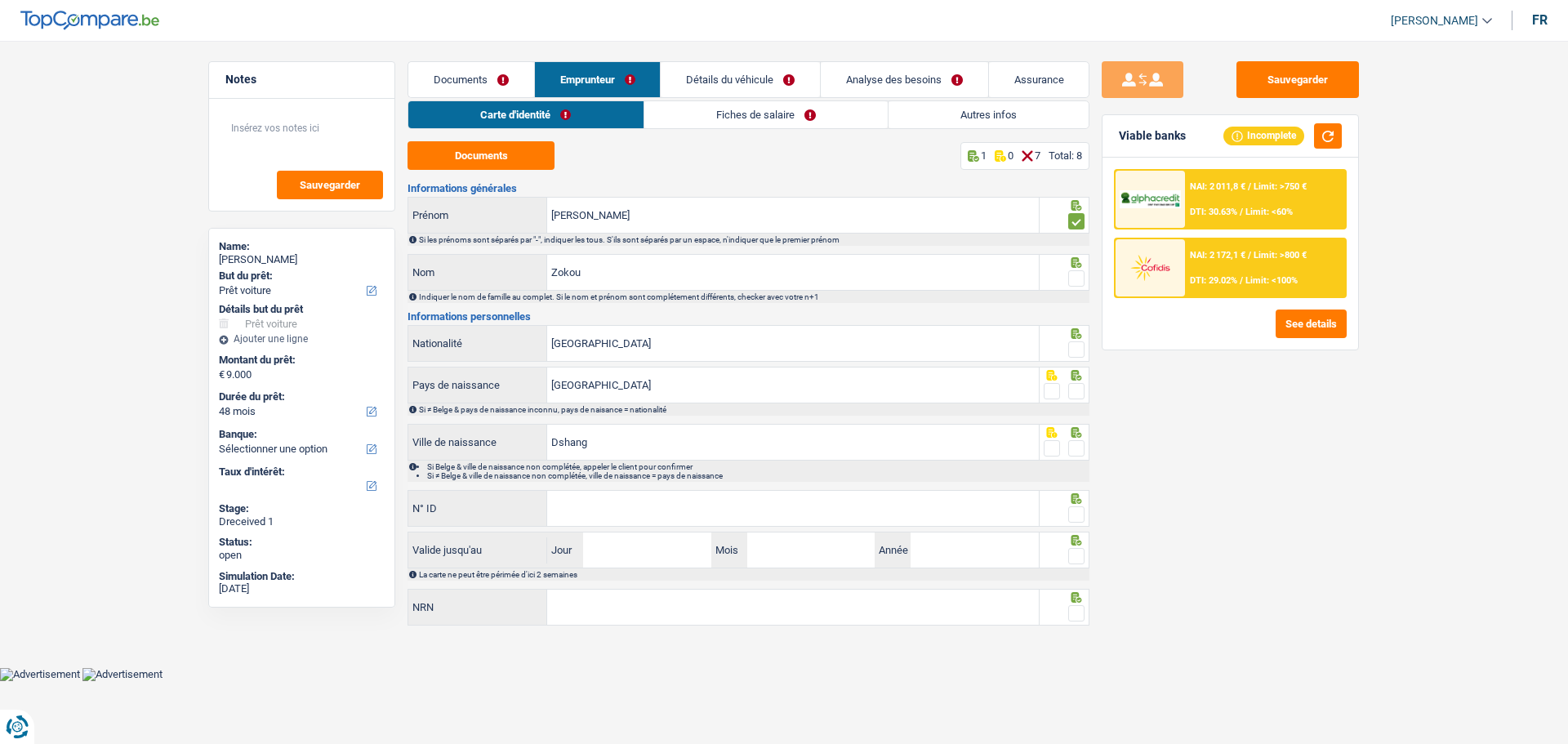 click at bounding box center (1076, 278) 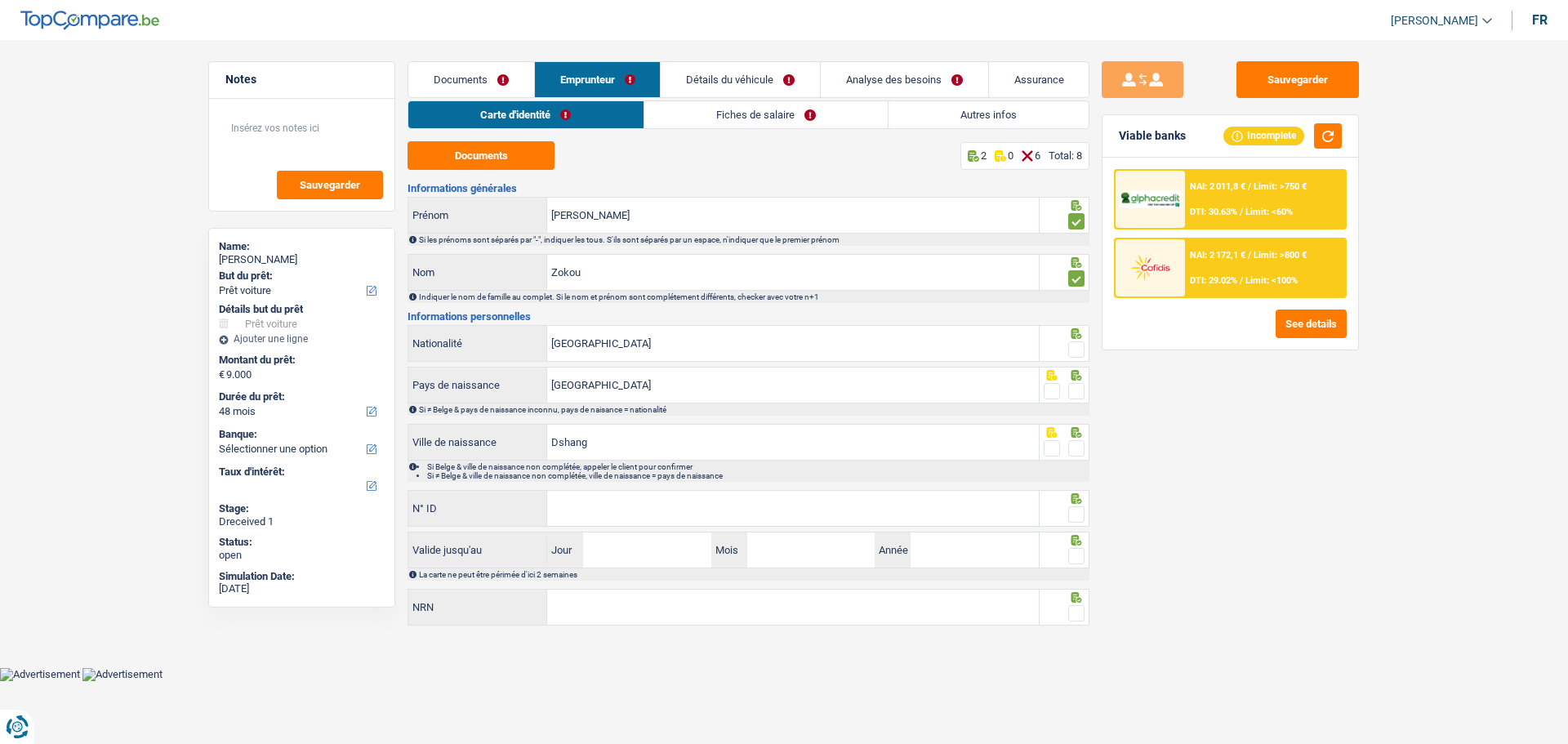 click at bounding box center [1076, 350] 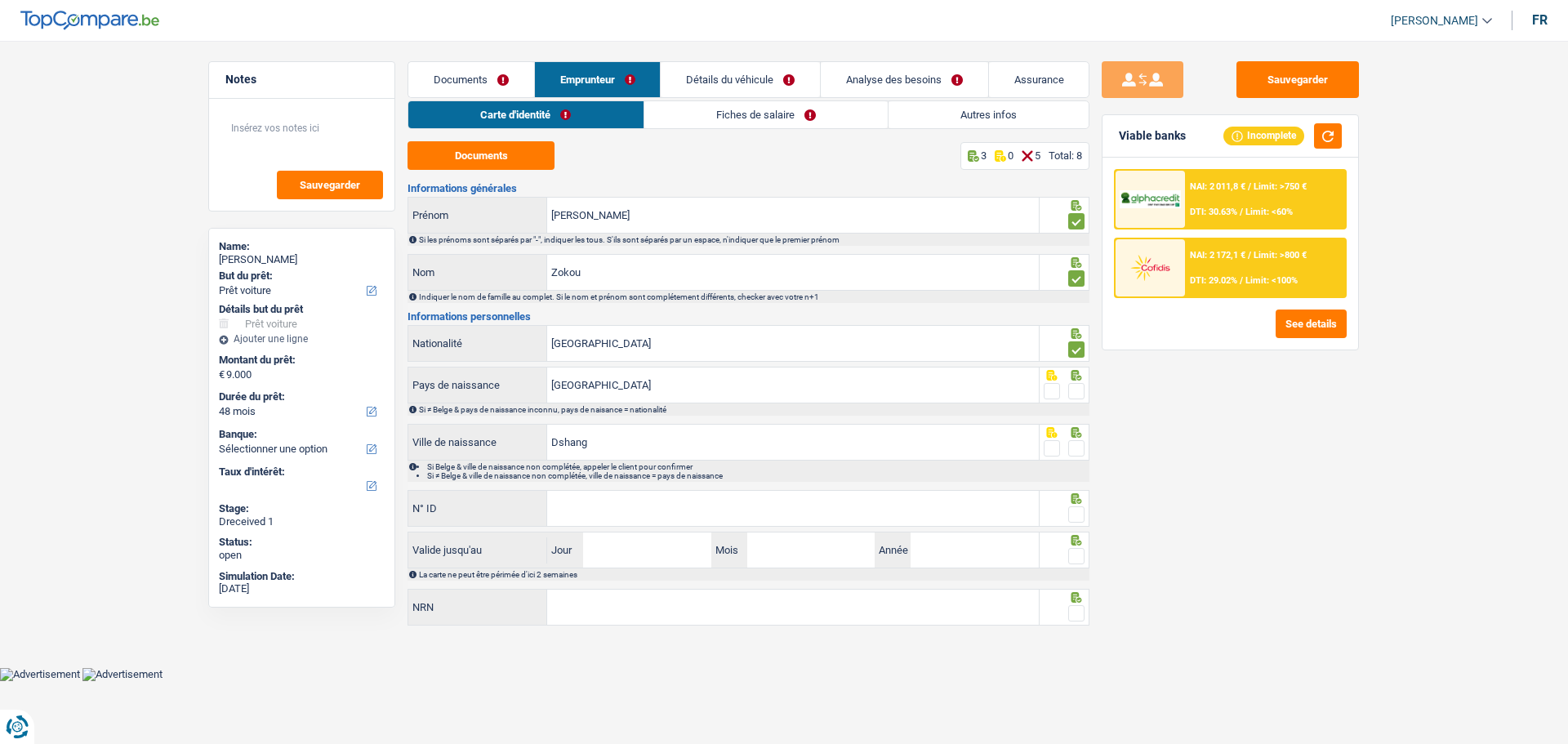 click at bounding box center [1076, 391] 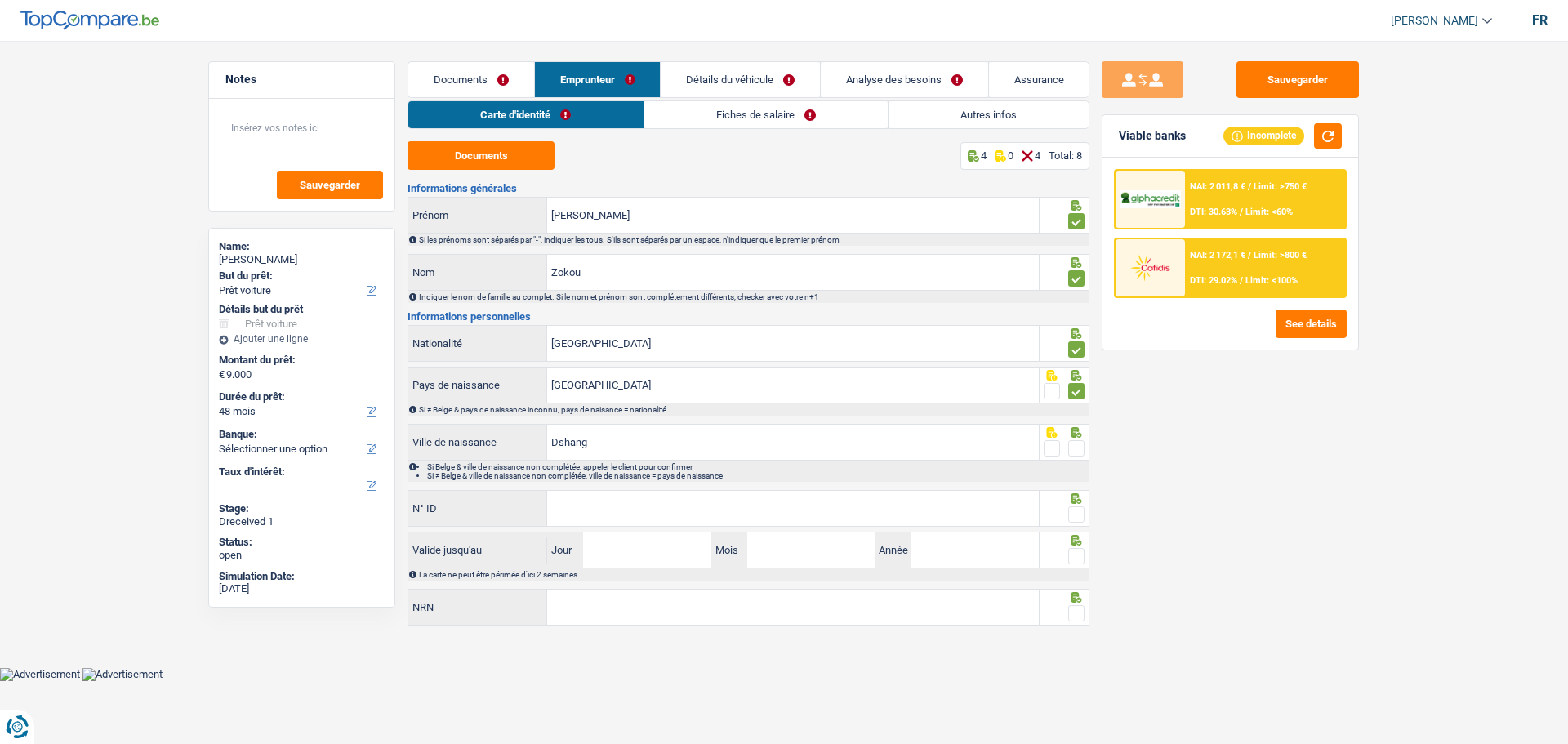 drag, startPoint x: 1077, startPoint y: 439, endPoint x: 975, endPoint y: 469, distance: 106.32027 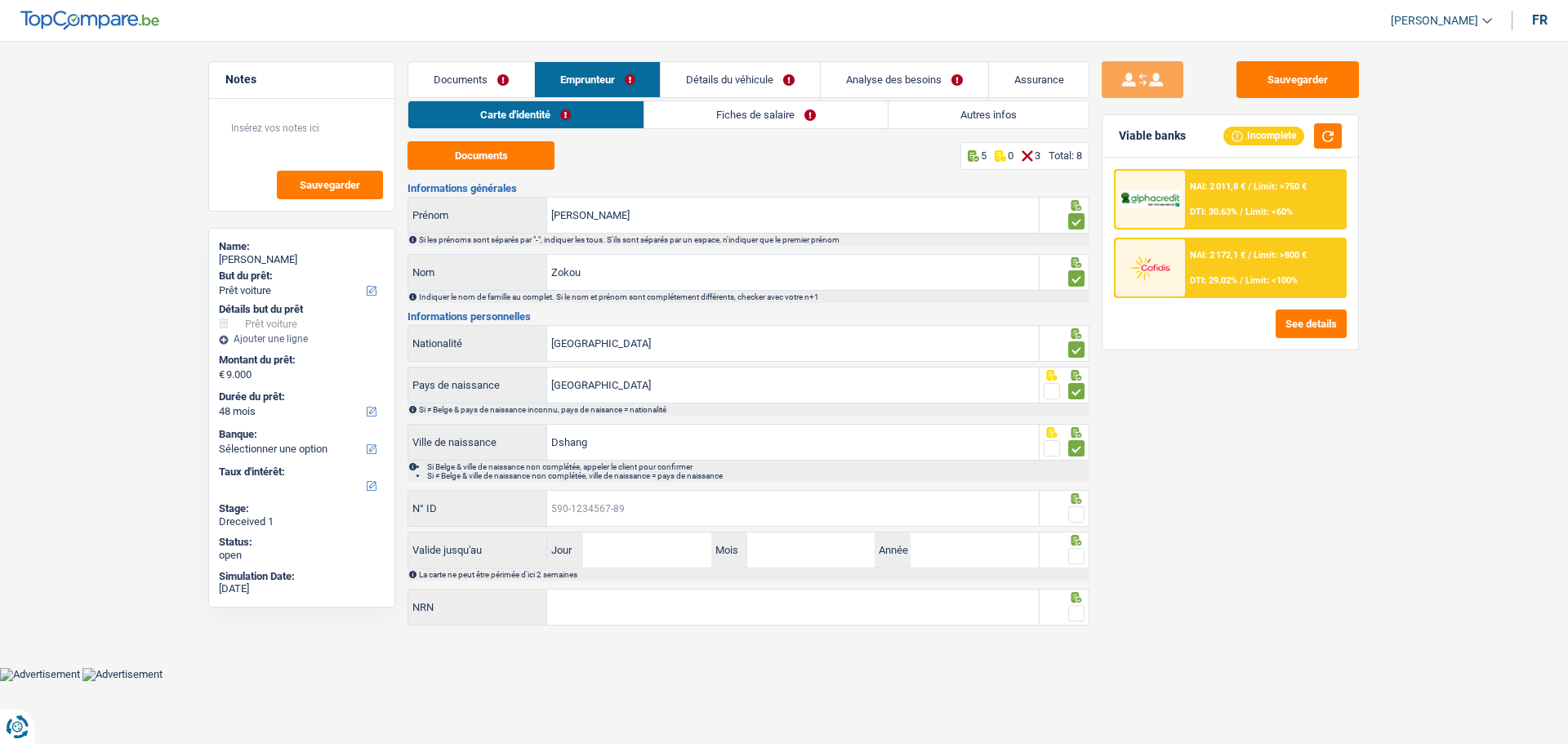 click on "N° ID" at bounding box center [793, 508] 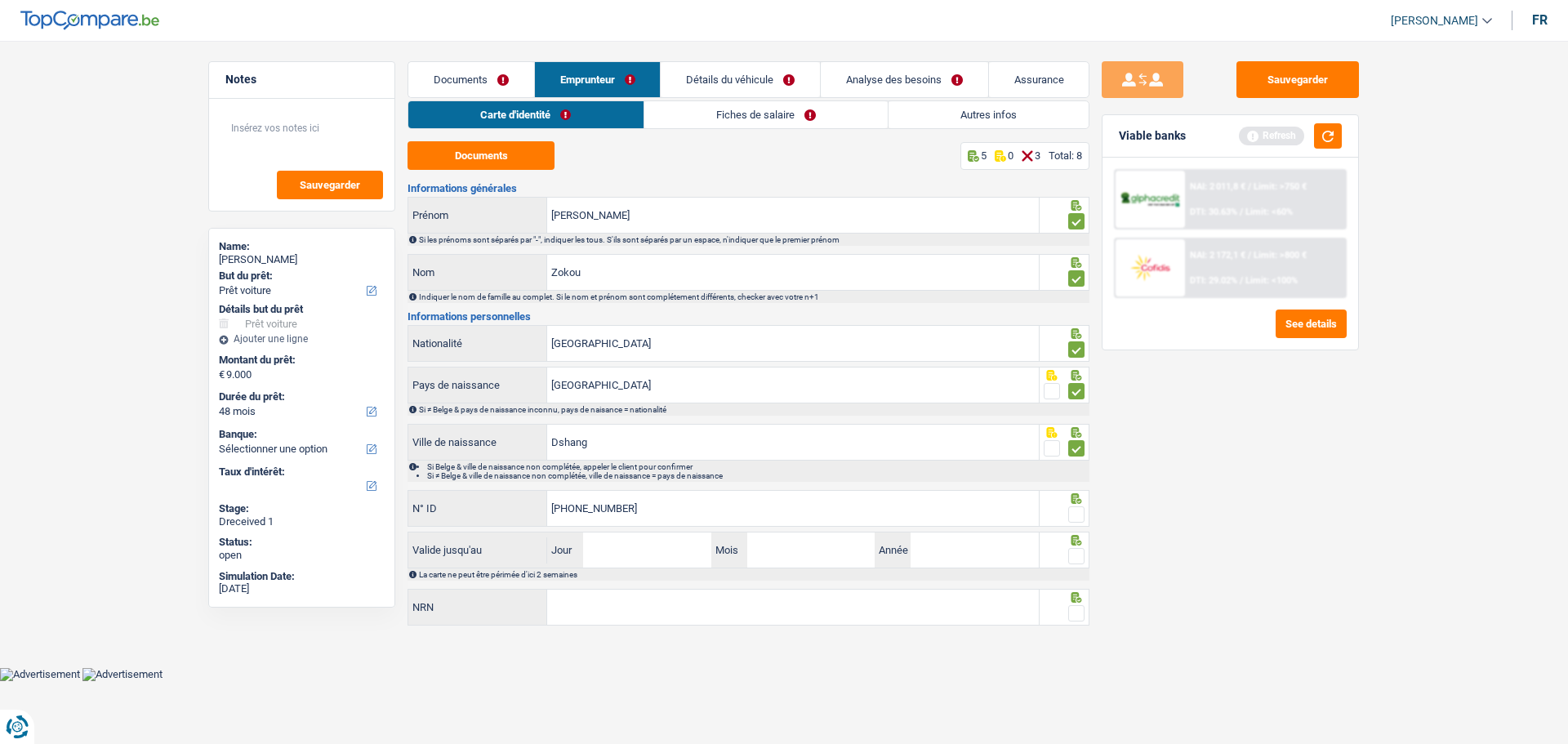 type on "[PHONE_NUMBER]" 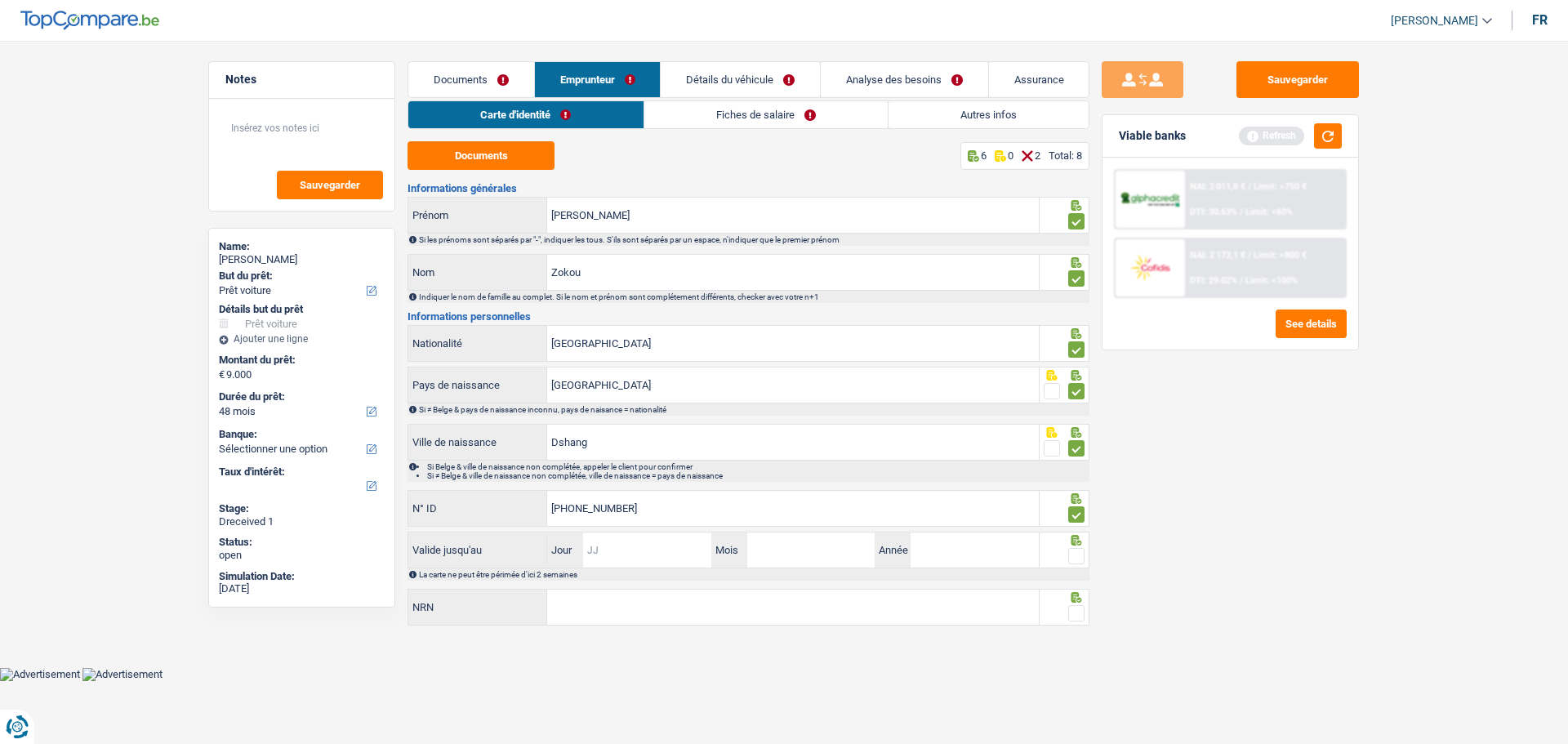 click on "Jour" at bounding box center (647, 550) 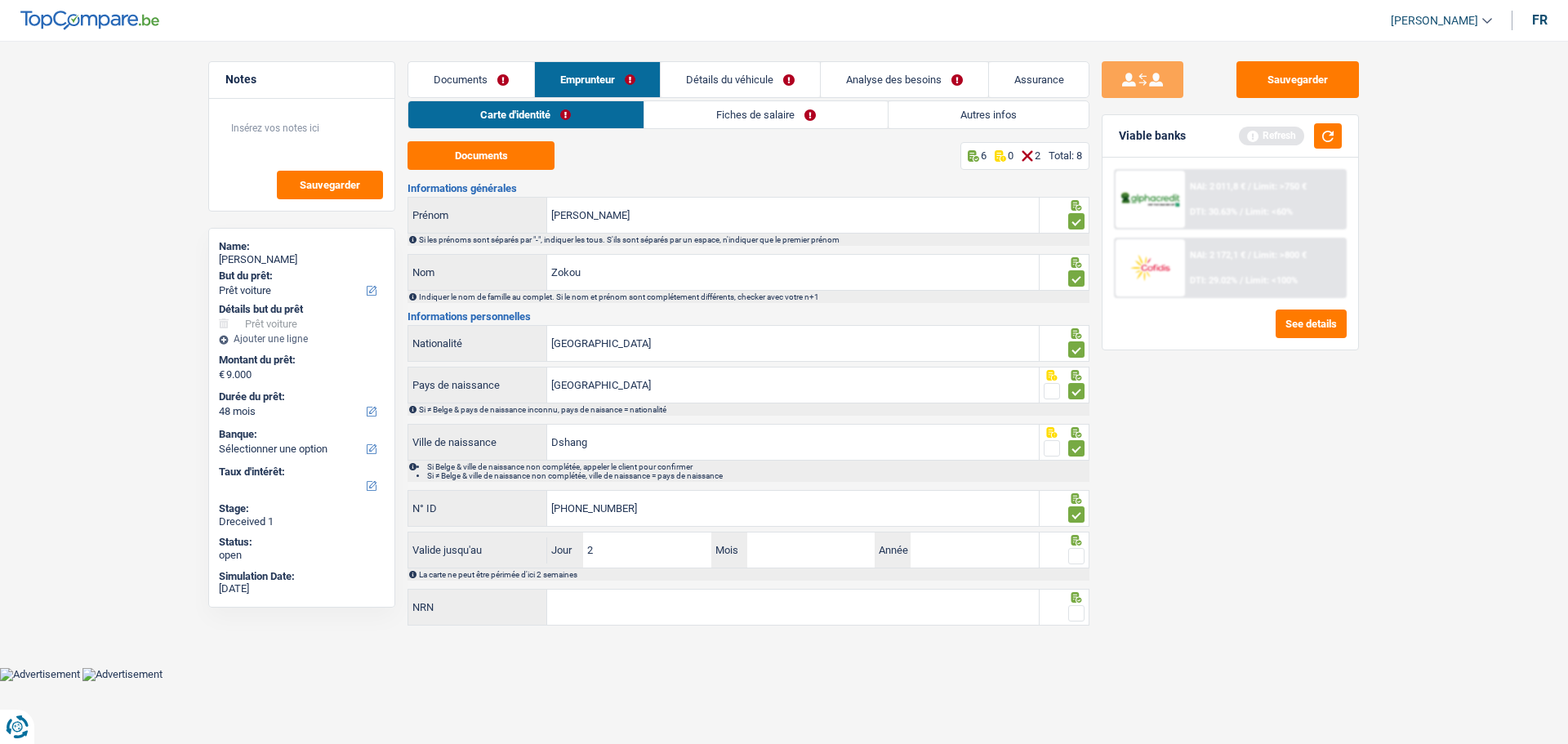 type on "23" 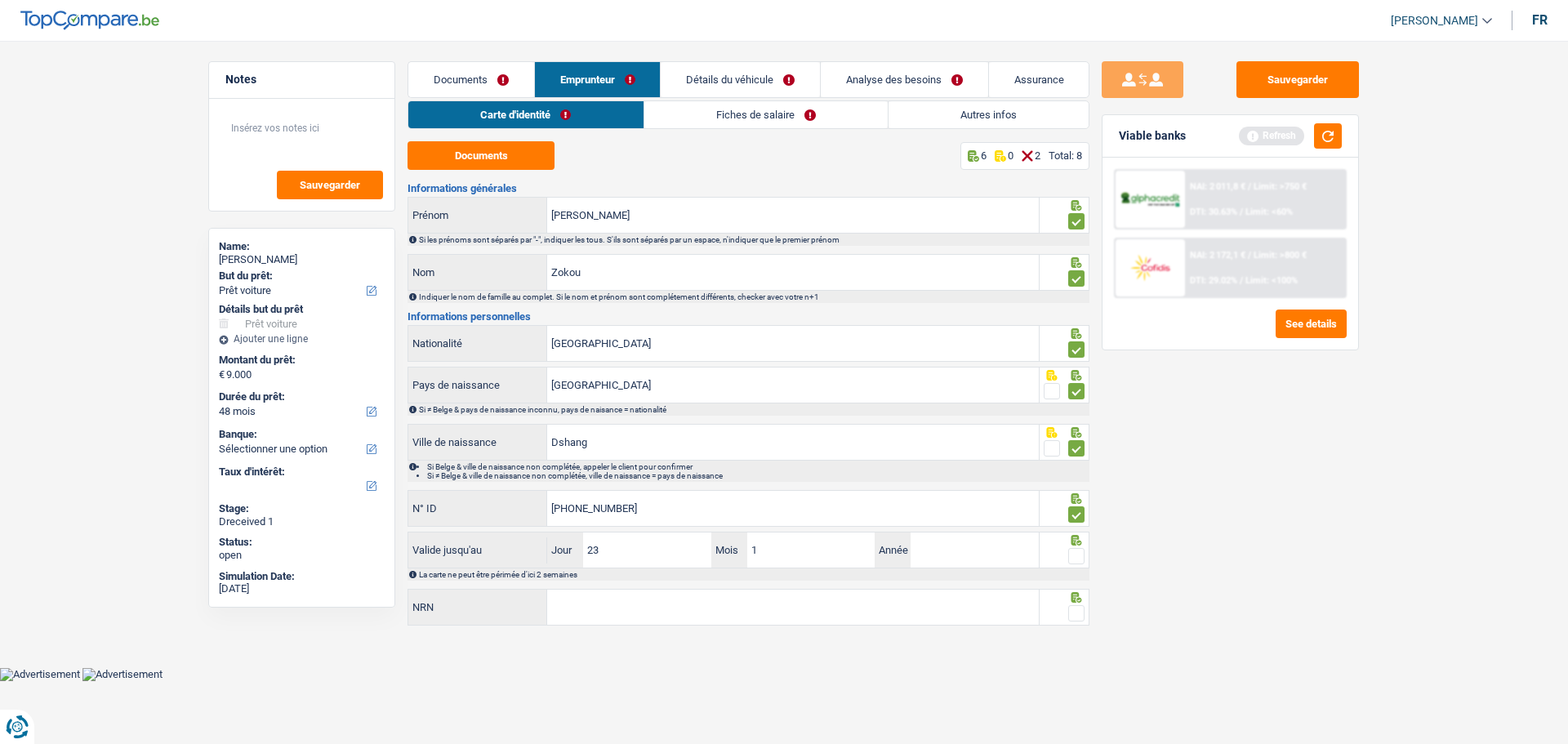 type on "10" 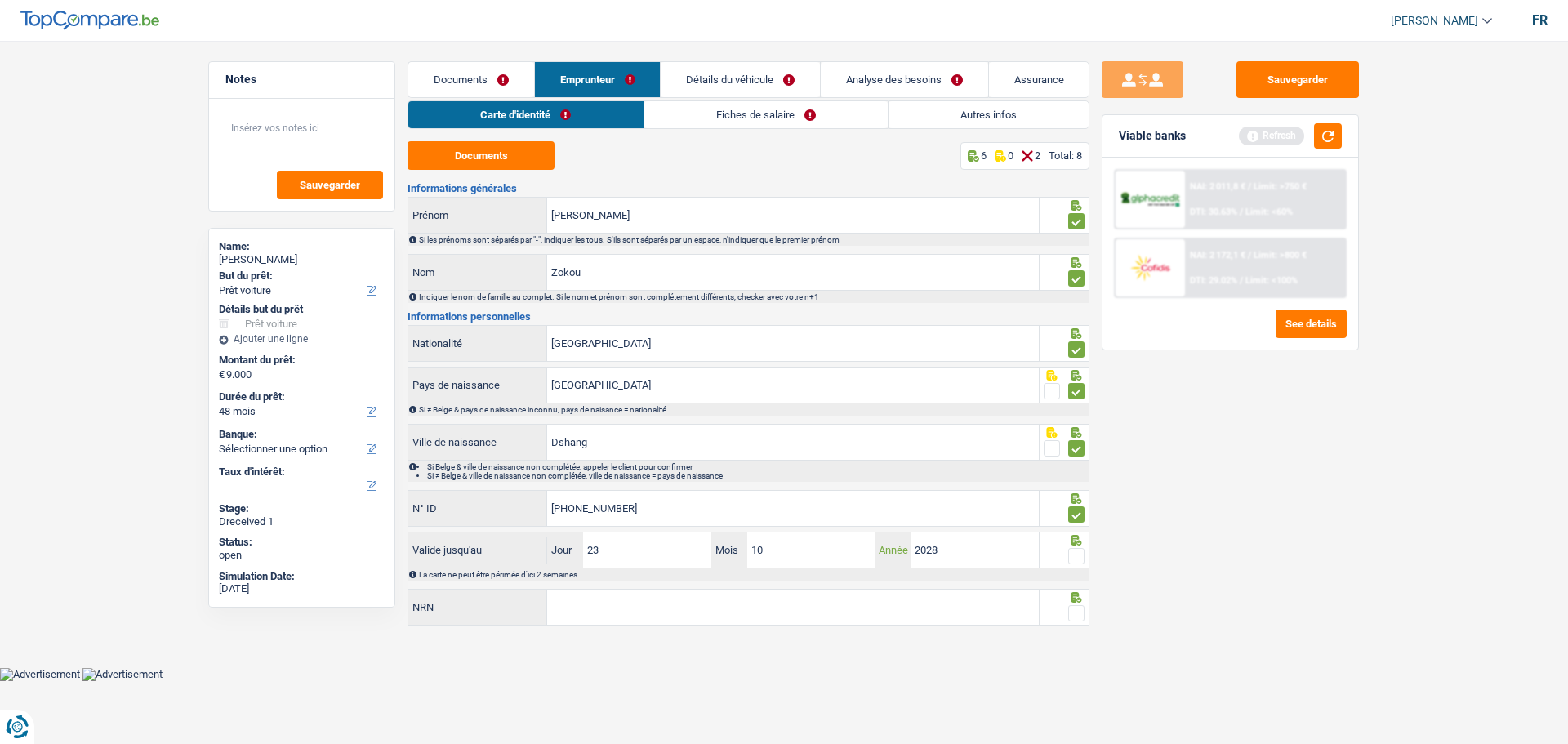 type on "2028" 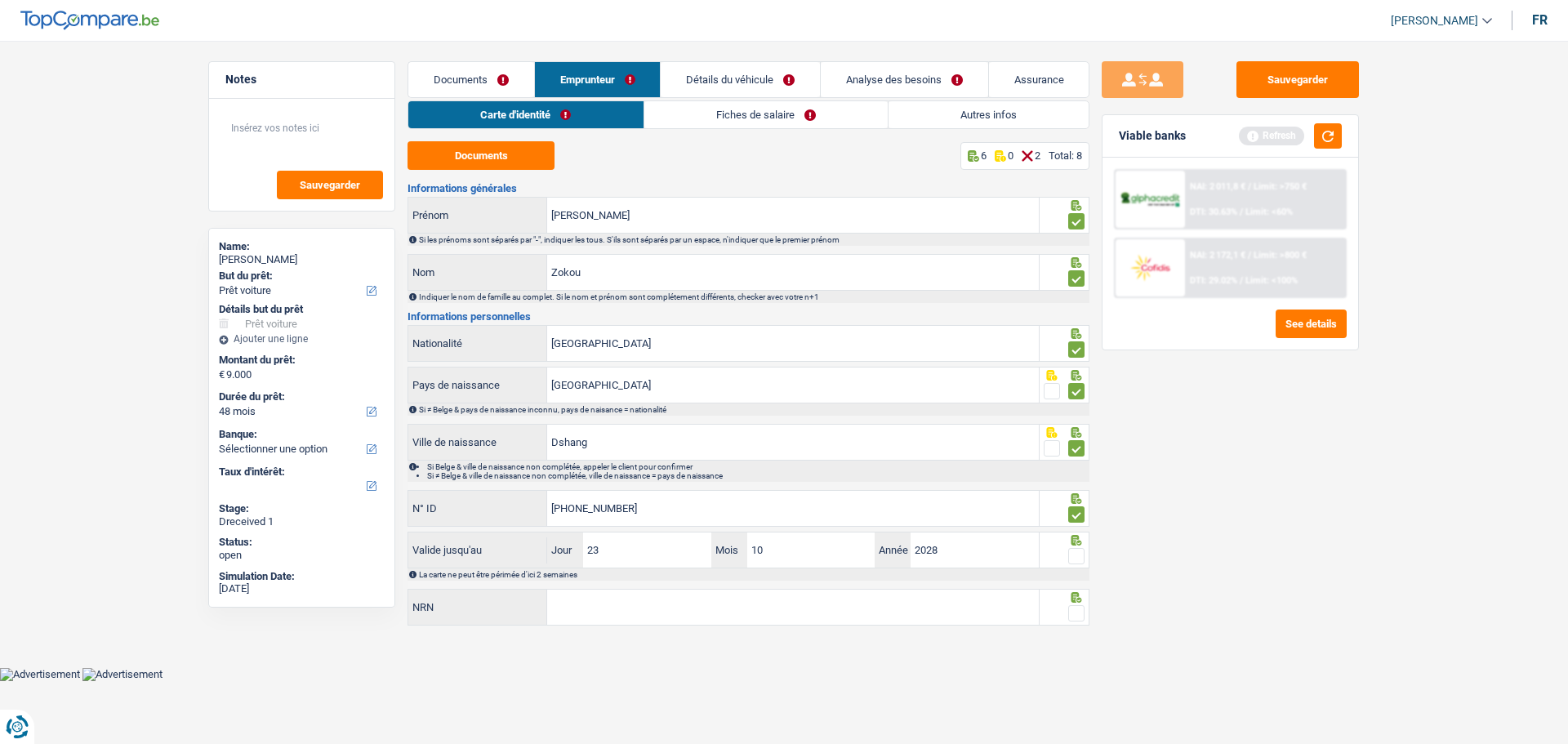 click at bounding box center (1076, 556) 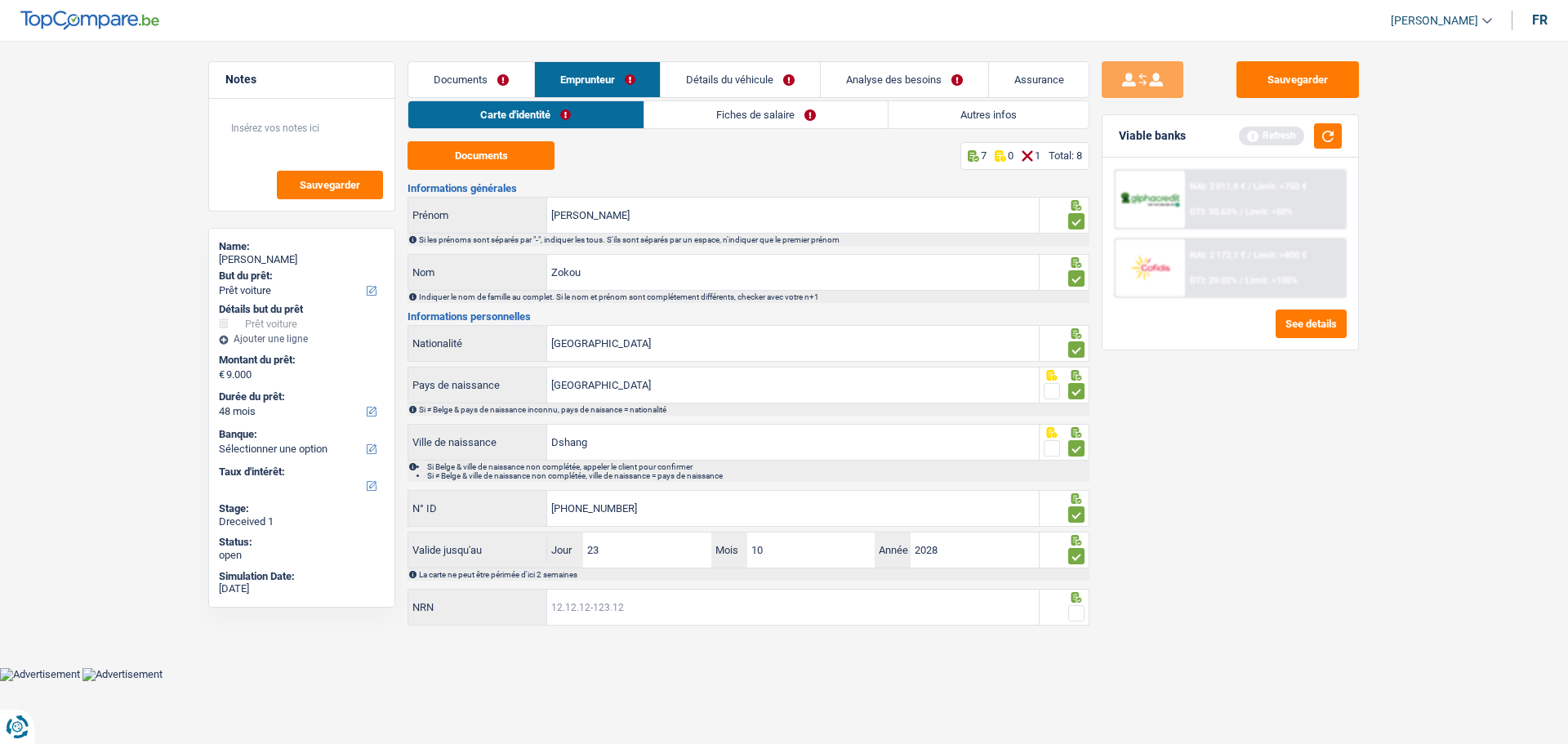 click on "NRN" at bounding box center (793, 607) 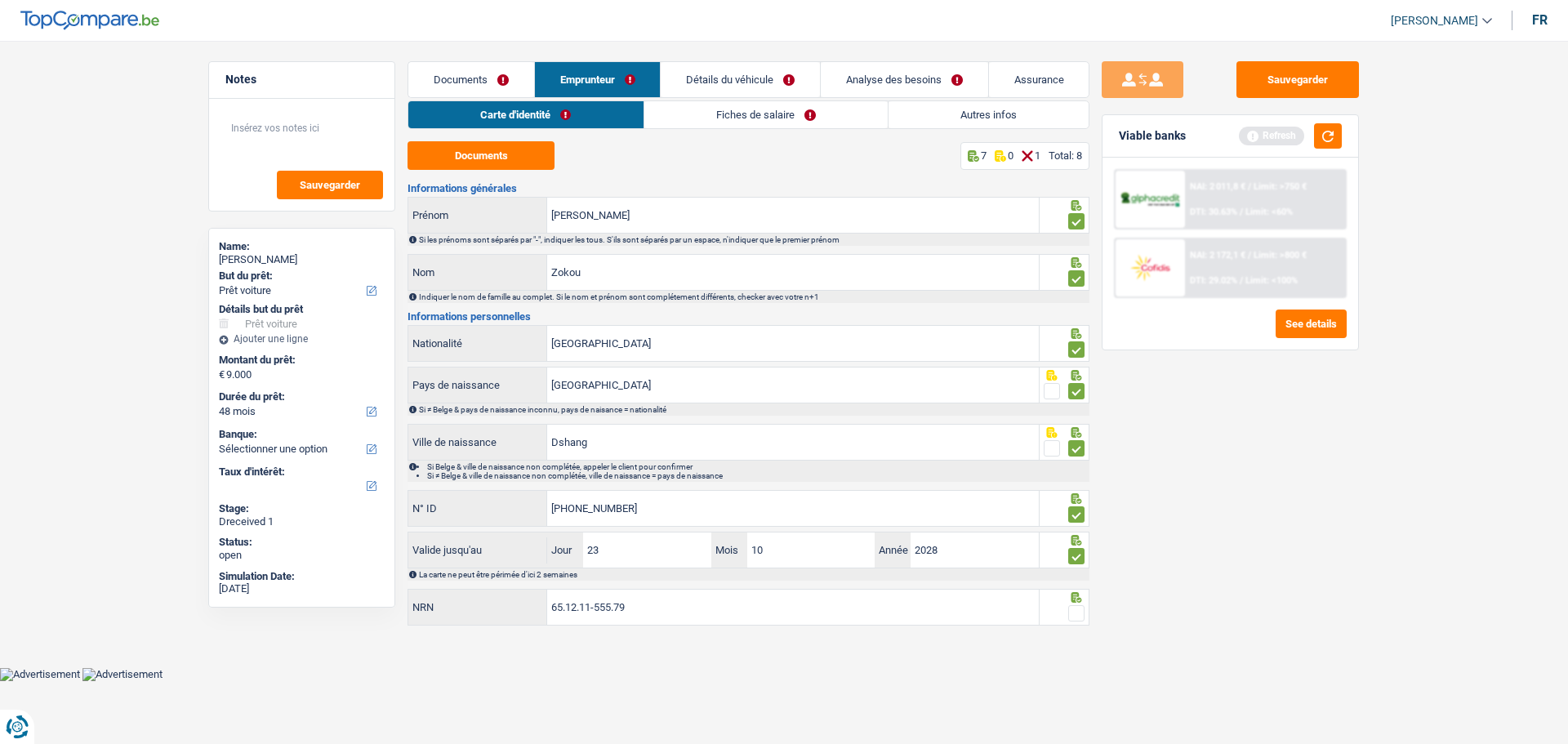 type on "65.12.11-555.79" 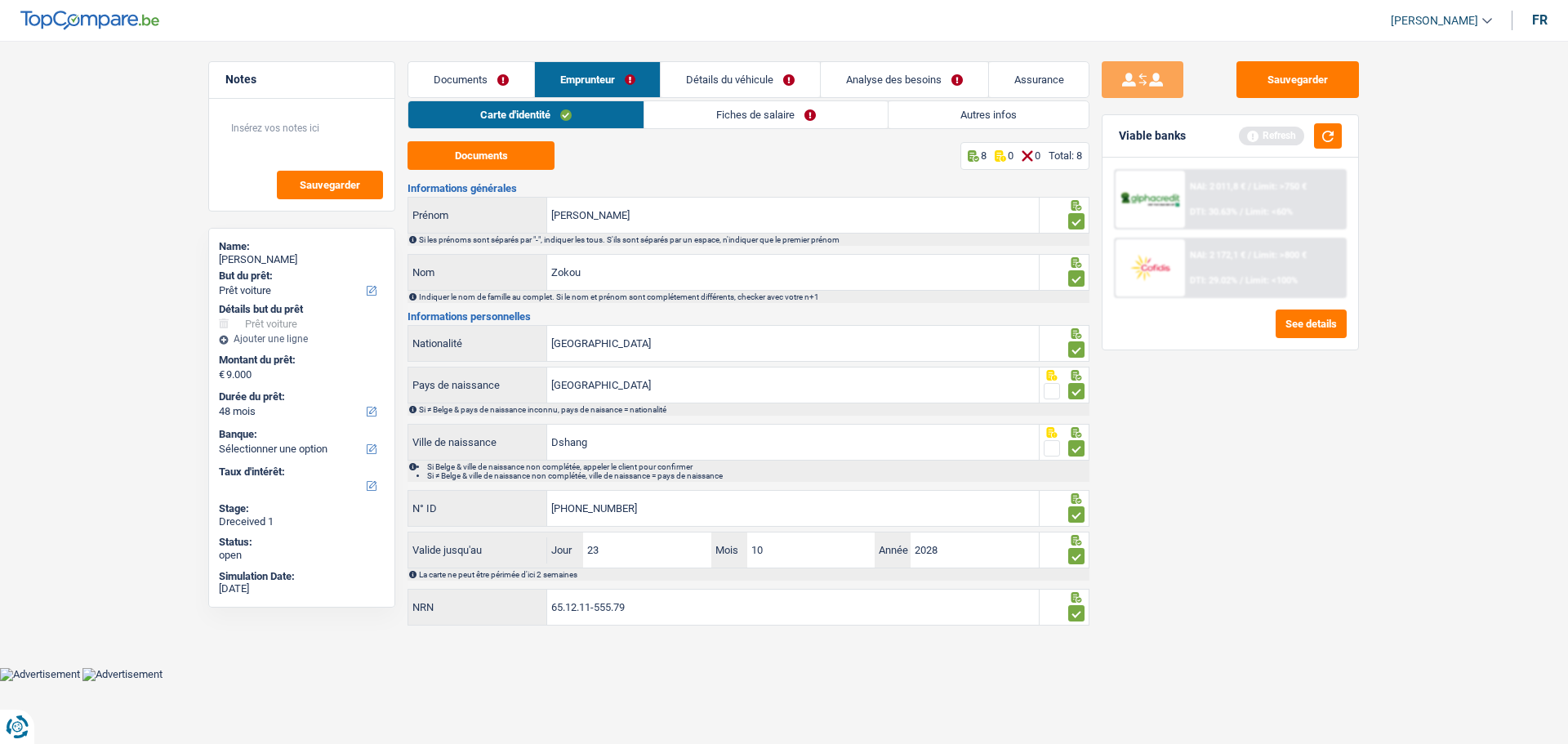 click on "Fiches de salaire" at bounding box center [766, 114] 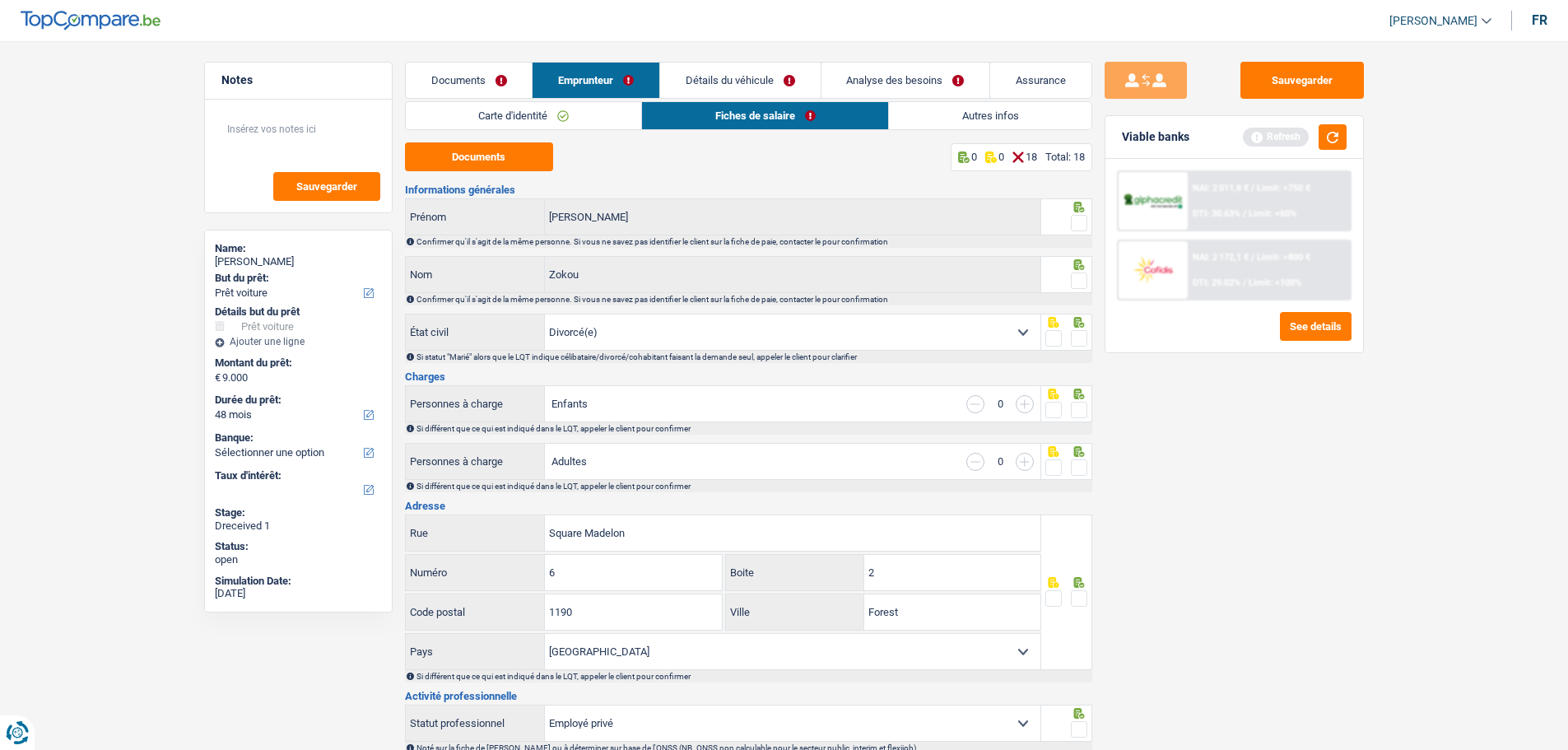 drag, startPoint x: 1078, startPoint y: 214, endPoint x: 1075, endPoint y: 264, distance: 50.08992 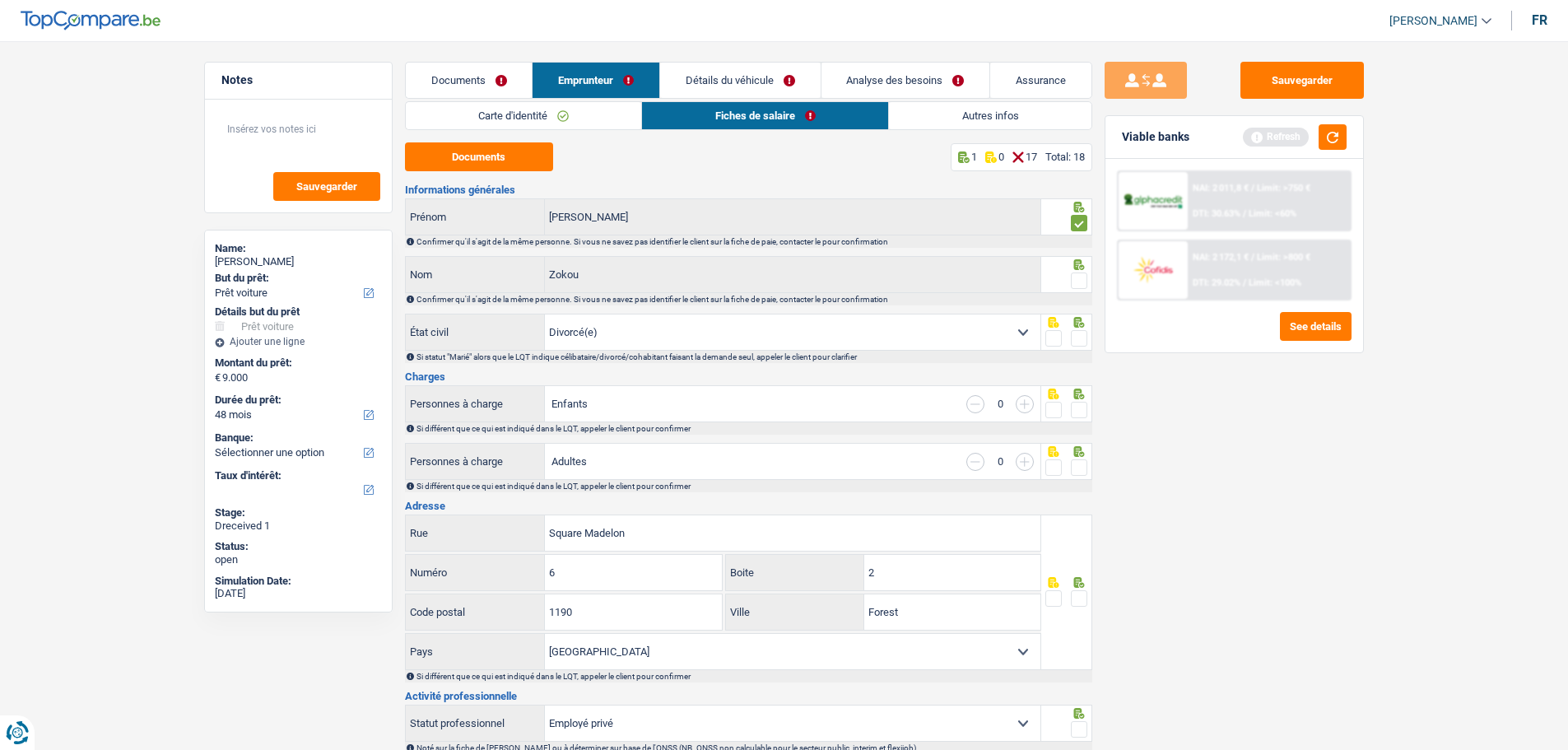 click 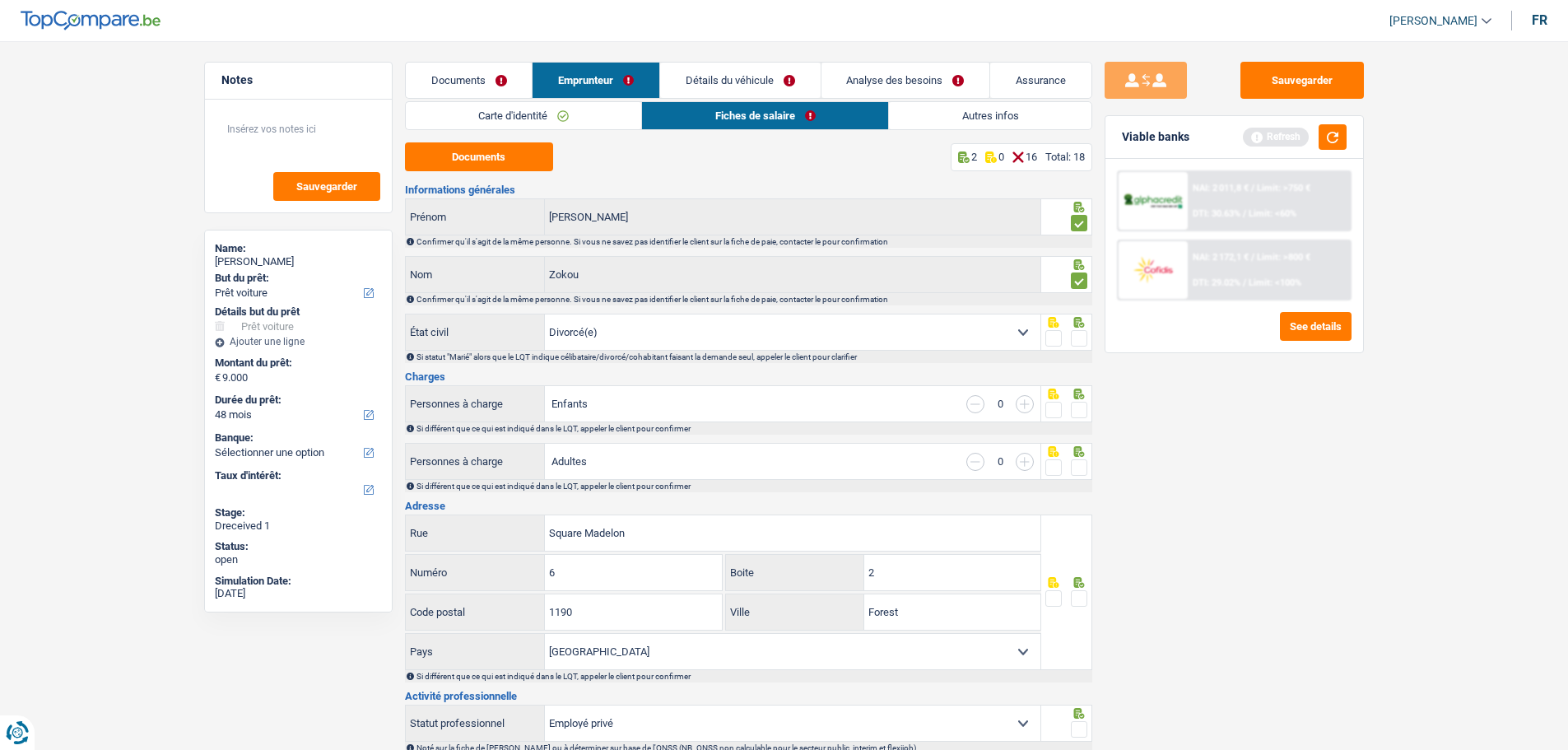 click at bounding box center (1079, 338) 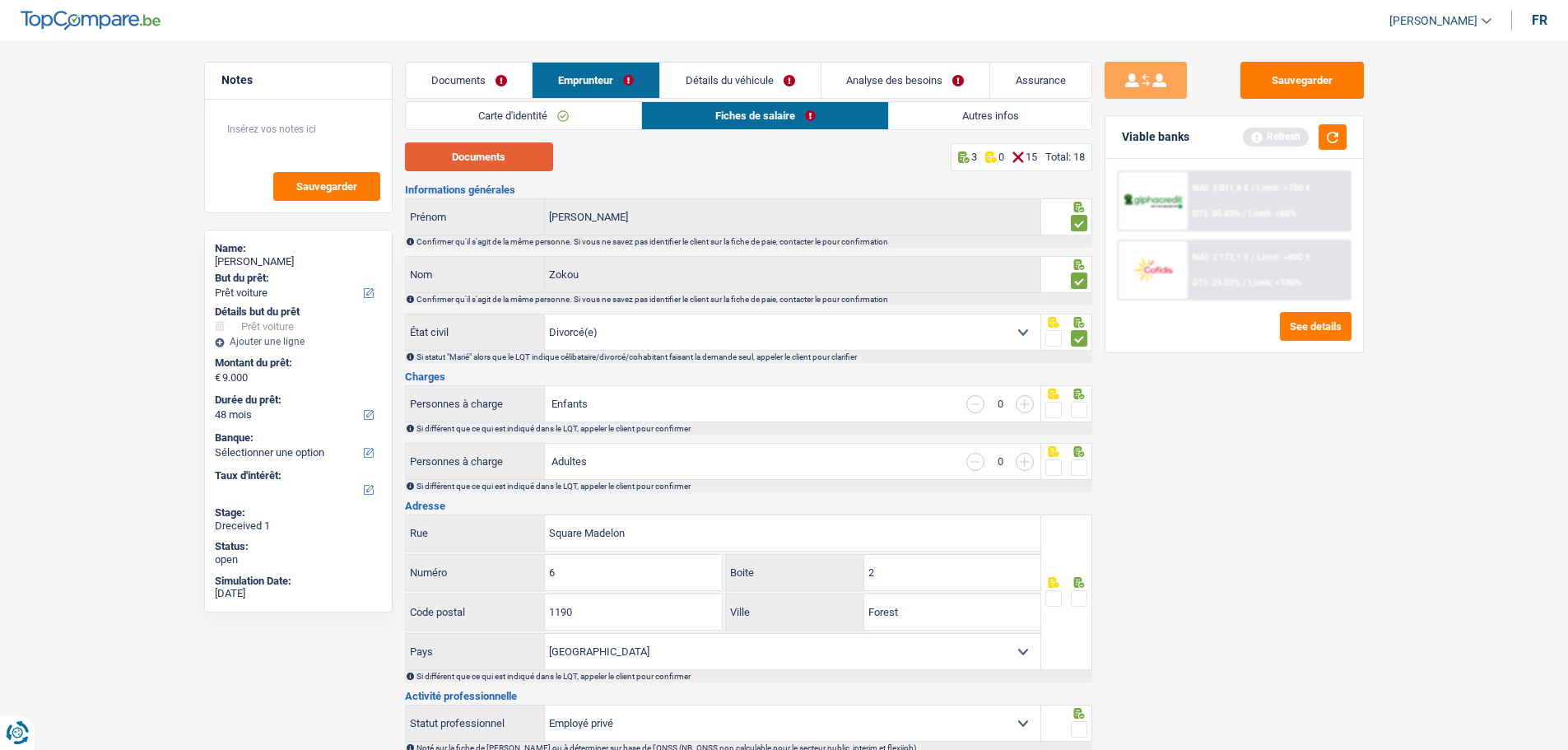 click on "Documents" at bounding box center (479, 156) 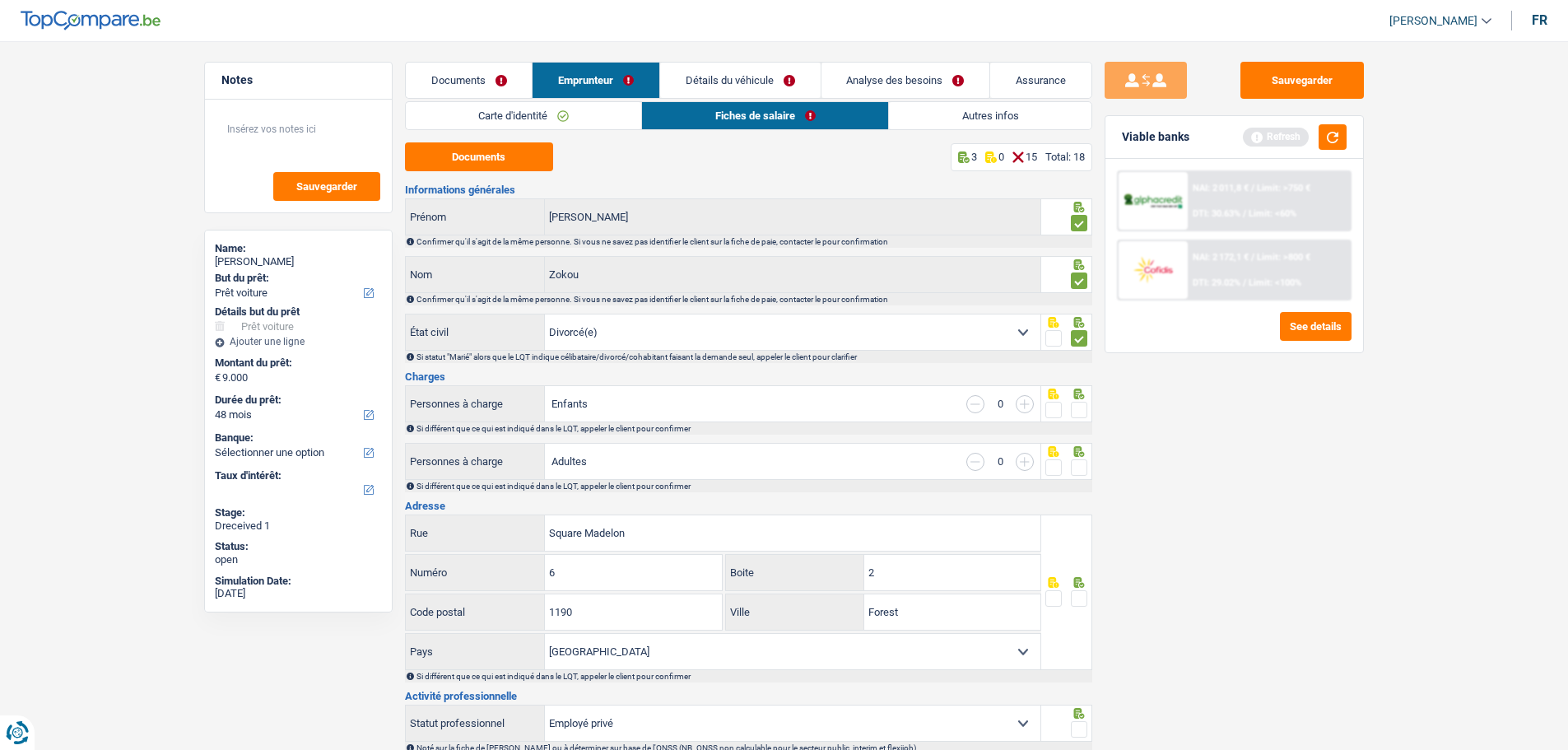 click at bounding box center (1025, 404) 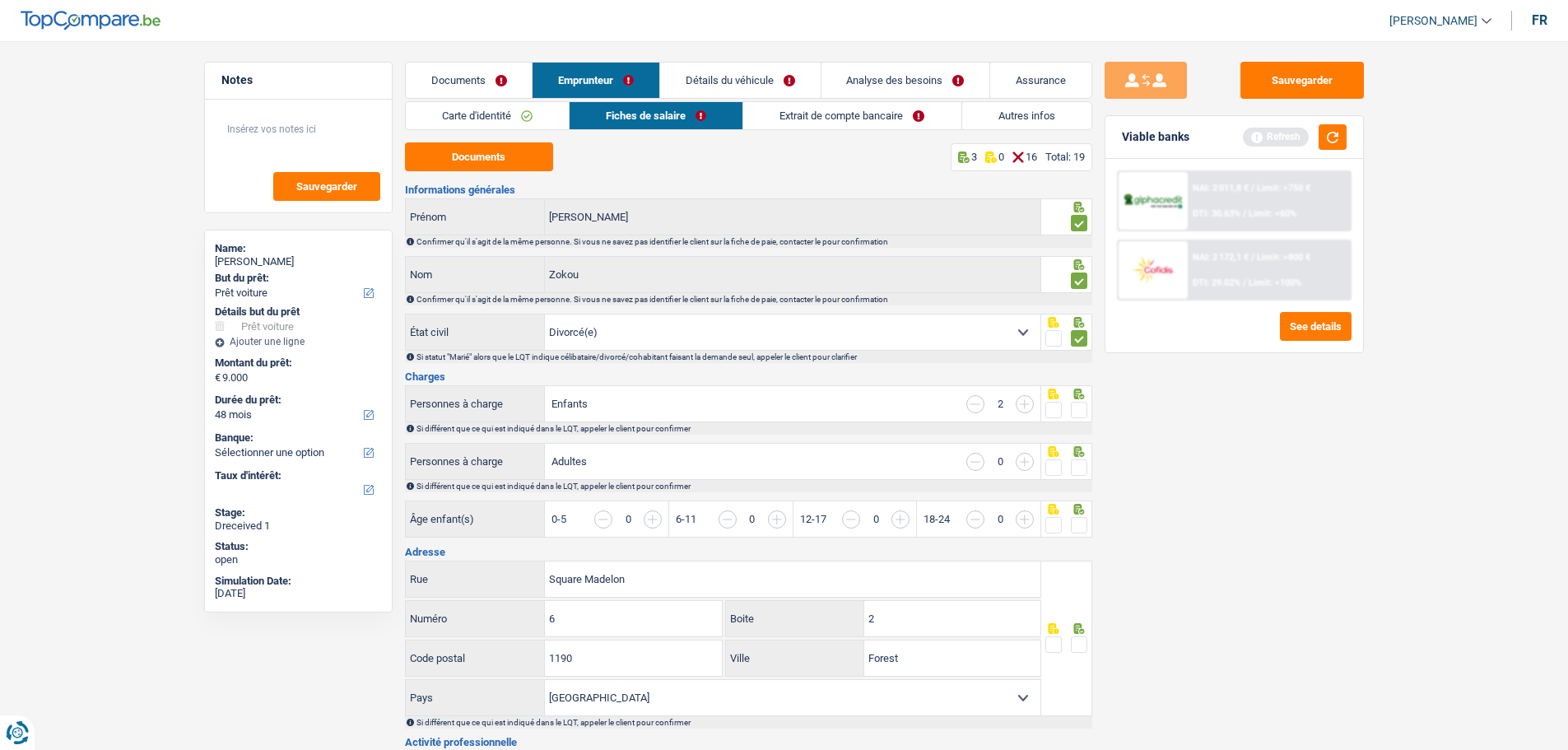 click at bounding box center (1025, 404) 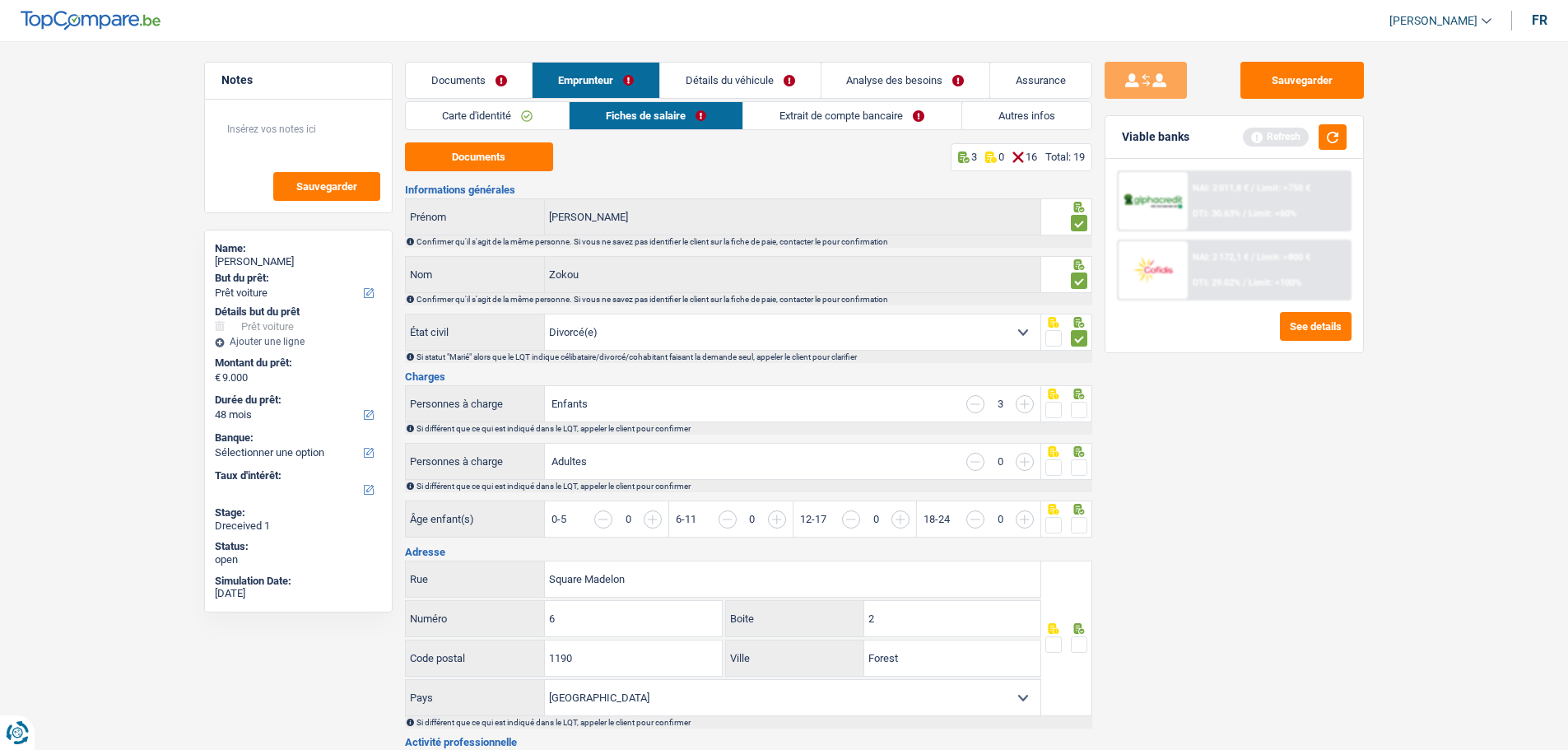 click at bounding box center (1025, 404) 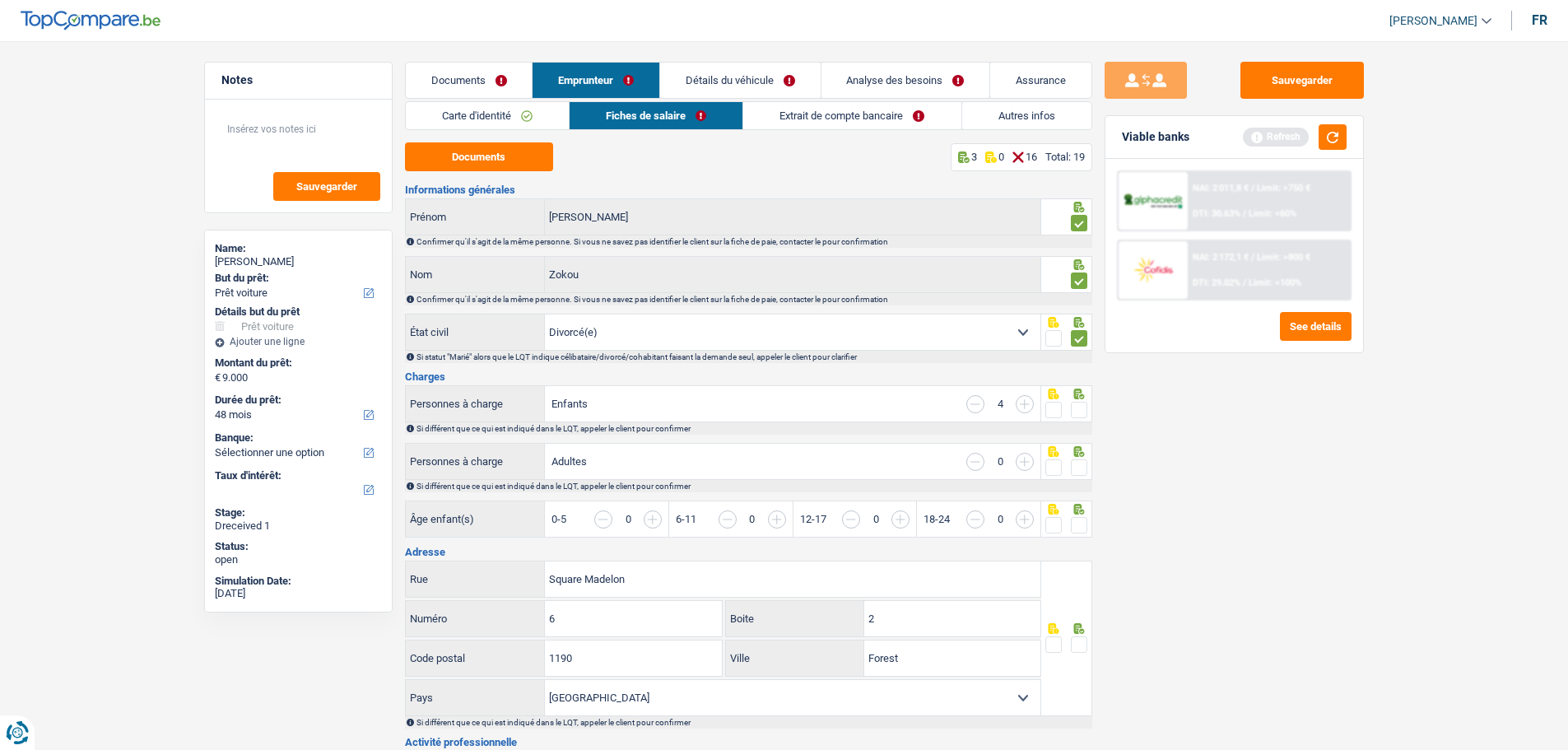 click at bounding box center [1333, 528] 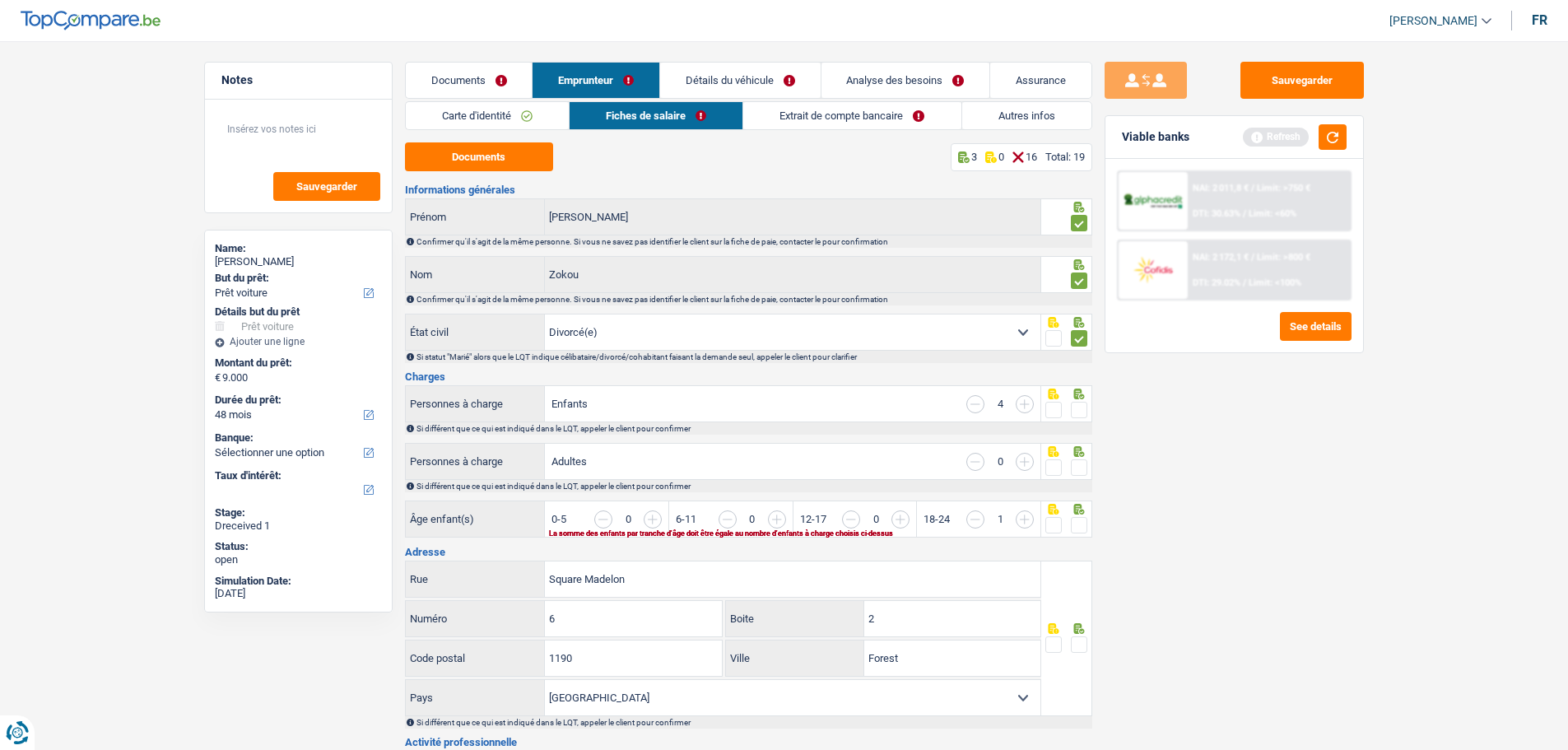 click at bounding box center [1333, 528] 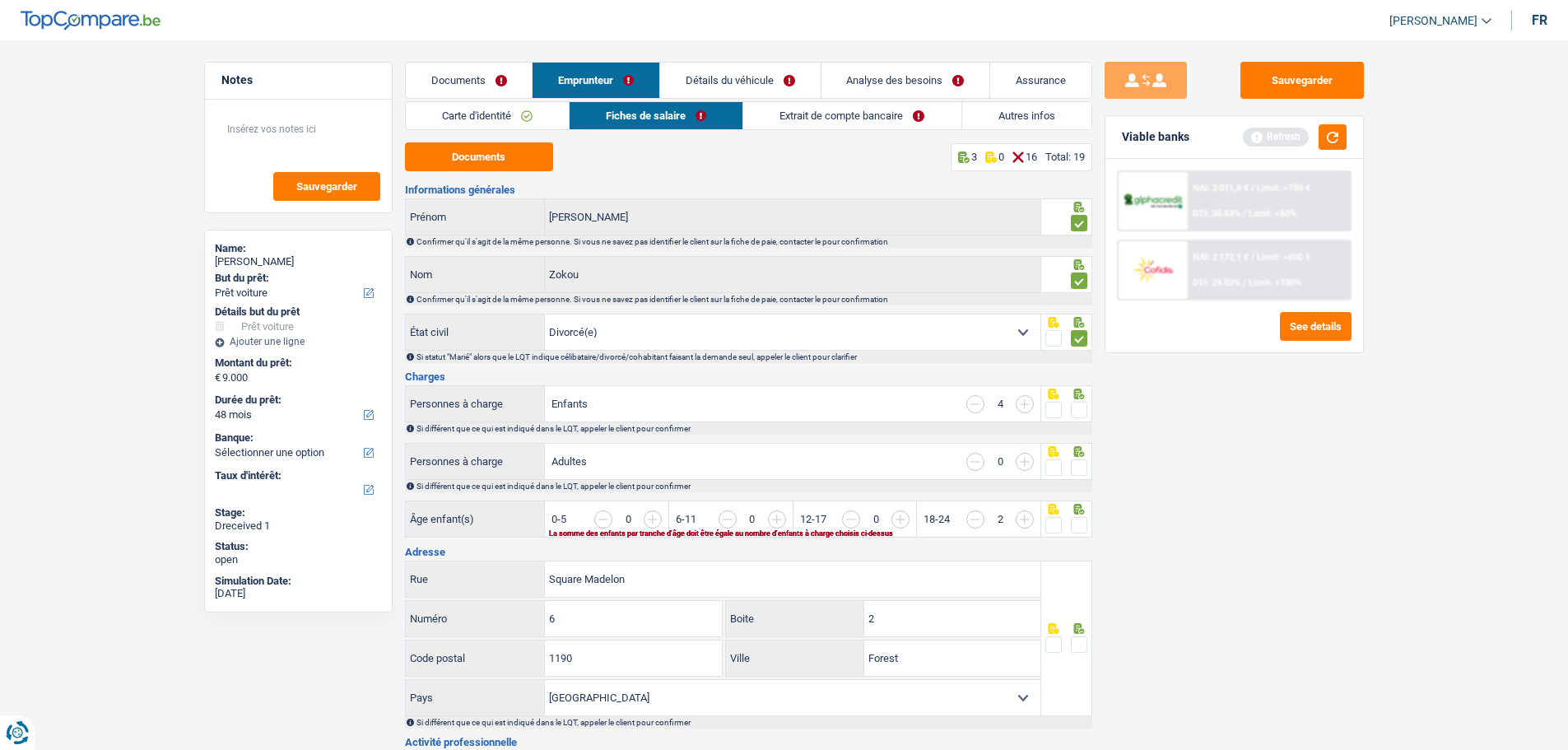 click at bounding box center [1333, 528] 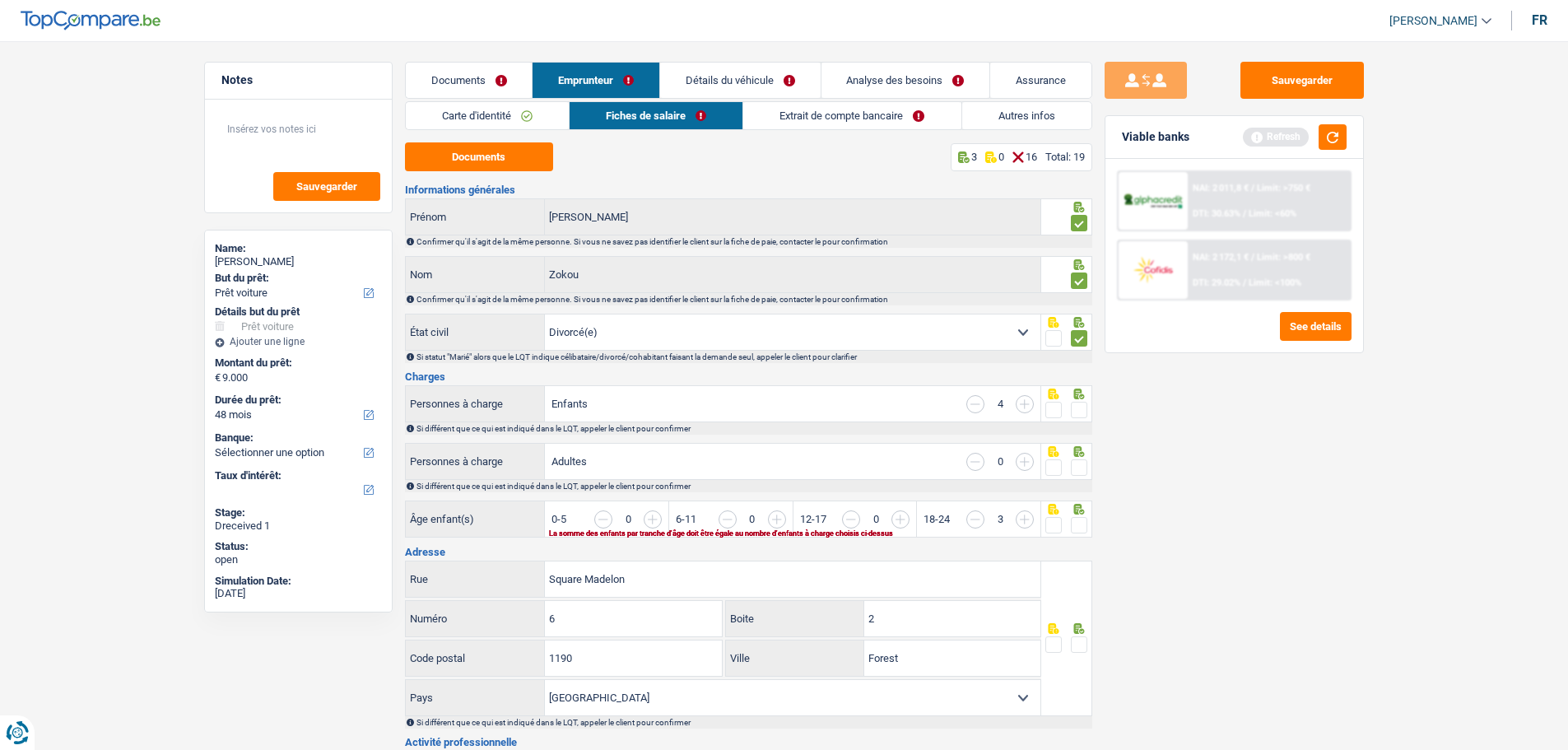 click at bounding box center (1333, 528) 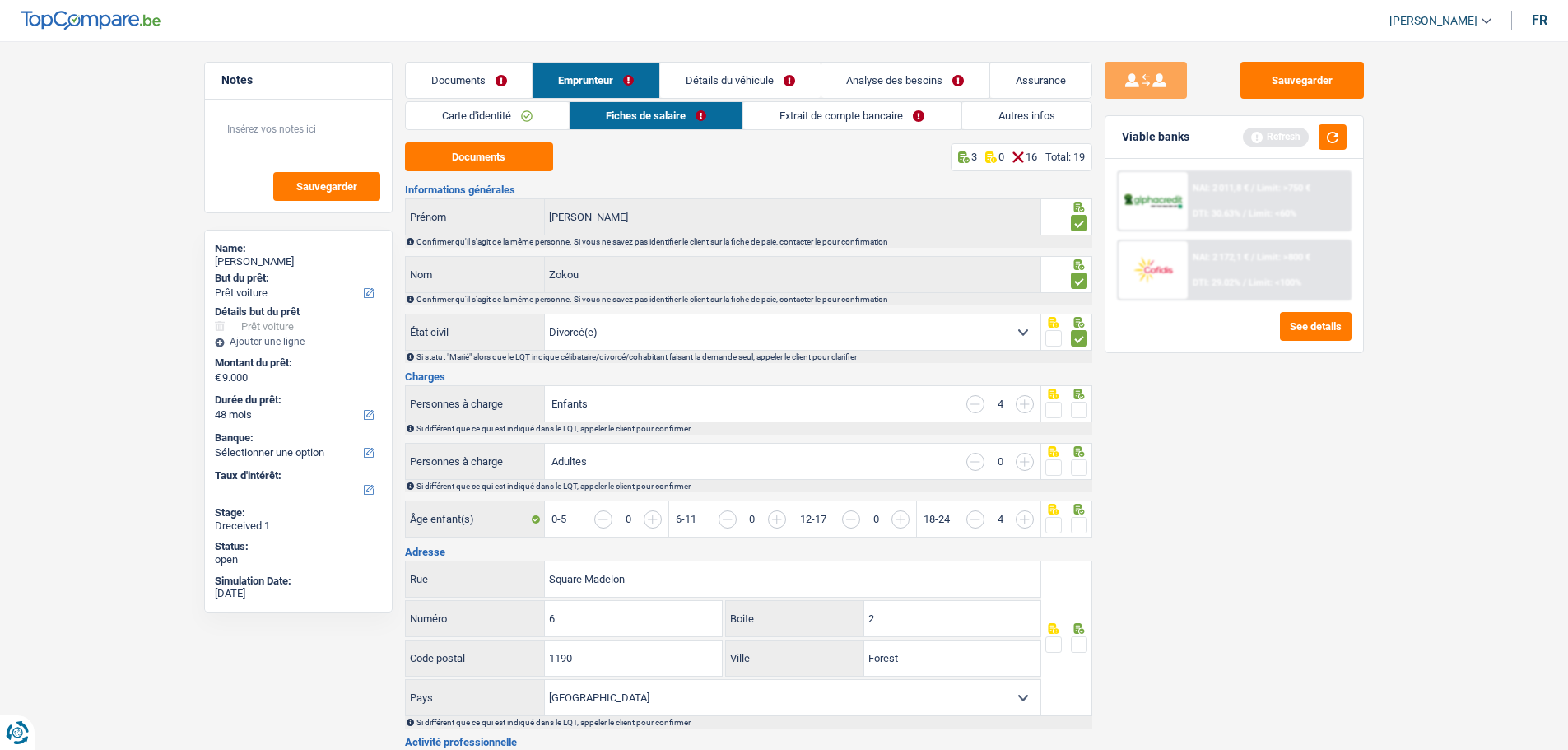 drag, startPoint x: 1084, startPoint y: 400, endPoint x: 1074, endPoint y: 424, distance: 26 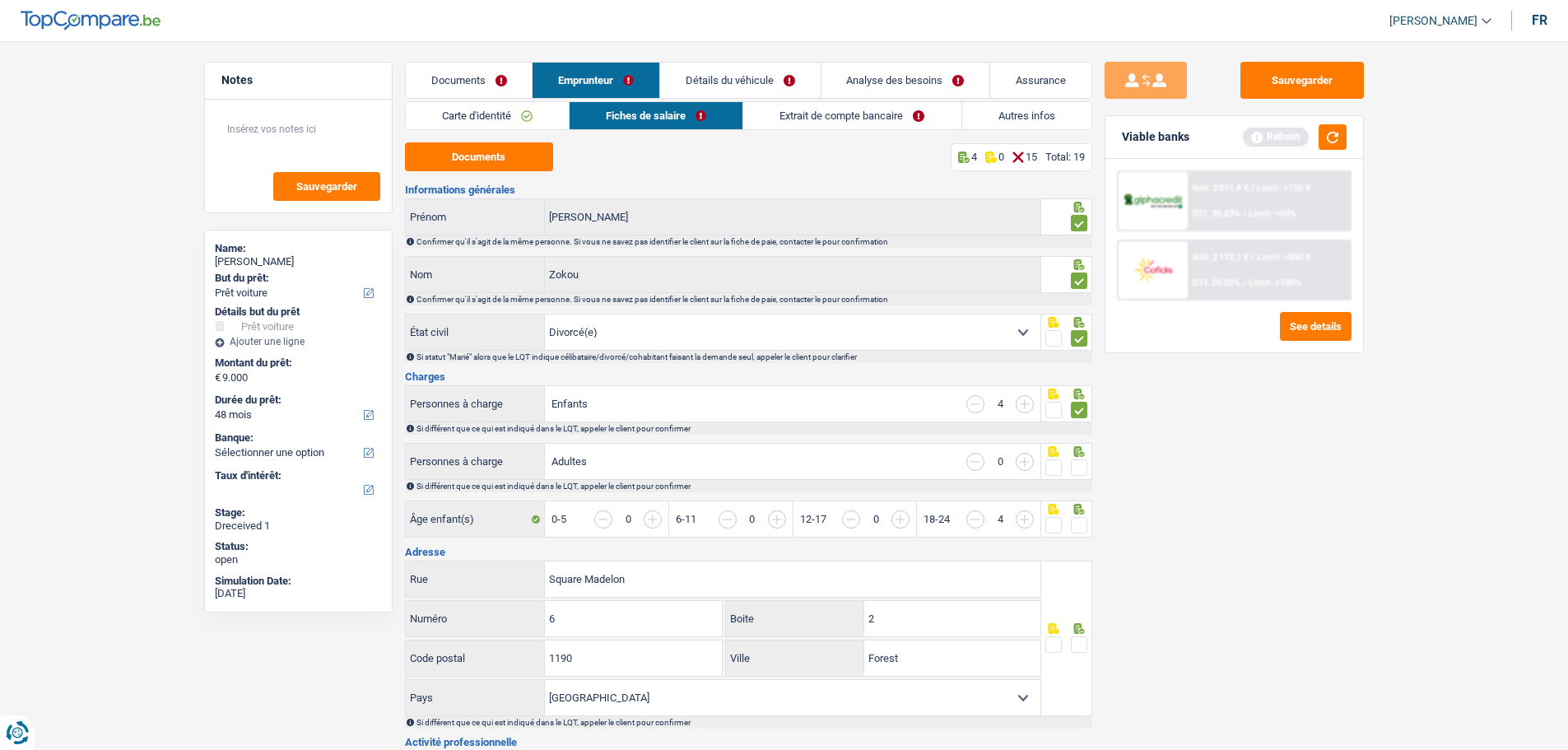 click at bounding box center [1079, 468] 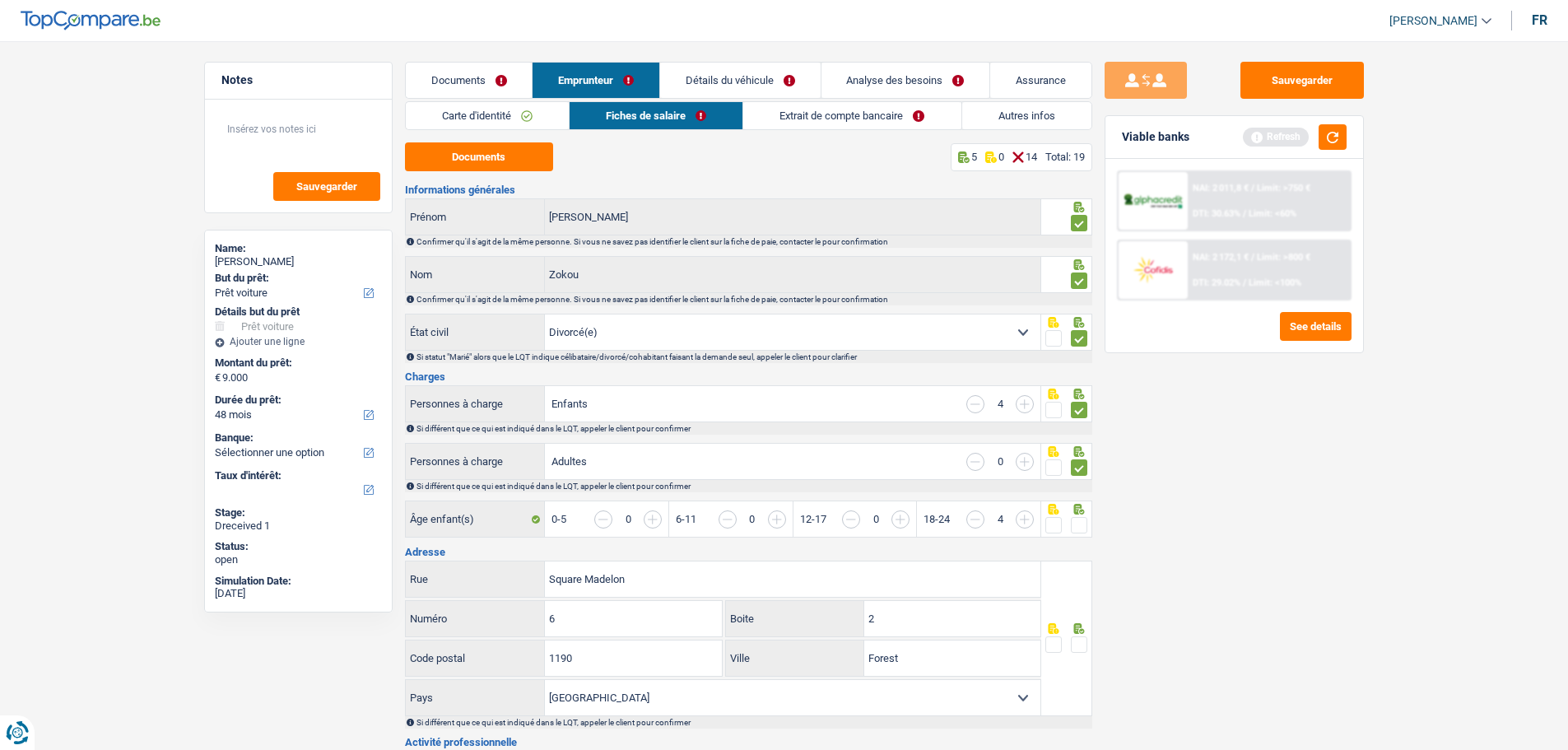 drag, startPoint x: 1084, startPoint y: 519, endPoint x: 1073, endPoint y: 532, distance: 17.029386 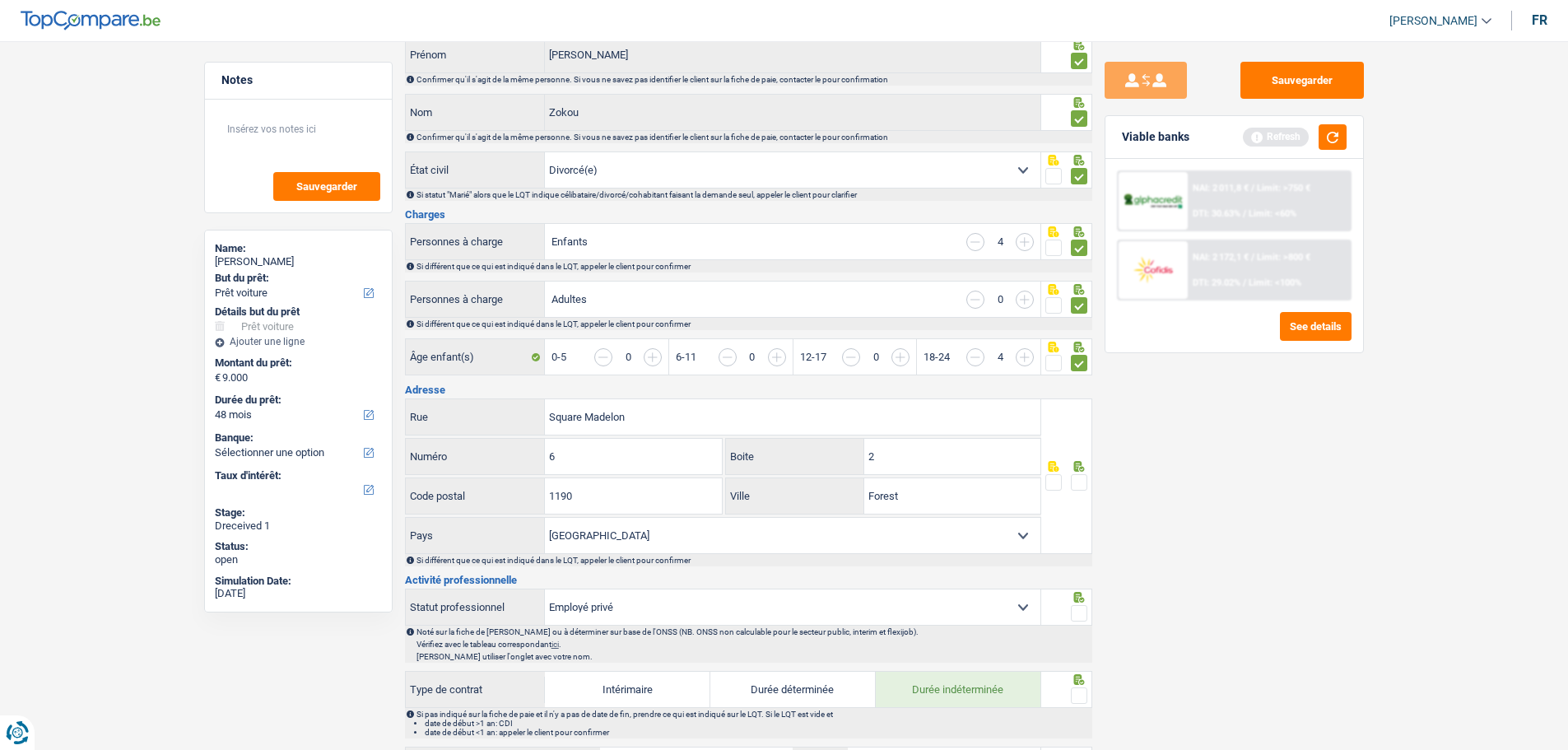 scroll, scrollTop: 165, scrollLeft: 0, axis: vertical 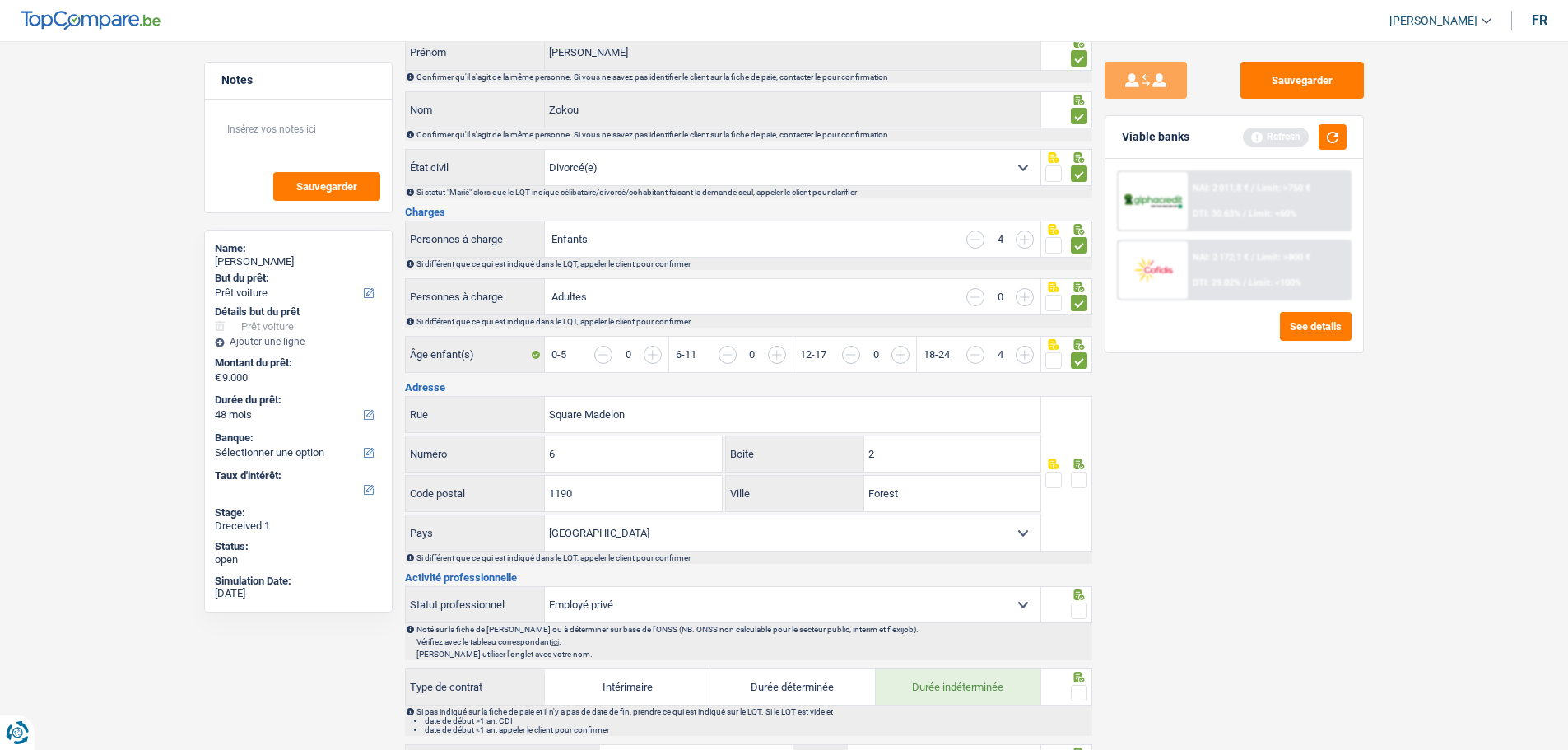 click at bounding box center [1079, 480] 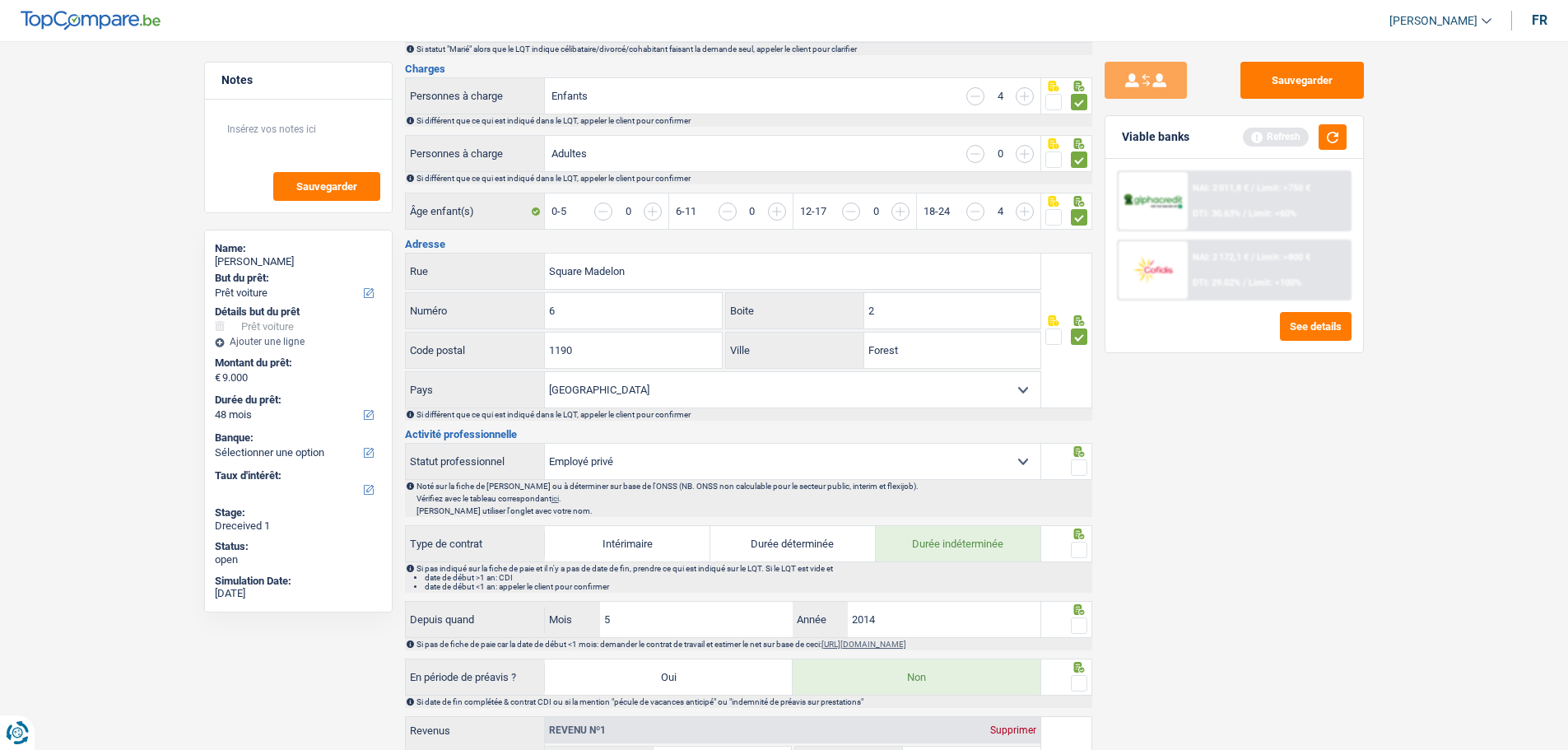 scroll, scrollTop: 329, scrollLeft: 0, axis: vertical 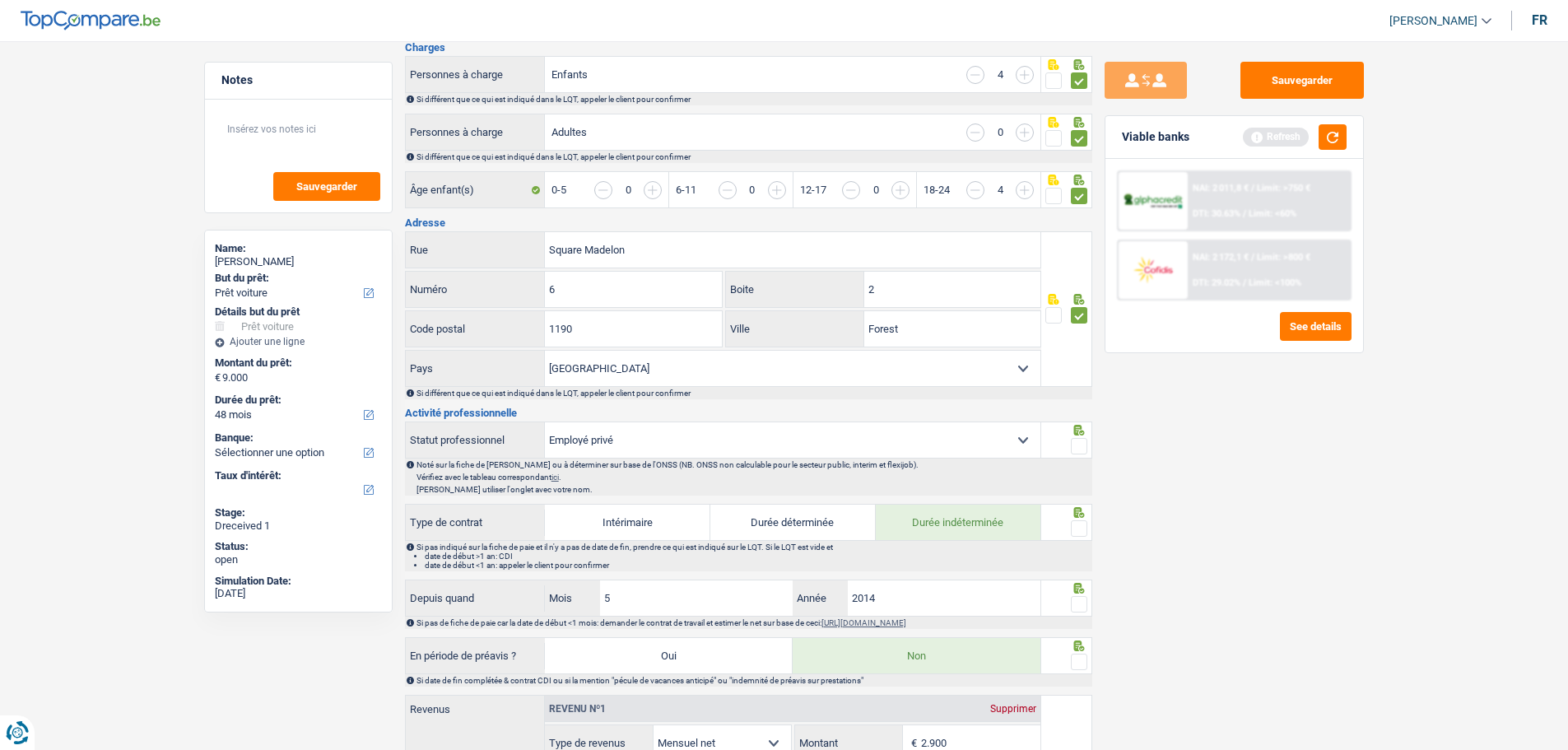 click at bounding box center [1079, 446] 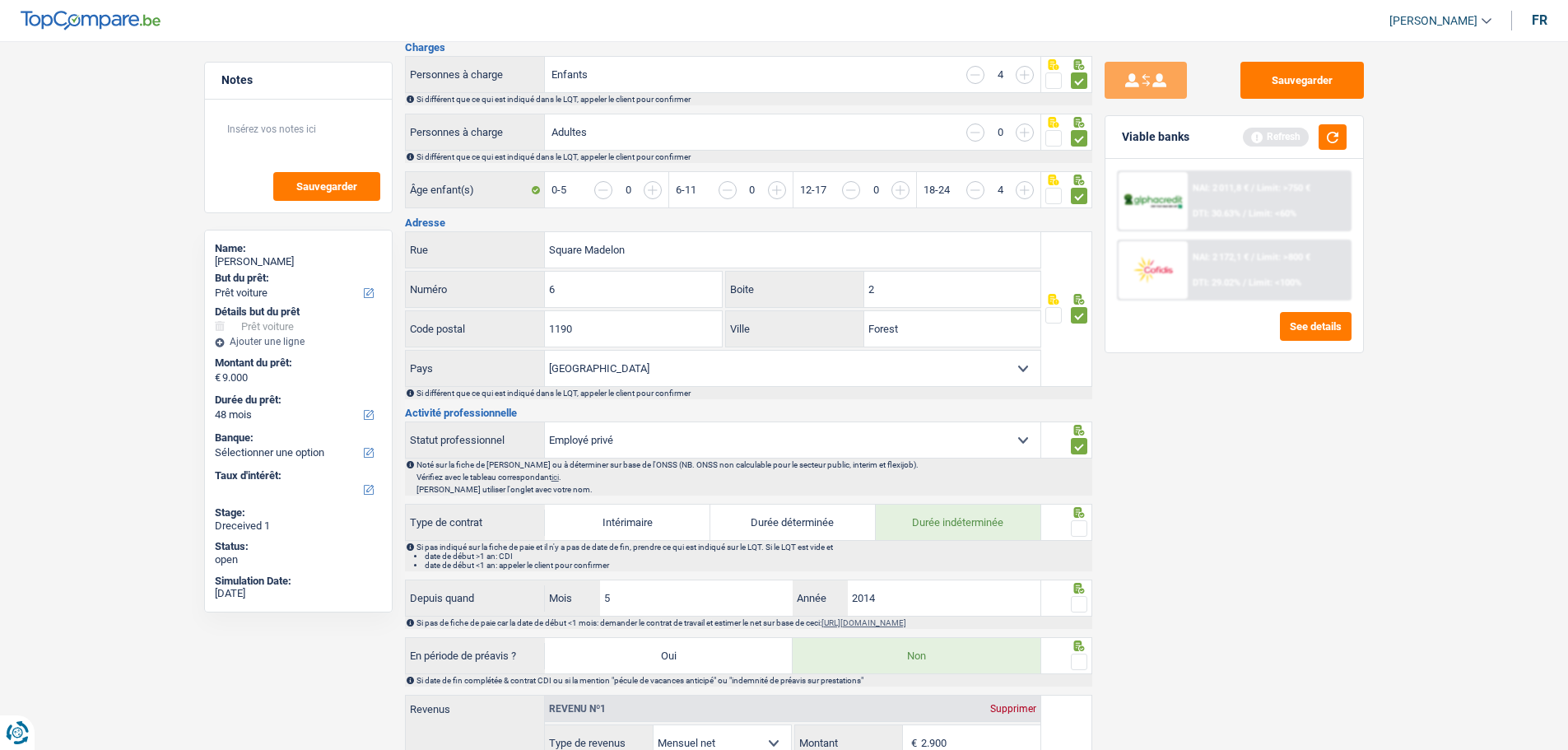 drag, startPoint x: 1079, startPoint y: 519, endPoint x: 1072, endPoint y: 547, distance: 28.86174 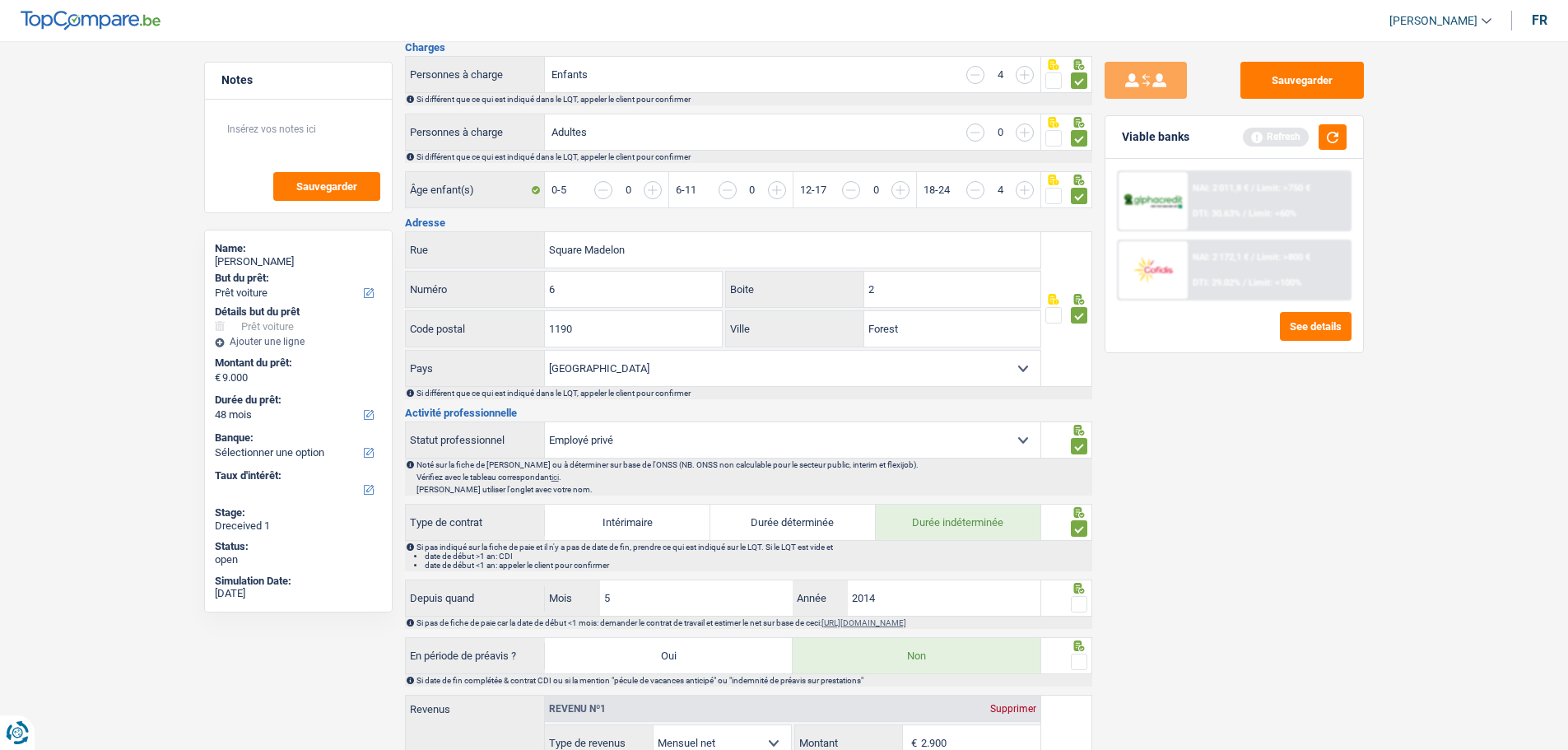 click at bounding box center [1079, 604] 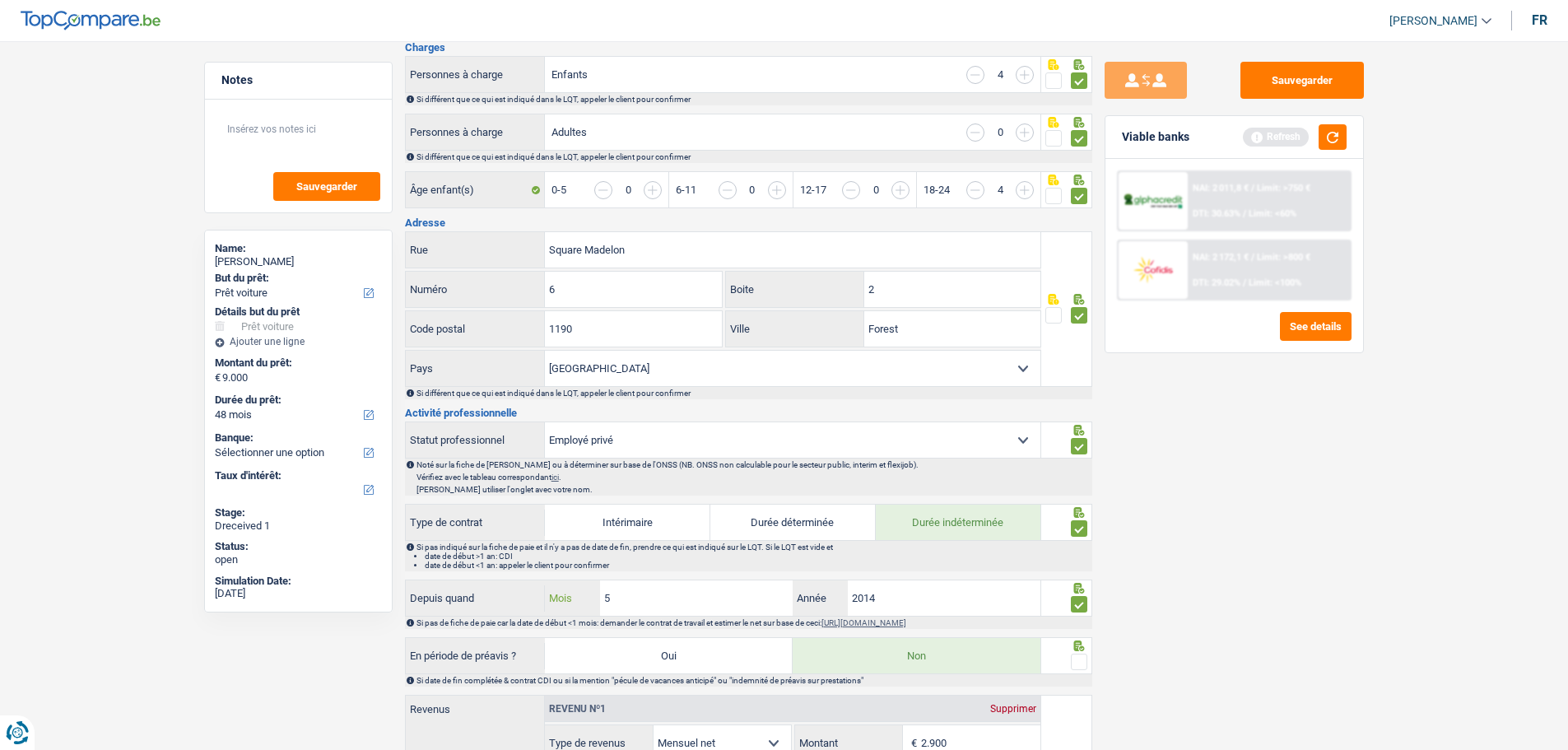 drag, startPoint x: 660, startPoint y: 597, endPoint x: 539, endPoint y: 594, distance: 121.03718 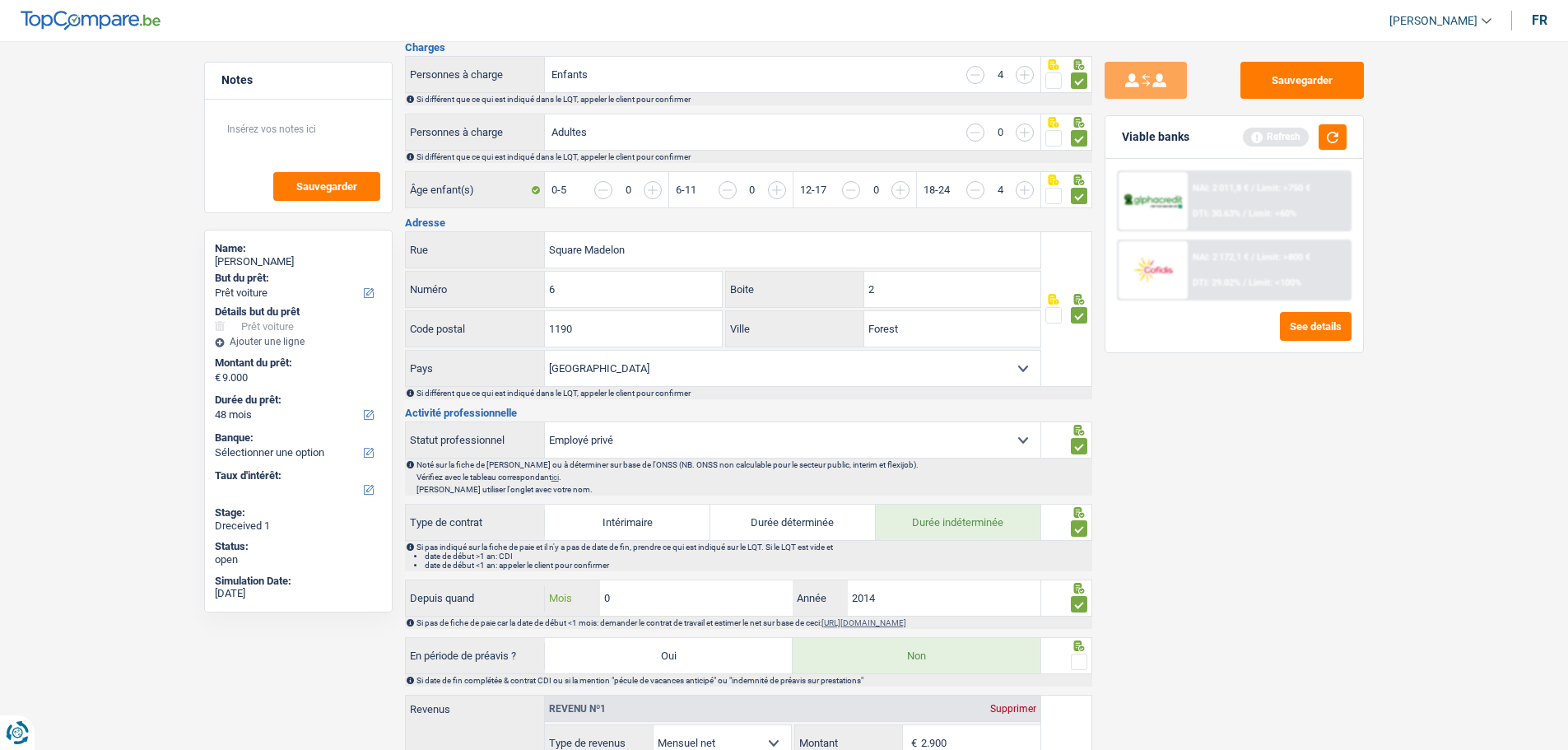 type on "04" 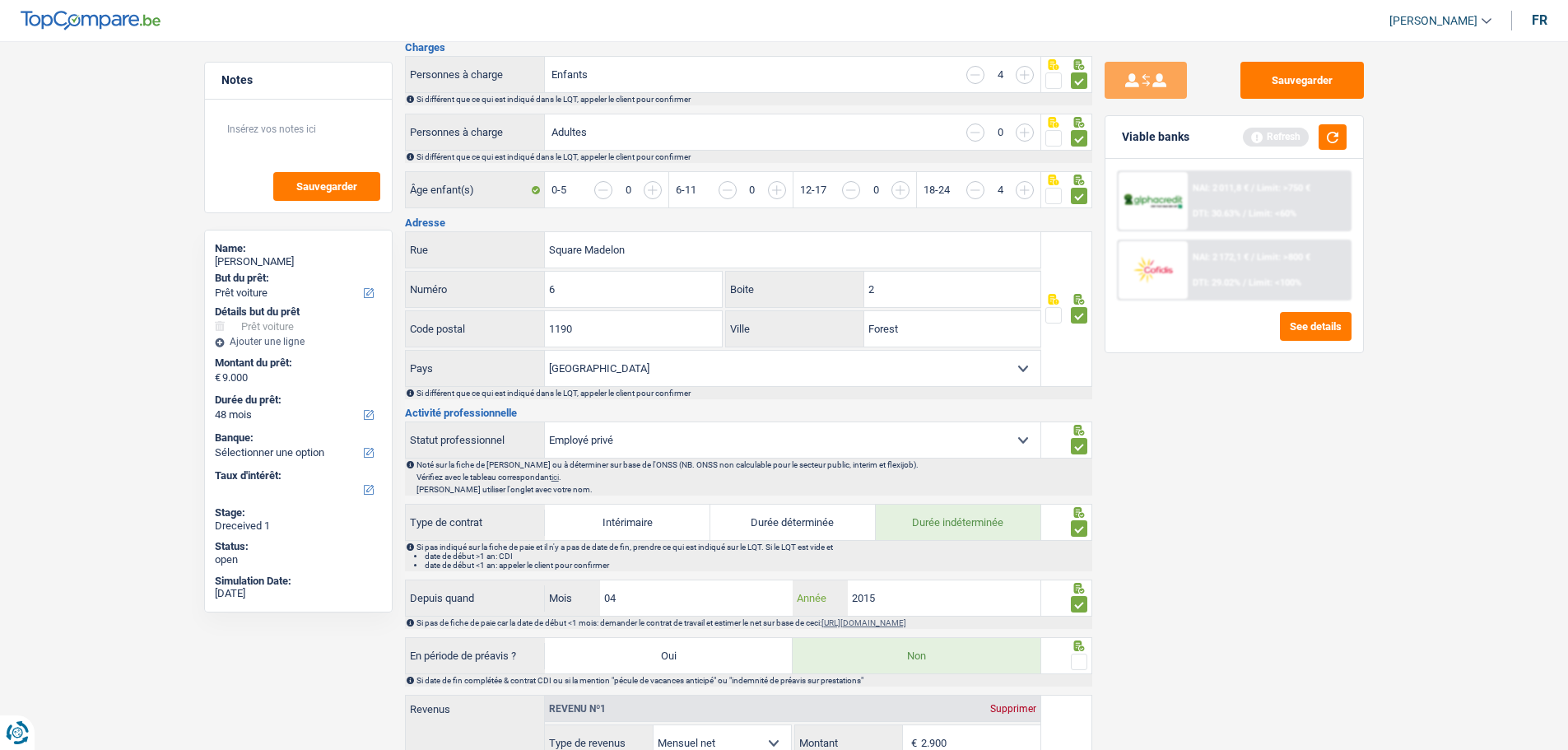 type on "2015" 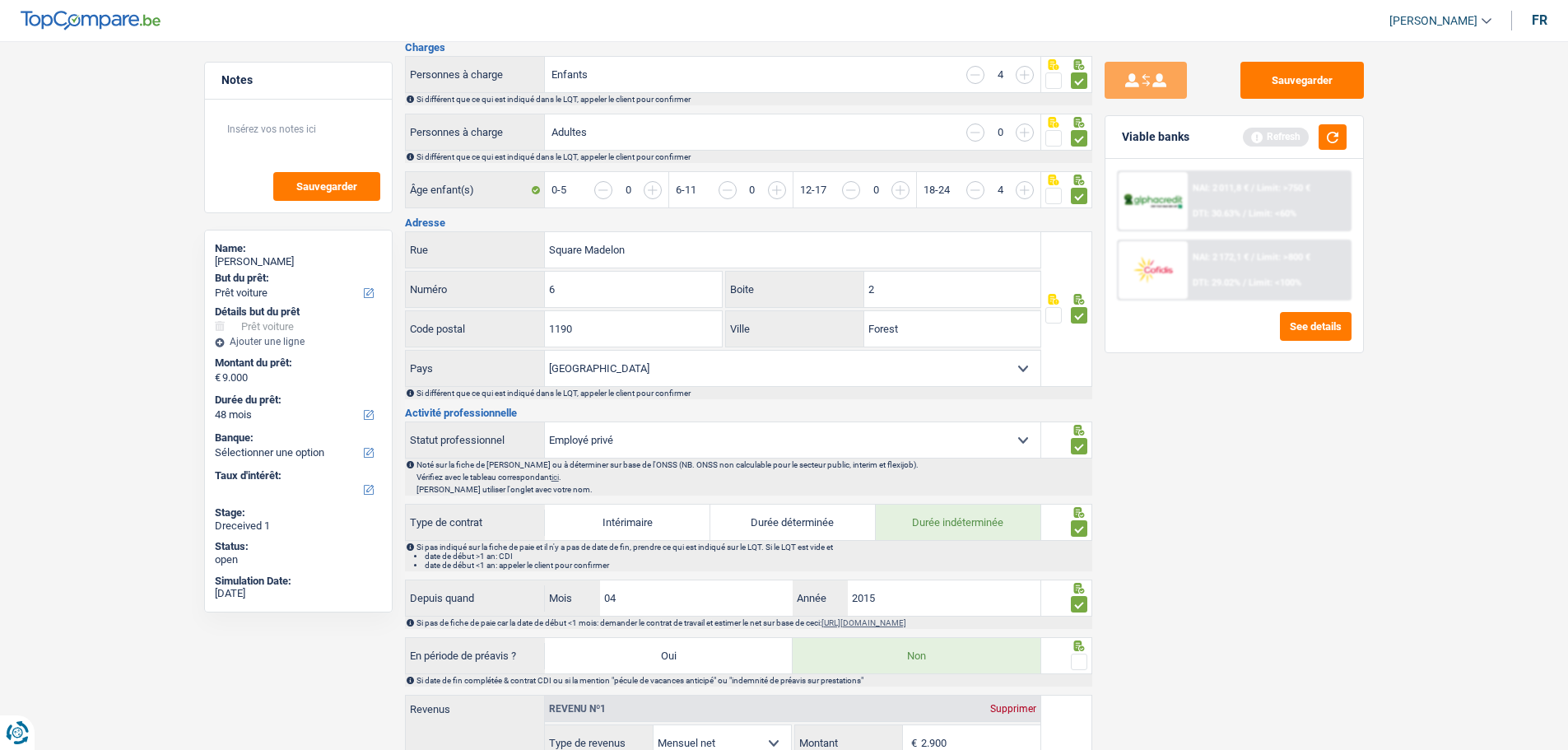 click at bounding box center [1079, 662] 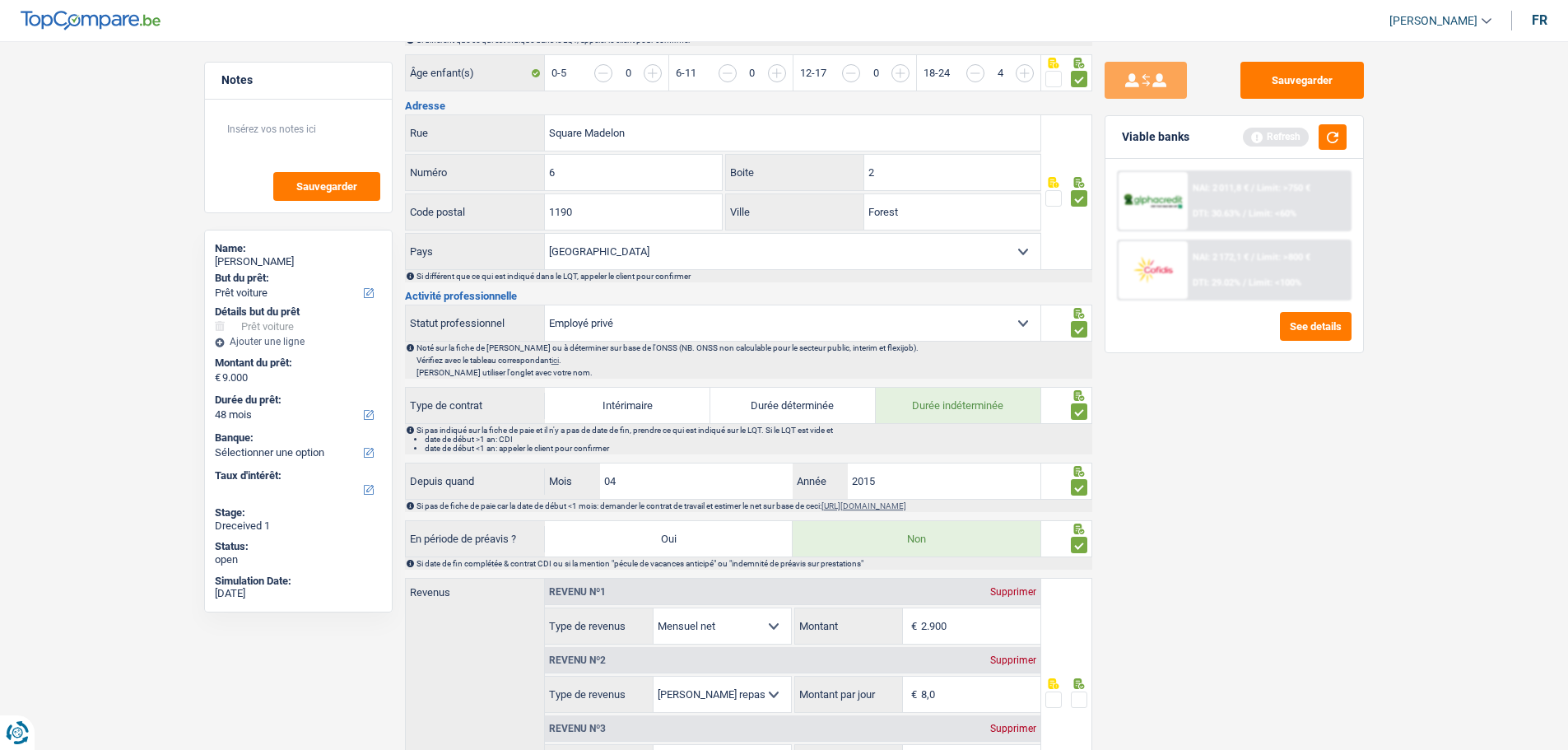 scroll, scrollTop: 494, scrollLeft: 0, axis: vertical 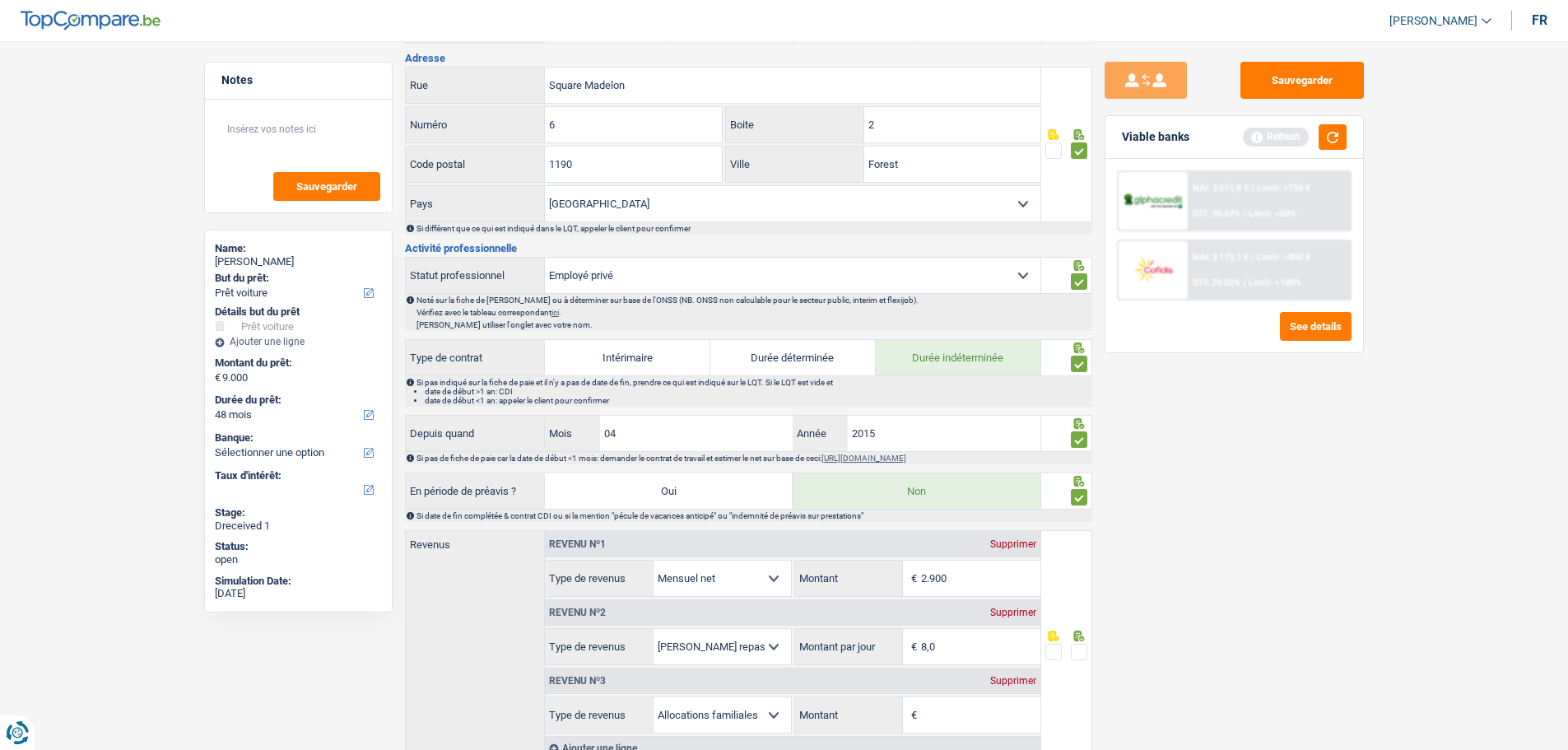click on "2.900" at bounding box center (980, 578) 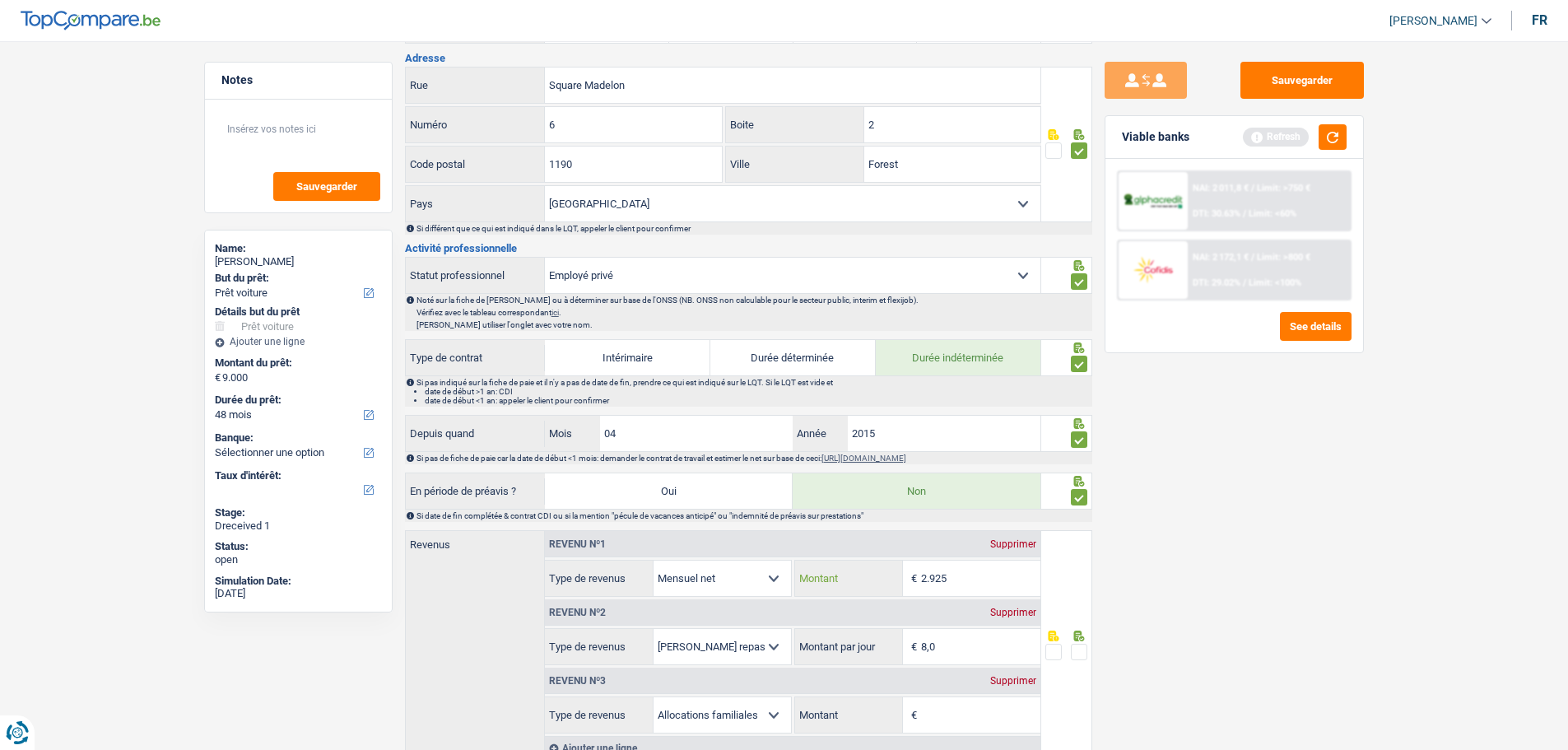 type on "2.925" 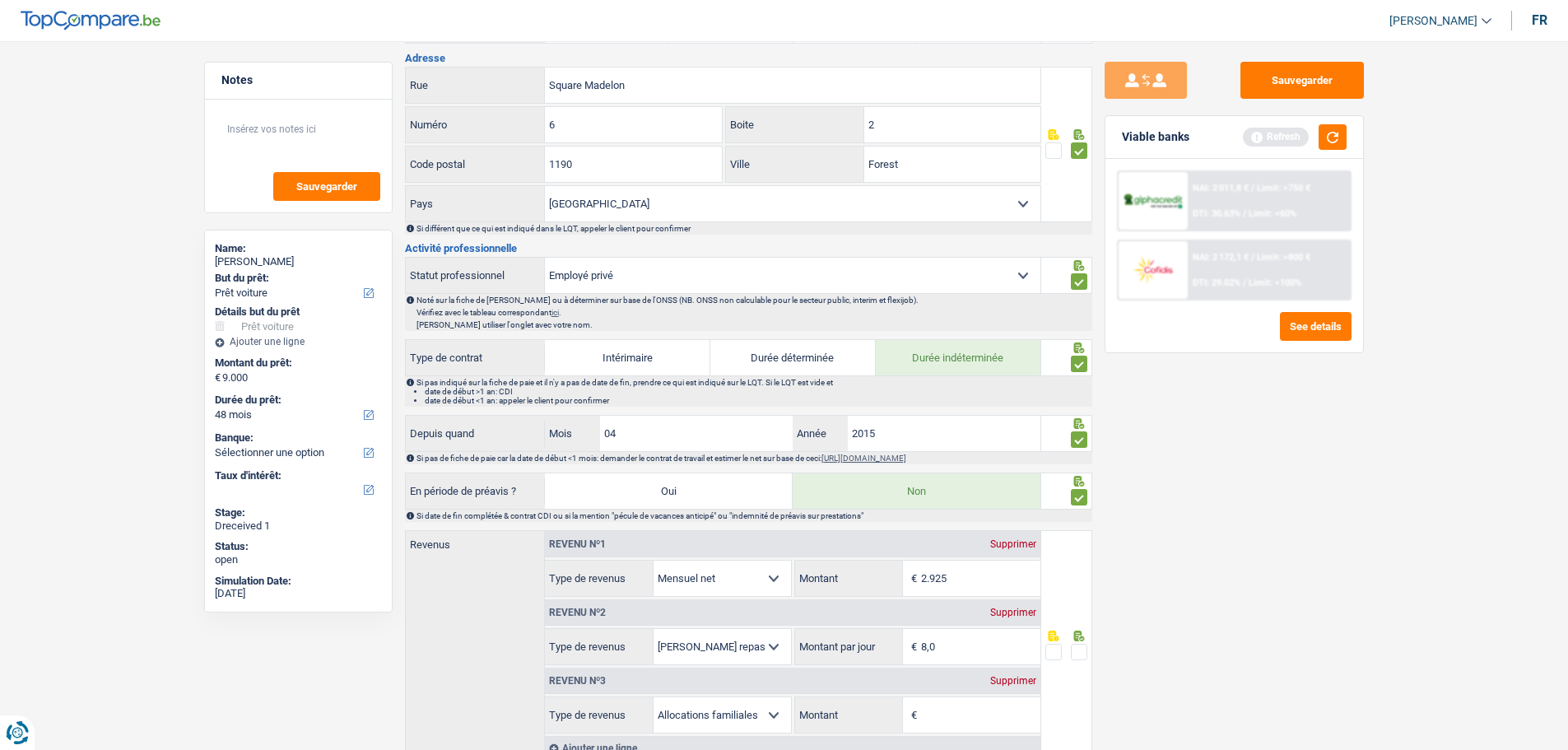 click on "Supprimer" at bounding box center [1013, 681] 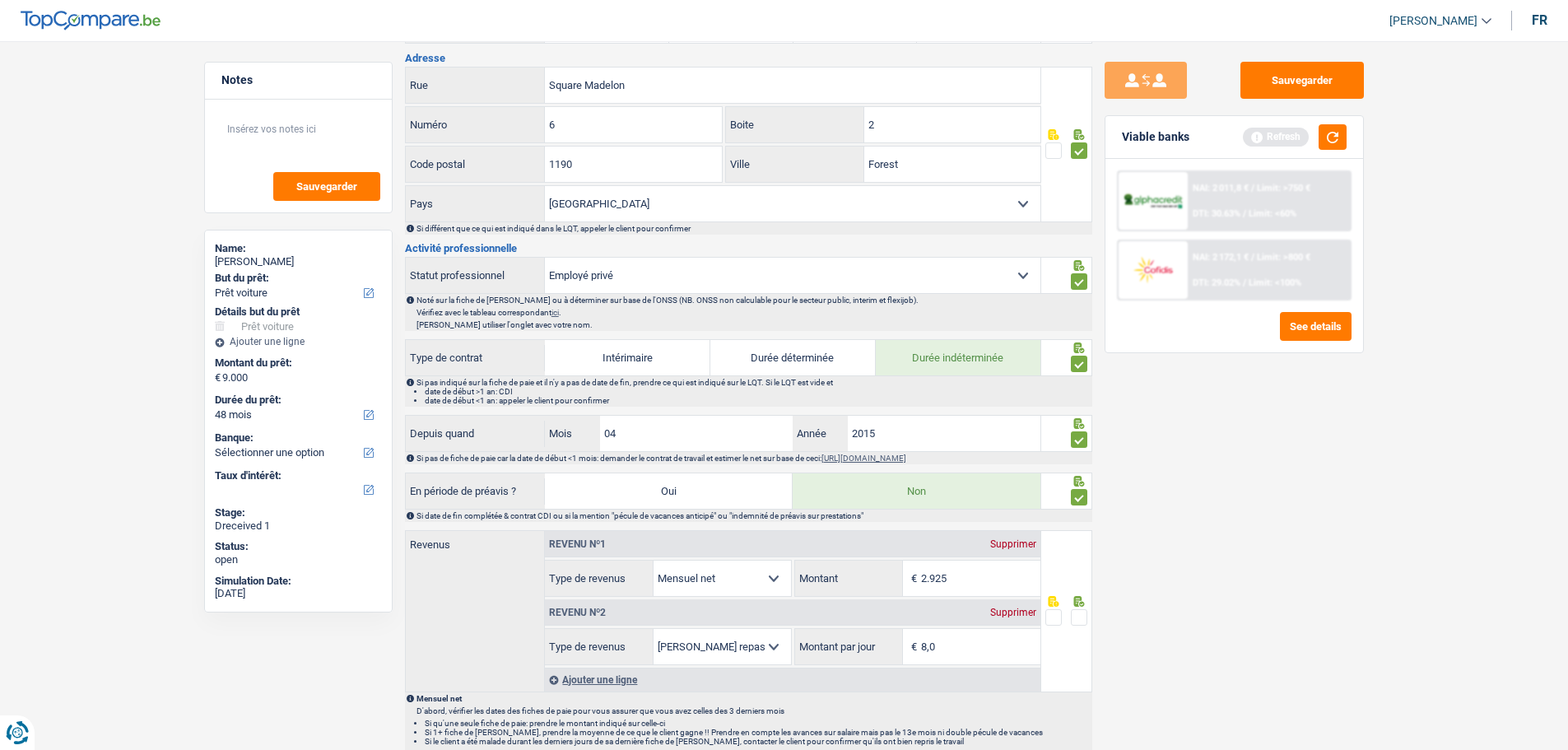 click on "Sauvegarder
Viable banks
Refresh
NAI: 2 011,8 €
/
Limit: >750 €
DTI: 30.63%
/
Limit: <60%
NAI: 2 172,1 €
/
Limit: >800 €
DTI: 29.02%
/
Limit: <100%
See details" at bounding box center [1234, 390] 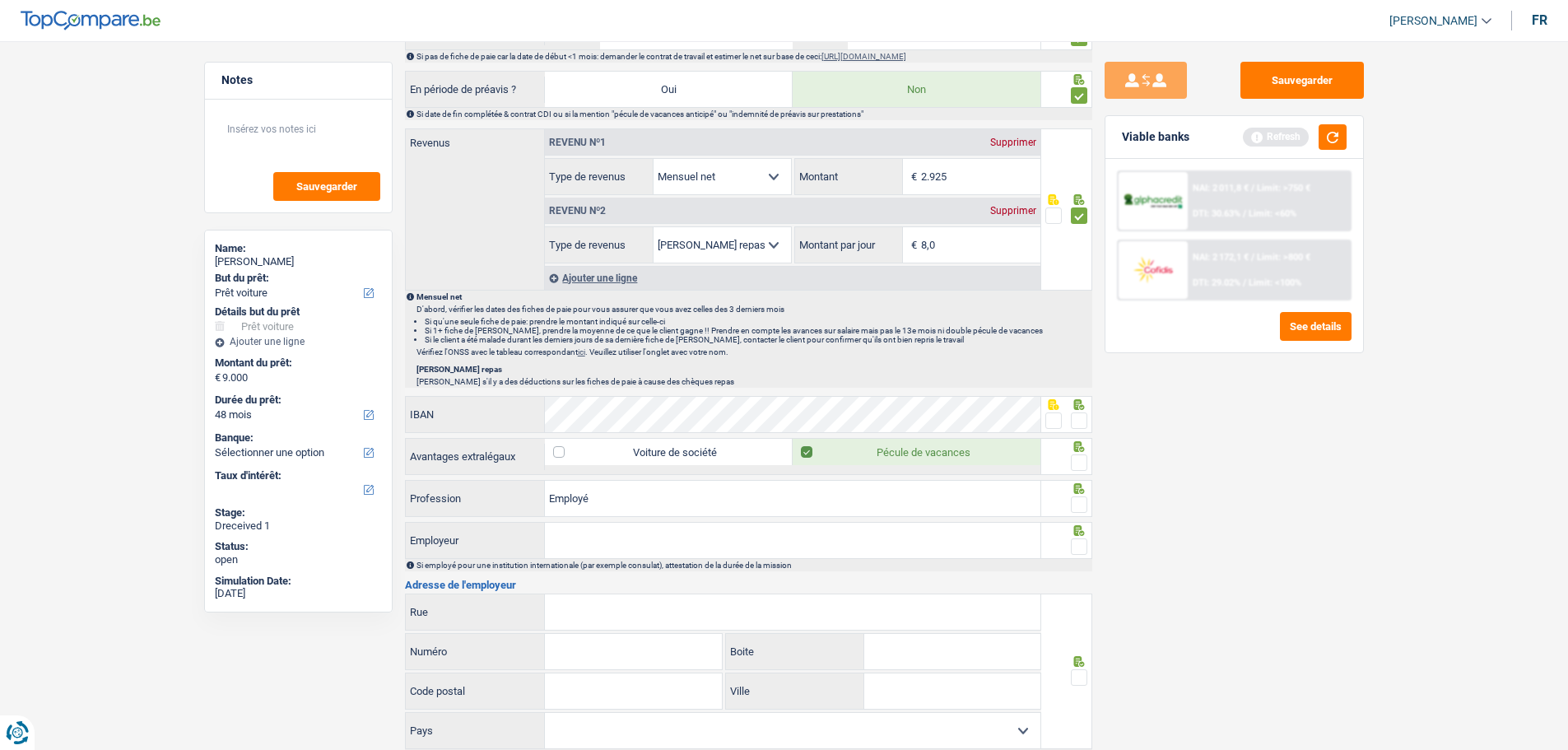 scroll, scrollTop: 906, scrollLeft: 0, axis: vertical 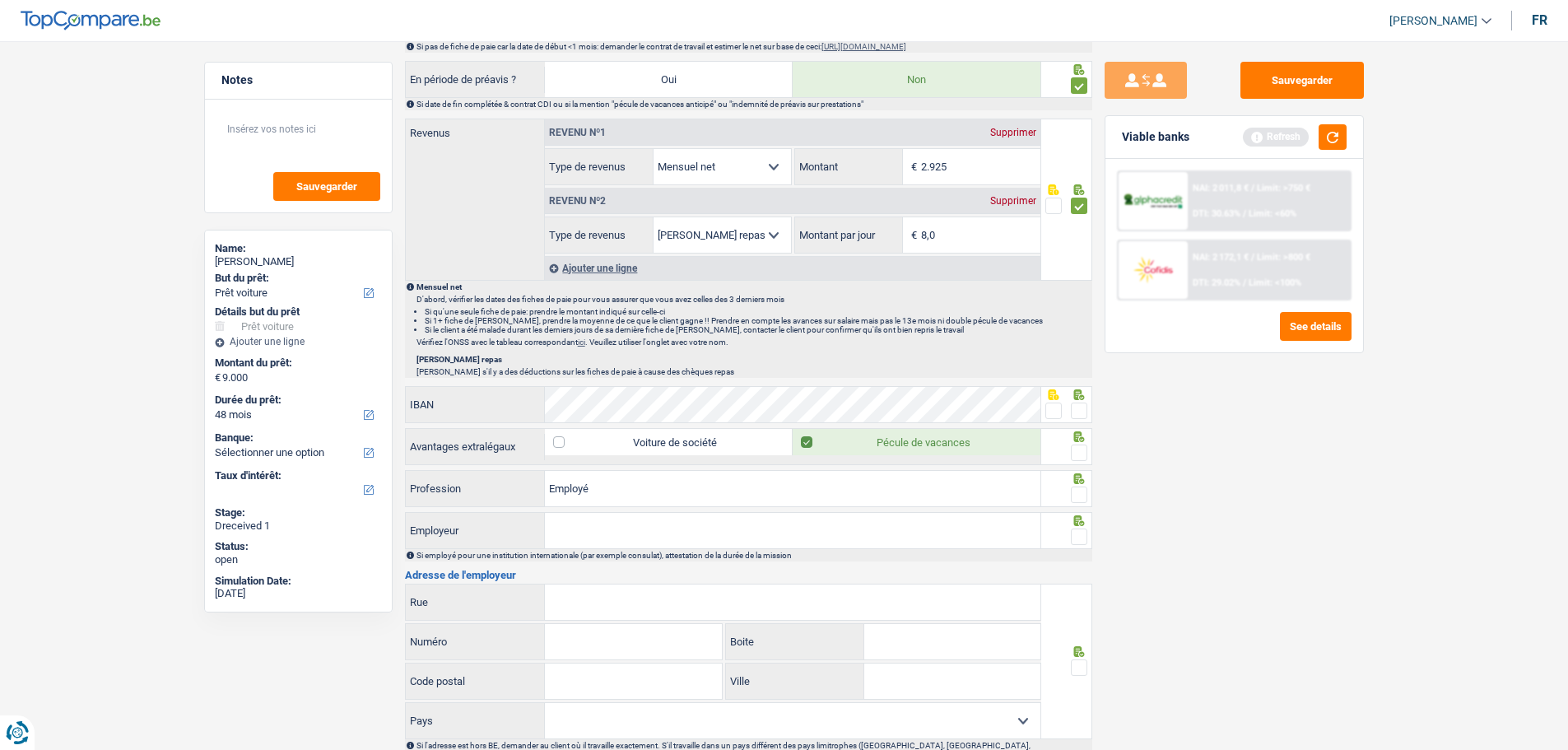 drag, startPoint x: 1080, startPoint y: 398, endPoint x: 1082, endPoint y: 435, distance: 37.054015 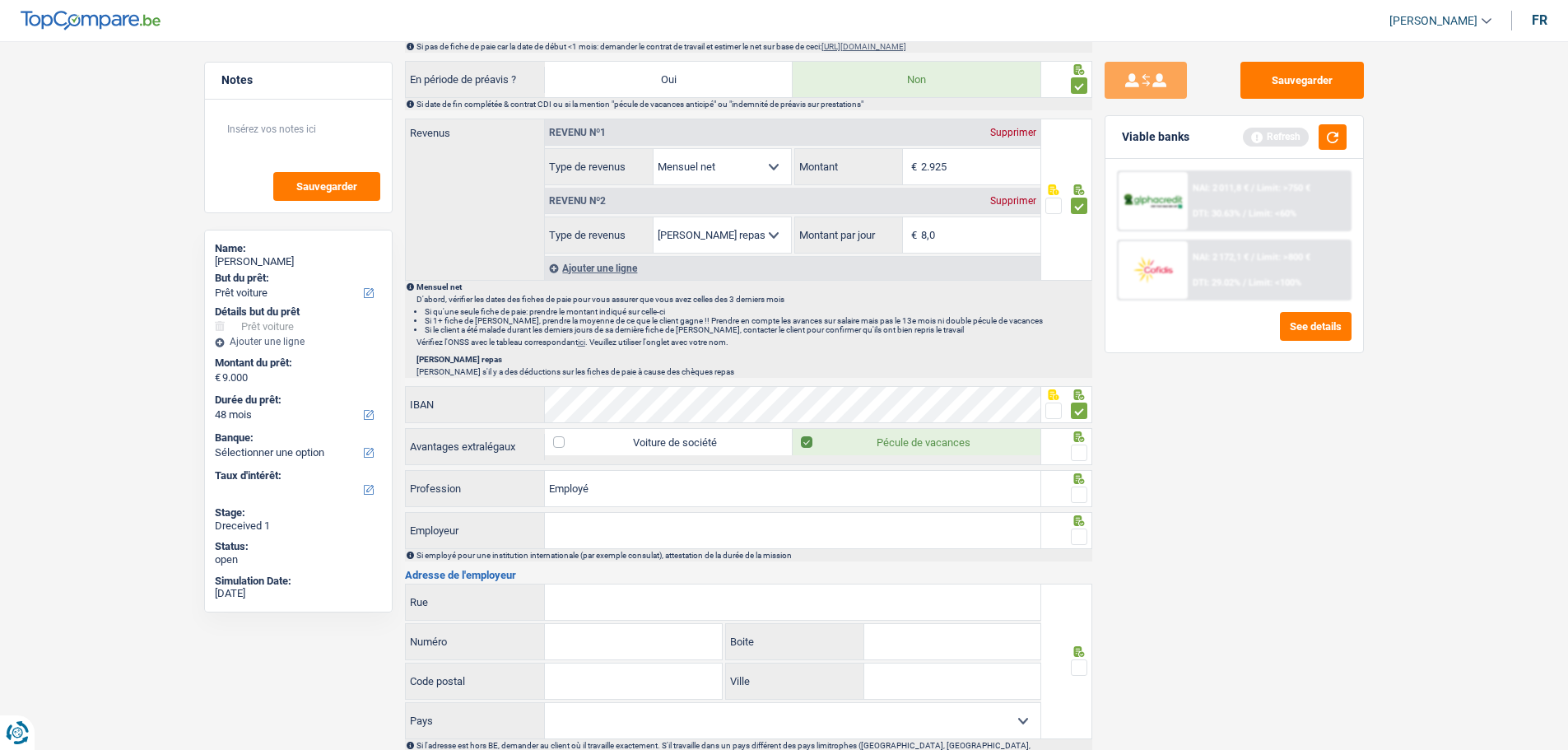 click at bounding box center [1079, 453] 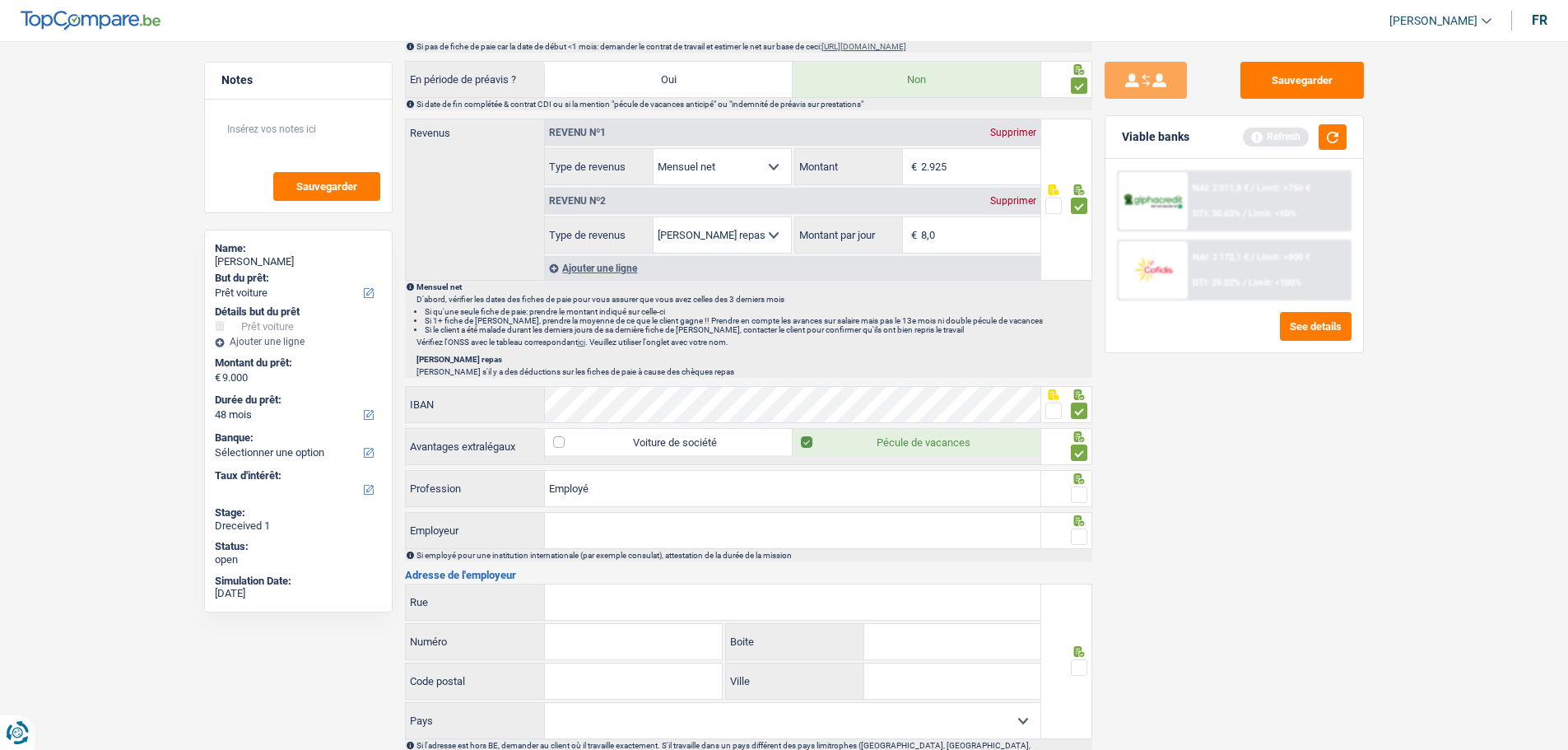 drag, startPoint x: 1079, startPoint y: 494, endPoint x: 765, endPoint y: 521, distance: 315.15869 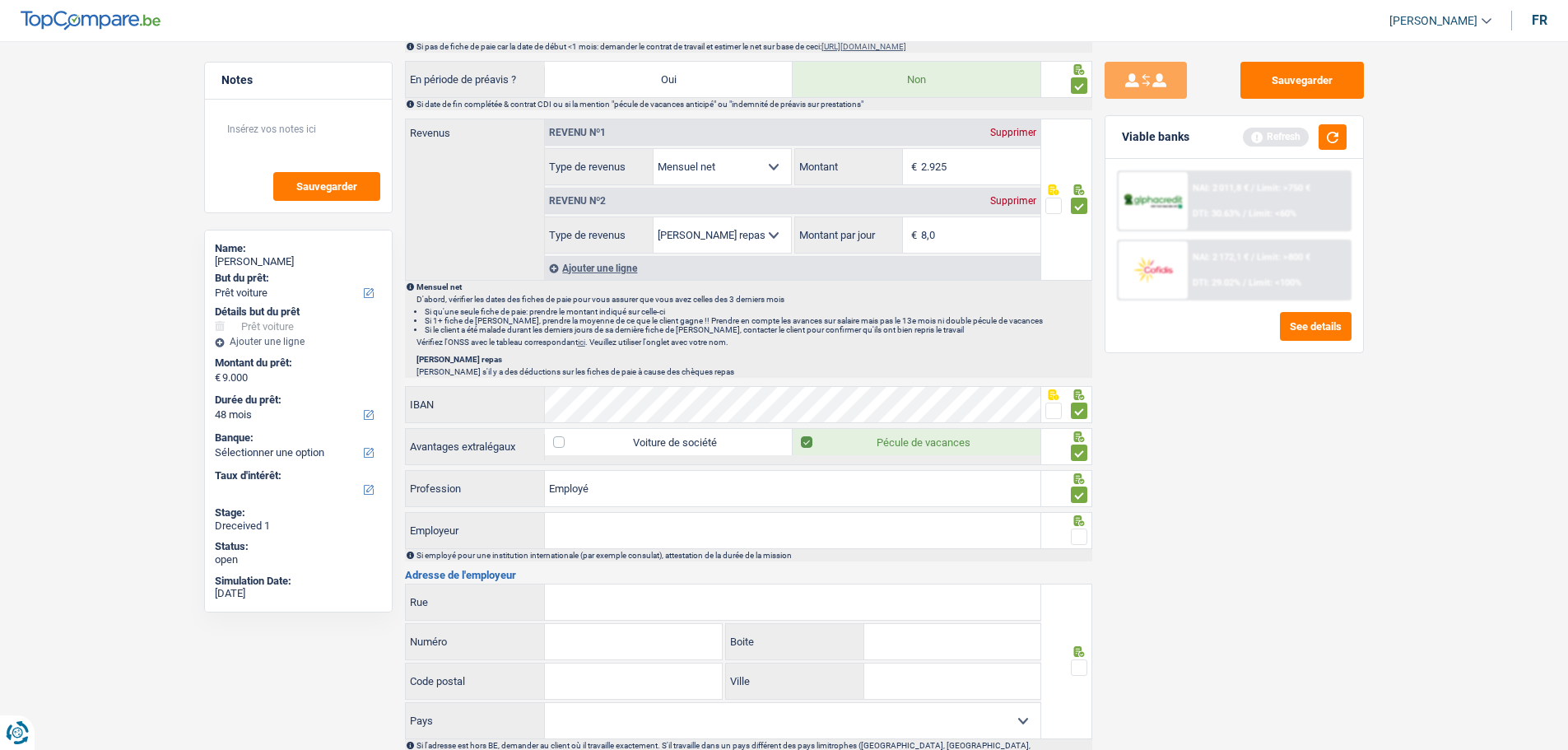 click on "Employeur" at bounding box center [793, 530] 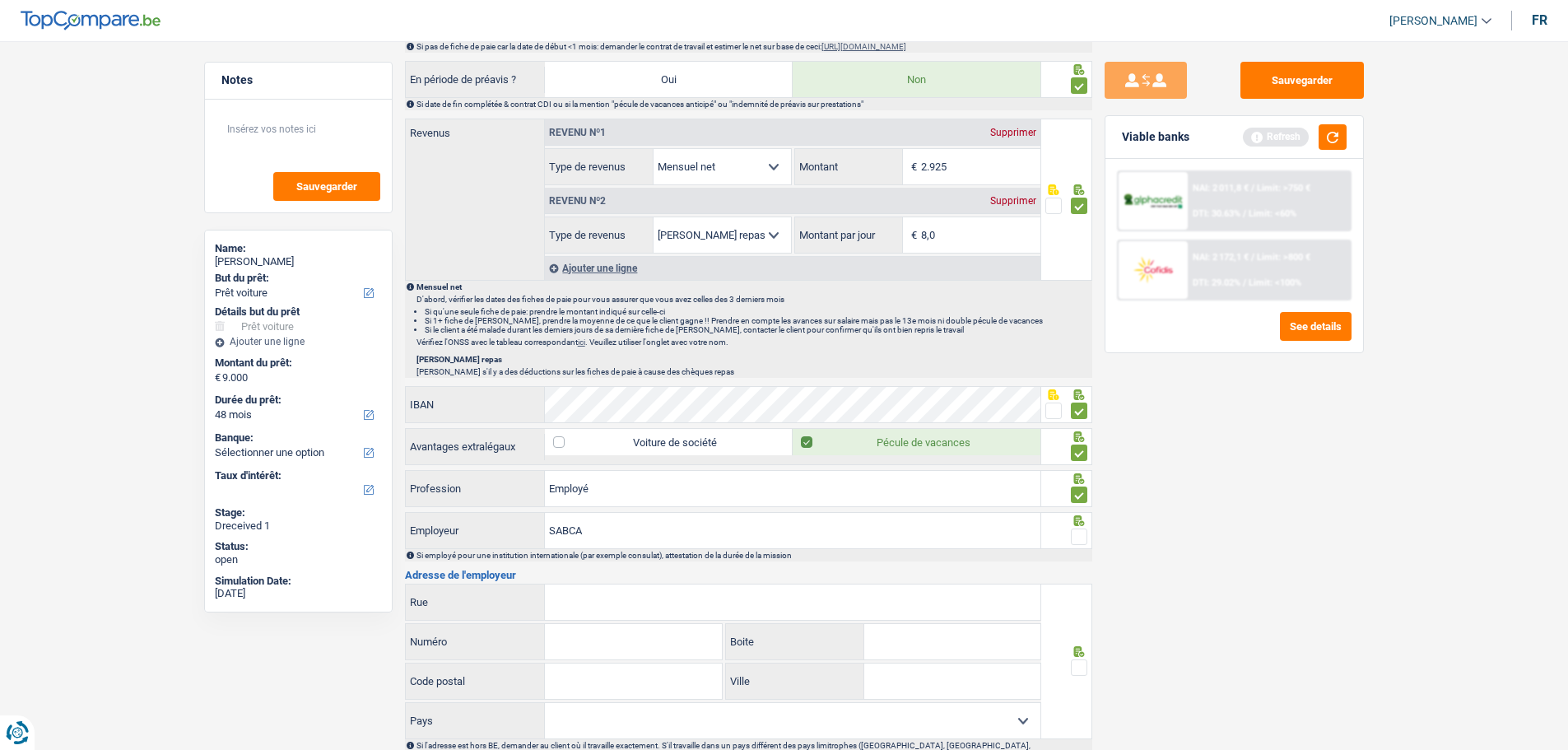 type on "SABCA" 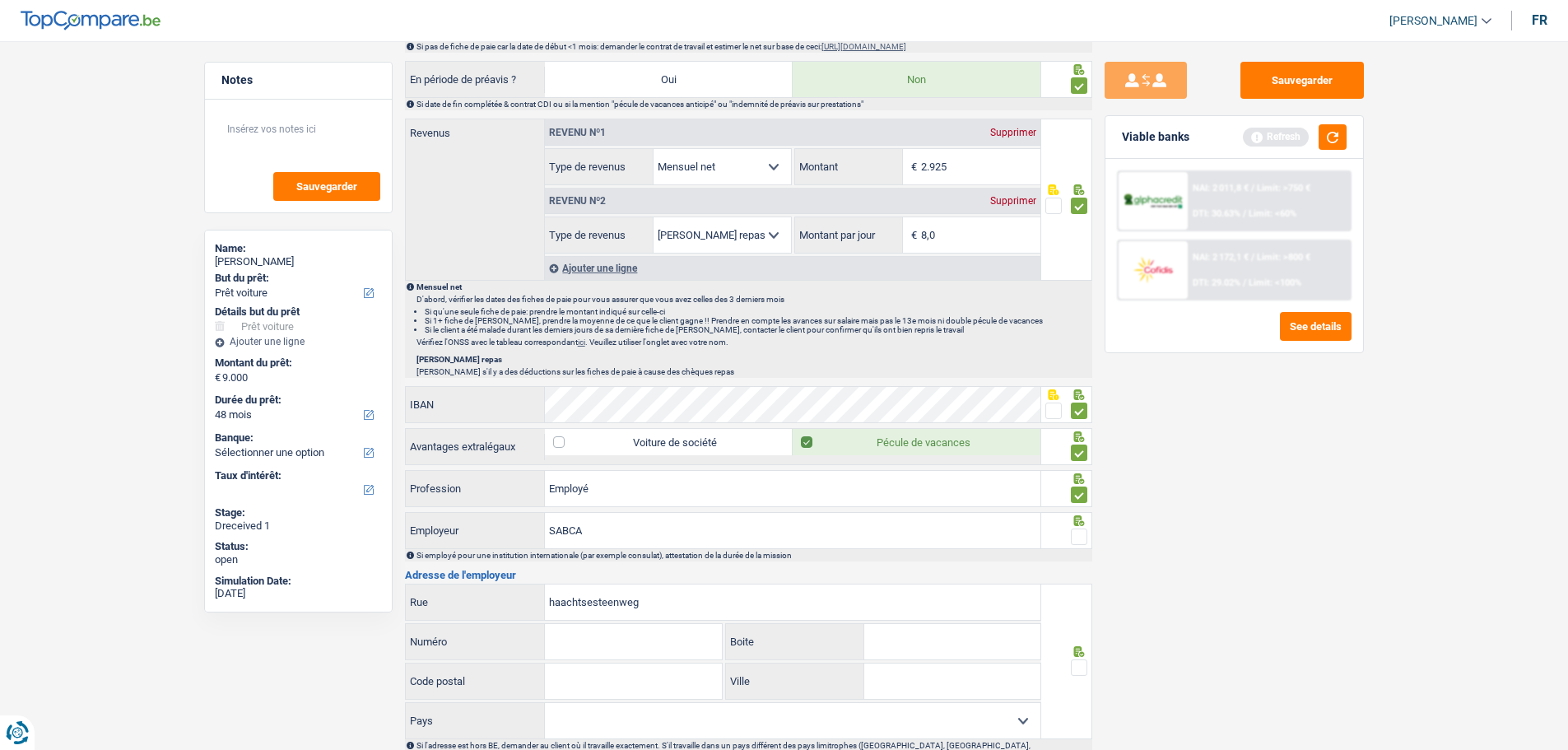 type on "haachtsesteenweg" 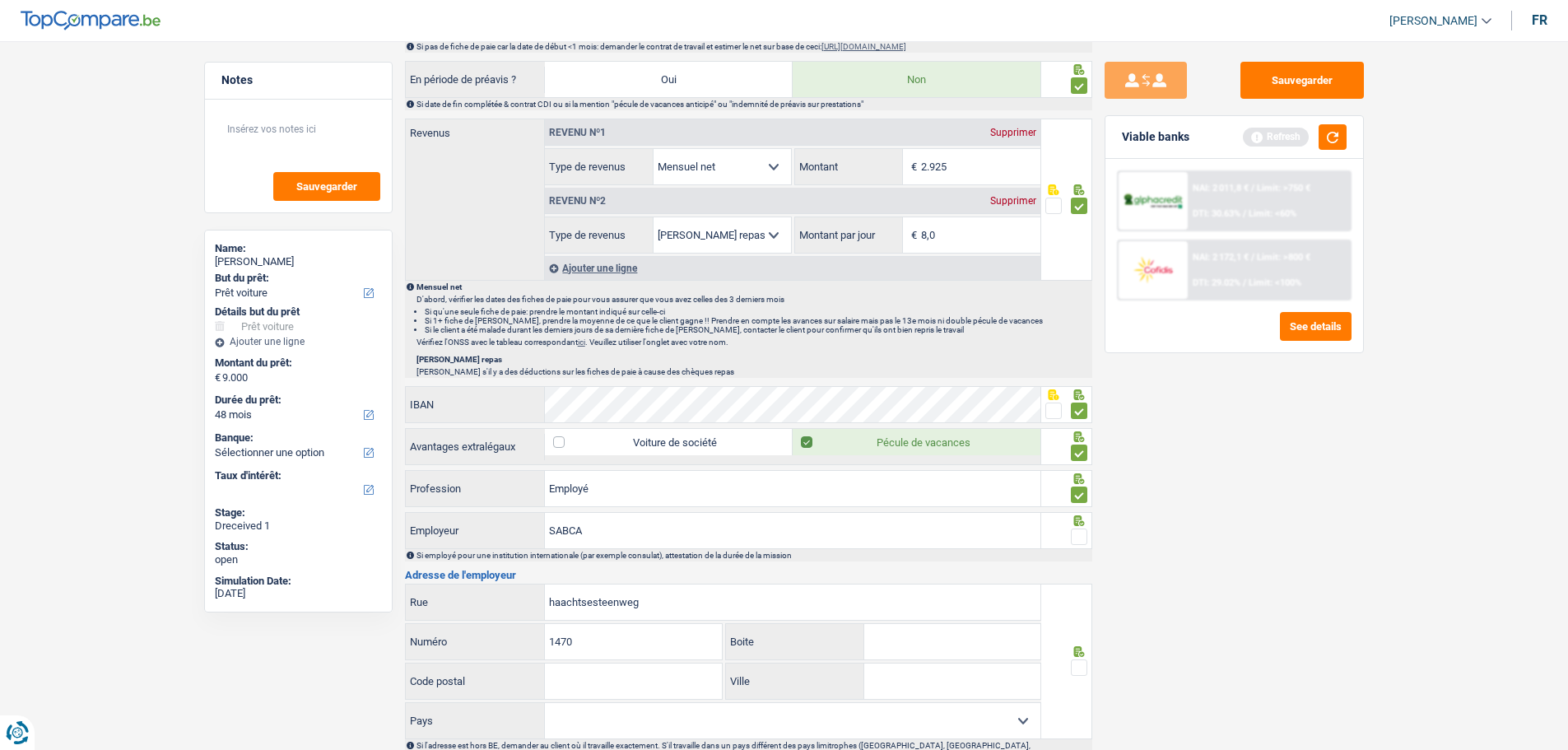 type on "1470" 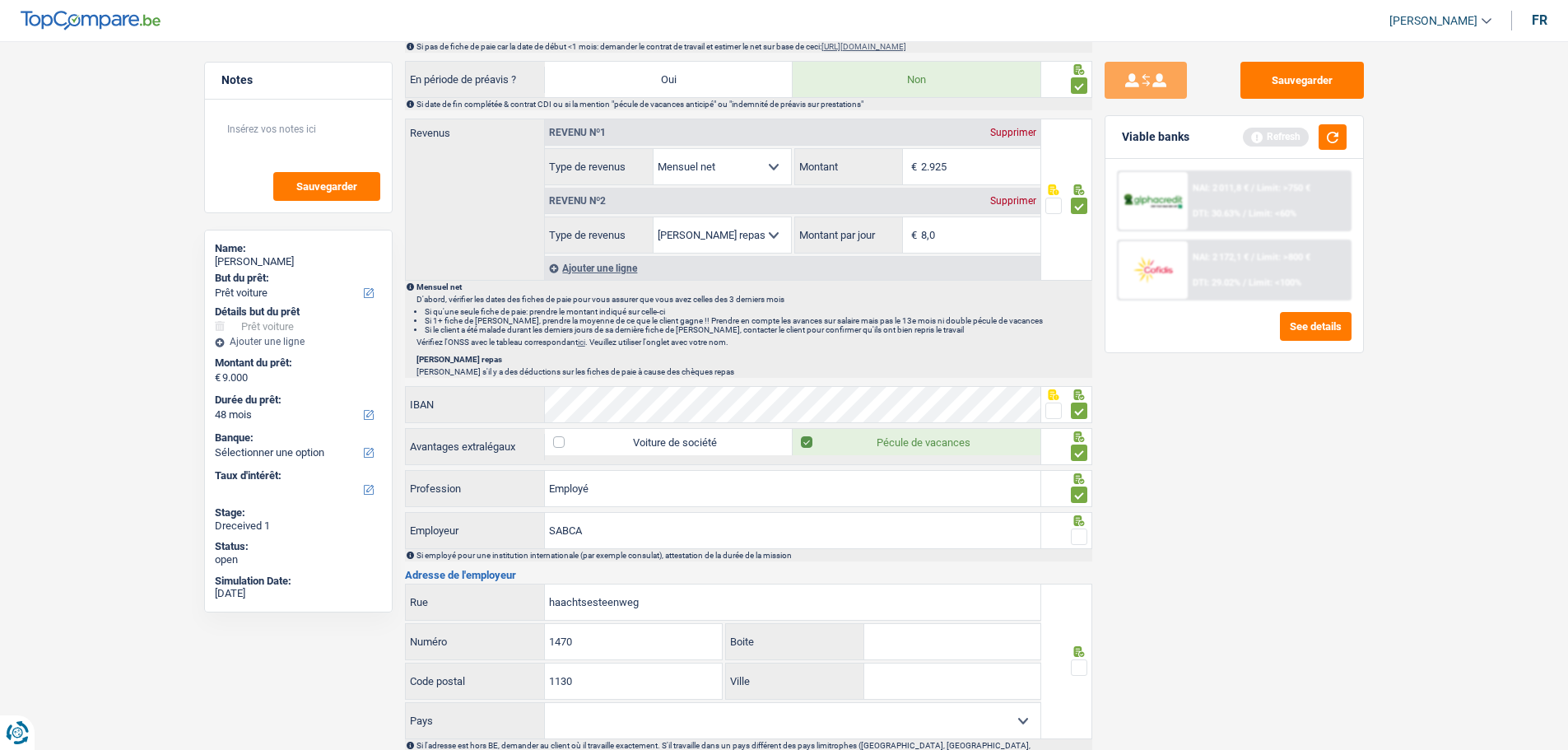 type on "1130" 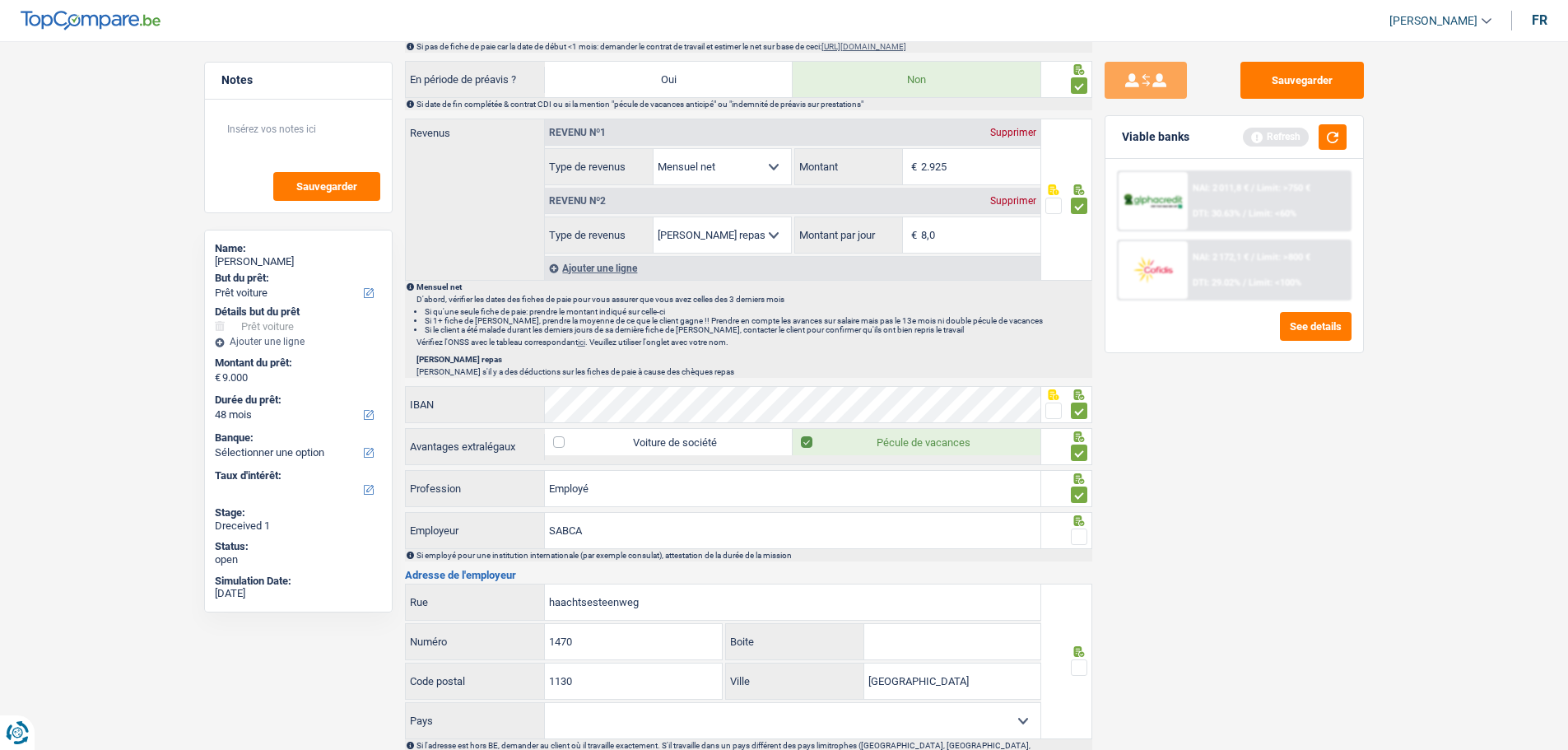 type on "[GEOGRAPHIC_DATA]" 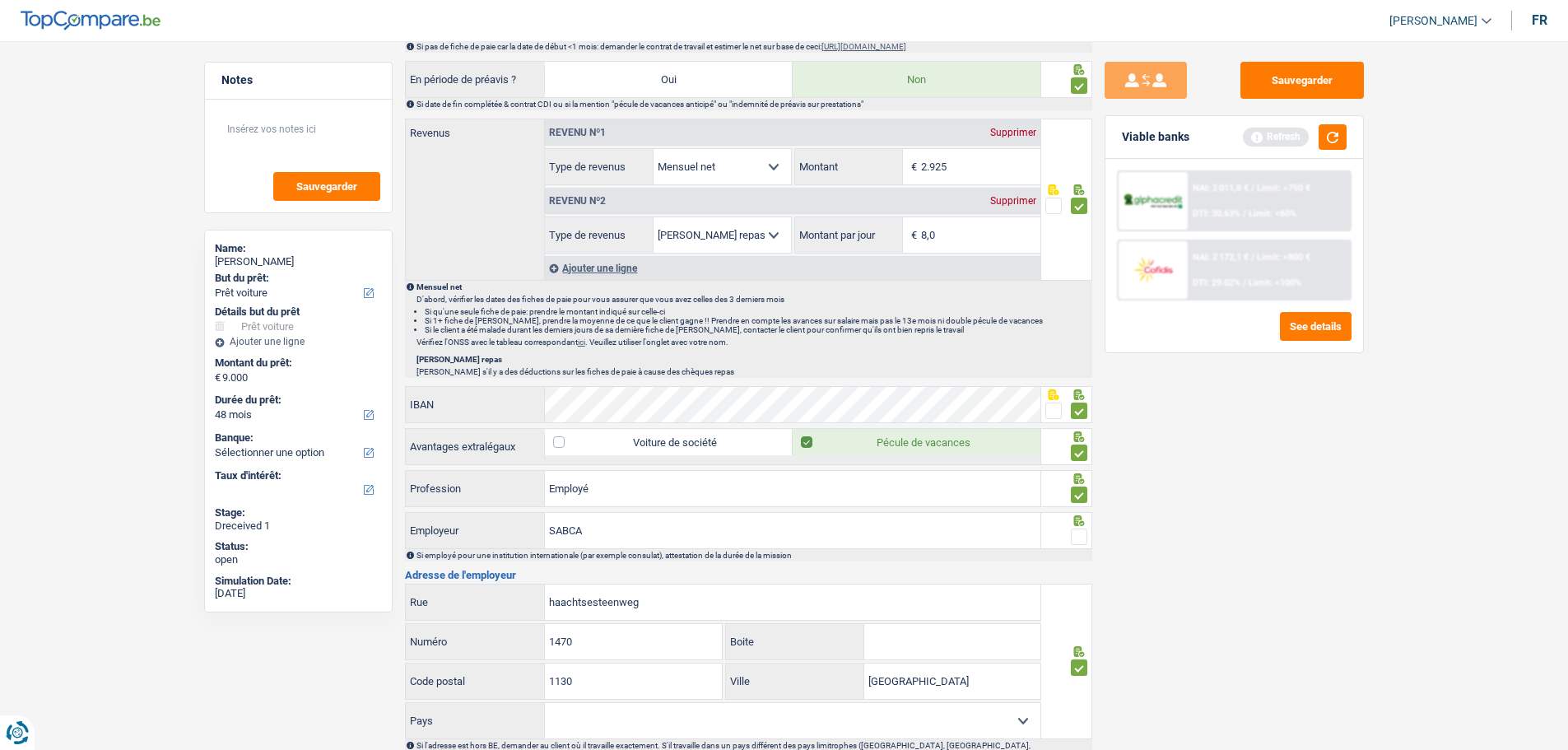 click at bounding box center [1079, 537] 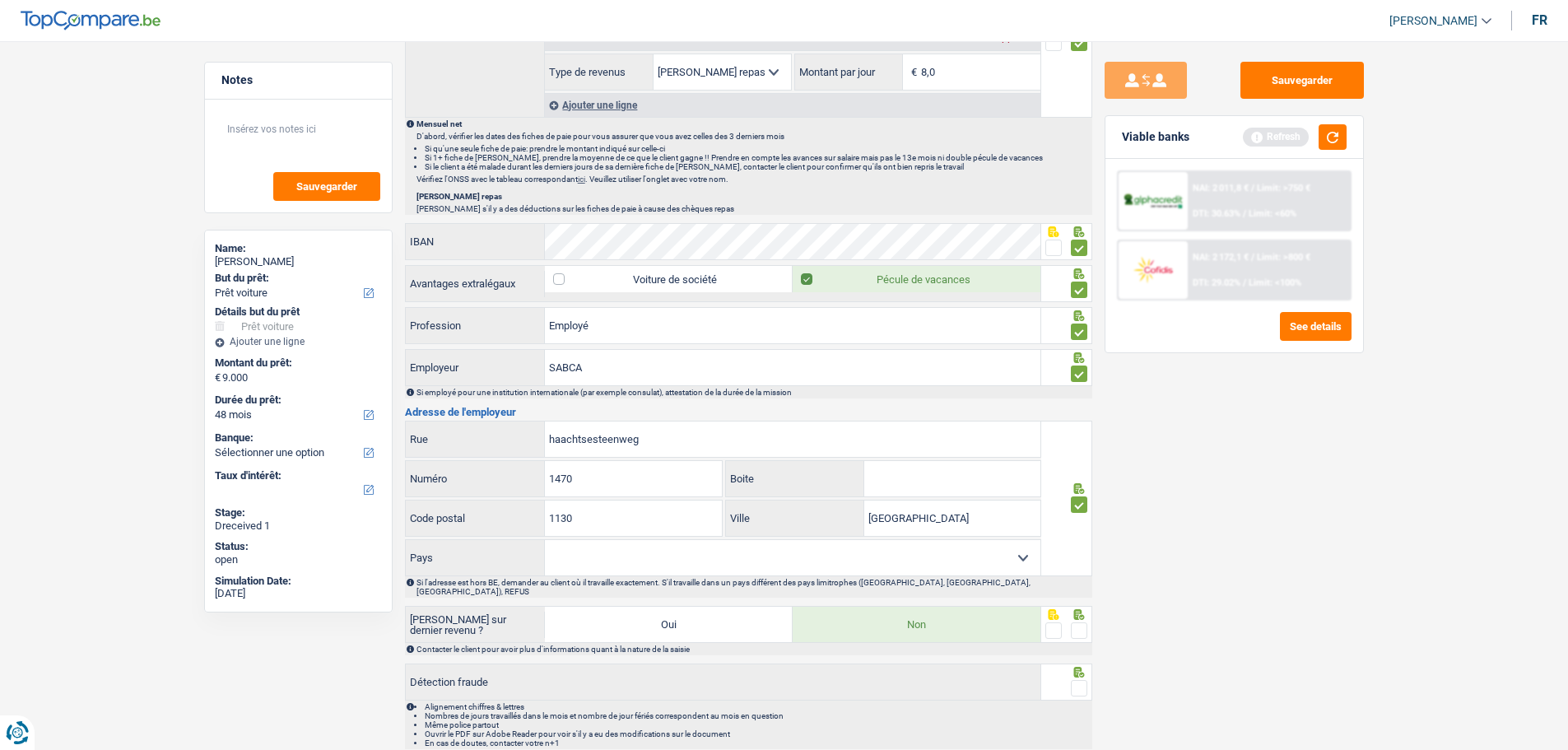 scroll, scrollTop: 1070, scrollLeft: 0, axis: vertical 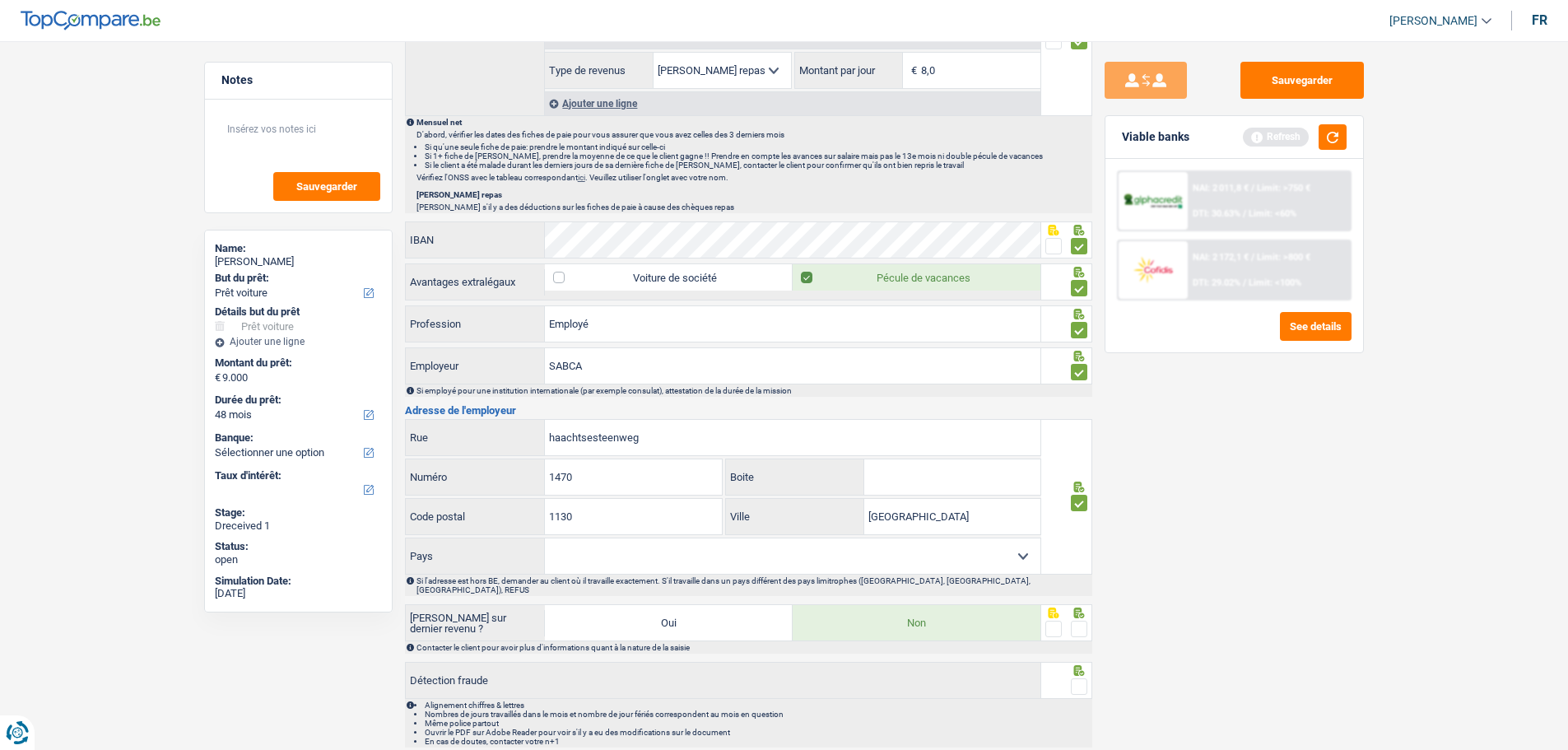 click on "Belgique France Allemagne Italie Luxembourg Pays-Bas Espagne Suisse
Sélectionner une option" at bounding box center [793, 556] 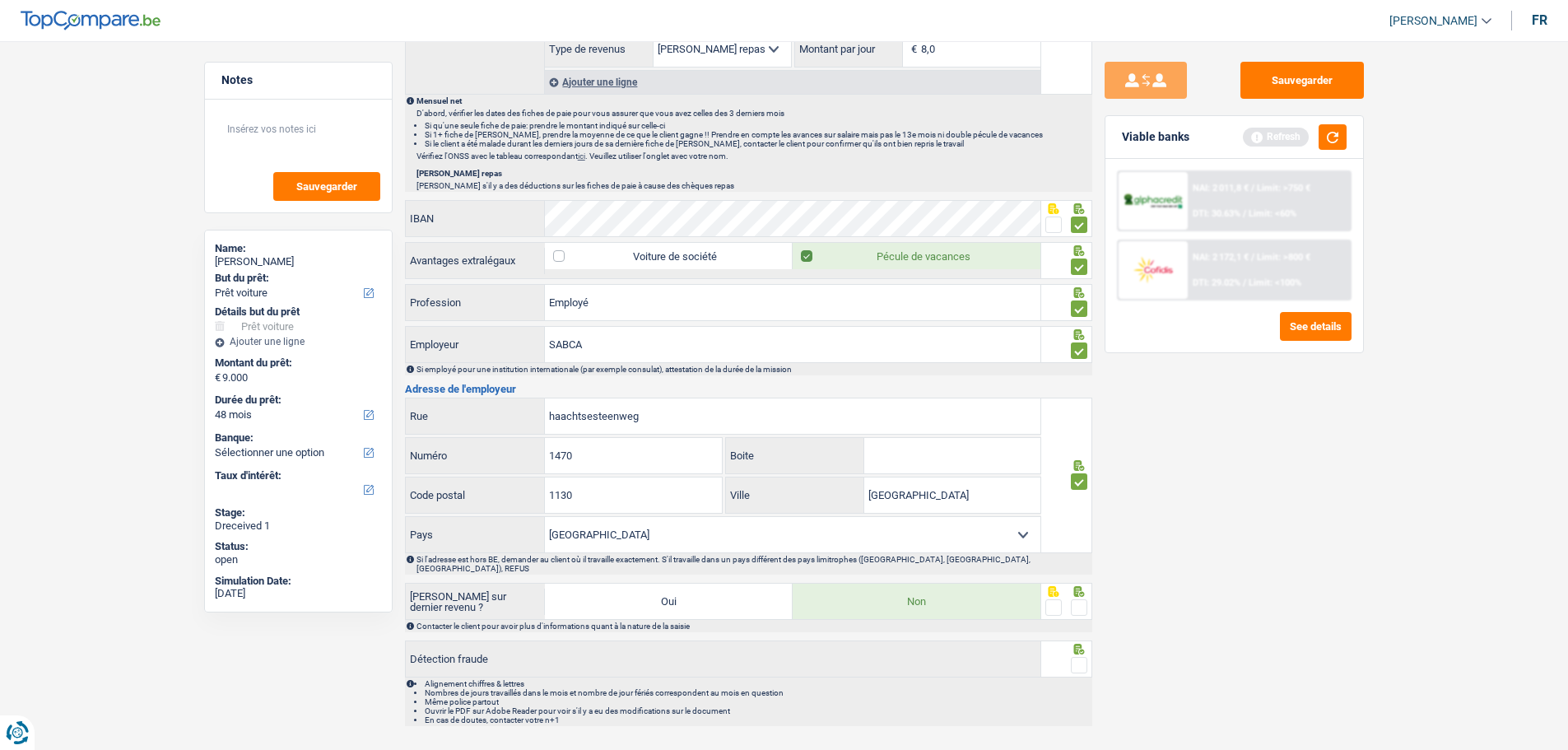 scroll, scrollTop: 1111, scrollLeft: 0, axis: vertical 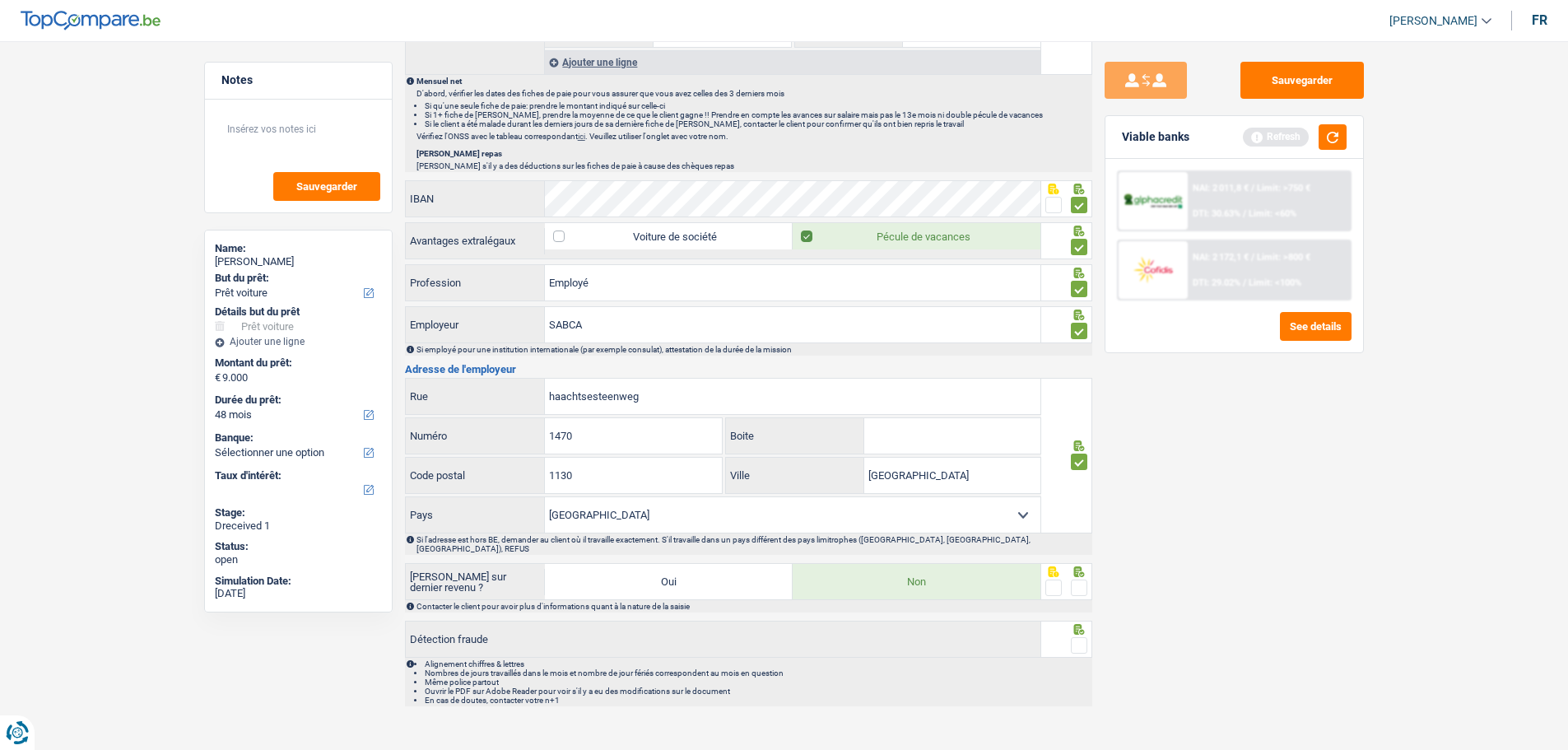 click at bounding box center [1079, 588] 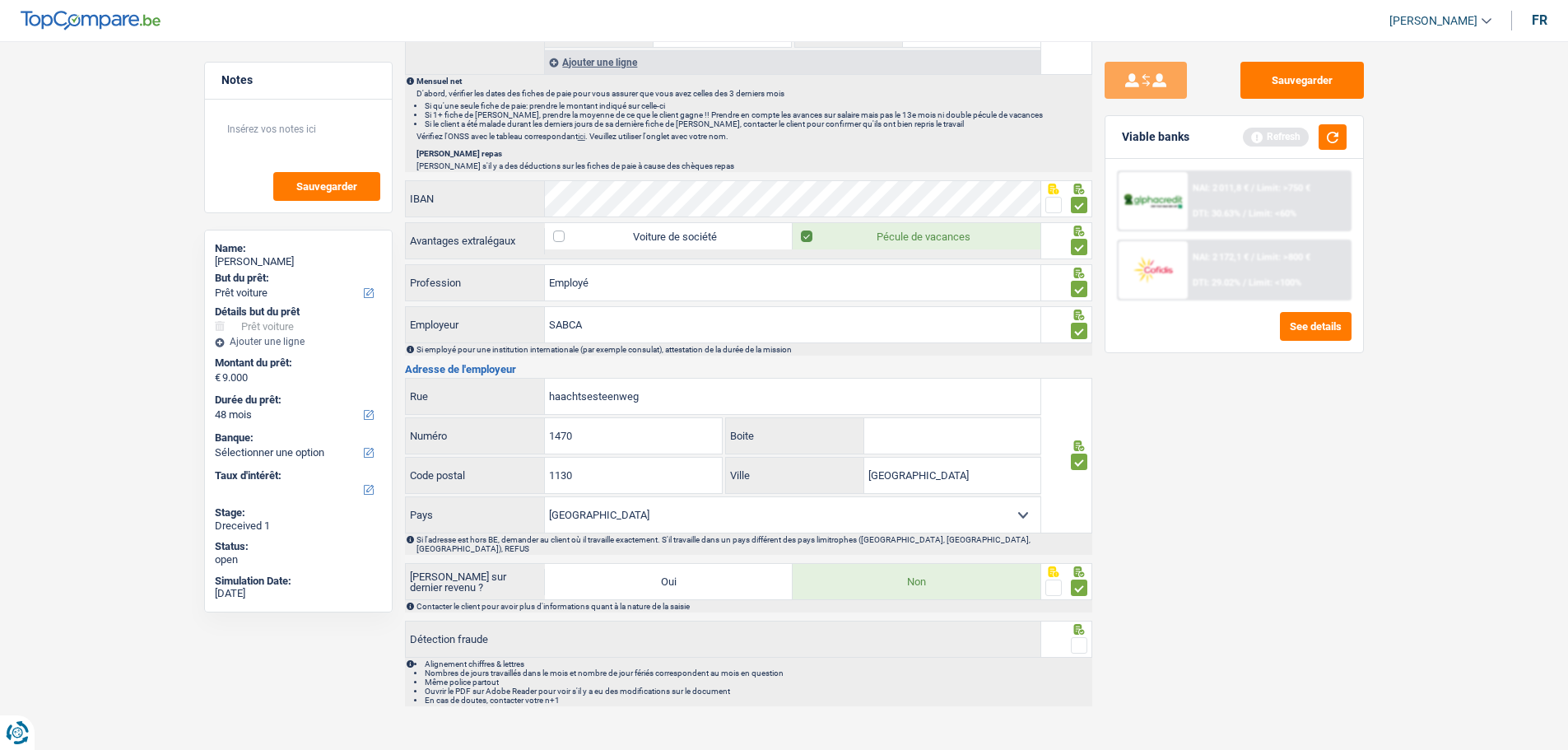 click at bounding box center [1079, 645] 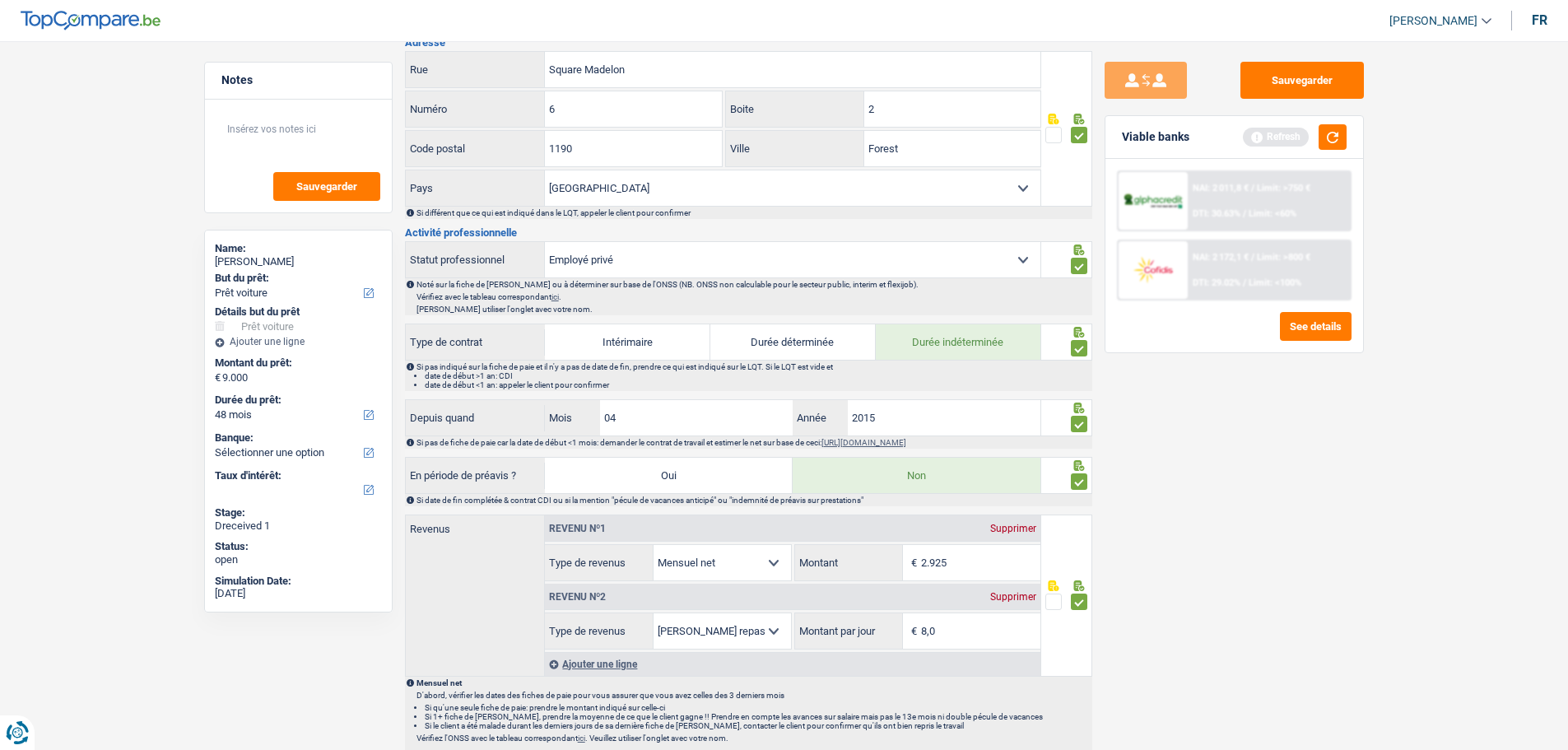 scroll, scrollTop: 0, scrollLeft: 0, axis: both 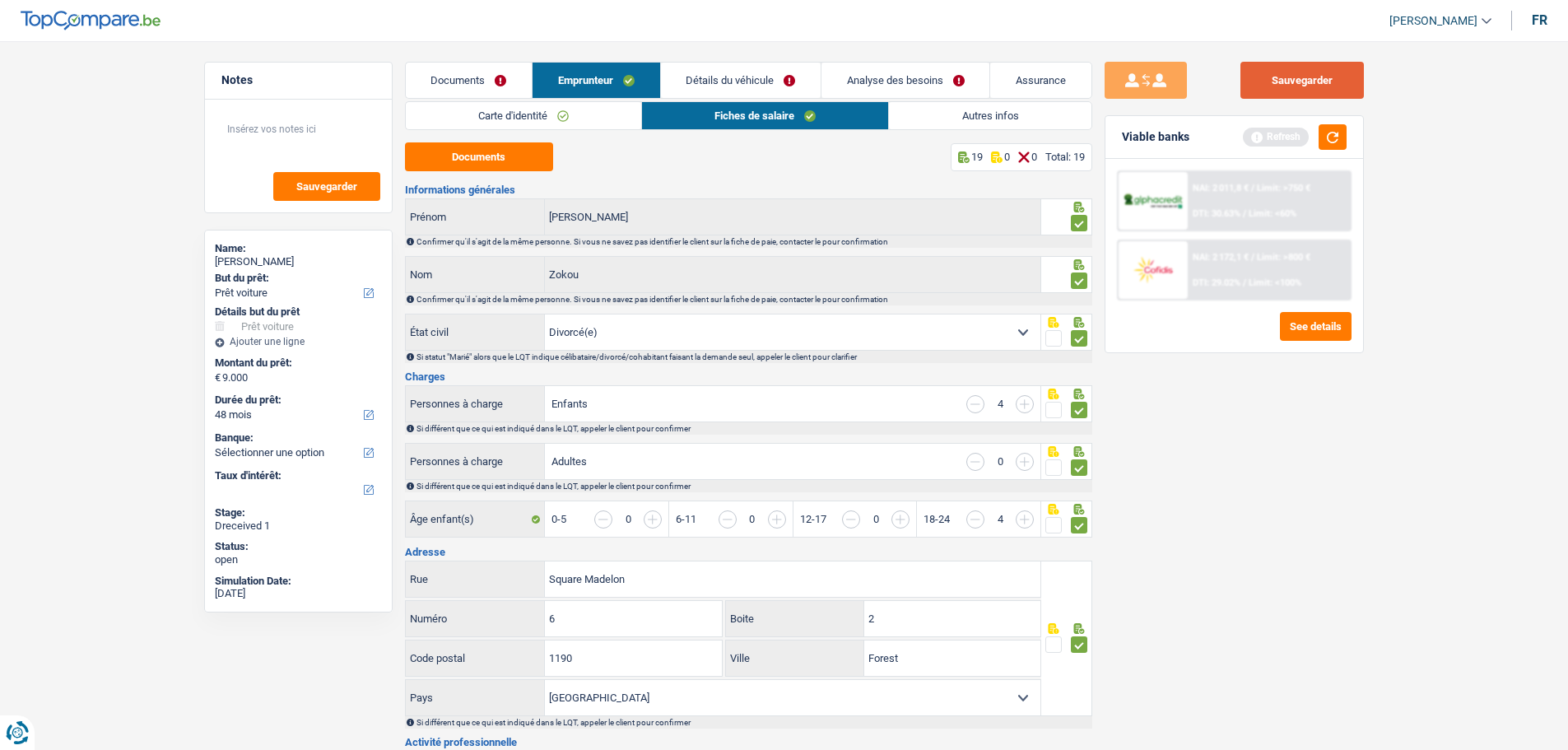 click on "Sauvegarder" at bounding box center [1302, 80] 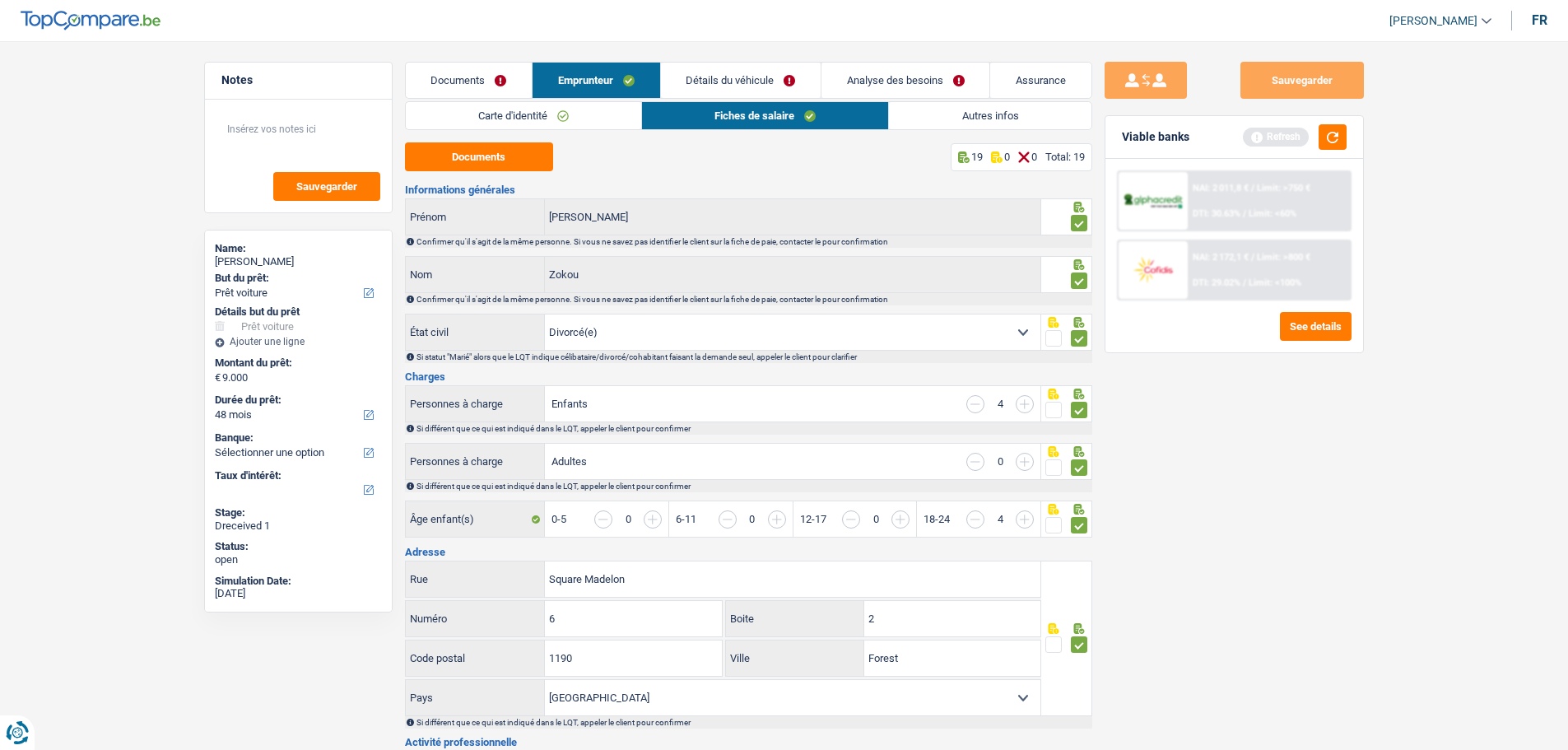 click on "Détails du véhicule" at bounding box center [741, 80] 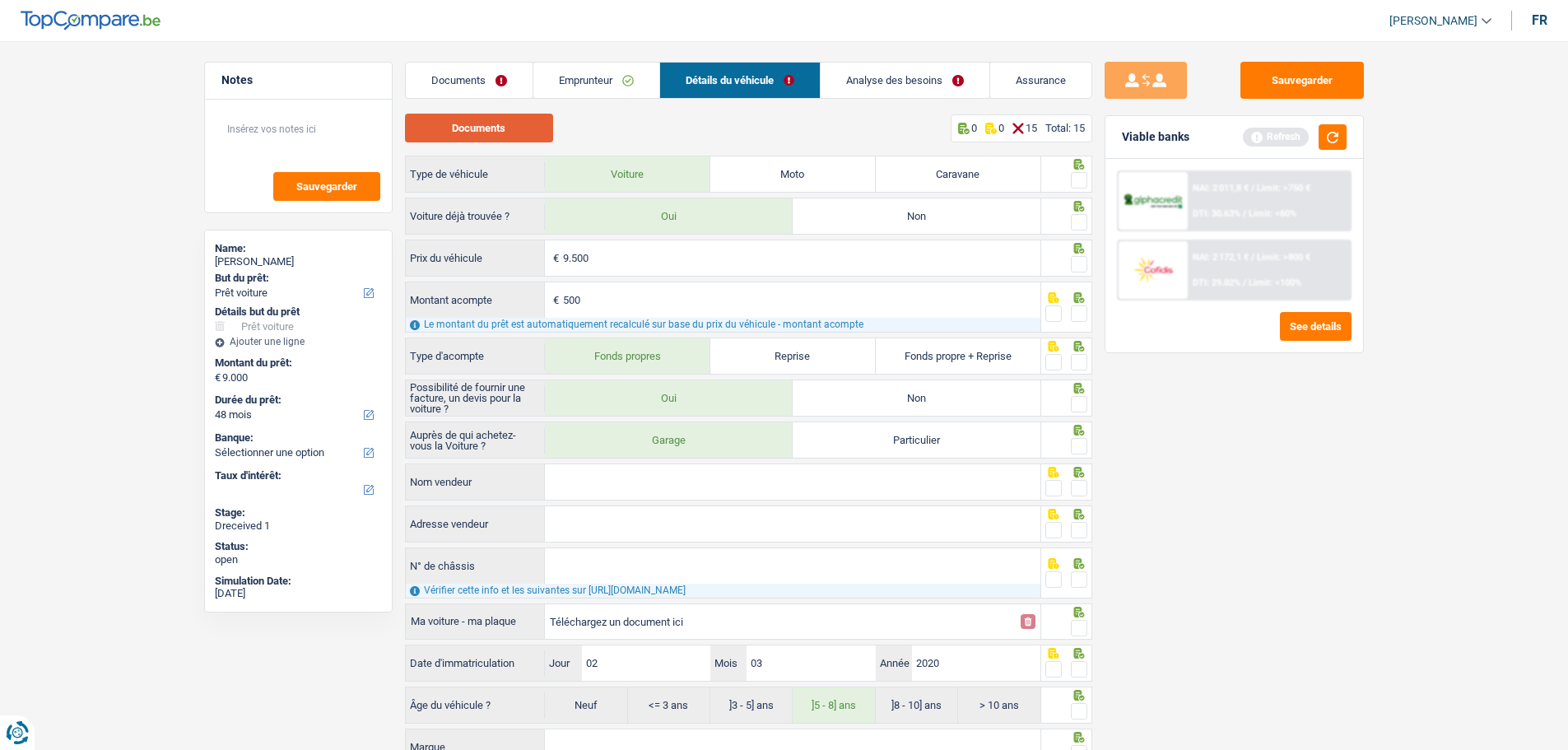click on "Documents" at bounding box center [479, 128] 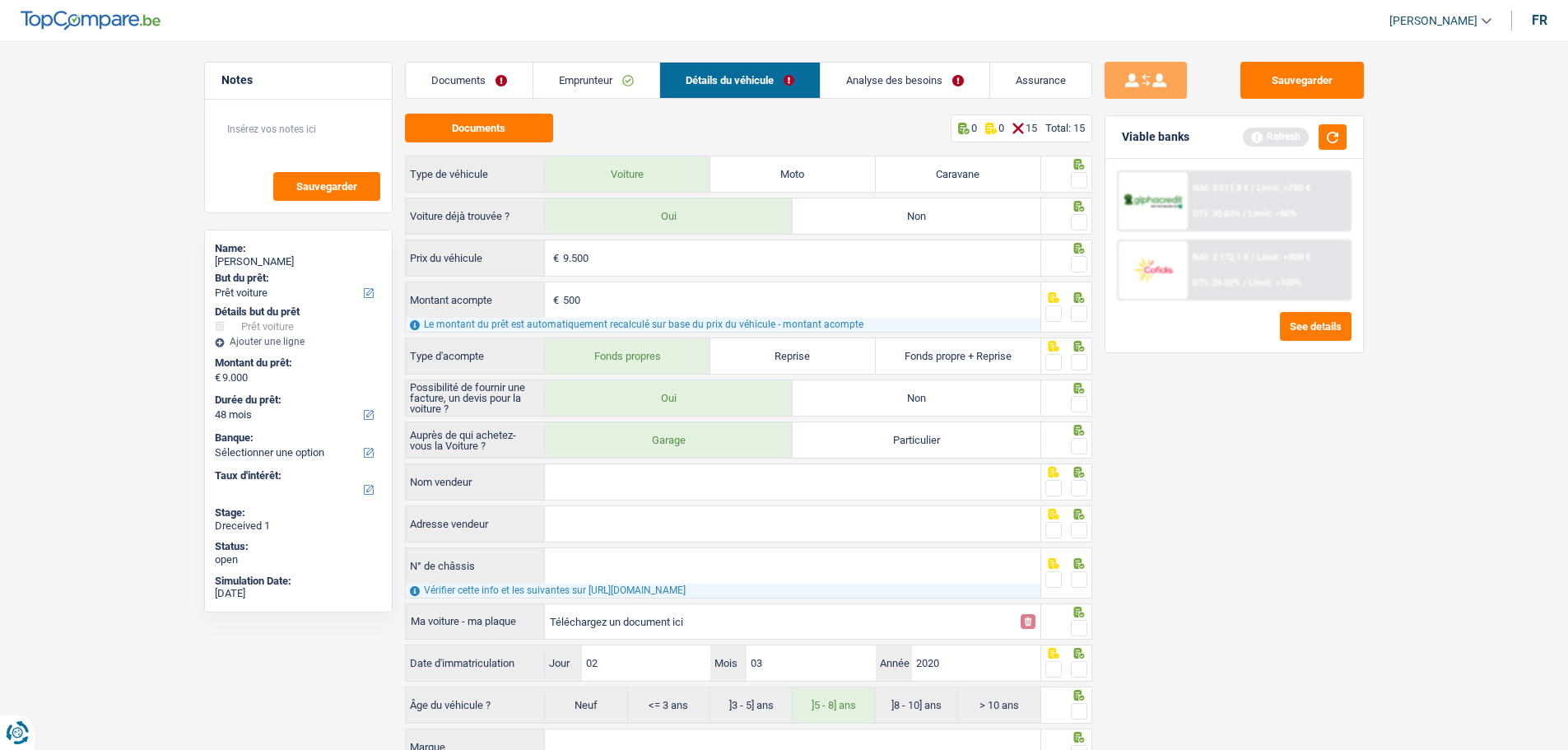 click on "Documents" at bounding box center (469, 80) 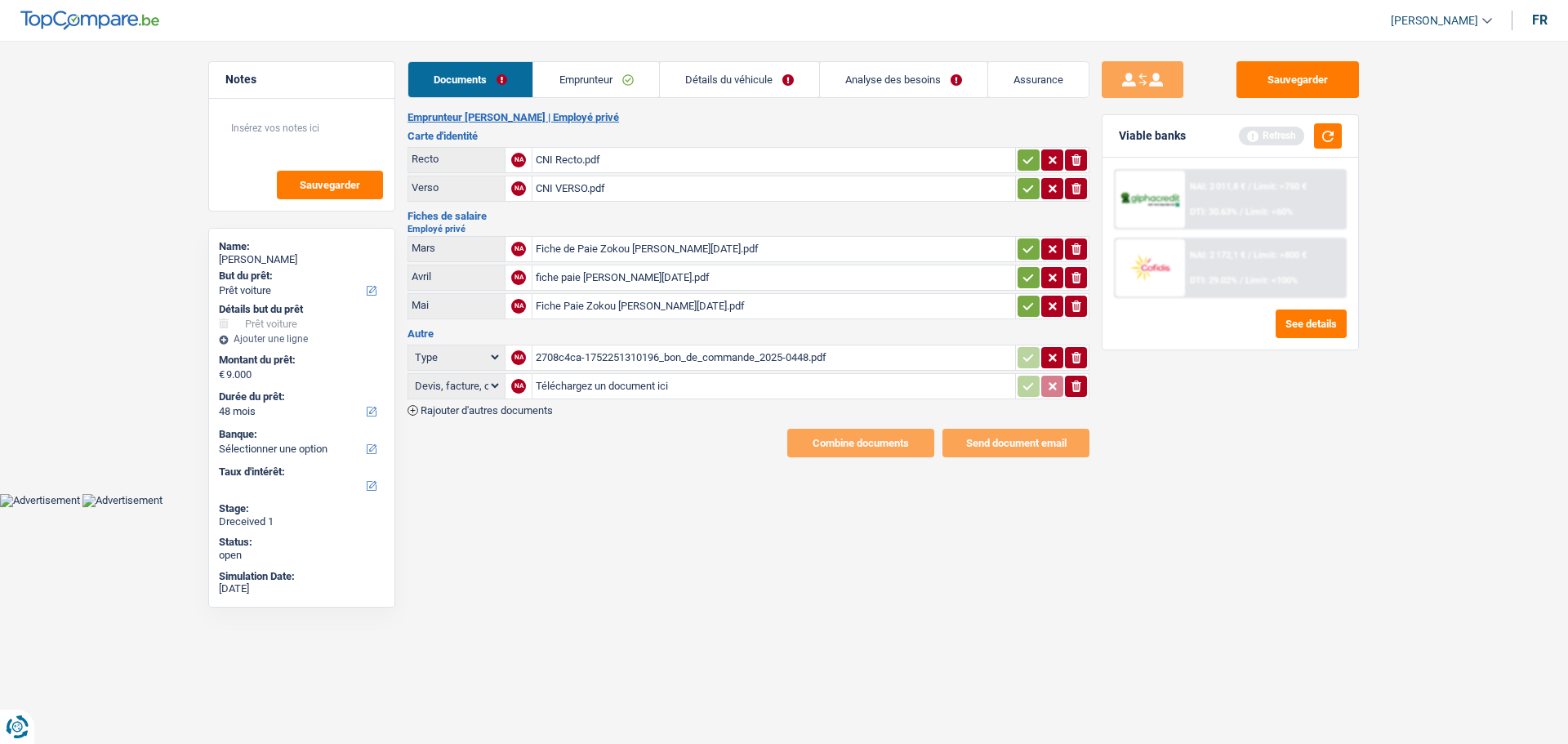 click 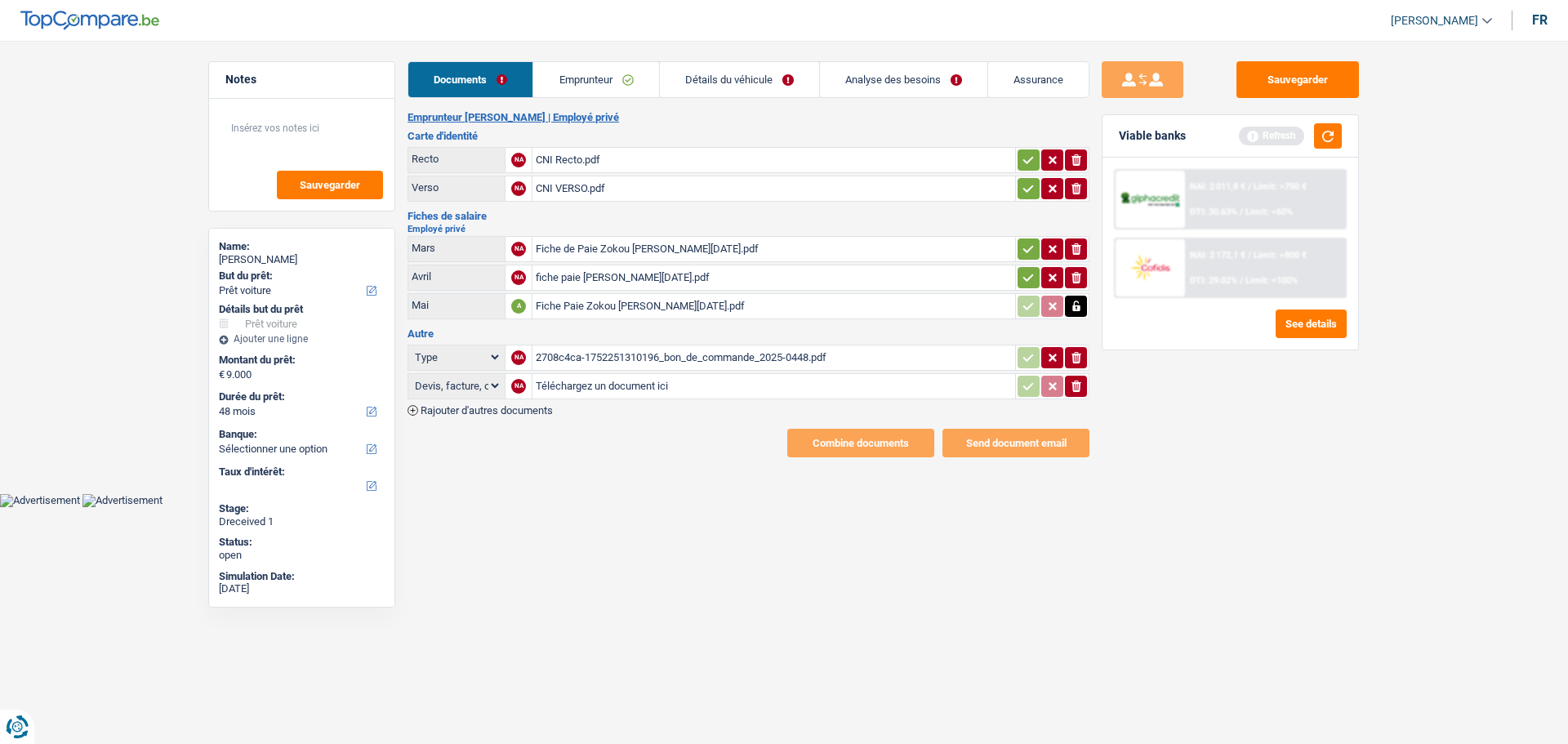 click on "Type
Analyse des besoins pour l'assurance
Attestation d'invalidité
Attestation de votre employeur
Attestation perte de la carte d'identité
Autre
Avertissement extrait de rôle 2023 concernant vos revenus 2022
Avertissement extrait de rôle 2024 concernant vos revenus 2023
Bulletin d'impôt
Carte bancaire
Certificat de composition de ménage
Certificat de résidence élargi
Certificat médical
Contrat de bail" at bounding box center [457, 385] 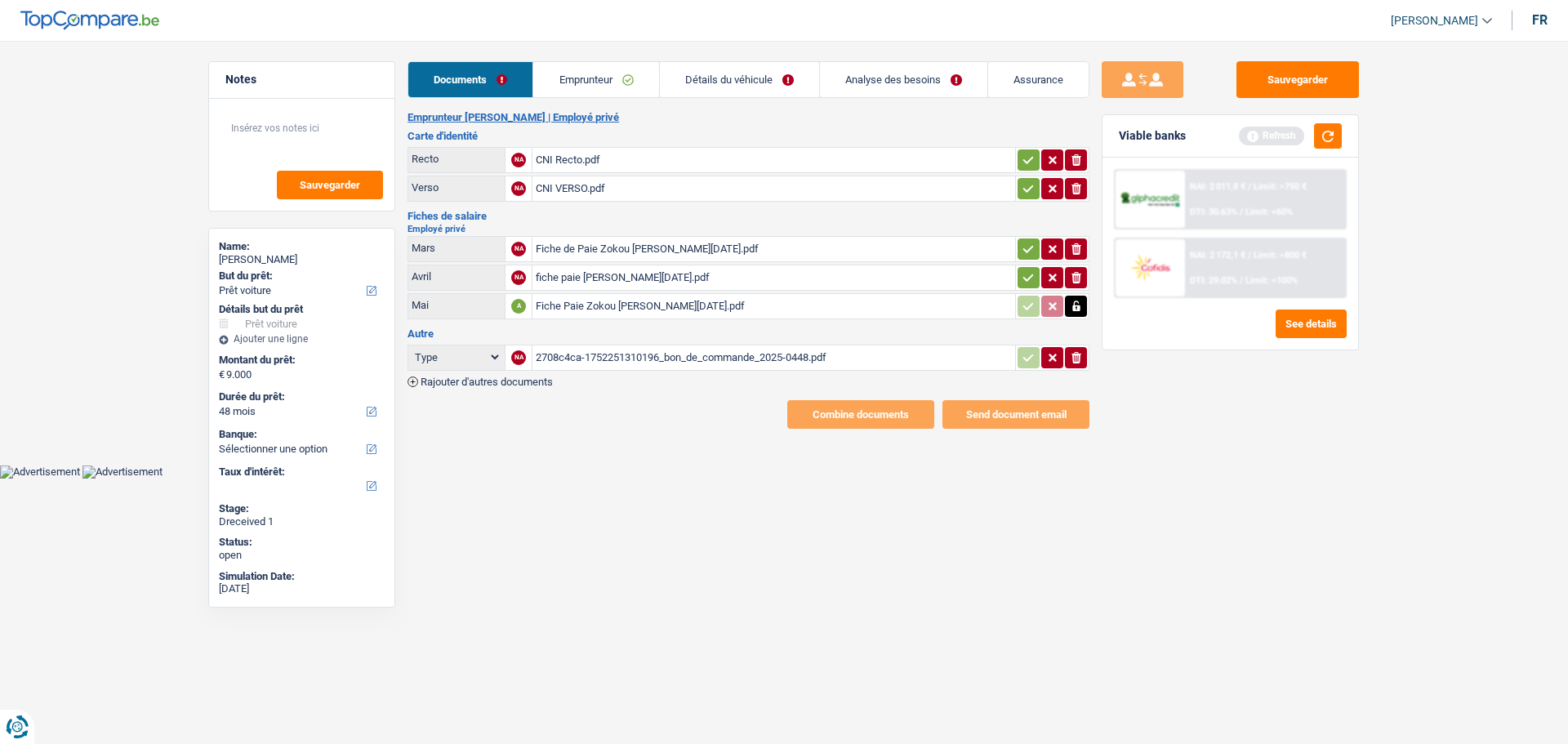 click on "Type
Analyse des besoins pour l'assurance
Attestation d'invalidité
Attestation de votre employeur
Attestation perte de la carte d'identité
Autre
Avertissement extrait de rôle 2023 concernant vos revenus 2022
Avertissement extrait de rôle 2024 concernant vos revenus 2023
Bulletin d'impôt
Carte bancaire
Certificat de composition de ménage
Certificat de résidence élargi
Certificat médical
Contrat de bail" at bounding box center (457, 357) 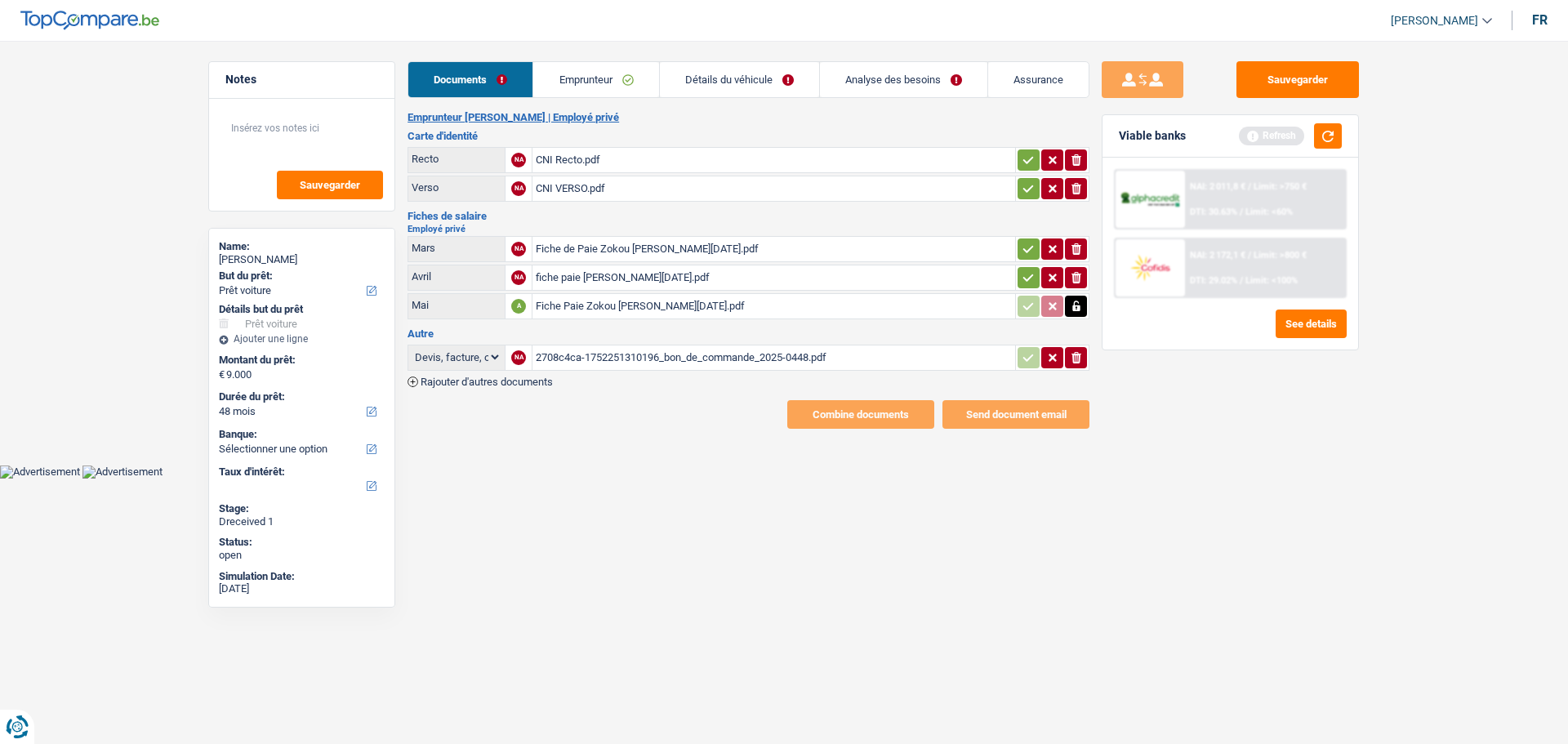 click on "Type
Analyse des besoins pour l'assurance
Attestation d'invalidité
Attestation de votre employeur
Attestation perte de la carte d'identité
Autre
Avertissement extrait de rôle 2023 concernant vos revenus 2022
Avertissement extrait de rôle 2024 concernant vos revenus 2023
Bulletin d'impôt
Carte bancaire
Certificat de composition de ménage
Certificat de résidence élargi
Certificat médical
Contrat de bail" at bounding box center [457, 357] 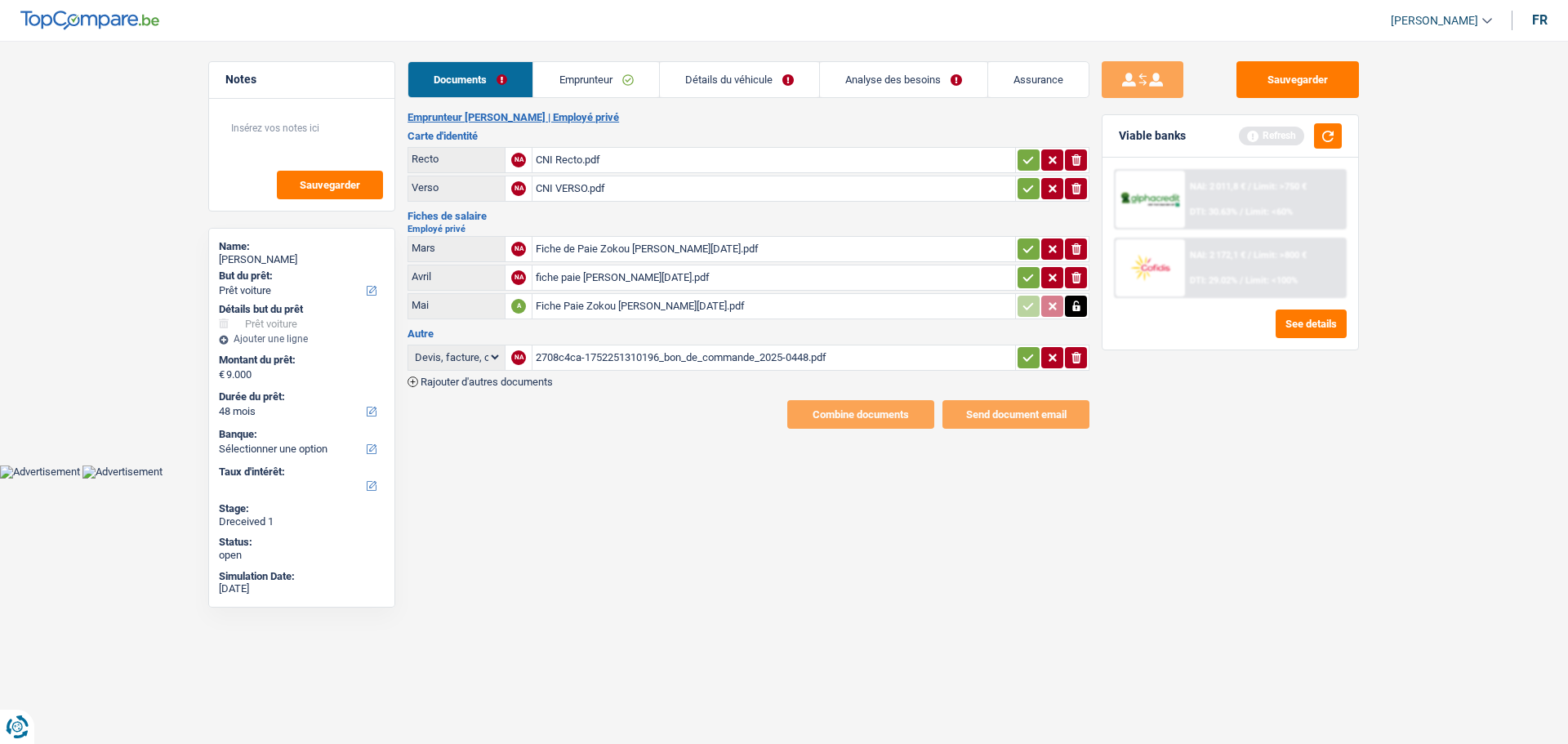 click 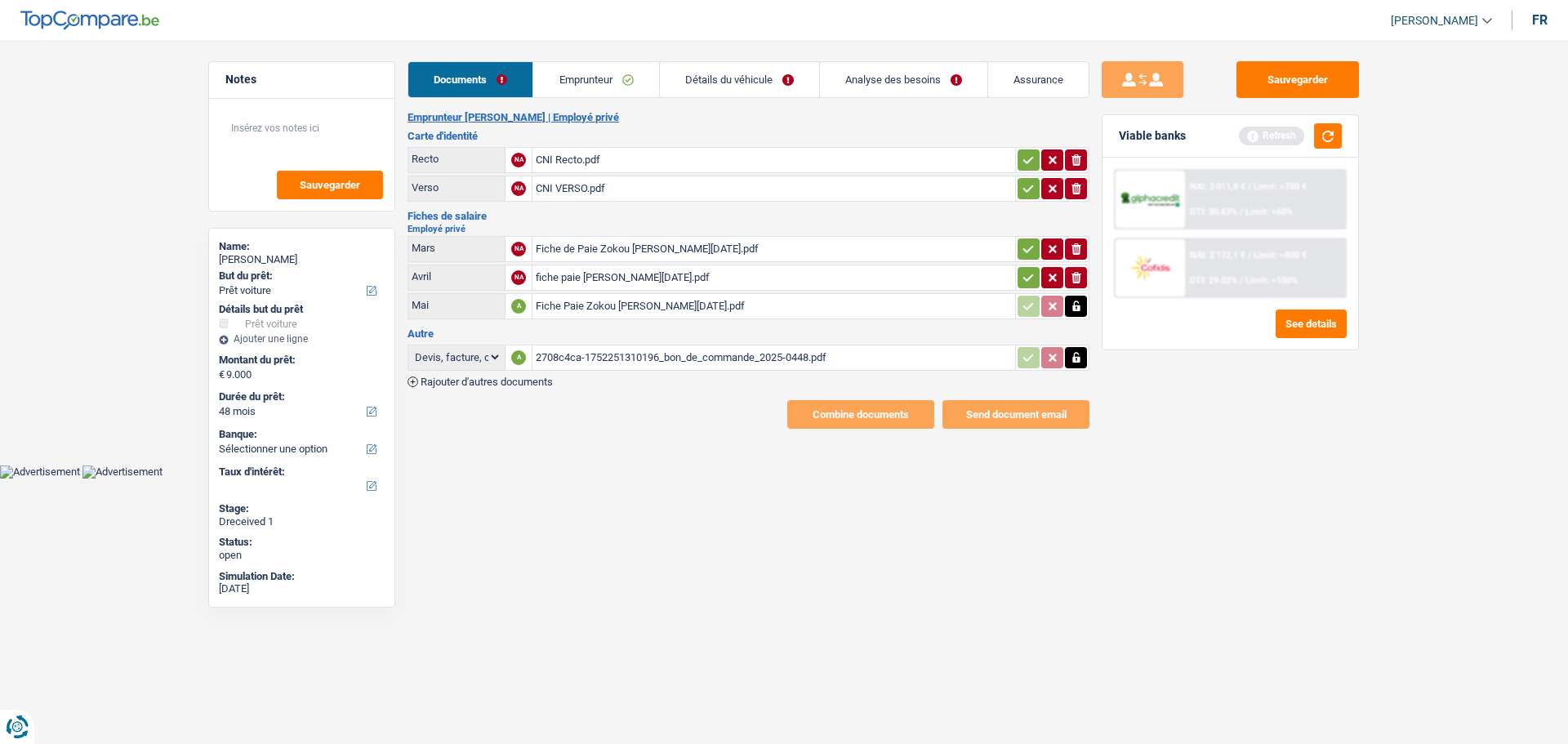 click 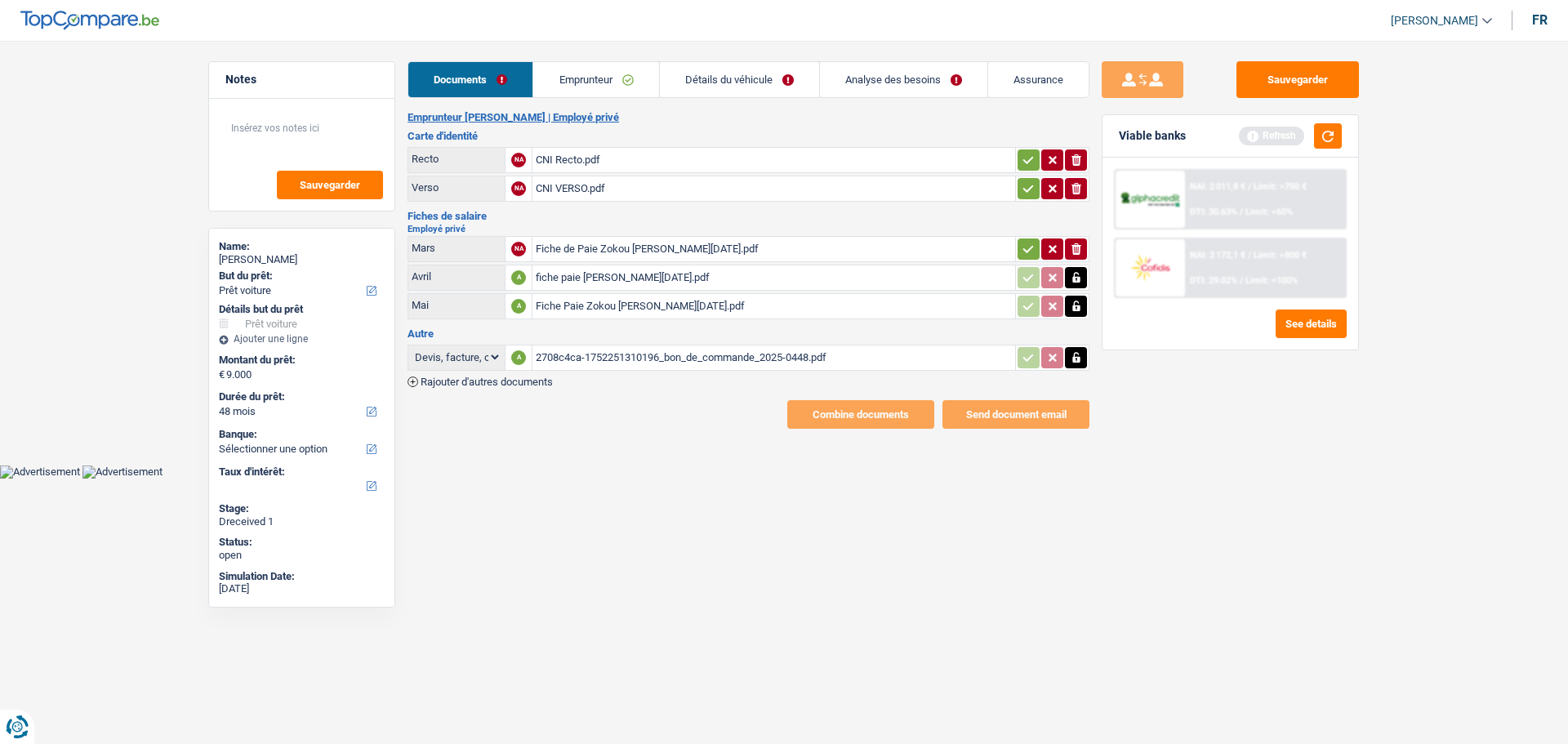 click 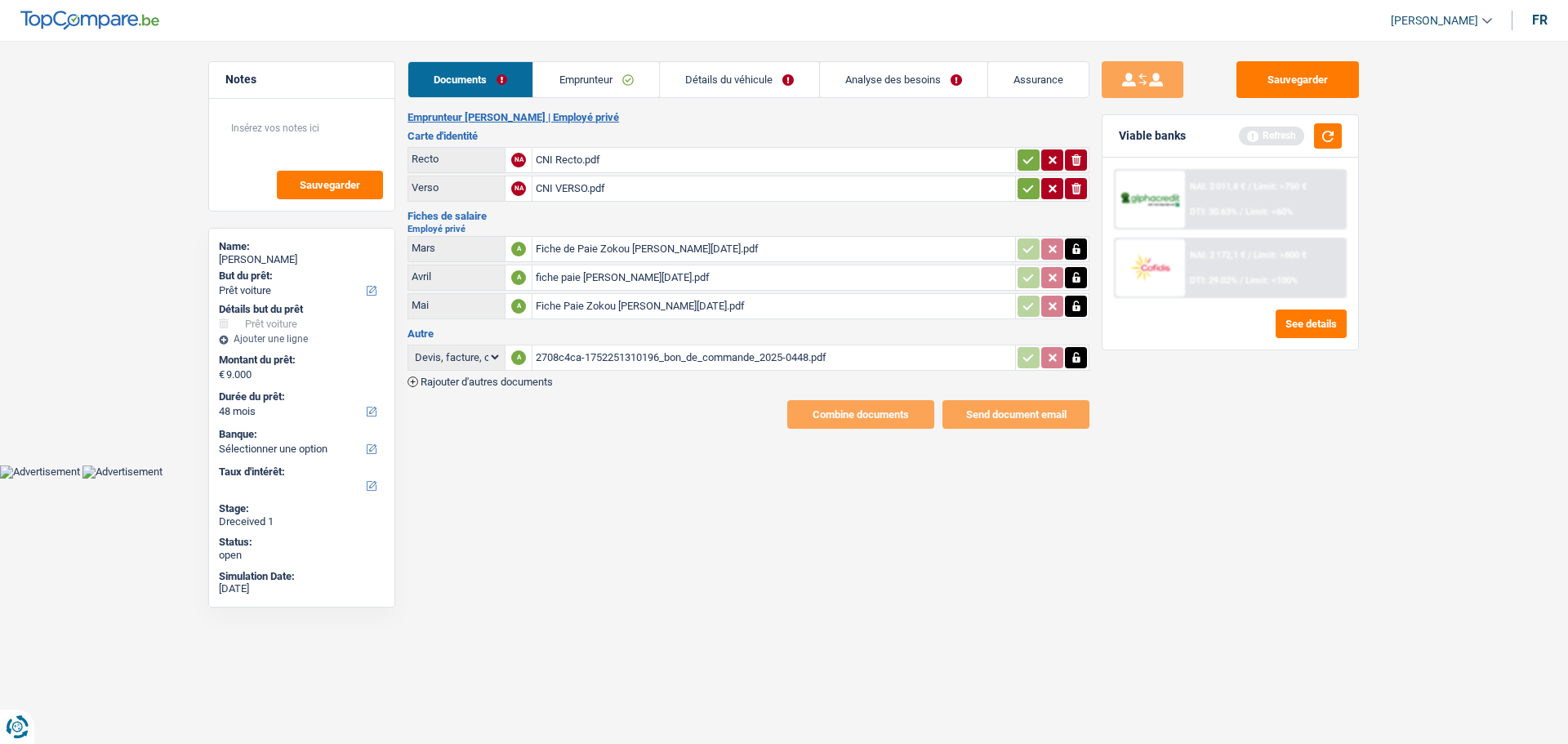 click at bounding box center (1028, 189) 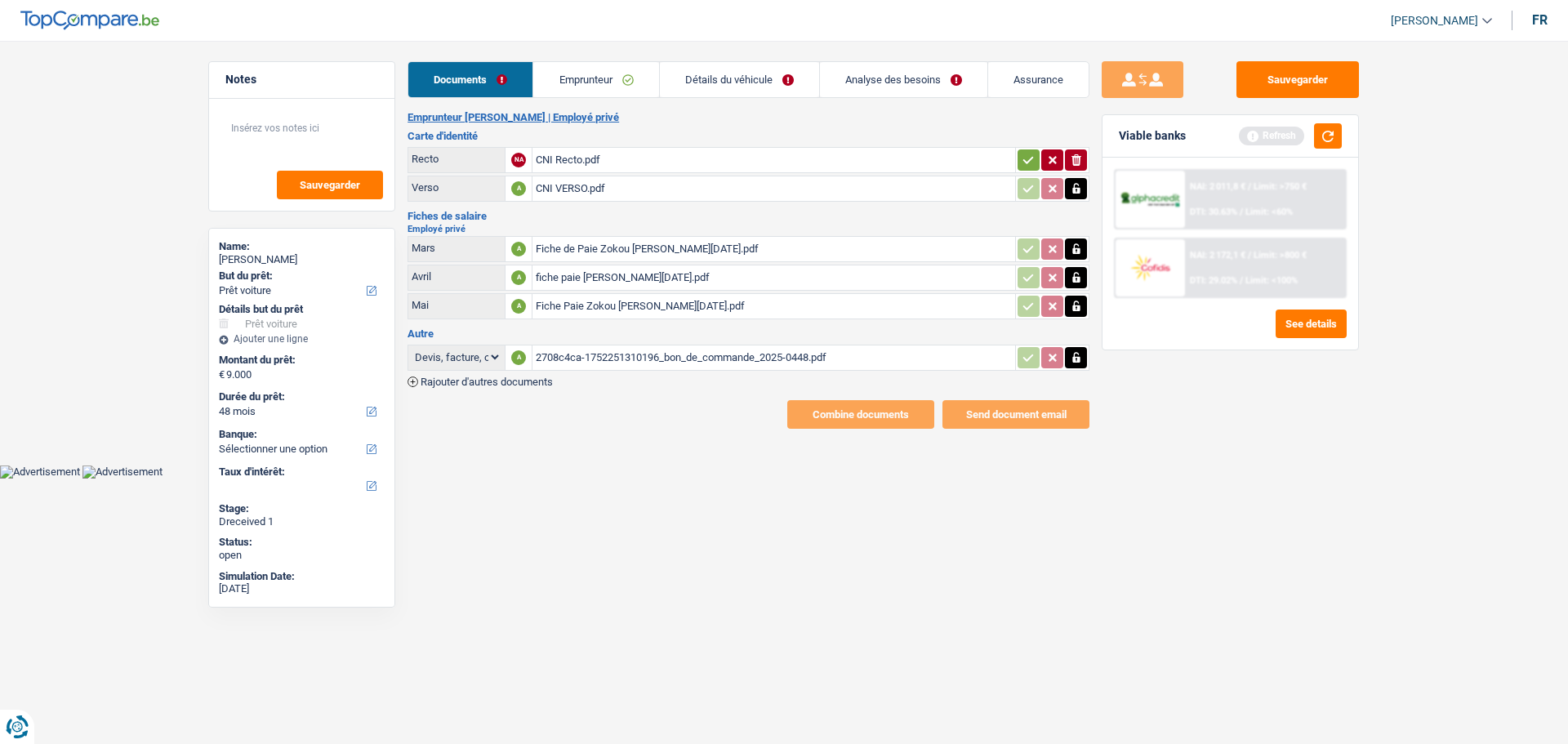 click 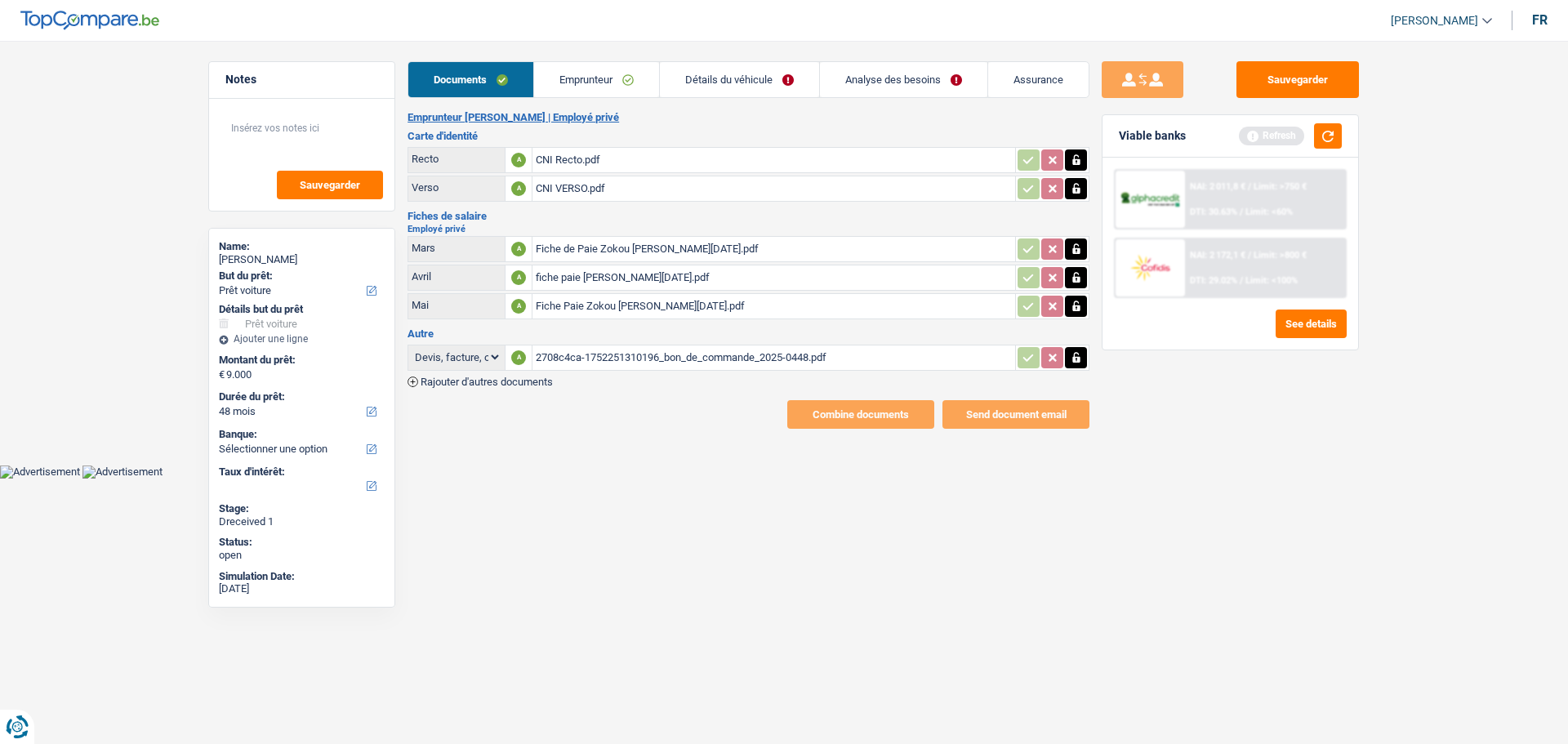 click on "Détails du véhicule" at bounding box center (739, 79) 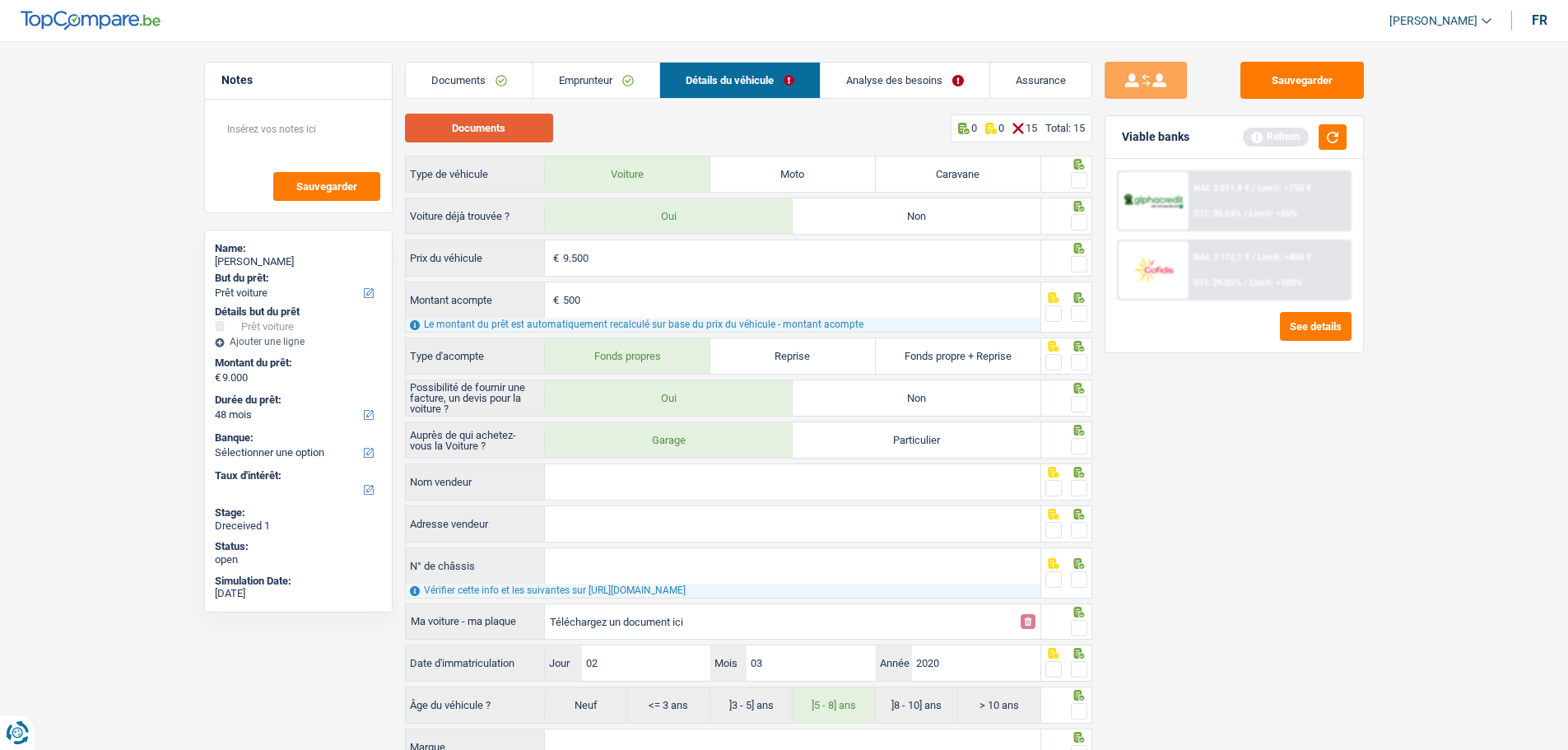 click on "Documents" at bounding box center [479, 128] 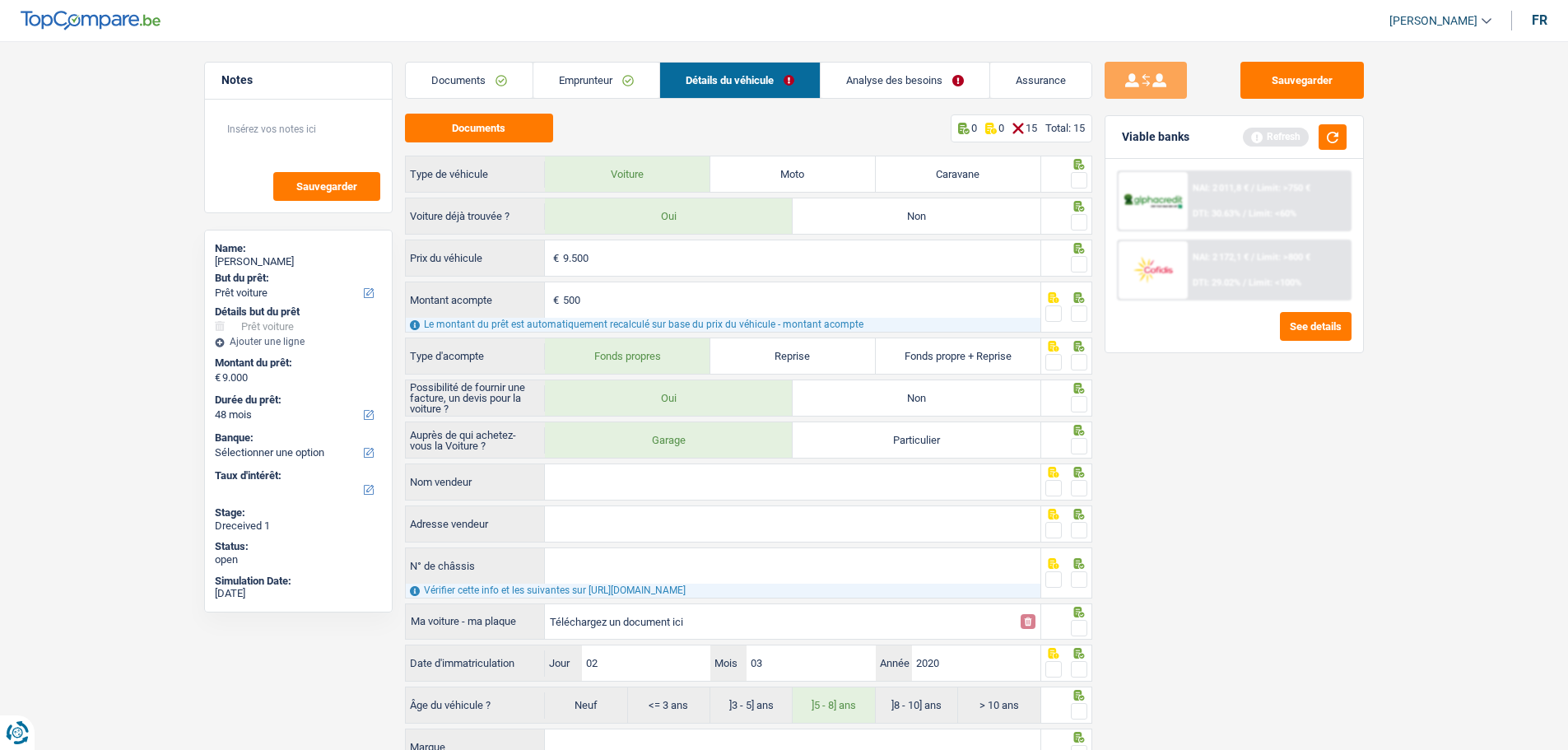 click at bounding box center [1079, 180] 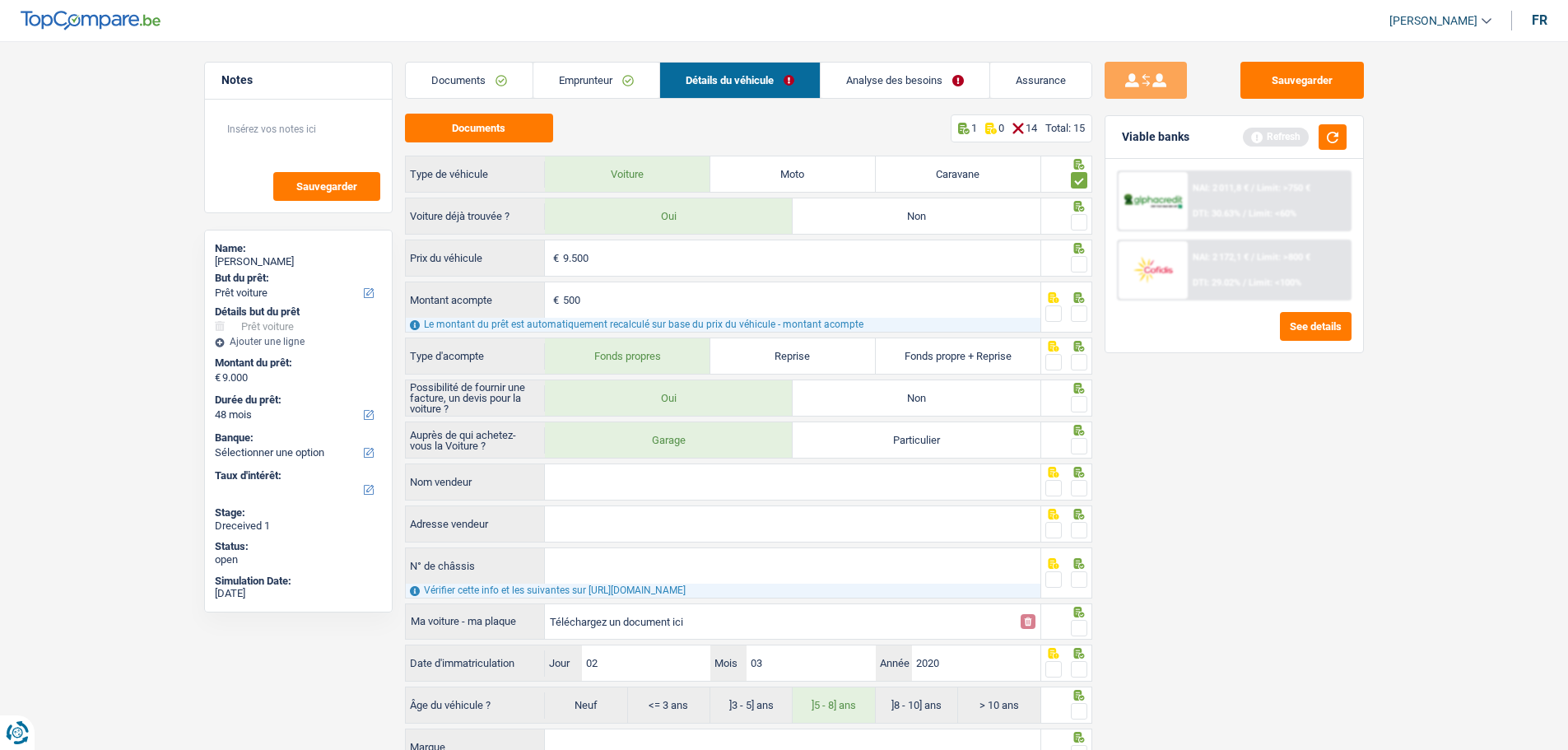 click at bounding box center (1079, 222) 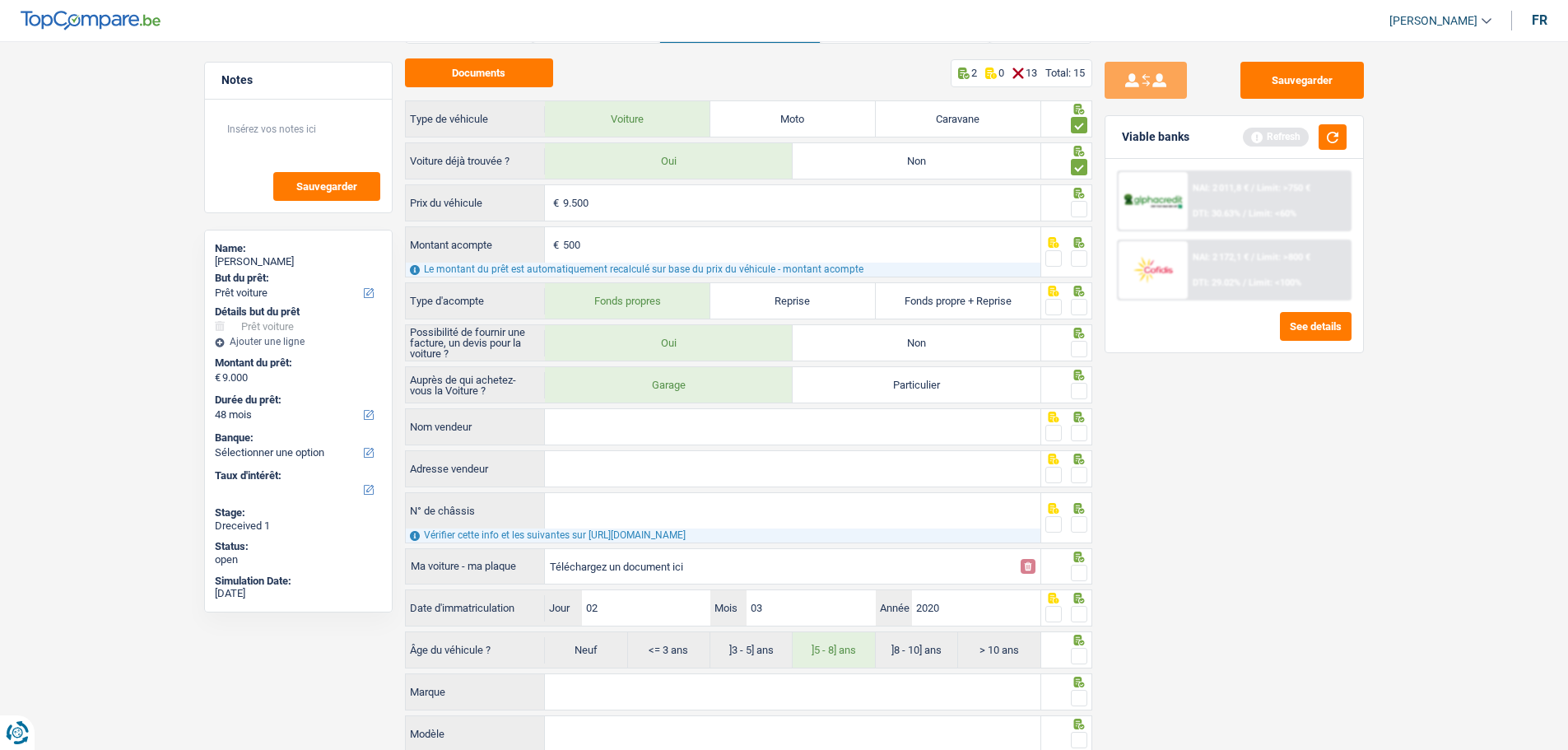 scroll, scrollTop: 0, scrollLeft: 0, axis: both 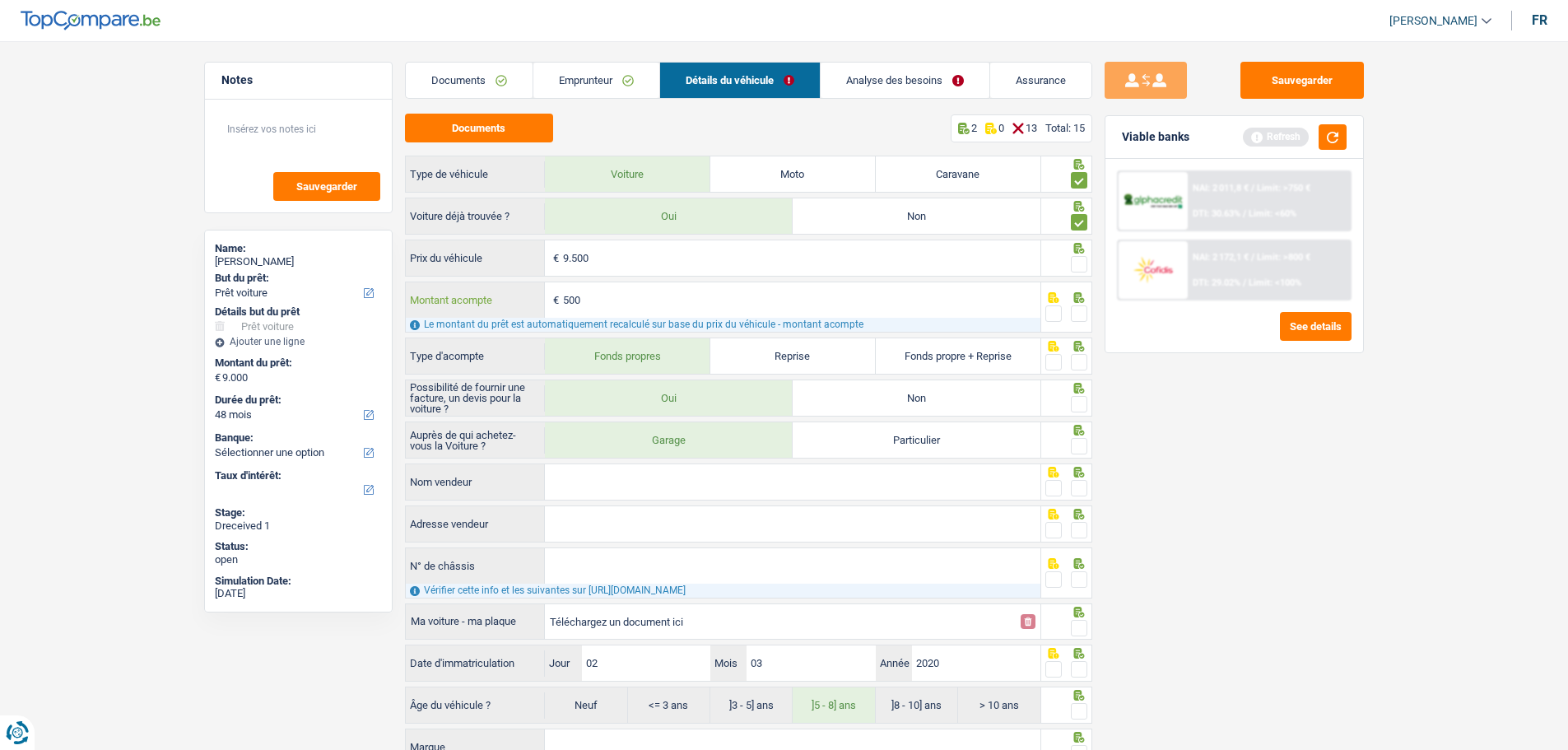 drag, startPoint x: 736, startPoint y: 294, endPoint x: 508, endPoint y: 296, distance: 228.00877 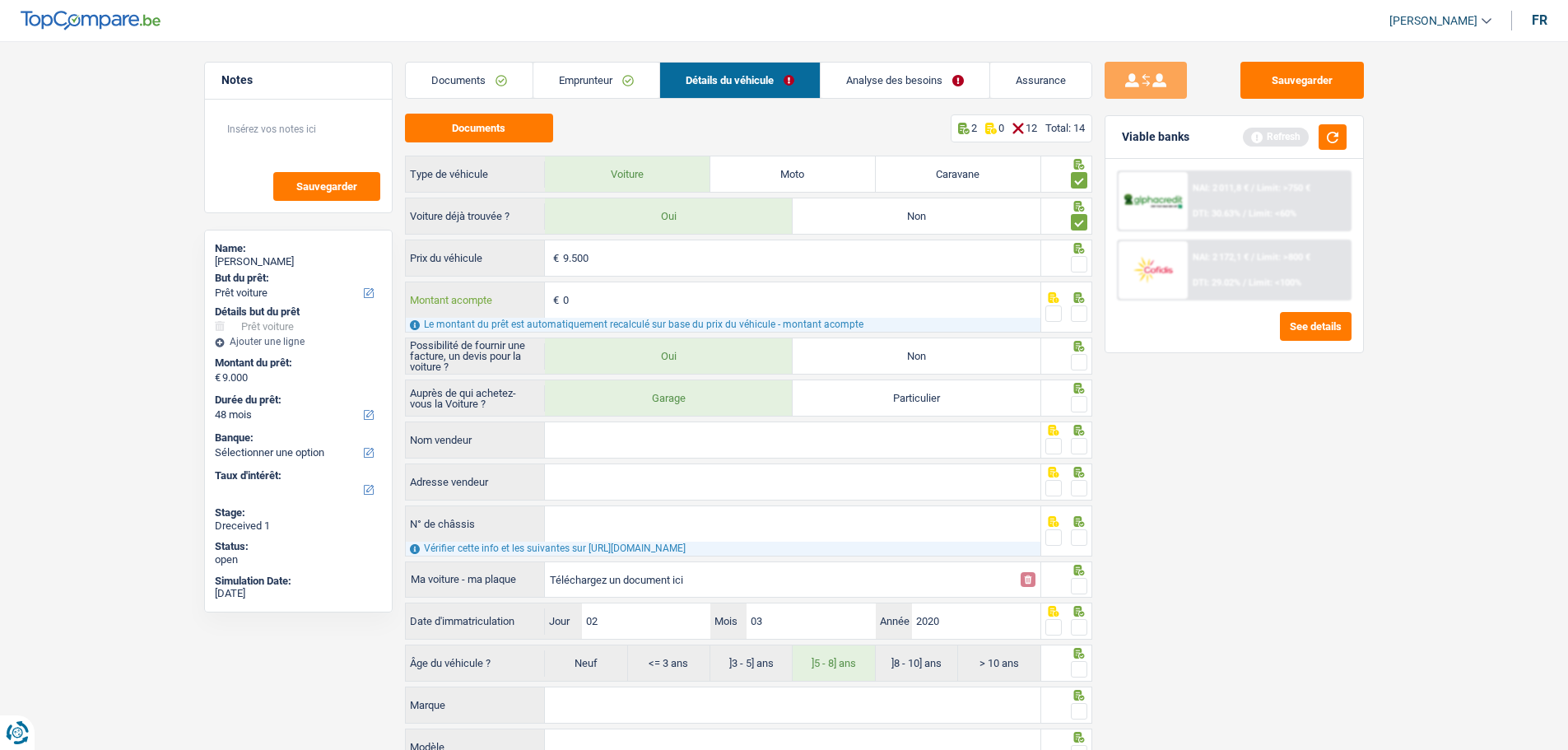 type on "0" 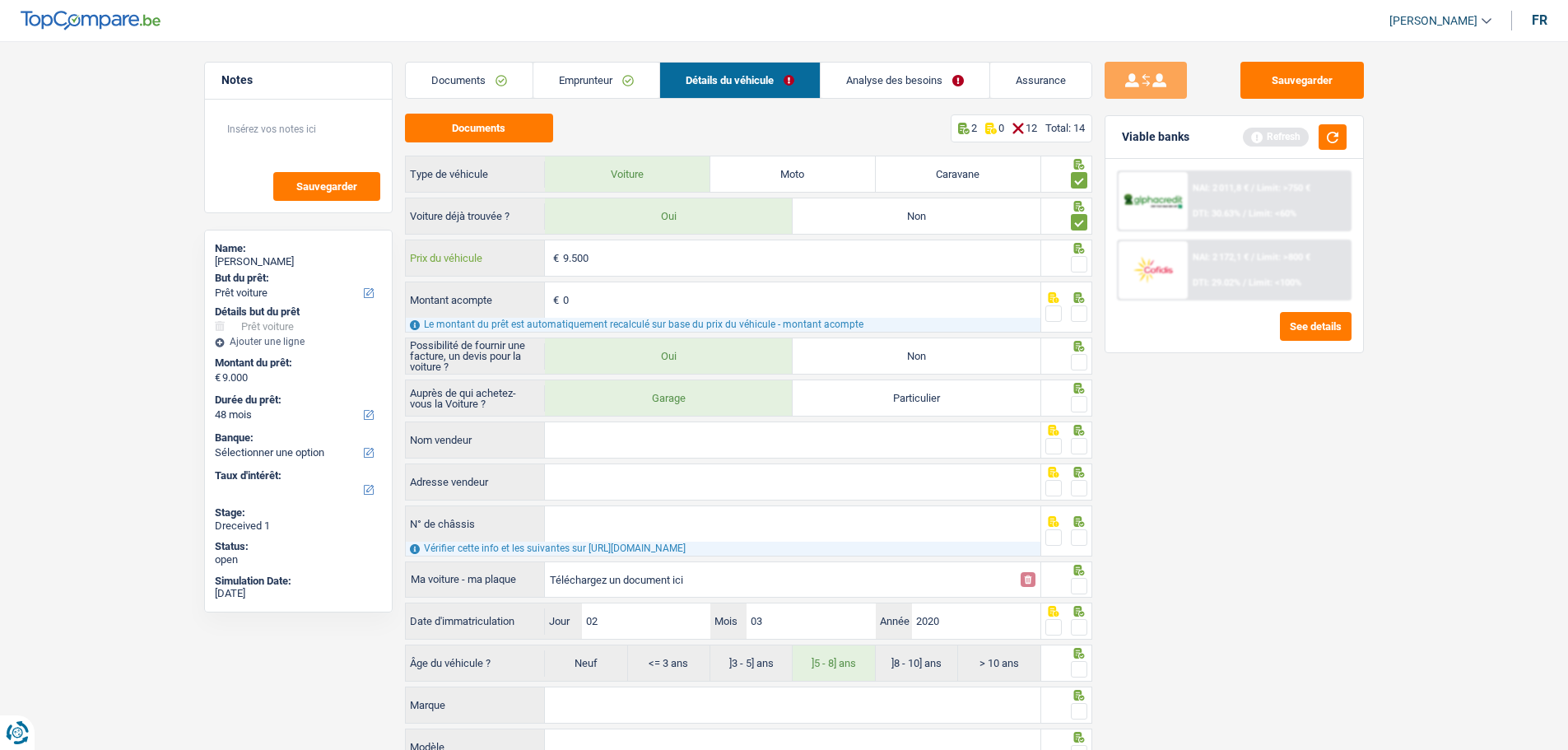 type on "9.500" 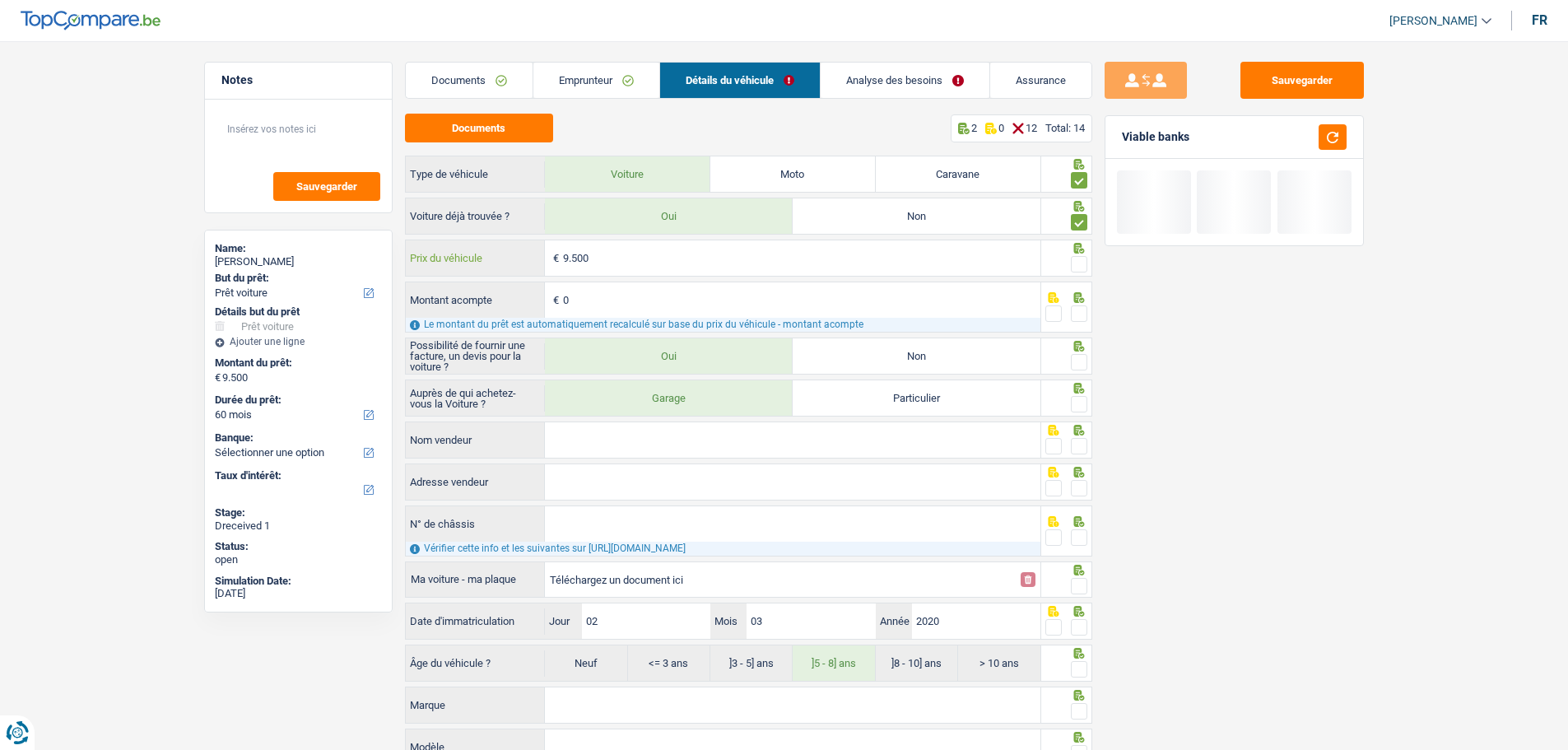 click on "9.500" at bounding box center (802, 258) 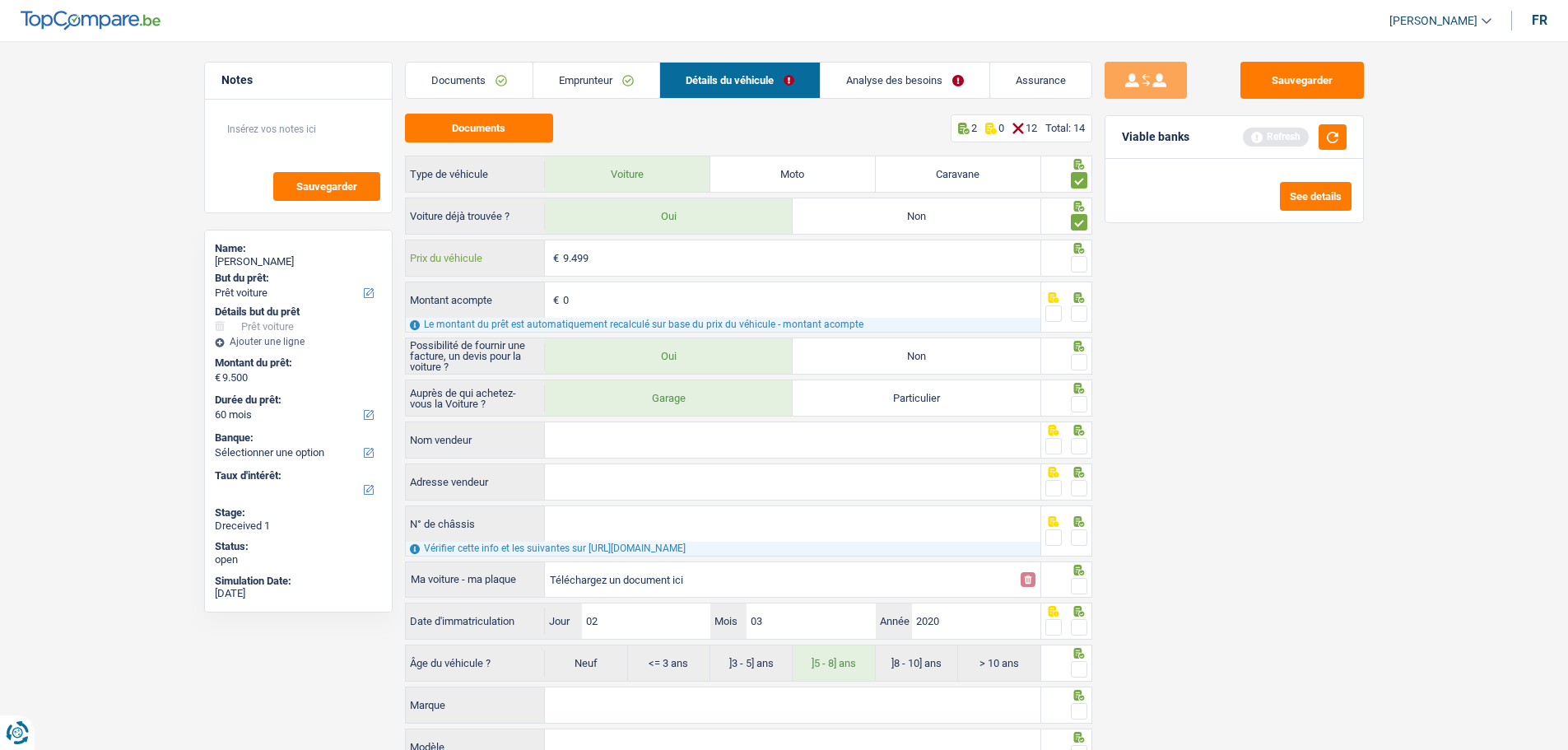 type on "9.499" 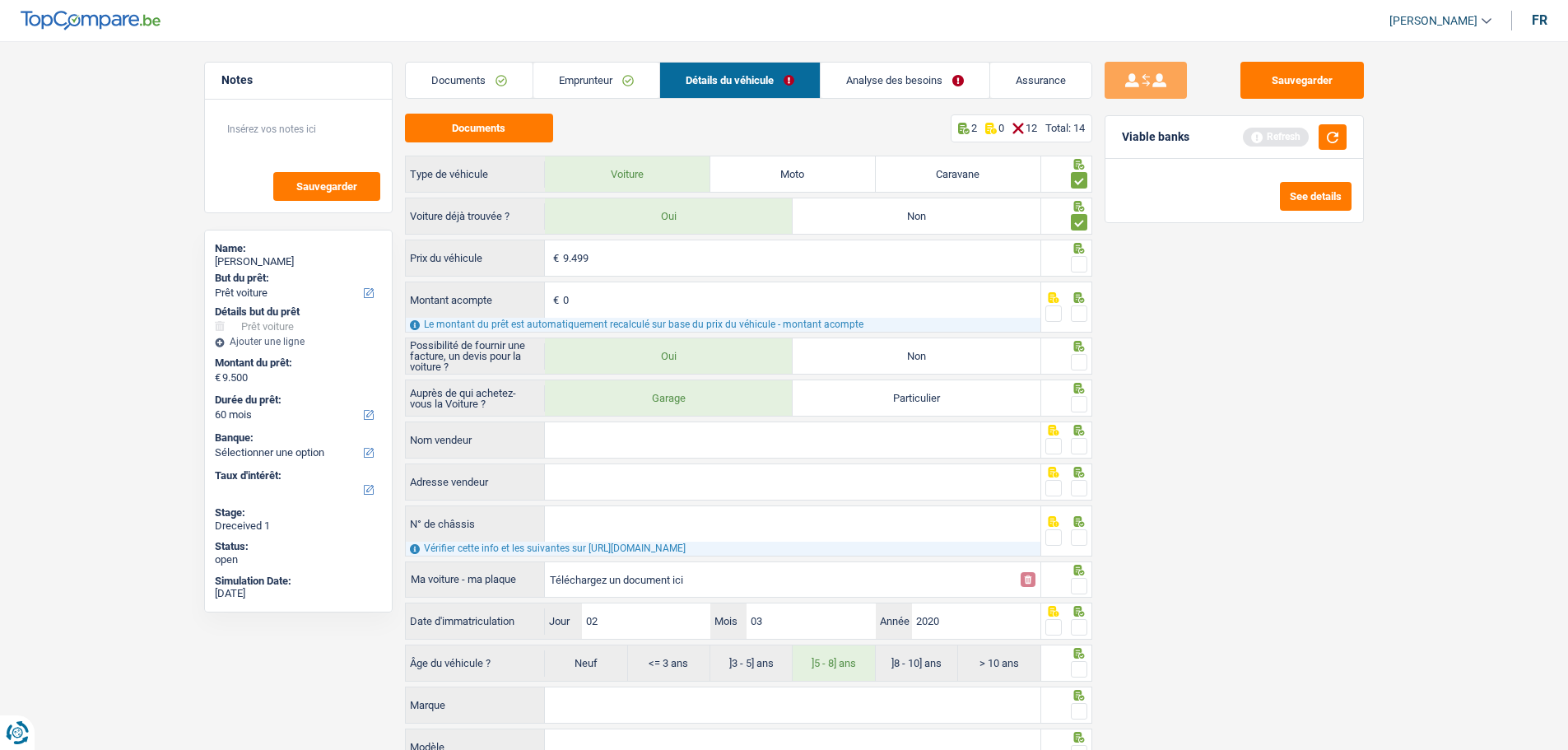 type on "9.499" 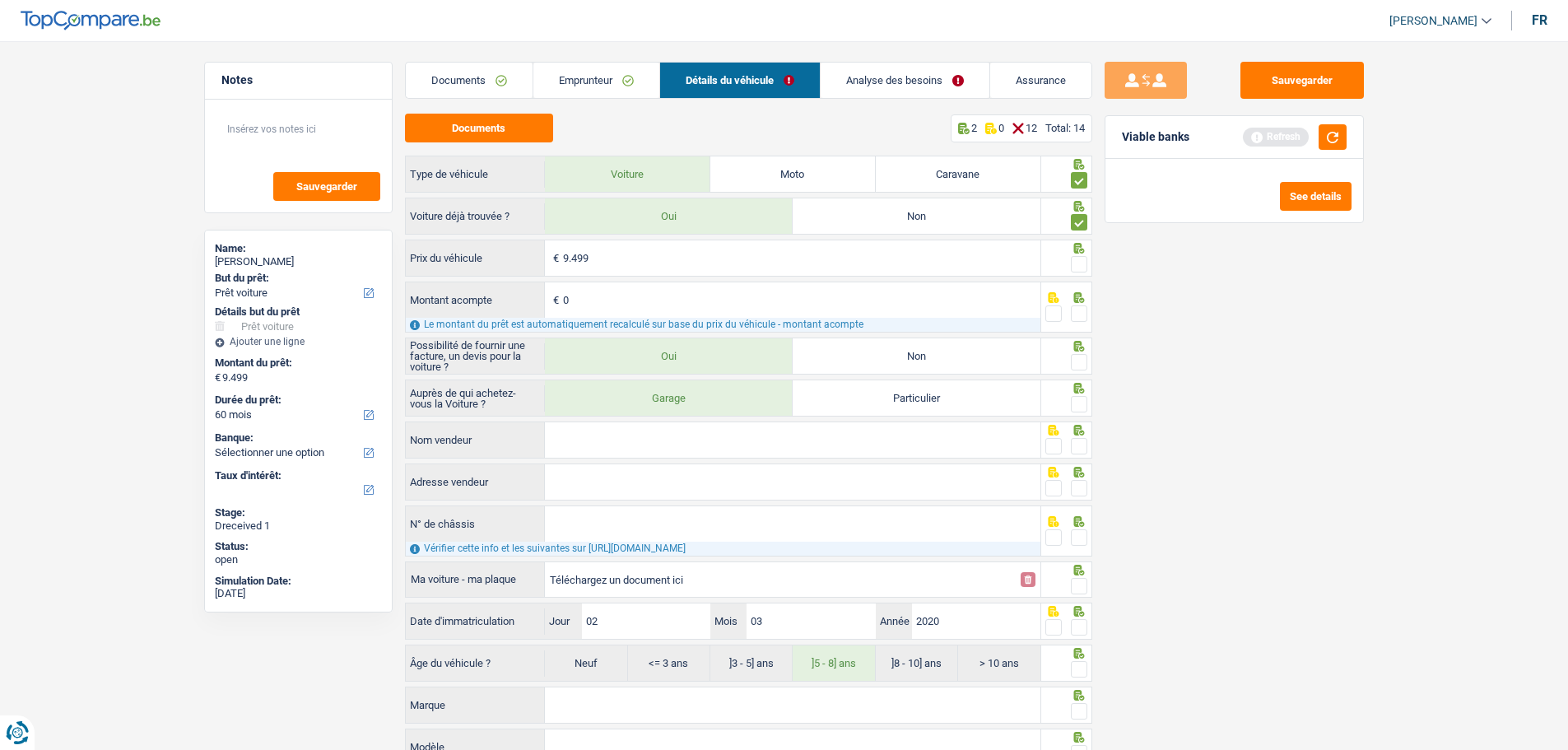 drag, startPoint x: 1082, startPoint y: 254, endPoint x: 1078, endPoint y: 283, distance: 29.27456 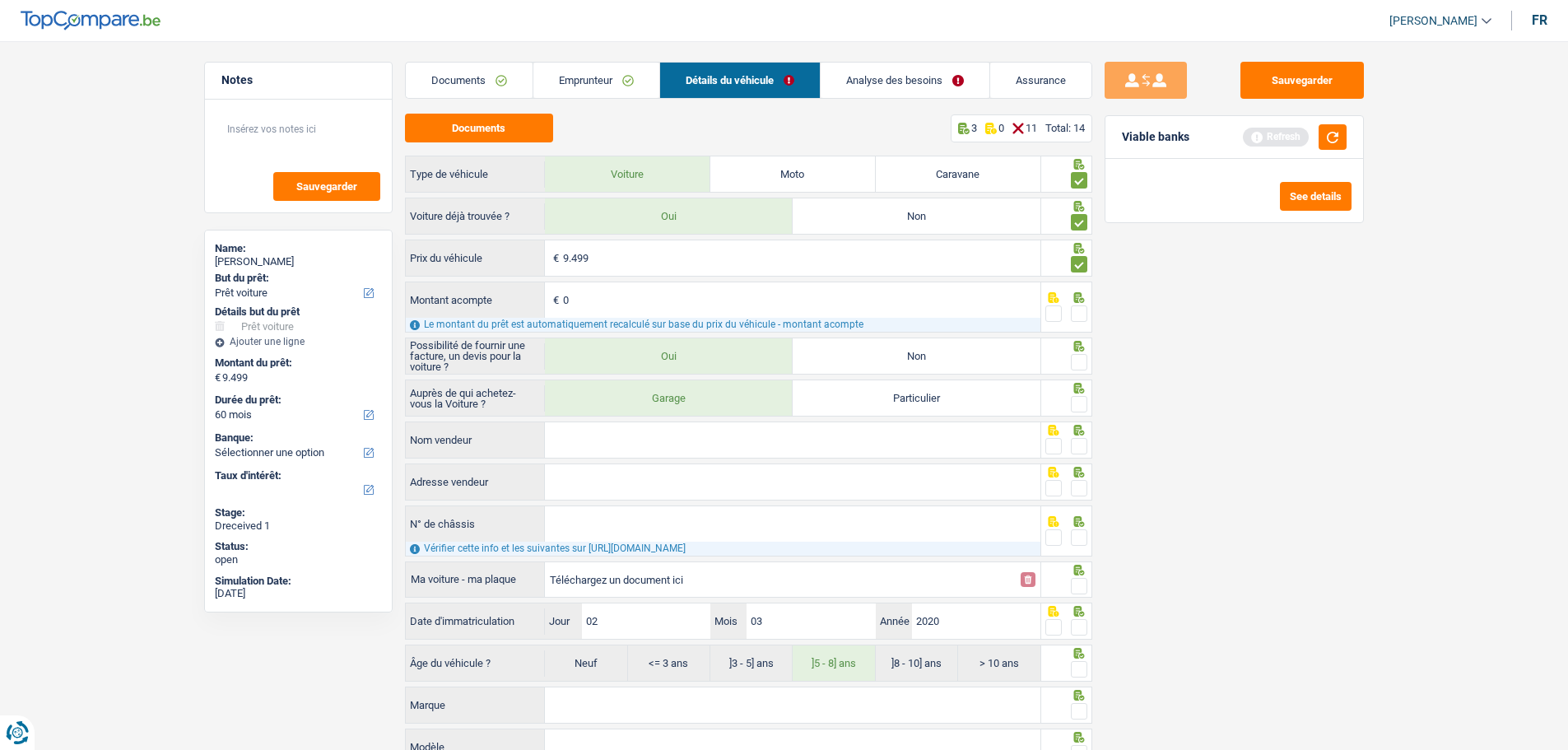 click at bounding box center [1079, 314] 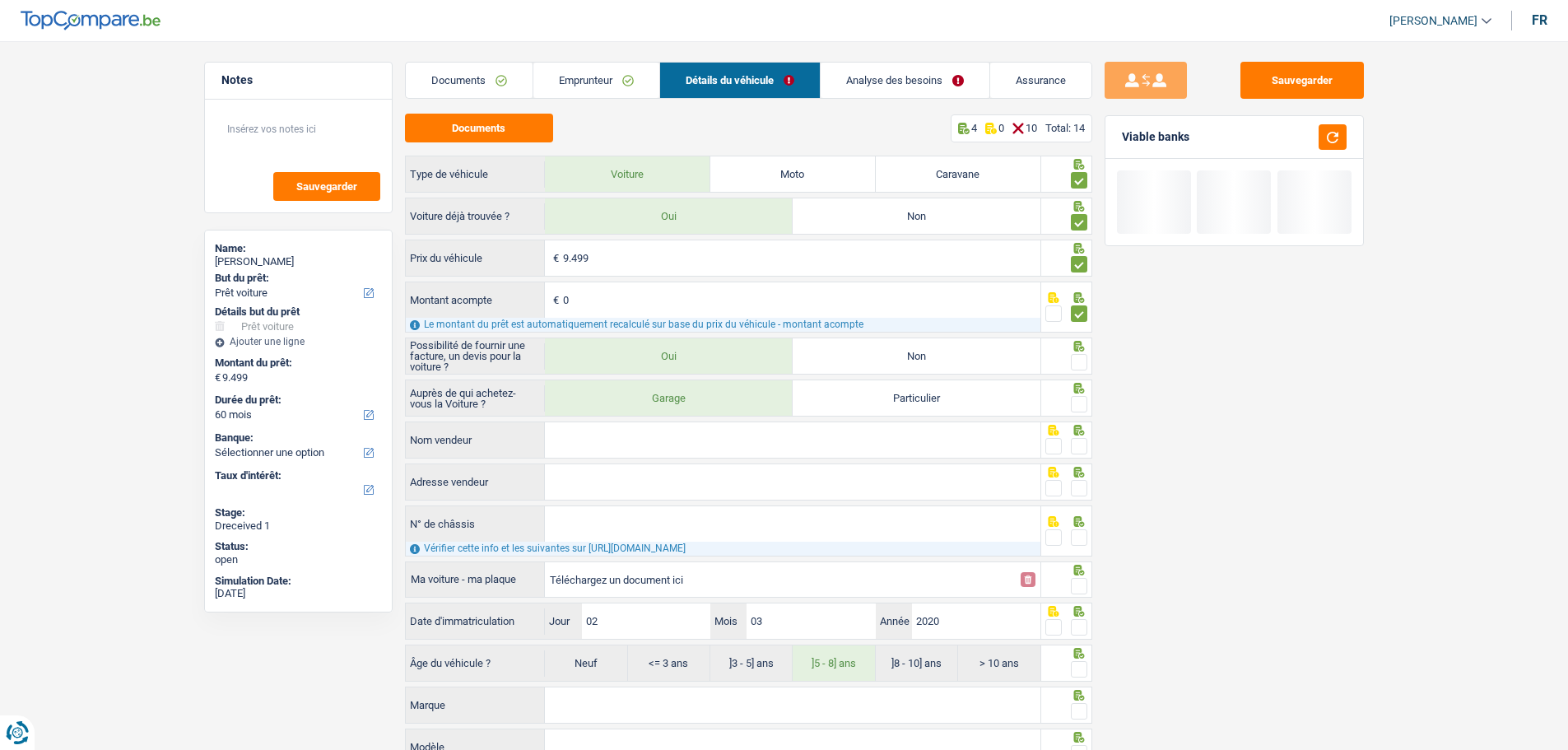 click at bounding box center (1079, 362) 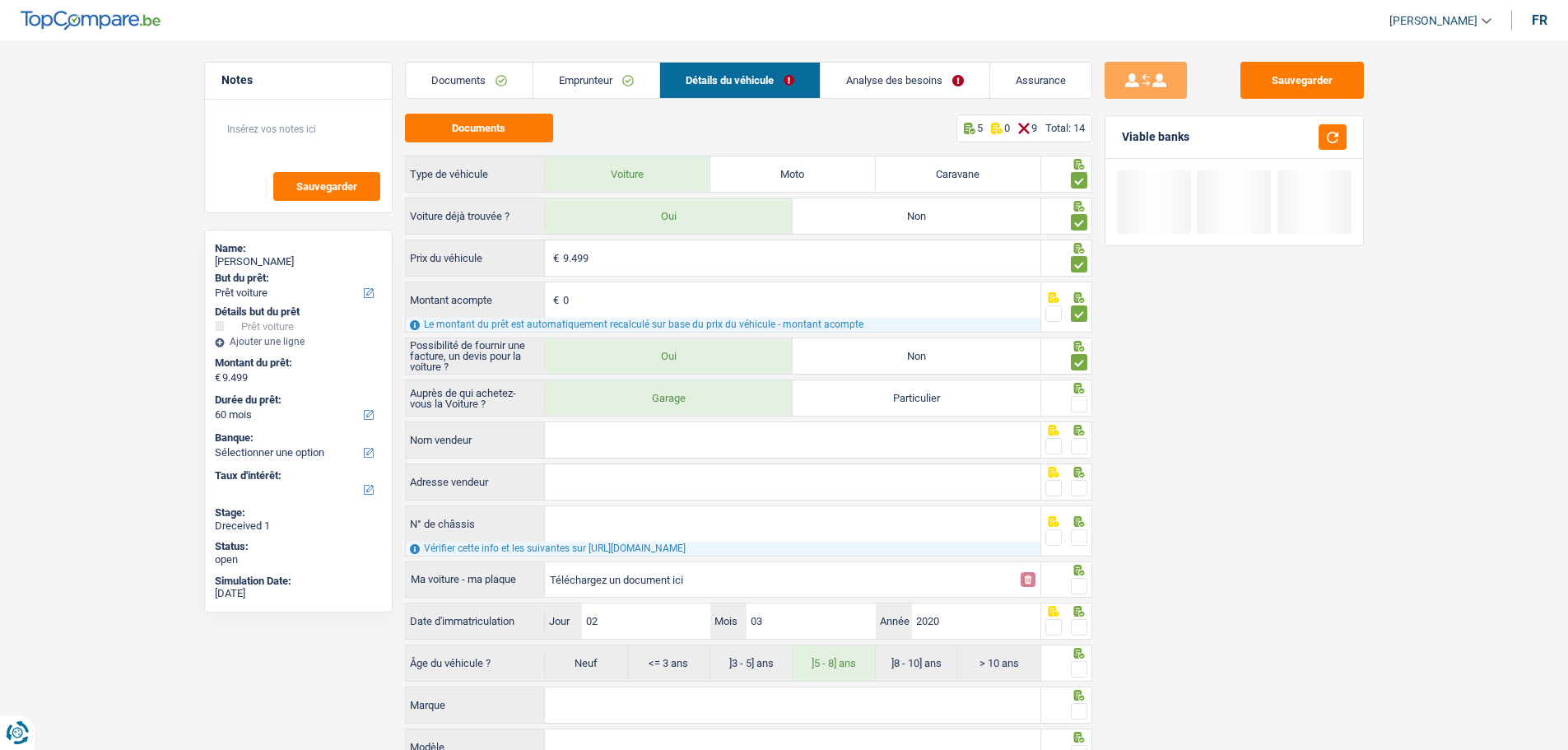 drag, startPoint x: 1078, startPoint y: 403, endPoint x: 662, endPoint y: 431, distance: 416.941 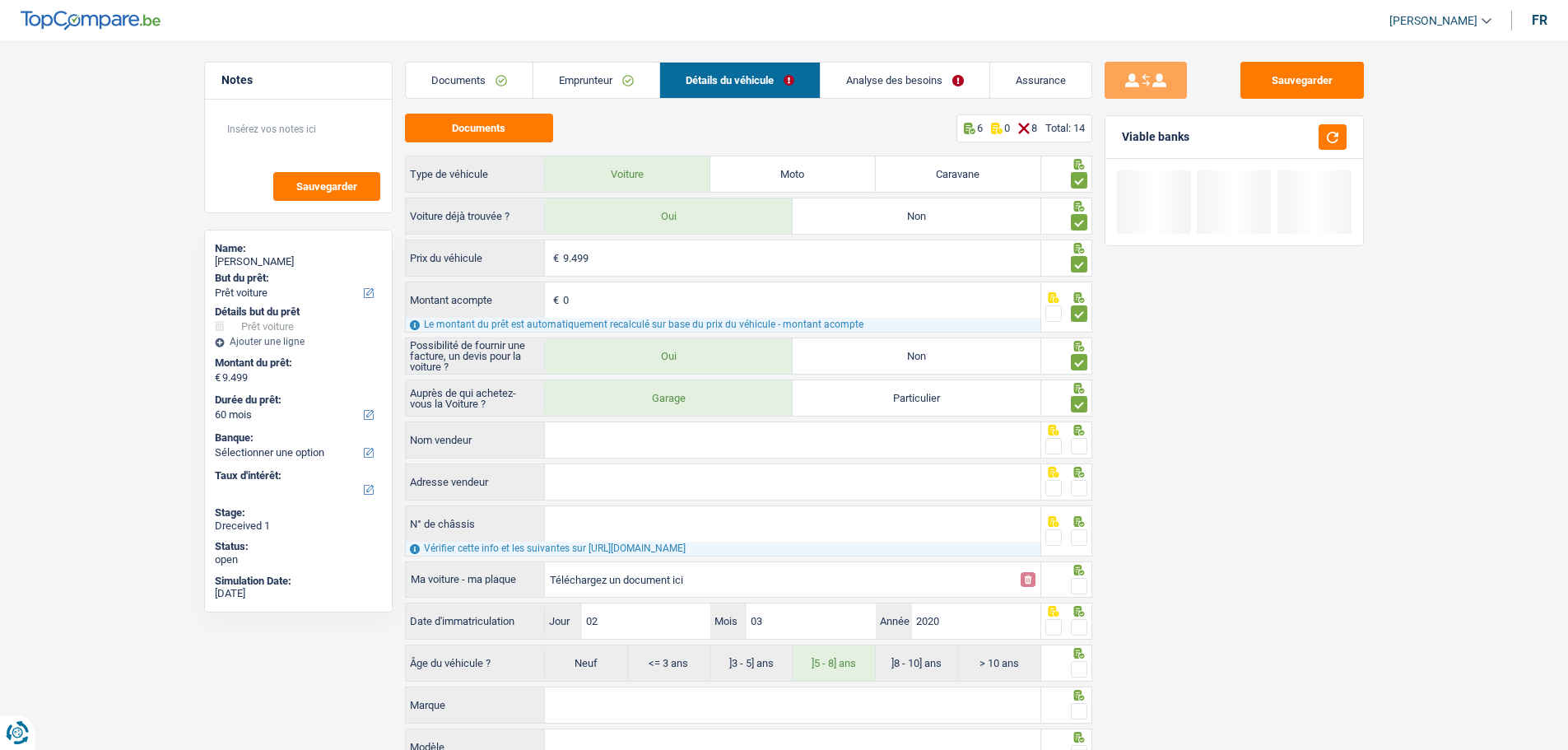 drag, startPoint x: 613, startPoint y: 444, endPoint x: 495, endPoint y: 459, distance: 118.94957 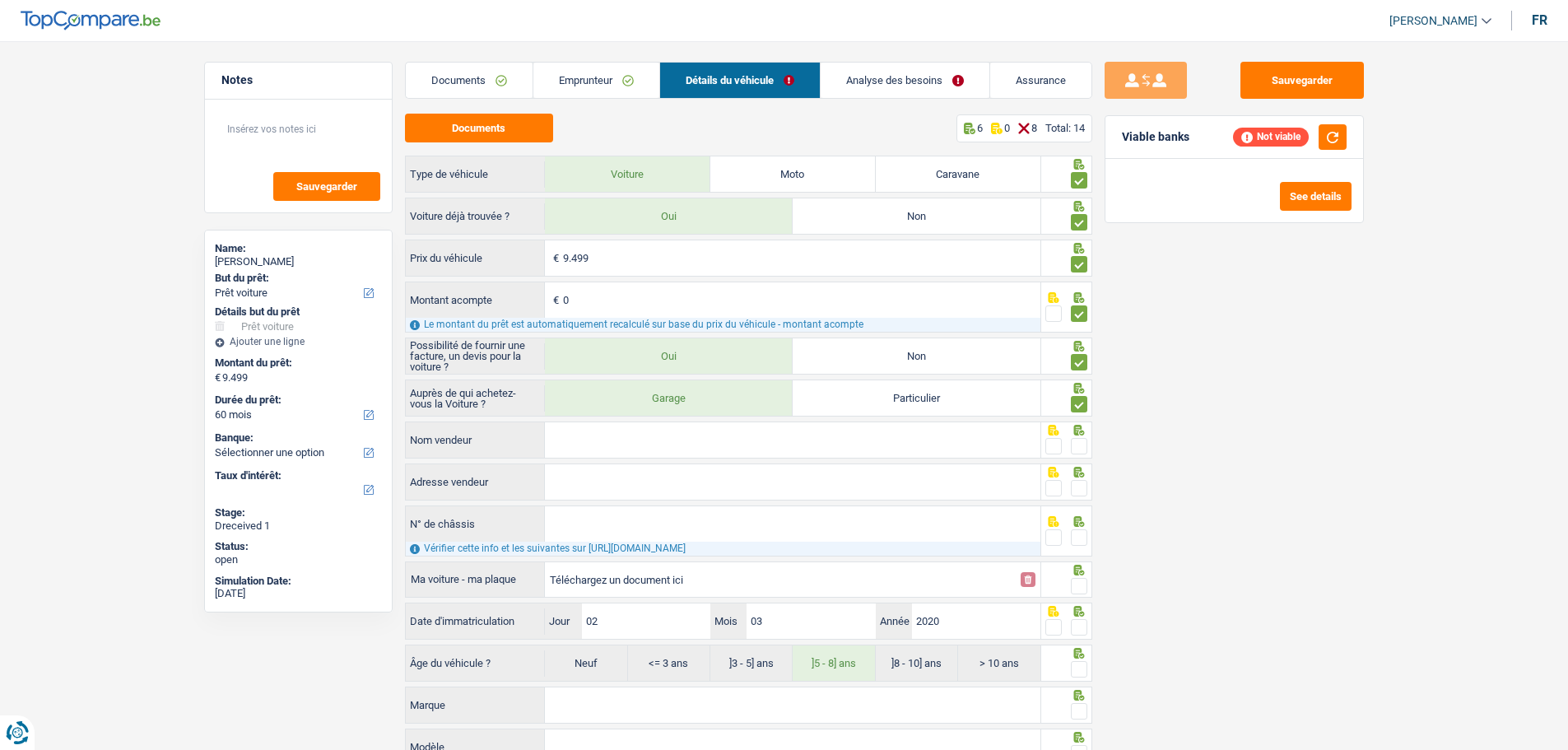 click on "Nom vendeur" at bounding box center [793, 440] 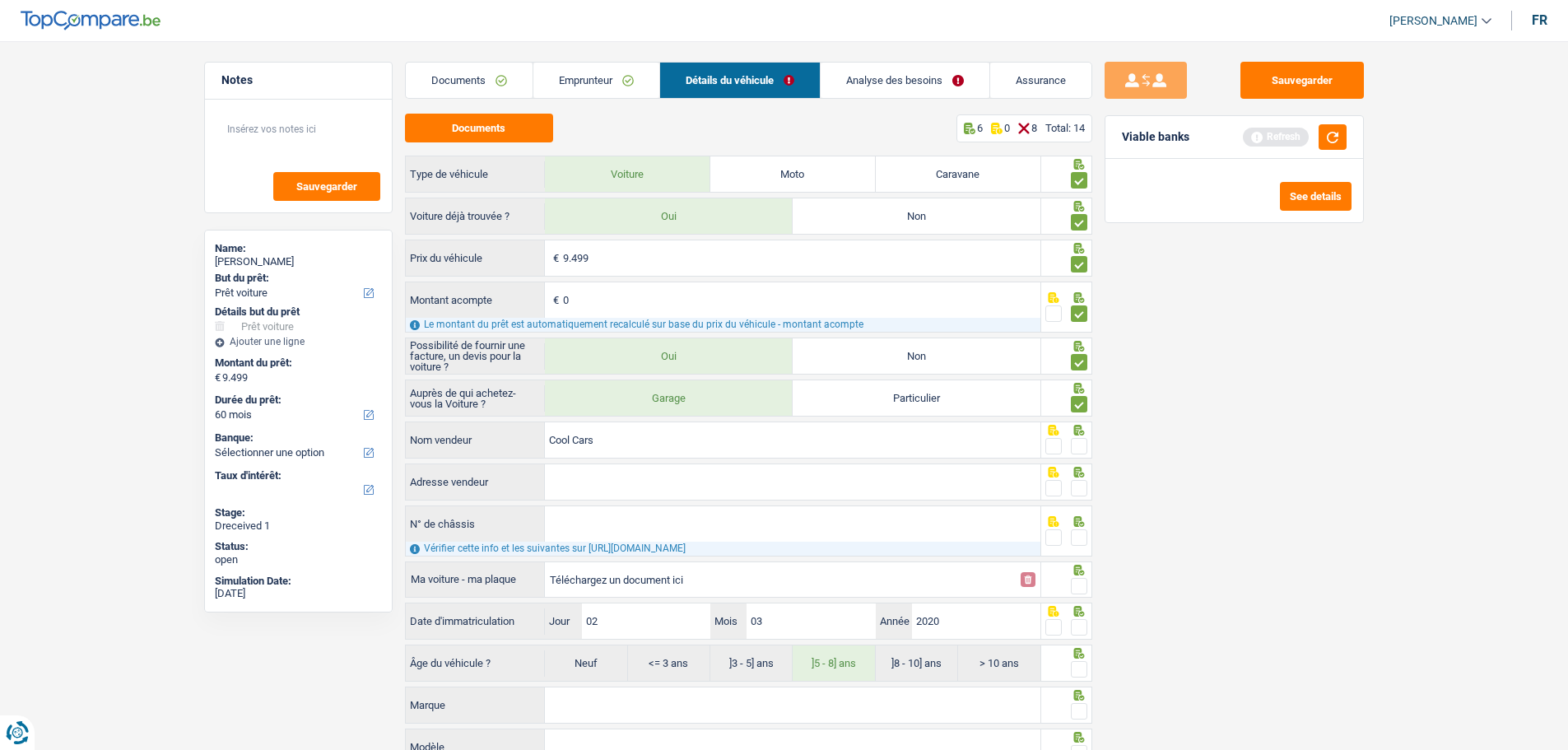 type on "Cool Cars" 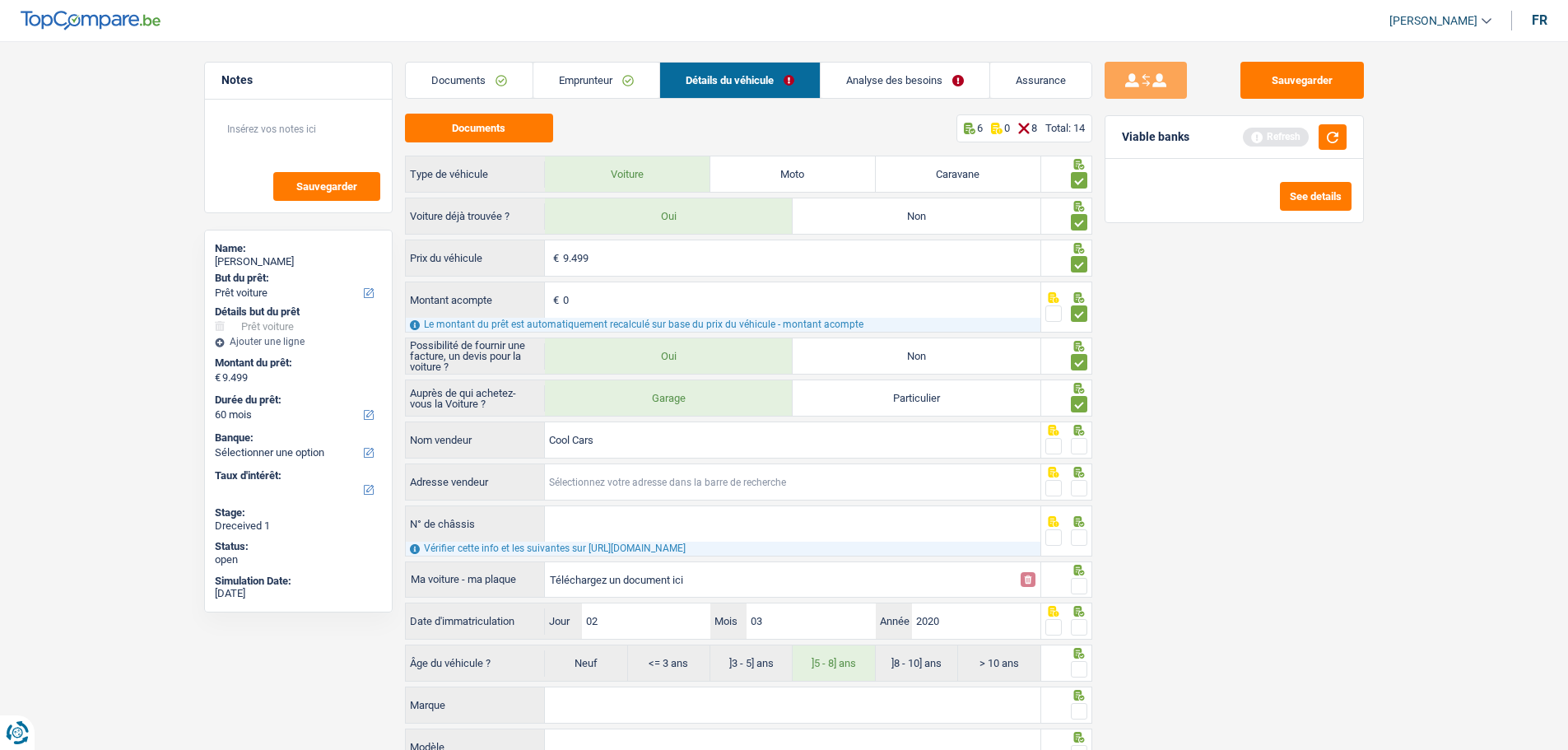 click on "Adresse vendeur" at bounding box center [793, 482] 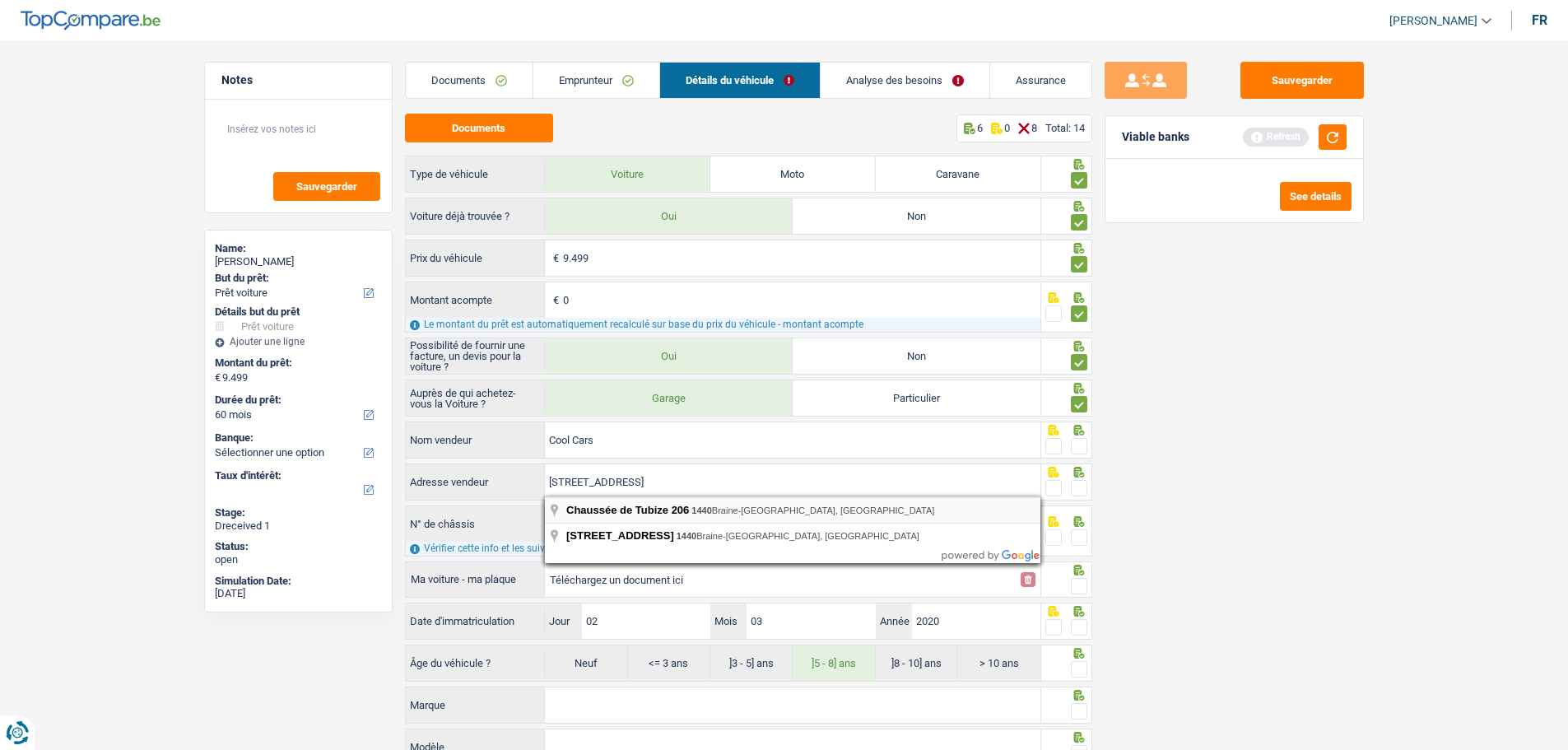type on "Chaussée de Tubize; 206; 1440; Braine-le-Château; BE" 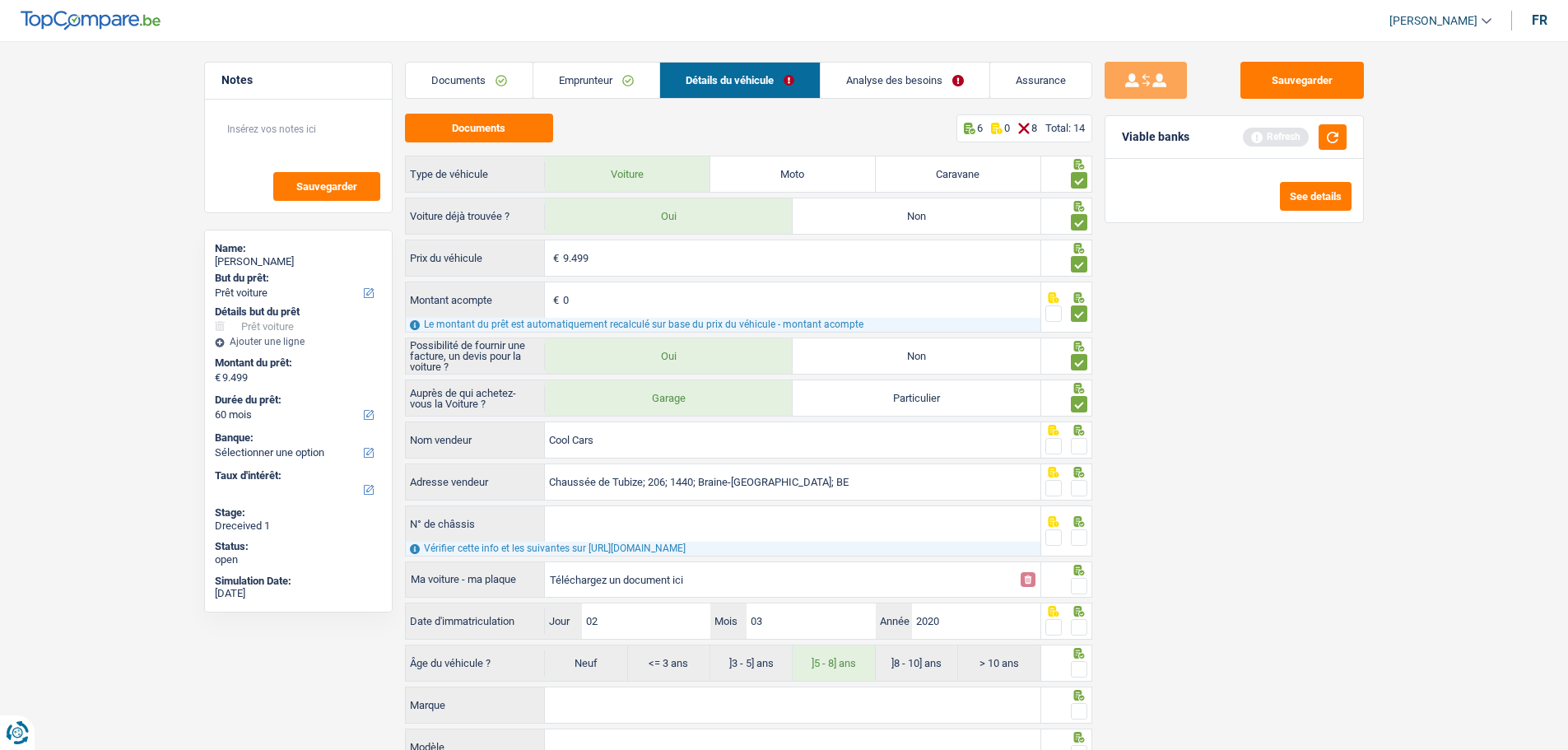 click at bounding box center [1079, 488] 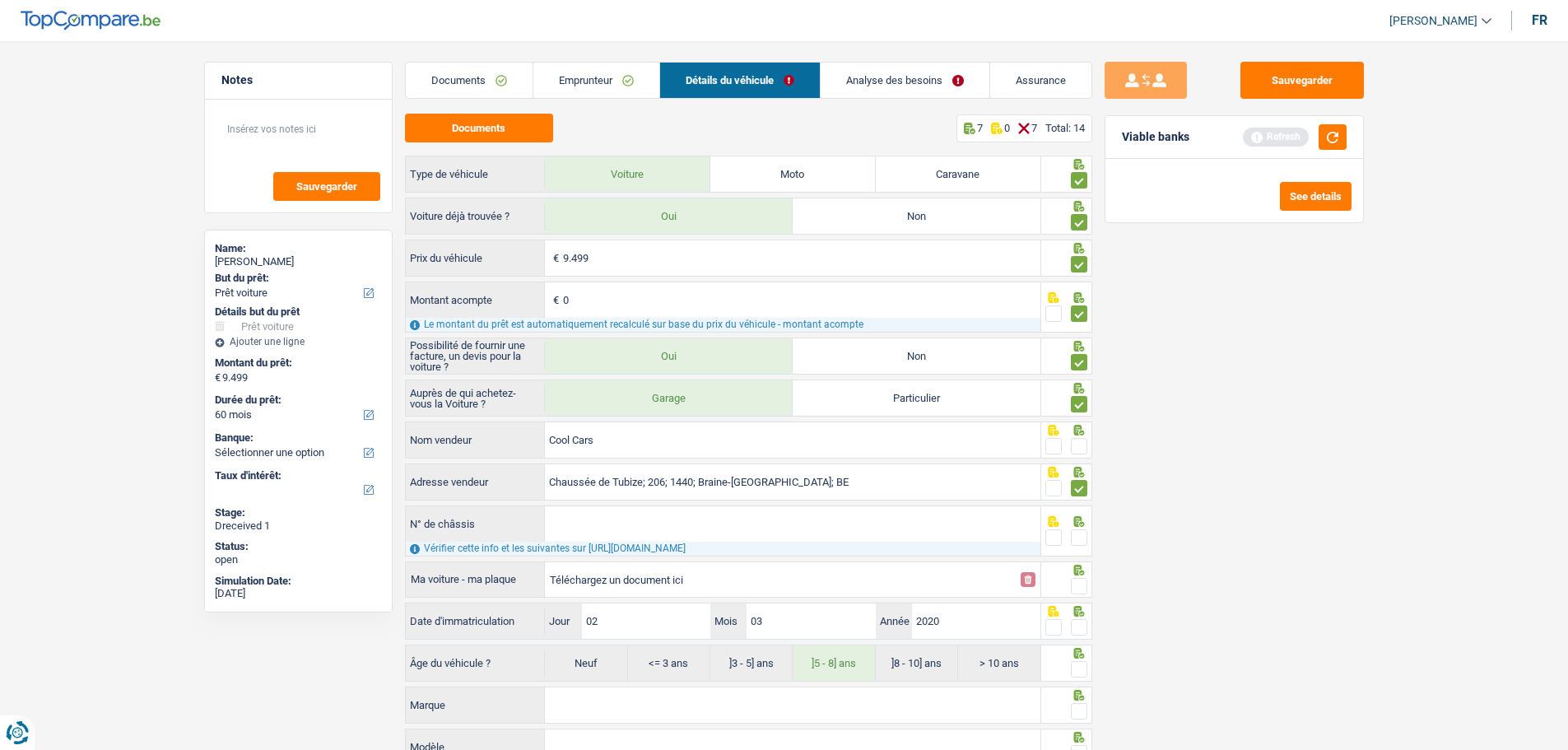 click at bounding box center (1079, 446) 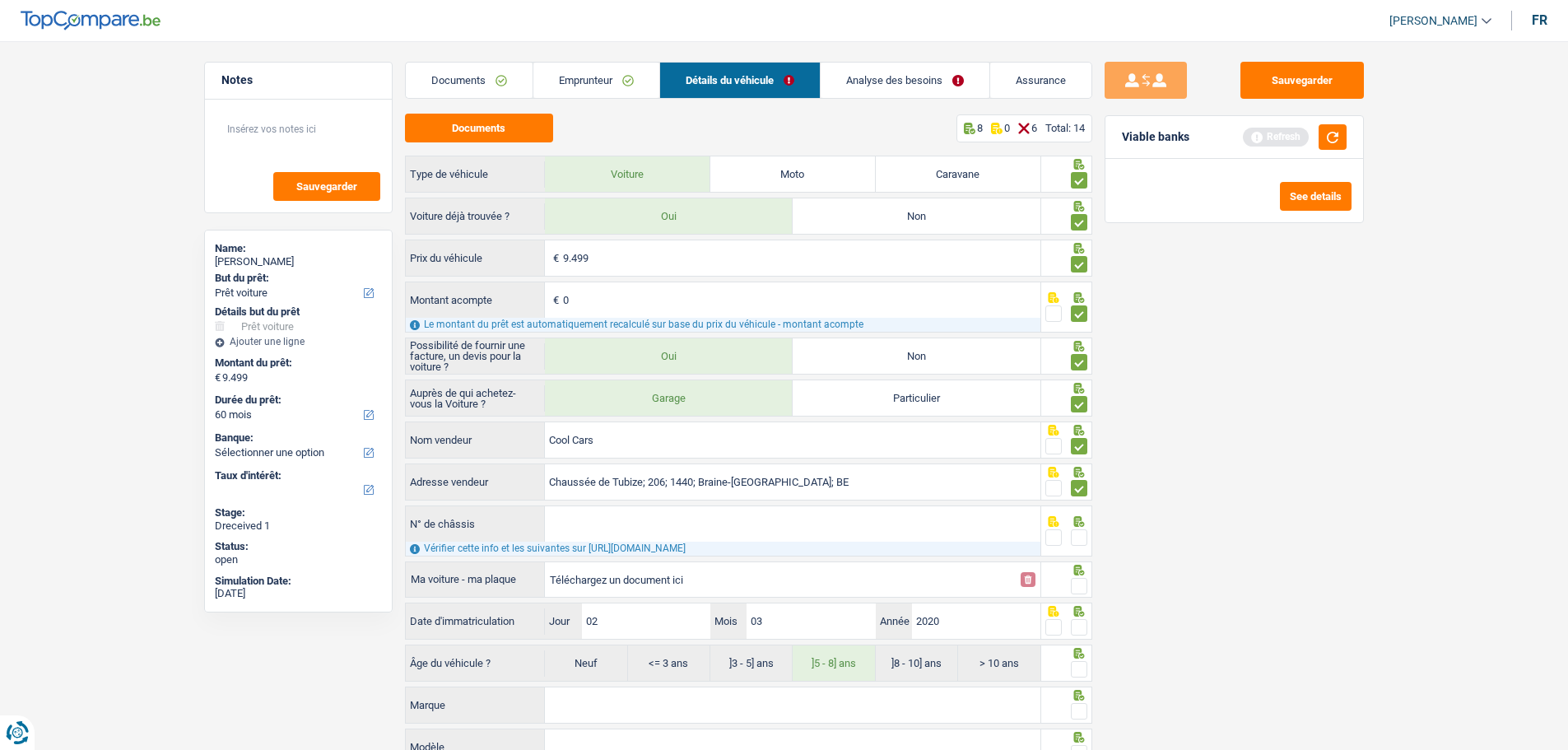 click on "N° de châssis" at bounding box center (793, 524) 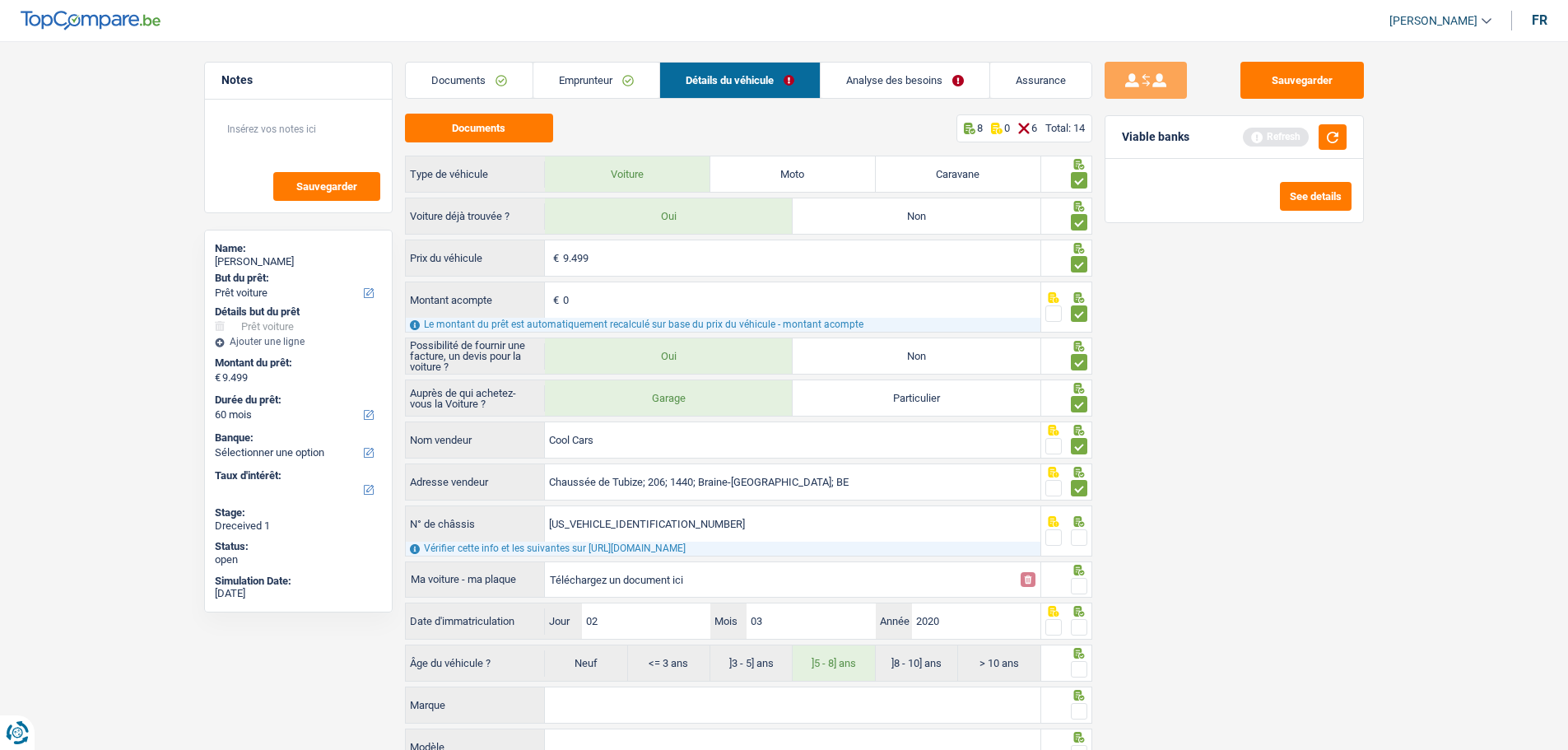 click on "W0V7D9EE8L4118828" at bounding box center [793, 524] 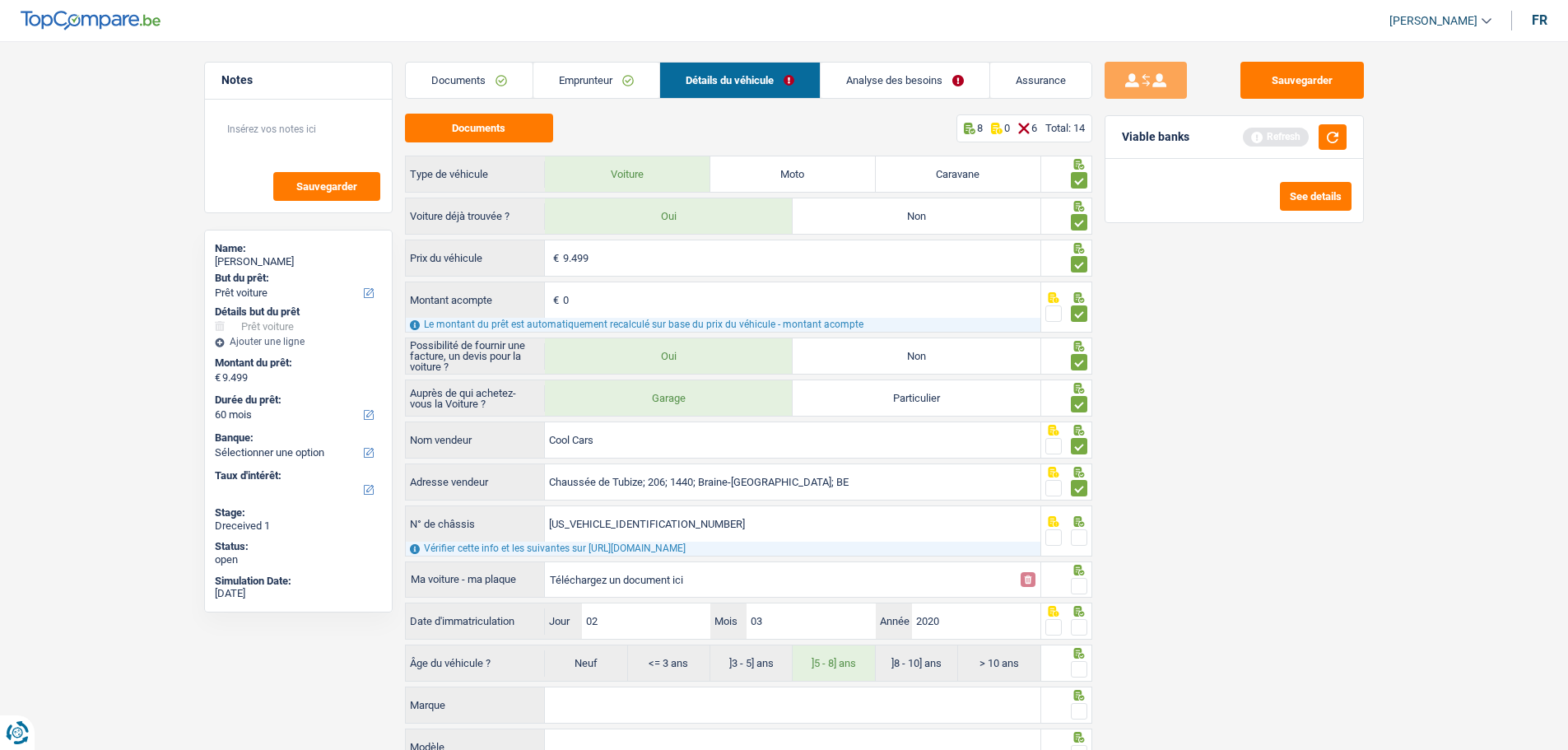 click on "Téléchargez un document ici" at bounding box center [780, 580] 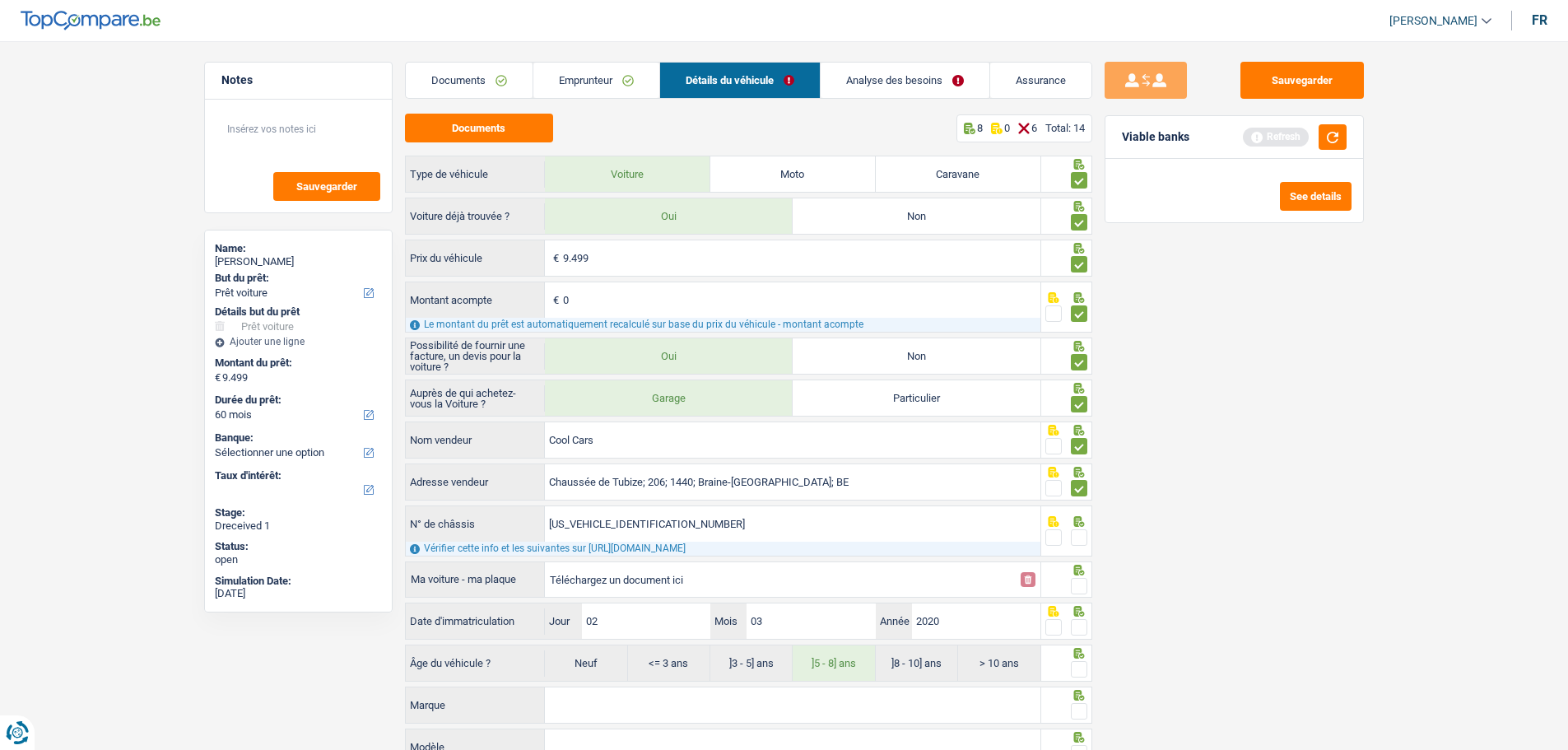 type on "C:\fakepath\Opel Zokou.png" 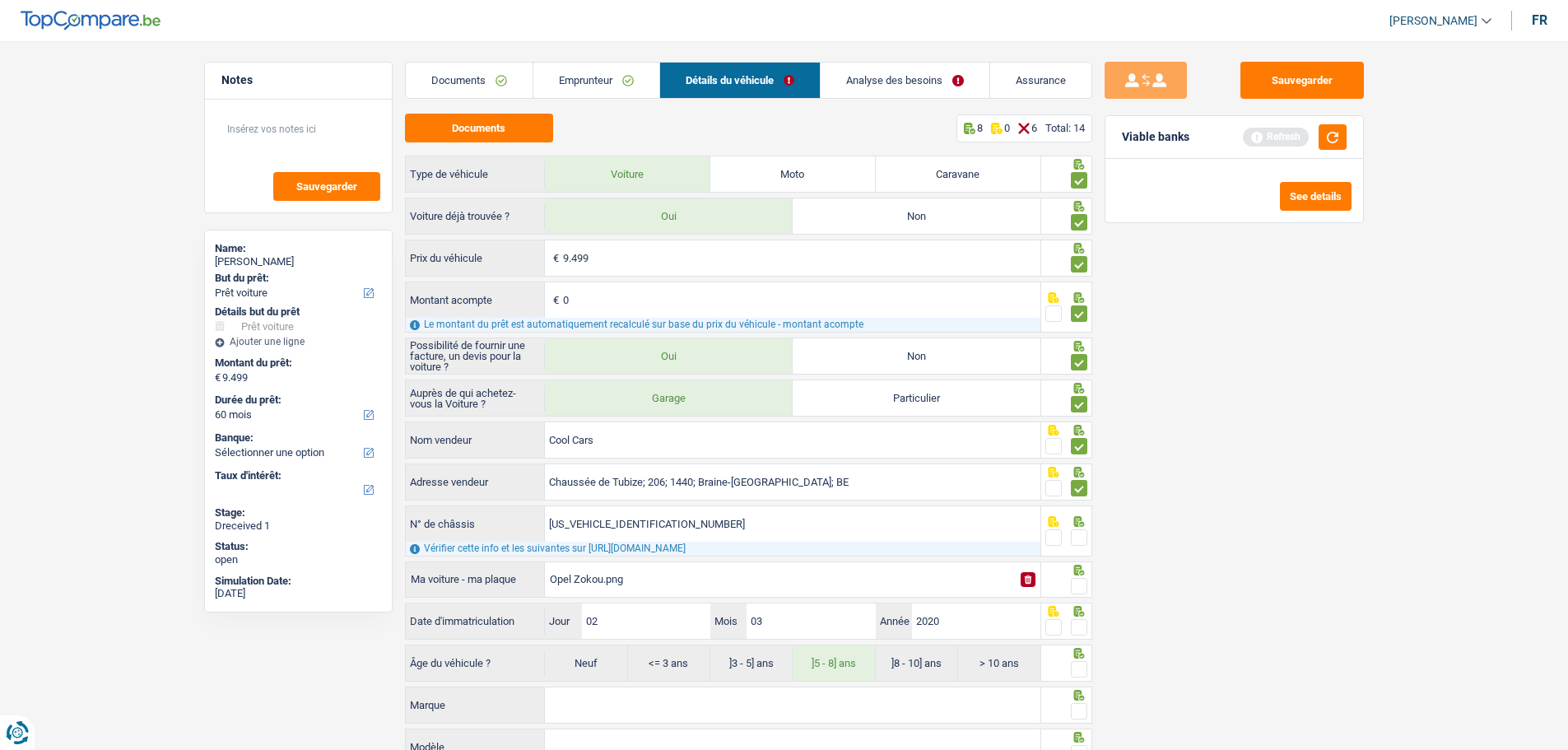 click at bounding box center [1079, 586] 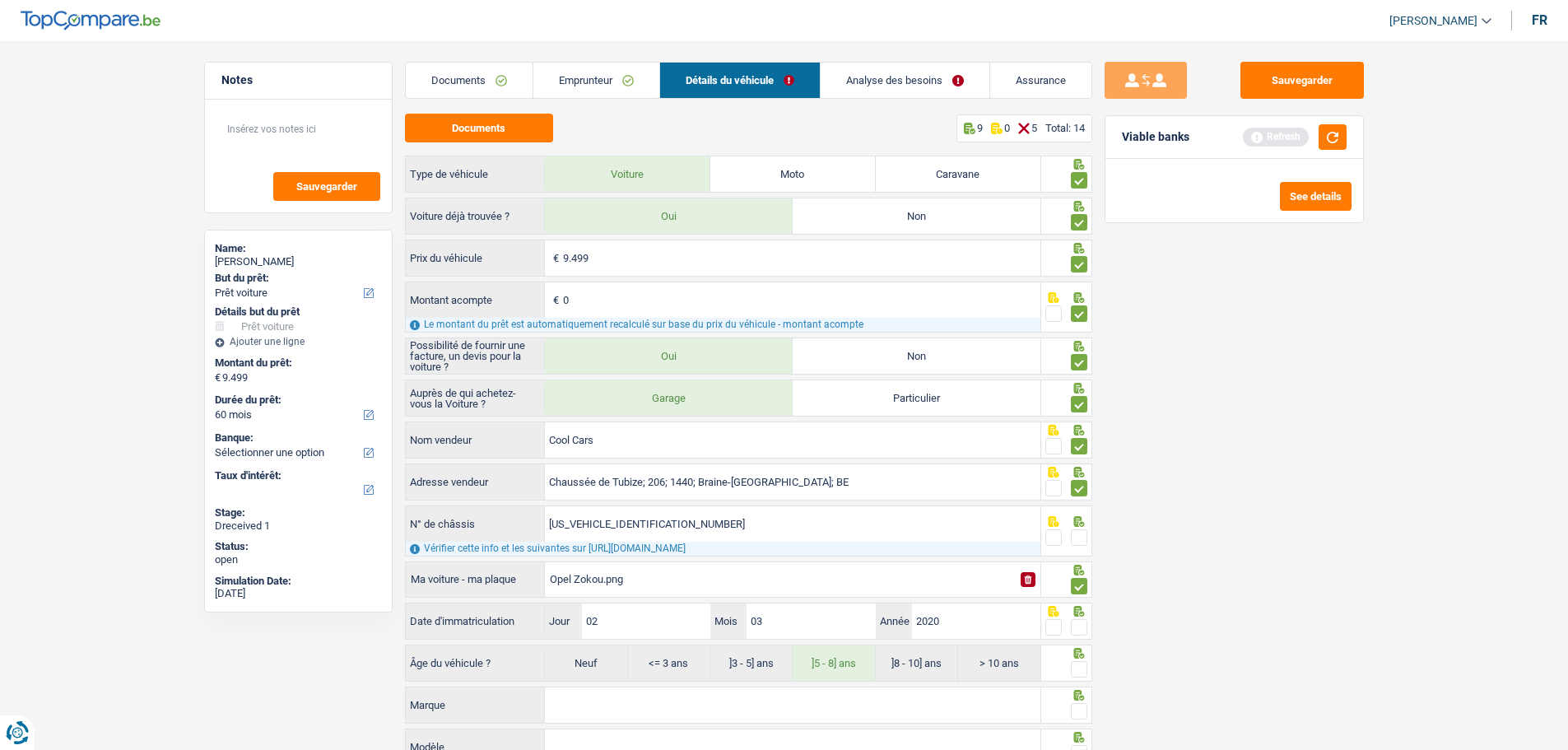 click at bounding box center [1079, 538] 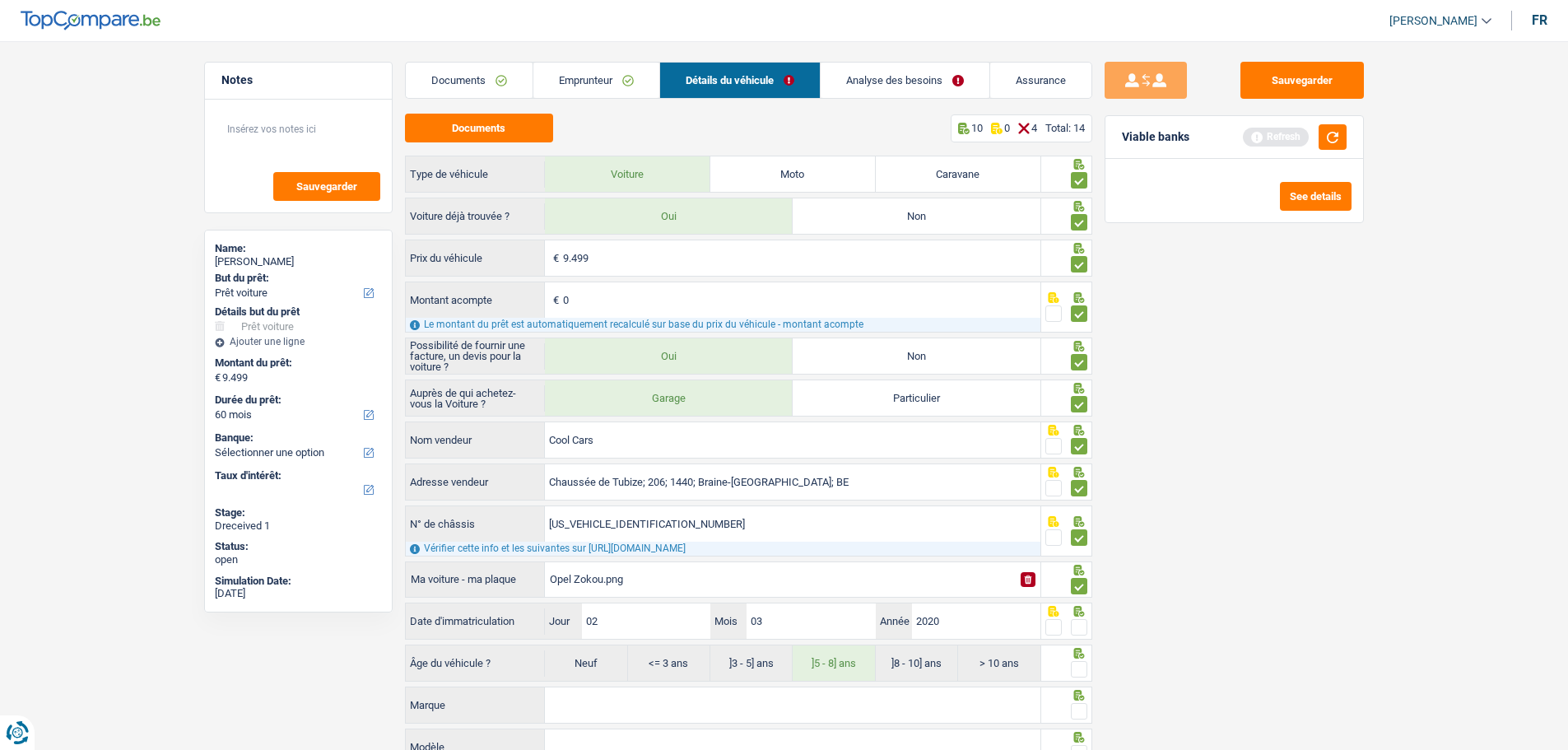 click at bounding box center [1079, 627] 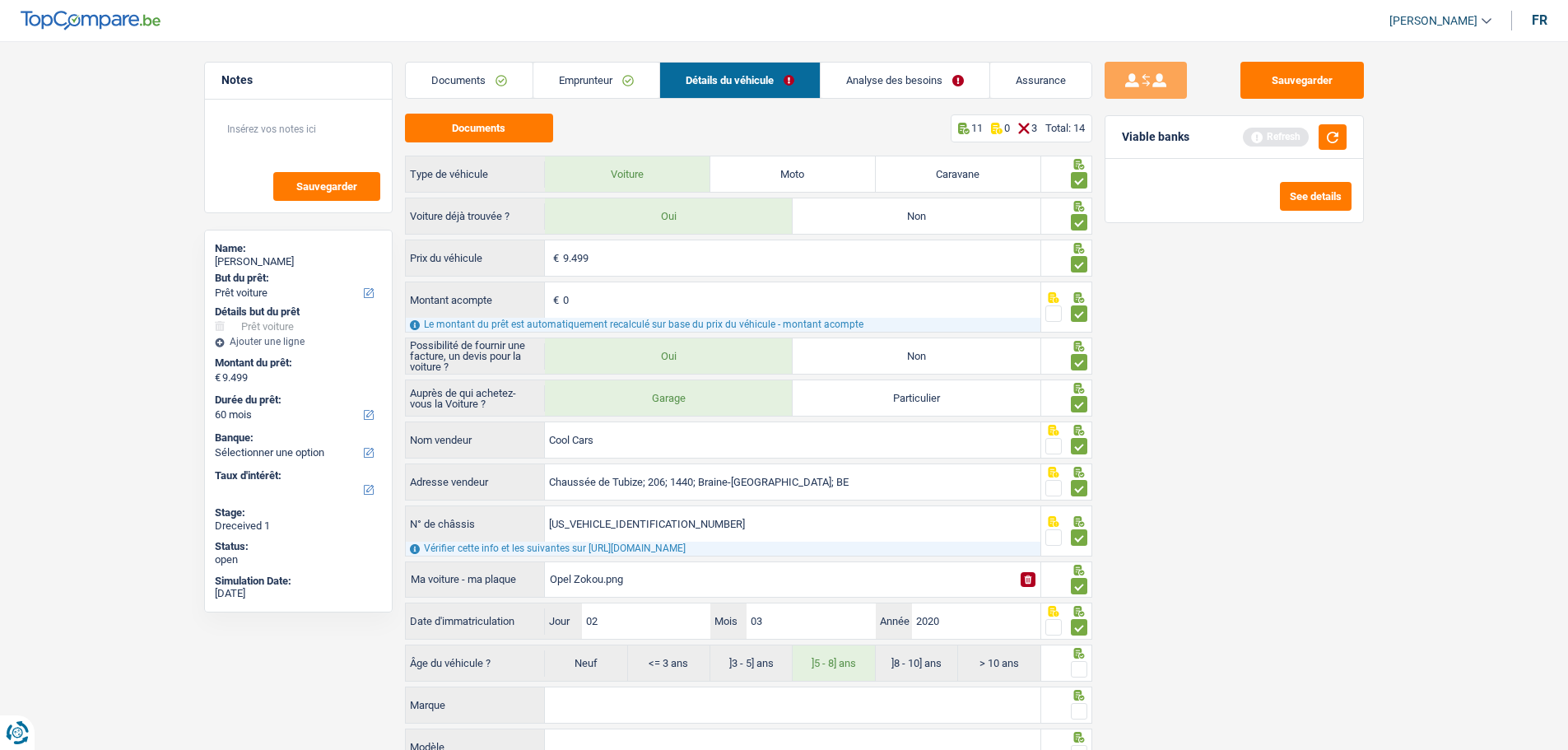 click at bounding box center [1079, 669] 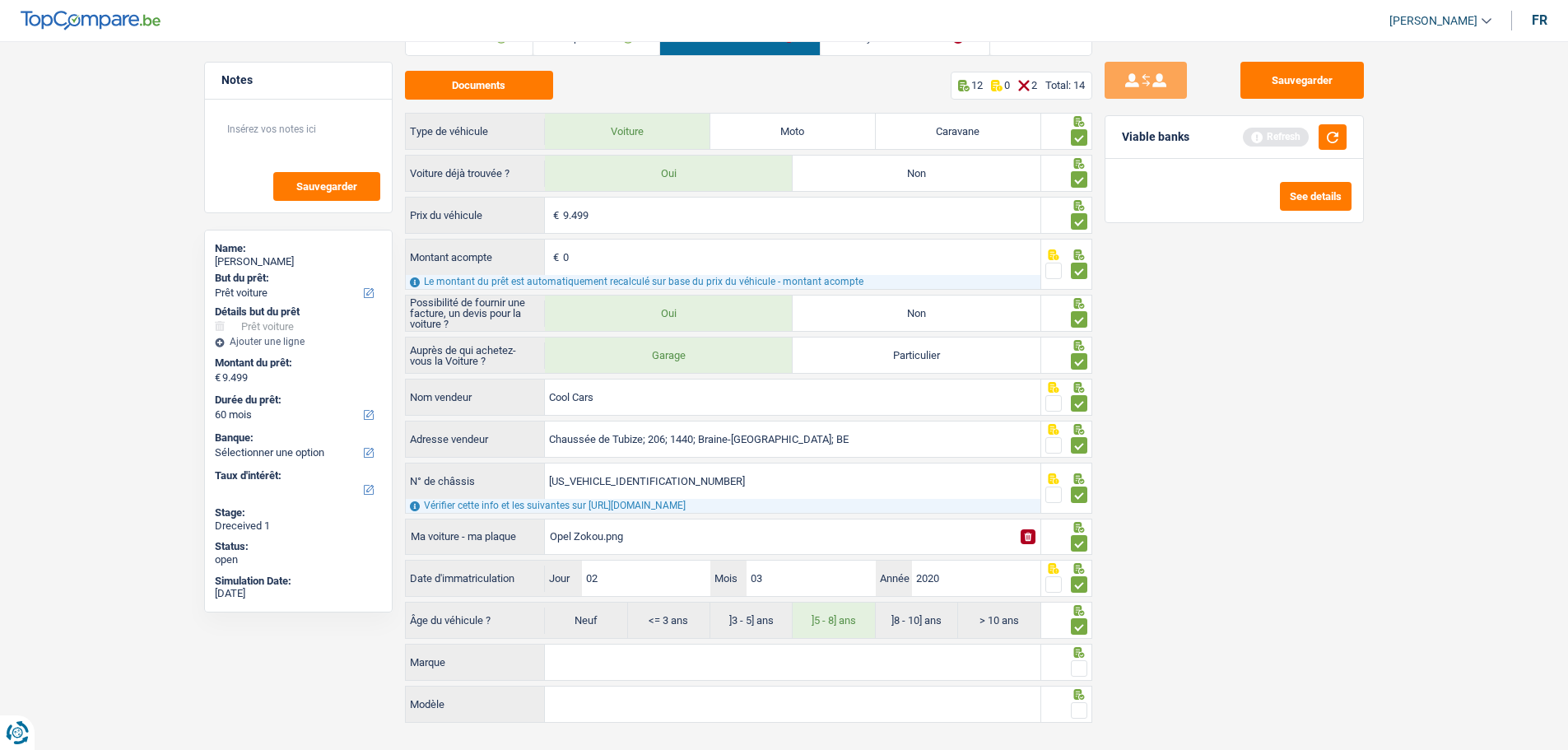 scroll, scrollTop: 67, scrollLeft: 0, axis: vertical 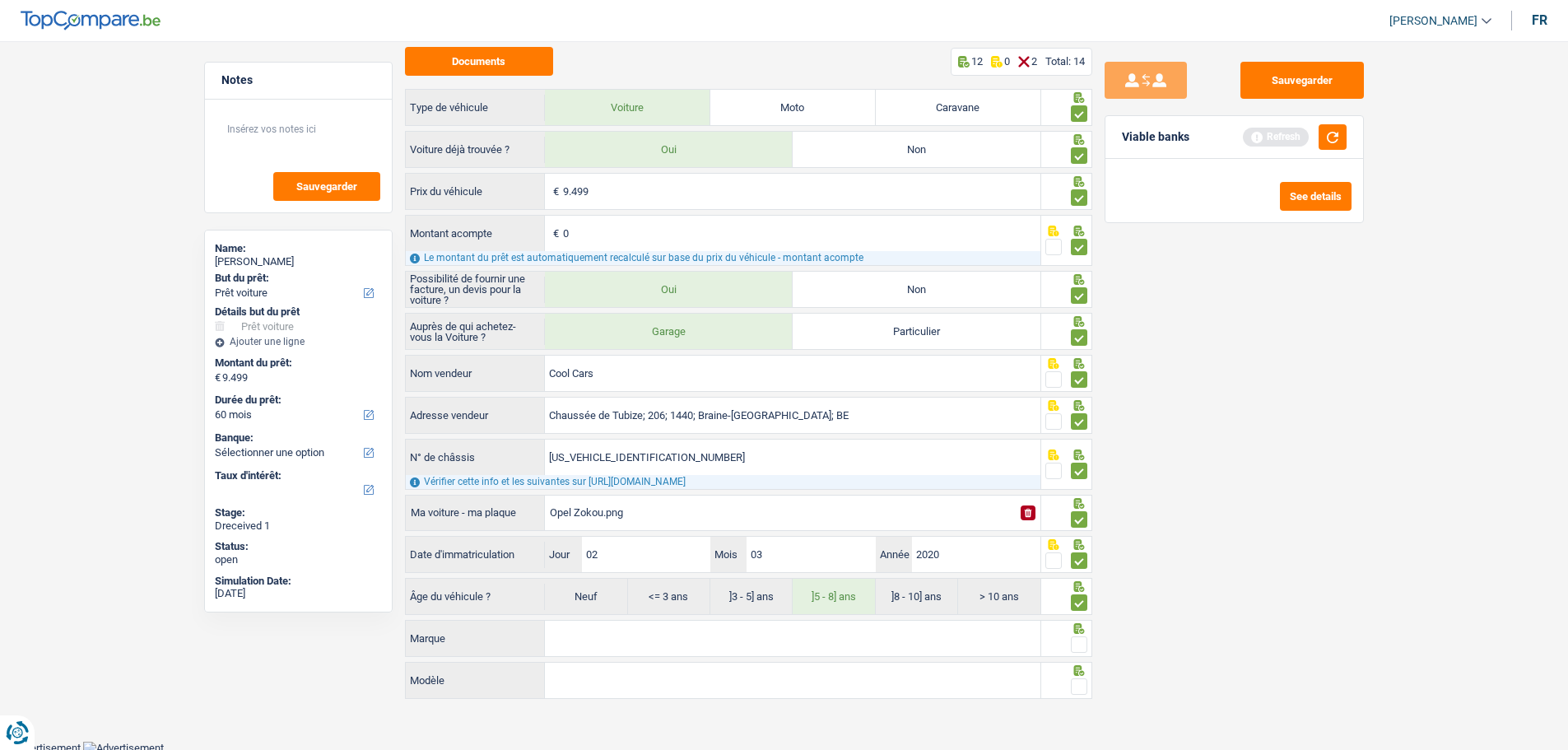 click on "Marque" at bounding box center (793, 638) 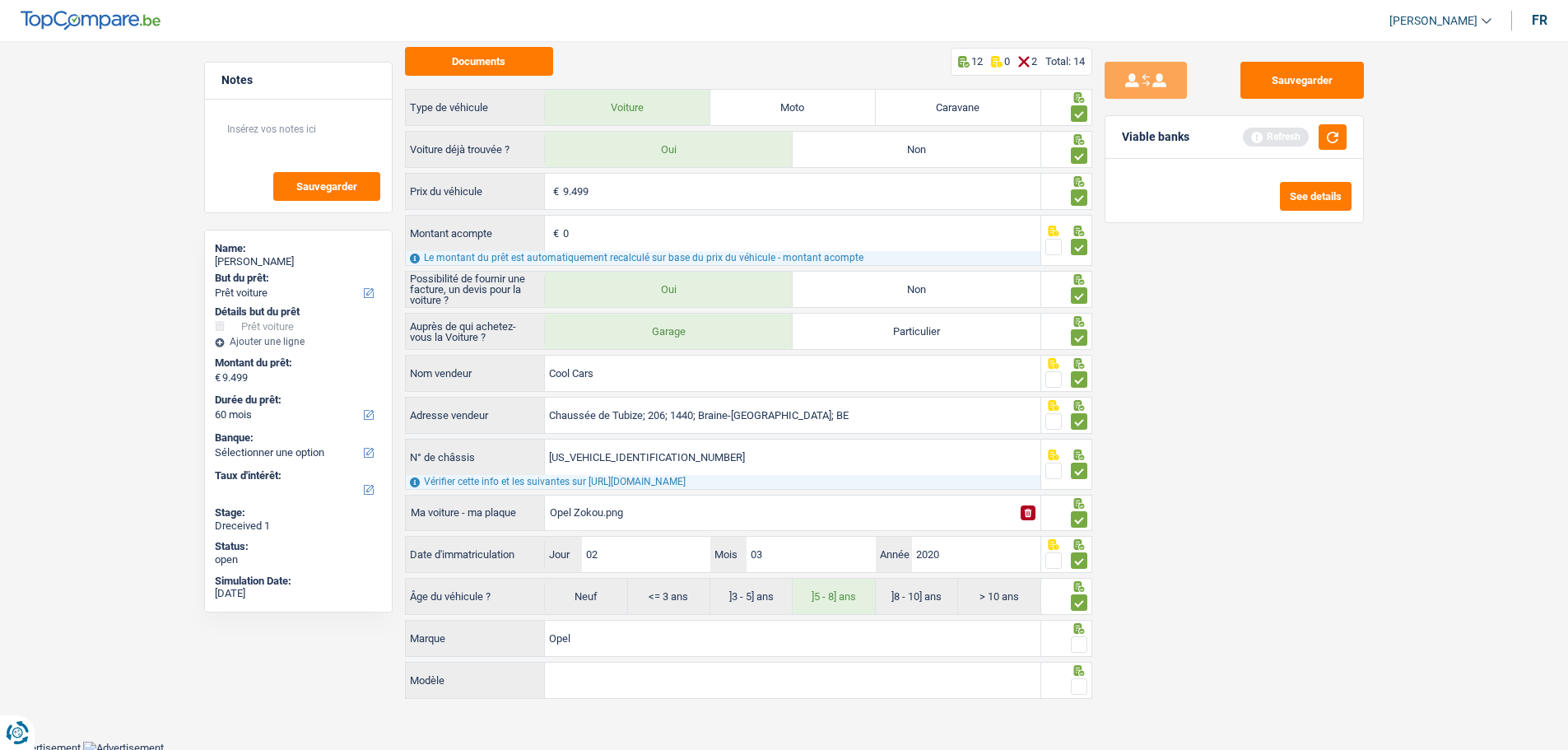 type on "Opel" 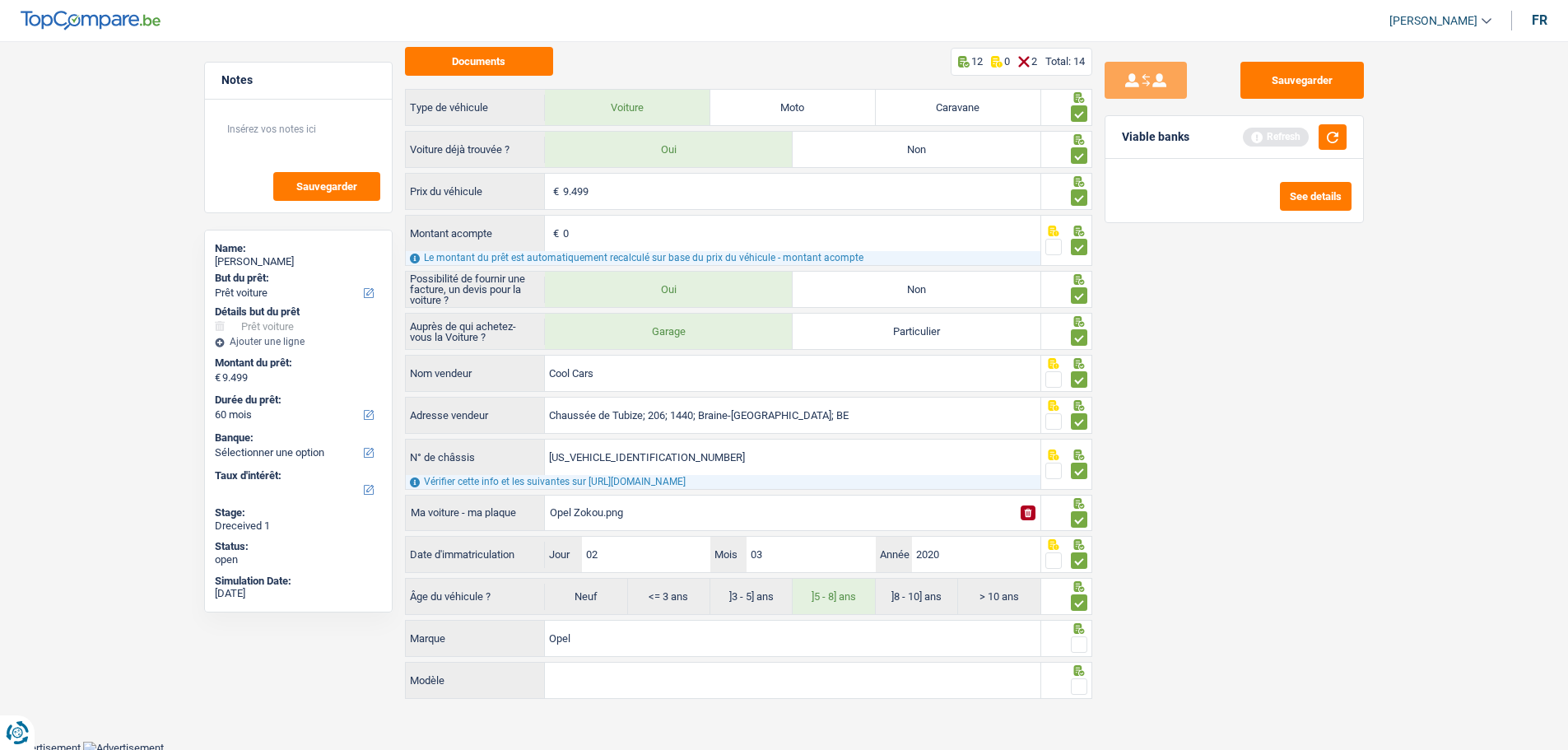 click on "Modèle" at bounding box center (793, 680) 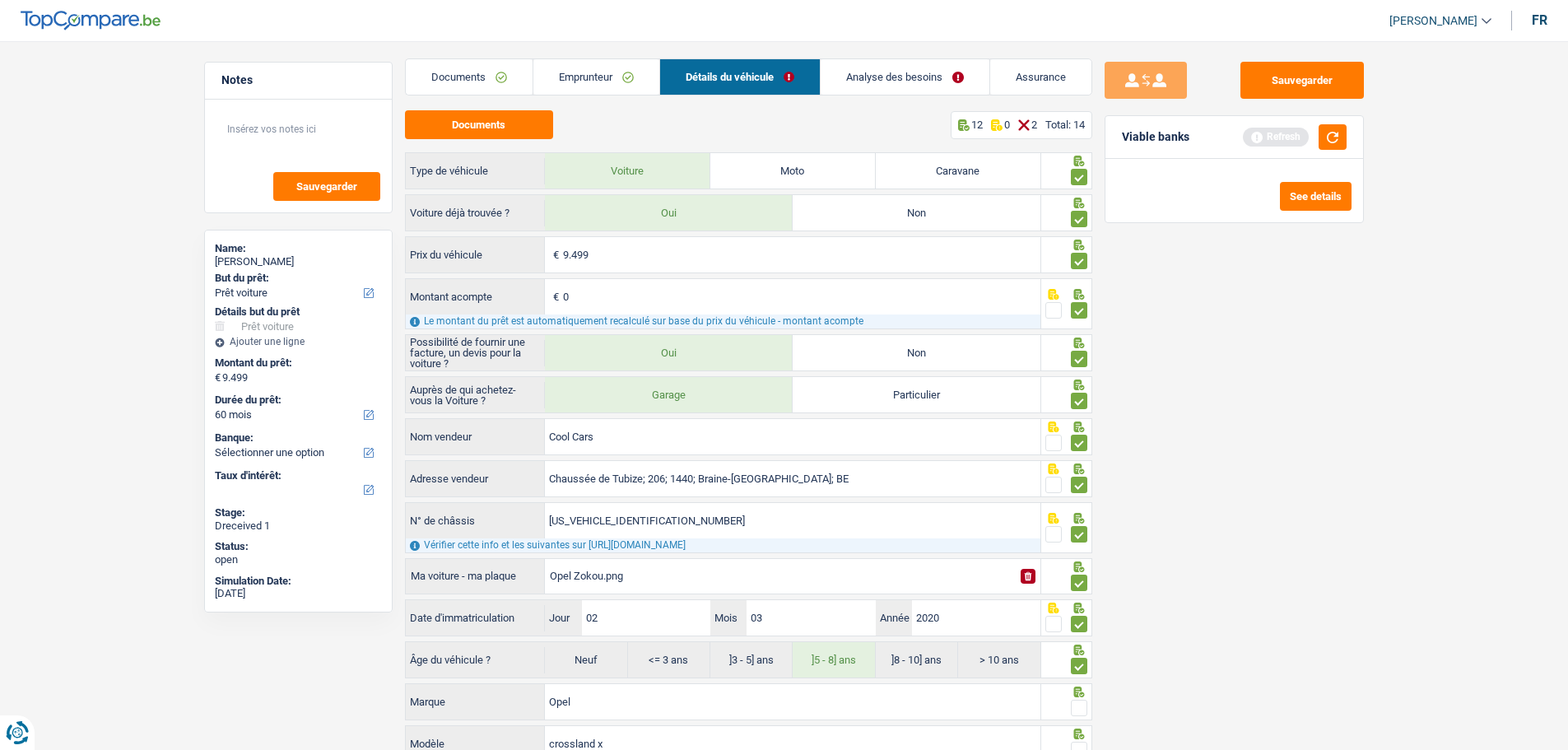 scroll, scrollTop: 0, scrollLeft: 0, axis: both 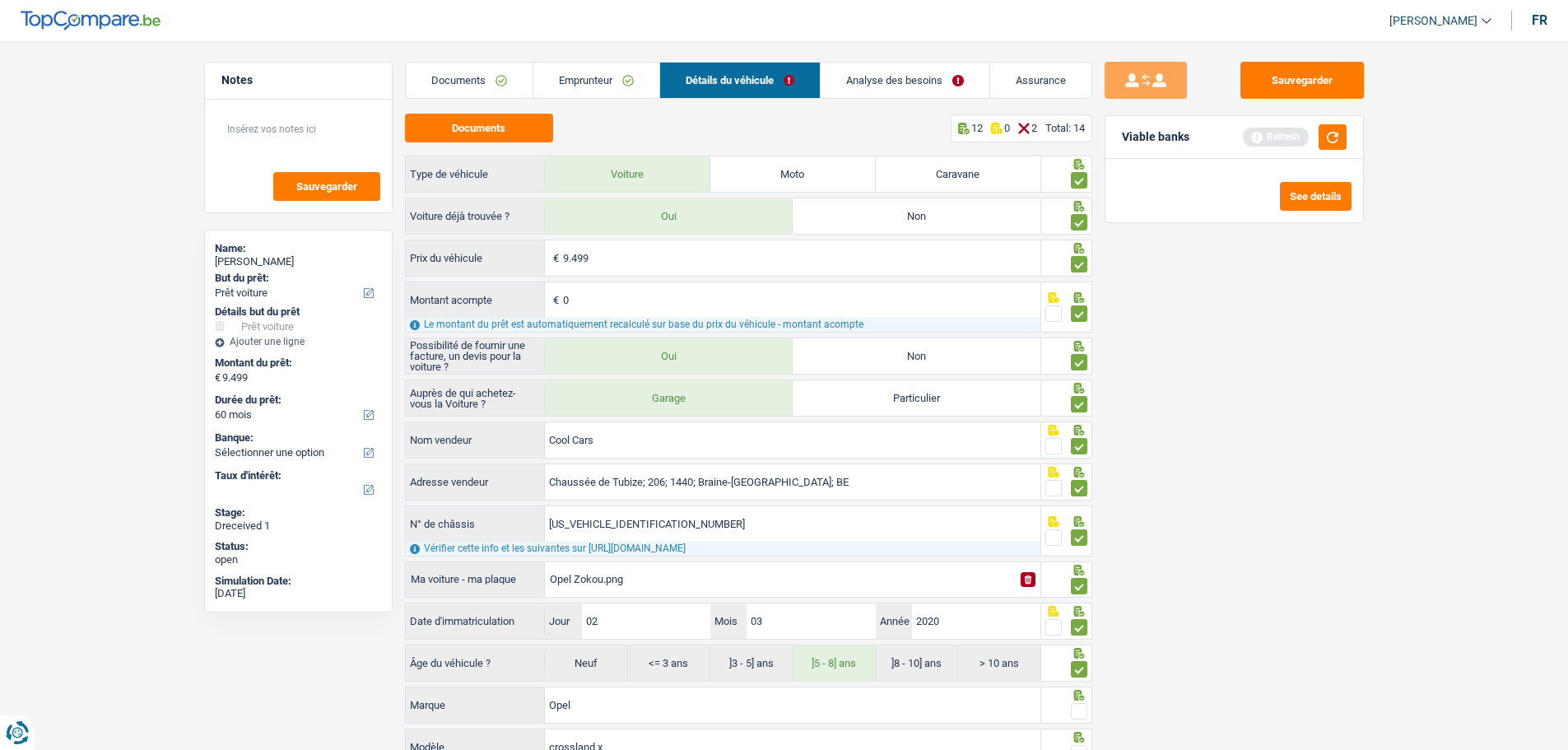 type on "crossland x" 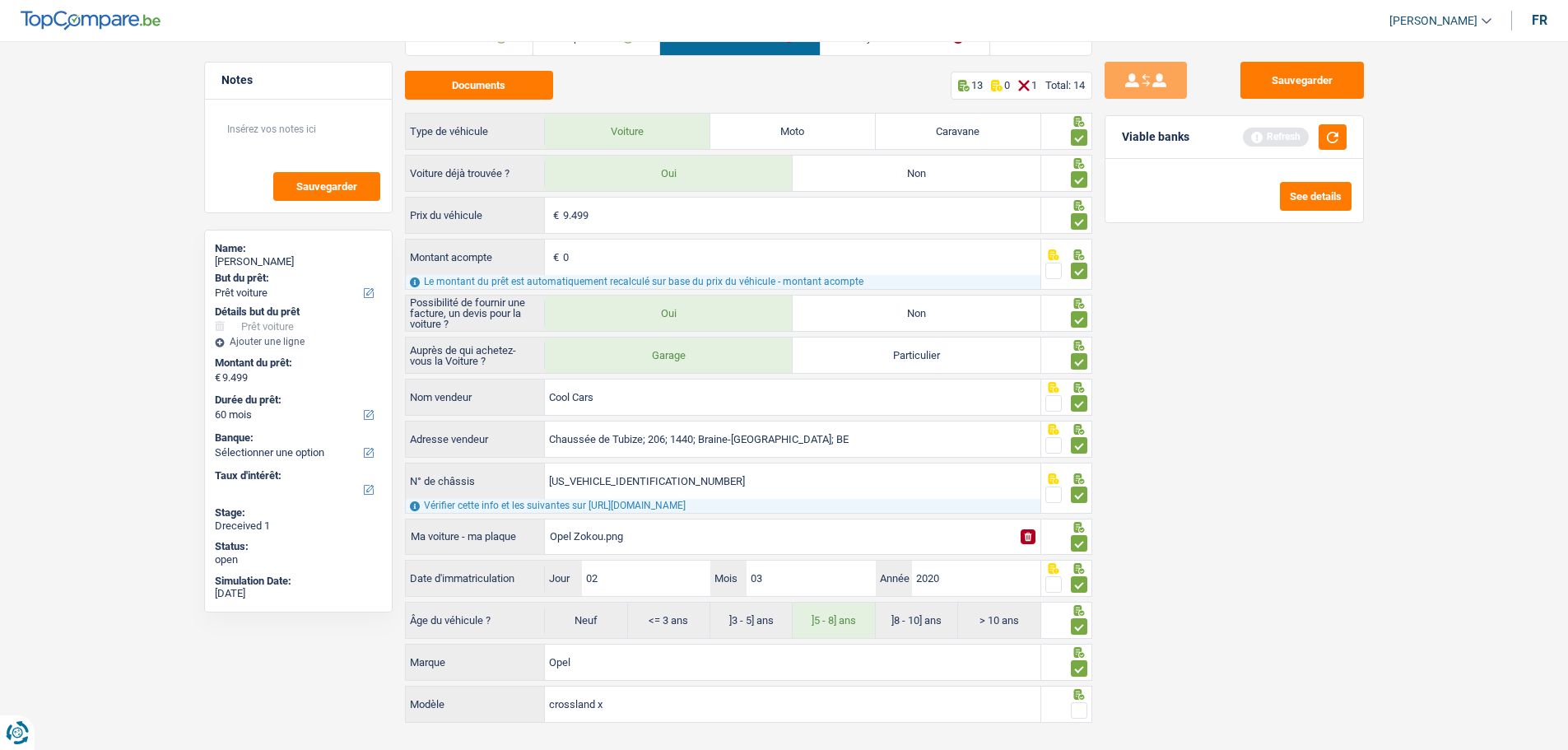scroll, scrollTop: 67, scrollLeft: 0, axis: vertical 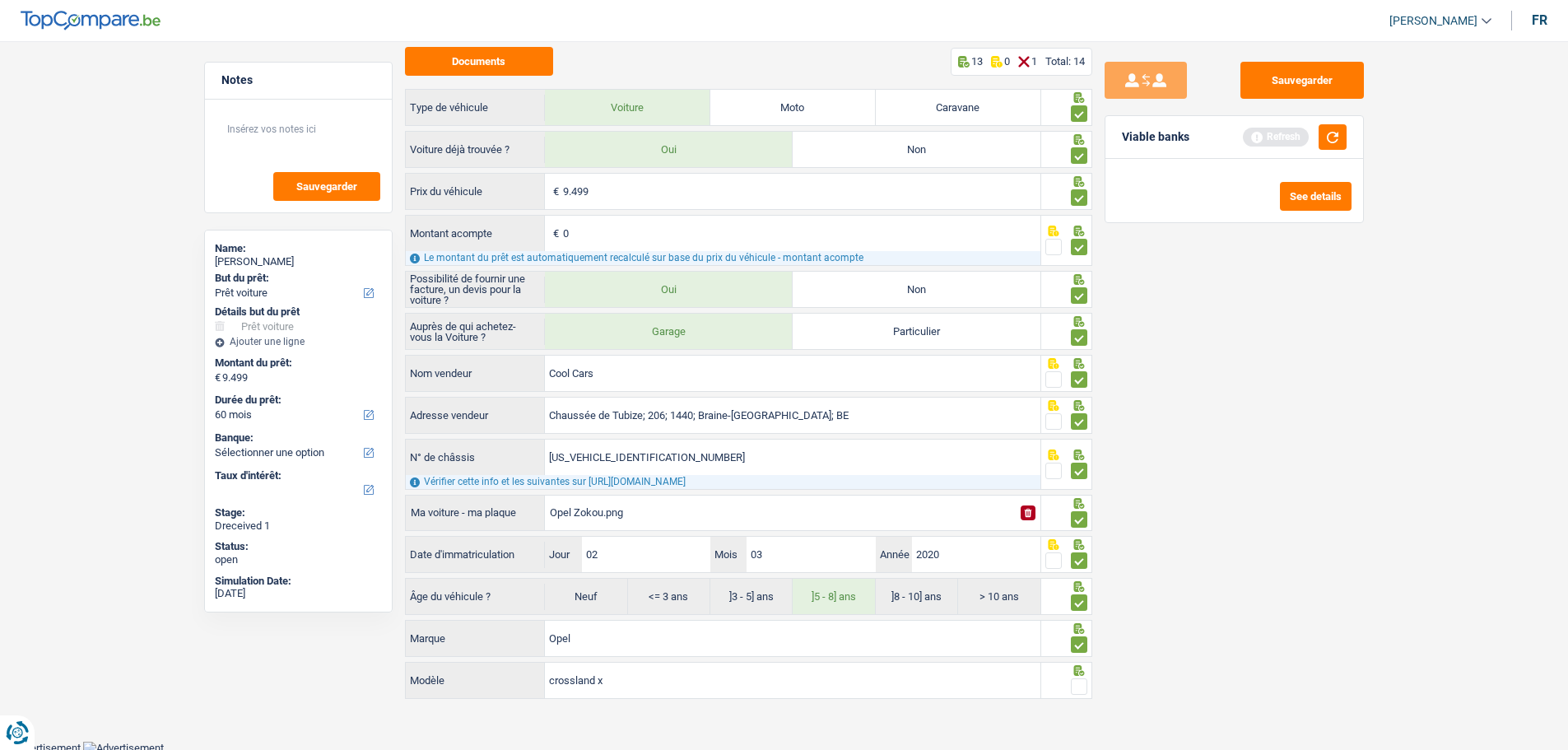 click at bounding box center [1079, 687] 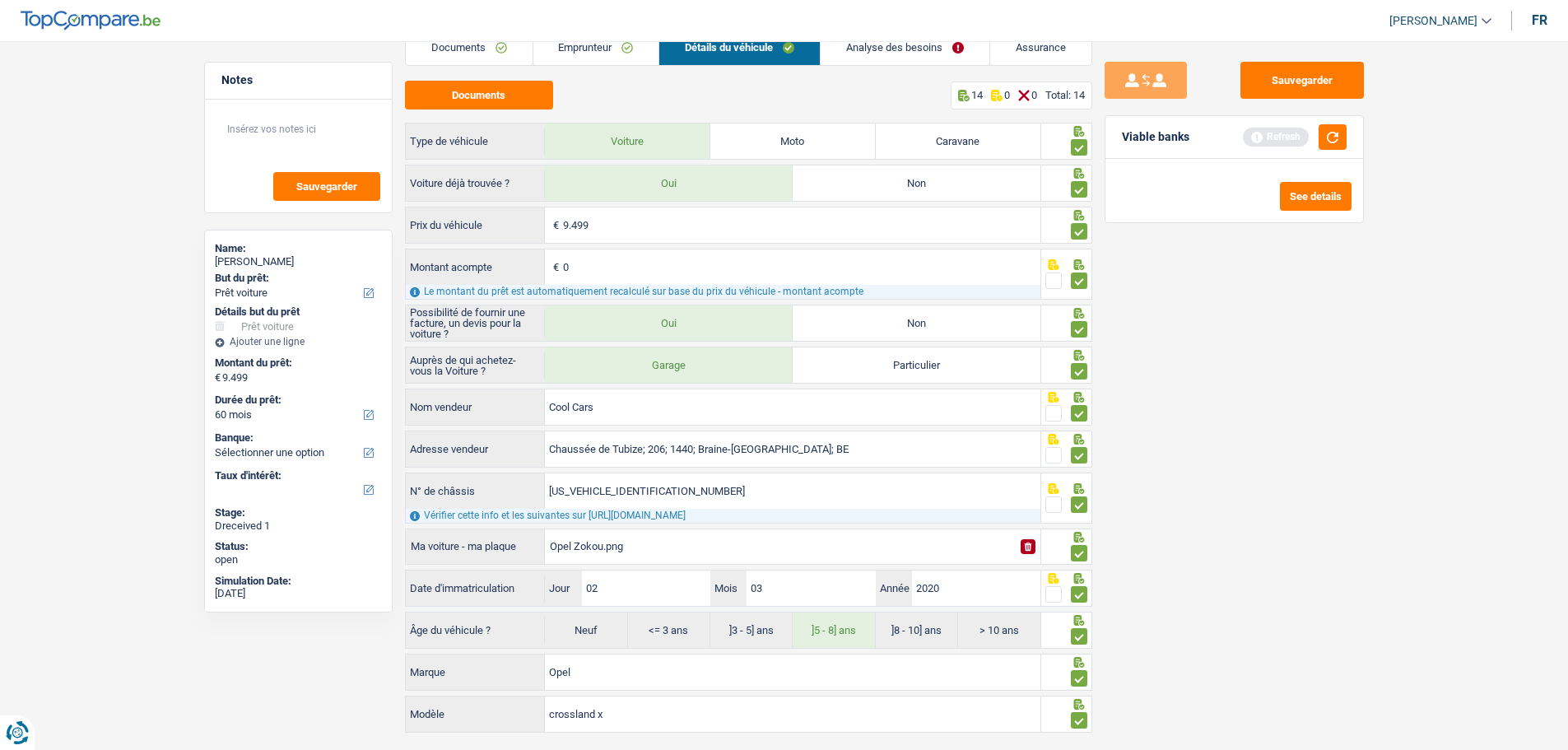 scroll, scrollTop: 0, scrollLeft: 0, axis: both 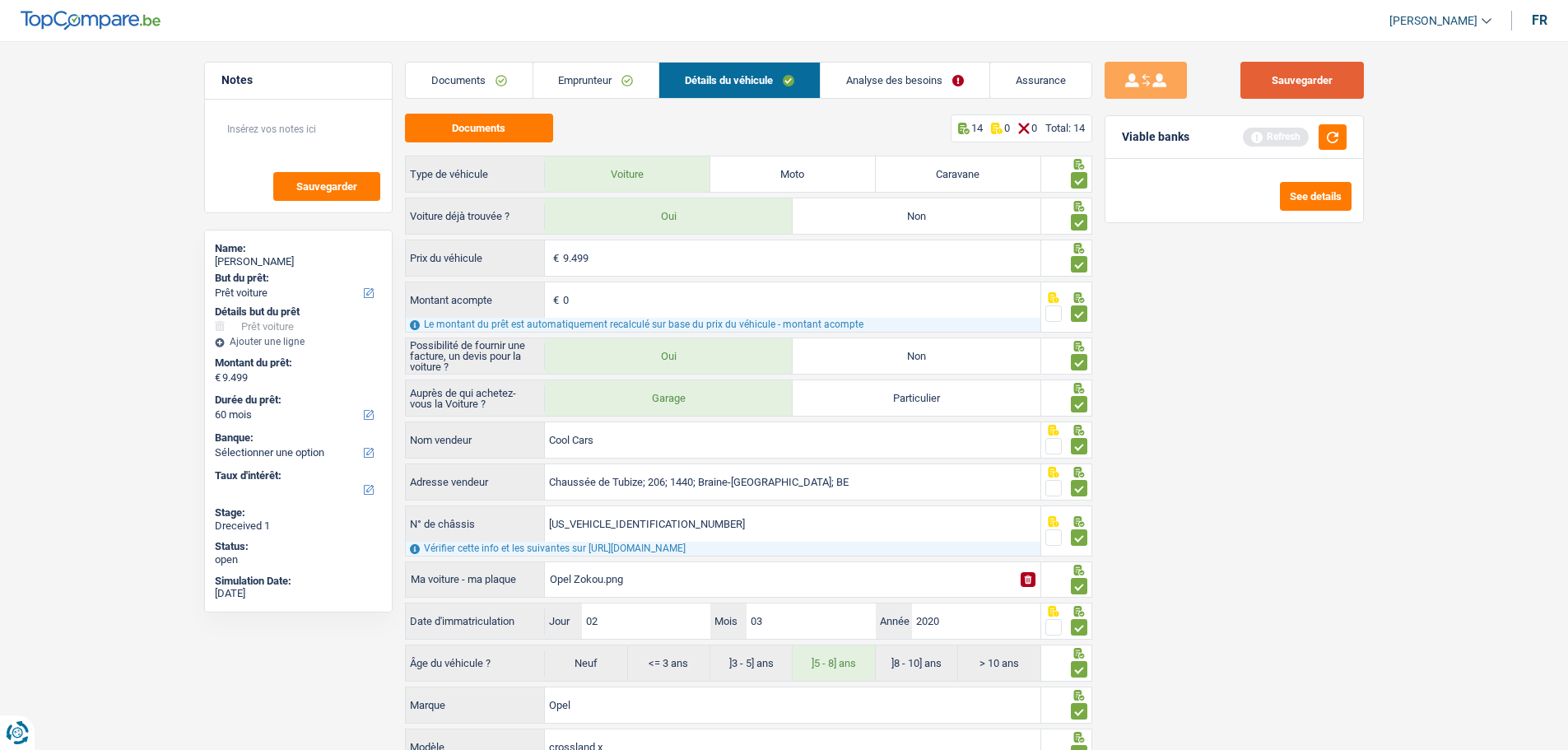drag, startPoint x: 1296, startPoint y: 91, endPoint x: 1186, endPoint y: 89, distance: 110.01818 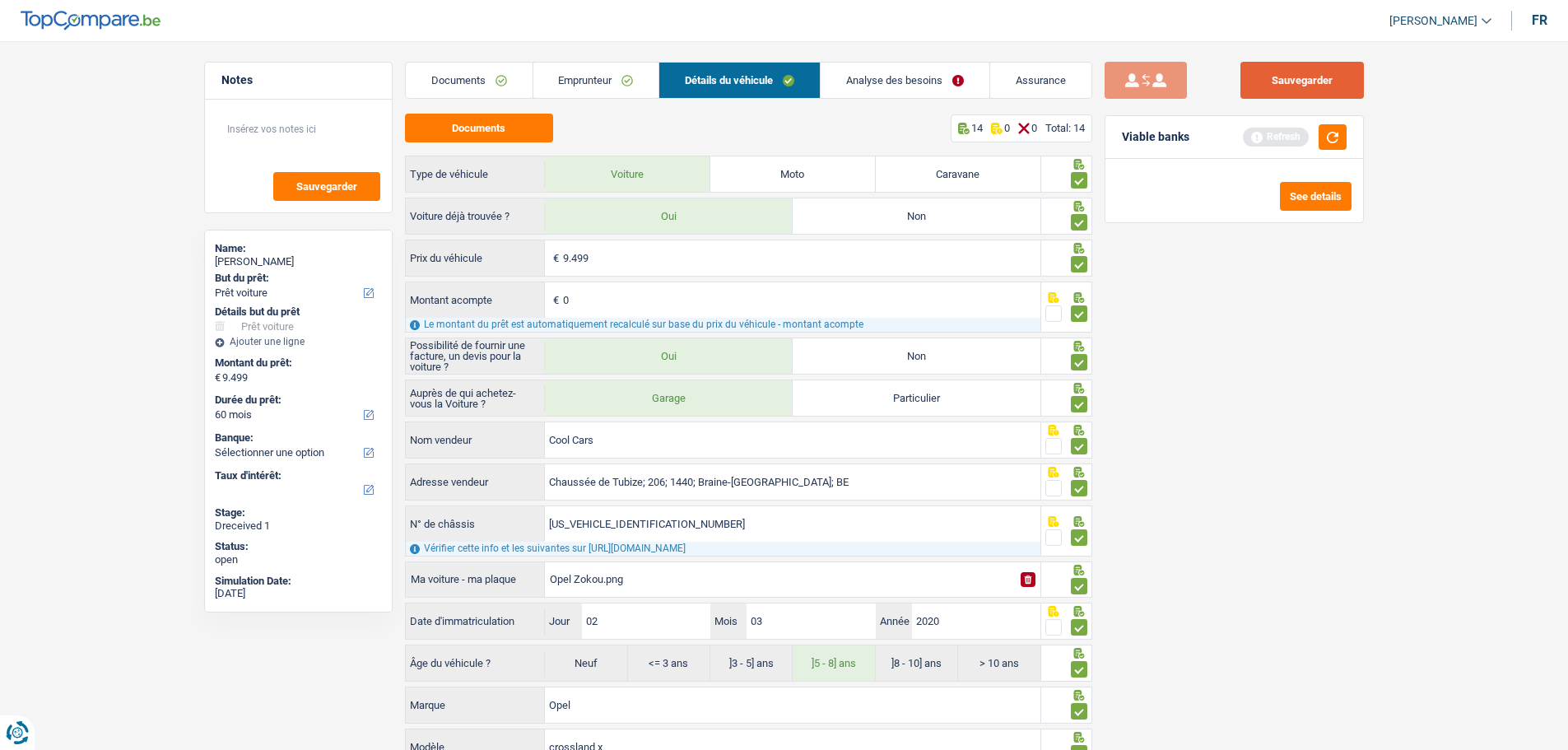 click on "Sauvegarder" at bounding box center [1302, 80] 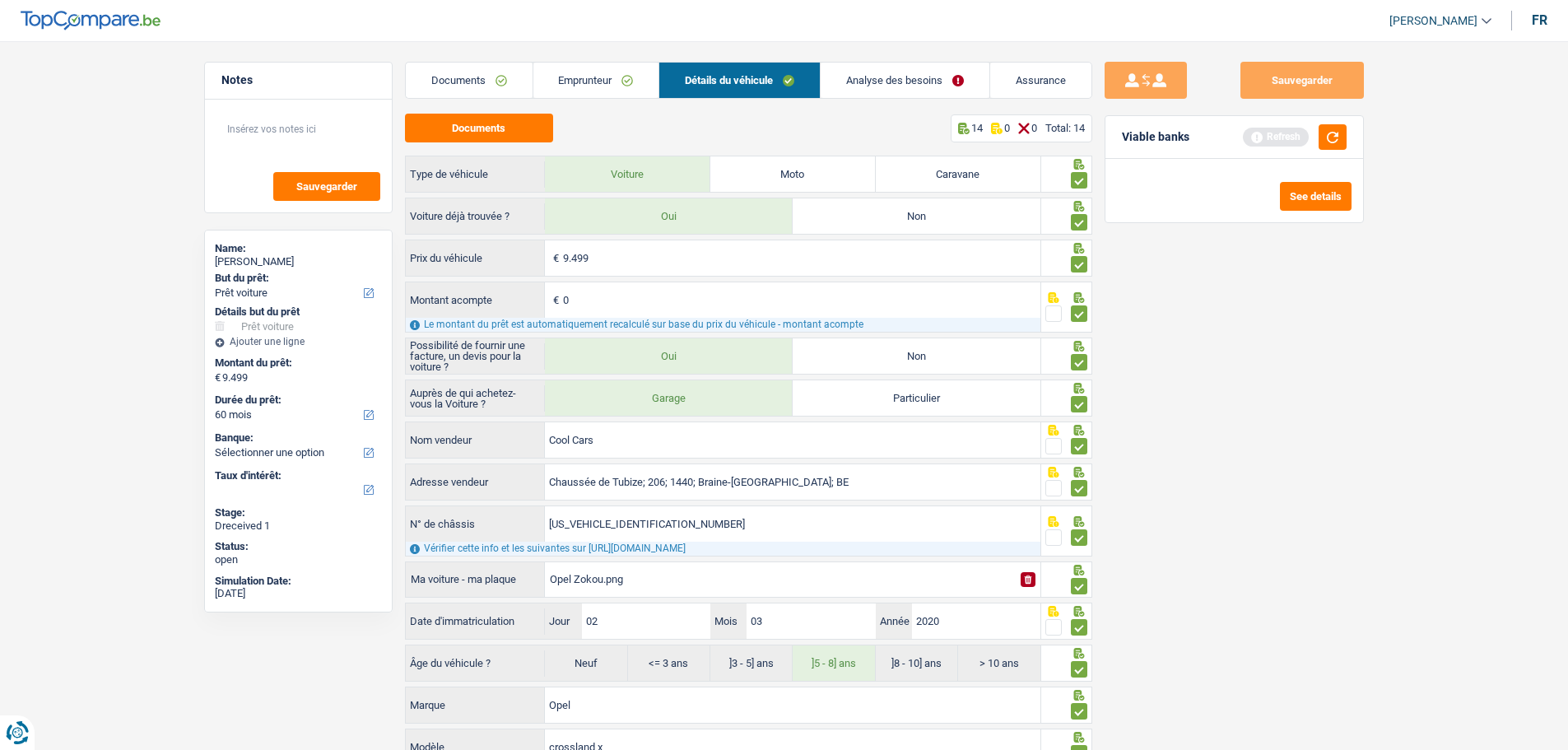 click on "Analyse des besoins" at bounding box center [905, 80] 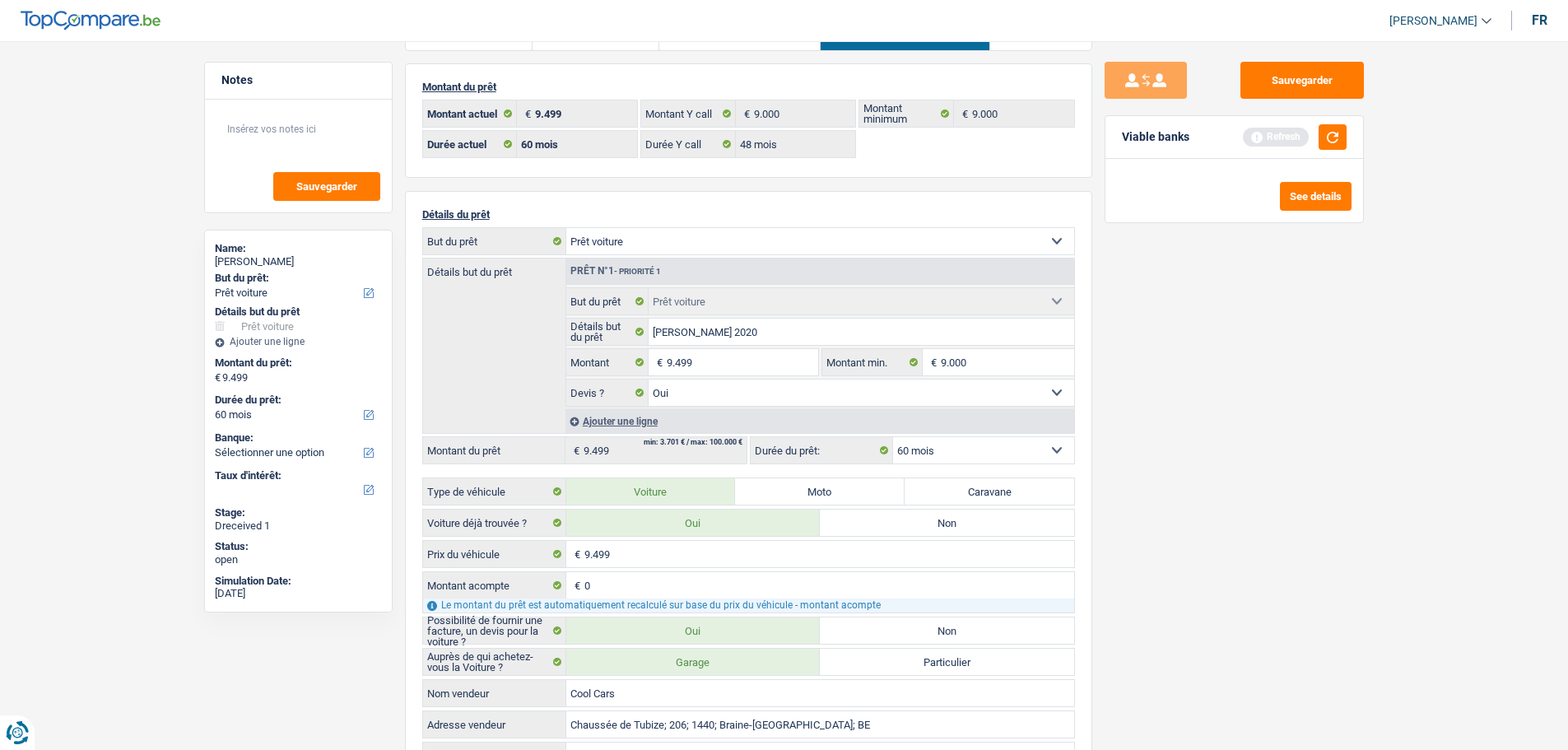 scroll, scrollTop: 43, scrollLeft: 0, axis: vertical 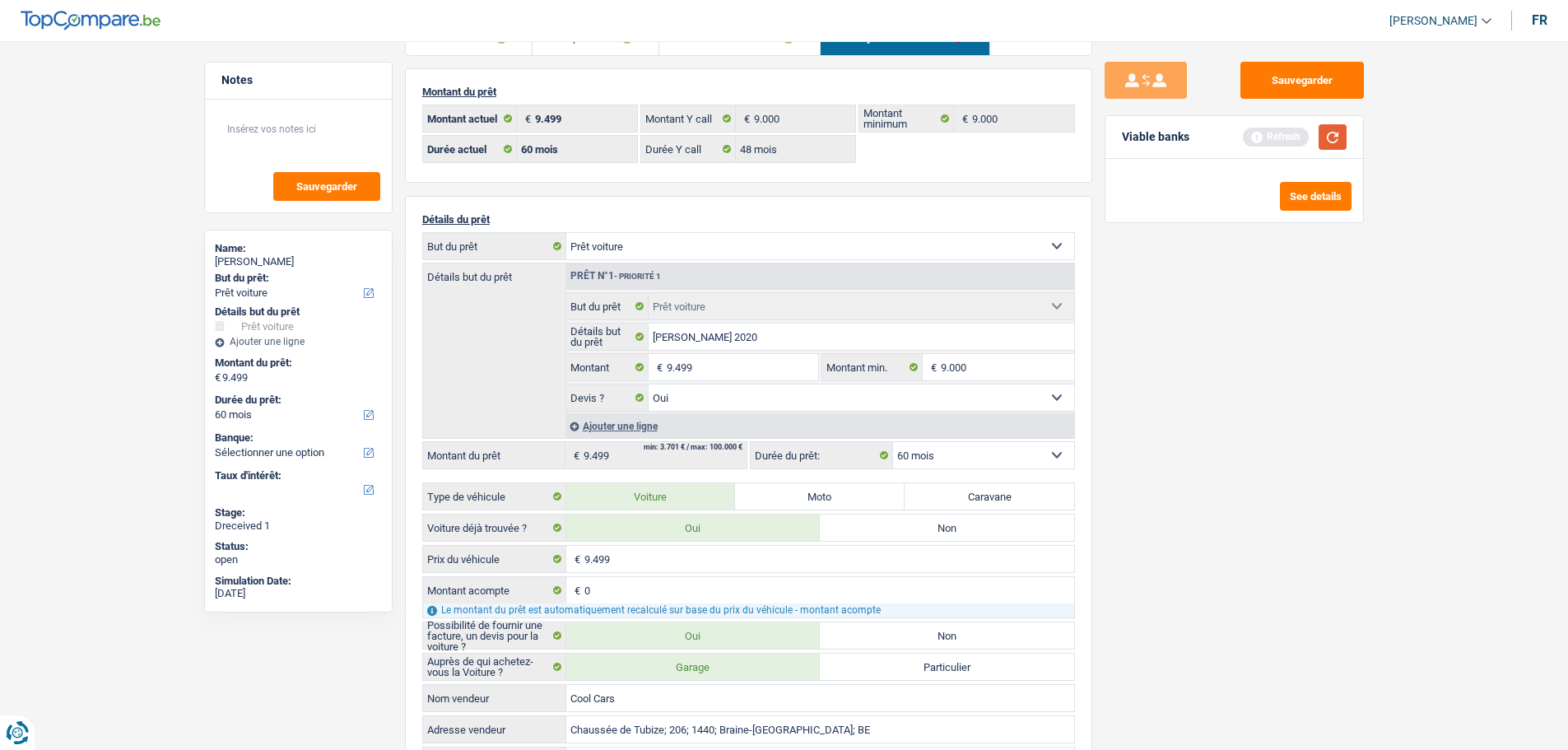 click at bounding box center [1333, 137] 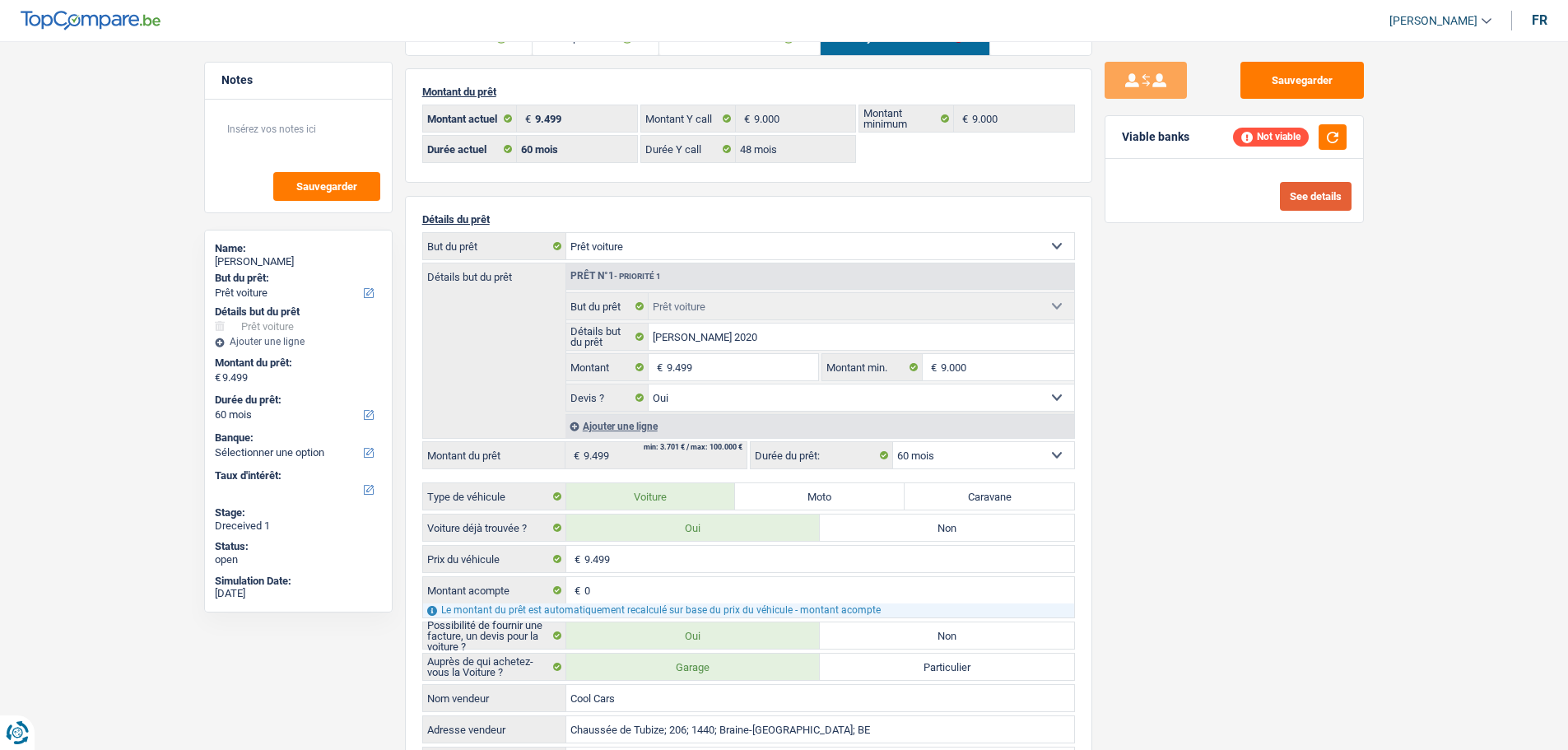 click on "See details" at bounding box center [1315, 196] 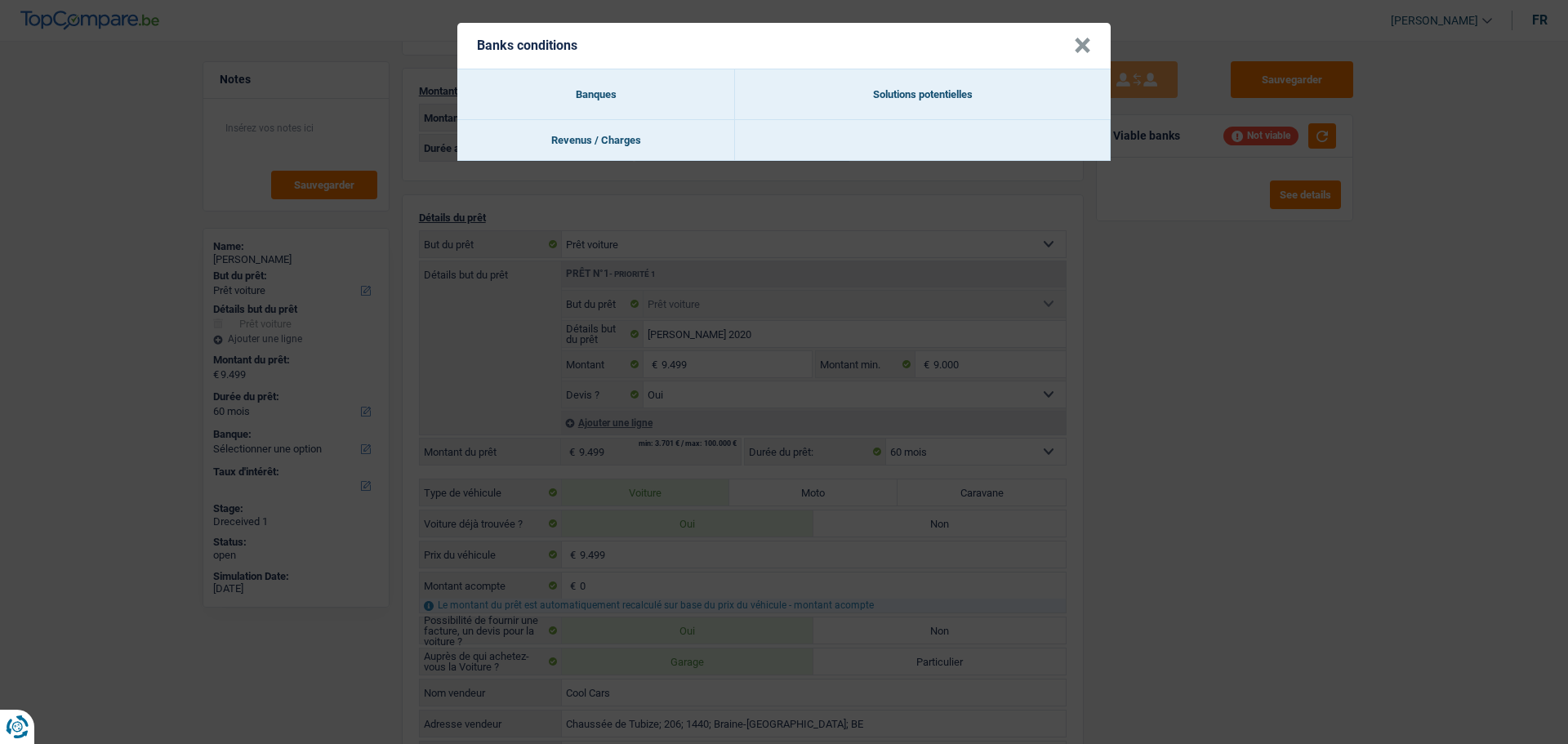 click on "×" at bounding box center (1082, 46) 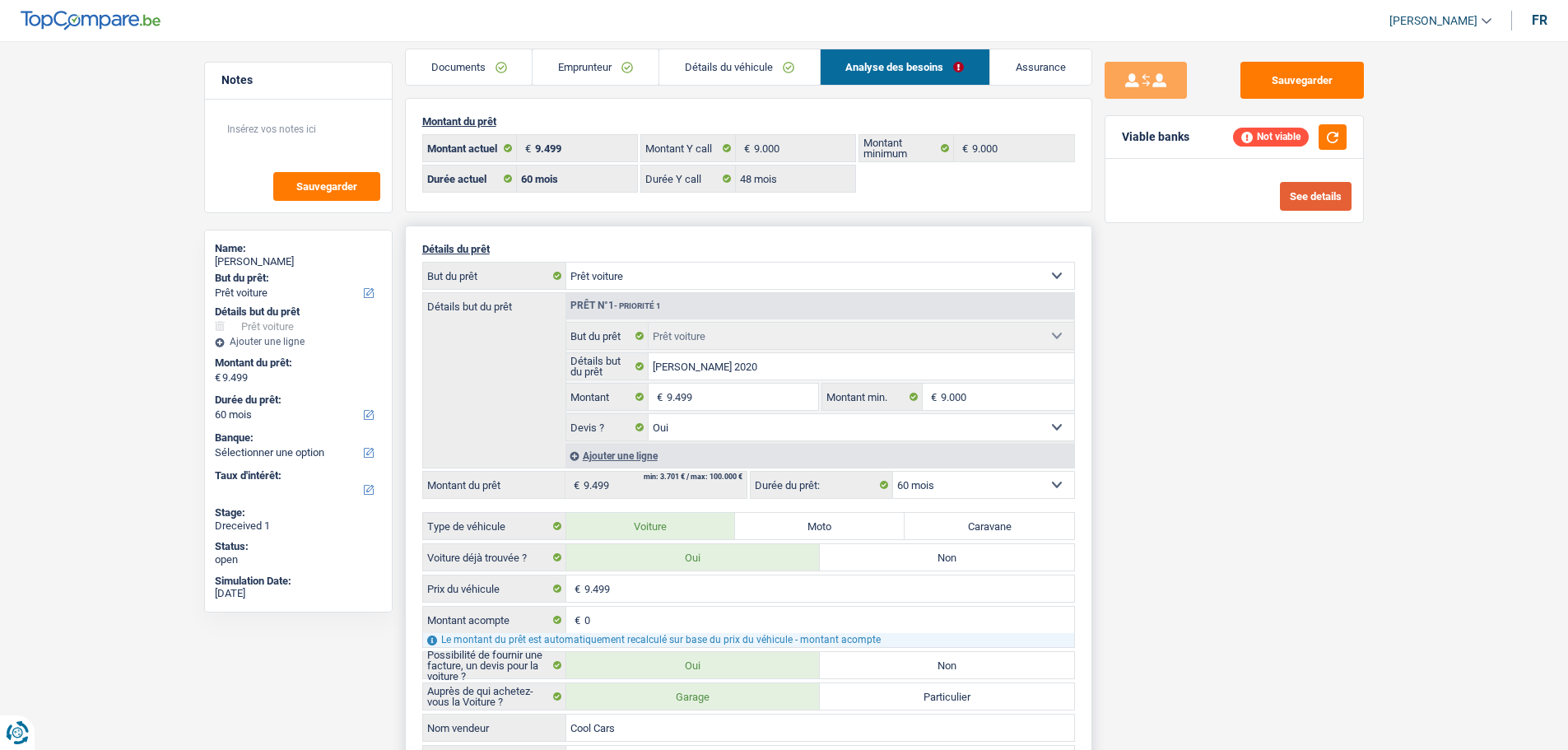 scroll, scrollTop: 0, scrollLeft: 0, axis: both 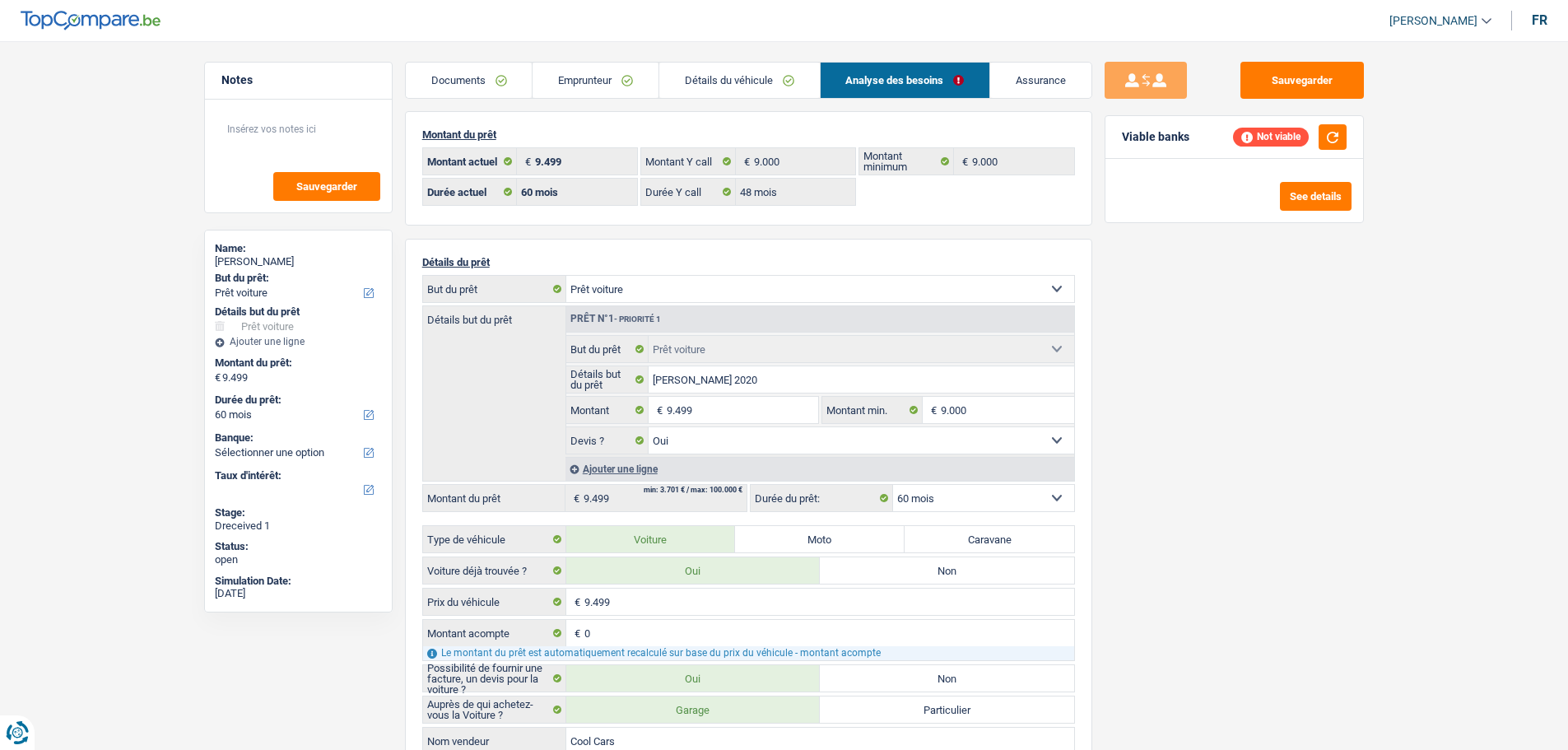 click on "Emprunteur" at bounding box center [595, 80] 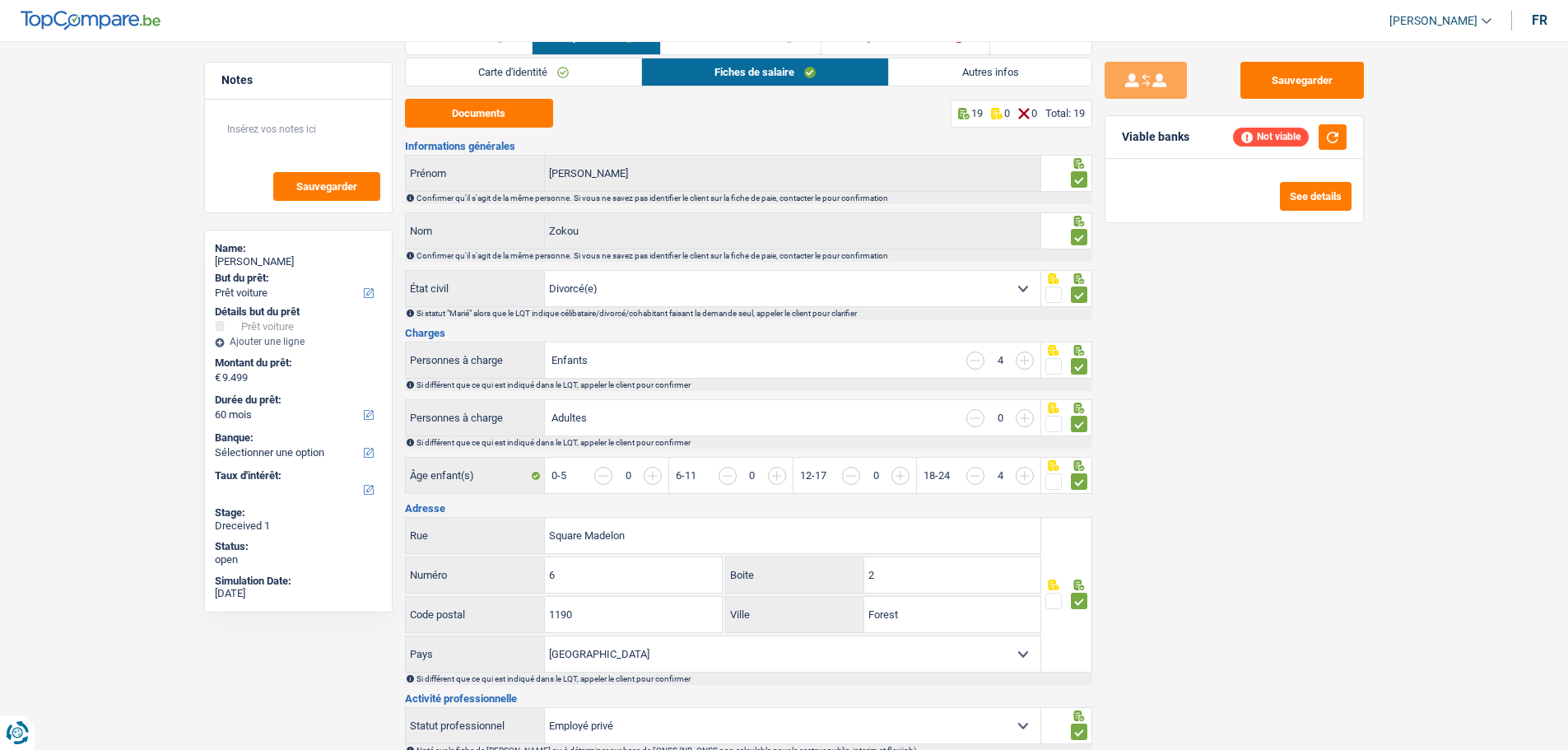 scroll, scrollTop: 0, scrollLeft: 0, axis: both 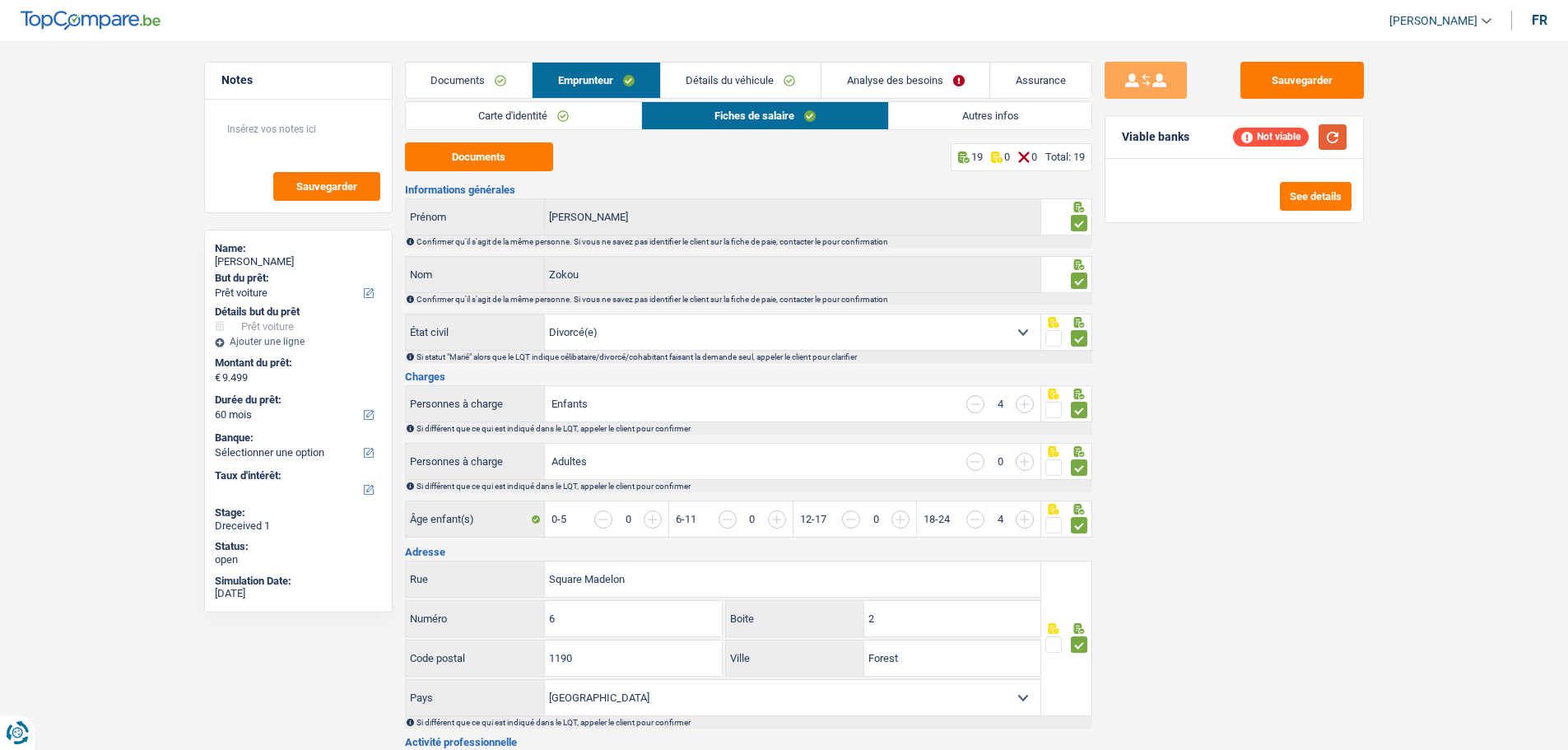 click at bounding box center (1333, 137) 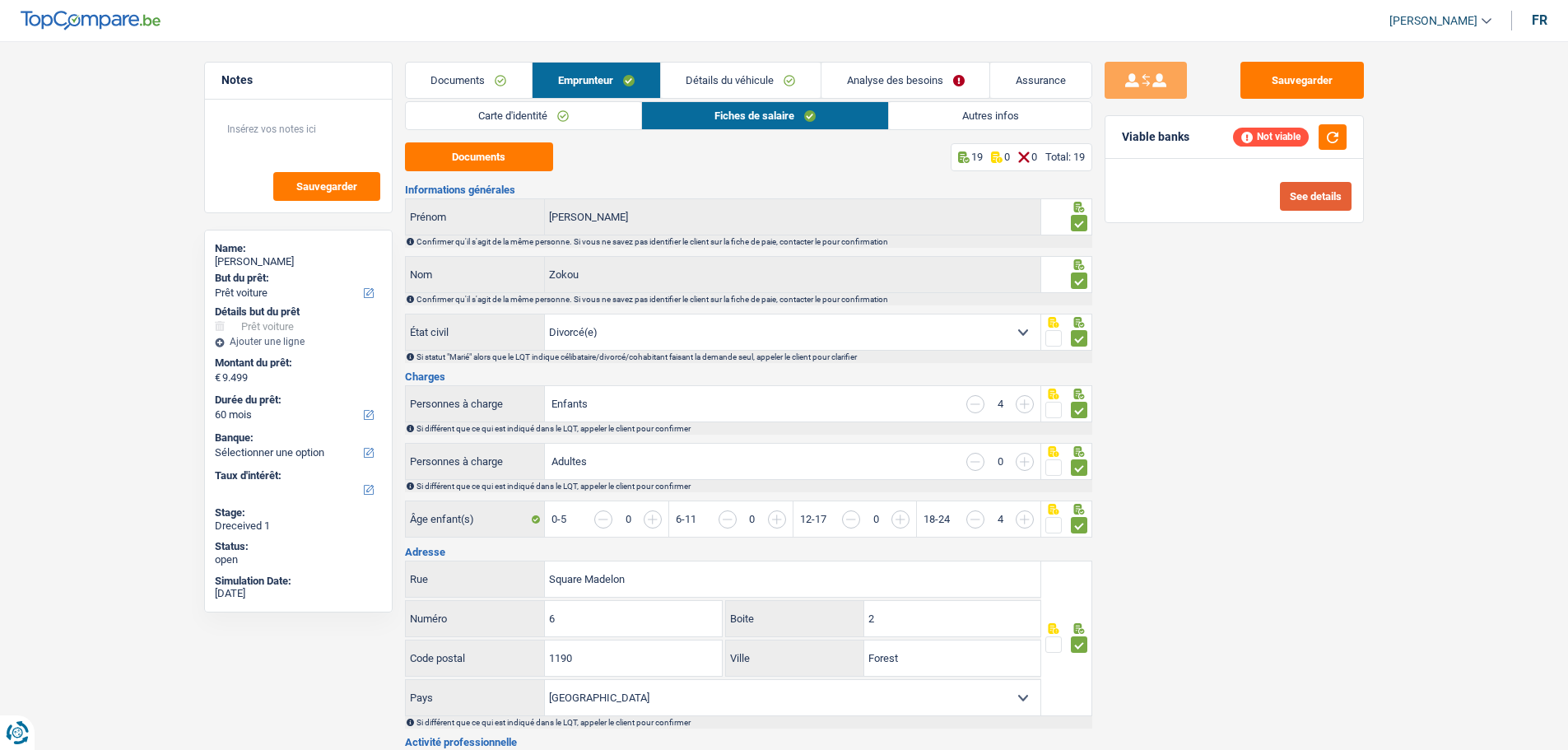click on "See details" at bounding box center [1315, 196] 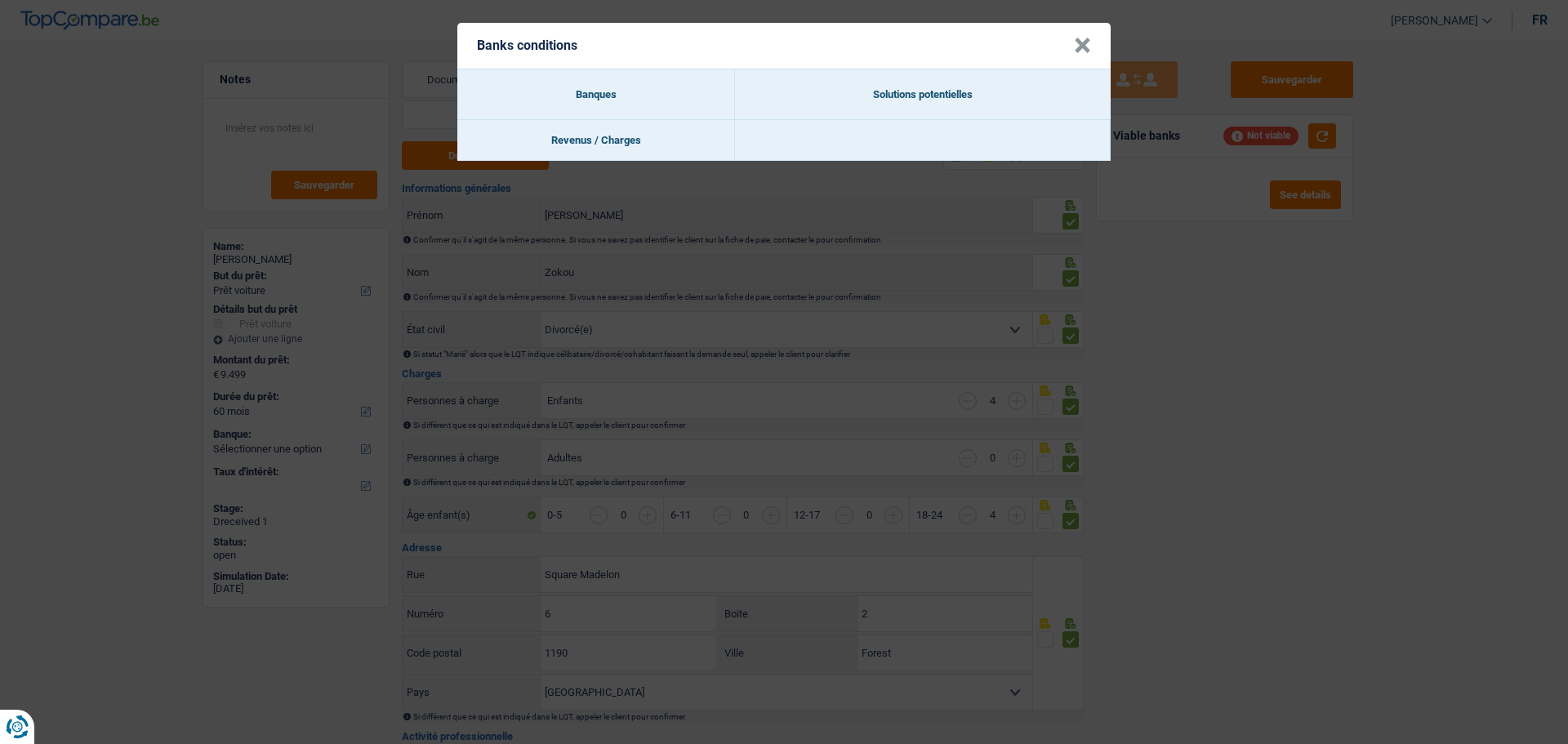 click on "Banks conditions ×
Banques
Solutions potentielles
Revenus / Charges" at bounding box center [784, 372] 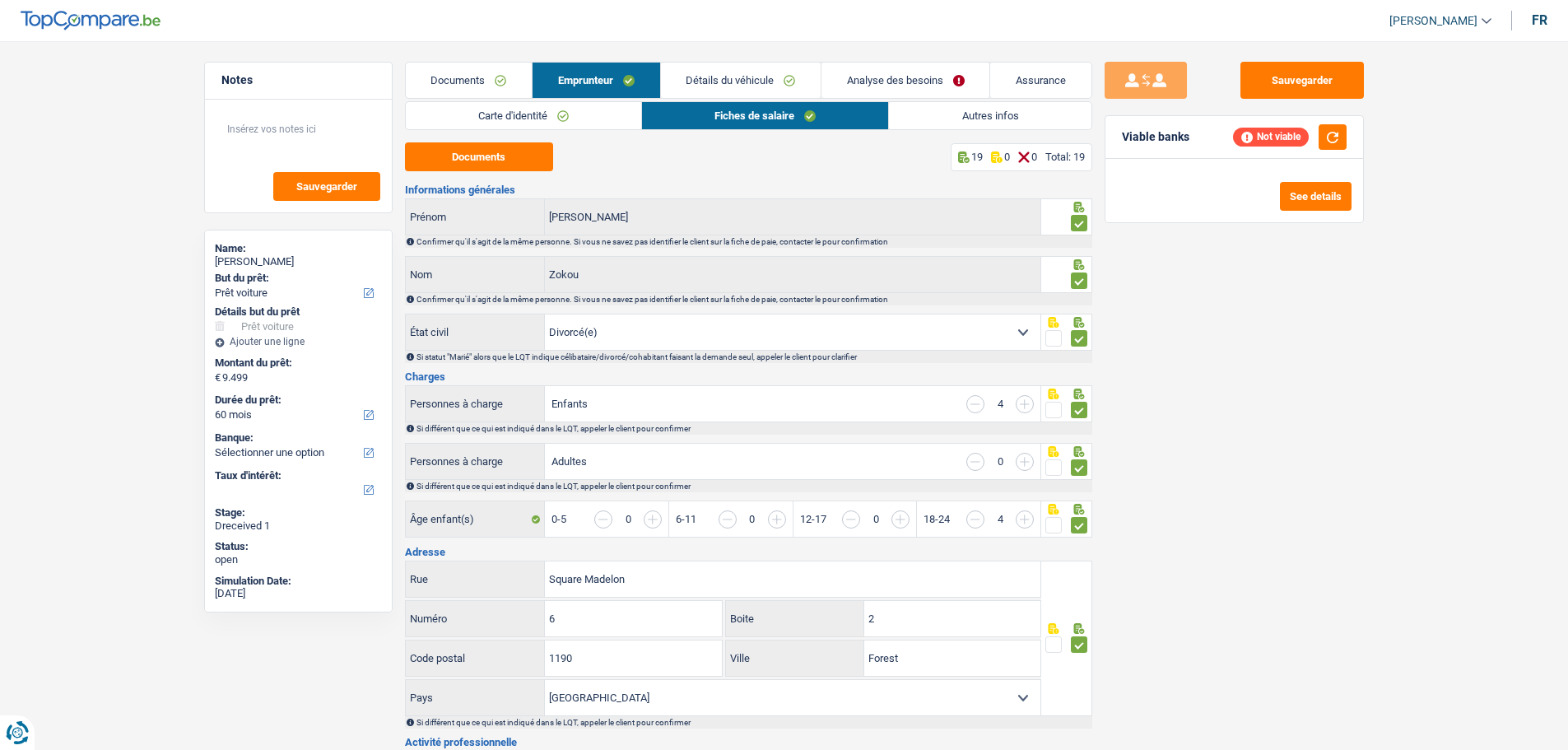click on "Analyse des besoins" at bounding box center (905, 80) 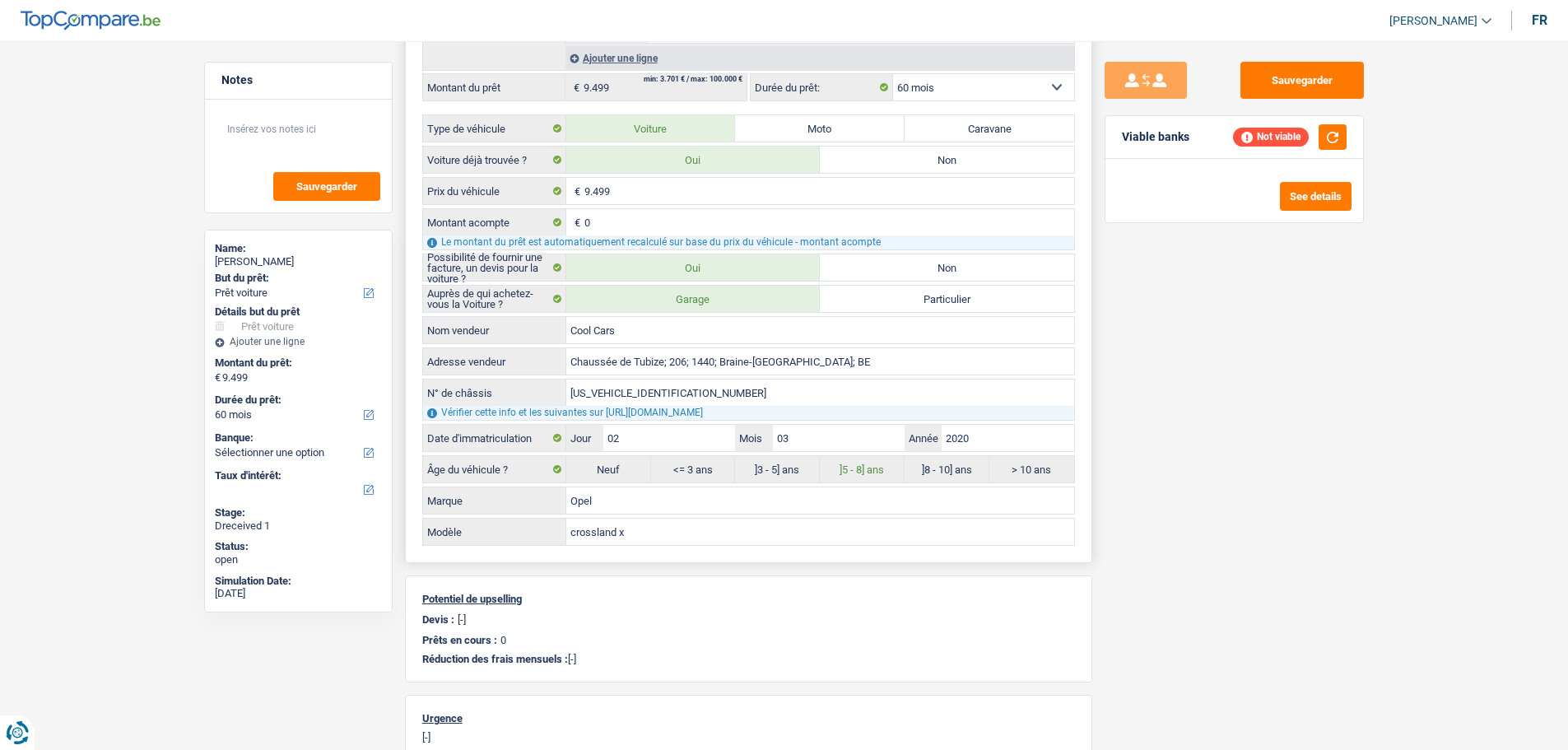 scroll, scrollTop: 412, scrollLeft: 0, axis: vertical 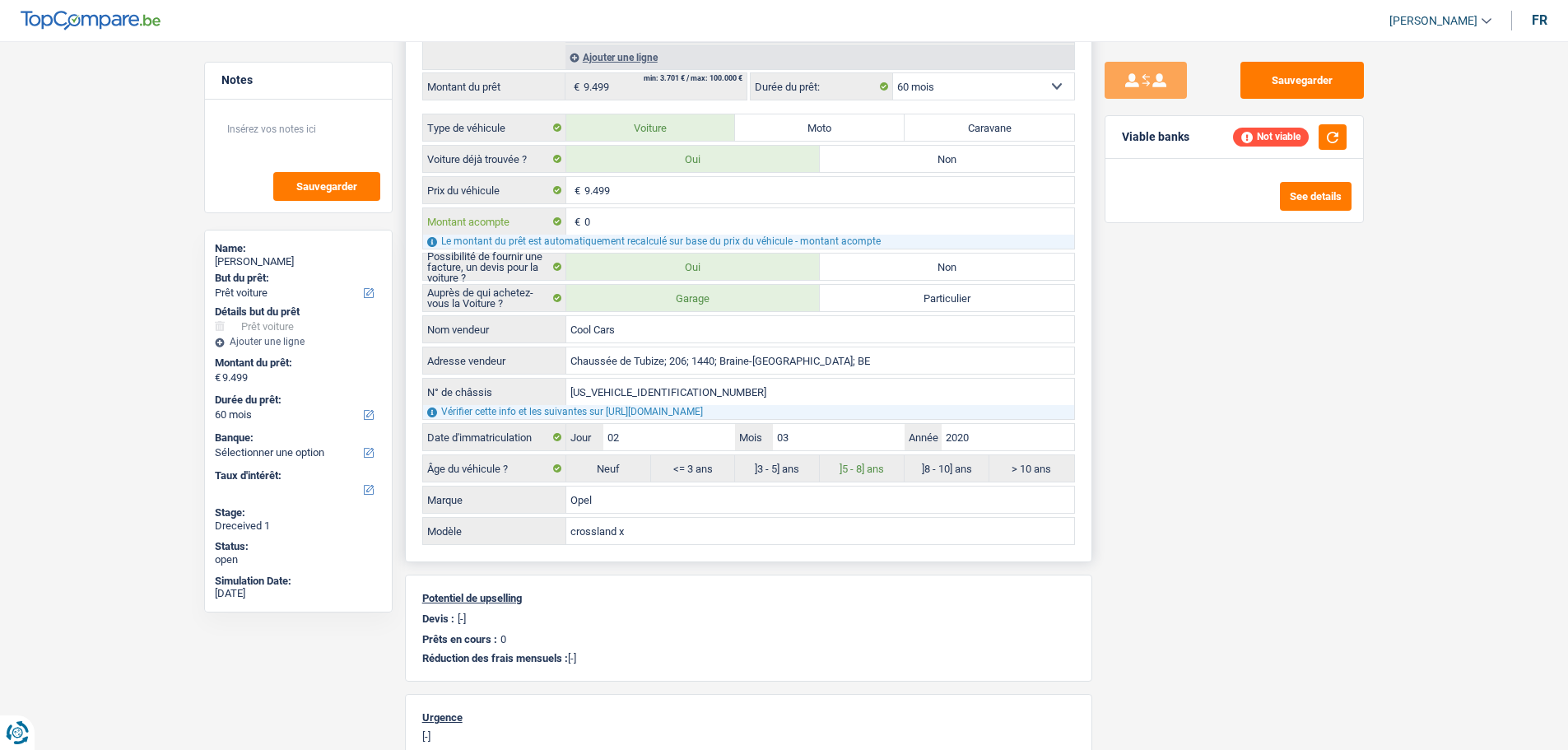 click on "0" at bounding box center (829, 221) 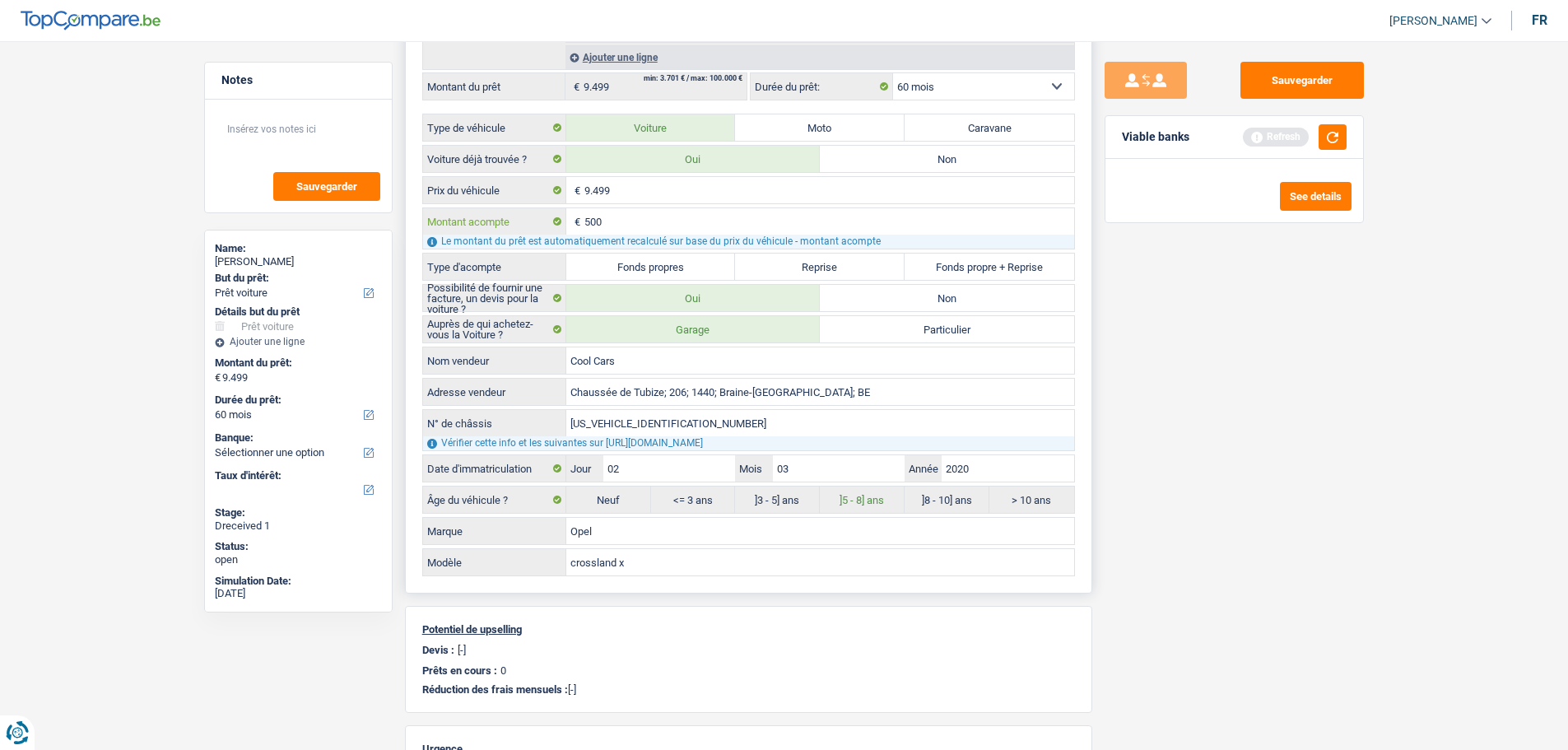 type on "500" 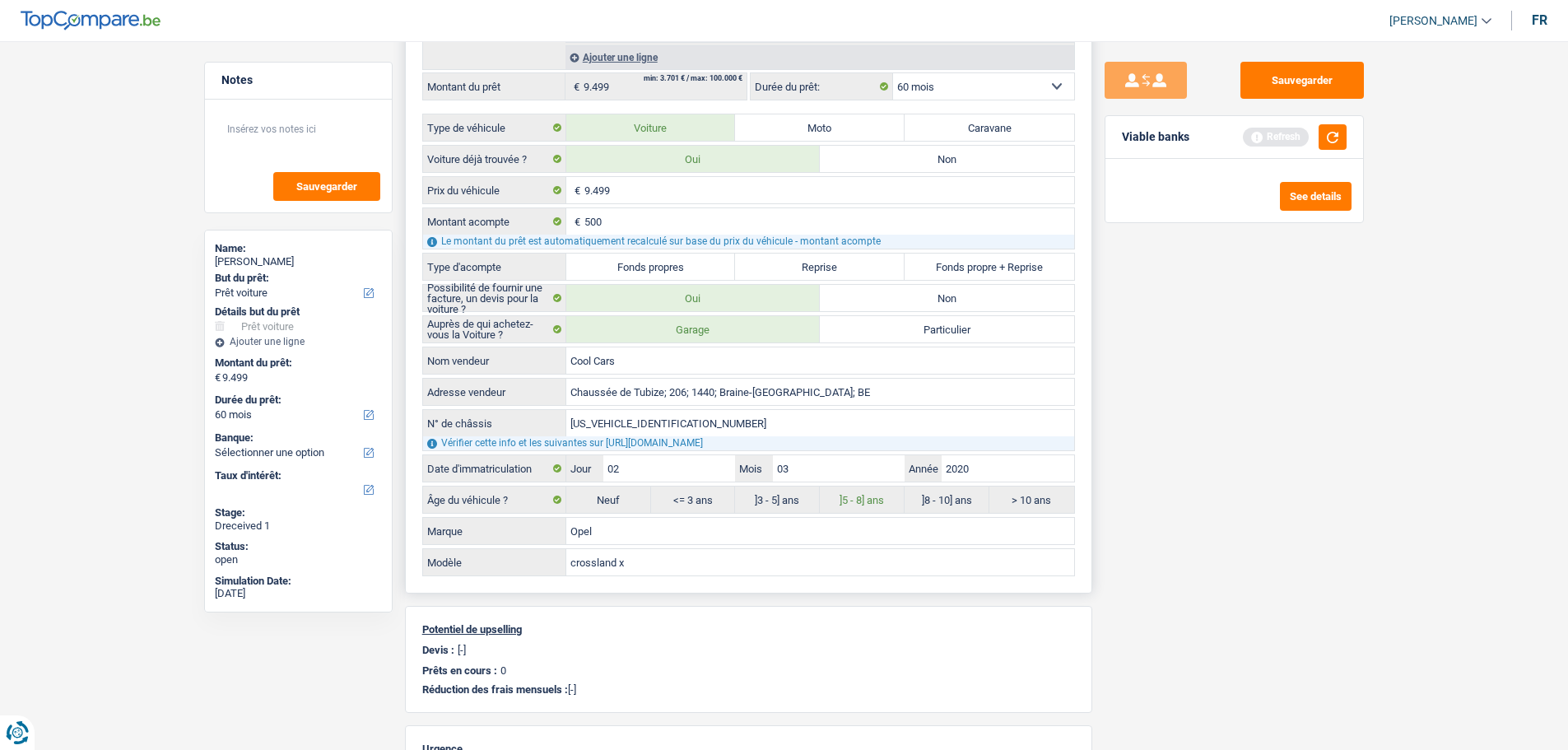 type on "8.999" 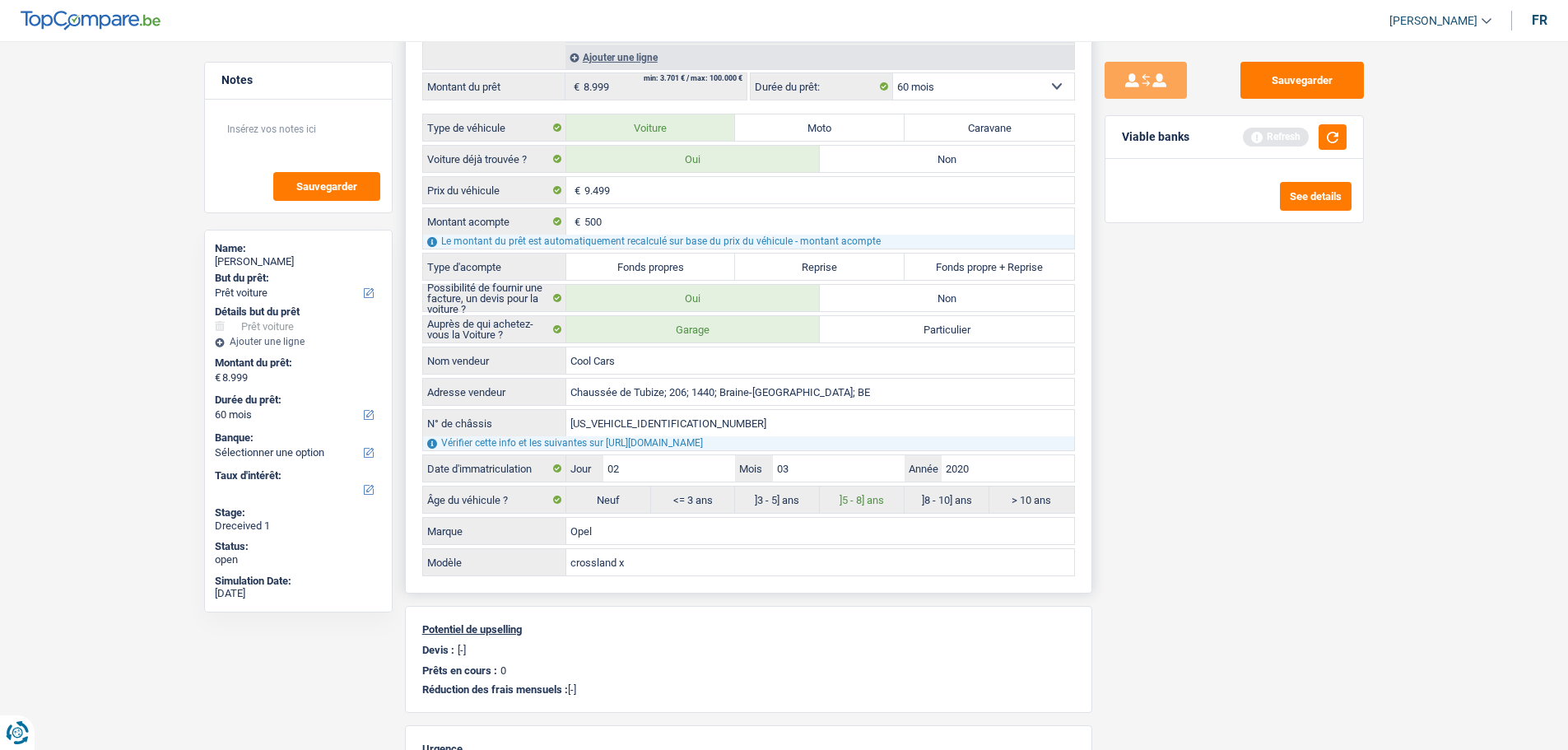 click on "Fonds propres" at bounding box center [651, 267] 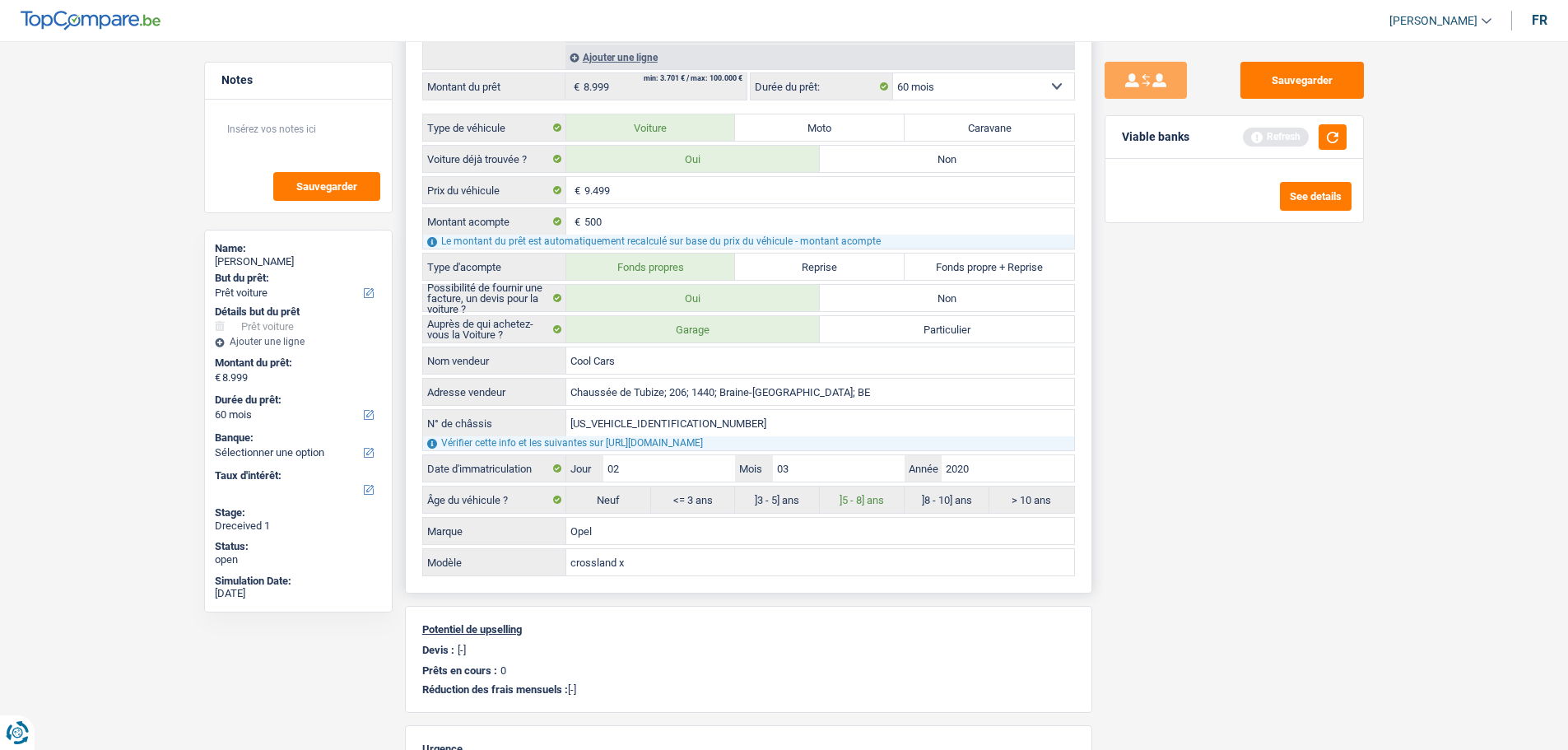 radio on "false" 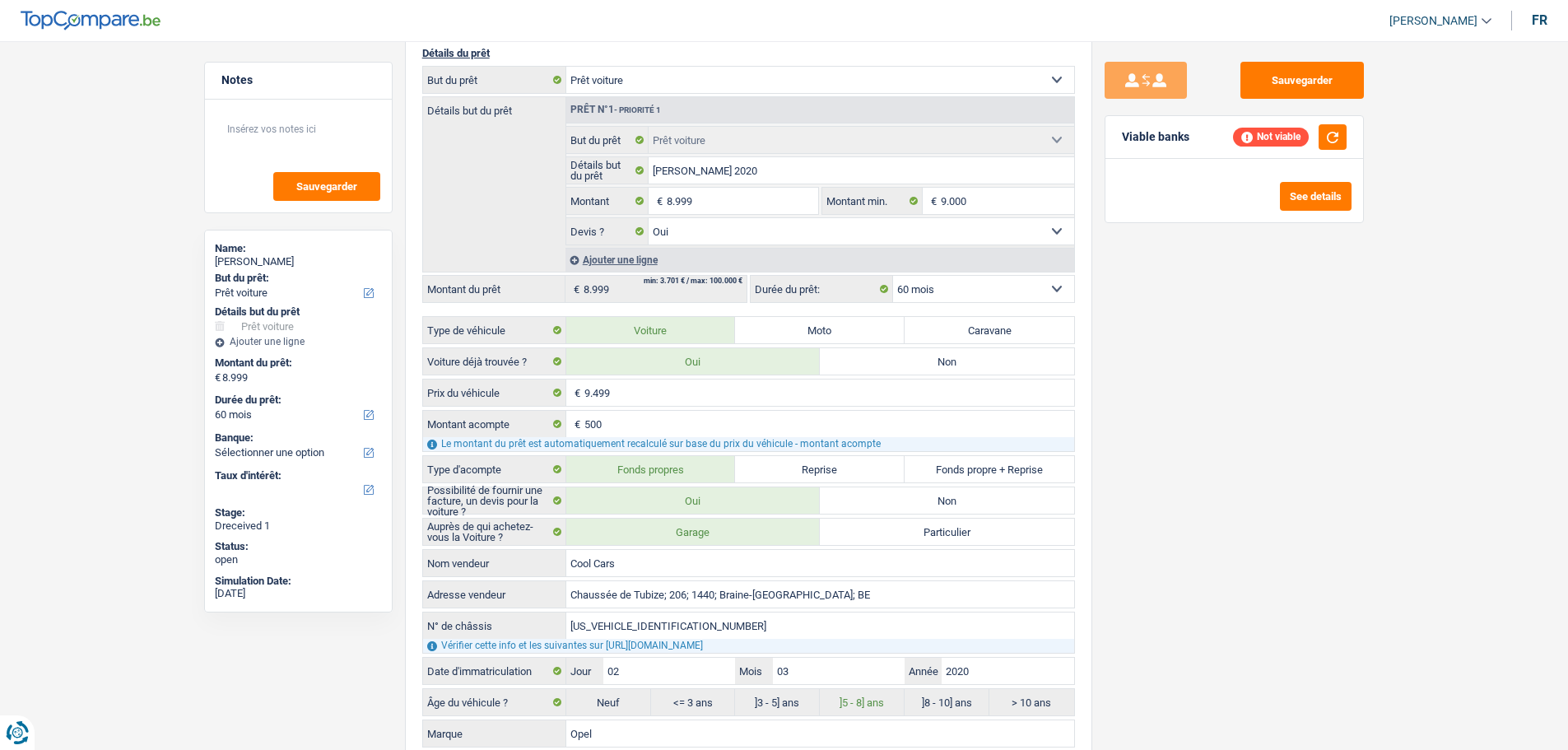scroll, scrollTop: 247, scrollLeft: 0, axis: vertical 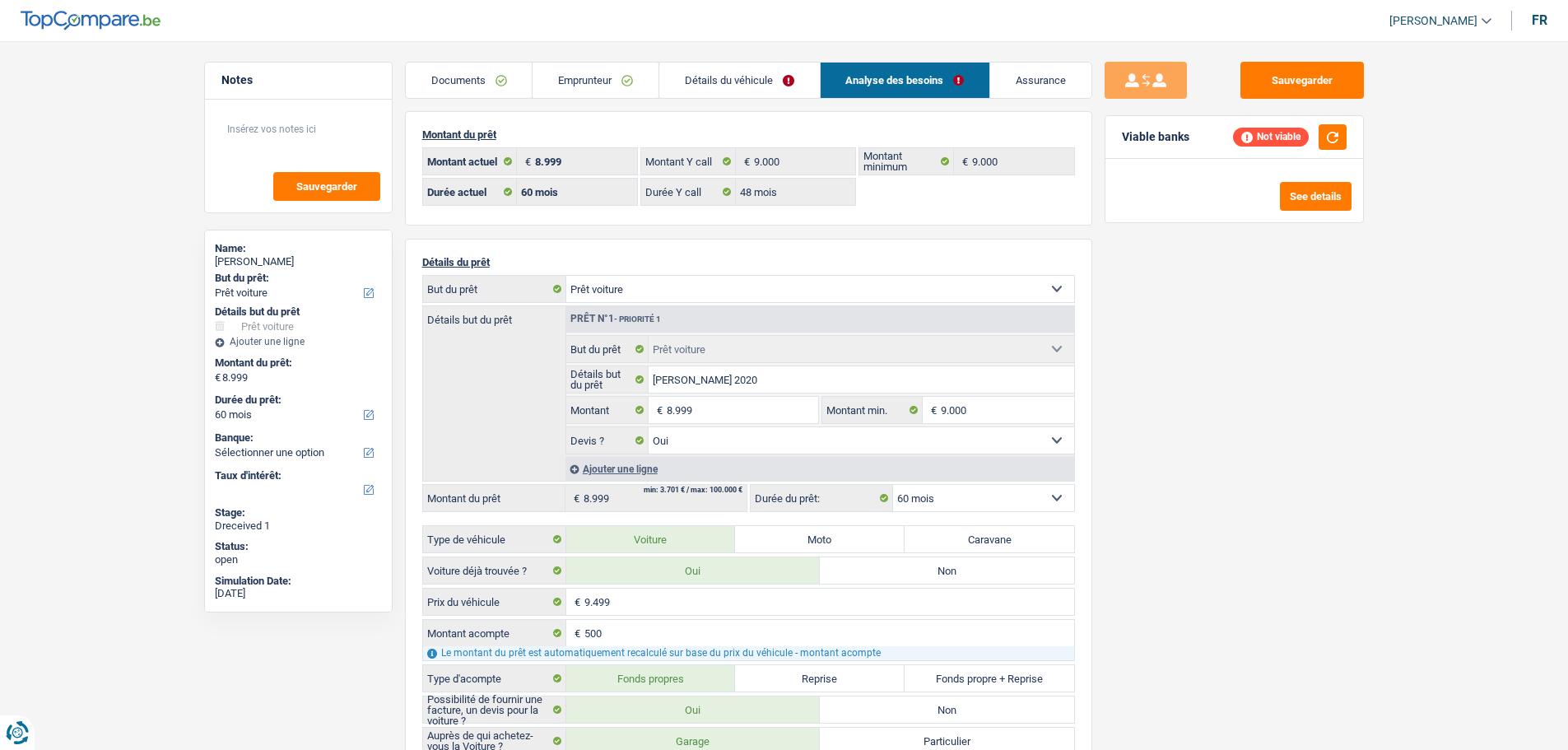 click on "Détails du véhicule" at bounding box center [739, 80] 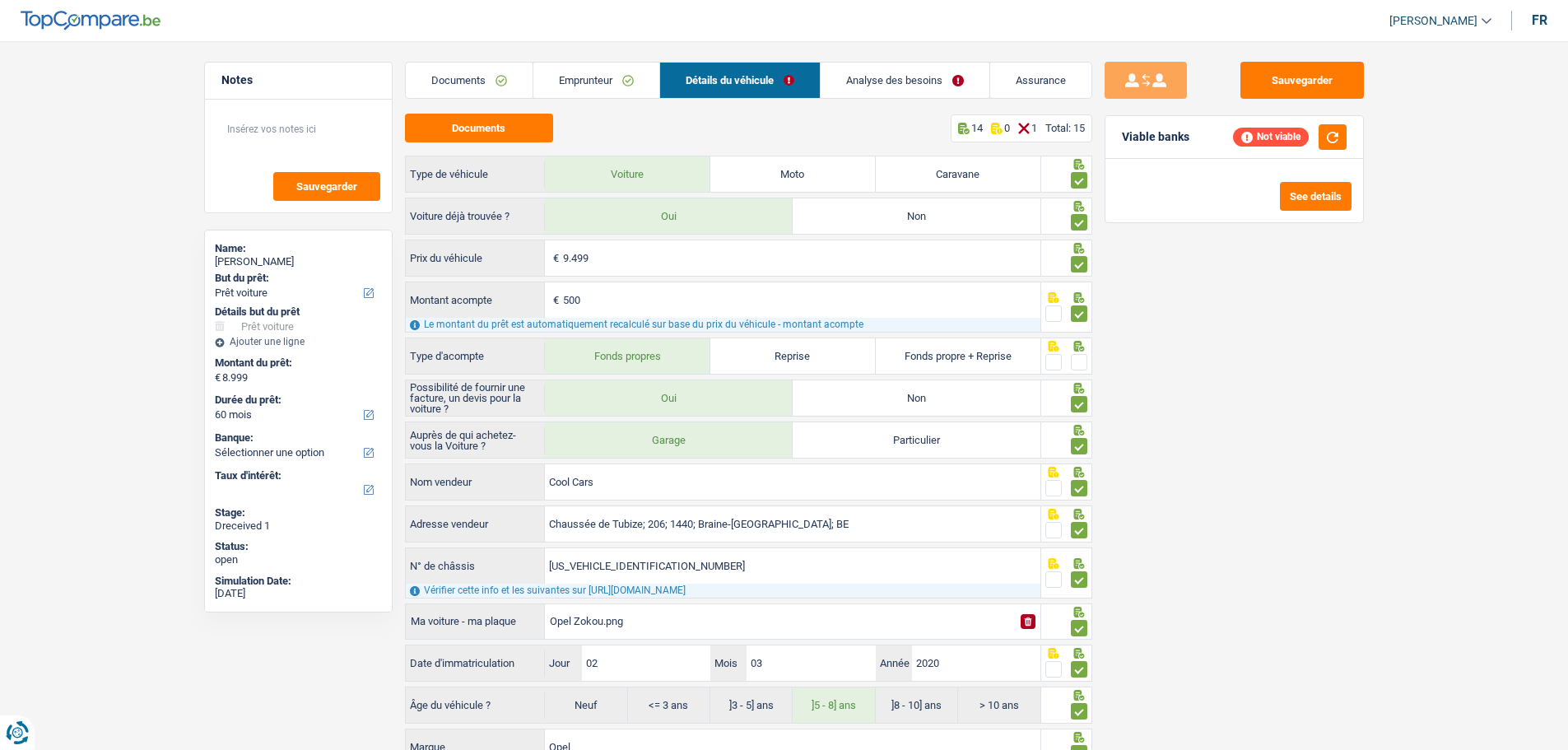 click at bounding box center (1079, 362) 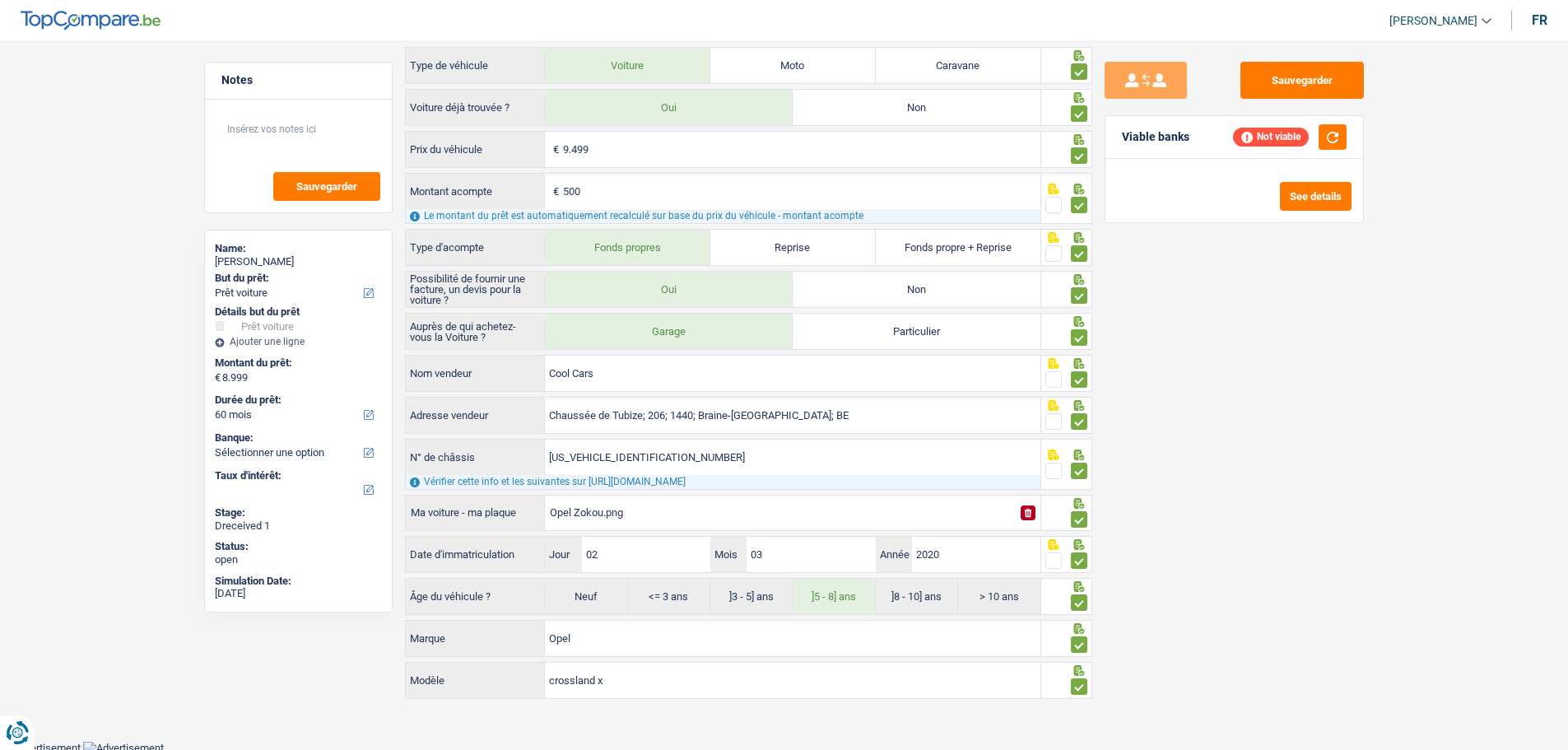 scroll, scrollTop: 26, scrollLeft: 0, axis: vertical 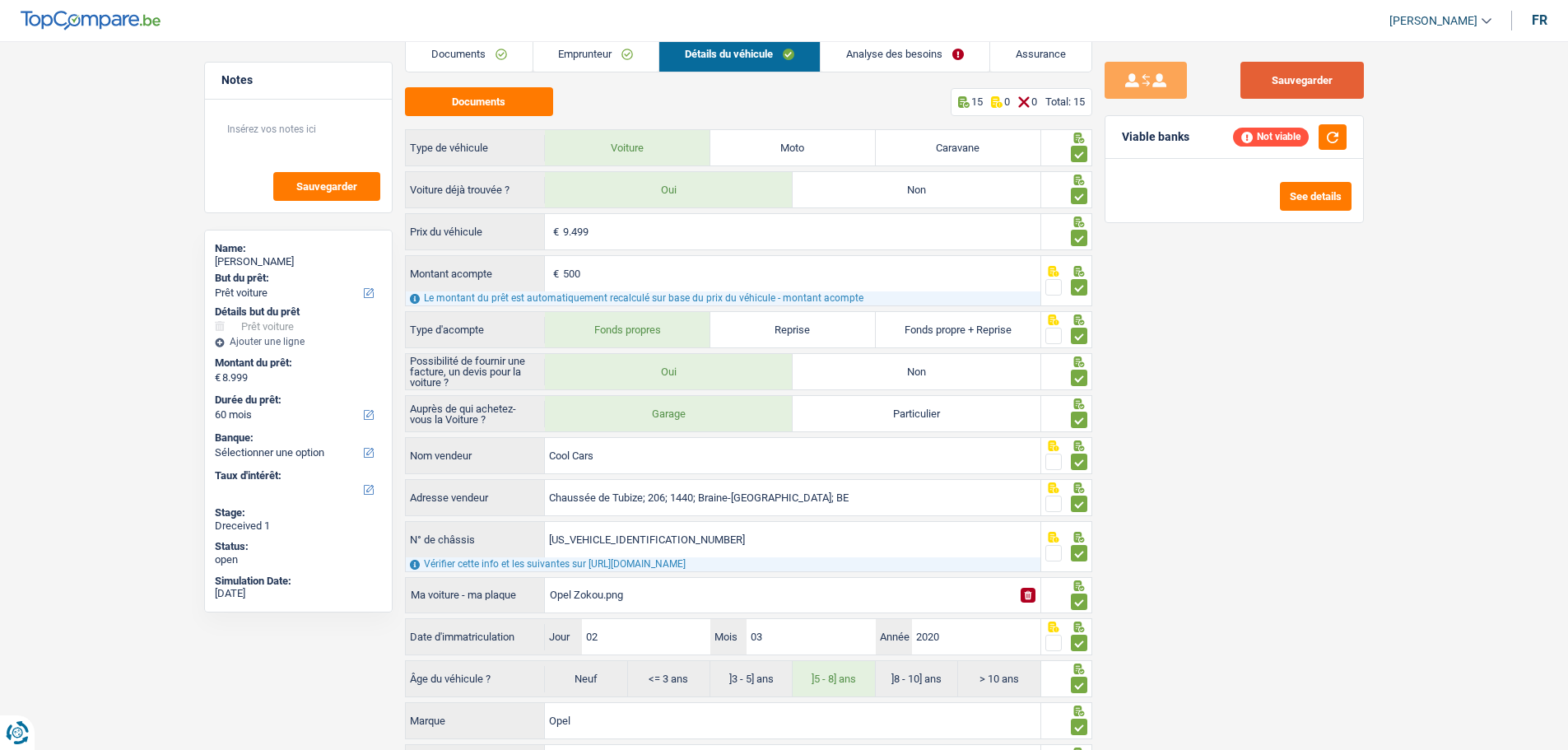 click on "Sauvegarder" at bounding box center (1302, 80) 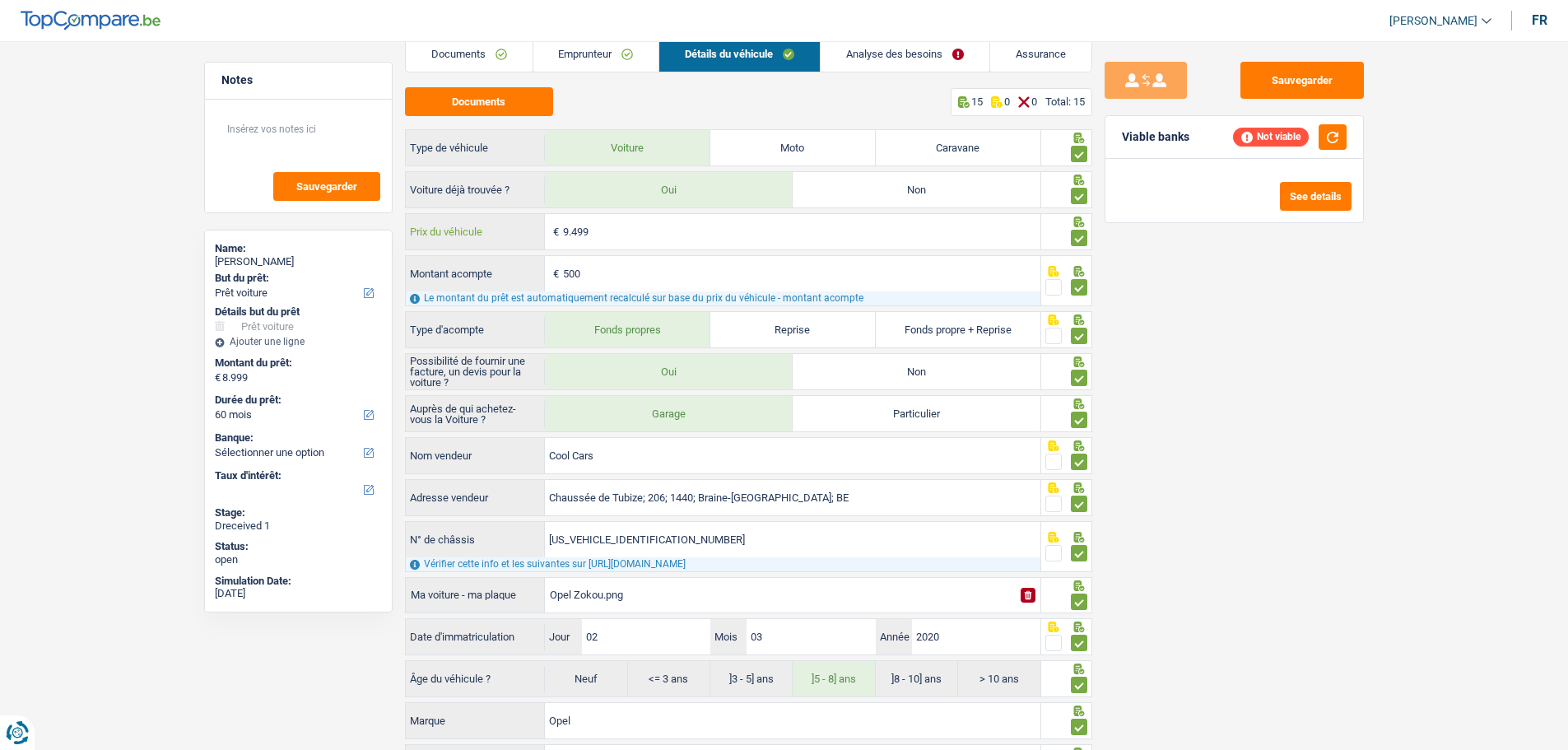 click on "9.499" at bounding box center [802, 231] 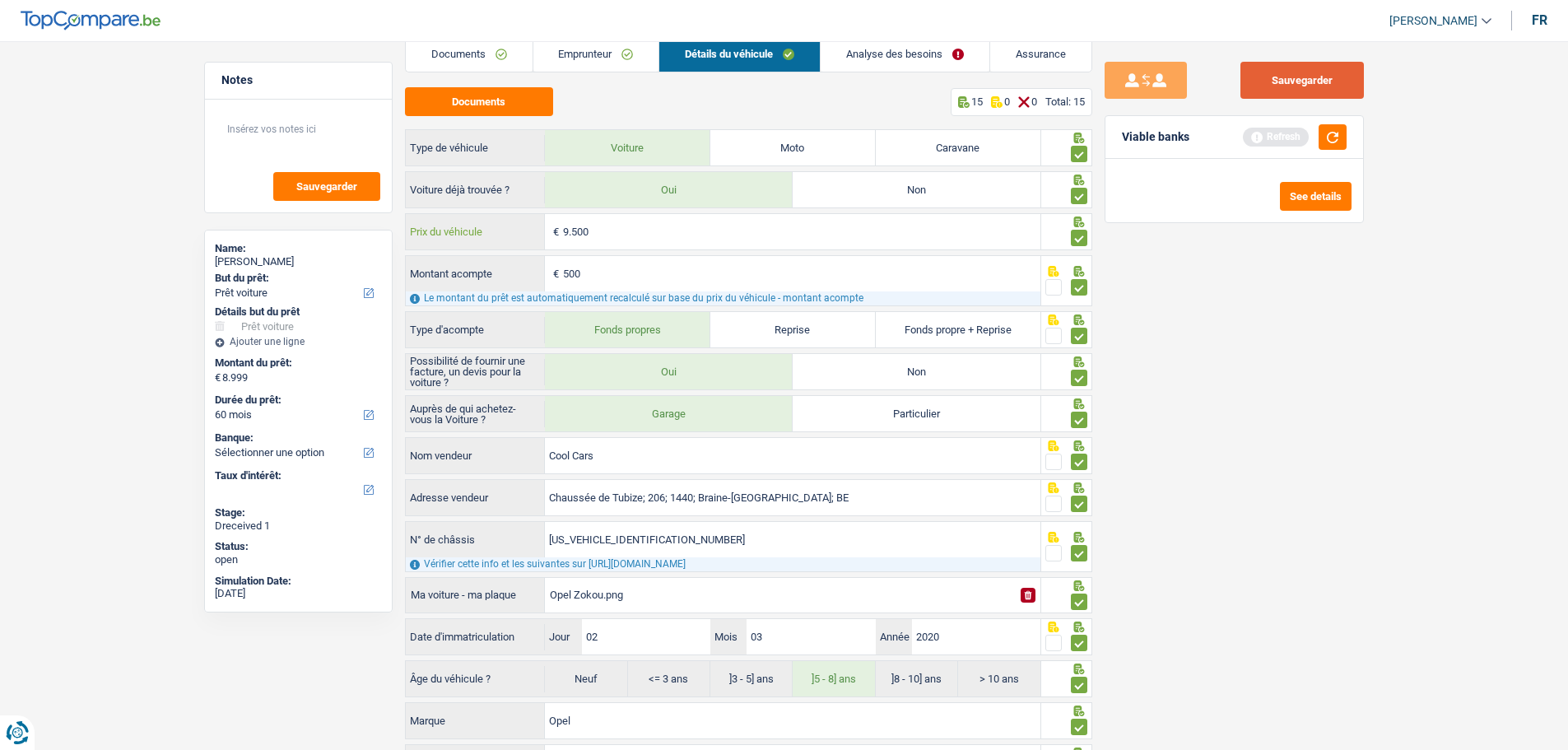 type on "9.500" 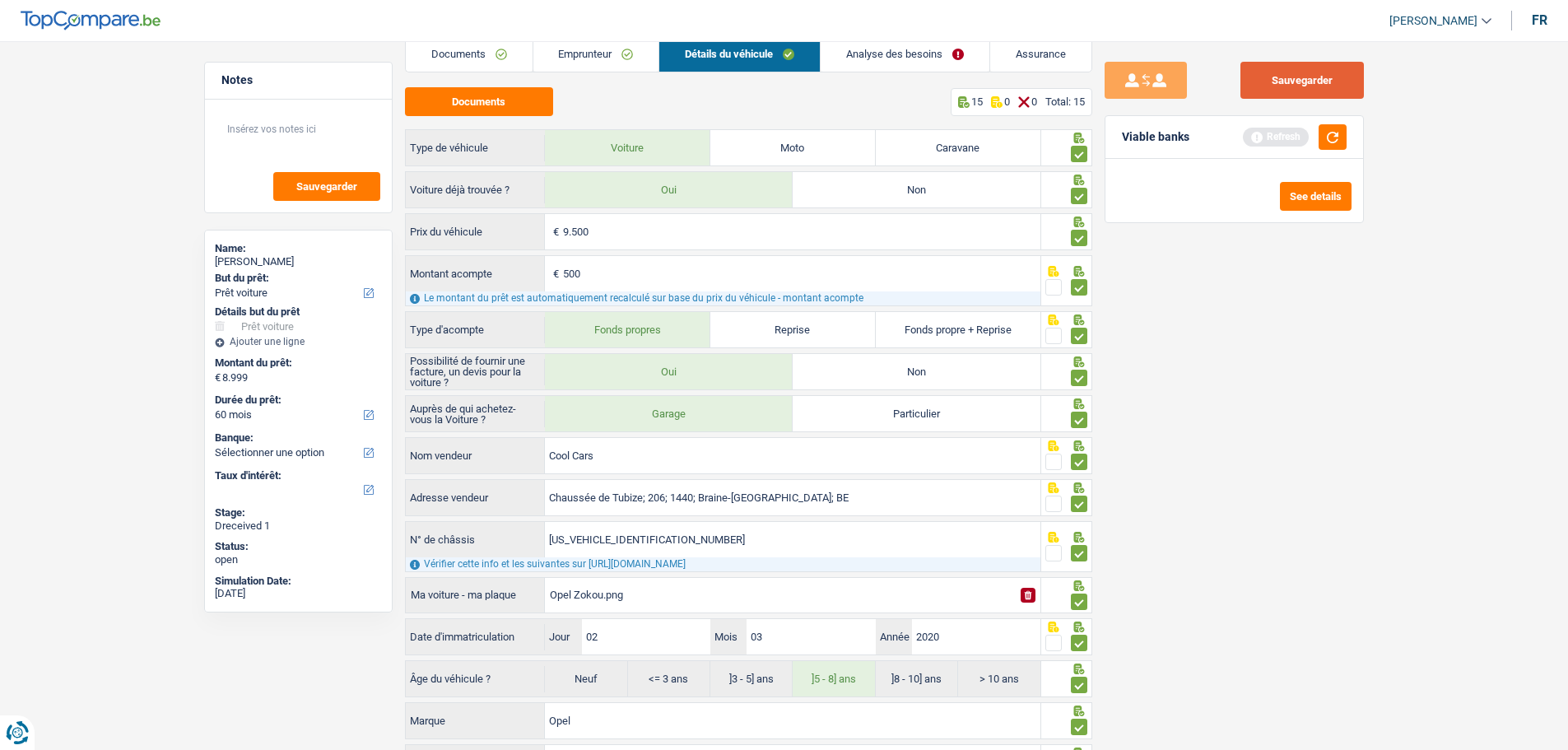 type on "9.000" 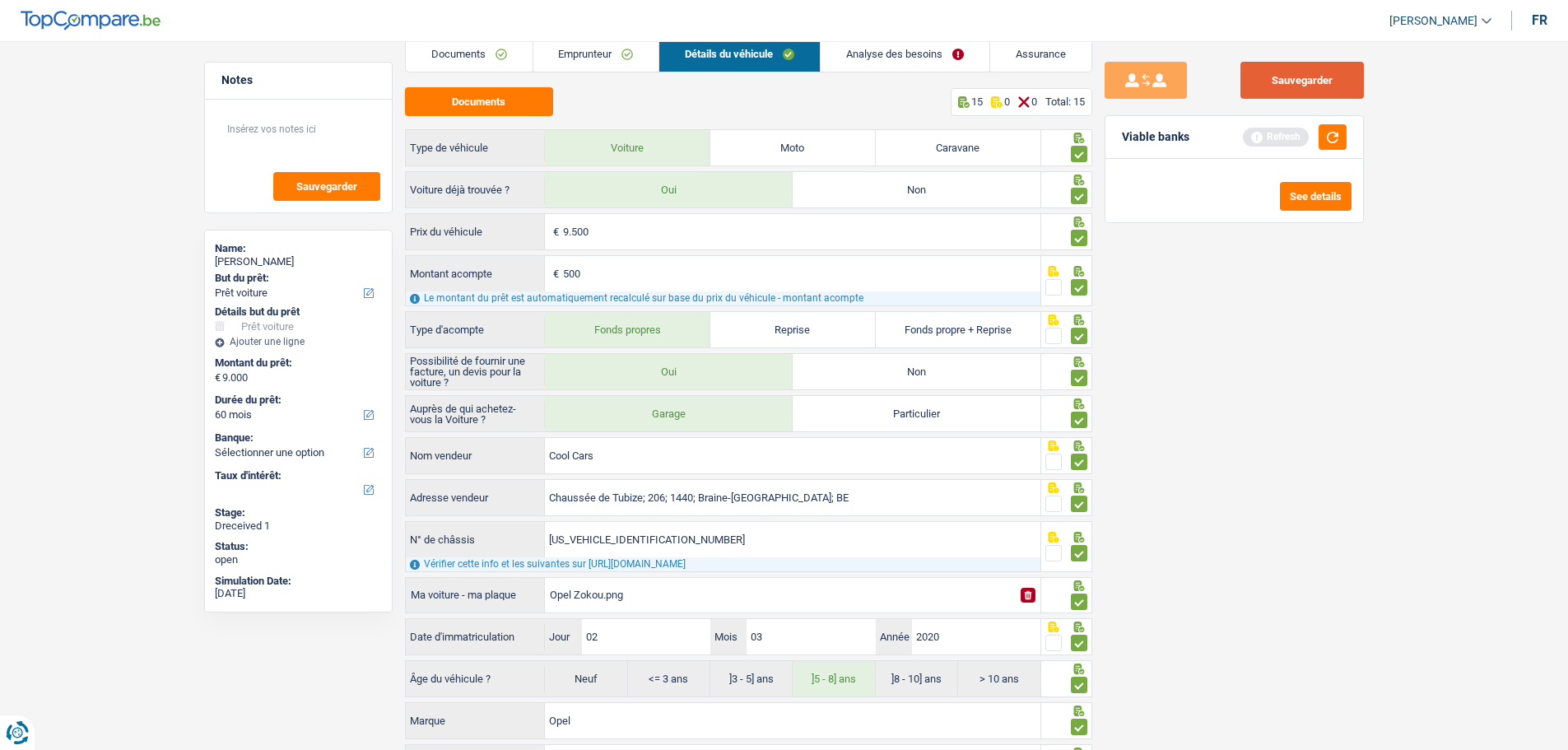 click on "Sauvegarder" at bounding box center (1302, 80) 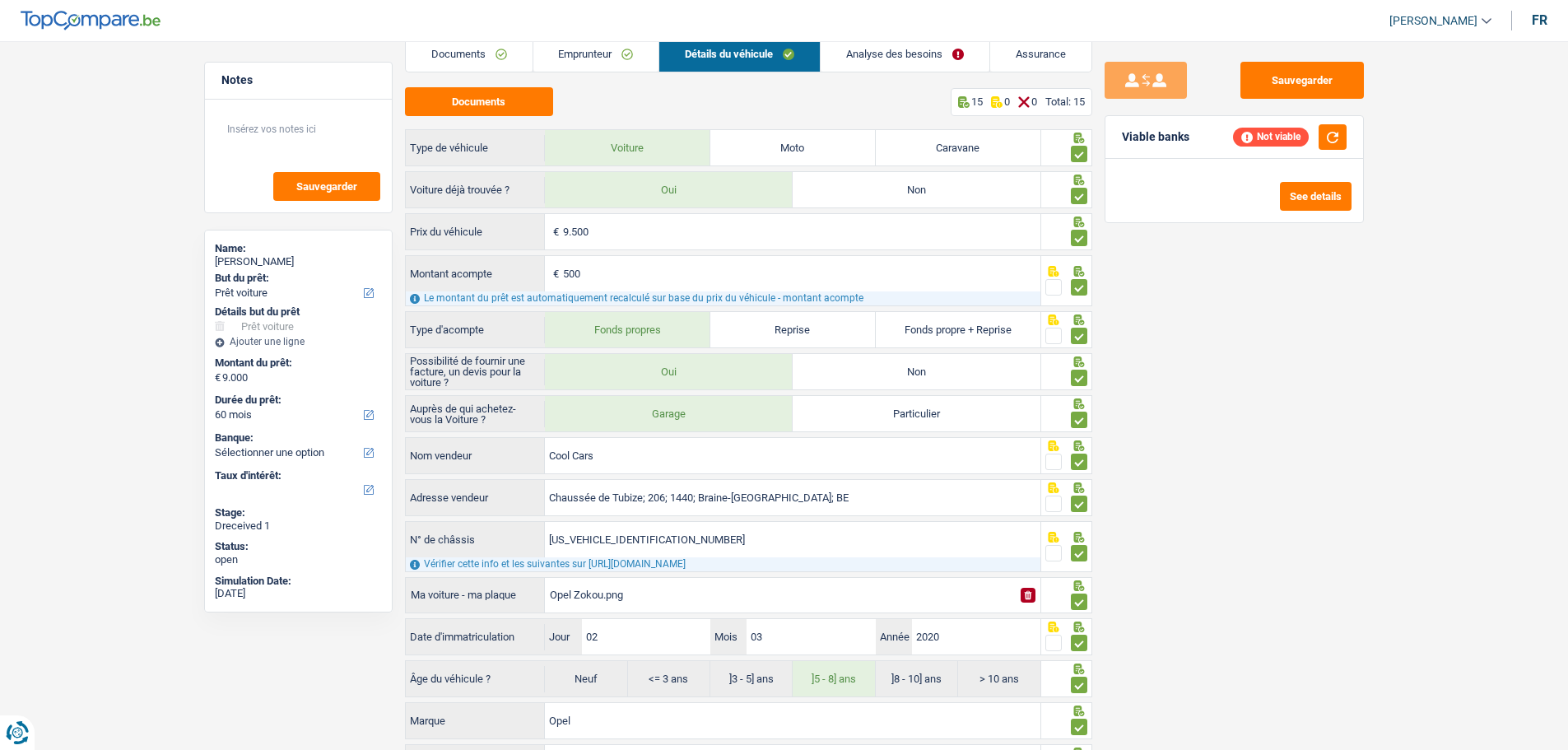click on "Analyse des besoins" at bounding box center [905, 54] 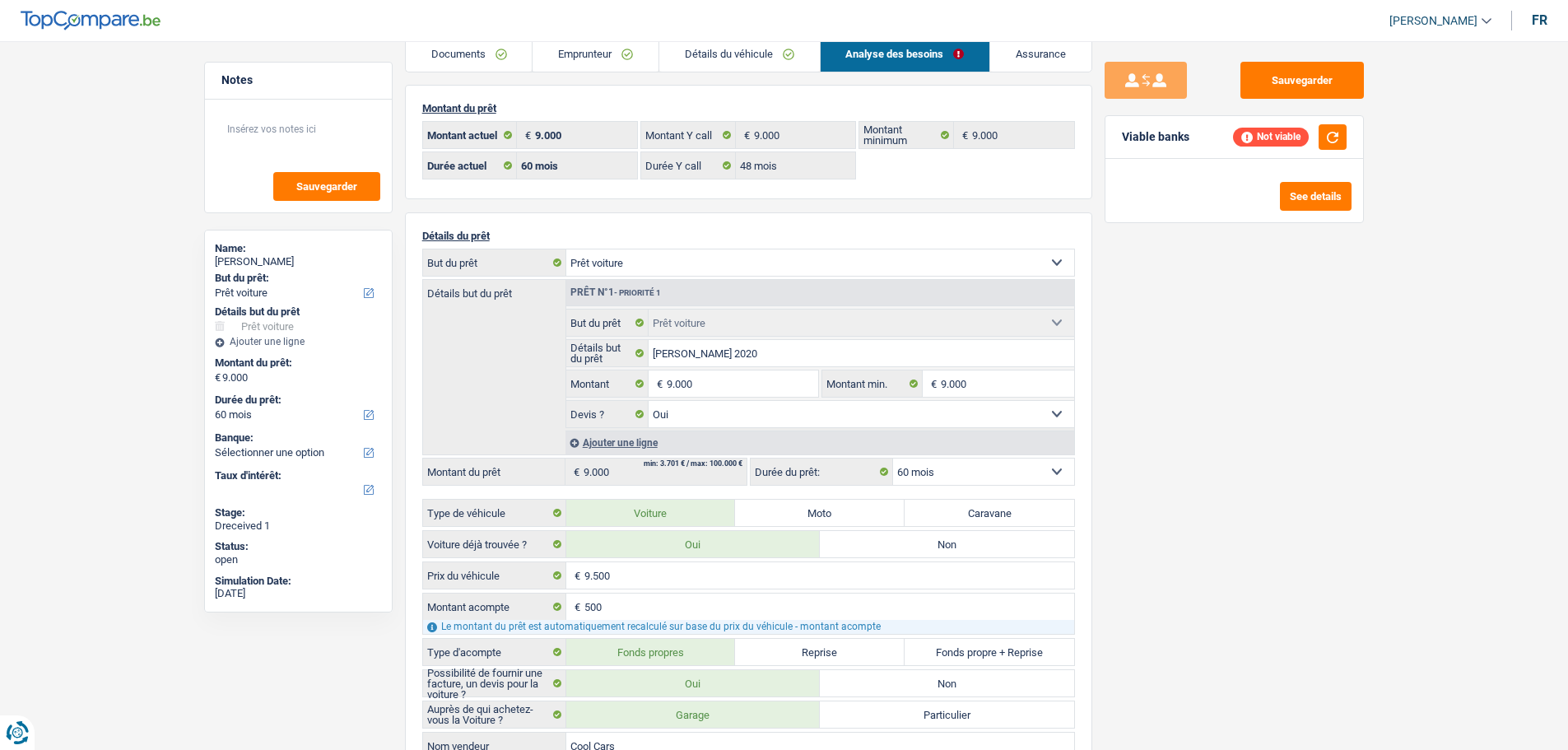 click on "Emprunteur" at bounding box center [595, 54] 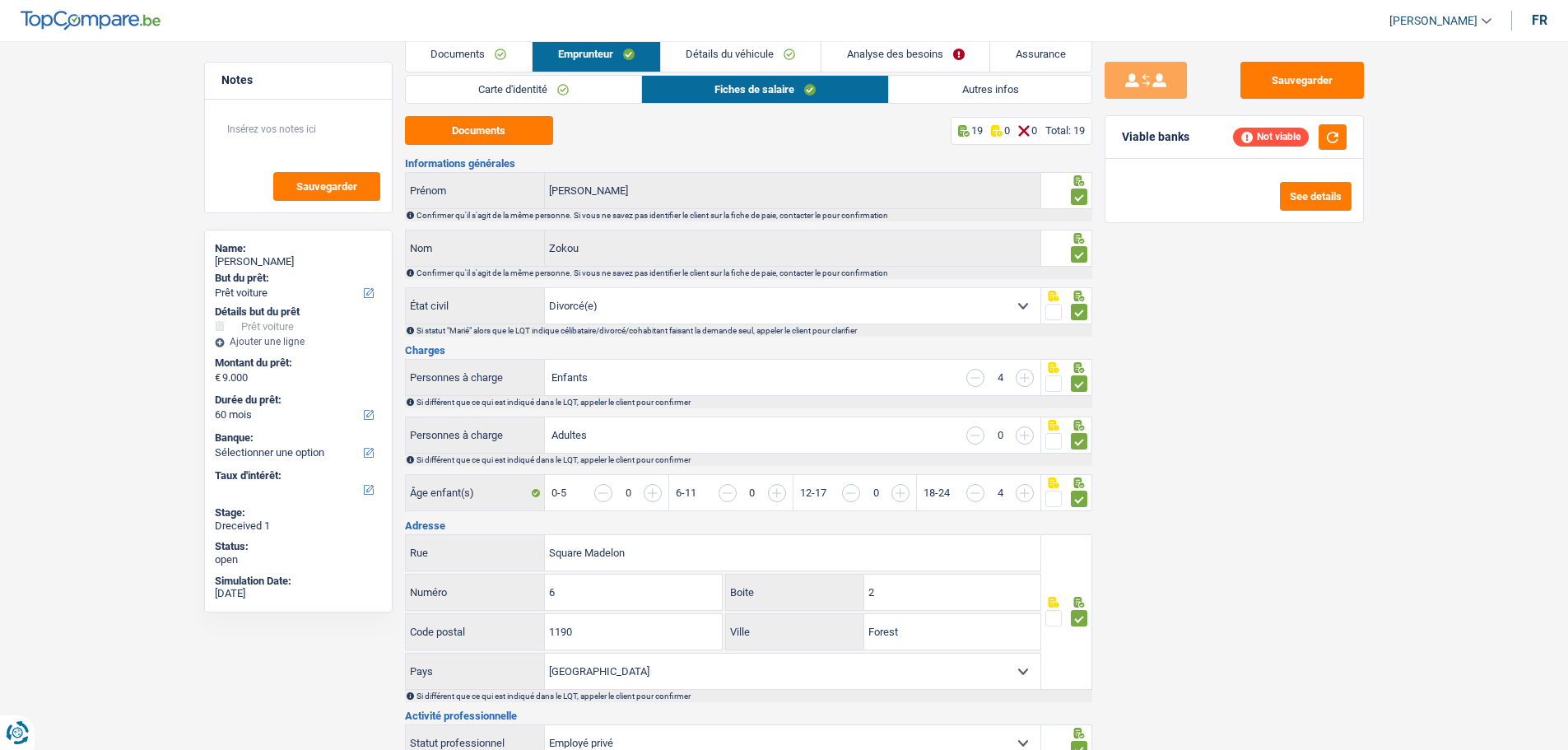 click on "Autres infos" at bounding box center [989, 89] 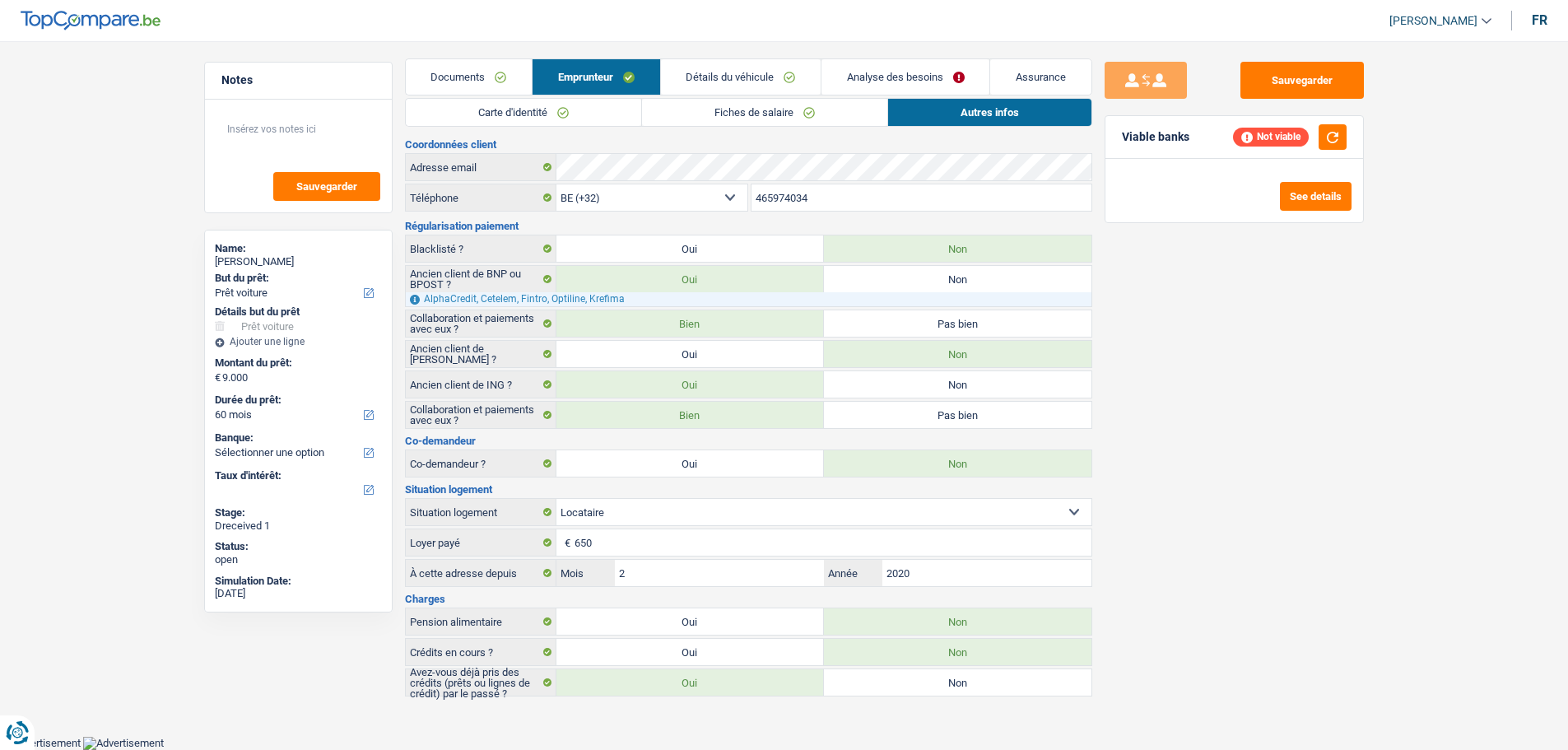 scroll, scrollTop: 0, scrollLeft: 0, axis: both 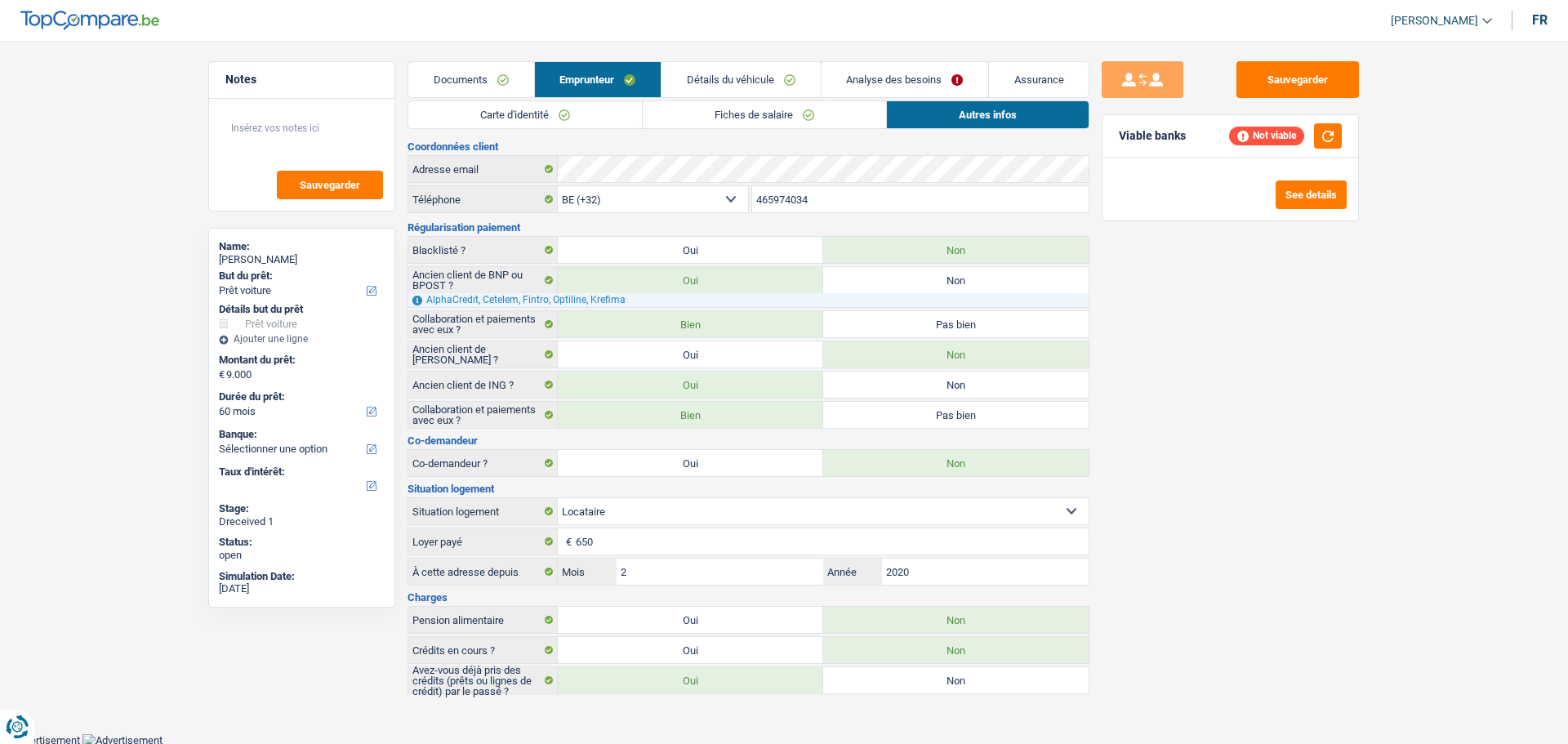 click on "Fiches de salaire" at bounding box center [764, 114] 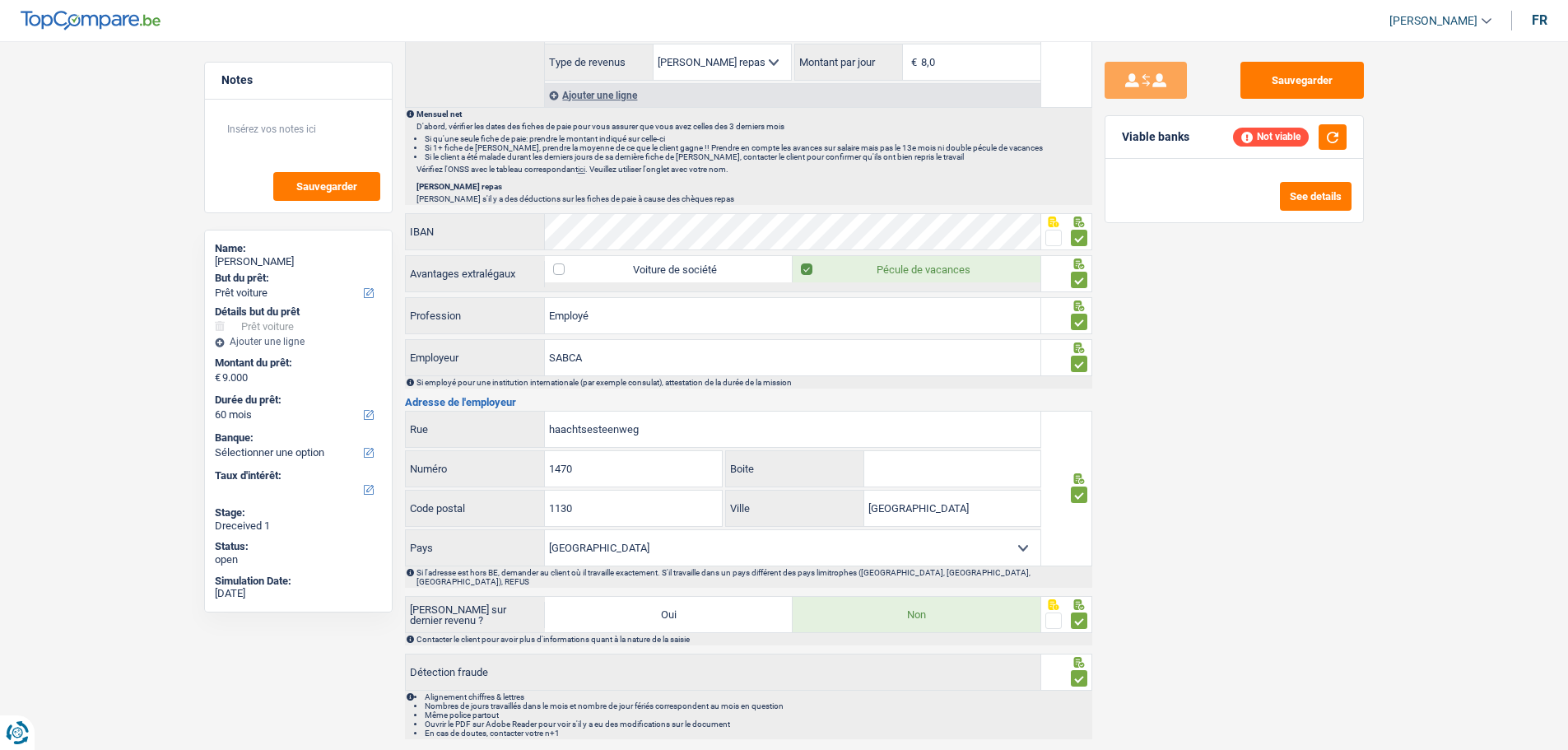 scroll, scrollTop: 1111, scrollLeft: 0, axis: vertical 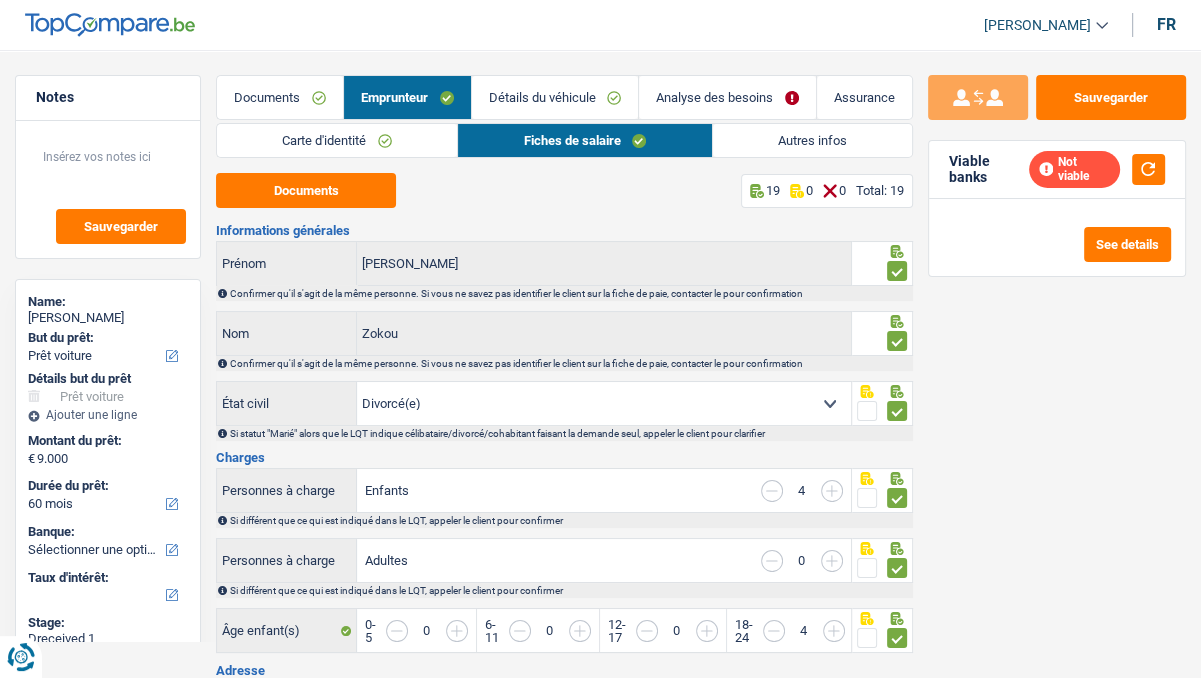 click on "Analyse des besoins" at bounding box center [727, 97] 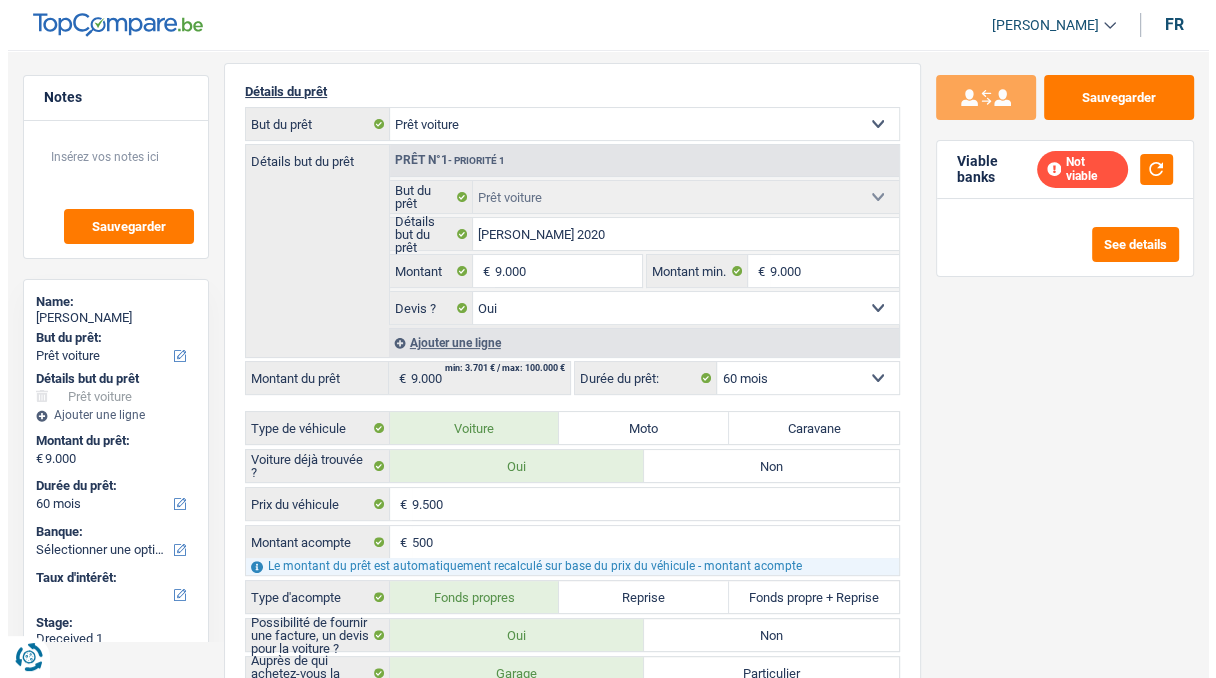 scroll, scrollTop: 200, scrollLeft: 0, axis: vertical 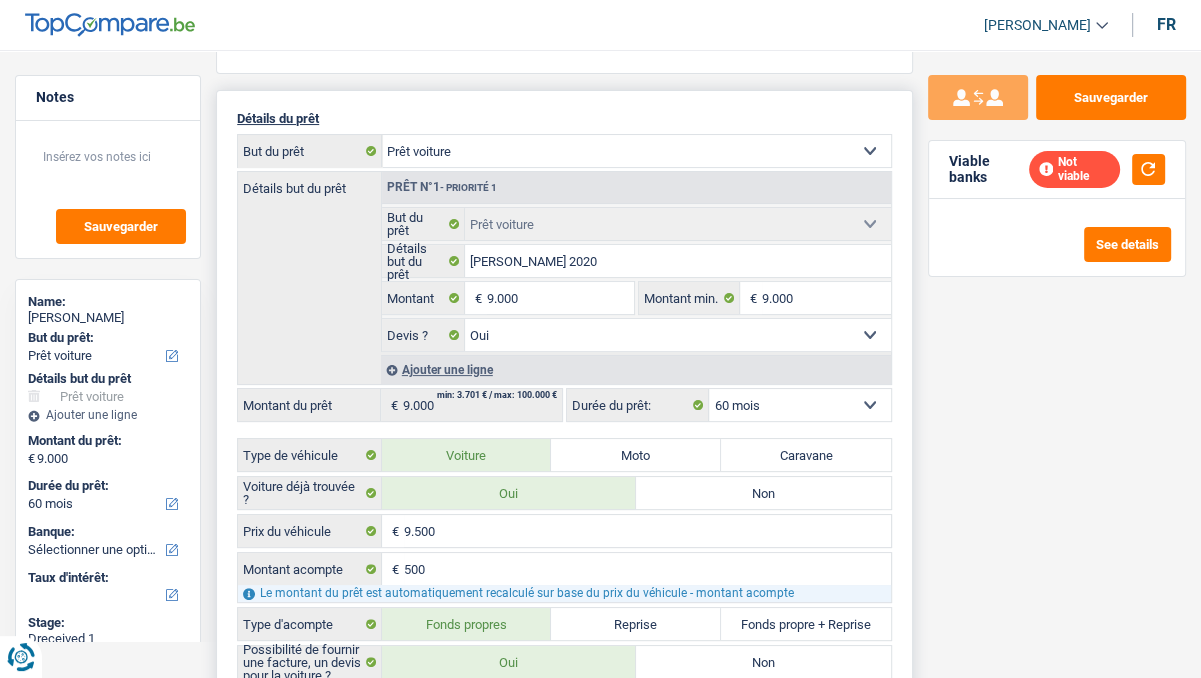 click on "12 mois 18 mois 24 mois 30 mois 36 mois 42 mois 48 mois 60 mois
Sélectionner une option" at bounding box center (799, 405) 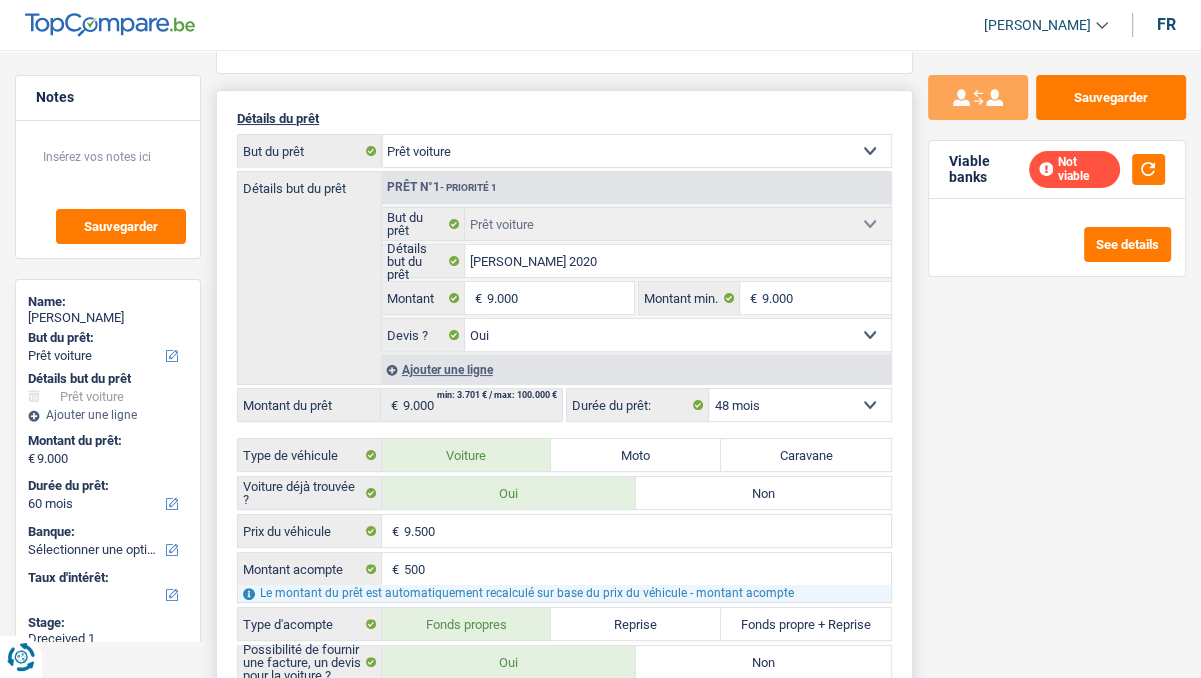 click on "12 mois 18 mois 24 mois 30 mois 36 mois 42 mois 48 mois 60 mois
Sélectionner une option" at bounding box center (799, 405) 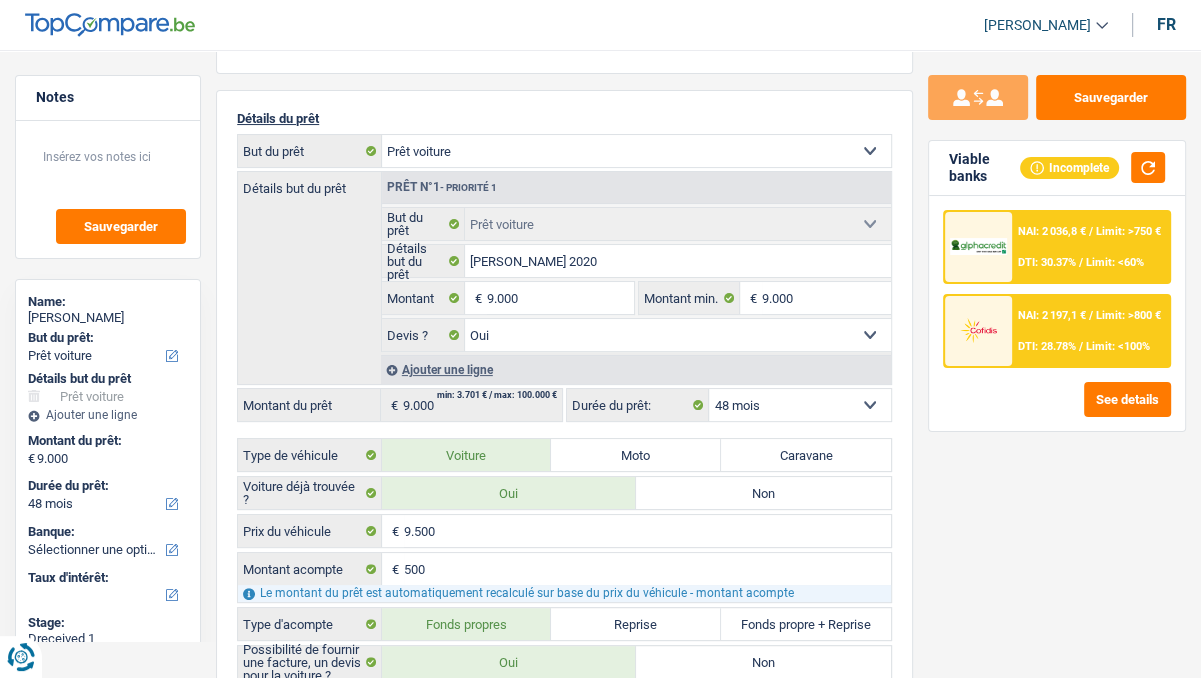 click on "NAI: 2 036,8 €
/
Limit: >750 €
DTI: 30.37%
/
Limit: <60%" at bounding box center [1090, 247] 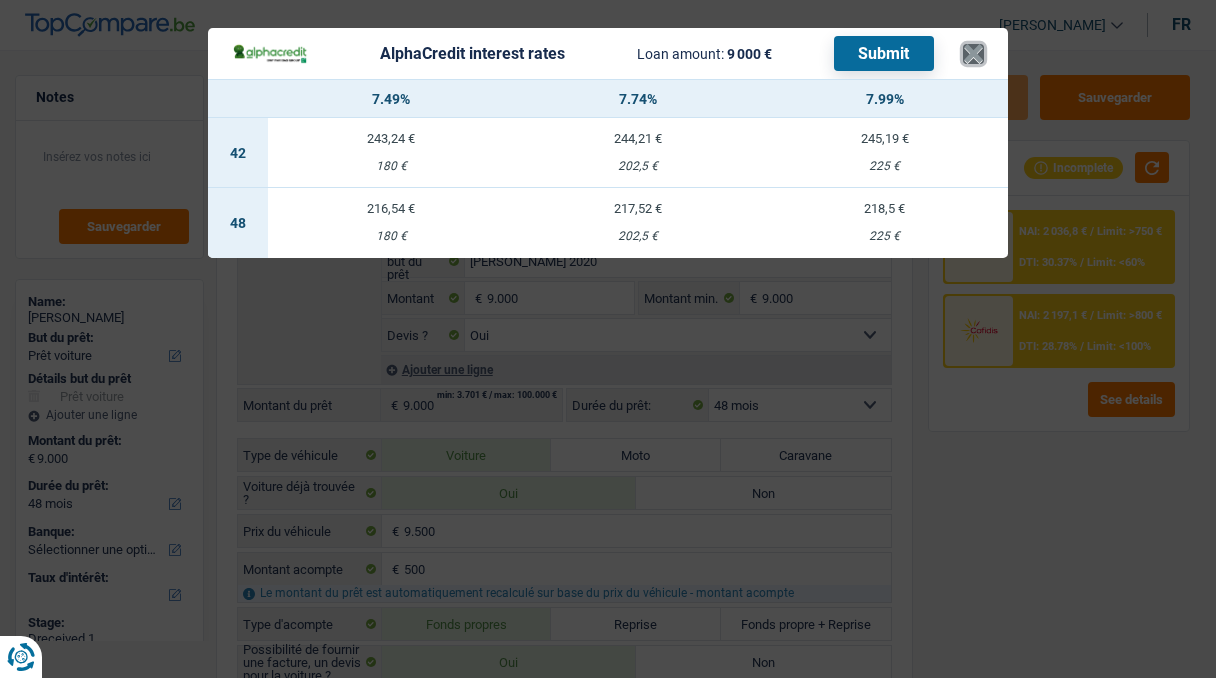 click on "×" at bounding box center (973, 54) 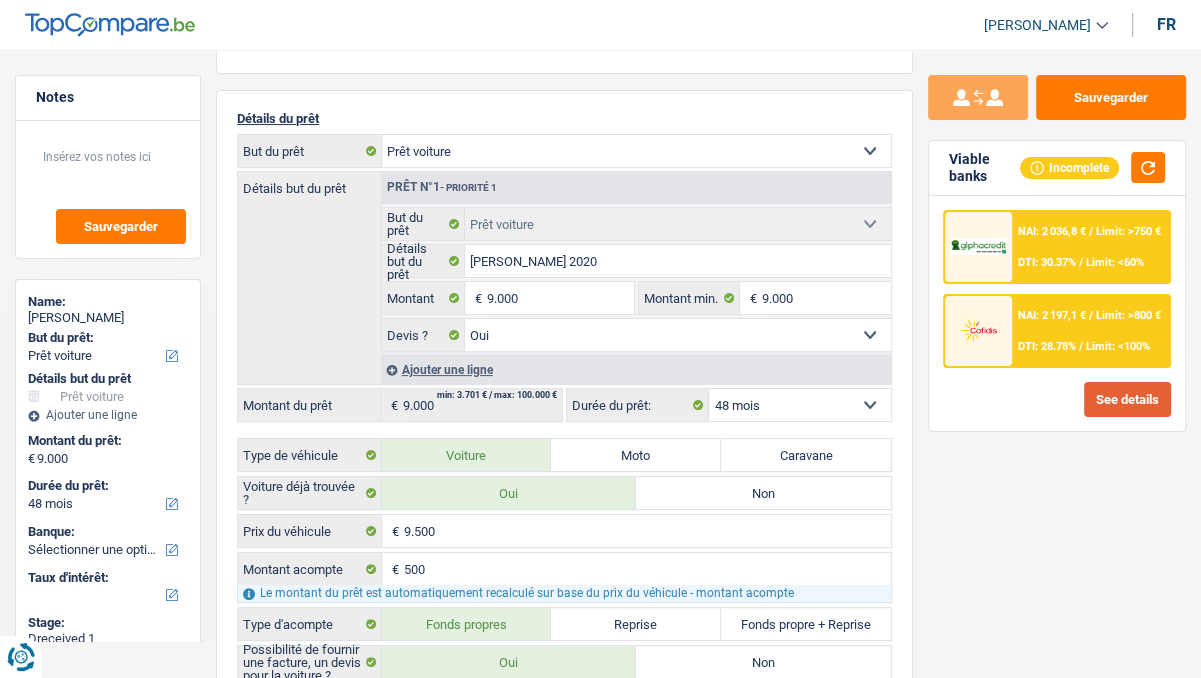 click on "See details" at bounding box center [1127, 399] 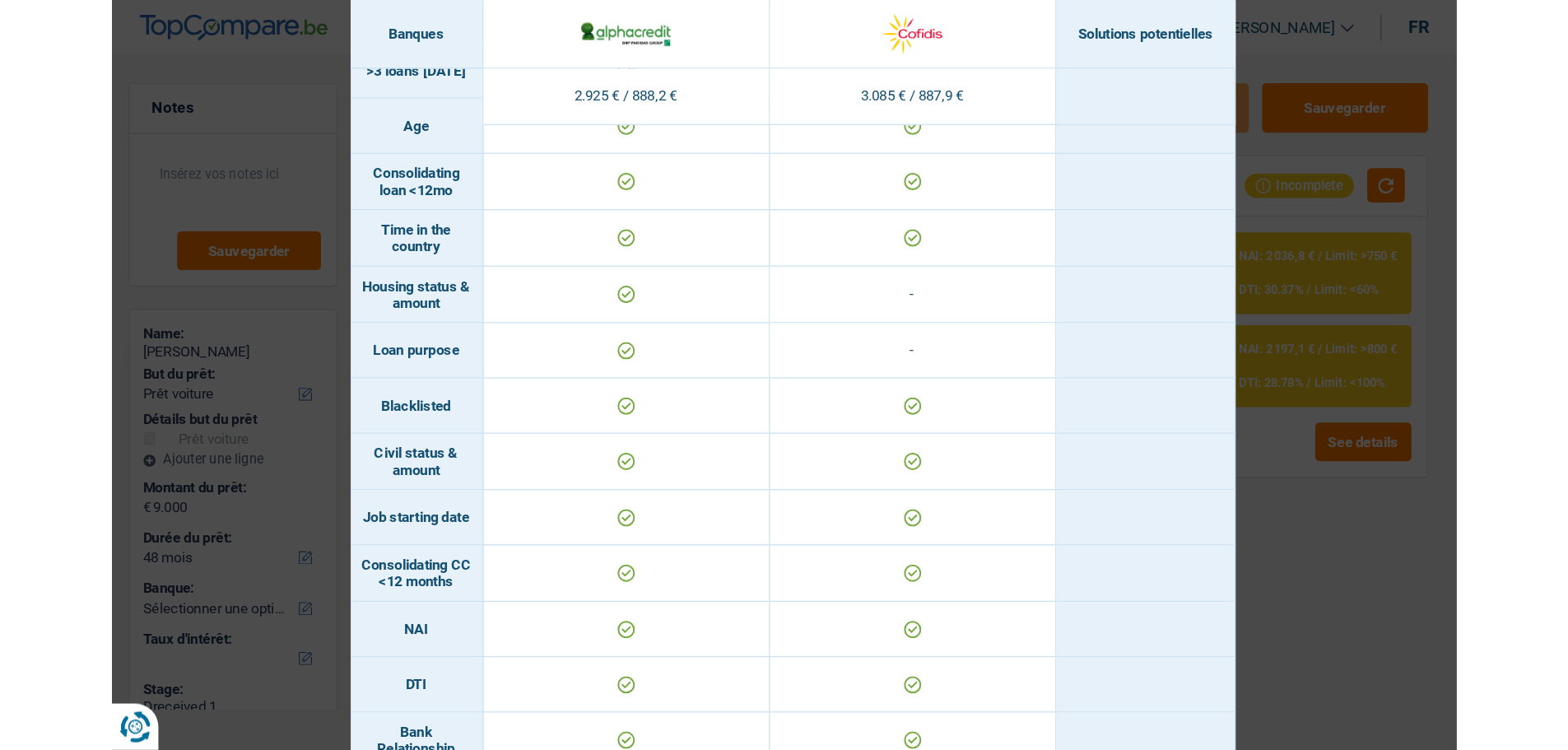 scroll, scrollTop: 288, scrollLeft: 0, axis: vertical 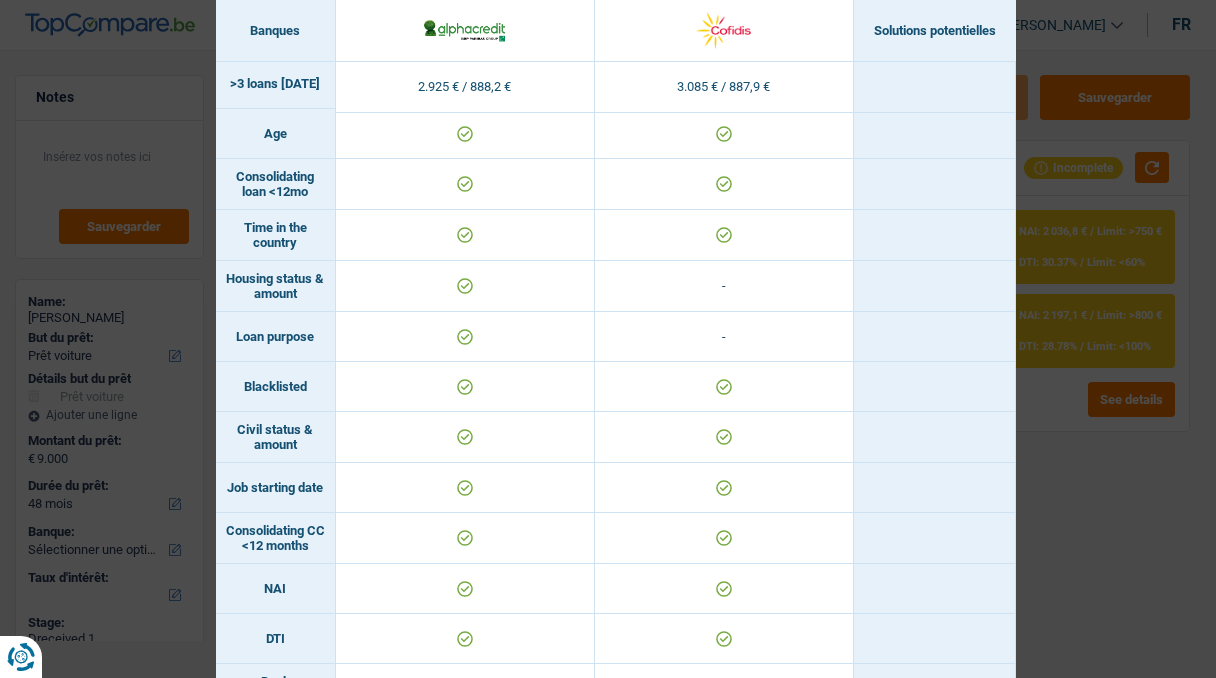click on "Banks conditions ×
Banques
Solutions potentielles
Revenus / Charges
2.925 € / 888,2 €
3.085 € / 887,9 €
Professional activity
ID card type
Unable to evaluate this rule for some providers. Missing information.
Min. revenue
Revenue Country Origin" at bounding box center [608, 339] 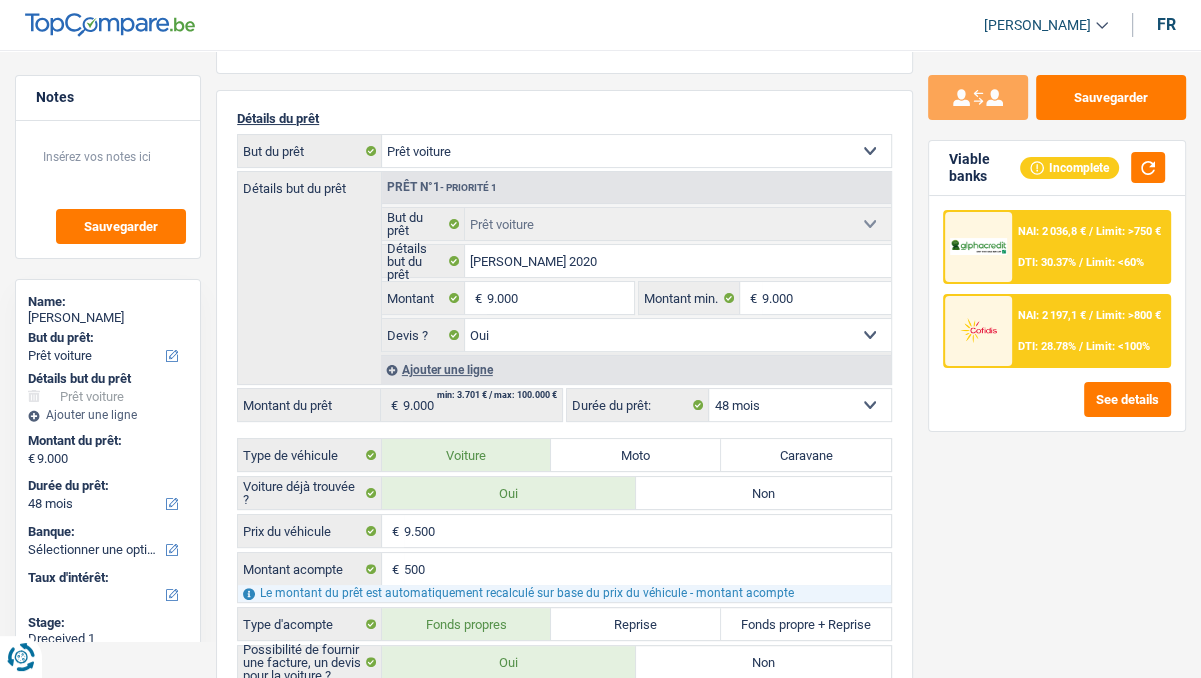 click on "Limit: <60%" at bounding box center [1115, 262] 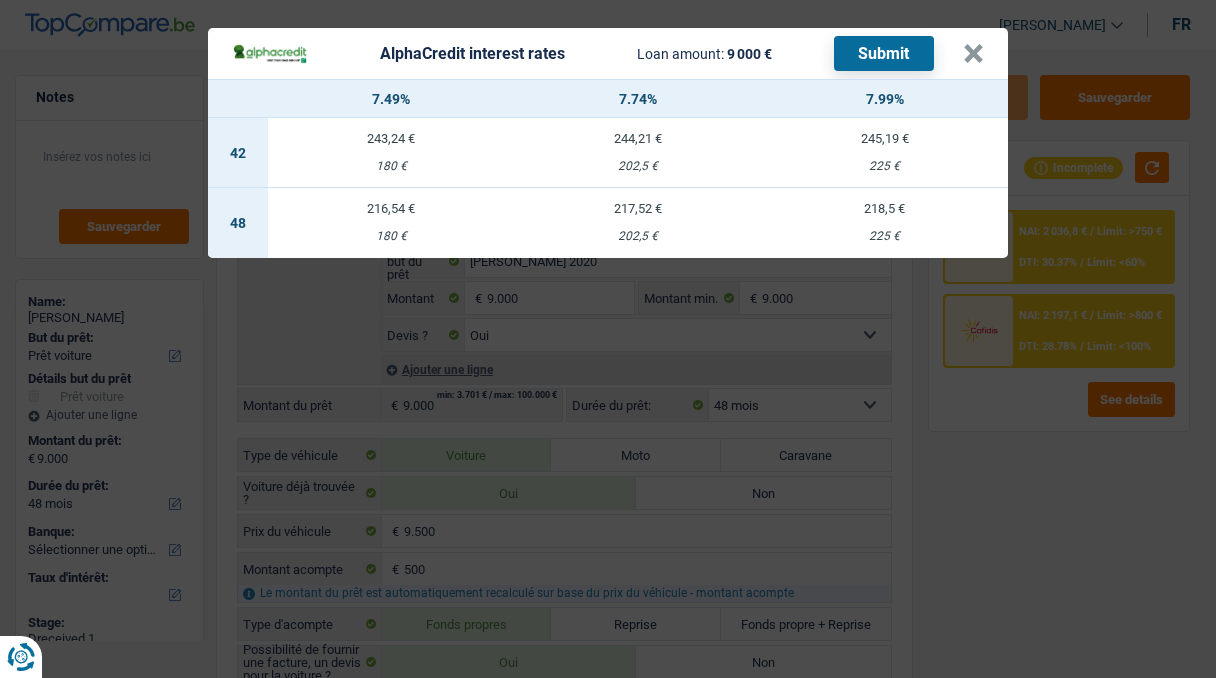 click on "217,52 €
202,5 €" at bounding box center [638, 223] 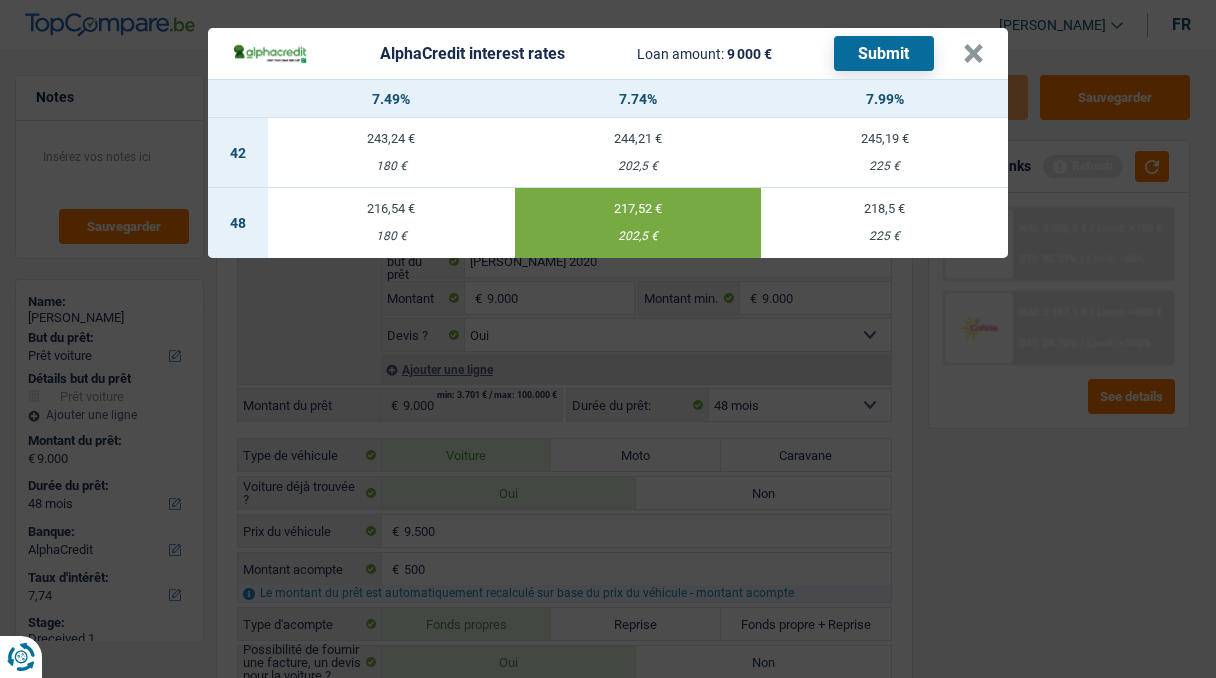 click on "Submit" at bounding box center (884, 53) 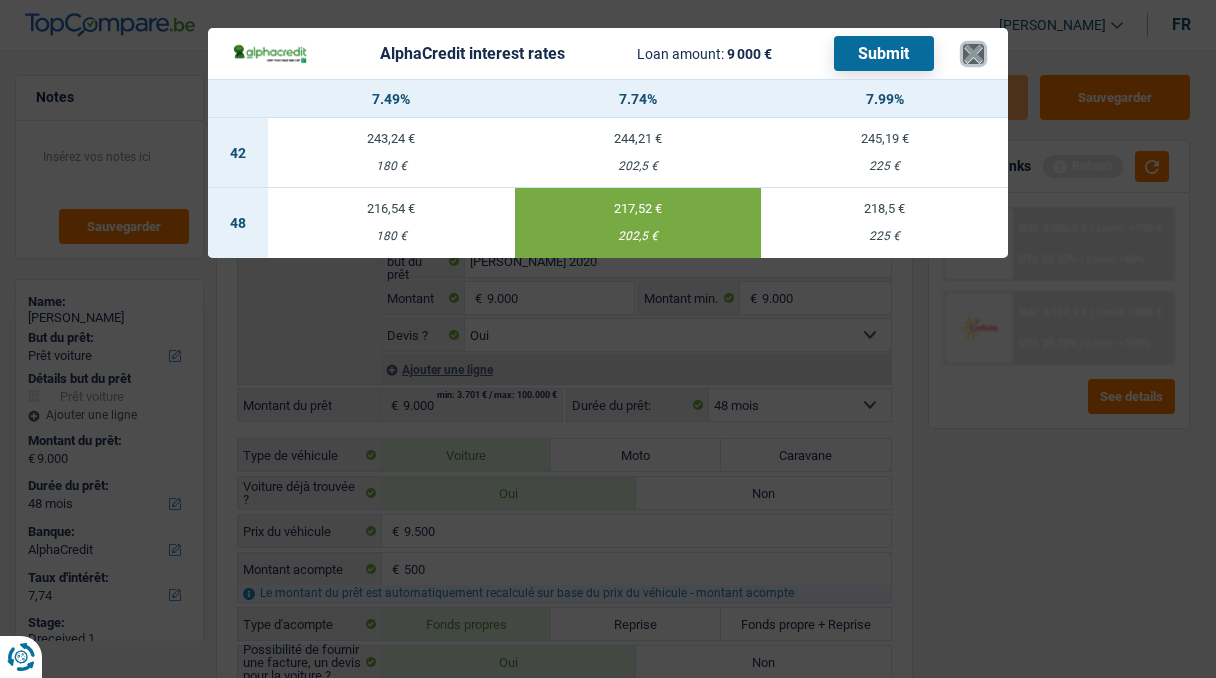 click on "×" at bounding box center (973, 54) 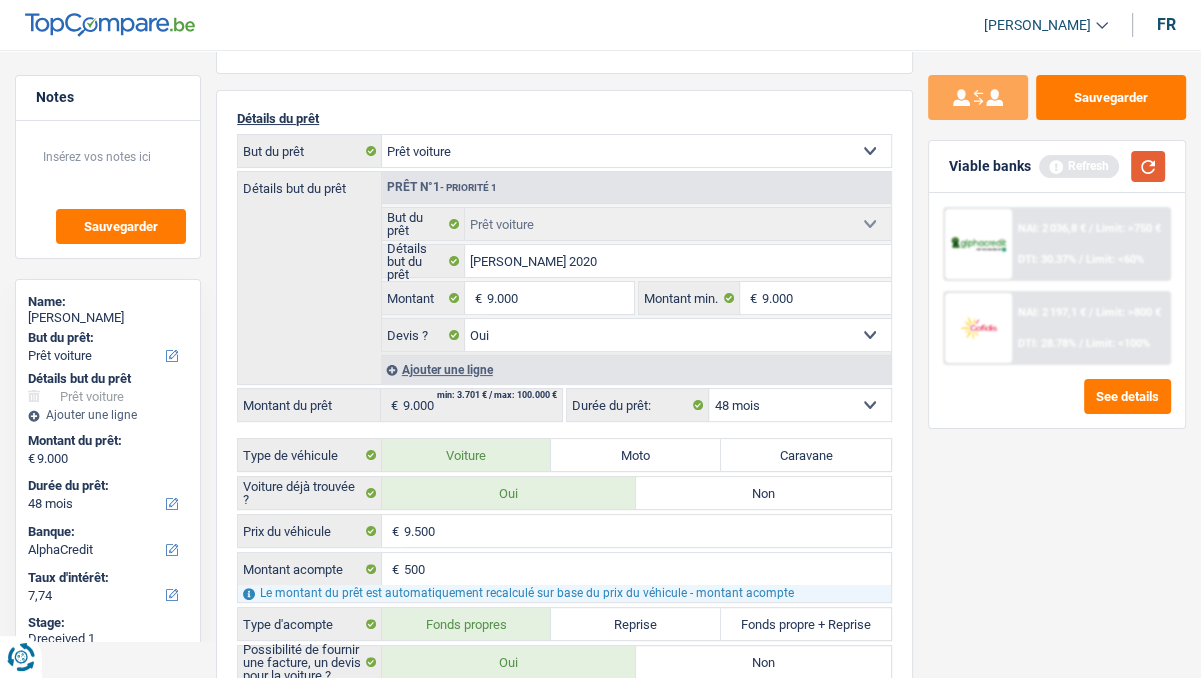 click at bounding box center (1148, 166) 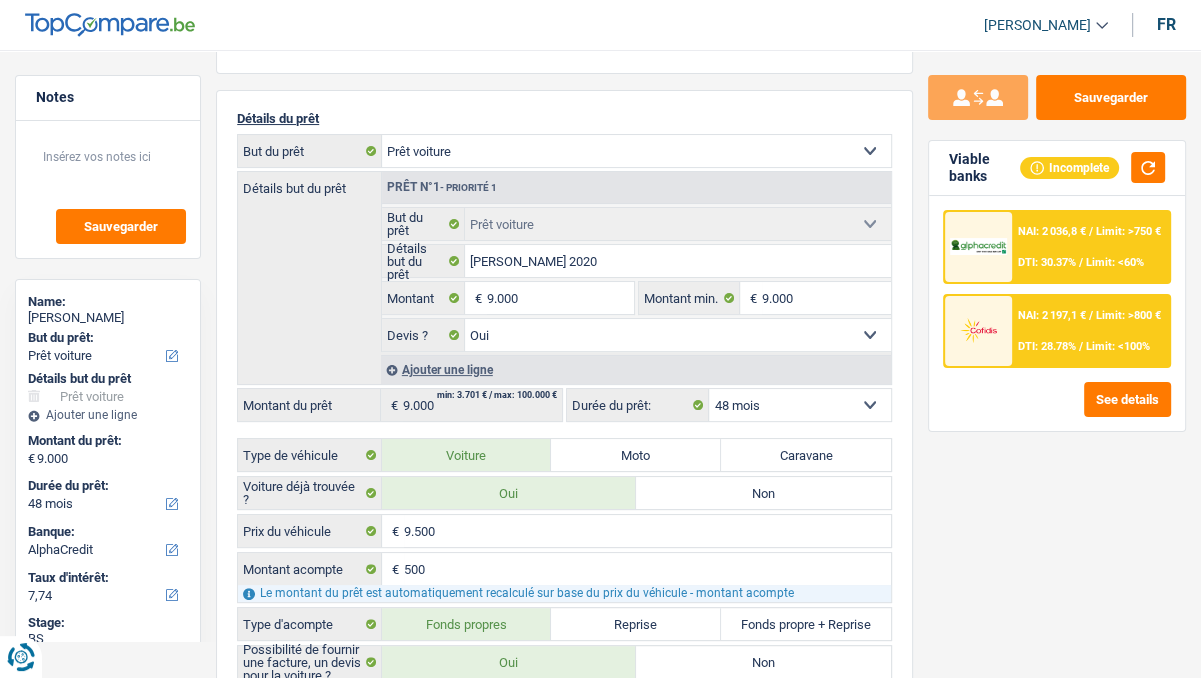click on "NAI: 2 197,1 €
/
Limit: >800 €
DTI: 28.78%
/
Limit: <100%" at bounding box center [1090, 331] 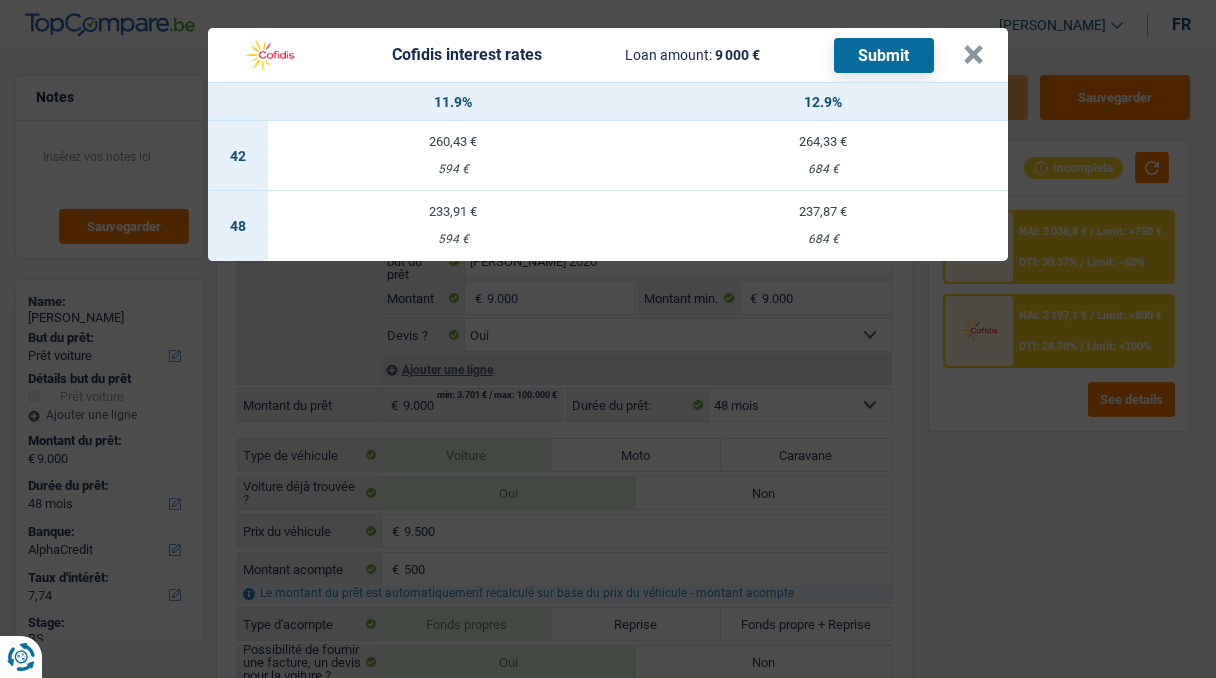 click on "233,91 €
594 €" at bounding box center (453, 226) 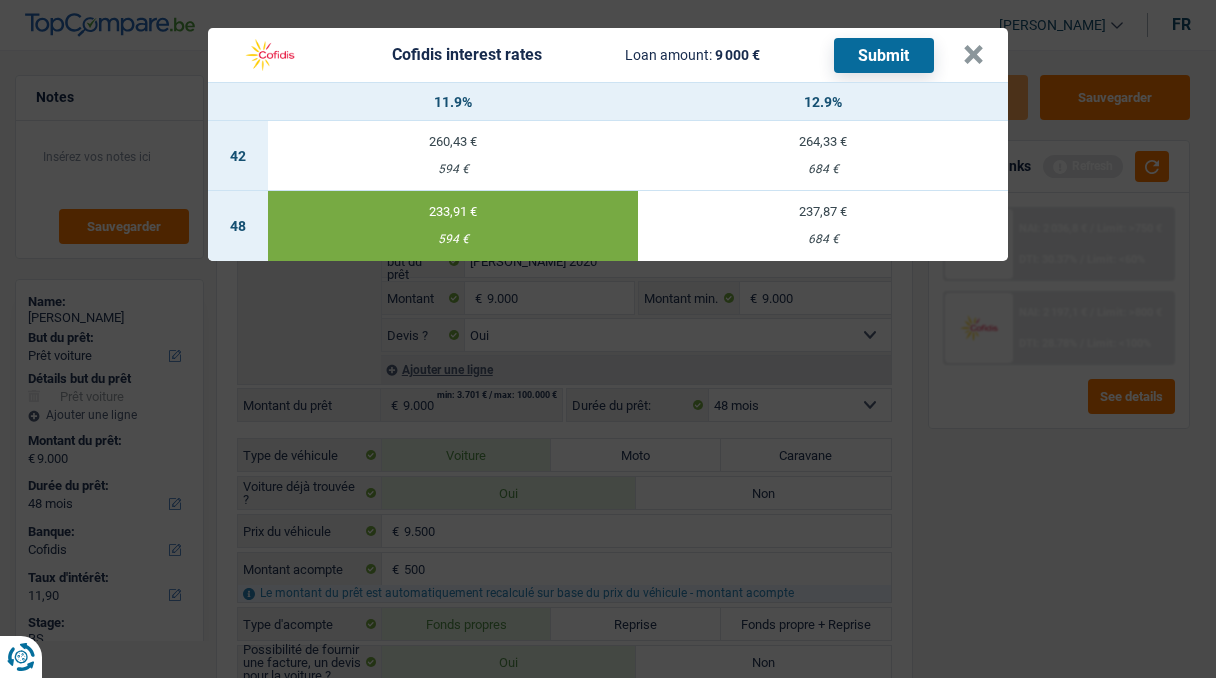 click on "Submit" at bounding box center (884, 55) 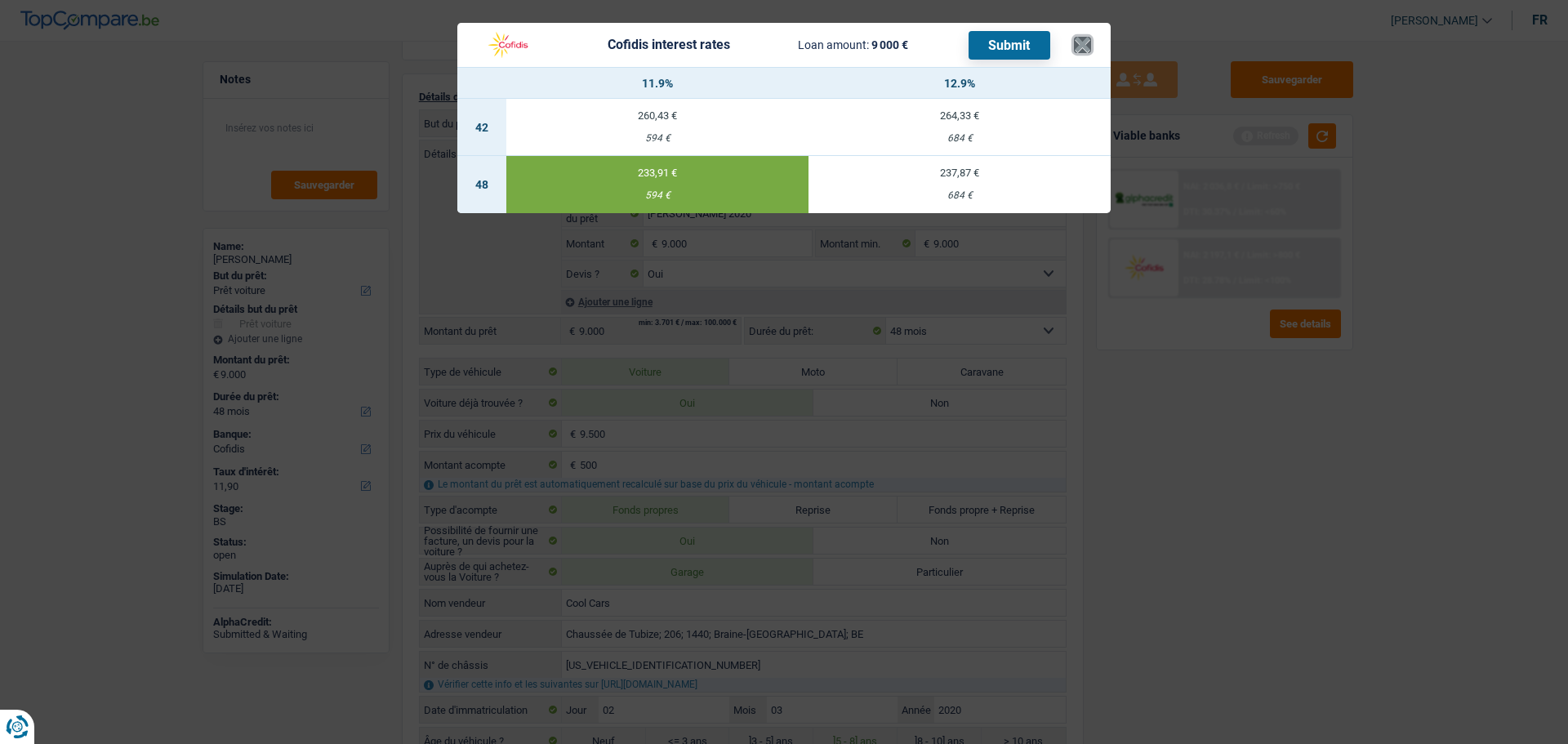 click on "×" at bounding box center [1082, 45] 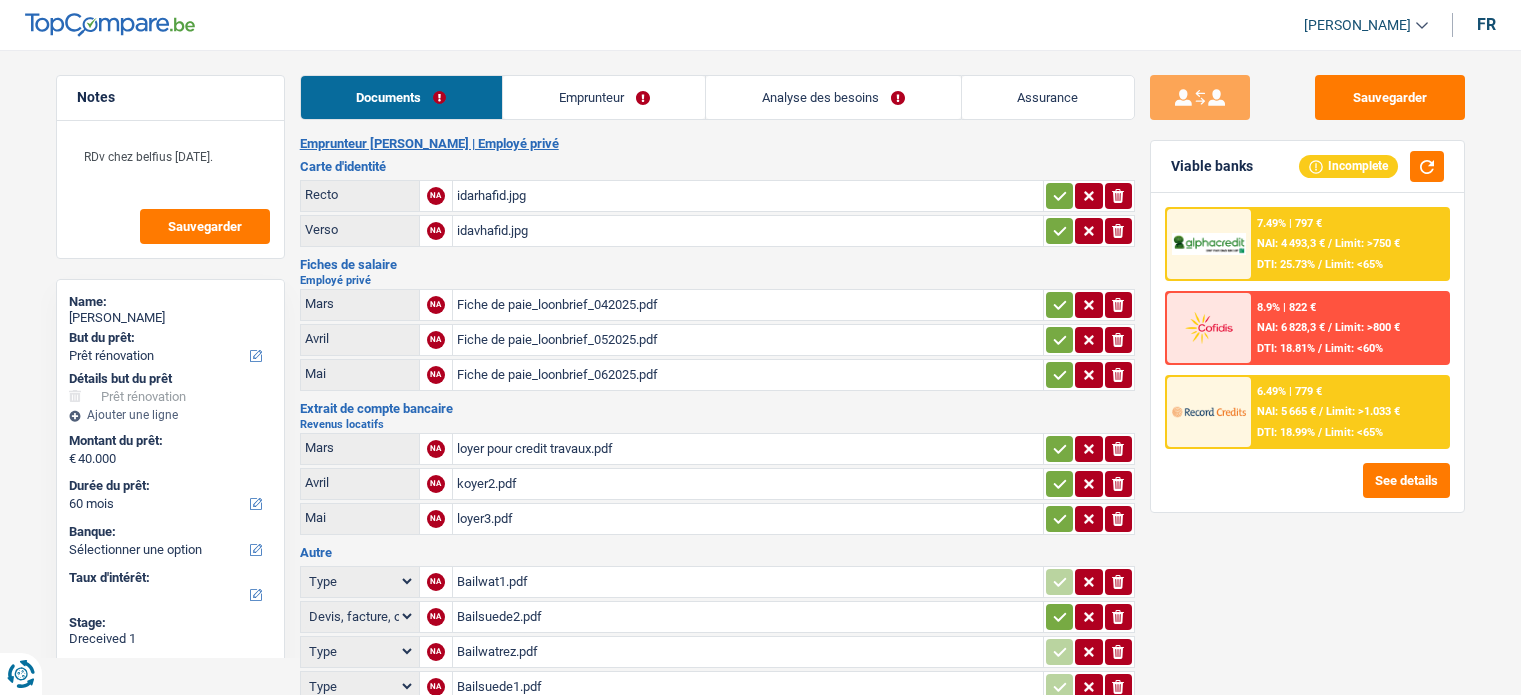 select on "renovation" 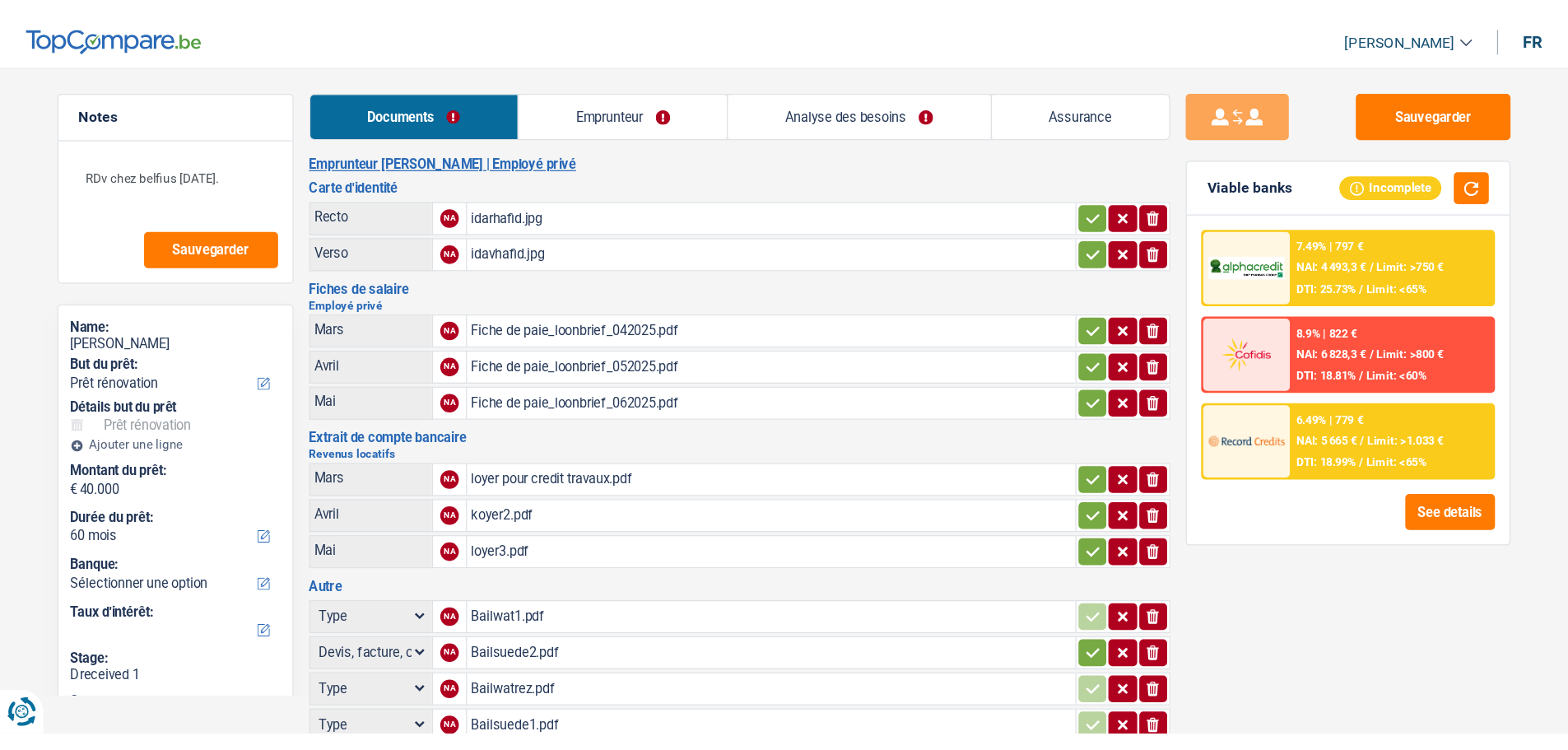 scroll, scrollTop: 0, scrollLeft: 0, axis: both 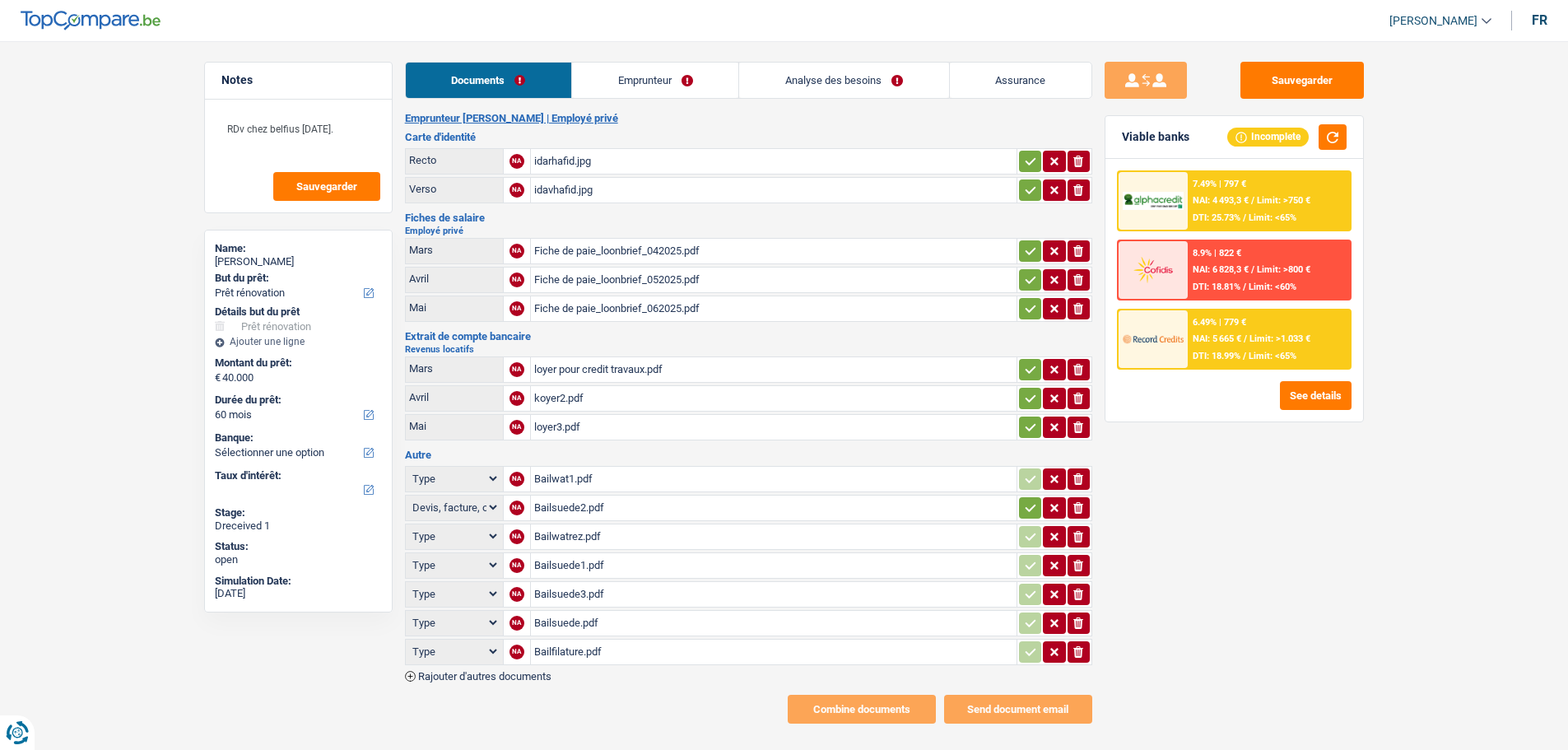click on "Emprunteur" at bounding box center [655, 80] 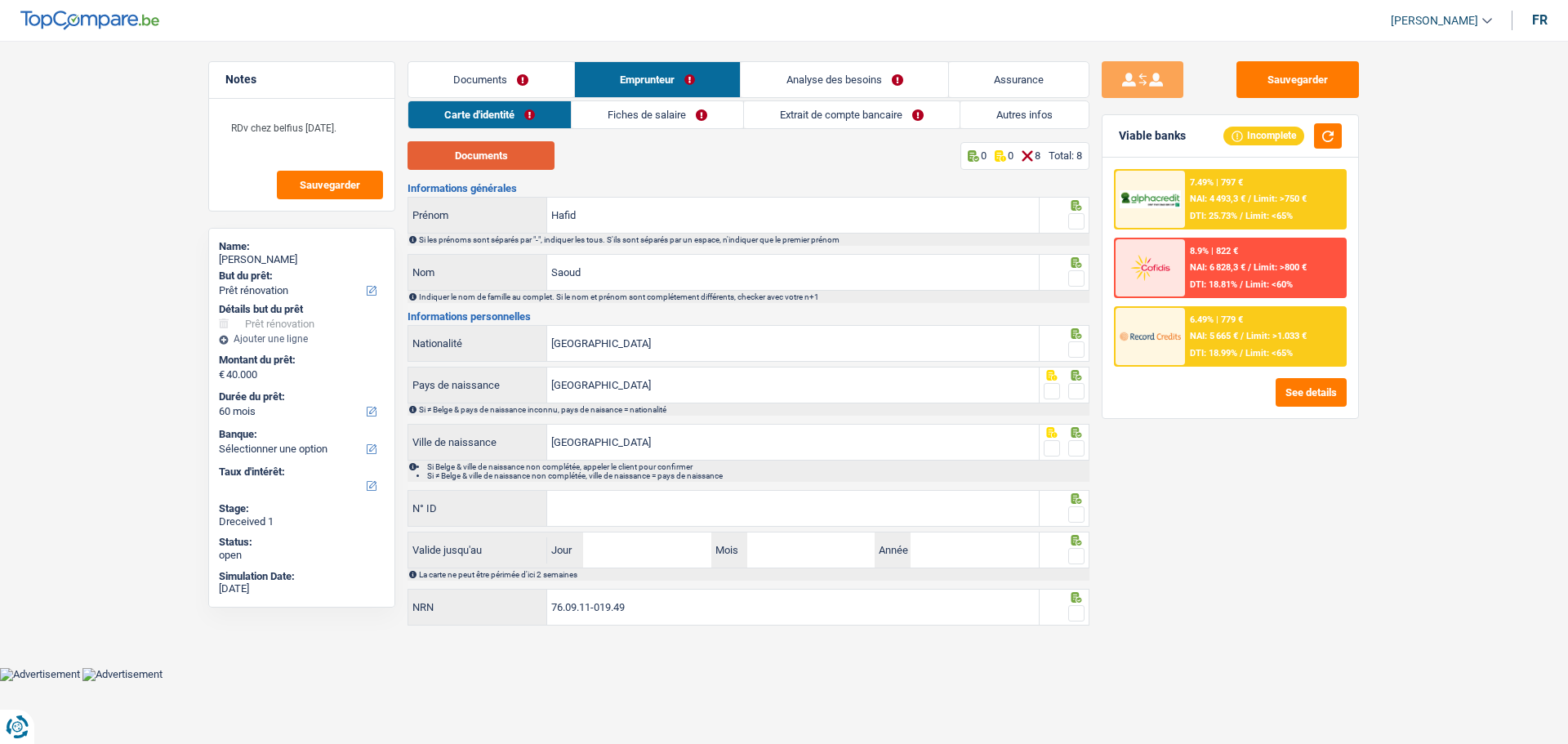 click on "Documents" at bounding box center [481, 155] 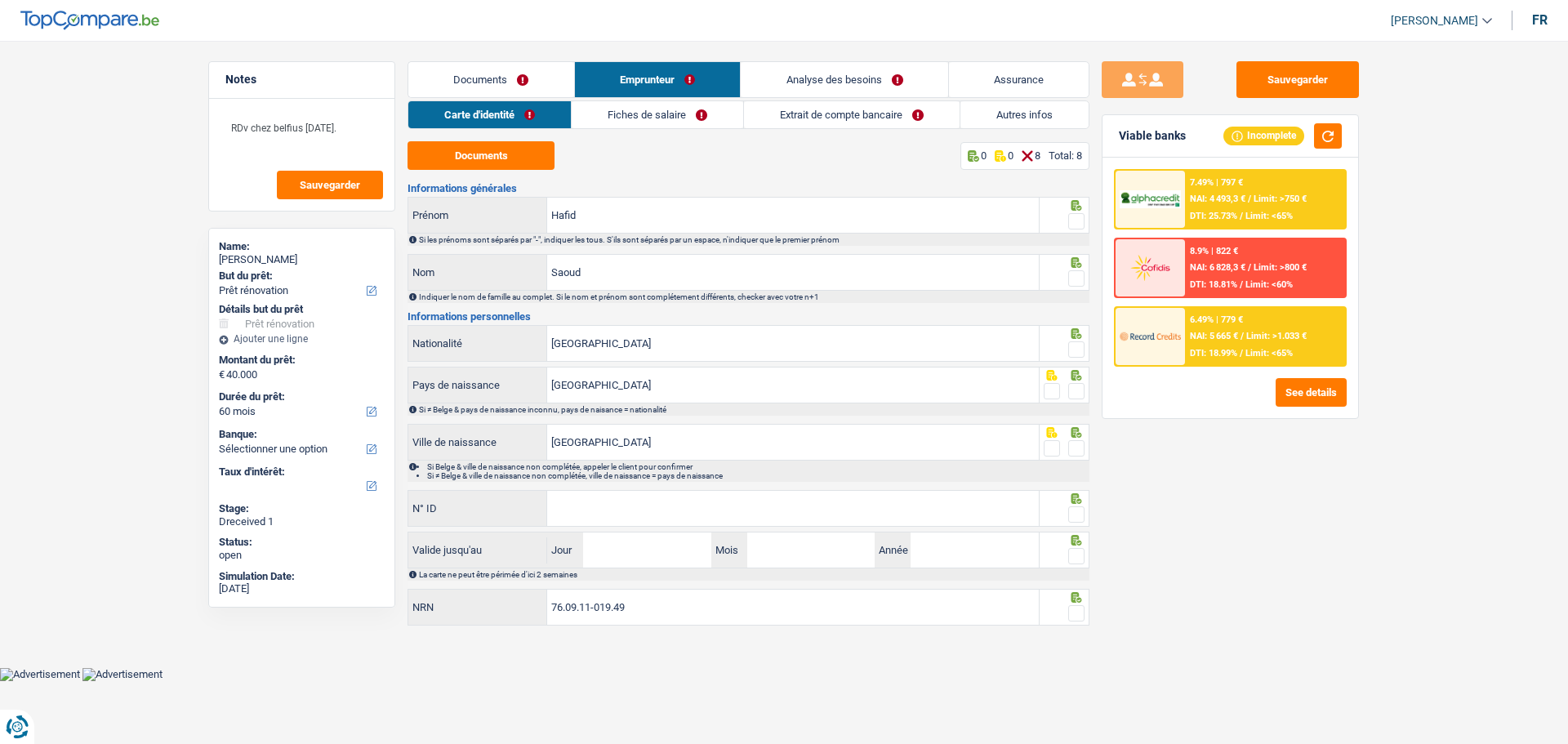 click at bounding box center (1076, 221) 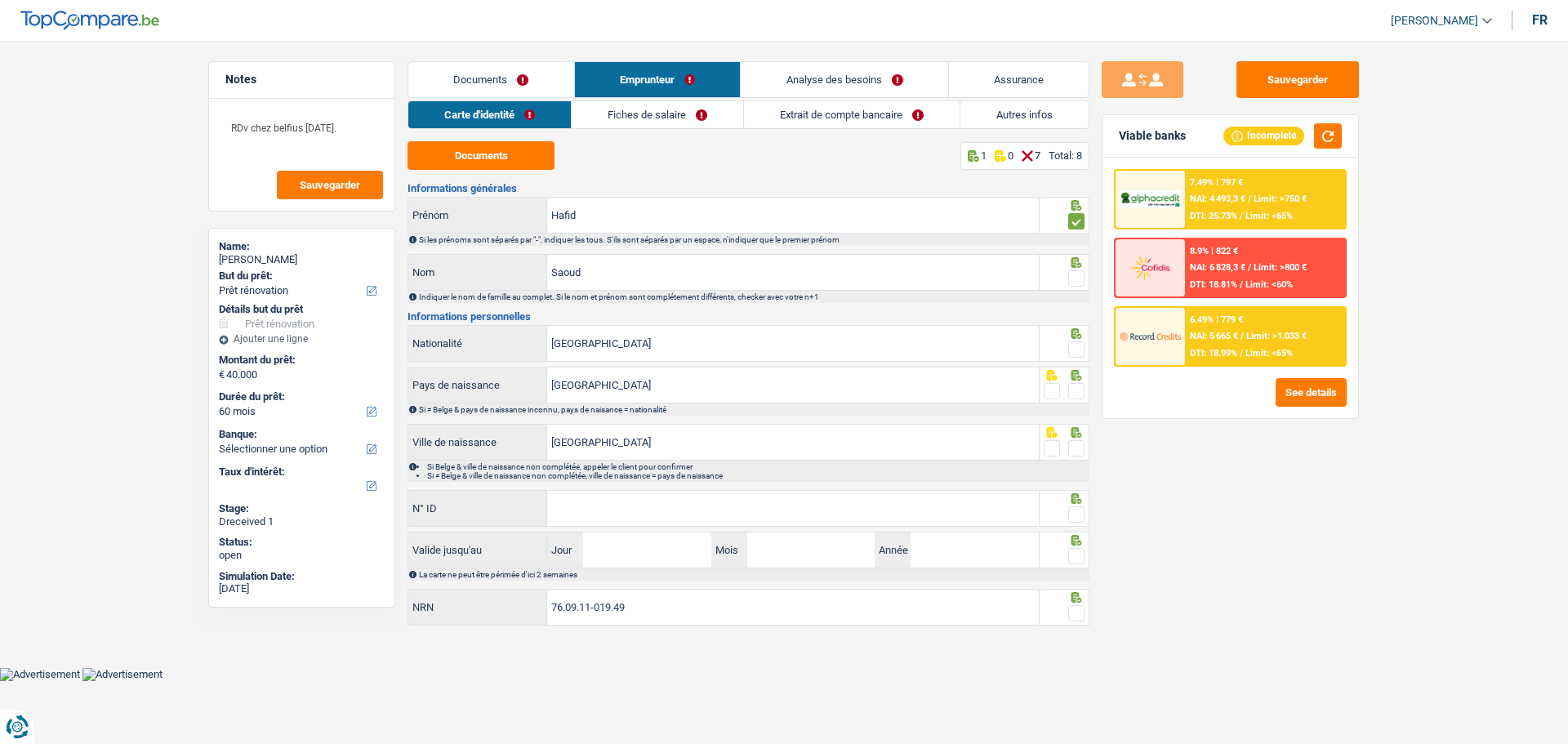 click at bounding box center (1076, 278) 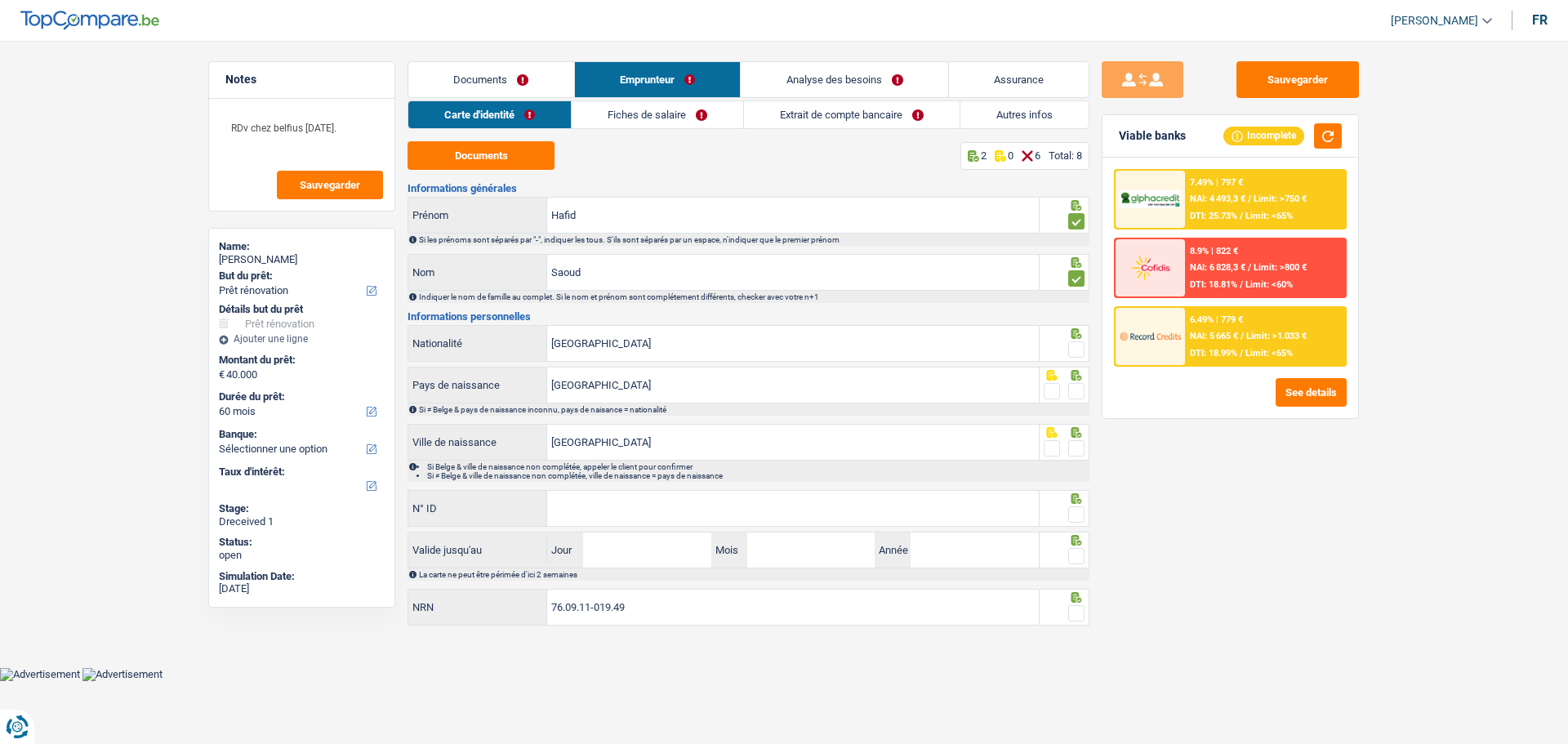 click at bounding box center (1076, 350) 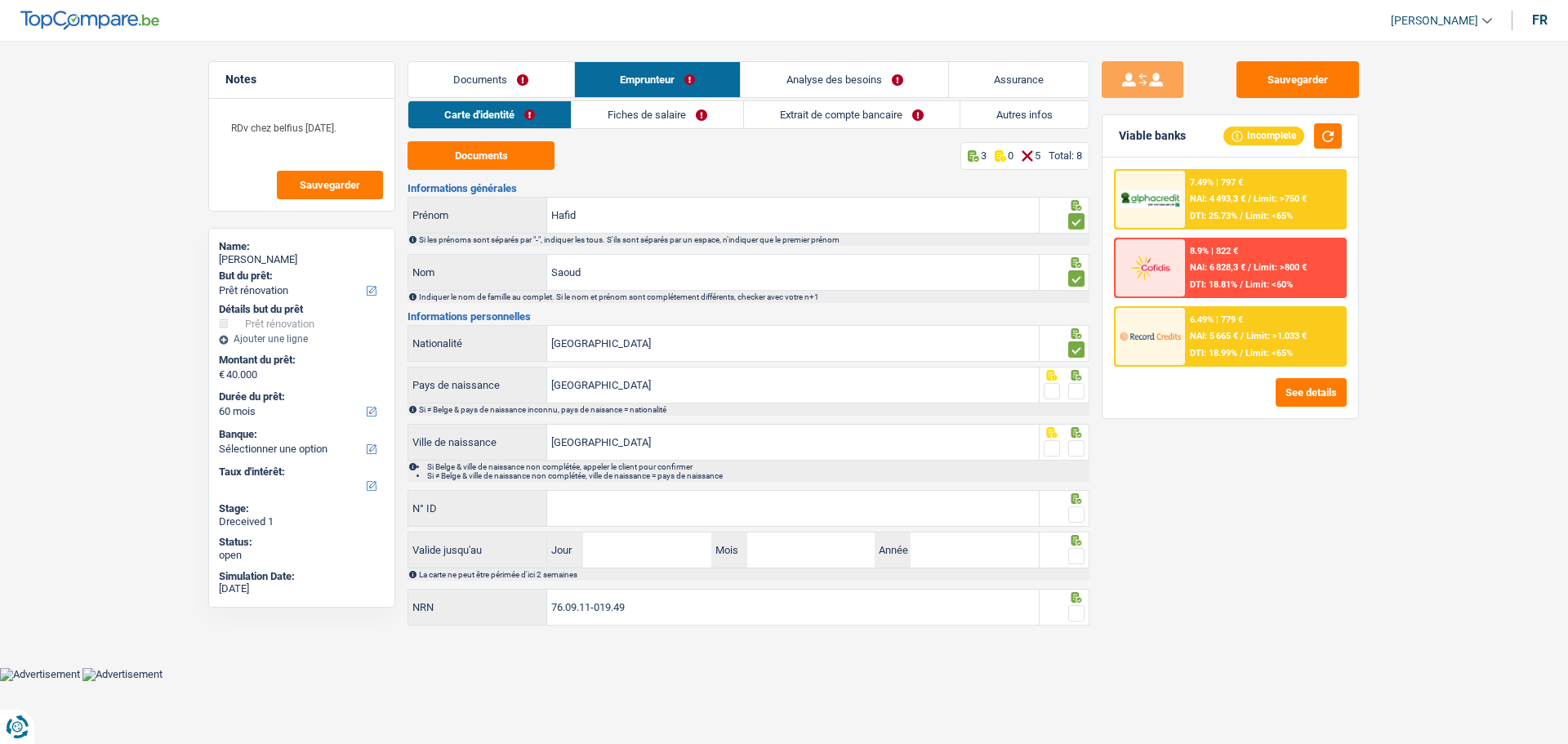 click at bounding box center [1076, 391] 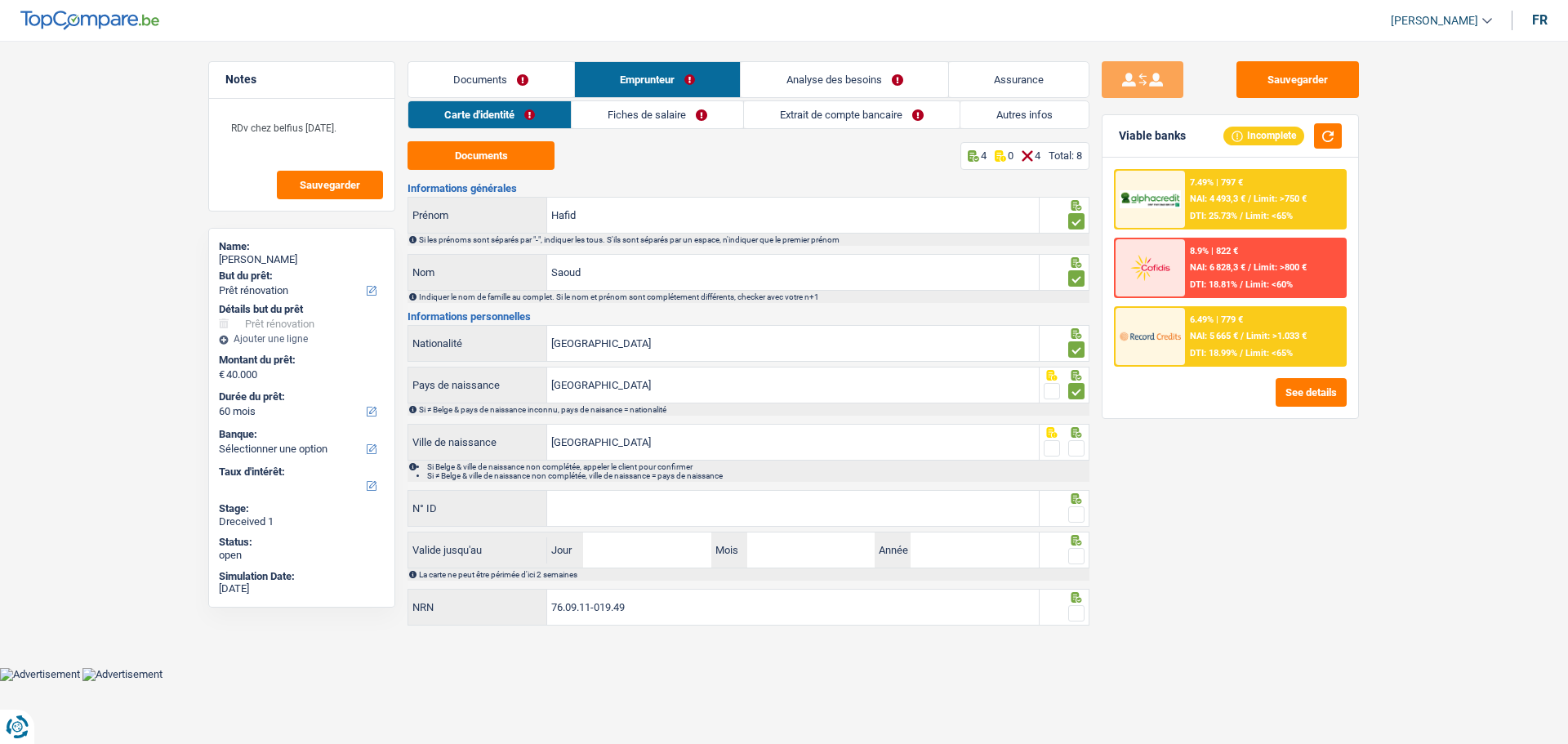 click at bounding box center (1076, 448) 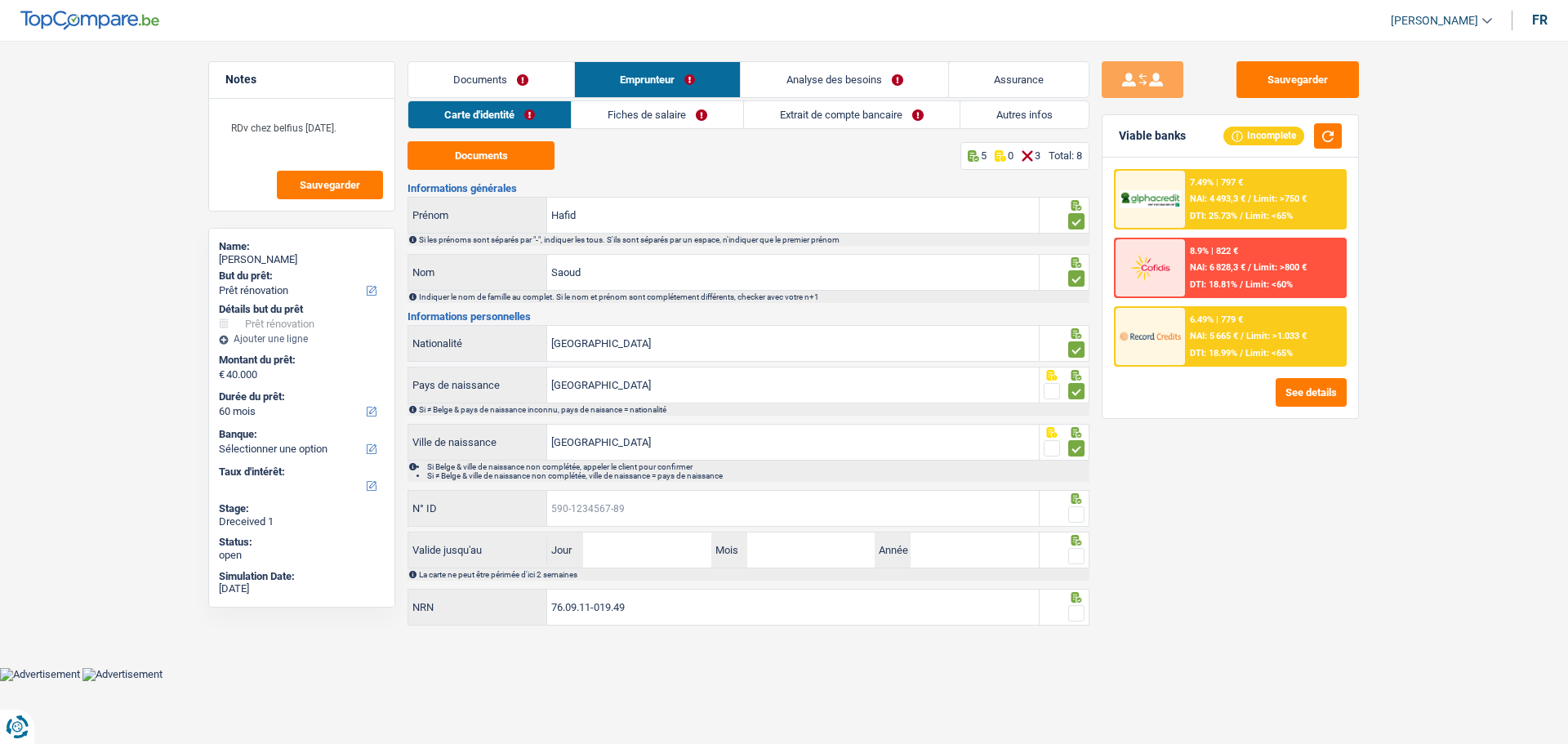 click on "N° ID" at bounding box center (793, 508) 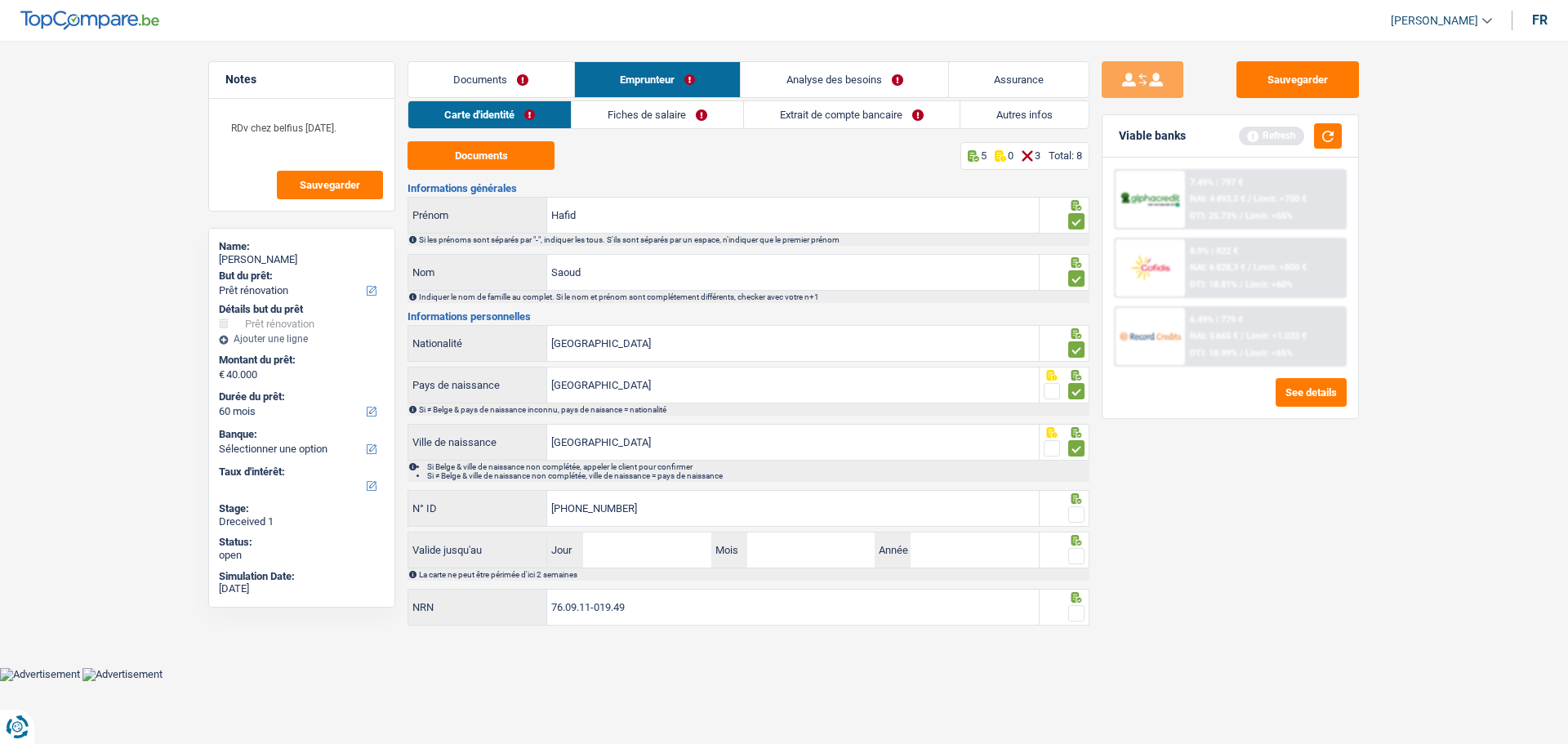 type on "[PHONE_NUMBER]" 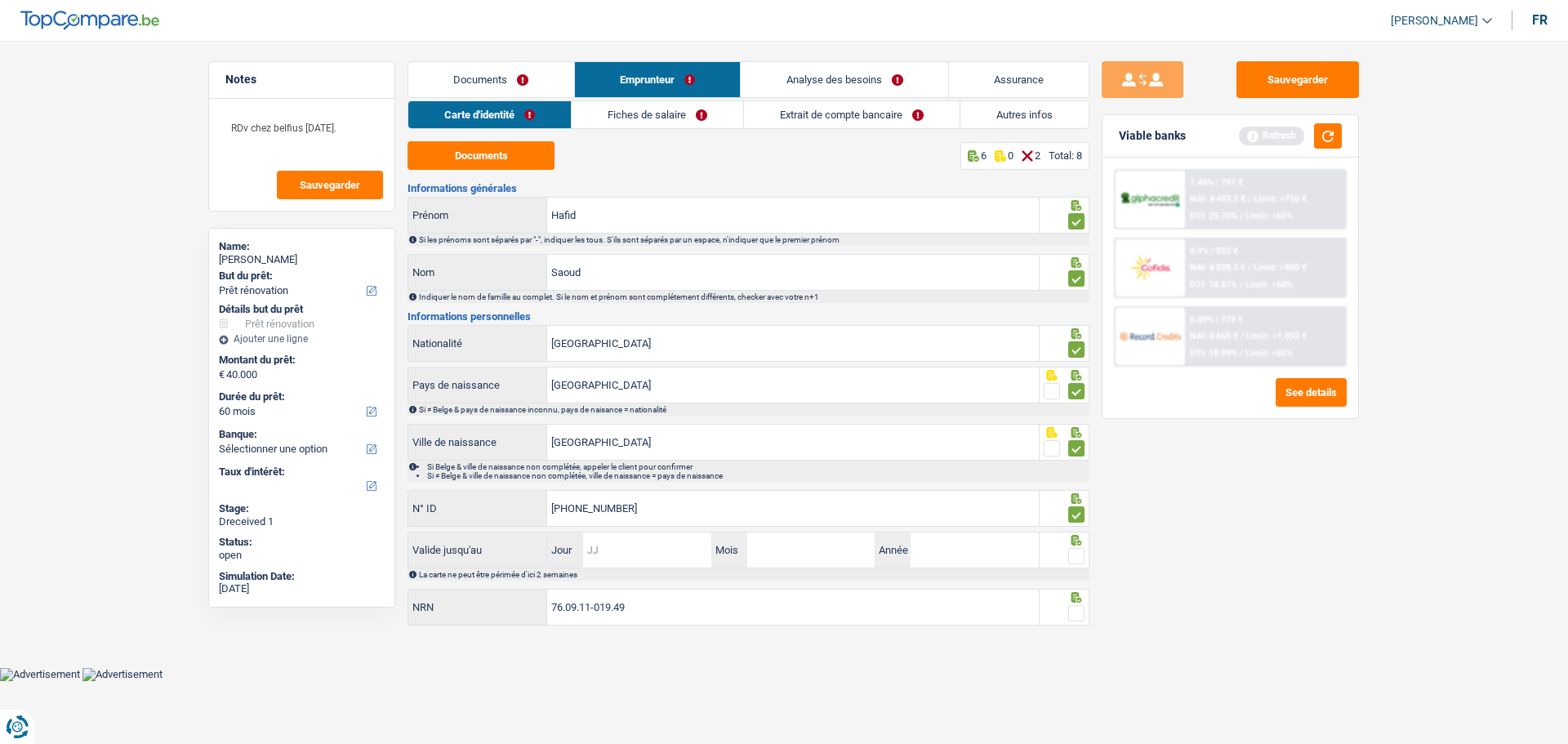click on "Jour" at bounding box center (647, 550) 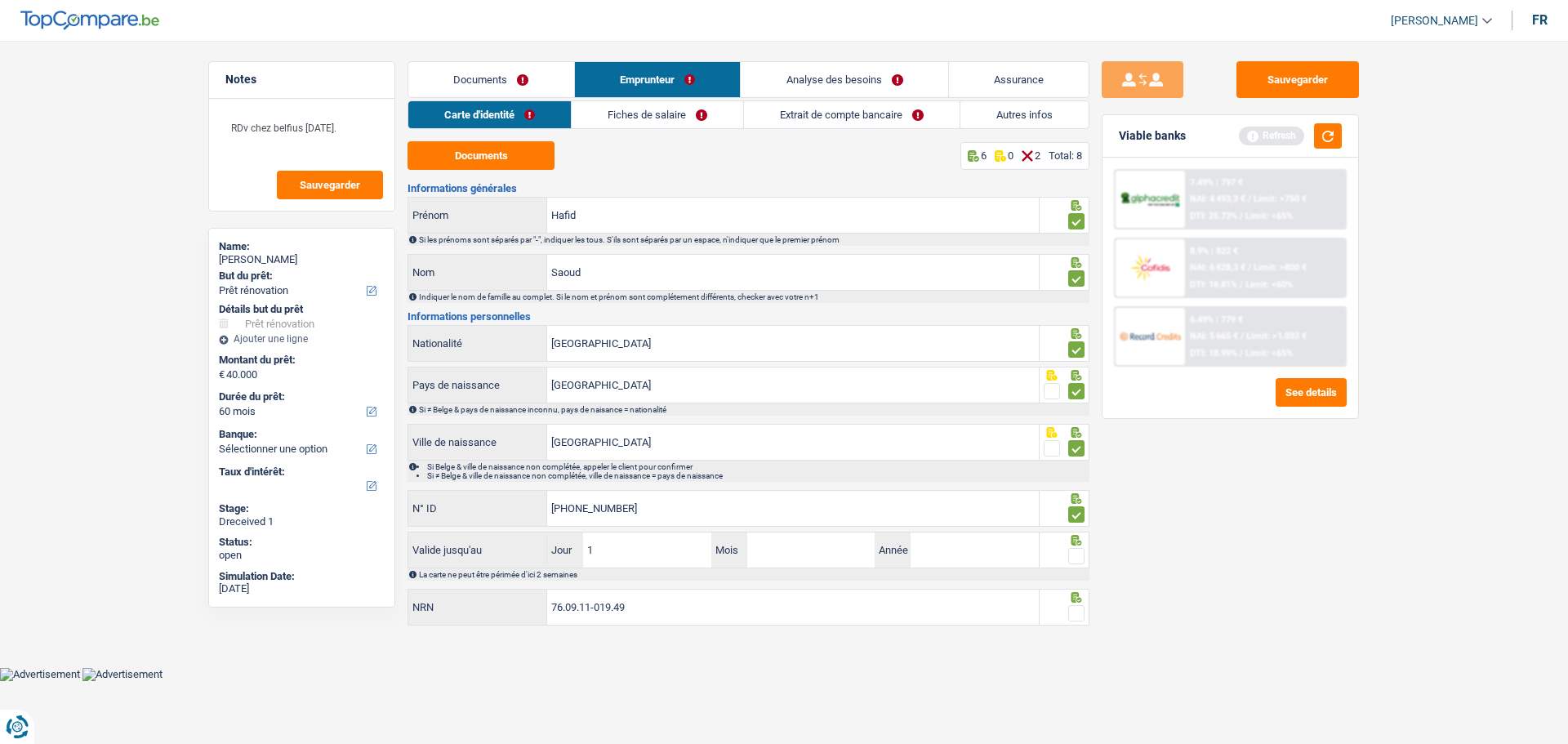 type on "10" 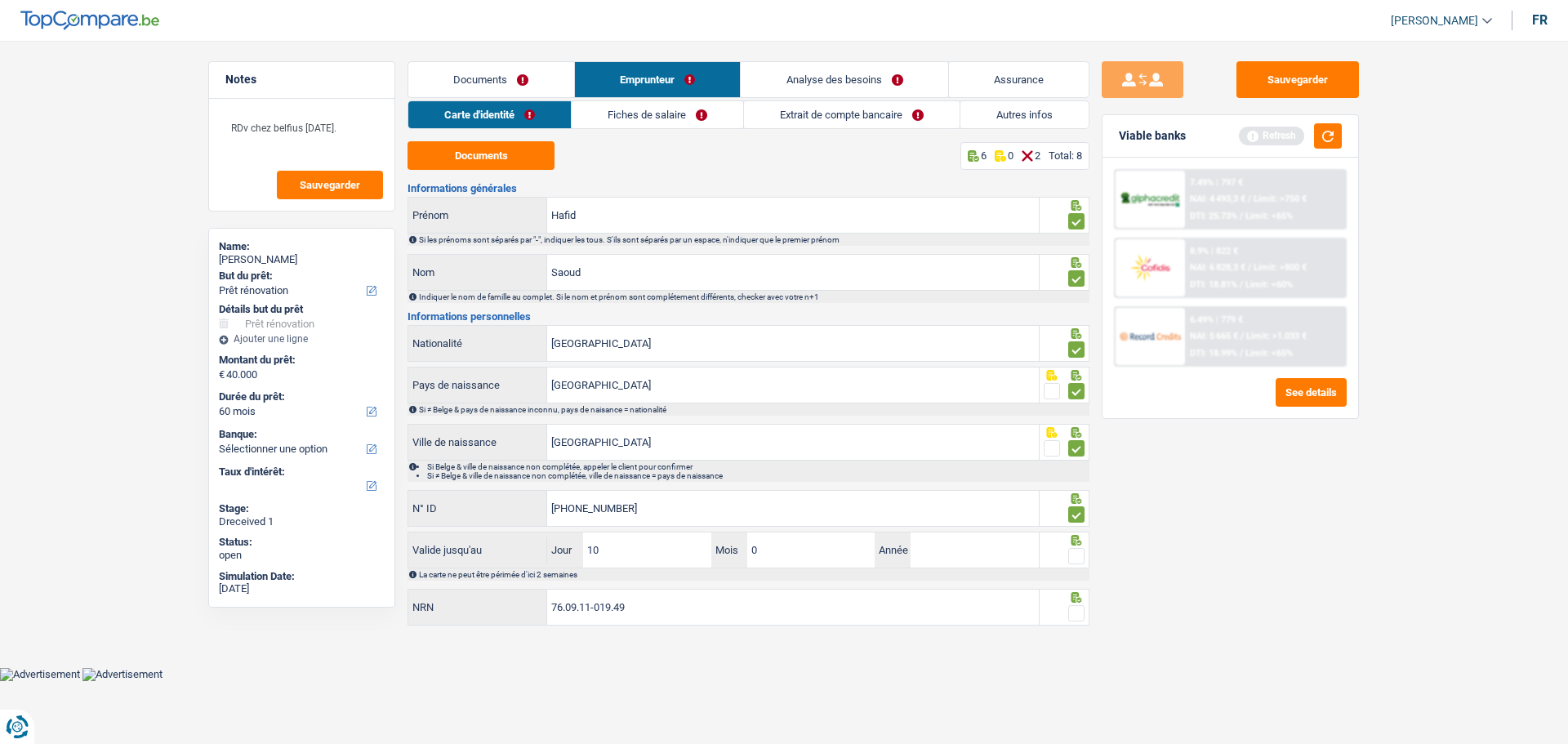 type on "07" 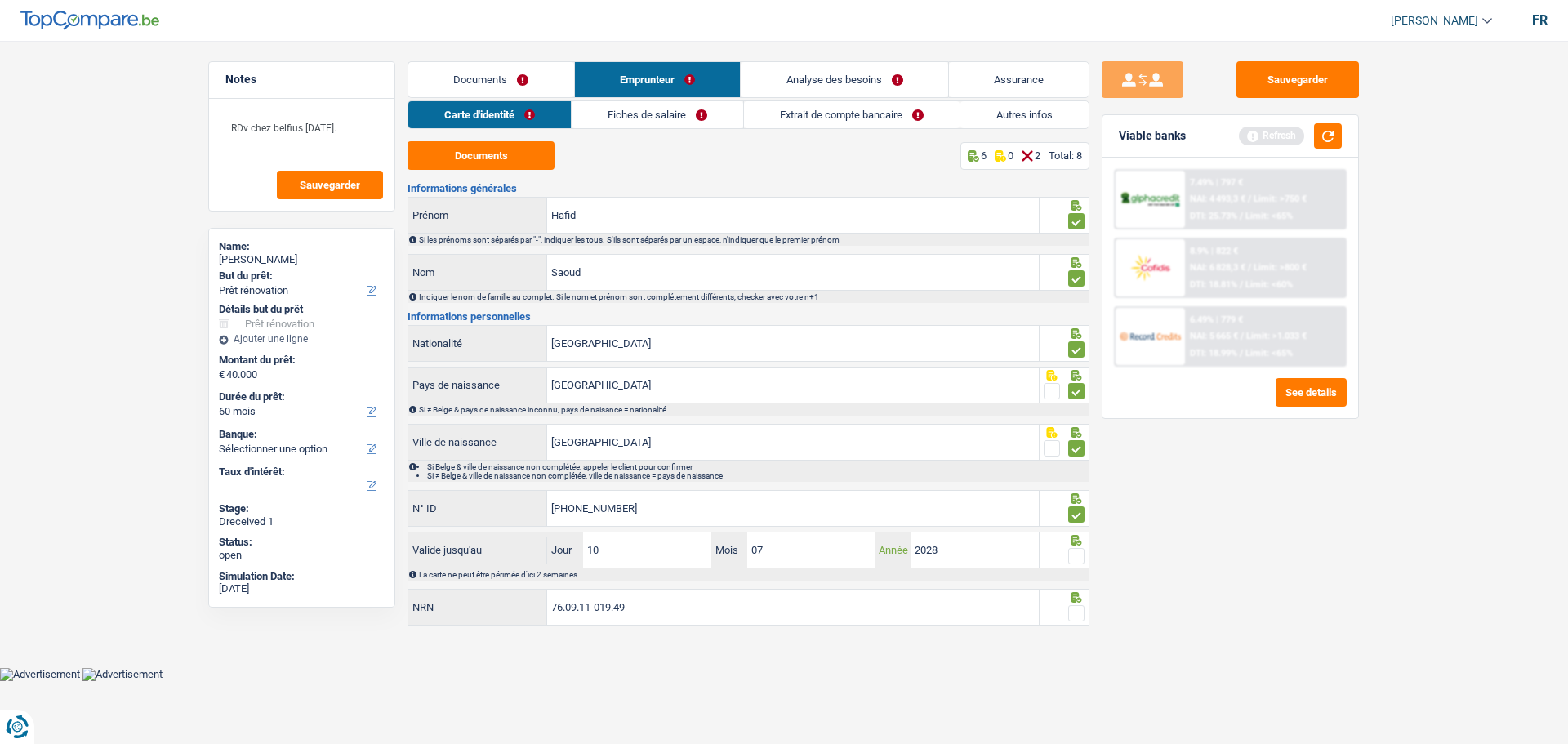 type on "2028" 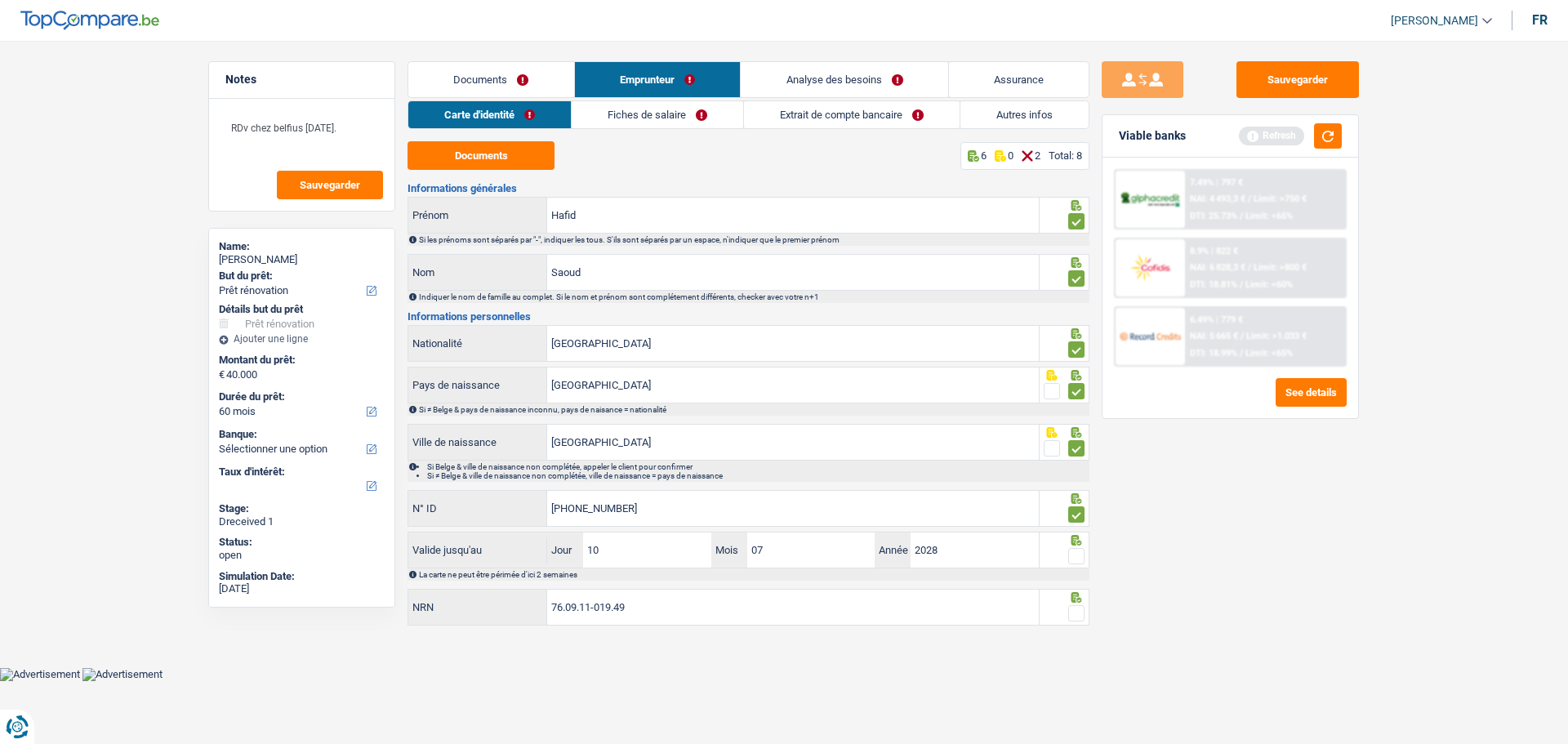 click at bounding box center (1076, 556) 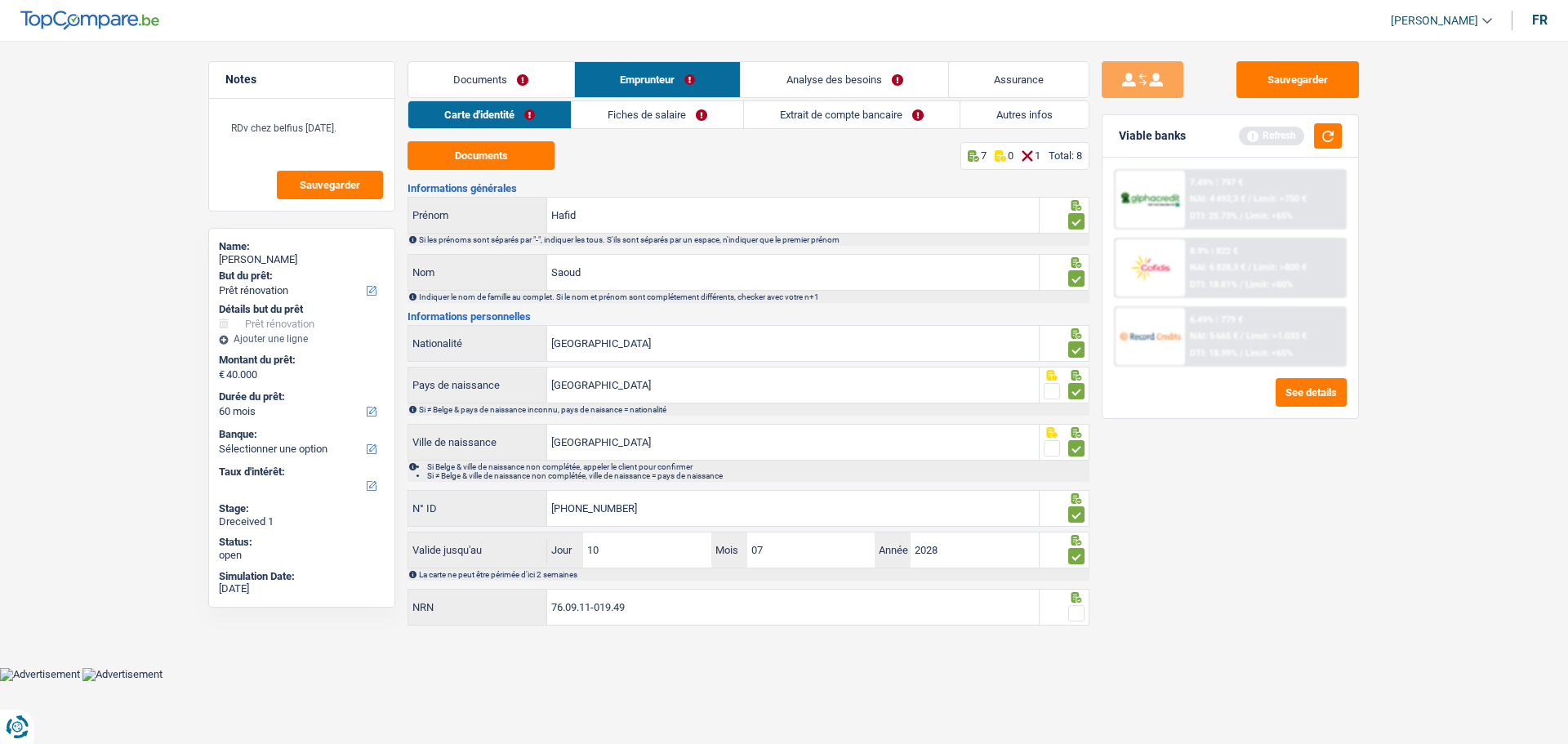 click at bounding box center [1076, 613] 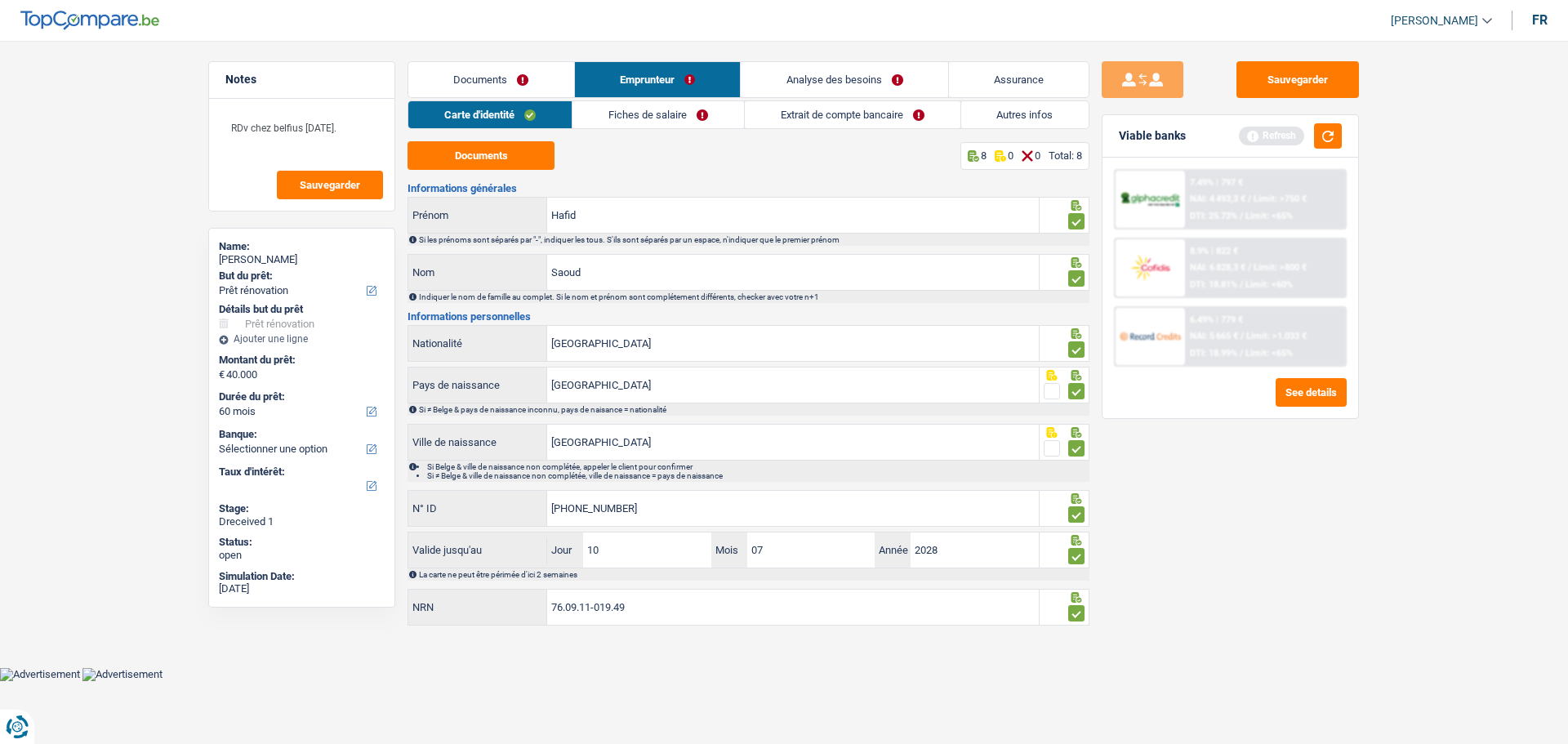click on "Fiches de salaire" at bounding box center (658, 114) 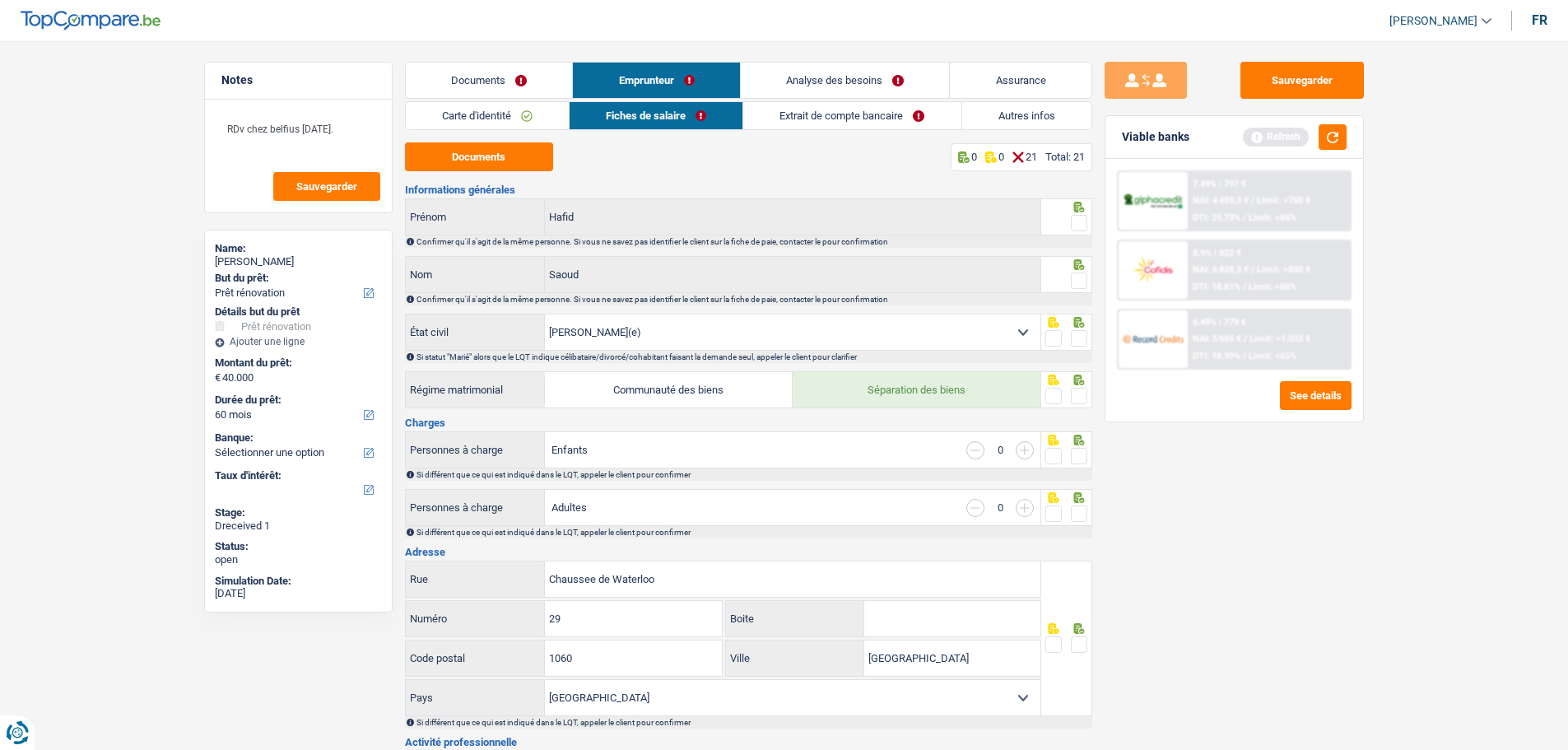 drag, startPoint x: 1082, startPoint y: 216, endPoint x: 1085, endPoint y: 239, distance: 23.194827 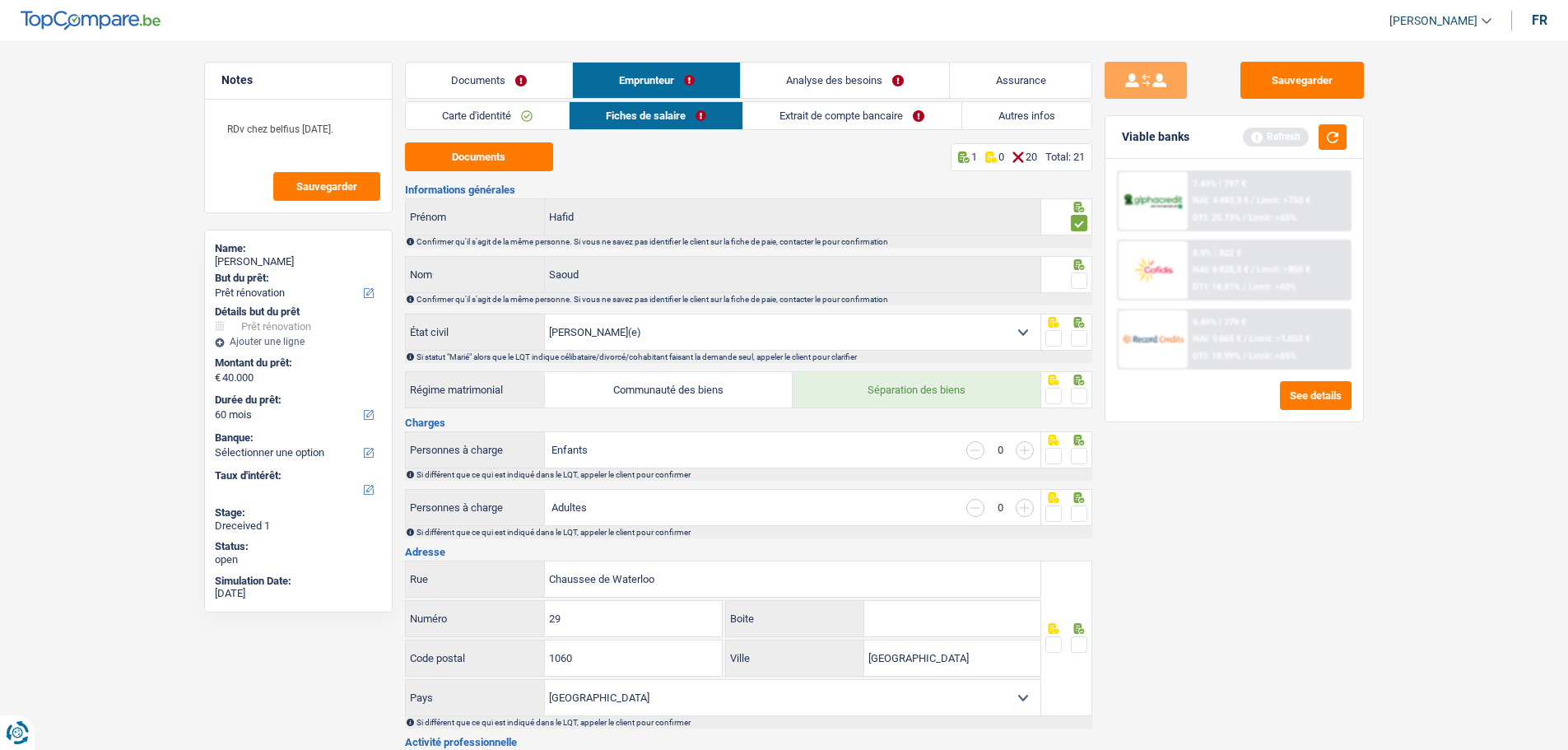 click at bounding box center [1079, 281] 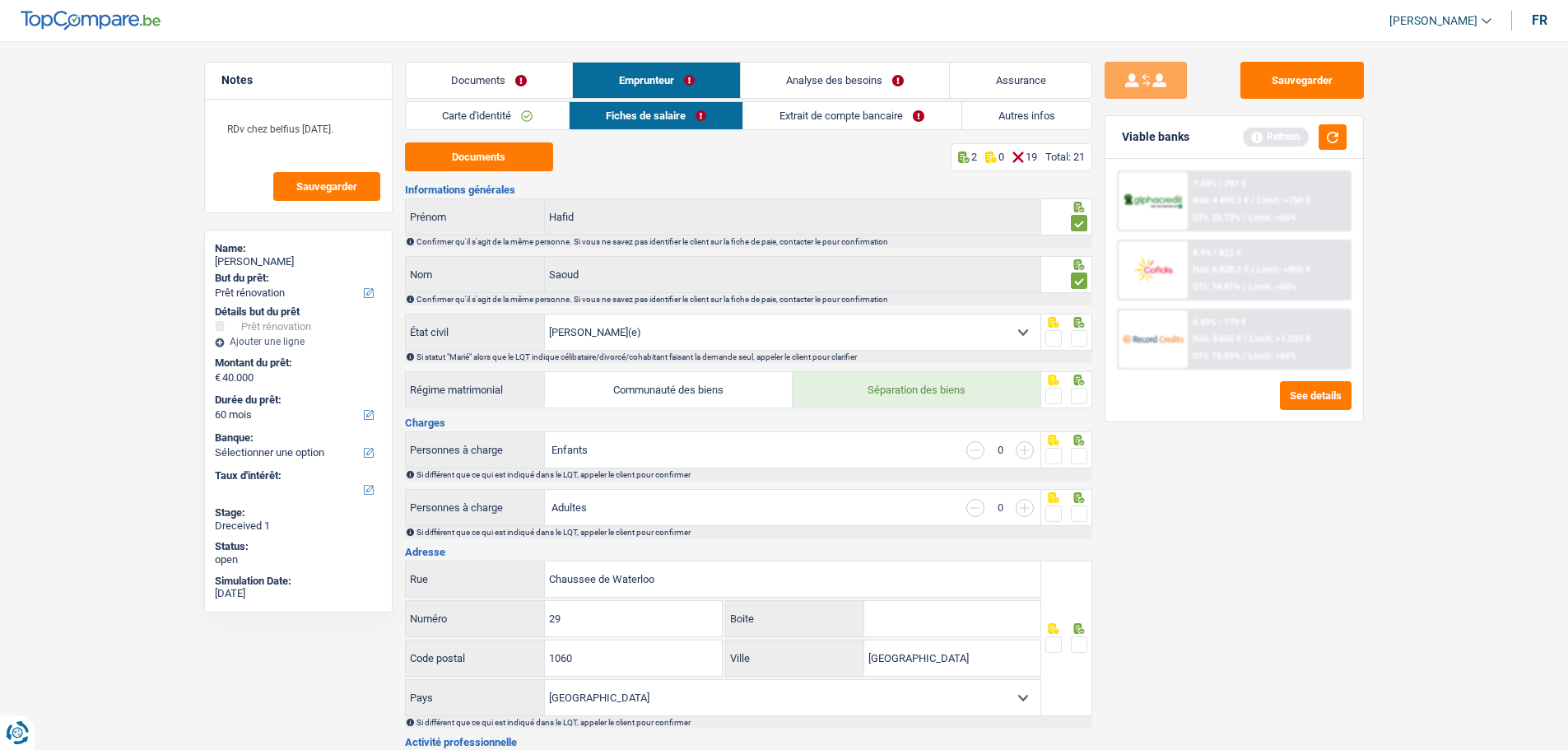 drag, startPoint x: 1085, startPoint y: 328, endPoint x: 1081, endPoint y: 363, distance: 35.22783 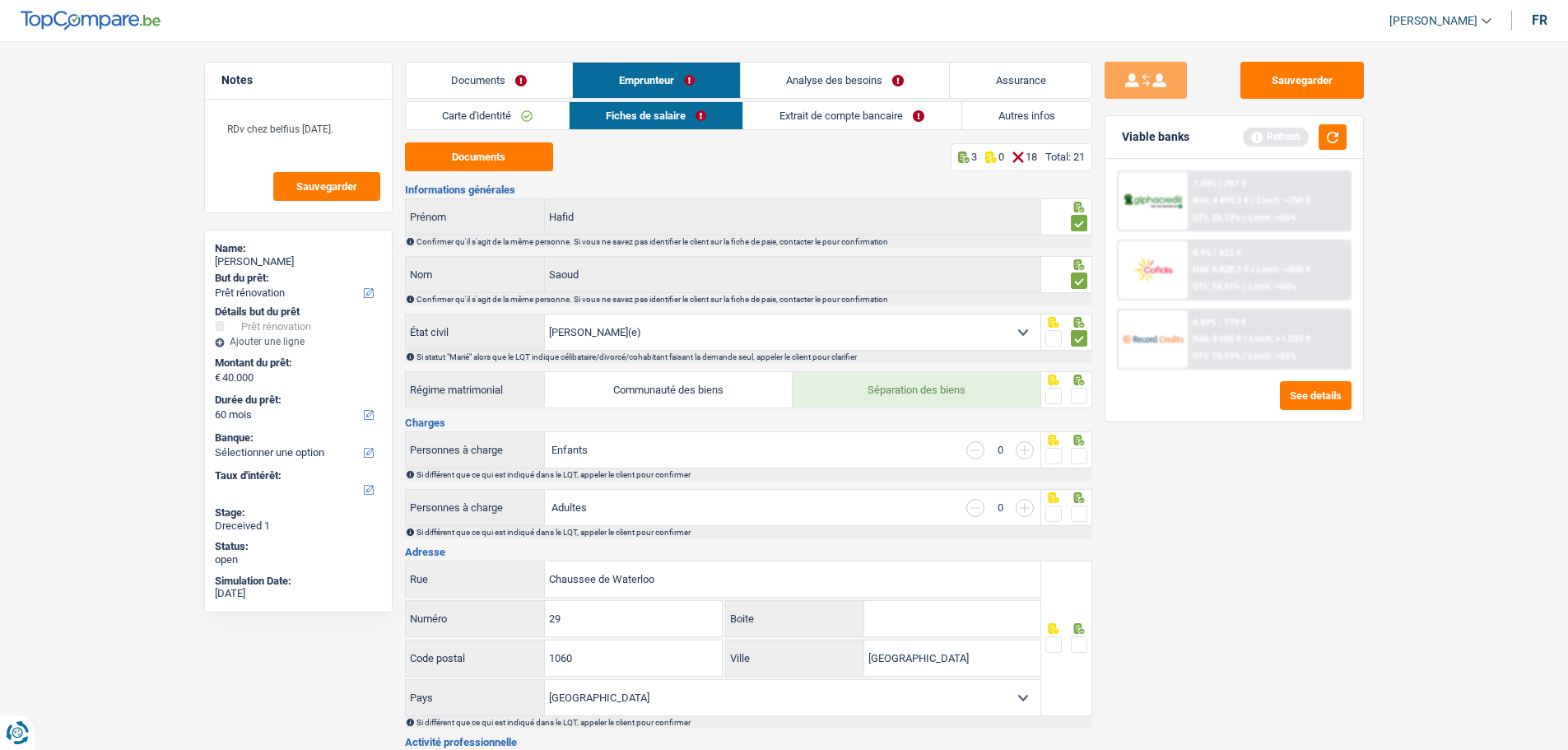 click at bounding box center [1079, 396] 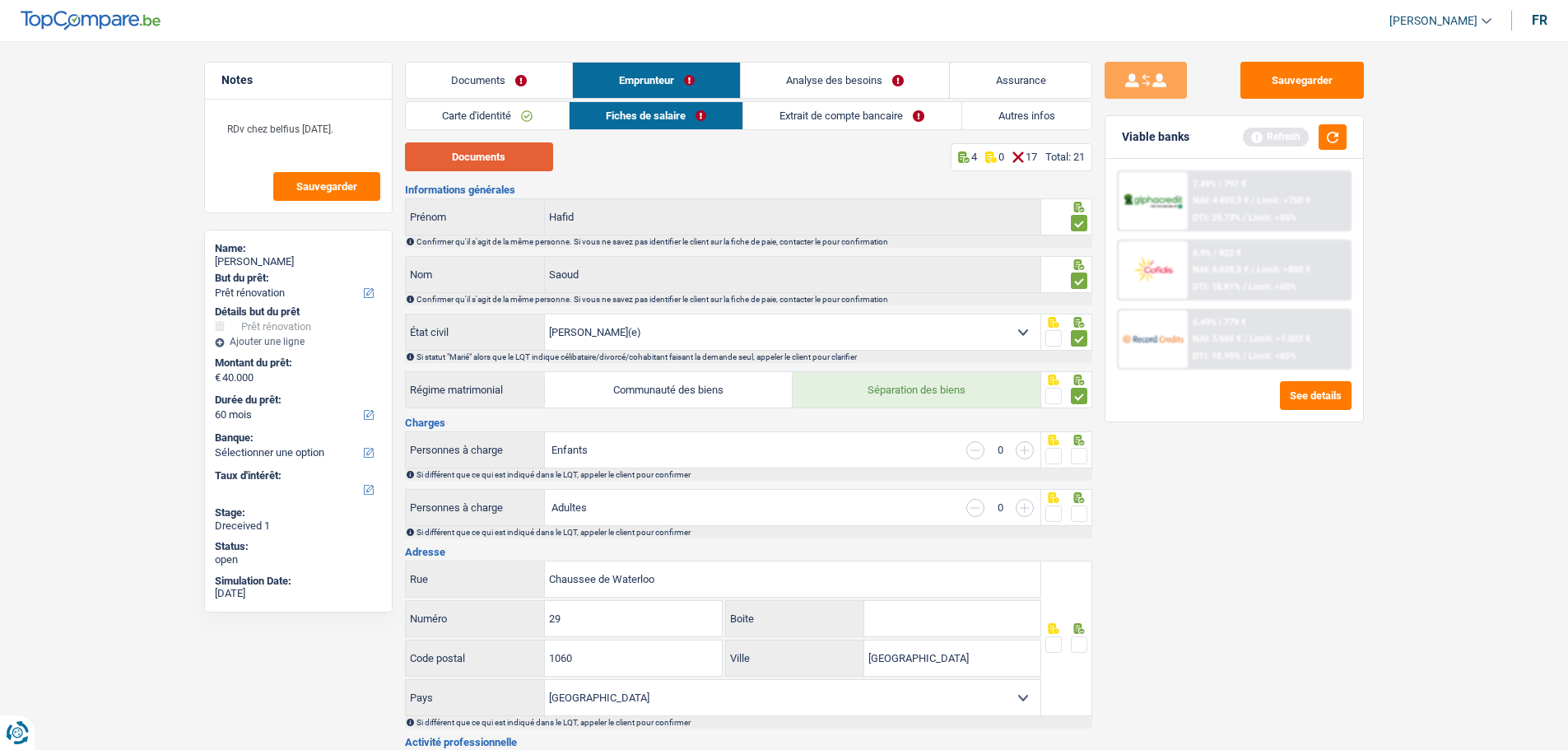 click on "Documents" at bounding box center (479, 156) 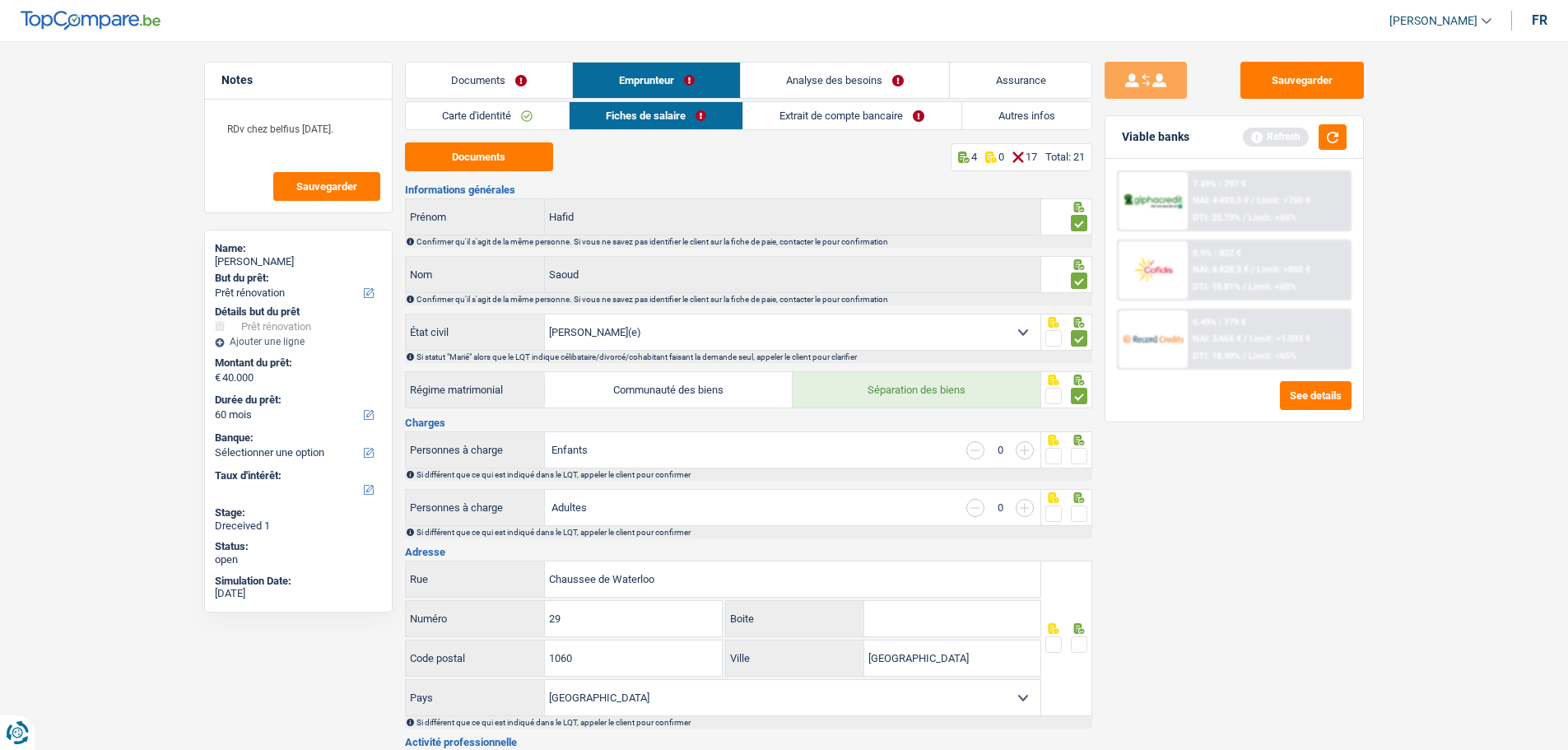 click on "Notes
RDv chez belfius mercredi prochain.
Sauvegarder
Name:   [PERSON_NAME]   But du prêt: Confort maison: meubles, textile, peinture, électroménager, outillage non-professionnel Hifi, multimédia, gsm, ordinateur Aménagement: frais d'installation, déménagement Evénement familial: naissance, mariage, divorce, communion, décès Frais médicaux Frais d'études Frais permis de conduire Loisirs: voyage, sport, musique Rafraîchissement: petits travaux maison et jardin Frais judiciaires Réparation voiture Prêt rénovation Prêt énergie Prêt voiture Taxes, impôts non professionnels Rénovation bien à l'étranger Dettes familiales Assurance Autre
Sélectionner une option
Détails but du prêt
Confort maison: meubles, textile, peinture, électroménager, outillage non-professionnel Hifi, multimédia, gsm, ordinateur Aménagement: frais d'installation, déménagement Autre" at bounding box center (784, 1012) 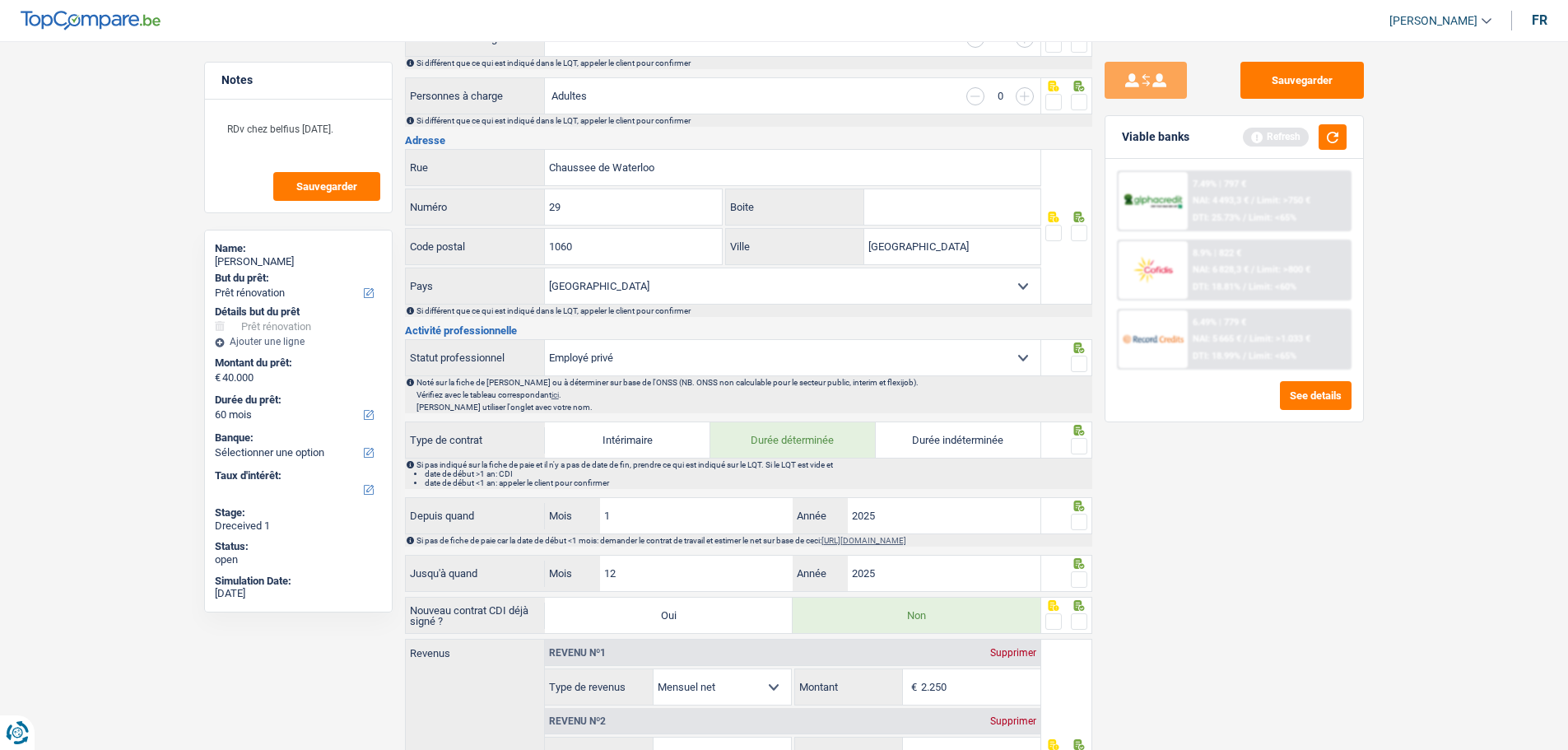 scroll, scrollTop: 0, scrollLeft: 0, axis: both 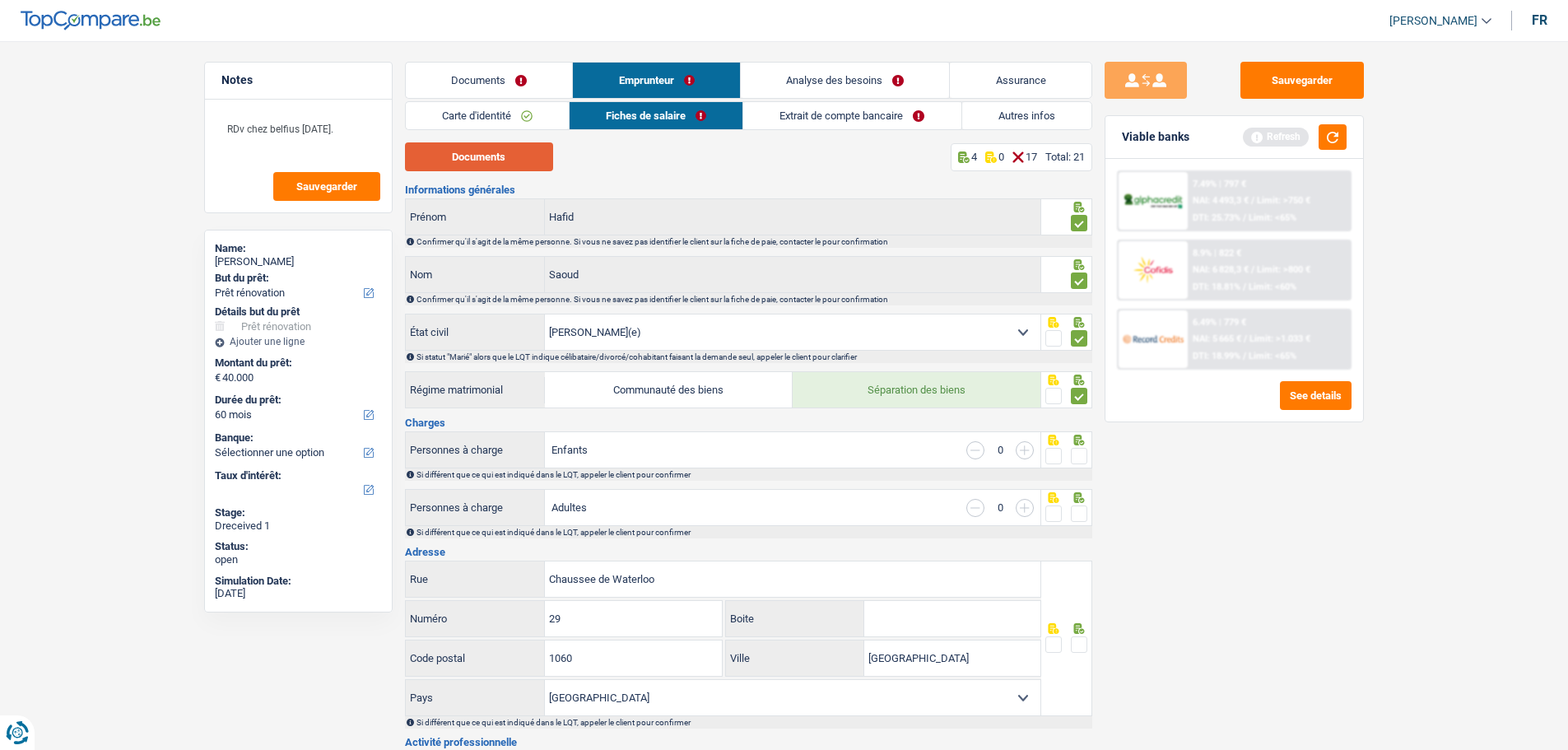 click on "Documents" at bounding box center (479, 156) 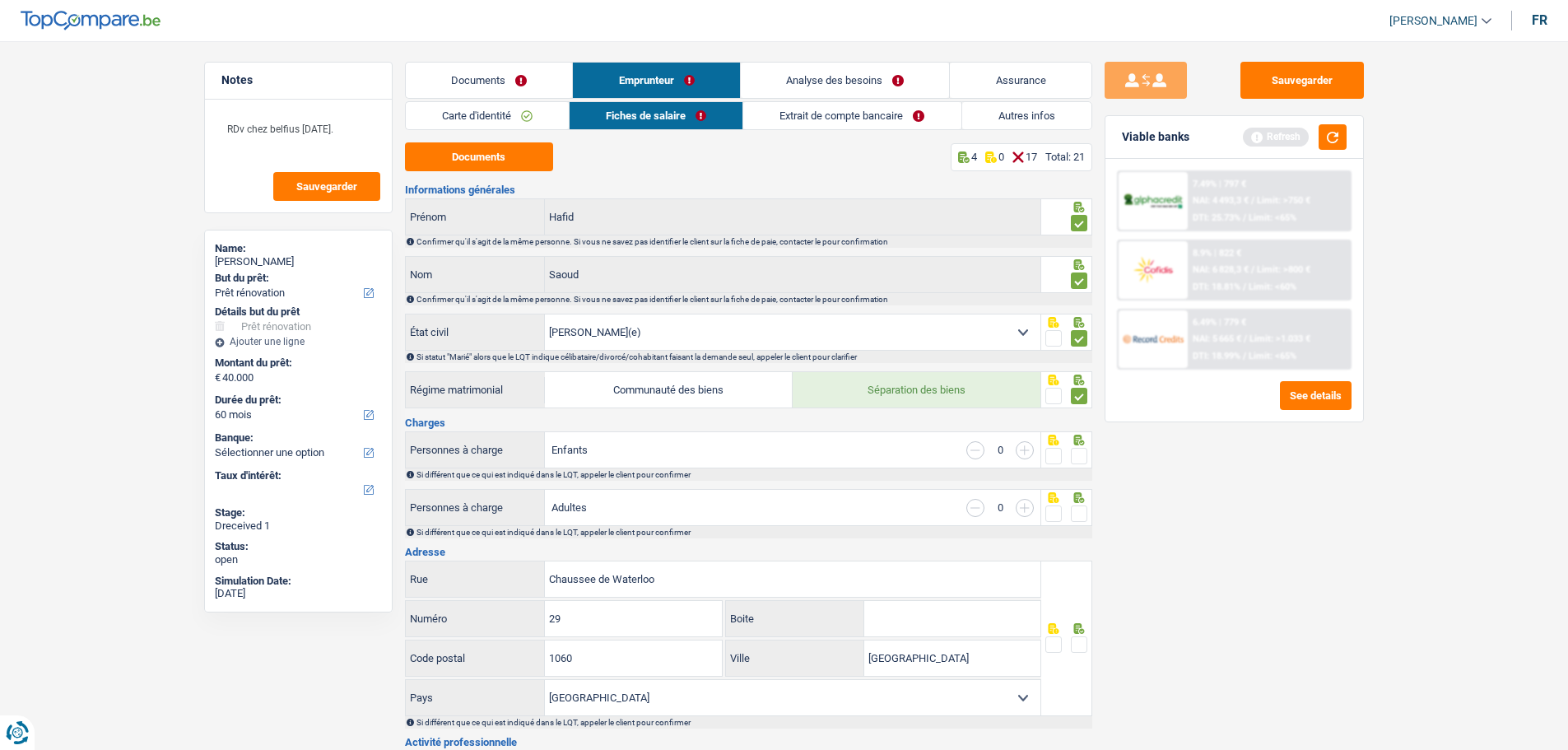 drag, startPoint x: 1083, startPoint y: 449, endPoint x: 1089, endPoint y: 459, distance: 11.661904 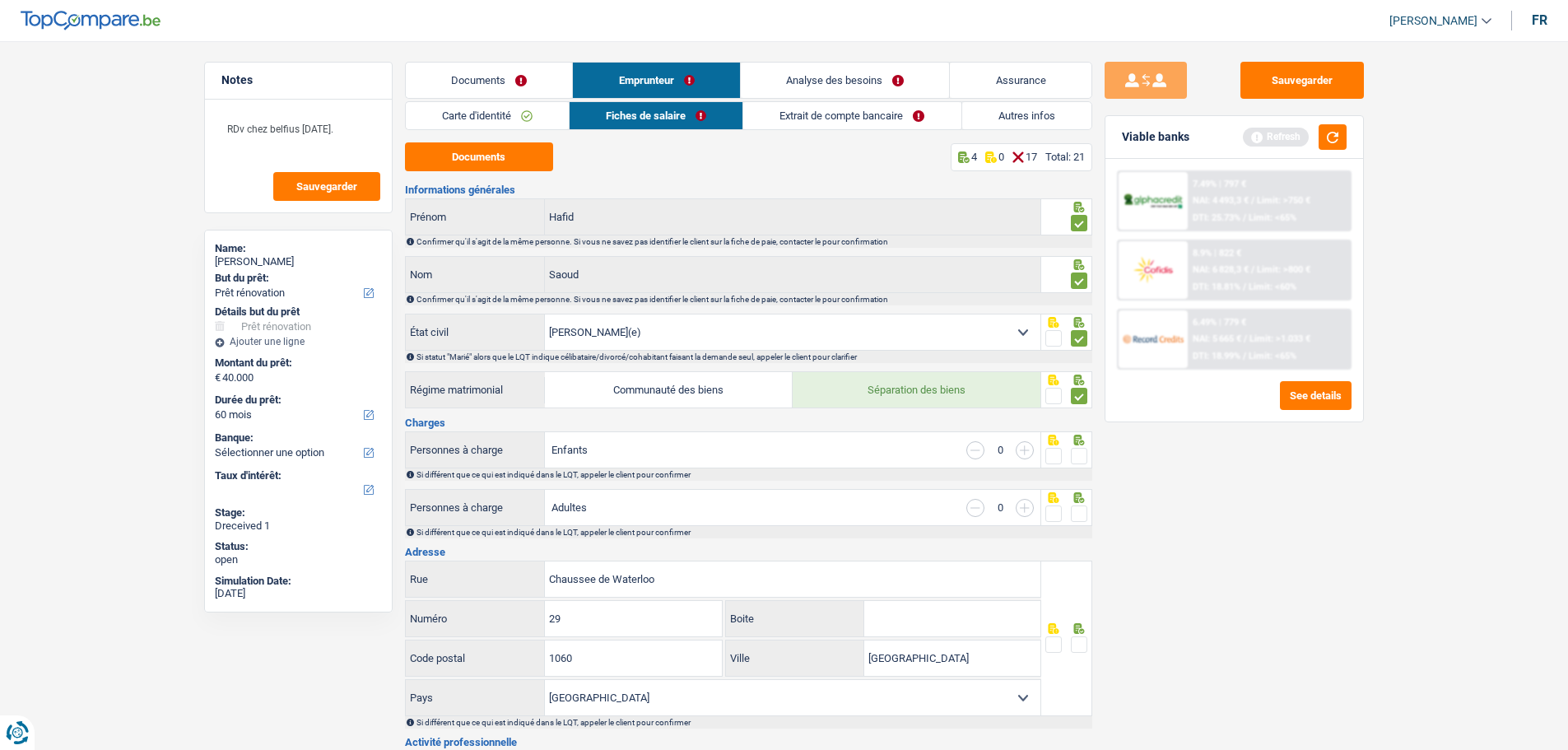 click at bounding box center (1079, 456) 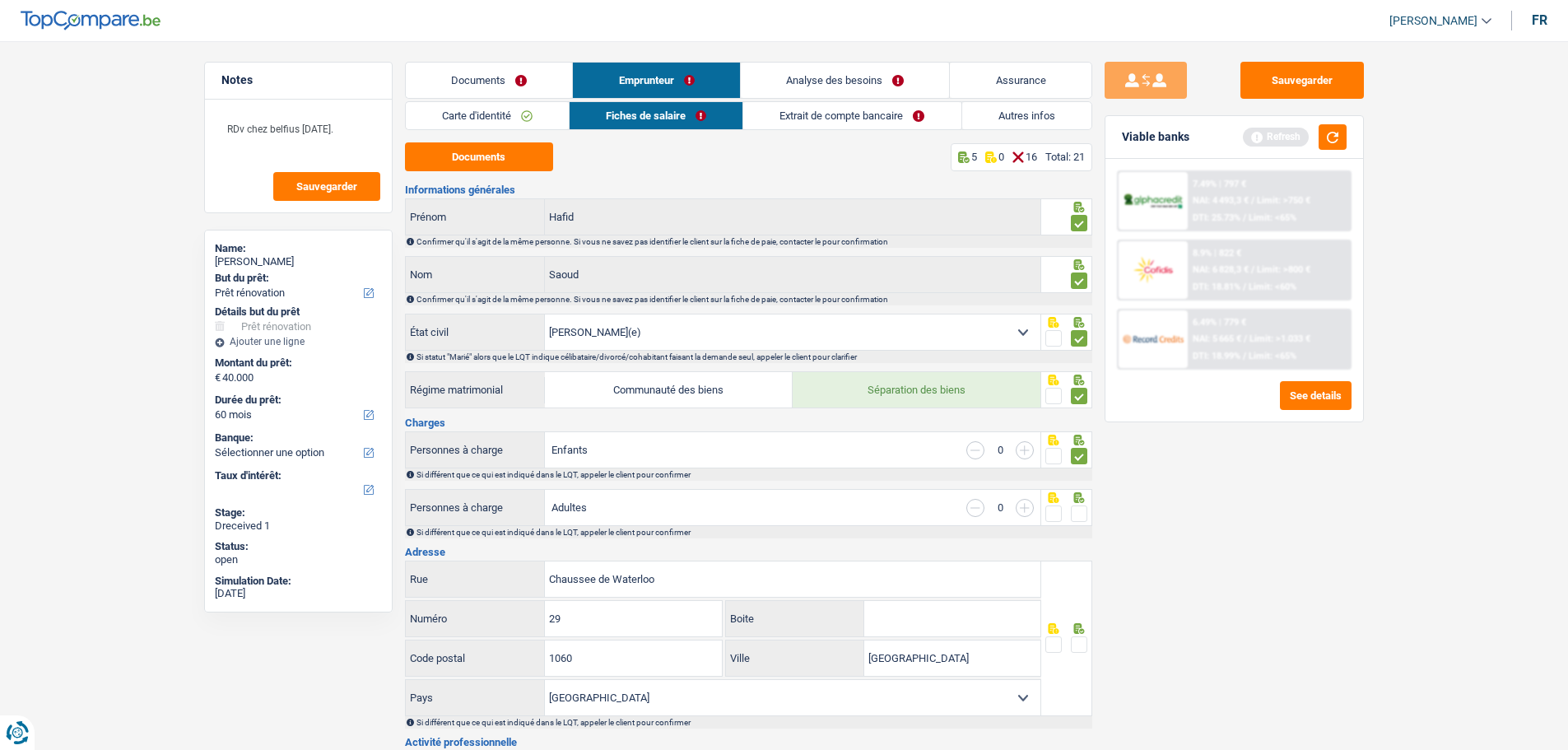 click at bounding box center [1079, 514] 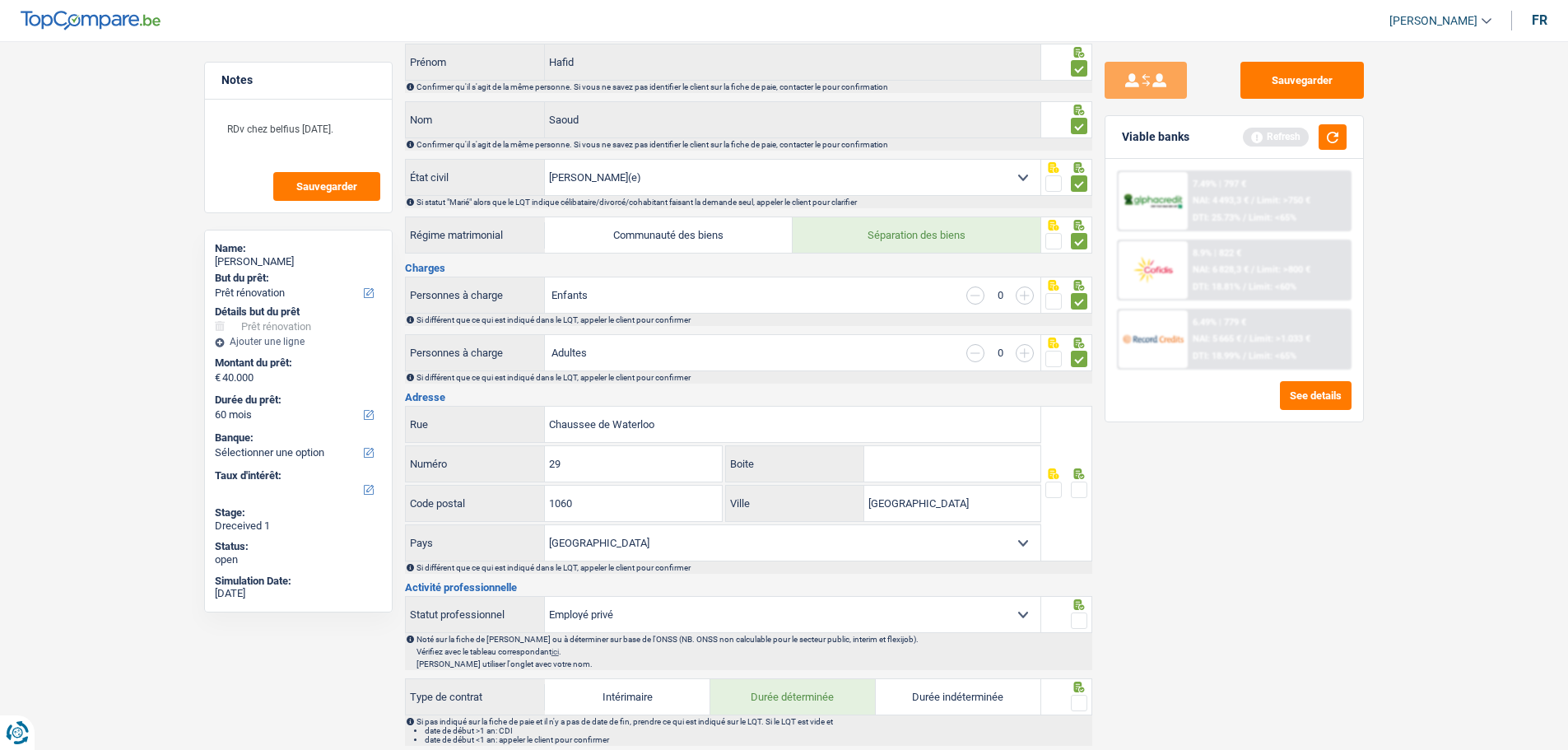 scroll, scrollTop: 165, scrollLeft: 0, axis: vertical 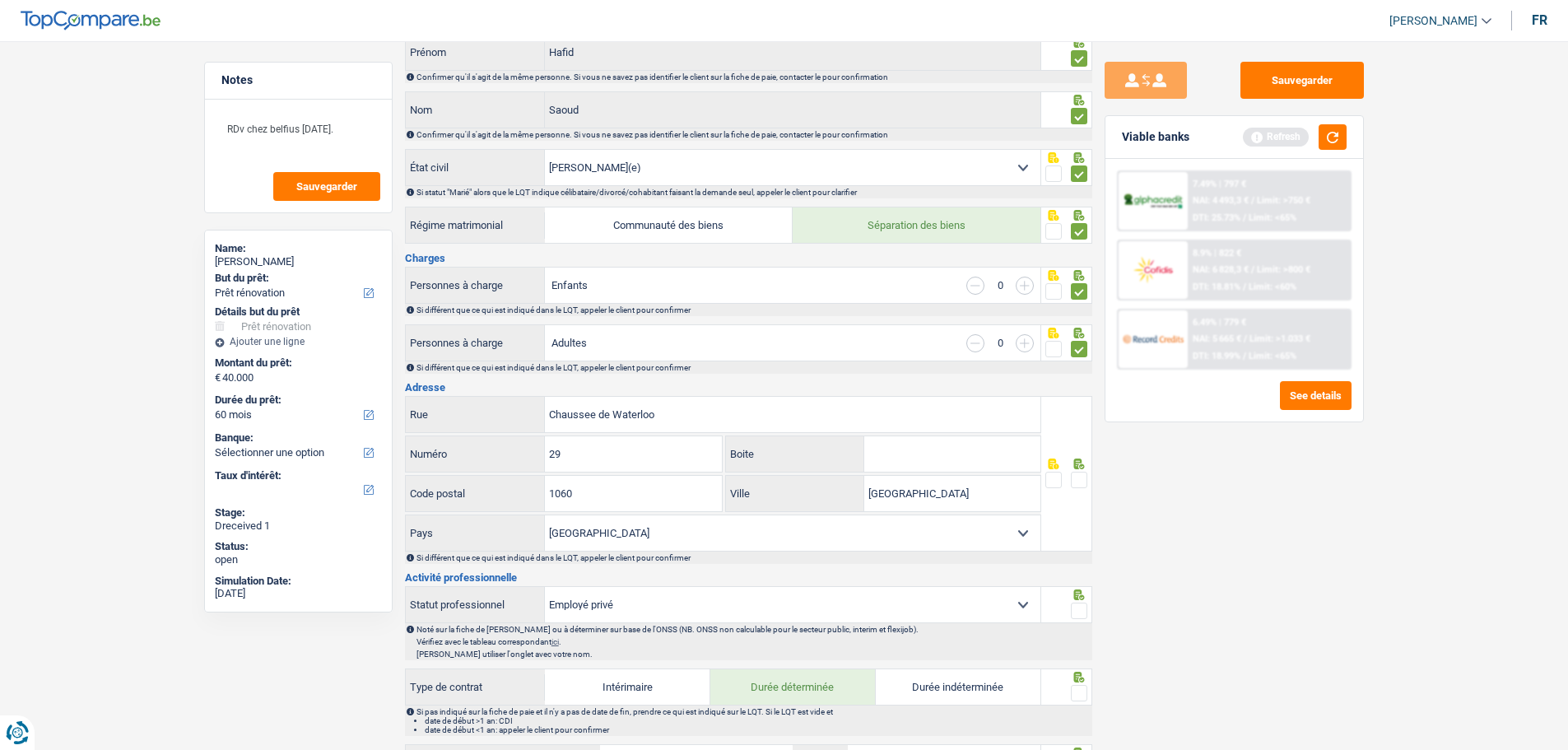click at bounding box center [1079, 480] 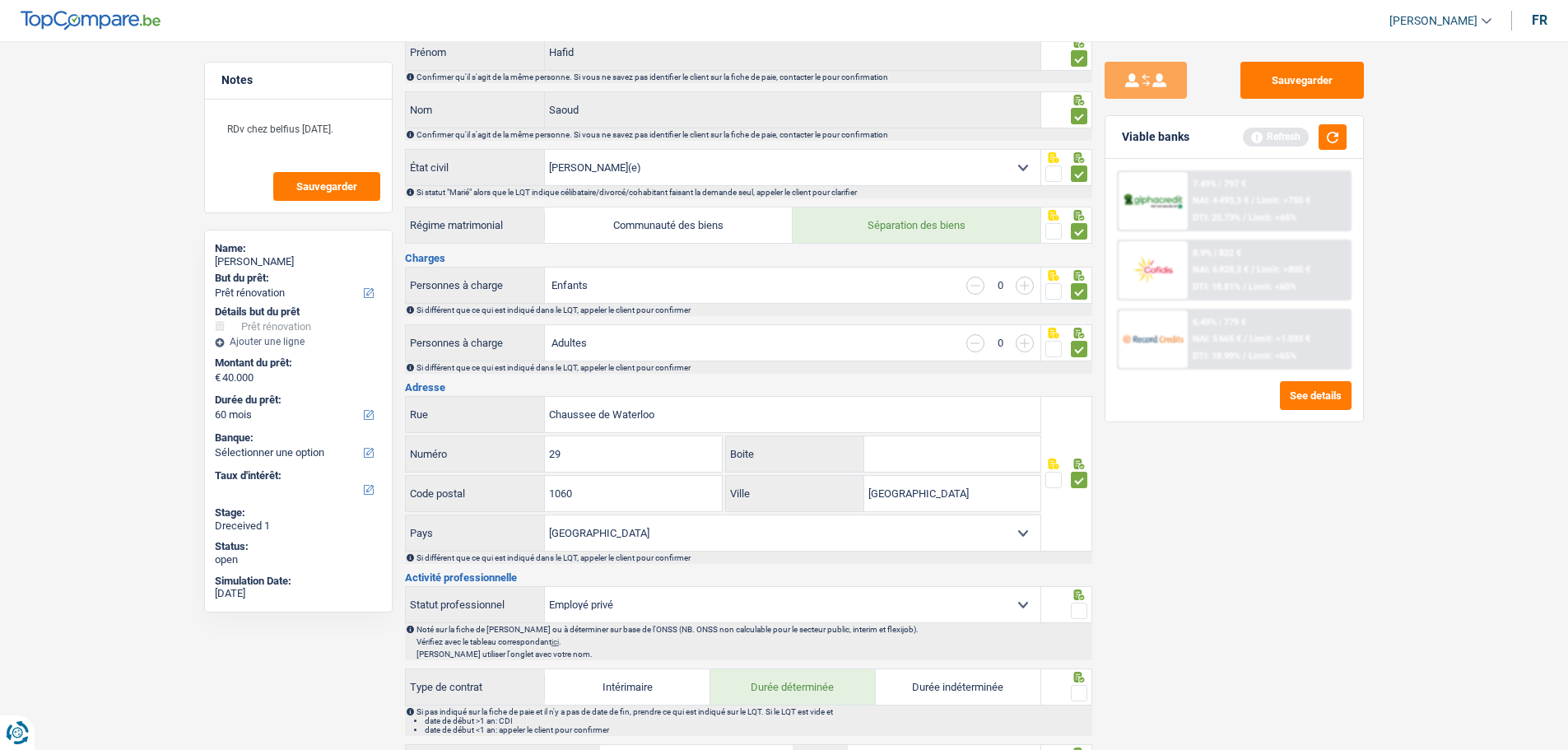 click at bounding box center (1079, 611) 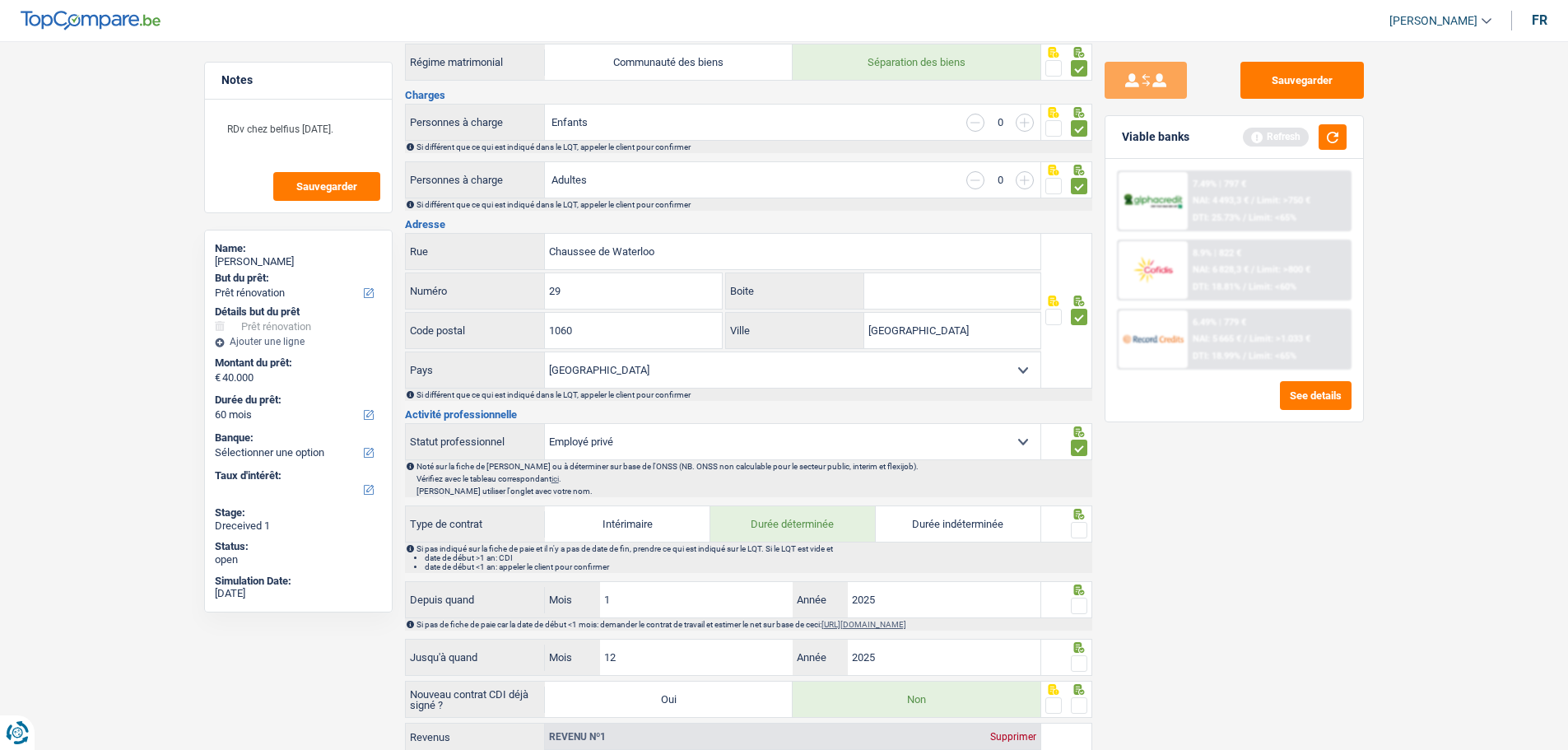 scroll, scrollTop: 329, scrollLeft: 0, axis: vertical 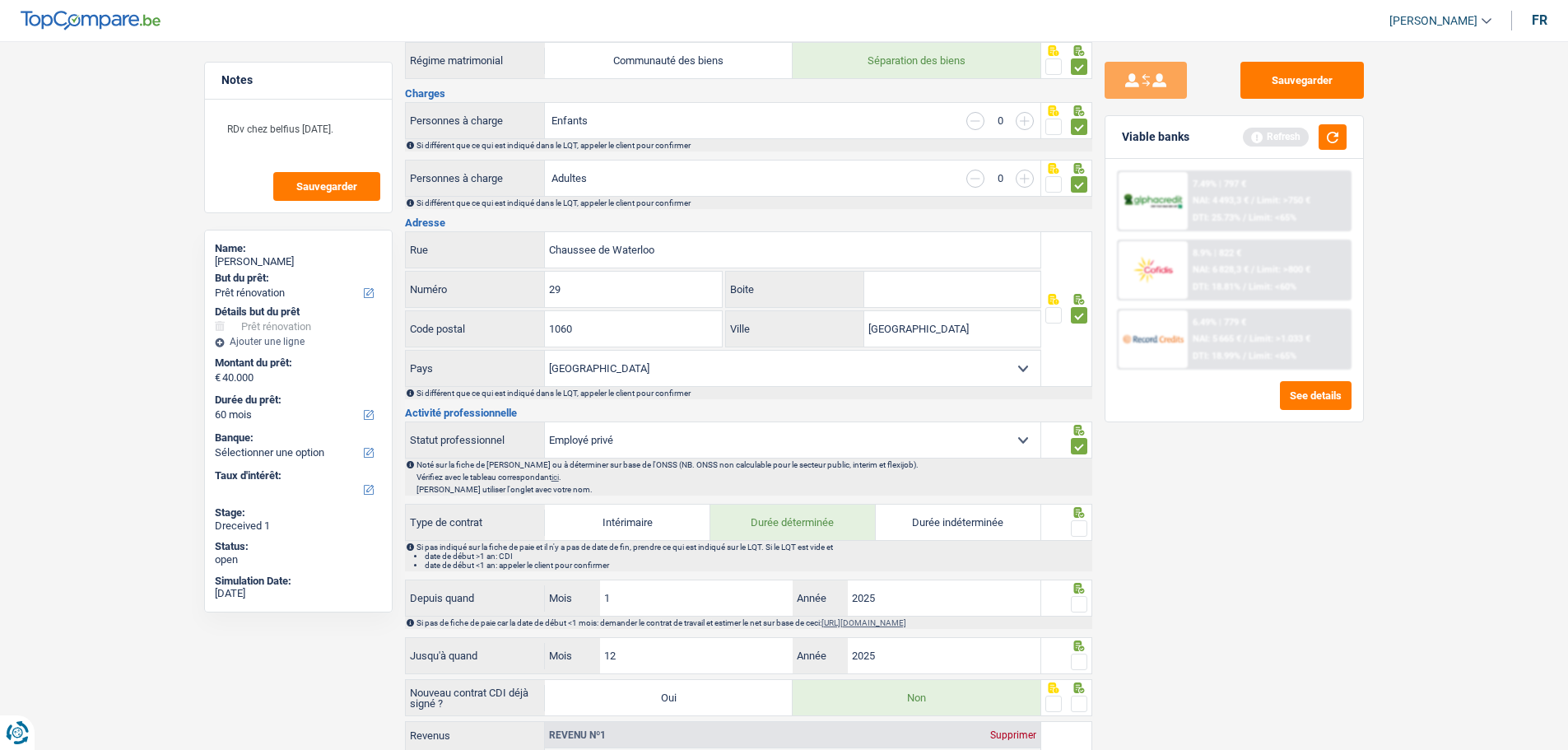 click at bounding box center (1079, 529) 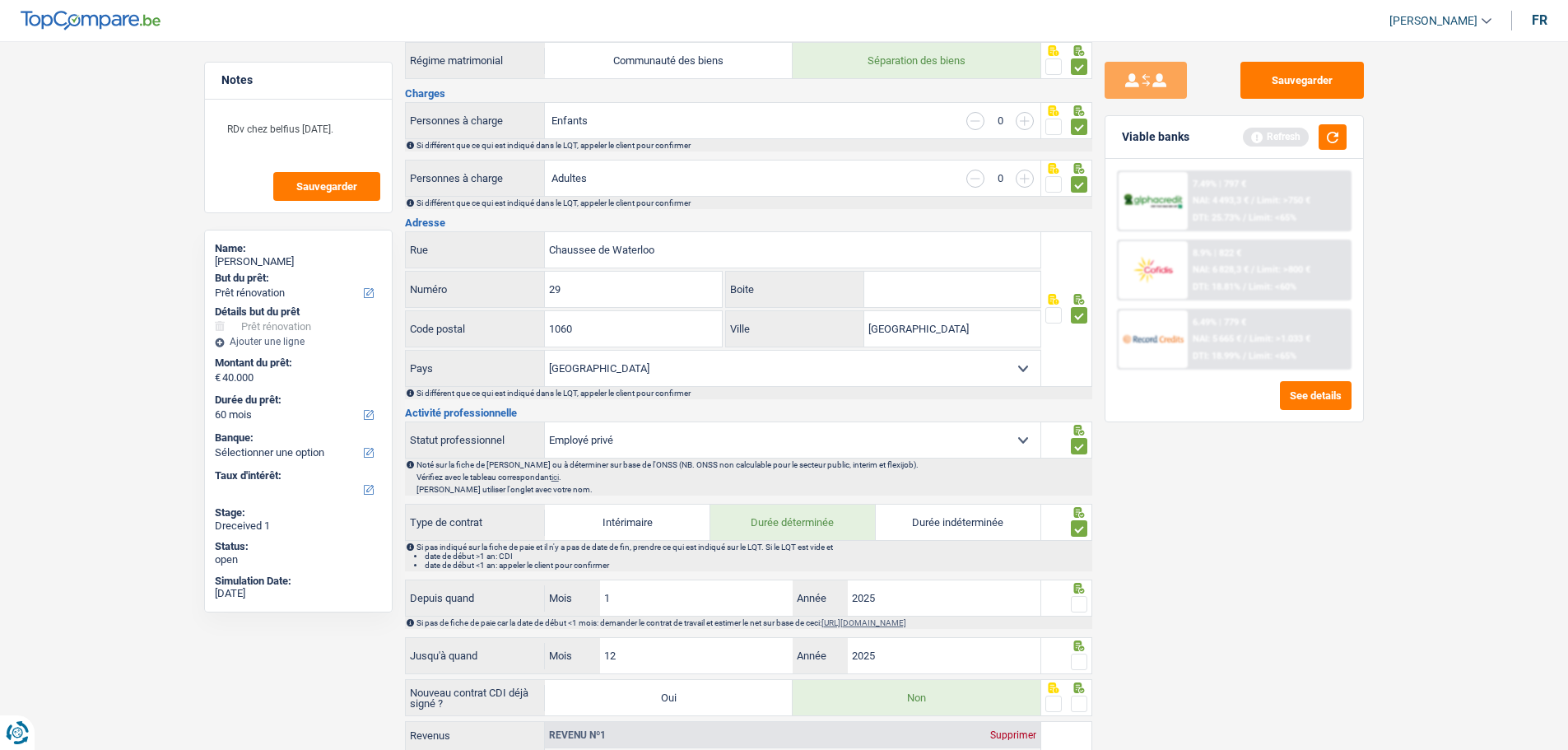 click at bounding box center (1079, 604) 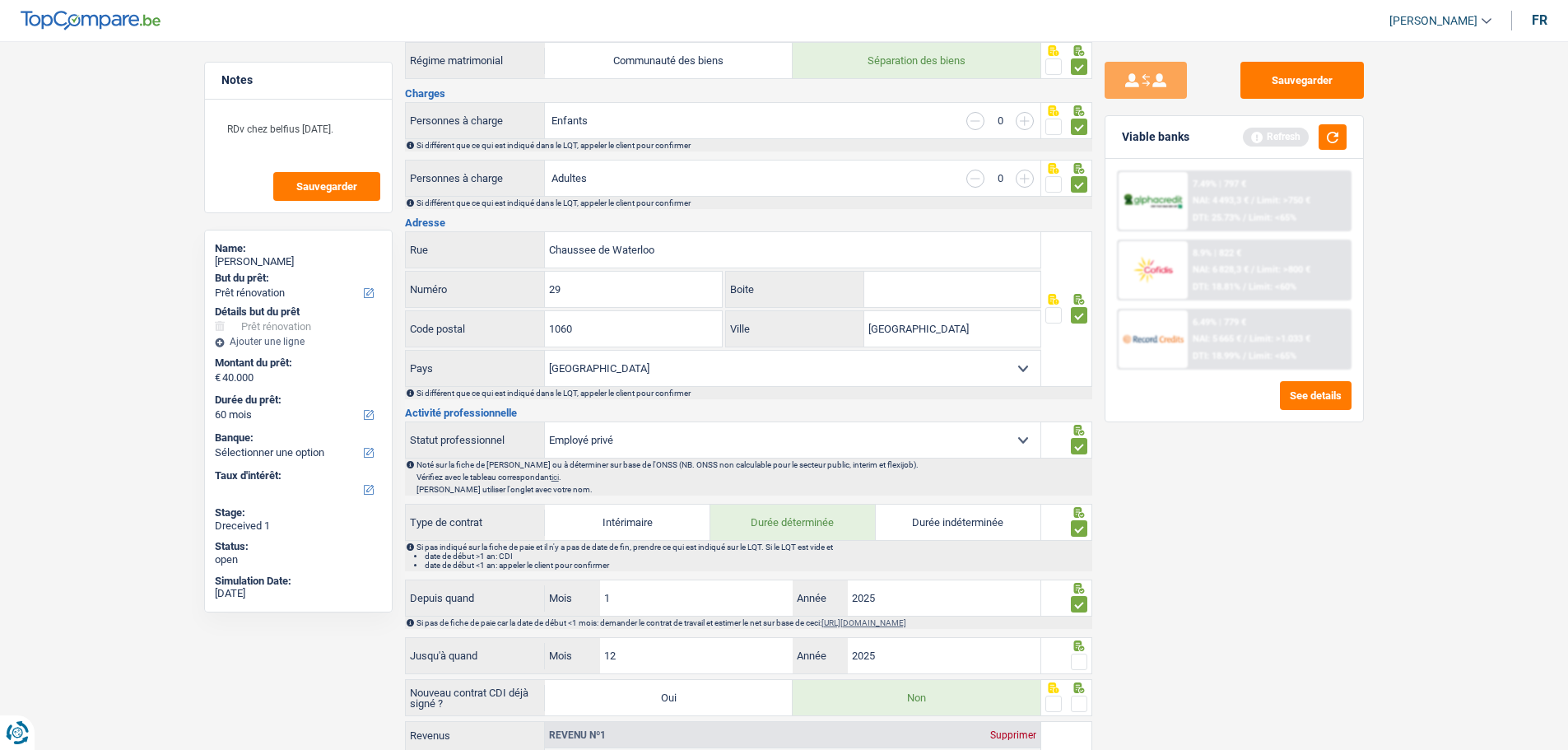 click at bounding box center (1079, 662) 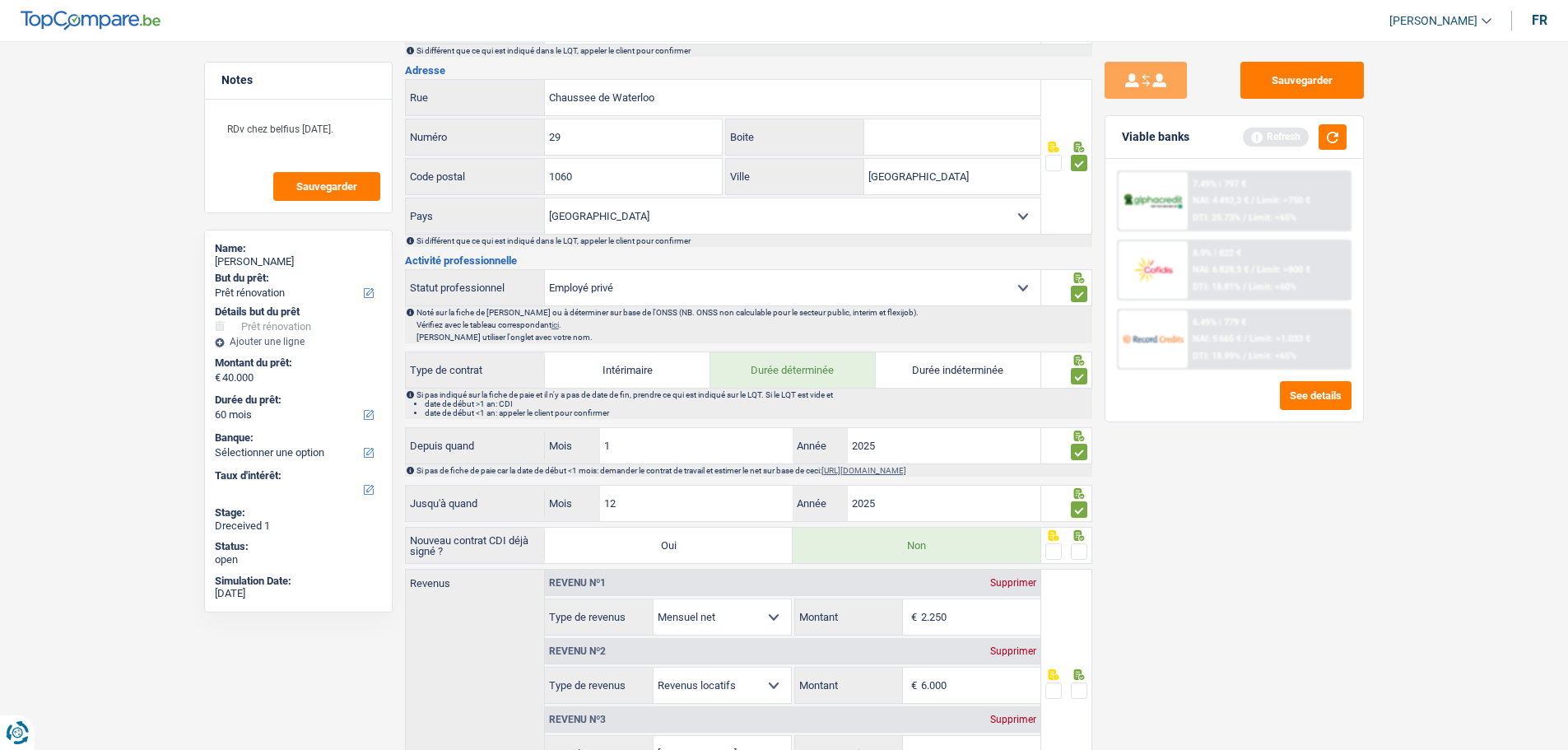 scroll, scrollTop: 494, scrollLeft: 0, axis: vertical 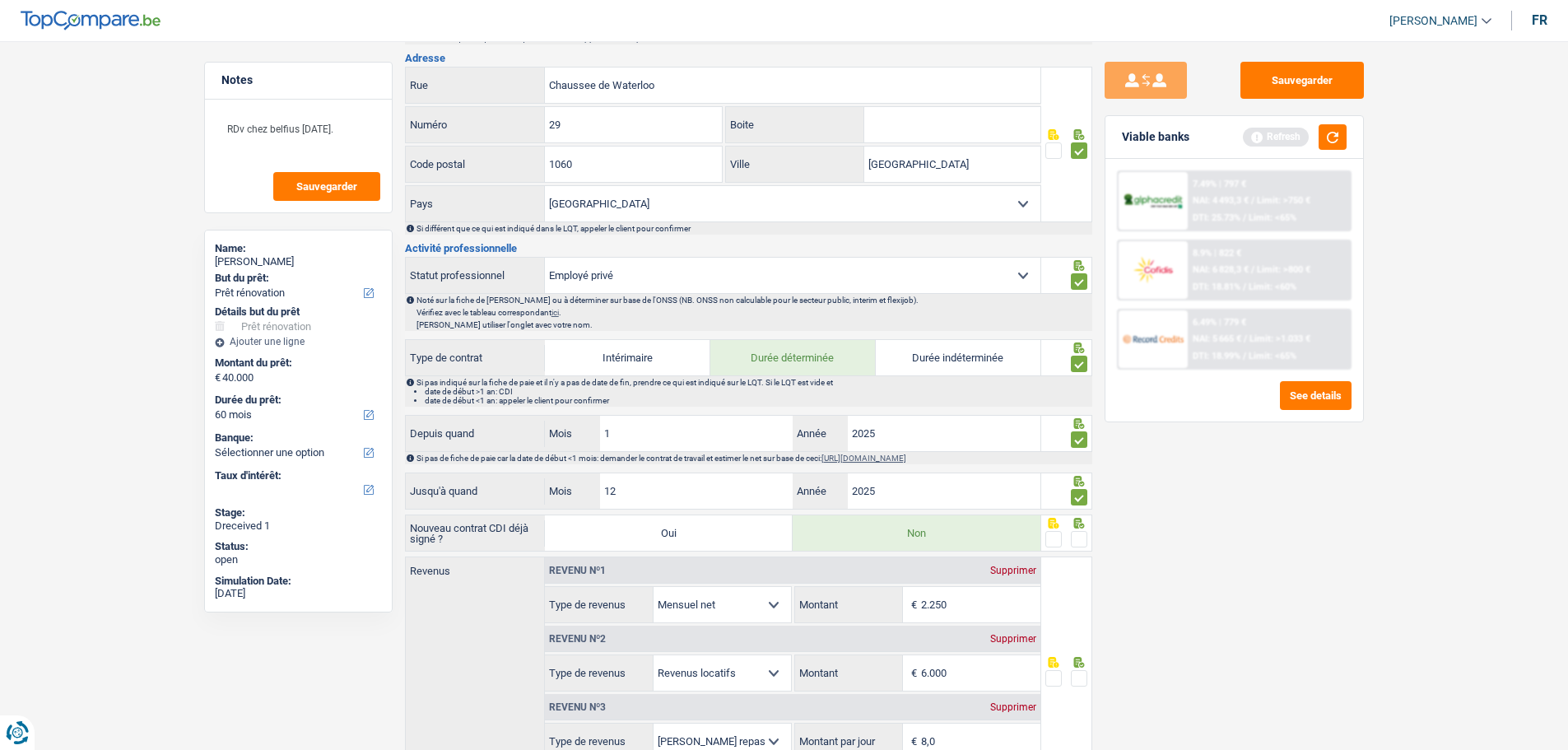 click at bounding box center (1079, 539) 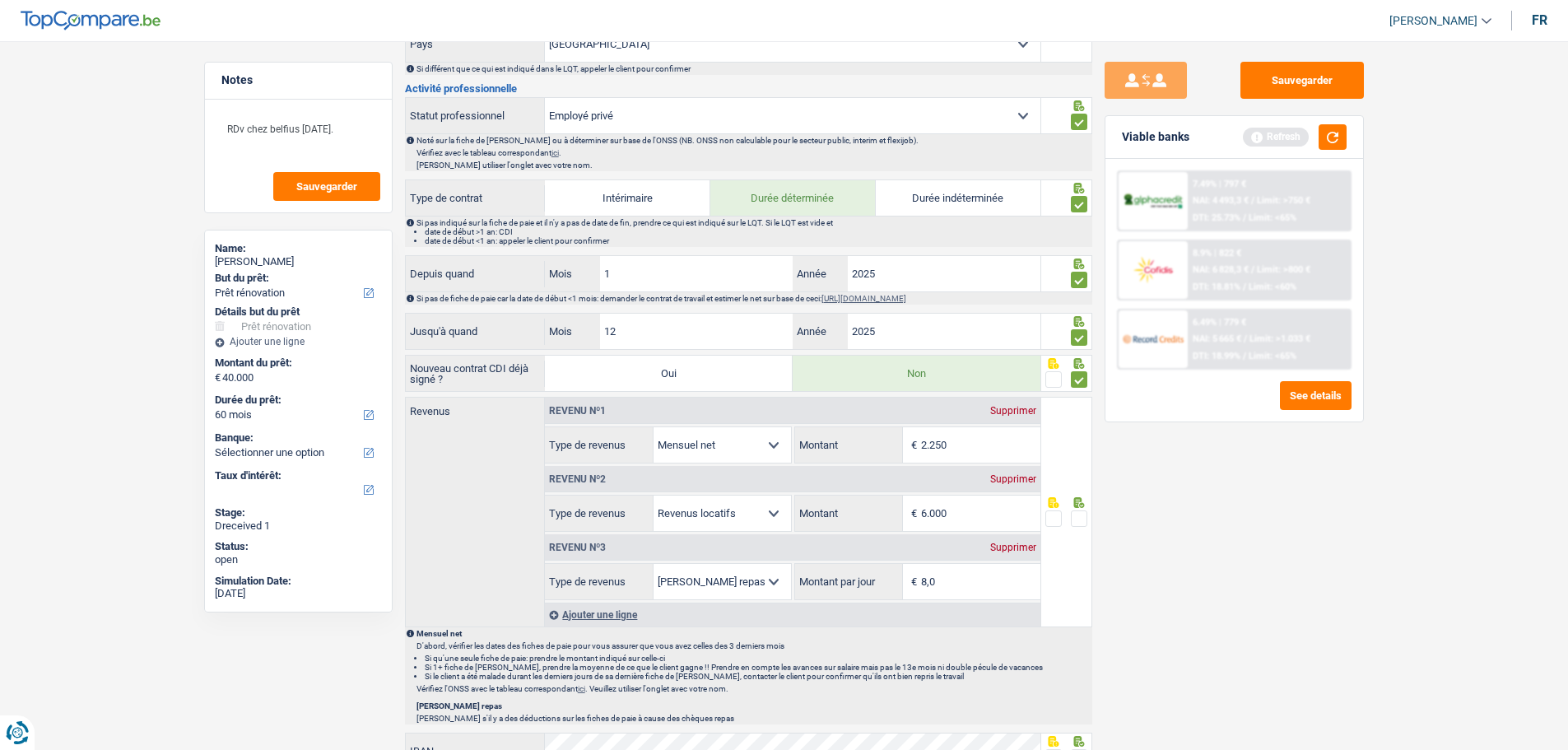 scroll, scrollTop: 659, scrollLeft: 0, axis: vertical 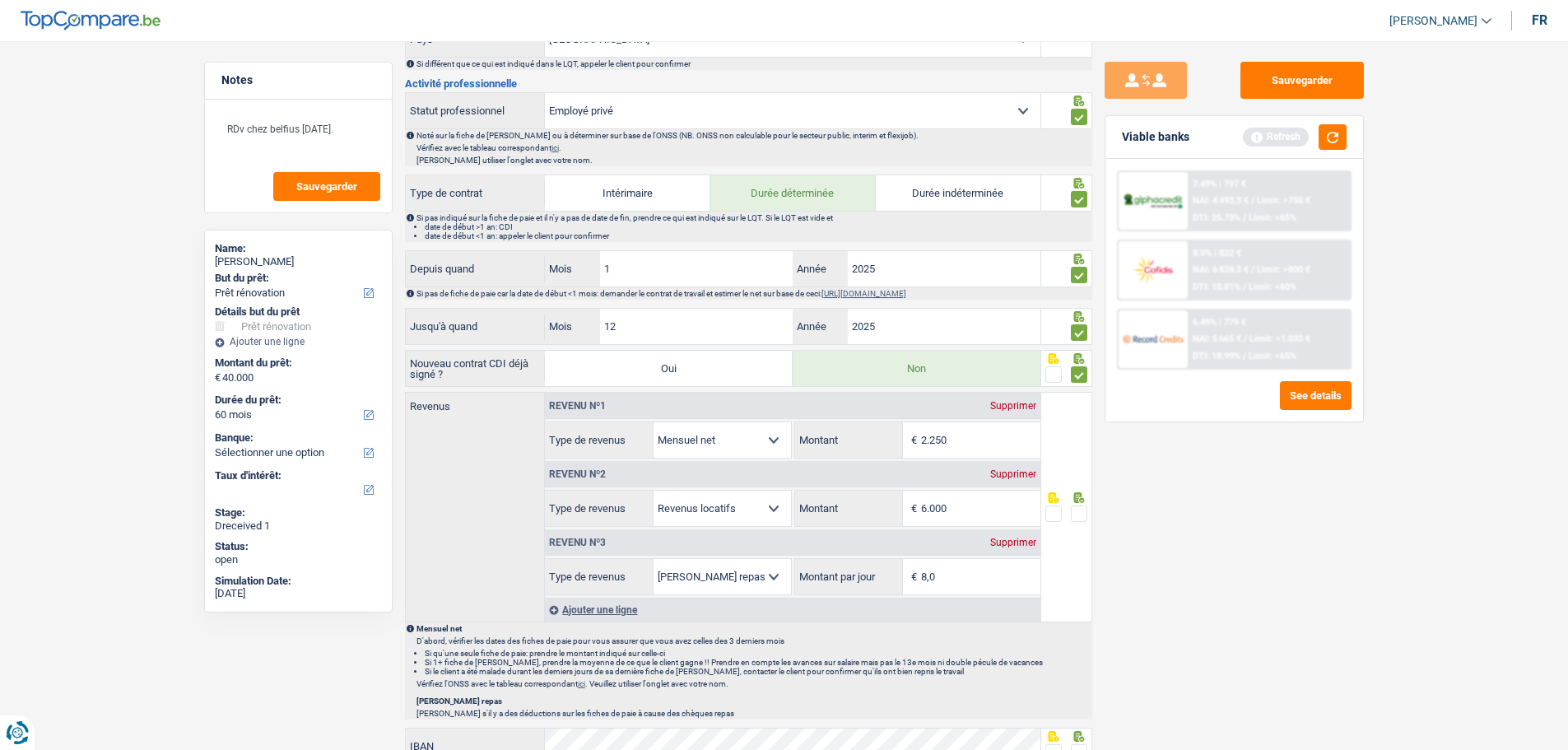 click at bounding box center (1079, 514) 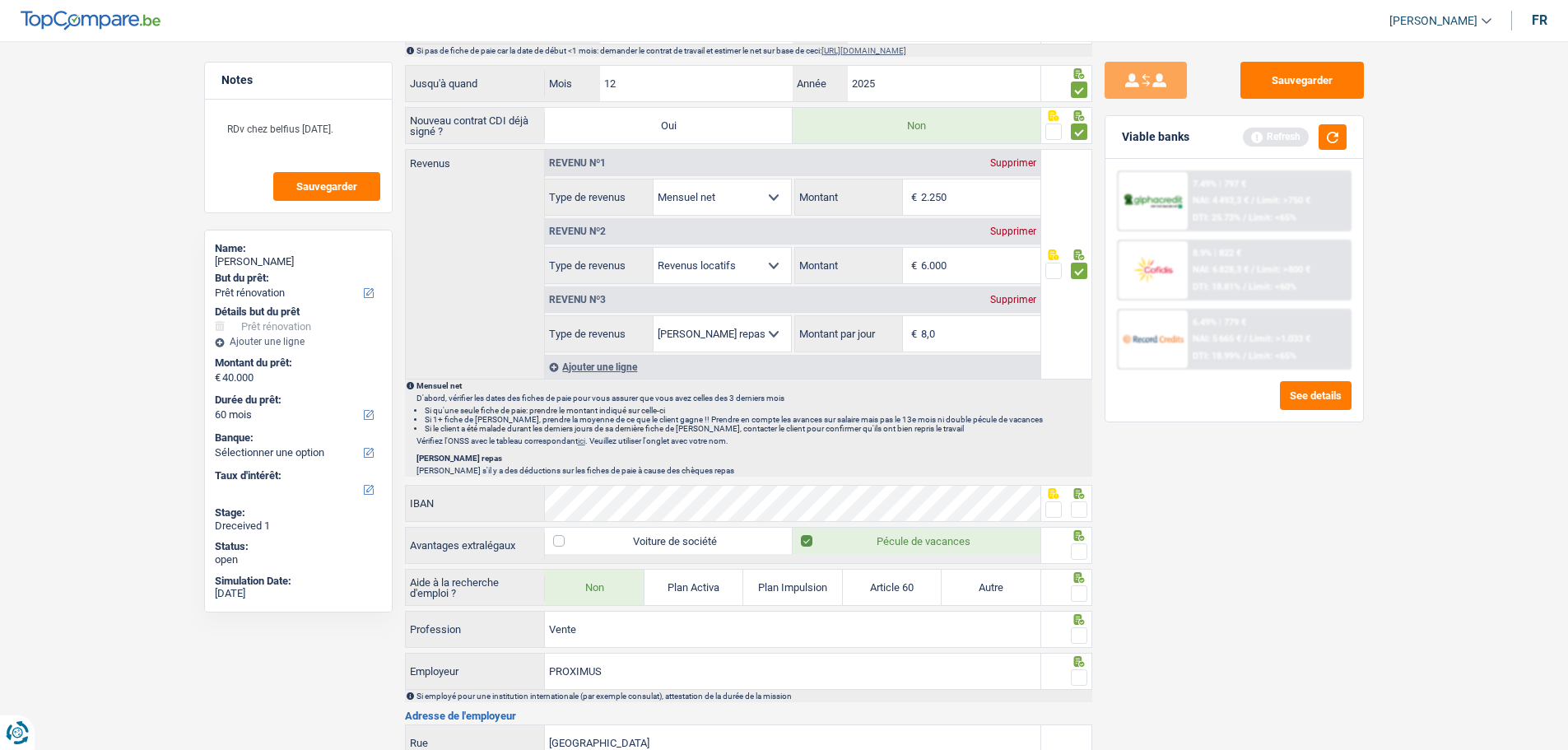 scroll, scrollTop: 906, scrollLeft: 0, axis: vertical 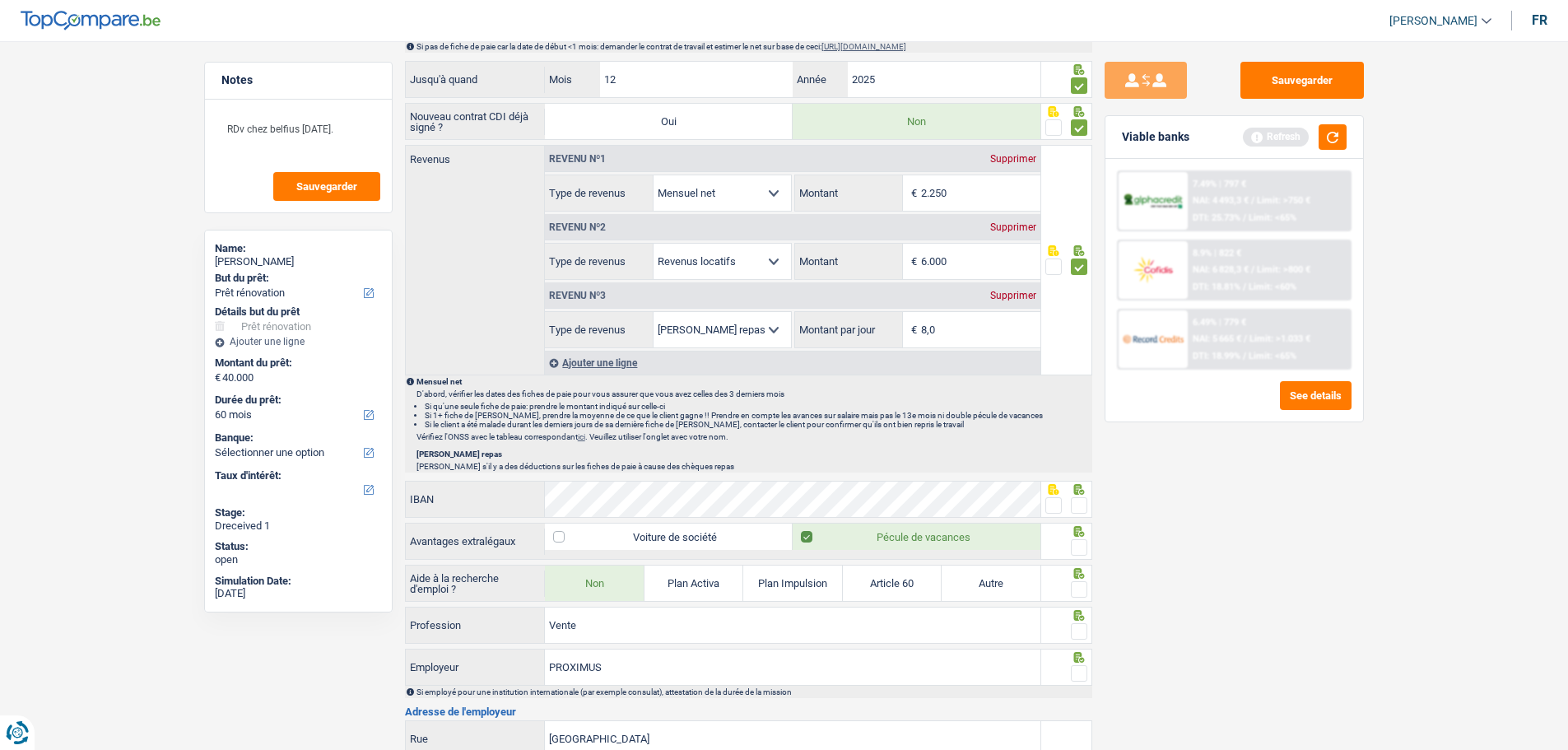 click at bounding box center [1079, 505] 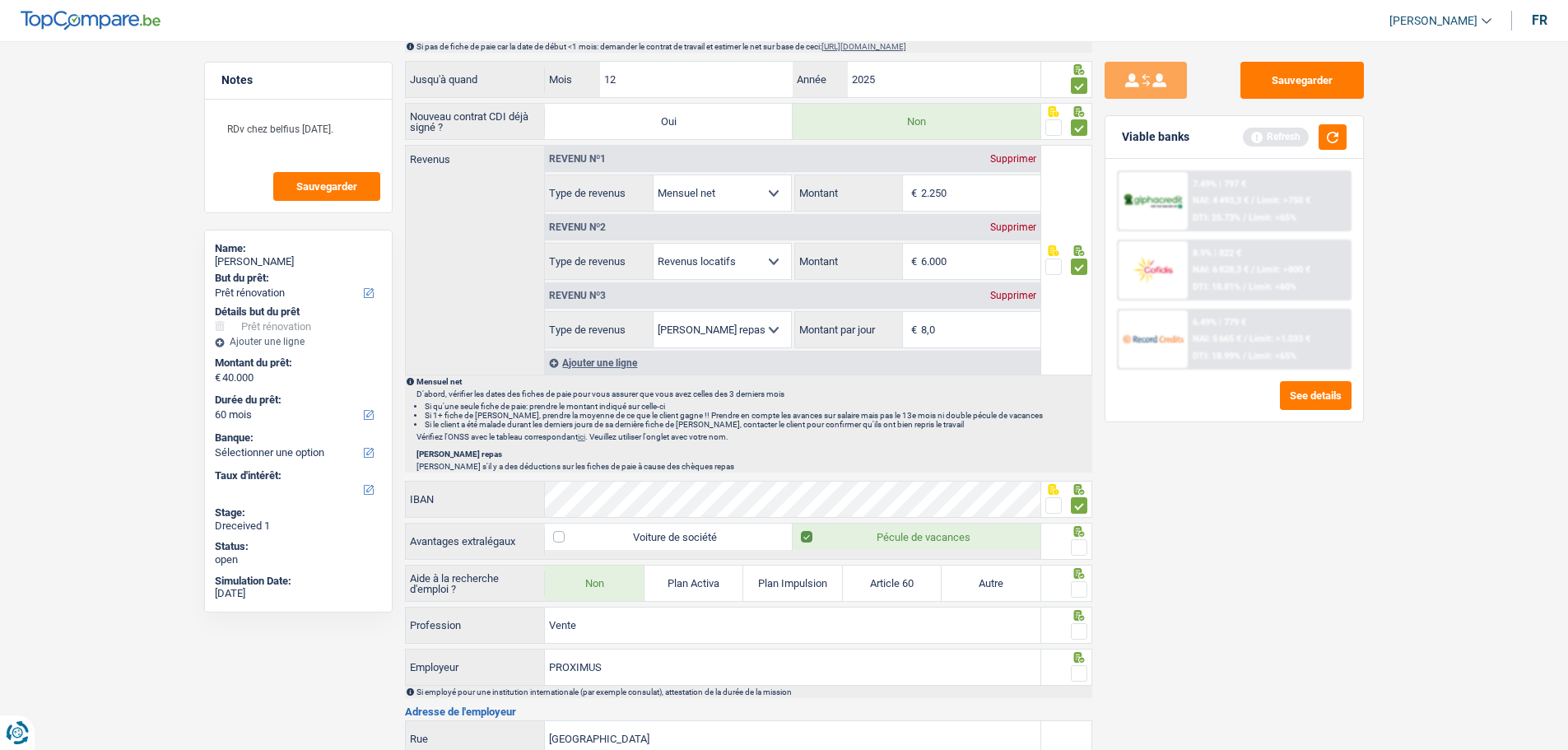 drag, startPoint x: 1078, startPoint y: 544, endPoint x: 1077, endPoint y: 571, distance: 27.01851 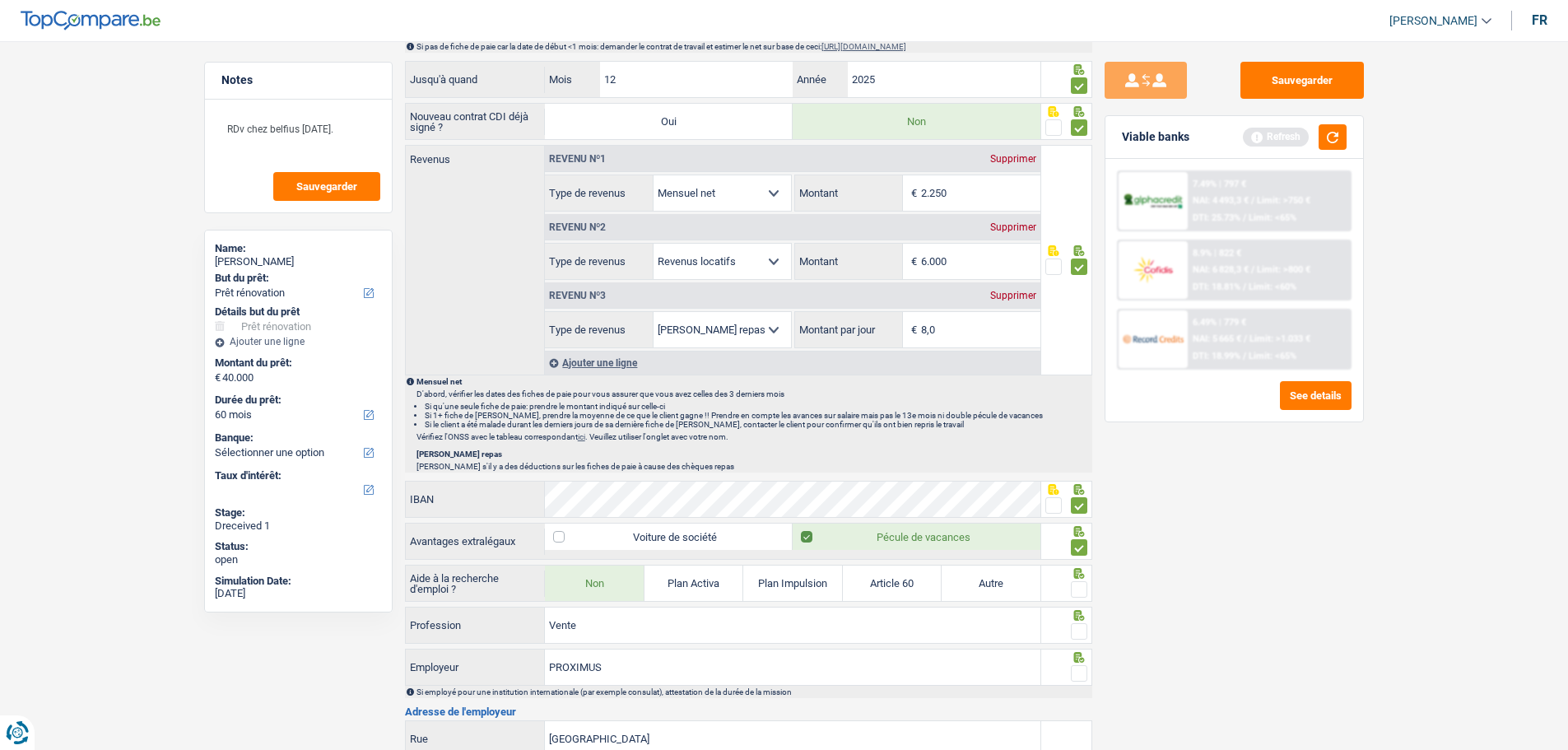 drag, startPoint x: 1080, startPoint y: 586, endPoint x: 1091, endPoint y: 625, distance: 40.5216 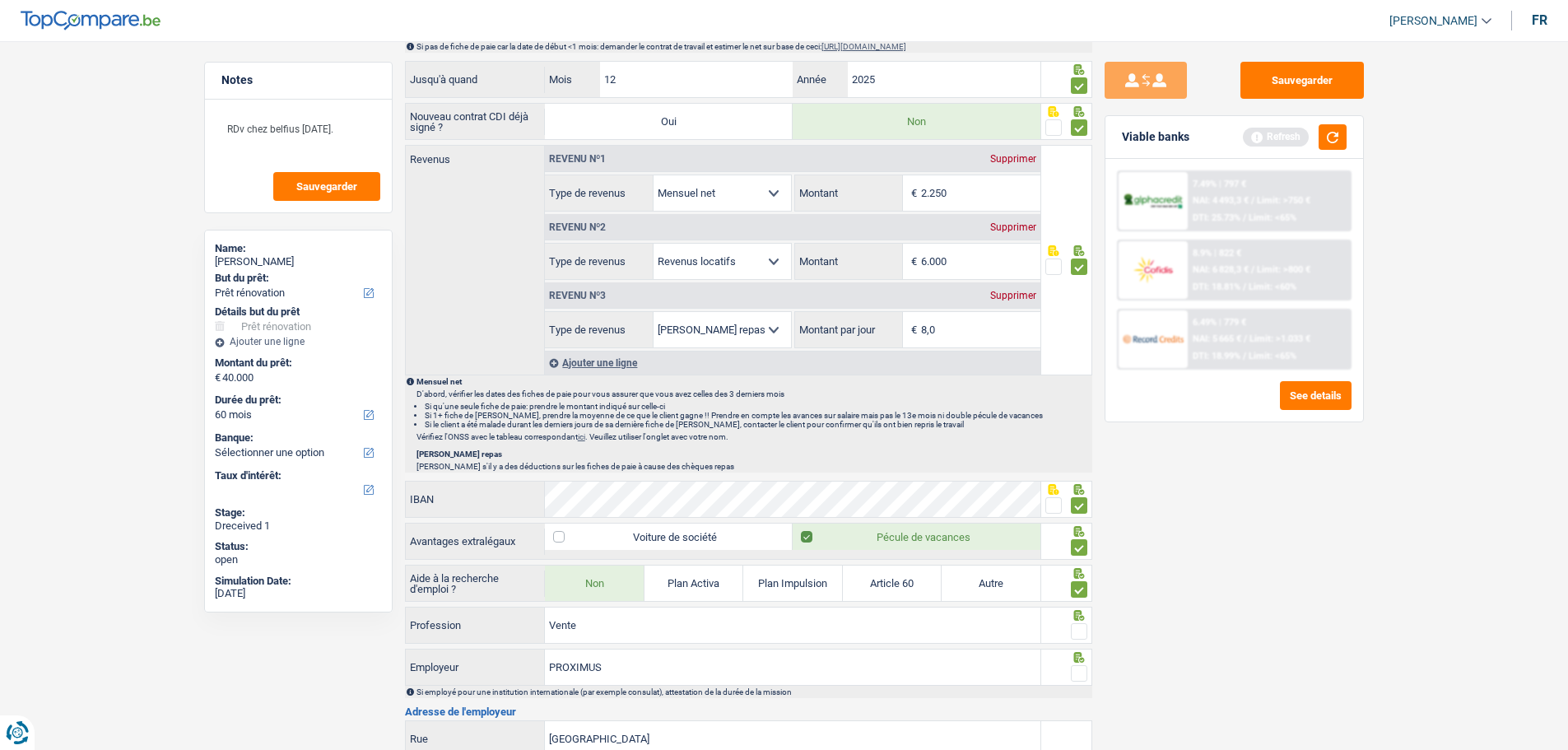 click at bounding box center [1079, 631] 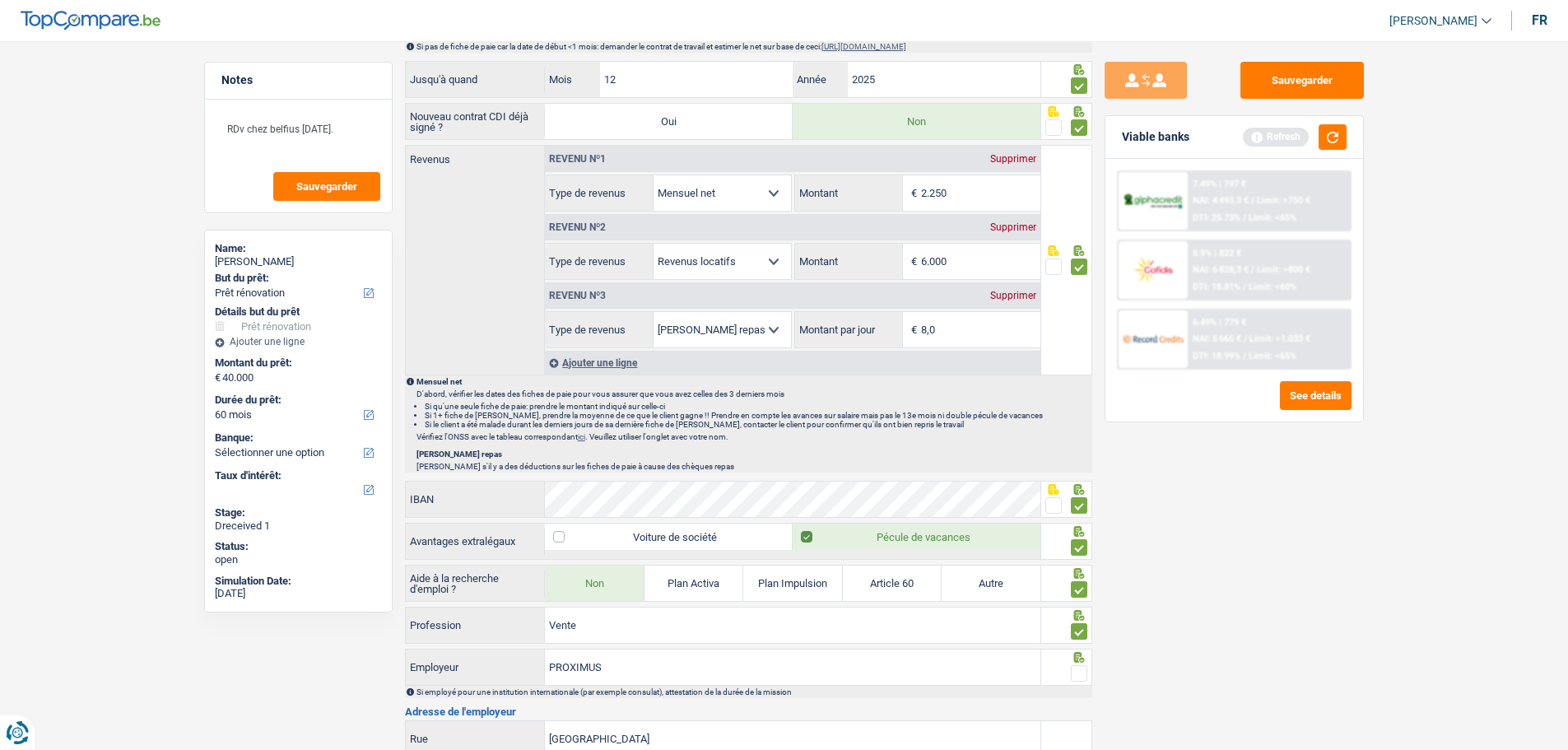click at bounding box center (1079, 673) 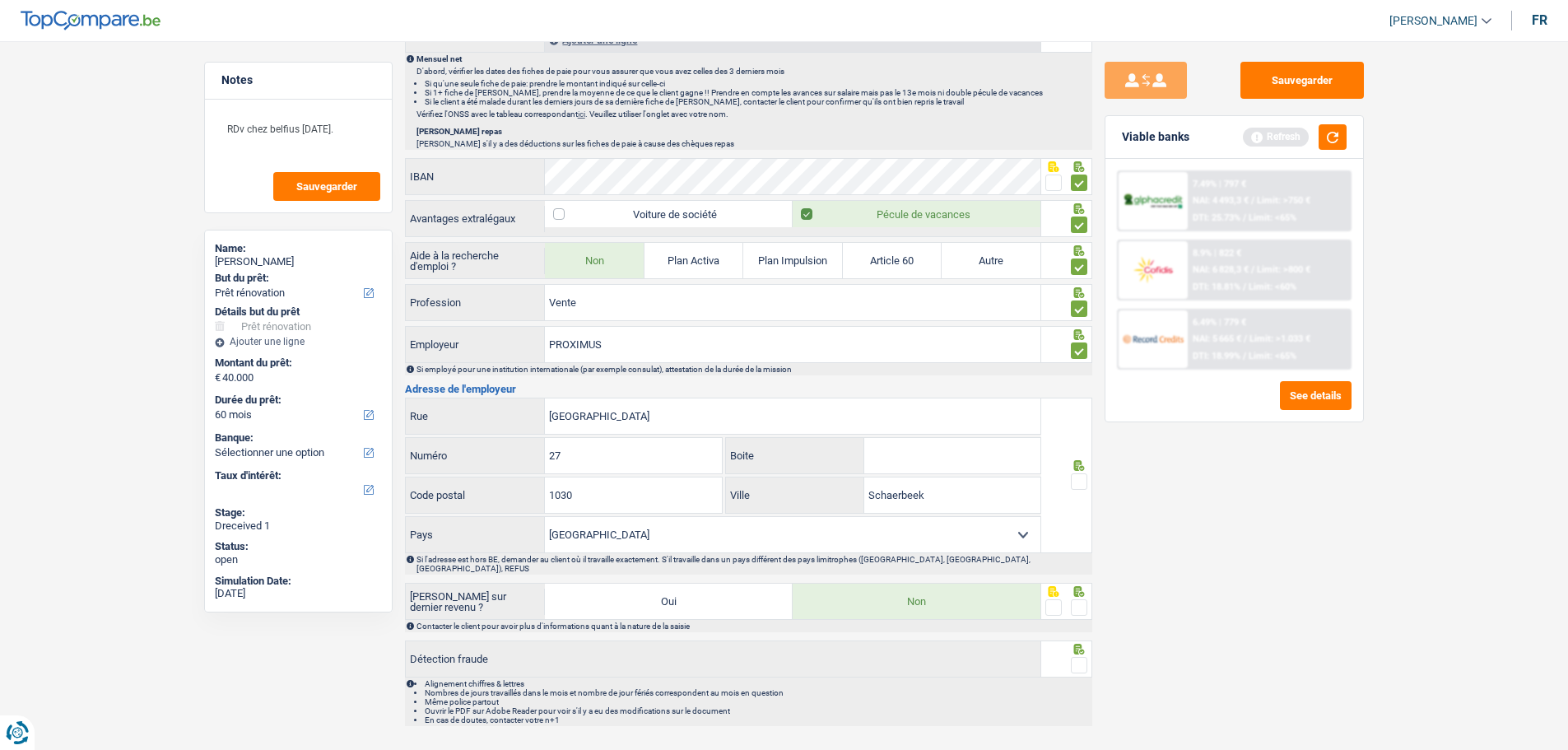 scroll, scrollTop: 1235, scrollLeft: 0, axis: vertical 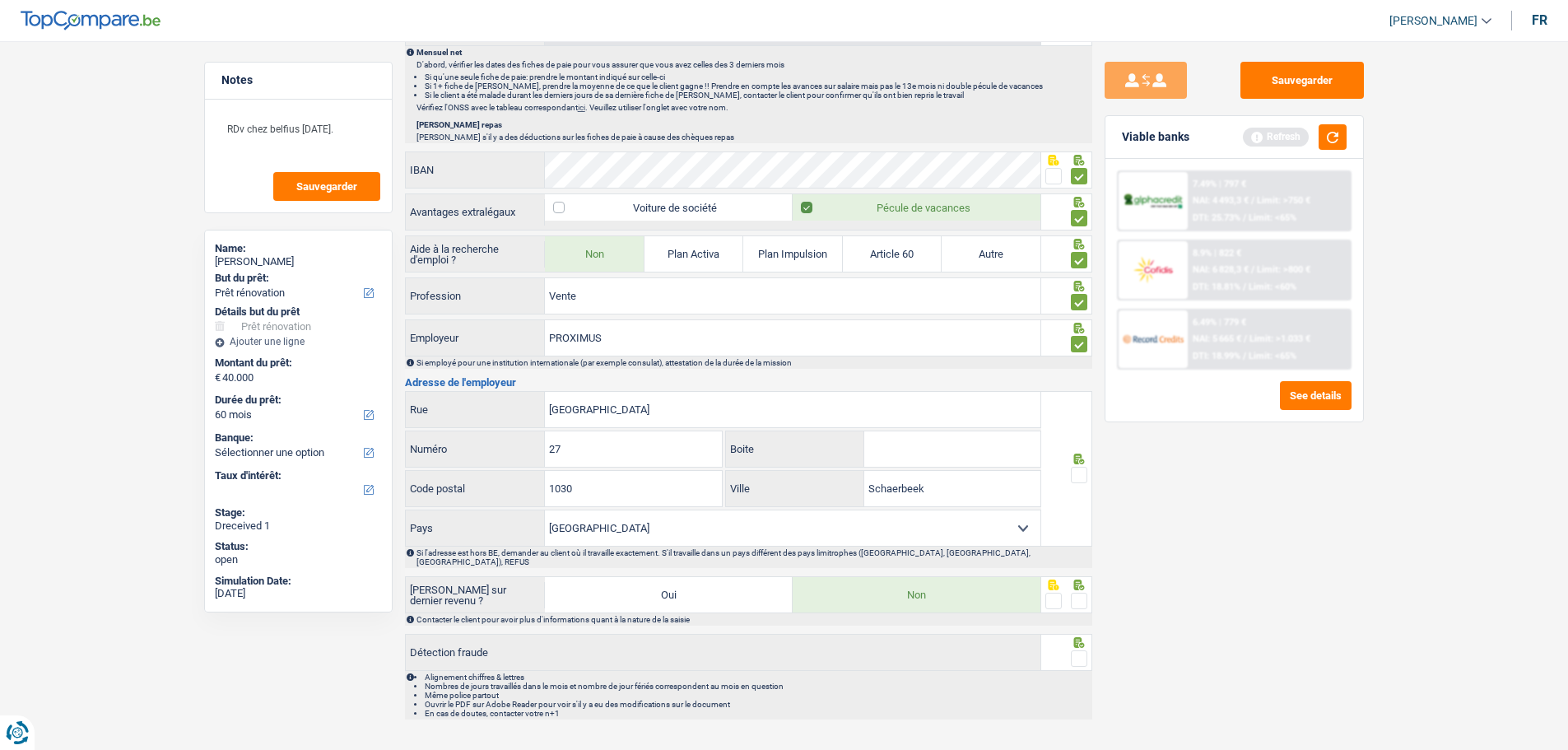 click at bounding box center [1079, 475] 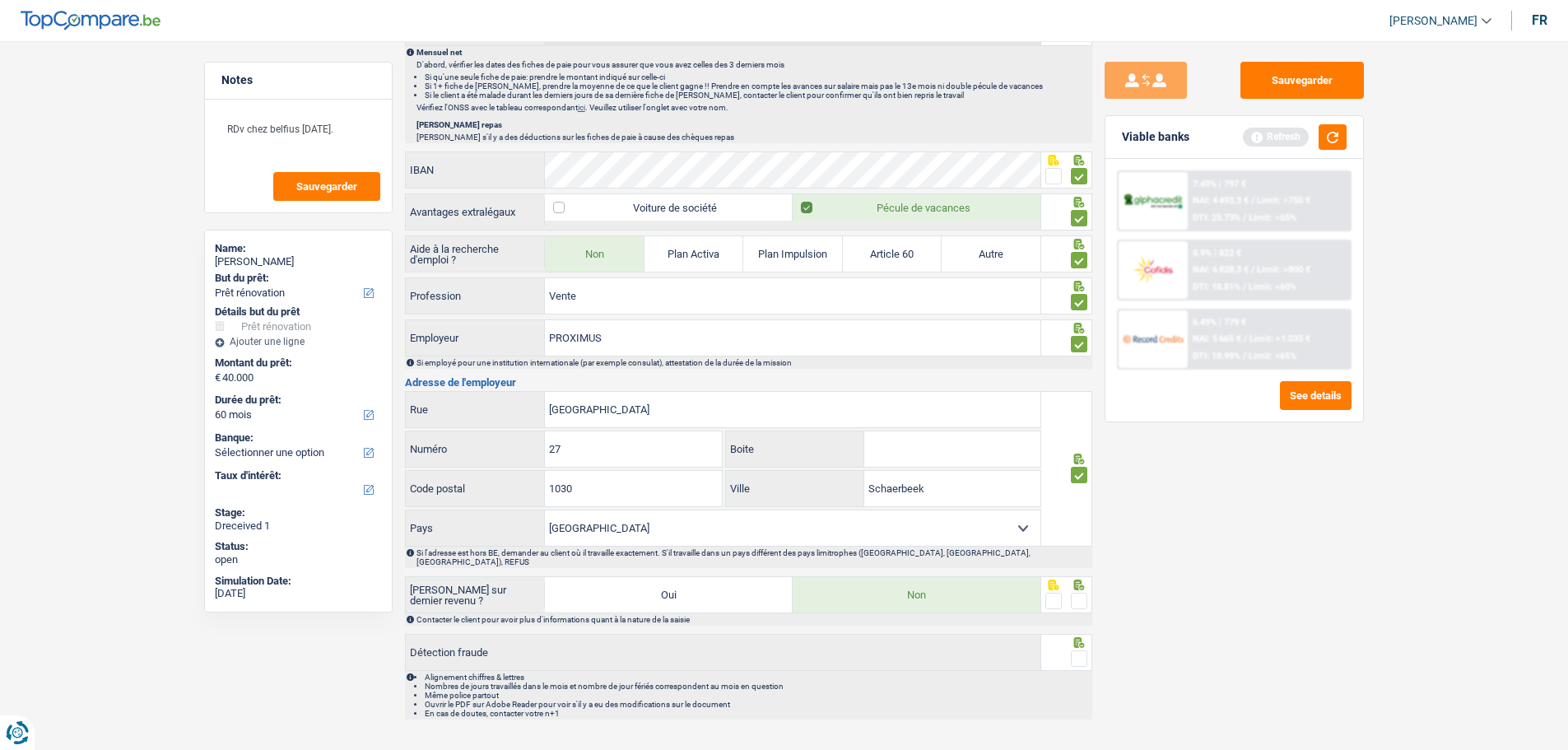 click at bounding box center (1079, 601) 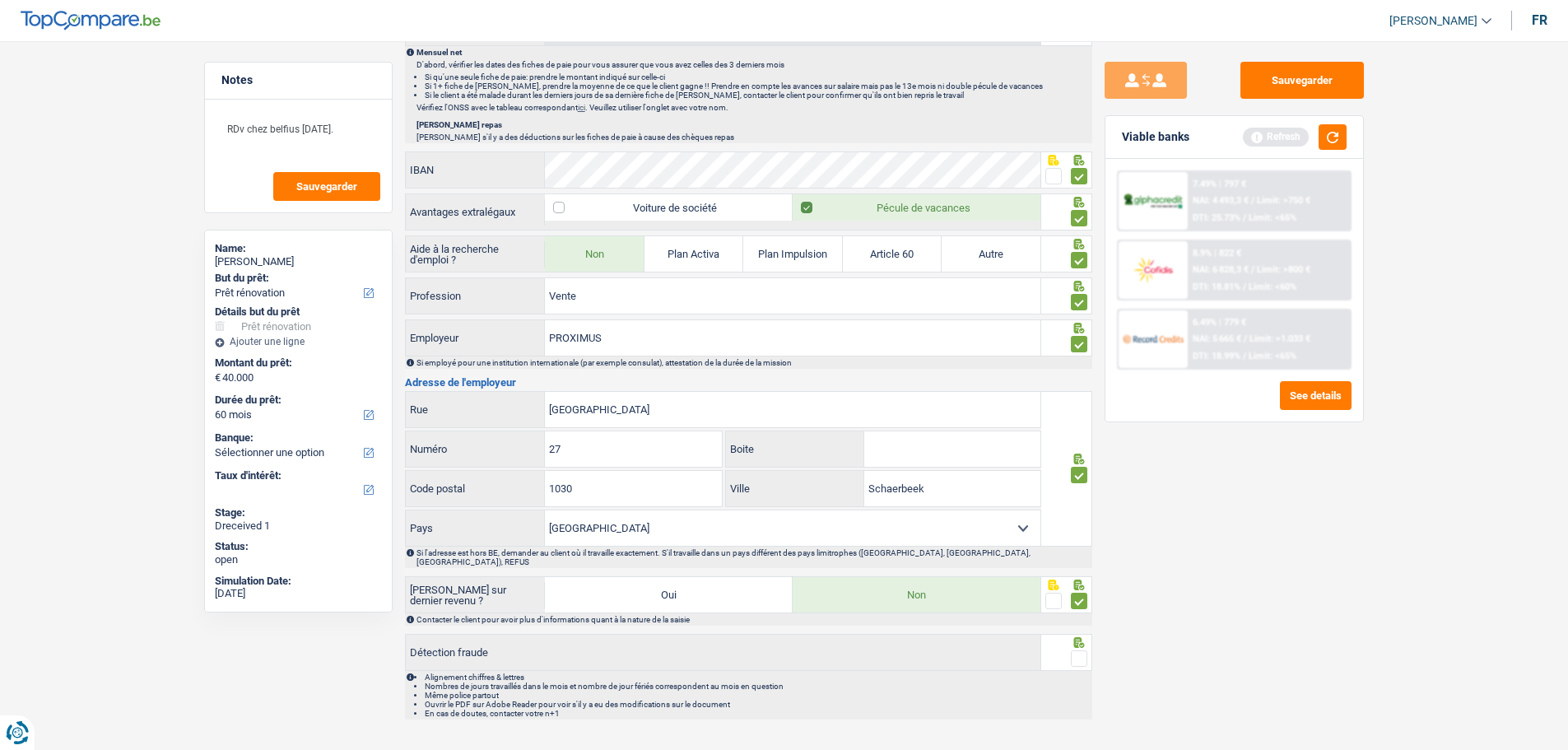 click at bounding box center [1079, 659] 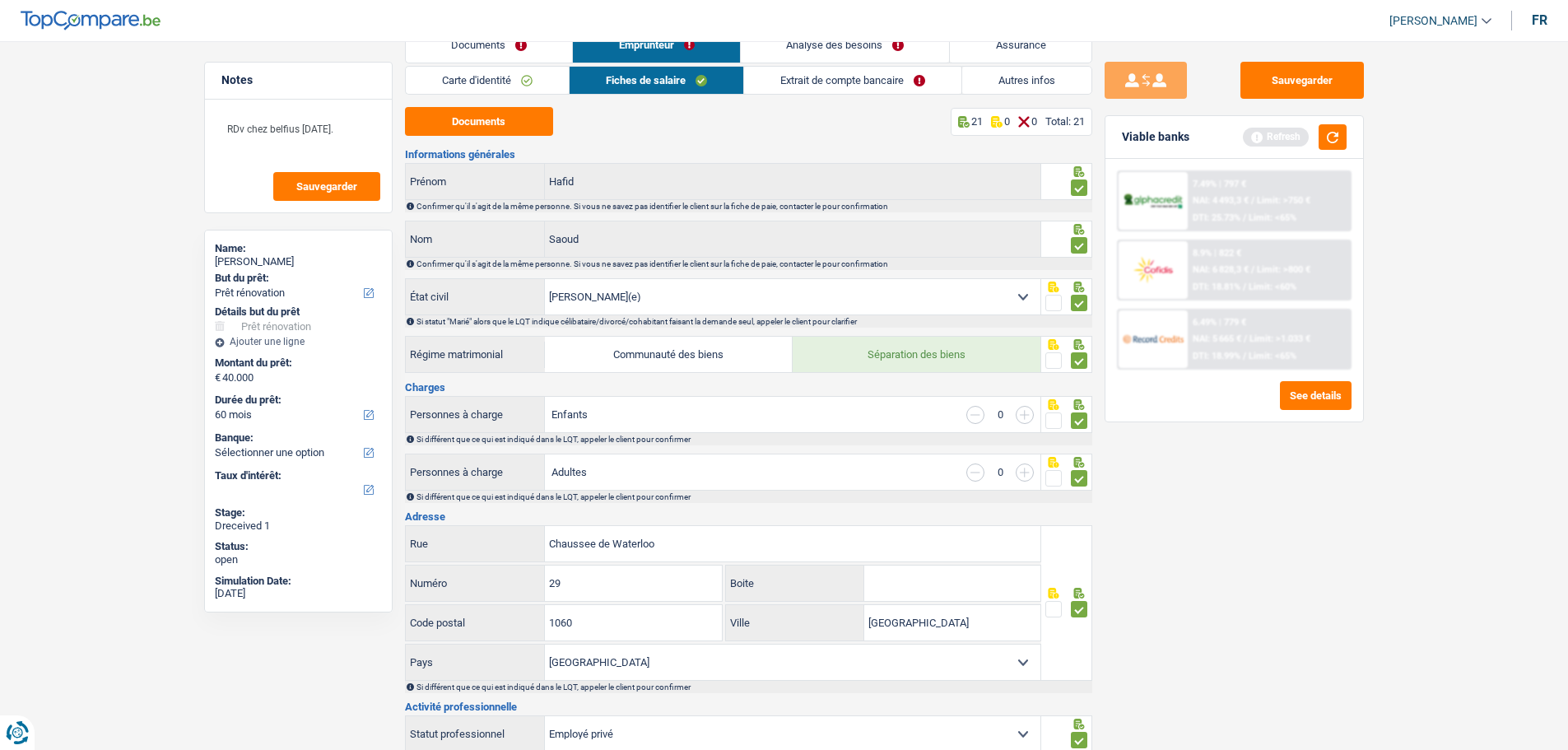 scroll, scrollTop: 0, scrollLeft: 0, axis: both 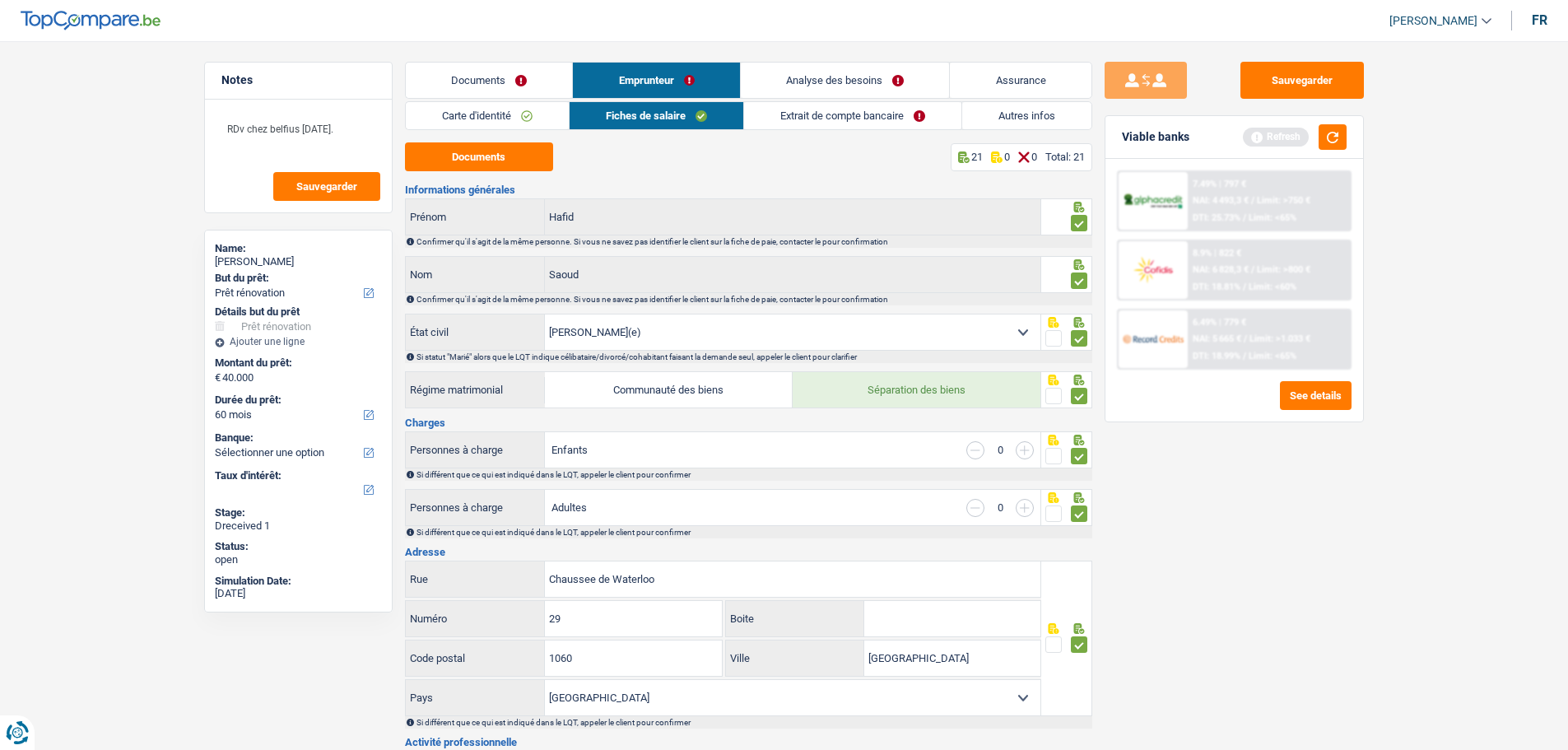 click on "Extrait de compte bancaire" at bounding box center (853, 115) 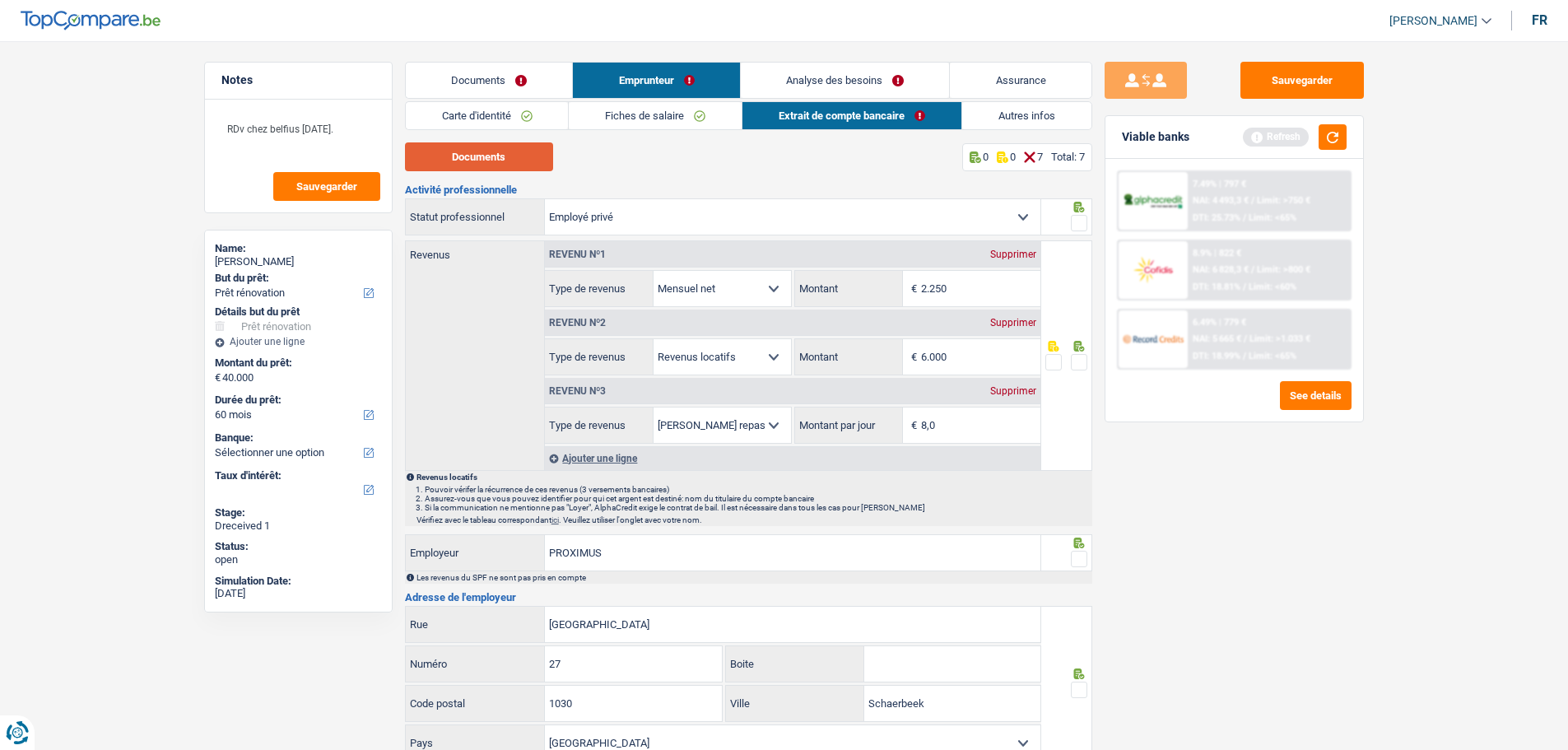 click on "Documents" at bounding box center (479, 156) 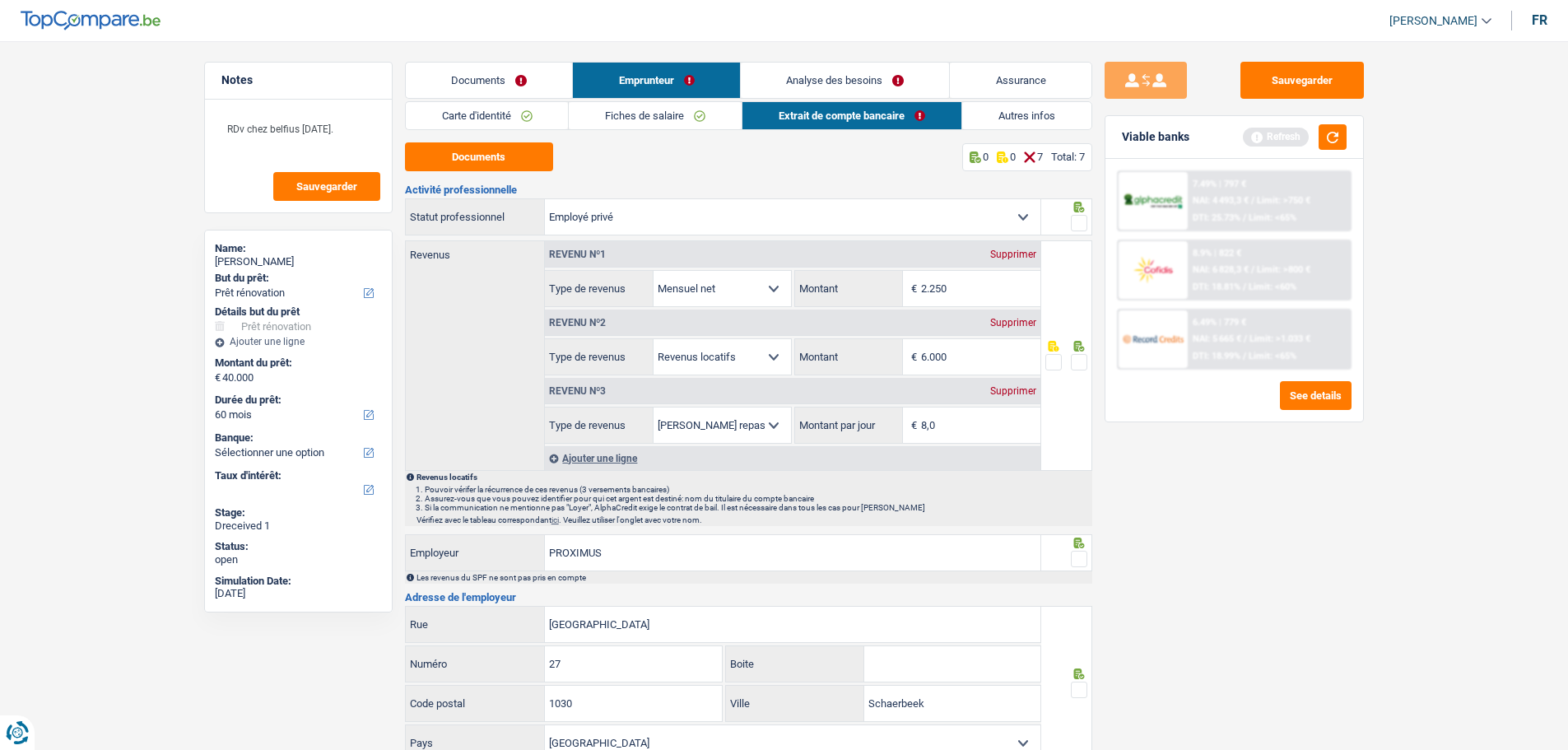 click on "Autres infos" at bounding box center (1026, 115) 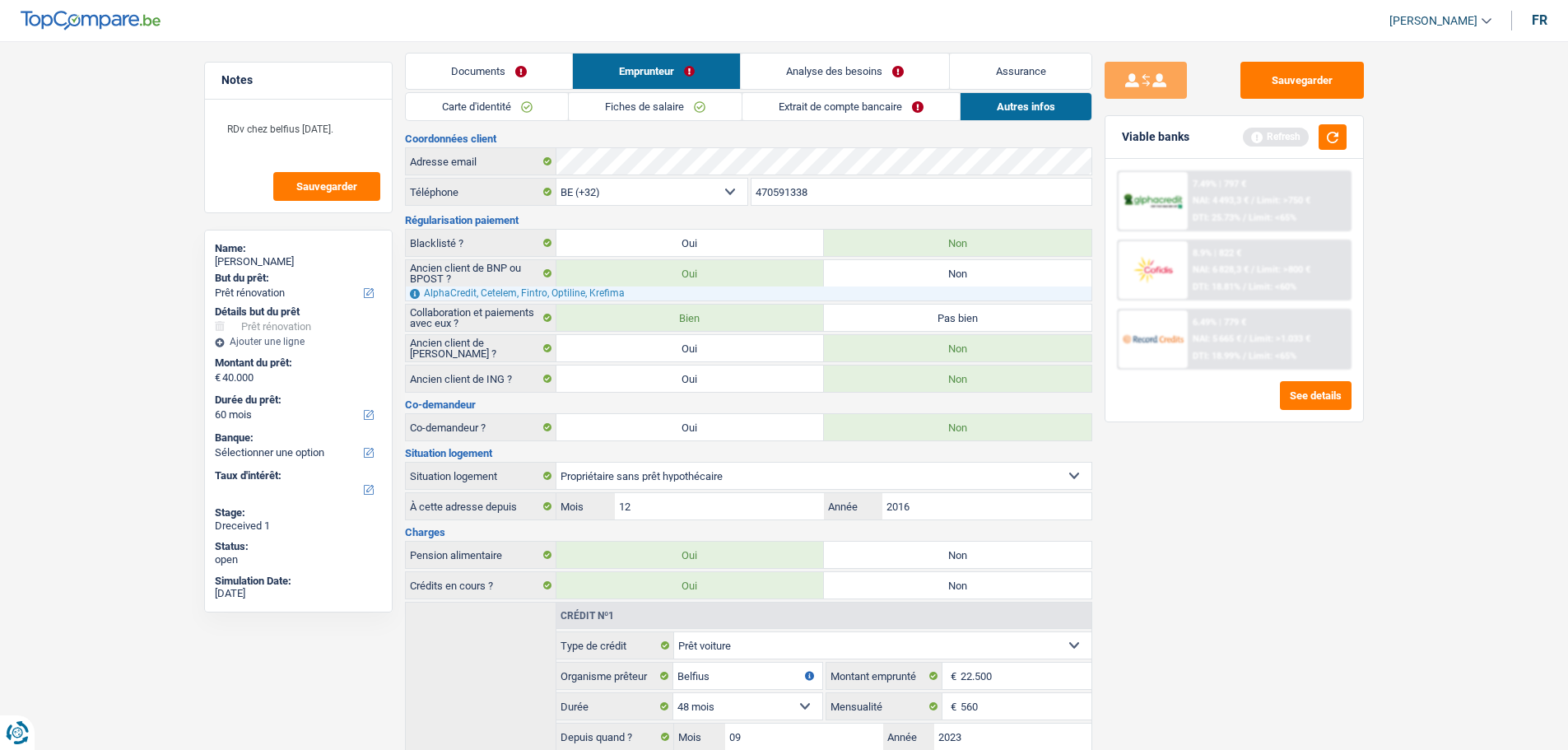 scroll, scrollTop: 0, scrollLeft: 0, axis: both 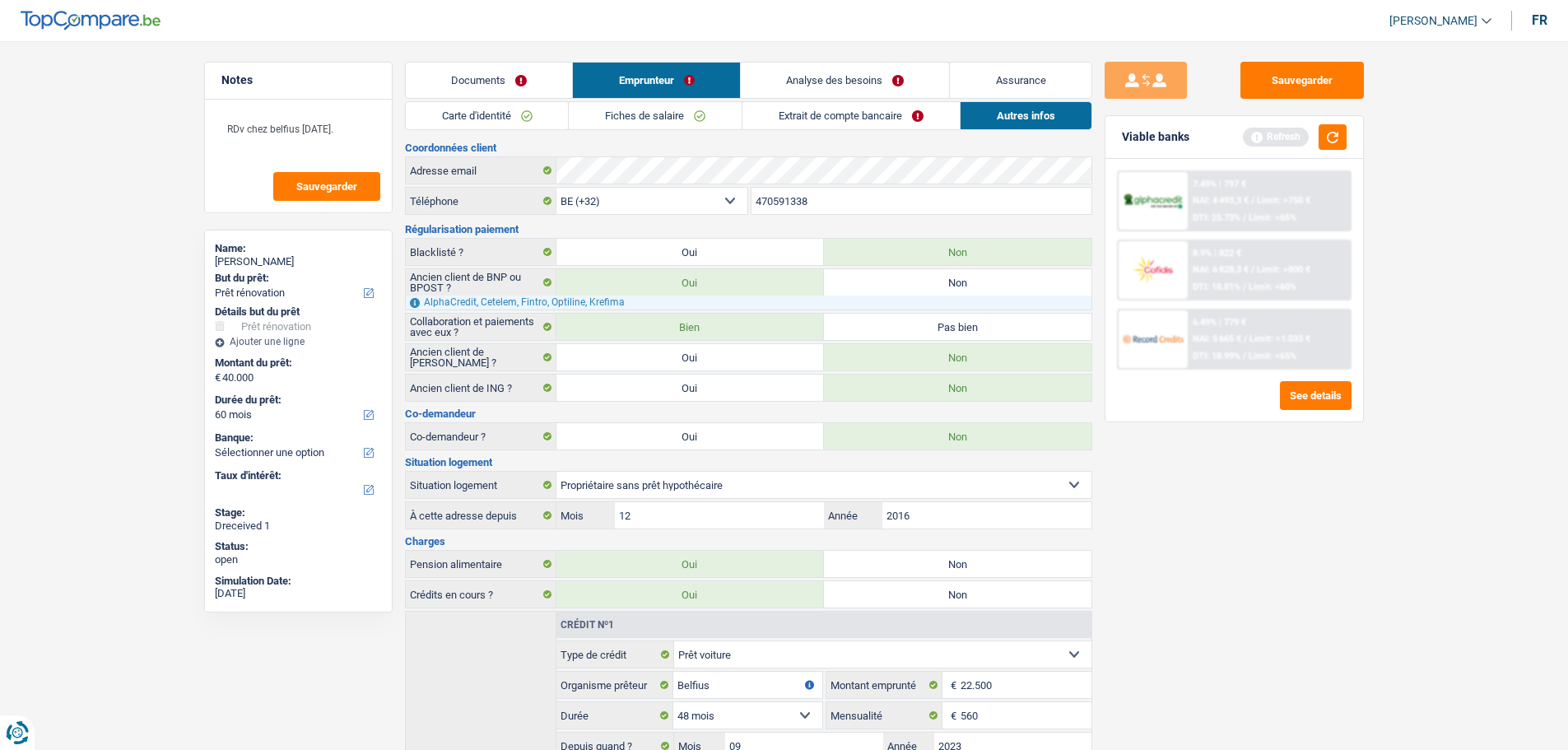 click on "Sauvegarder
Viable banks
Refresh
7.49% | 797 €
NAI: 4 493,3 €
/
Limit: >750 €
DTI: 25.73%
/
Limit: <65%
8.9% | 822 €
NAI: 6 828,3 €
/
Limit: >800 €
DTI: 18.81%
/
Limit: <60%
/       /" at bounding box center (1234, 390) 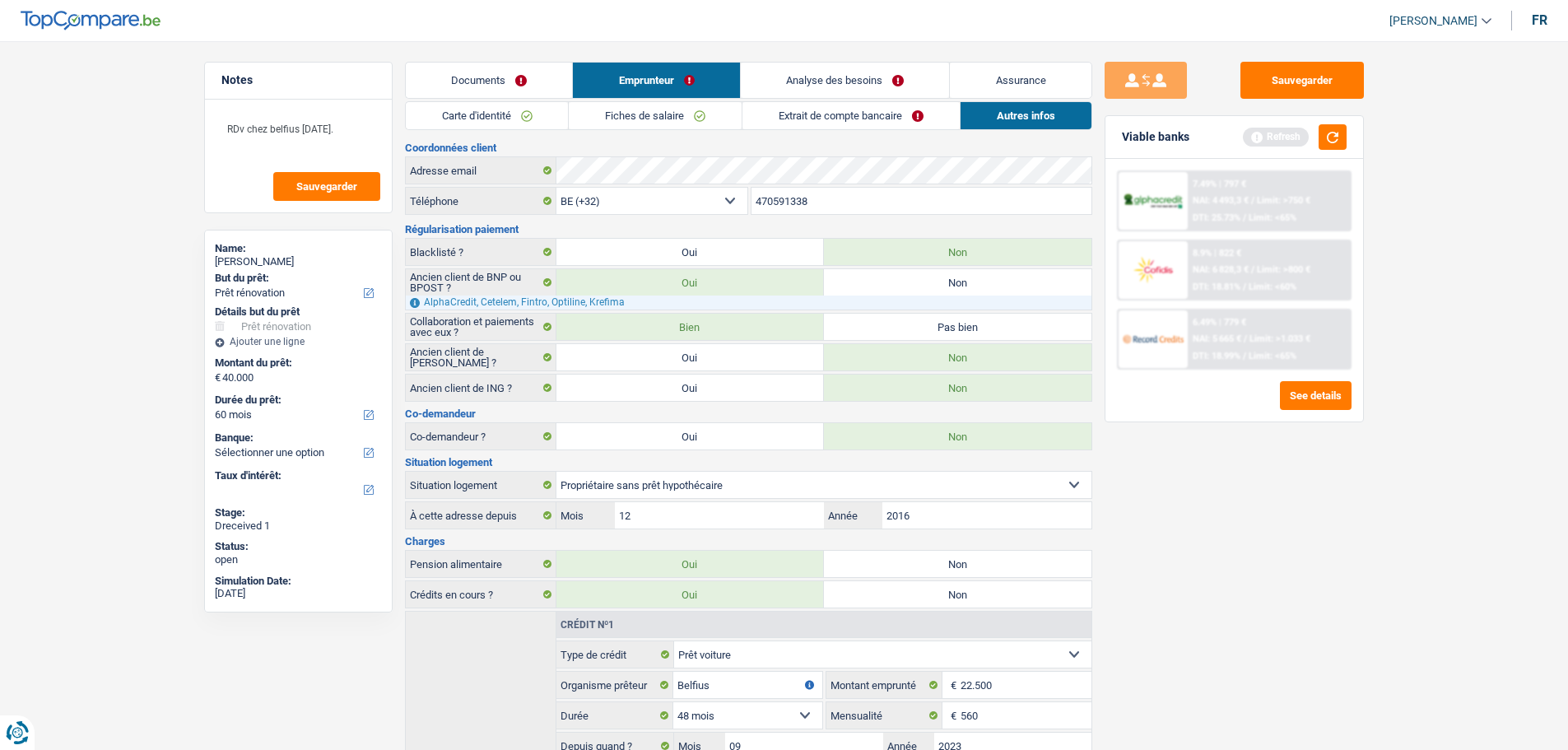 click on "Notes
RDv chez belfius mercredi prochain.
Sauvegarder
Name:   [PERSON_NAME]   But du prêt: Confort maison: meubles, textile, peinture, électroménager, outillage non-professionnel Hifi, multimédia, gsm, ordinateur Aménagement: frais d'installation, déménagement Evénement familial: naissance, mariage, divorce, communion, décès Frais médicaux Frais d'études Frais permis de conduire Loisirs: voyage, sport, musique Rafraîchissement: petits travaux maison et jardin Frais judiciaires Réparation voiture Prêt rénovation Prêt énergie Prêt voiture Taxes, impôts non professionnels Rénovation bien à l'étranger Dettes familiales Assurance Autre
Sélectionner une option
Détails but du prêt
Confort maison: meubles, textile, peinture, électroménager, outillage non-professionnel Hifi, multimédia, gsm, ordinateur Aménagement: frais d'installation, déménagement Autre" at bounding box center (784, 468) 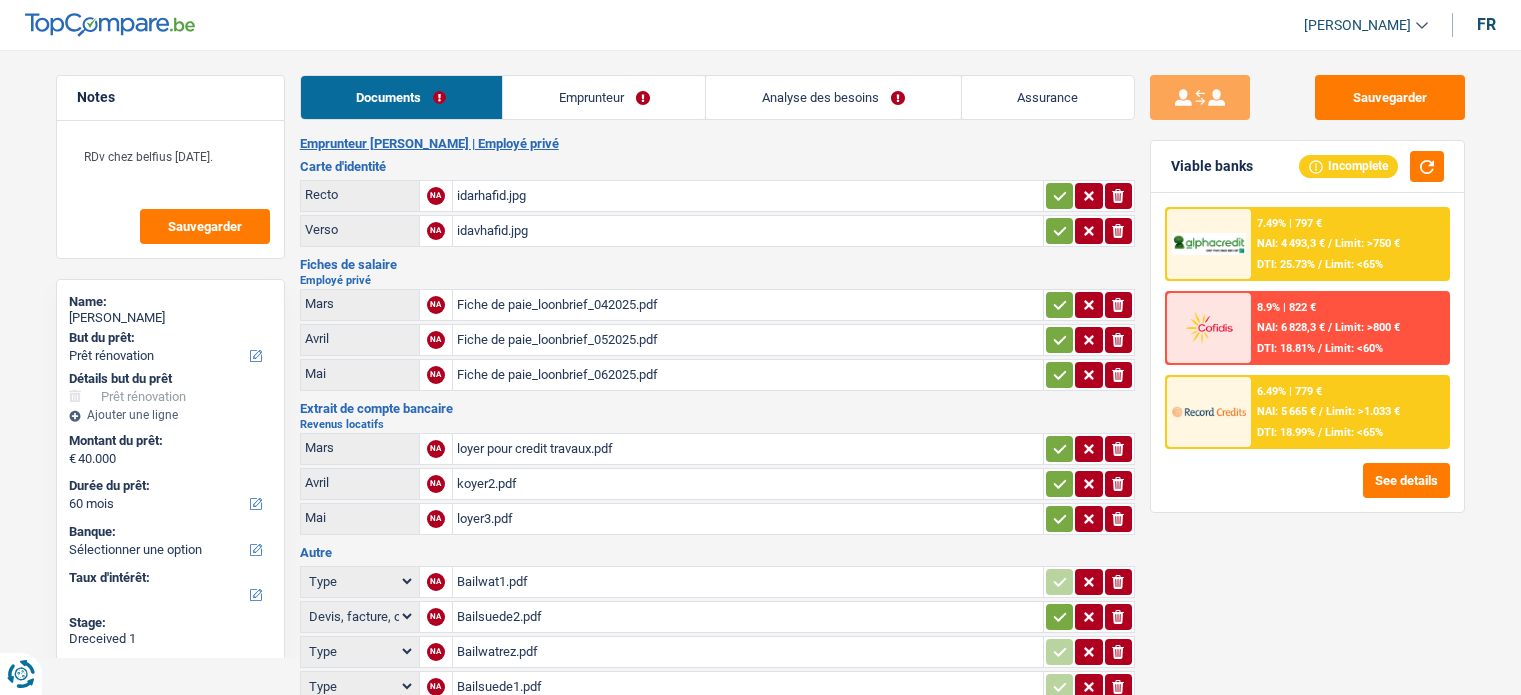 select on "renovation" 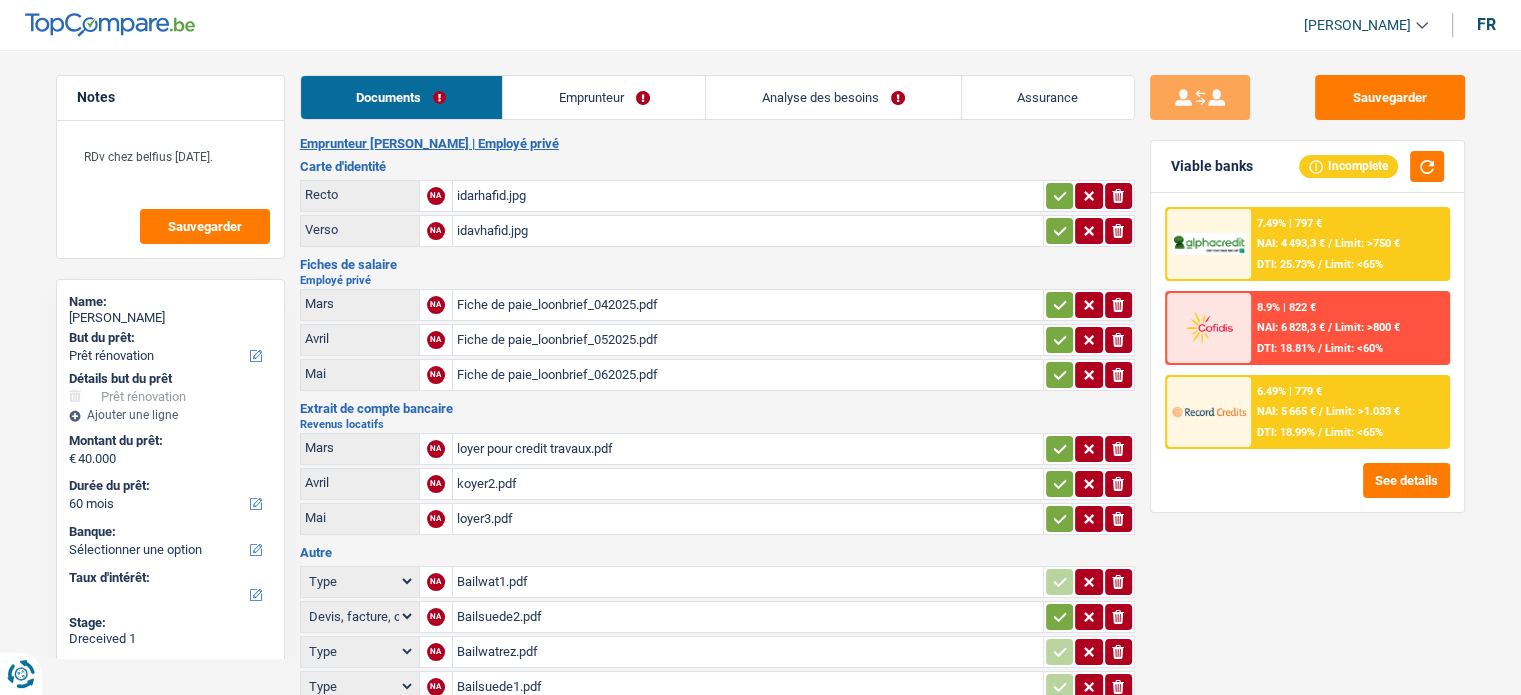 scroll, scrollTop: 0, scrollLeft: 0, axis: both 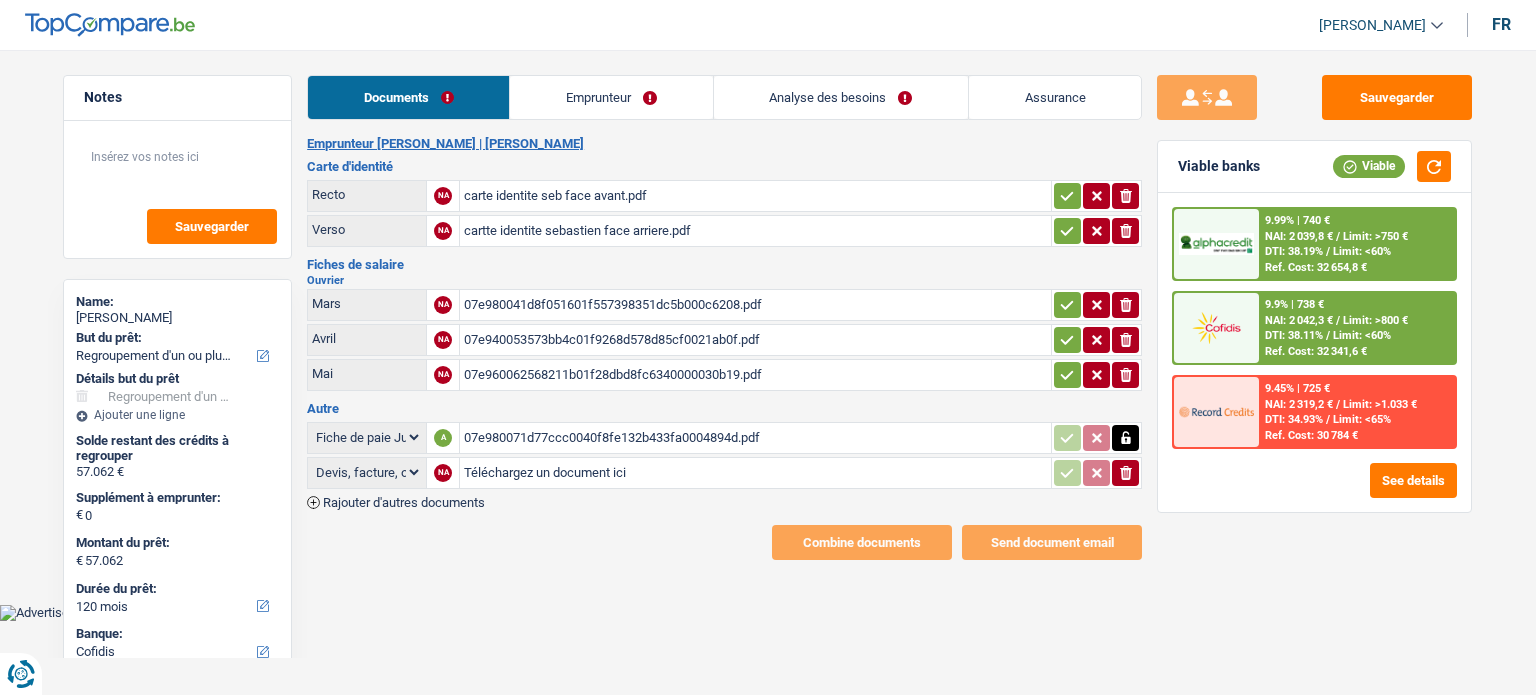 select on "refinancing" 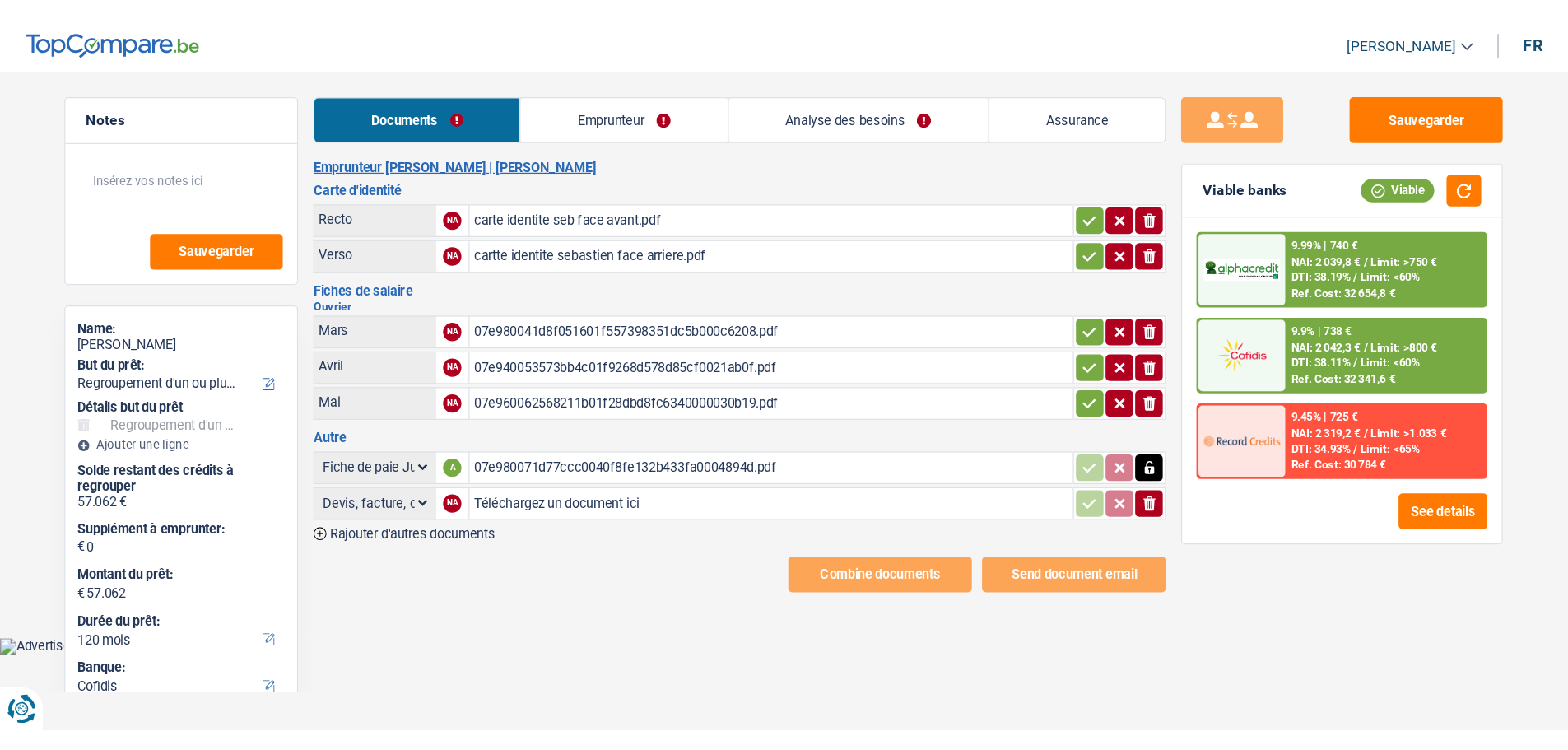 scroll, scrollTop: 0, scrollLeft: 0, axis: both 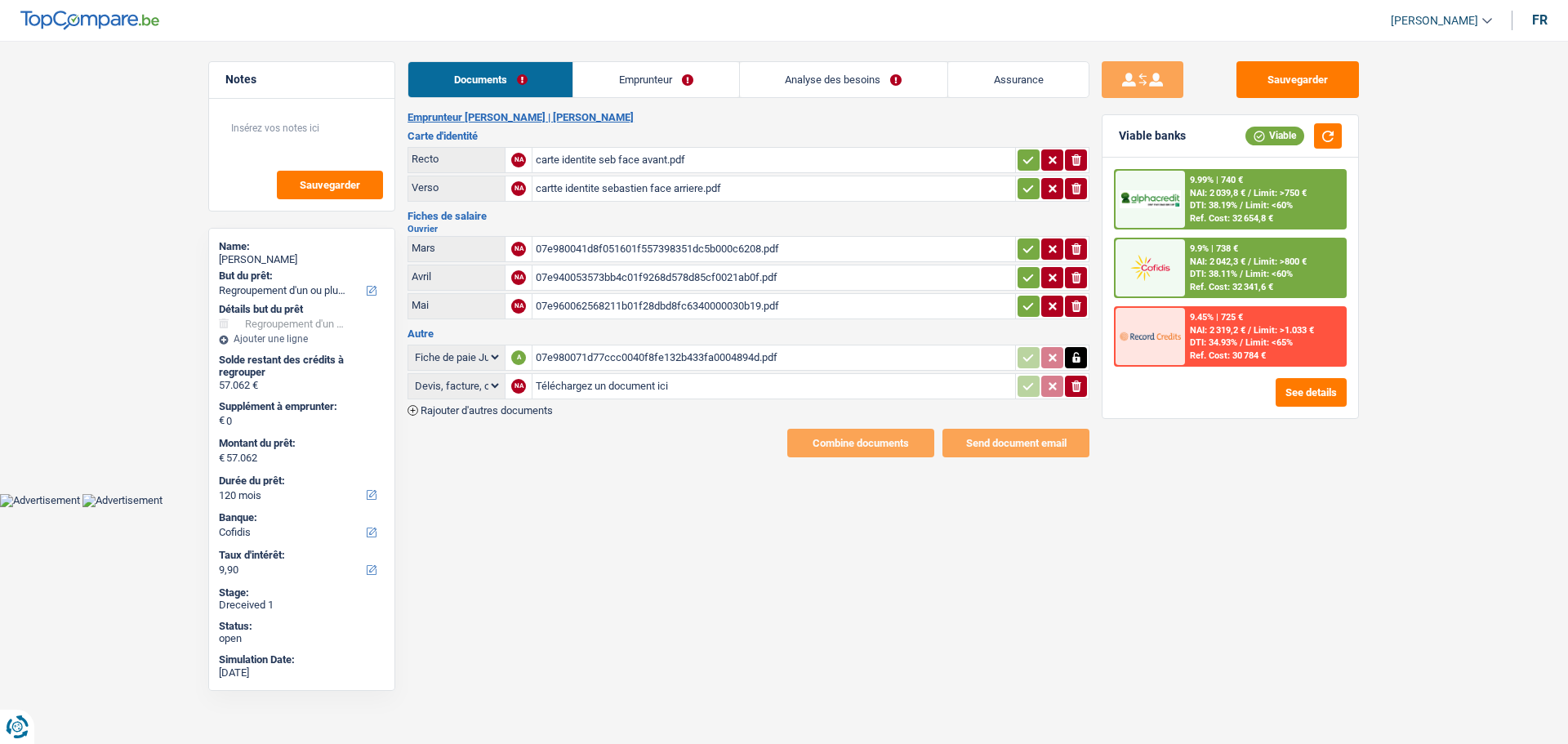 click on "Vous avez le contrôle de vos données
Nous utilisons des cookies, tout comme nos partenaires commerciaux, afin de collecter des informations sur vous à des fins diverses, notamment :
En cliquant sur « Accepter », vous donnez votre consentement à toutes les fins énoncées. Vous pouvez également choisir de spécifier les finalités auxquelles vous souhaitez donner votre consentement. Pour ce faire, il vous suffit de cocher la case située à côté de la finalité et d’appuyer sur « Enregistrer les paramètres ».
Vous pouvez à tout moment révoquer votre consentement en cliquant sur la petite icône située dans le coin inférieur gauche du site Internet. En savoir plus sur les cookies
Politique de confidentialité de Google
un an c" at bounding box center [784, 253] 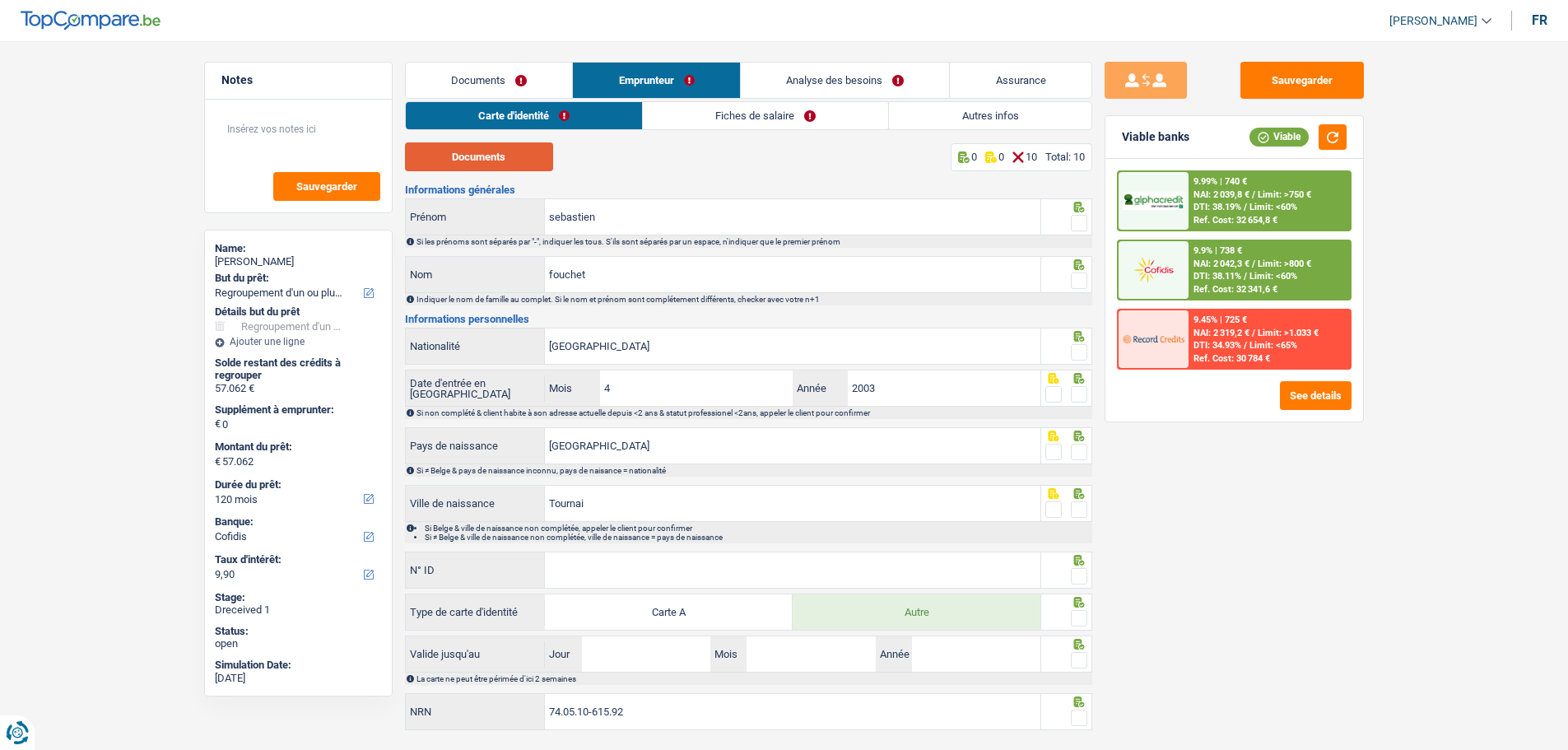 click on "Documents" at bounding box center (479, 156) 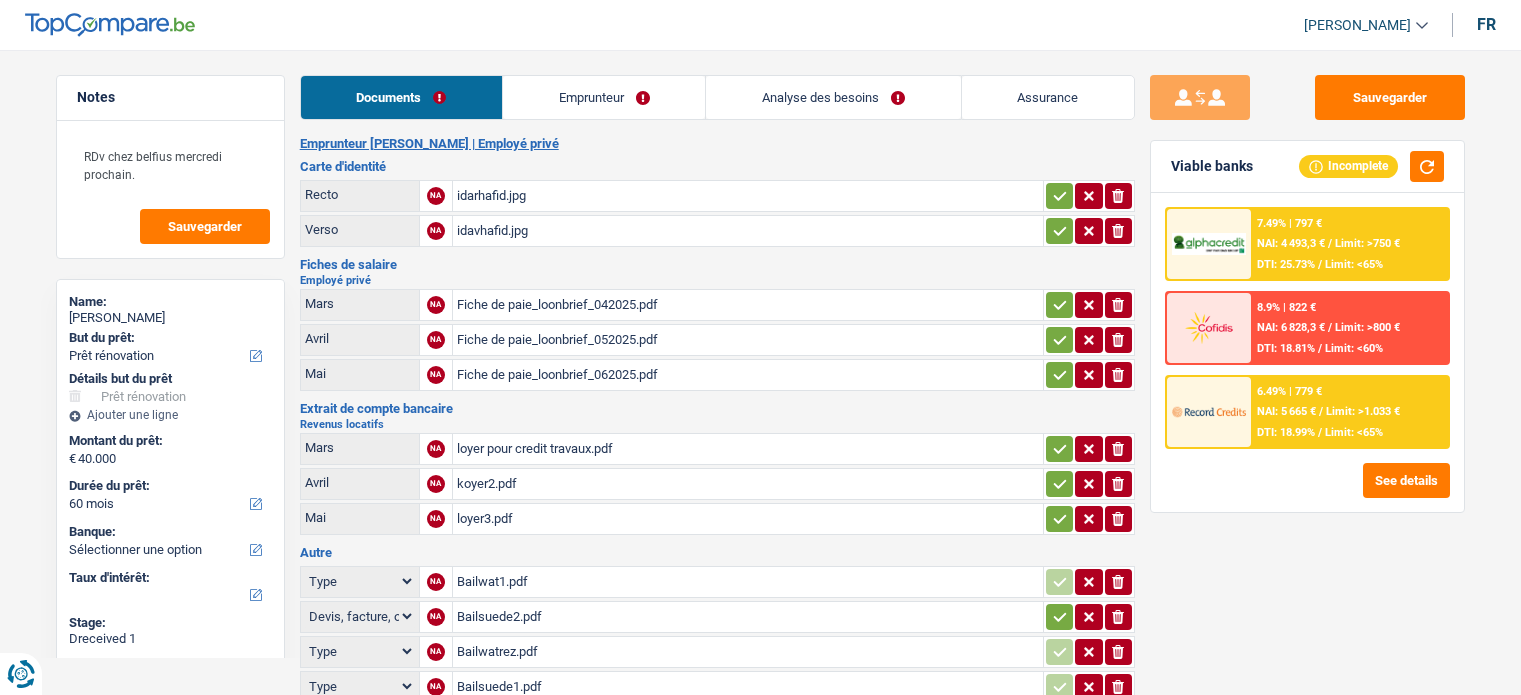 select on "renovation" 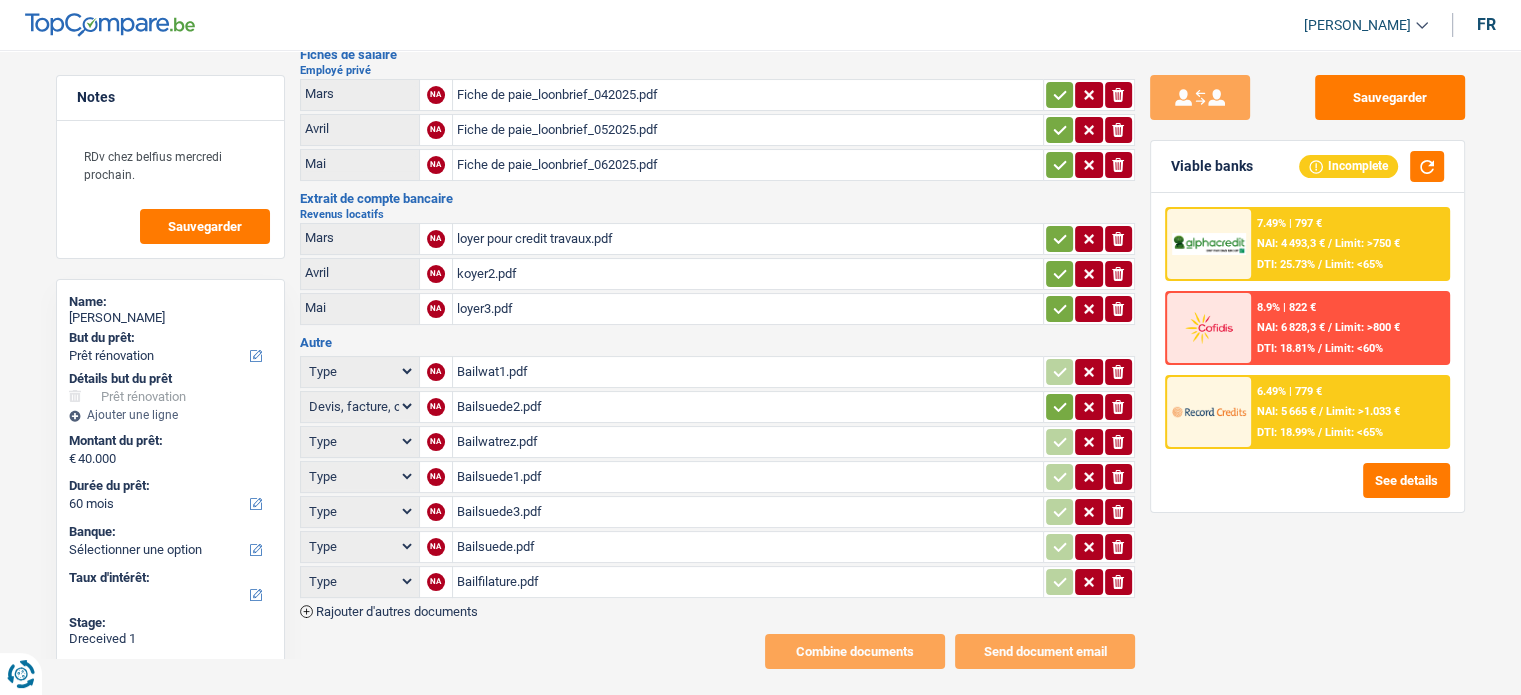 scroll, scrollTop: 0, scrollLeft: 0, axis: both 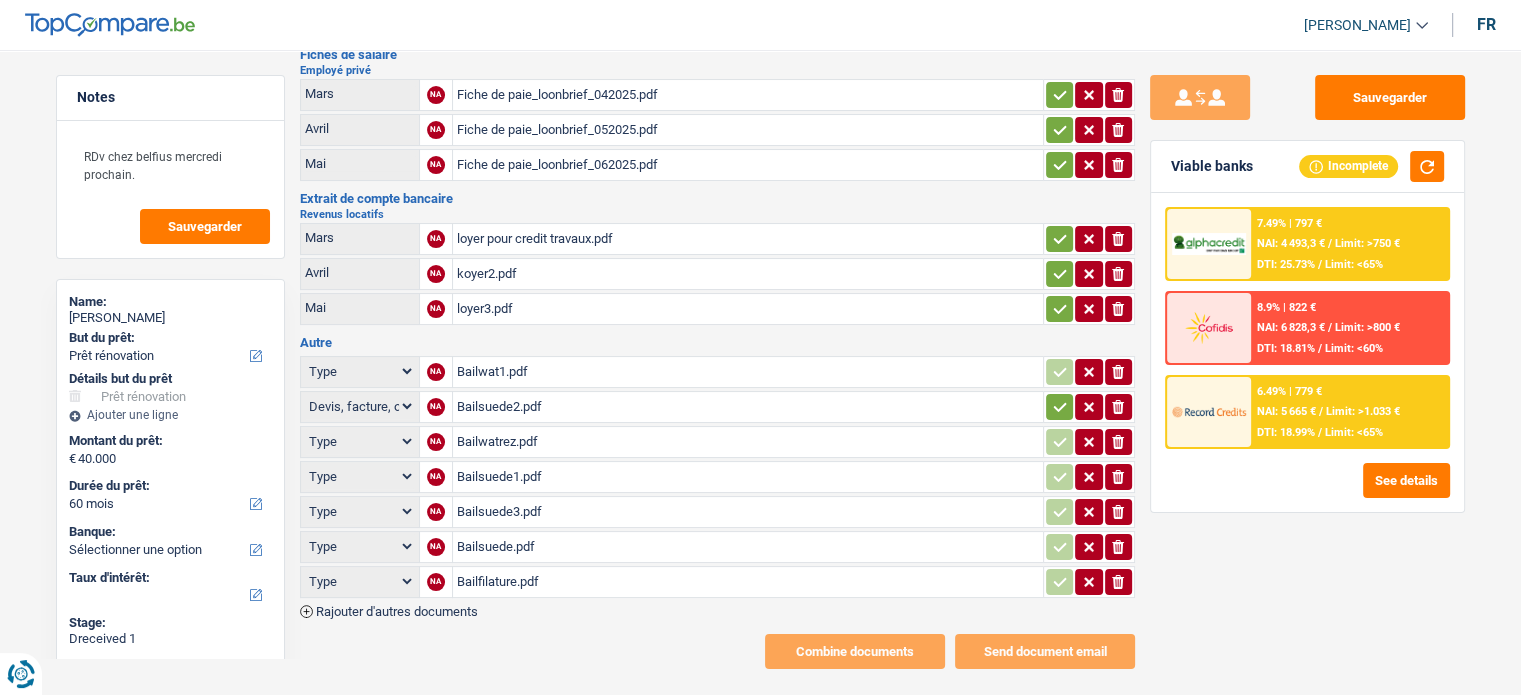 click on "Bailwatrez.pdf" at bounding box center [748, 442] 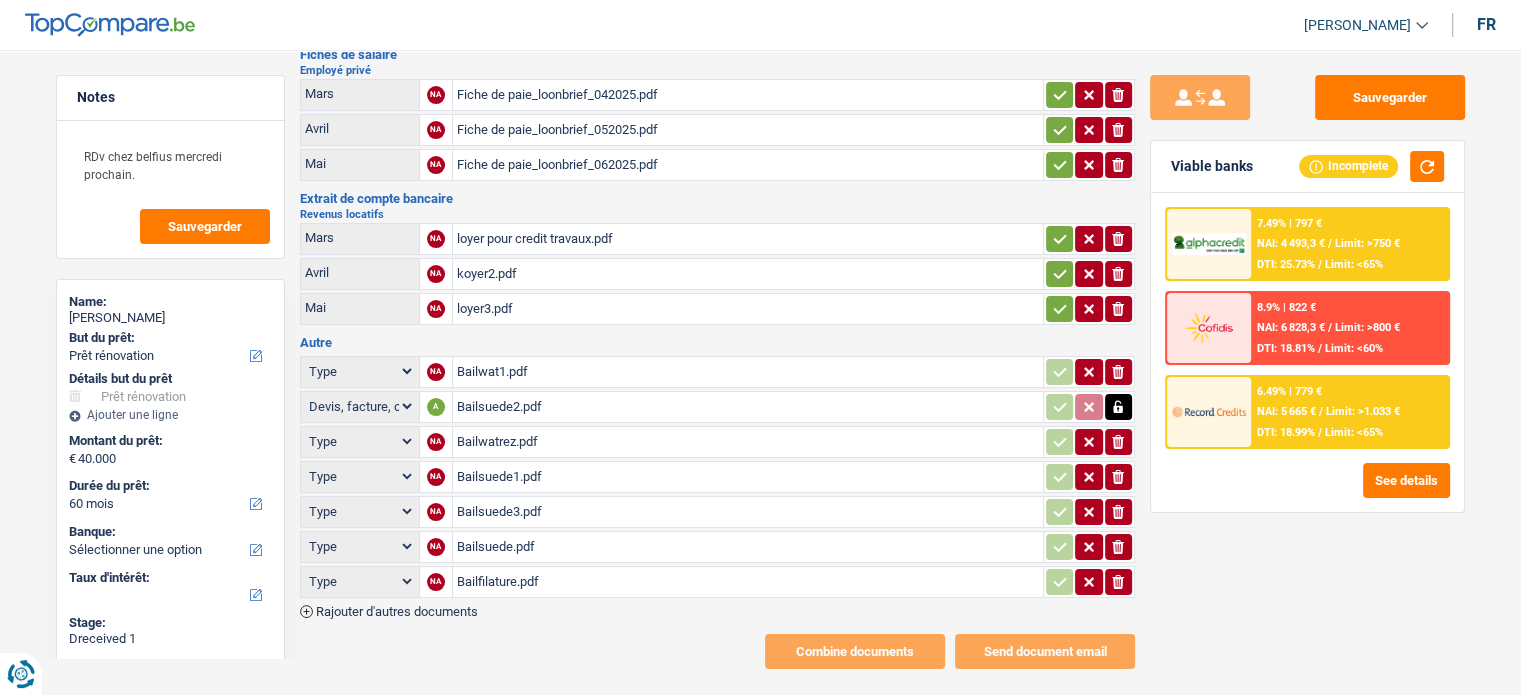 click 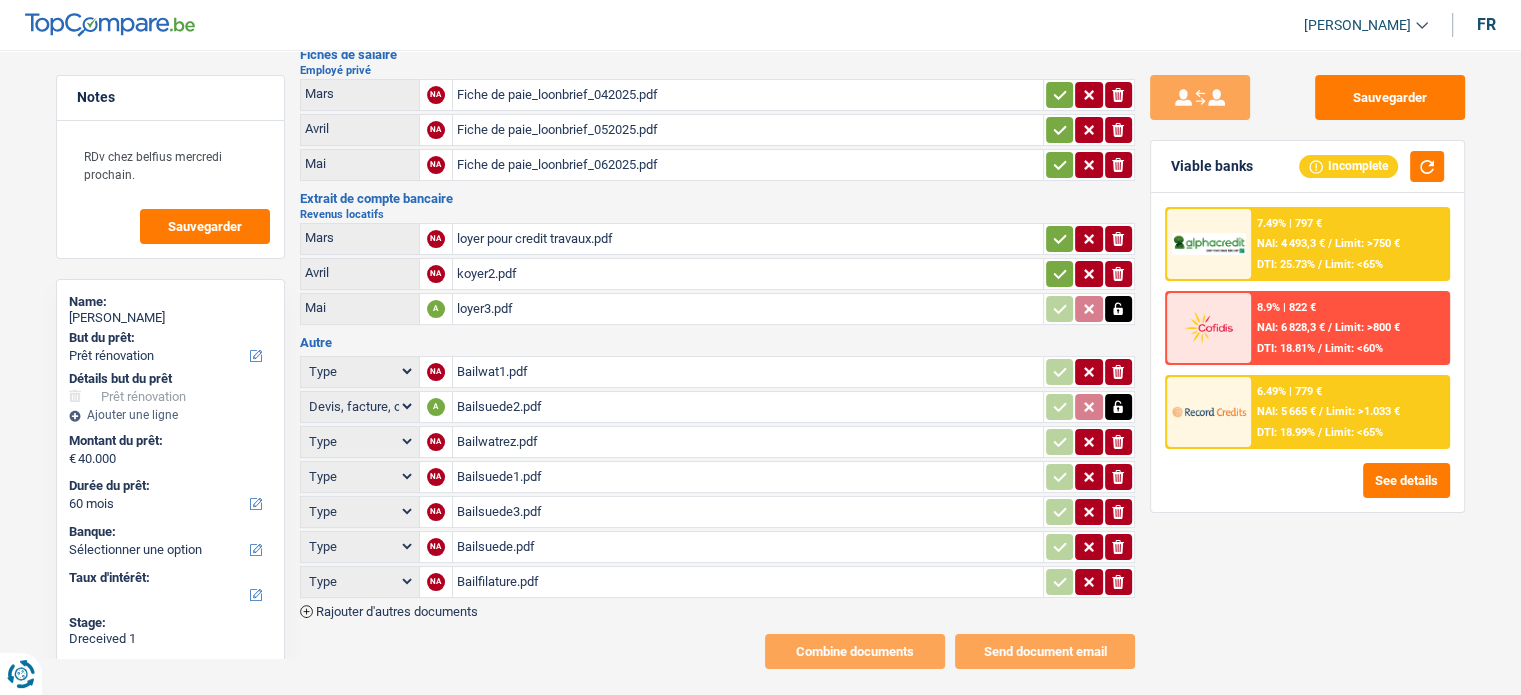 click 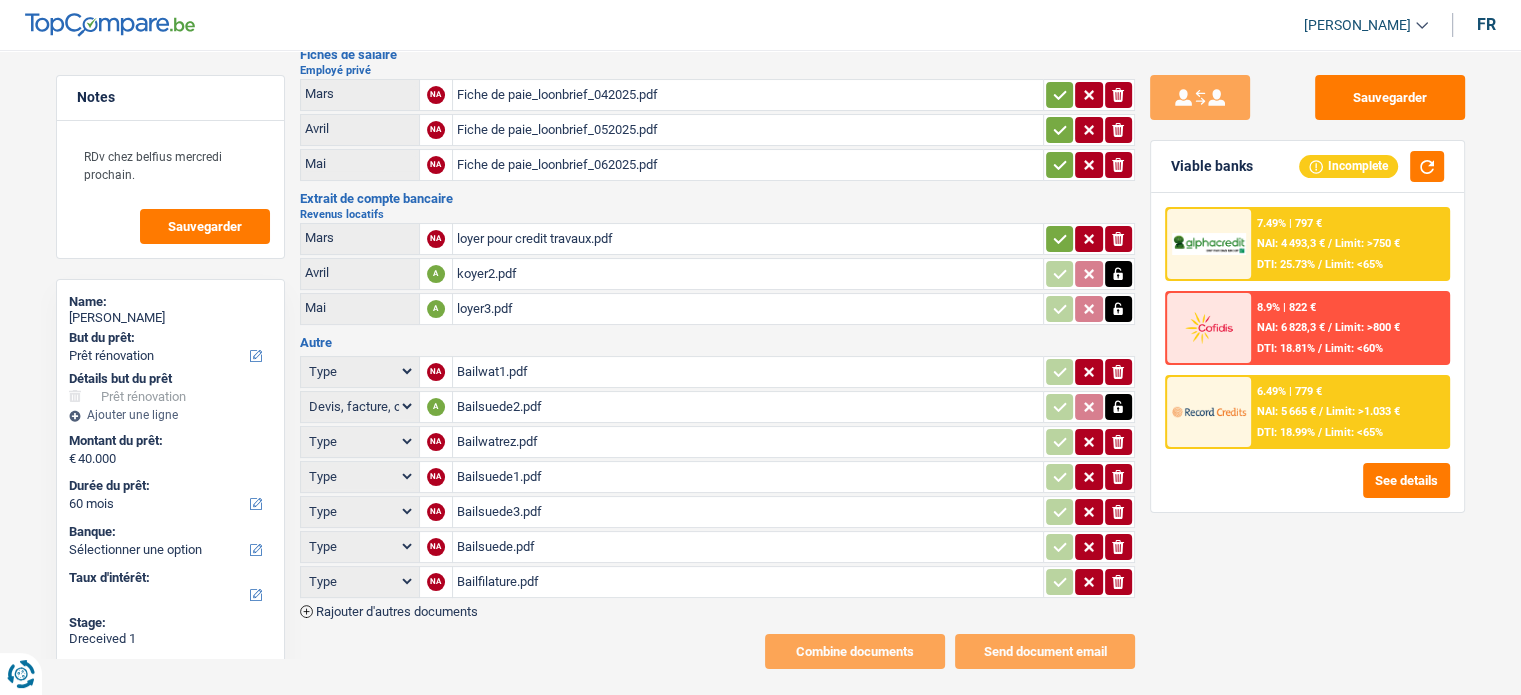 click at bounding box center (1059, 239) 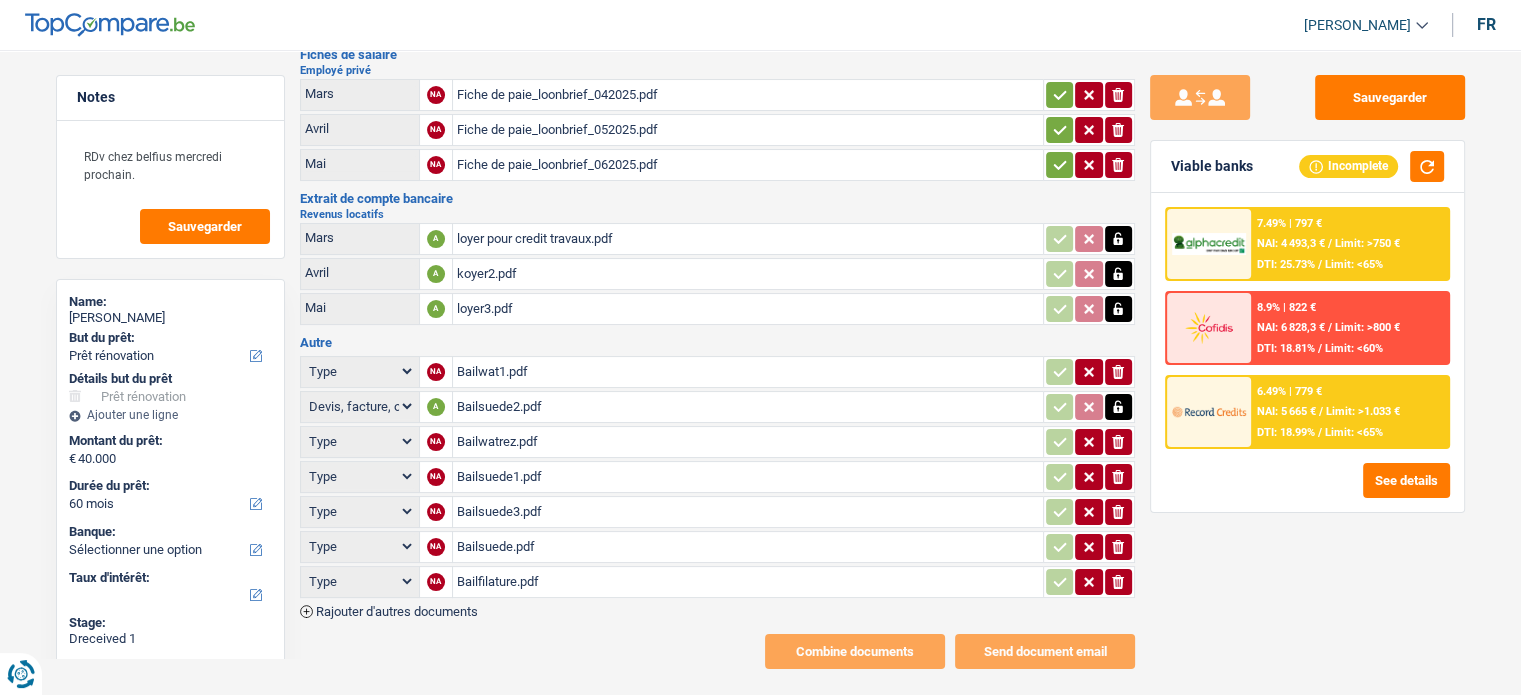 click on "ionicons-v5-e" at bounding box center [1089, 165] 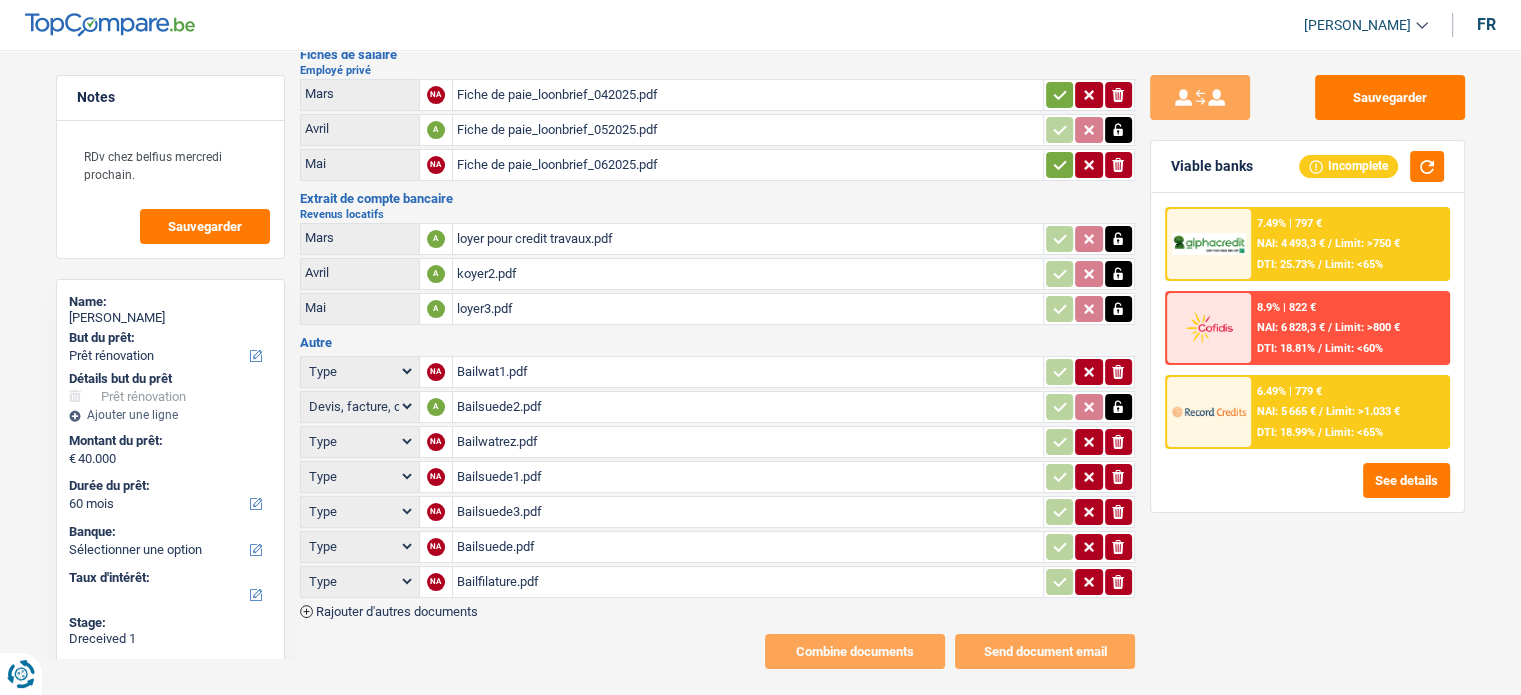 click 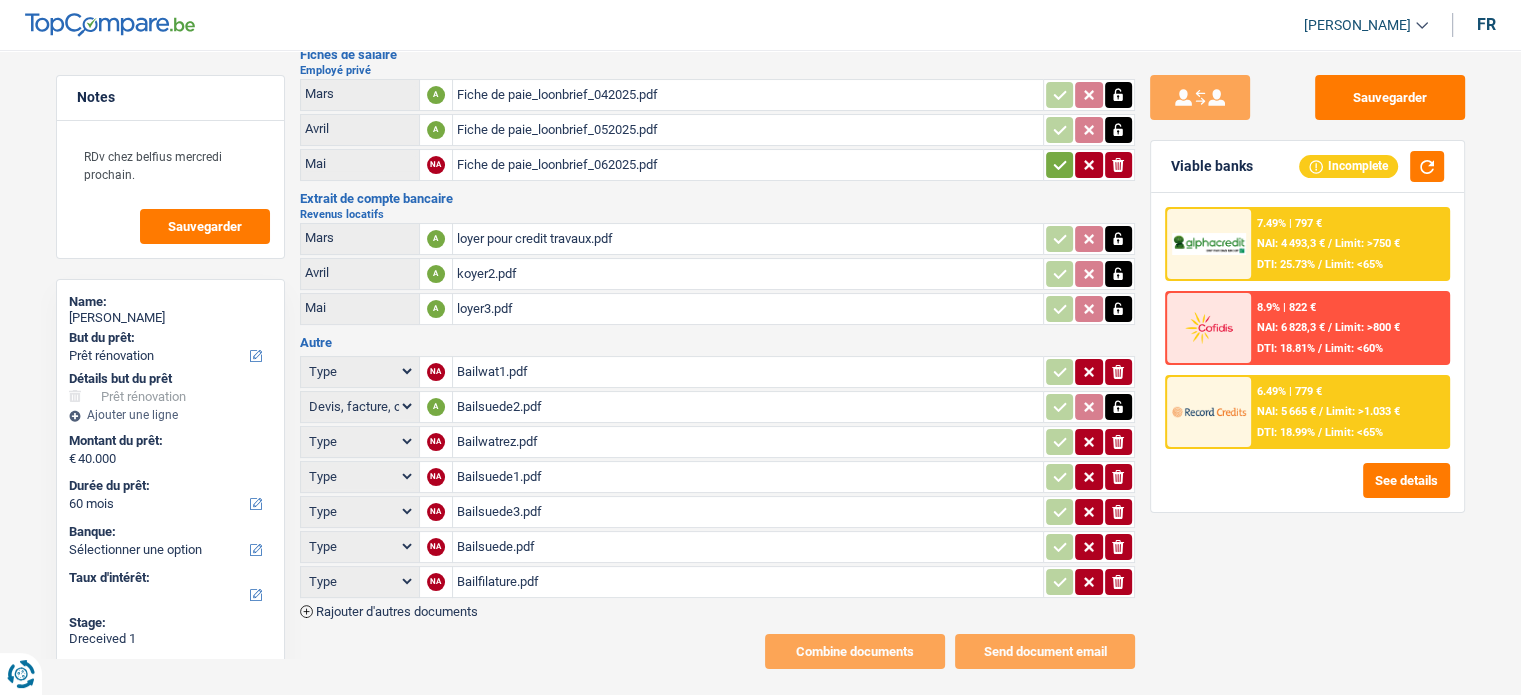 click 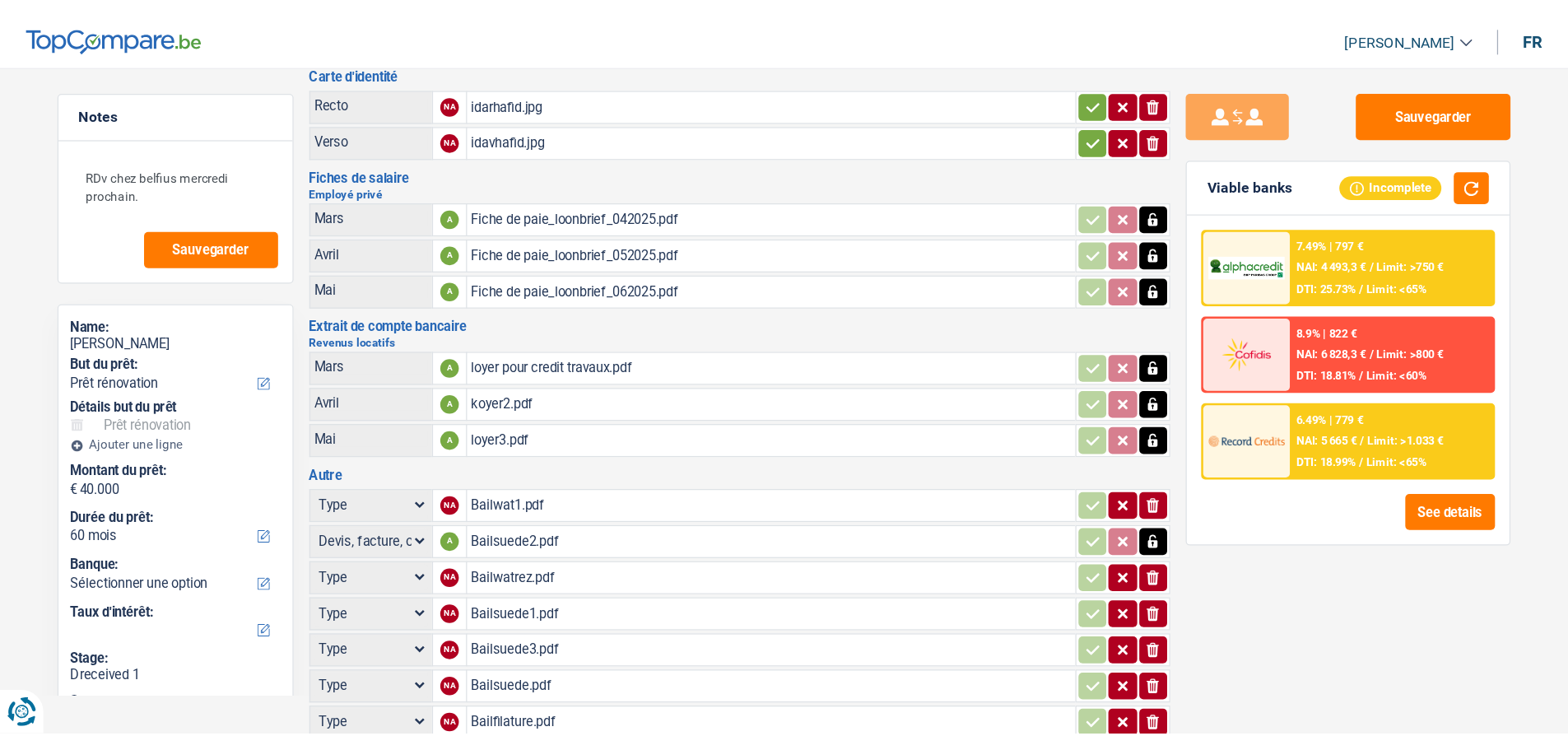 scroll, scrollTop: 0, scrollLeft: 0, axis: both 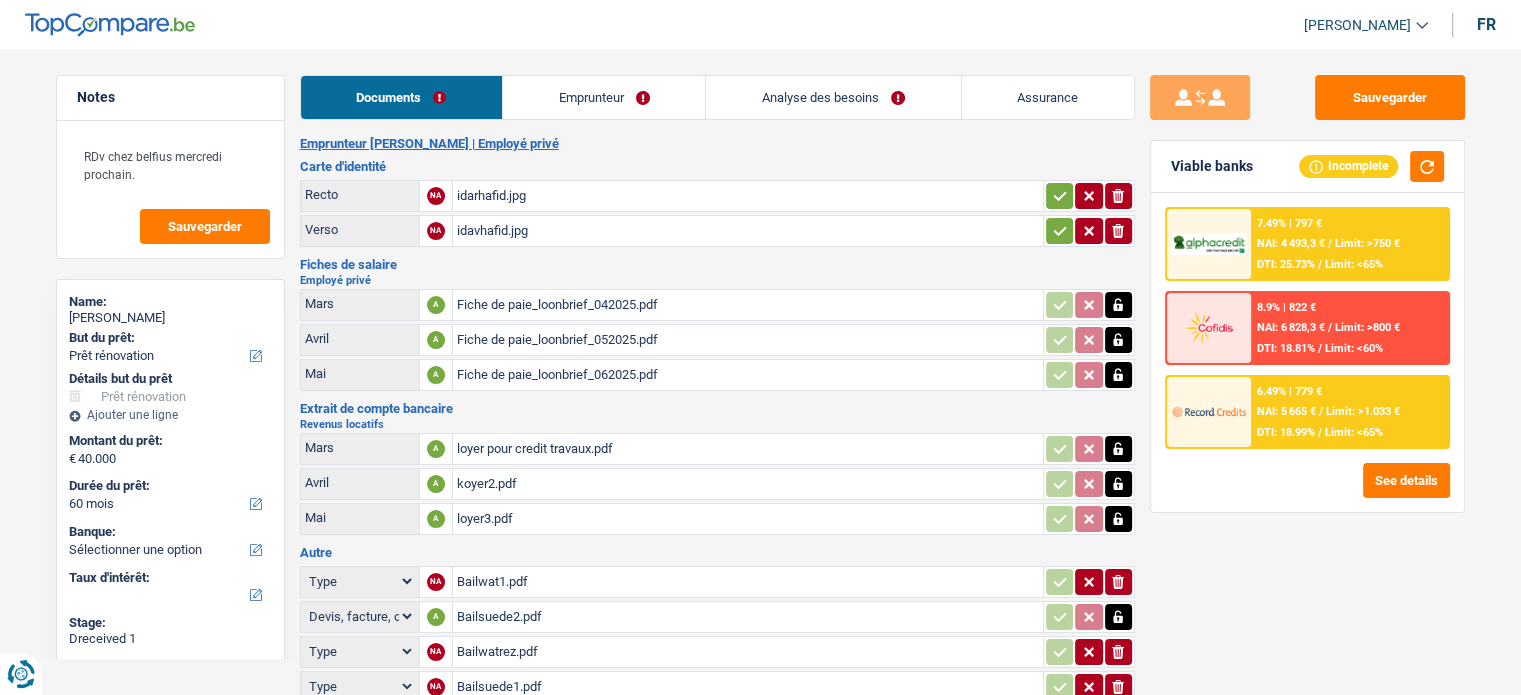click 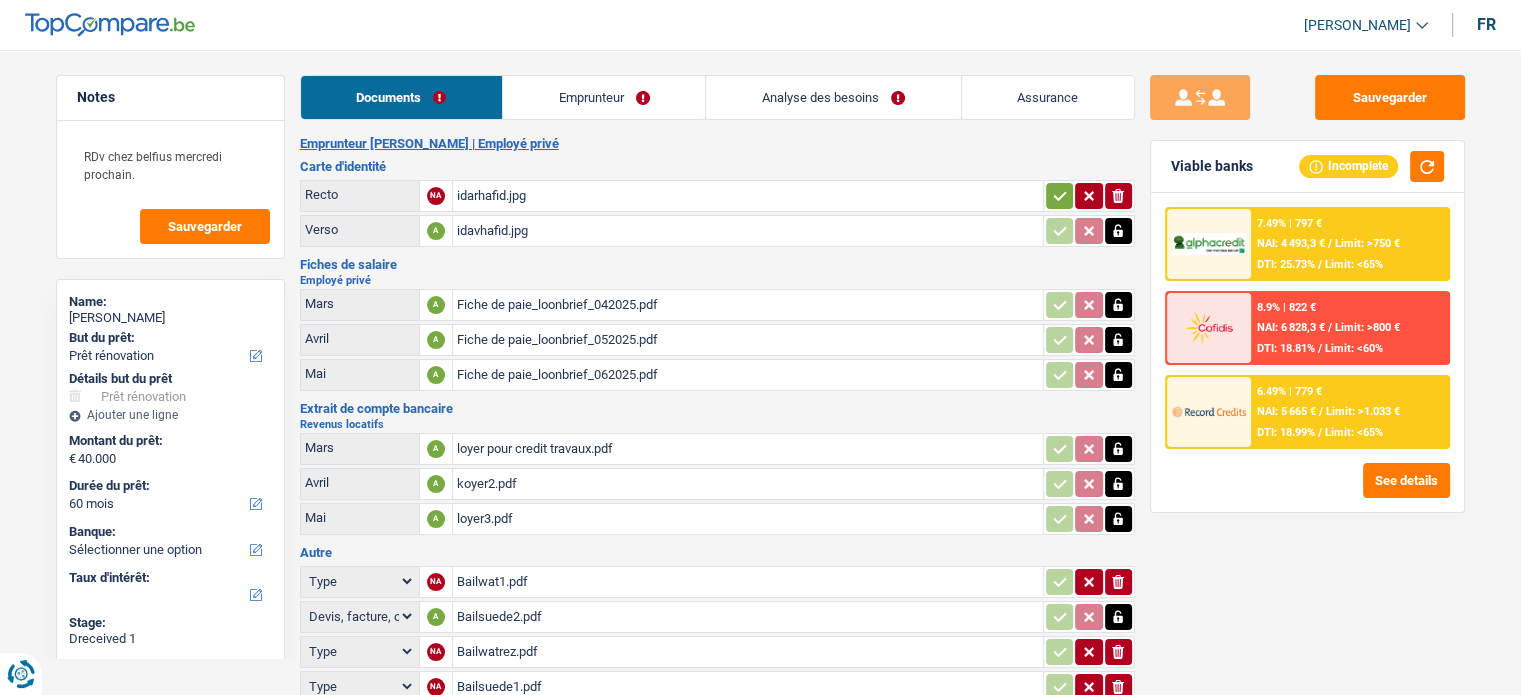 click 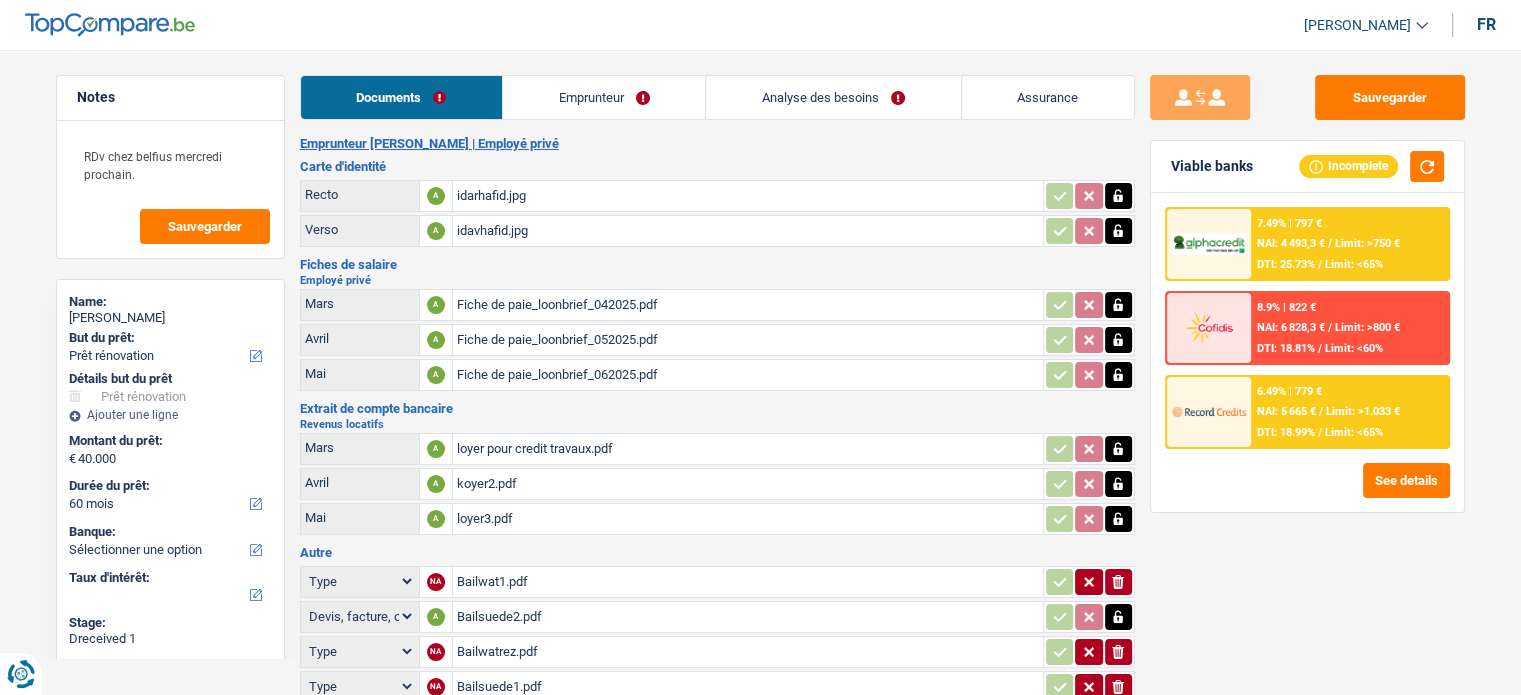 click on "Analyse des besoins" at bounding box center [833, 97] 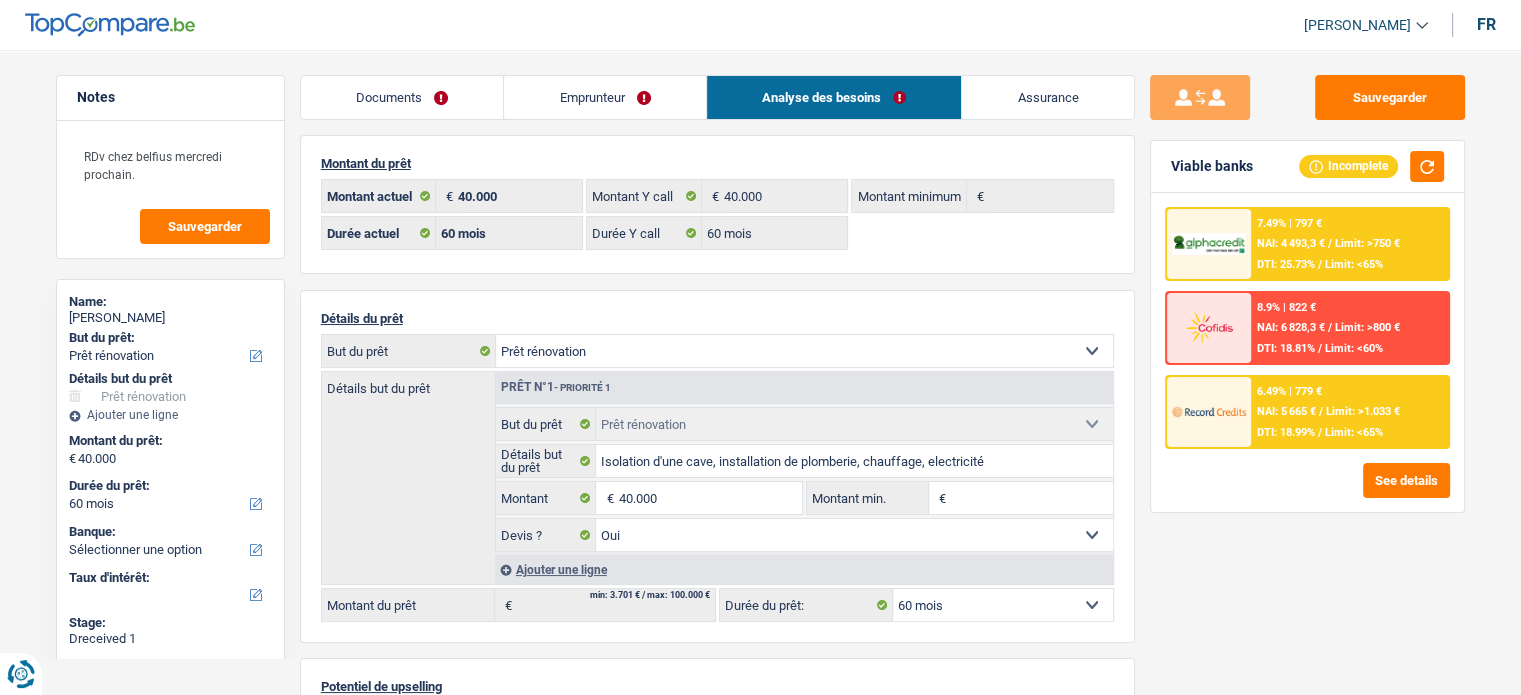 click on "Emprunteur" at bounding box center [605, 97] 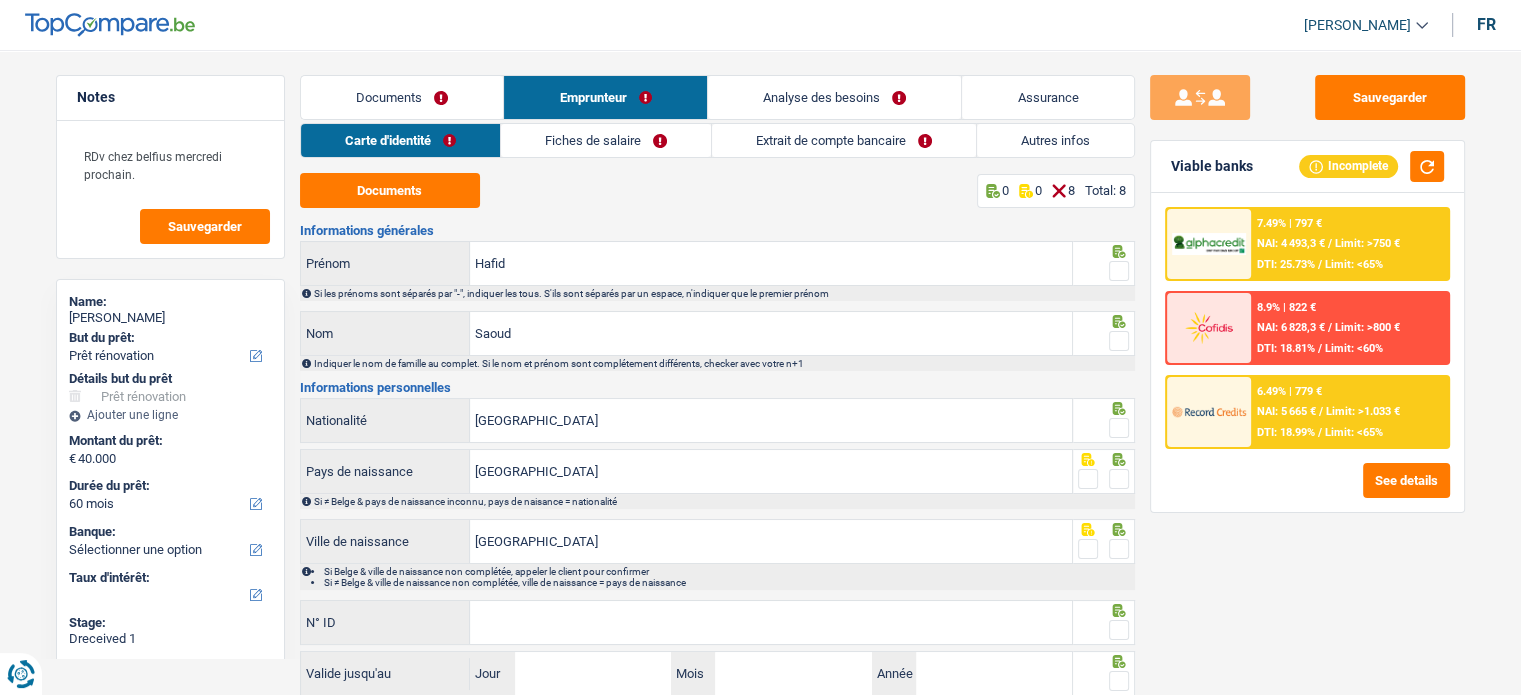 drag, startPoint x: 1118, startPoint y: 266, endPoint x: 1116, endPoint y: 332, distance: 66.0303 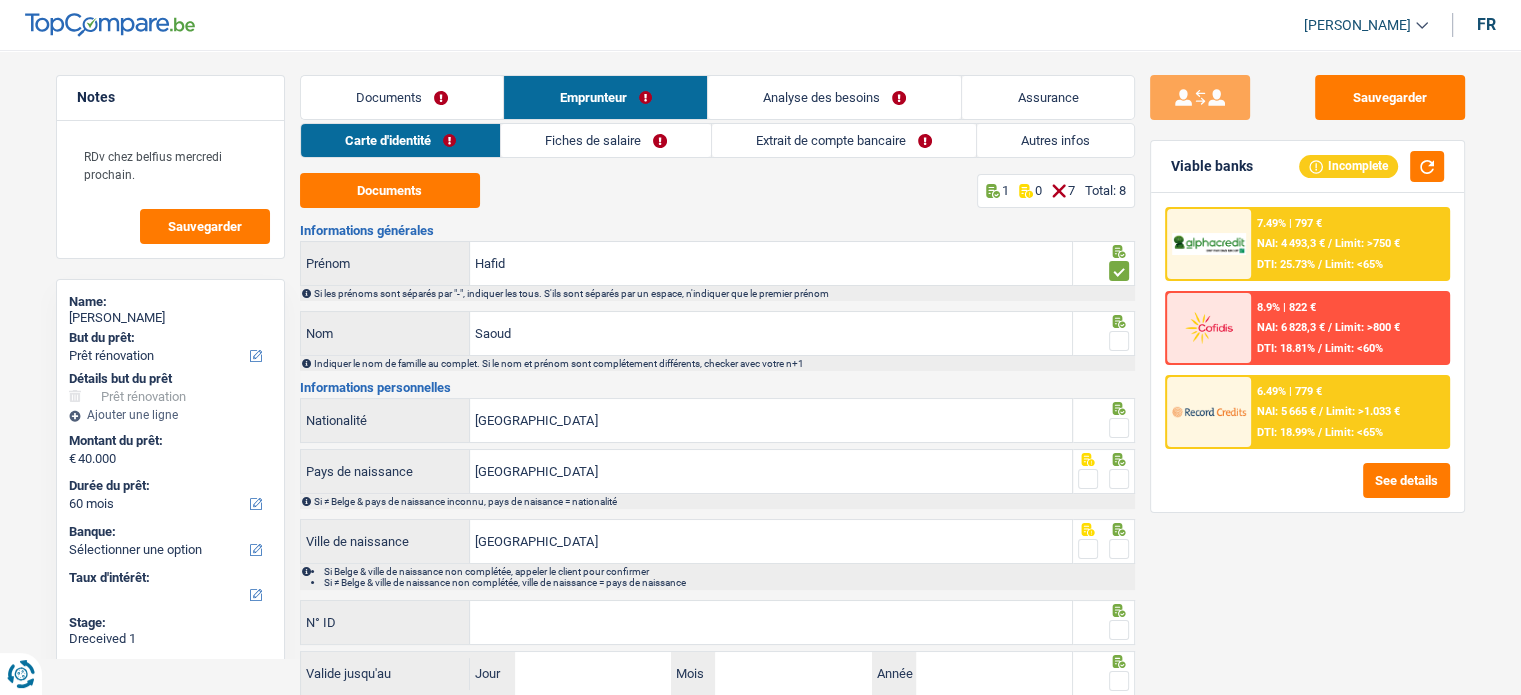 drag, startPoint x: 1120, startPoint y: 335, endPoint x: 1120, endPoint y: 403, distance: 68 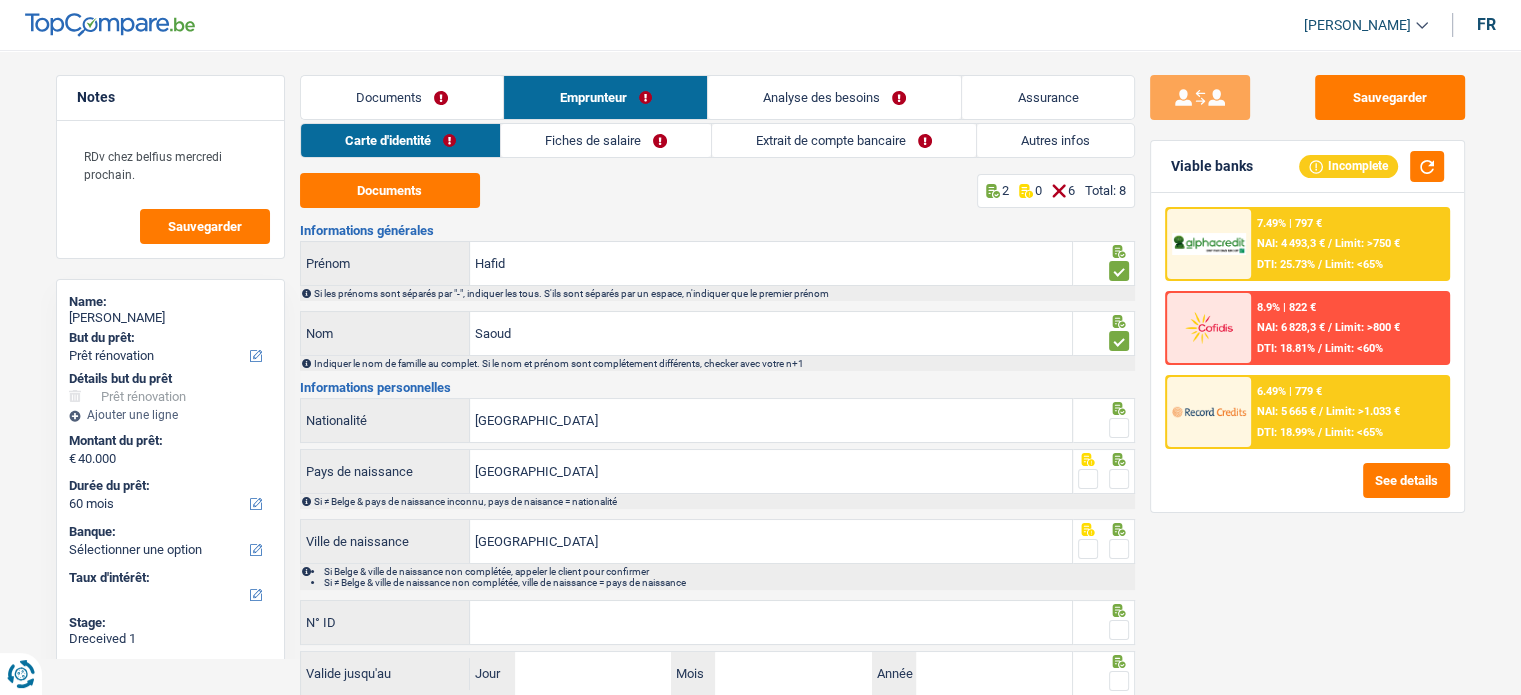 click at bounding box center [1119, 428] 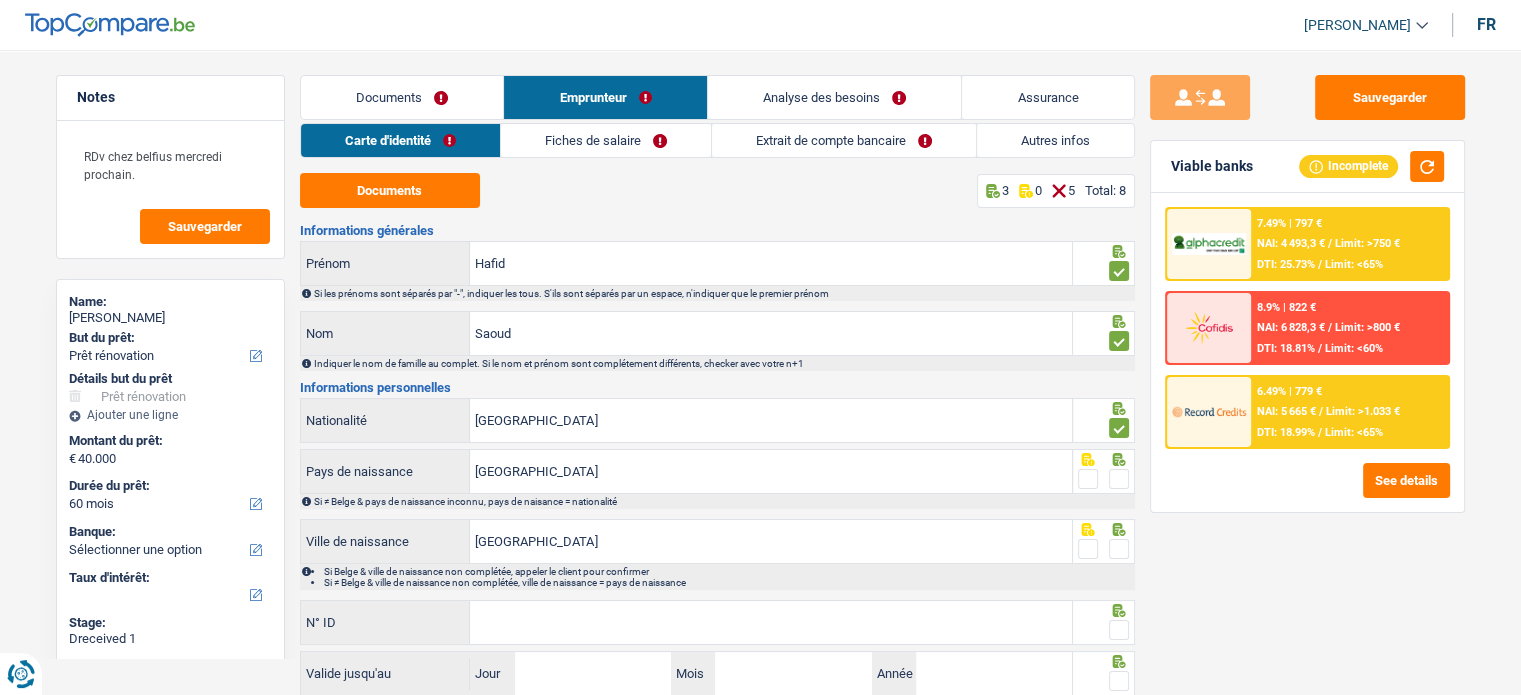 click at bounding box center [1119, 479] 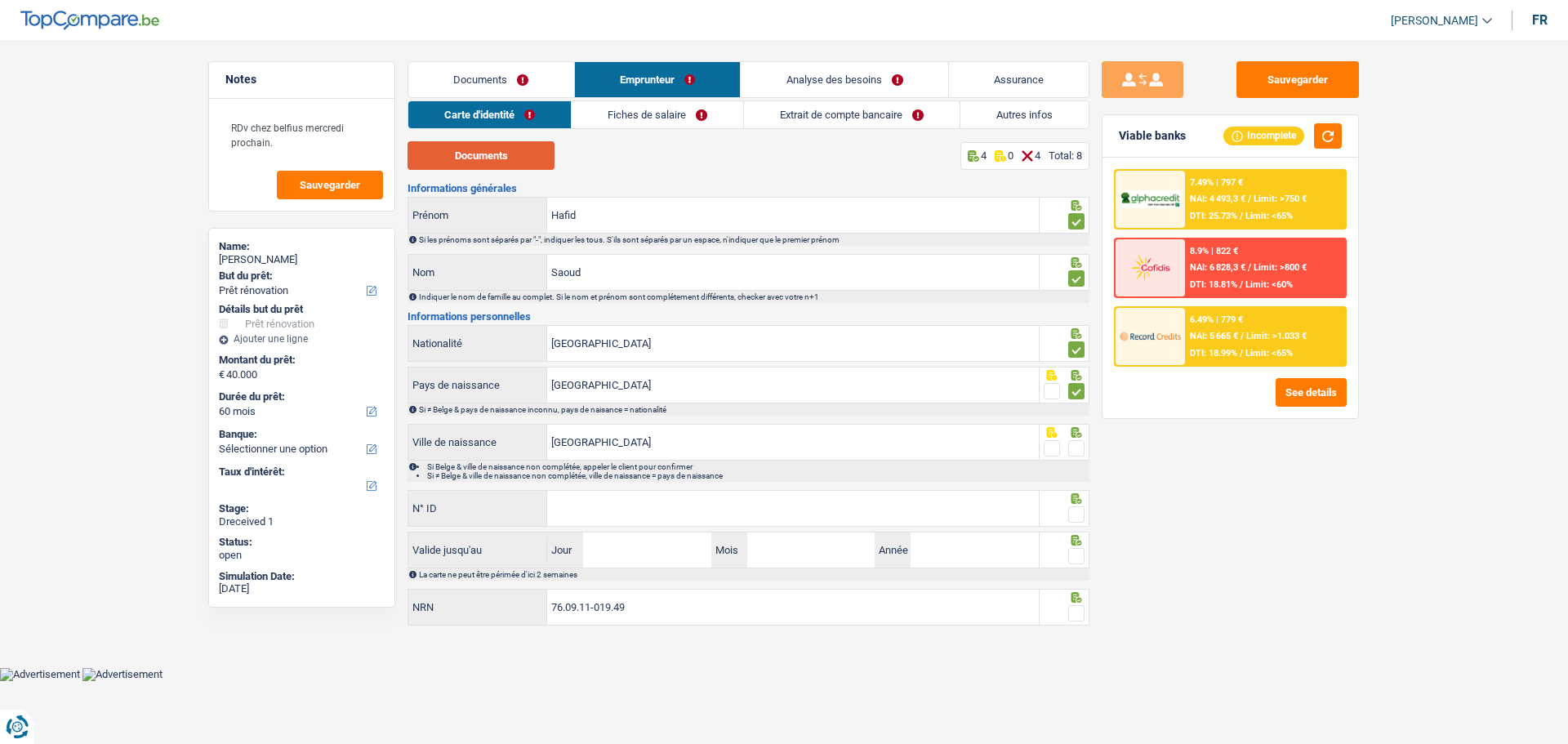 click on "Documents" at bounding box center (481, 155) 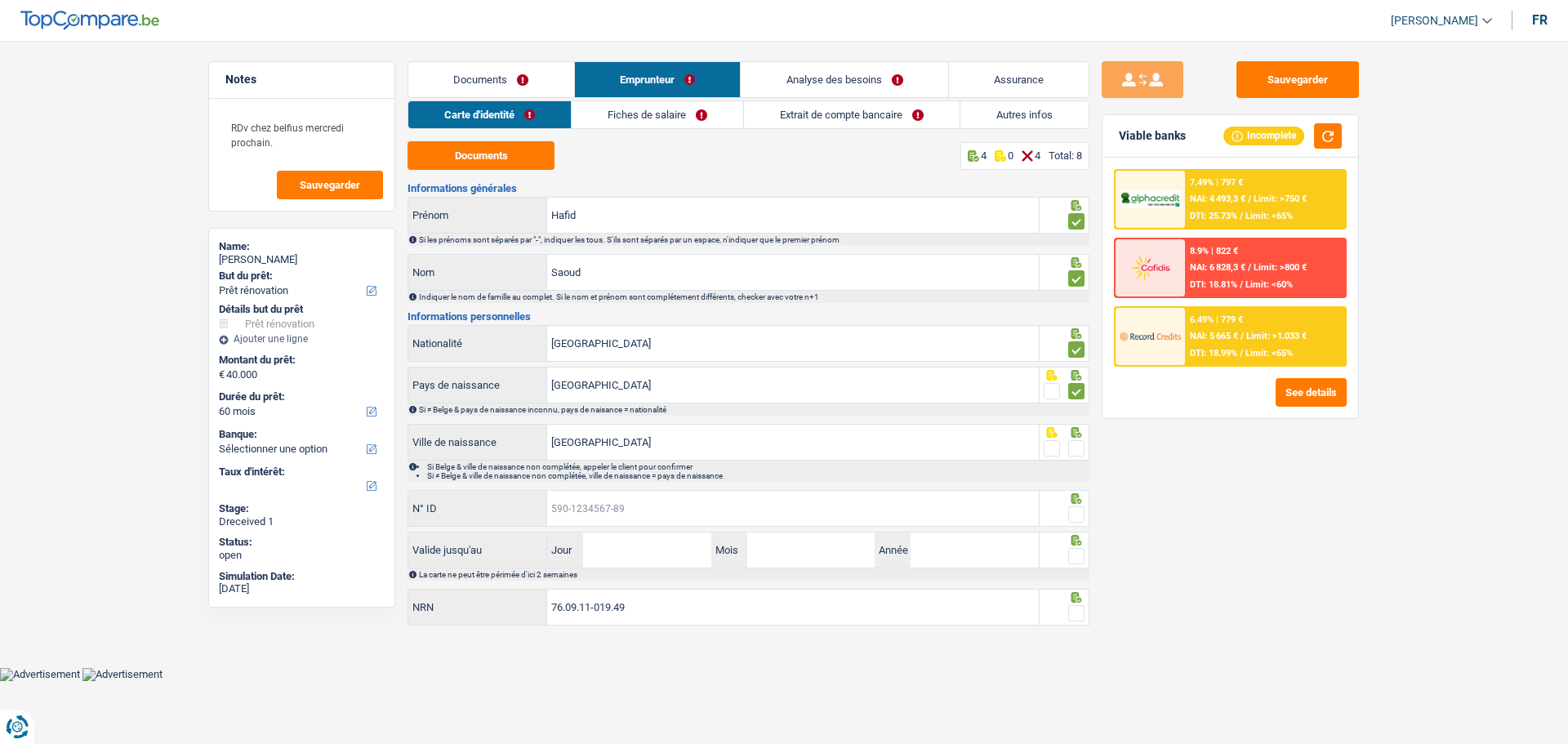 click on "N° ID" at bounding box center (793, 508) 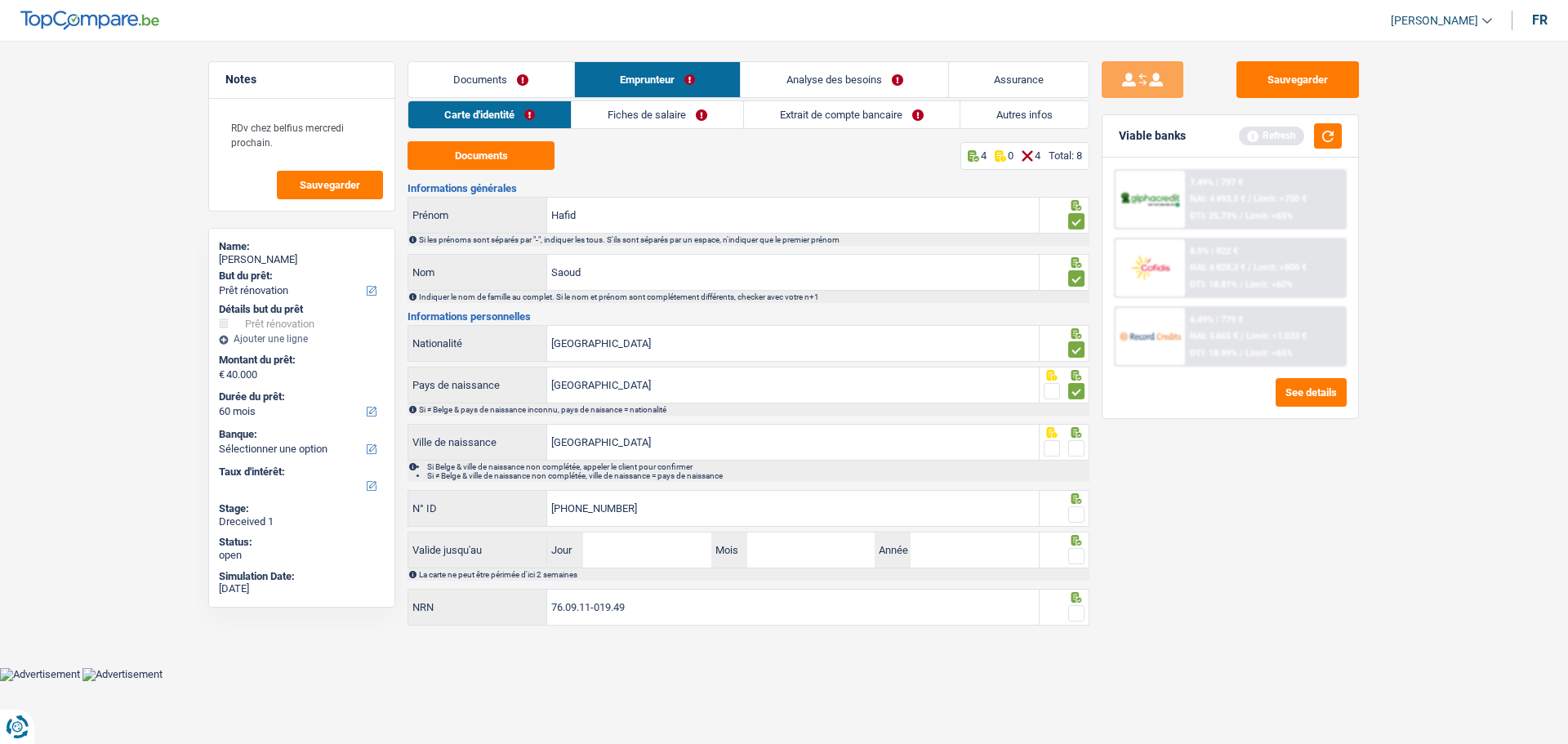 type on "[PHONE_NUMBER]" 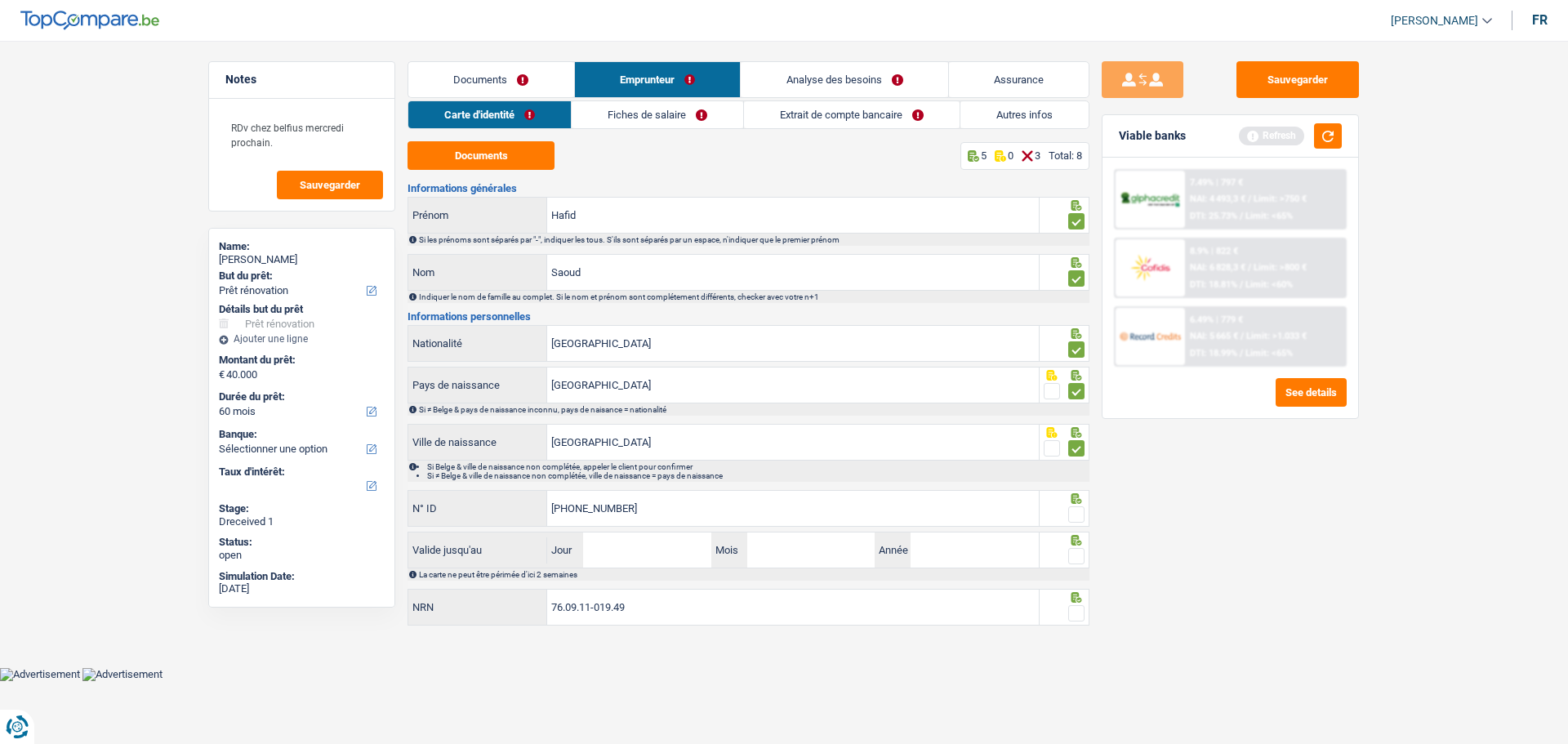 click at bounding box center [1076, 515] 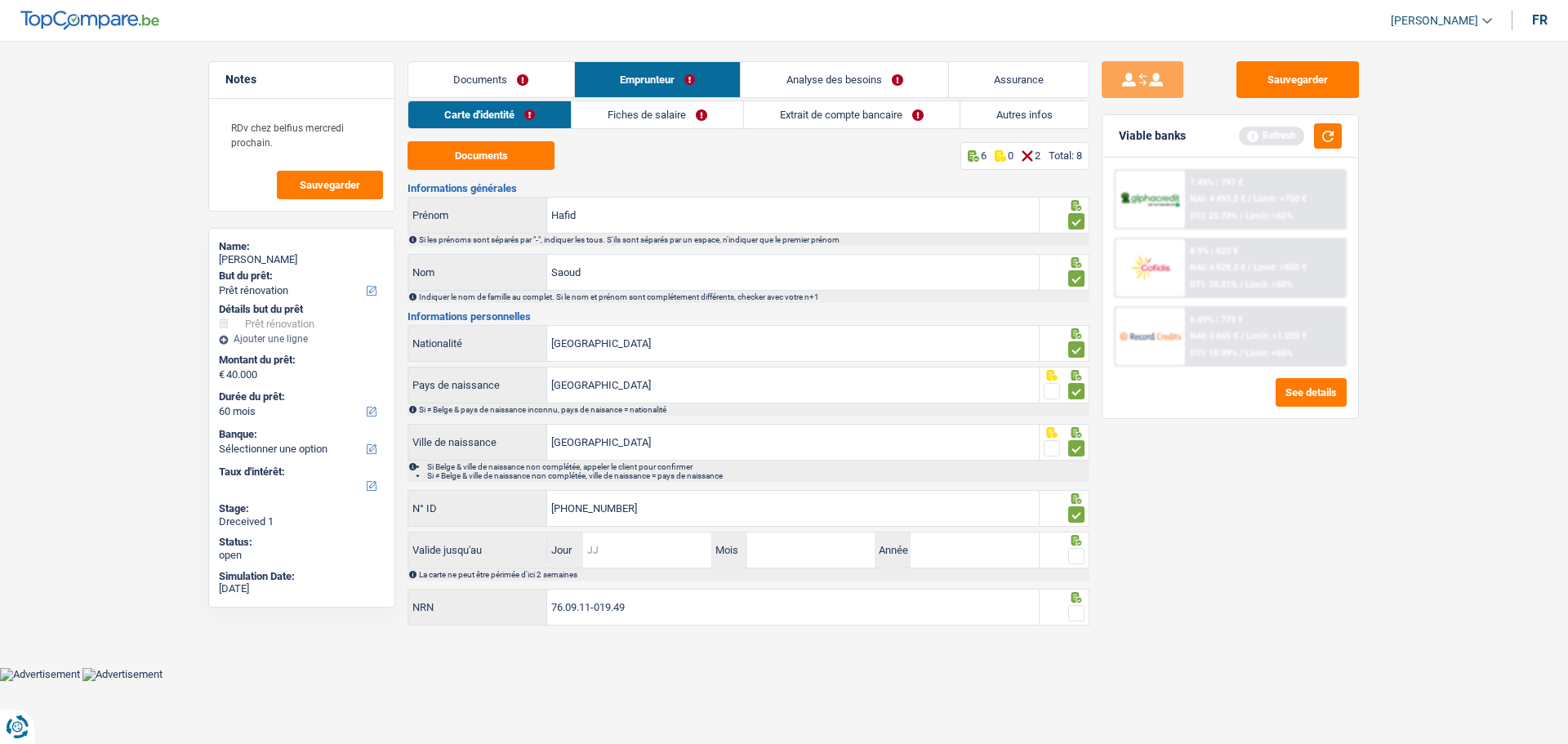 click on "Jour" at bounding box center (647, 550) 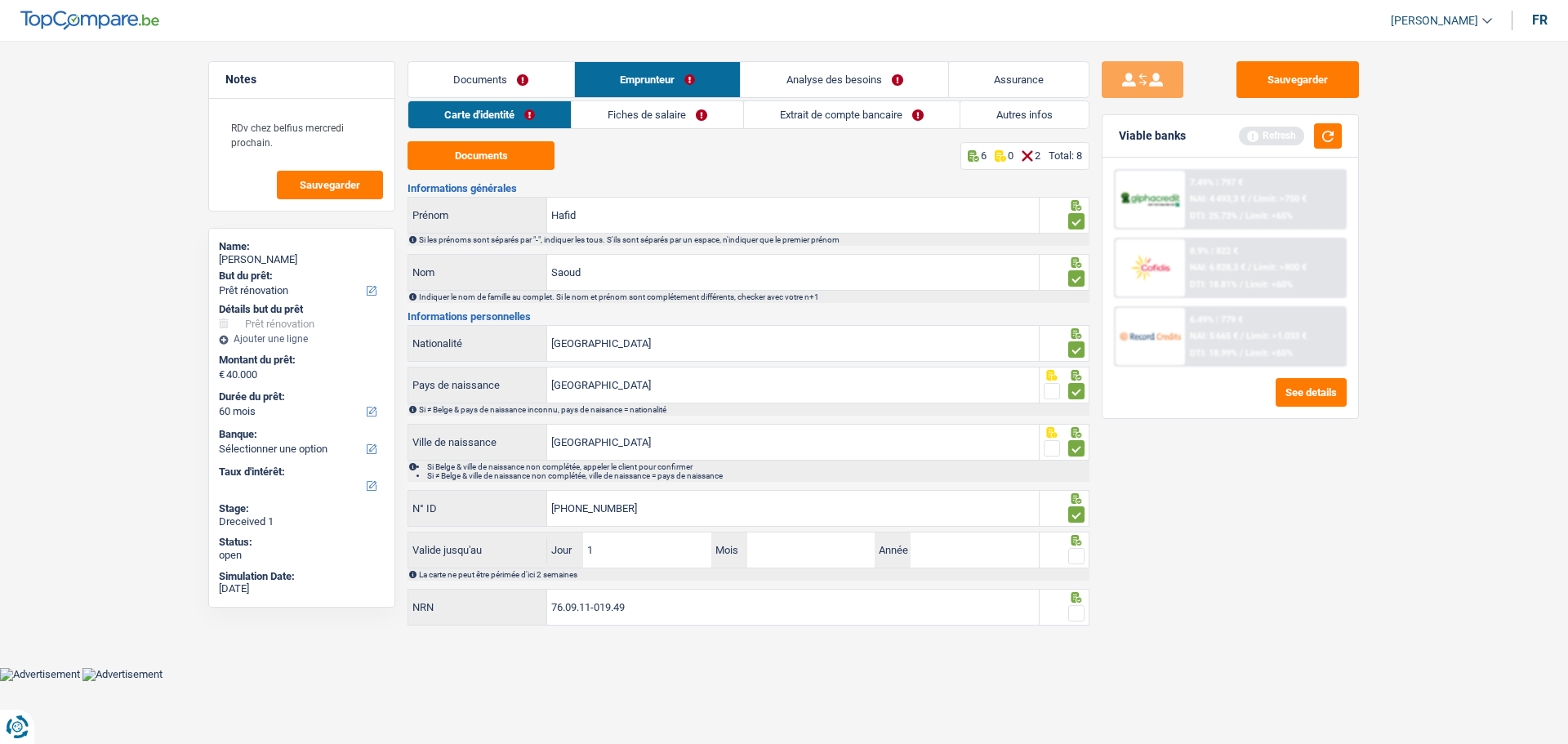 type on "10" 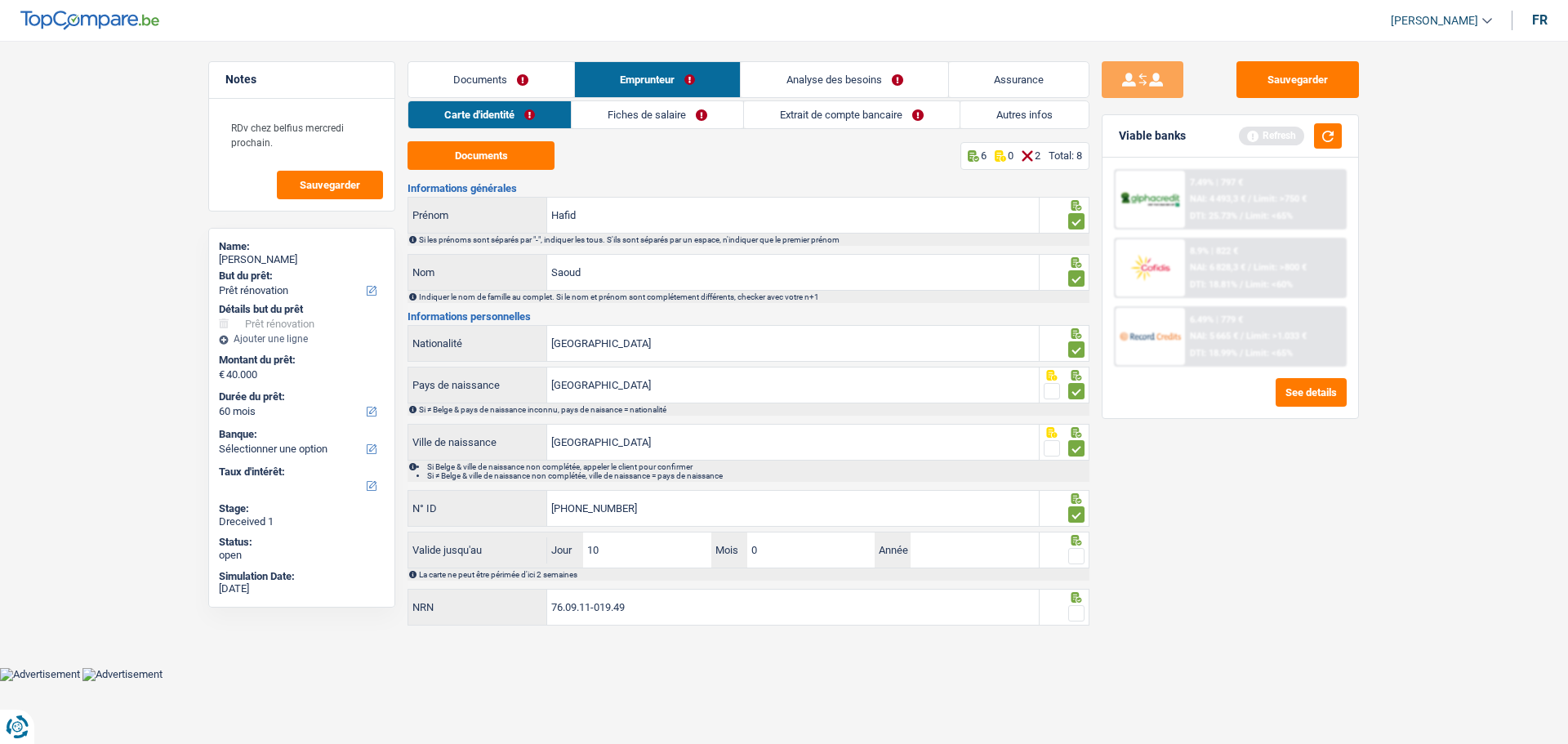 type on "07" 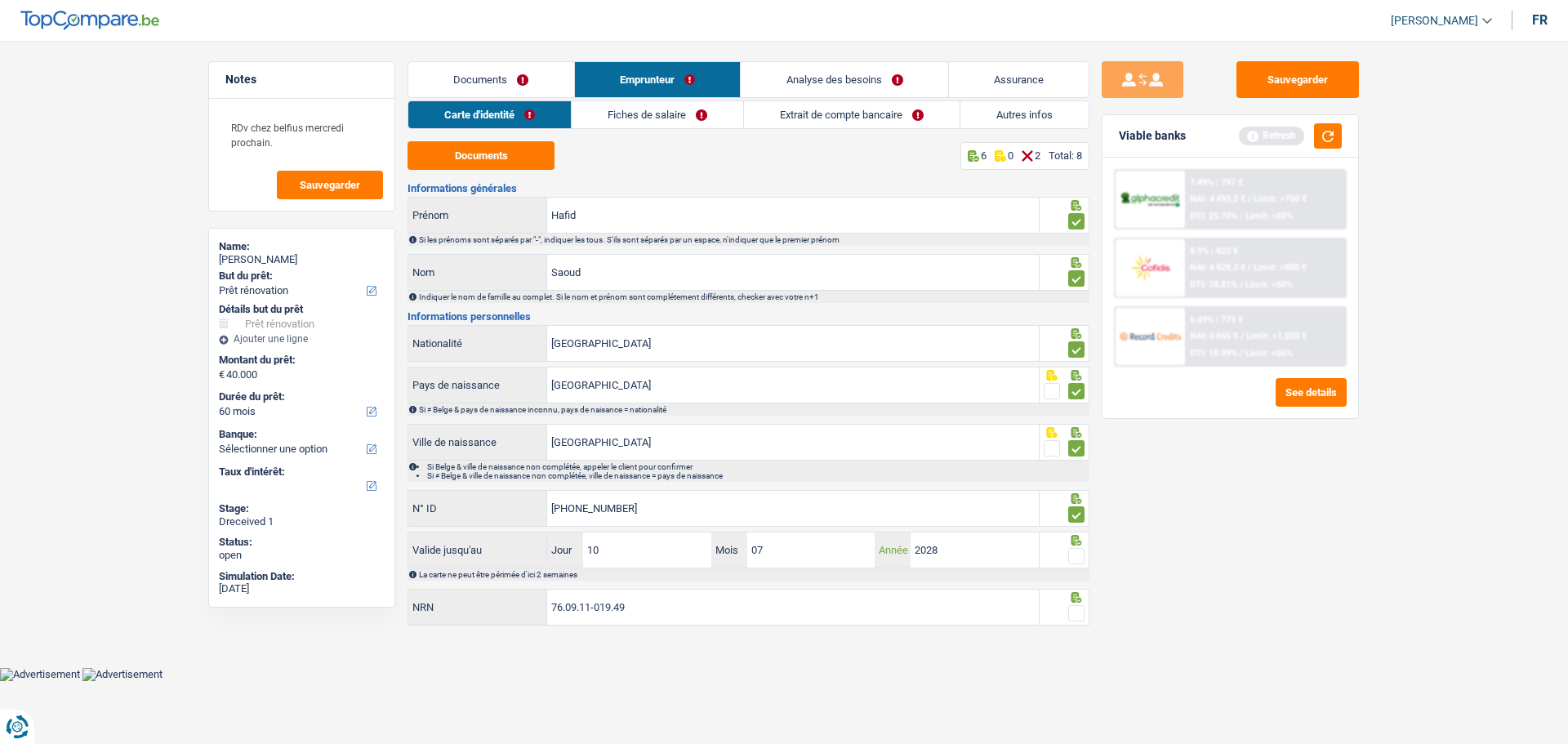 type on "2028" 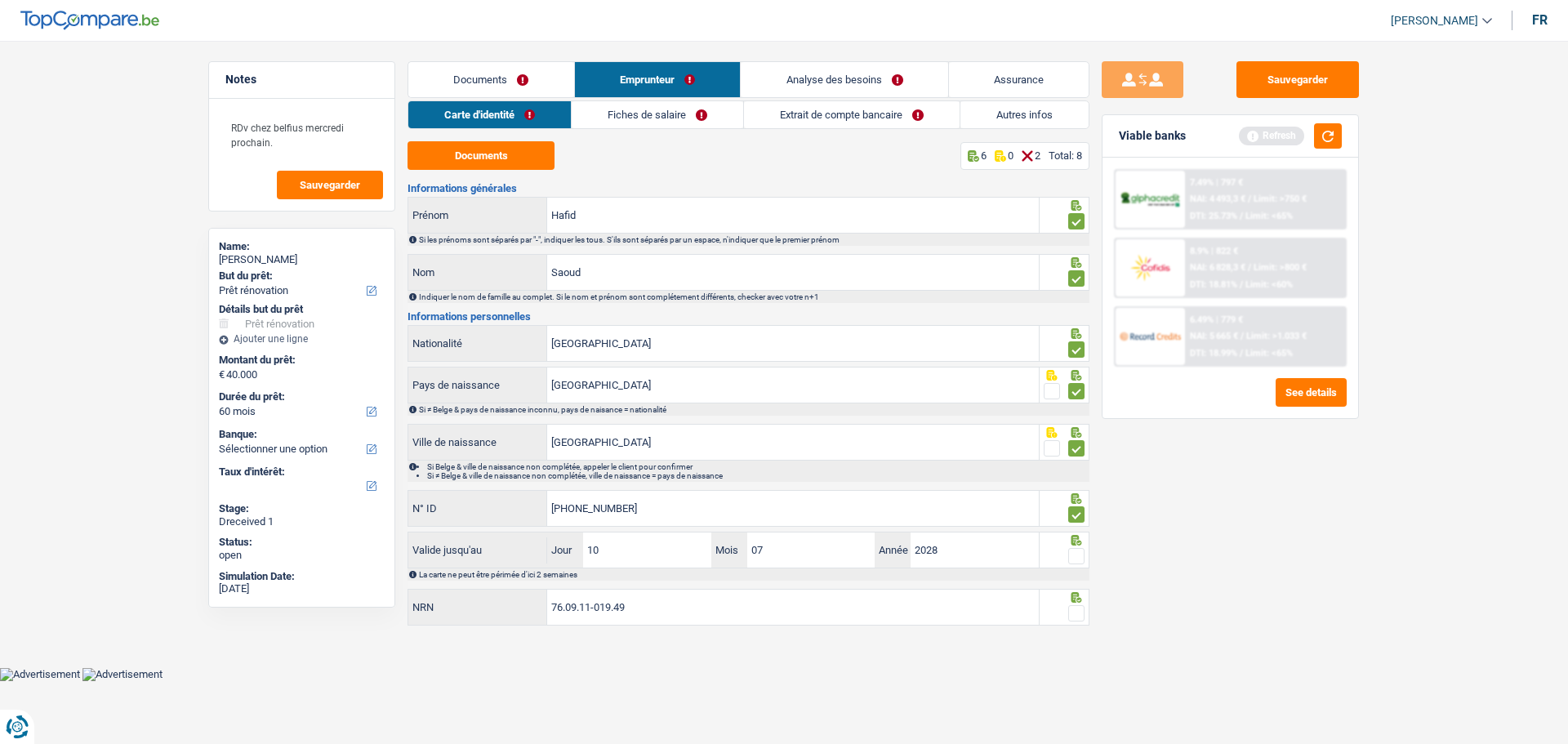 click at bounding box center [1076, 556] 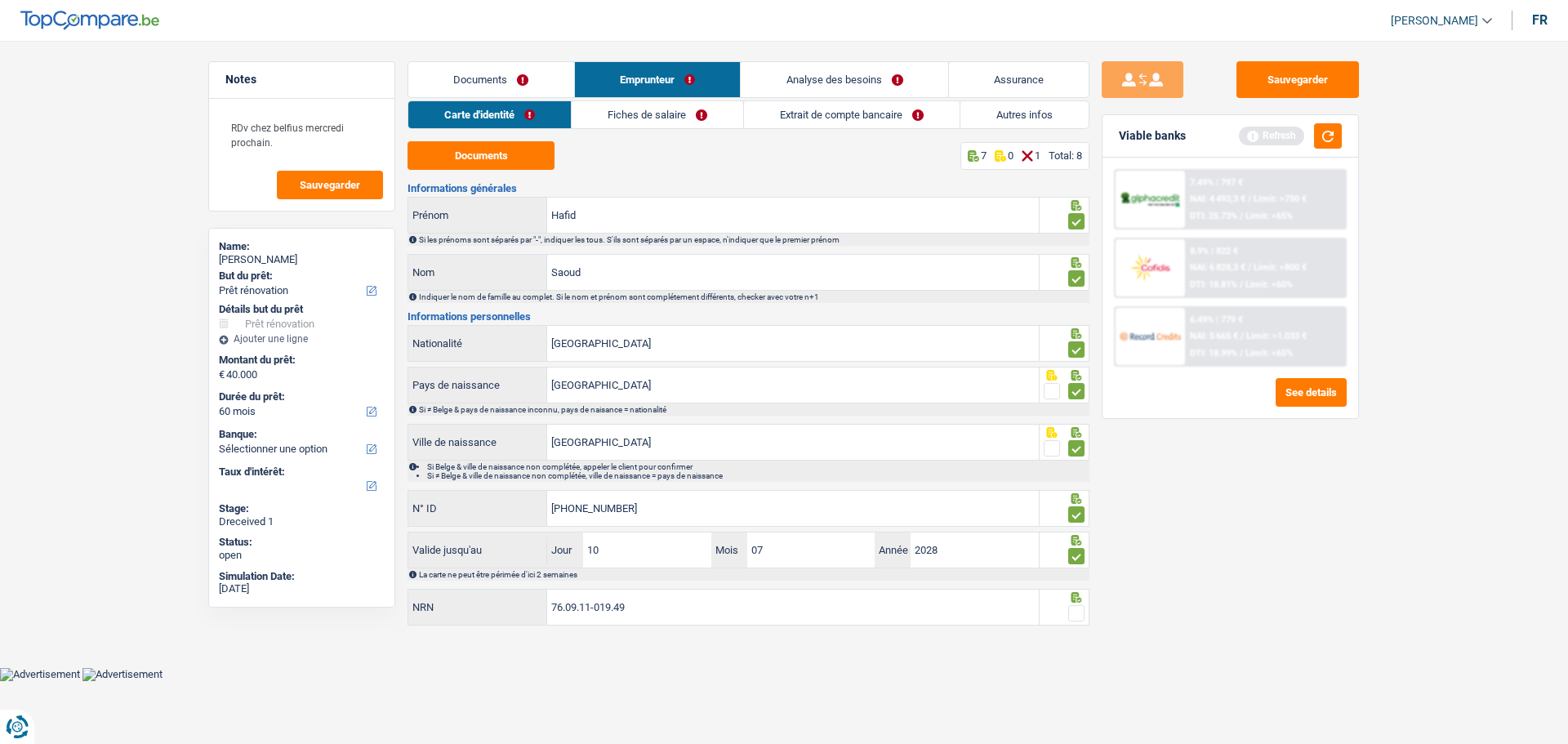 click at bounding box center (1076, 613) 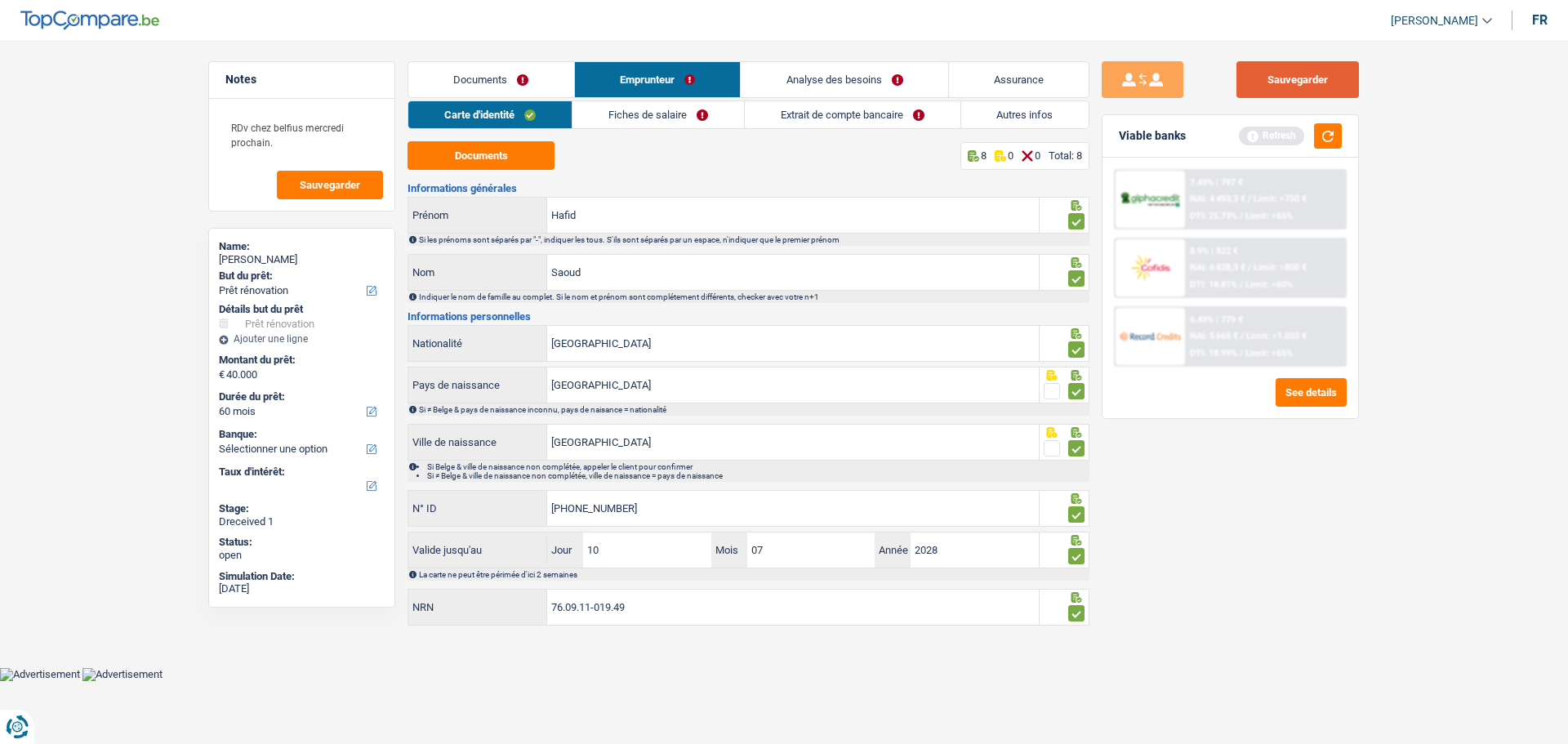 click on "Sauvegarder" at bounding box center (1298, 79) 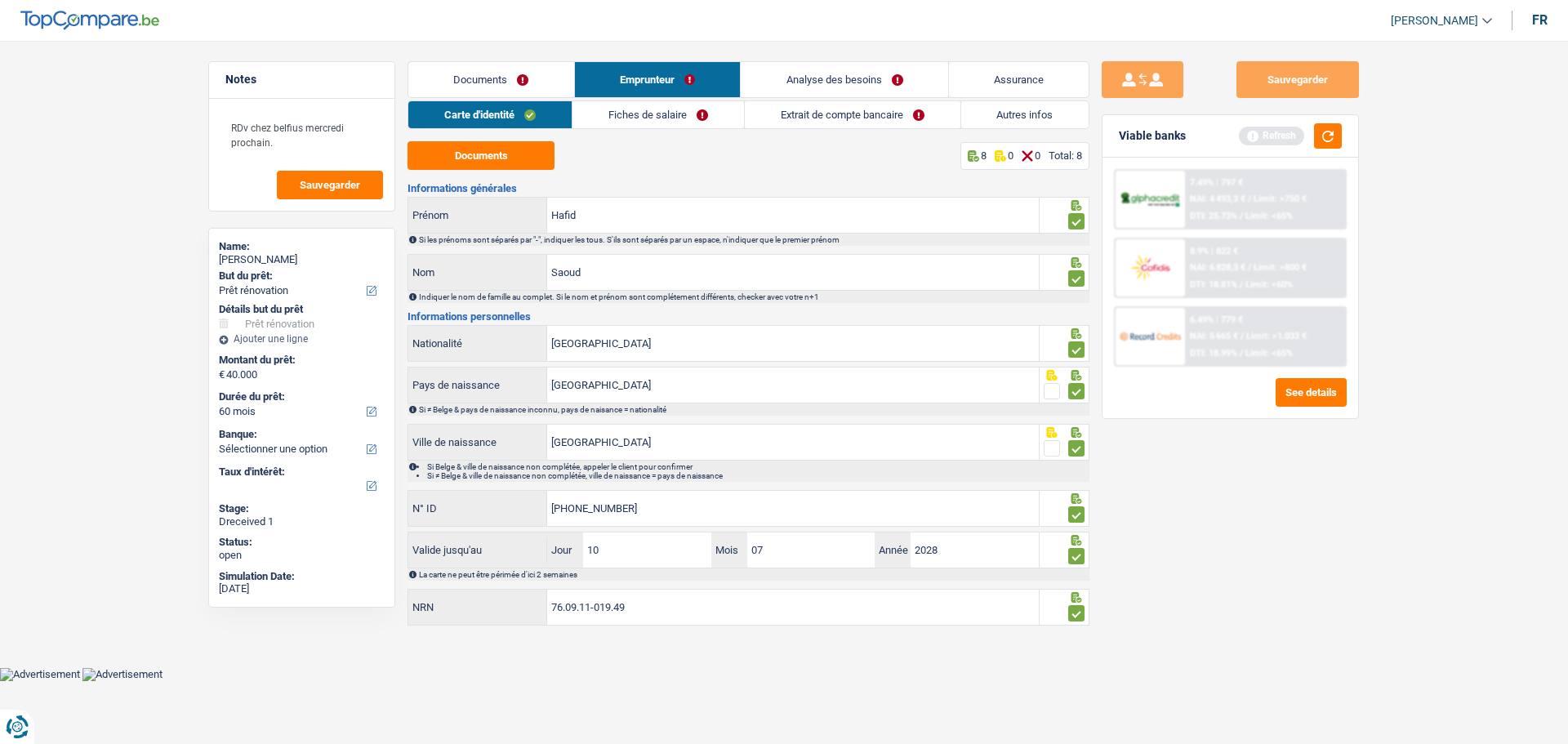 click on "Fiches de salaire" at bounding box center [658, 114] 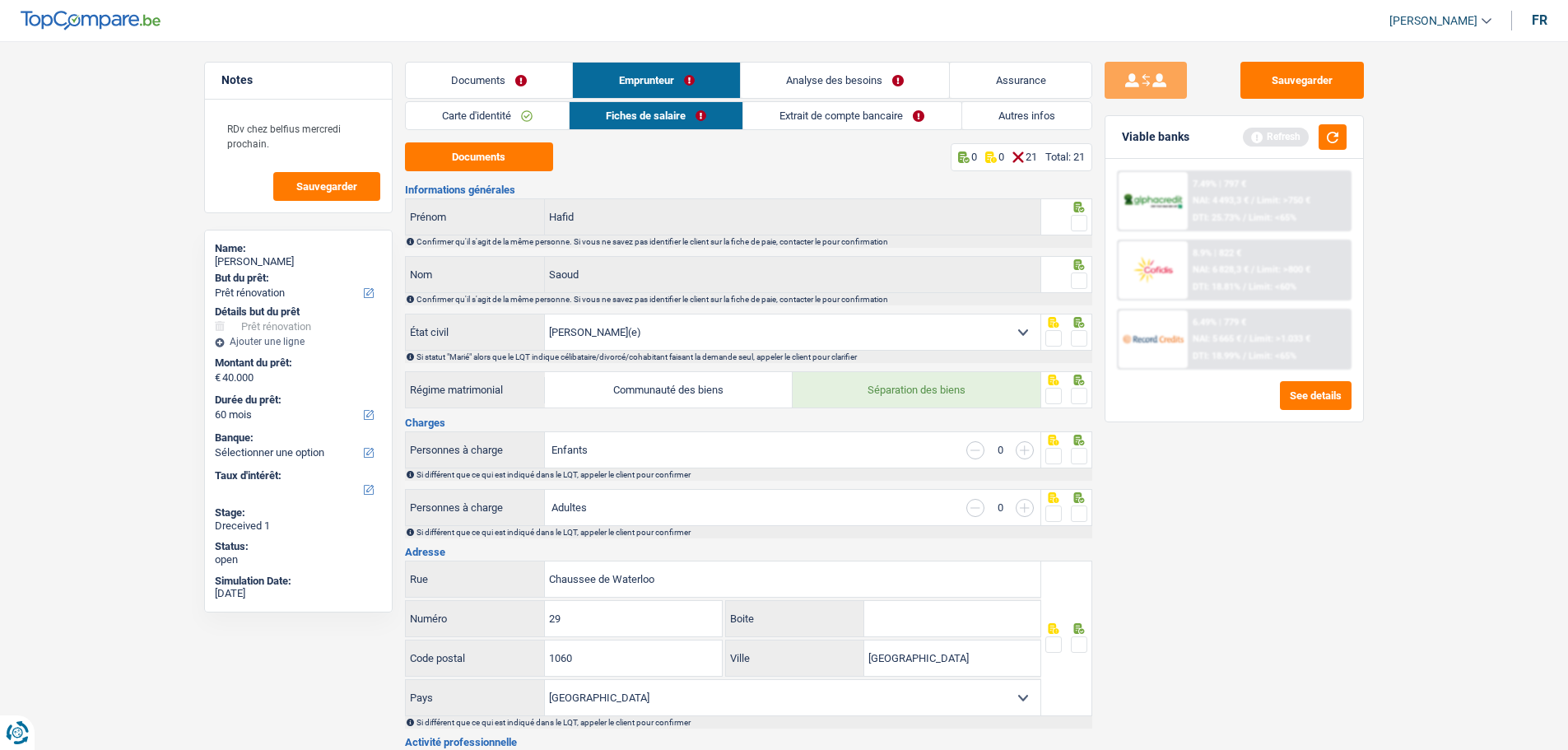 click at bounding box center (1079, 223) 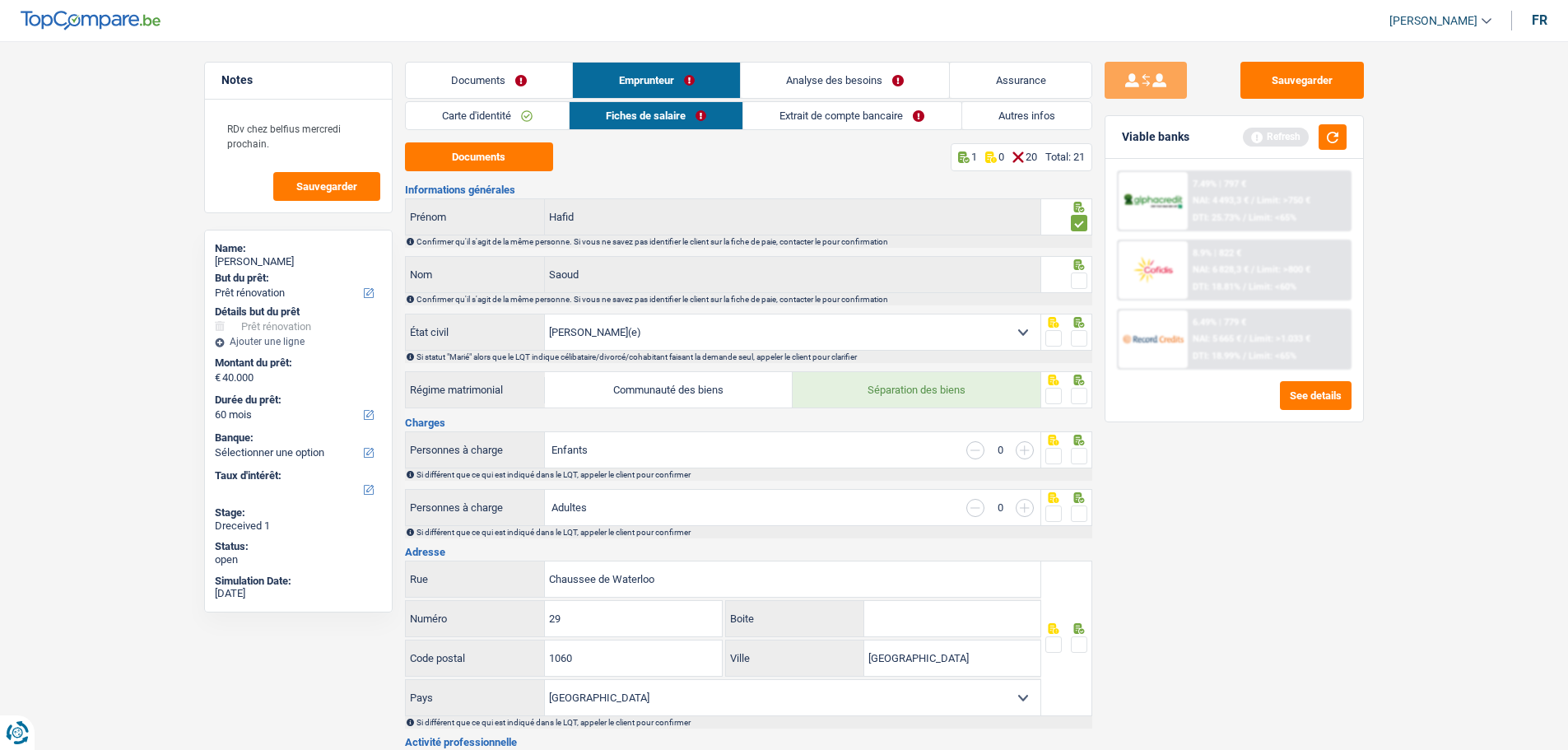 click at bounding box center [1079, 281] 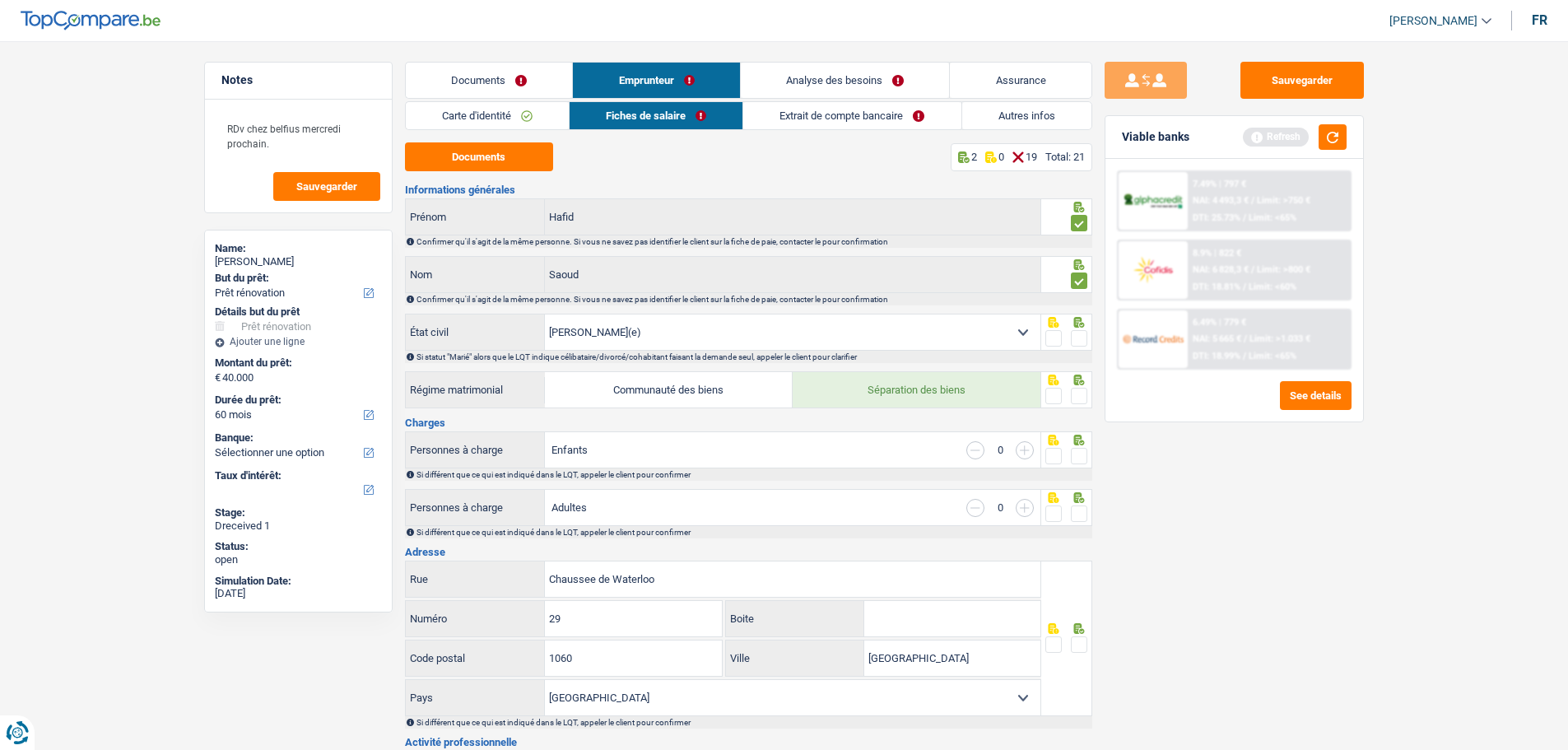 click at bounding box center [1079, 338] 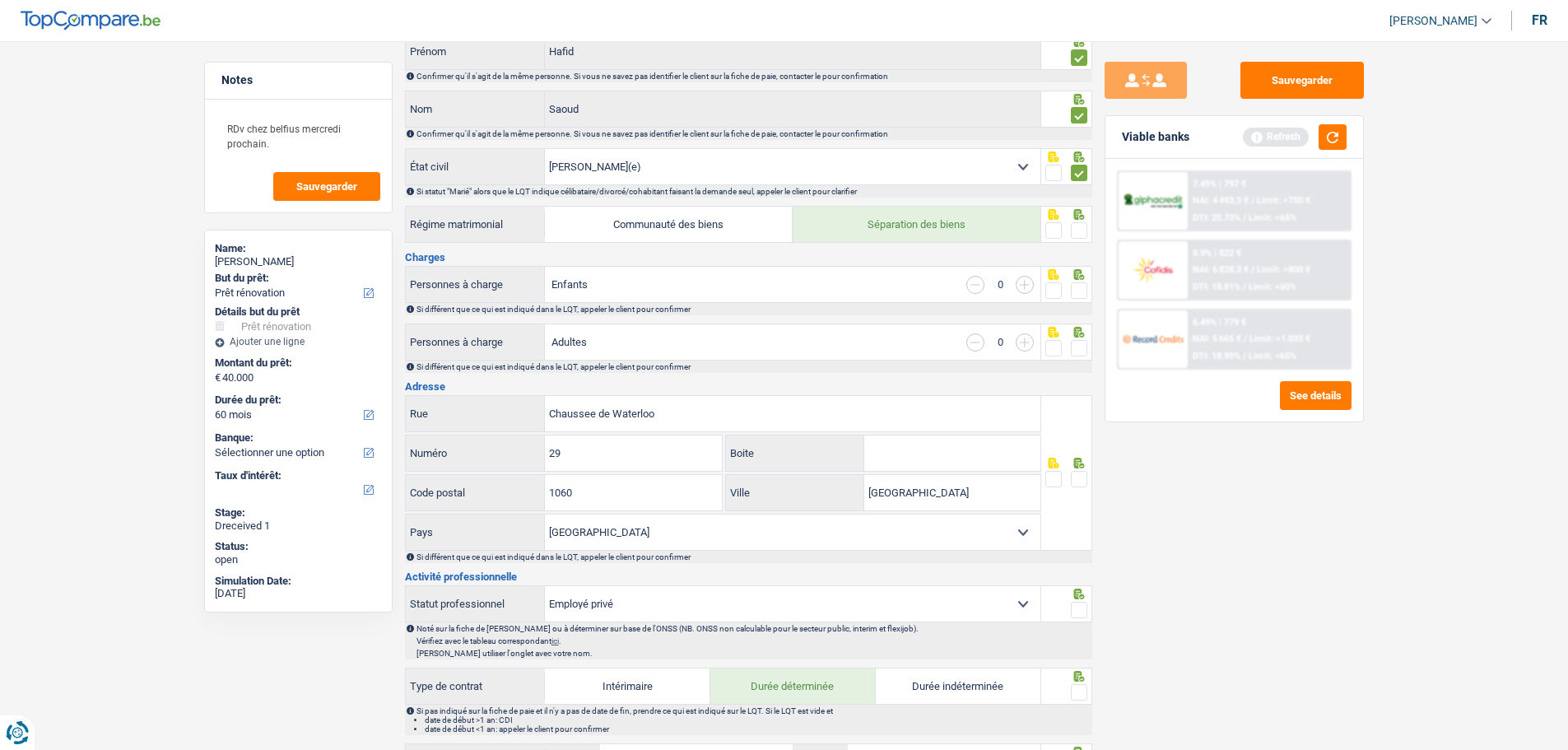 scroll, scrollTop: 165, scrollLeft: 0, axis: vertical 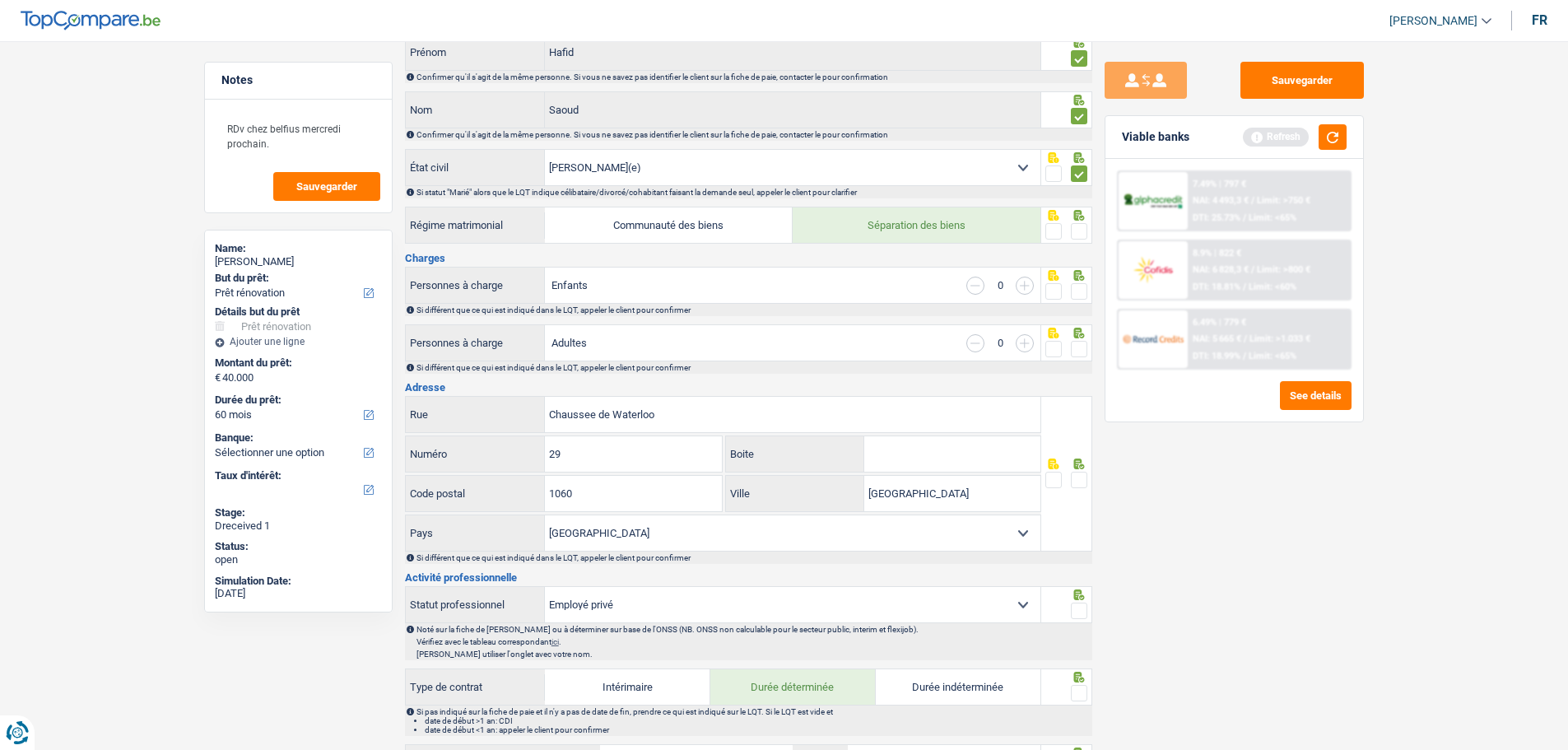 click at bounding box center [1079, 231] 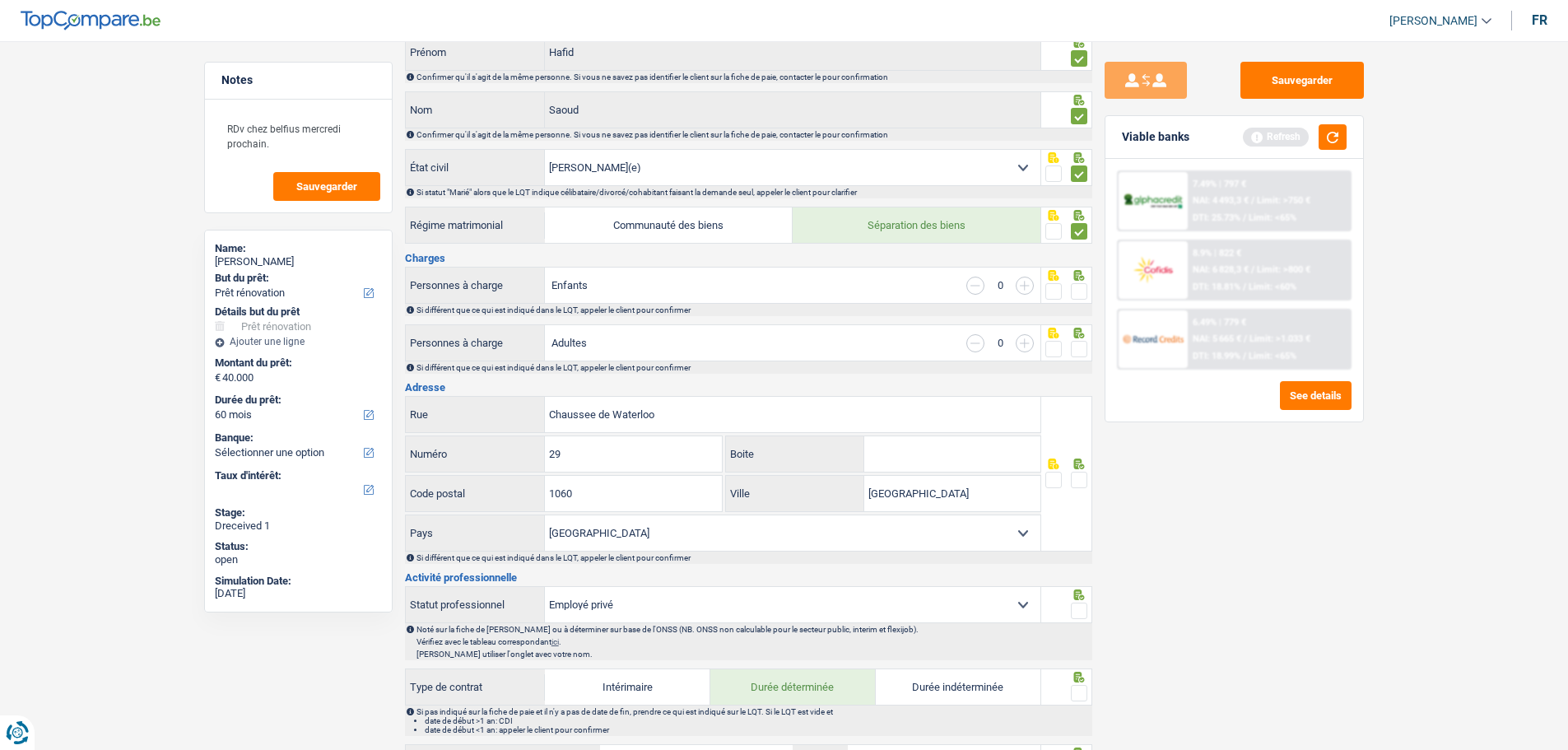 drag, startPoint x: 1075, startPoint y: 282, endPoint x: 1075, endPoint y: 317, distance: 35 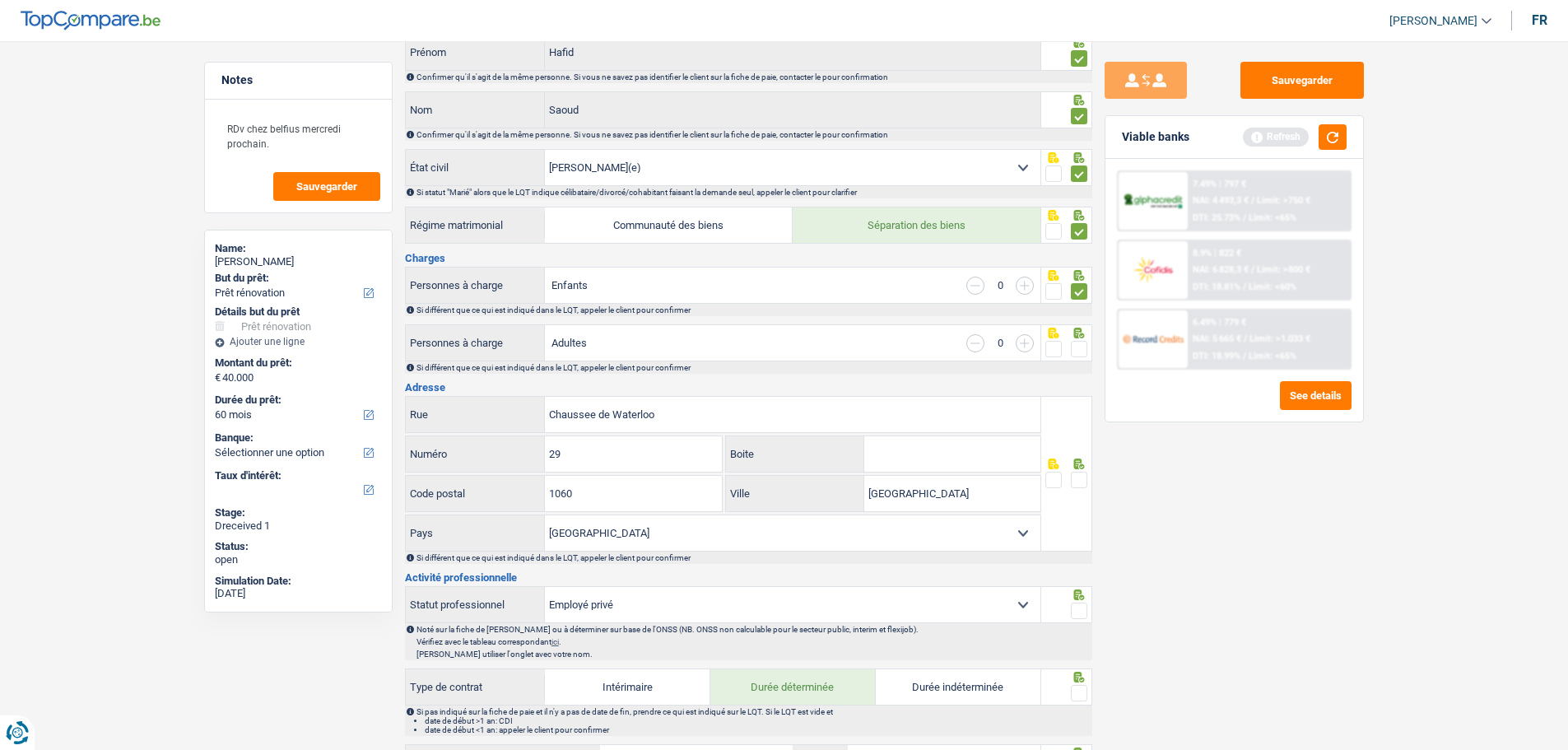 click at bounding box center (1079, 349) 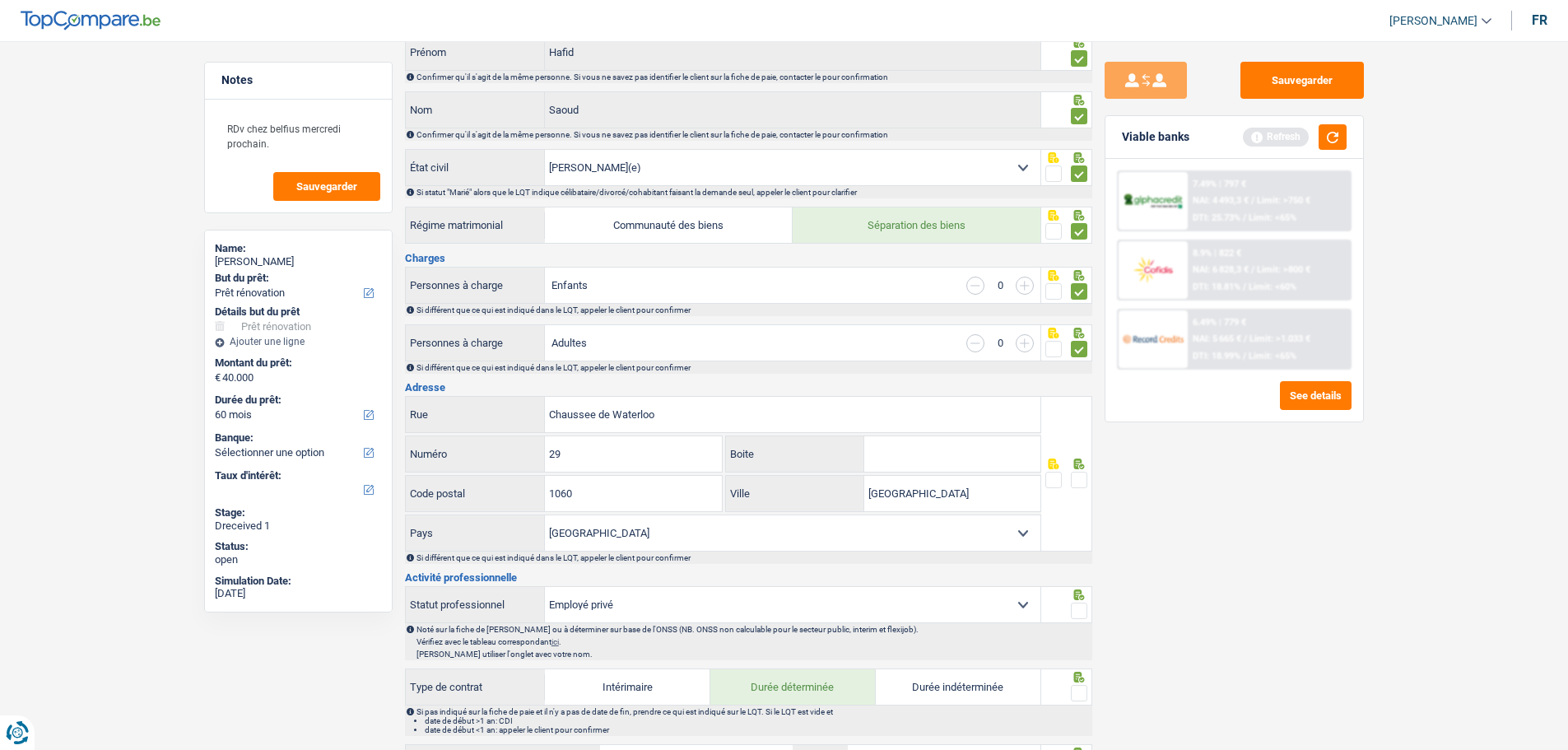 click at bounding box center [1079, 480] 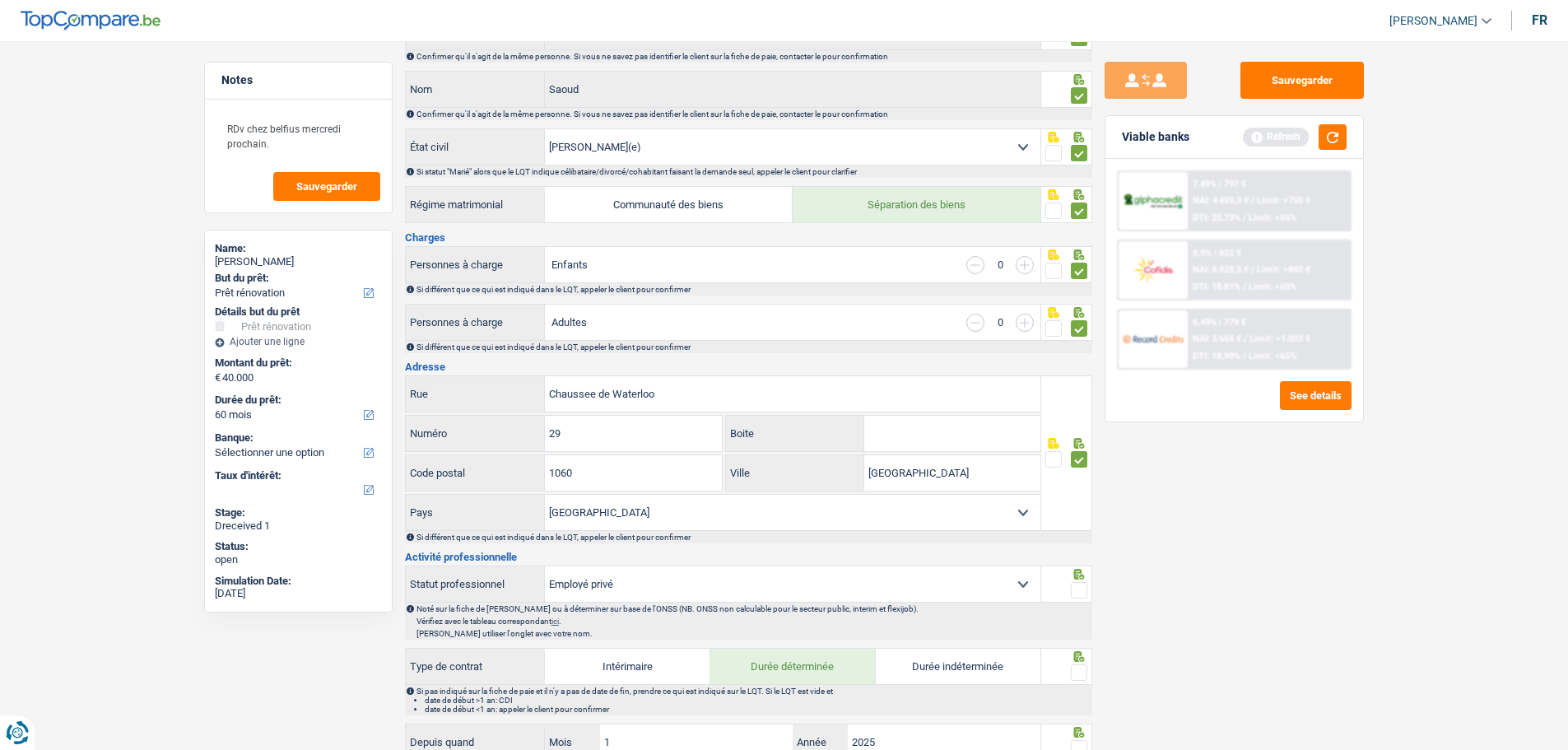 scroll, scrollTop: 247, scrollLeft: 0, axis: vertical 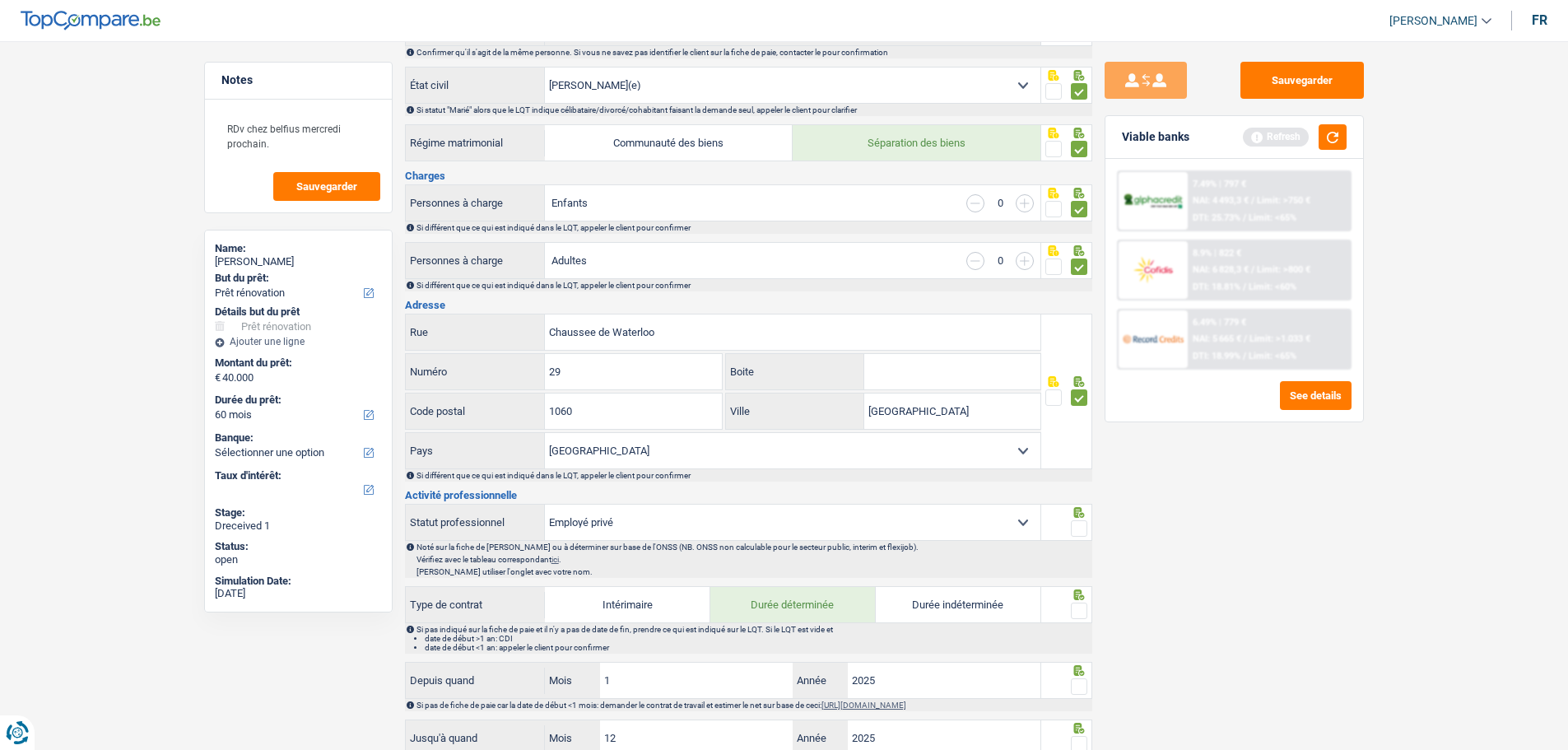 click at bounding box center [1079, 529] 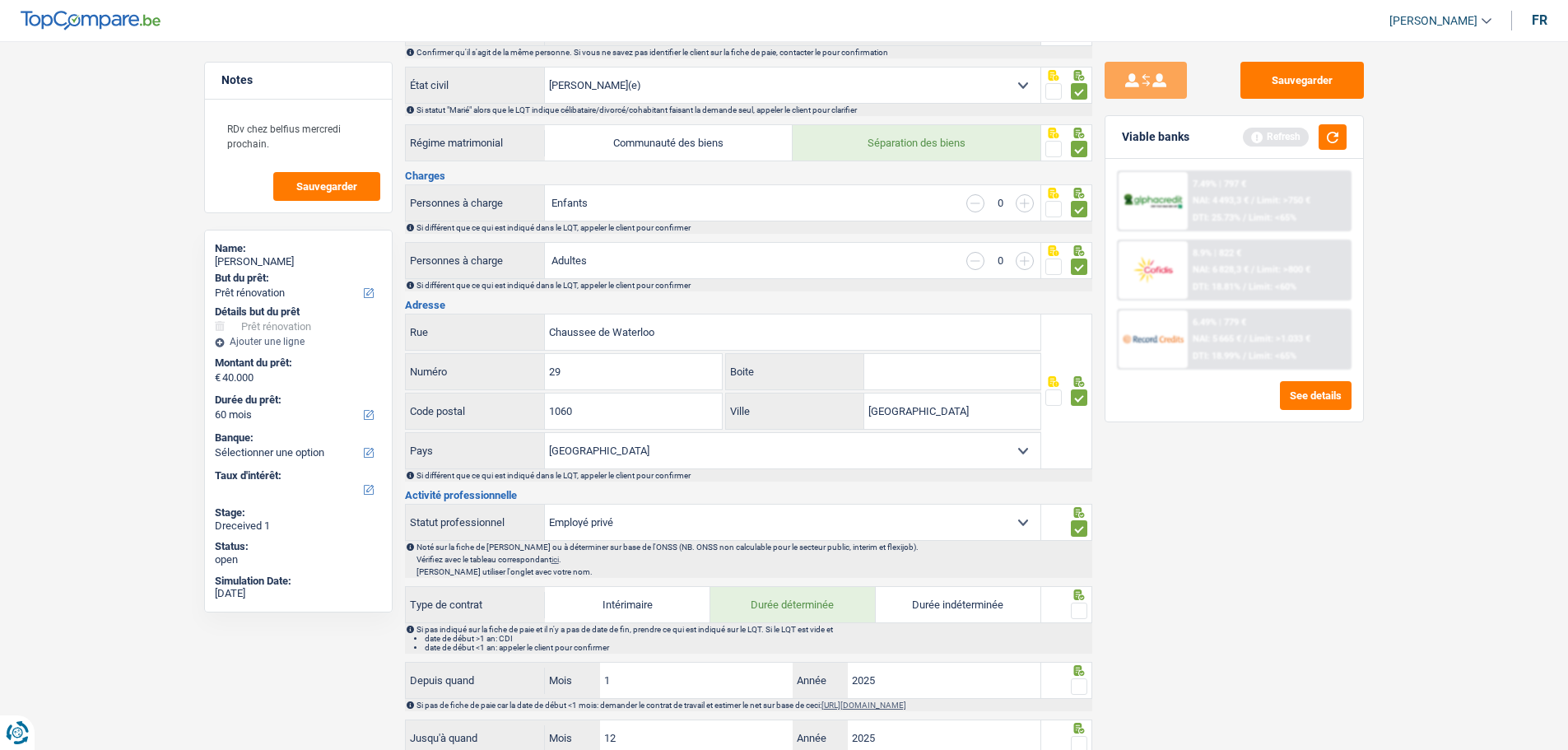 click at bounding box center [1079, 611] 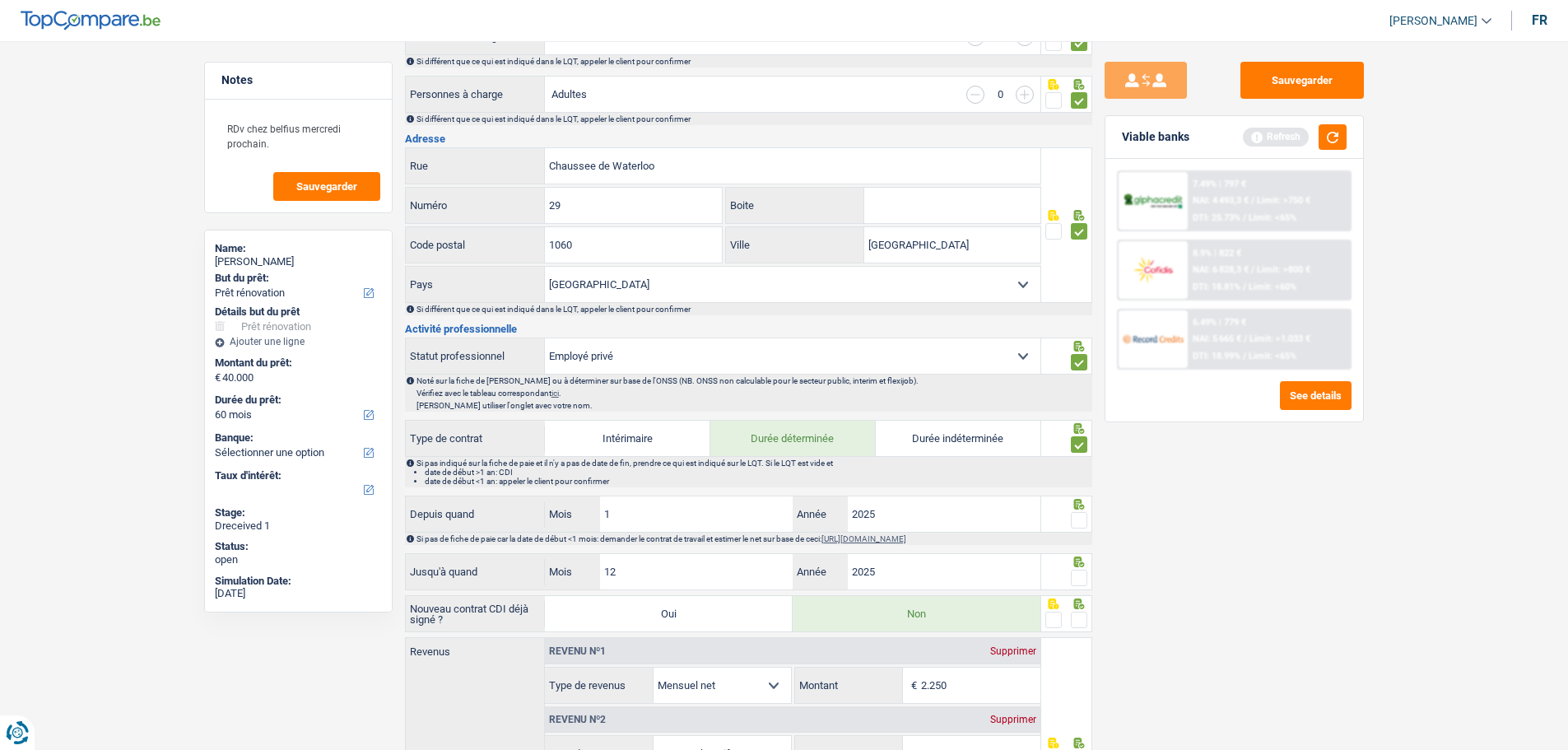 scroll, scrollTop: 412, scrollLeft: 0, axis: vertical 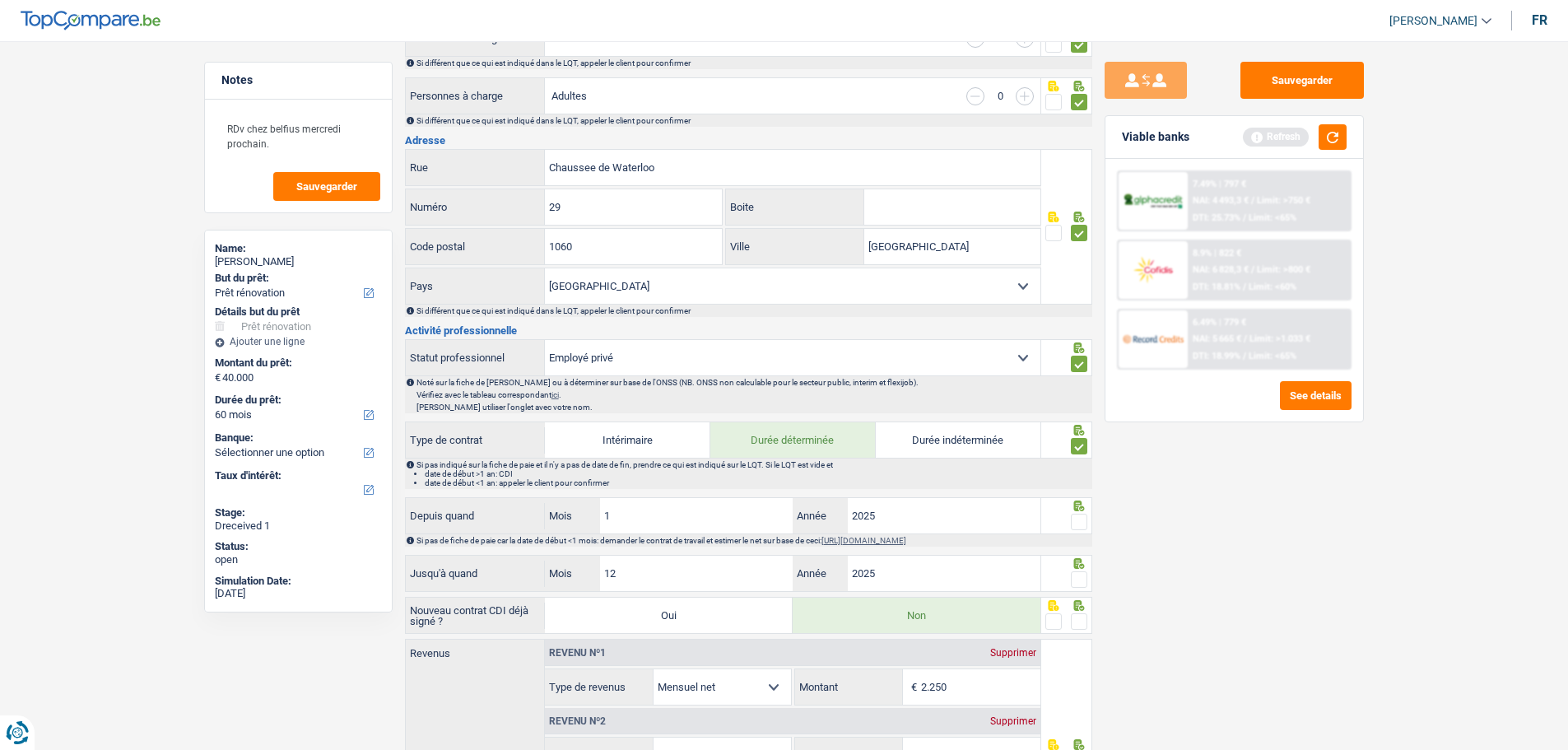 click at bounding box center [1079, 522] 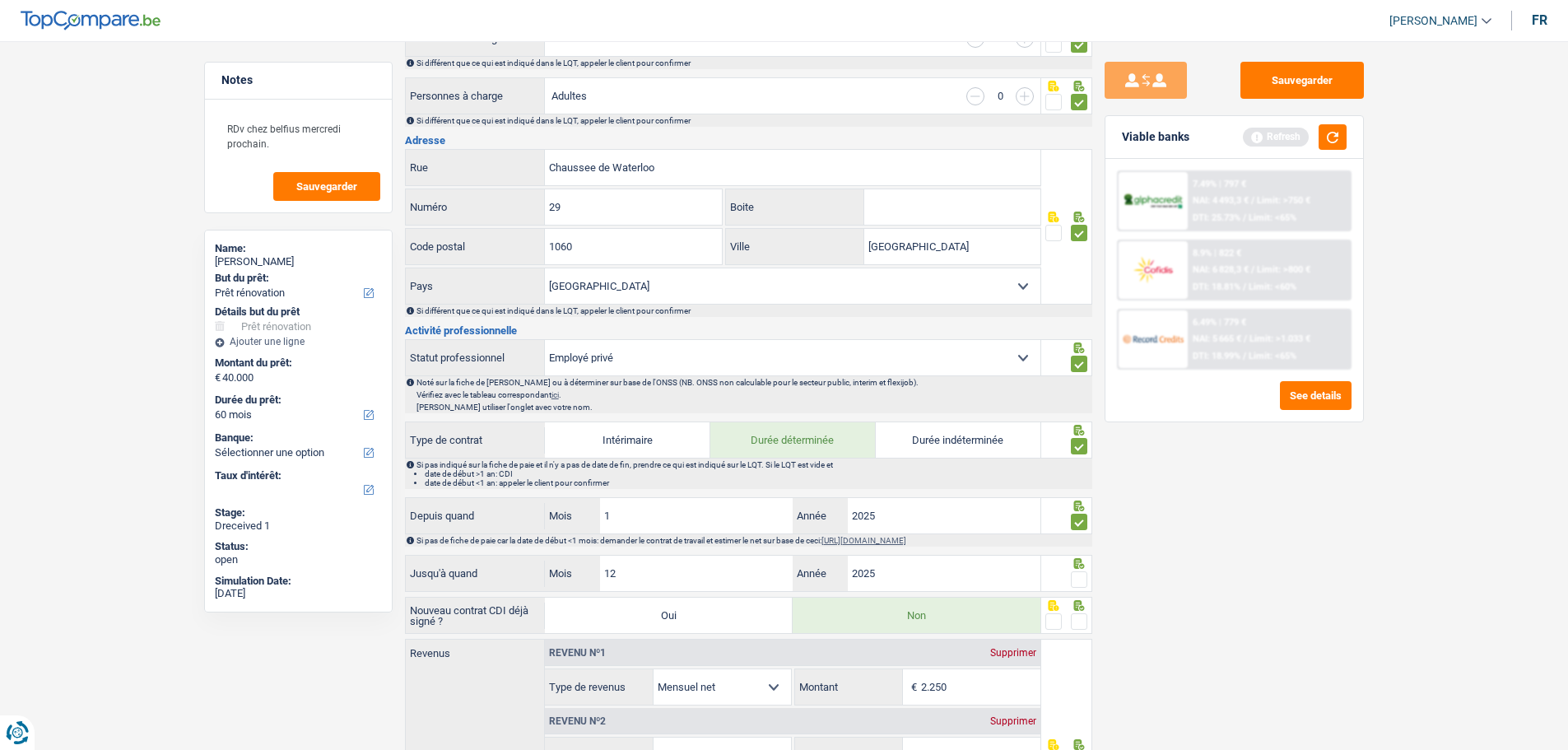 click at bounding box center [1079, 580] 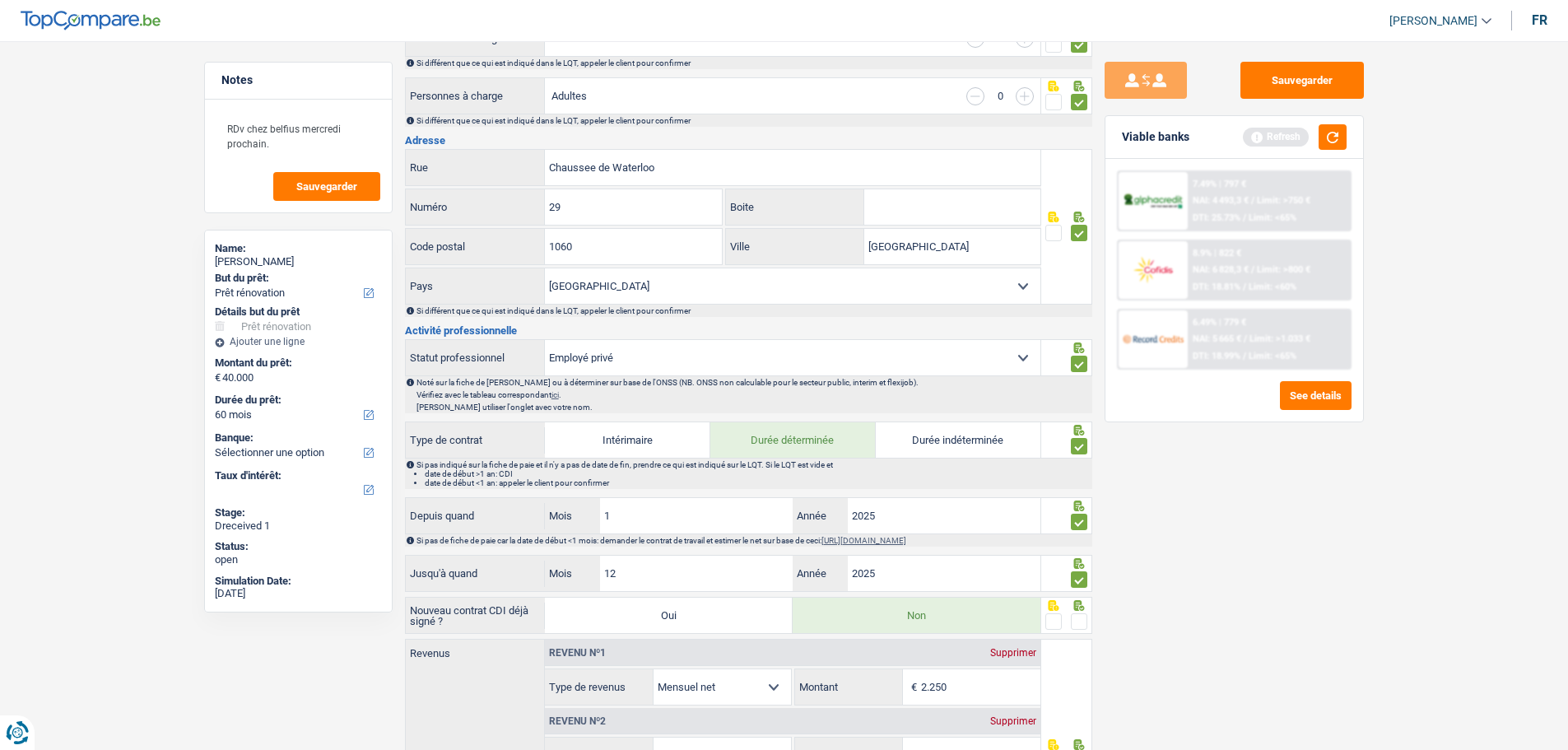 click at bounding box center [1079, 622] 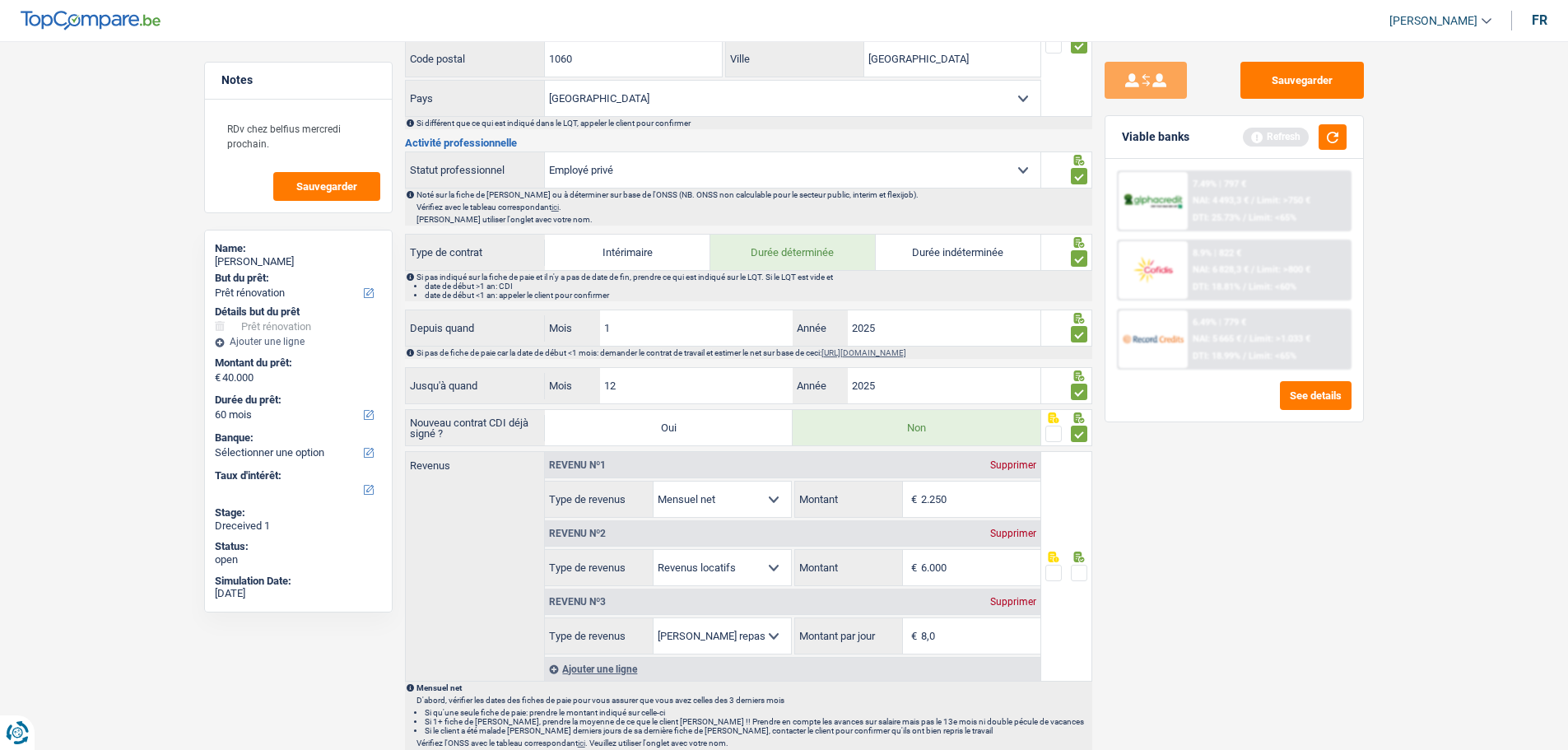 scroll, scrollTop: 659, scrollLeft: 0, axis: vertical 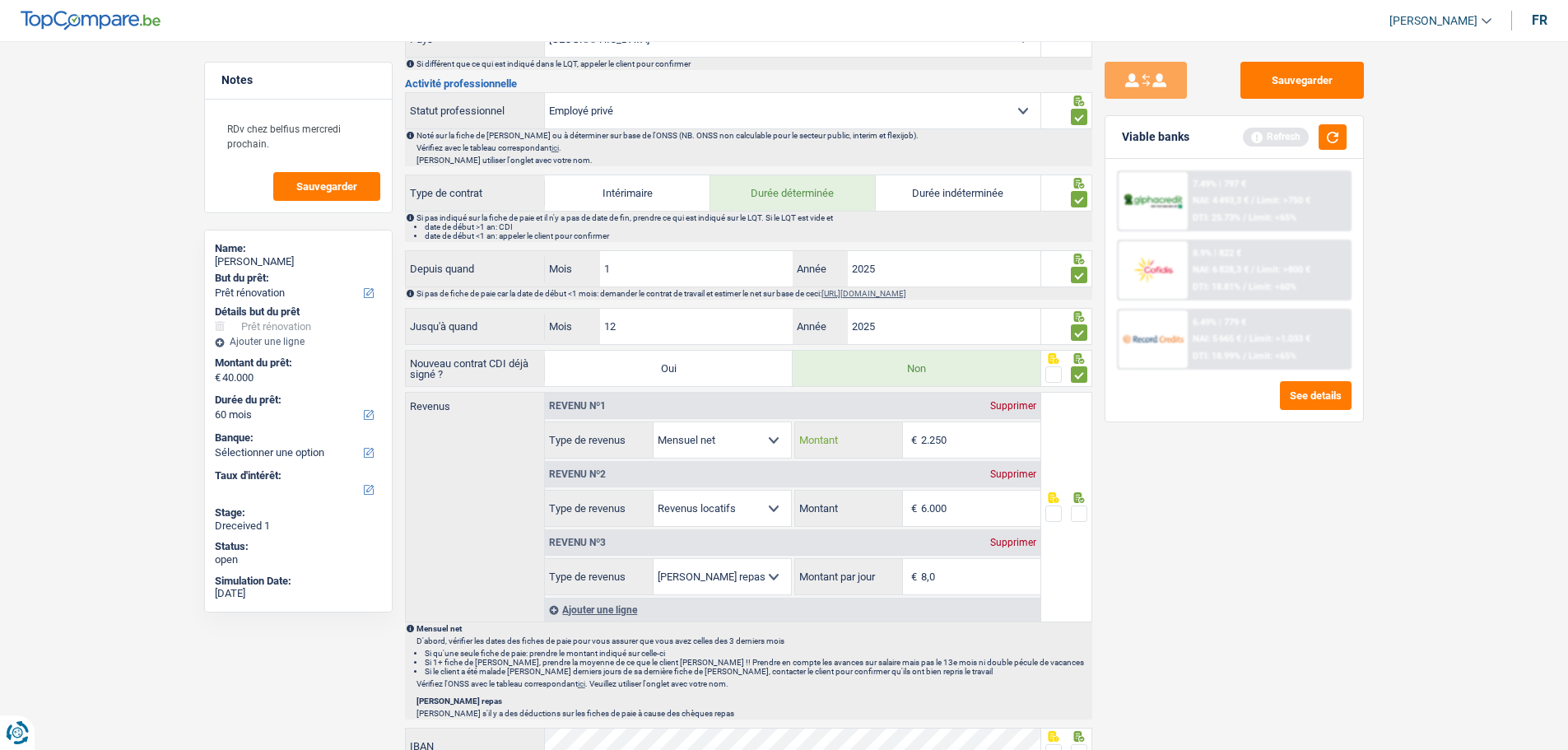 click on "2.250" at bounding box center (980, 440) 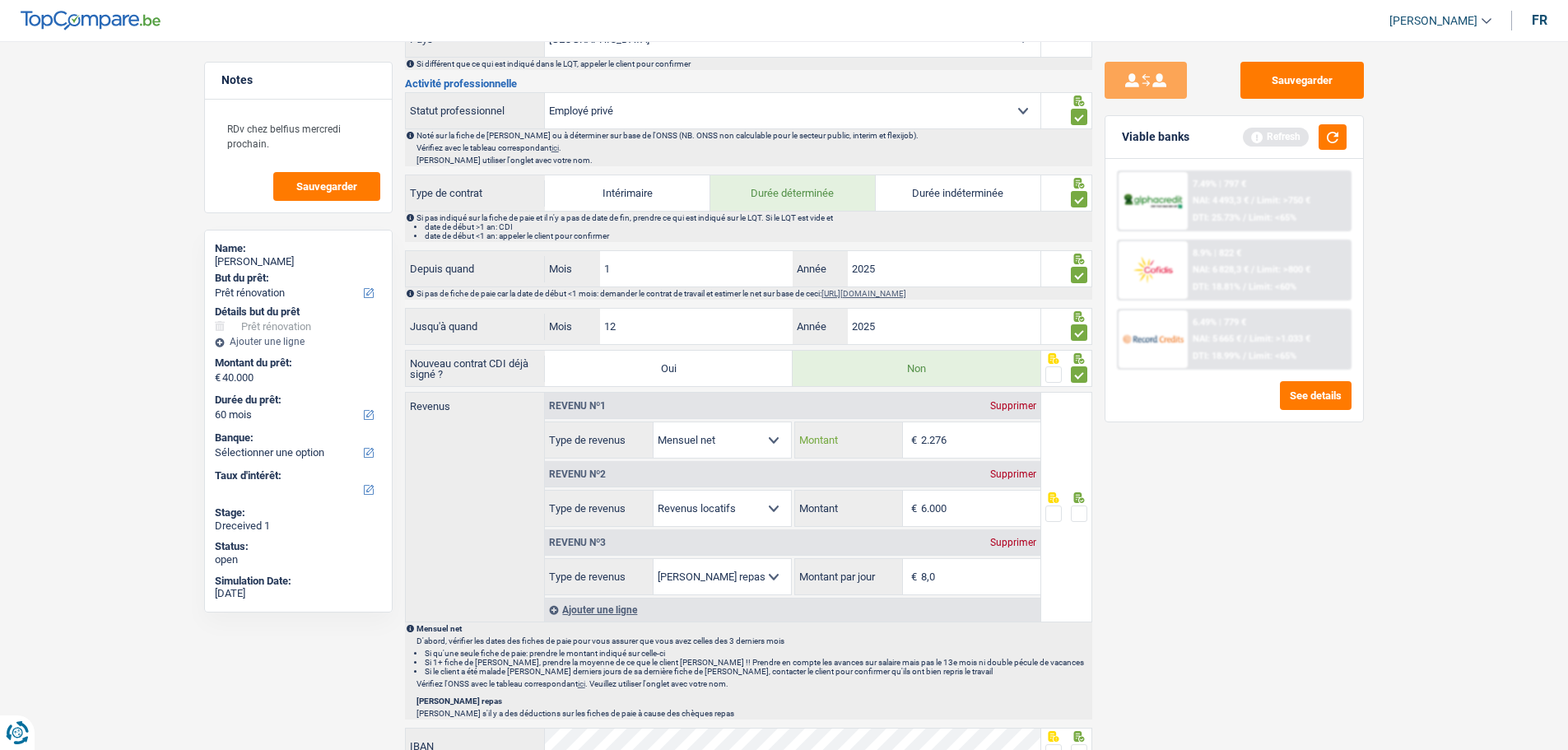 type on "2.276" 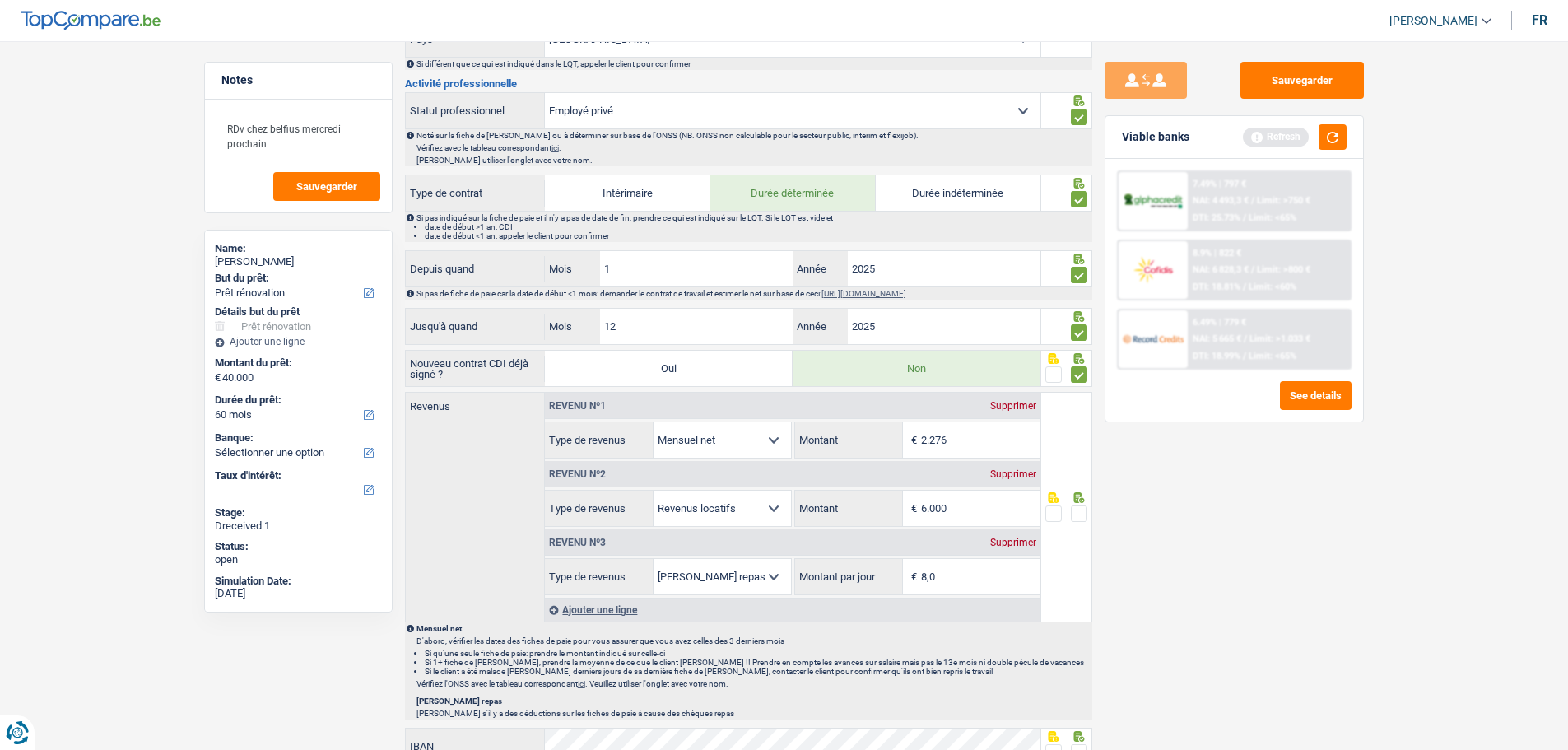 click at bounding box center (1079, 514) 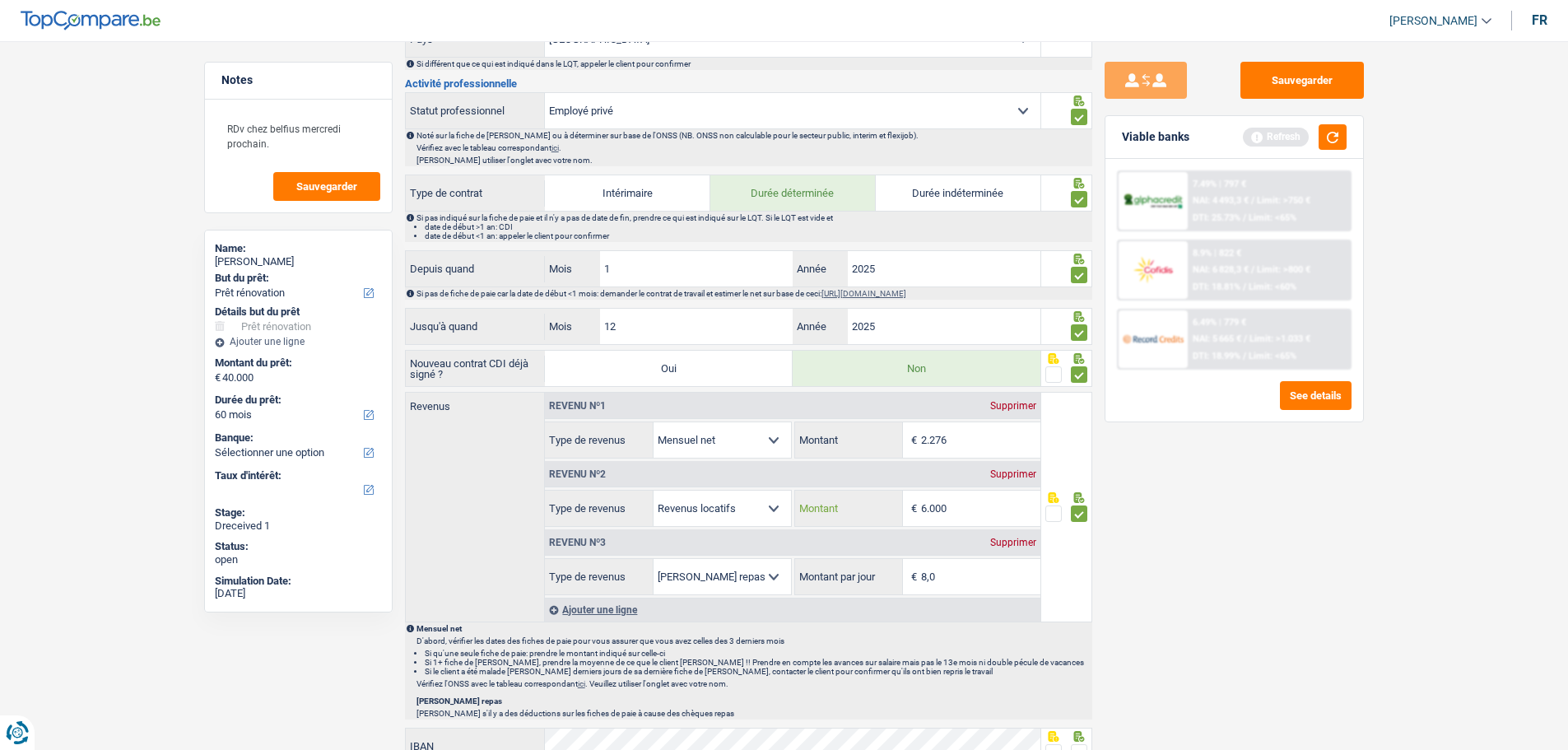 click on "6.000" at bounding box center (980, 508) 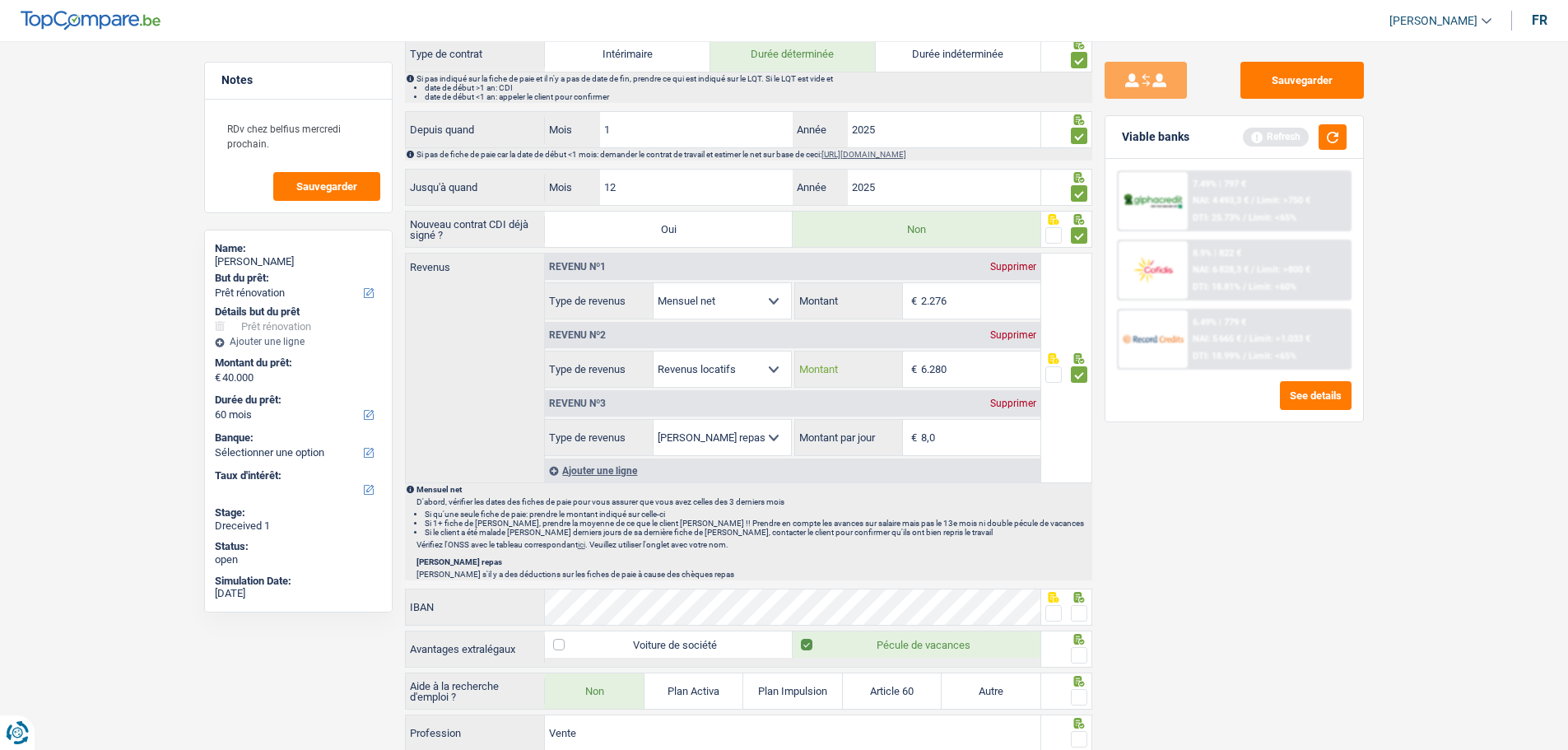 scroll, scrollTop: 823, scrollLeft: 0, axis: vertical 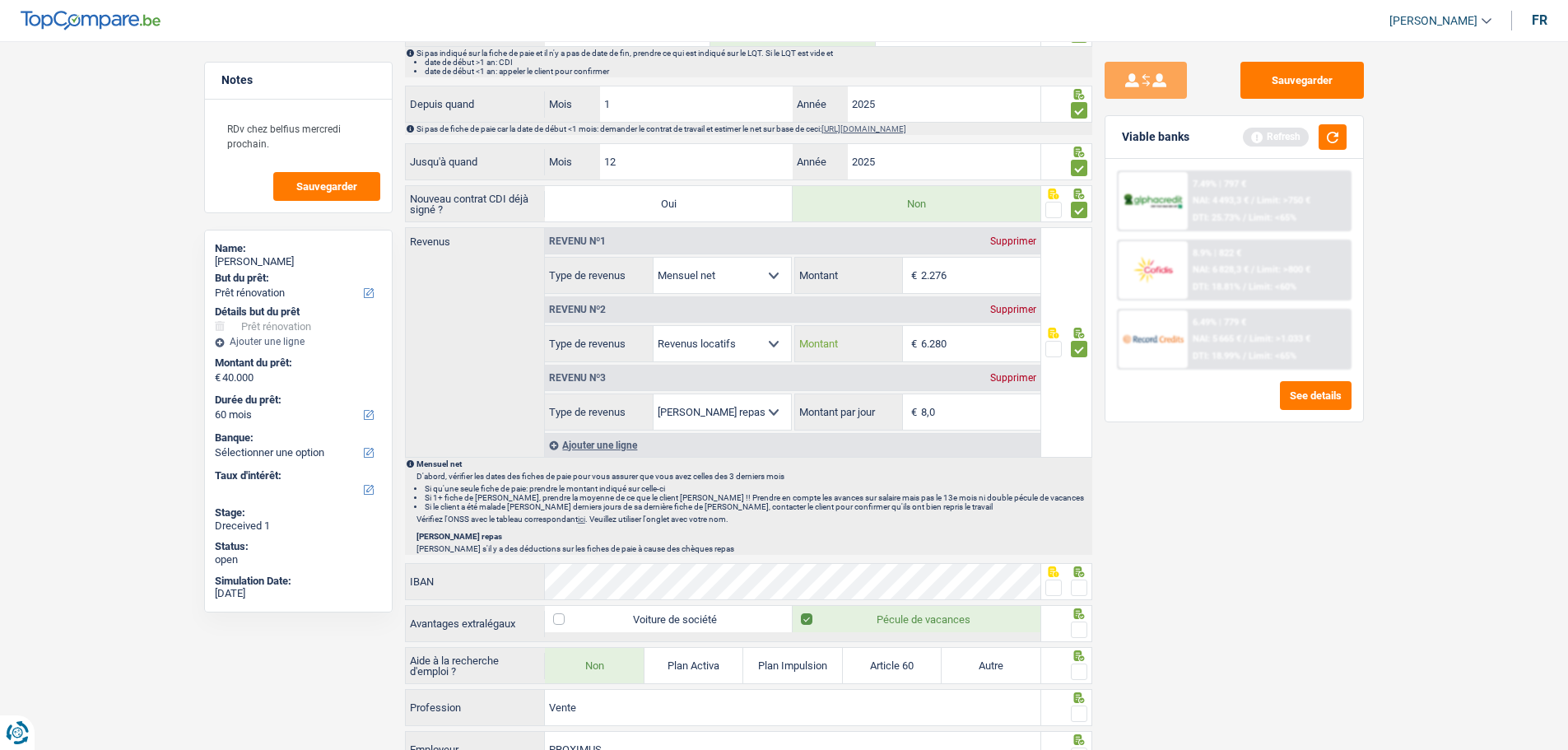 type on "6.280" 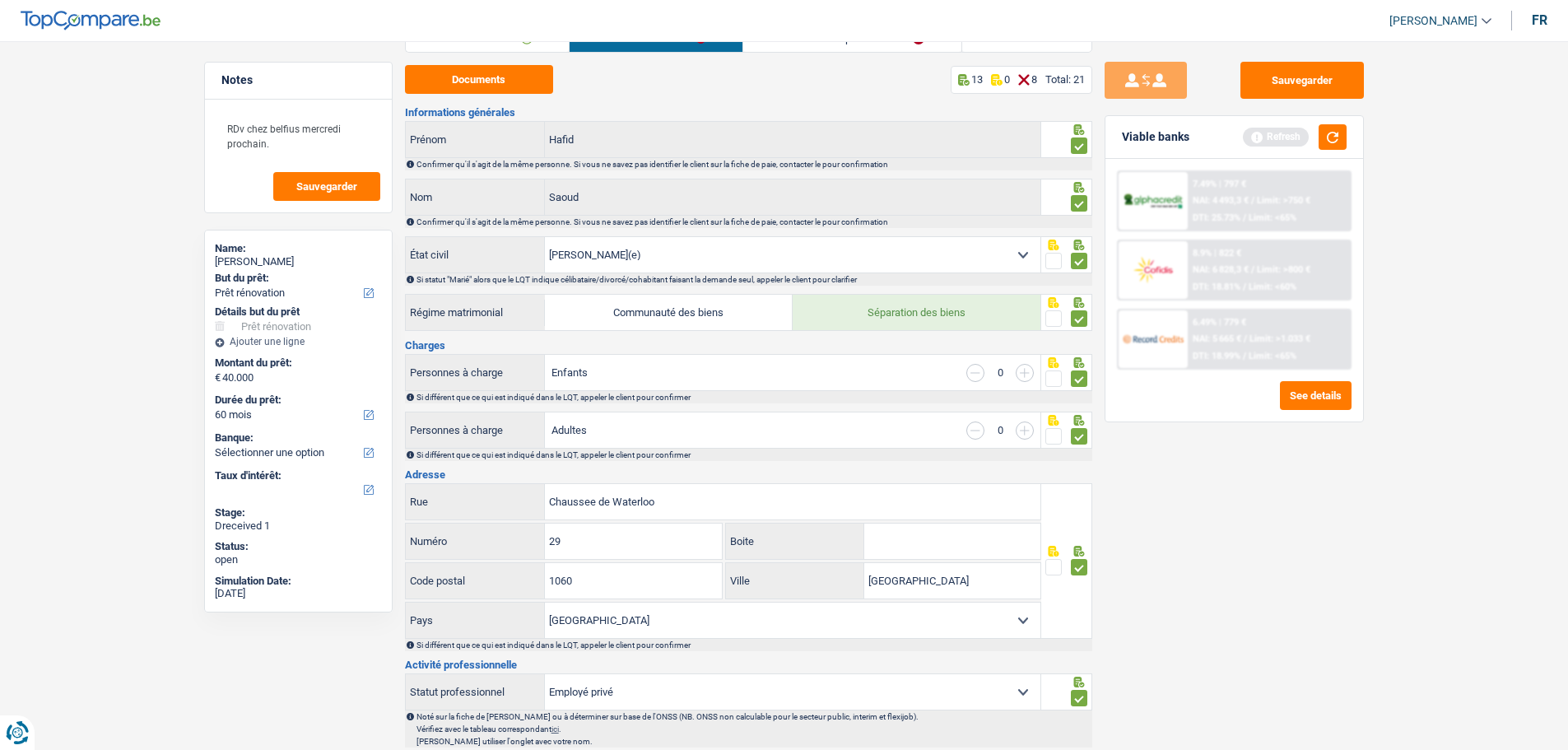 scroll, scrollTop: 0, scrollLeft: 0, axis: both 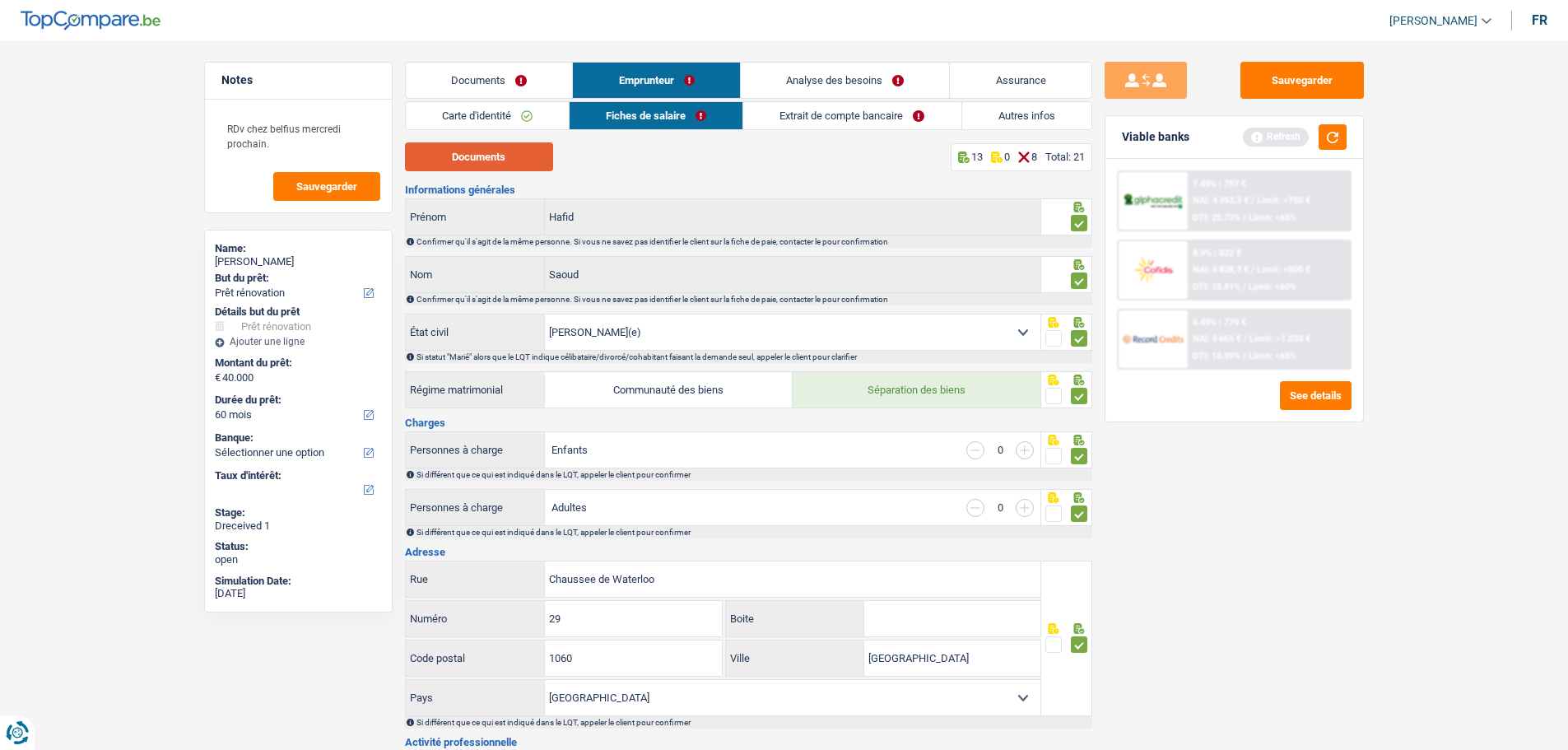 click on "Documents" at bounding box center [479, 156] 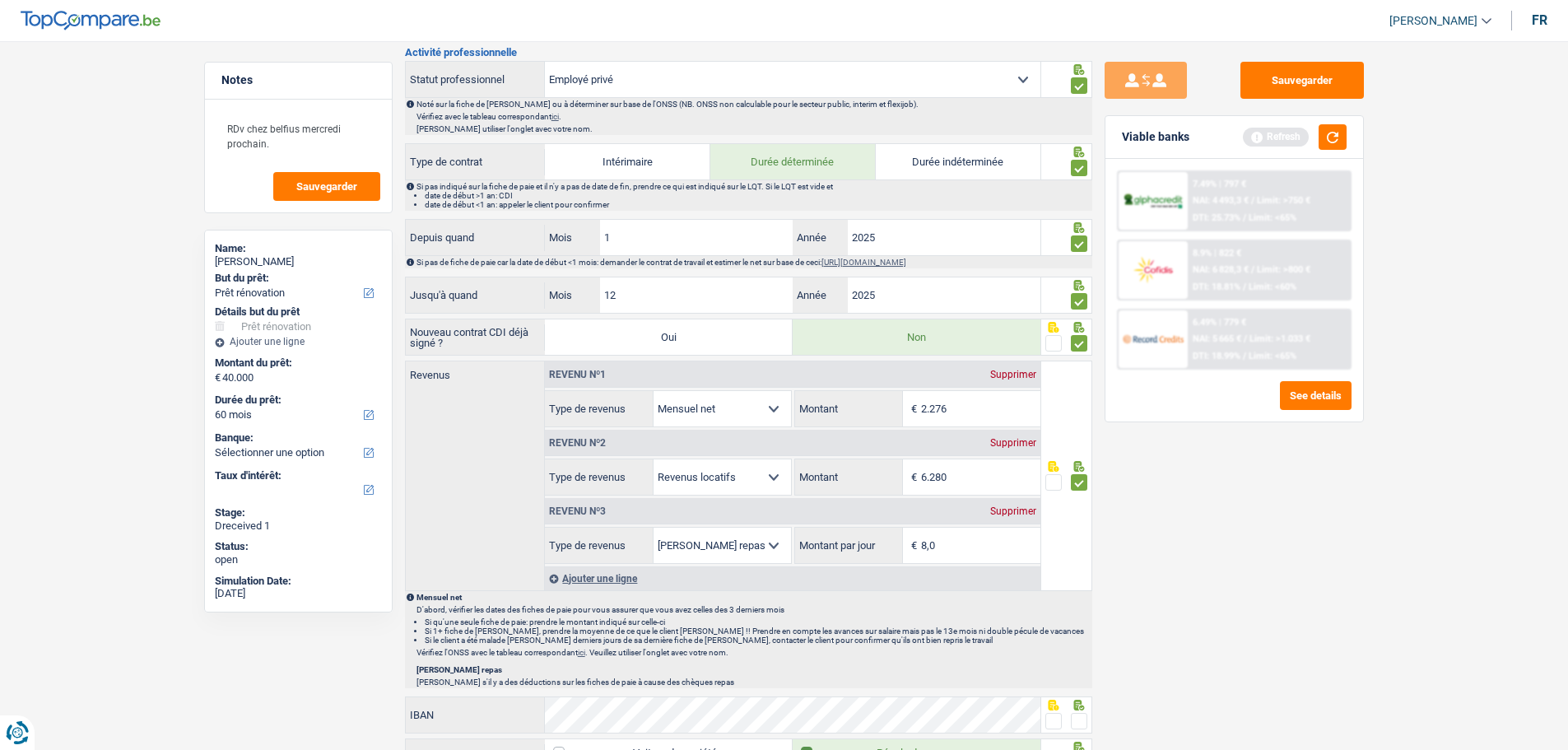 scroll, scrollTop: 906, scrollLeft: 0, axis: vertical 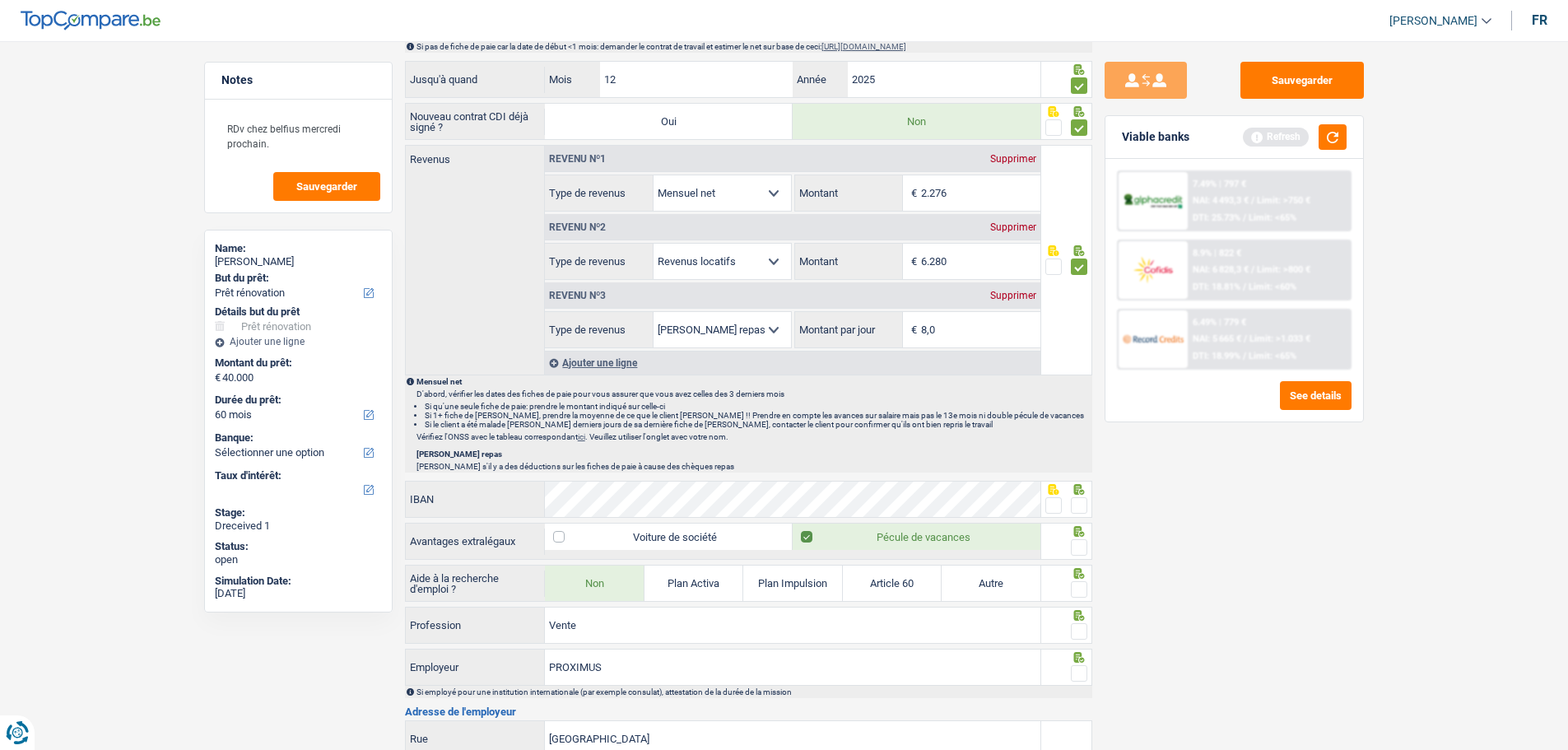 drag, startPoint x: 1079, startPoint y: 496, endPoint x: 1084, endPoint y: 520, distance: 24.515301 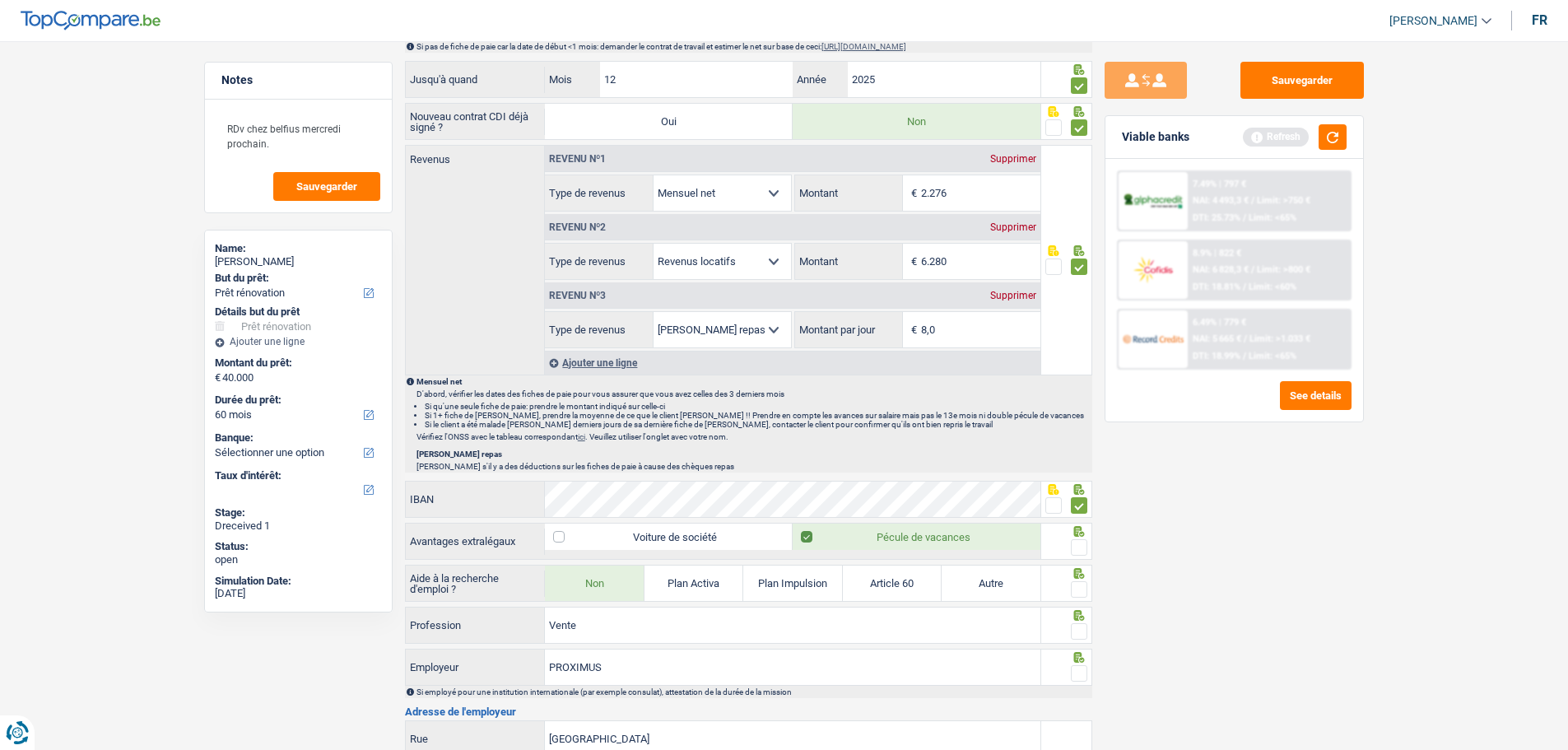 click at bounding box center (1079, 547) 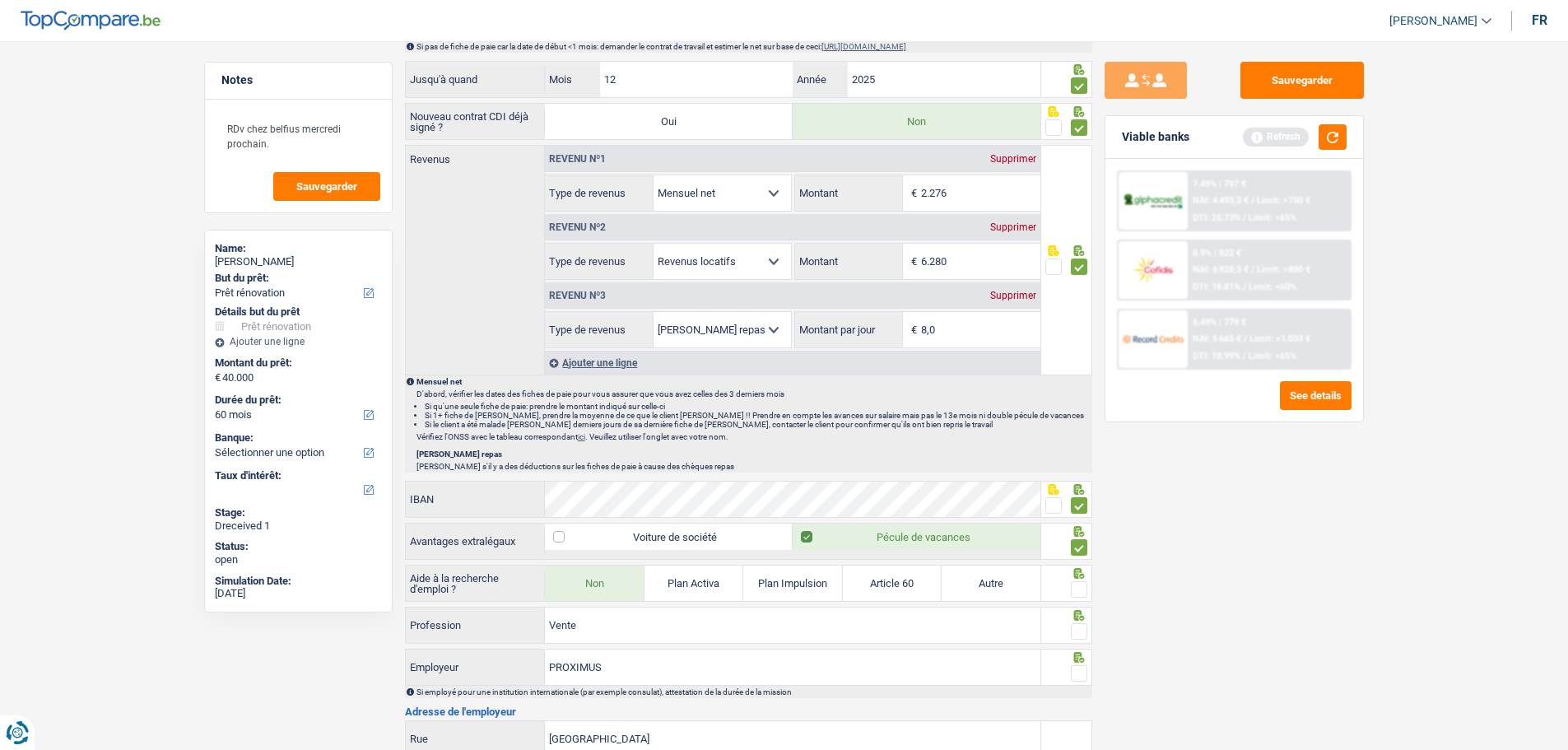 click at bounding box center [1079, 589] 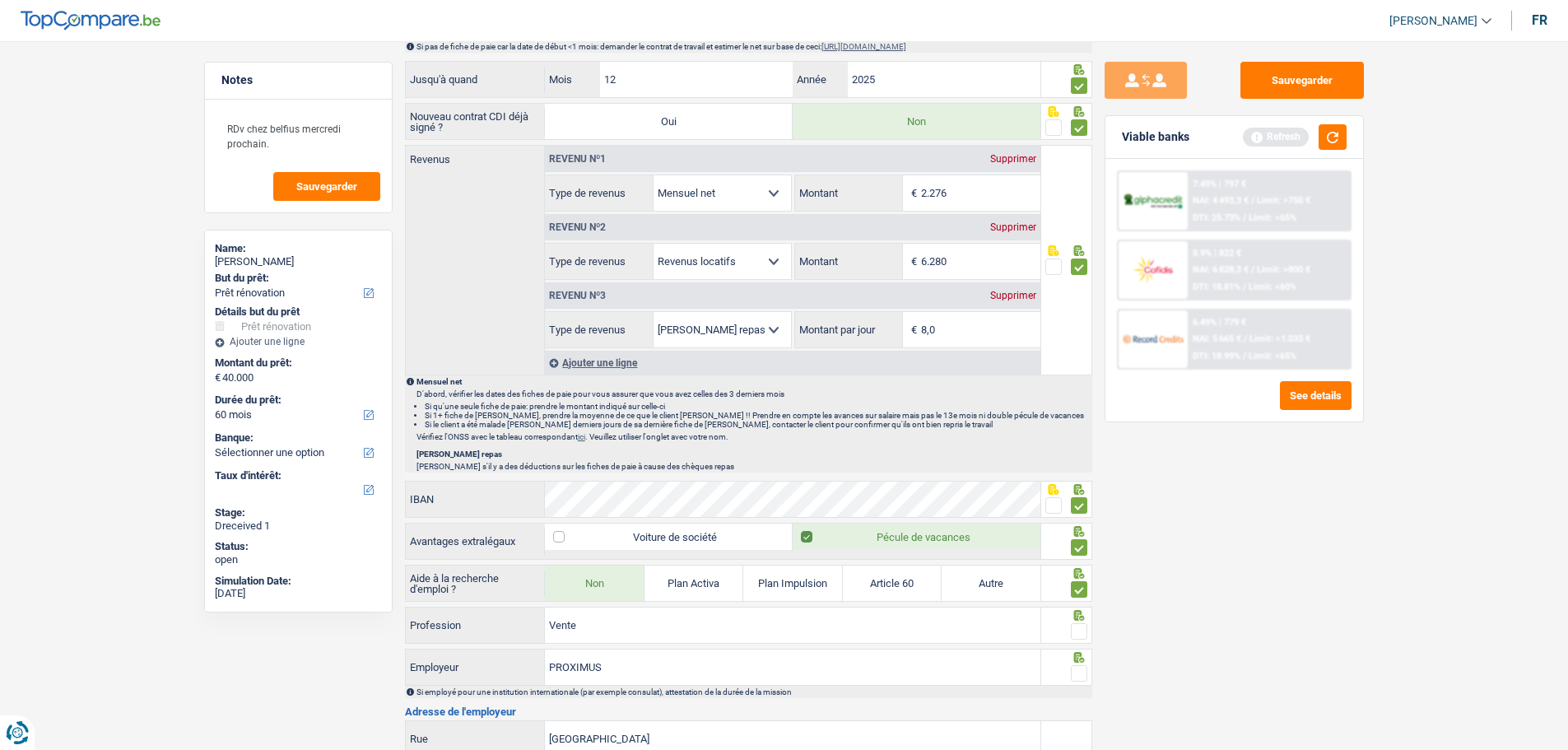 click at bounding box center (1079, 631) 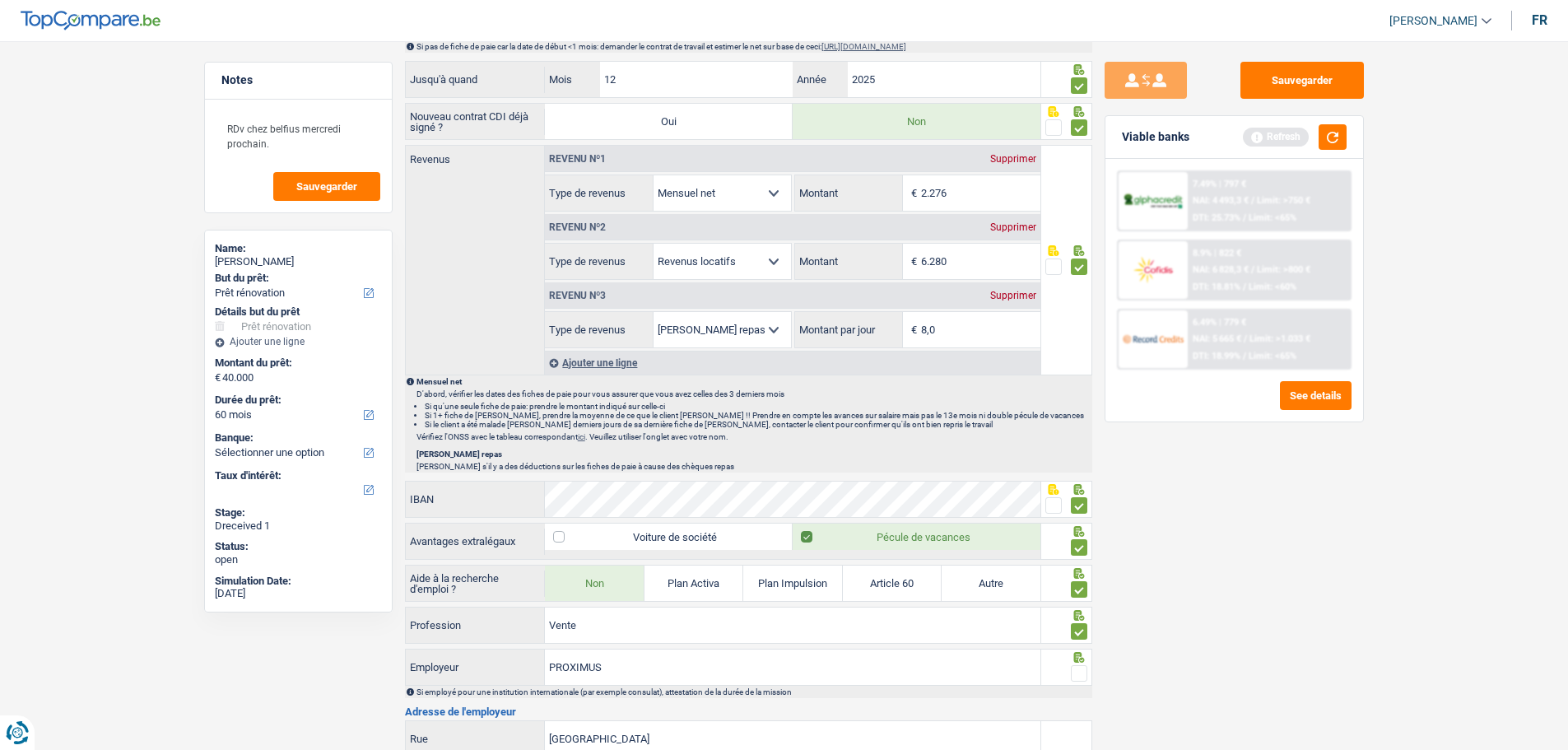 click at bounding box center (1079, 673) 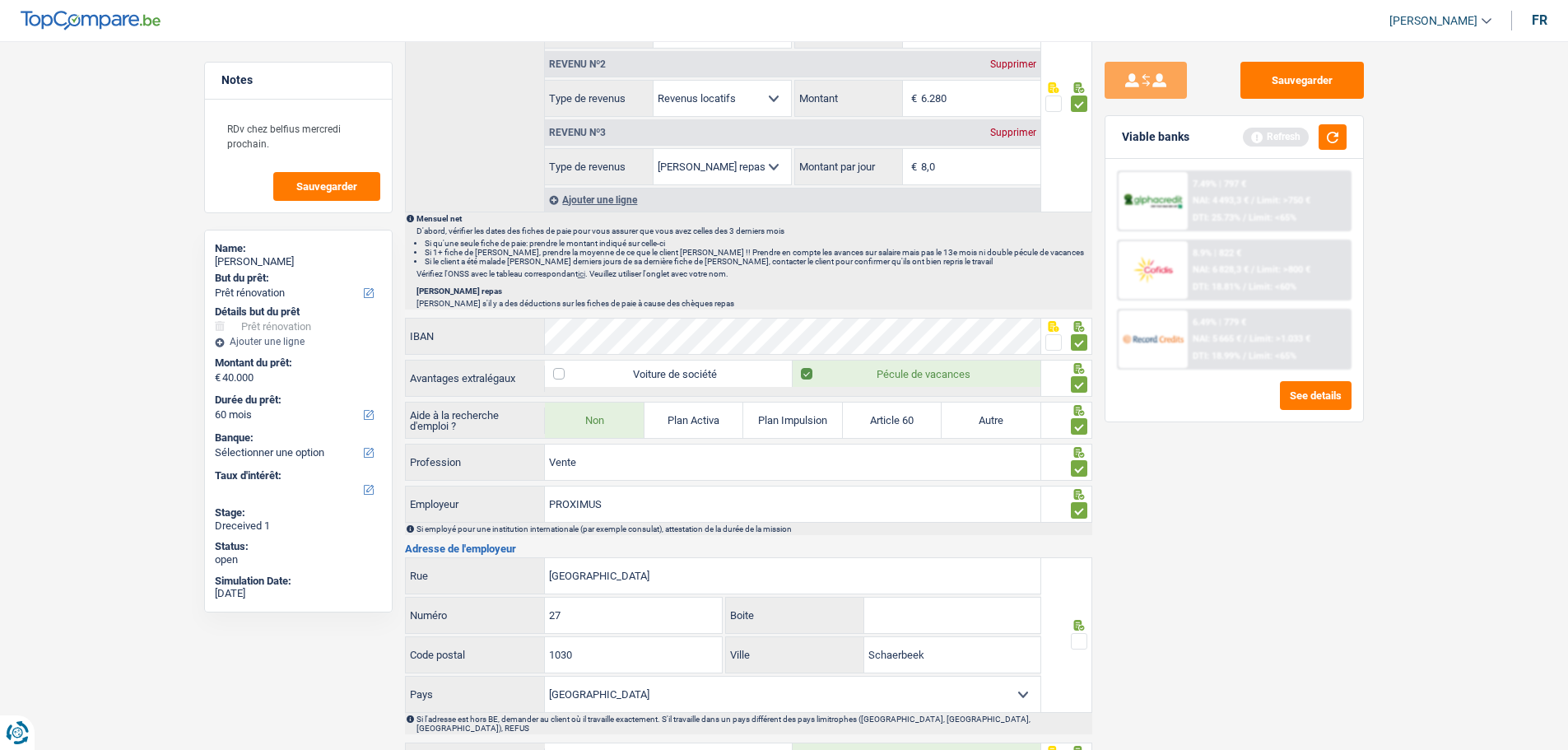 scroll, scrollTop: 1070, scrollLeft: 0, axis: vertical 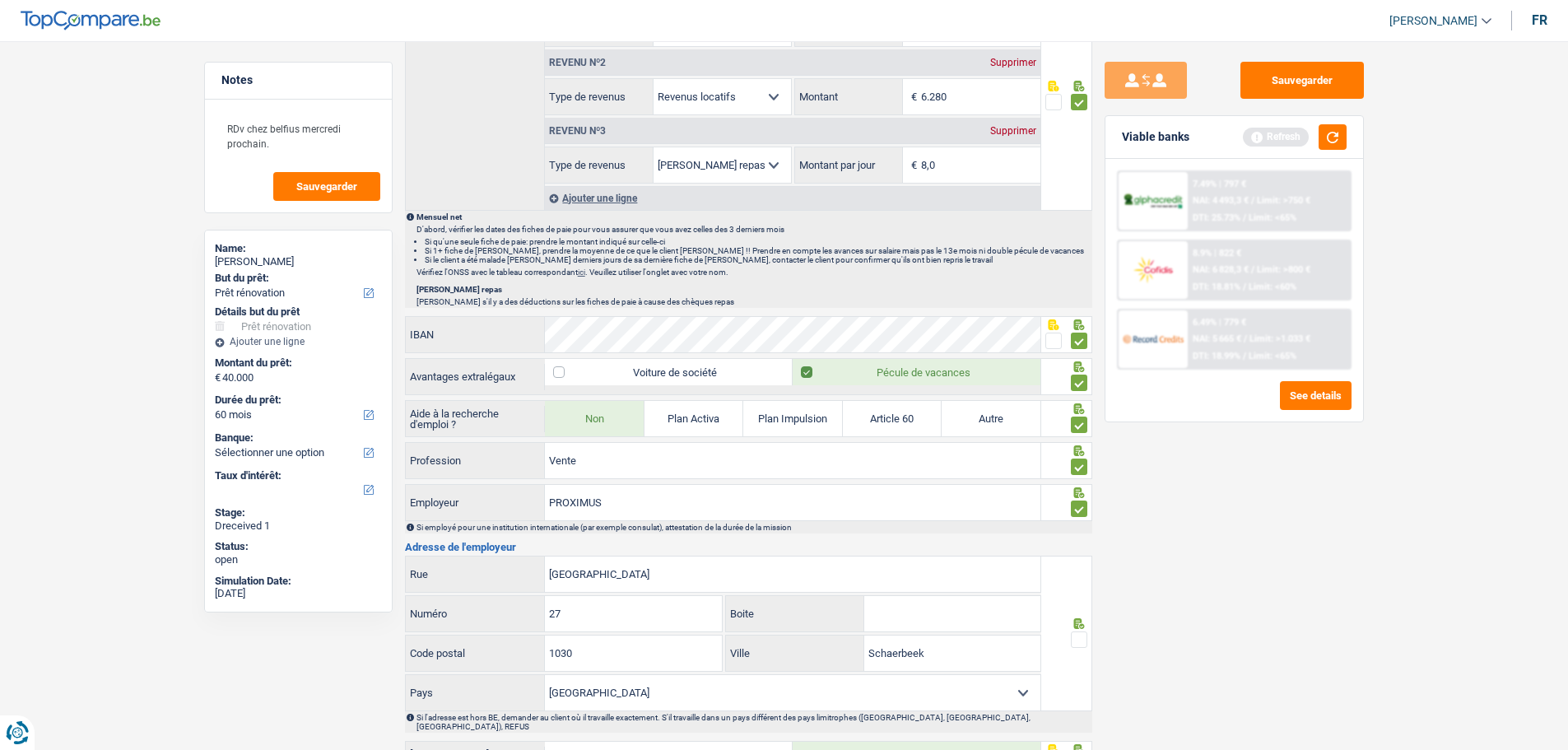 click at bounding box center [1079, 640] 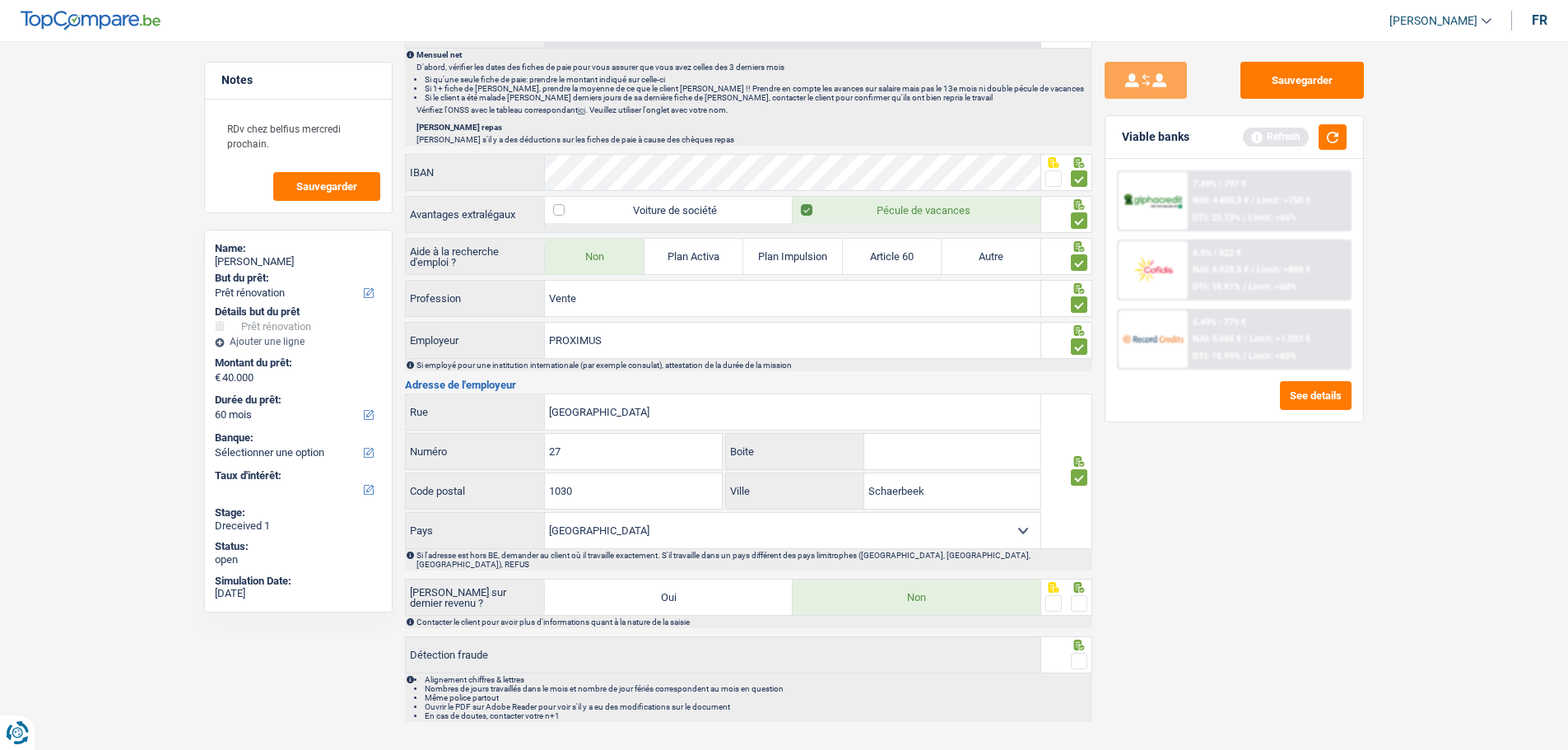 scroll, scrollTop: 1248, scrollLeft: 0, axis: vertical 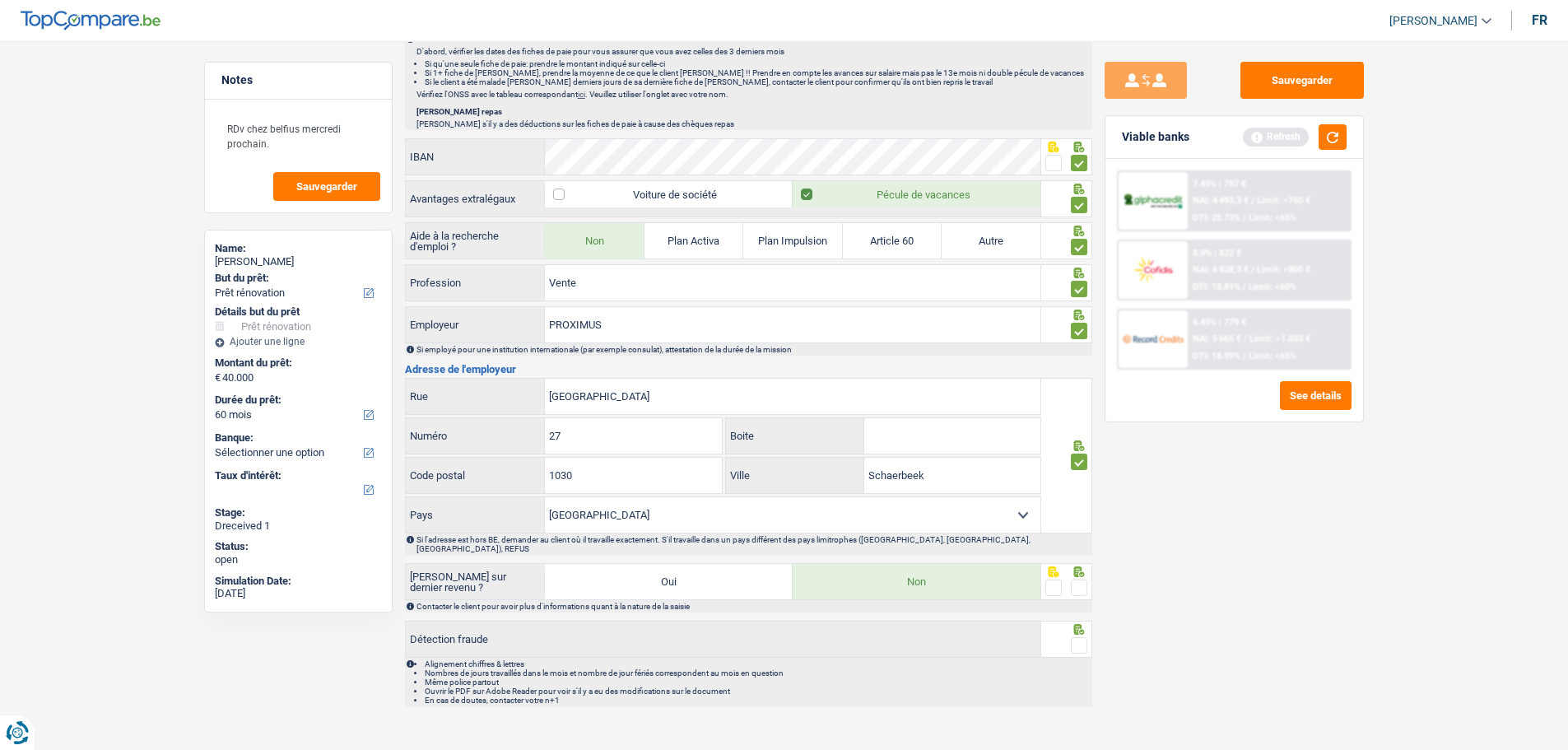 click at bounding box center (1079, 588) 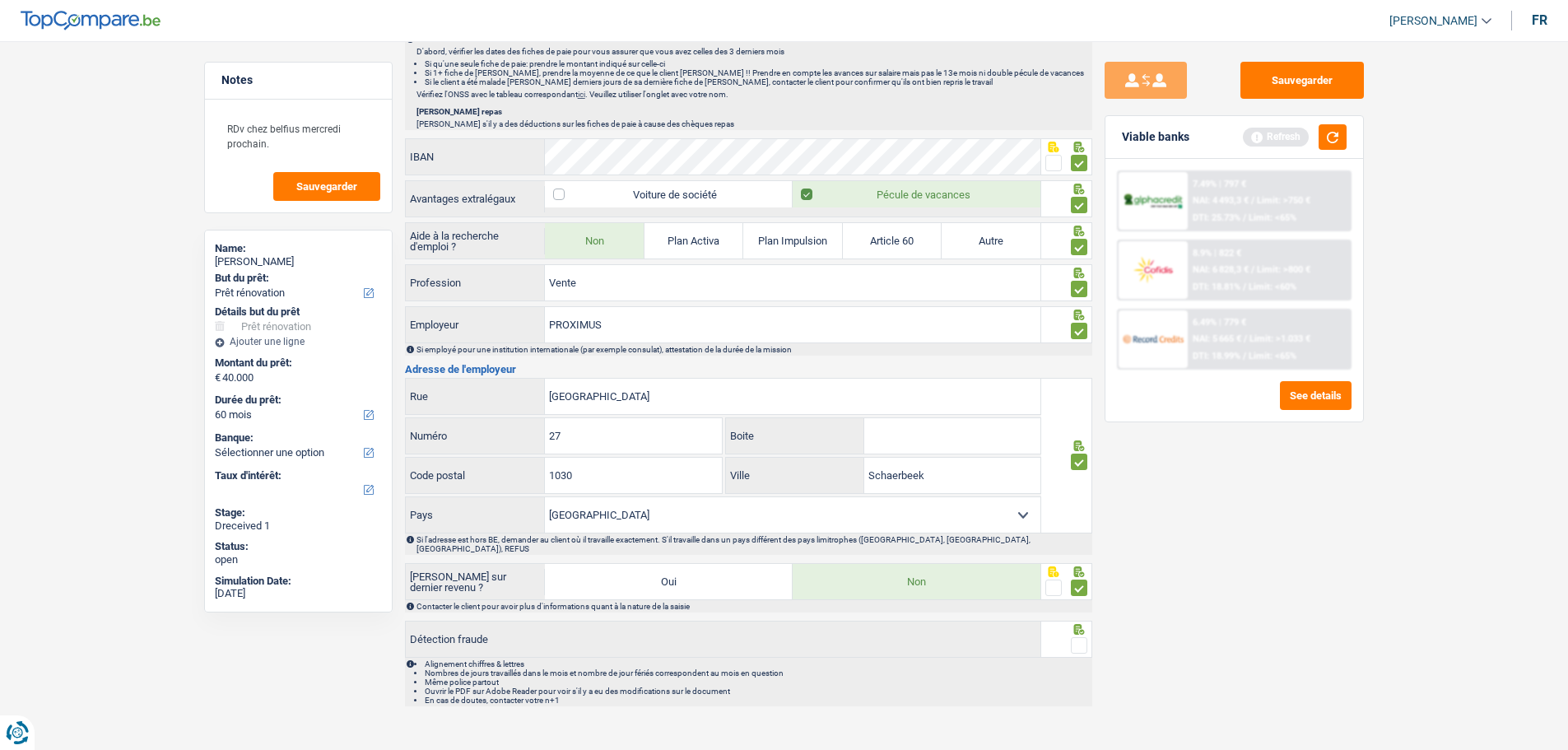 click at bounding box center (1079, 645) 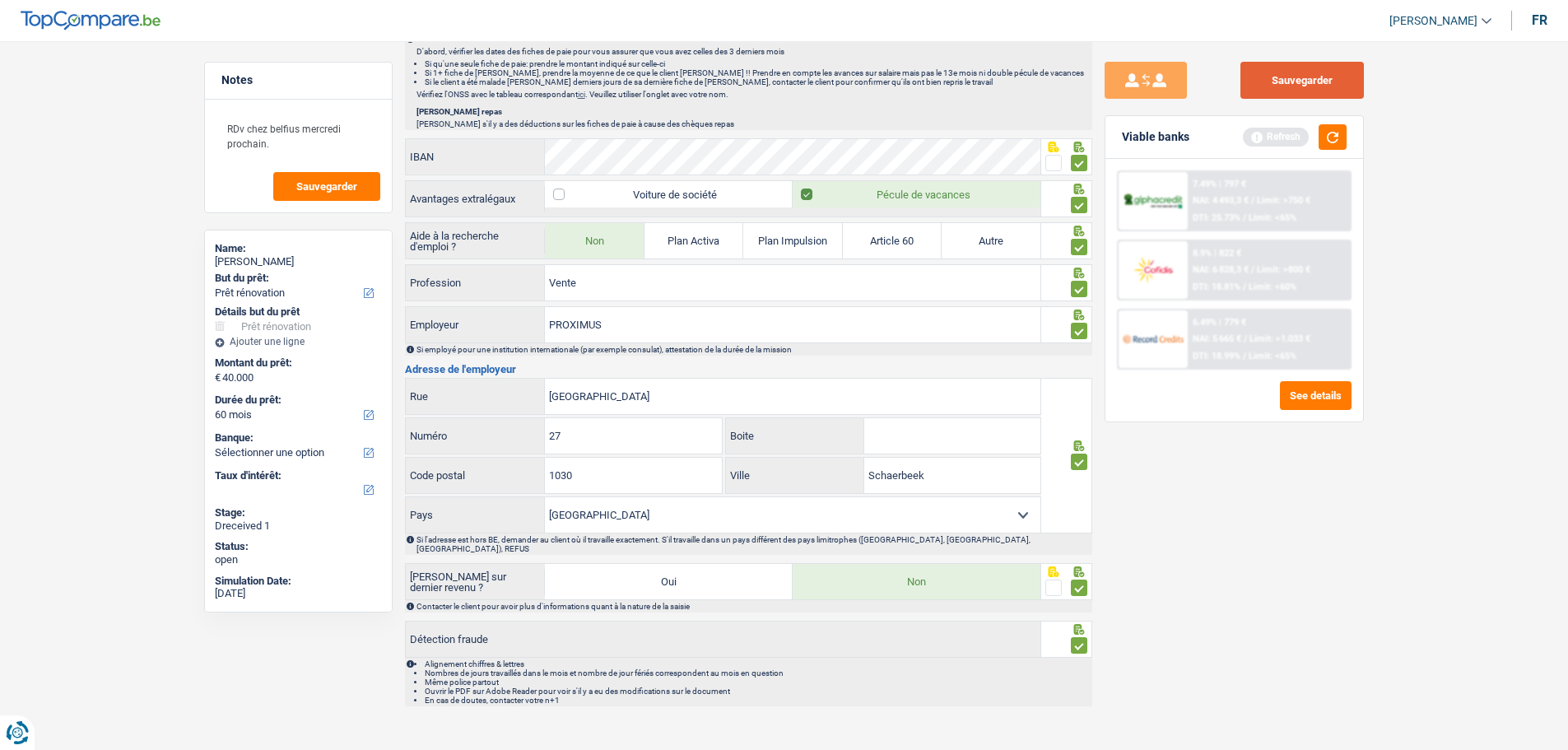 click on "Sauvegarder" at bounding box center (1302, 80) 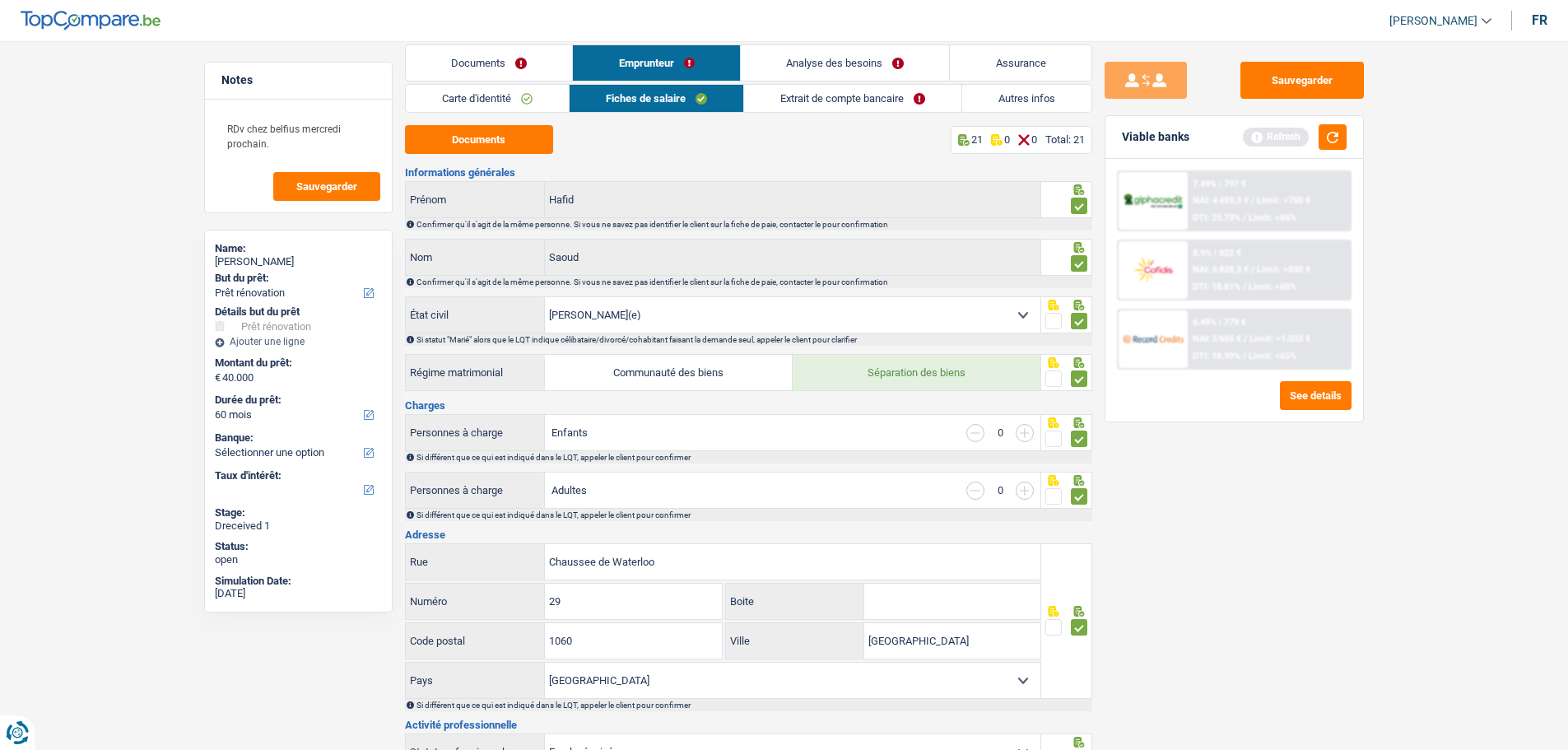 scroll, scrollTop: 0, scrollLeft: 0, axis: both 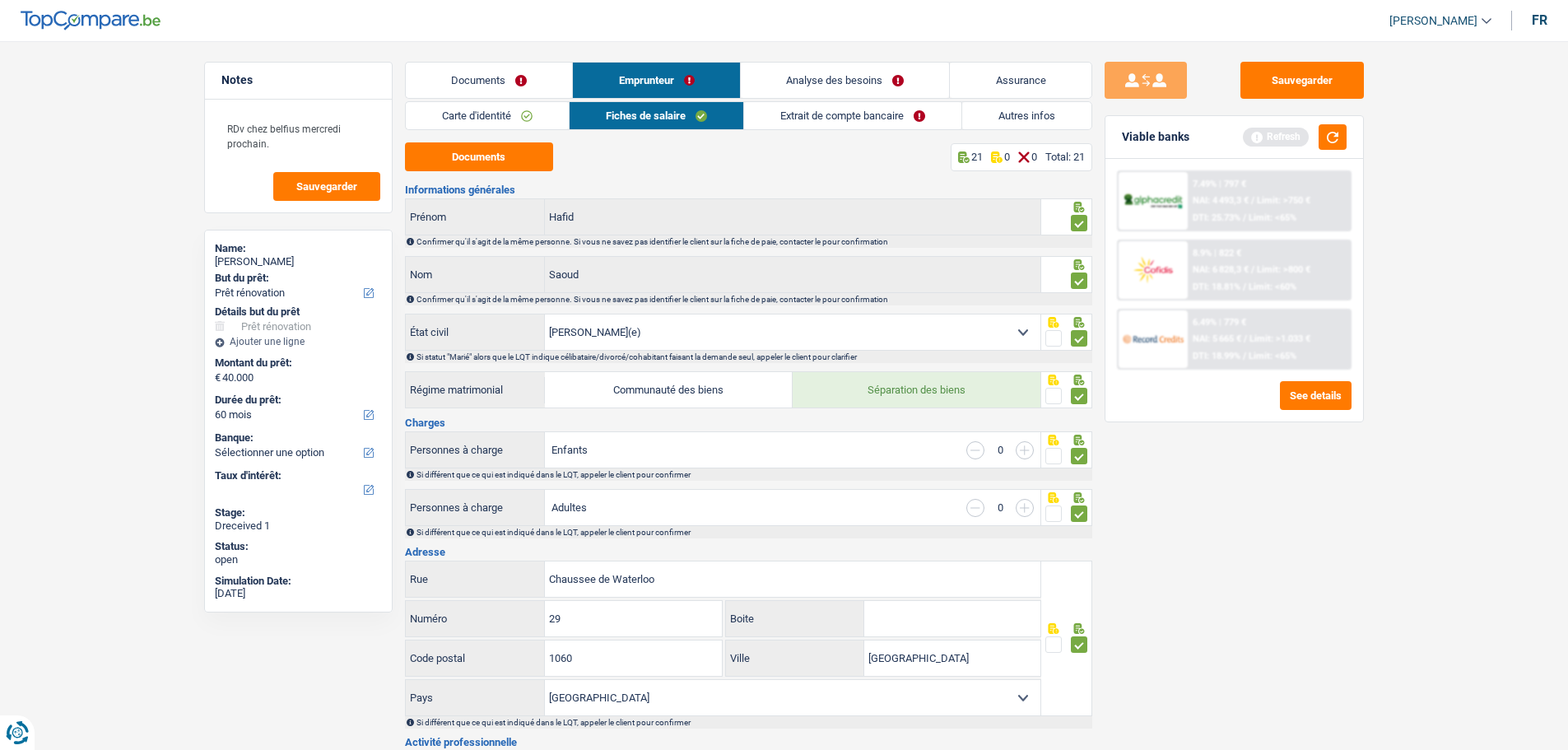 click on "Extrait de compte bancaire" at bounding box center [853, 115] 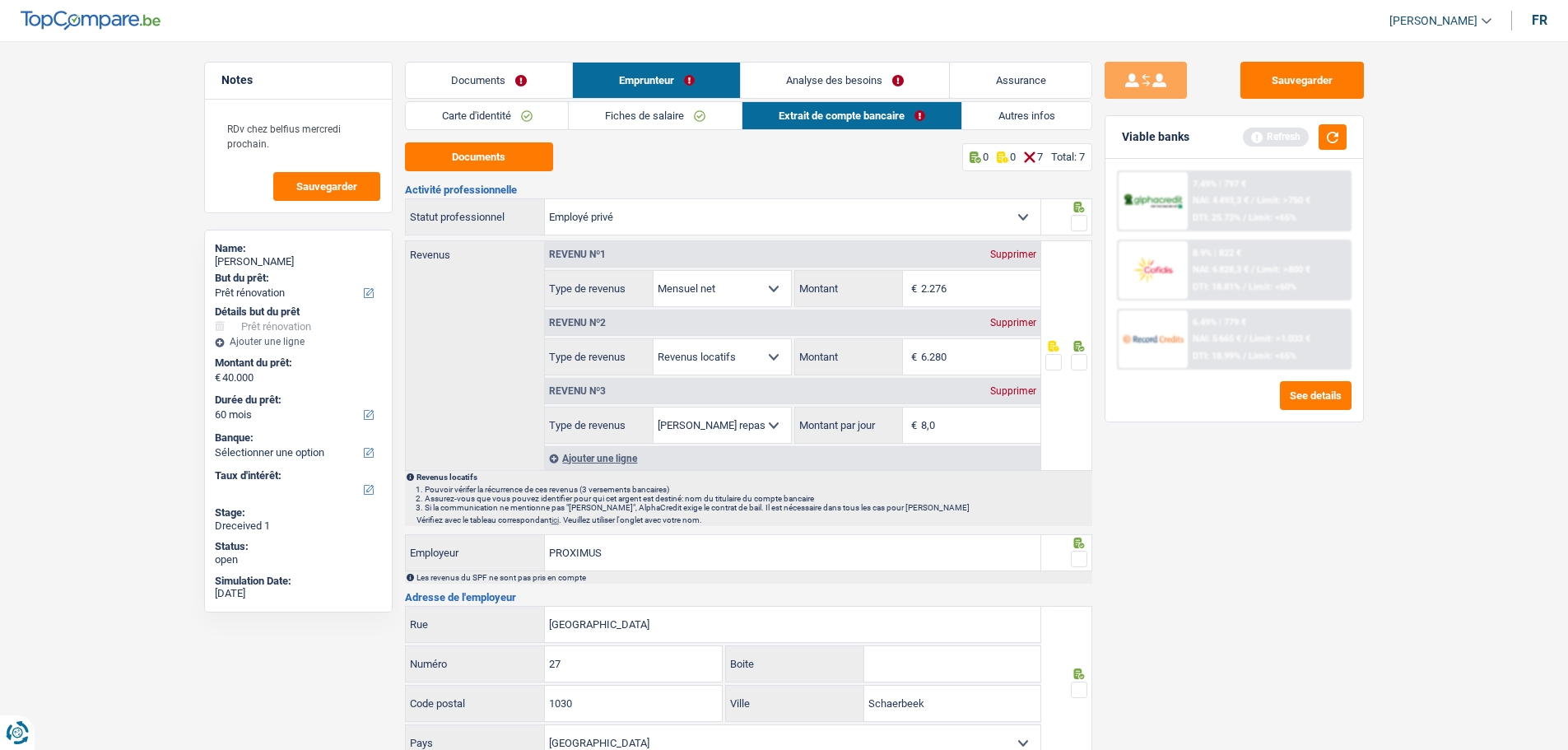 click at bounding box center (1067, 217) 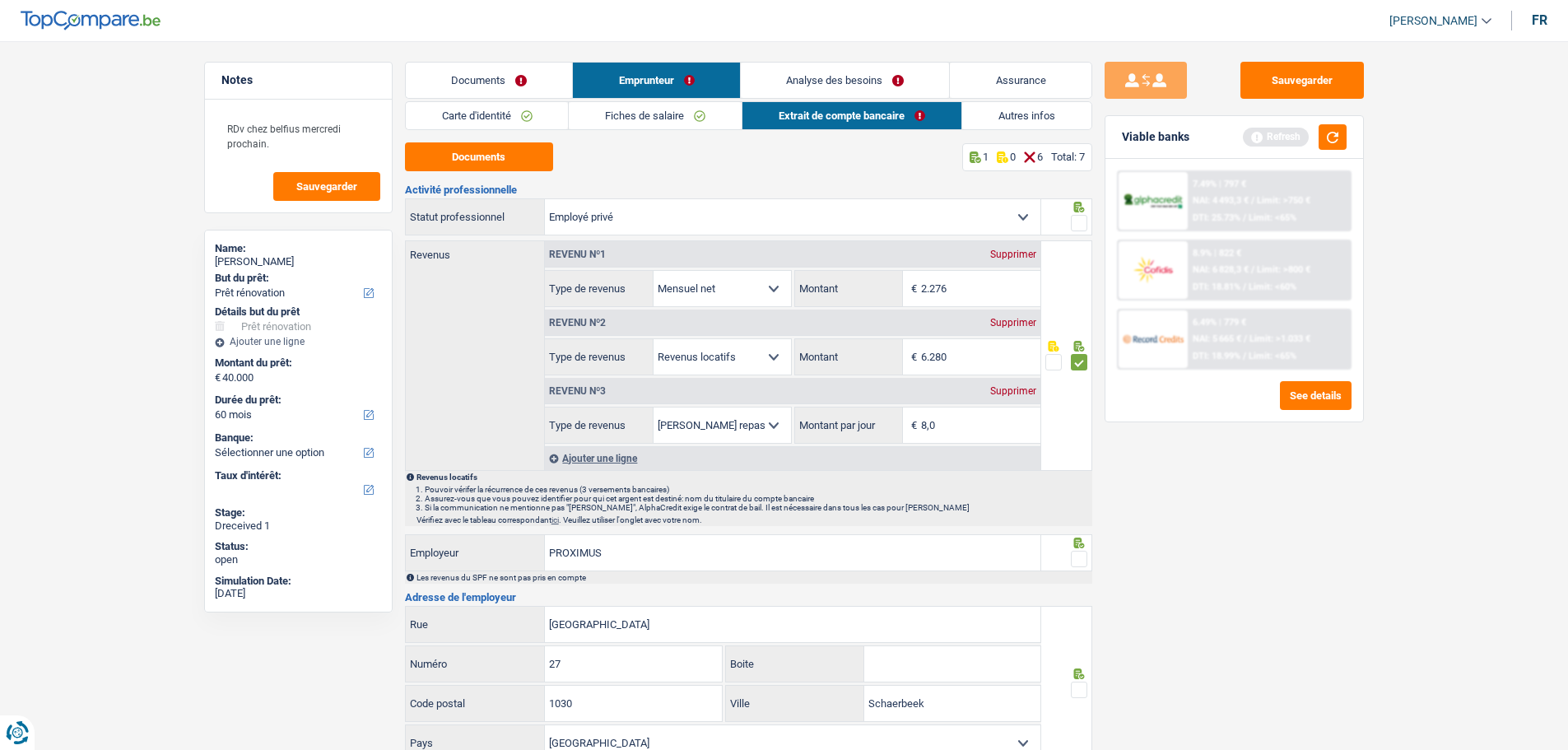 click at bounding box center [1079, 223] 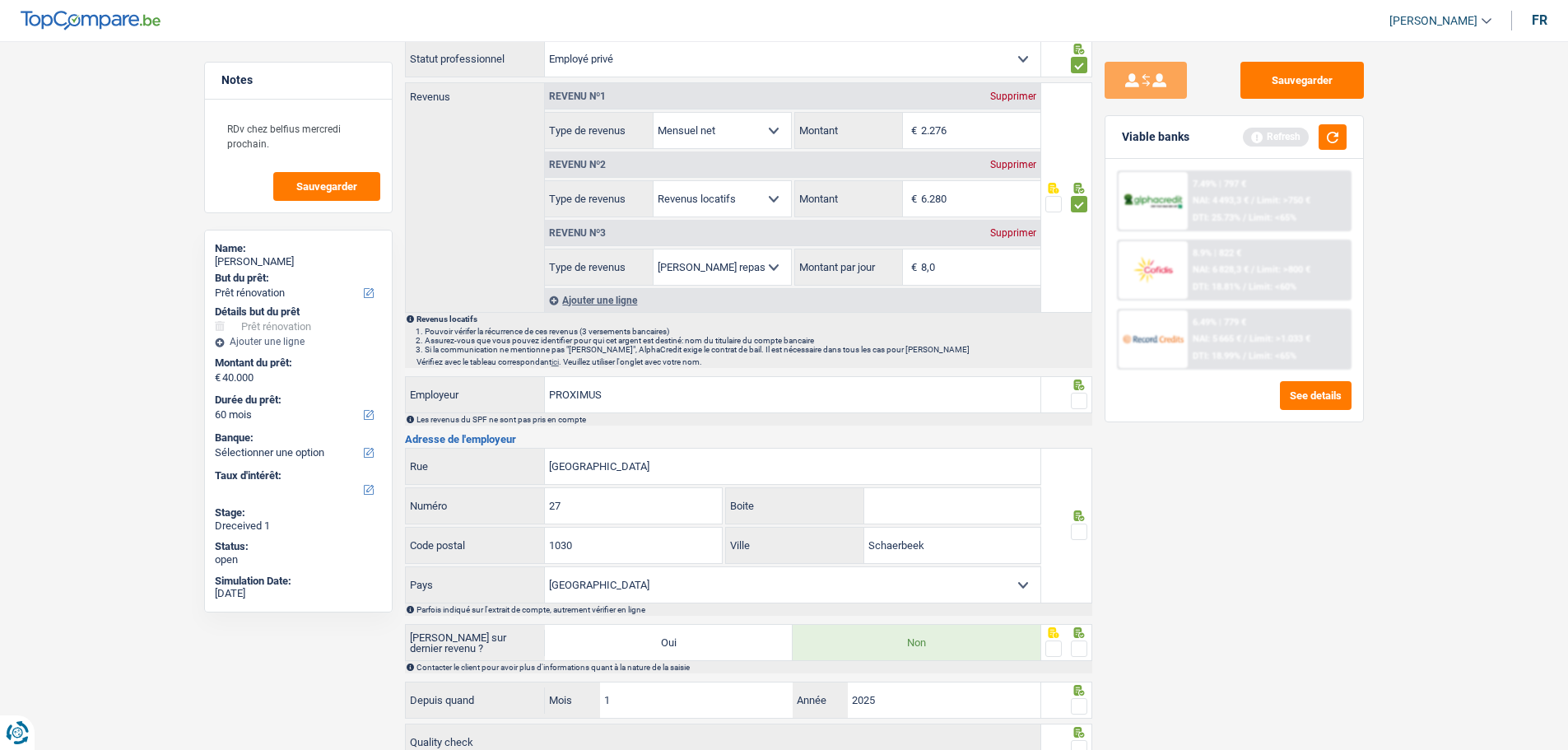 scroll, scrollTop: 165, scrollLeft: 0, axis: vertical 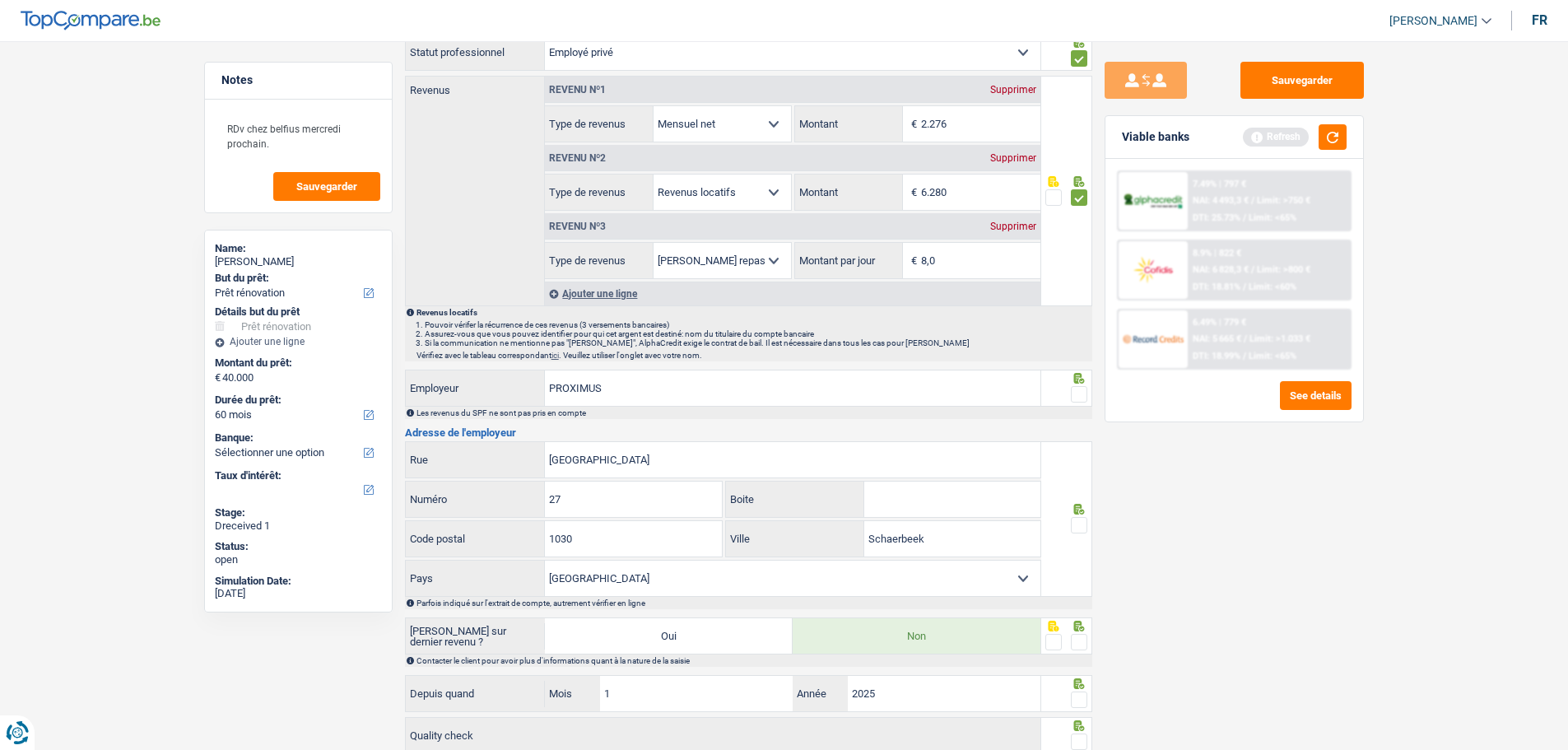 drag, startPoint x: 1082, startPoint y: 393, endPoint x: 1091, endPoint y: 447, distance: 54.744863 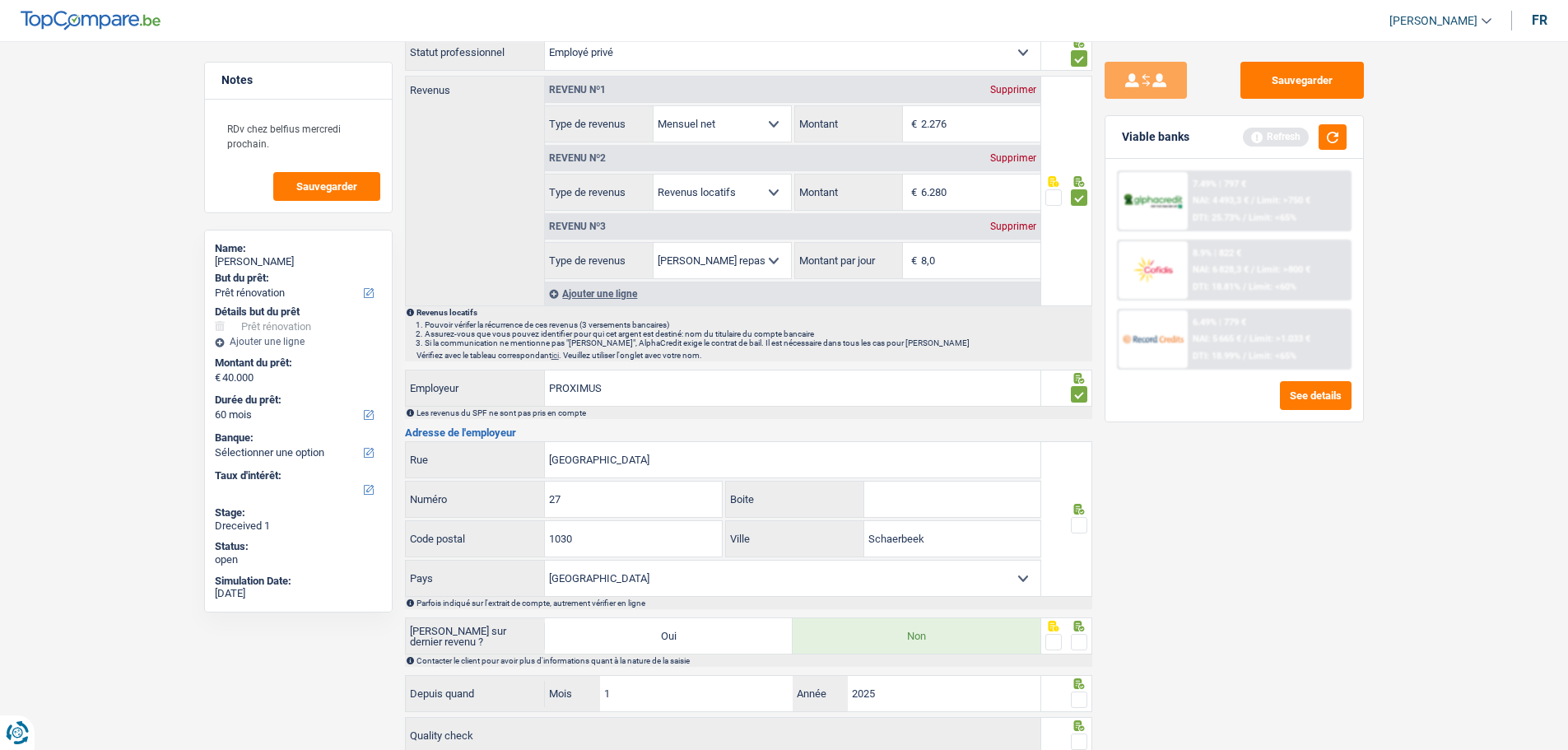 click at bounding box center [1079, 525] 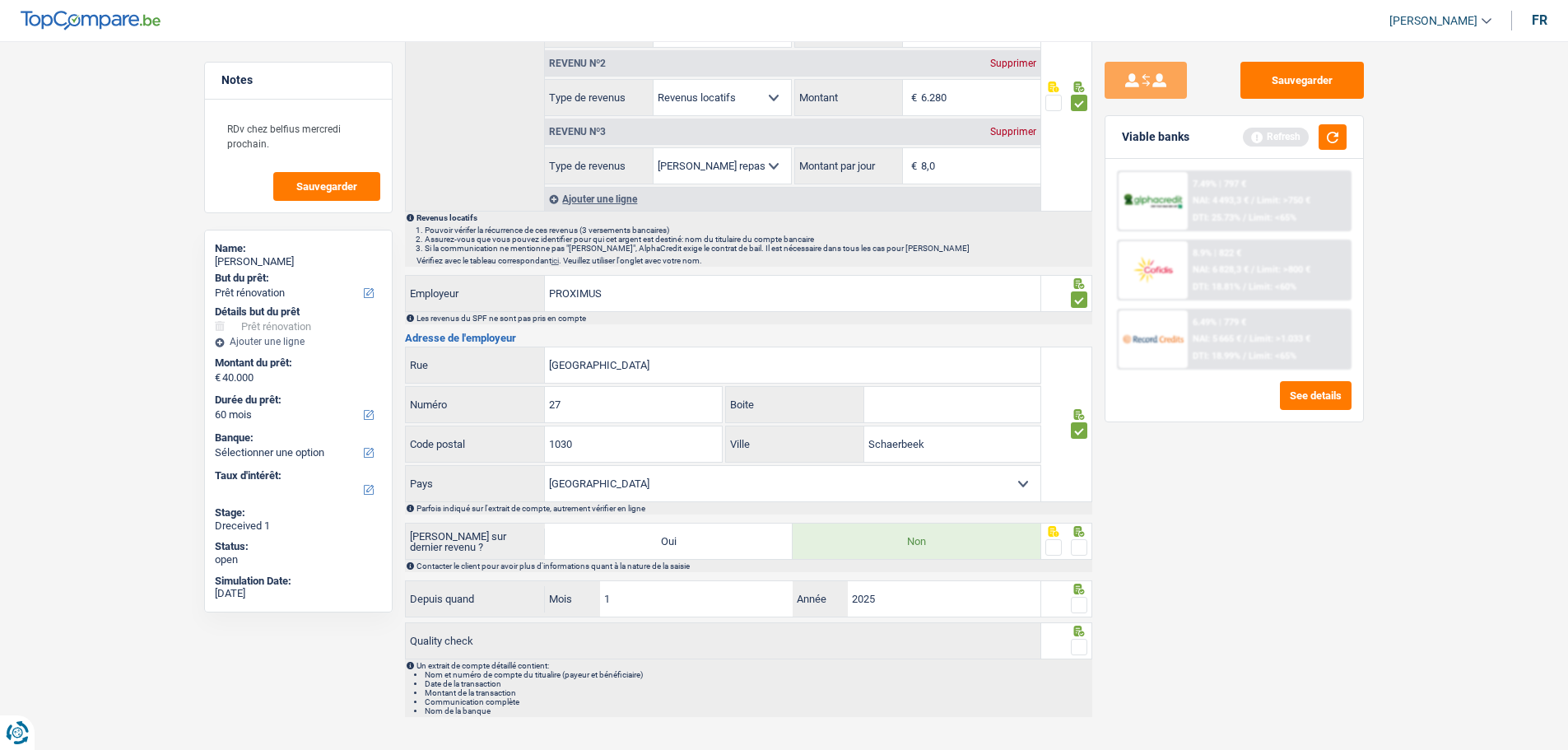 scroll, scrollTop: 281, scrollLeft: 0, axis: vertical 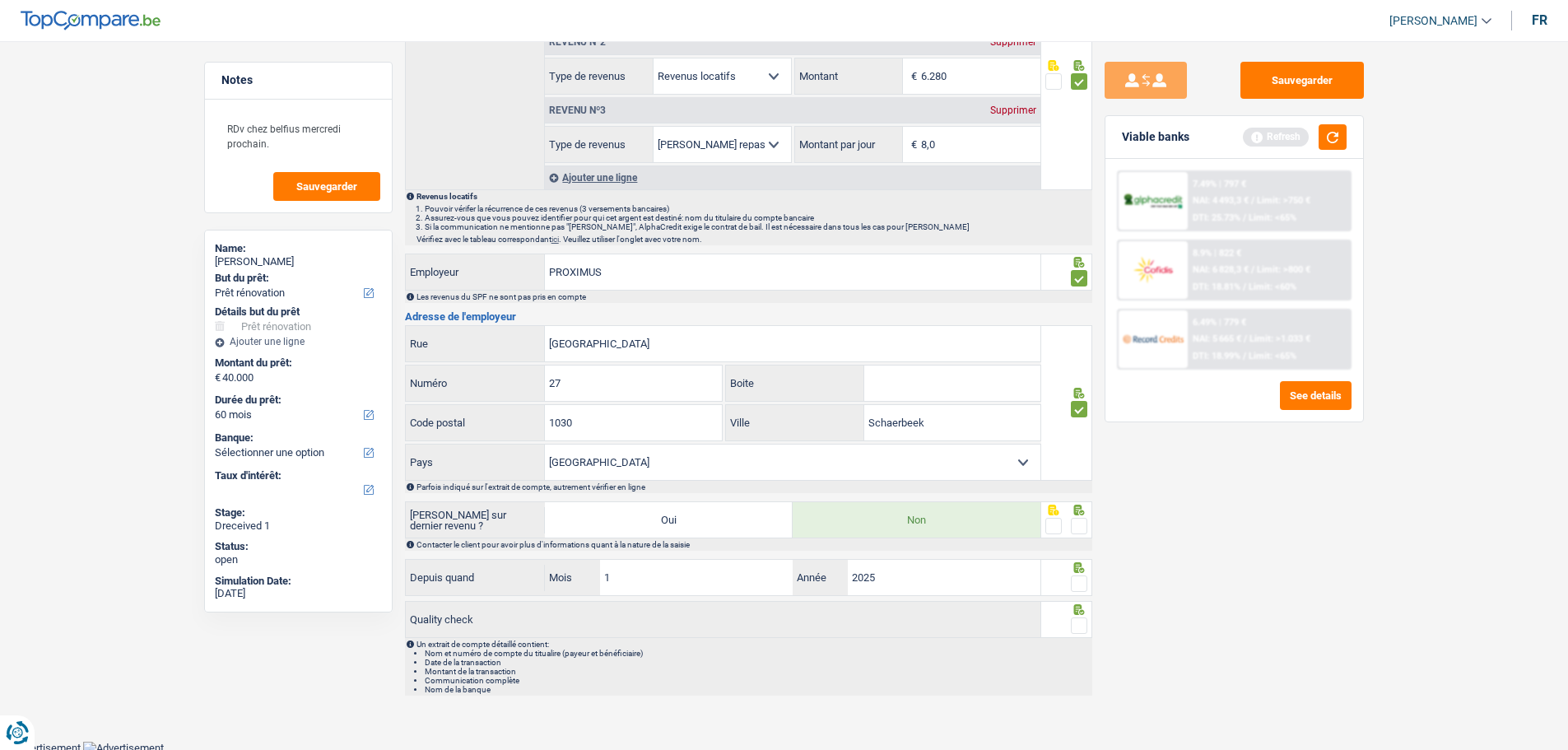 drag, startPoint x: 1080, startPoint y: 522, endPoint x: 1079, endPoint y: 564, distance: 42.011903 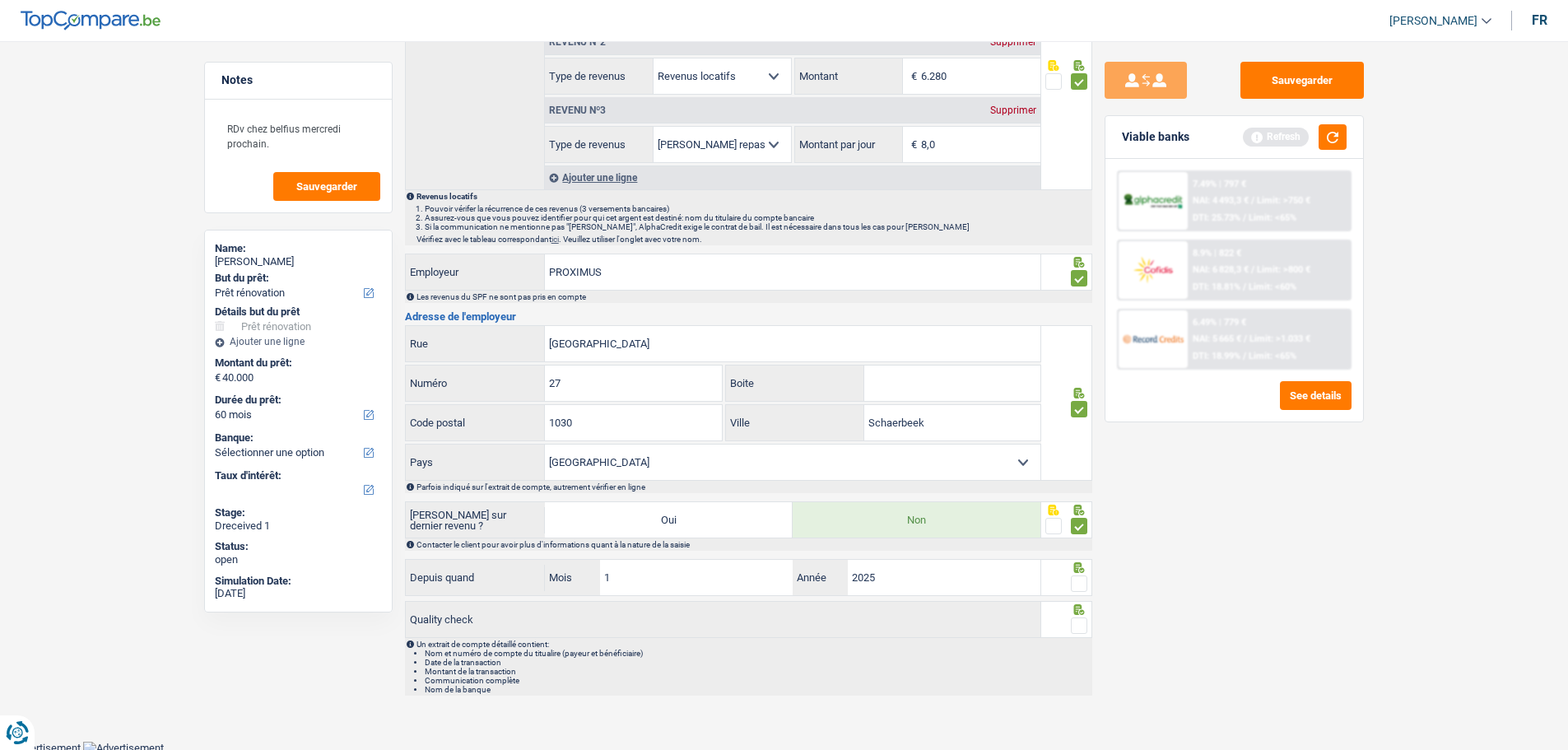 click at bounding box center (1079, 584) 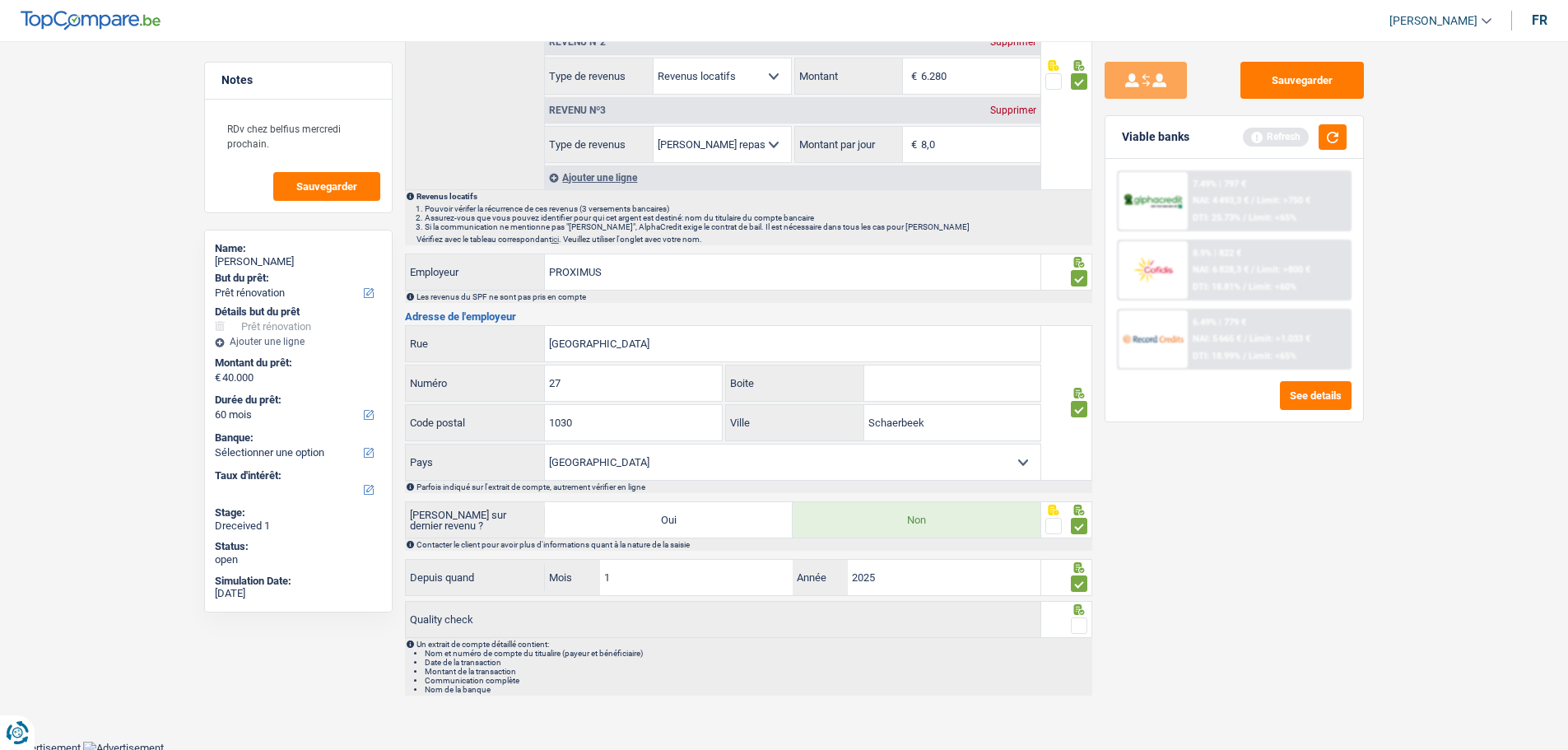 click at bounding box center [1079, 626] 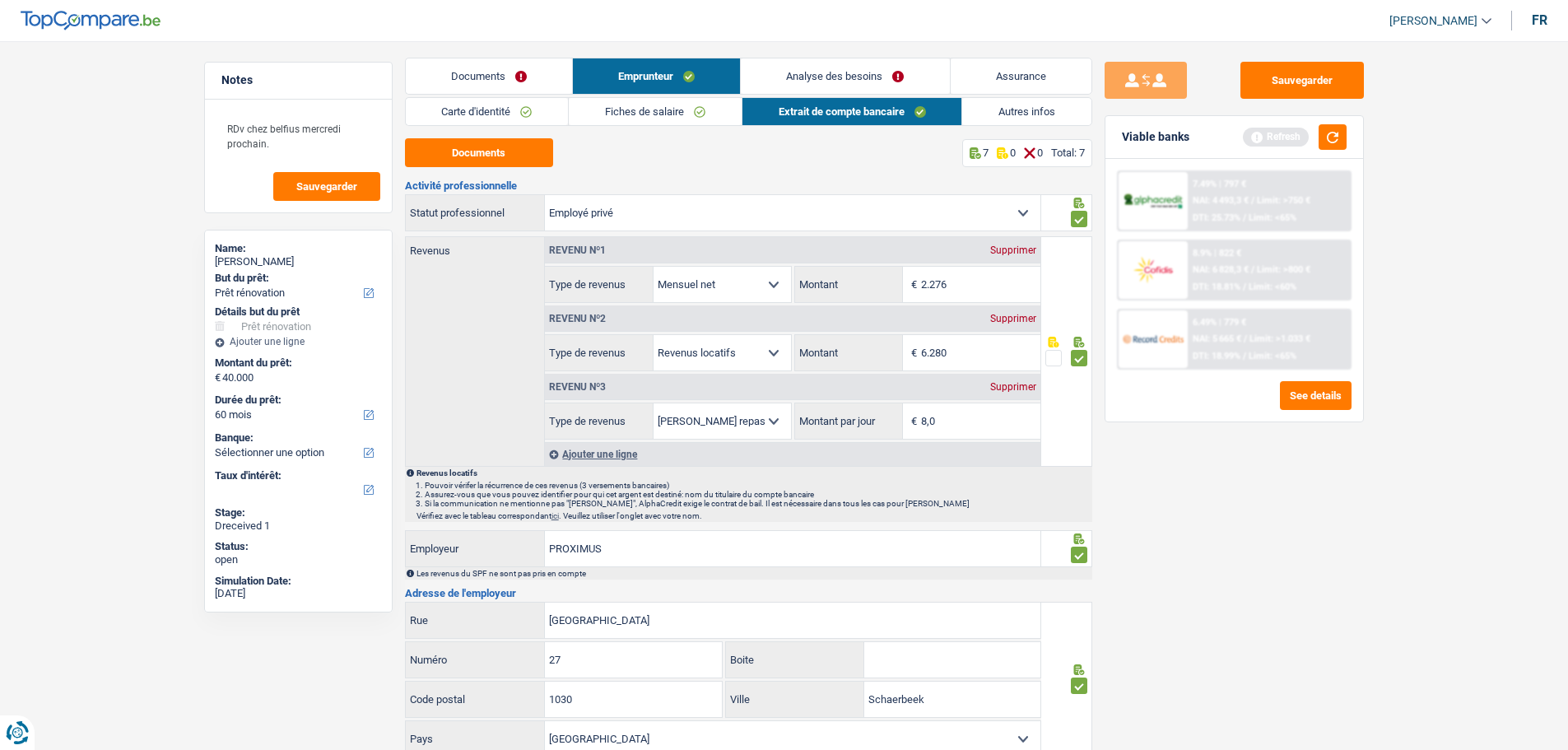 scroll, scrollTop: 0, scrollLeft: 0, axis: both 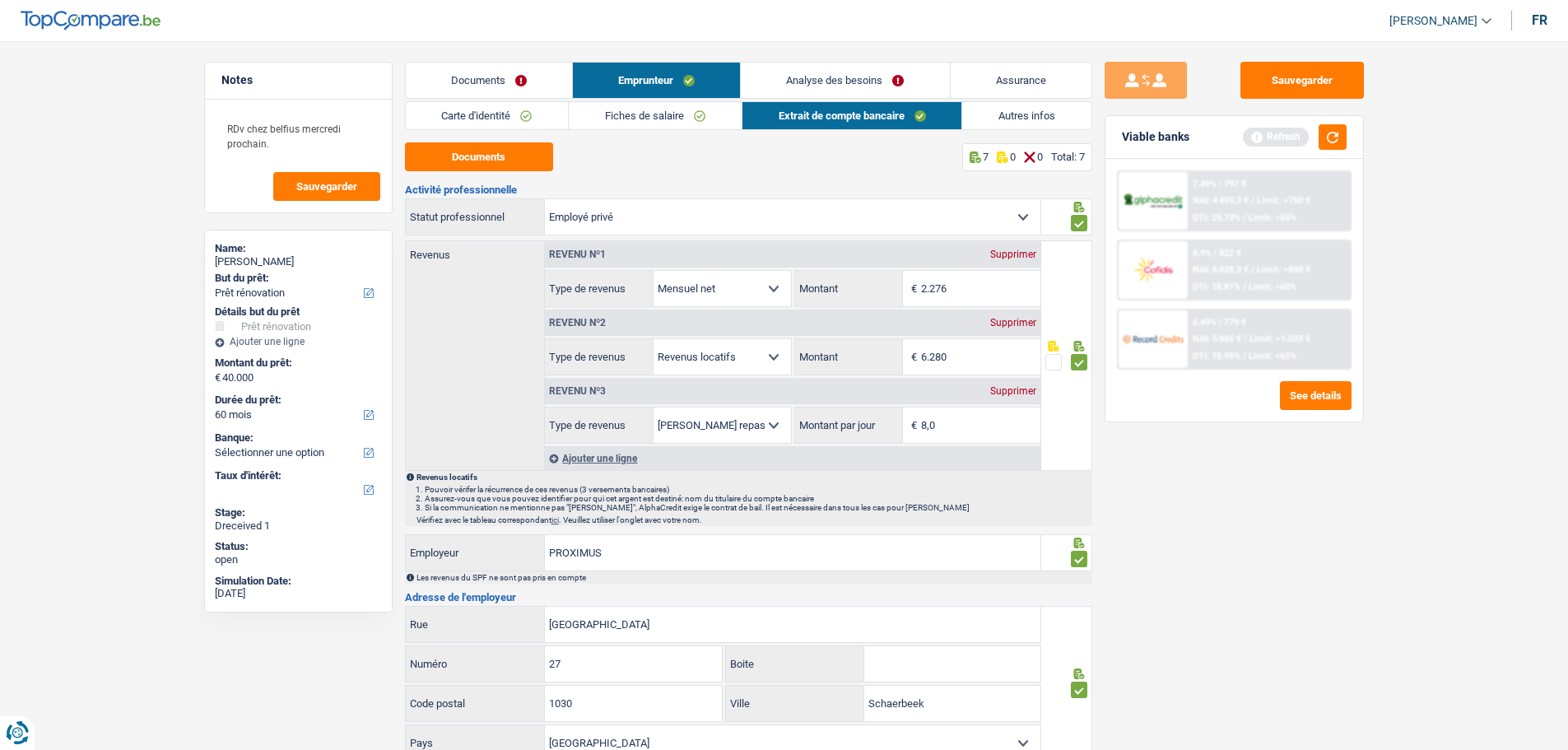 click on "Analyse des besoins" at bounding box center (844, 80) 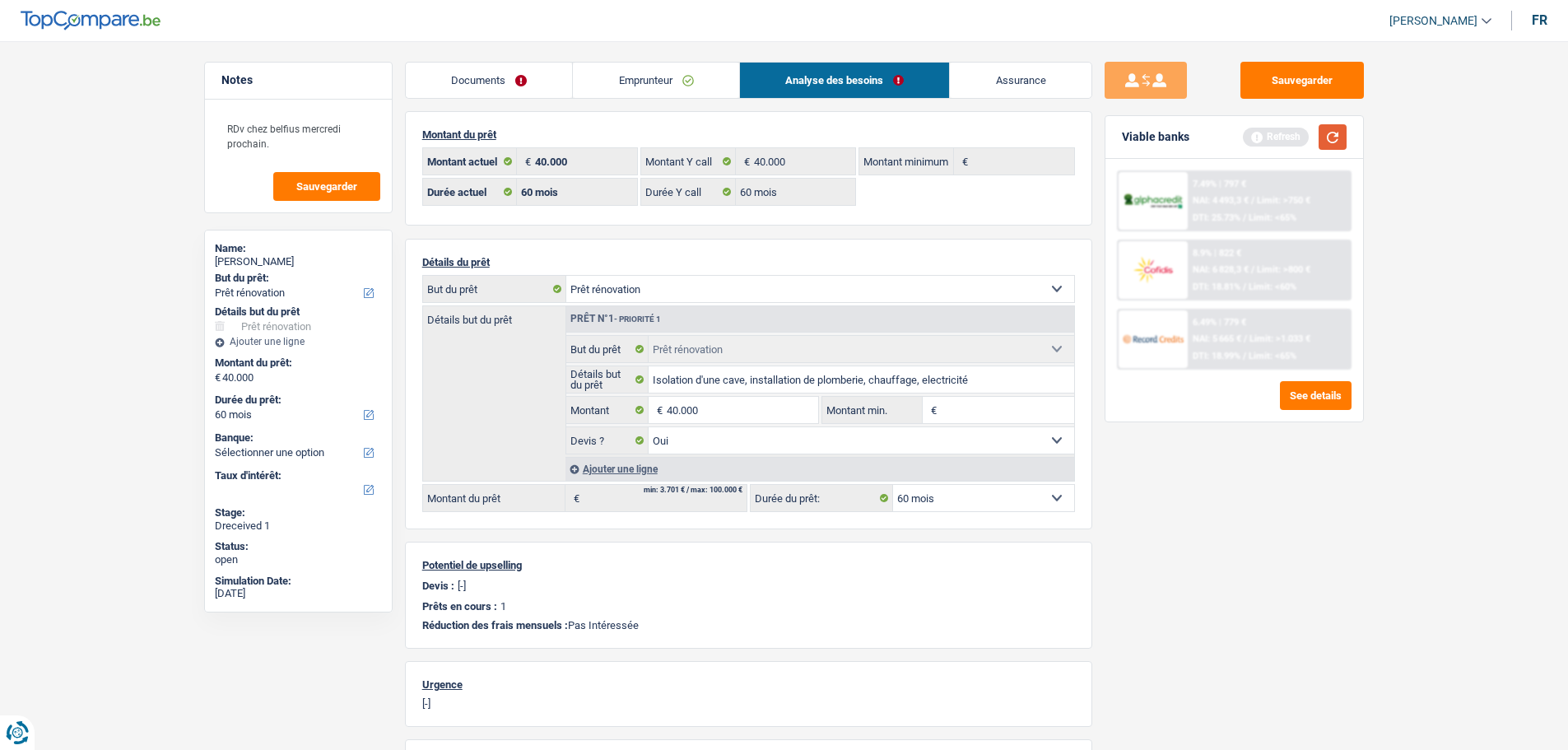 click at bounding box center [1333, 137] 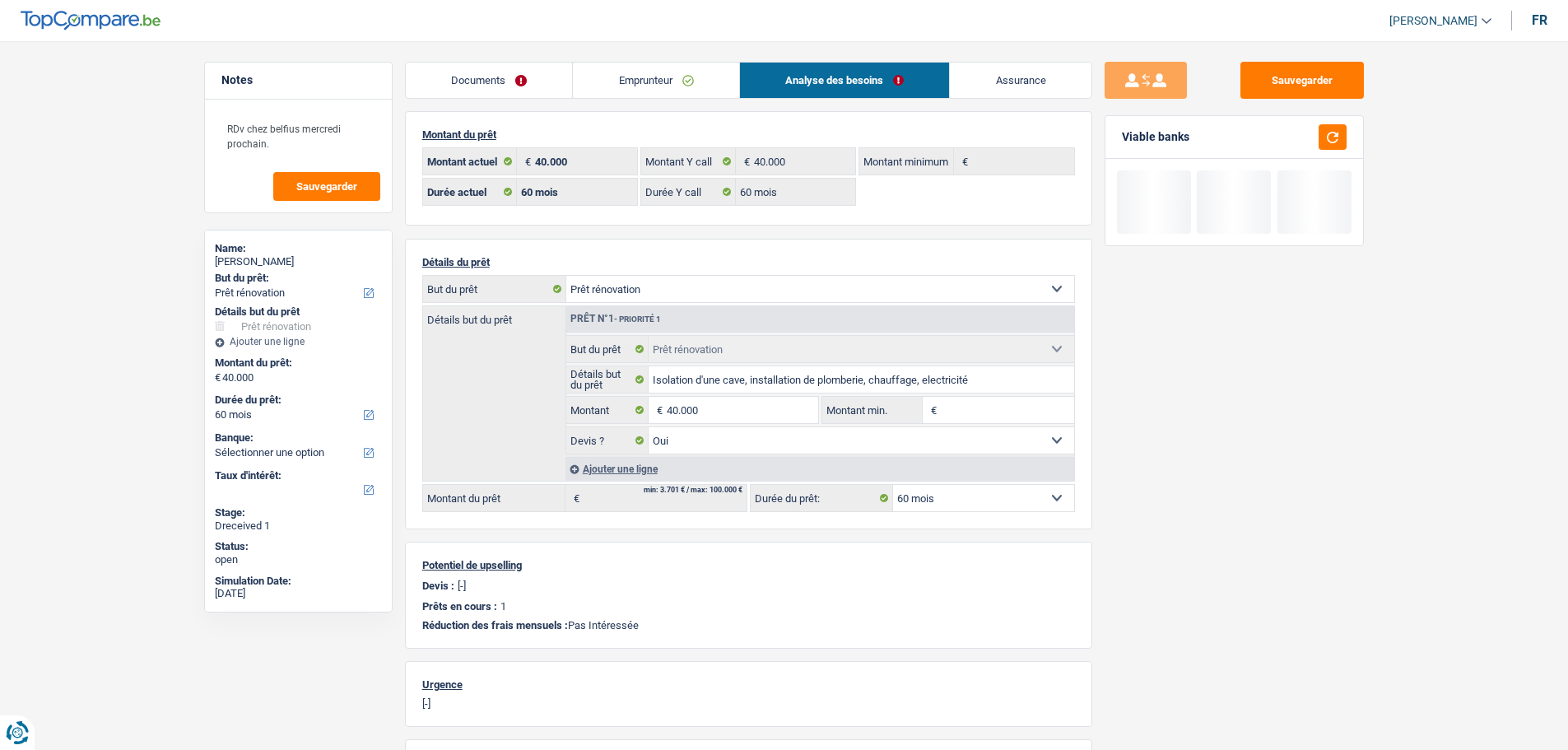 click on "Documents" at bounding box center [489, 80] 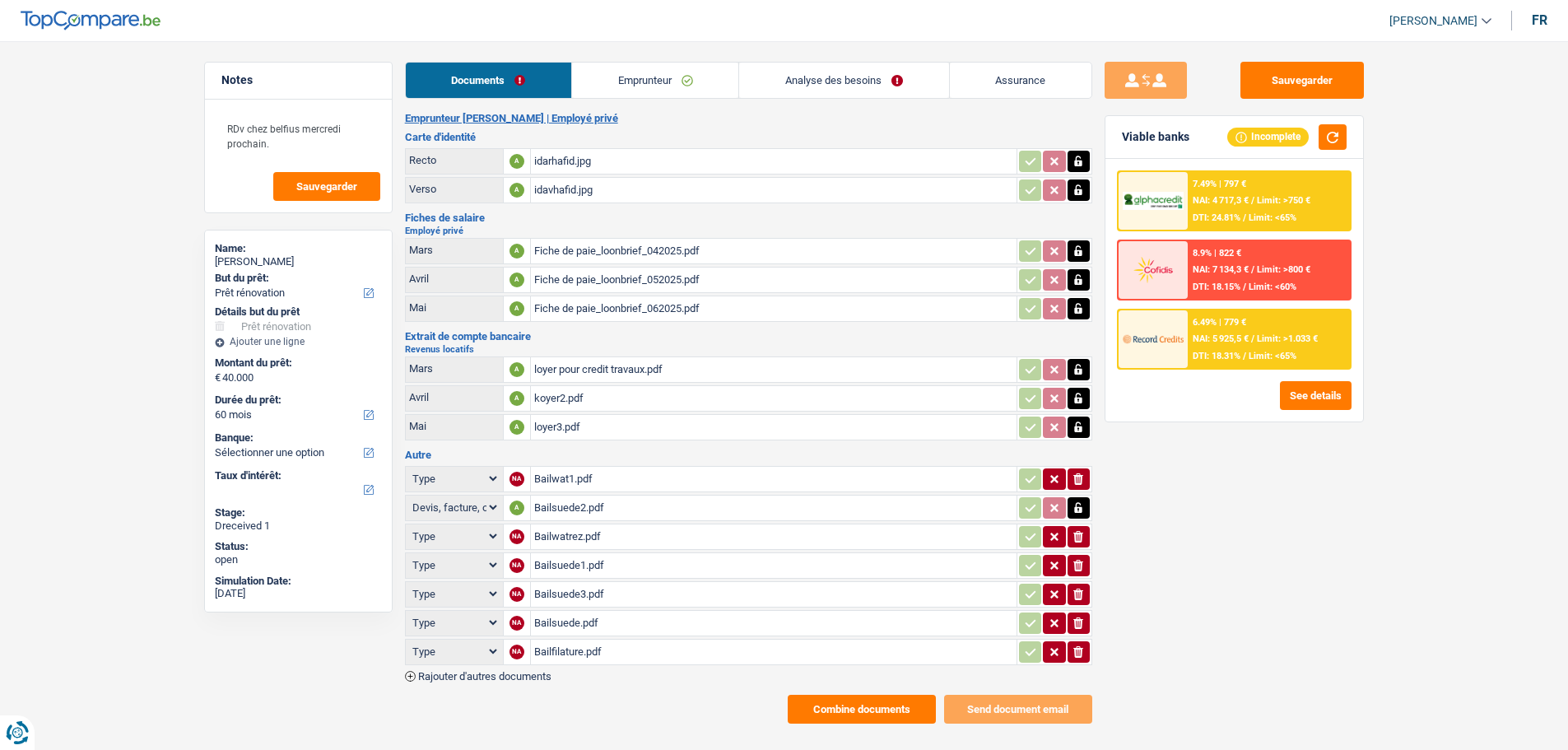 click on "Type
Analyse des besoins pour l'assurance
Attestation d'invalidité
Attestation de votre employeur
Attestation perte de la carte d'identité
Autre
Avertissement extrait de rôle 2023 concernant vos revenus 2022
Avertissement extrait de rôle 2024 concernant vos revenus 2023
Bulletin d'impôt
Carte bancaire
Certificat de composition de ménage
Certificat de résidence élargi
Certificat médical
Contrat de bail" at bounding box center [454, 478] 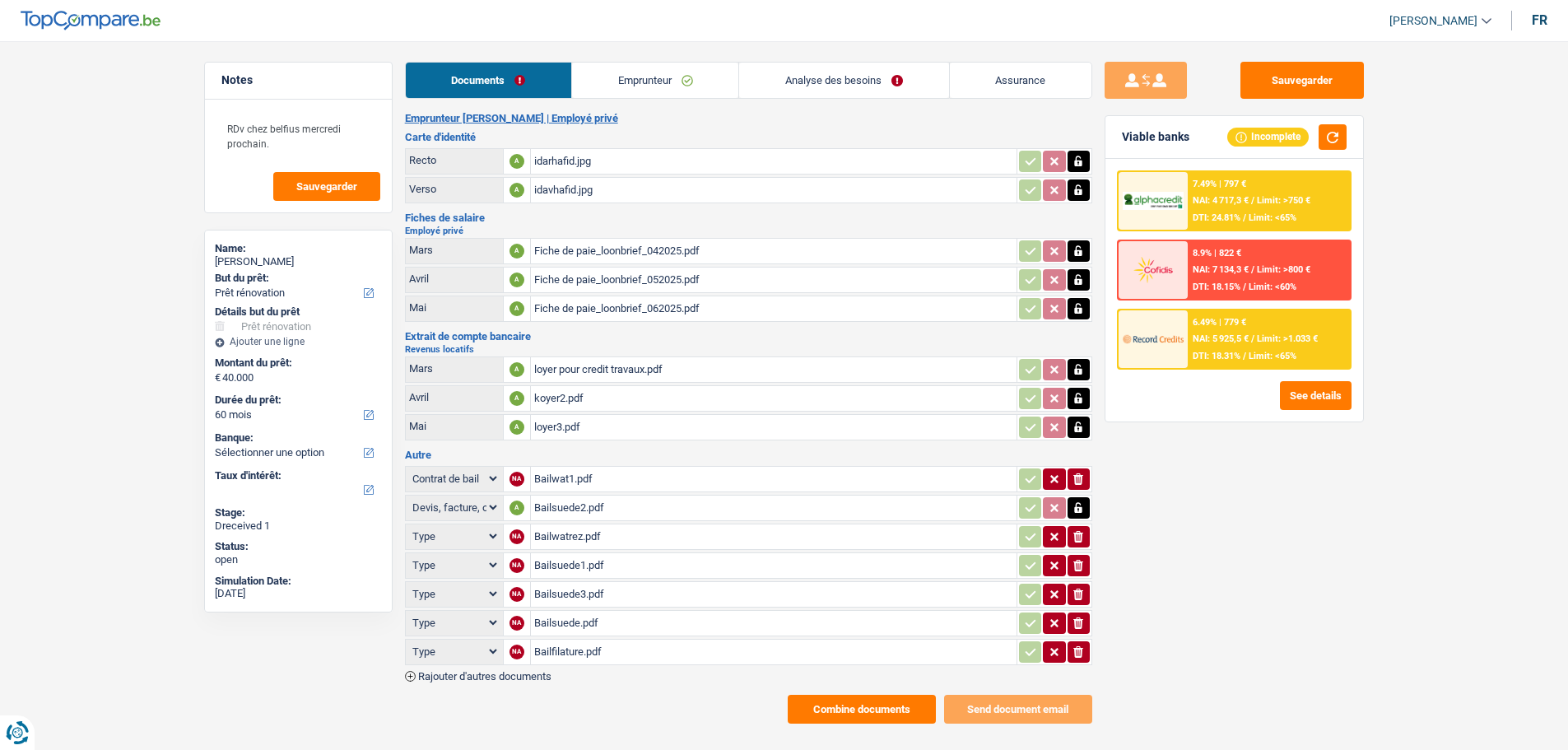 click on "Type
Analyse des besoins pour l'assurance
Attestation d'invalidité
Attestation de votre employeur
Attestation perte de la carte d'identité
Autre
Avertissement extrait de rôle 2023 concernant vos revenus 2022
Avertissement extrait de rôle 2024 concernant vos revenus 2023
Bulletin d'impôt
Carte bancaire
Certificat de composition de ménage
Certificat de résidence élargi
Certificat médical
Contrat de bail" at bounding box center [454, 478] 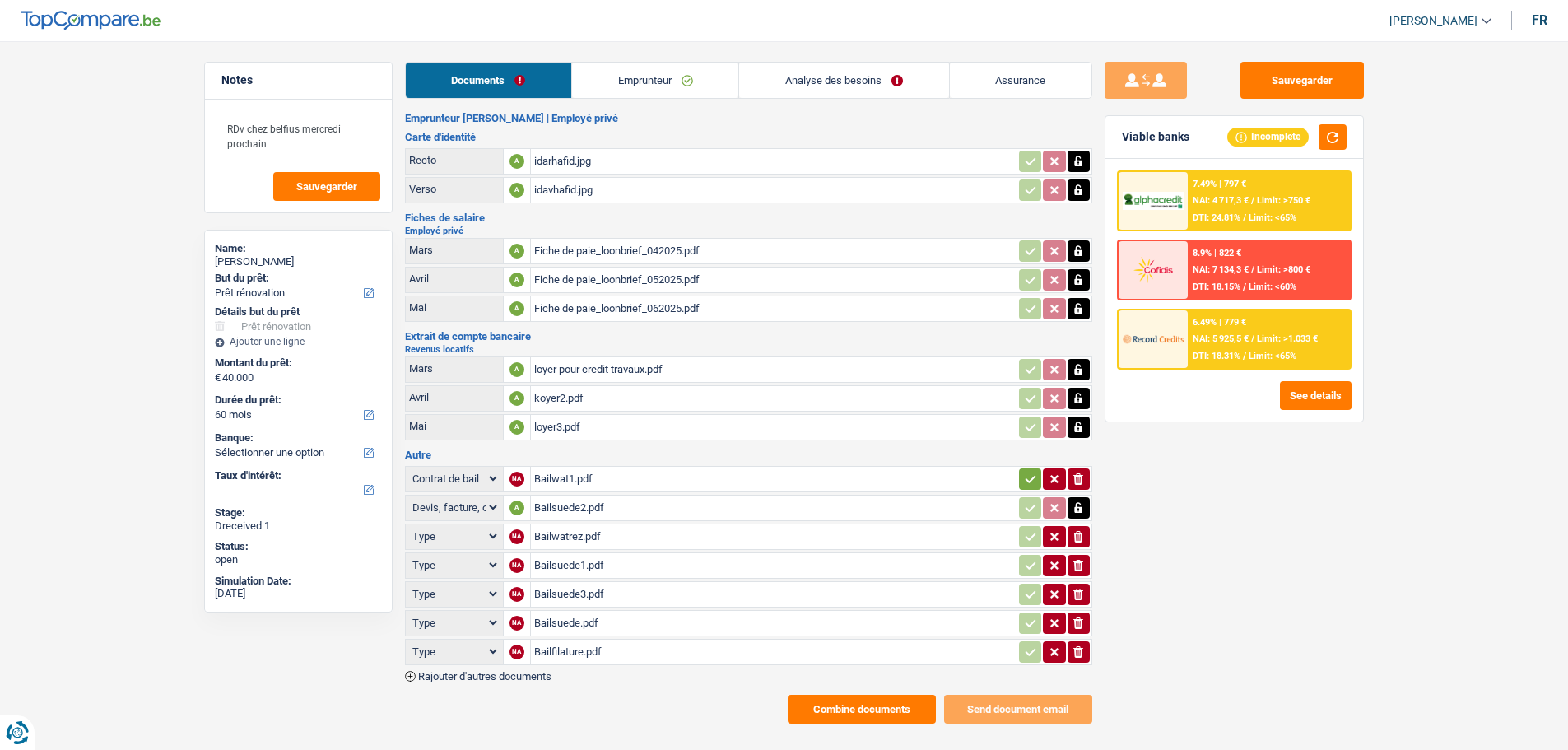 drag, startPoint x: 1028, startPoint y: 466, endPoint x: 1014, endPoint y: 468, distance: 14.142136 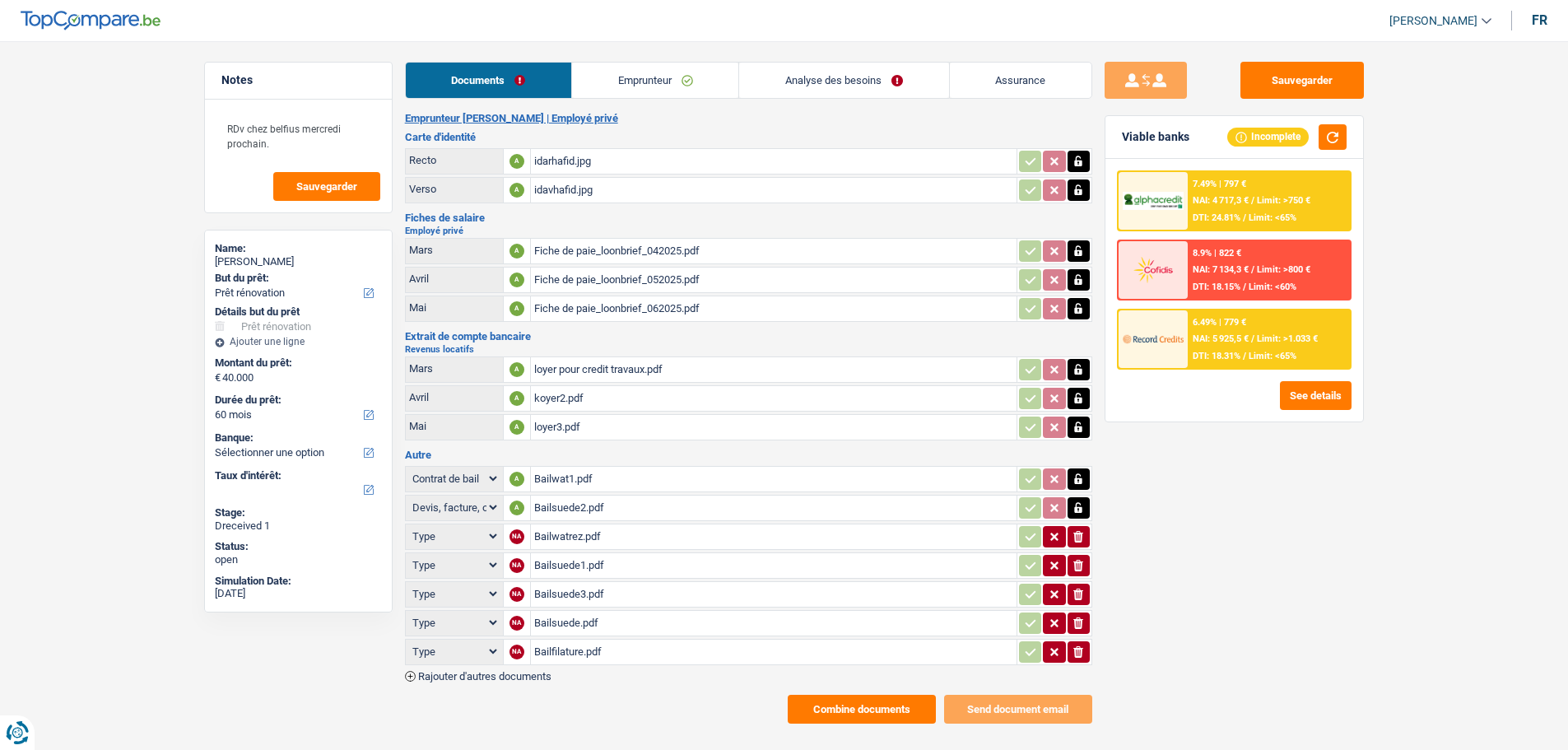 click on "Type
Analyse des besoins pour l'assurance
Attestation d'invalidité
Attestation de votre employeur
Attestation perte de la carte d'identité
Autre
Avertissement extrait de rôle 2023 concernant vos revenus 2022
Avertissement extrait de rôle 2024 concernant vos revenus 2023
Bulletin d'impôt
Carte bancaire
Certificat de composition de ménage
Certificat de résidence élargi
Certificat médical
Contrat de bail" at bounding box center (454, 536) 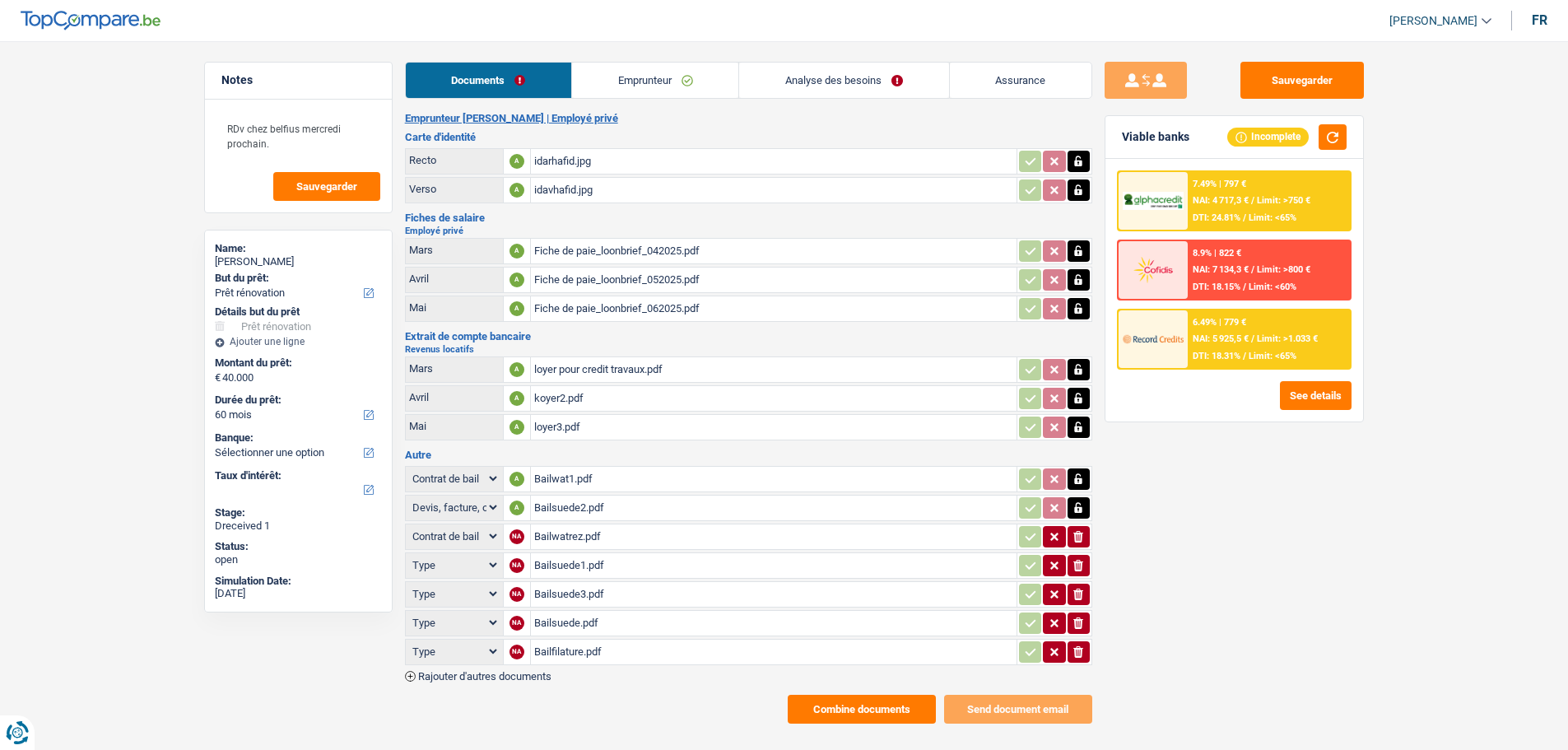 click on "Type
Analyse des besoins pour l'assurance
Attestation d'invalidité
Attestation de votre employeur
Attestation perte de la carte d'identité
Autre
Avertissement extrait de rôle 2023 concernant vos revenus 2022
Avertissement extrait de rôle 2024 concernant vos revenus 2023
Bulletin d'impôt
Carte bancaire
Certificat de composition de ménage
Certificat de résidence élargi
Certificat médical
Contrat de bail" at bounding box center (454, 536) 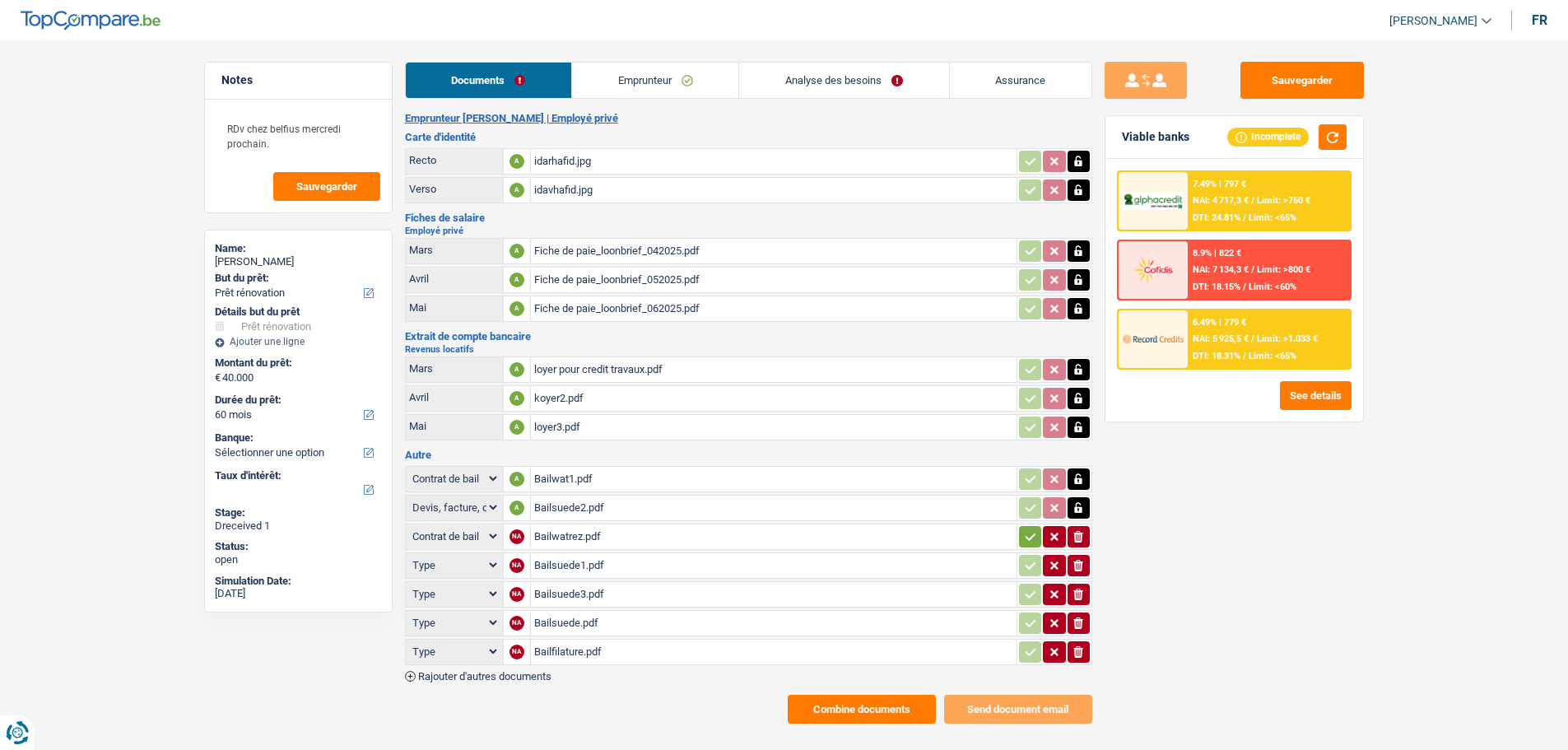 click on "Type
Analyse des besoins pour l'assurance
Attestation d'invalidité
Attestation de votre employeur
Attestation perte de la carte d'identité
Autre
Avertissement extrait de rôle 2023 concernant vos revenus 2022
Avertissement extrait de rôle 2024 concernant vos revenus 2023
Bulletin d'impôt
Carte bancaire
Certificat de composition de ménage
Certificat de résidence élargi
Certificat médical
Contrat de bail" at bounding box center (454, 565) 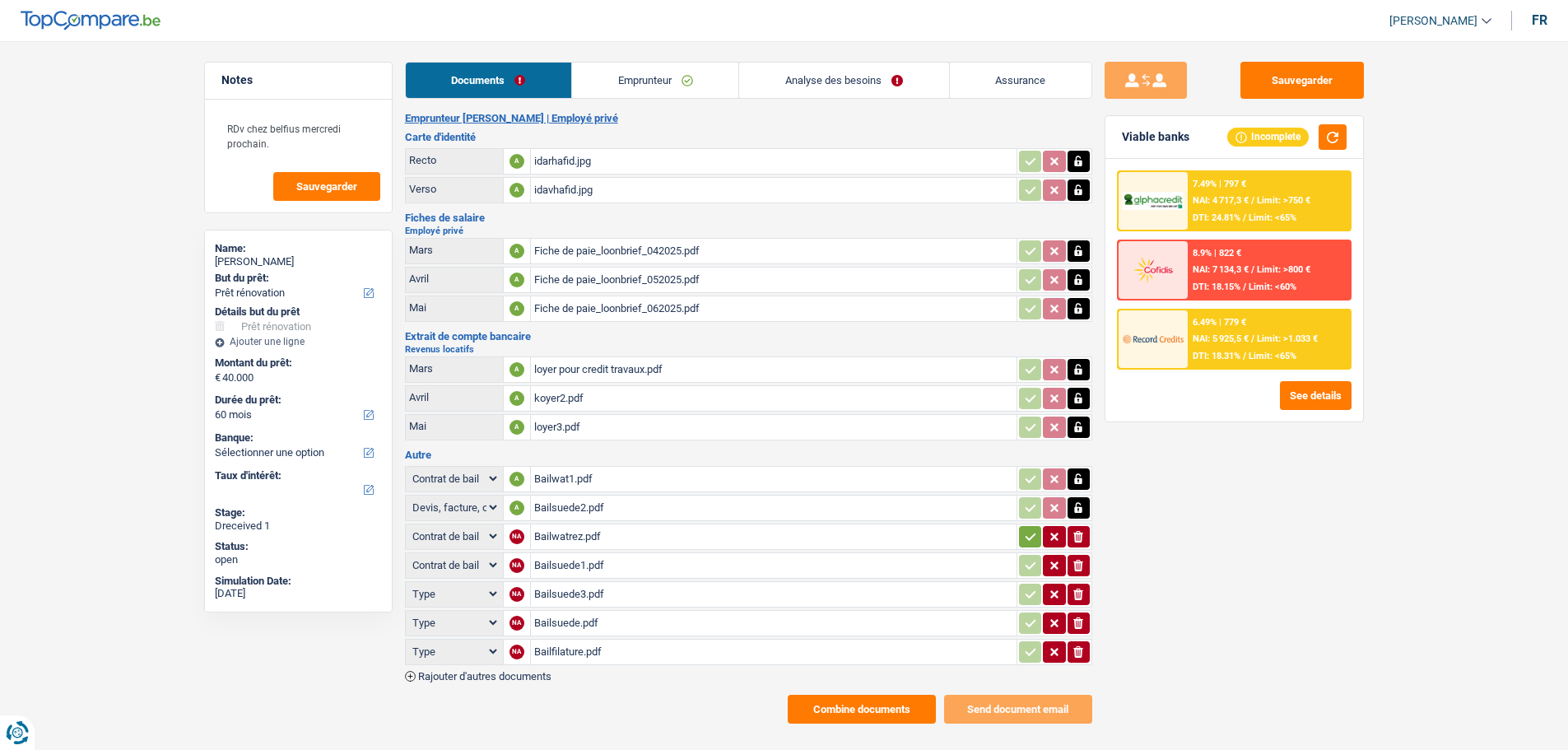 click on "Type
Analyse des besoins pour l'assurance
Attestation d'invalidité
Attestation de votre employeur
Attestation perte de la carte d'identité
Autre
Avertissement extrait de rôle 2023 concernant vos revenus 2022
Avertissement extrait de rôle 2024 concernant vos revenus 2023
Bulletin d'impôt
Carte bancaire
Certificat de composition de ménage
Certificat de résidence élargi
Certificat médical
Contrat de bail" at bounding box center (454, 565) 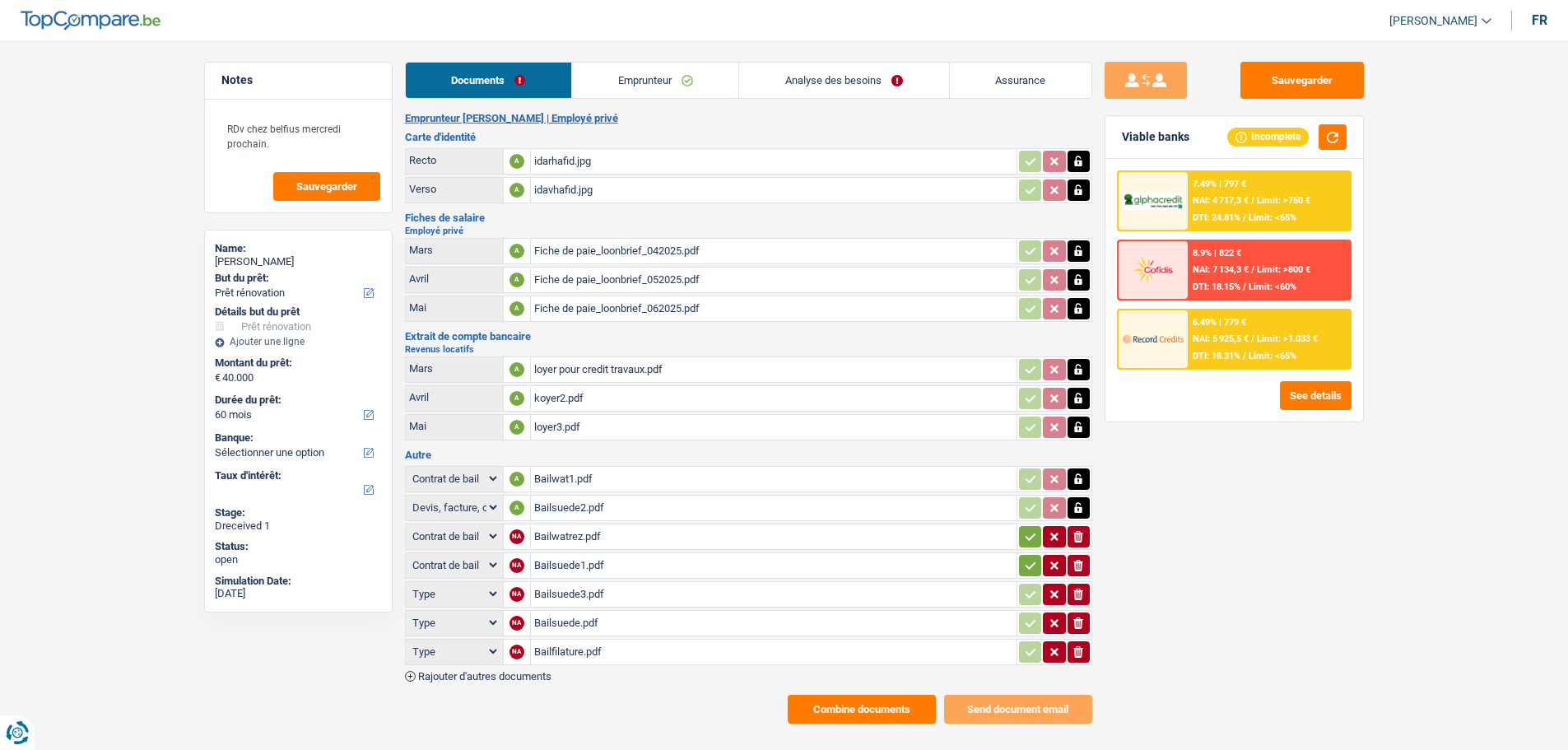 click on "Type
Analyse des besoins pour l'assurance
Attestation d'invalidité
Attestation de votre employeur
Attestation perte de la carte d'identité
Autre
Avertissement extrait de rôle 2023 concernant vos revenus 2022
Avertissement extrait de rôle 2024 concernant vos revenus 2023
Bulletin d'impôt
Carte bancaire
Certificat de composition de ménage
Certificat de résidence élargi
Certificat médical
Contrat de bail" at bounding box center (454, 594) 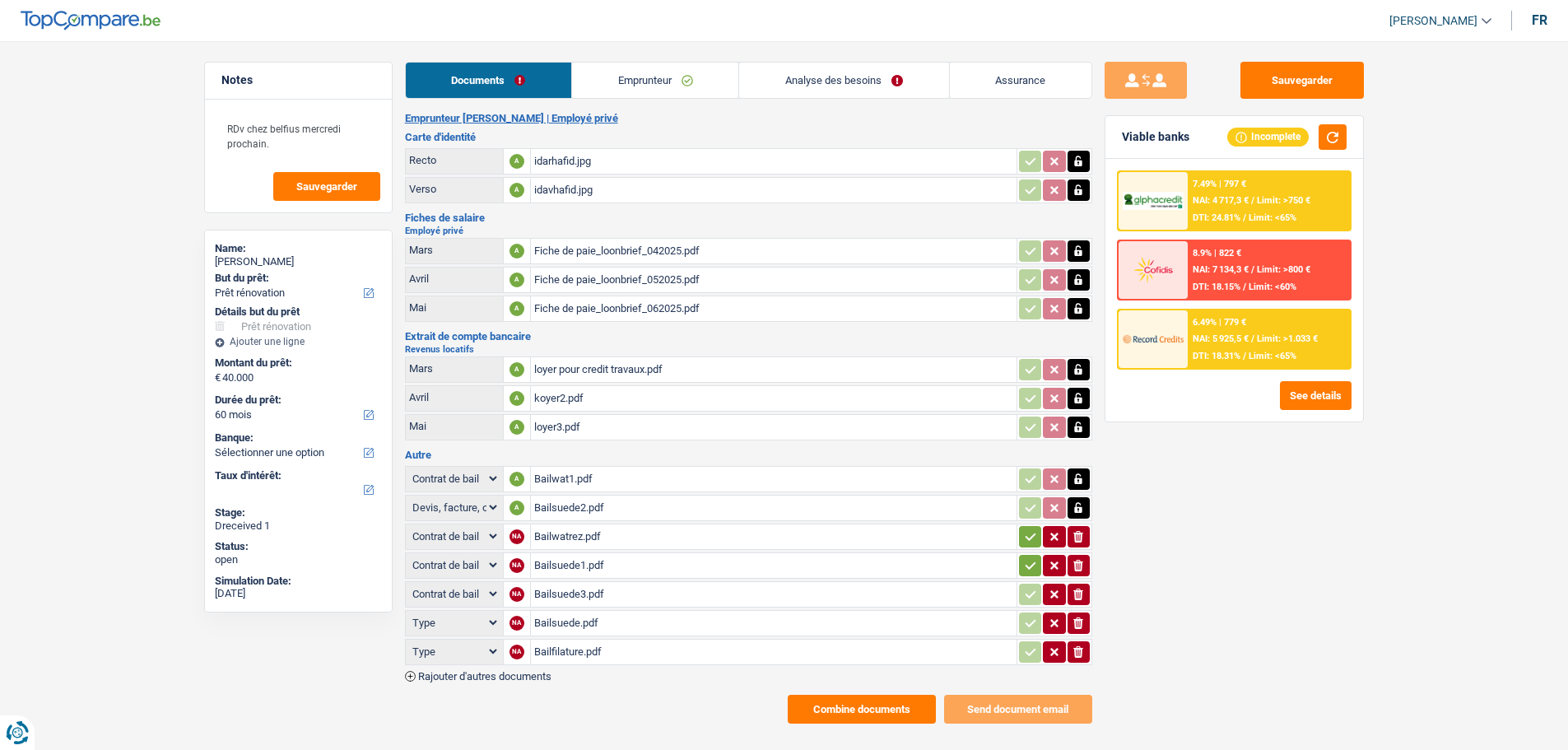 click on "Type
Analyse des besoins pour l'assurance
Attestation d'invalidité
Attestation de votre employeur
Attestation perte de la carte d'identité
Autre
Avertissement extrait de rôle 2023 concernant vos revenus 2022
Avertissement extrait de rôle 2024 concernant vos revenus 2023
Bulletin d'impôt
Carte bancaire
Certificat de composition de ménage
Certificat de résidence élargi
Certificat médical
Contrat de bail" at bounding box center (454, 594) 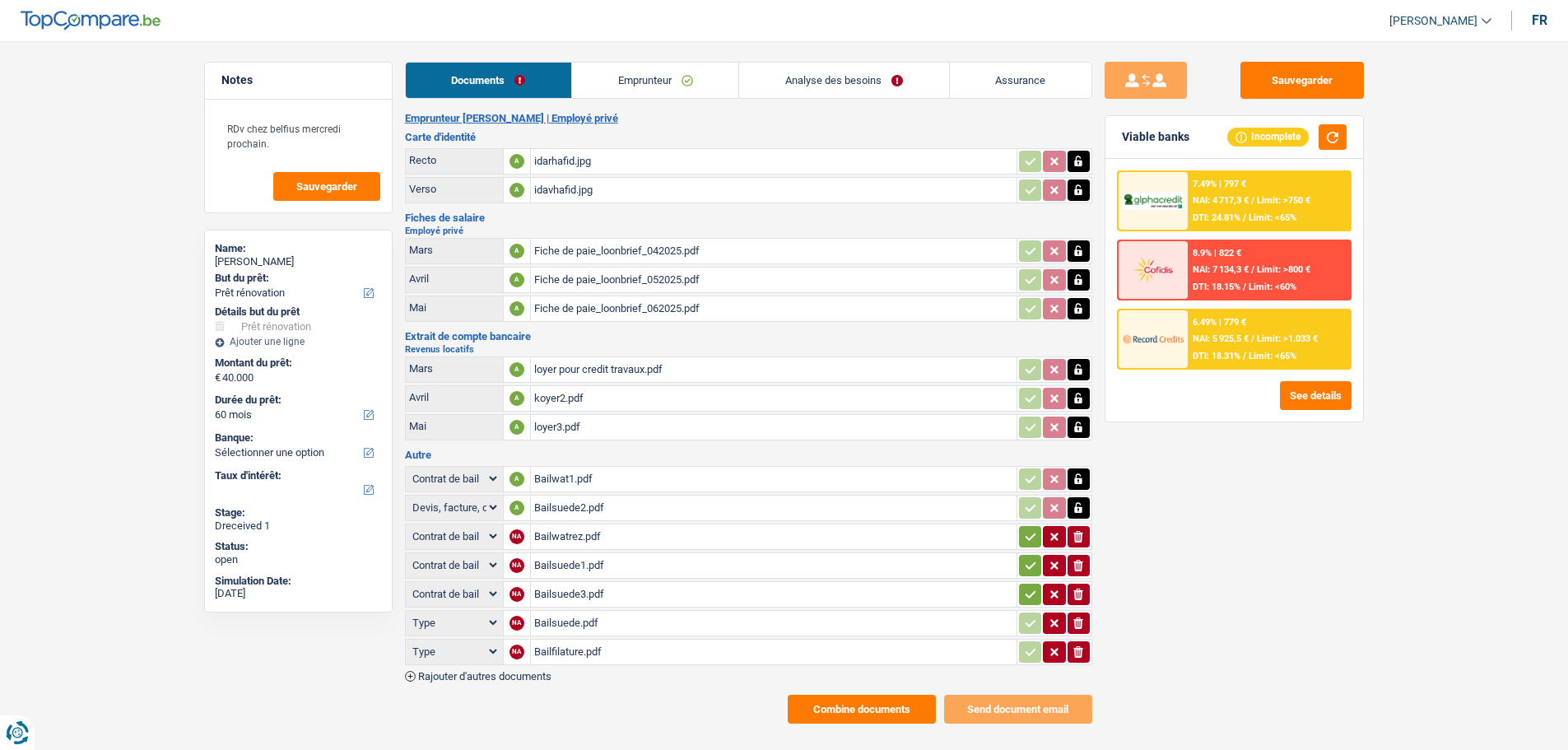 click on "Type
Analyse des besoins pour l'assurance
Attestation d'invalidité
Attestation de votre employeur
Attestation perte de la carte d'identité
Autre
Avertissement extrait de rôle 2023 concernant vos revenus 2022
Avertissement extrait de rôle 2024 concernant vos revenus 2023
Bulletin d'impôt
Carte bancaire
Certificat de composition de ménage
Certificat de résidence élargi
Certificat médical
Contrat de bail" at bounding box center [454, 622] 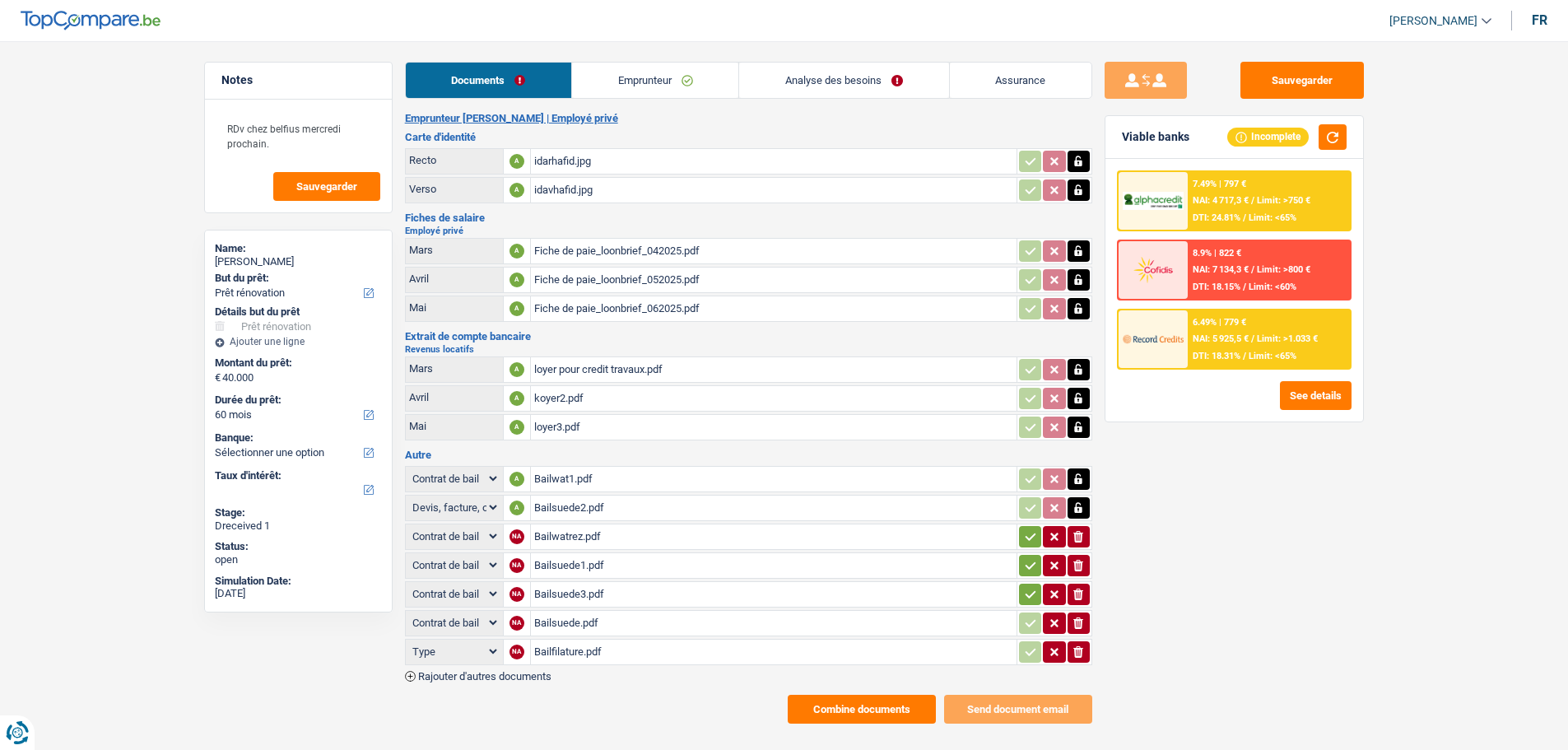 click on "Type
Analyse des besoins pour l'assurance
Attestation d'invalidité
Attestation de votre employeur
Attestation perte de la carte d'identité
Autre
Avertissement extrait de rôle 2023 concernant vos revenus 2022
Avertissement extrait de rôle 2024 concernant vos revenus 2023
Bulletin d'impôt
Carte bancaire
Certificat de composition de ménage
Certificat de résidence élargi
Certificat médical
Contrat de bail" at bounding box center (454, 622) 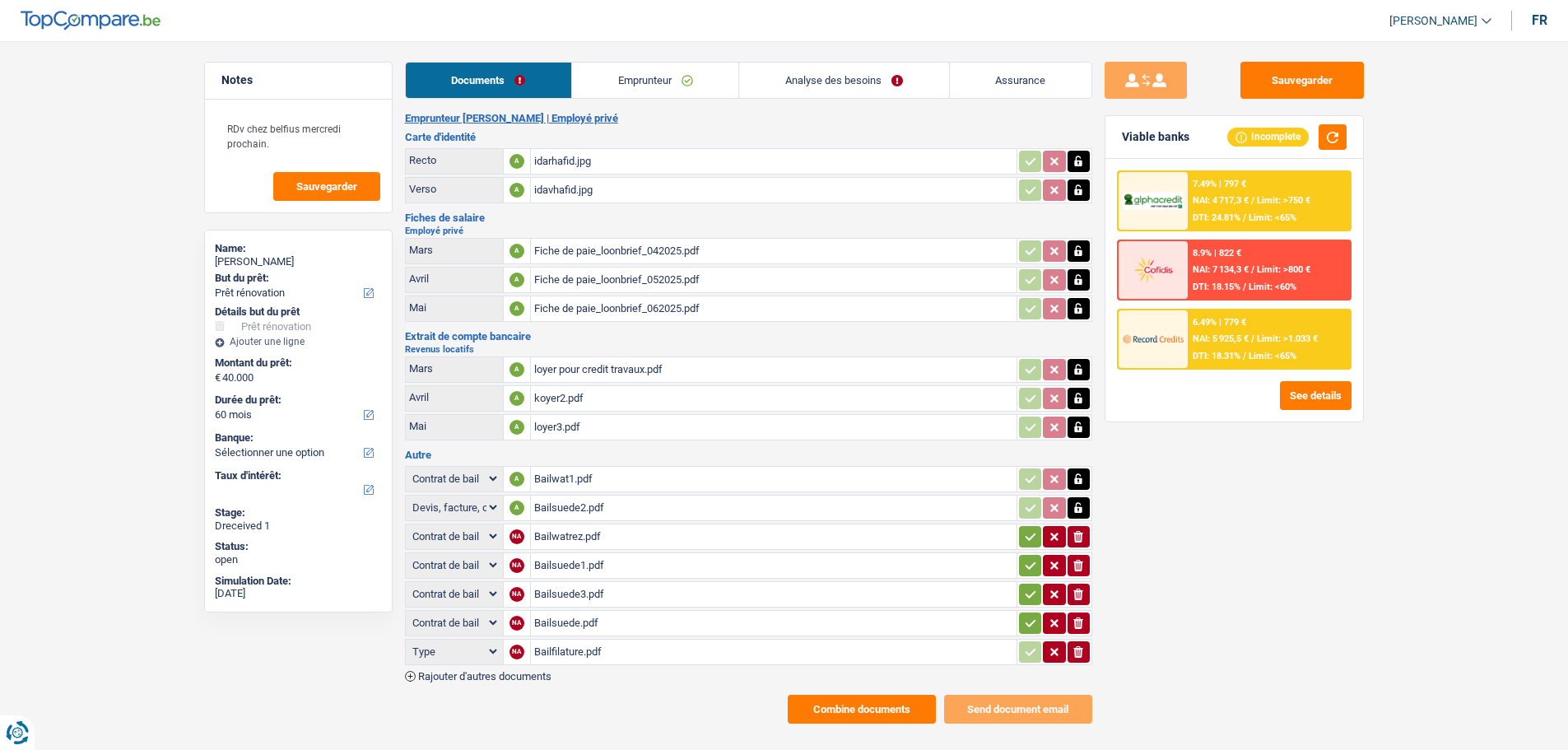 click on "Type
Analyse des besoins pour l'assurance
Attestation d'invalidité
Attestation de votre employeur
Attestation perte de la carte d'identité
Autre
Avertissement extrait de rôle 2023 concernant vos revenus 2022
Avertissement extrait de rôle 2024 concernant vos revenus 2023
Bulletin d'impôt
Carte bancaire
Certificat de composition de ménage
Certificat de résidence élargi
Certificat médical
Contrat de bail" at bounding box center (454, 651) 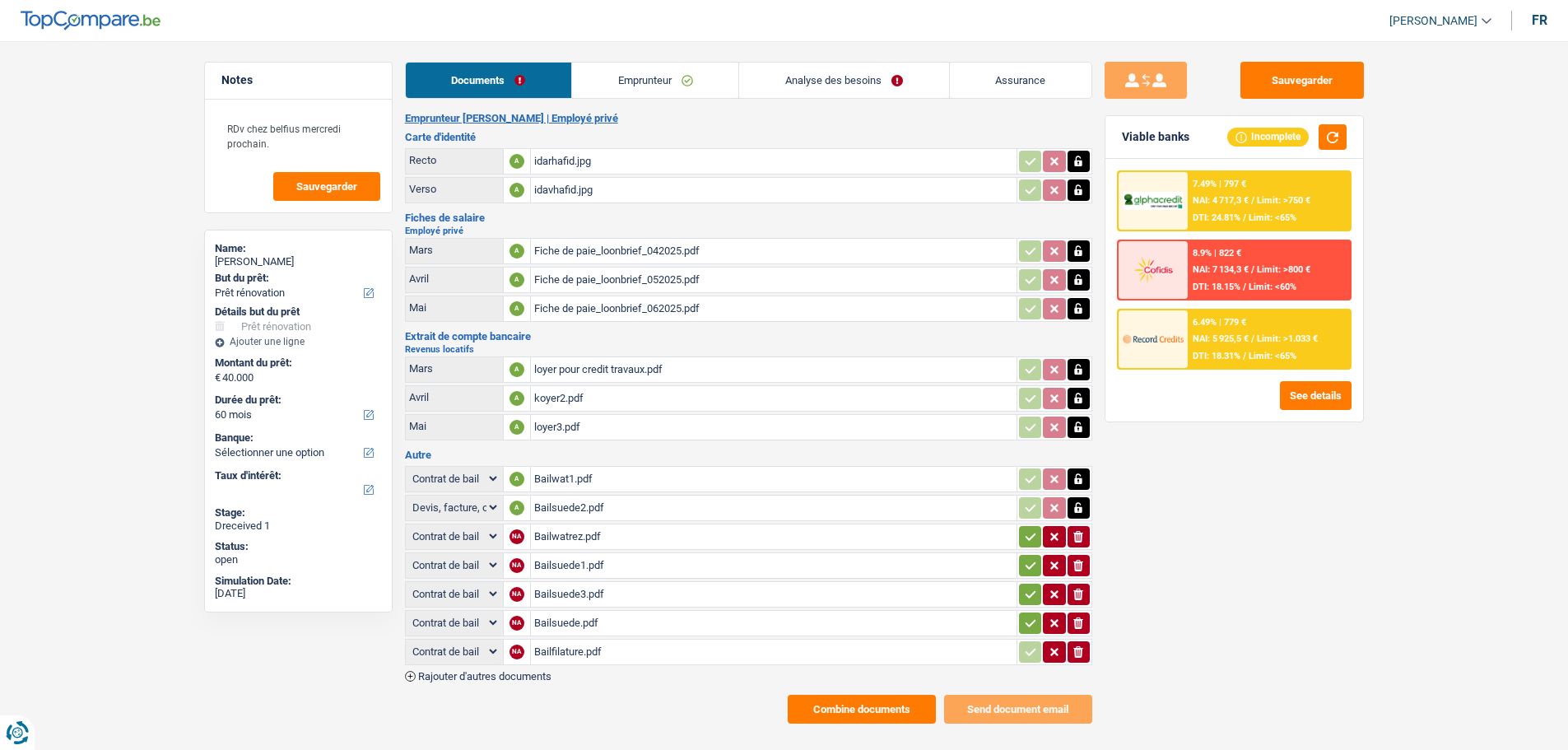 click on "Type
Analyse des besoins pour l'assurance
Attestation d'invalidité
Attestation de votre employeur
Attestation perte de la carte d'identité
Autre
Avertissement extrait de rôle 2023 concernant vos revenus 2022
Avertissement extrait de rôle 2024 concernant vos revenus 2023
Bulletin d'impôt
Carte bancaire
Certificat de composition de ménage
Certificat de résidence élargi
Certificat médical
Contrat de bail" at bounding box center (454, 651) 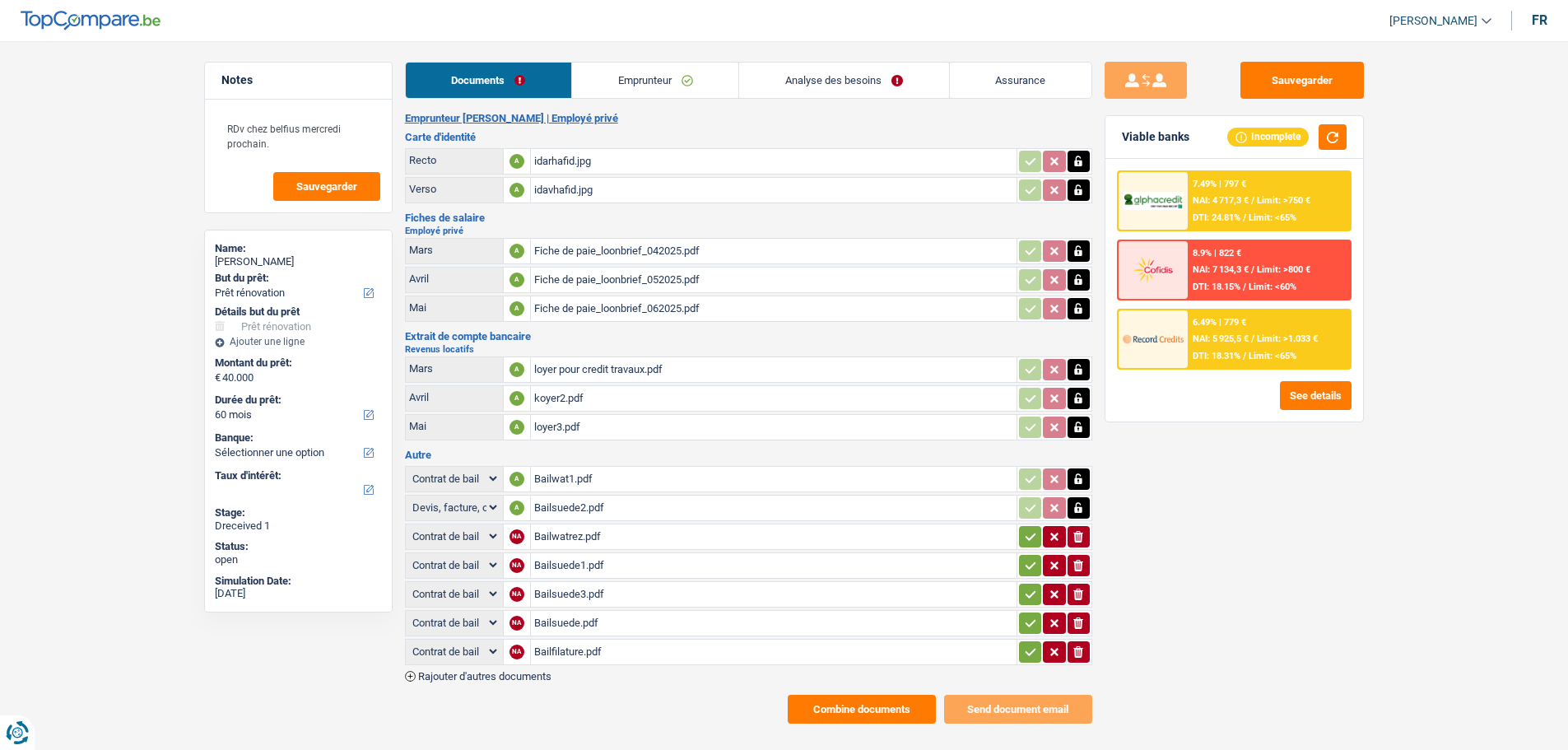 drag, startPoint x: 1022, startPoint y: 525, endPoint x: 1026, endPoint y: 543, distance: 18.43909 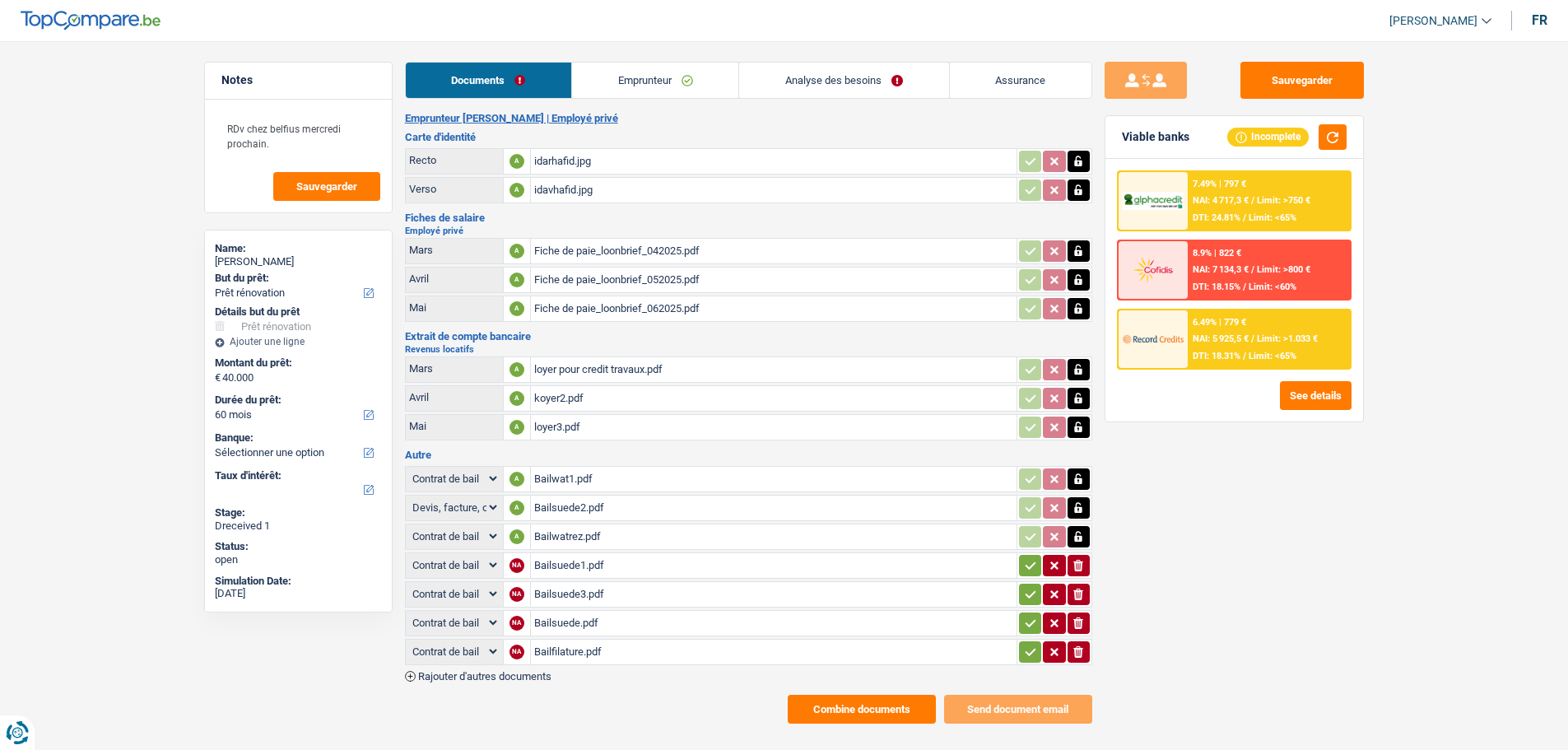 drag, startPoint x: 1031, startPoint y: 557, endPoint x: 1028, endPoint y: 571, distance: 14.317821 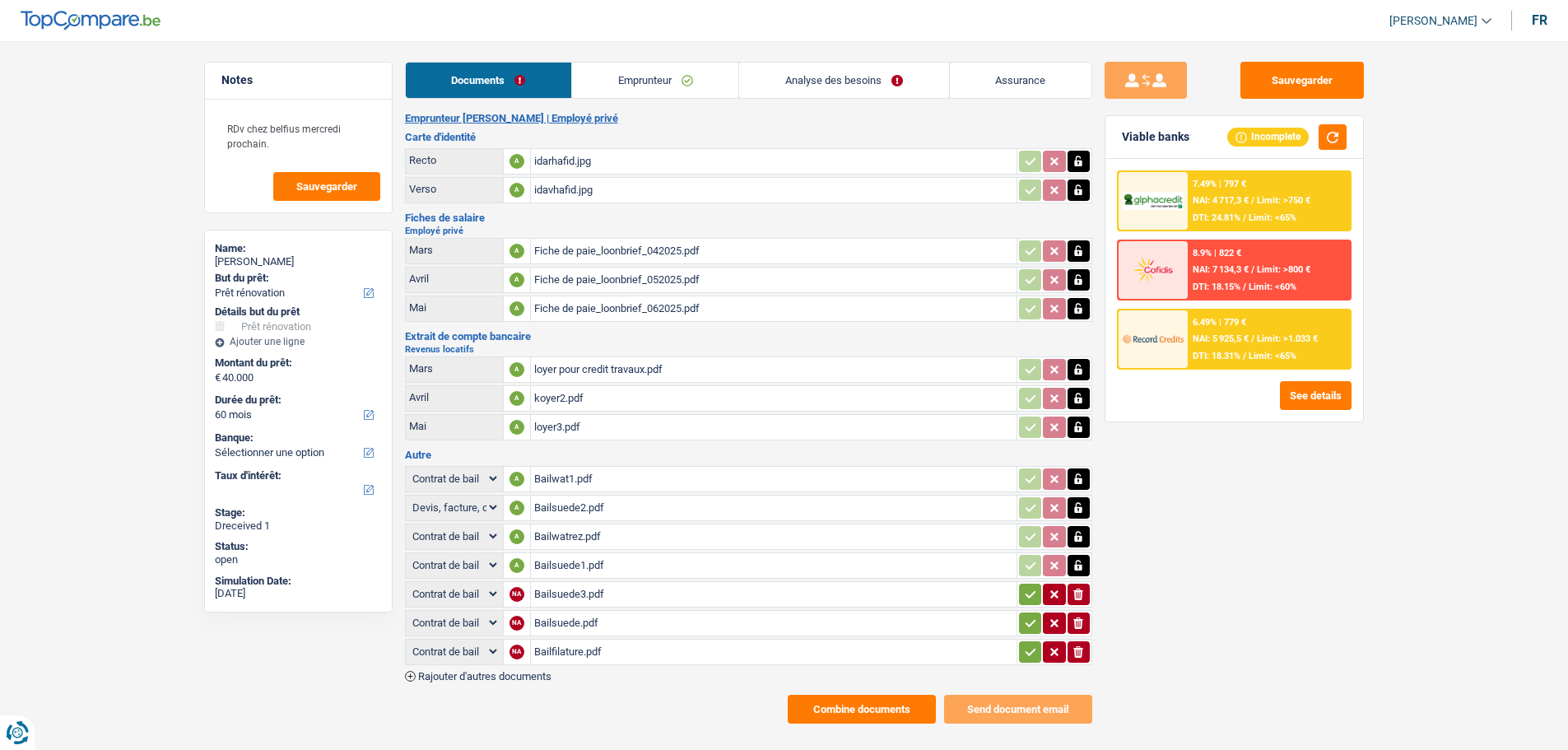 drag, startPoint x: 1028, startPoint y: 582, endPoint x: 1029, endPoint y: 592, distance: 10.0498756 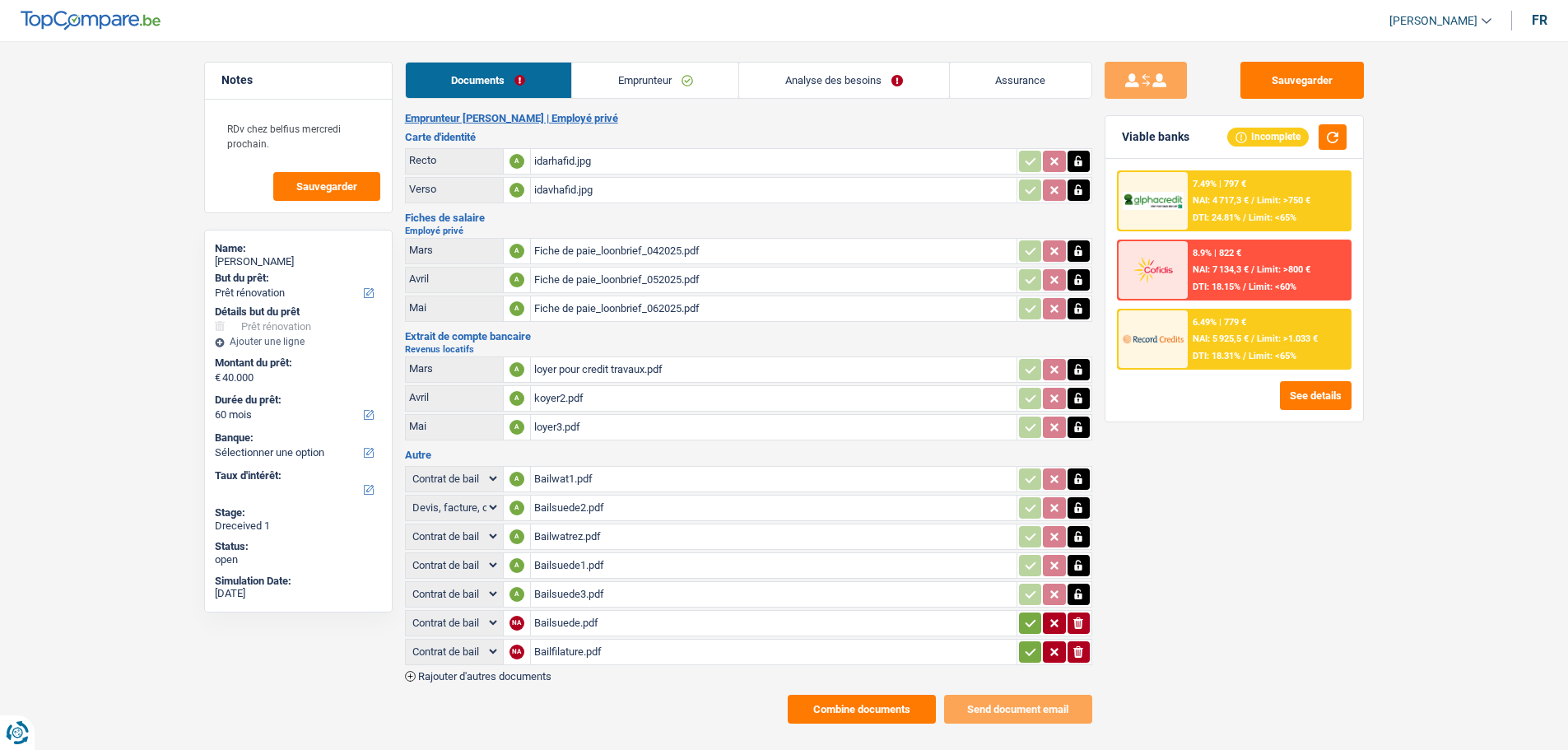 drag, startPoint x: 1026, startPoint y: 609, endPoint x: 1025, endPoint y: 626, distance: 17.02939 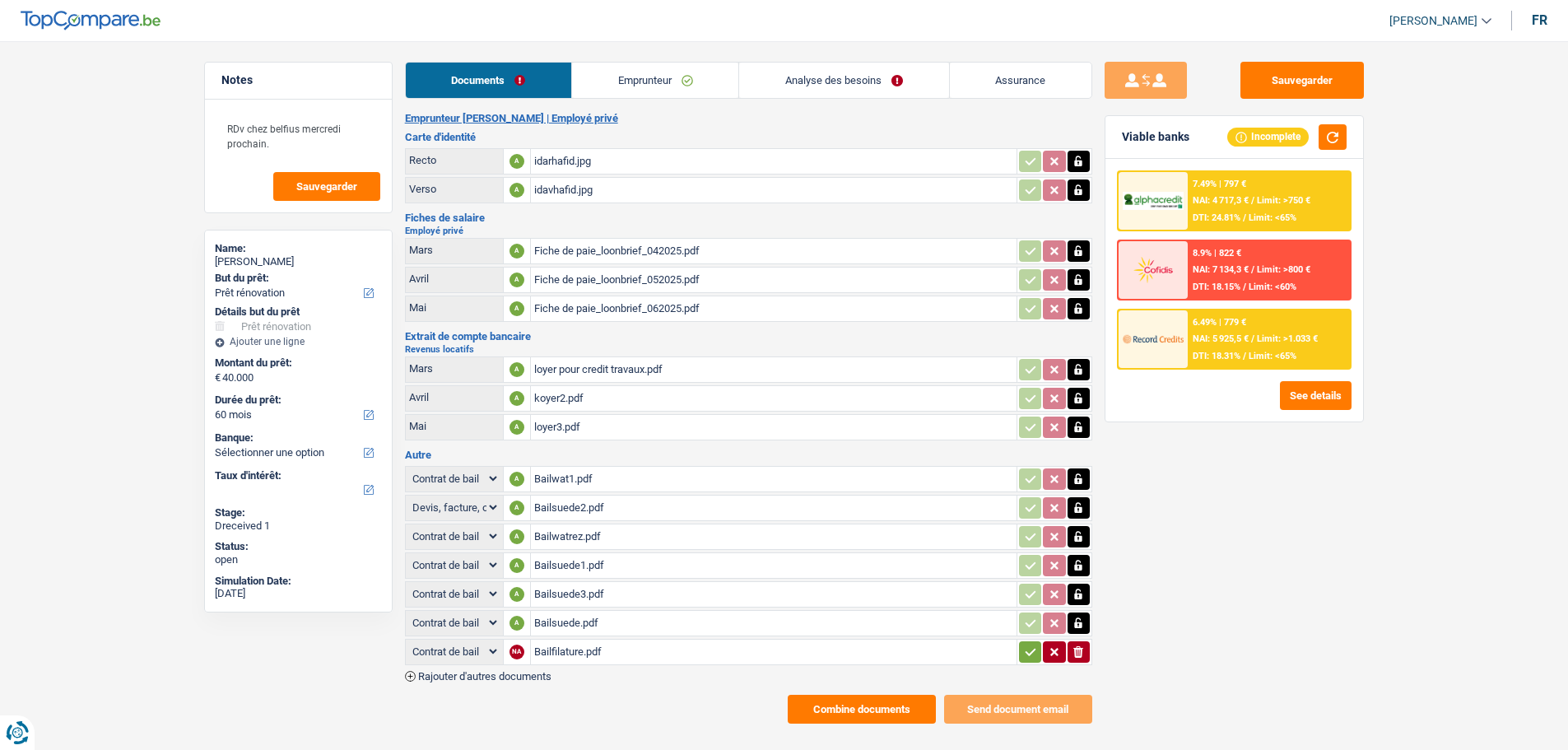 click 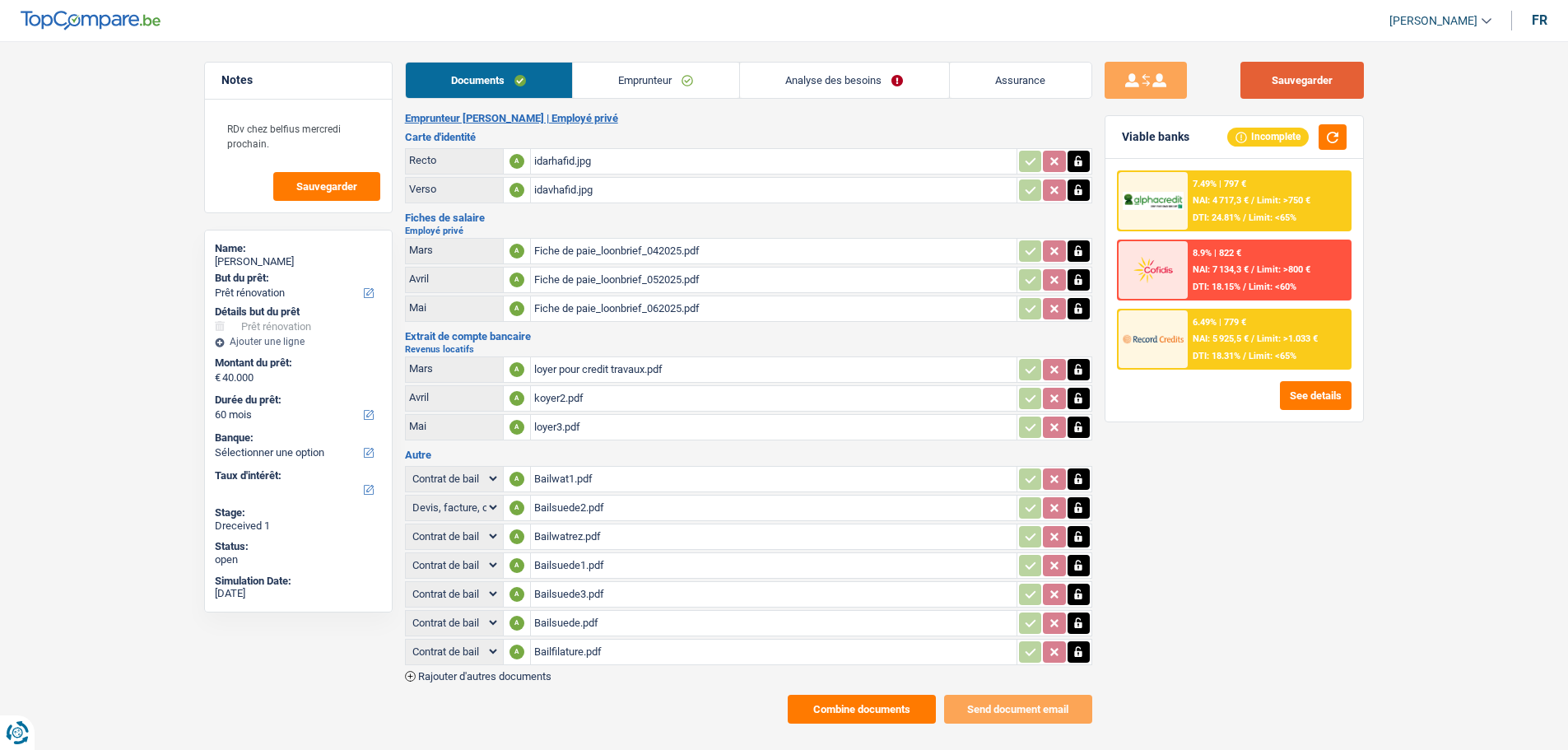 click on "Sauvegarder" at bounding box center (1302, 80) 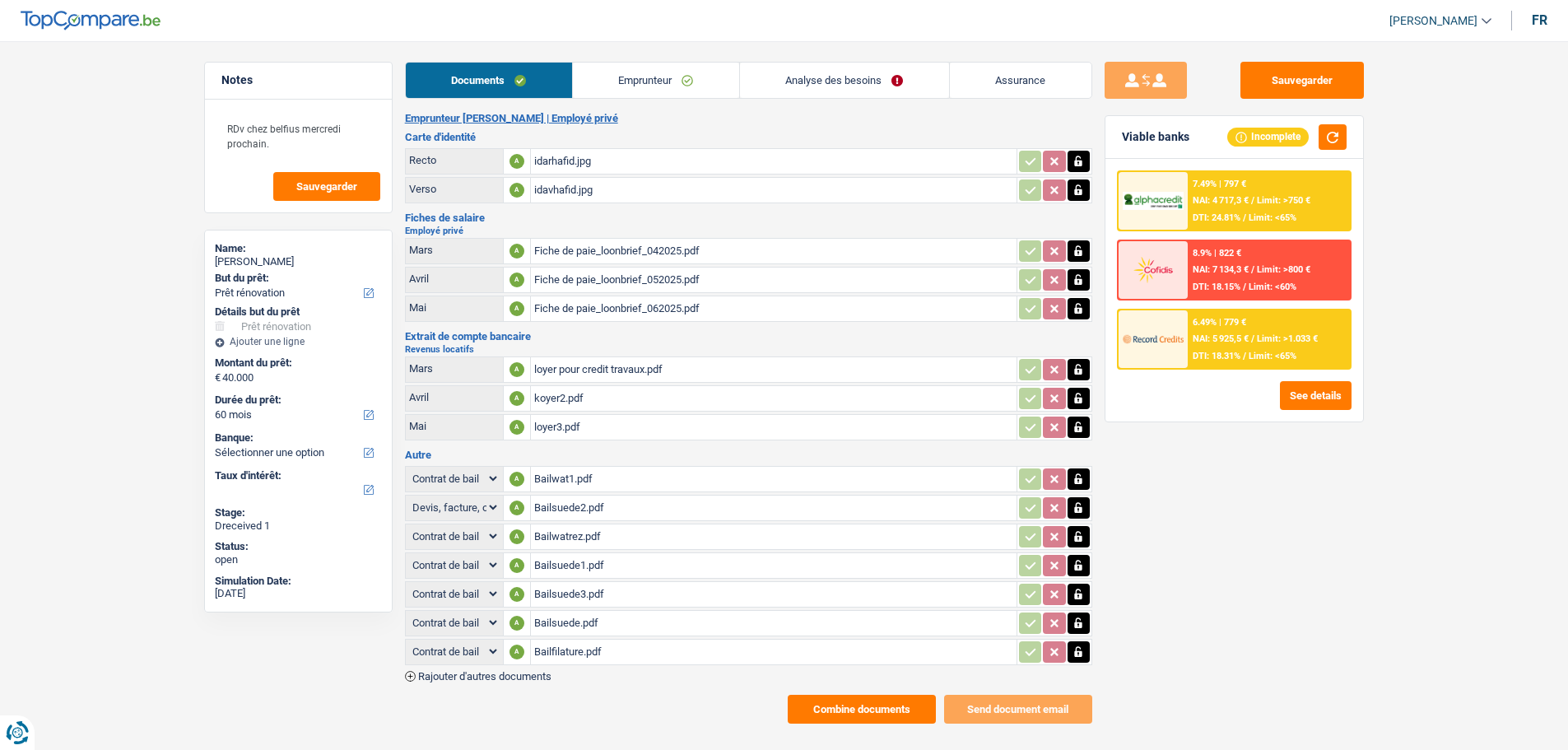 click on "Analyse des besoins" at bounding box center (844, 80) 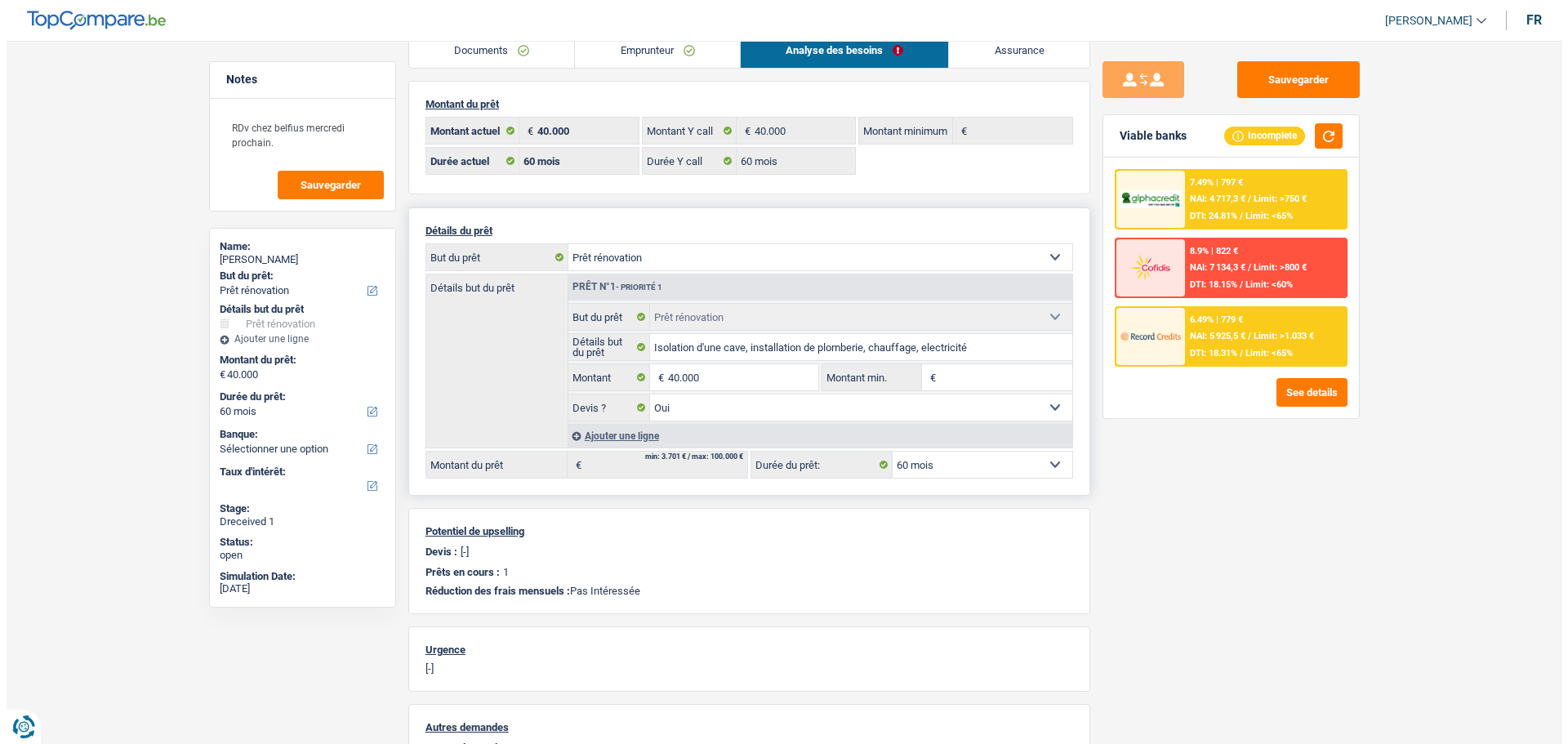 scroll, scrollTop: 0, scrollLeft: 0, axis: both 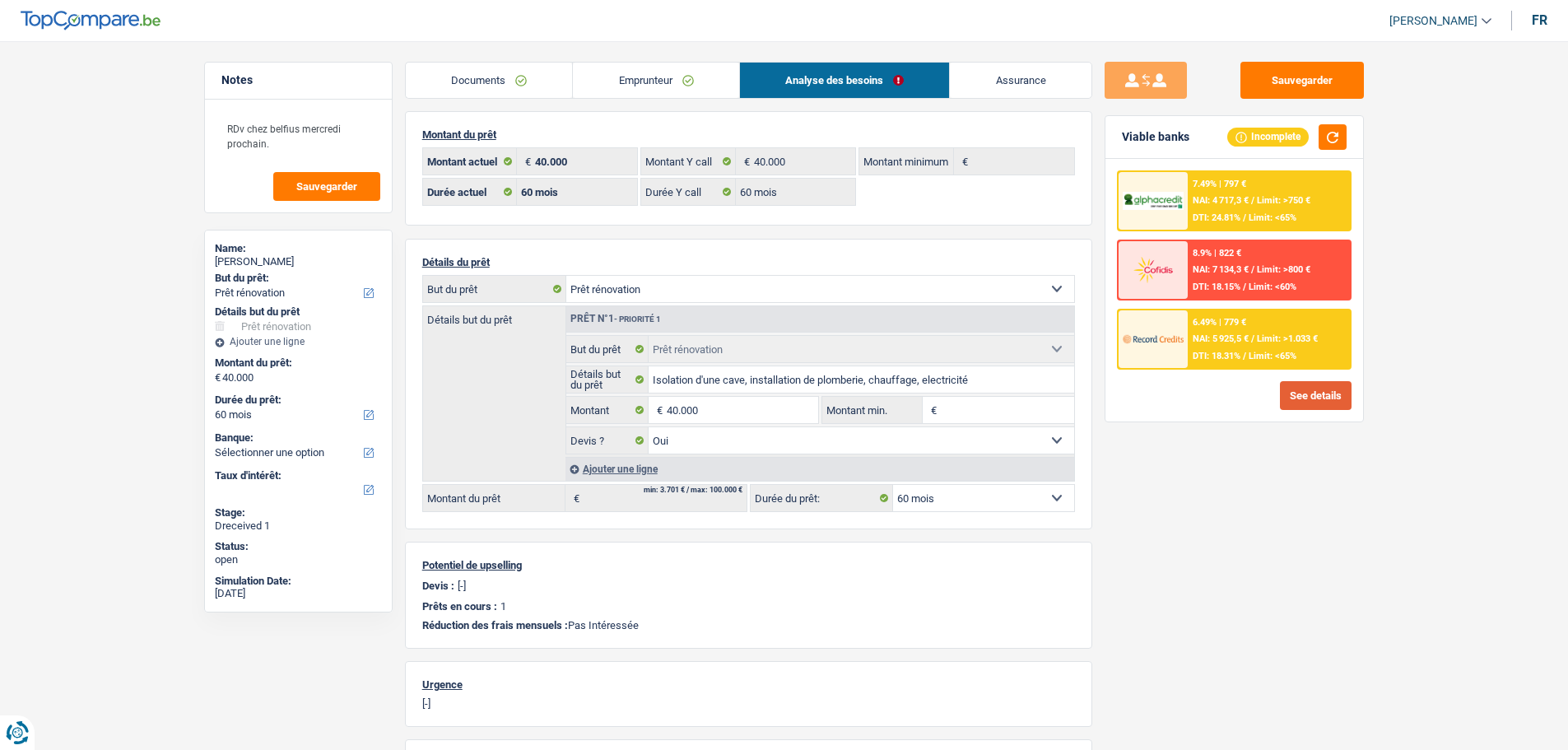 click on "See details" at bounding box center (1315, 395) 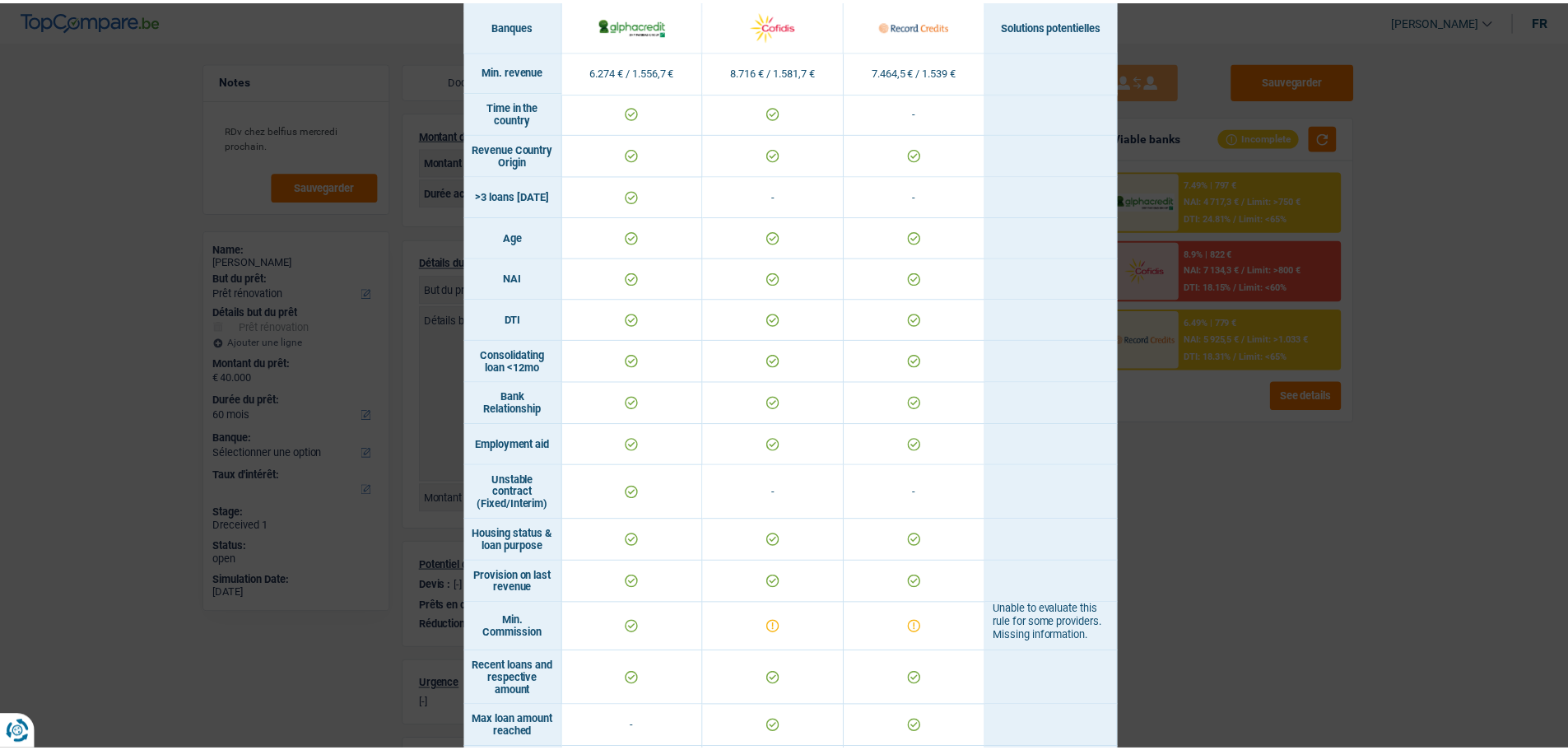scroll, scrollTop: 785, scrollLeft: 0, axis: vertical 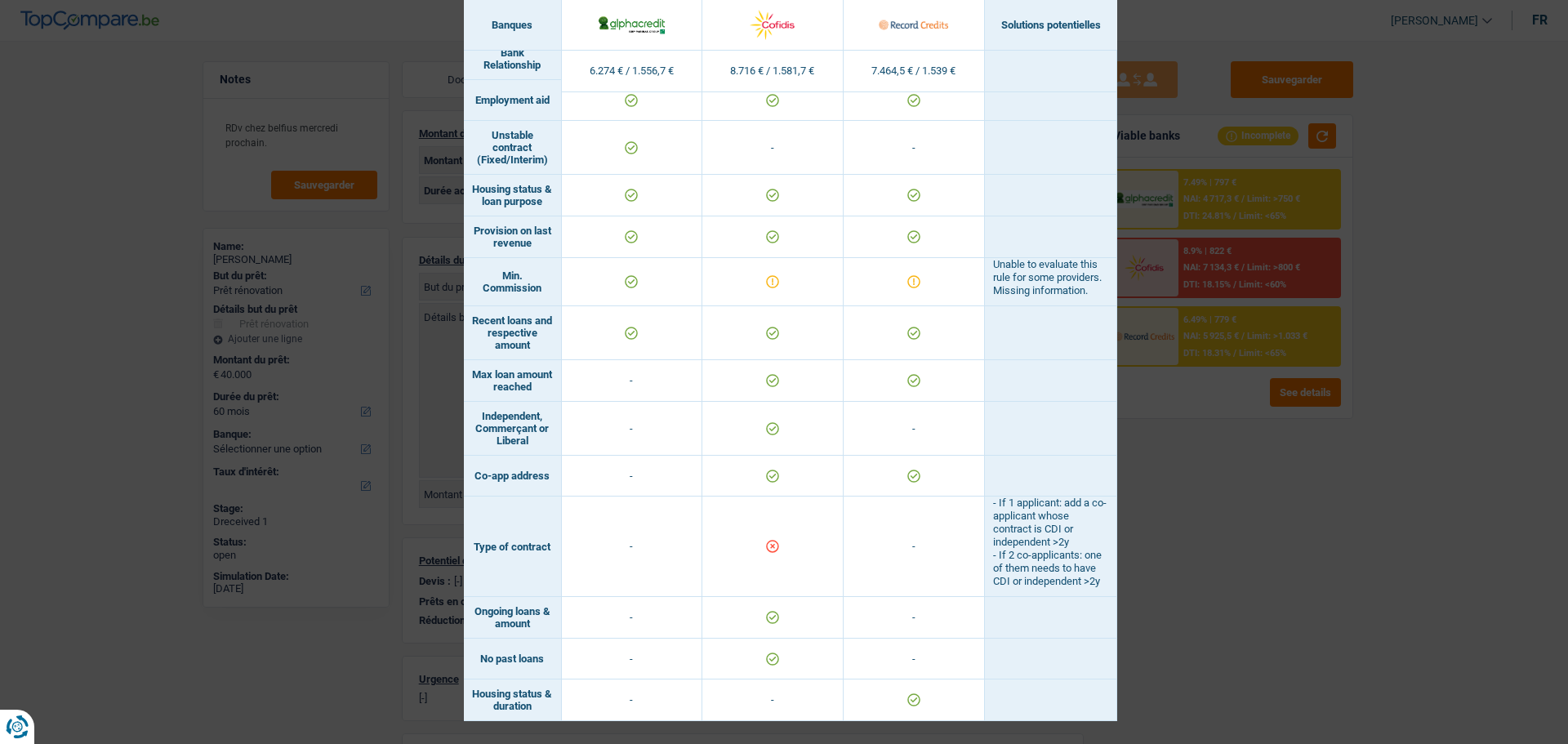 click on "Banks conditions ×
Banques
Solutions potentielles
Revenus / Charges
6.274 € / 1.556,7 €
8.716 € / 1.581,7 €
7.464,5 € / 1.539 €
Housing status & amount
-
Professional activity
Blacklisted" at bounding box center (784, 372) 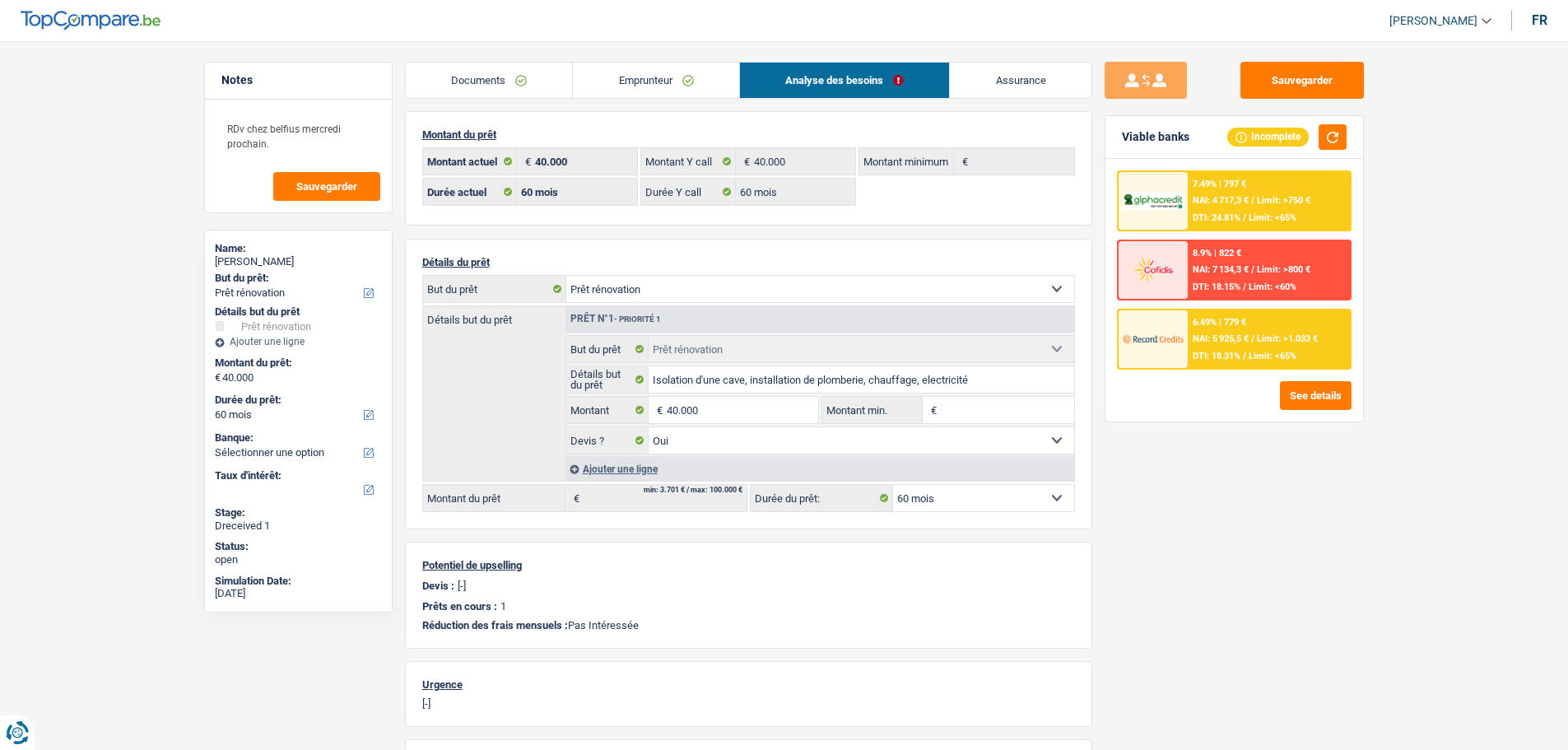 click on "Limit: >750 €" at bounding box center (1283, 200) 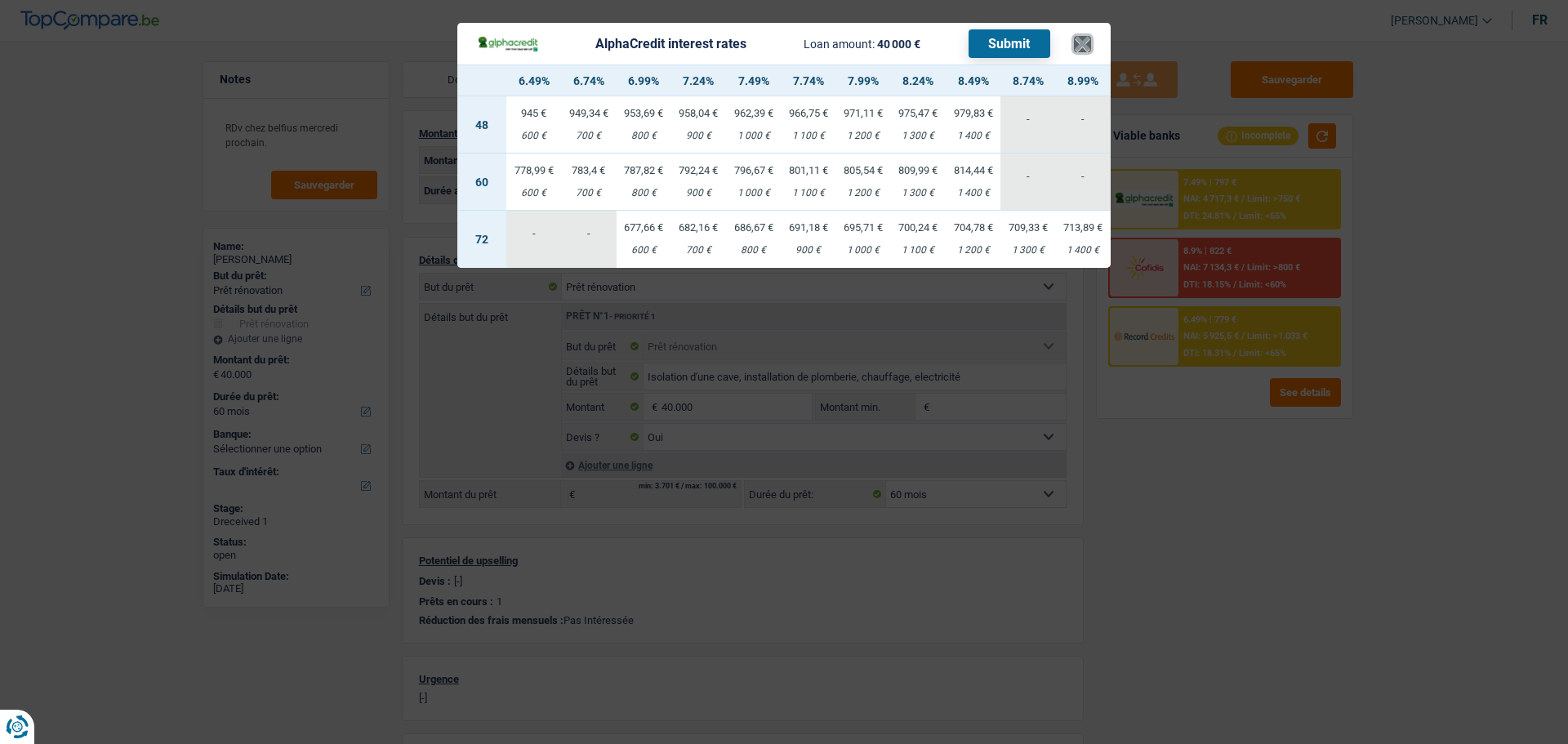 click on "×" at bounding box center [1082, 44] 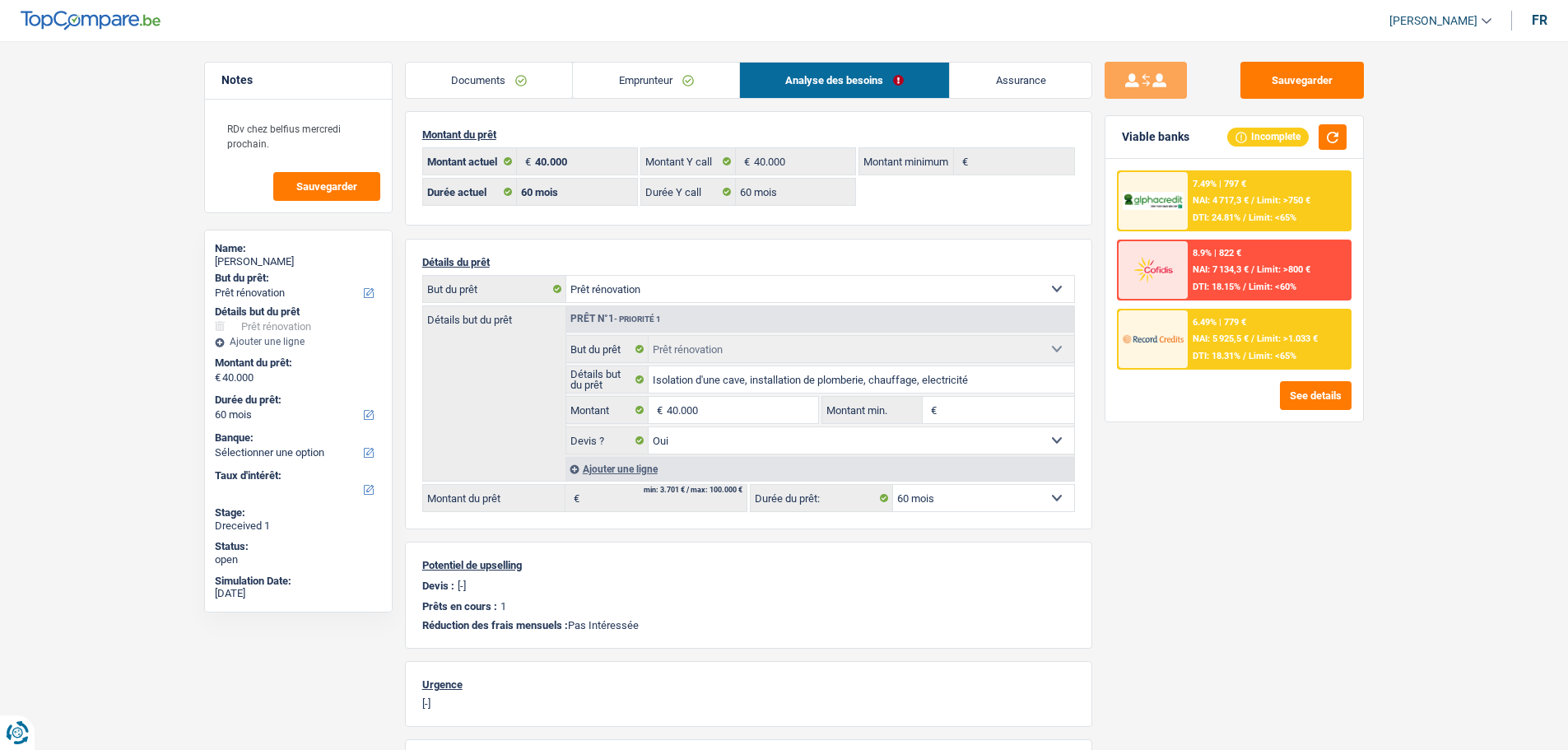 click on "NAI: 4 717,3 €" at bounding box center (1221, 200) 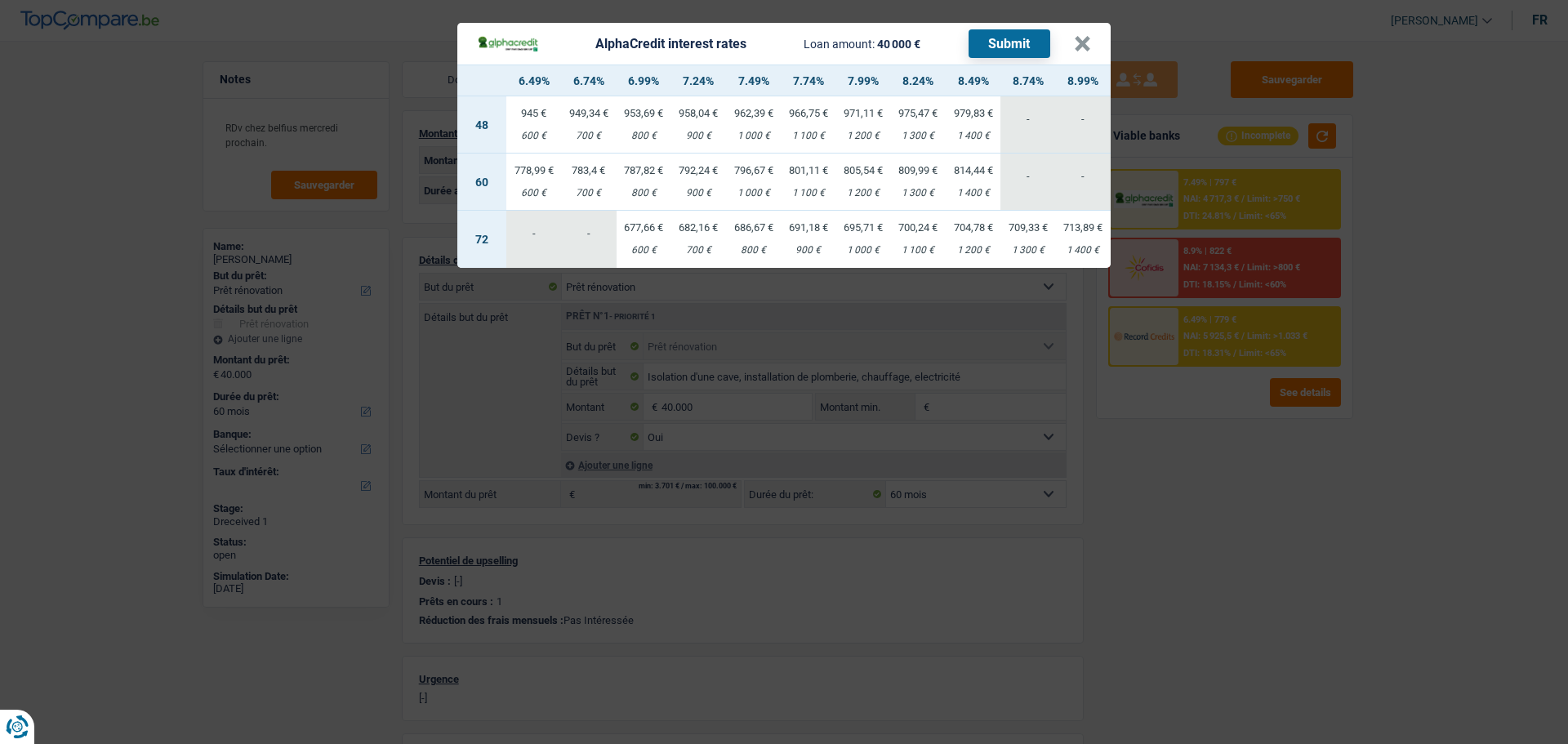click on "686,67 €
800 €" at bounding box center (753, 239) 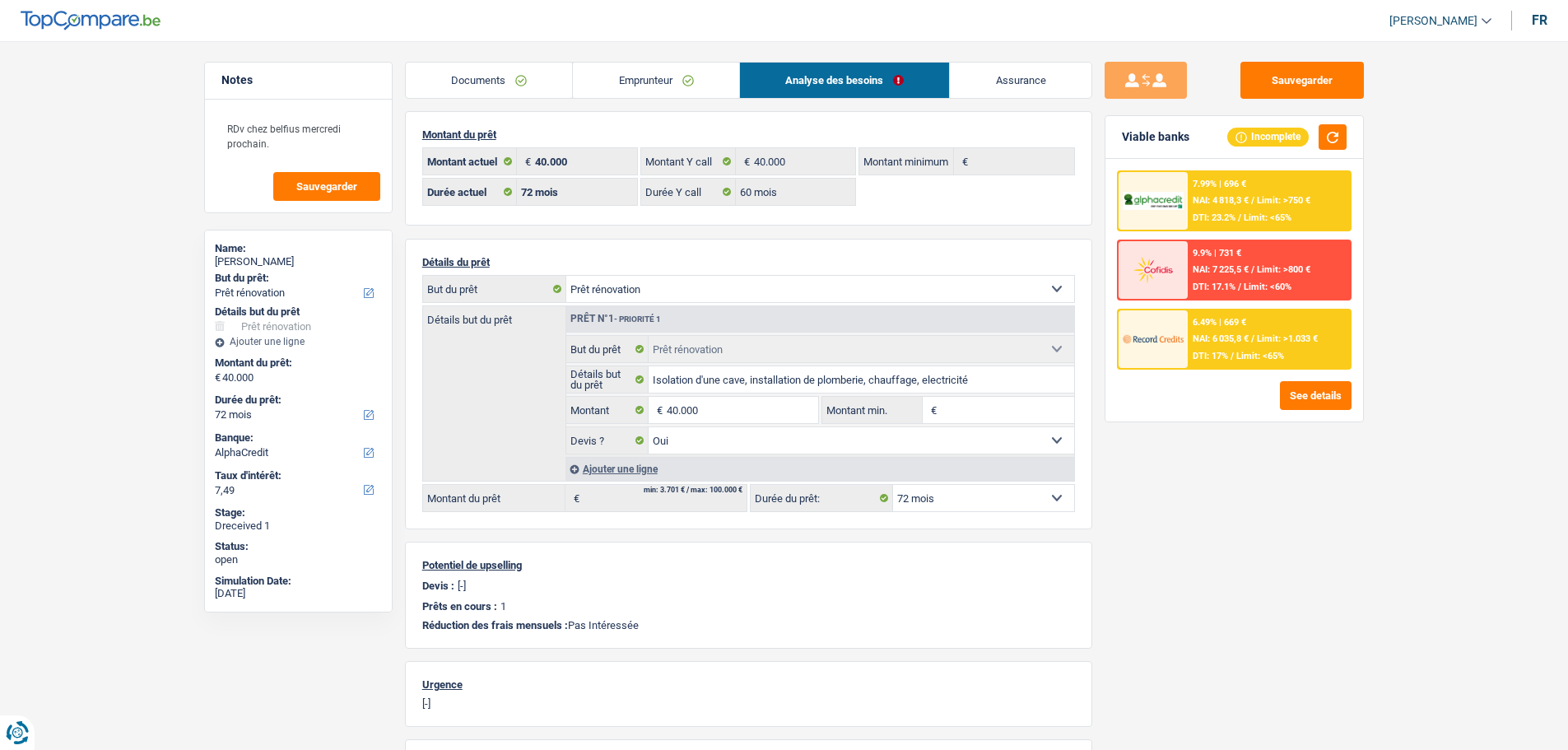click on "NAI: 4 818,3 €" at bounding box center [1221, 200] 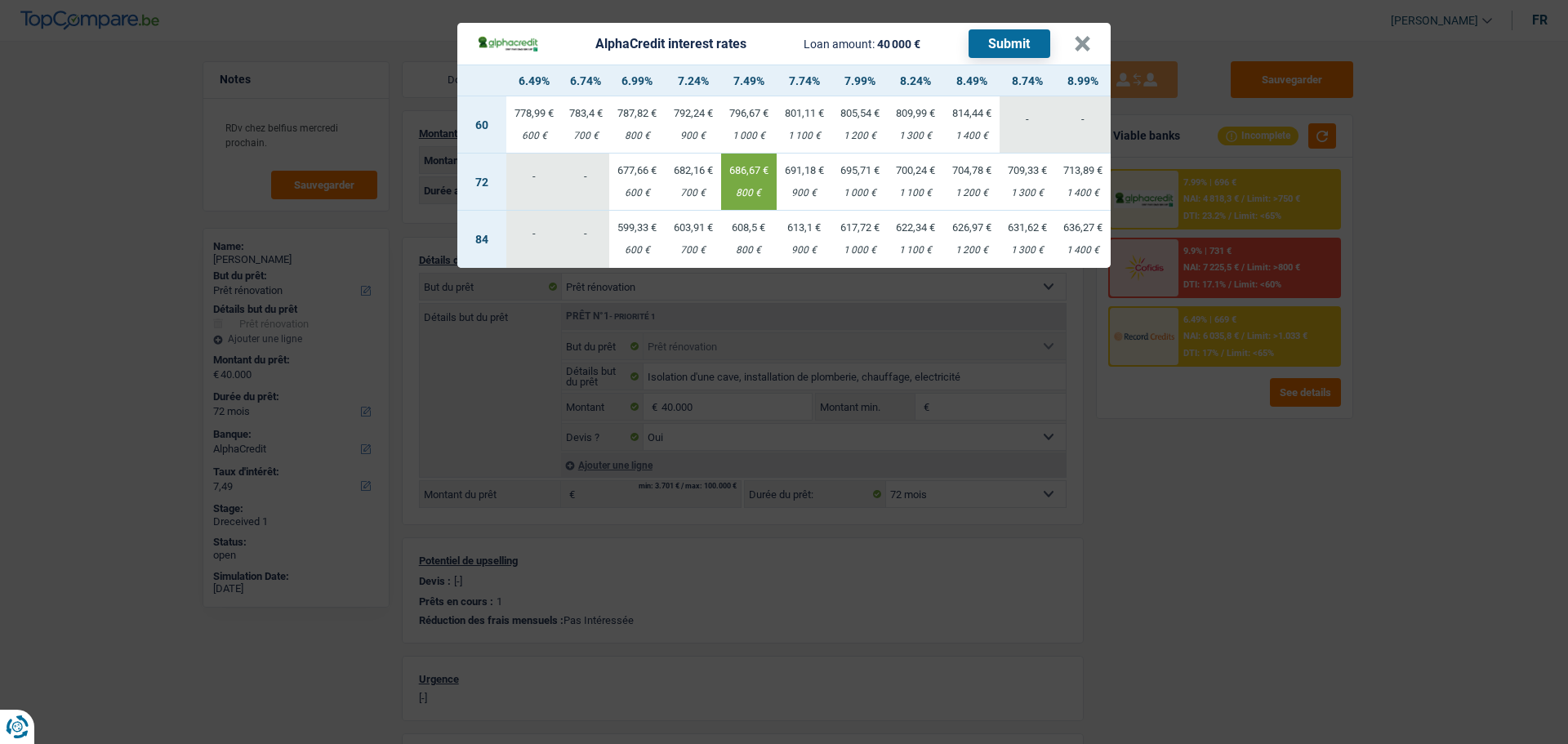 click on "608,5 €" at bounding box center [749, 227] 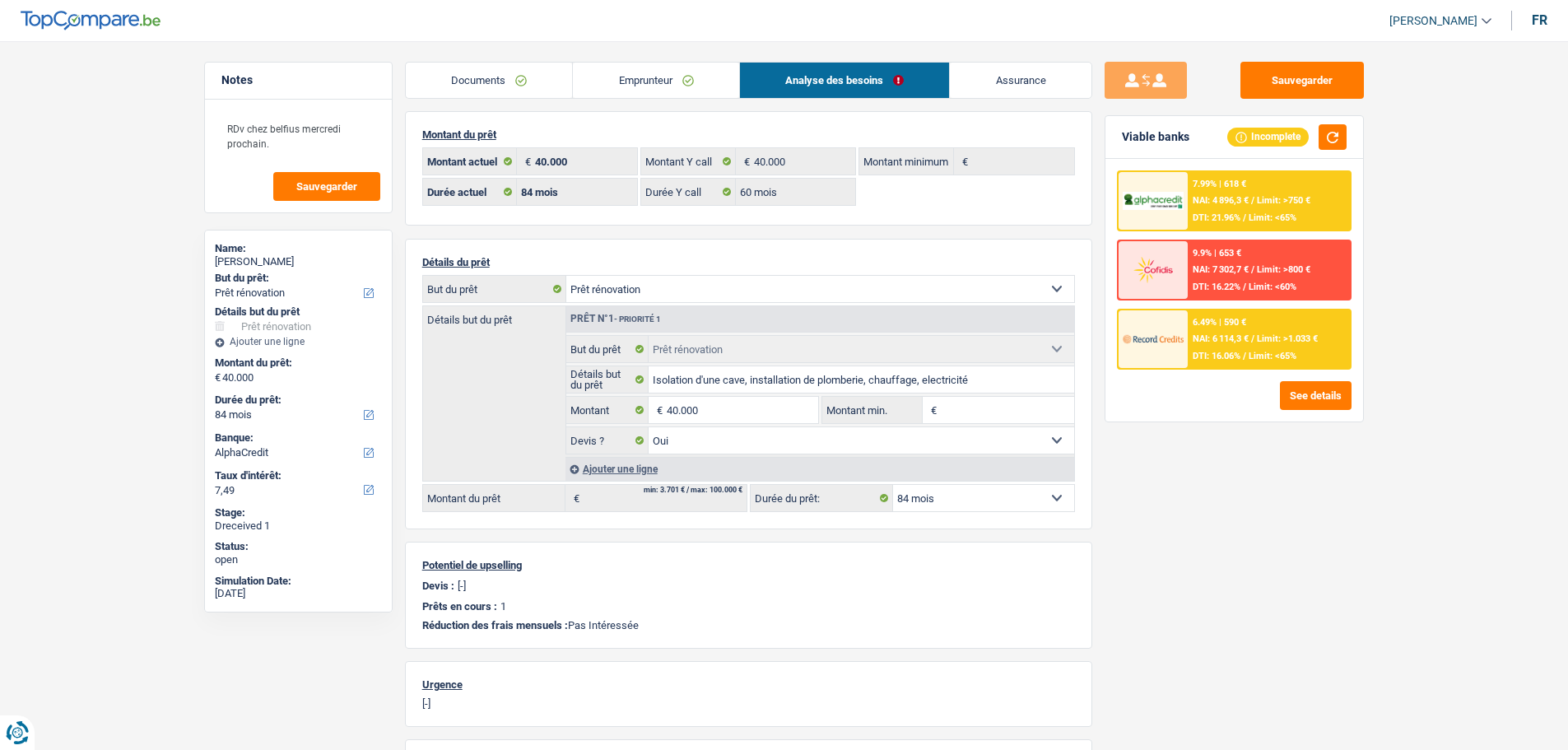 click on "Limit: >750 €" at bounding box center [1283, 200] 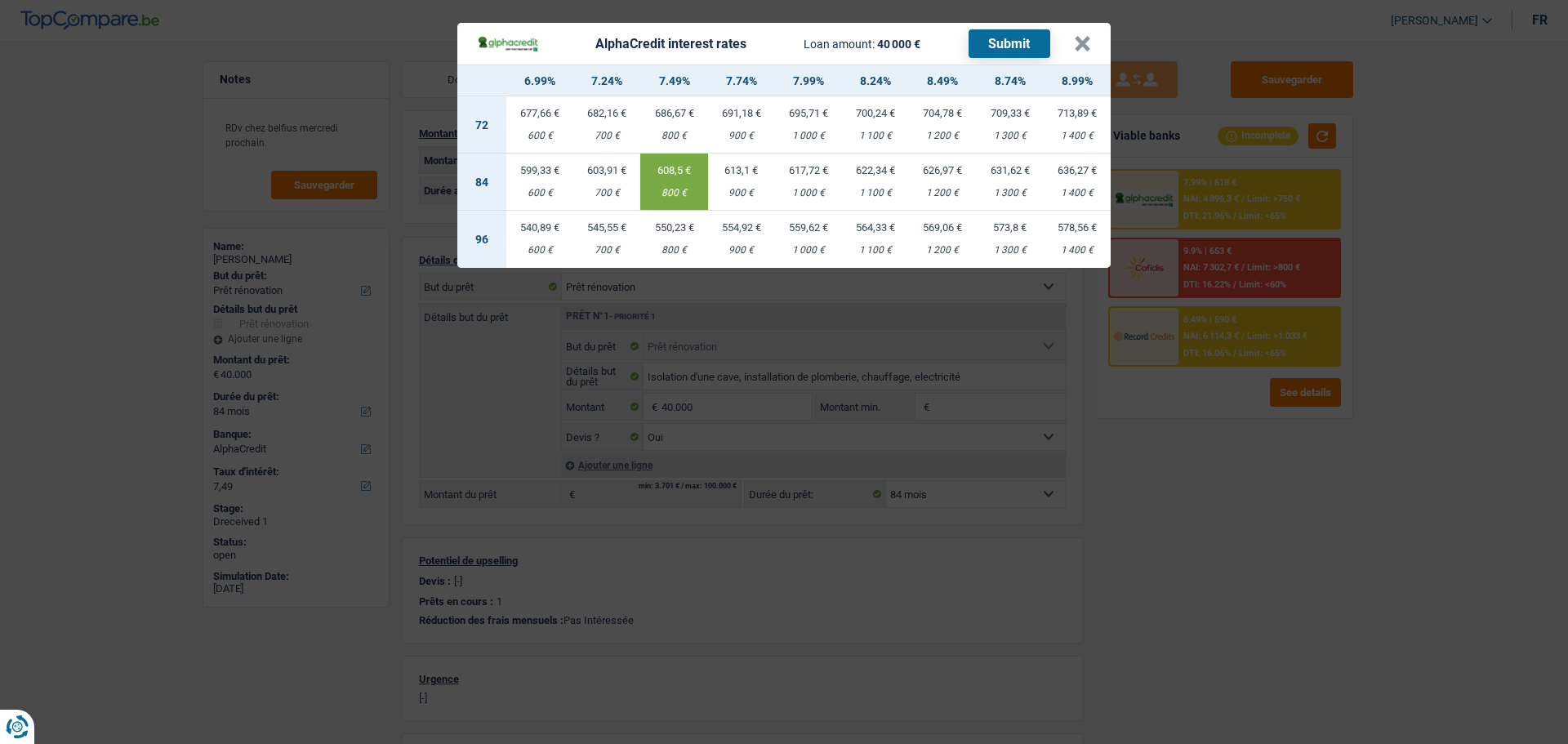 click on "Submit" at bounding box center (1009, 43) 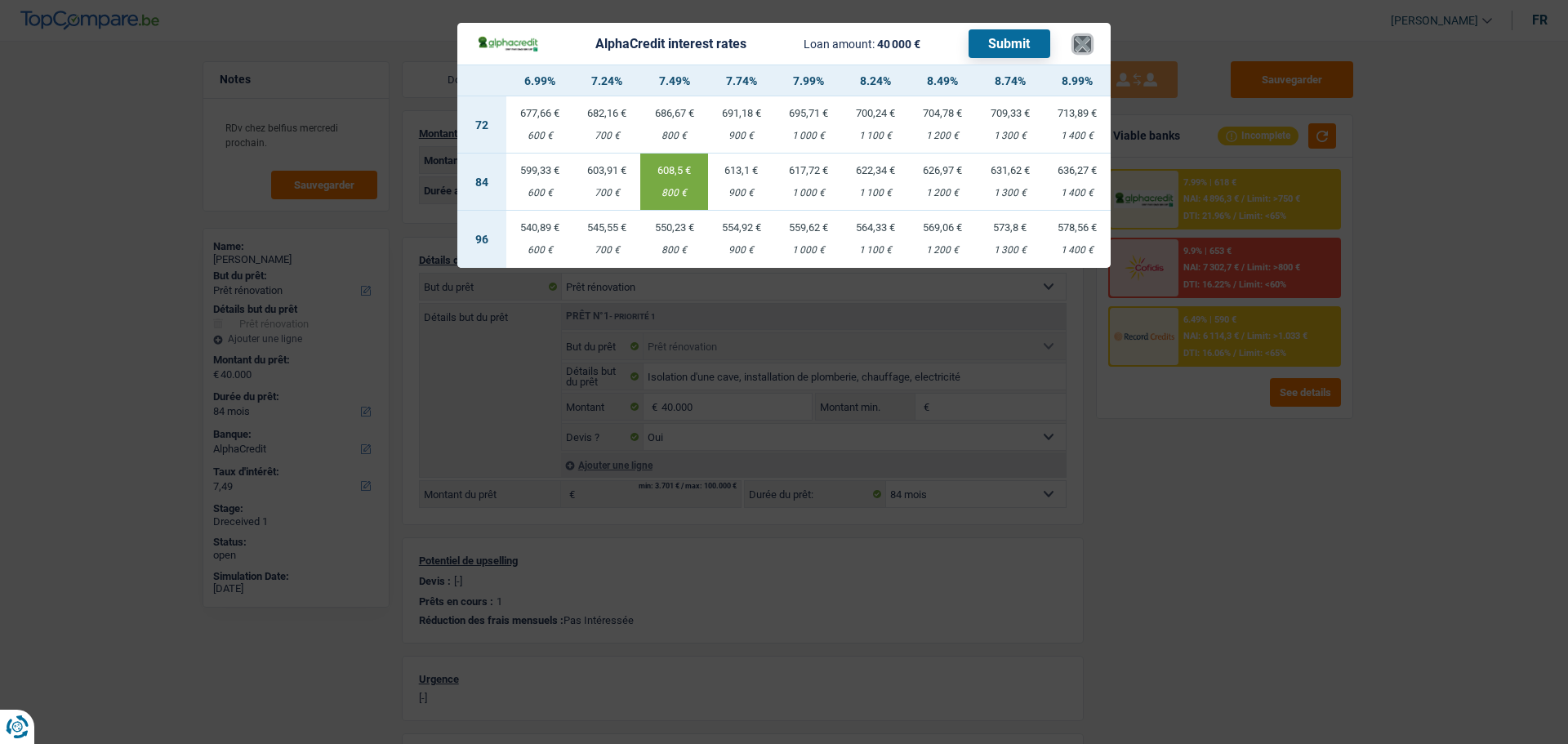 click on "×" at bounding box center [1082, 44] 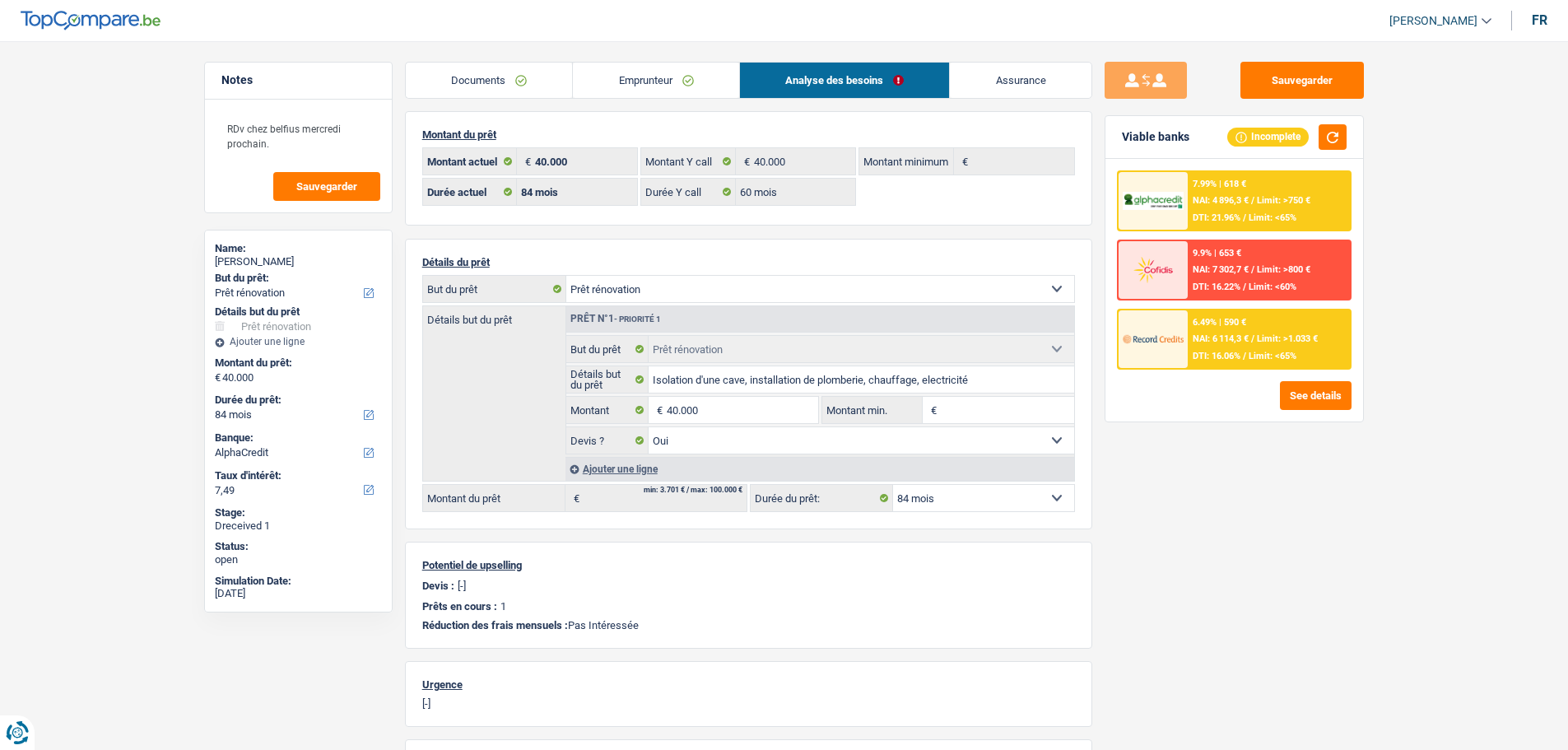 click on "6.49% | 590 €
NAI: 6 114,3 €
/
Limit: >1.033 €
DTI: 16.06%
/
Limit: <65%" at bounding box center (1268, 339) 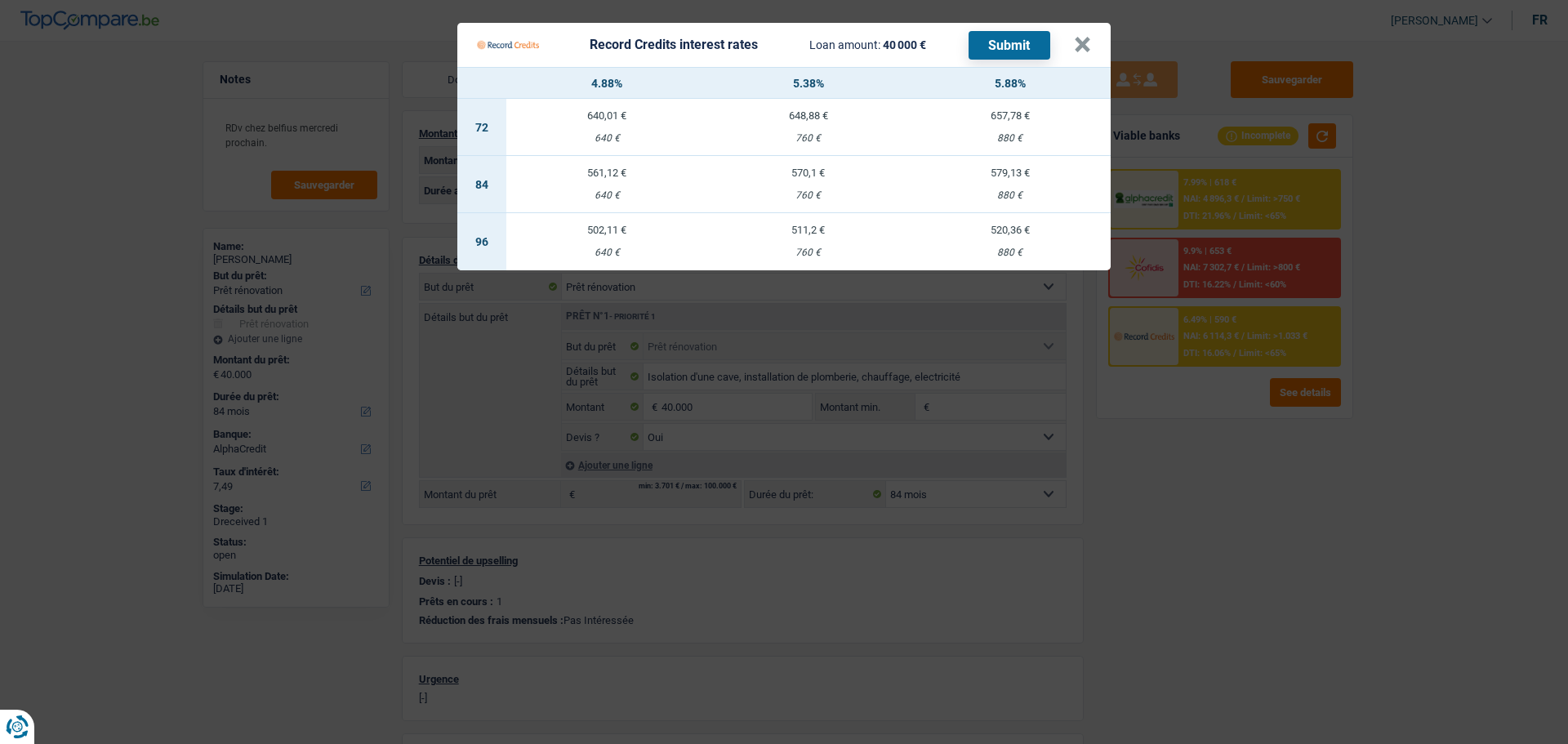 click on "579,13 €
880 €" at bounding box center (1009, 185) 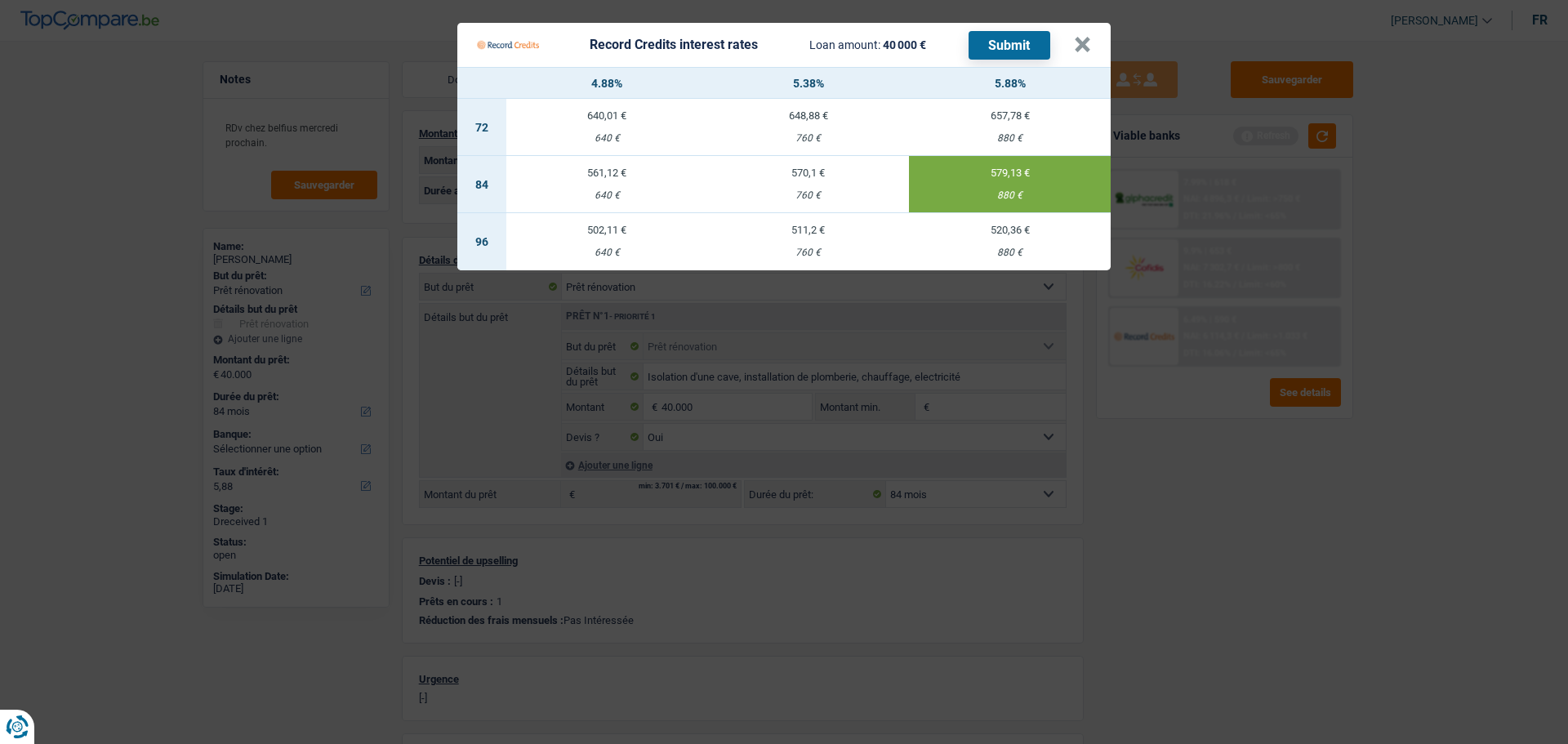 click on "Submit" at bounding box center [1009, 45] 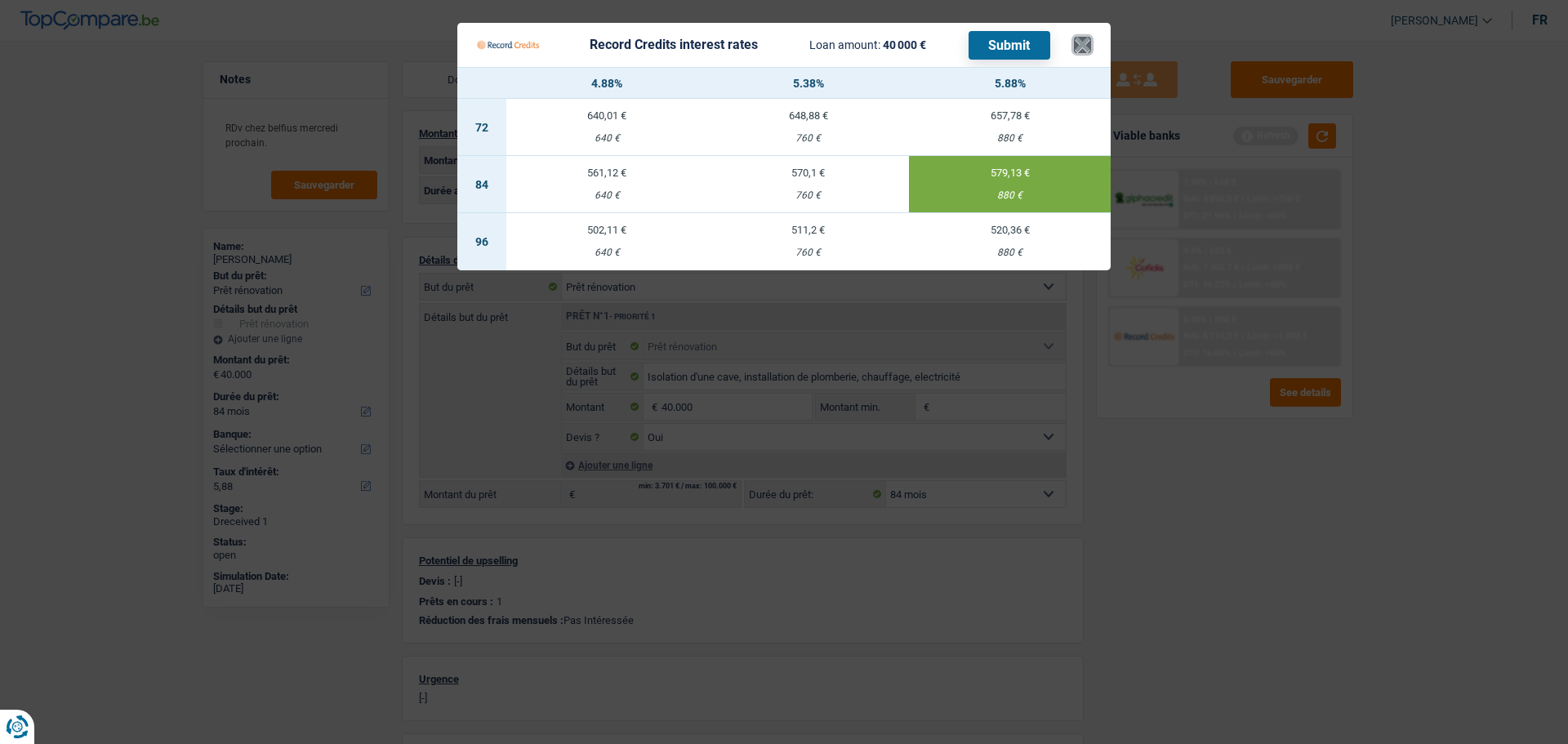 click on "×" at bounding box center (1082, 45) 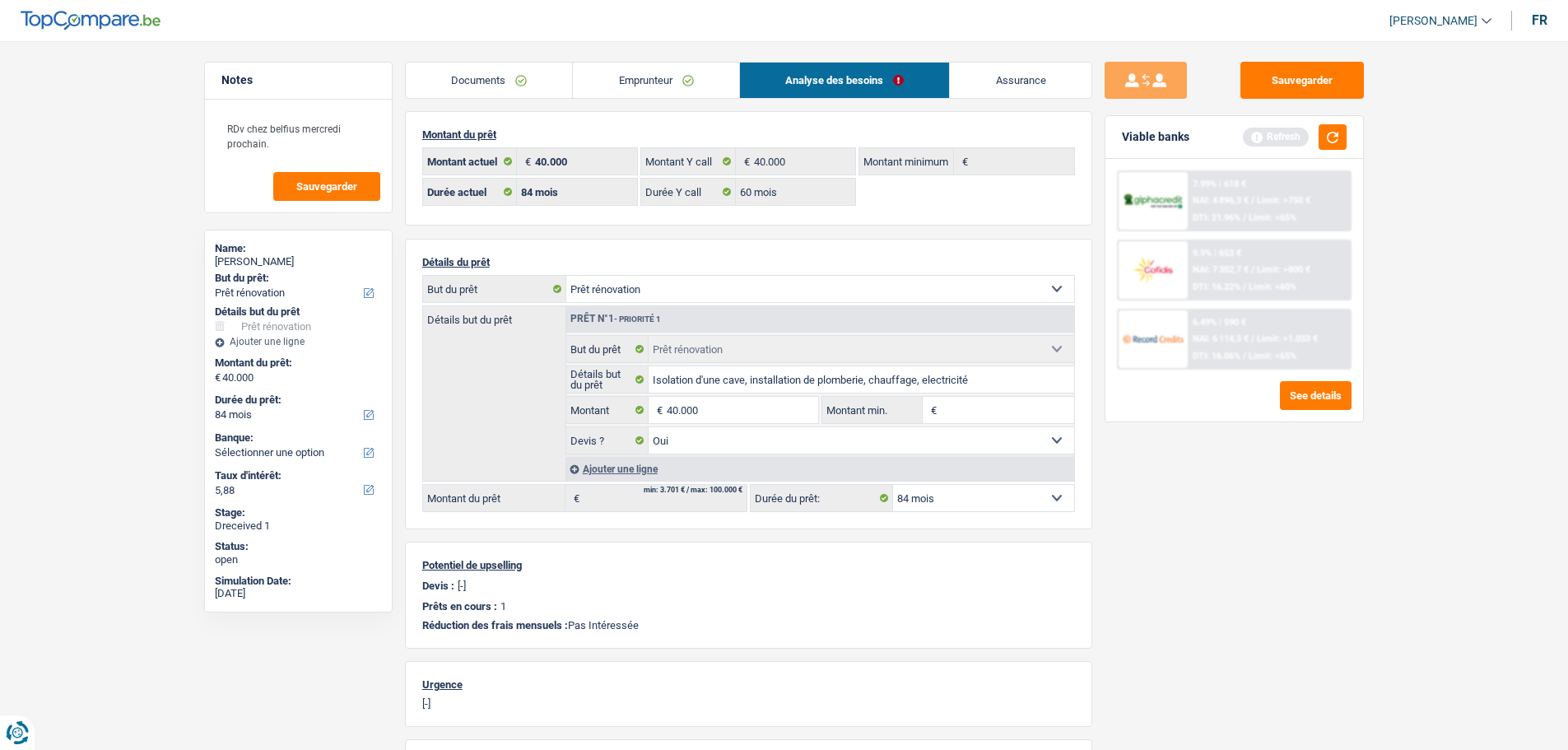 click on "Notes
RDv chez belfius mercredi prochain.
Sauvegarder
Name:   Hafid Saoud   But du prêt: Confort maison: meubles, textile, peinture, électroménager, outillage non-professionnel Hifi, multimédia, gsm, ordinateur Aménagement: frais d'installation, déménagement Evénement familial: naissance, mariage, divorce, communion, décès Frais médicaux Frais d'études Frais permis de conduire Loisirs: voyage, sport, musique Rafraîchissement: petits travaux maison et jardin Frais judiciaires Réparation voiture Prêt rénovation Prêt énergie Prêt voiture Taxes, impôts non professionnels Rénovation bien à l'étranger Dettes familiales Assurance Autre
Sélectionner une option
Détails but du prêt
Confort maison: meubles, textile, peinture, électroménager, outillage non-professionnel Hifi, multimédia, gsm, ordinateur Aménagement: frais d'installation, déménagement Autre" at bounding box center [784, 519] 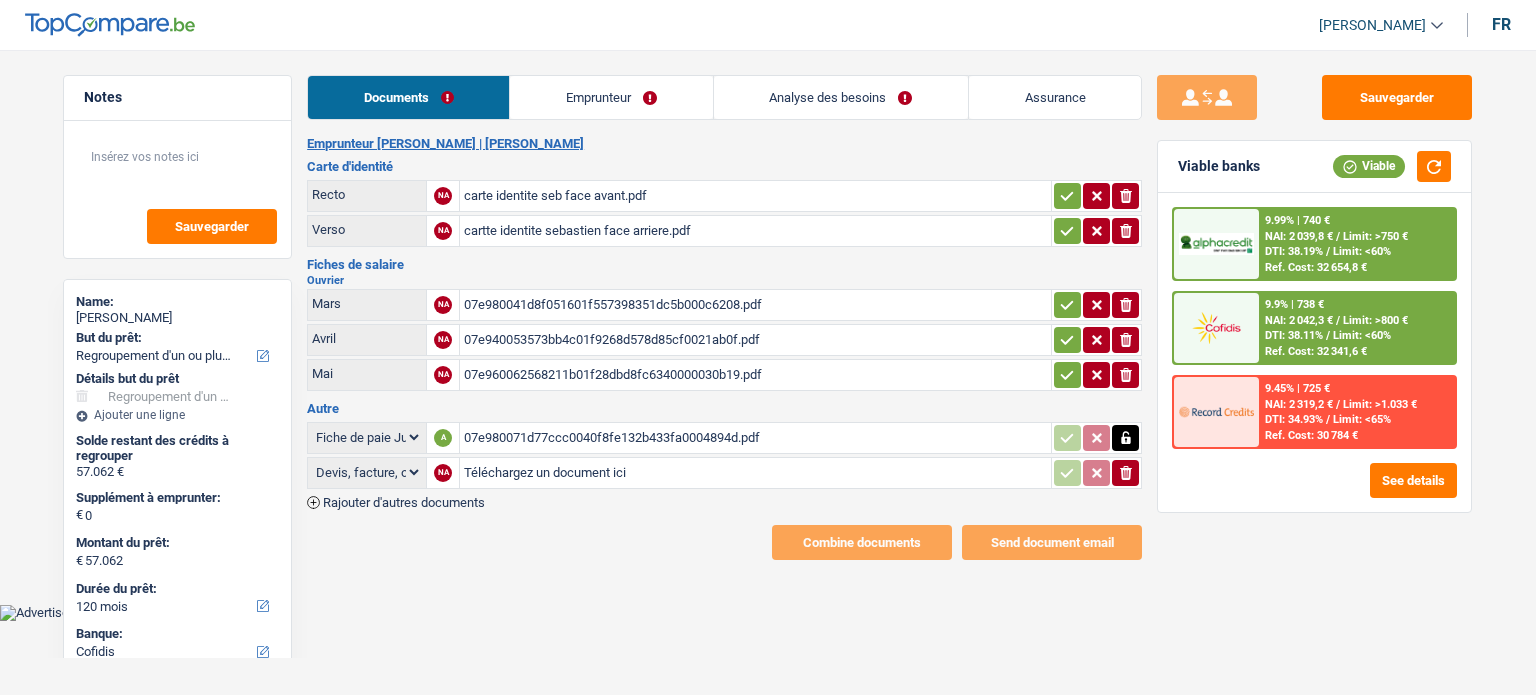 select on "refinancing" 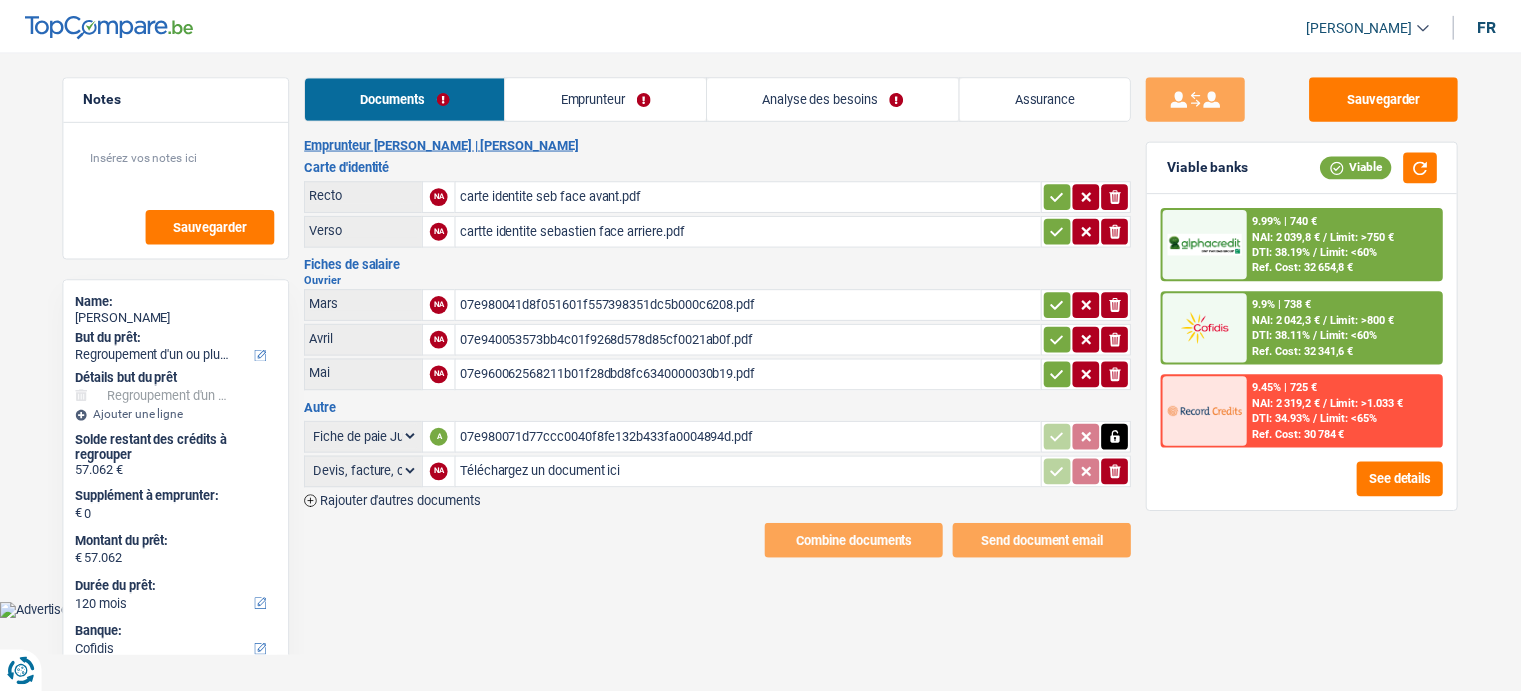 scroll, scrollTop: 0, scrollLeft: 0, axis: both 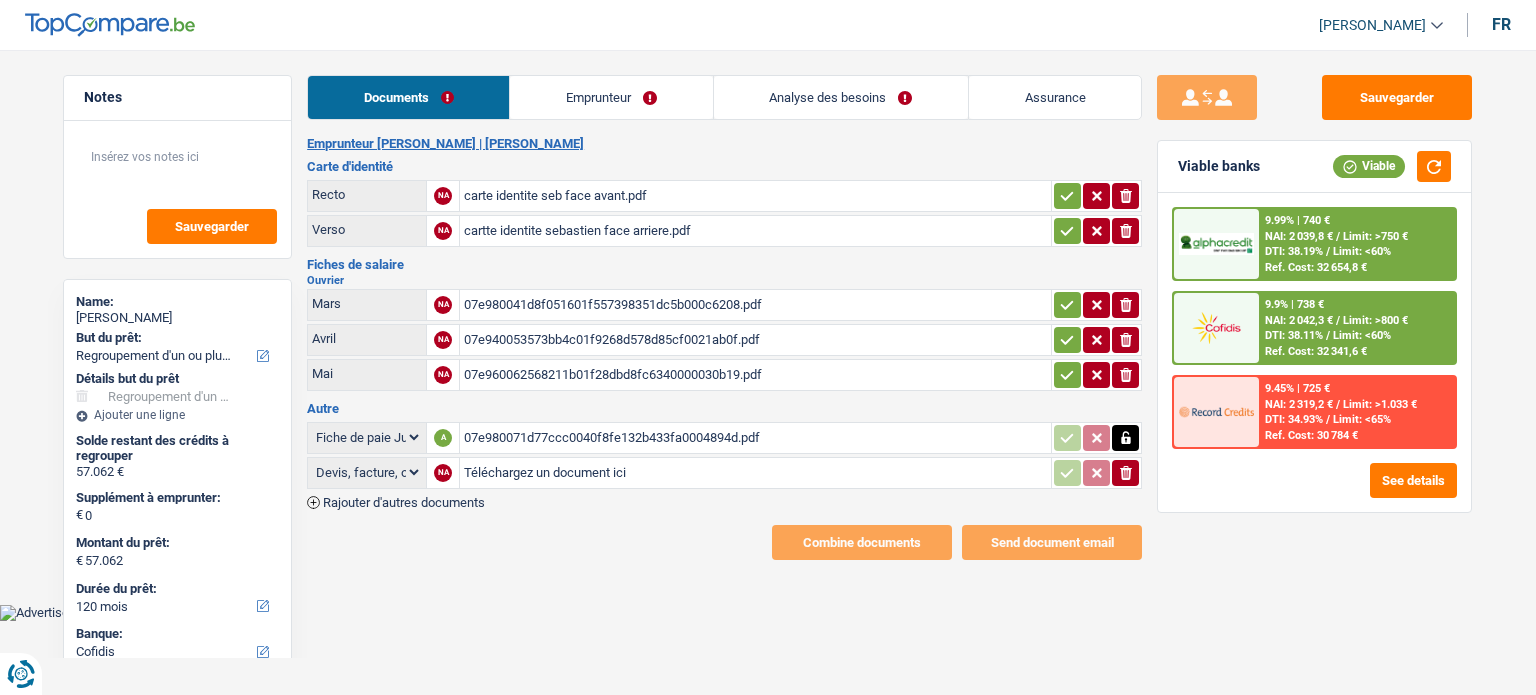 click on "Emprunteur" at bounding box center (611, 97) 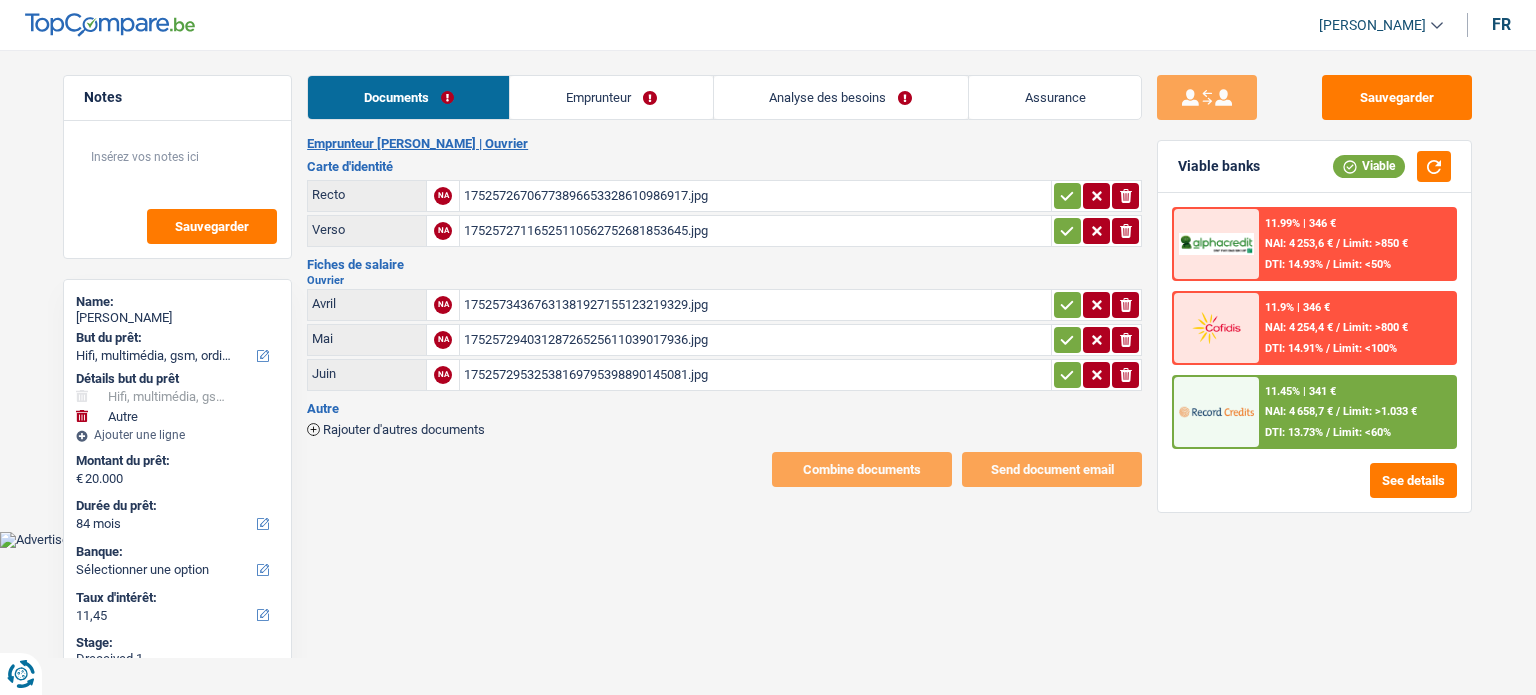 select on "tech" 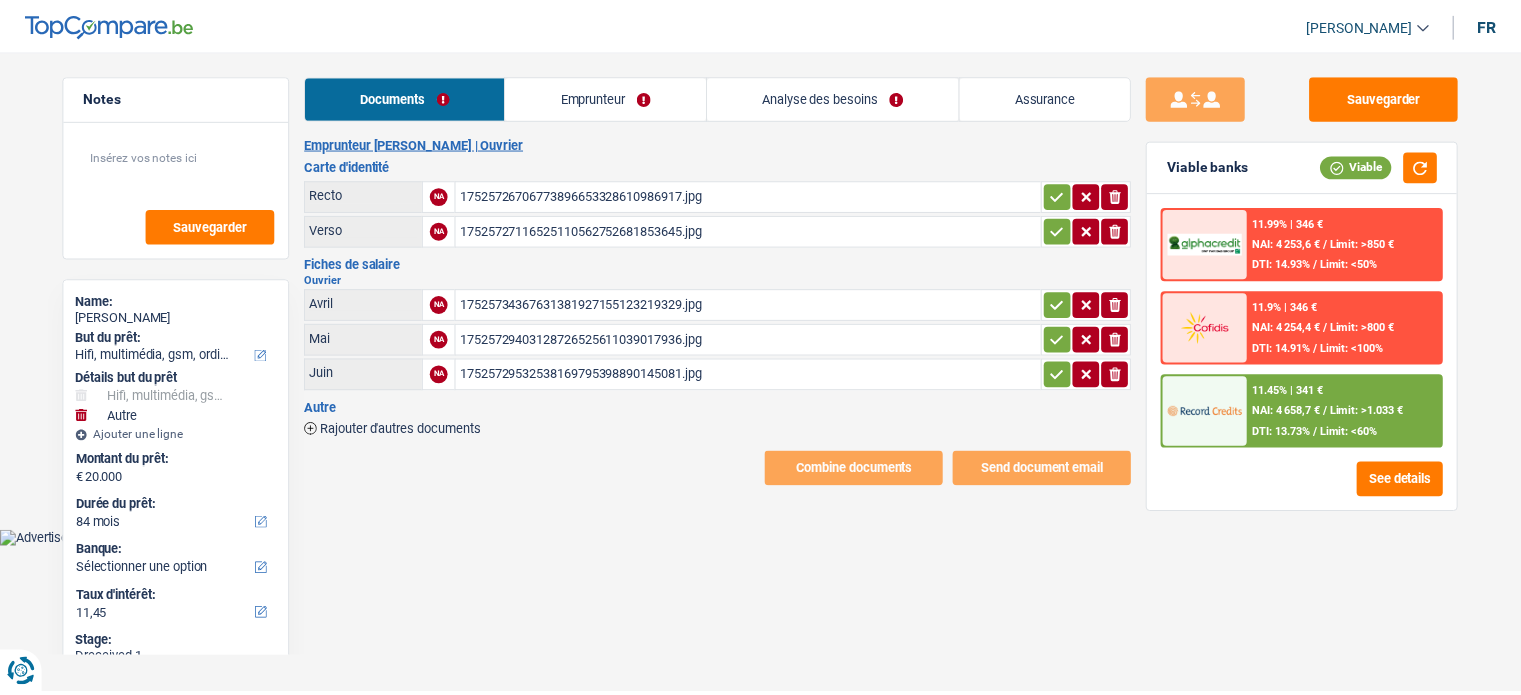 scroll, scrollTop: 0, scrollLeft: 0, axis: both 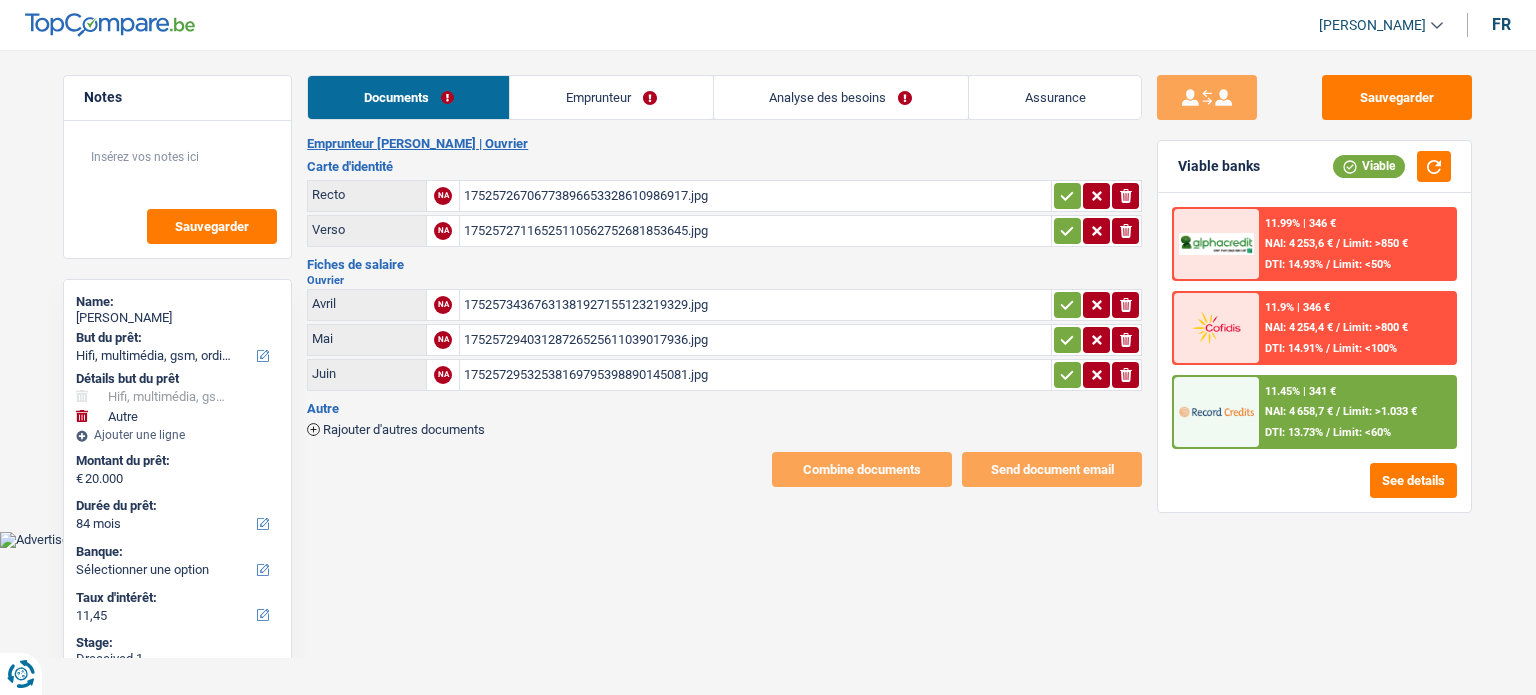 click on "Emprunteur" at bounding box center [611, 97] 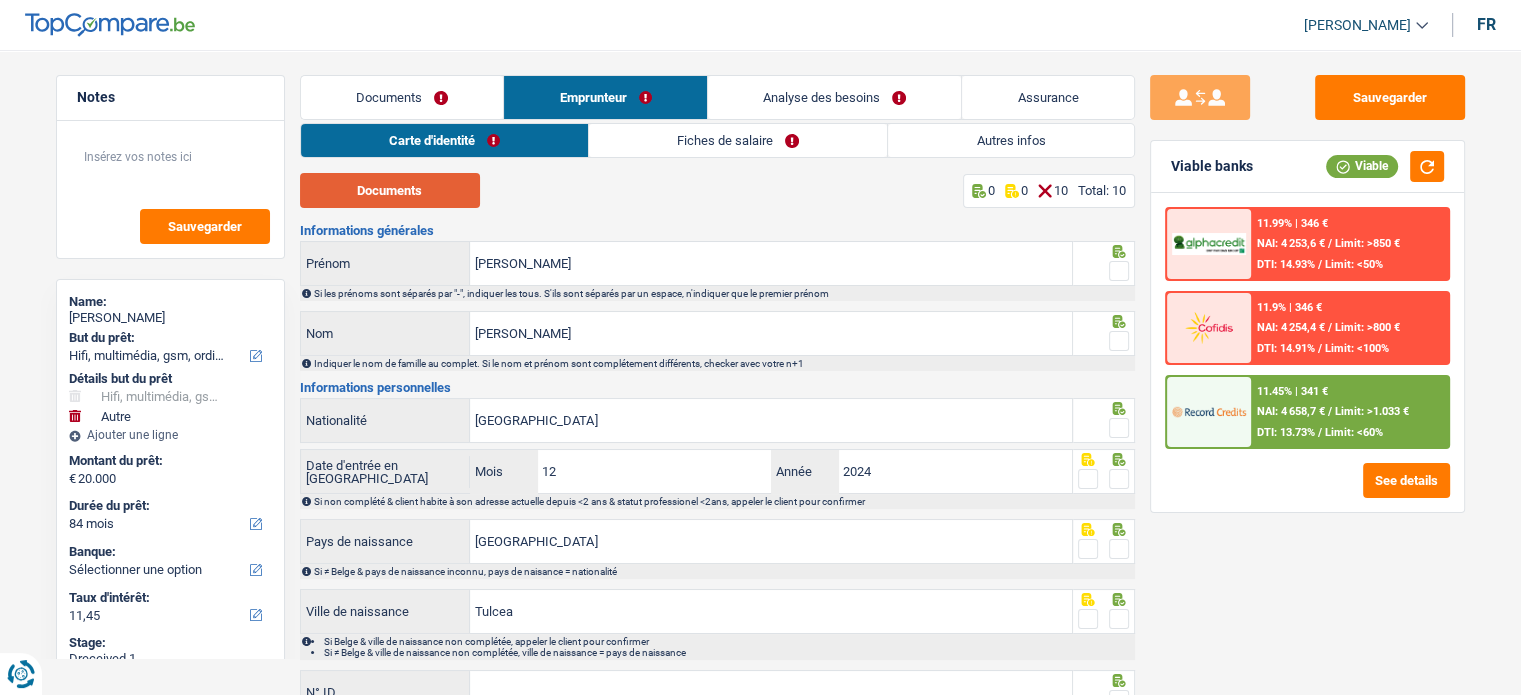click on "Documents" at bounding box center [390, 190] 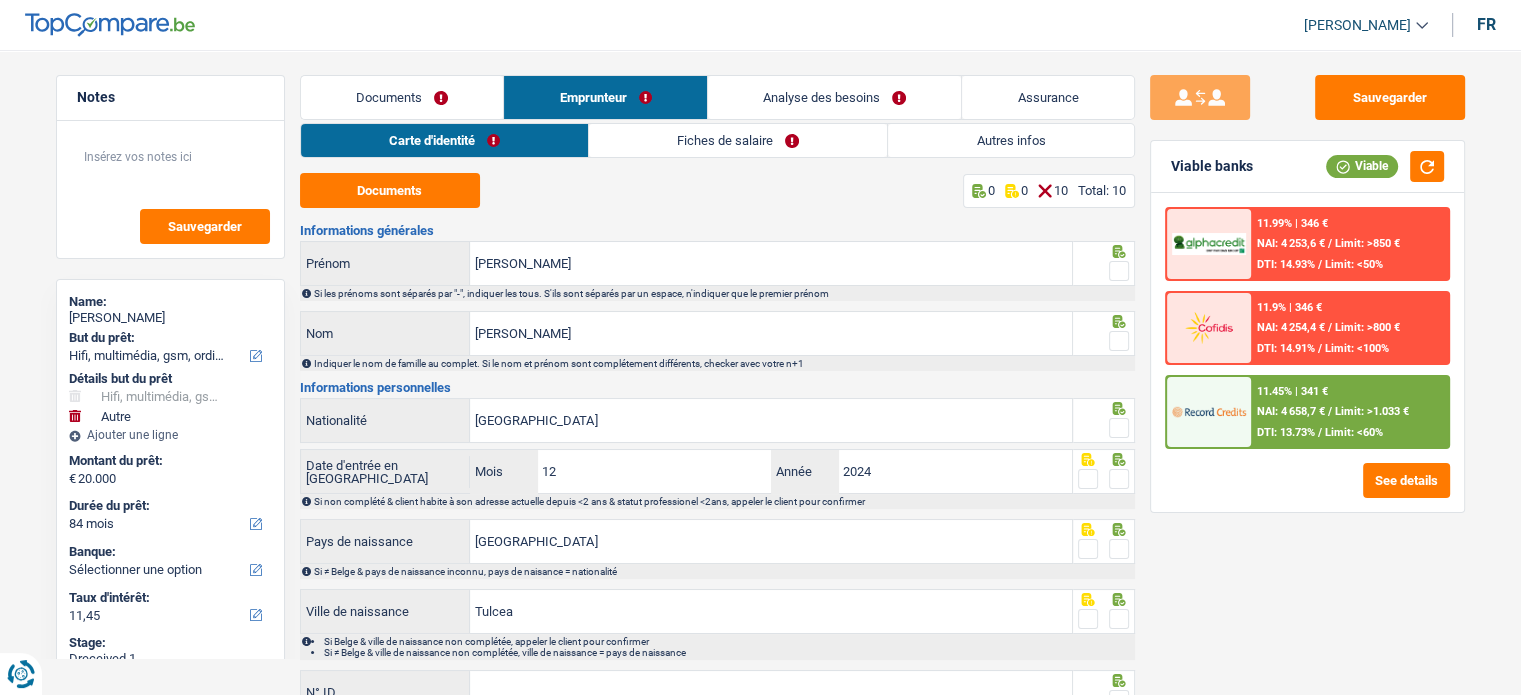 click at bounding box center (1119, 271) 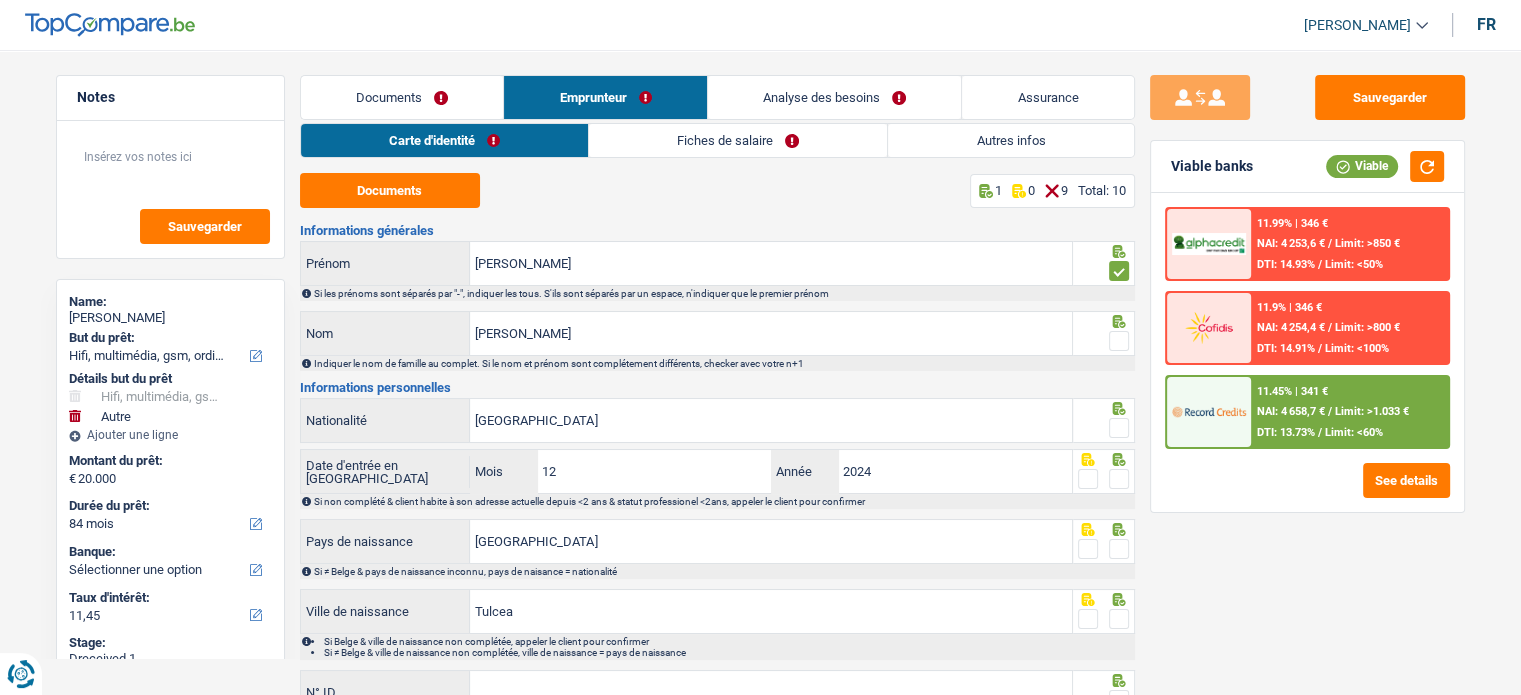 click at bounding box center [1119, 341] 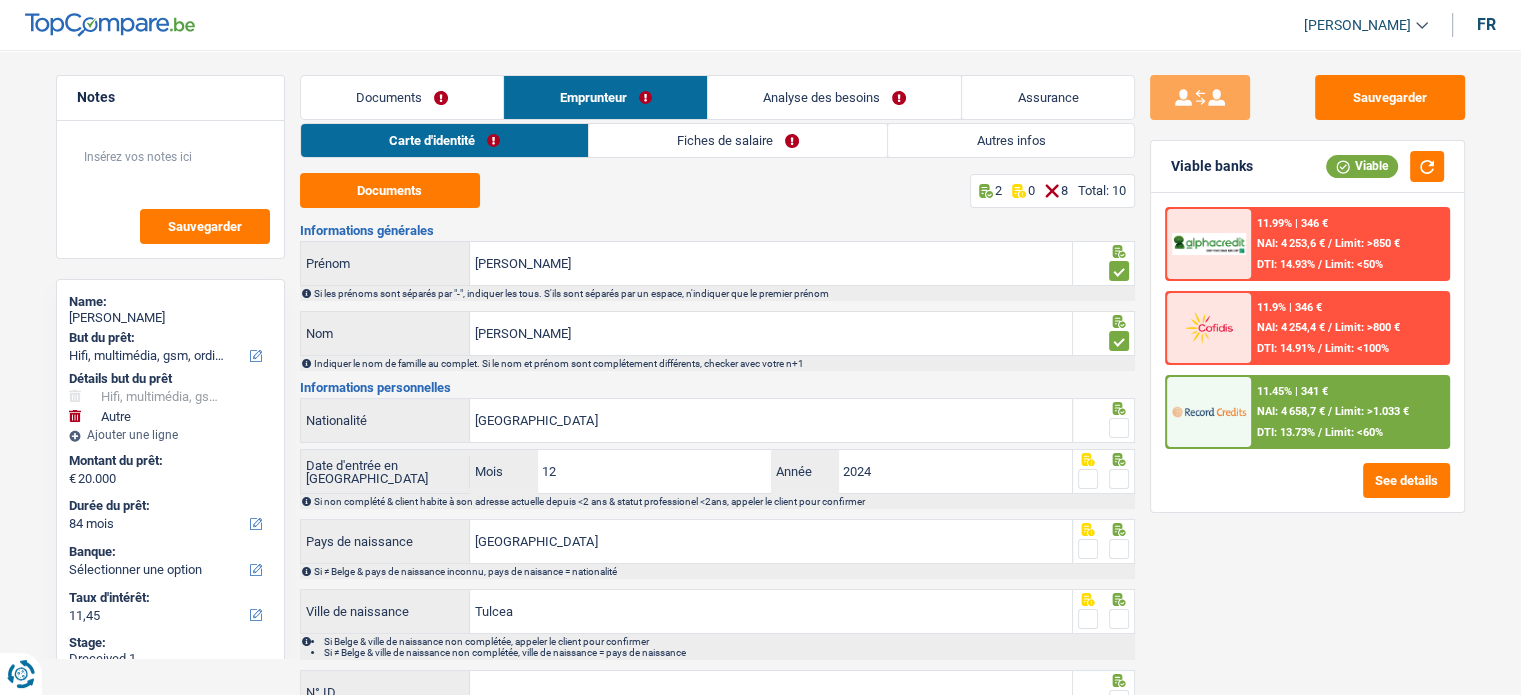 click on "Sauvegarder
Viable banks
Viable
11.99% | 346 €
NAI: 4 253,6 €
/
Limit: >850 €
DTI: 14.93%
/
Limit: <50%
11.9% | 346 €
NAI: 4 254,4 €
/
Limit: >800 €
DTI: 14.91%
/
Limit: <100%
/       /" at bounding box center (1307, 366) 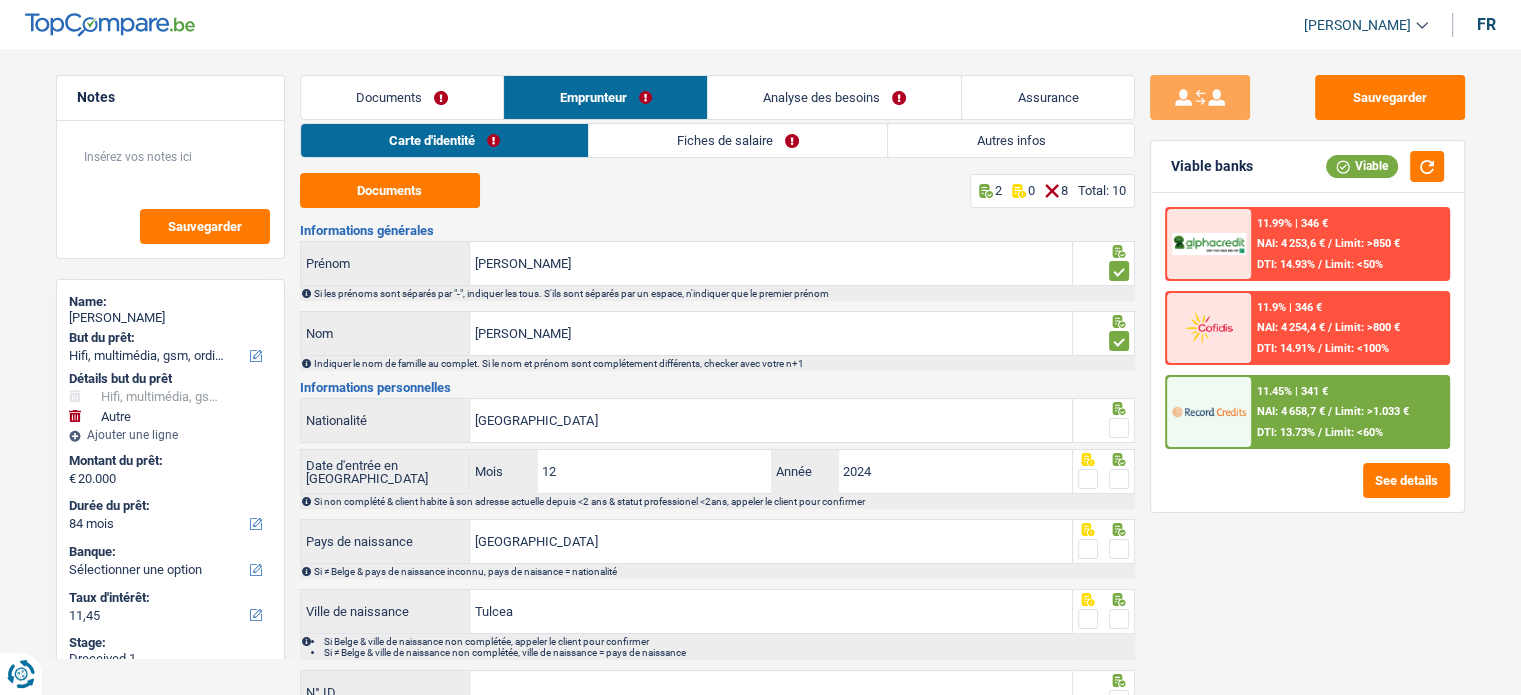 click on "Sauvegarder
Viable banks
Viable
11.99% | 346 €
NAI: 4 253,6 €
/
Limit: >850 €
DTI: 14.93%
/
Limit: <50%
11.9% | 346 €
NAI: 4 254,4 €
/
Limit: >800 €
DTI: 14.91%
/
Limit: <100%
/       /" at bounding box center [1307, 366] 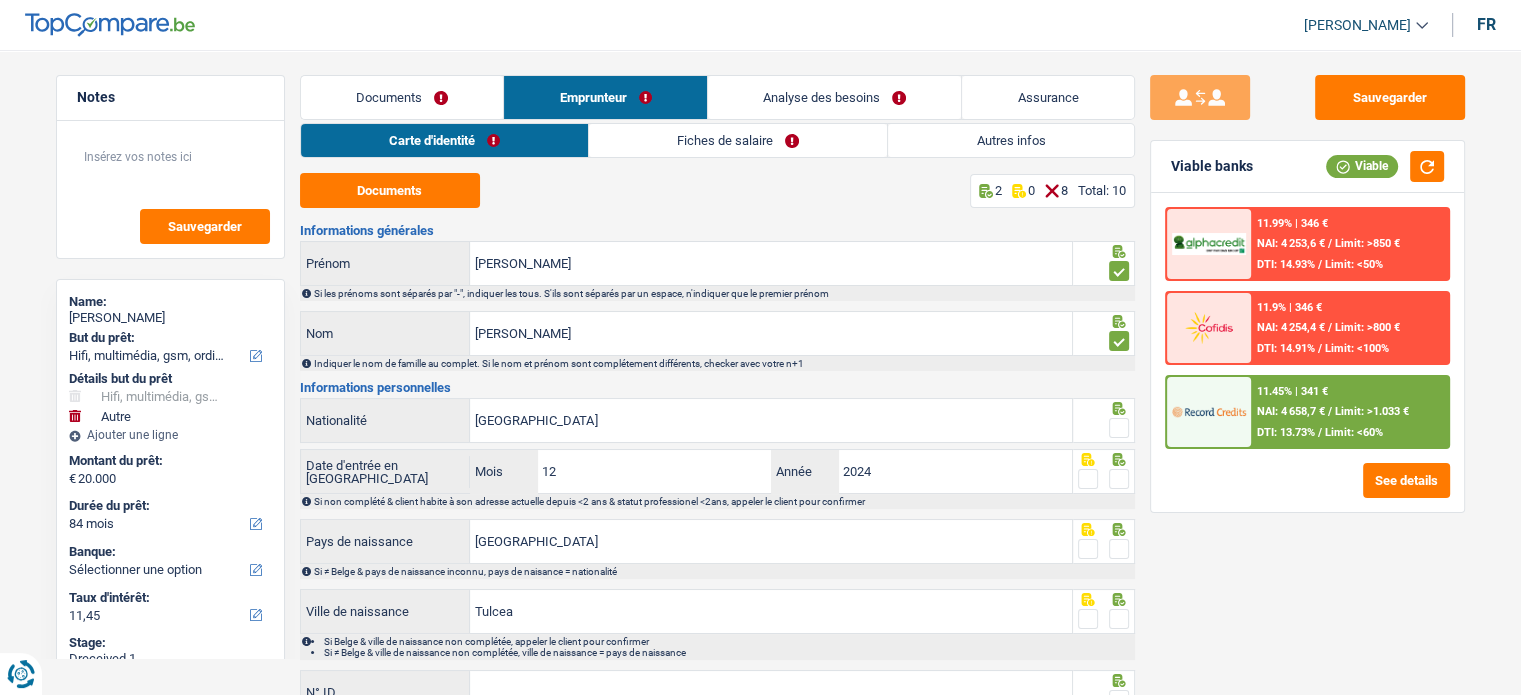 click on "Sauvegarder
Viable banks
Viable
11.99% | 346 €
NAI: 4 253,6 €
/
Limit: >850 €
DTI: 14.93%
/
Limit: <50%
11.9% | 346 €
NAI: 4 254,4 €
/
Limit: >800 €
DTI: 14.91%
/
Limit: <100%
/       /" at bounding box center [1307, 366] 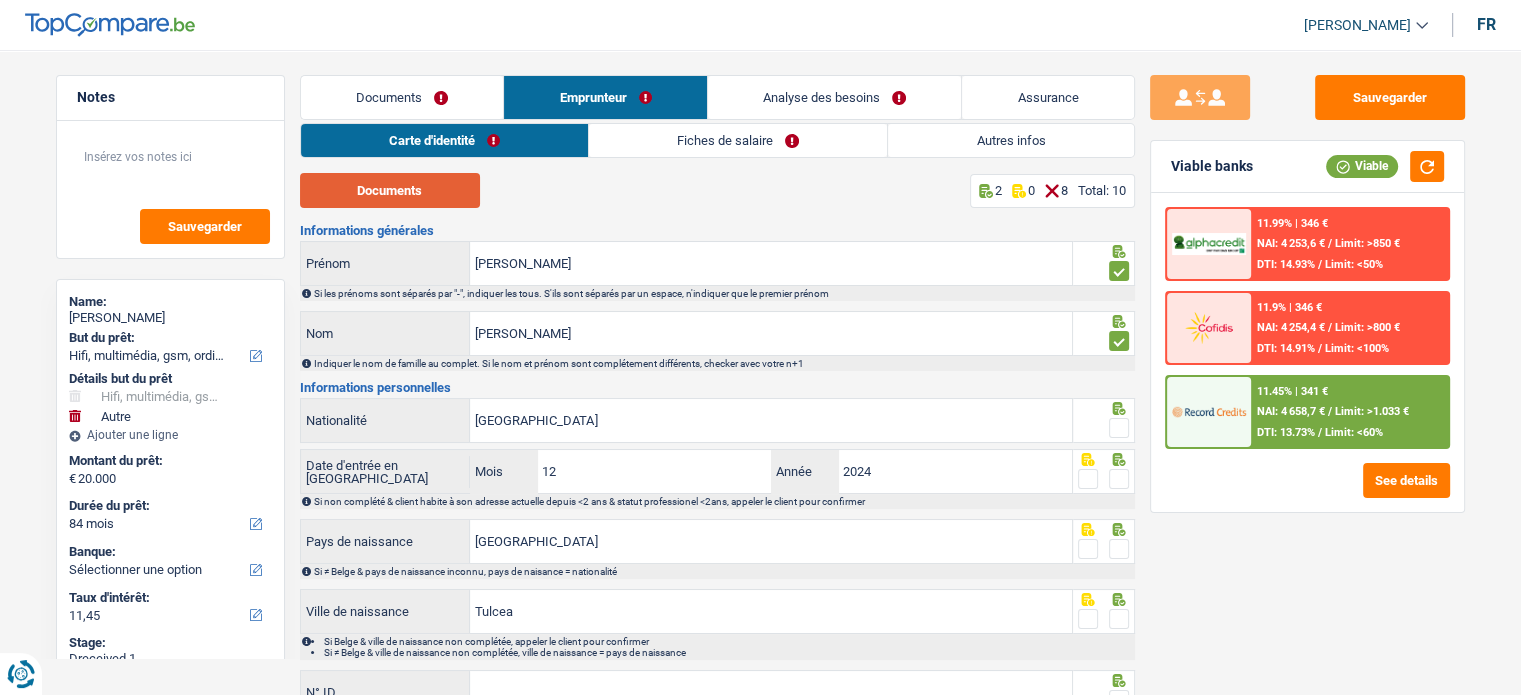 click on "Documents" at bounding box center [390, 190] 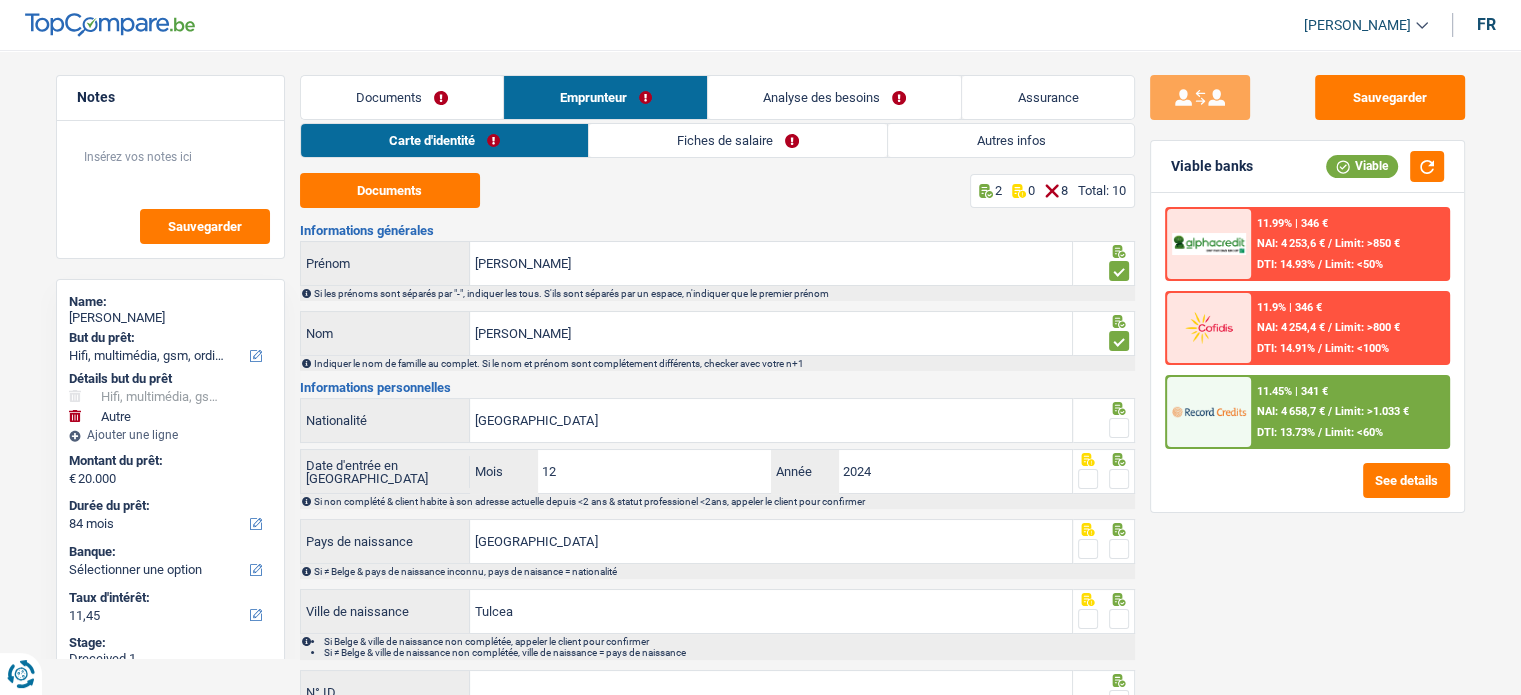 click at bounding box center (1119, 428) 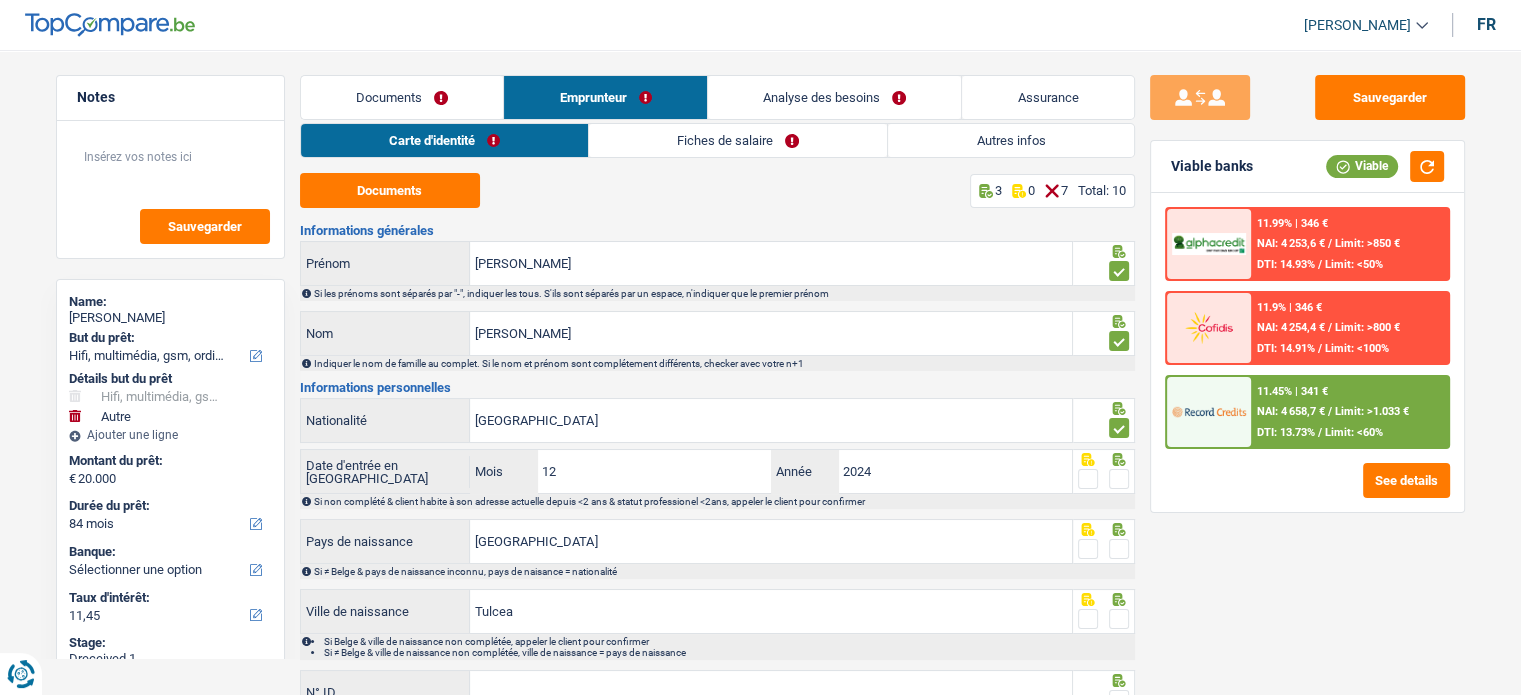 click at bounding box center [1119, 479] 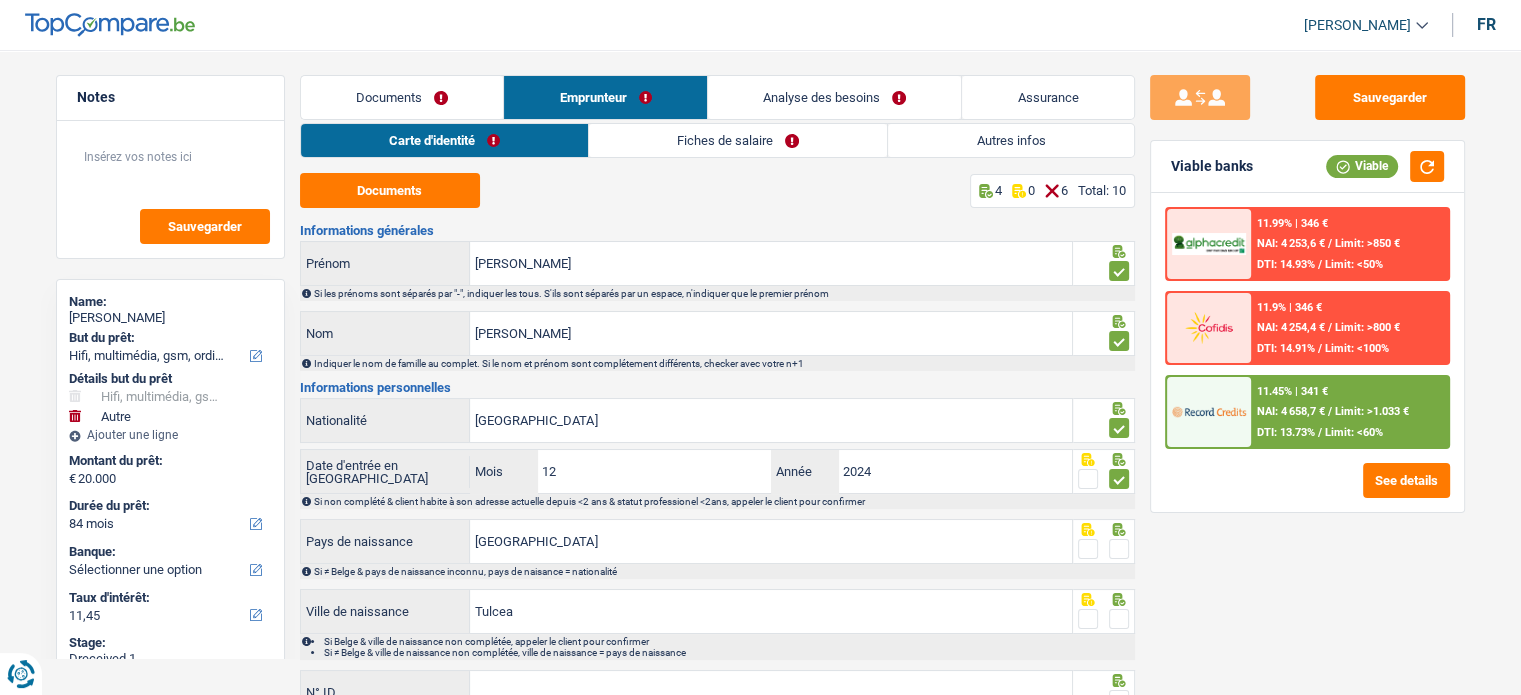 click at bounding box center [1119, 549] 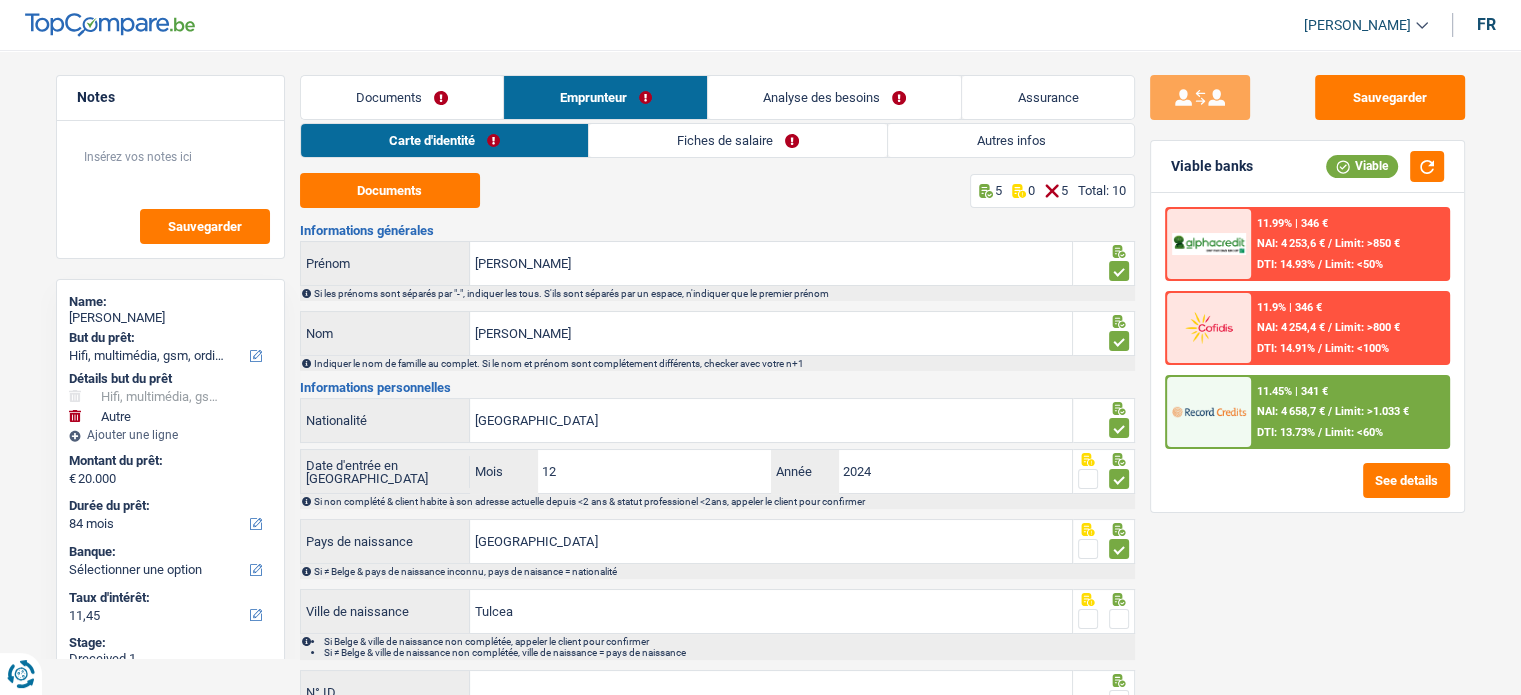 click at bounding box center (1119, 619) 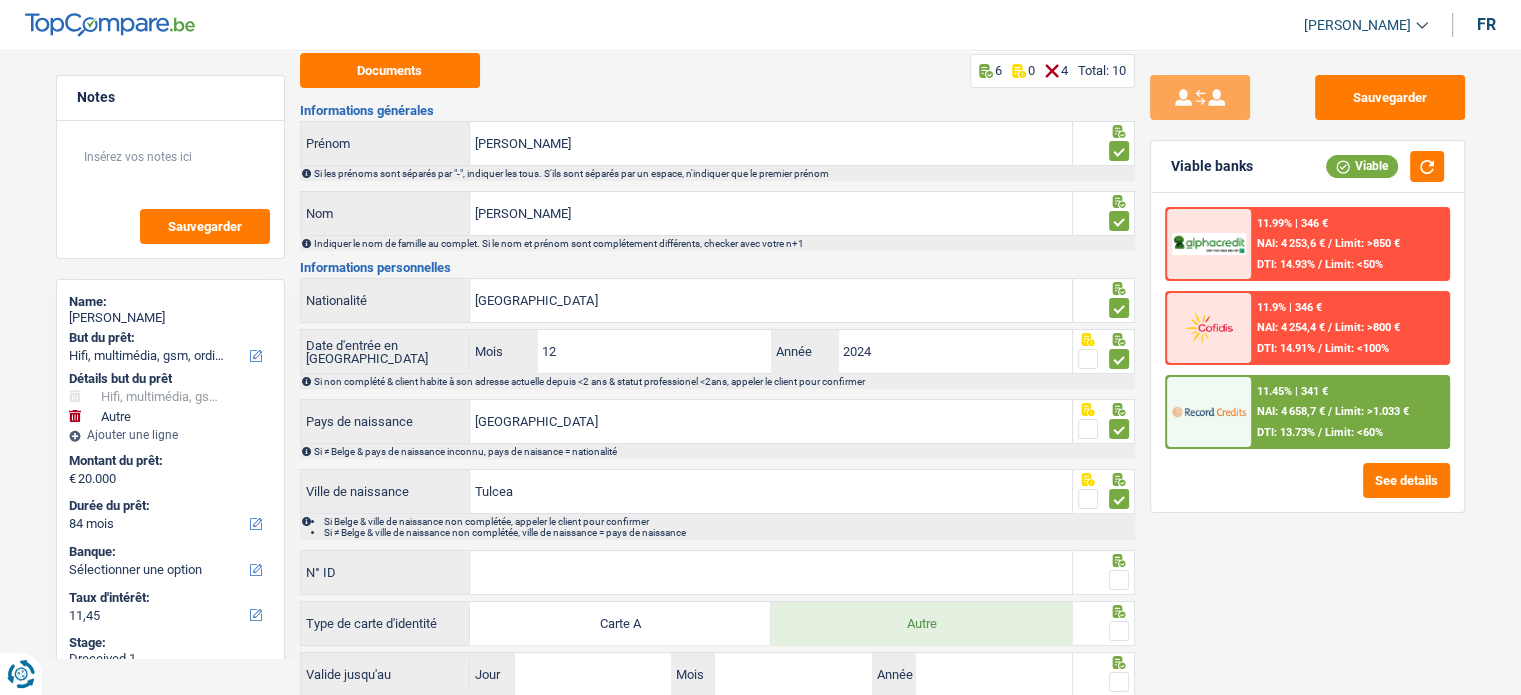 scroll, scrollTop: 200, scrollLeft: 0, axis: vertical 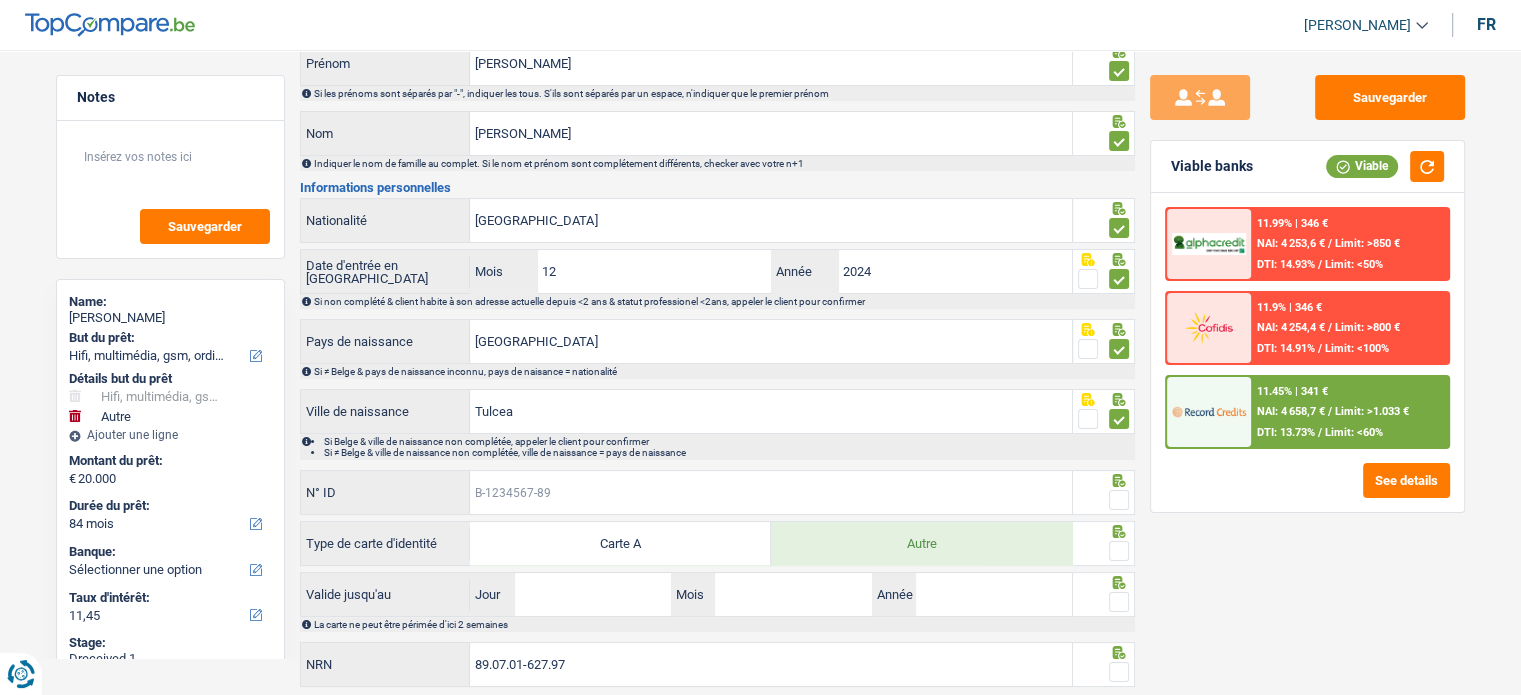 click on "N° ID" at bounding box center [771, 492] 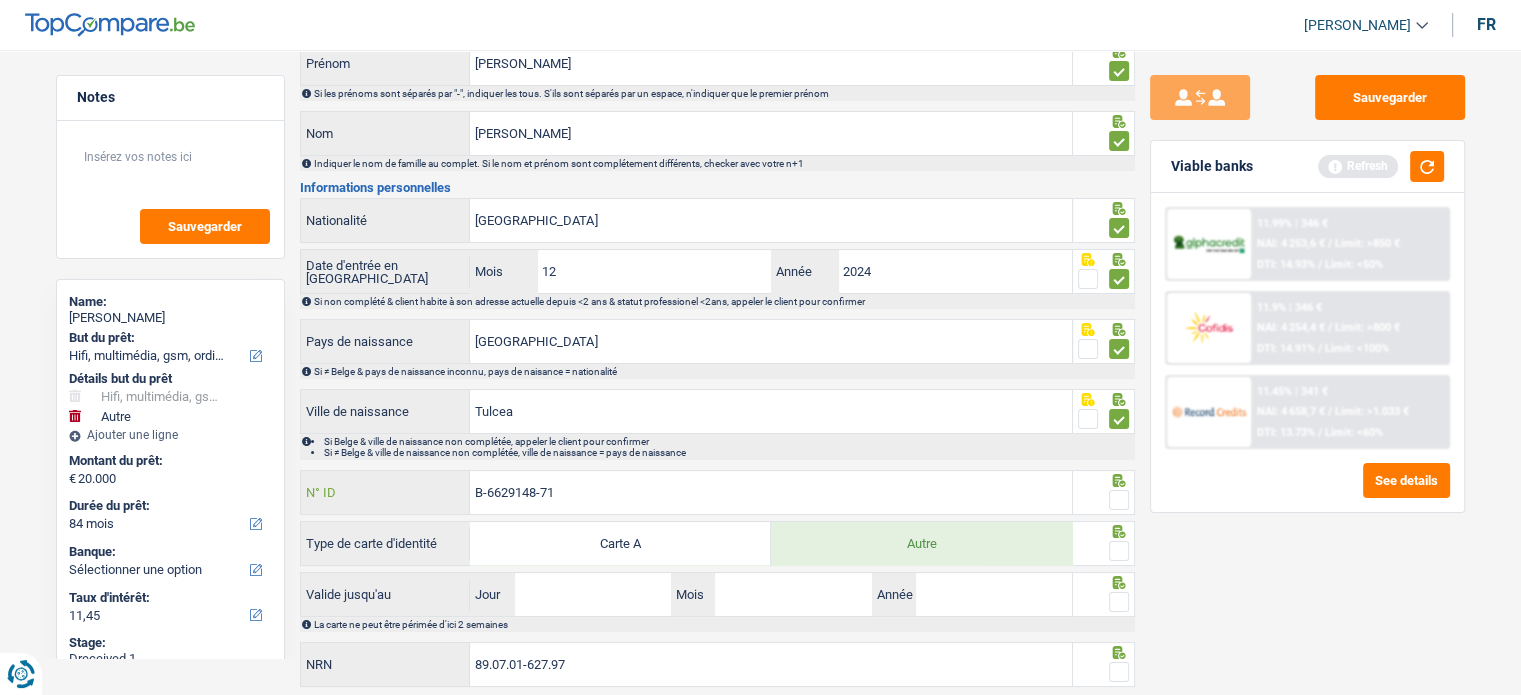 type on "B-6629148-71" 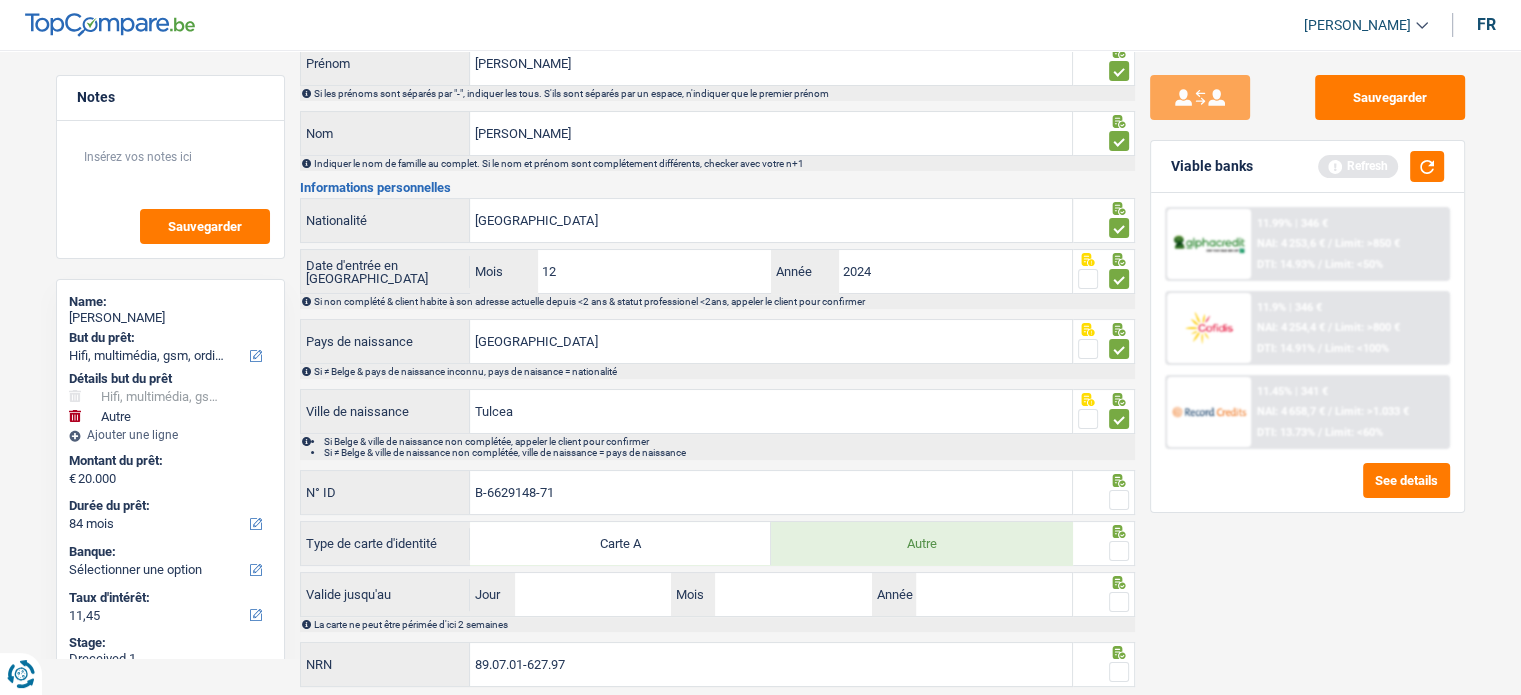 click at bounding box center (1119, 500) 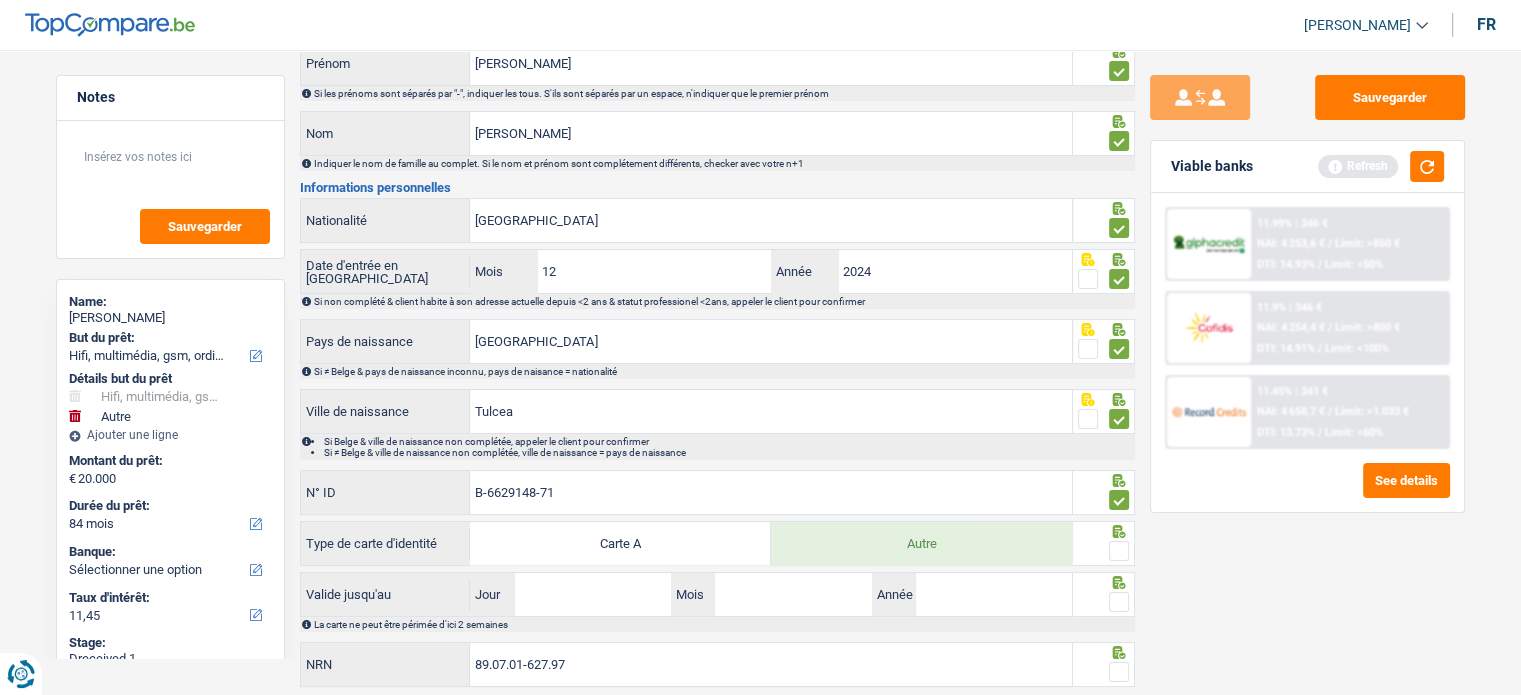 click at bounding box center [1119, 551] 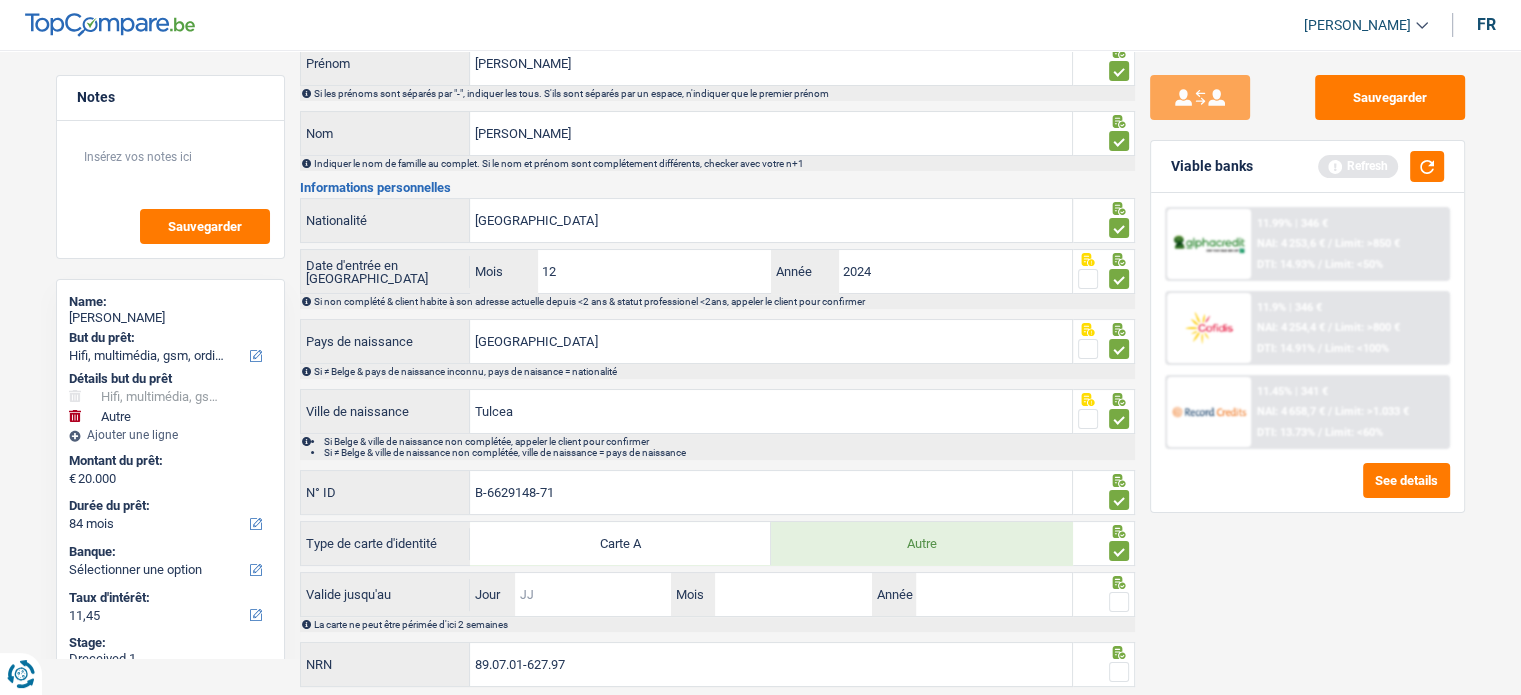 click on "Jour" at bounding box center (593, 594) 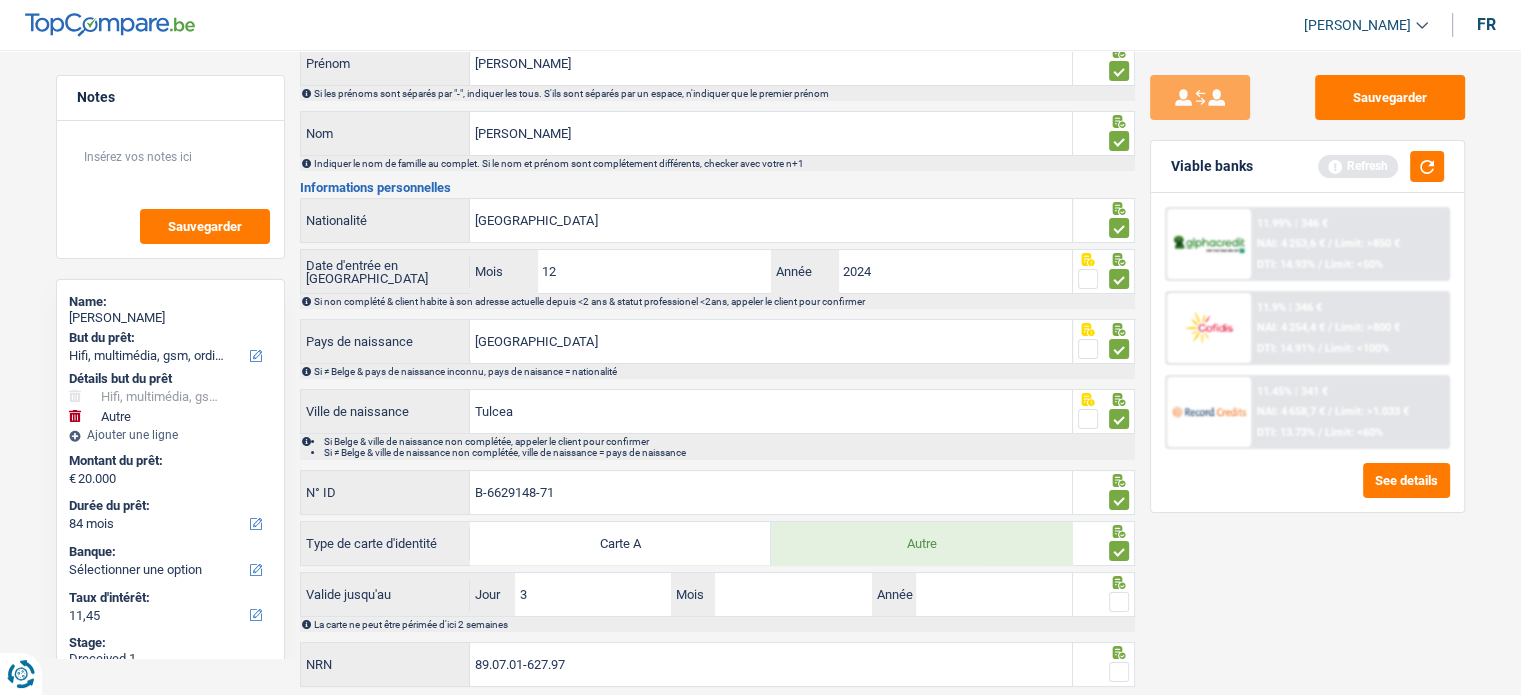 type on "31" 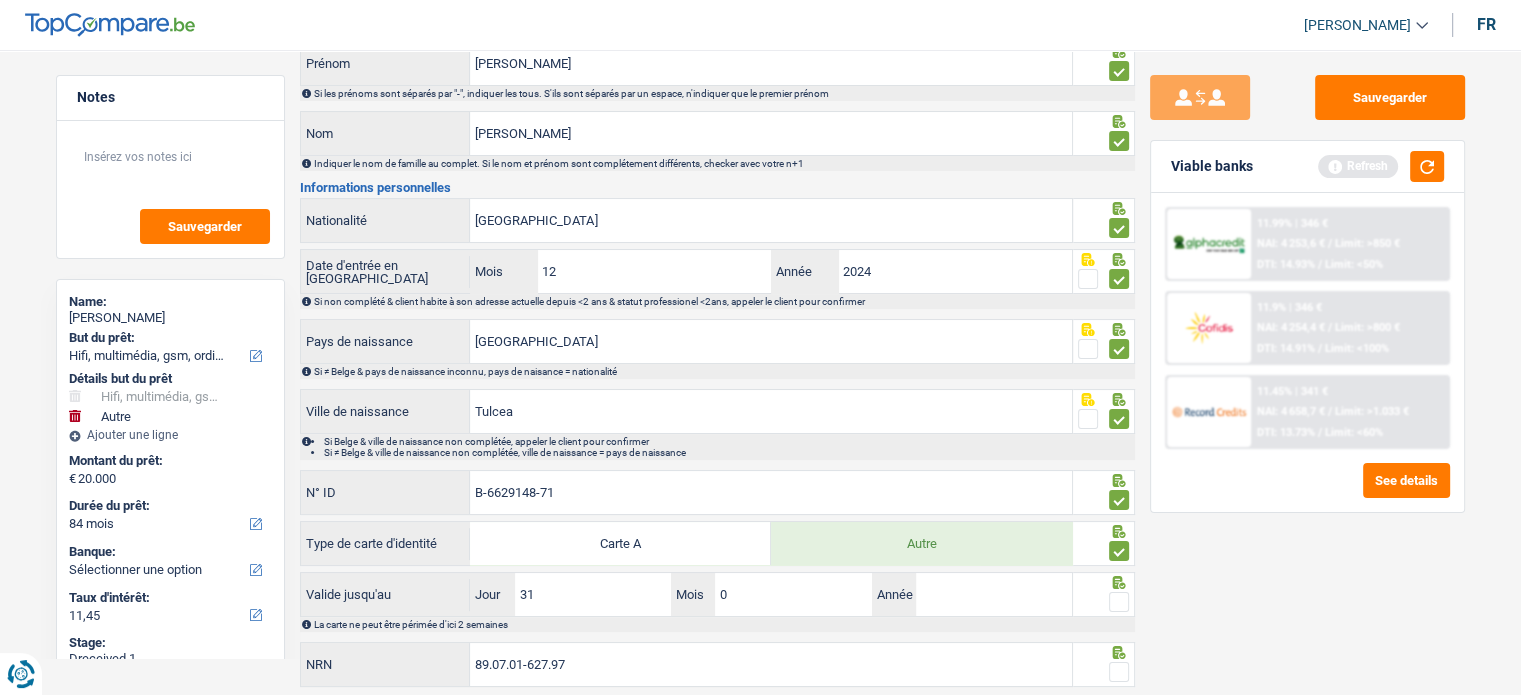 type on "05" 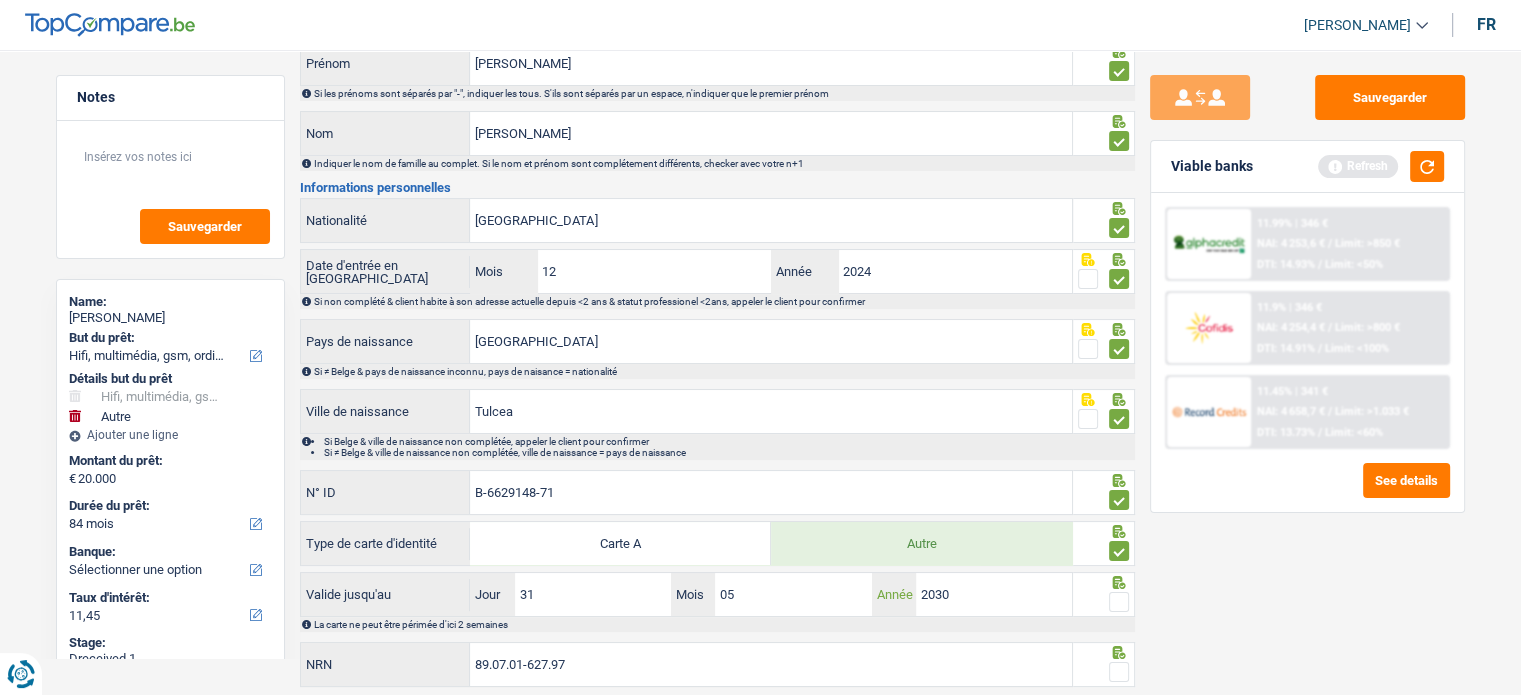 type on "2030" 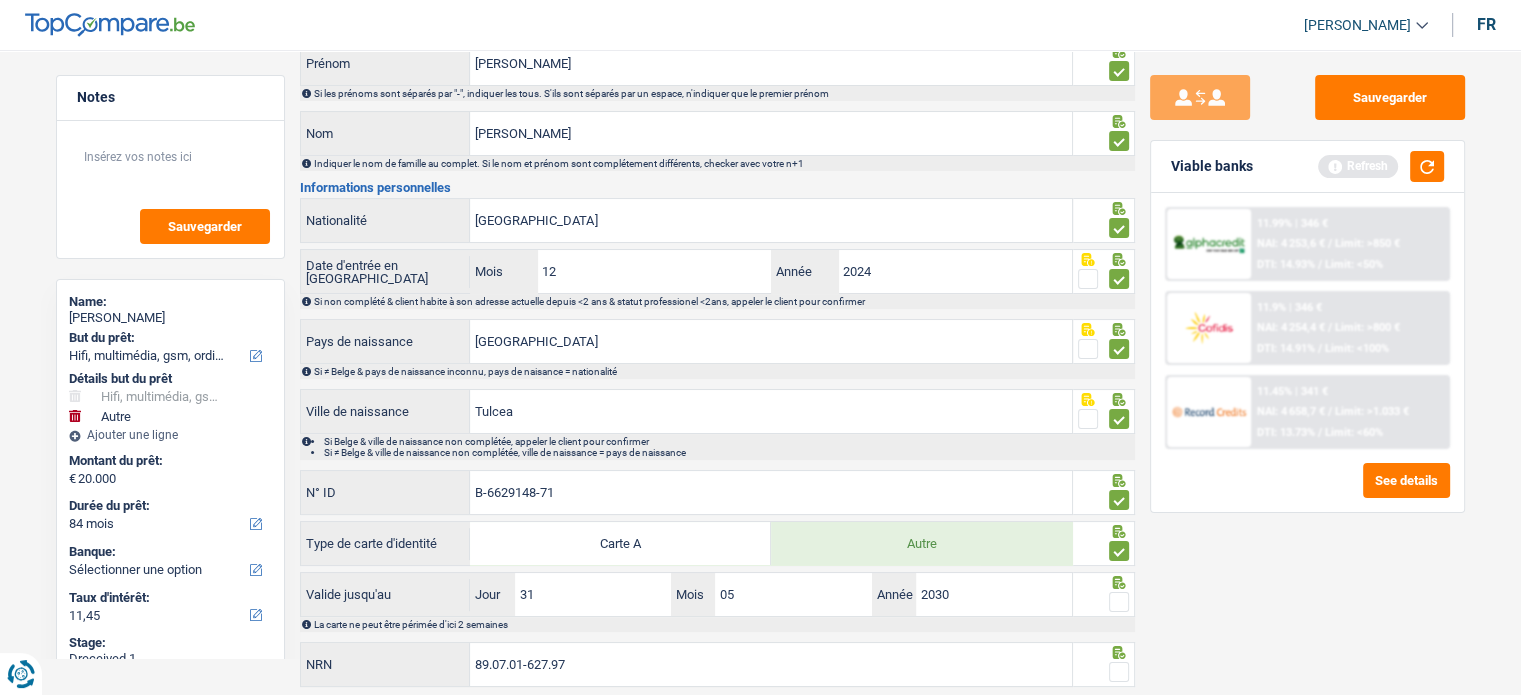 click at bounding box center (1119, 602) 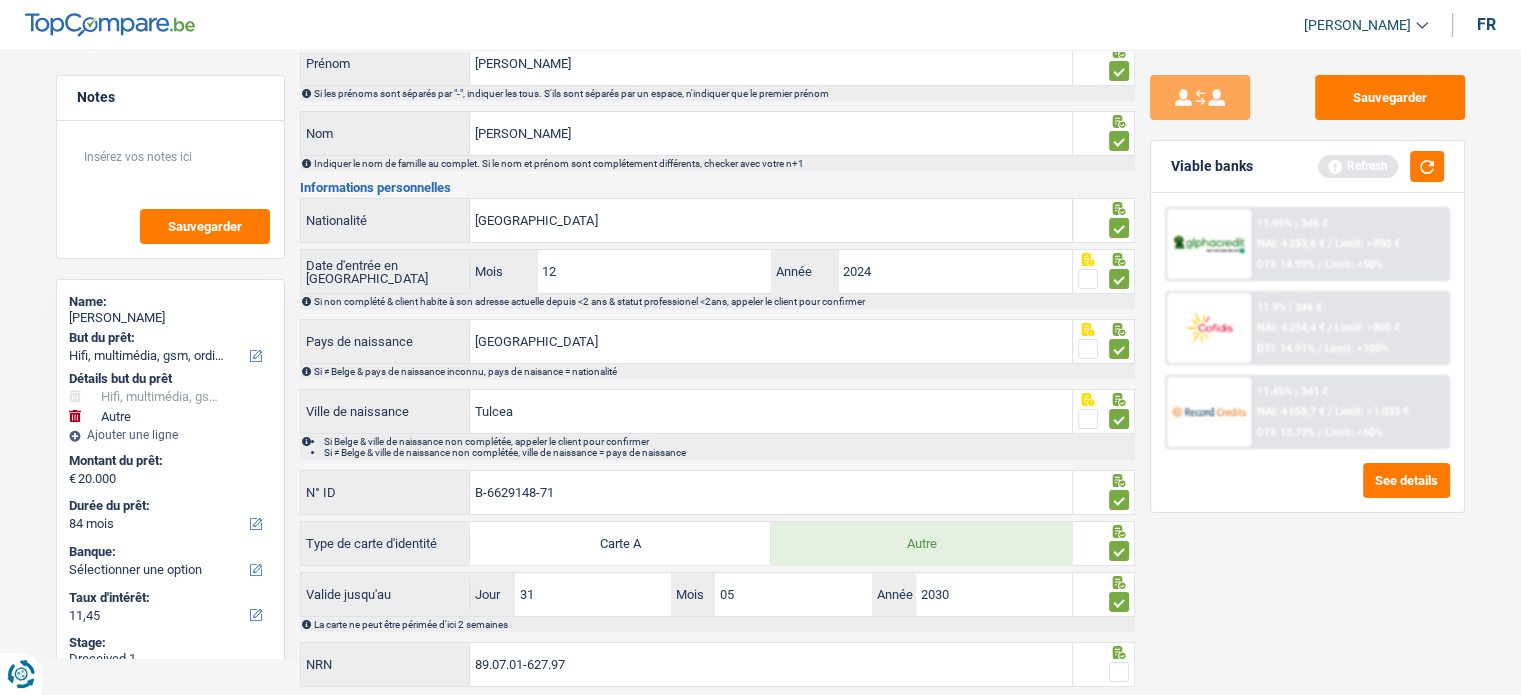 click at bounding box center [1119, 672] 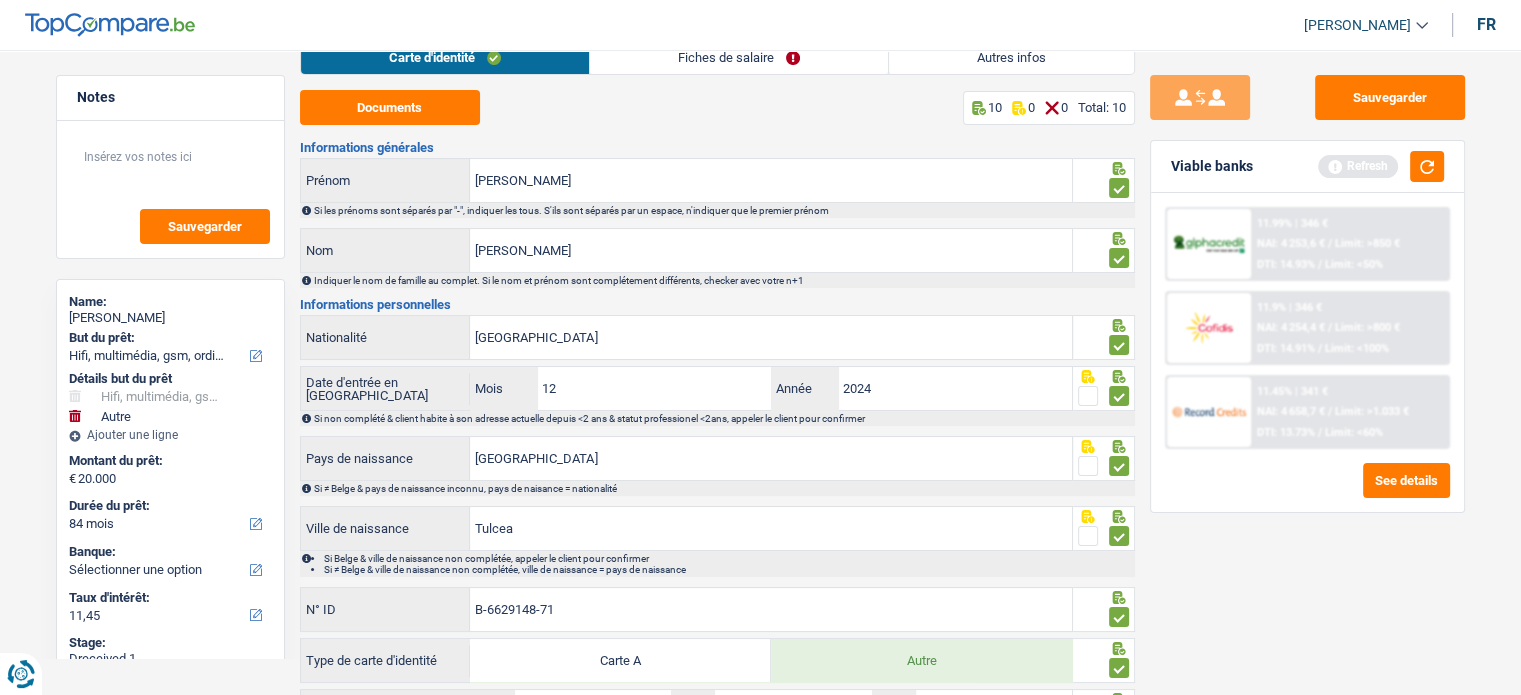 scroll, scrollTop: 0, scrollLeft: 0, axis: both 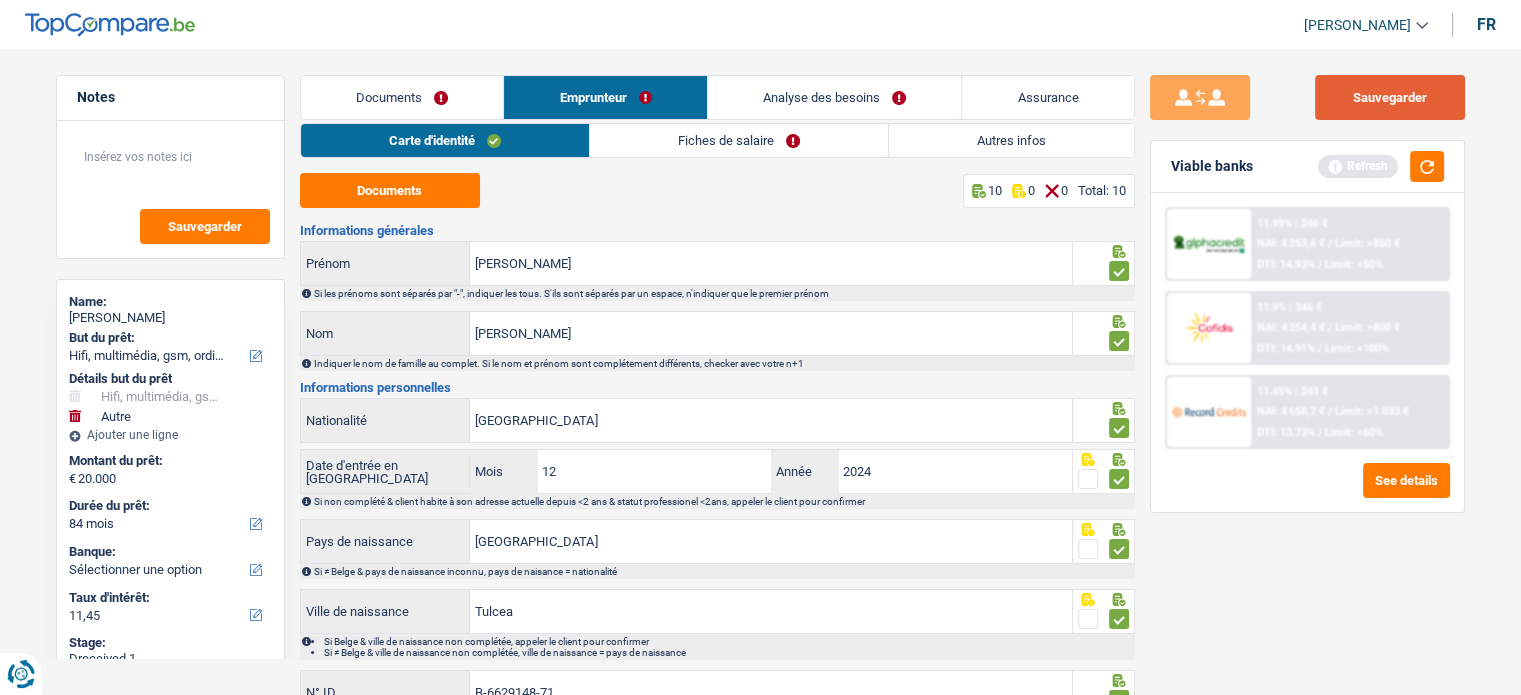 drag, startPoint x: 1416, startPoint y: 95, endPoint x: 1187, endPoint y: 95, distance: 229 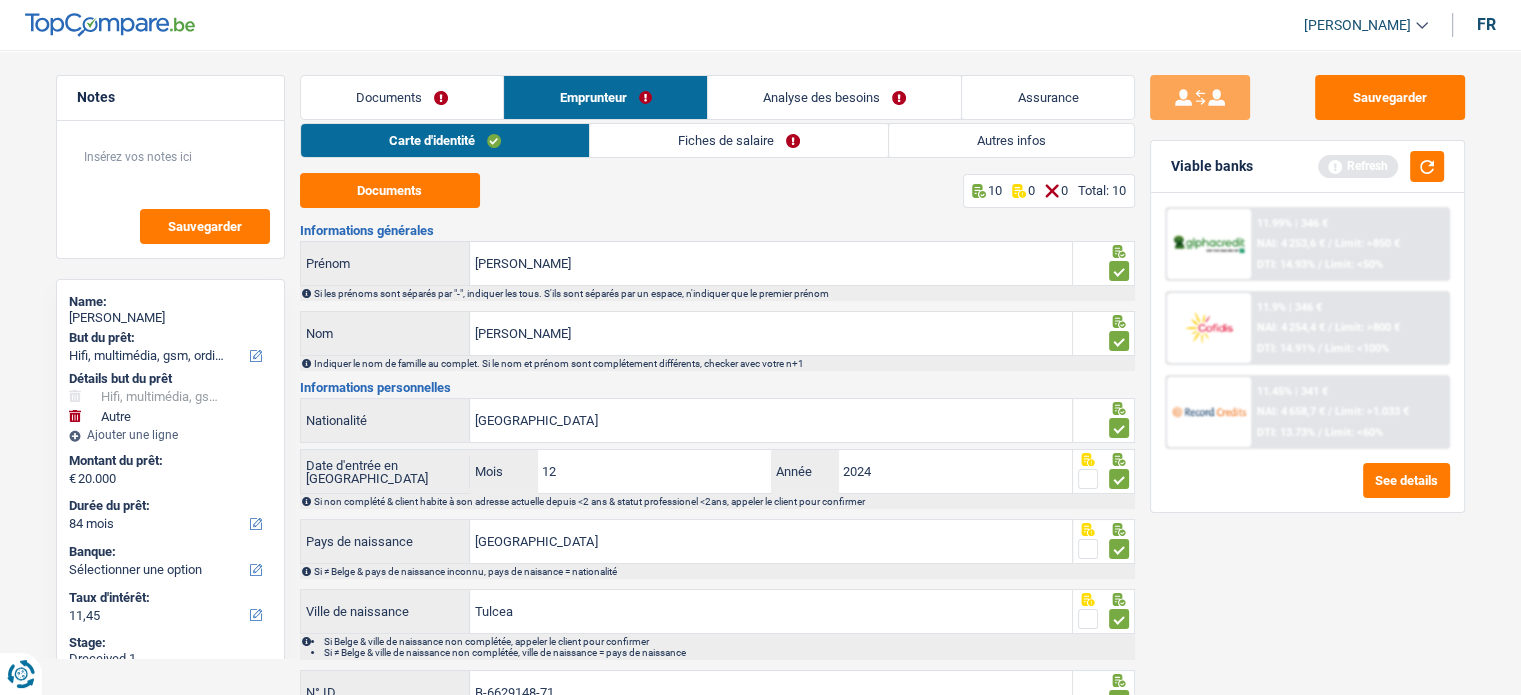 click on "Fiches de salaire" at bounding box center [739, 140] 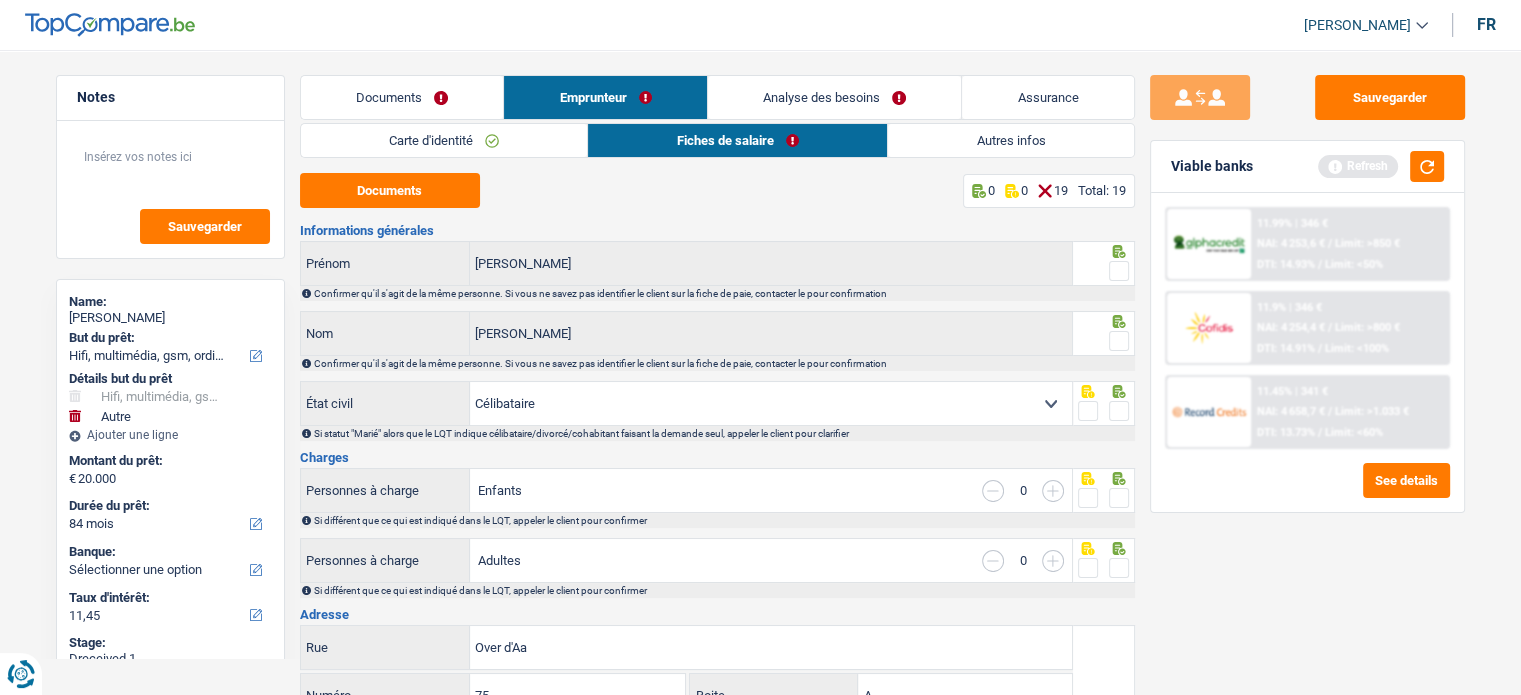 click at bounding box center (1119, 271) 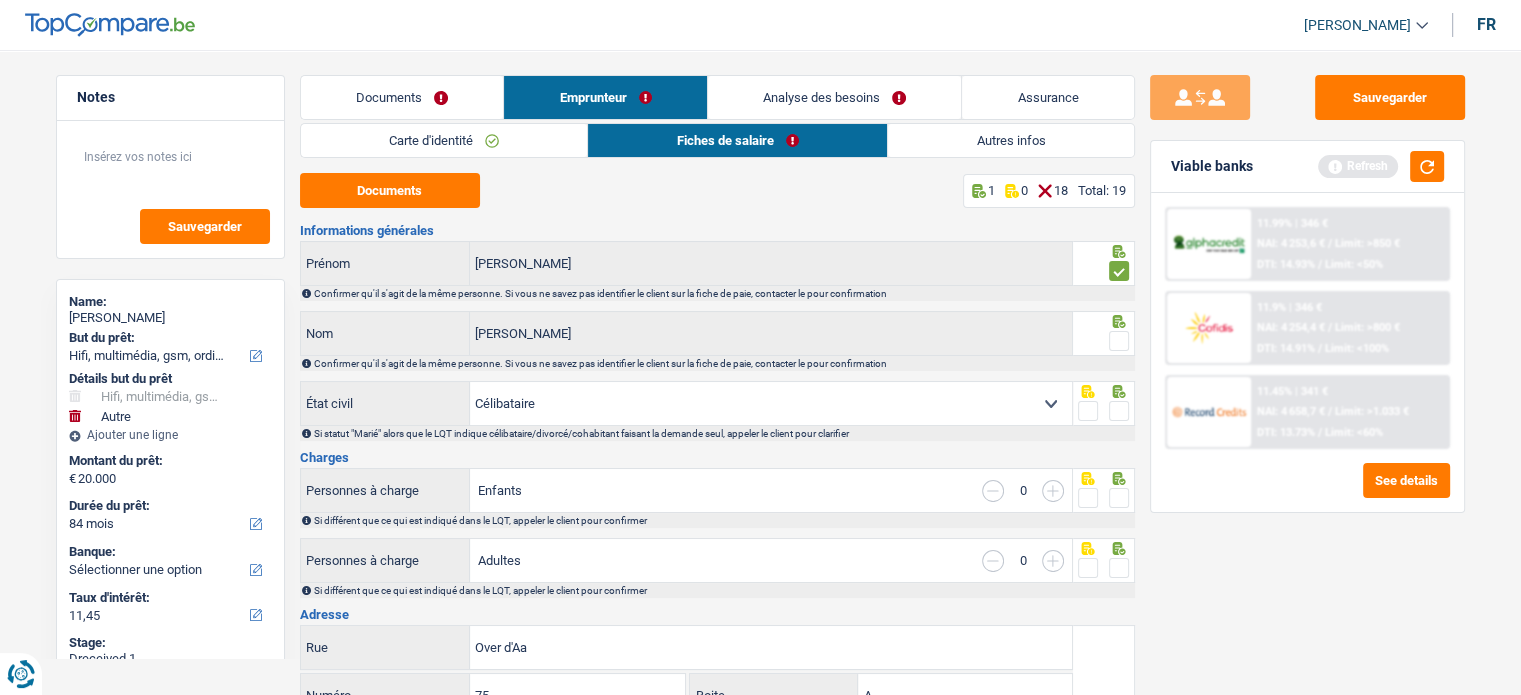 click at bounding box center [1119, 341] 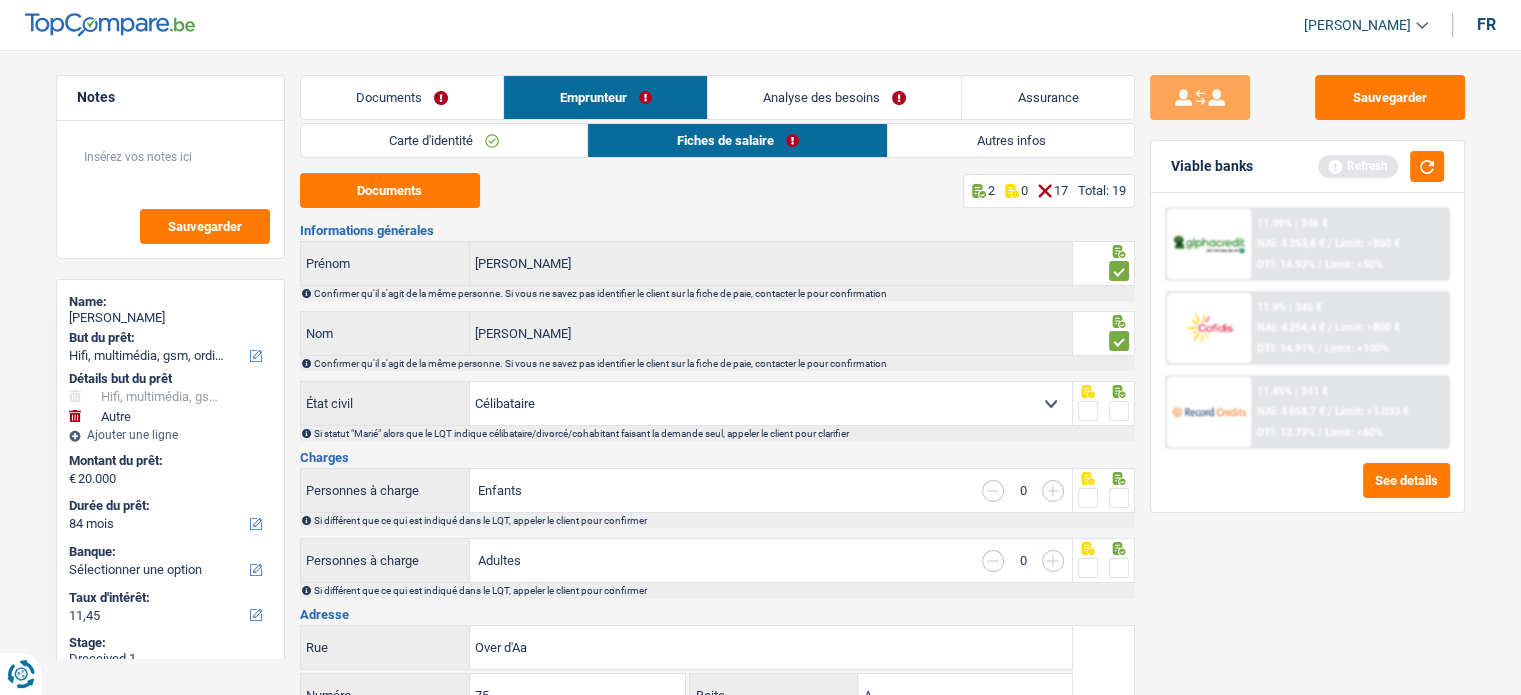 drag, startPoint x: 1113, startPoint y: 403, endPoint x: 1115, endPoint y: 422, distance: 19.104973 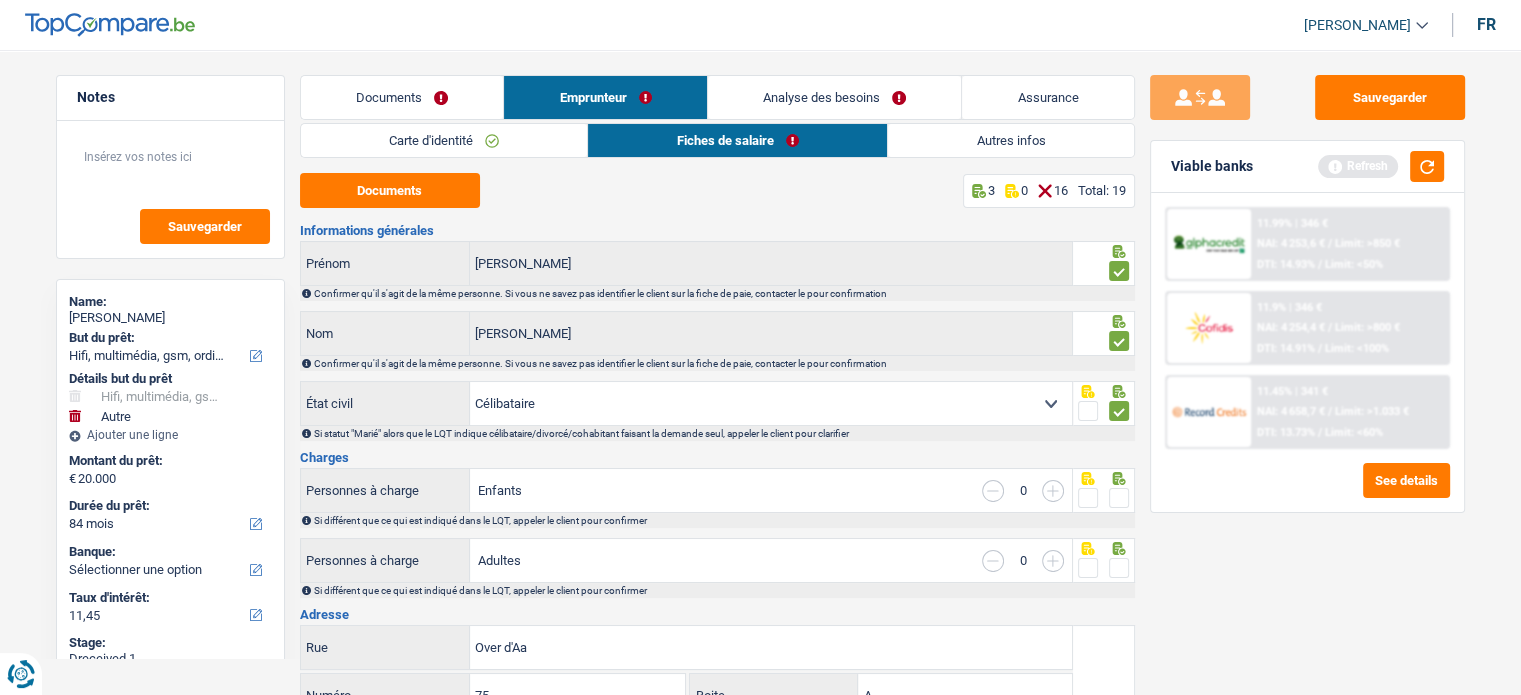 click at bounding box center (1119, 498) 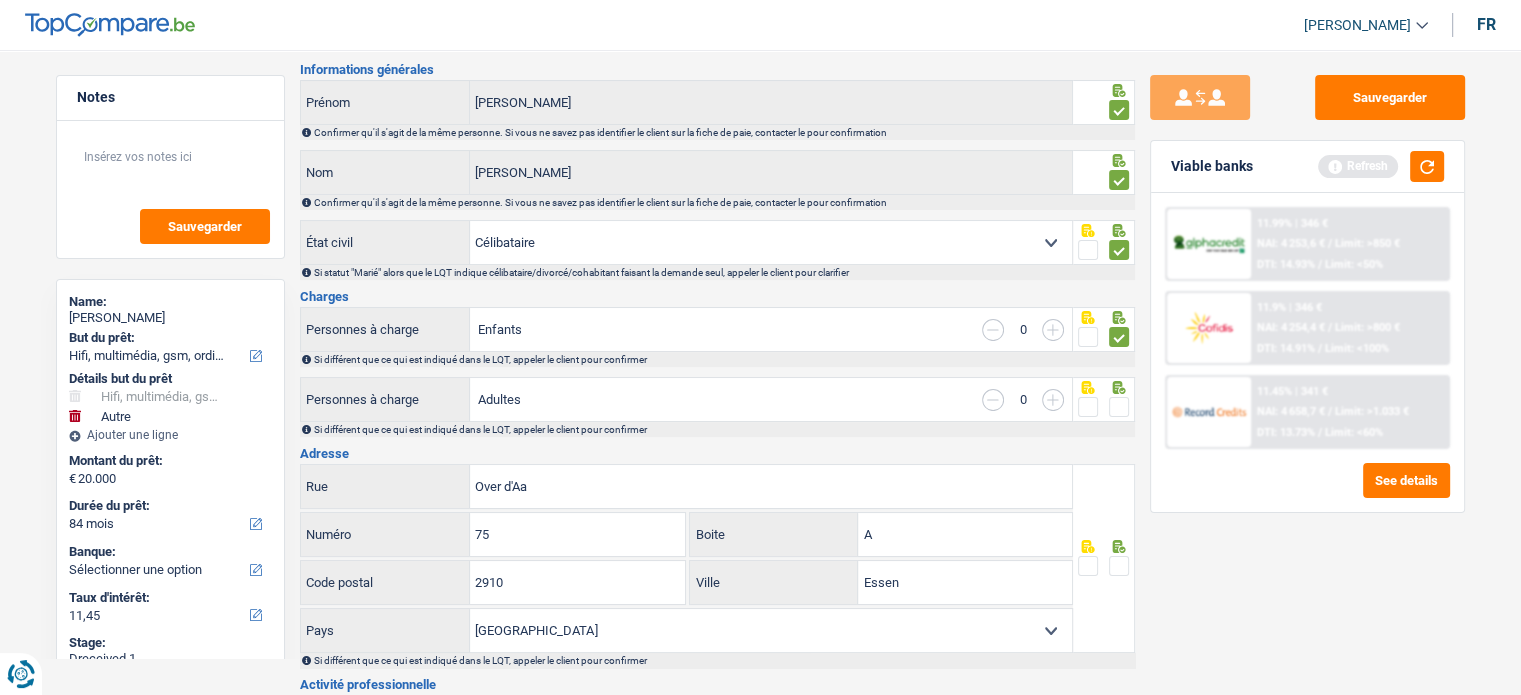 scroll, scrollTop: 200, scrollLeft: 0, axis: vertical 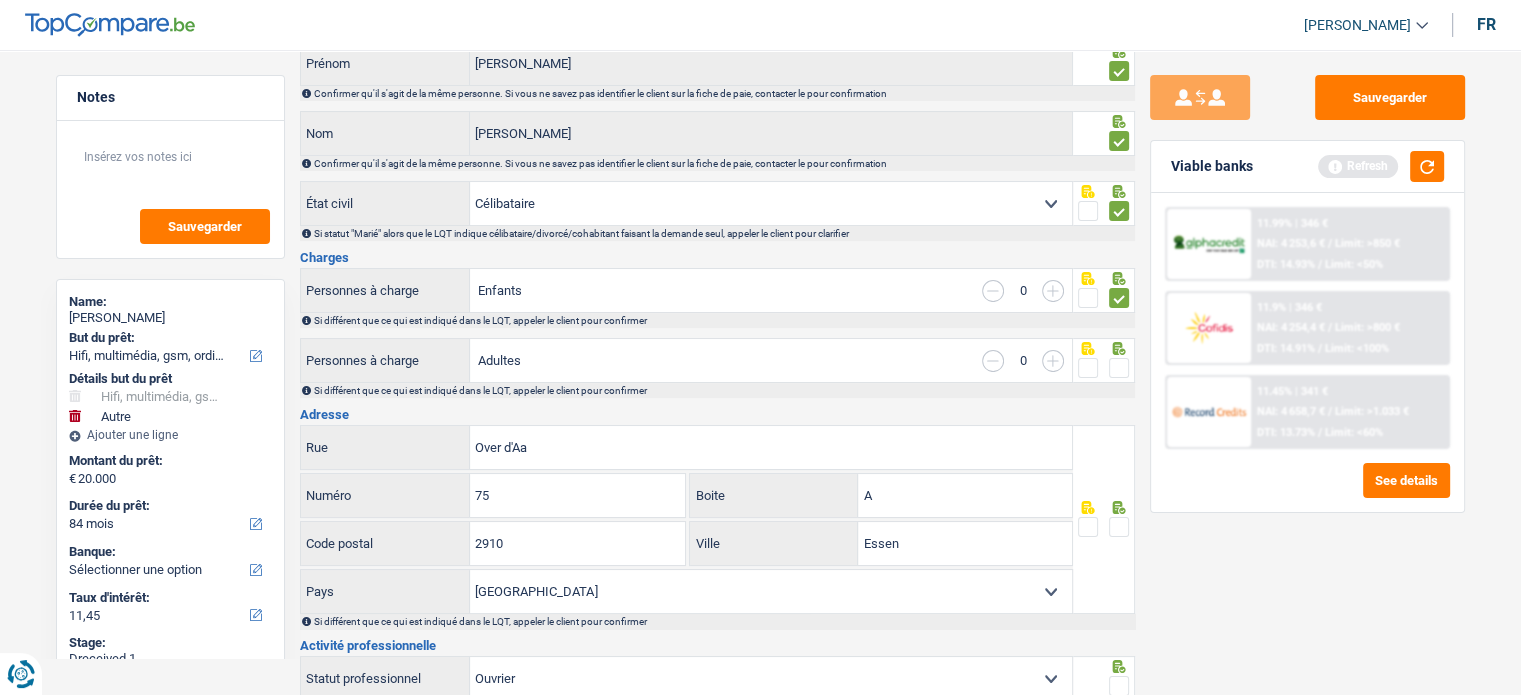 click at bounding box center [1119, 368] 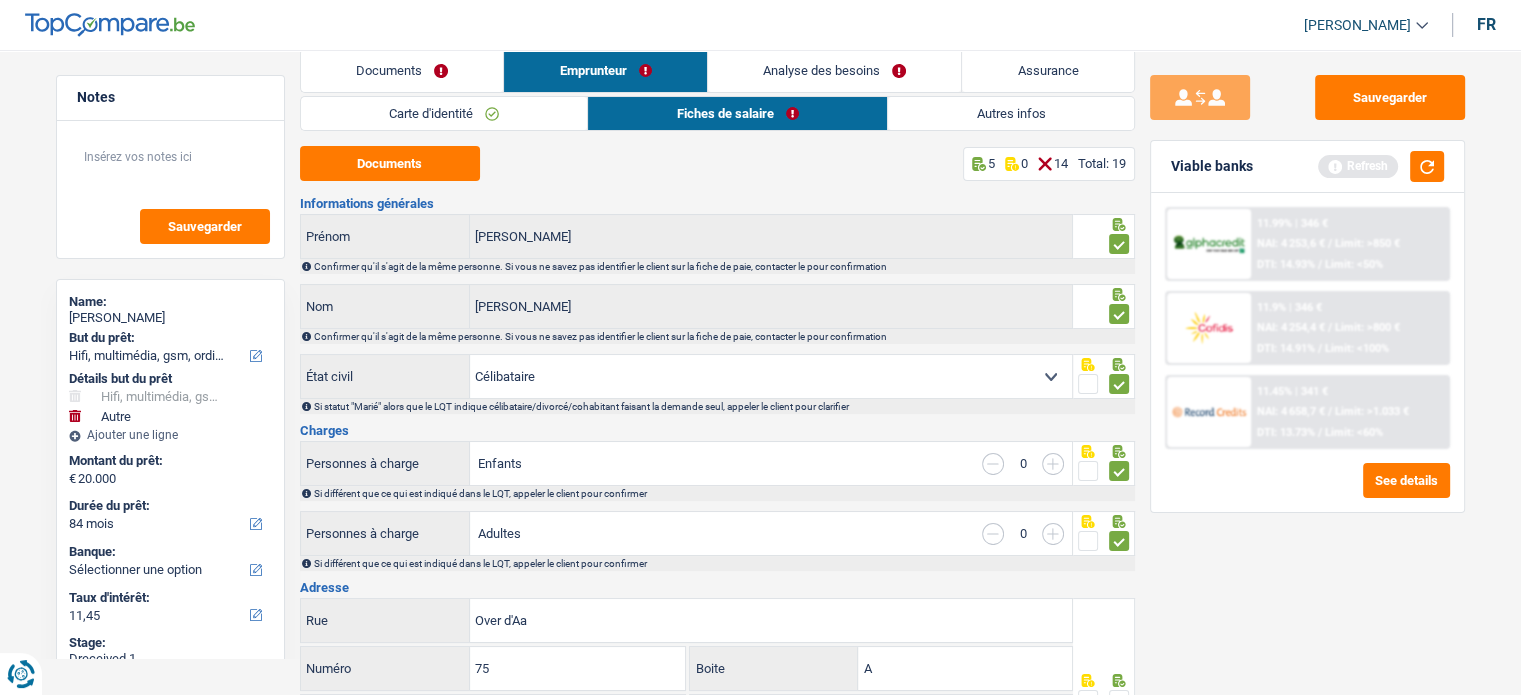 scroll, scrollTop: 0, scrollLeft: 0, axis: both 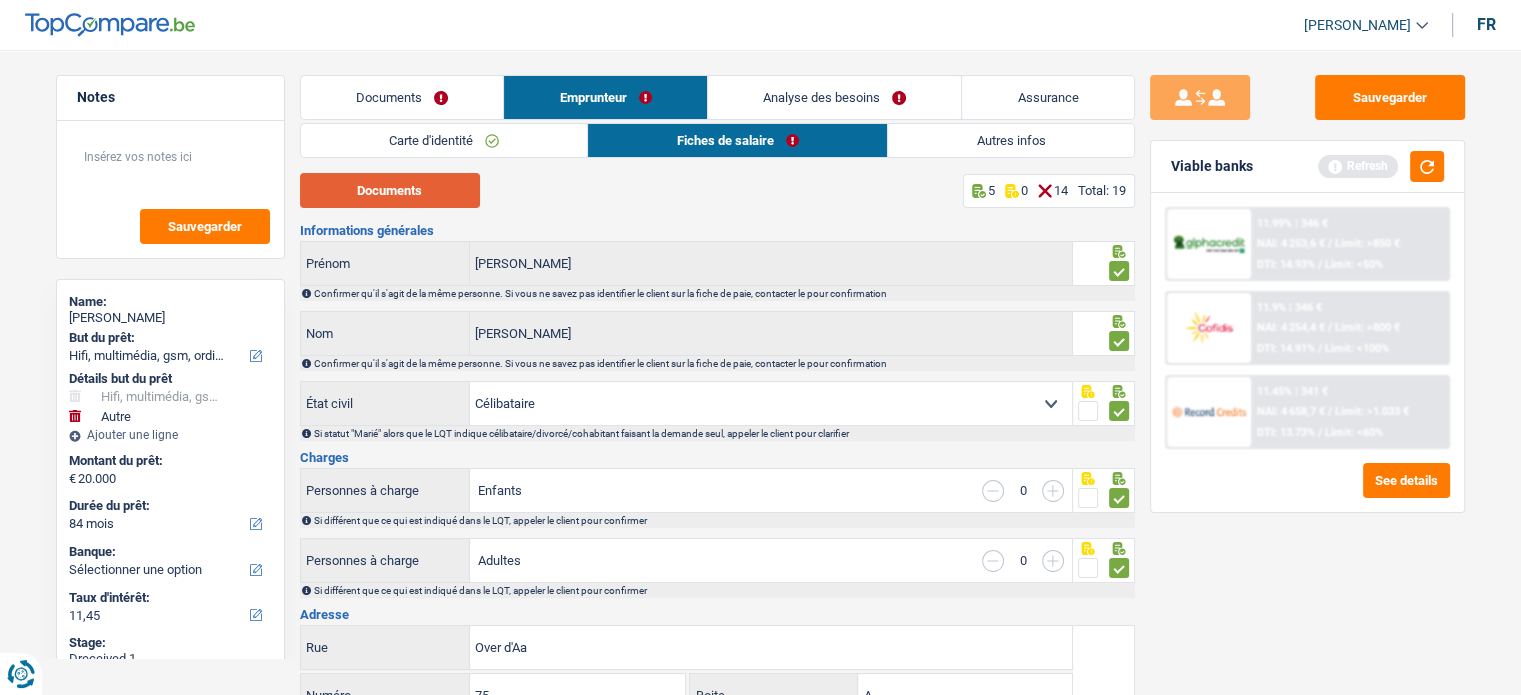 click on "Documents" at bounding box center [390, 190] 